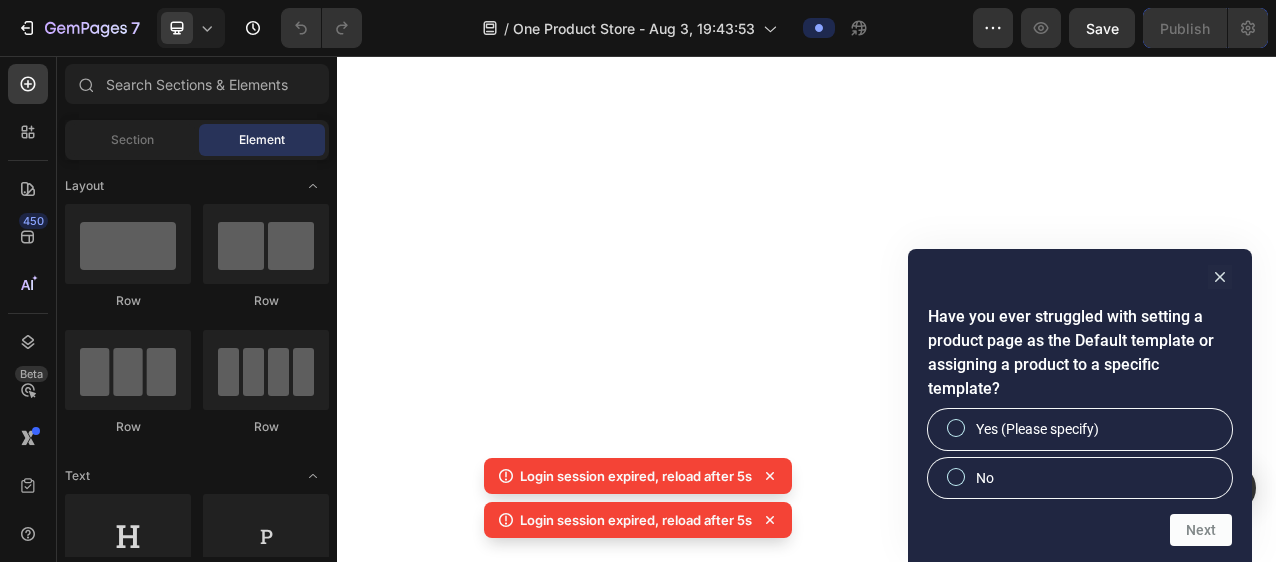 scroll, scrollTop: 0, scrollLeft: 0, axis: both 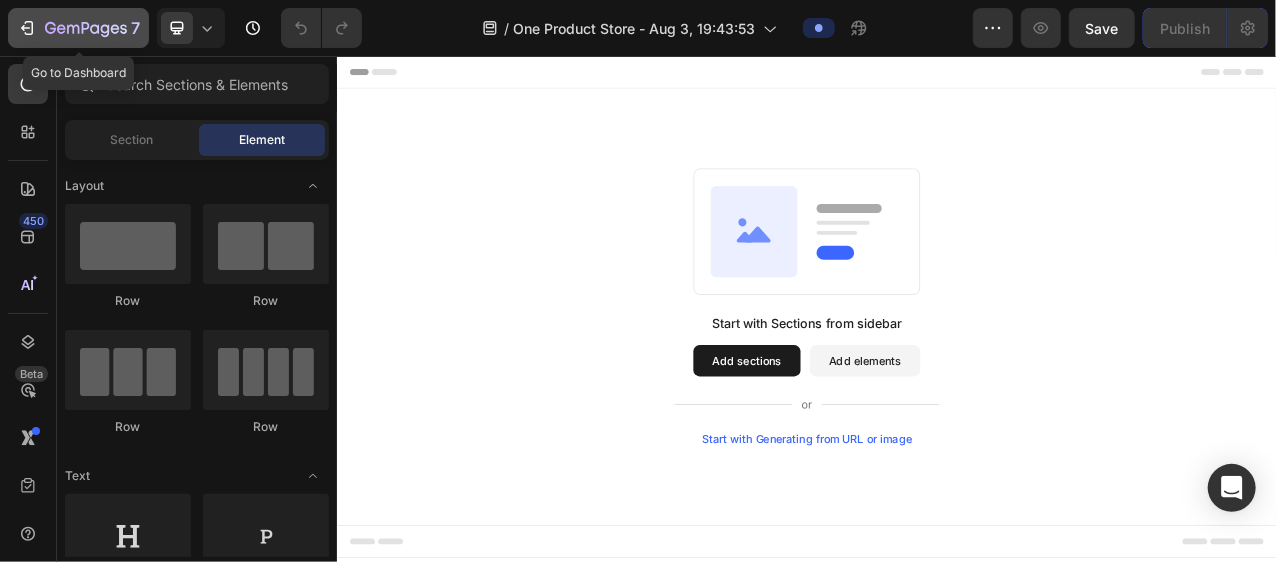 click 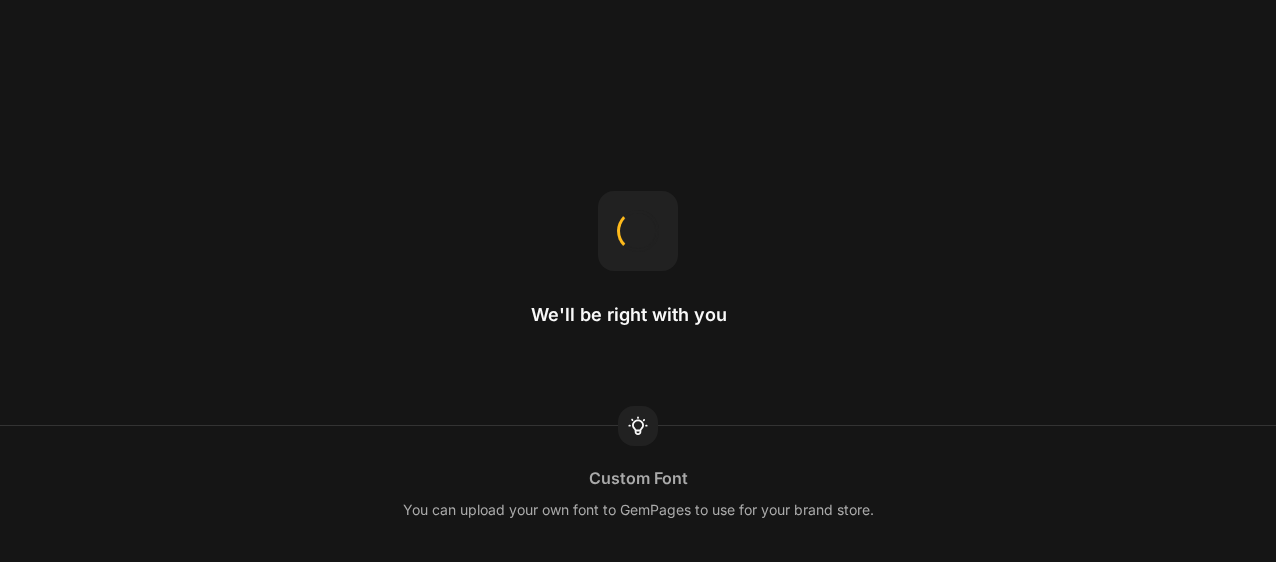 scroll, scrollTop: 0, scrollLeft: 0, axis: both 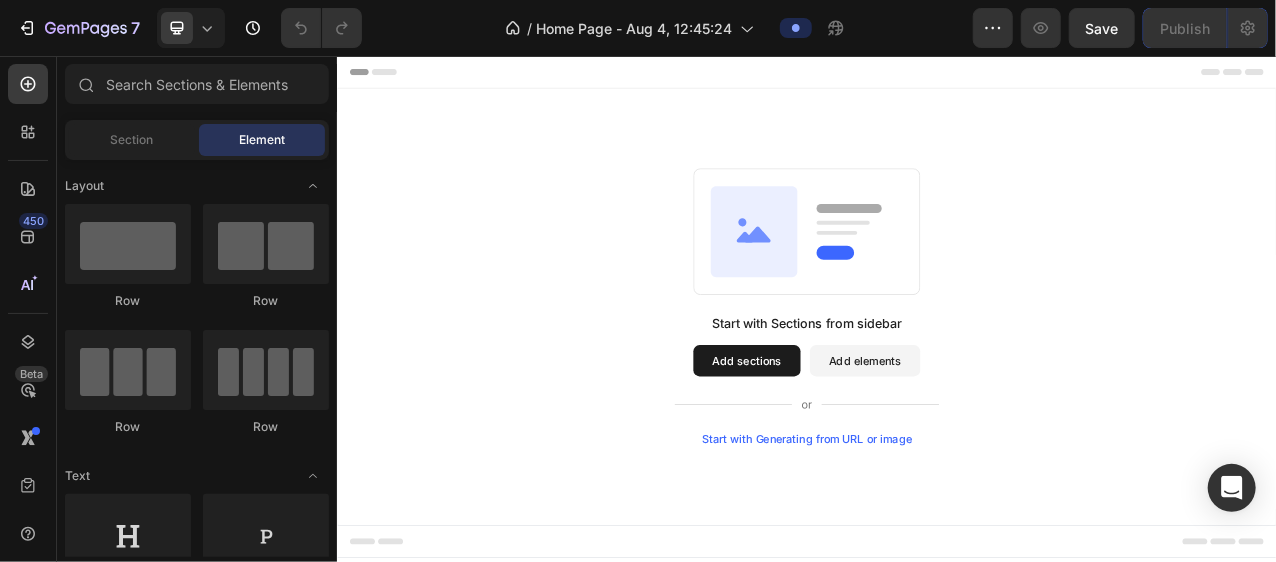 click on "Add sections" at bounding box center (859, 445) 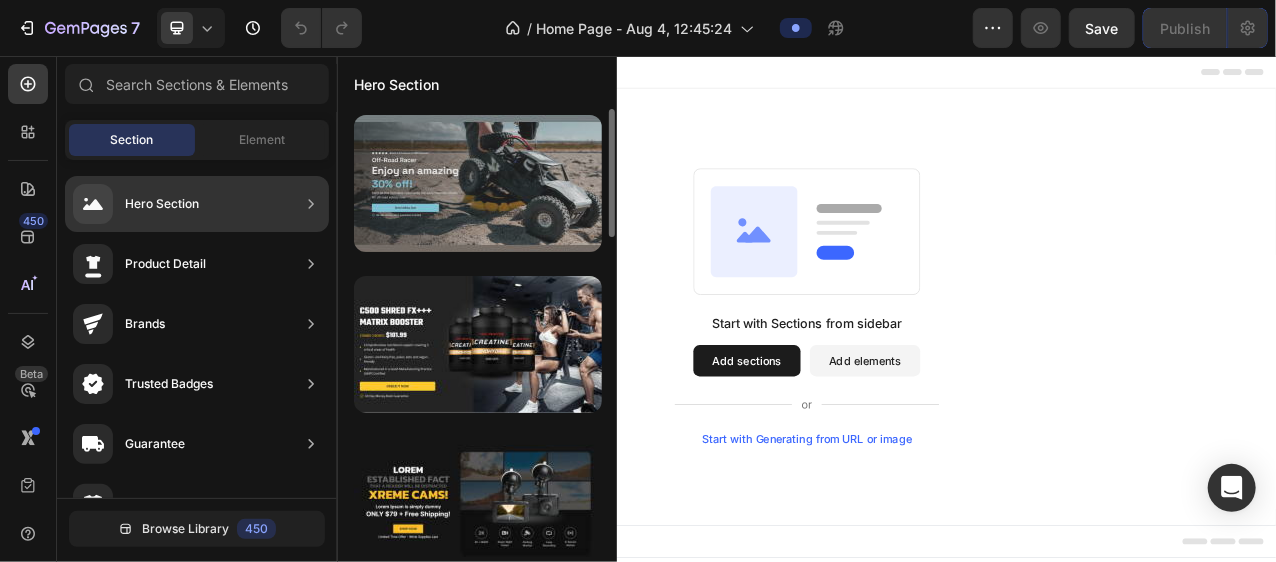 type 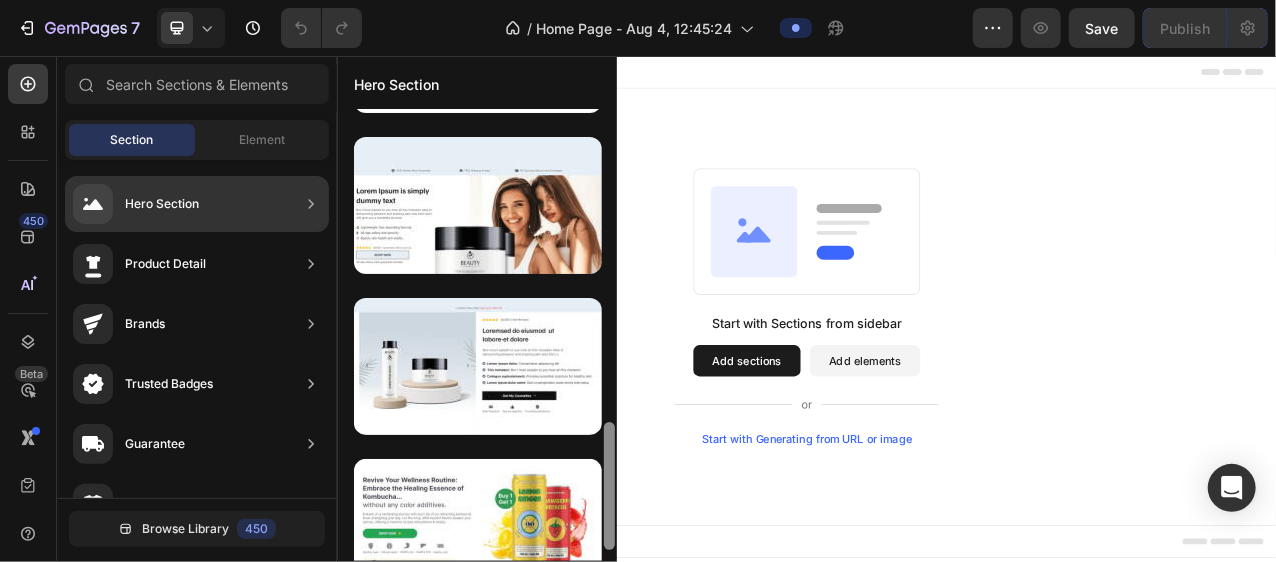 scroll, scrollTop: 0, scrollLeft: 0, axis: both 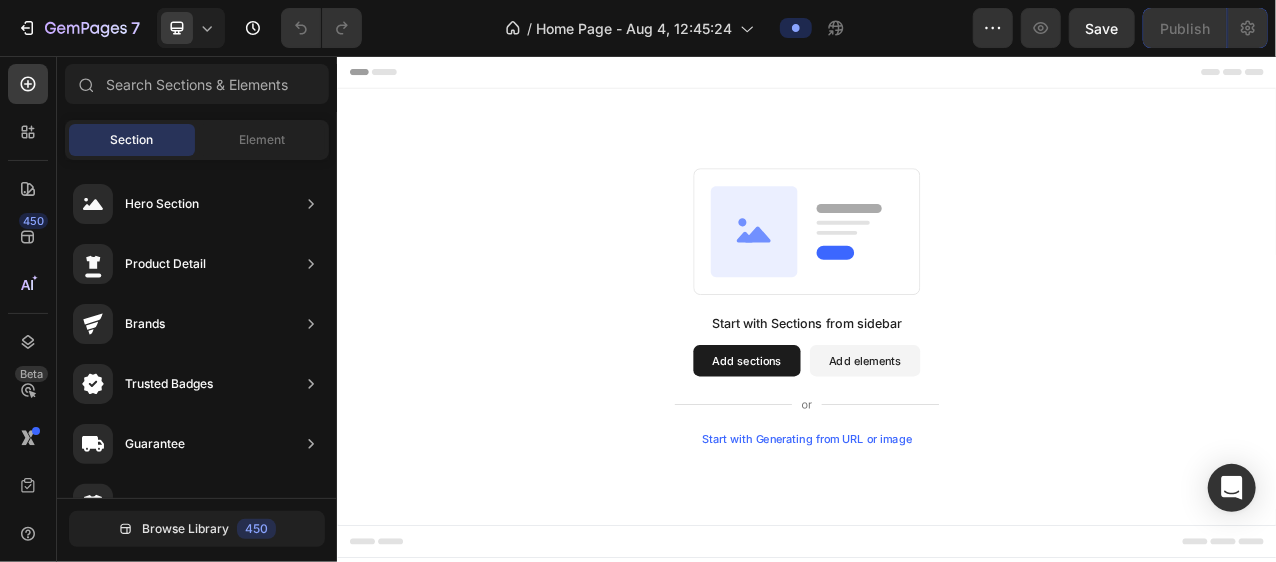 drag, startPoint x: 610, startPoint y: 230, endPoint x: 611, endPoint y: 604, distance: 374.00134 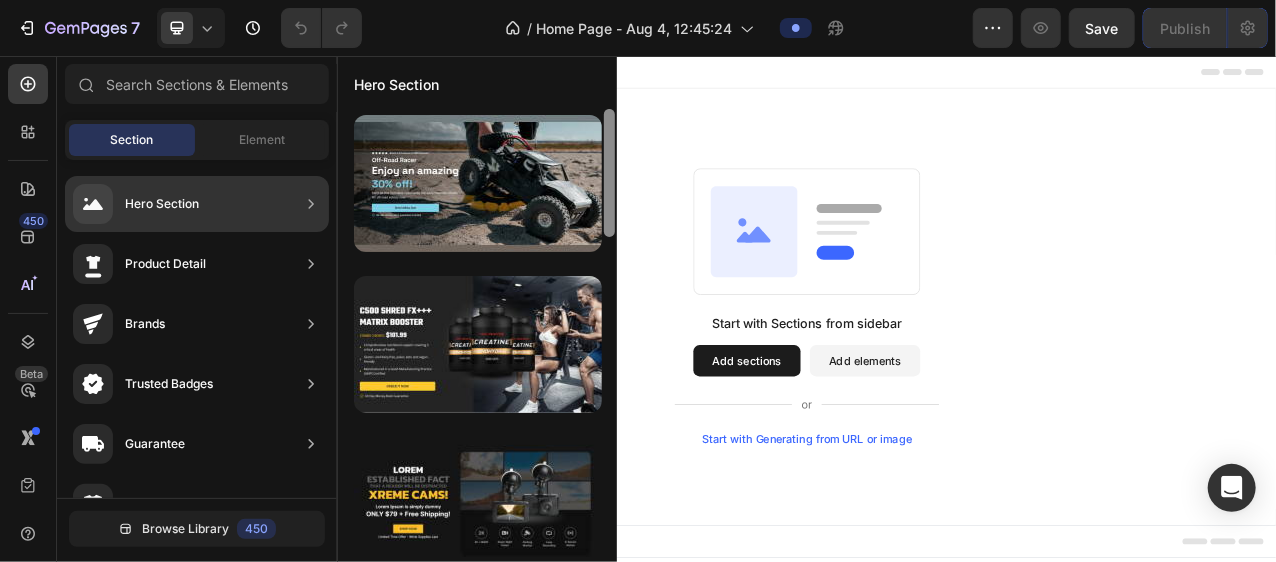 scroll, scrollTop: 0, scrollLeft: 0, axis: both 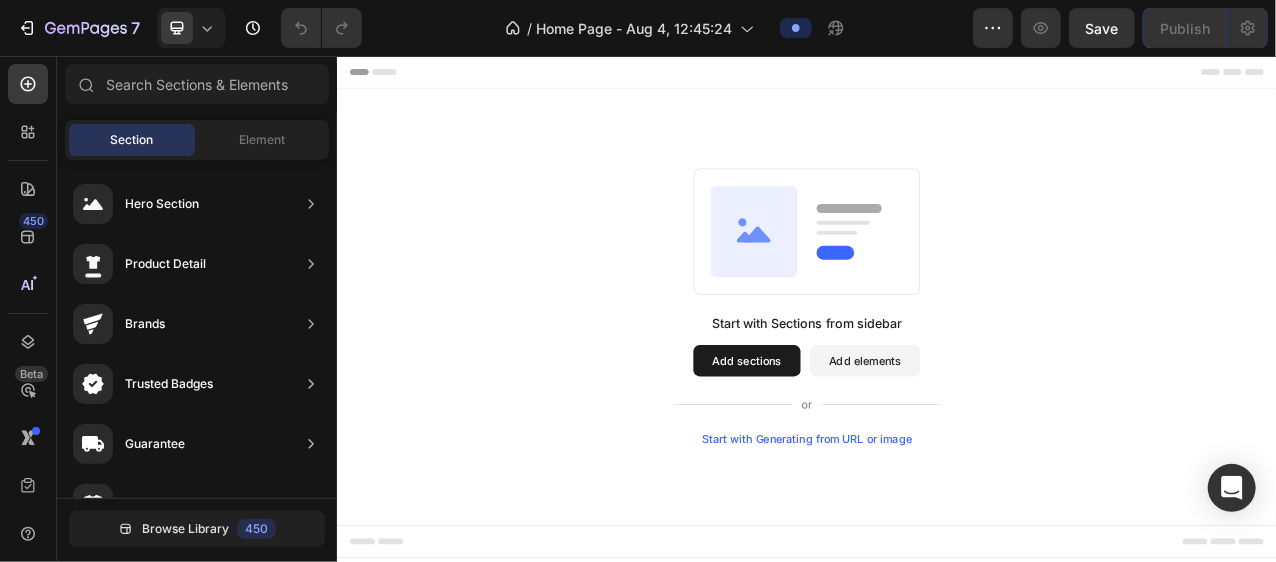 drag, startPoint x: 946, startPoint y: 313, endPoint x: 671, endPoint y: 622, distance: 413.6496 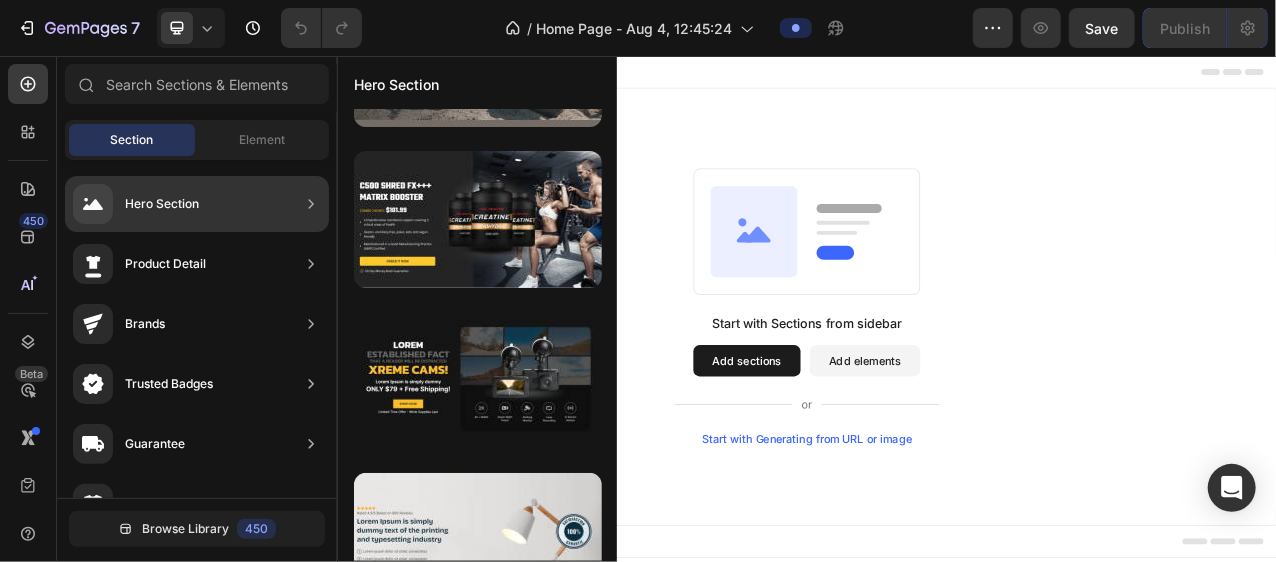 scroll, scrollTop: 0, scrollLeft: 0, axis: both 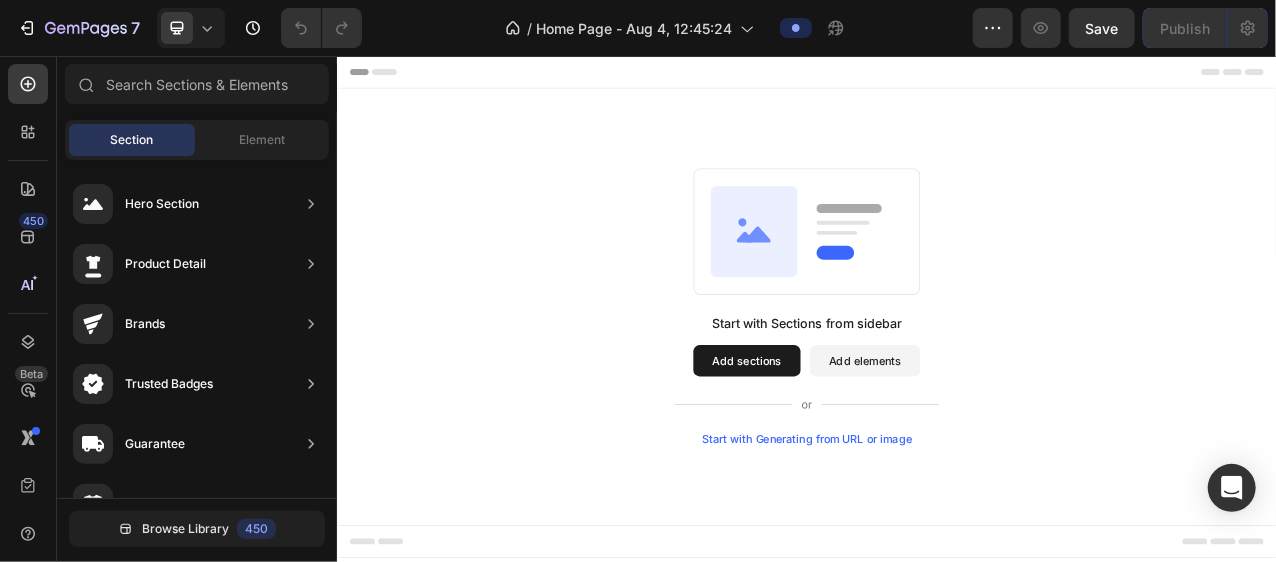 drag, startPoint x: 944, startPoint y: 219, endPoint x: 684, endPoint y: 427, distance: 332.96246 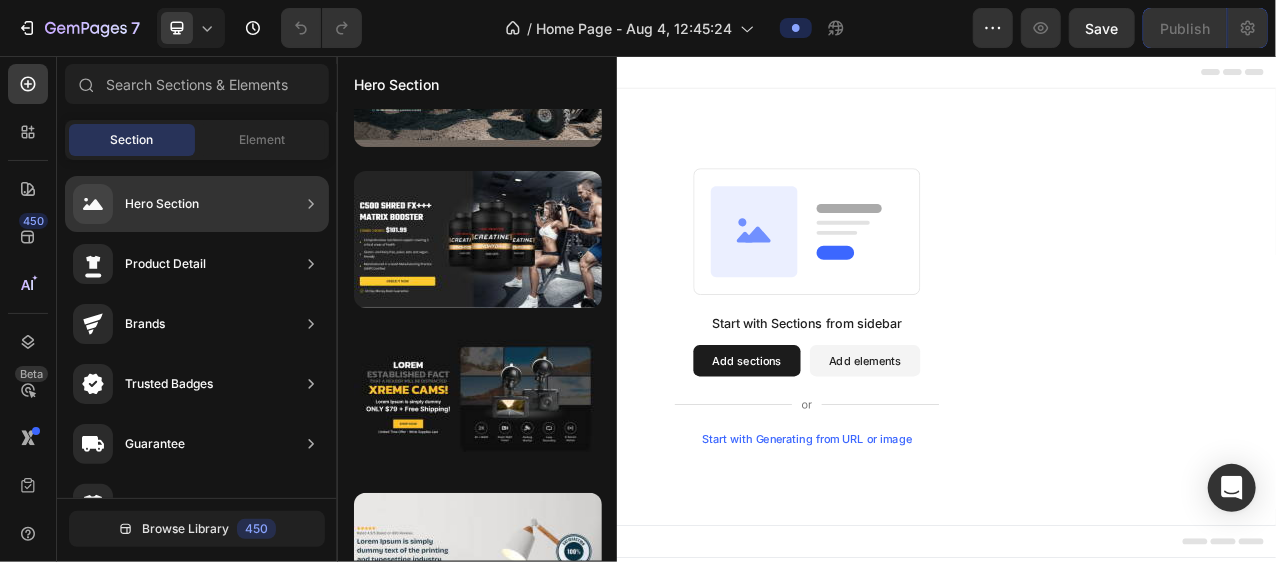scroll, scrollTop: 35, scrollLeft: 0, axis: vertical 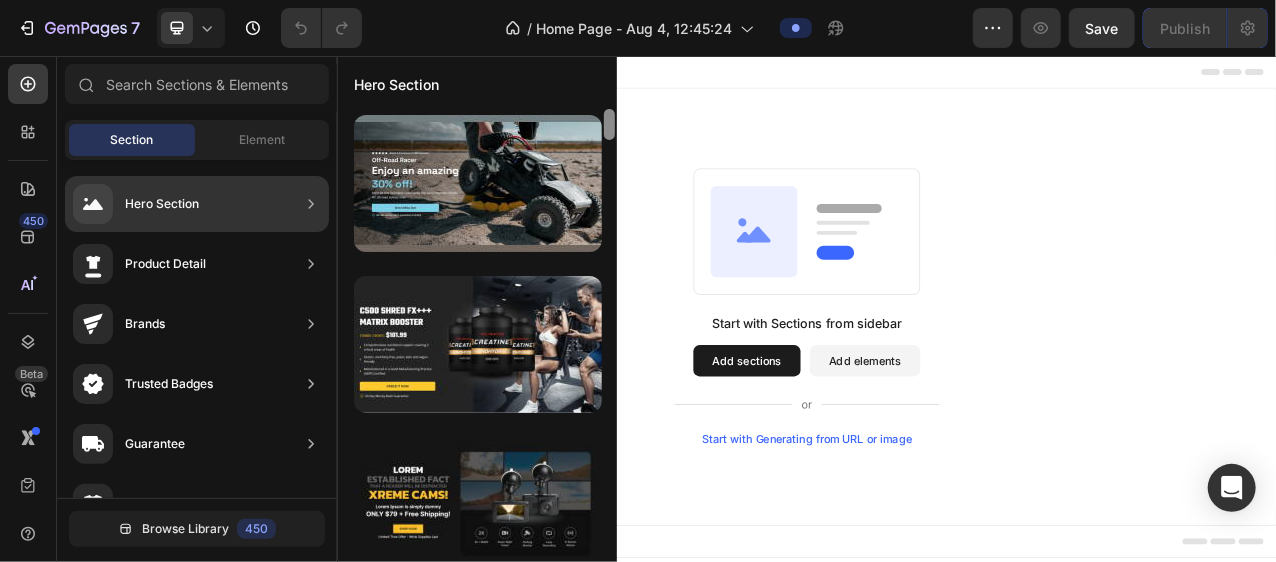 drag, startPoint x: 609, startPoint y: 142, endPoint x: 609, endPoint y: 160, distance: 18 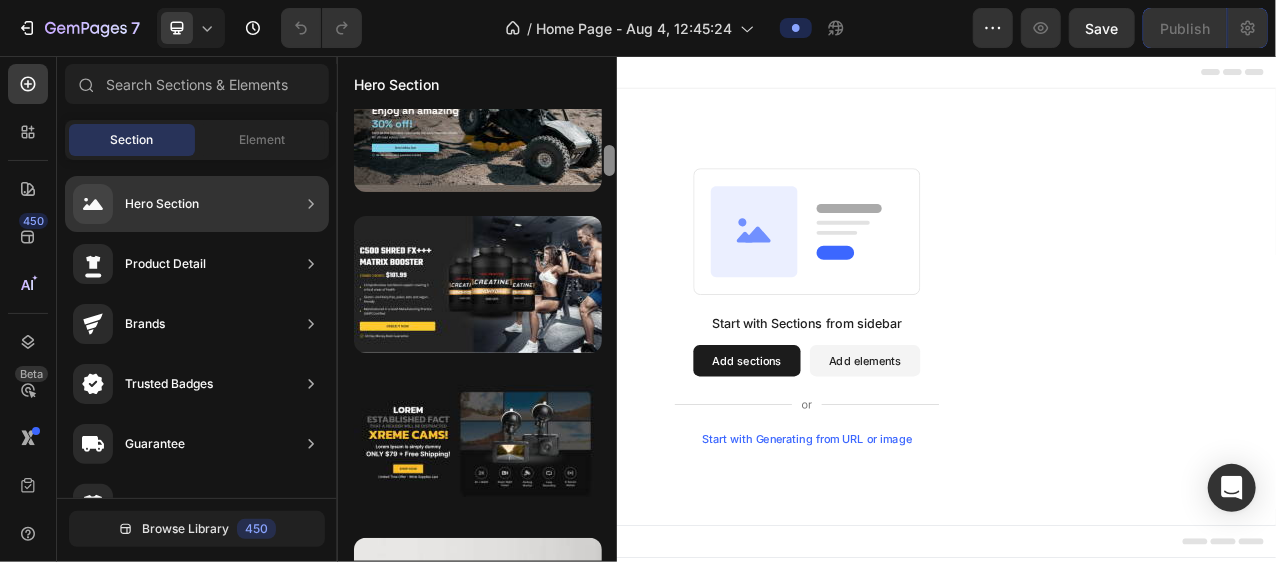 scroll, scrollTop: 120, scrollLeft: 0, axis: vertical 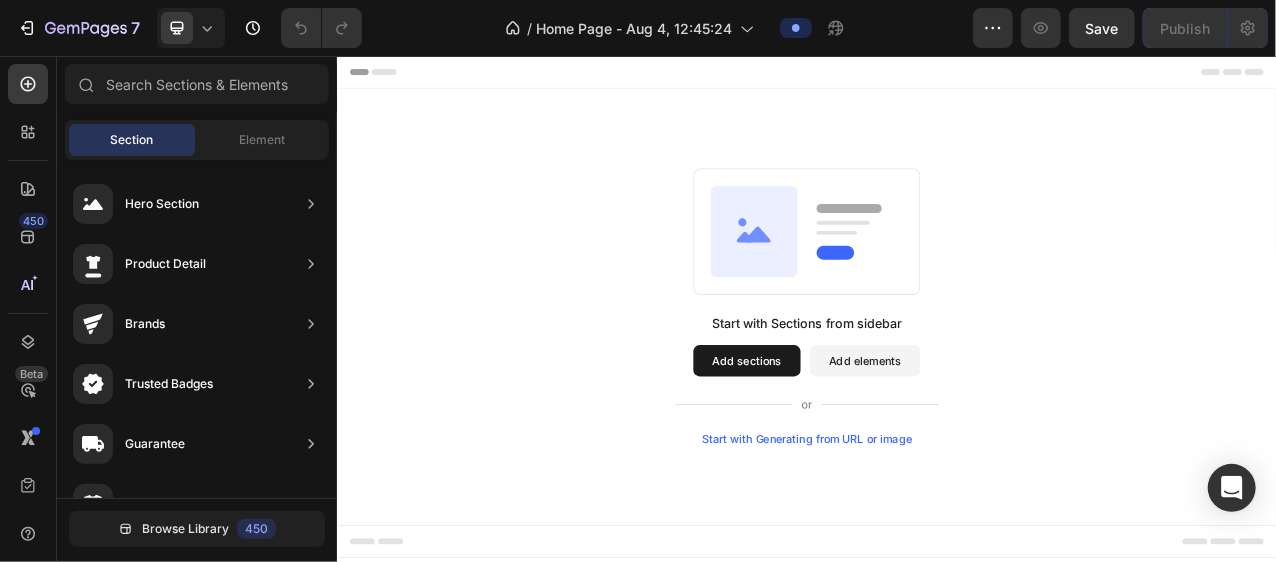 drag, startPoint x: 948, startPoint y: 196, endPoint x: 554, endPoint y: 224, distance: 394.99368 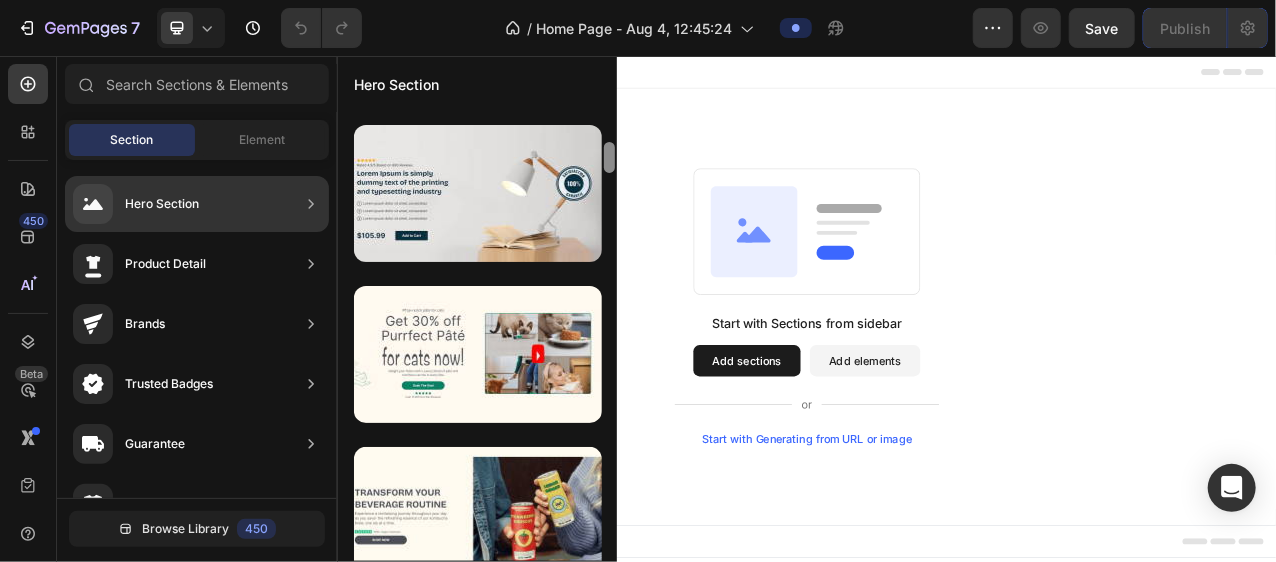 scroll, scrollTop: 459, scrollLeft: 0, axis: vertical 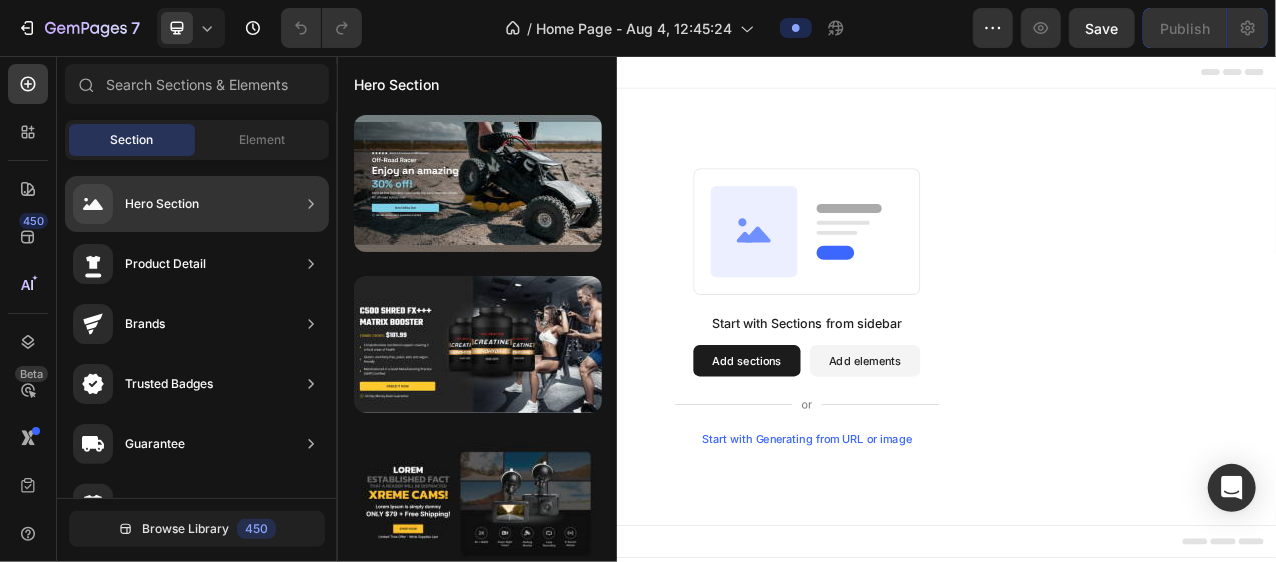 drag, startPoint x: 947, startPoint y: 262, endPoint x: 705, endPoint y: 191, distance: 252.20032 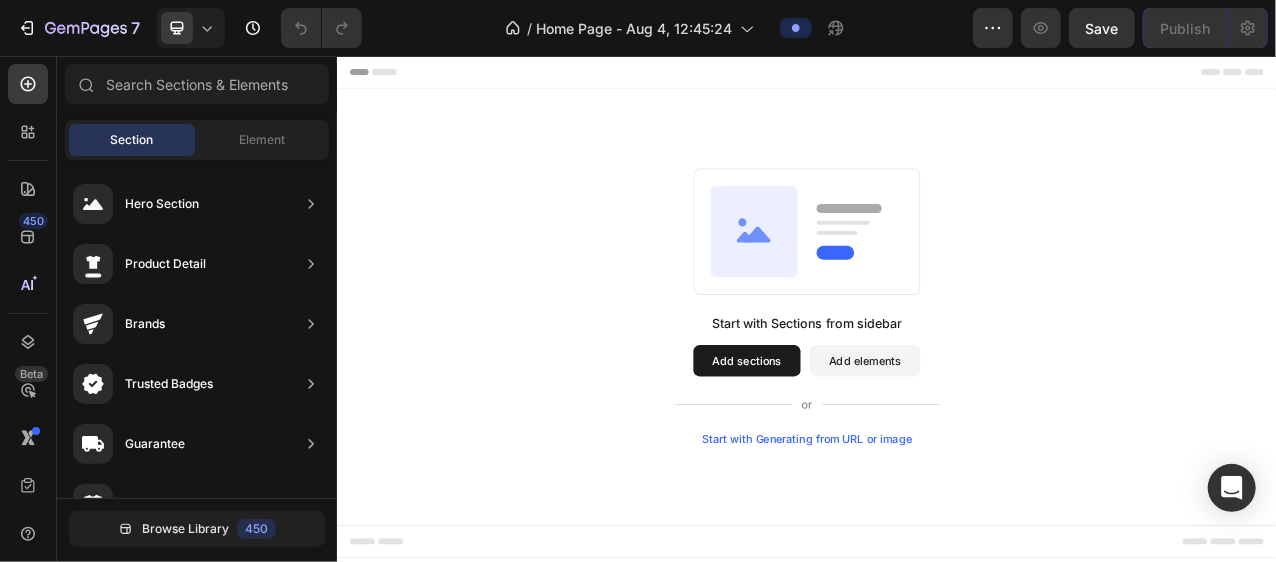scroll, scrollTop: 0, scrollLeft: 0, axis: both 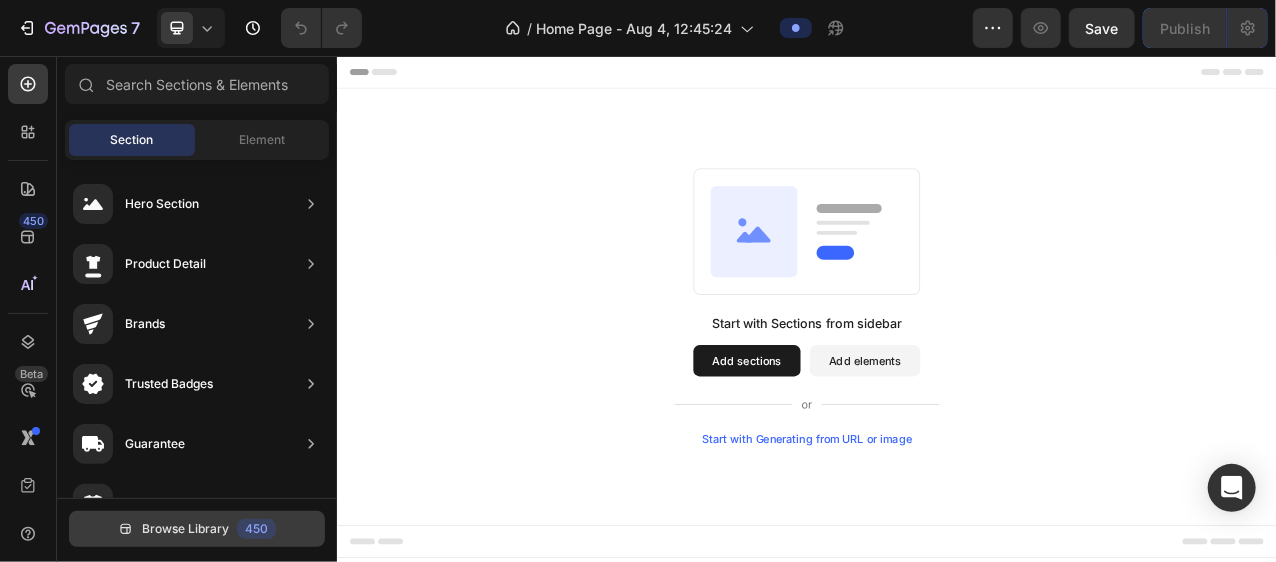 click on "Browse Library" at bounding box center [185, 529] 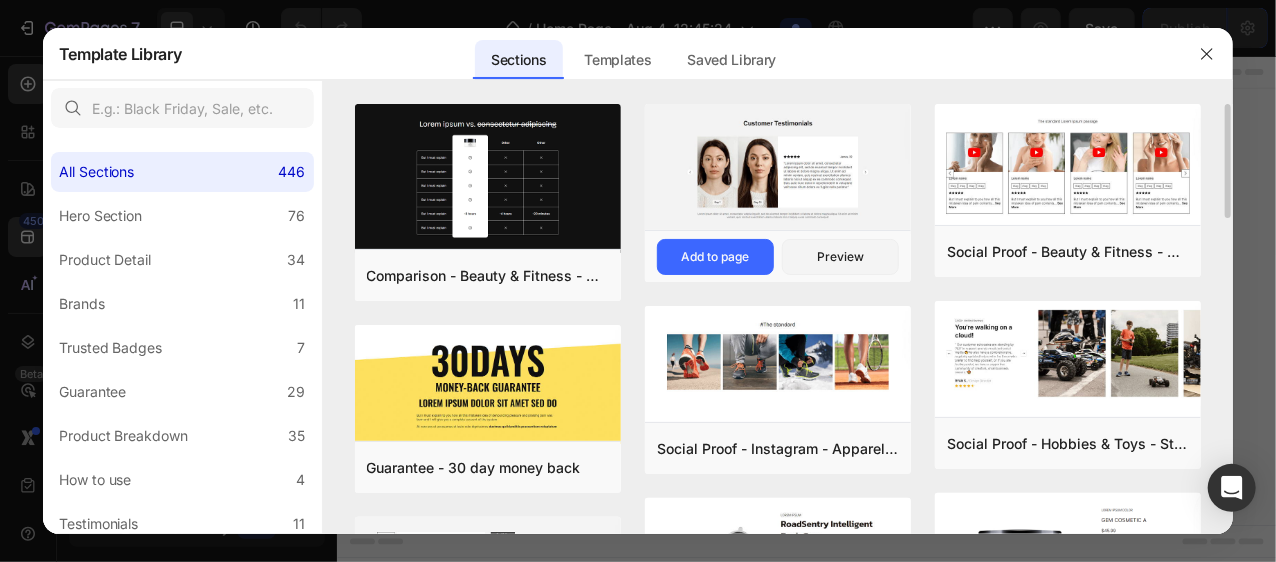 type 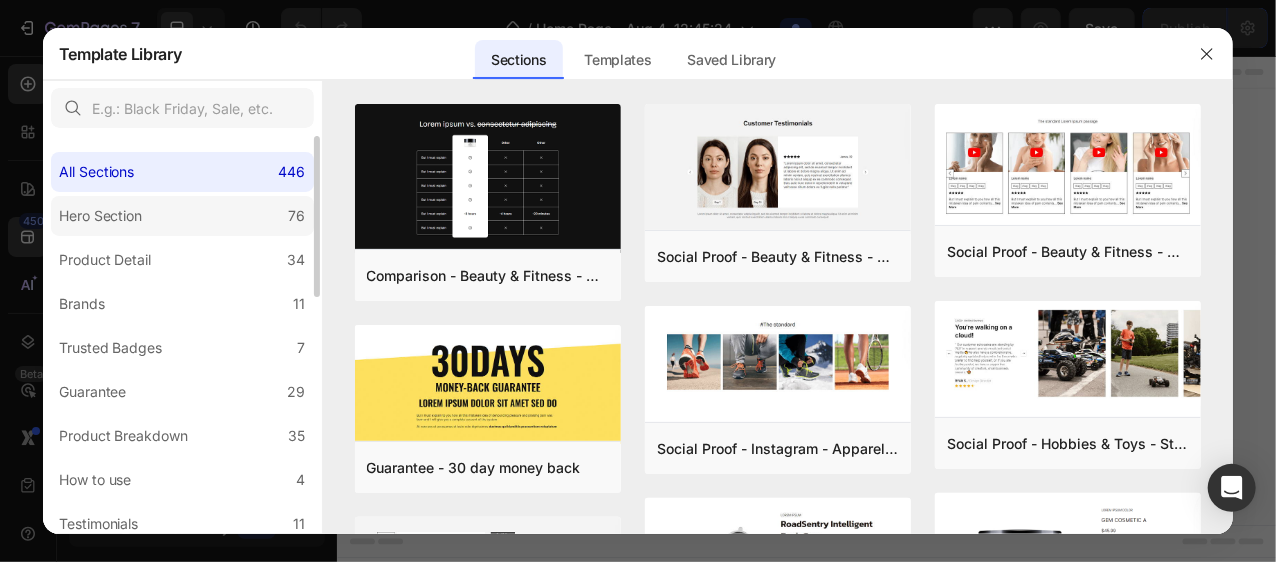 click on "Hero Section 76" 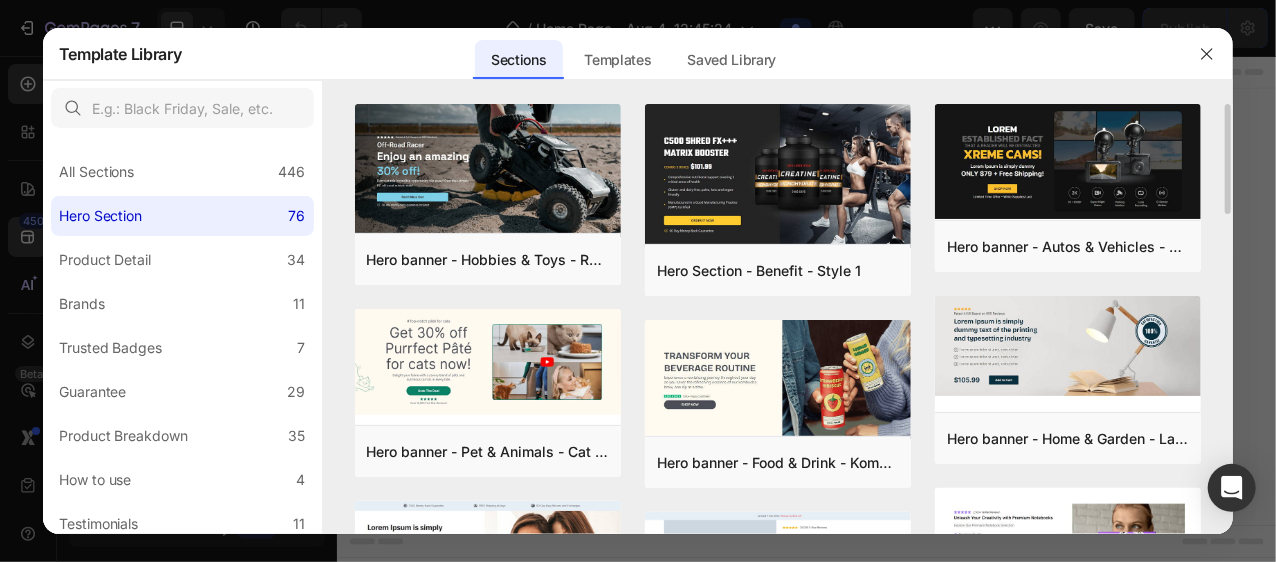 drag, startPoint x: 1226, startPoint y: 157, endPoint x: 1226, endPoint y: 186, distance: 29 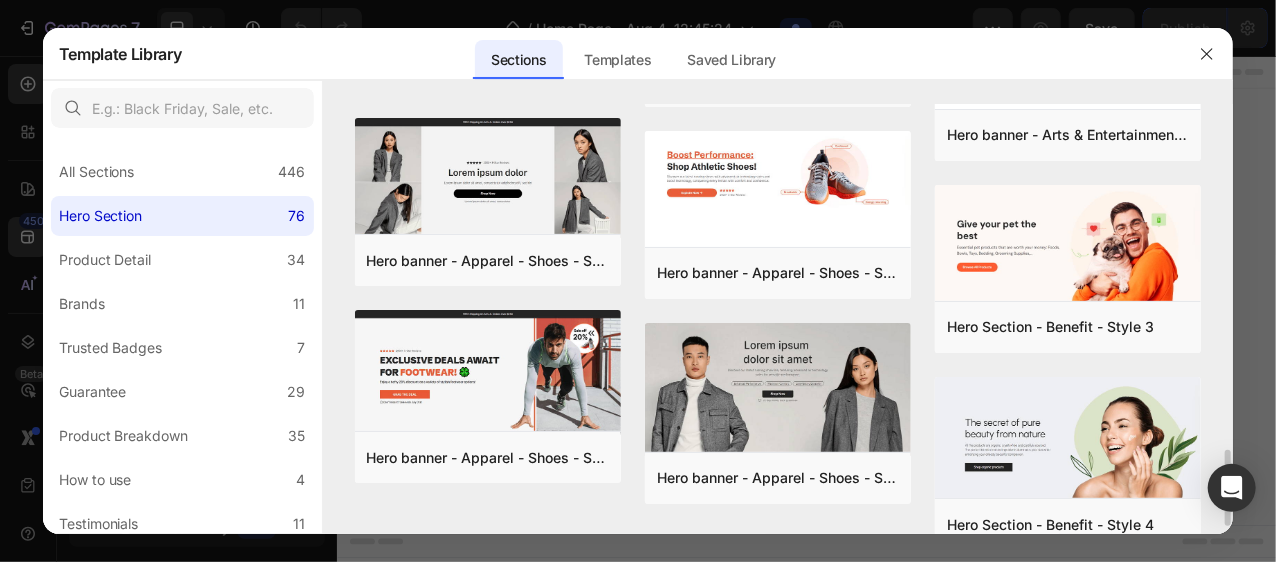 scroll, scrollTop: 1965, scrollLeft: 0, axis: vertical 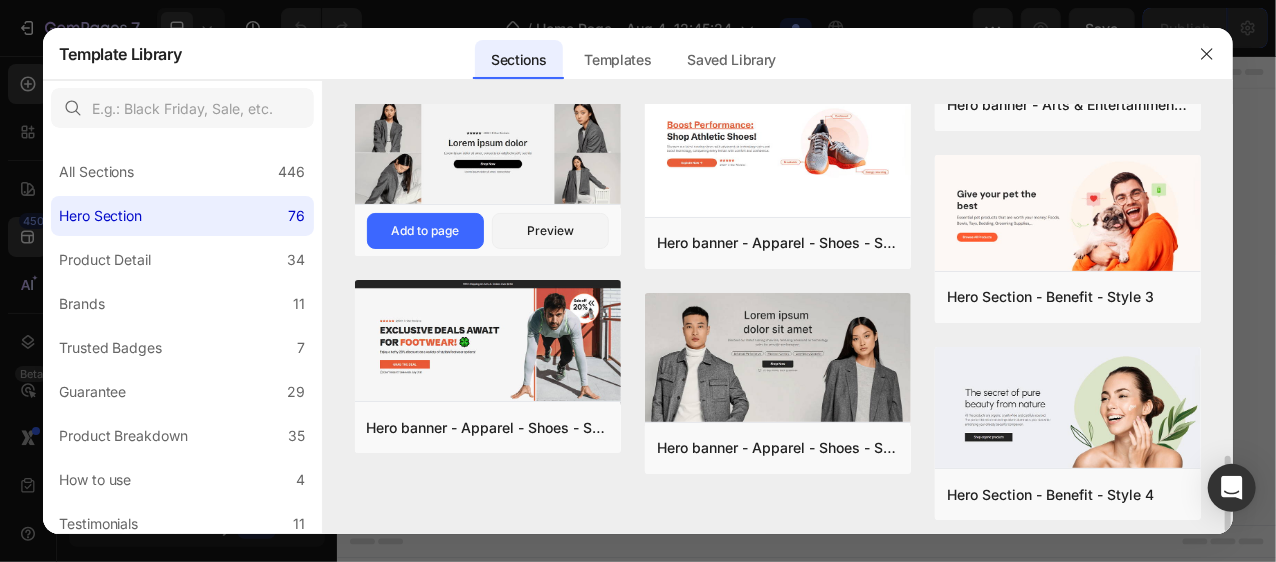 click at bounding box center [488, 149] 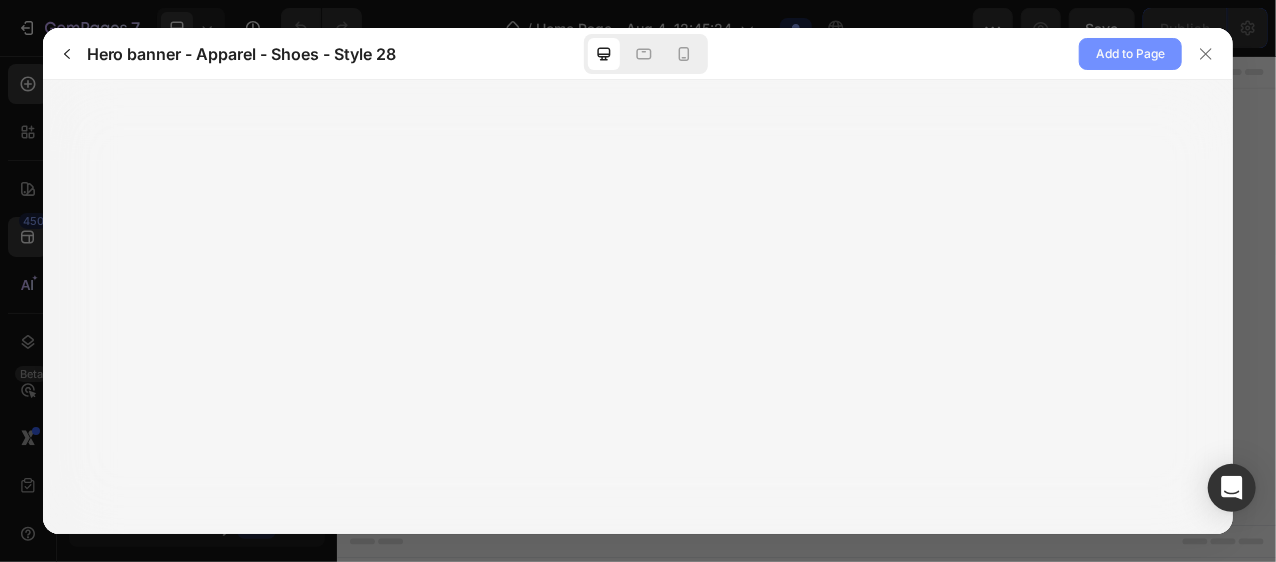 click on "Add to Page" 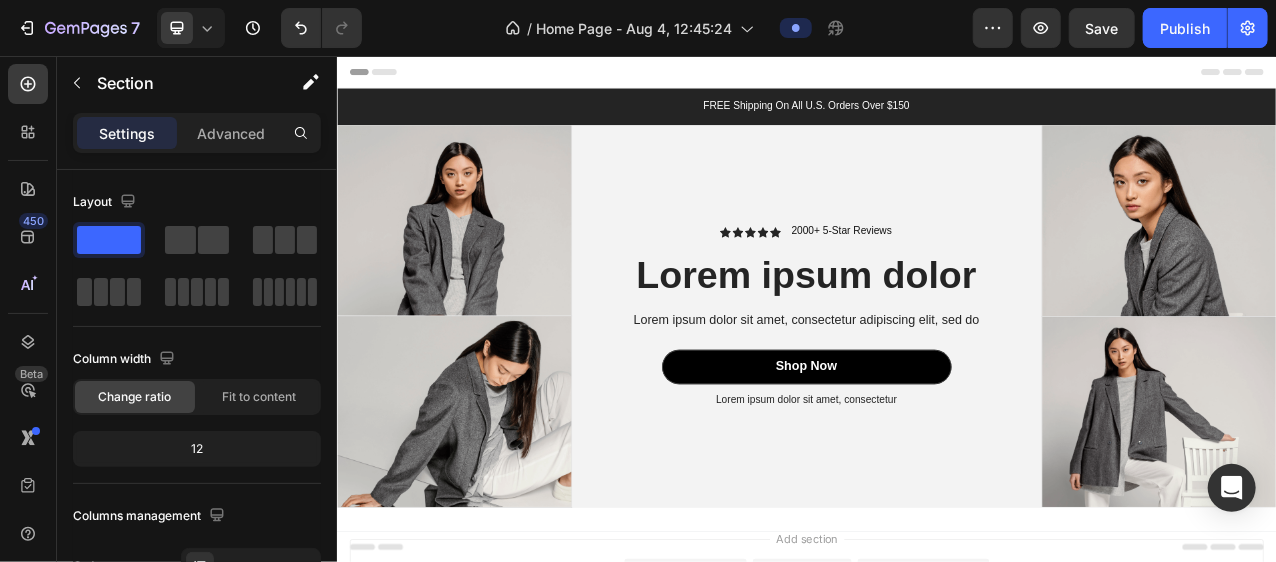 click on "7  Version history  /  Home Page - Aug 4, 12:45:24 Preview  Save   Publish" 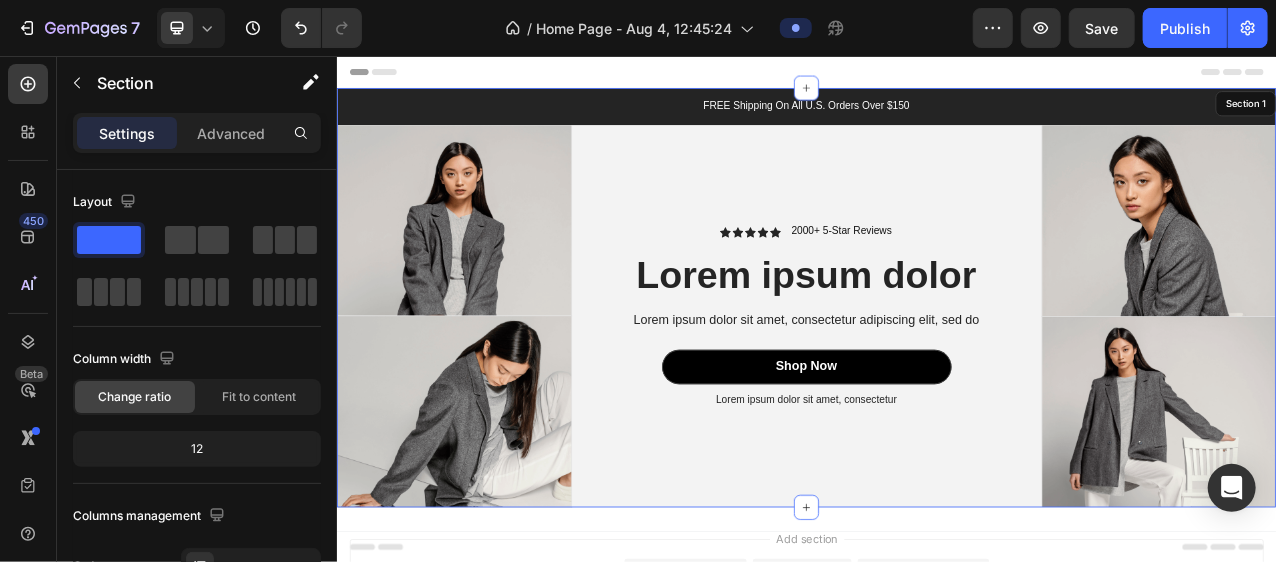 scroll, scrollTop: 40, scrollLeft: 0, axis: vertical 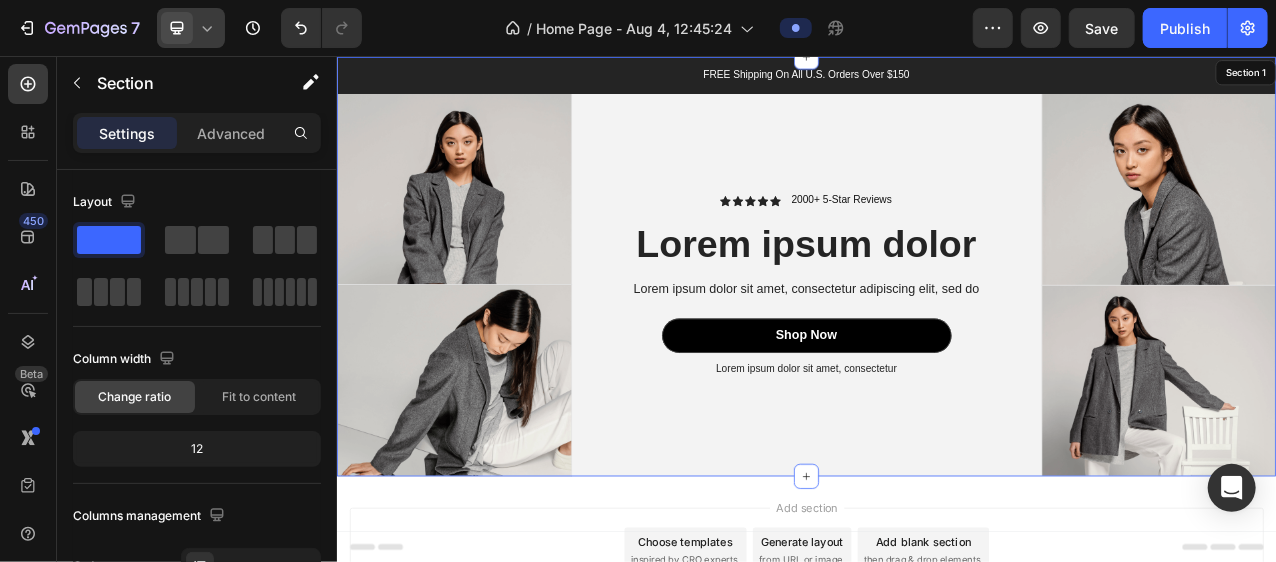 click 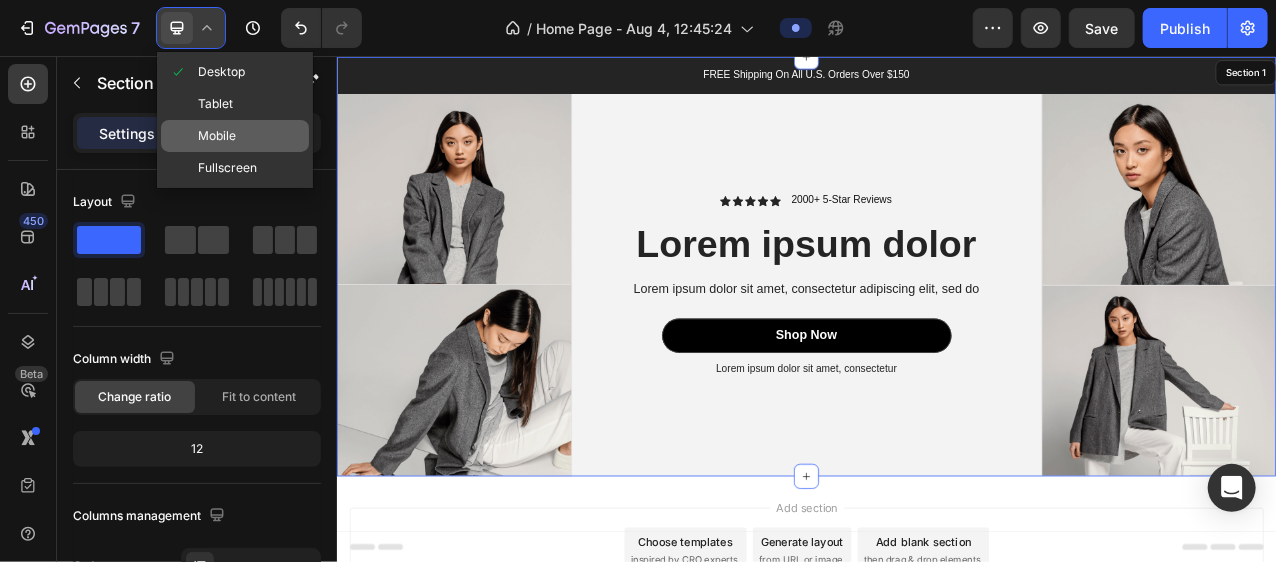 click on "Mobile" at bounding box center [217, 136] 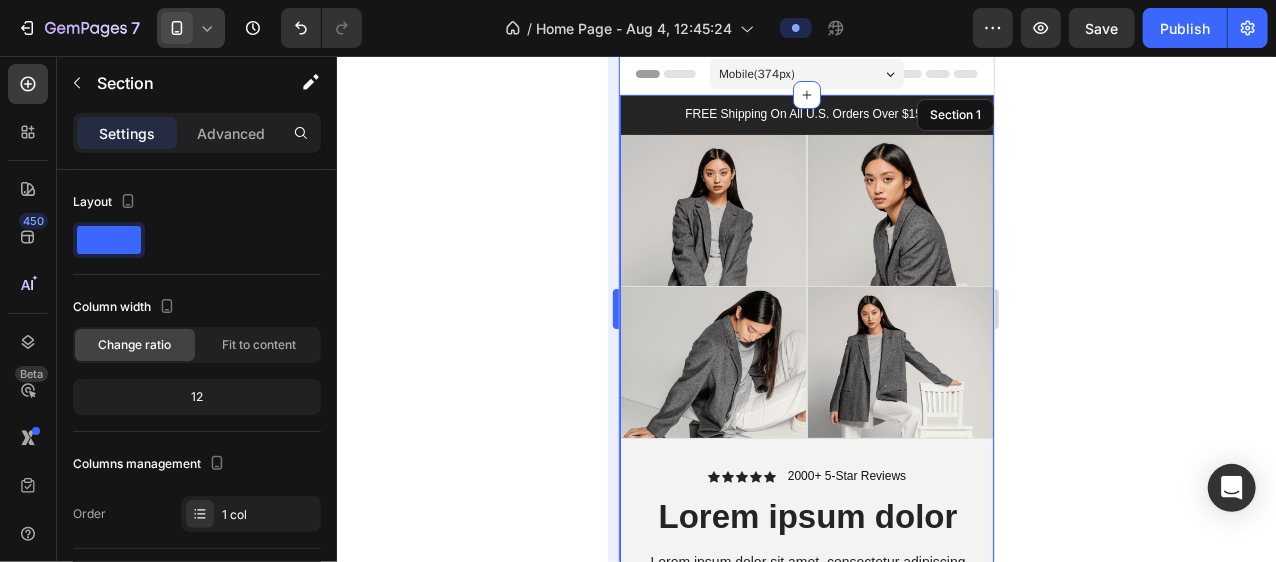 scroll, scrollTop: 0, scrollLeft: 0, axis: both 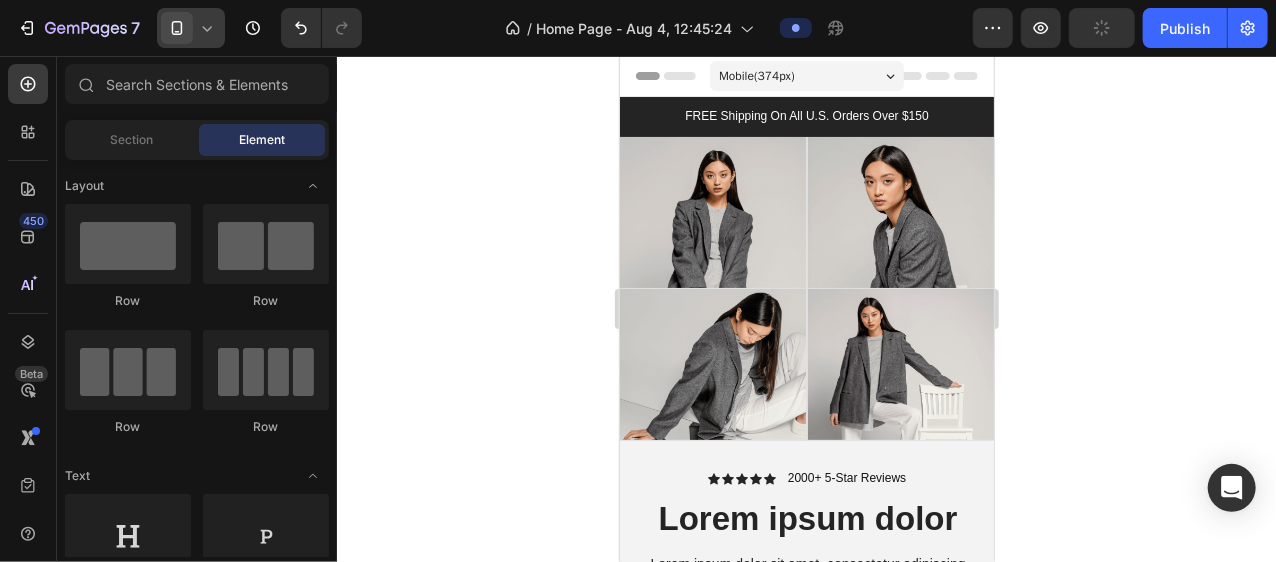 click 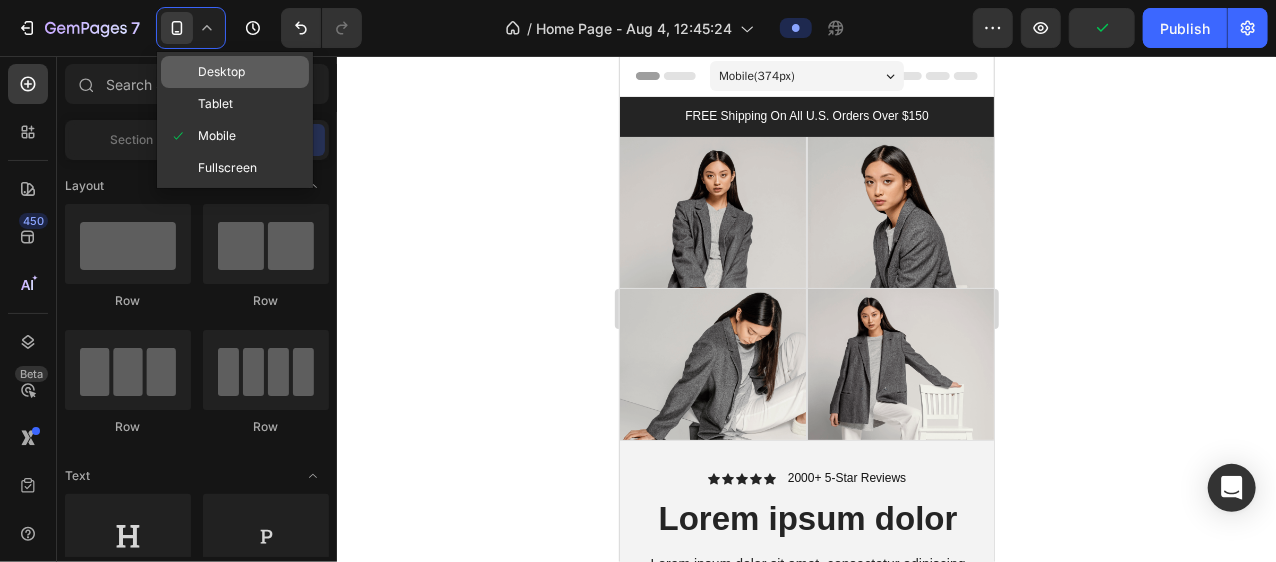 click on "Desktop" at bounding box center (221, 72) 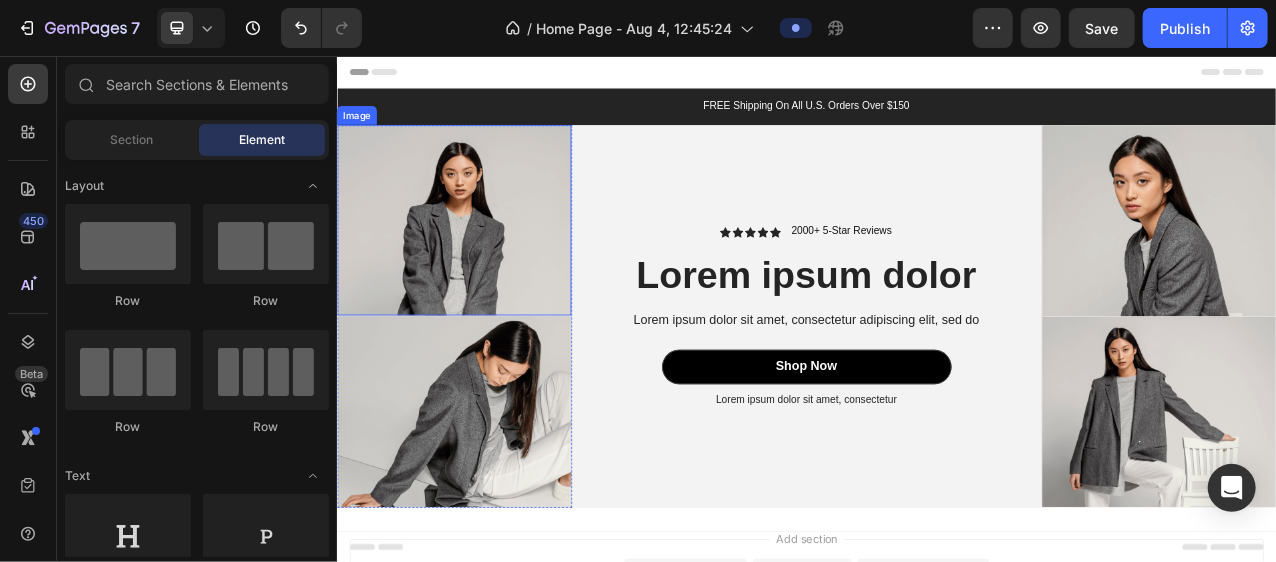 click at bounding box center [485, 265] 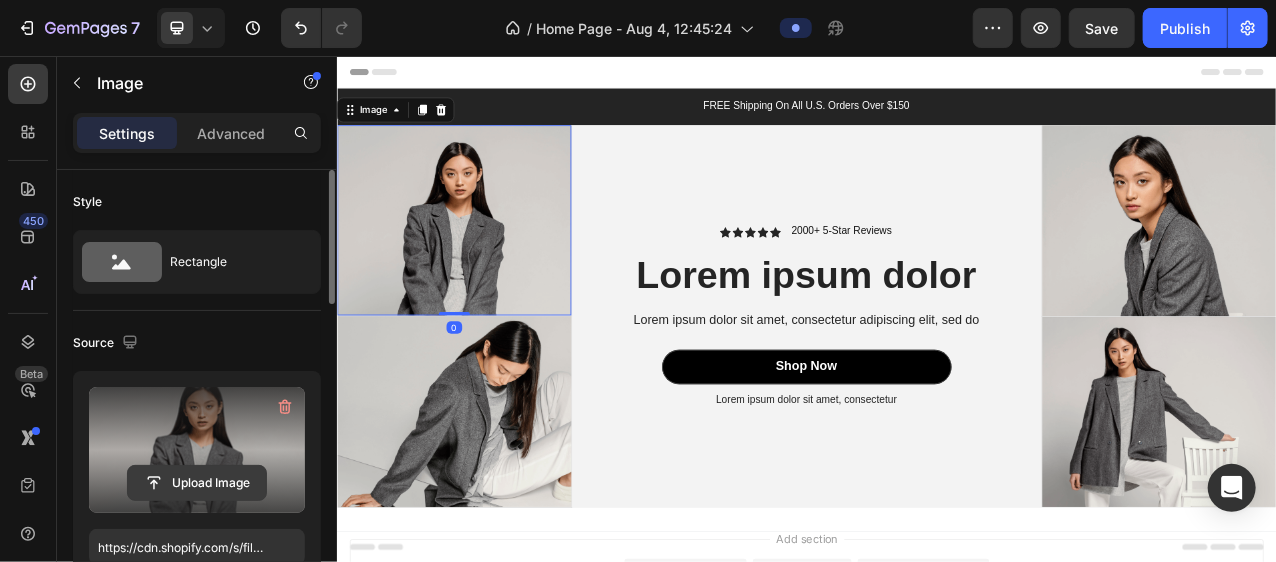 click on "Upload Image" at bounding box center [197, 483] 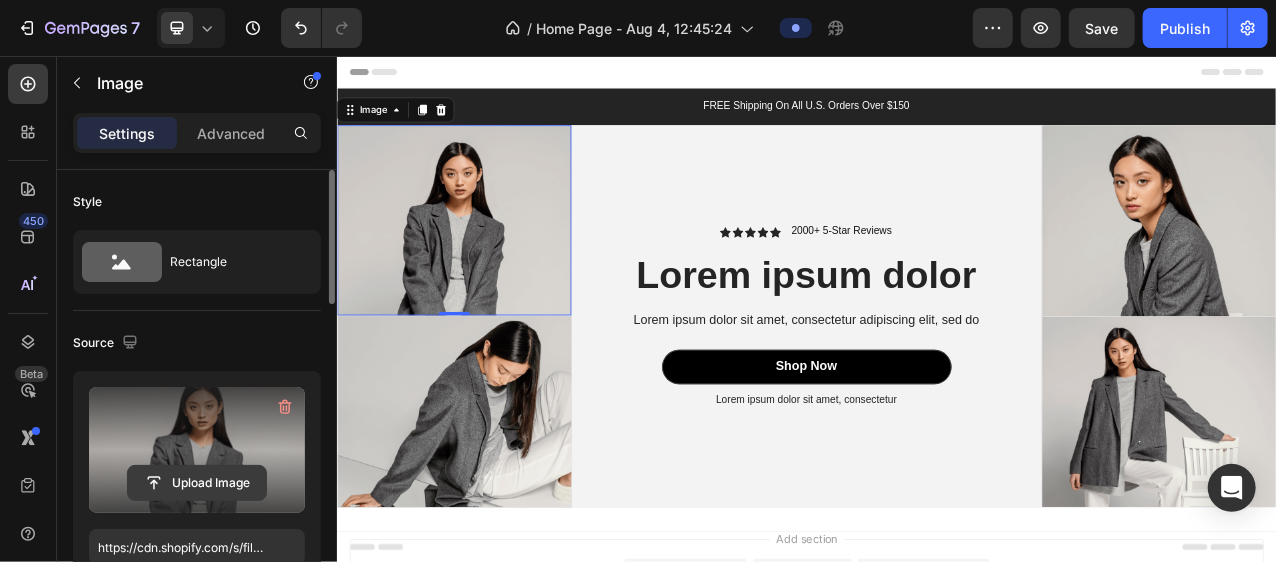 click 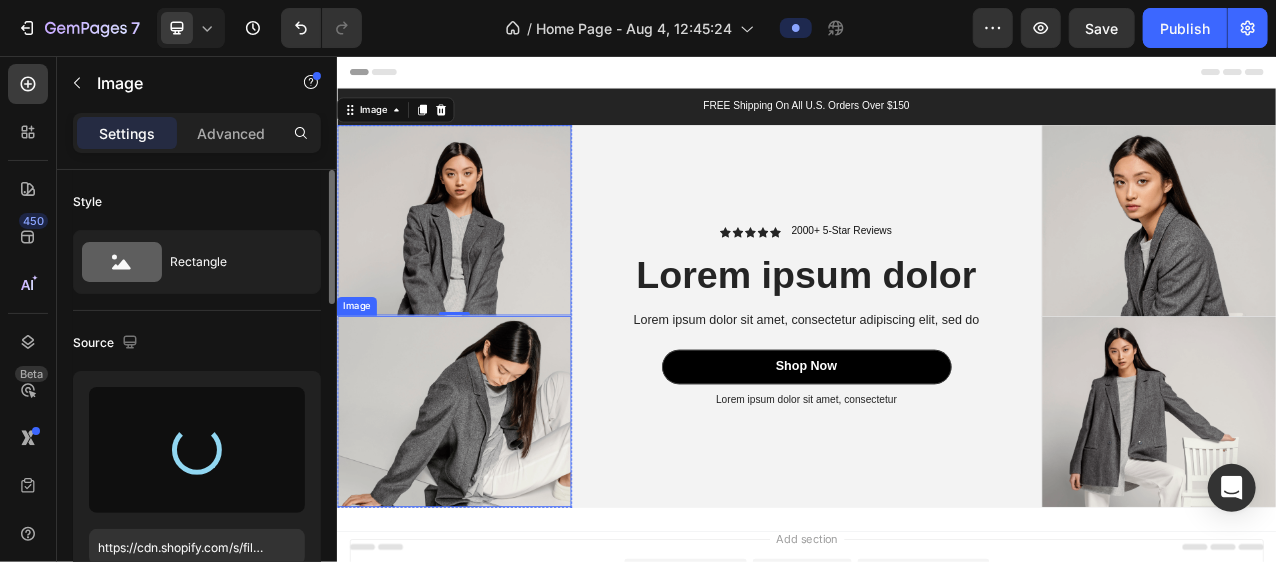 type on "https://cdn.shopify.com/s/files/1/0758/2967/4295/files/gempages_578139526371738300-7ece75e4-77a4-453c-8191-413351f4f06b.png" 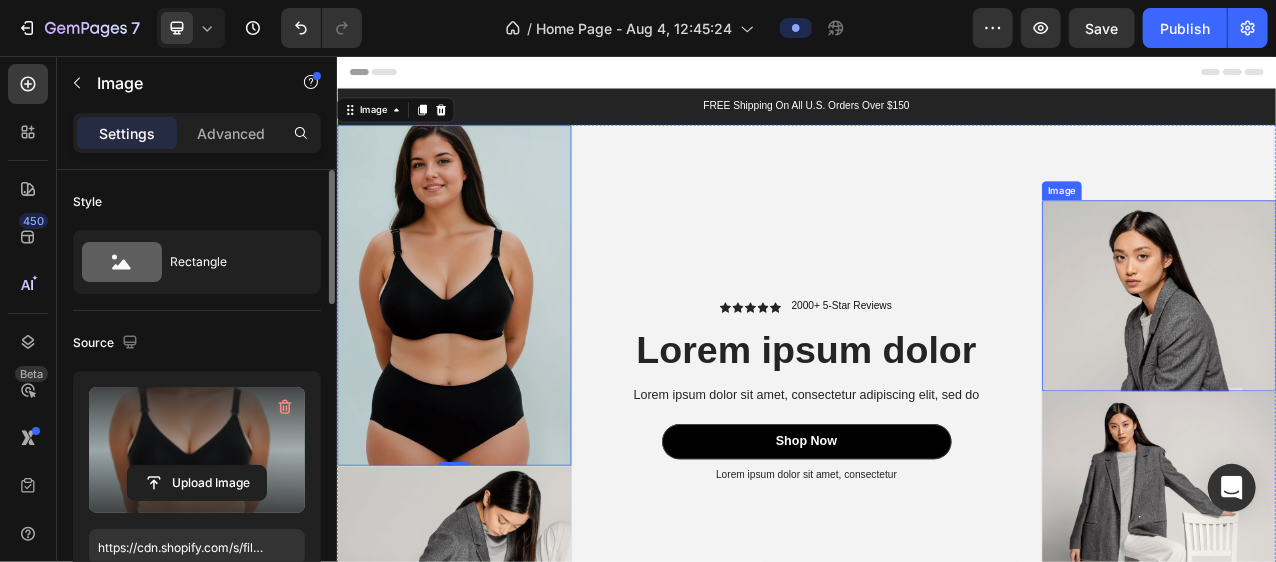 click at bounding box center [1386, 361] 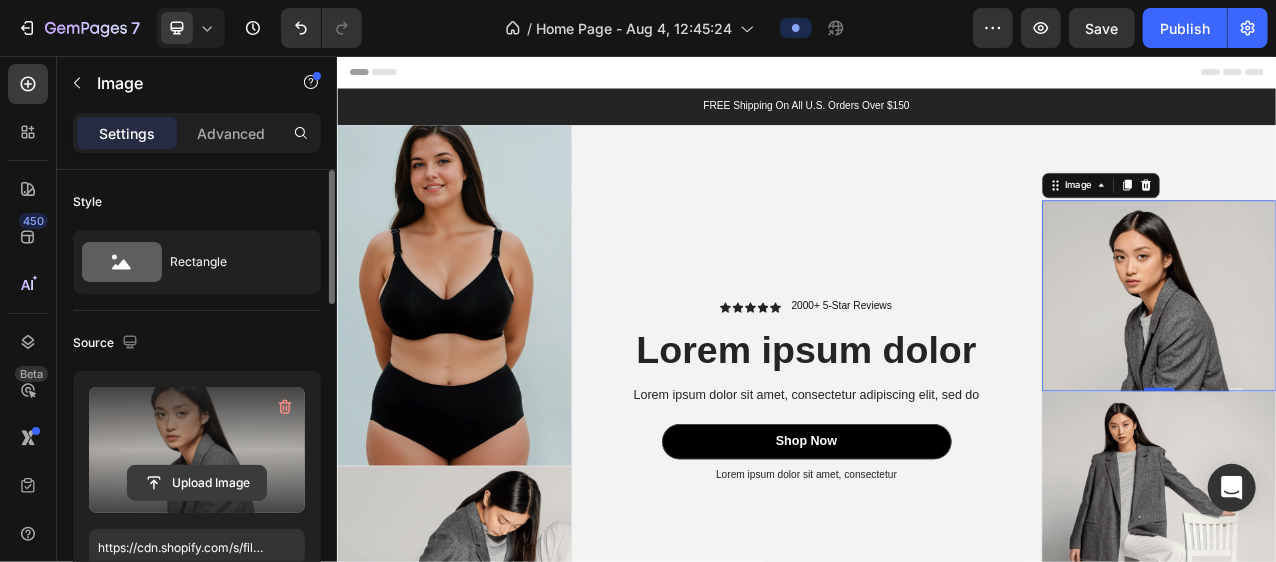 click 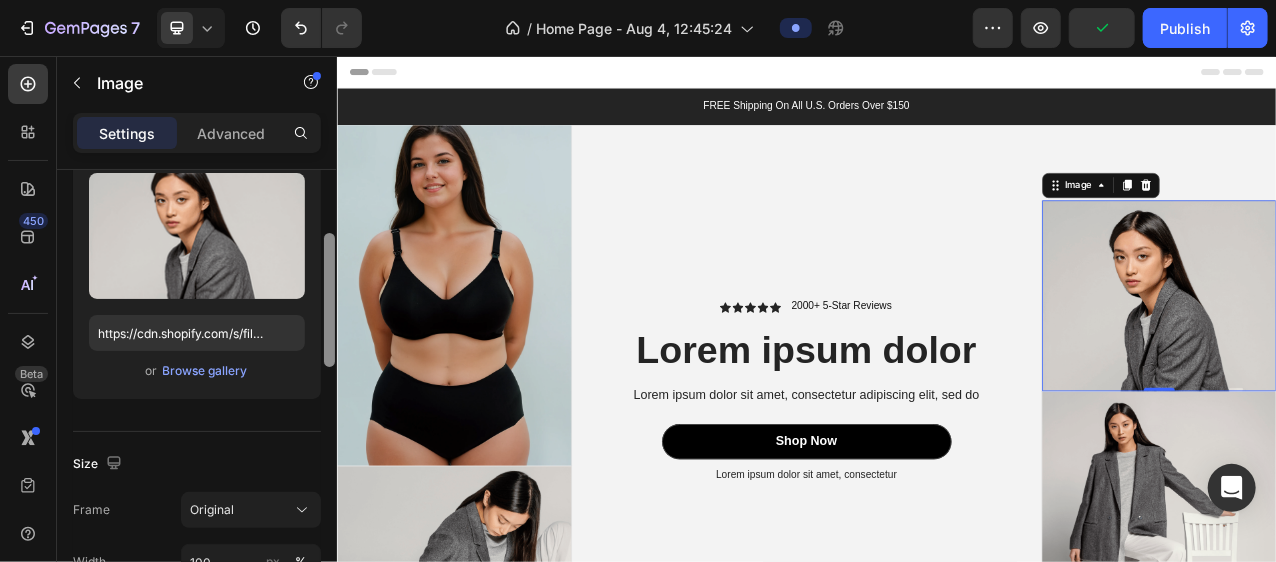 drag, startPoint x: 330, startPoint y: 295, endPoint x: 330, endPoint y: 358, distance: 63 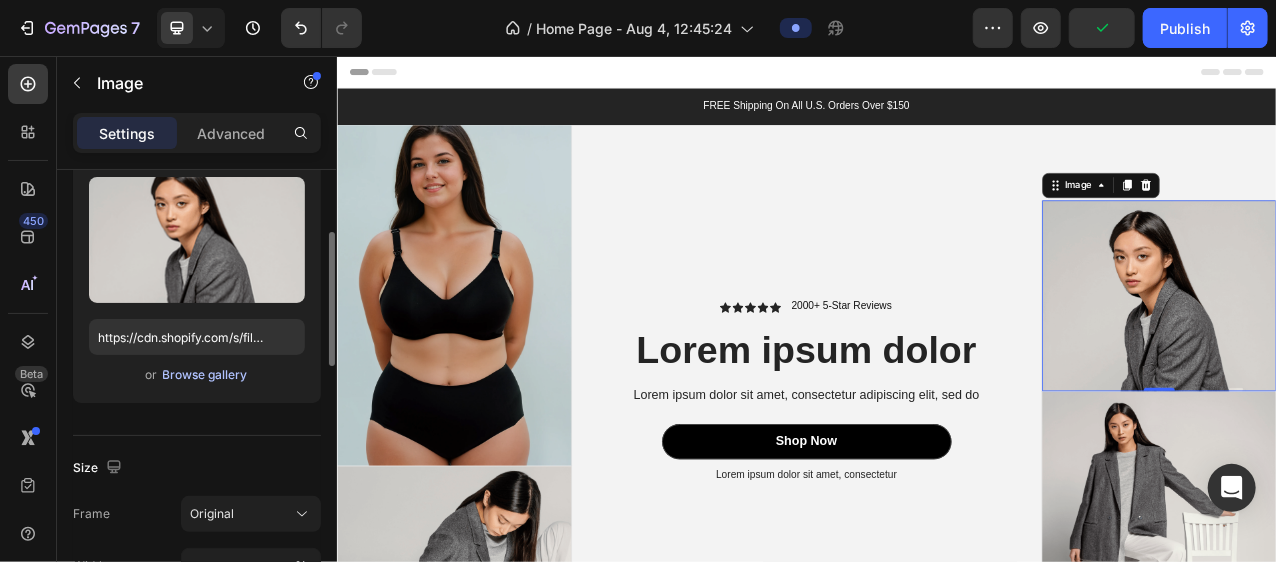 click on "Browse gallery" at bounding box center (205, 375) 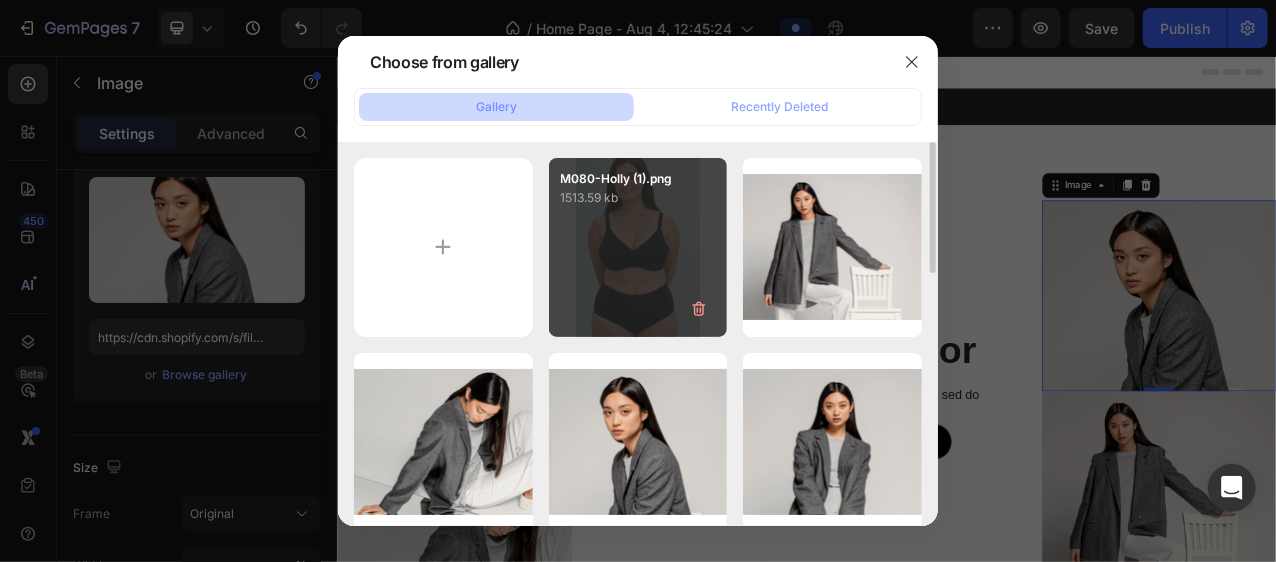 type 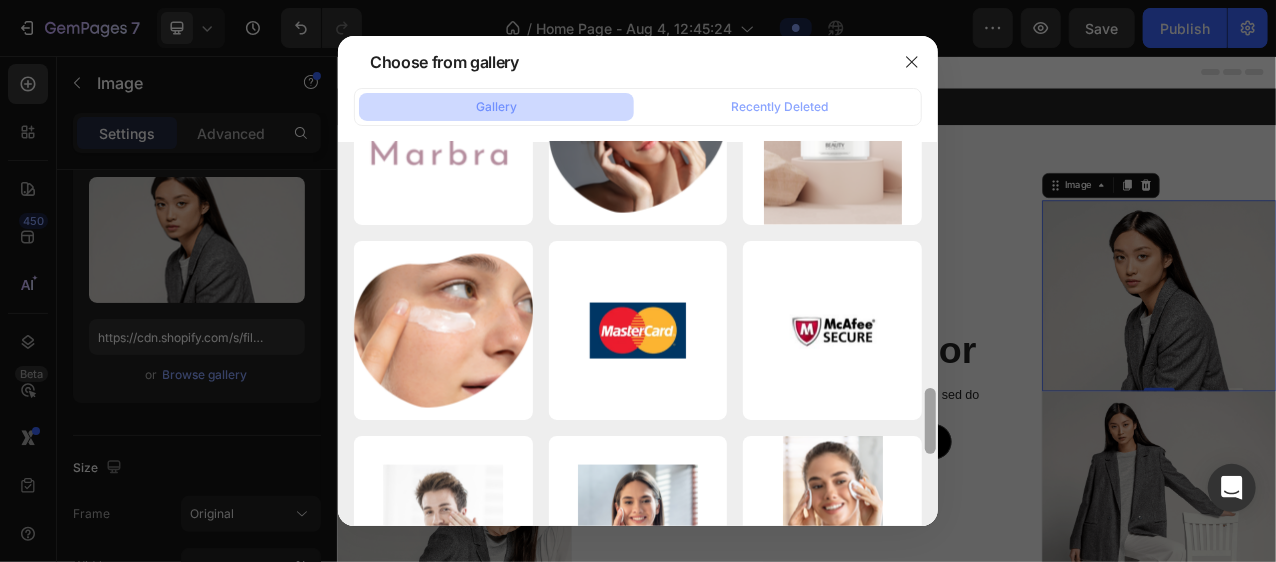 drag, startPoint x: 932, startPoint y: 196, endPoint x: 882, endPoint y: 681, distance: 487.5705 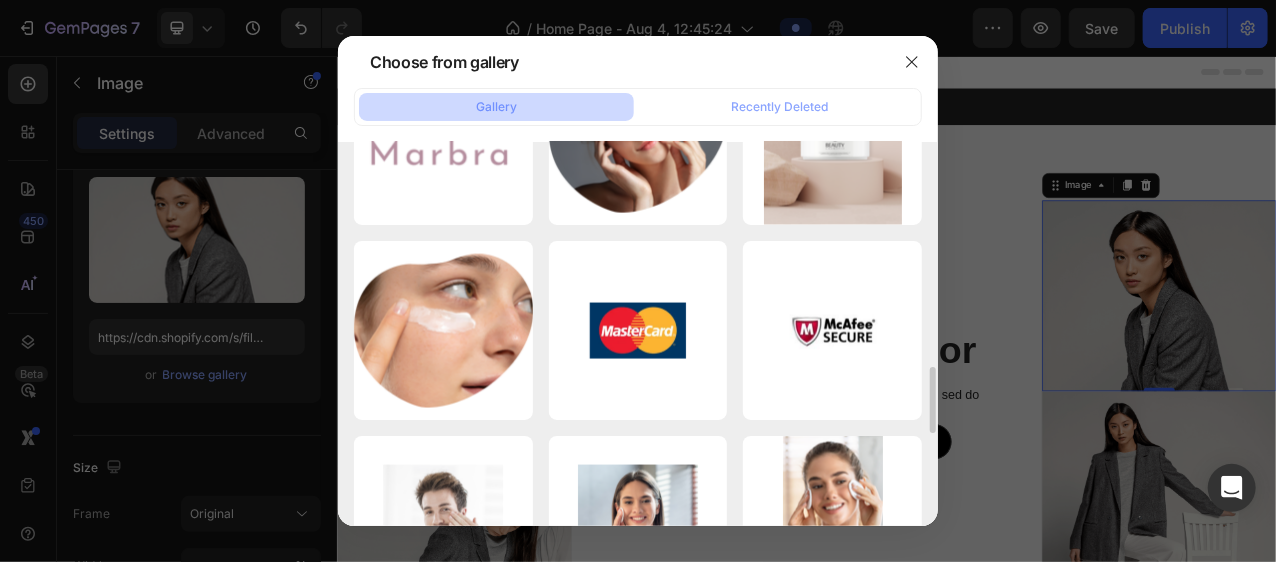 scroll, scrollTop: 1456, scrollLeft: 0, axis: vertical 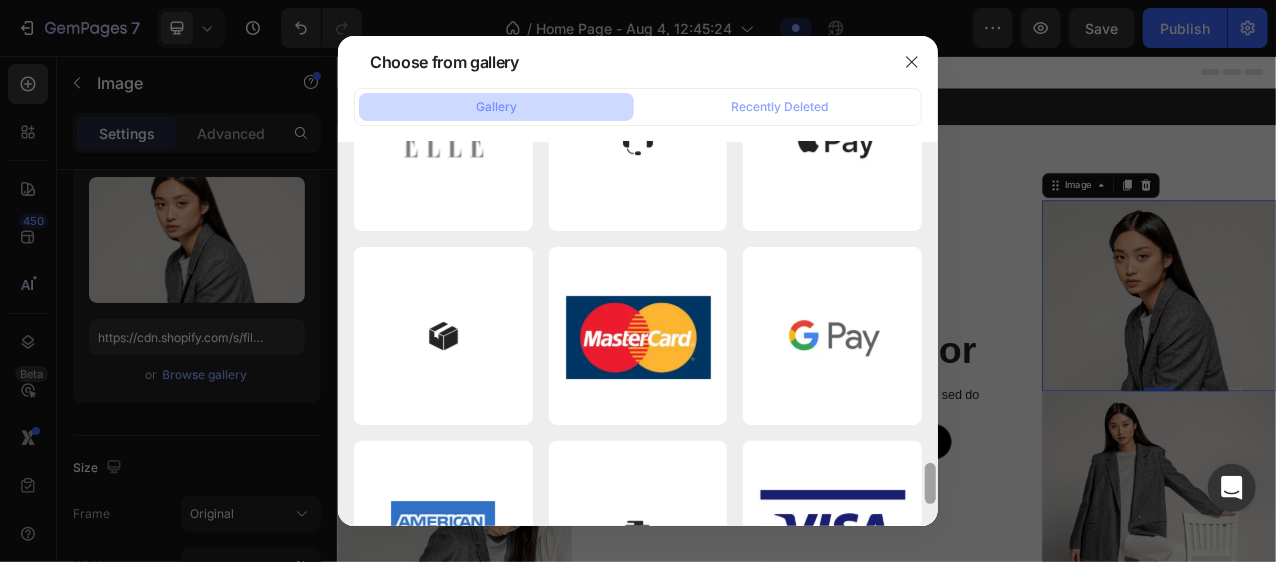 drag, startPoint x: 928, startPoint y: 424, endPoint x: 890, endPoint y: 687, distance: 265.73108 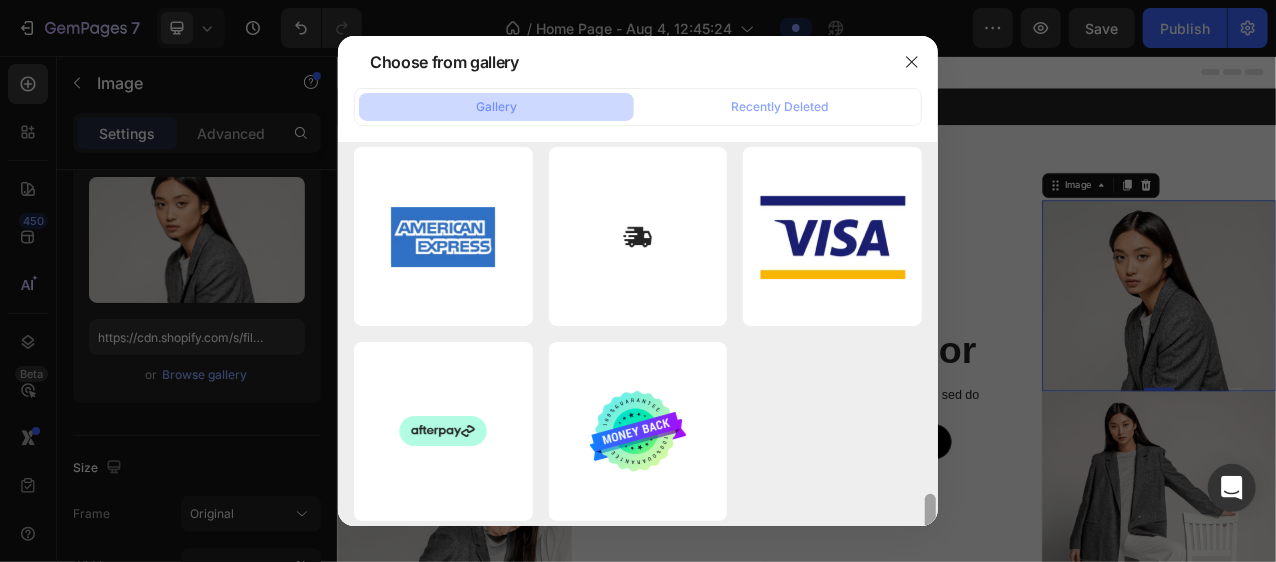 drag, startPoint x: 927, startPoint y: 491, endPoint x: 906, endPoint y: 627, distance: 137.61177 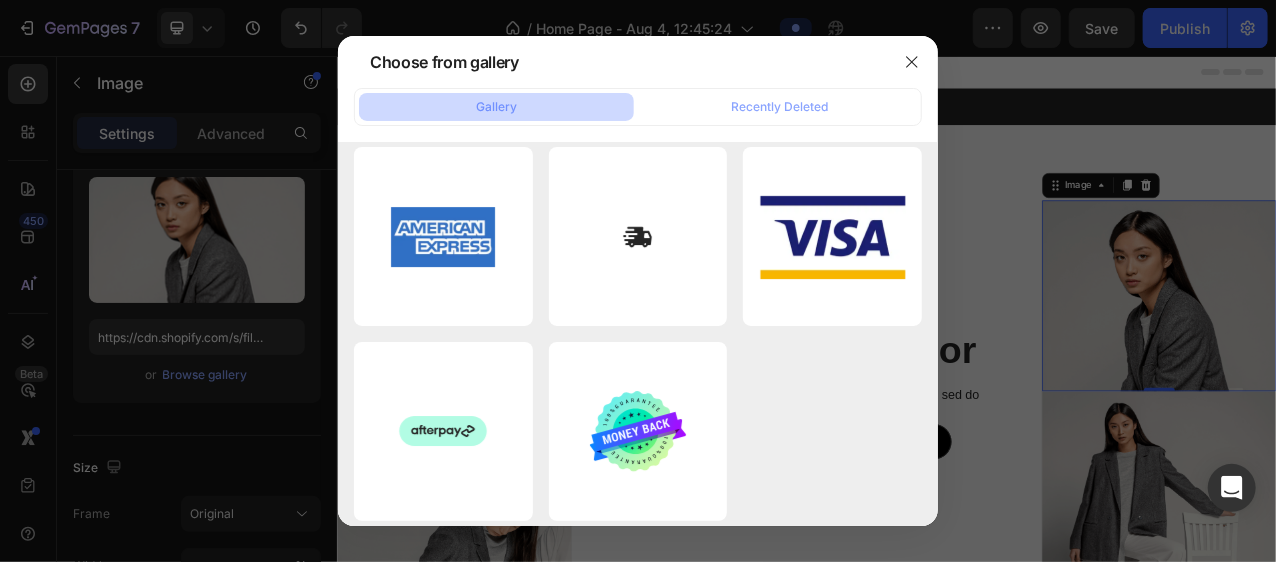 click at bounding box center [638, 281] 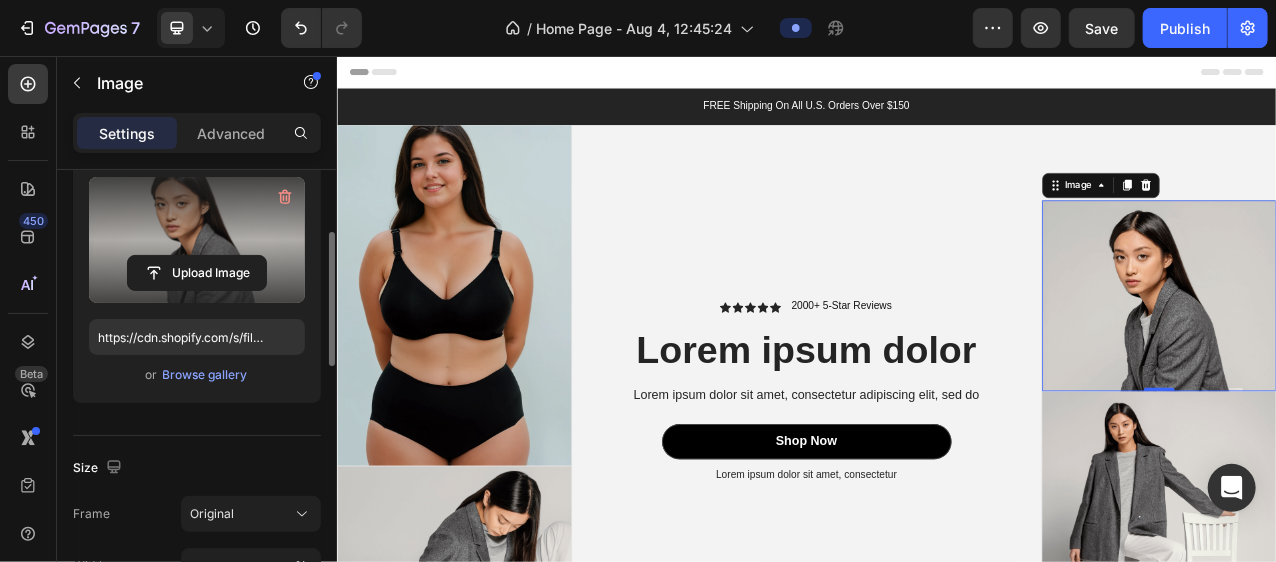 click at bounding box center [197, 240] 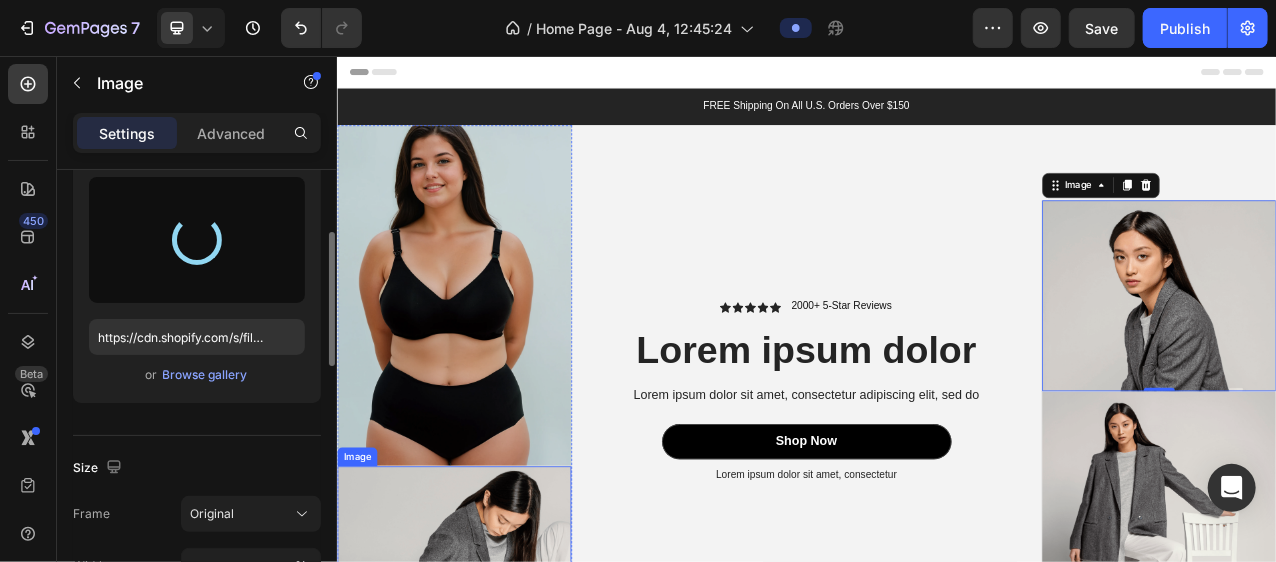 click at bounding box center (485, 701) 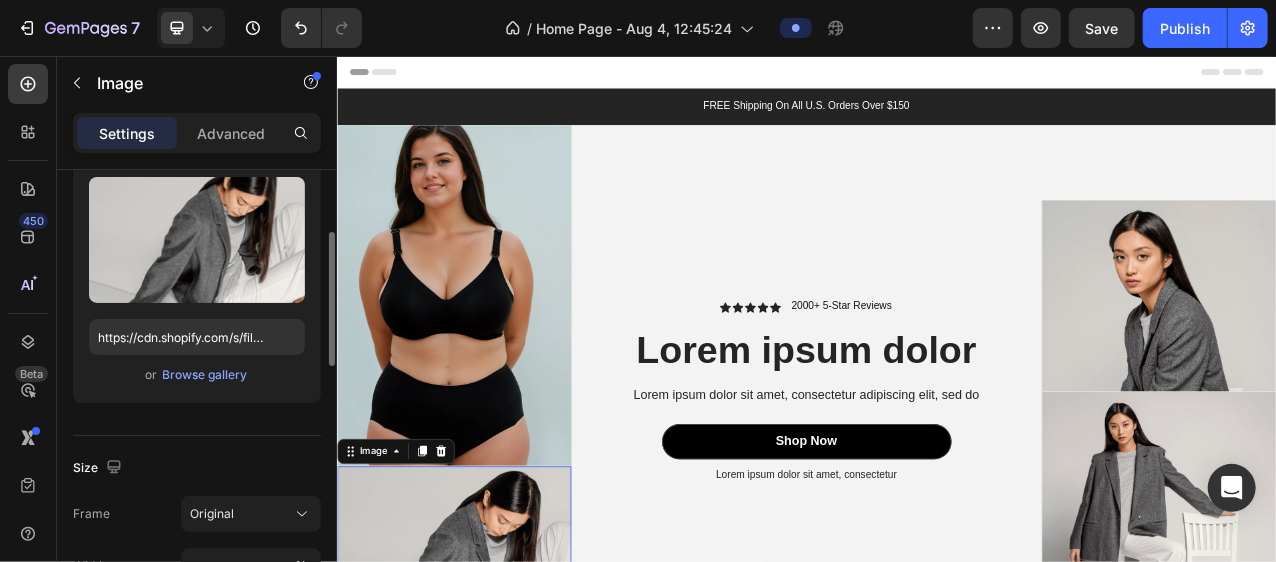 scroll, scrollTop: 210, scrollLeft: 0, axis: vertical 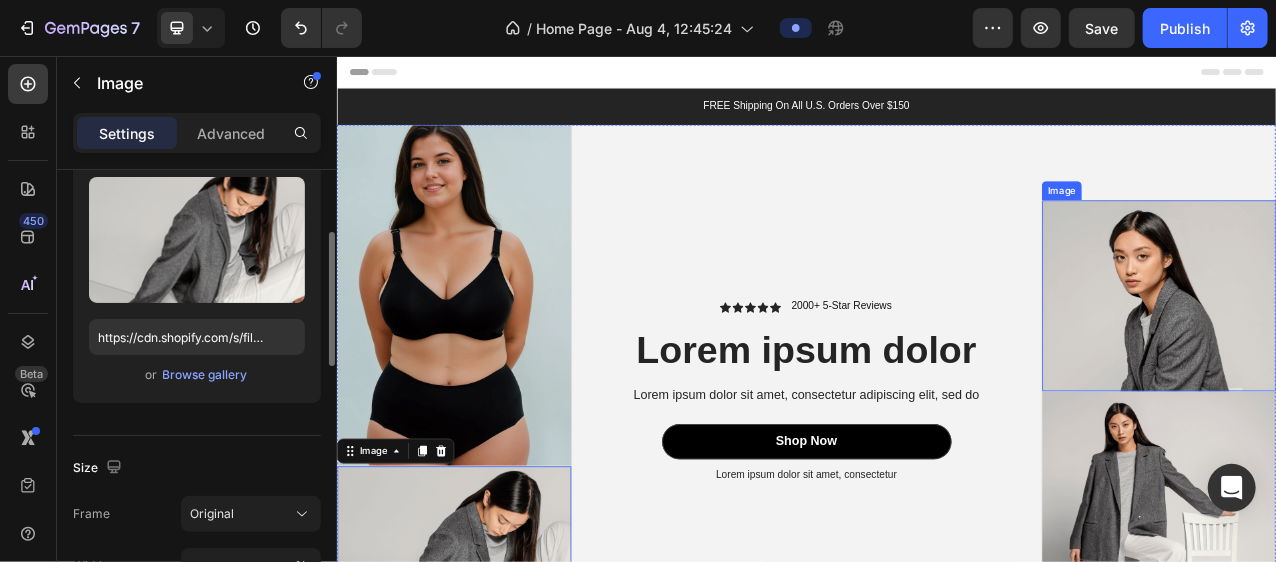 click at bounding box center [1386, 361] 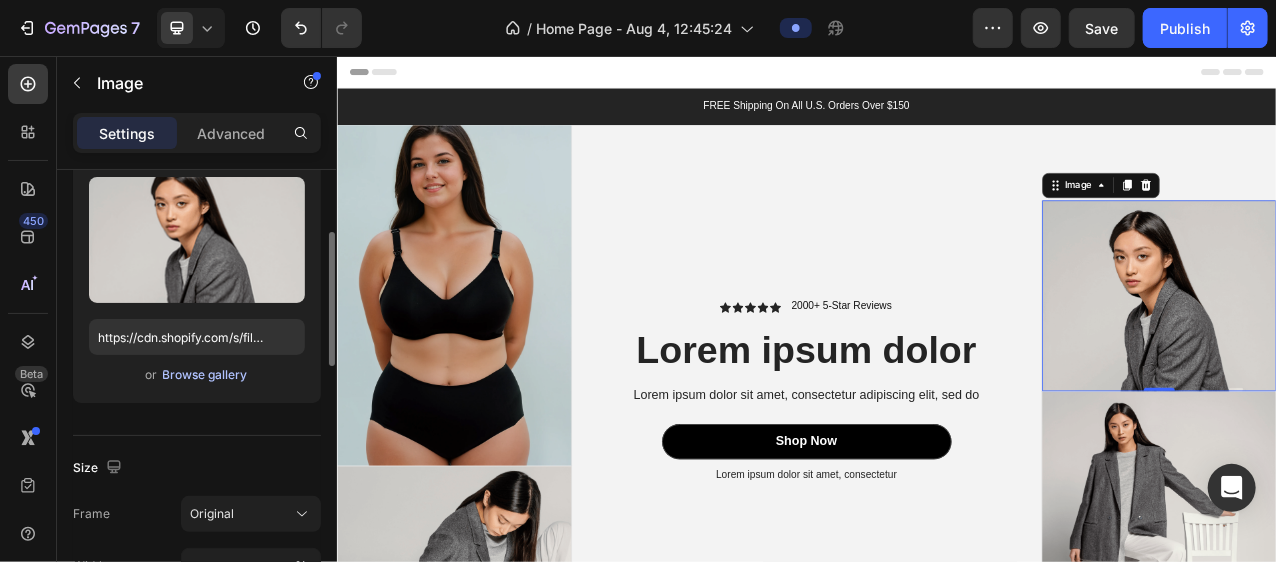 click on "Browse gallery" at bounding box center (205, 375) 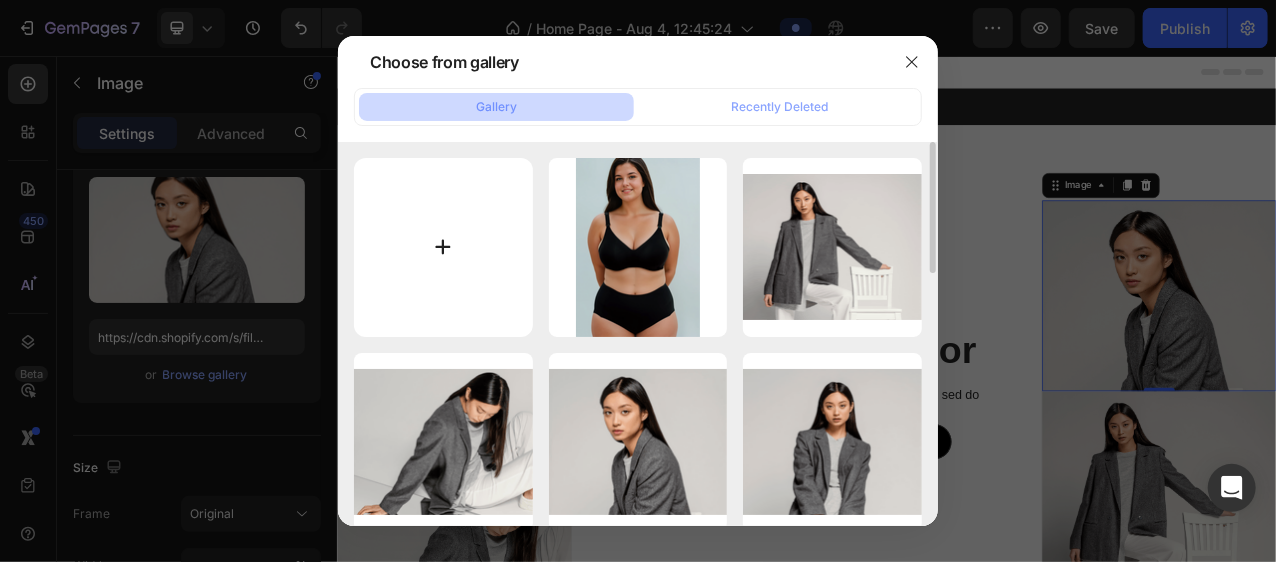 click at bounding box center (443, 247) 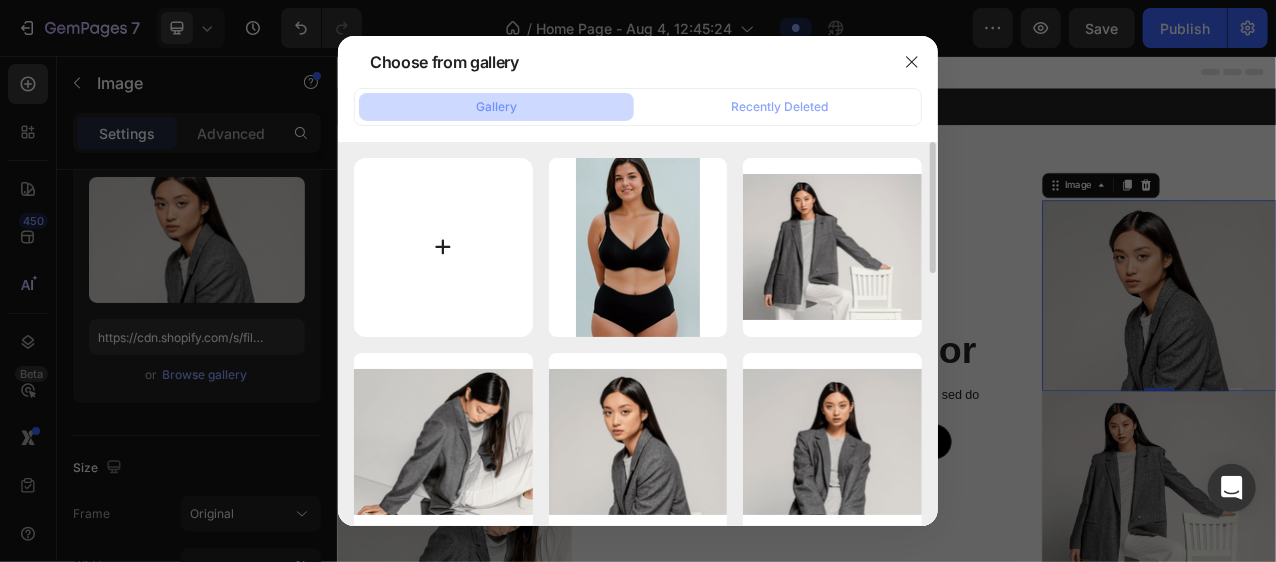type on "C:\fakepath\M011.jpg" 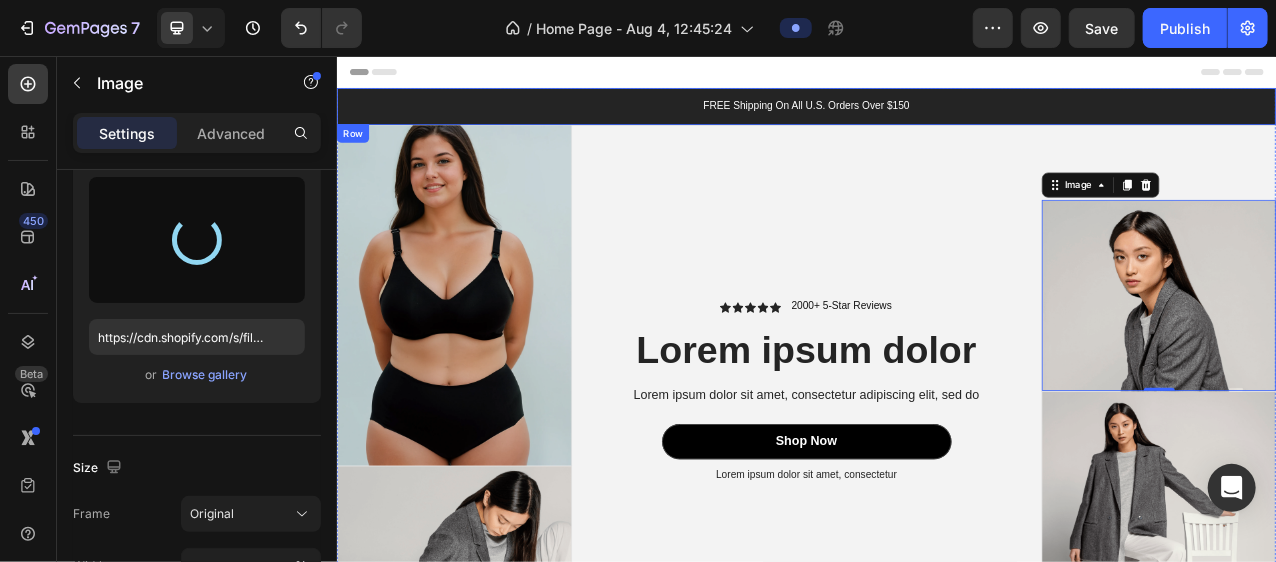 click on "FREE Shipping On All U.S. Orders Over $150 Text Block Row" at bounding box center [936, 120] 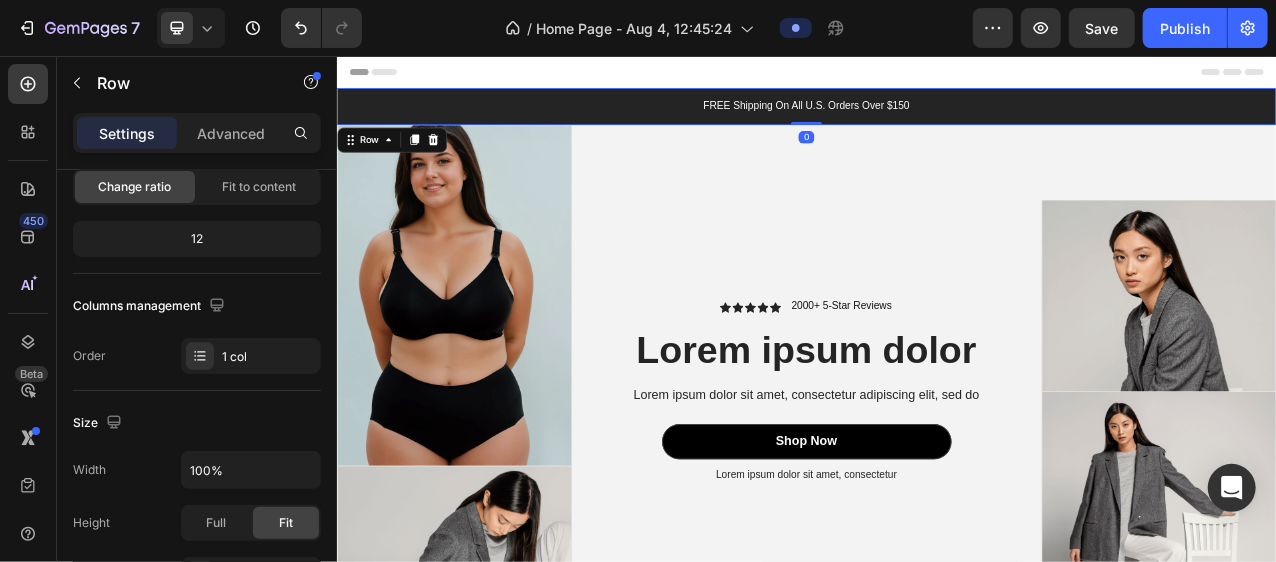 scroll, scrollTop: 0, scrollLeft: 0, axis: both 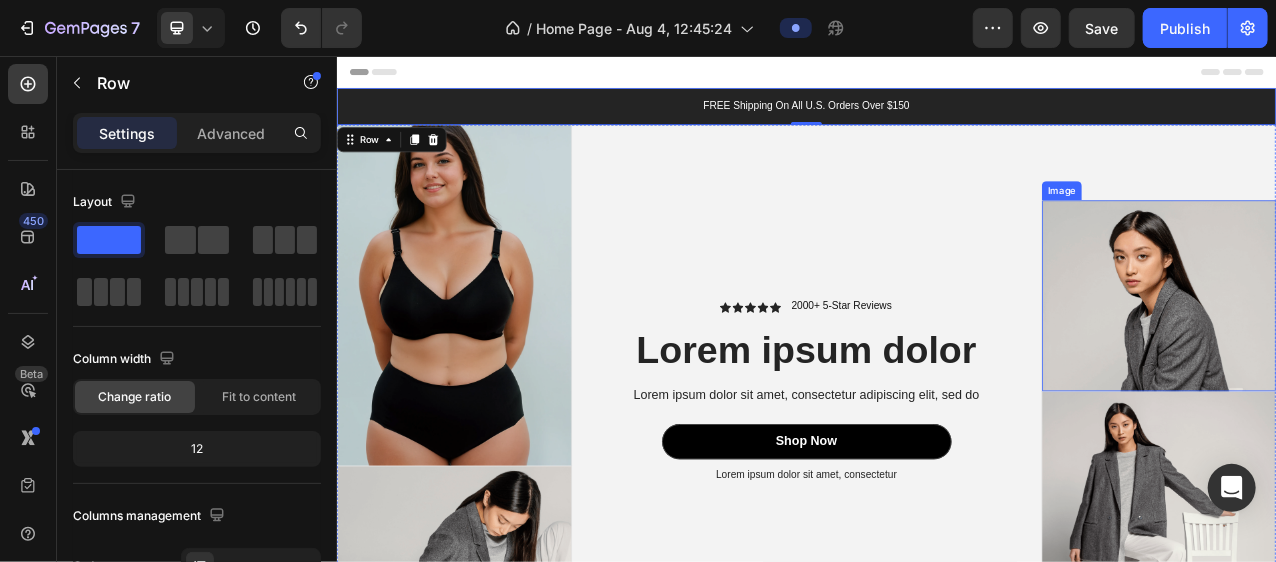 click at bounding box center [1386, 361] 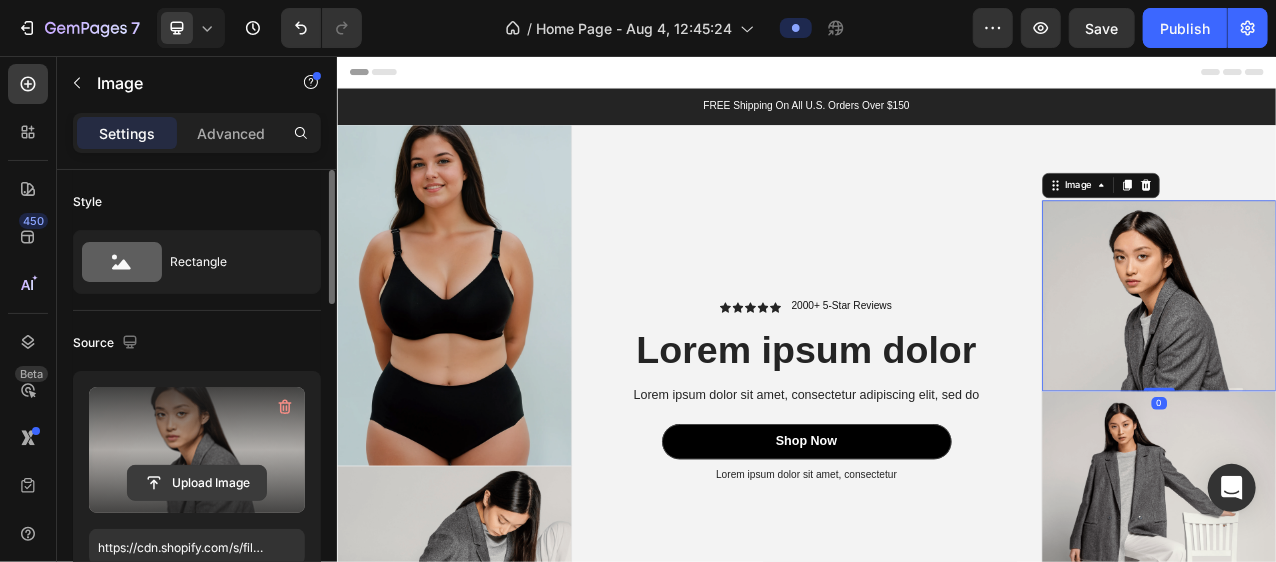 click 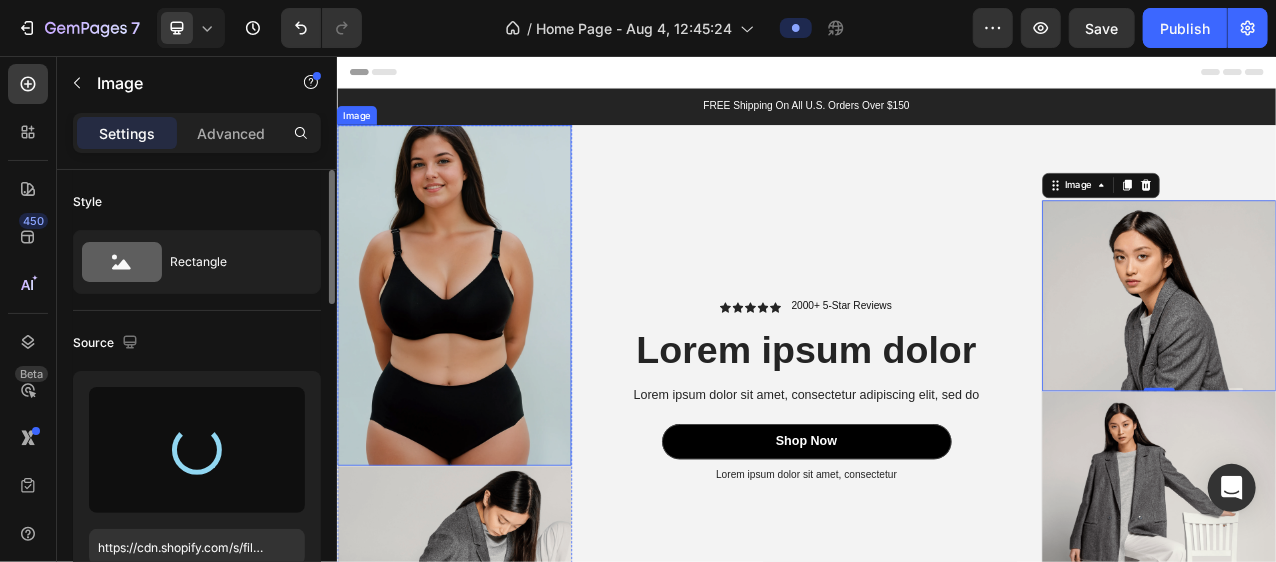 type on "https://cdn.shopify.com/s/files/1/0758/2967/4295/files/gempages_578139526371738300-9d1c03b7-5c24-4737-9a41-b7ad44cdacdd.jpg" 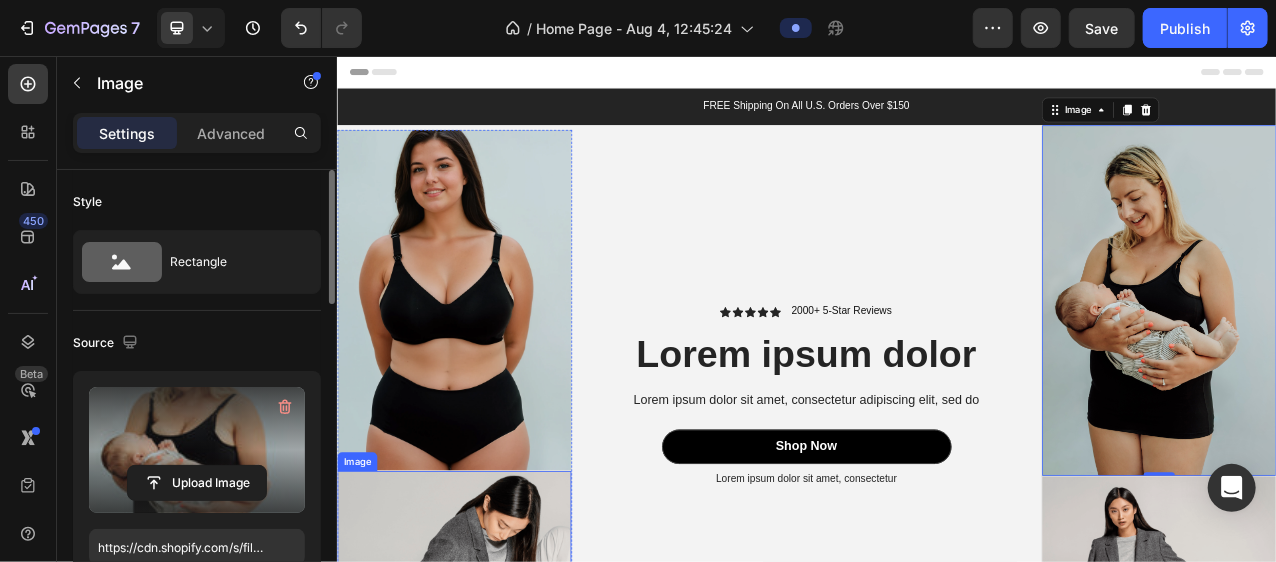 click at bounding box center (485, 707) 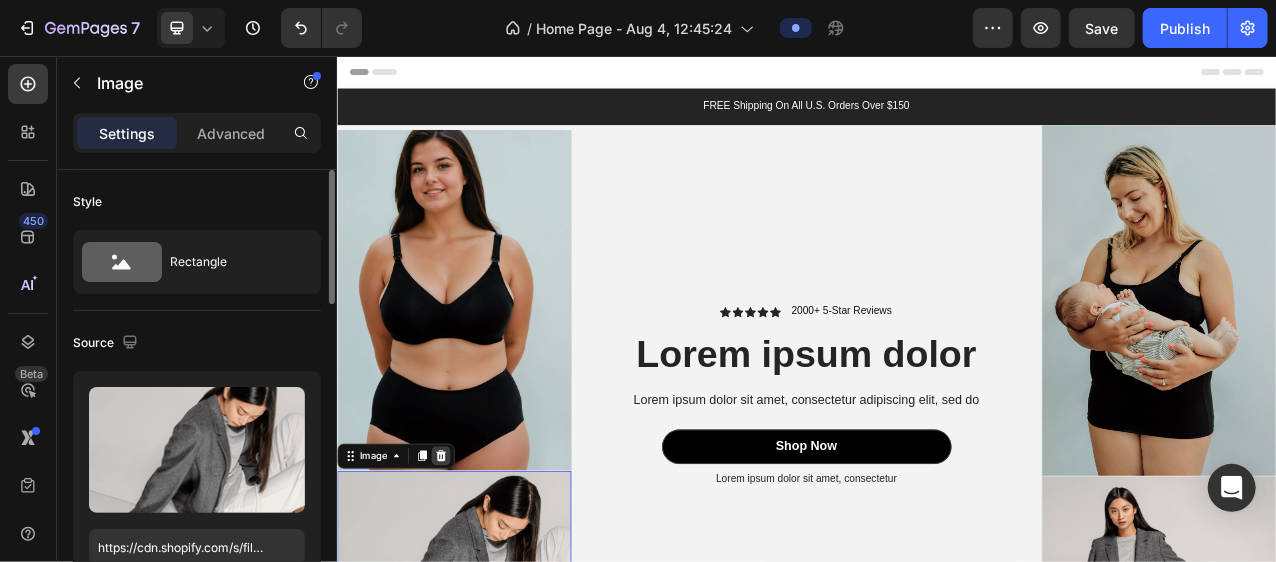 click at bounding box center [469, 567] 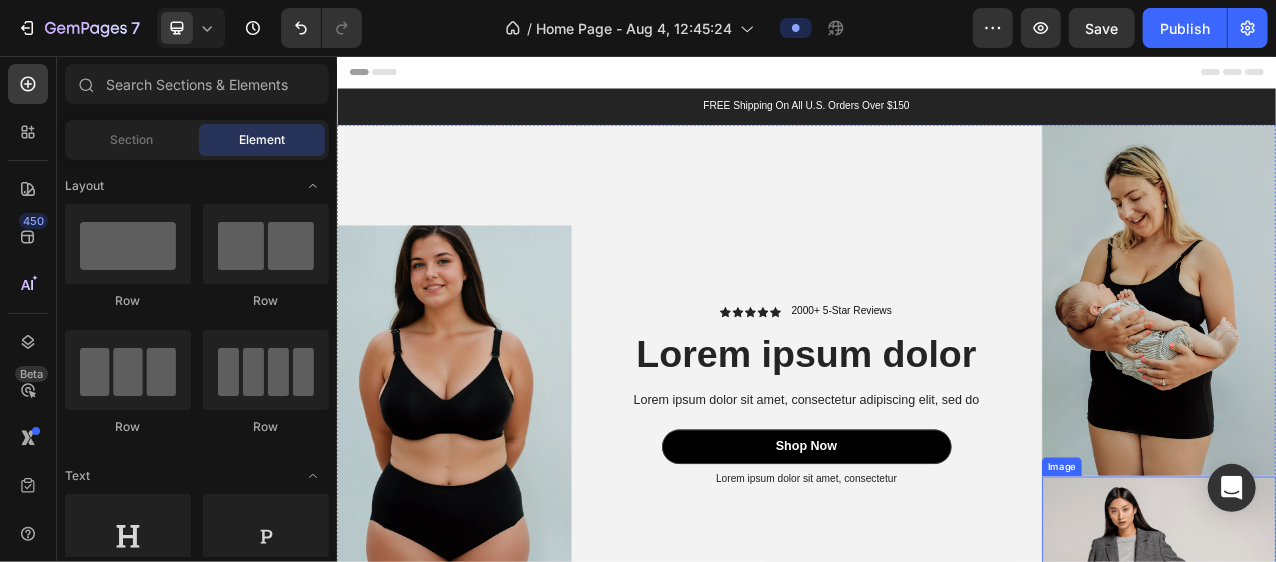 click at bounding box center (1386, 714) 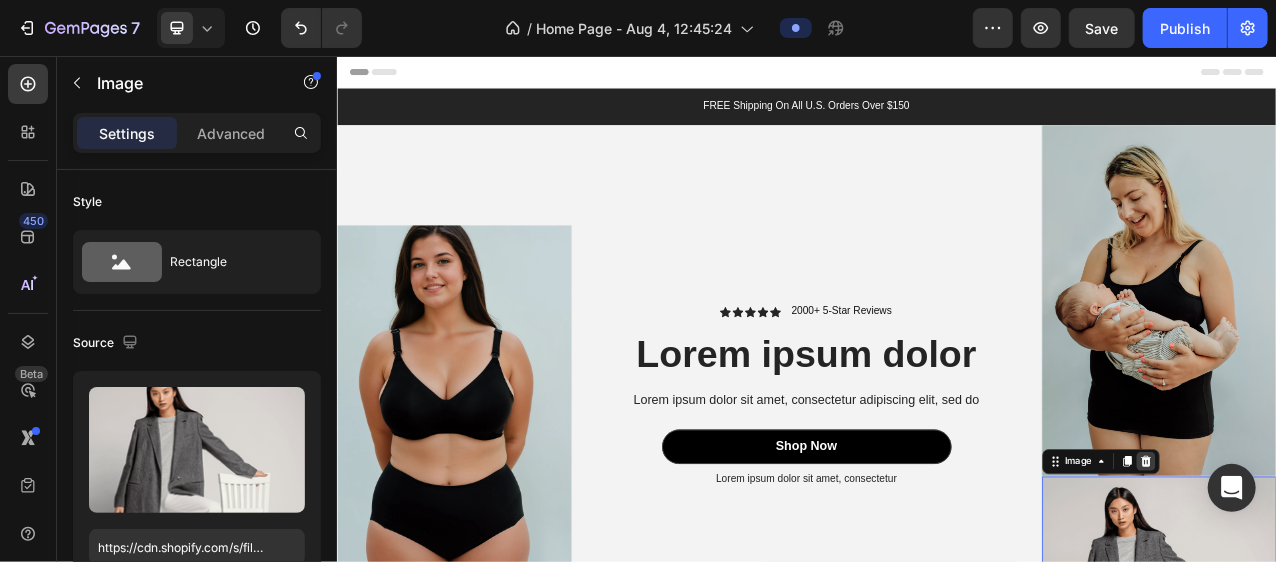 click 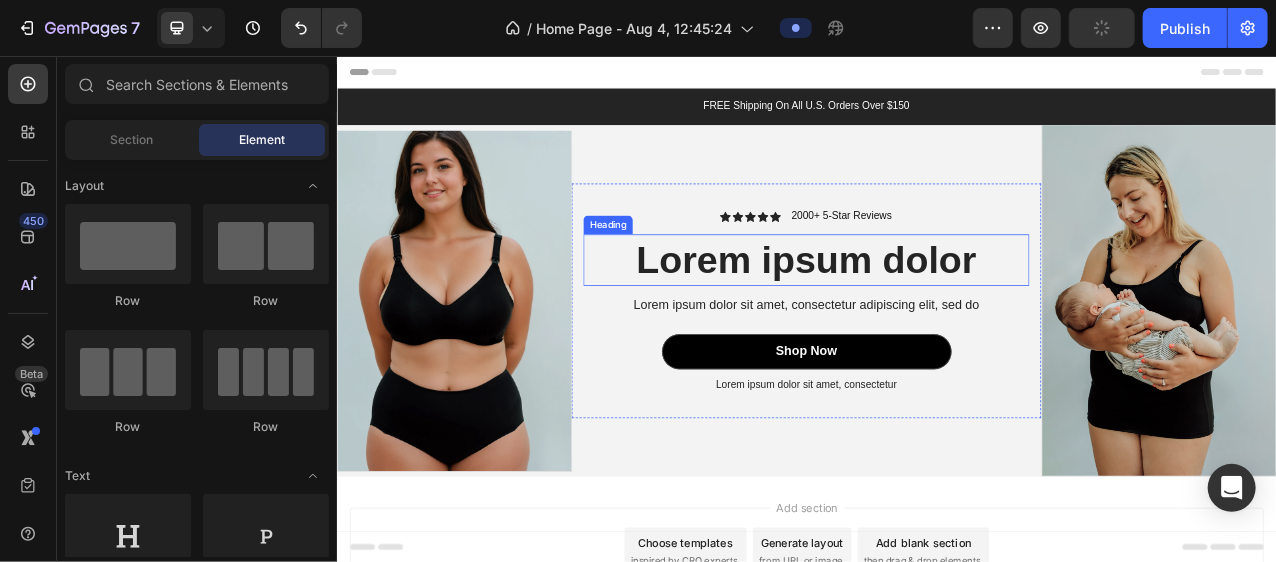 click on "Lorem ipsum dolor" at bounding box center [936, 317] 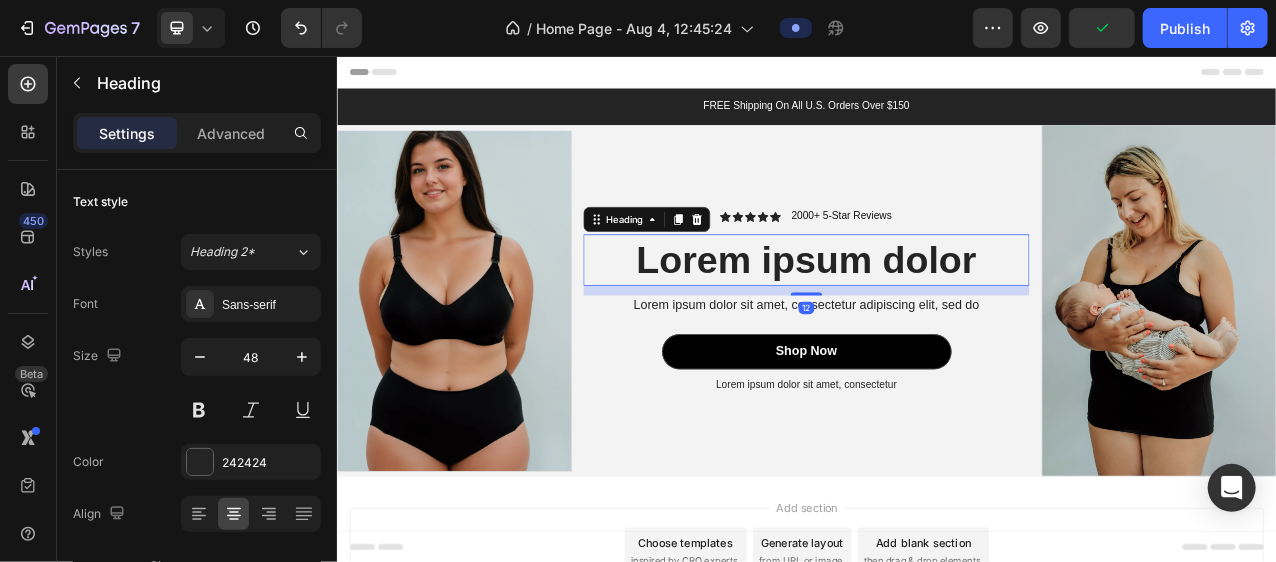 click on "Lorem ipsum dolor" at bounding box center [936, 317] 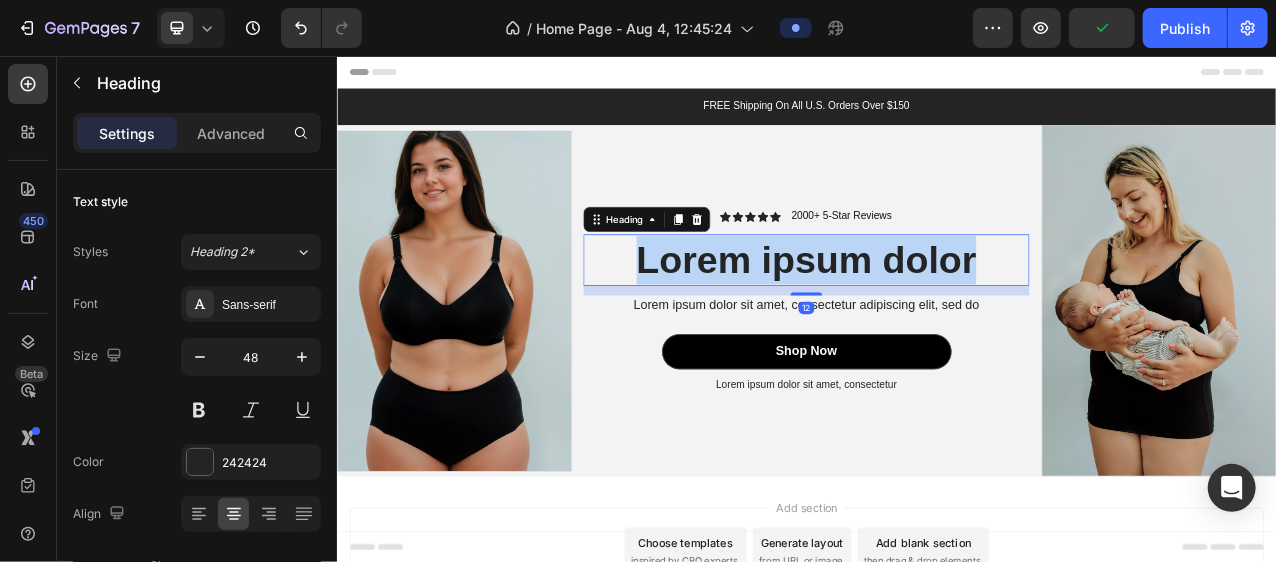 click on "Lorem ipsum dolor" at bounding box center (936, 317) 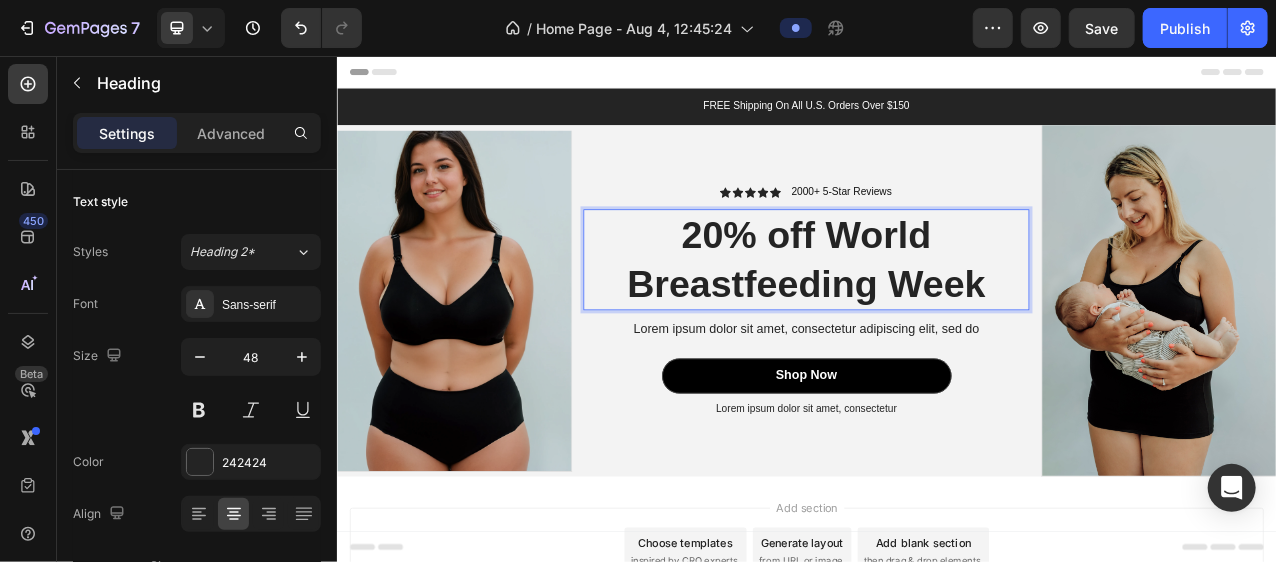 click on "20% off World Breastfeeding Week" at bounding box center [936, 316] 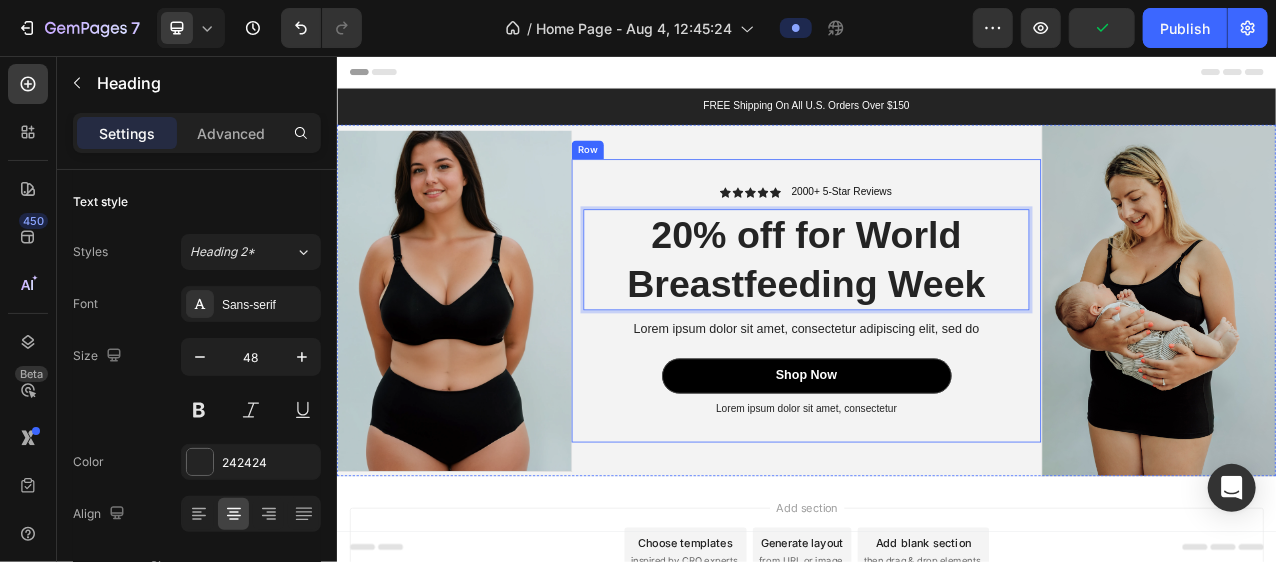 click on "Icon Icon Icon Icon Icon Icon List 2000+ 5-Star Reviews Text Block Row 20% off for World Breastfeeding Week Heading   12 Lorem ipsum dolor sit amet, consectetur adipiscing elit, sed do Text Block Shop Now Button Lorem ipsum dolor sit amet, consectetur  Text Block Row" at bounding box center (936, 369) 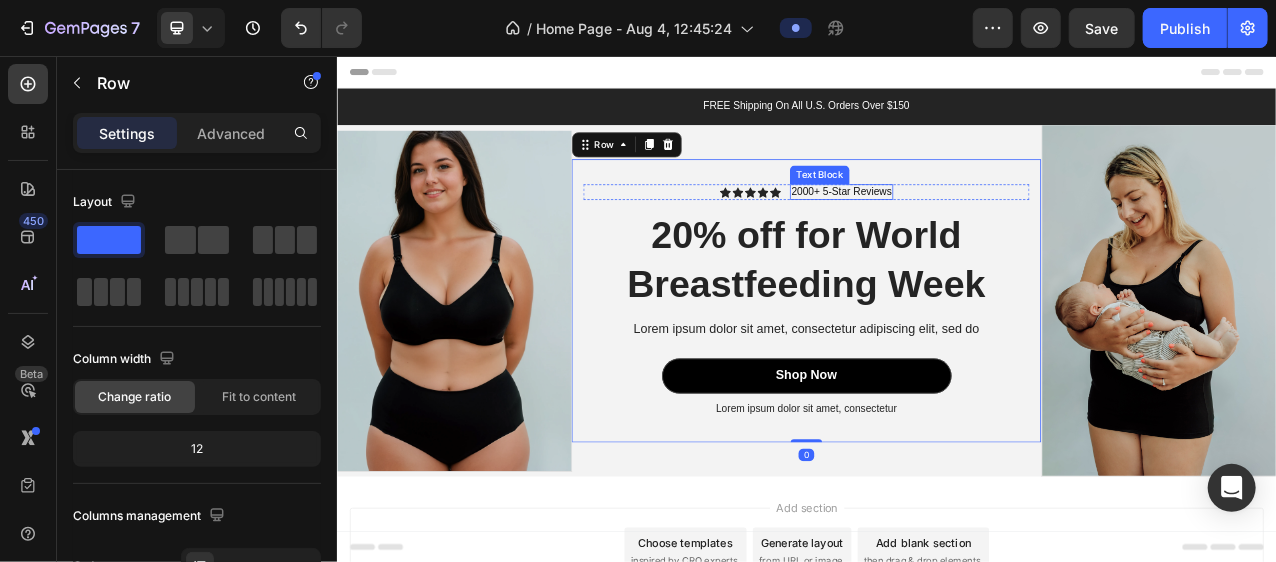 click on "2000+ 5-Star Reviews" at bounding box center (981, 230) 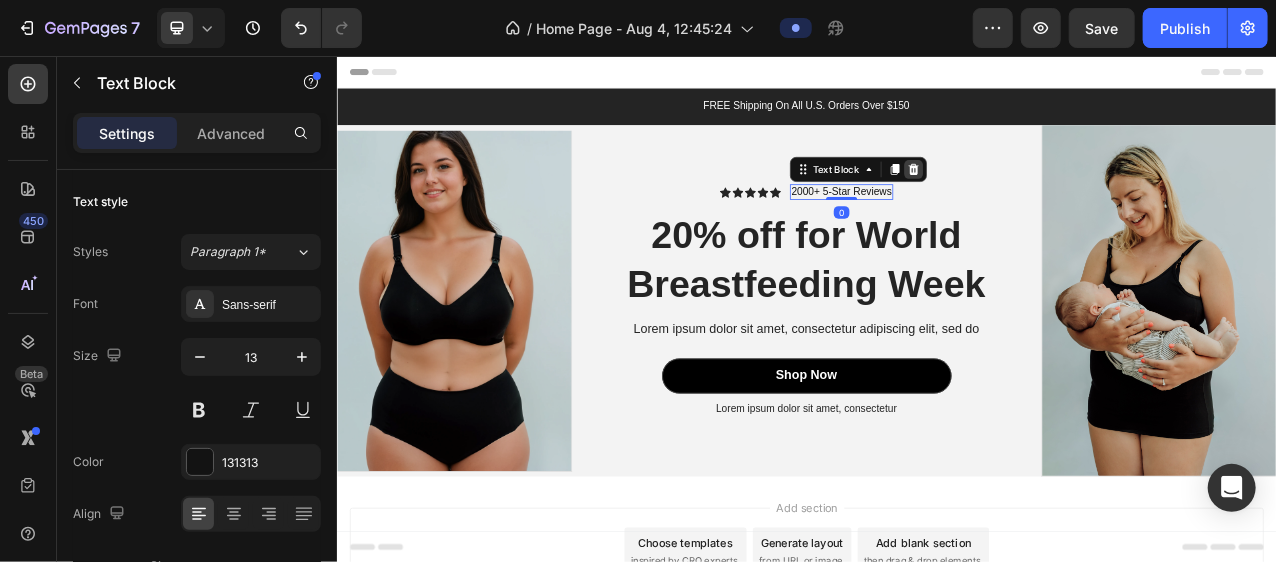 click 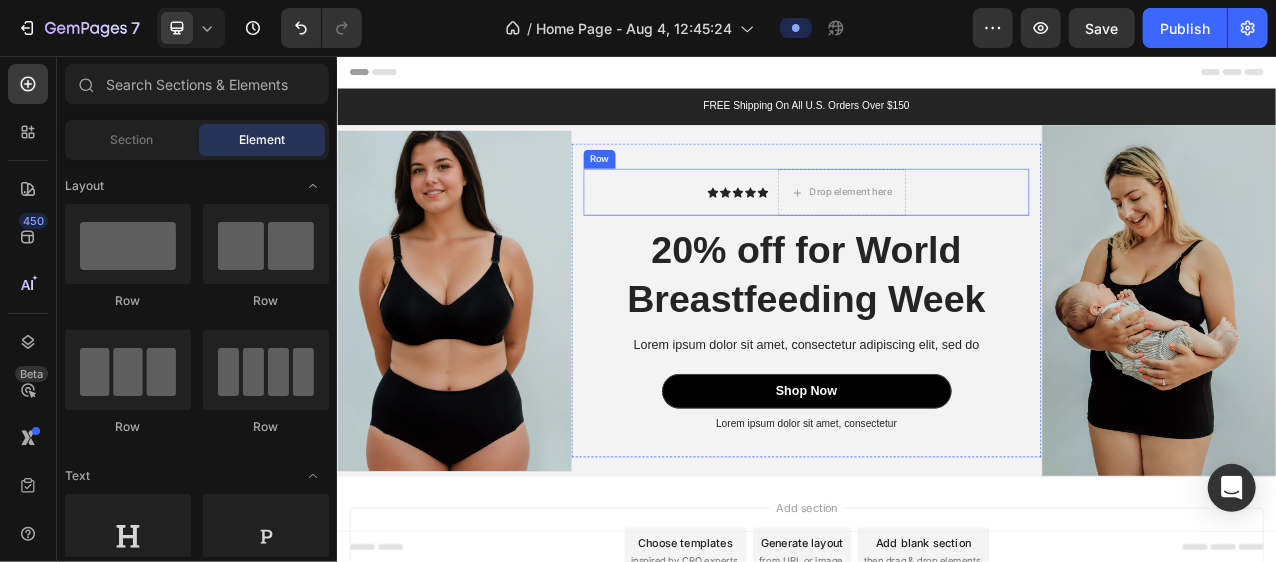 click 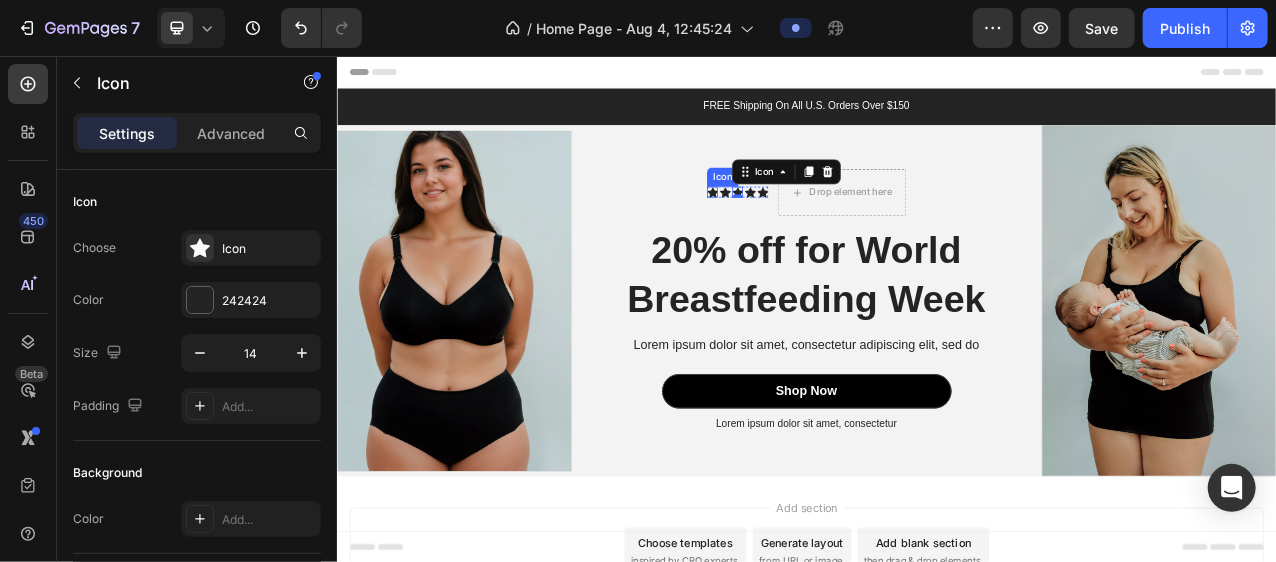 click 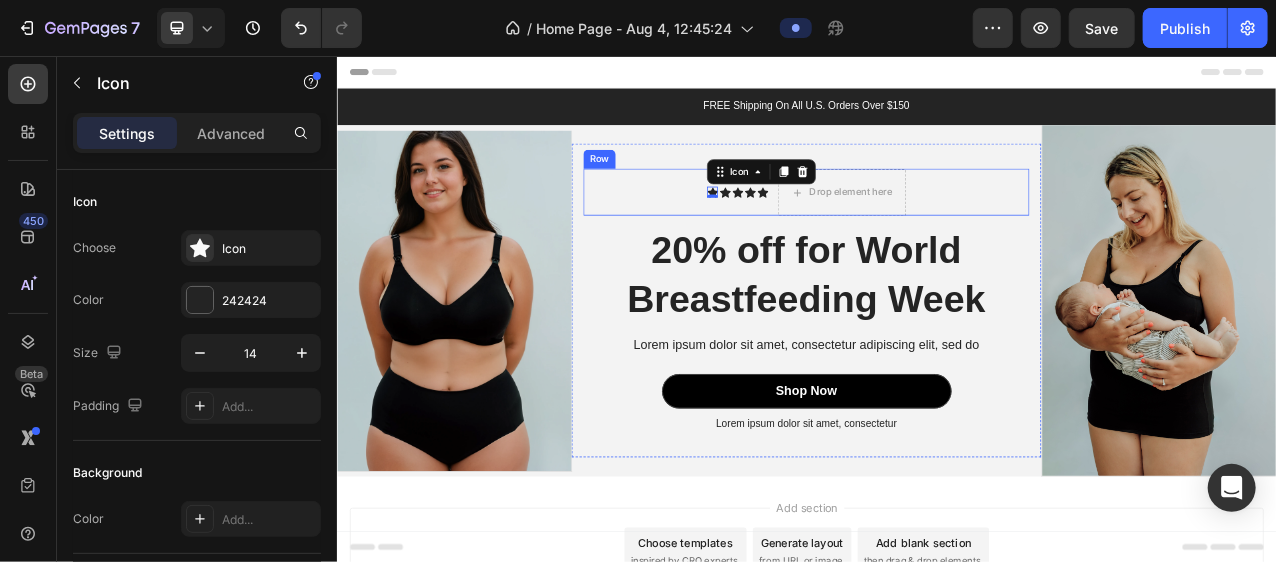 click on "Icon" at bounding box center [880, 230] 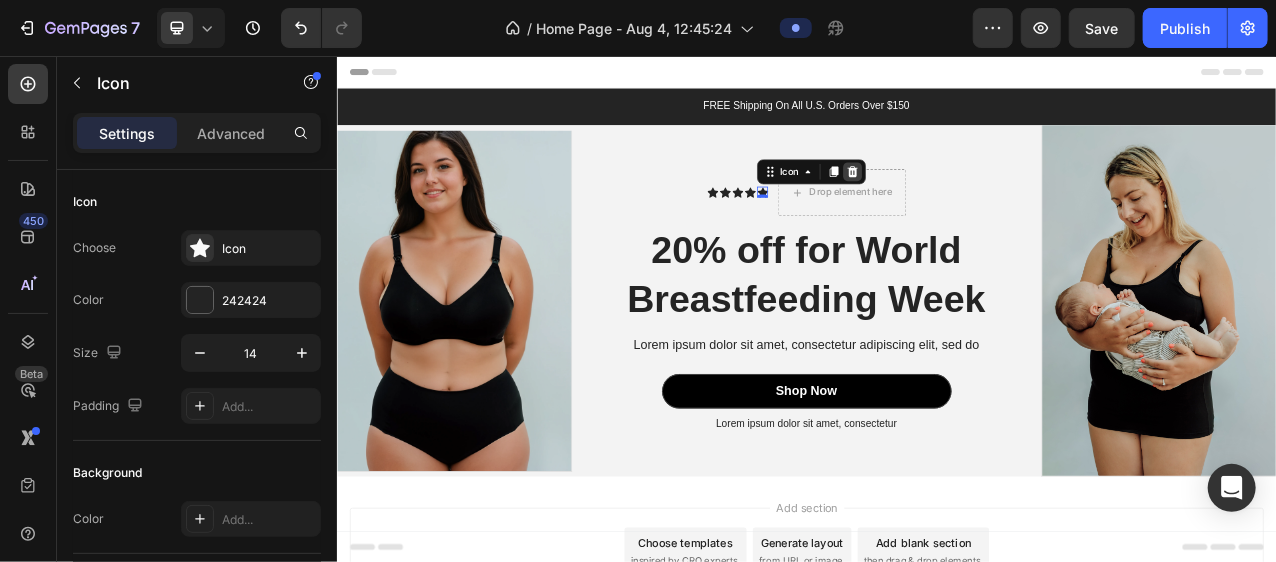 click 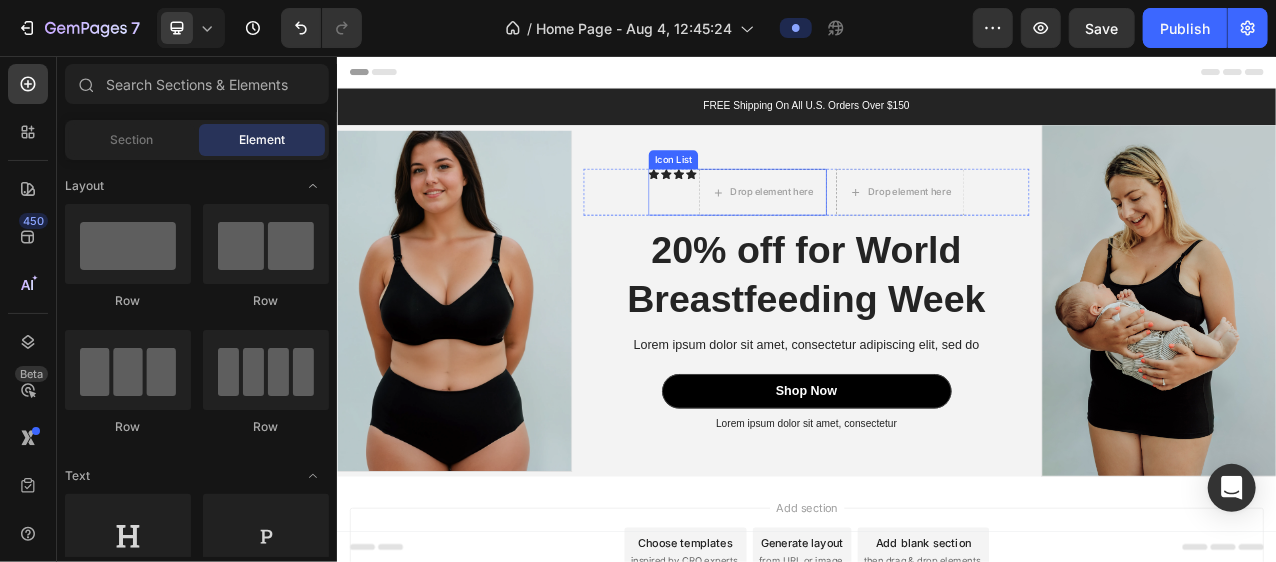 click on "Icon" at bounding box center [757, 230] 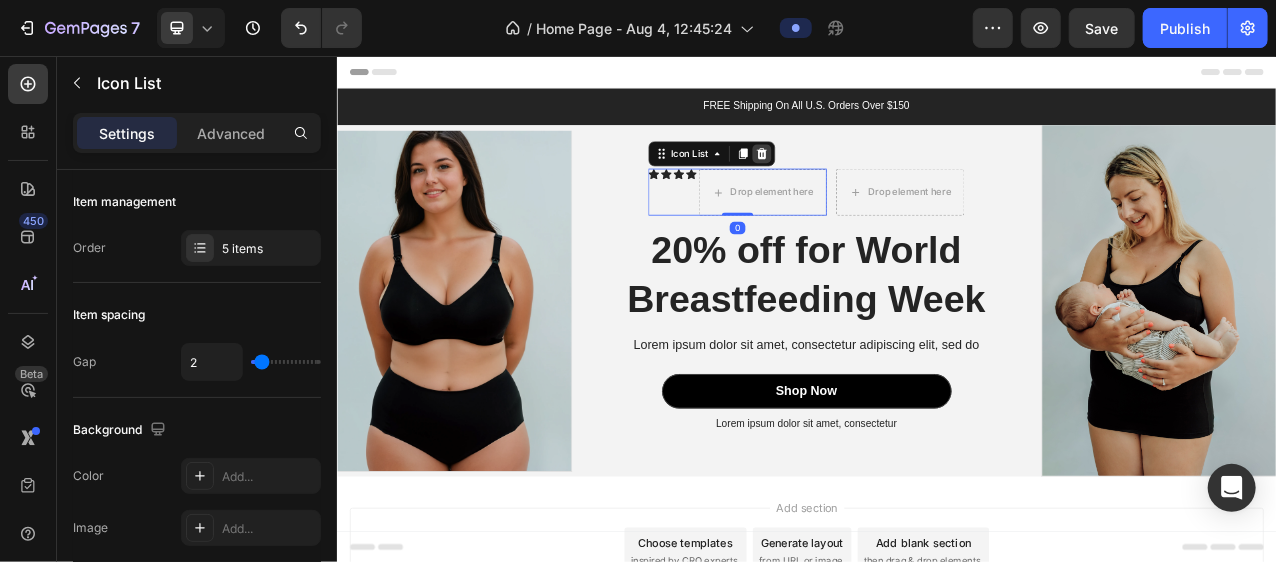 click 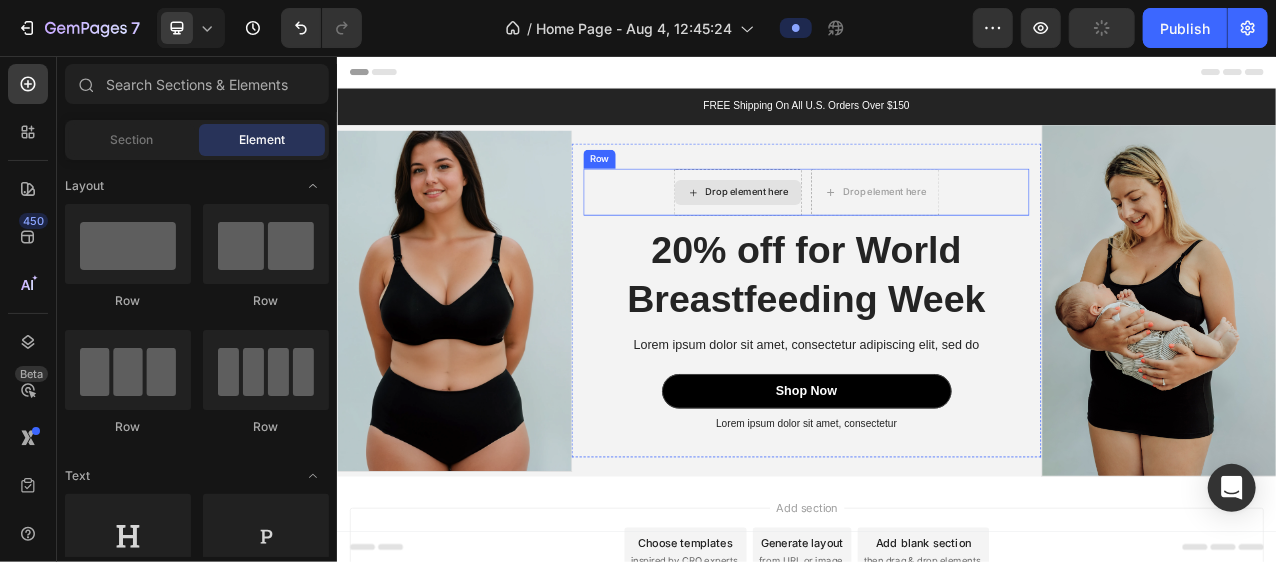 click on "Drop element here" at bounding box center (860, 230) 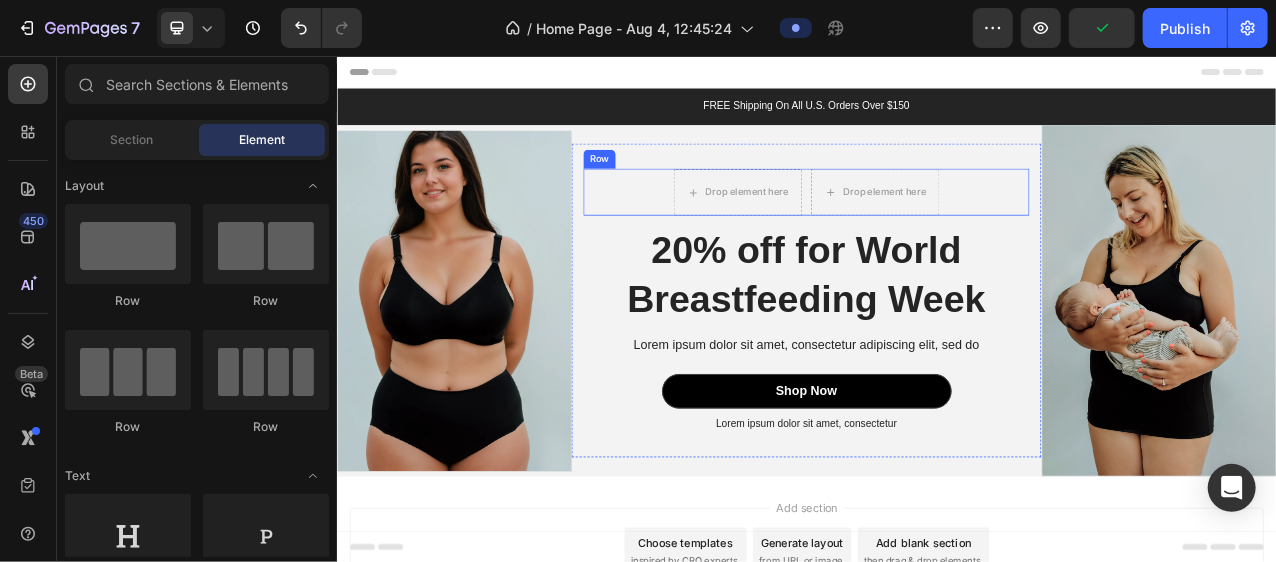 click on "Drop element here
Drop element here Row" at bounding box center [936, 230] 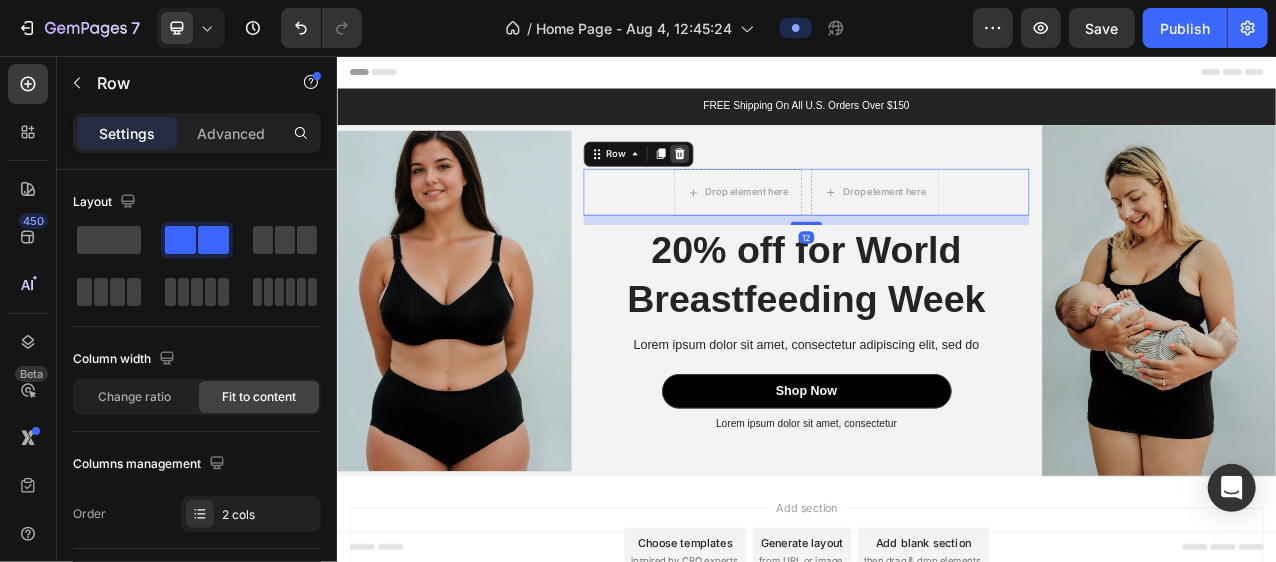 click 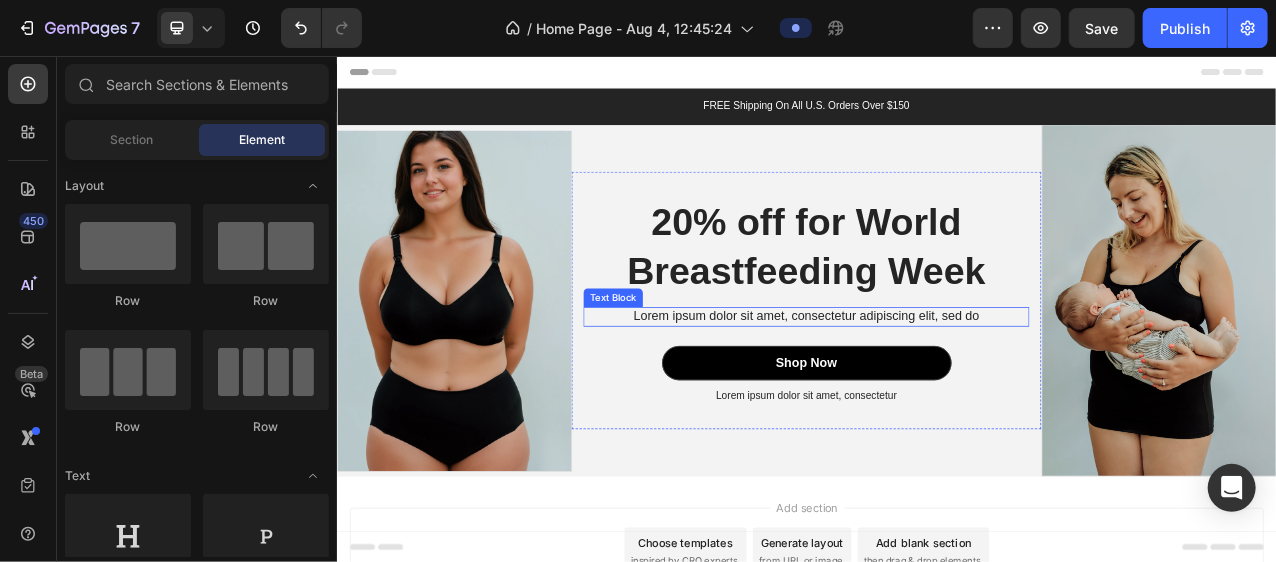 click on "Lorem ipsum dolor sit amet, consectetur adipiscing elit, sed do" at bounding box center (936, 389) 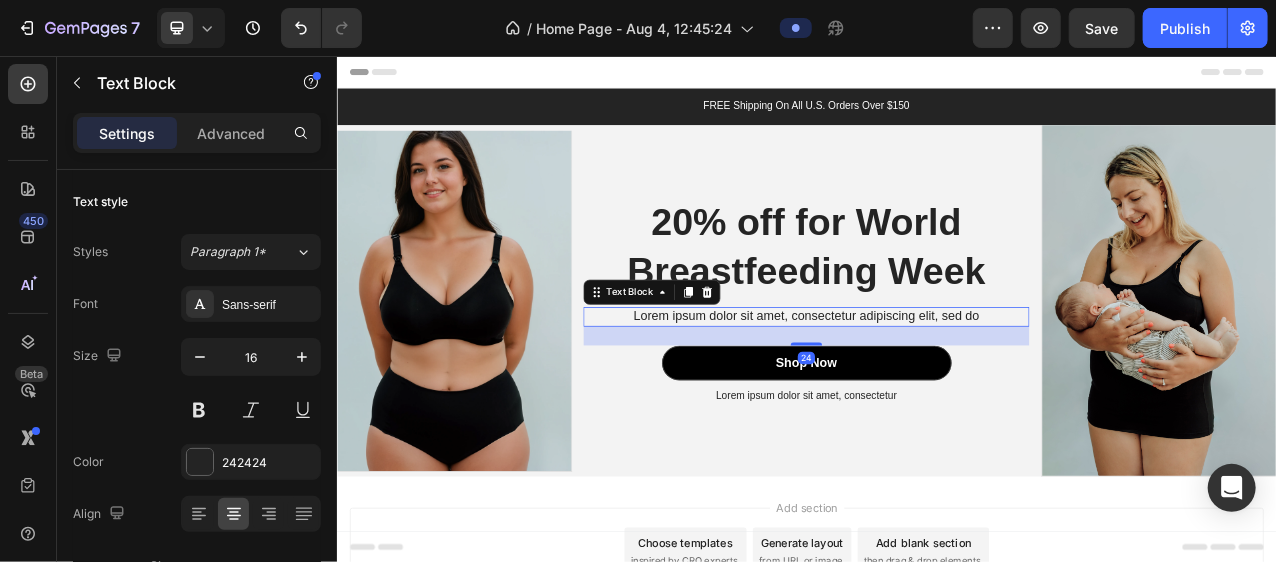 click on "Lorem ipsum dolor sit amet, consectetur adipiscing elit, sed do" at bounding box center (936, 389) 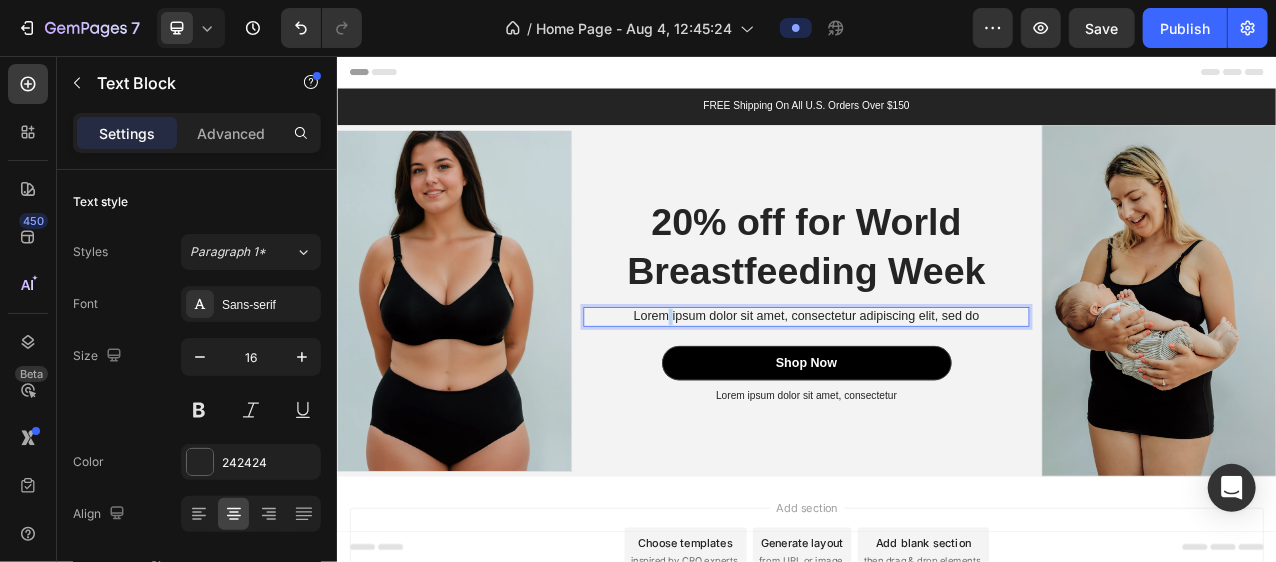 click on "Lorem ipsum dolor sit amet, consectetur adipiscing elit, sed do" at bounding box center (936, 389) 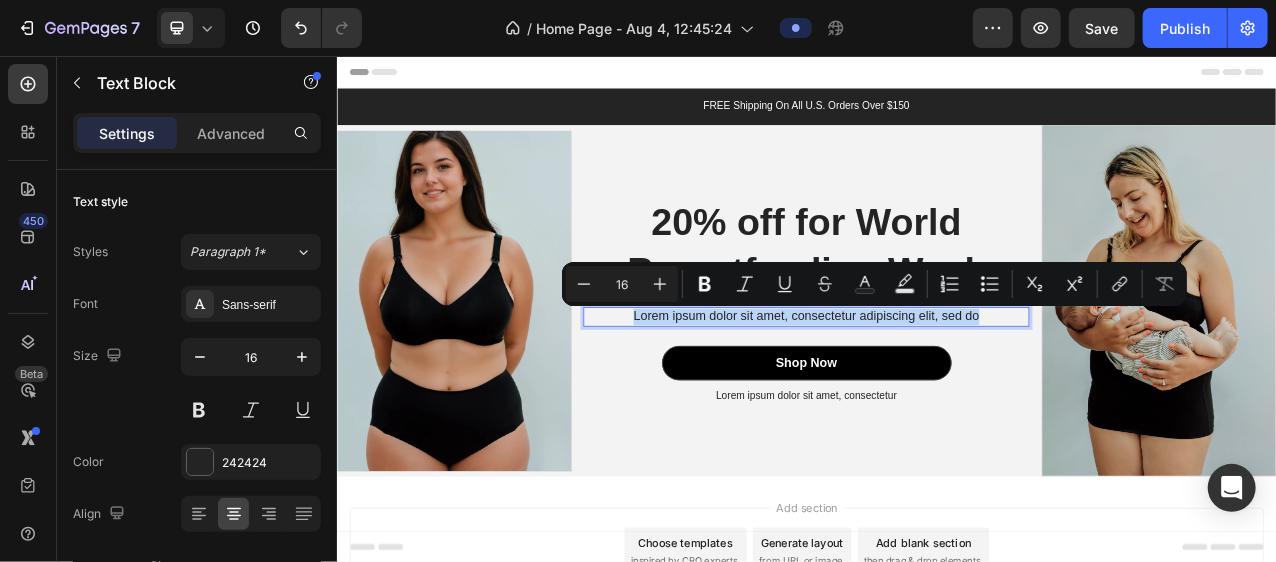 click on "Lorem ipsum dolor sit amet, consectetur adipiscing elit, sed do" at bounding box center [936, 389] 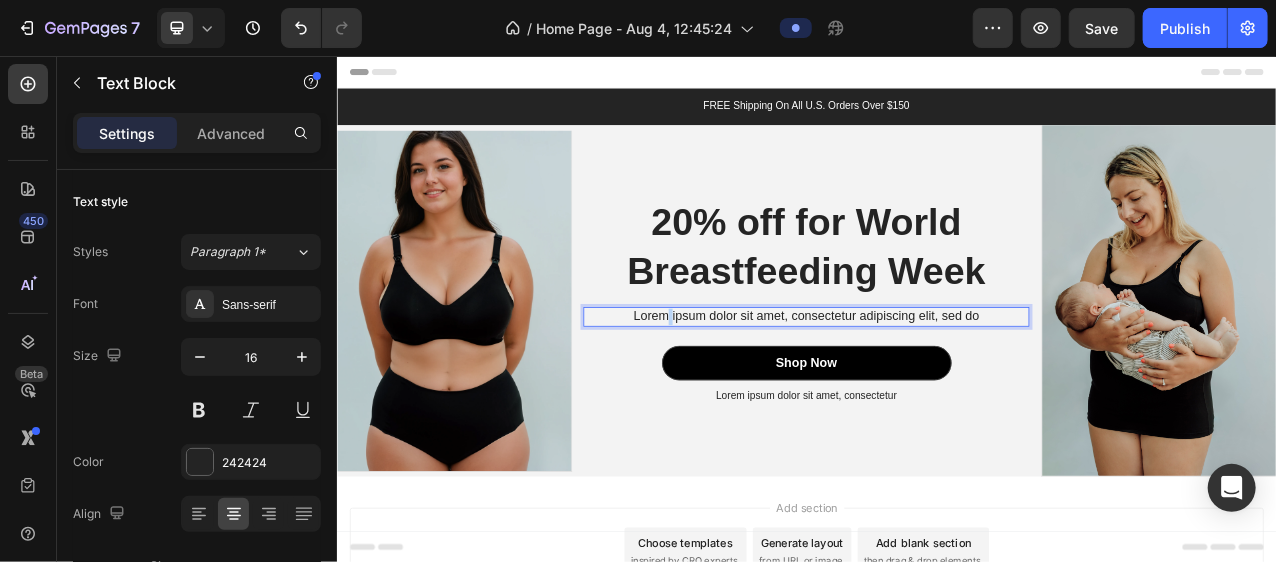 click on "Lorem ipsum dolor sit amet, consectetur adipiscing elit, sed do" at bounding box center (936, 389) 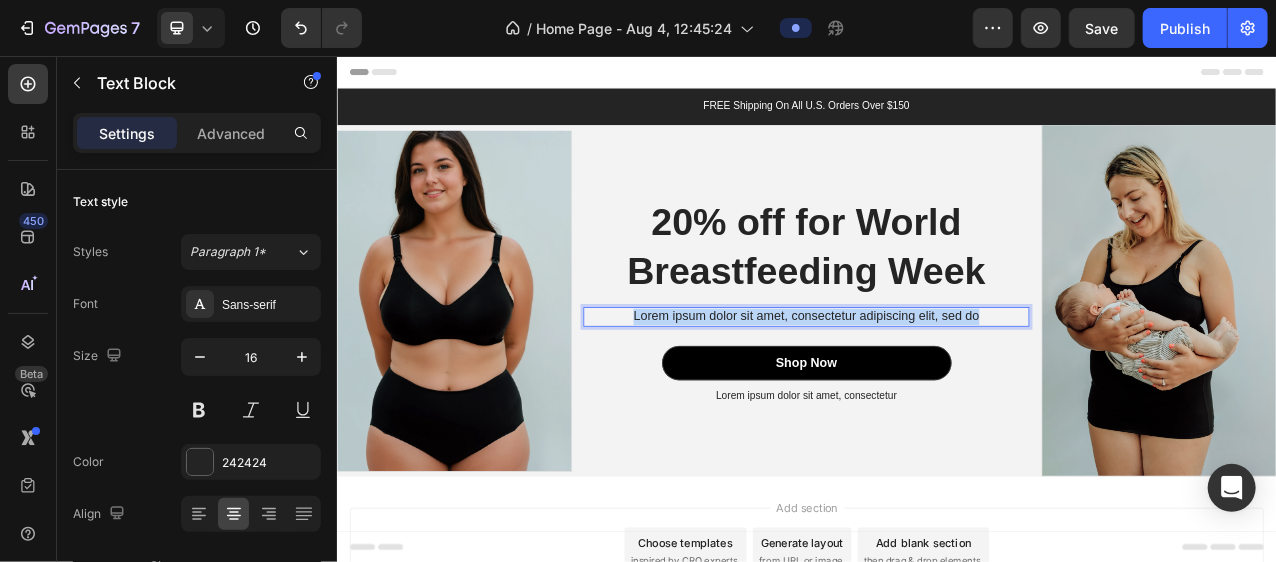 click on "Lorem ipsum dolor sit amet, consectetur adipiscing elit, sed do" at bounding box center [936, 389] 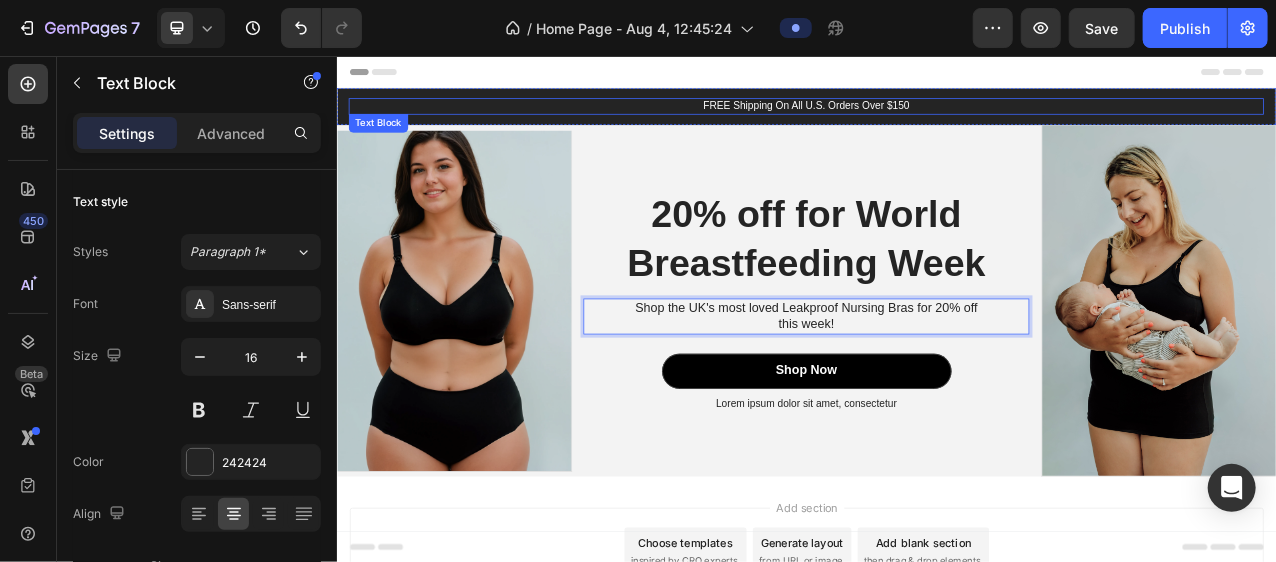 click on "FREE Shipping On All U.S. Orders Over $150" at bounding box center [936, 120] 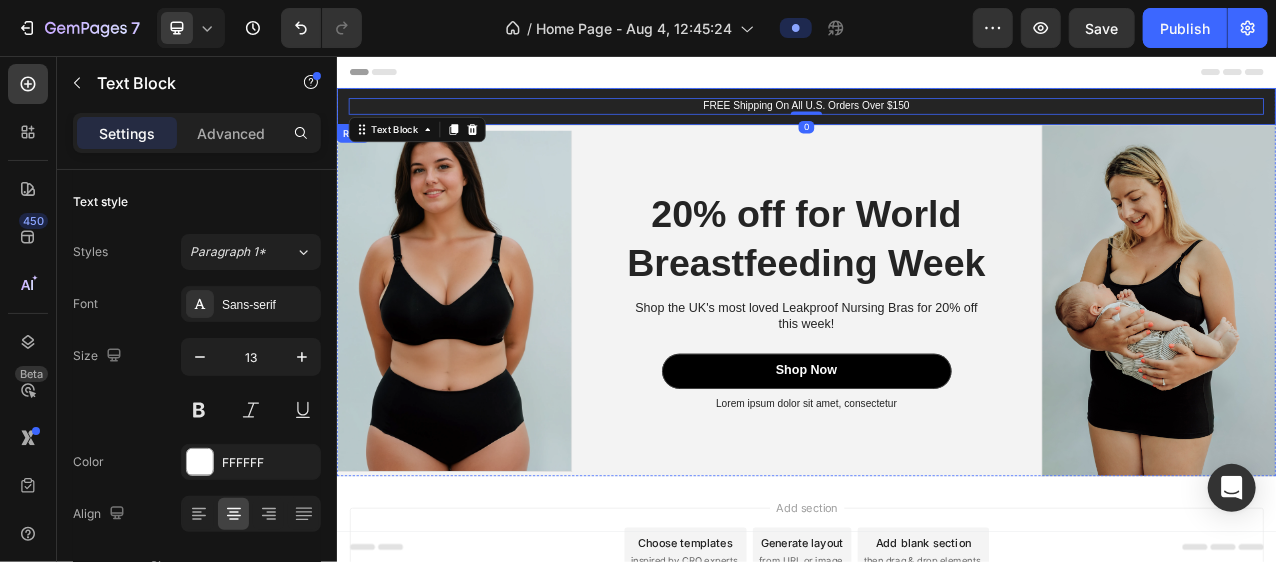 click on "FREE Shipping On All U.S. Orders Over $150 Text Block   0 Row" at bounding box center (936, 120) 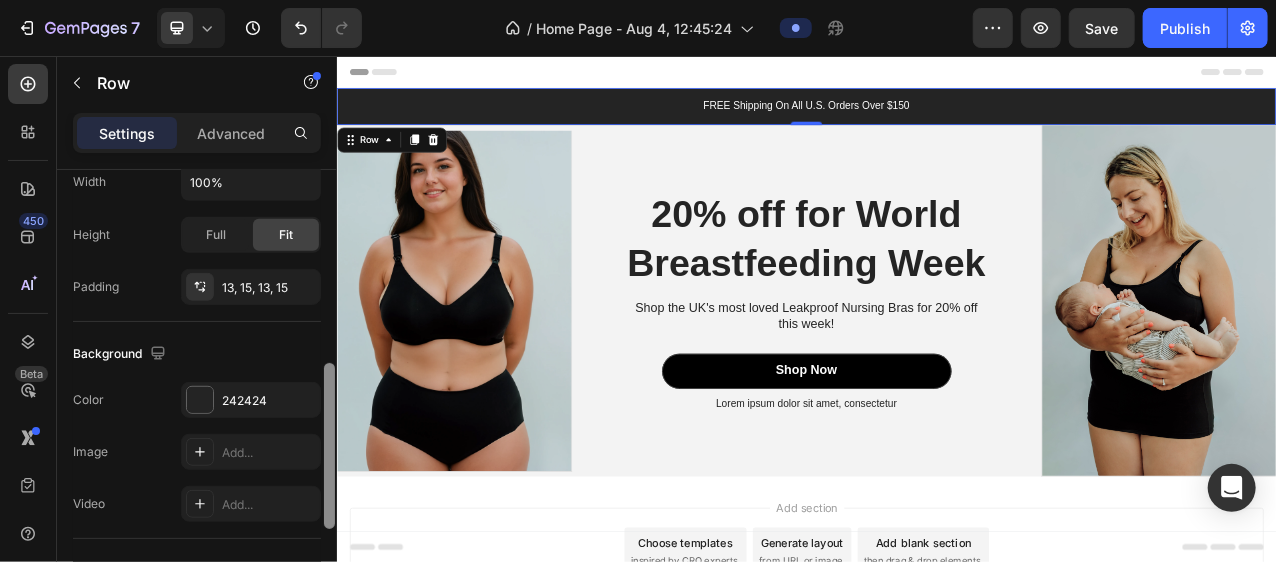 scroll, scrollTop: 505, scrollLeft: 0, axis: vertical 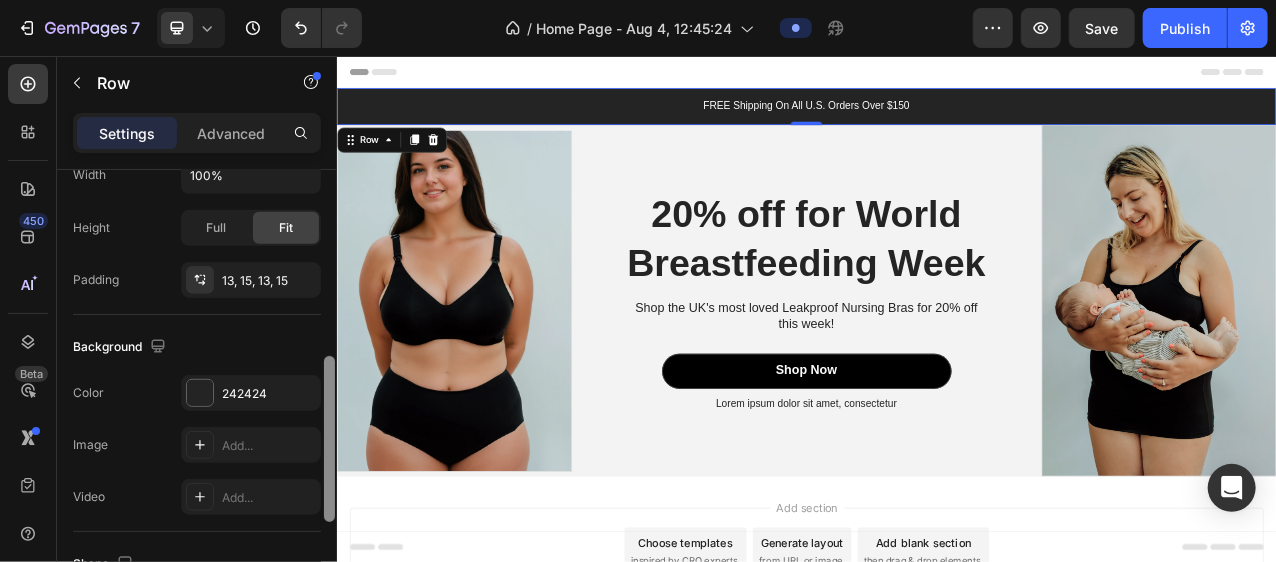 drag, startPoint x: 328, startPoint y: 225, endPoint x: 321, endPoint y: 412, distance: 187.13097 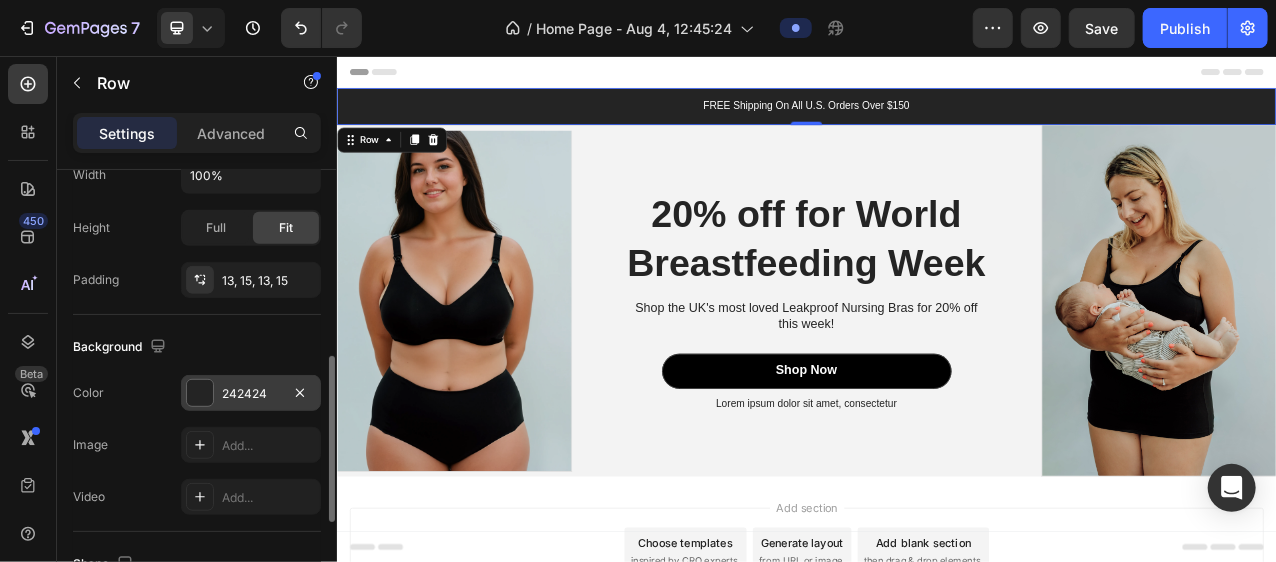 click on "242424" at bounding box center [251, 394] 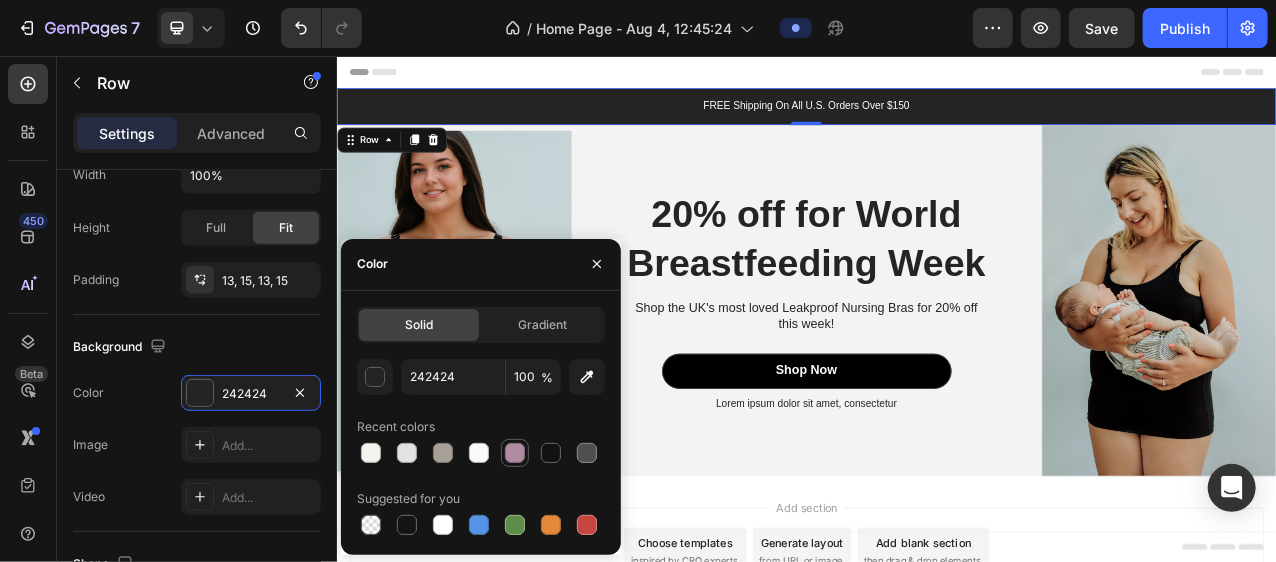 click at bounding box center [515, 453] 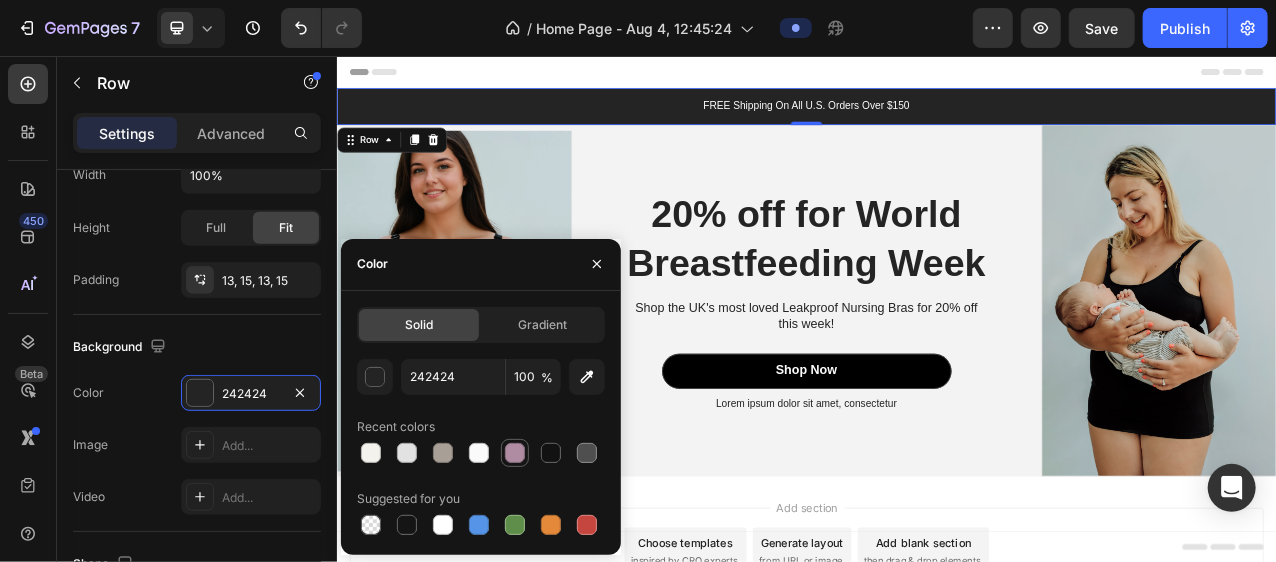 type on "AF8CA2" 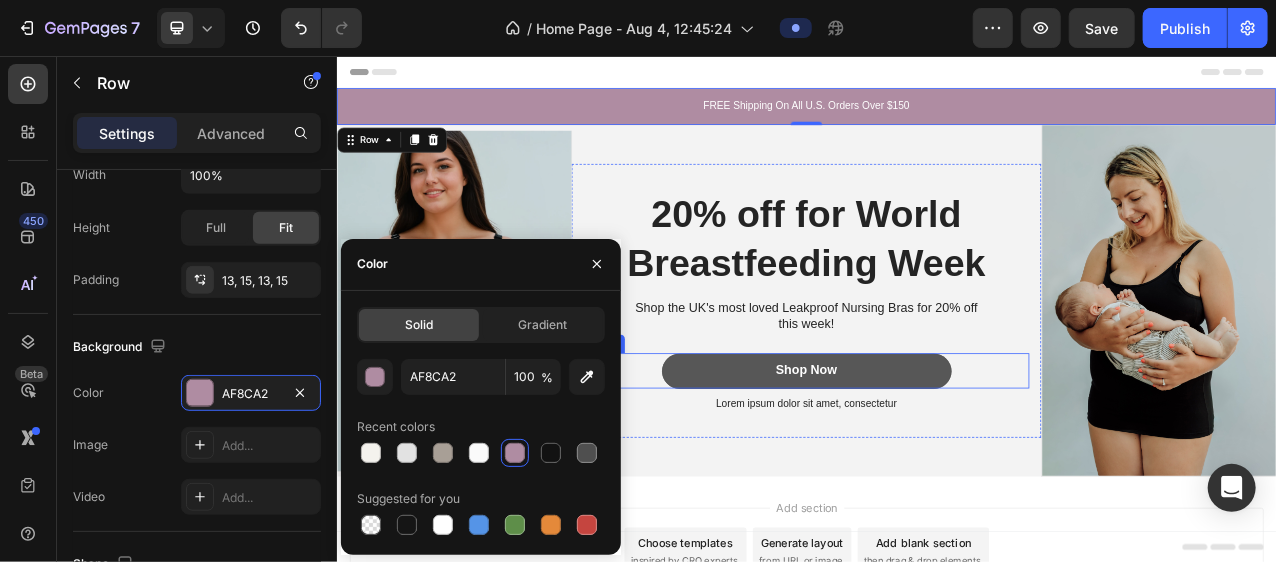 click on "Shop Now" at bounding box center (936, 458) 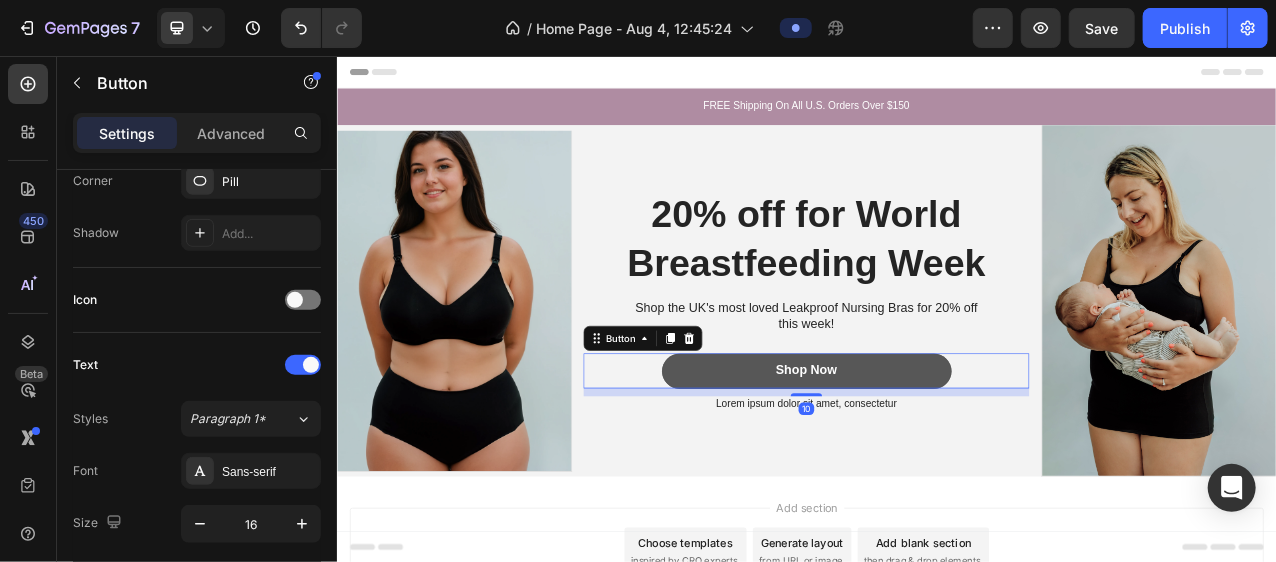 scroll, scrollTop: 0, scrollLeft: 0, axis: both 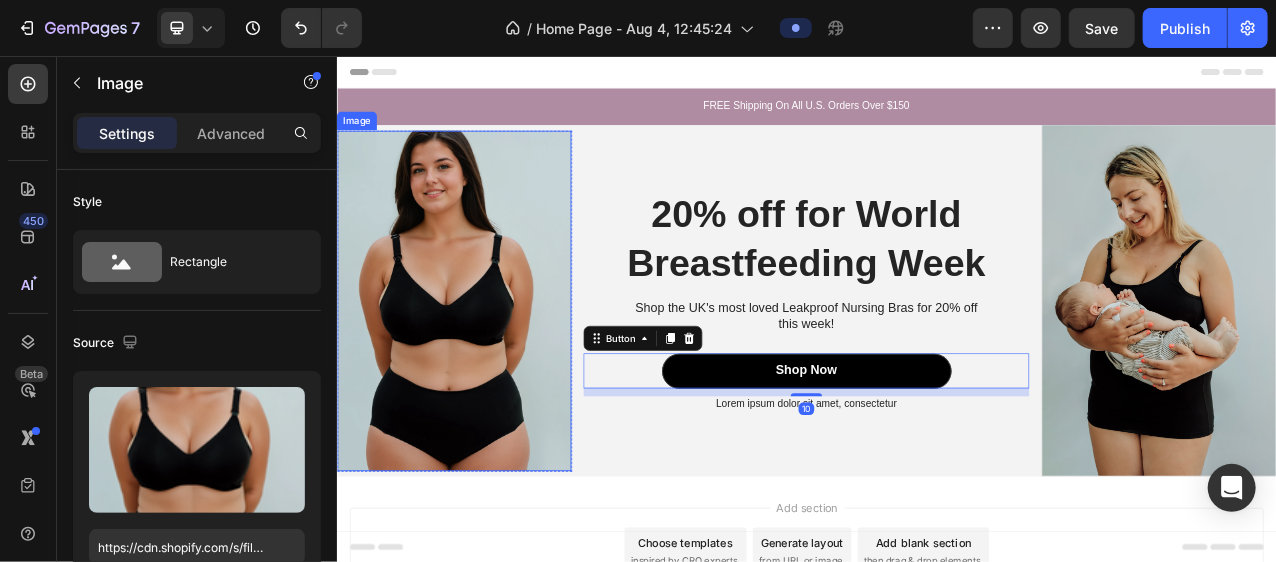 click at bounding box center (485, 368) 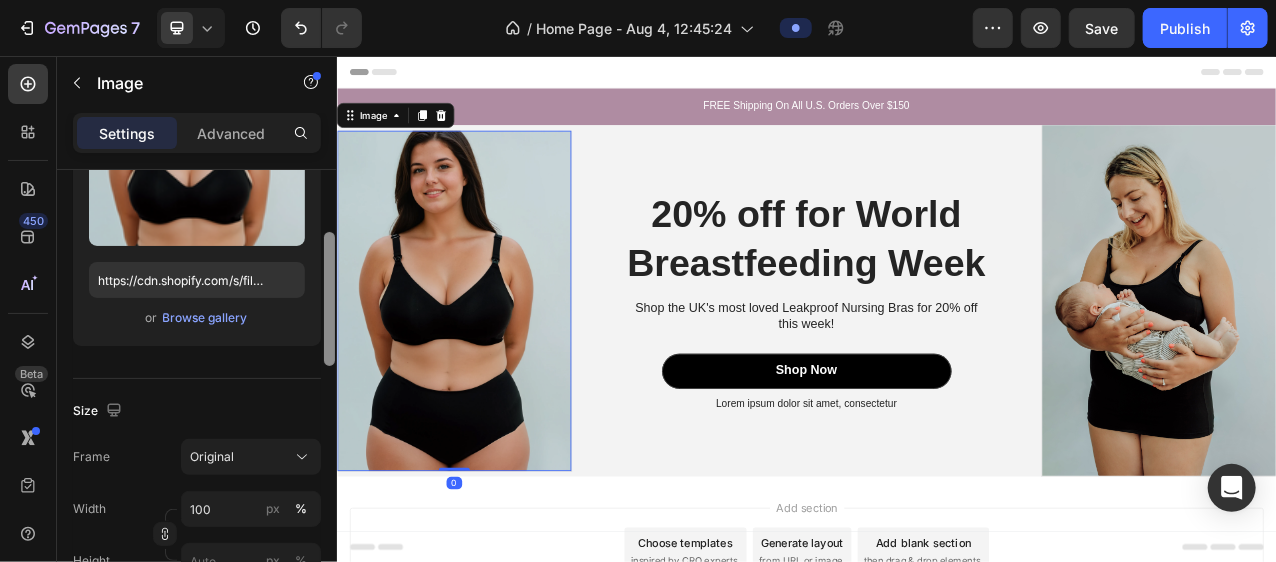 scroll, scrollTop: 401, scrollLeft: 0, axis: vertical 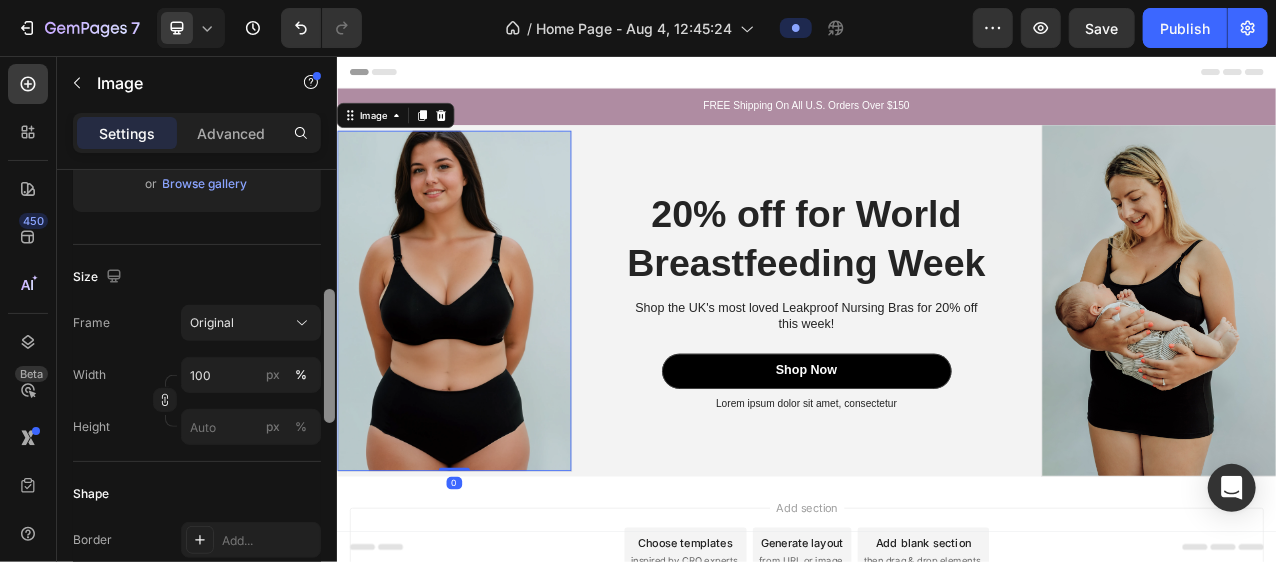 drag, startPoint x: 662, startPoint y: 317, endPoint x: 338, endPoint y: 499, distance: 371.61807 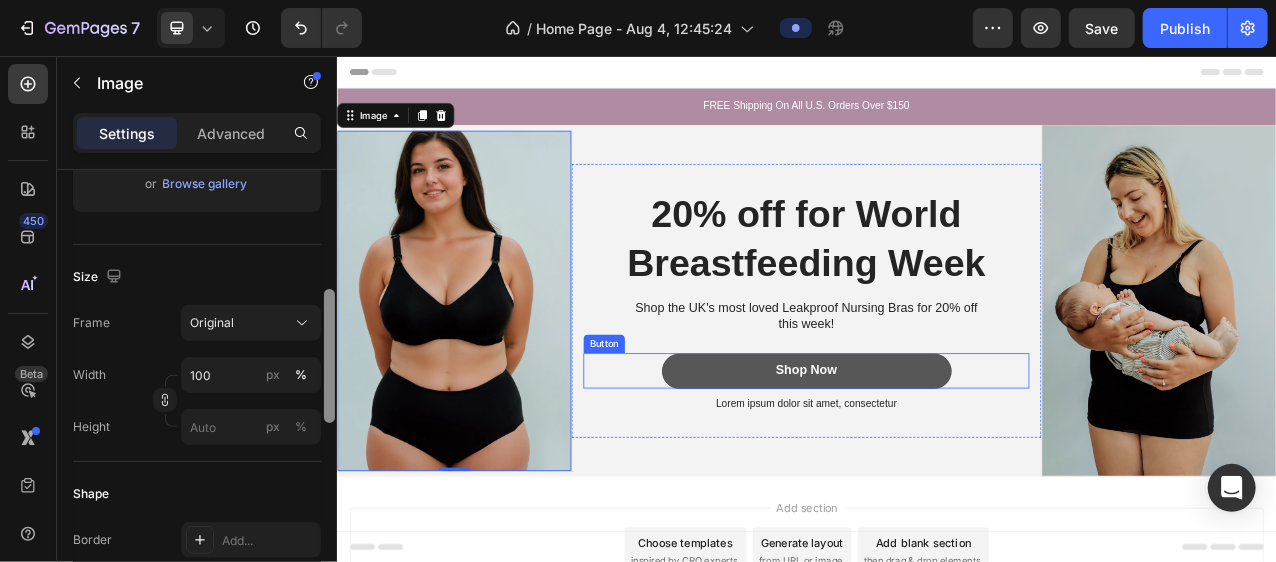 click on "Shop Now" at bounding box center [936, 458] 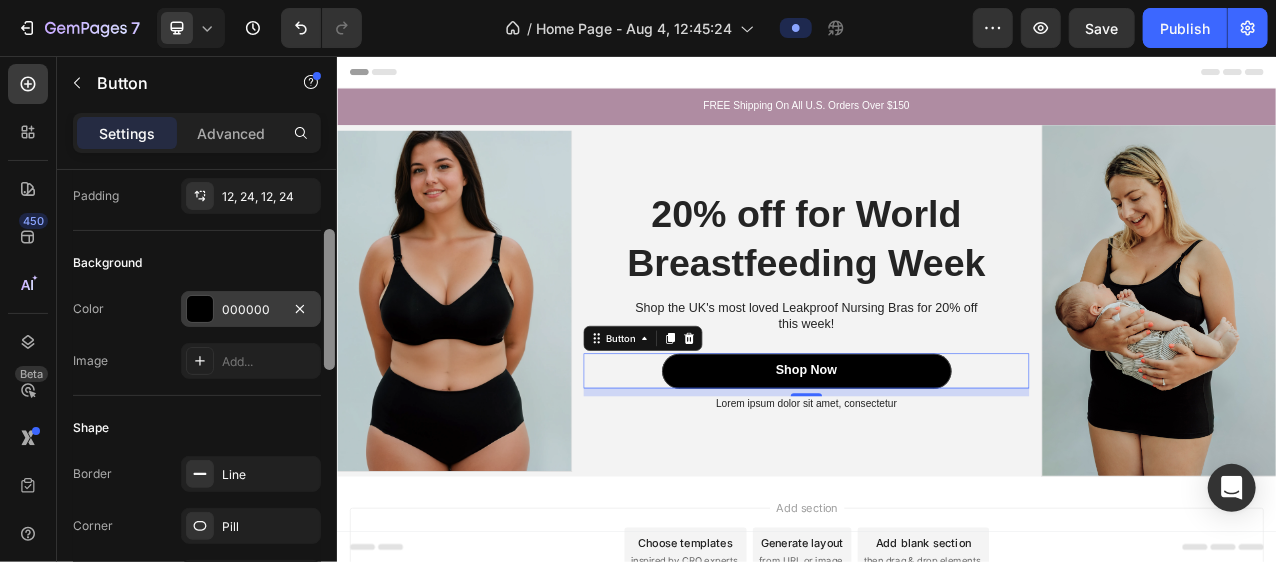 scroll, scrollTop: 150, scrollLeft: 0, axis: vertical 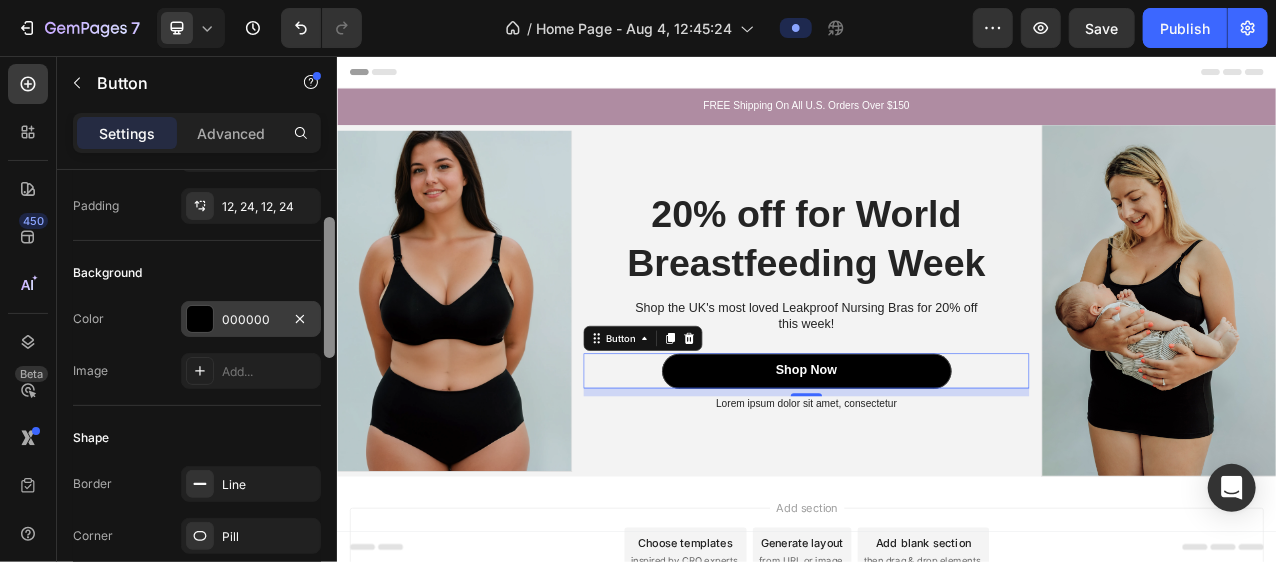 click on "000000" at bounding box center (251, 319) 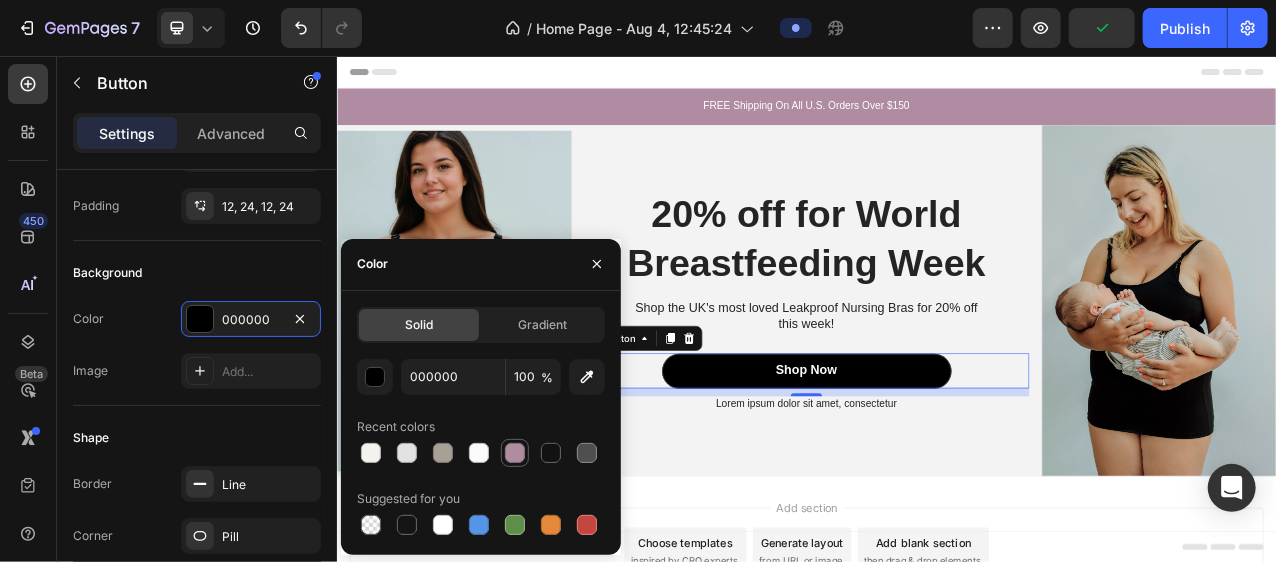 click at bounding box center [515, 453] 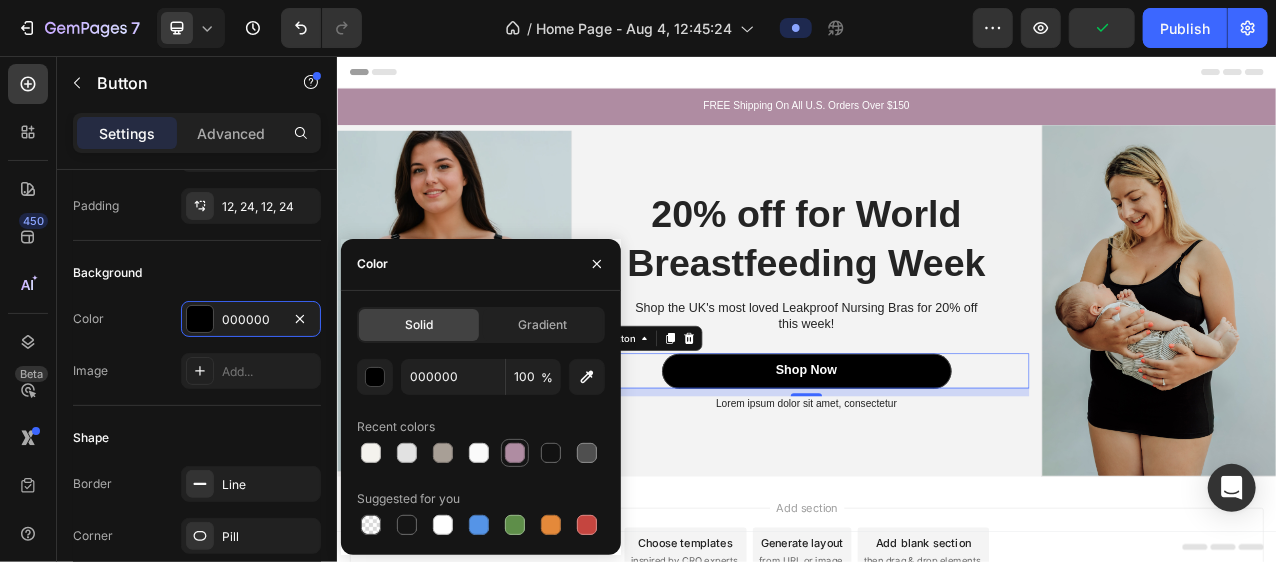 type on "AF8CA2" 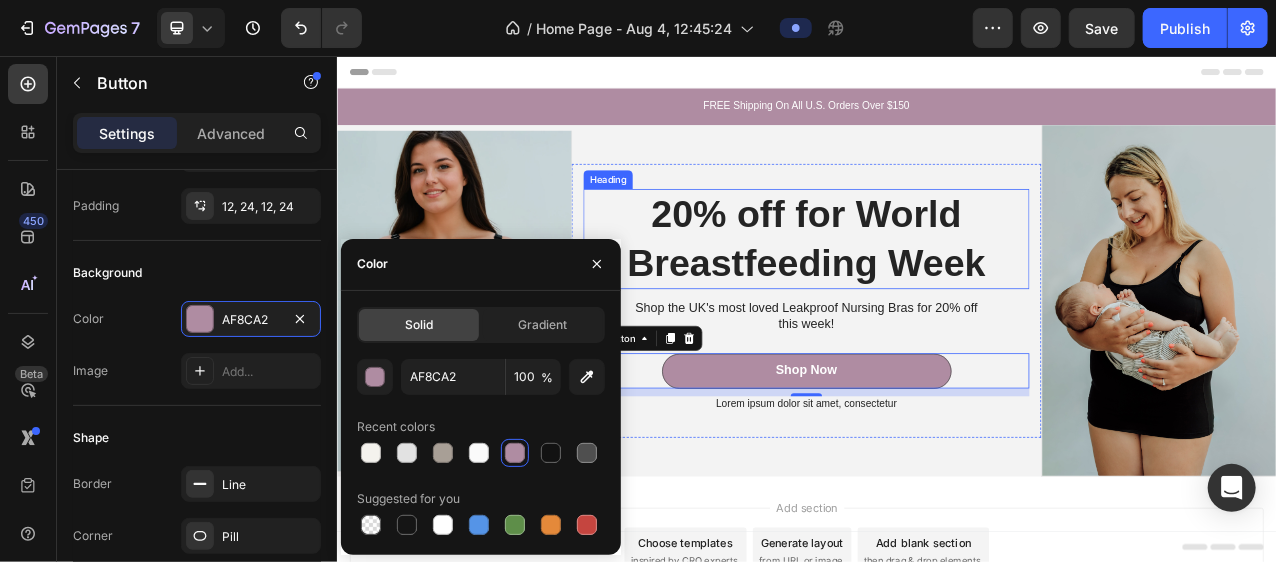 click on "20% off for World Breastfeeding Week" at bounding box center (936, 290) 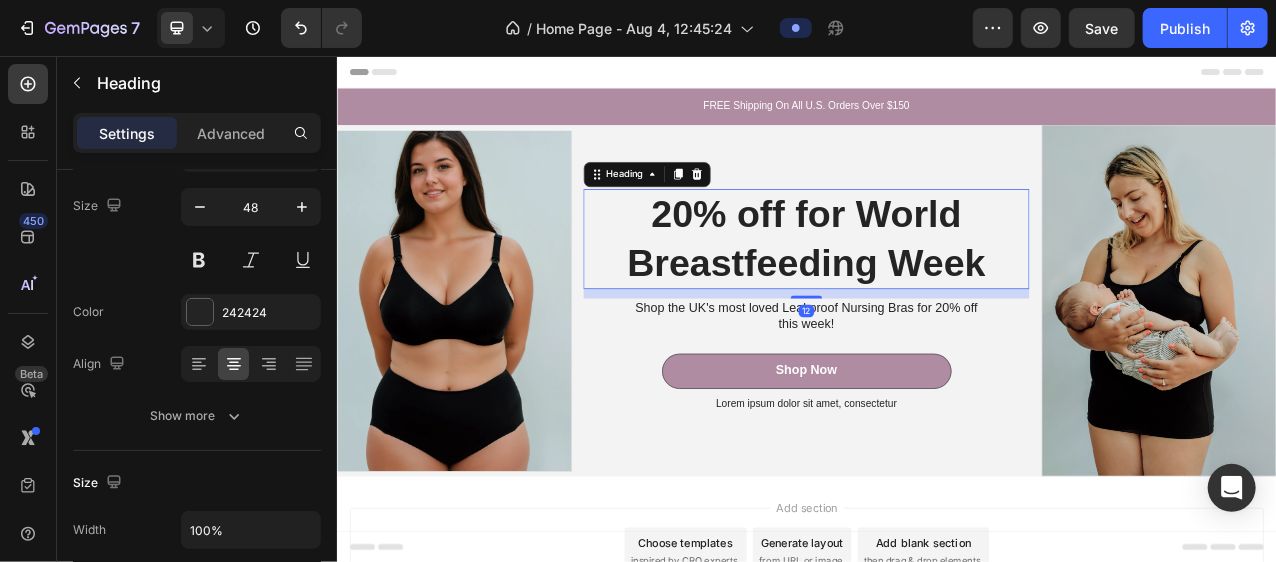 scroll, scrollTop: 0, scrollLeft: 0, axis: both 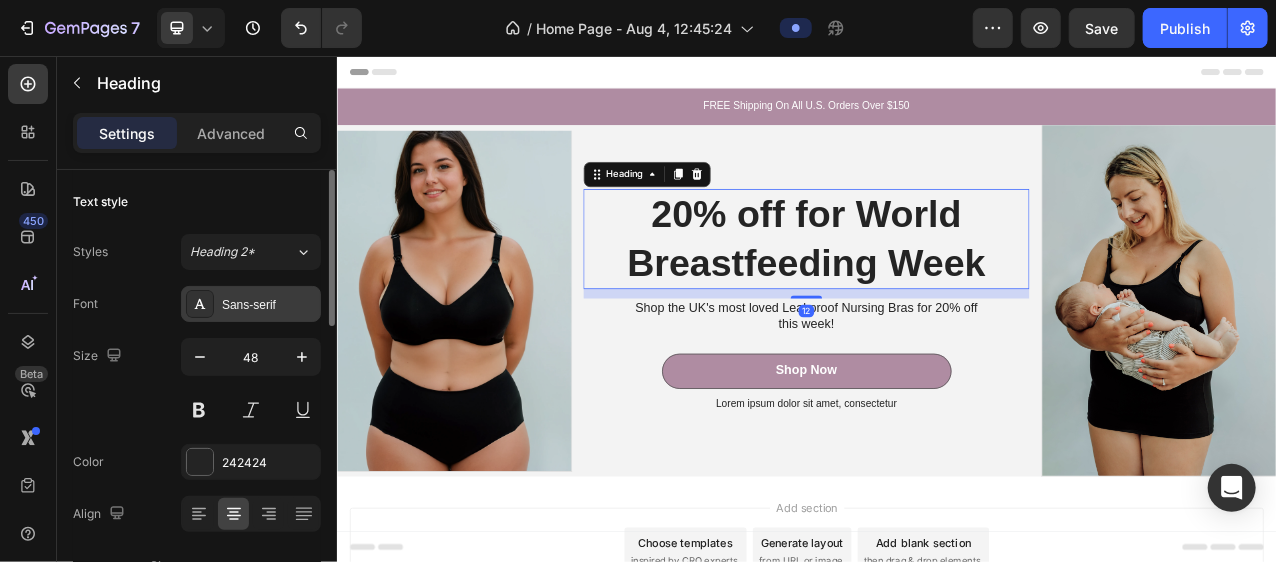 click on "Sans-serif" at bounding box center (269, 305) 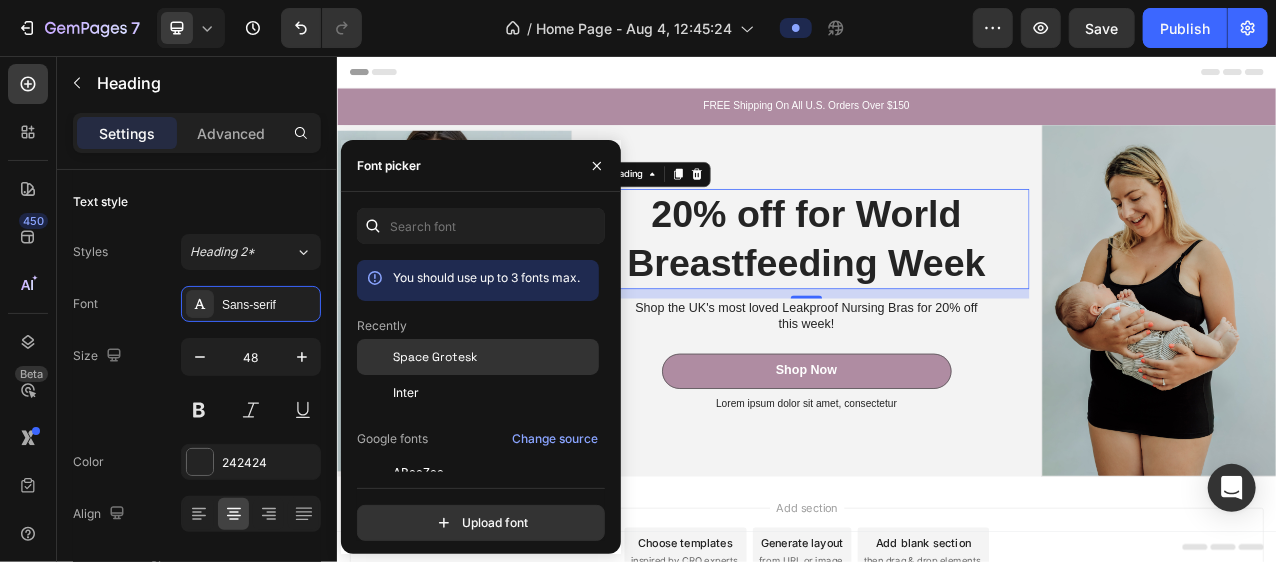 click on "Space Grotesk" at bounding box center (435, 357) 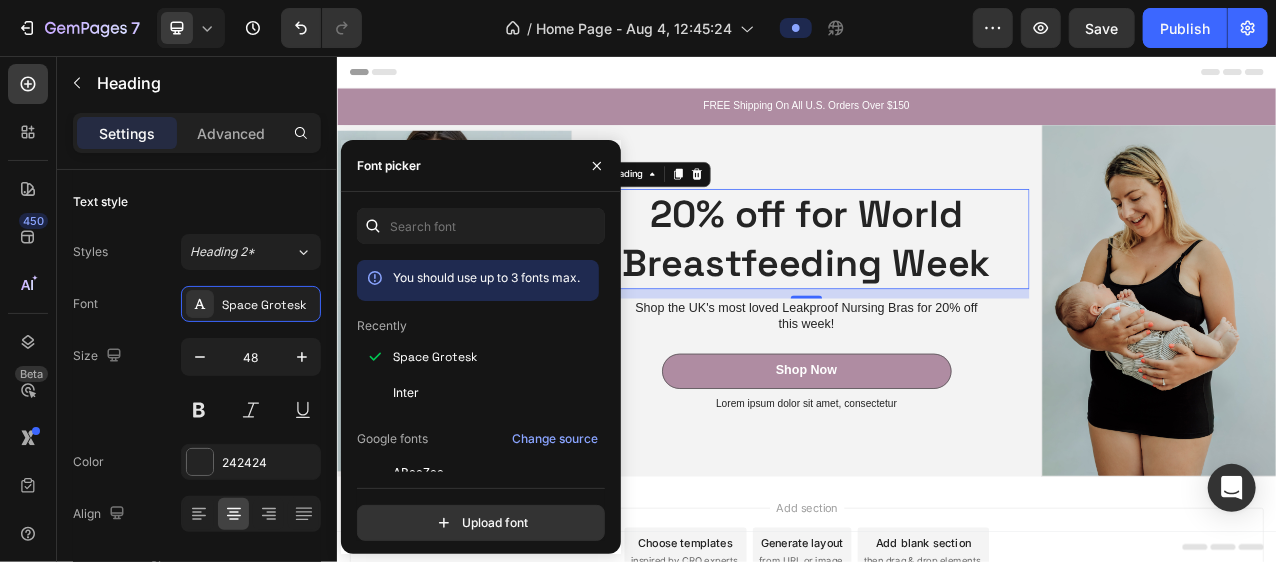 click on "Shop the UK's most loved Leakproof Nursing Bras for 20% off" at bounding box center (936, 378) 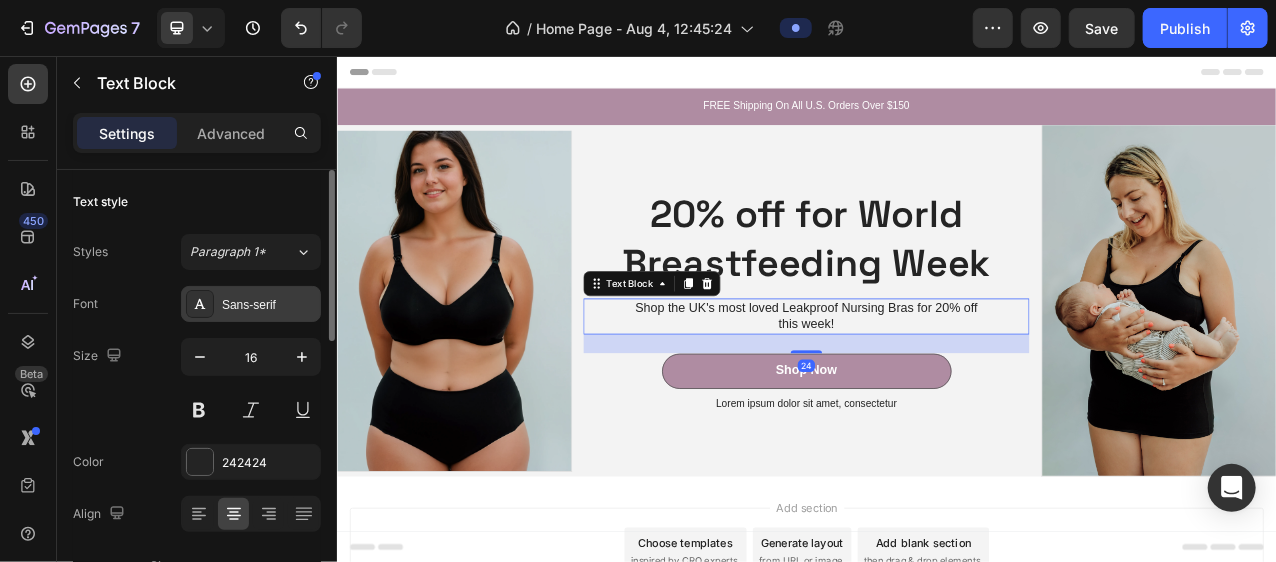 click on "Sans-serif" at bounding box center [251, 304] 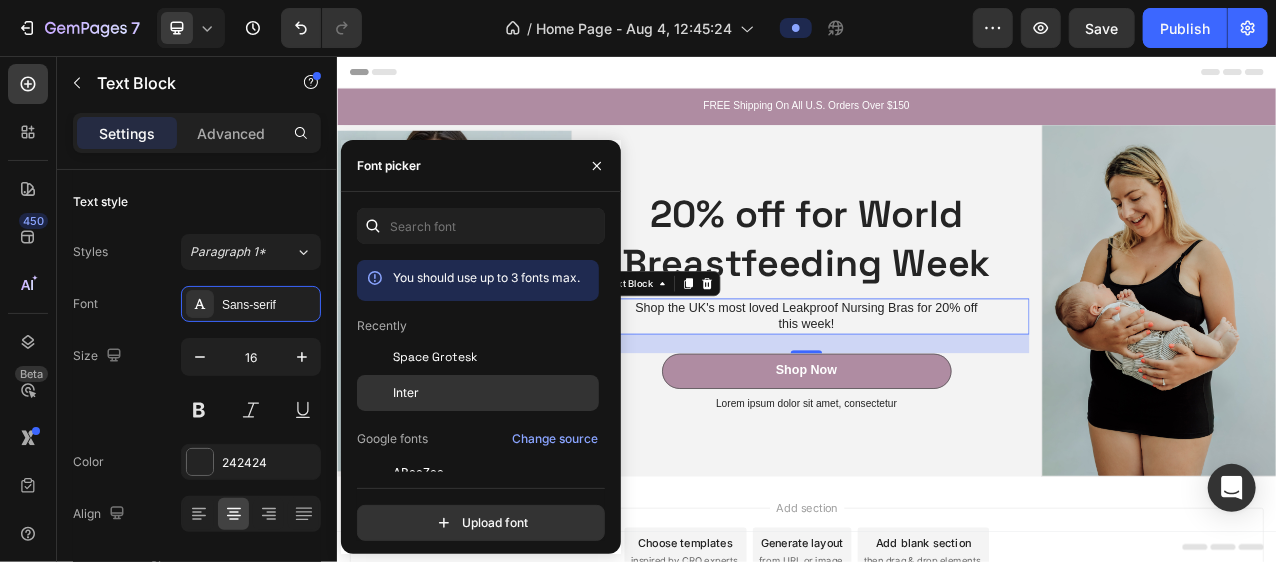 click at bounding box center (375, 393) 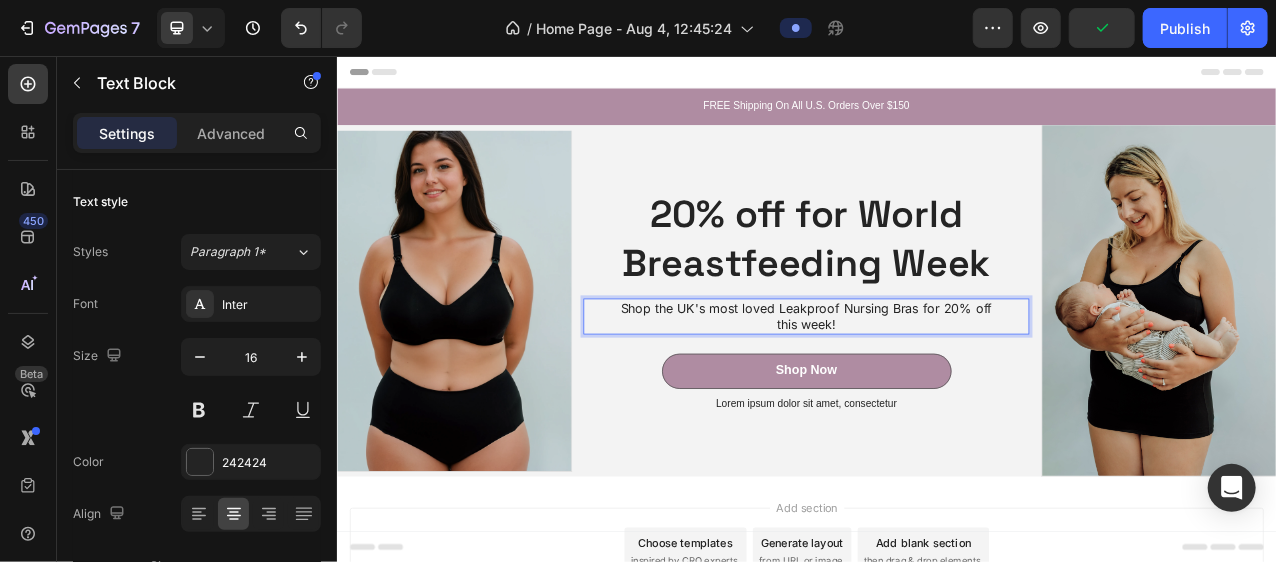 click on "Shop the UK's most loved Leakproof Nursing Bras for 20% off" at bounding box center (936, 378) 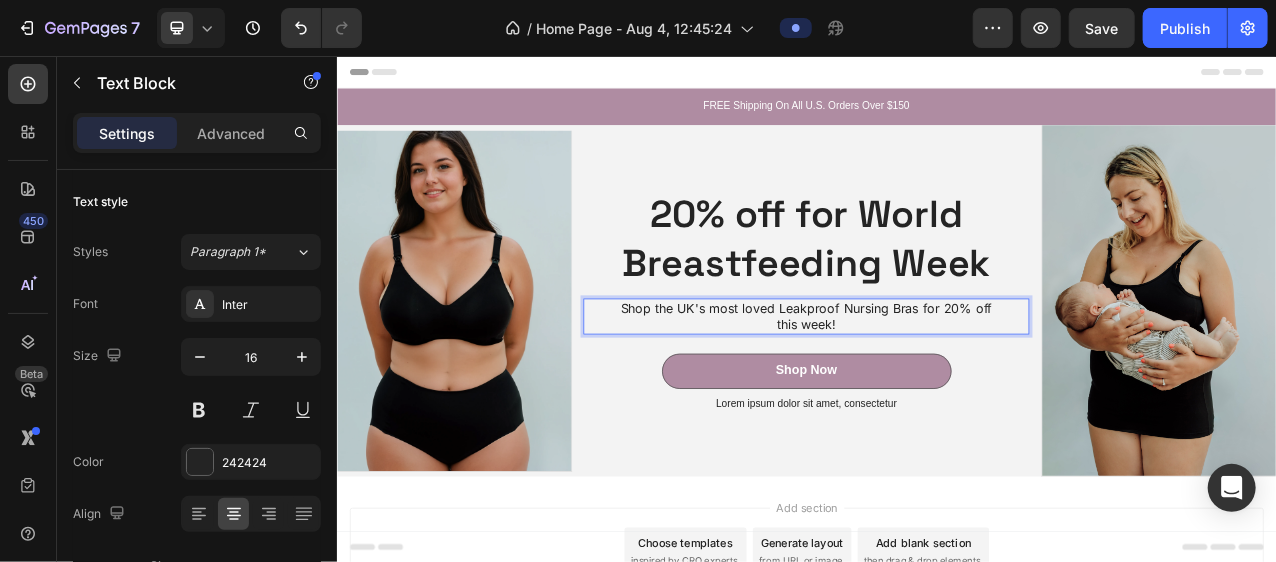 click on "this week!" at bounding box center (936, 399) 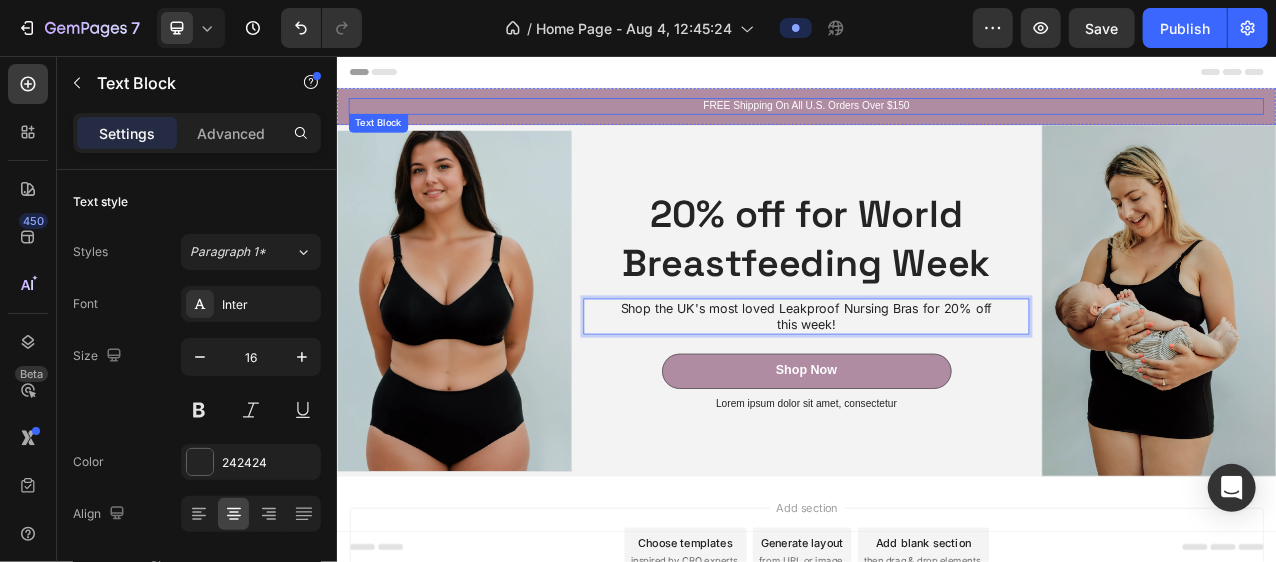 click on "FREE Shipping On All U.S. Orders Over $150" at bounding box center (936, 120) 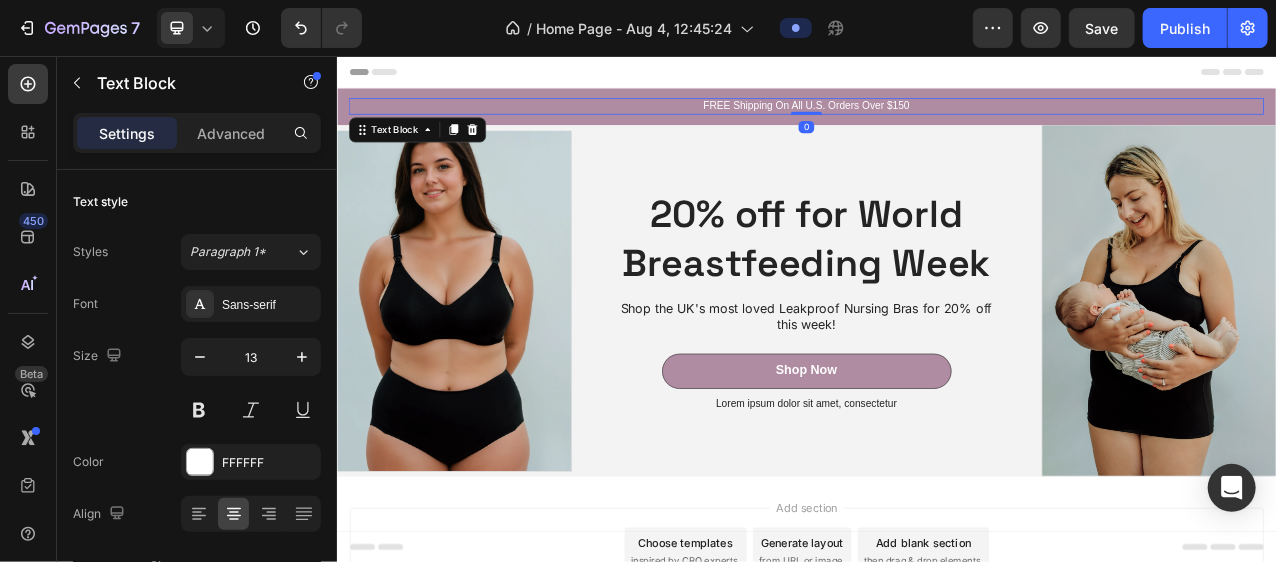 click on "FREE Shipping On All U.S. Orders Over $150" at bounding box center [936, 120] 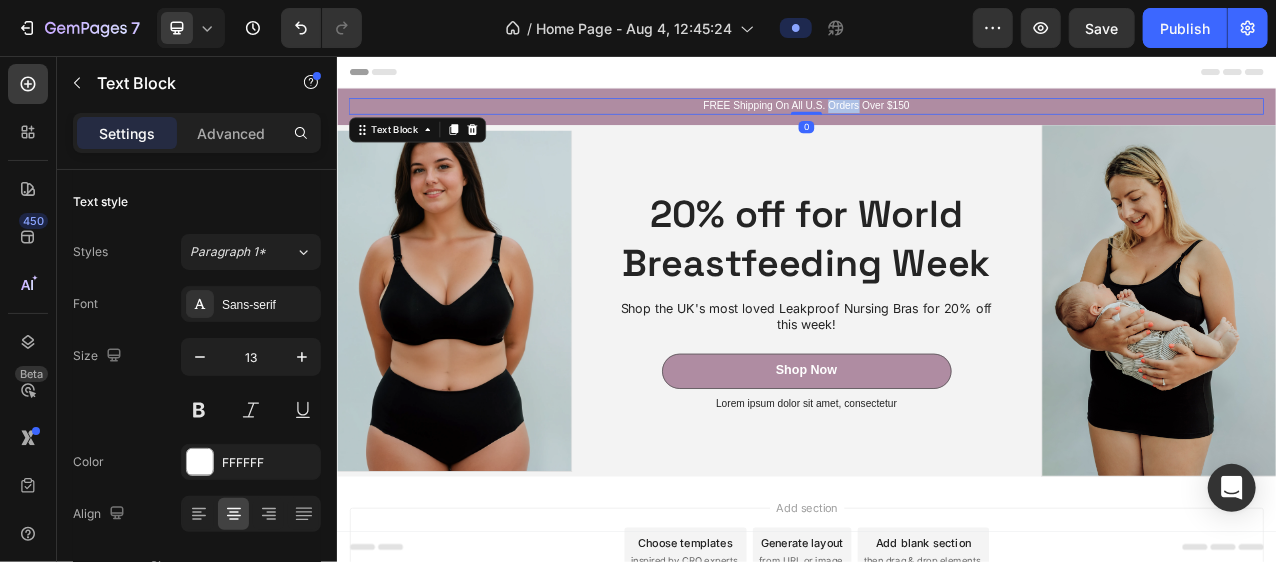 click on "FREE Shipping On All U.S. Orders Over $150" at bounding box center (936, 120) 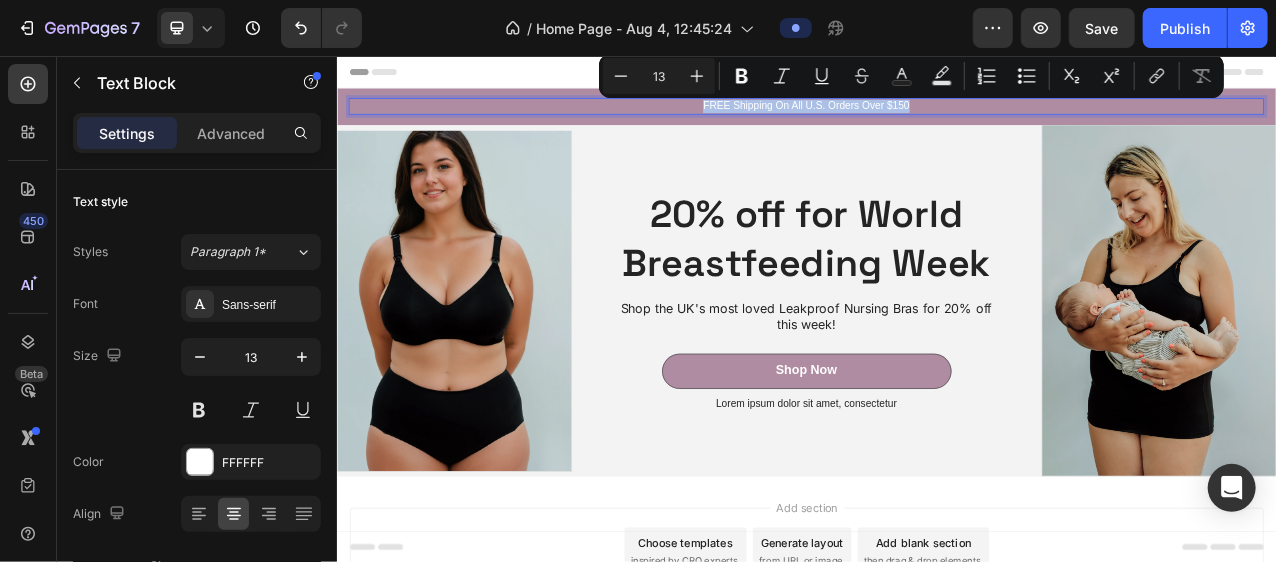 click on "FREE Shipping On All U.S. Orders Over $150" at bounding box center (936, 120) 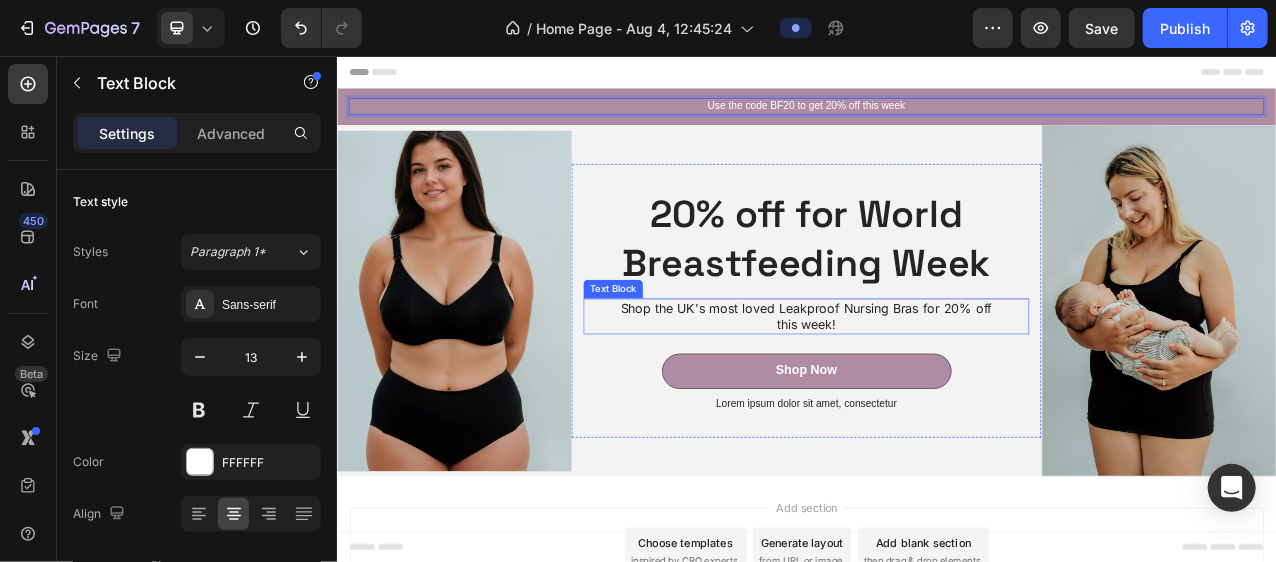 click on "Shop the UK's most loved Leakproof Nursing Bras for 20% off" at bounding box center [936, 378] 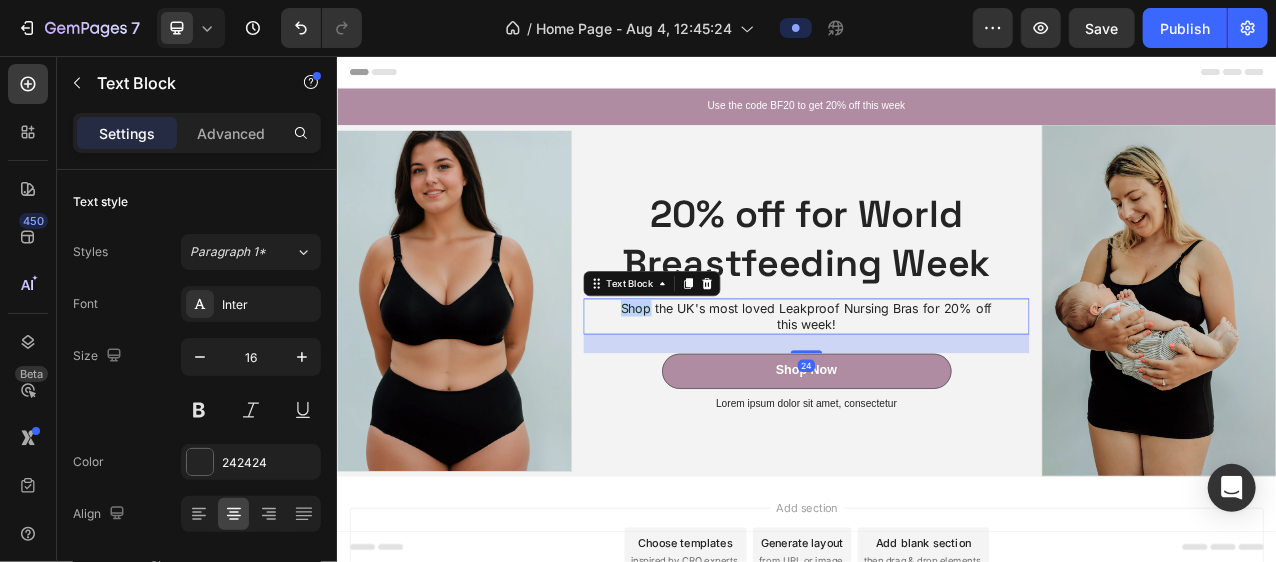 click on "Shop the UK's most loved Leakproof Nursing Bras for 20% off" at bounding box center (936, 378) 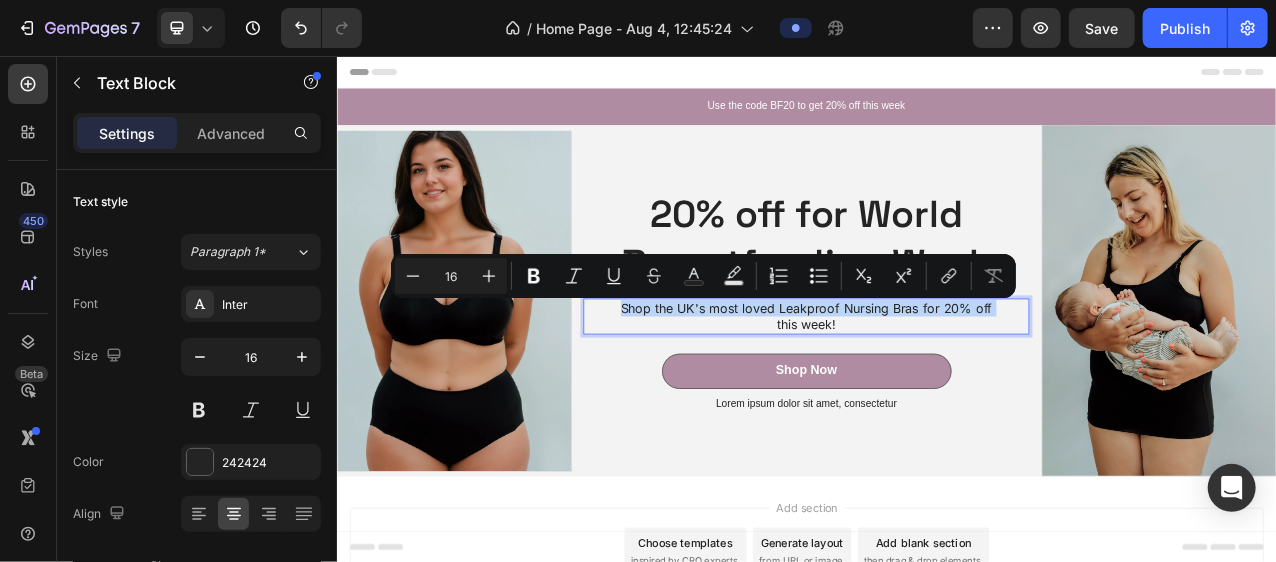 click on "Shop the UK's most loved Leakproof Nursing Bras for 20% off" at bounding box center (936, 378) 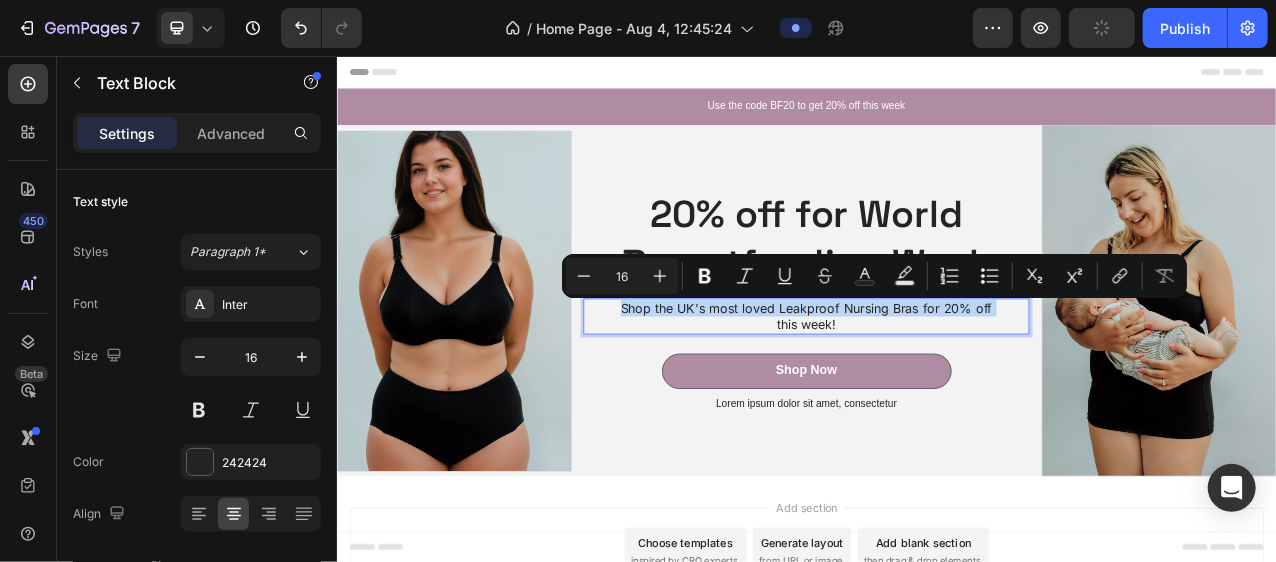 click on "Shop the UK's most loved Leakproof Nursing Bras for 20% off" at bounding box center (936, 378) 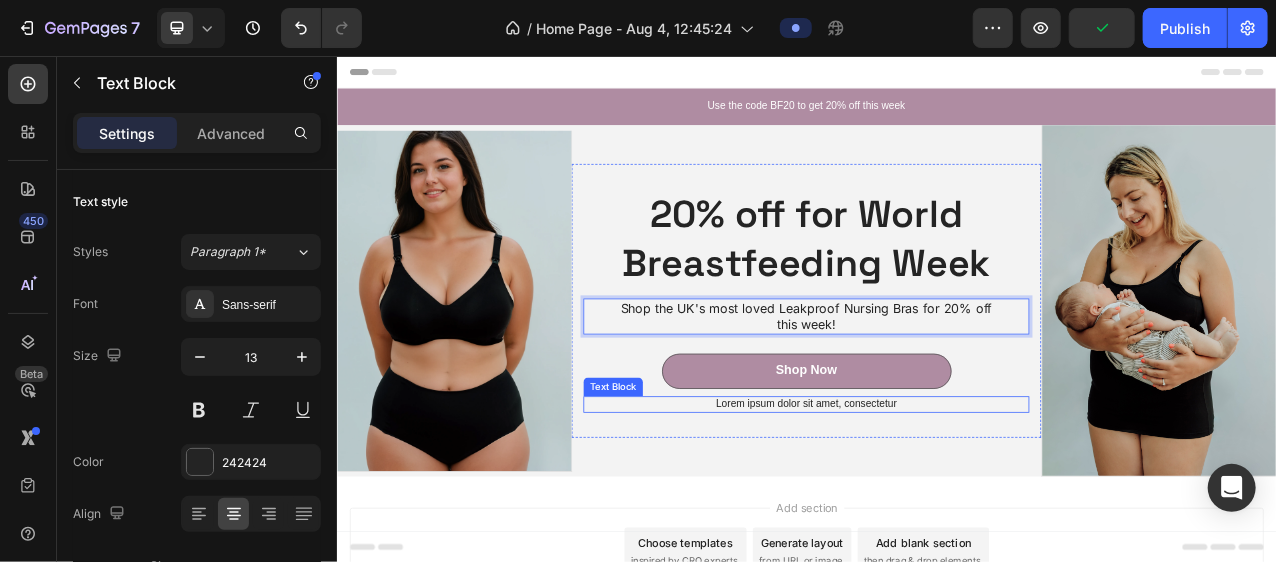 click on "Lorem ipsum dolor sit amet, consectetur" at bounding box center [936, 501] 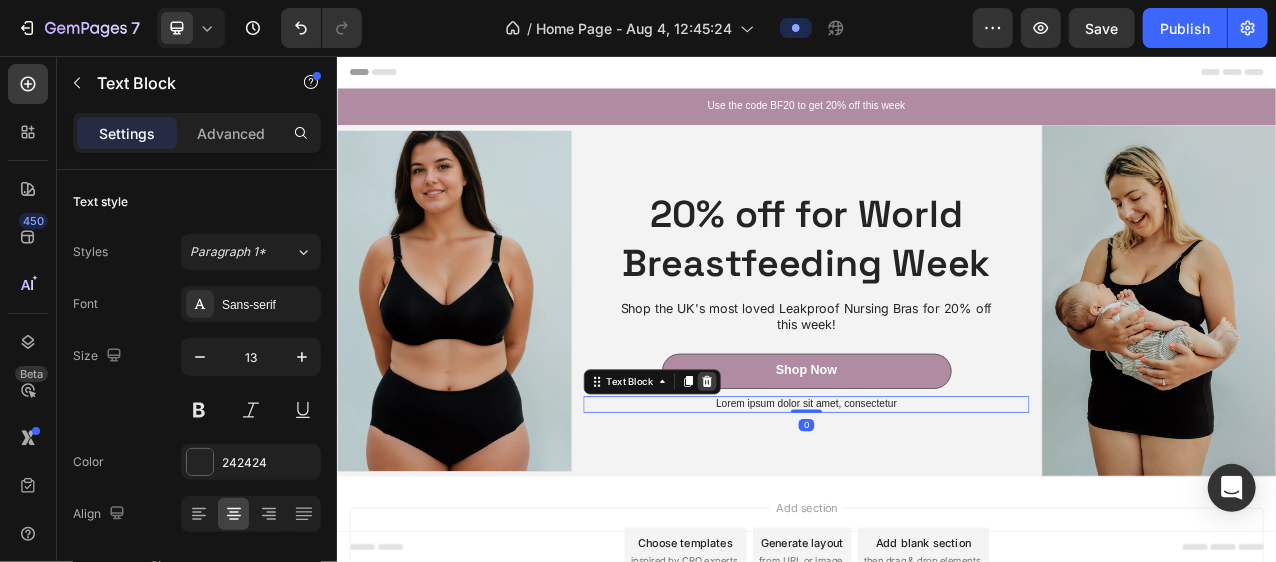 click 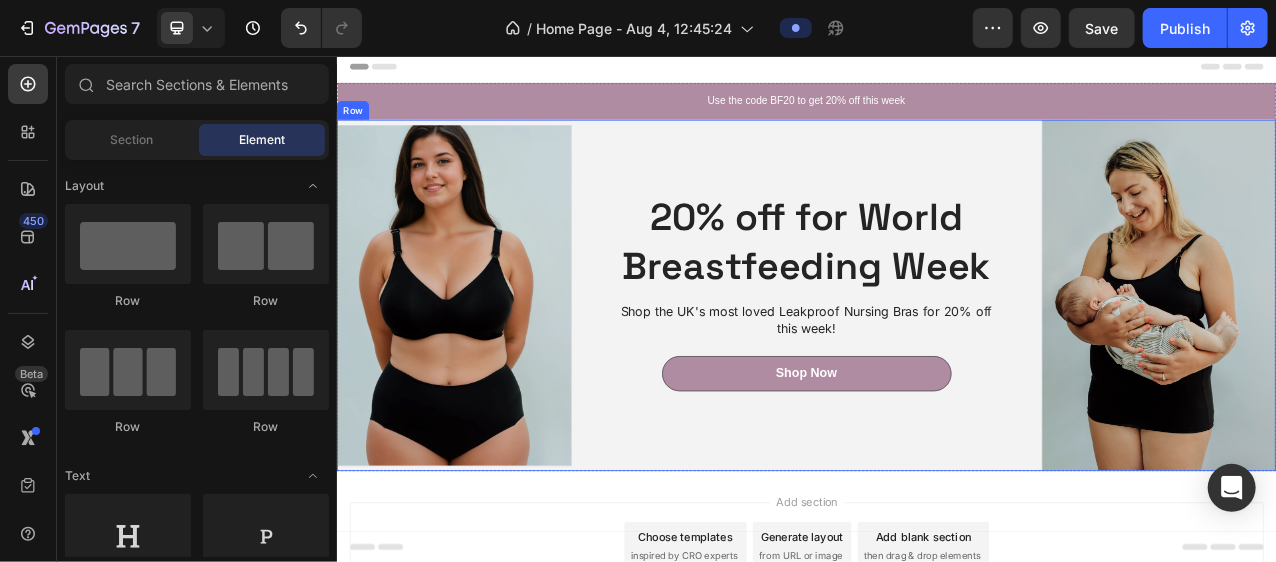 scroll, scrollTop: 0, scrollLeft: 0, axis: both 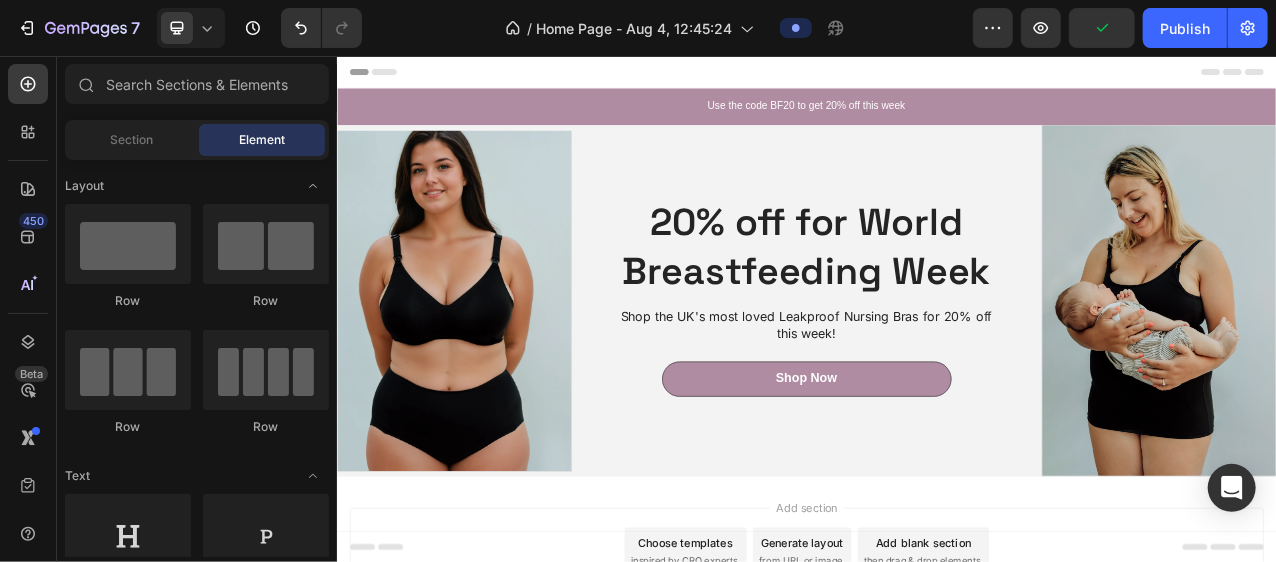 click 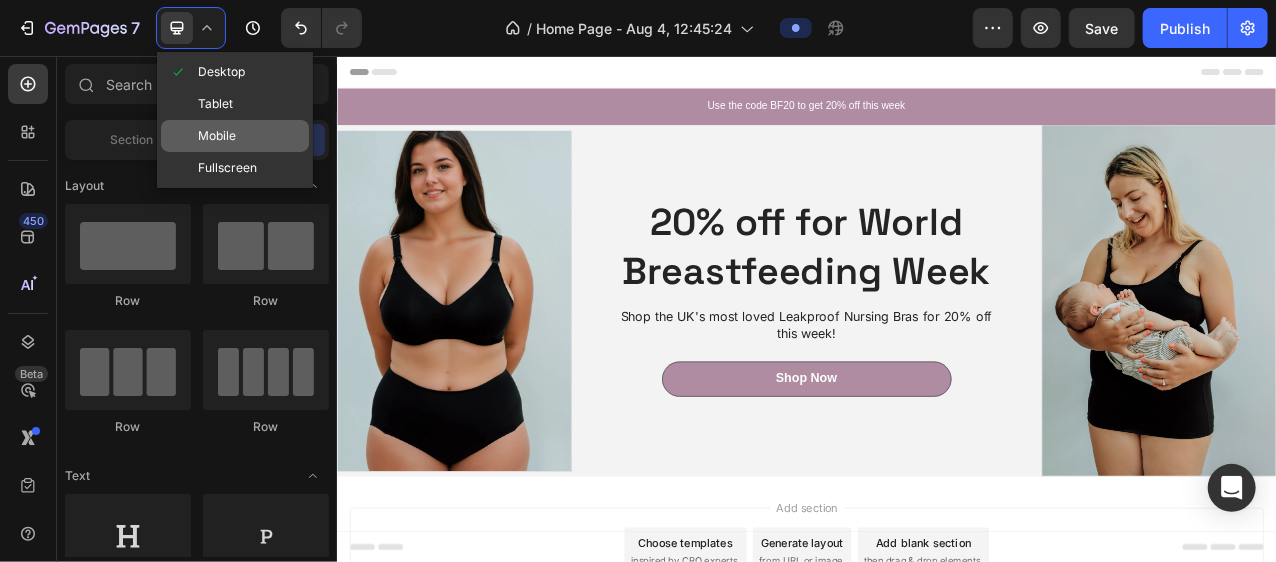 click on "Mobile" at bounding box center (217, 136) 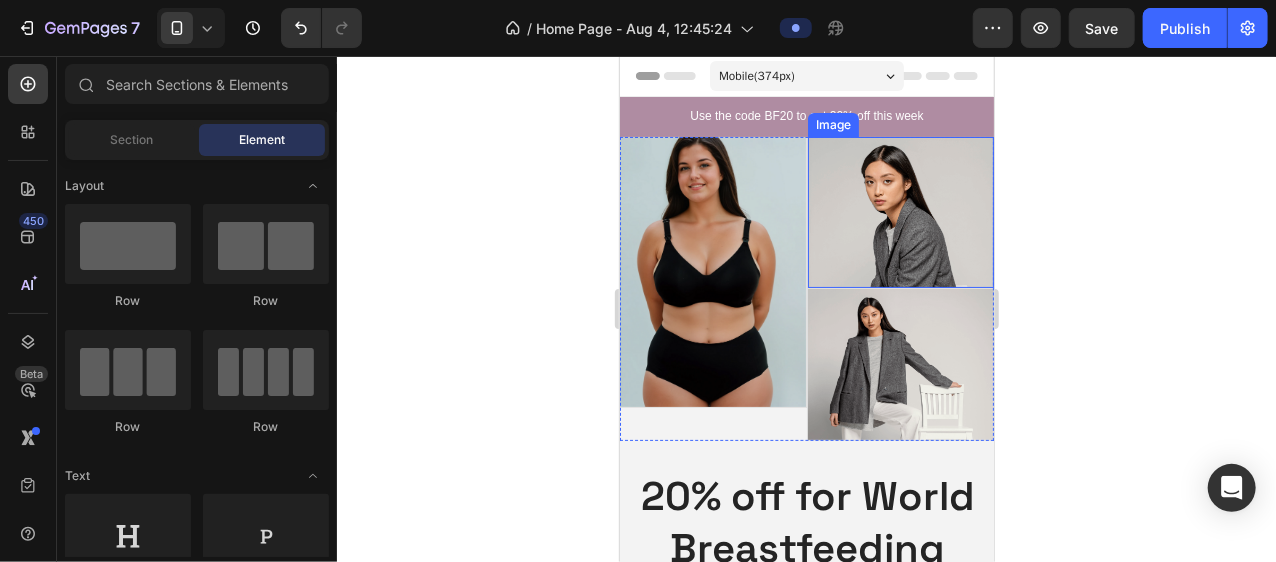 click at bounding box center (900, 211) 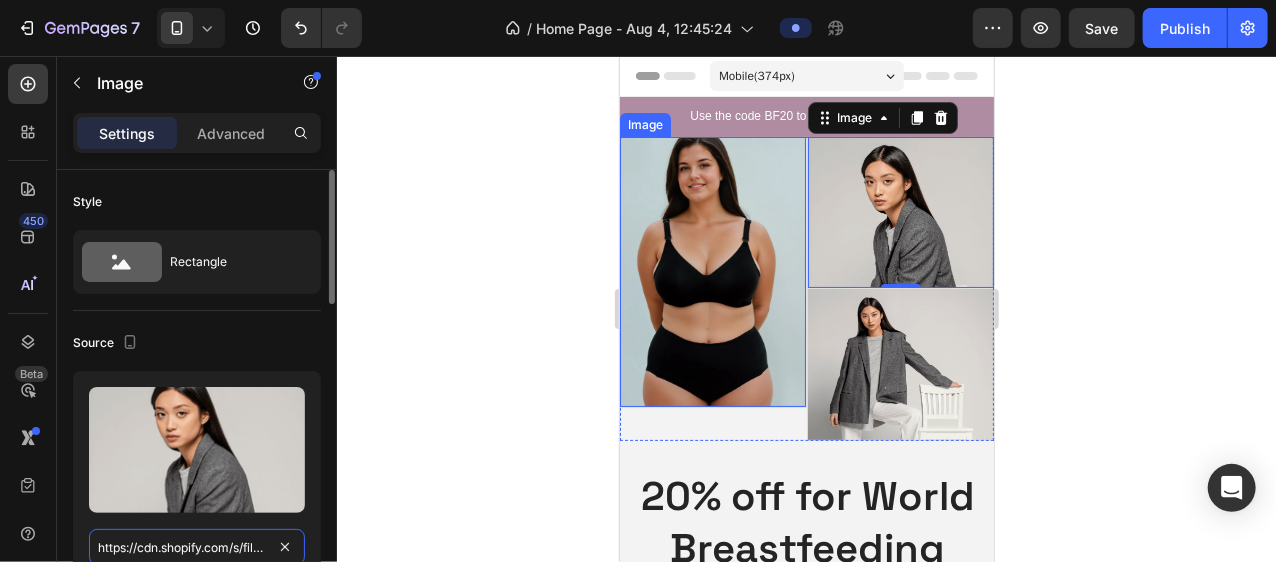 click on "https://cdn.shopify.com/s/files/1/0758/2967/4295/files/gempages_578139526371738300-a3f3491b-fbb0-45f6-9bda-01dfc7bf7007.png" at bounding box center [197, 547] 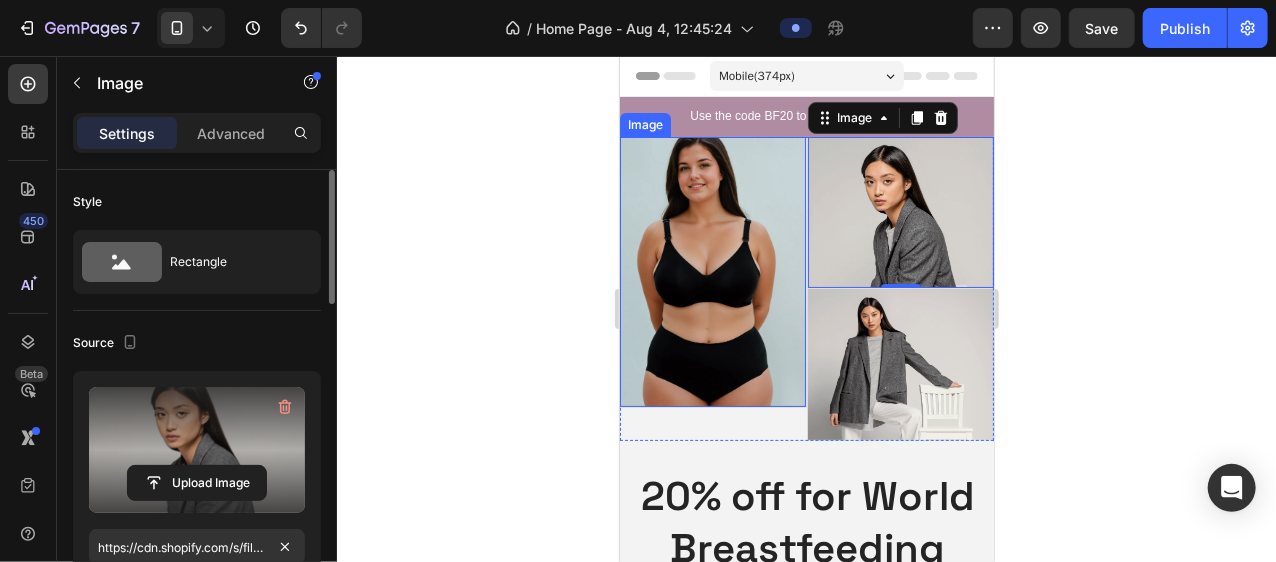 click at bounding box center [197, 450] 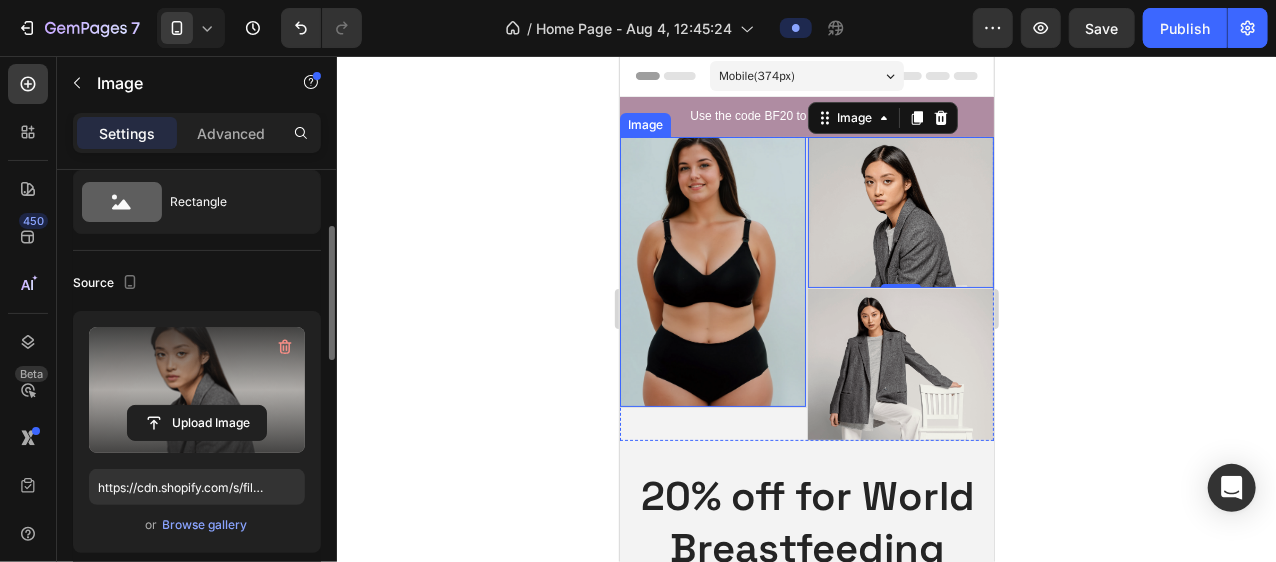 scroll, scrollTop: 90, scrollLeft: 0, axis: vertical 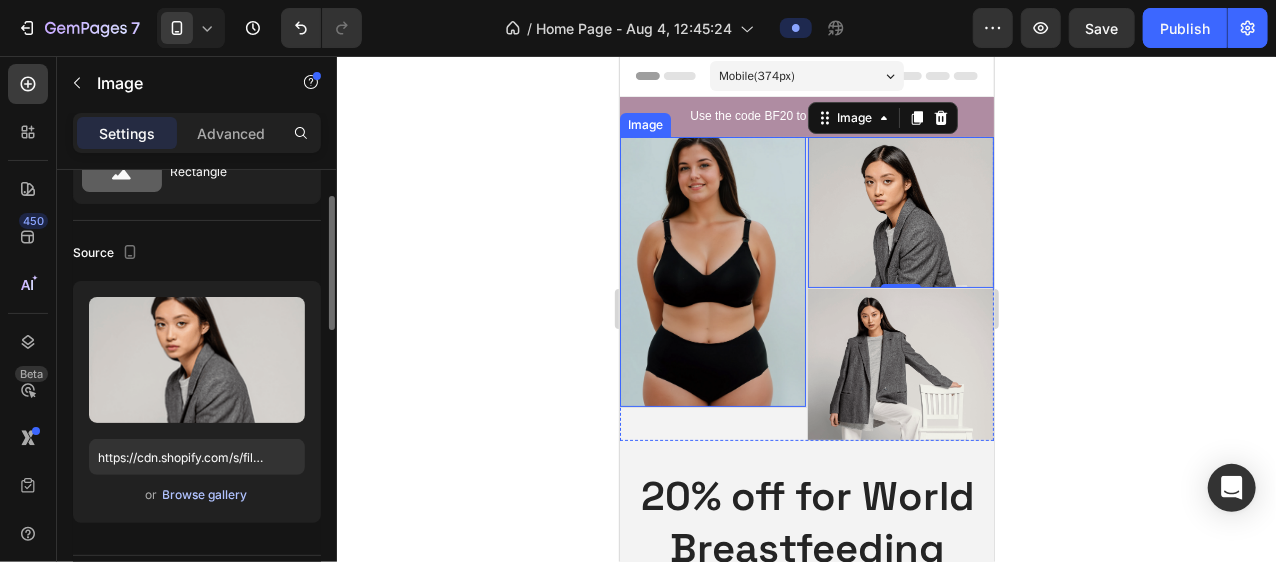 click on "Browse gallery" at bounding box center (205, 495) 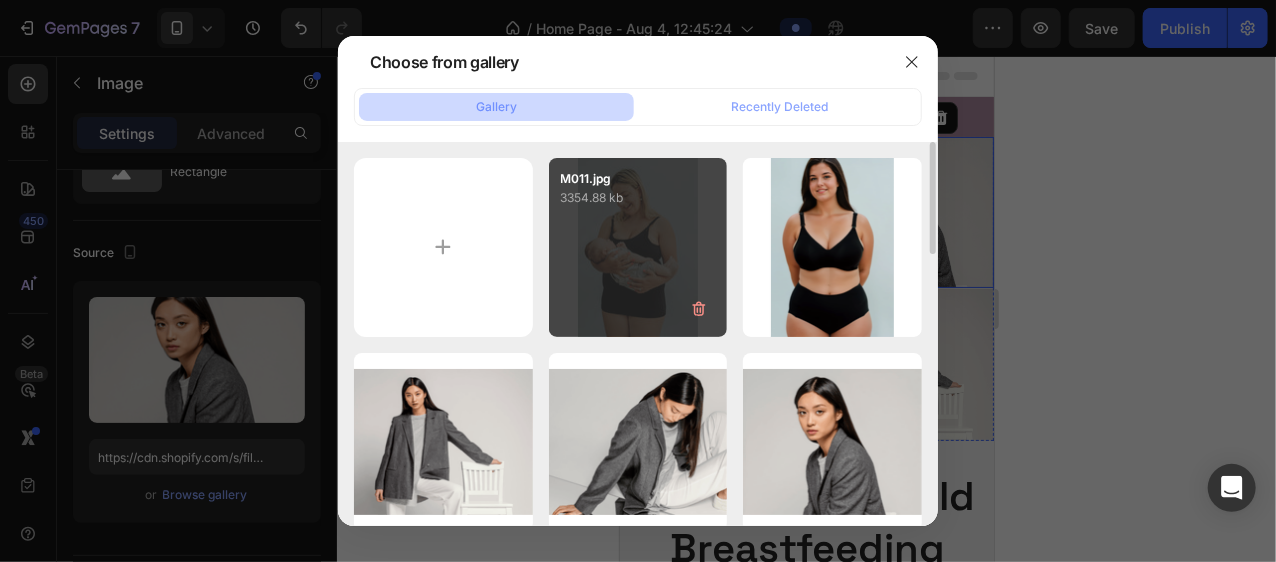 click on "M011.jpg 3354.88 kb" at bounding box center (638, 247) 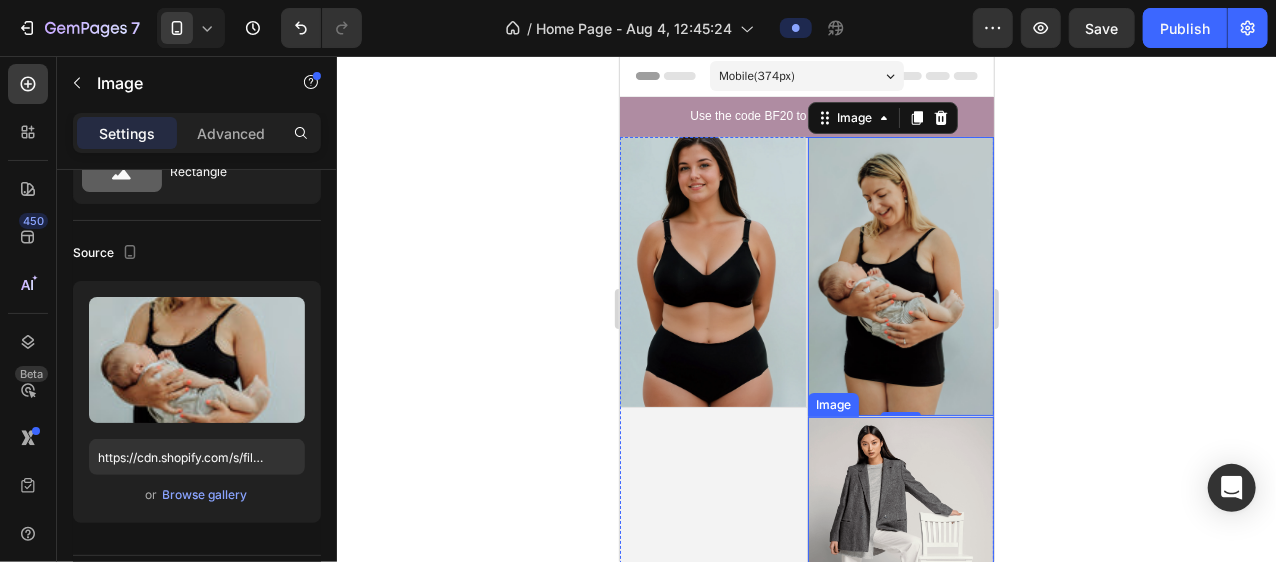 click at bounding box center (900, 491) 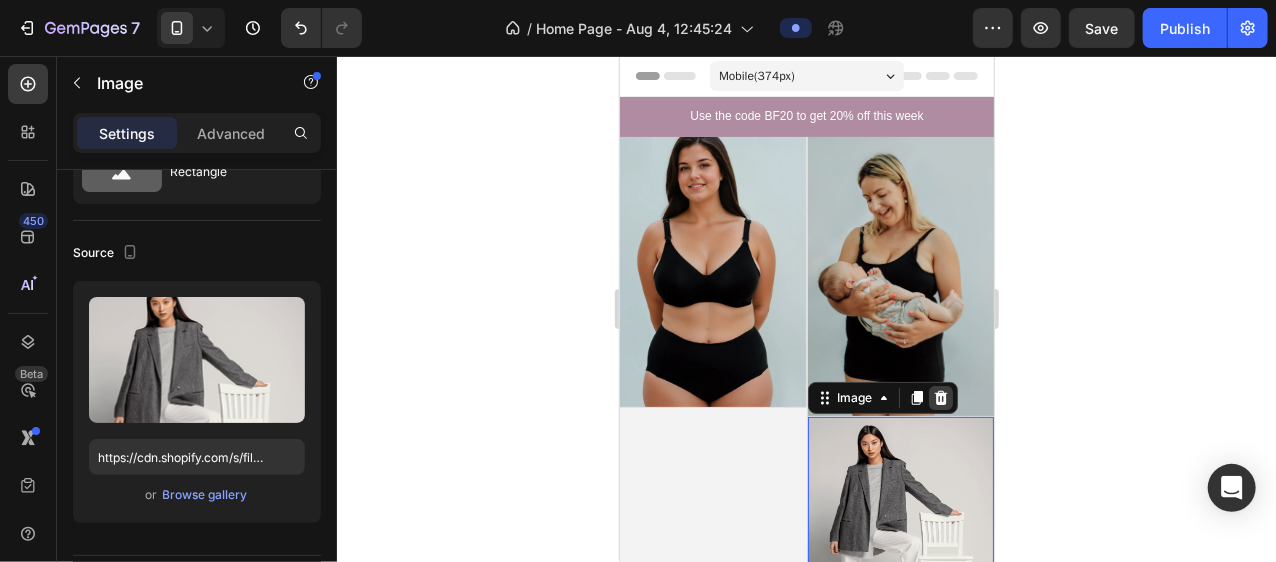 click 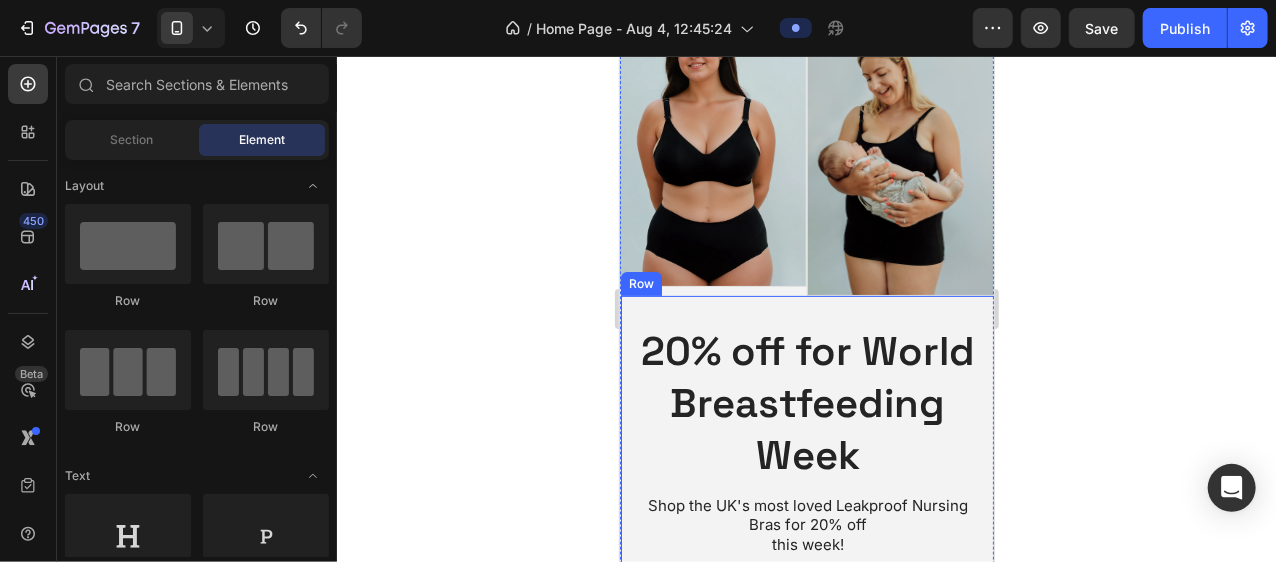 scroll, scrollTop: 145, scrollLeft: 0, axis: vertical 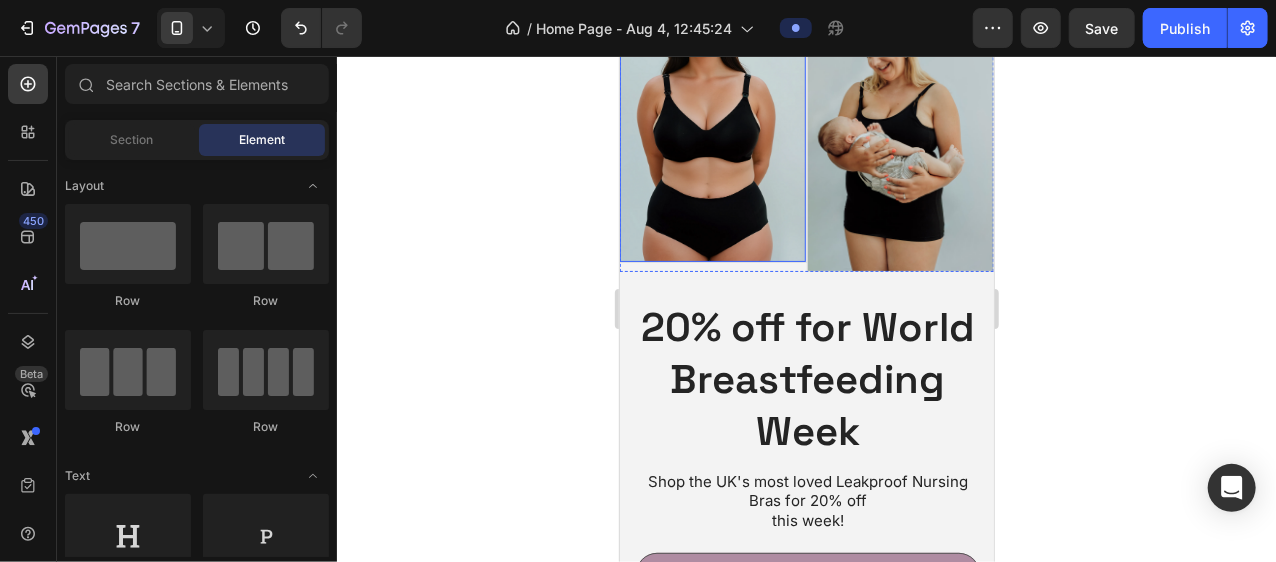 click at bounding box center (712, 126) 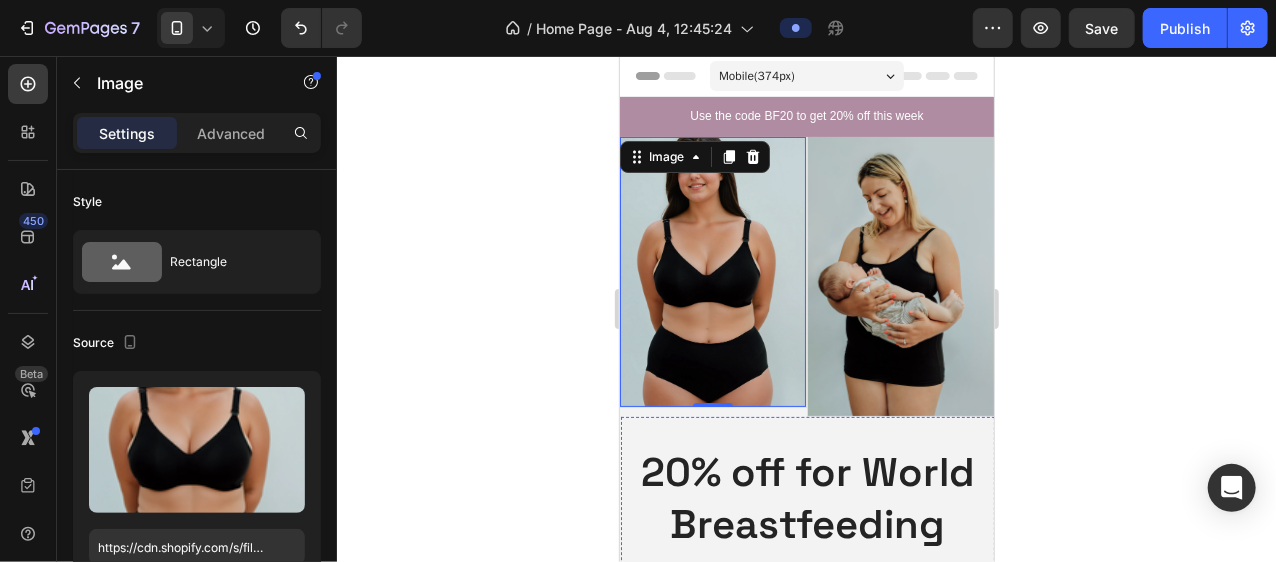 scroll, scrollTop: 0, scrollLeft: 0, axis: both 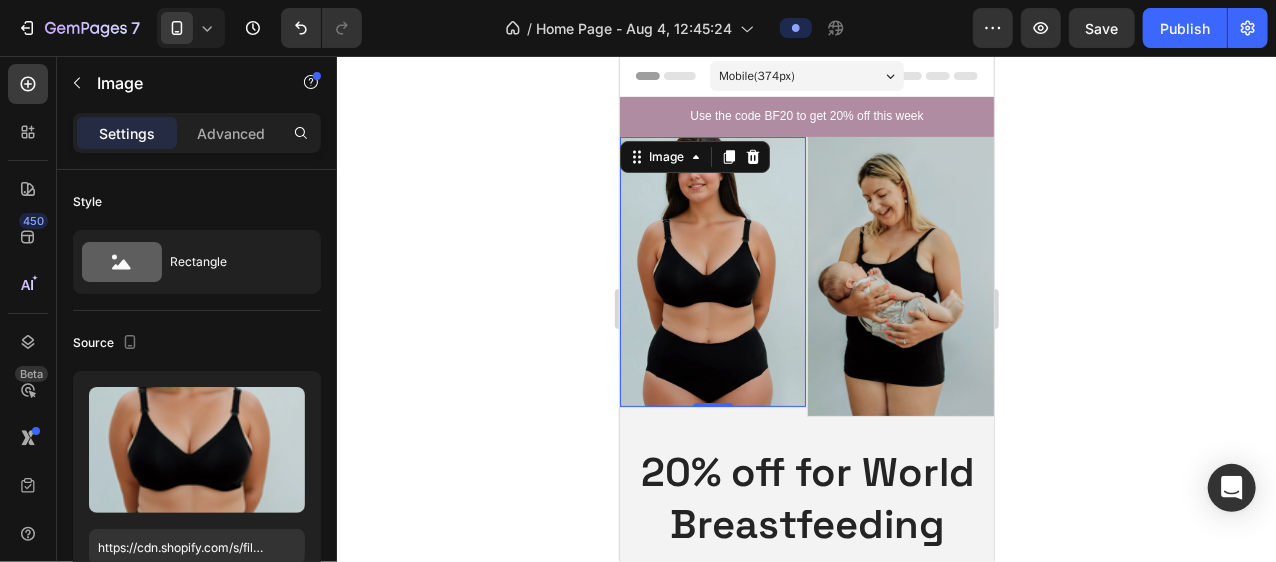 click 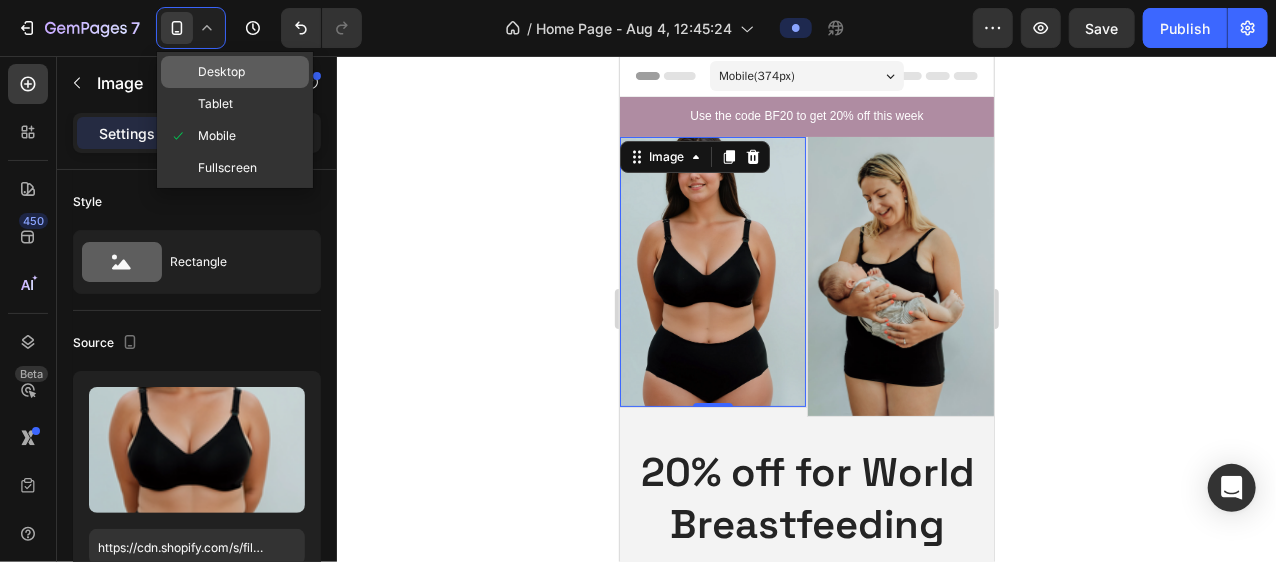 click on "Desktop" at bounding box center (221, 72) 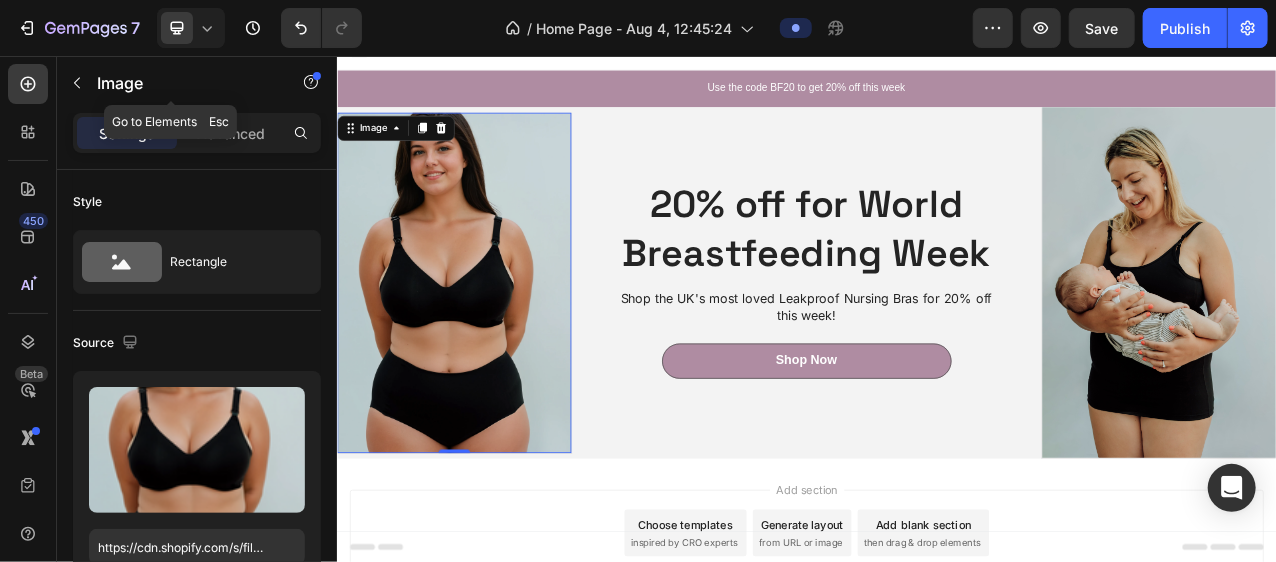 scroll, scrollTop: 24, scrollLeft: 0, axis: vertical 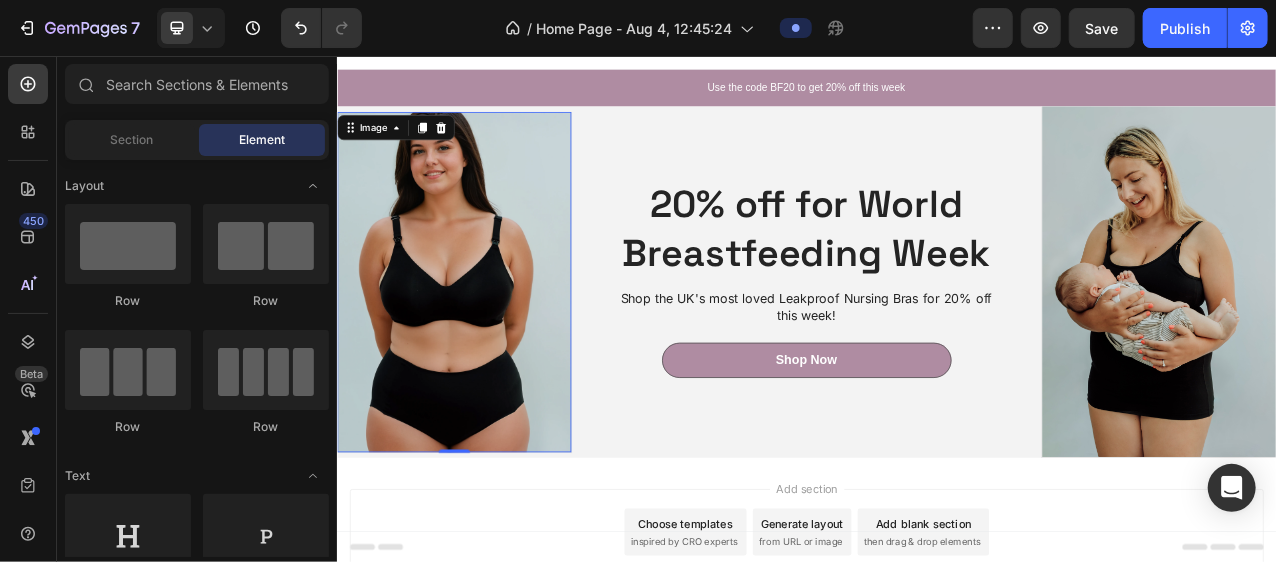 click on "Choose templates" at bounding box center [781, 653] 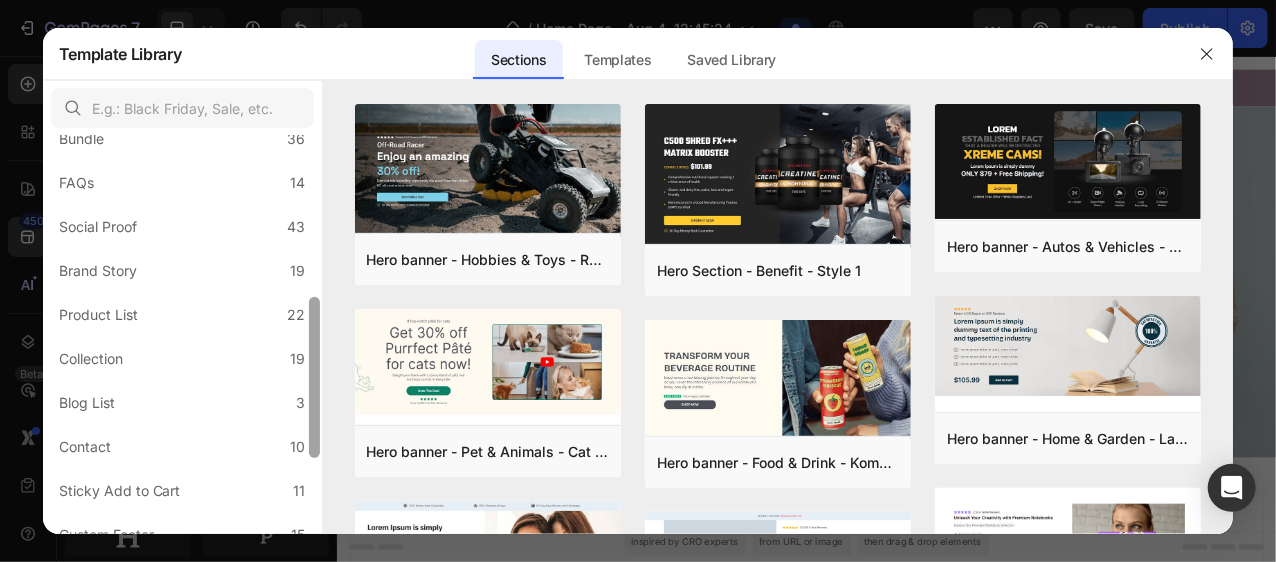 scroll, scrollTop: 493, scrollLeft: 0, axis: vertical 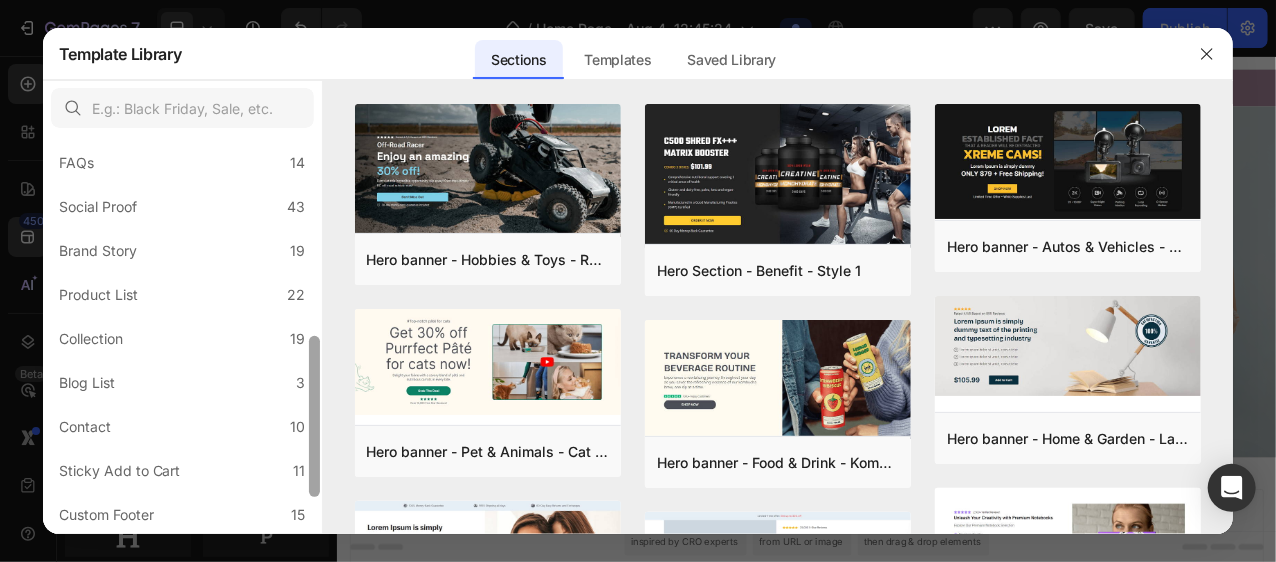 drag, startPoint x: 313, startPoint y: 206, endPoint x: 319, endPoint y: 407, distance: 201.08954 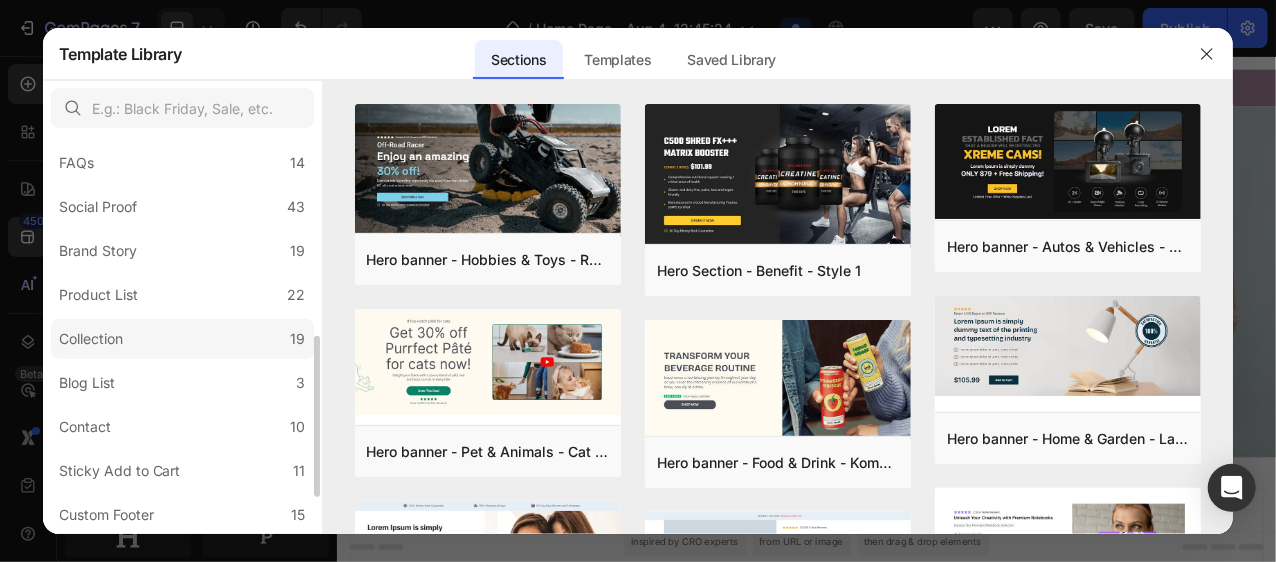click on "Collection 19" 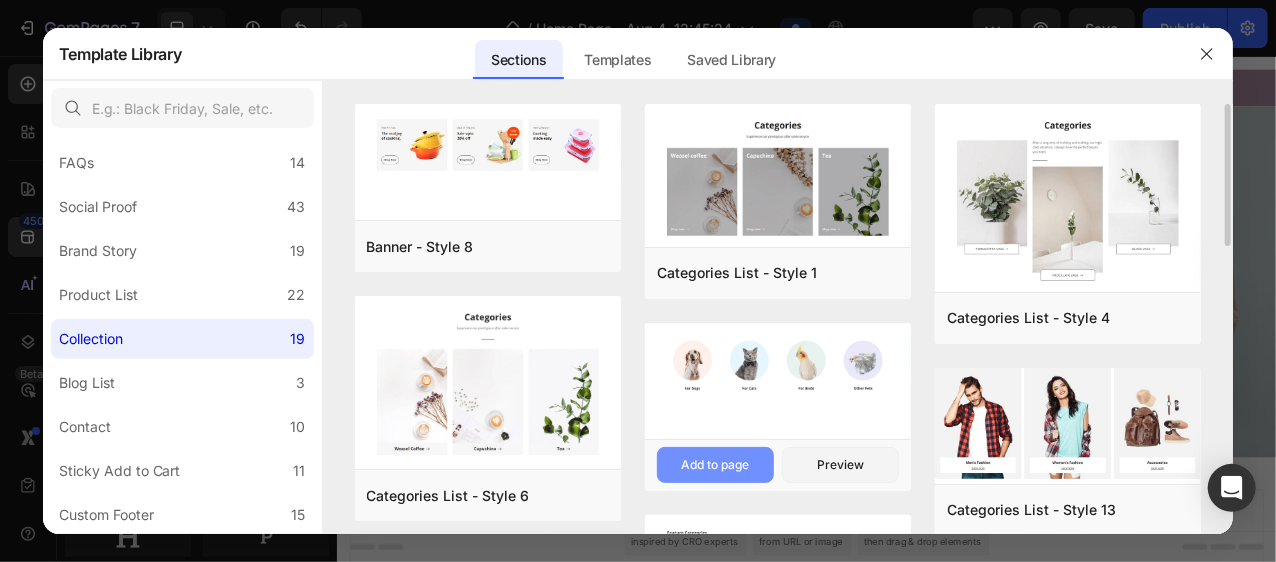 click on "Add to page" at bounding box center (715, 465) 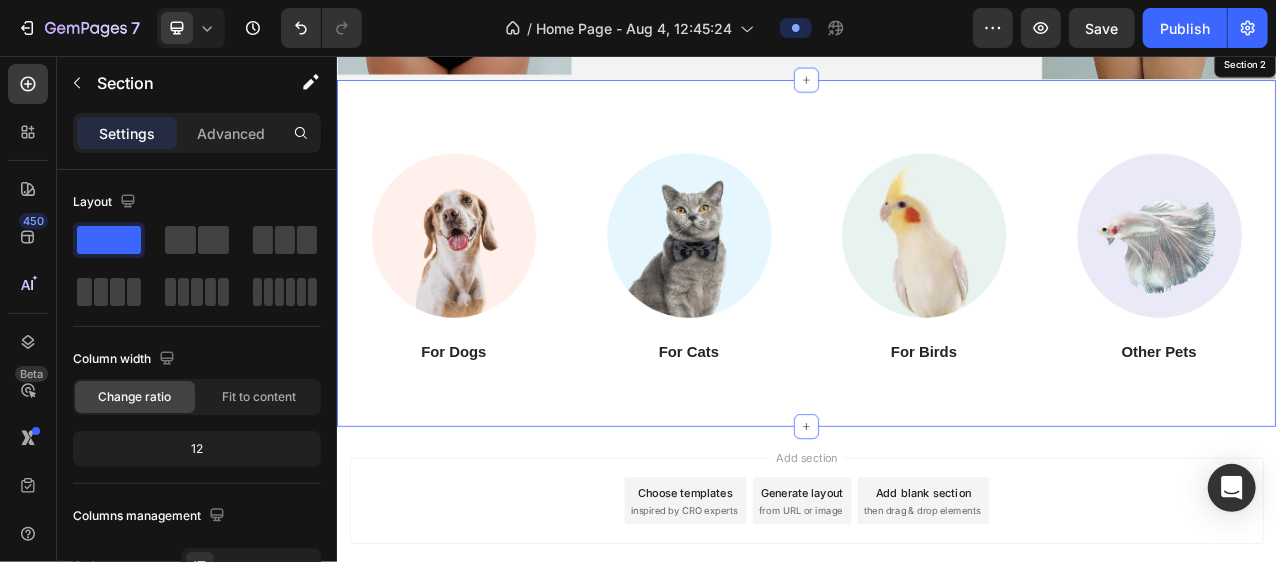 scroll, scrollTop: 537, scrollLeft: 0, axis: vertical 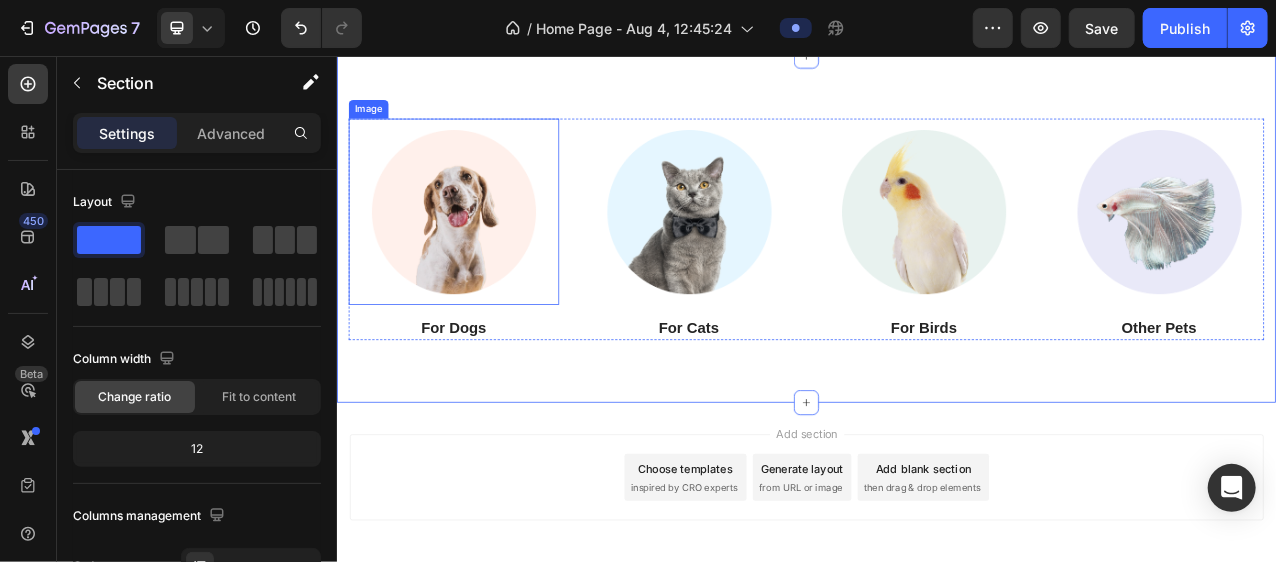 click at bounding box center (485, 255) 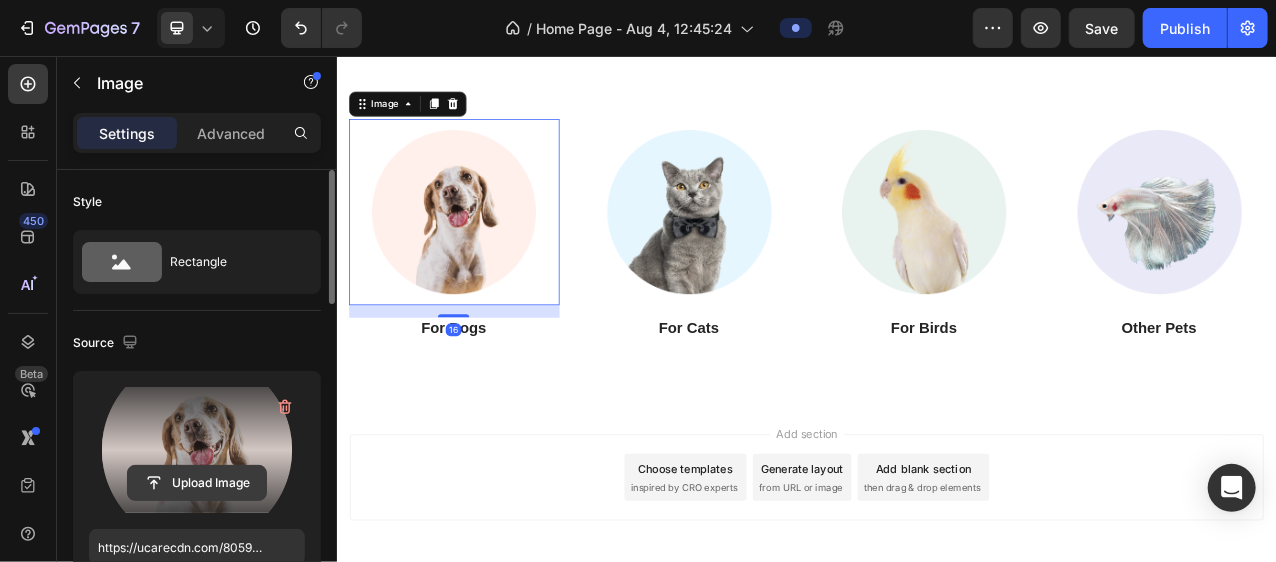 click 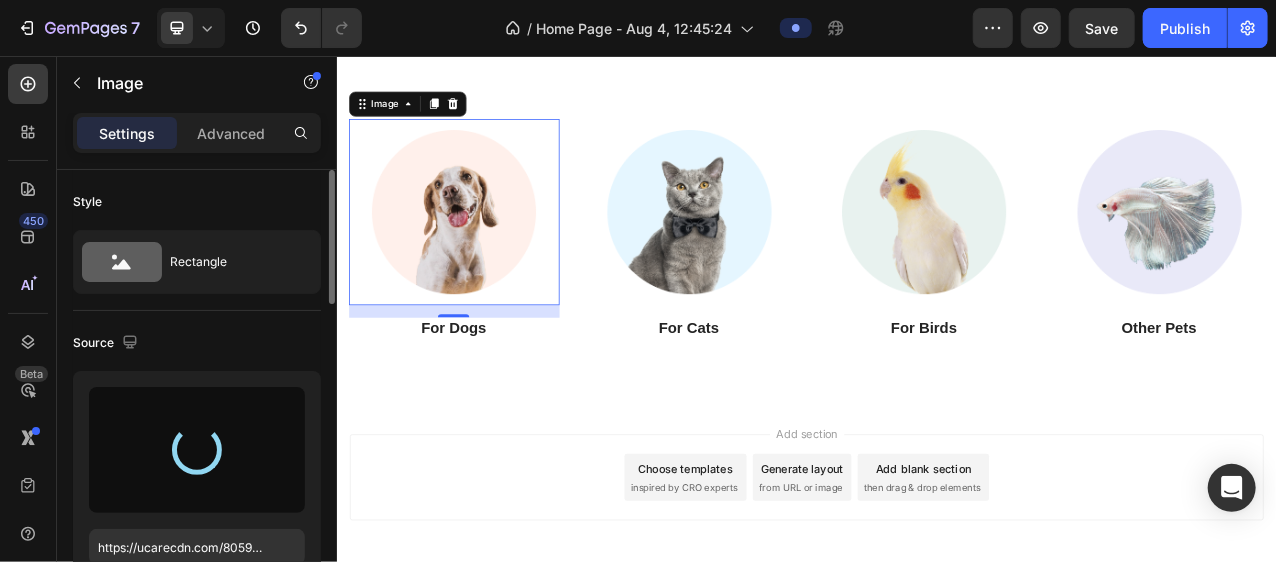 type on "https://cdn.shopify.com/s/files/1/0758/2967/4295/files/gempages_578139526371738300-75e0b189-9a8e-4259-90f1-26508dfbeeaf.png" 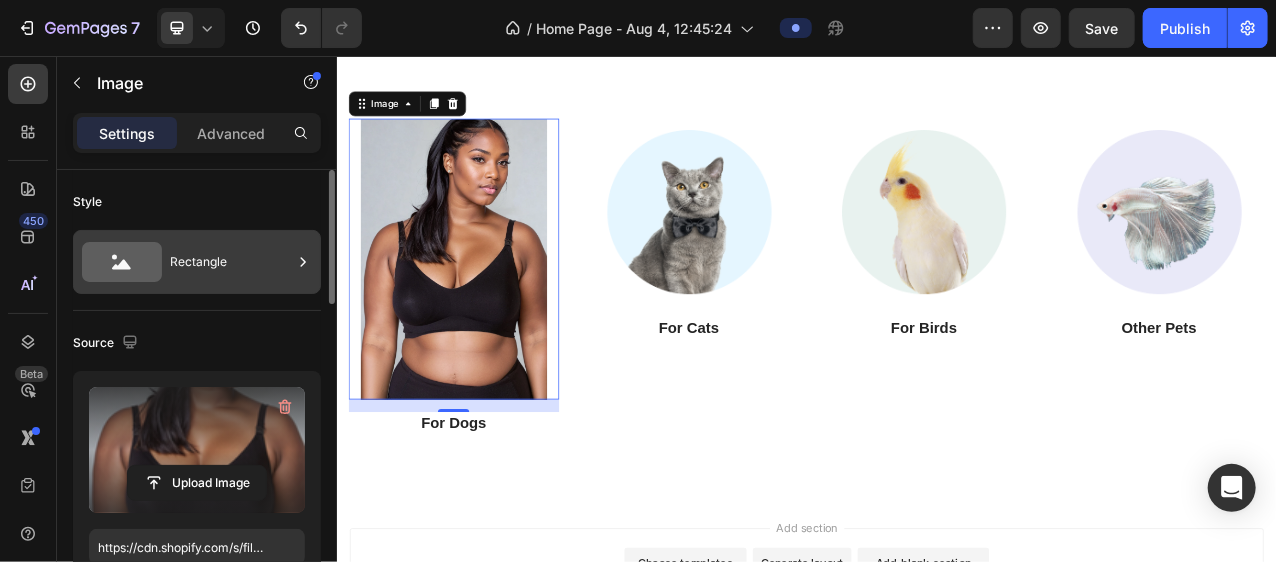 click on "Rectangle" at bounding box center (231, 262) 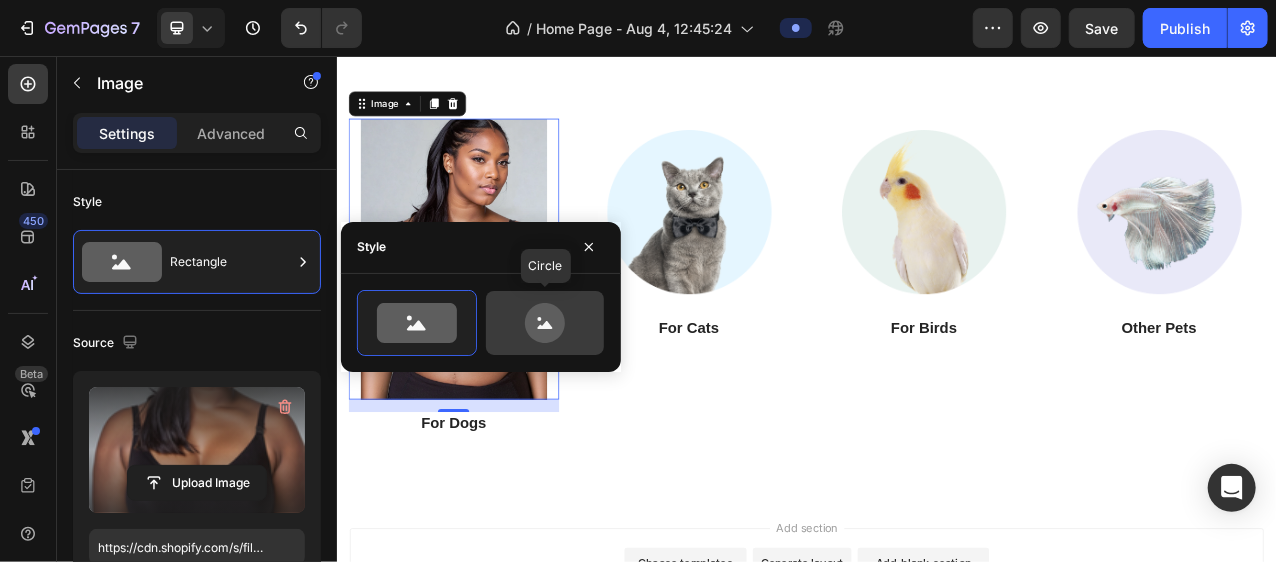 click 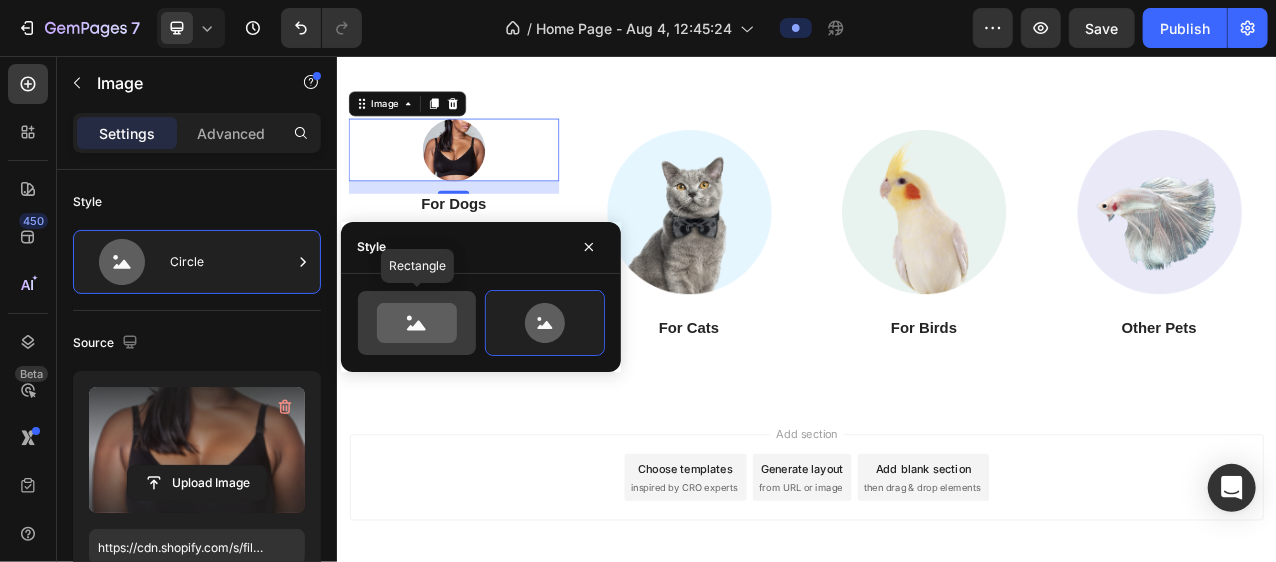 click 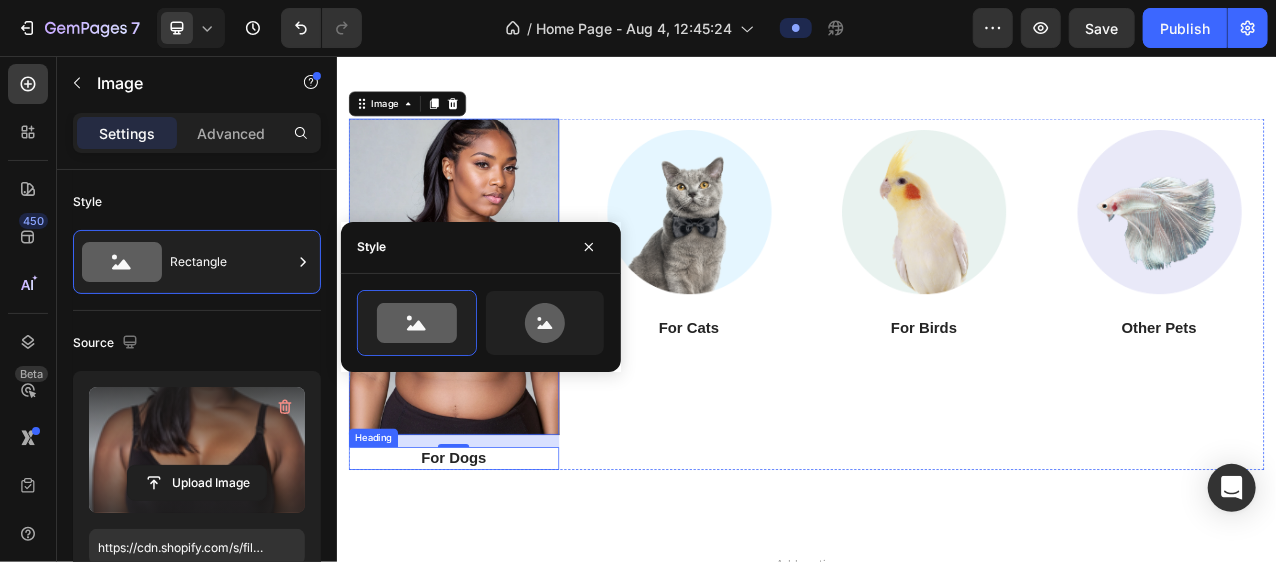 click on "For Dogs" at bounding box center [485, 570] 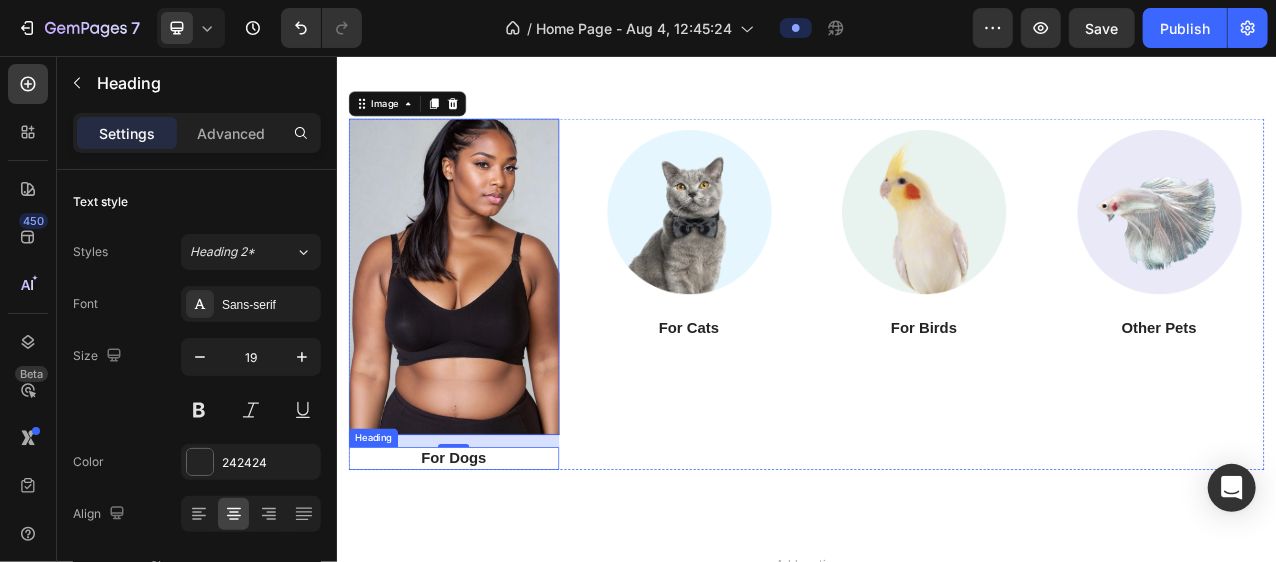 click on "For Dogs" at bounding box center [485, 570] 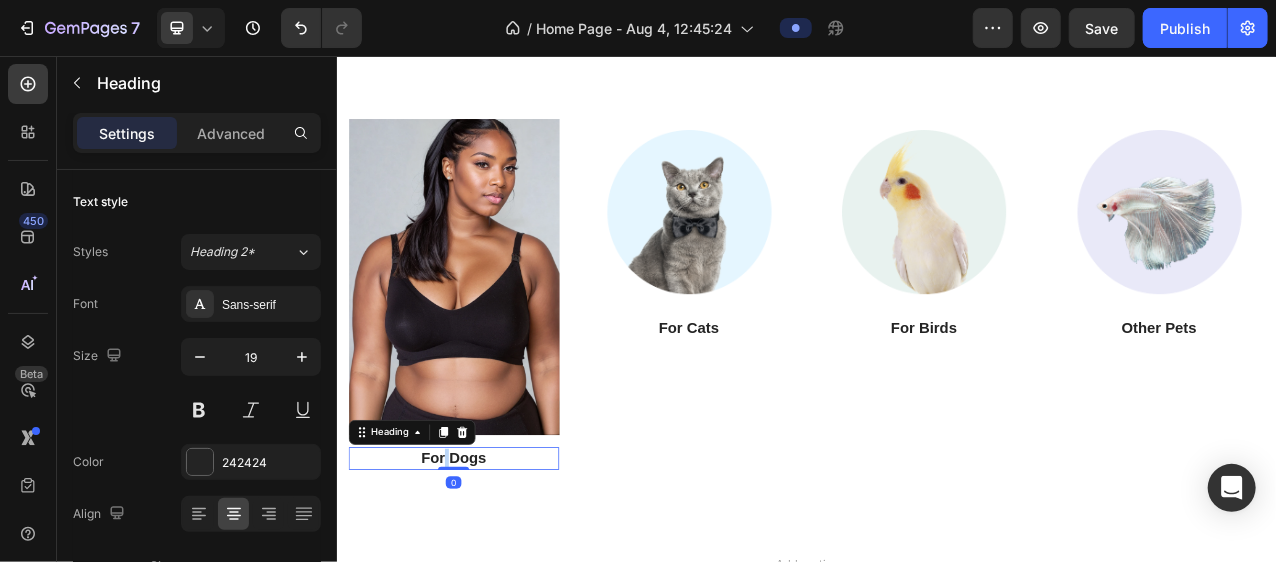 click on "For Dogs" at bounding box center (485, 570) 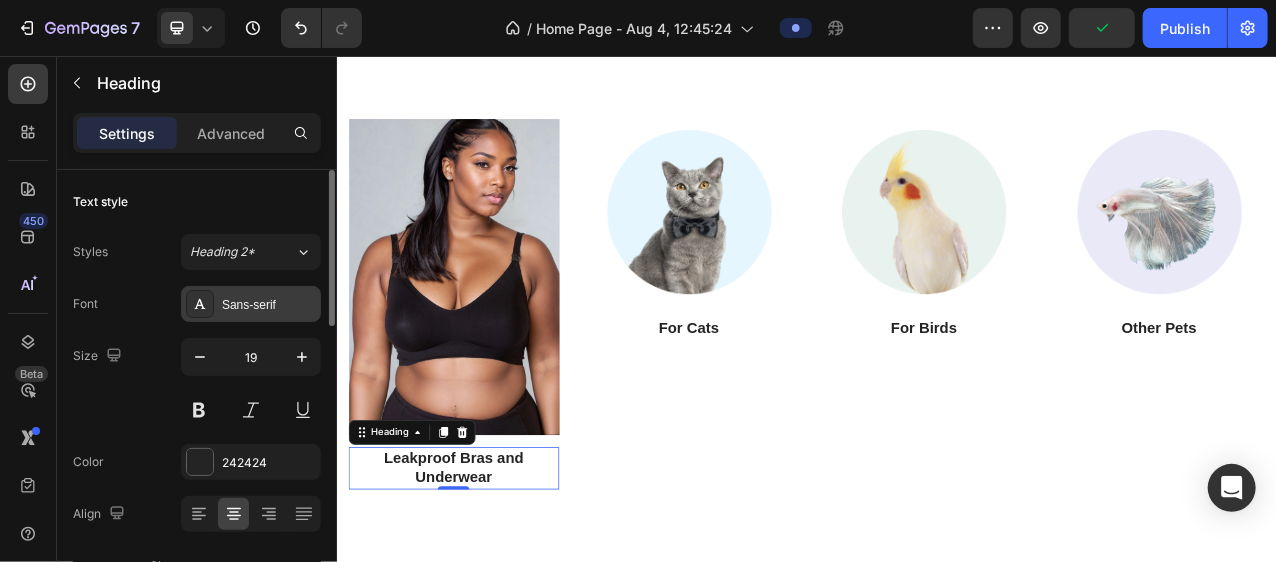 click on "Sans-serif" at bounding box center (269, 305) 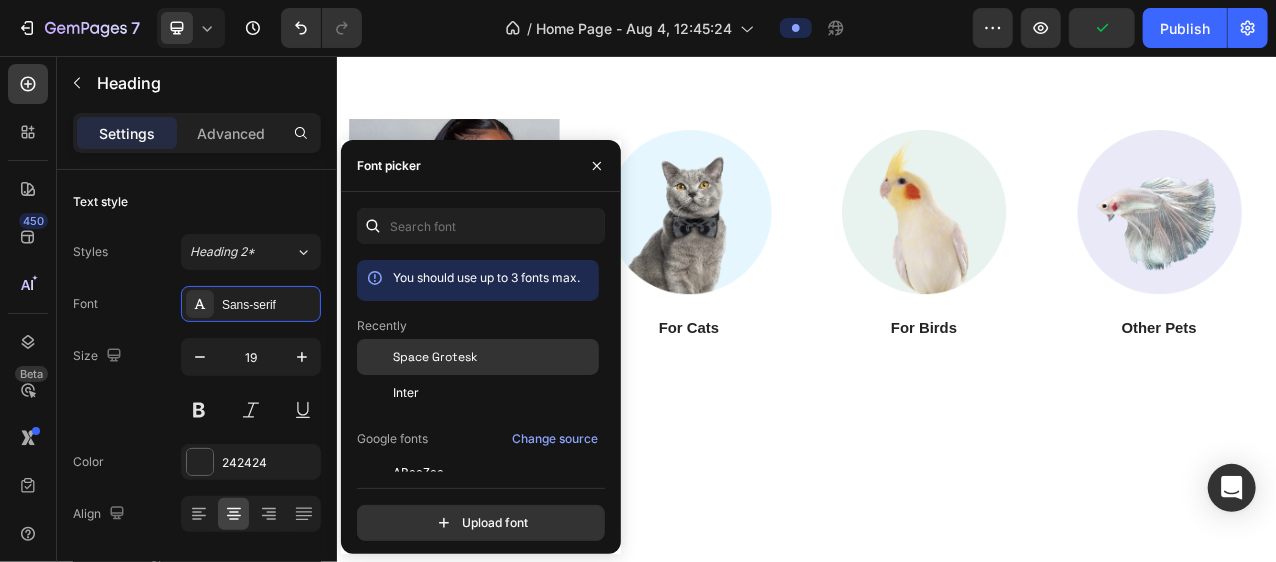 click on "Space Grotesk" 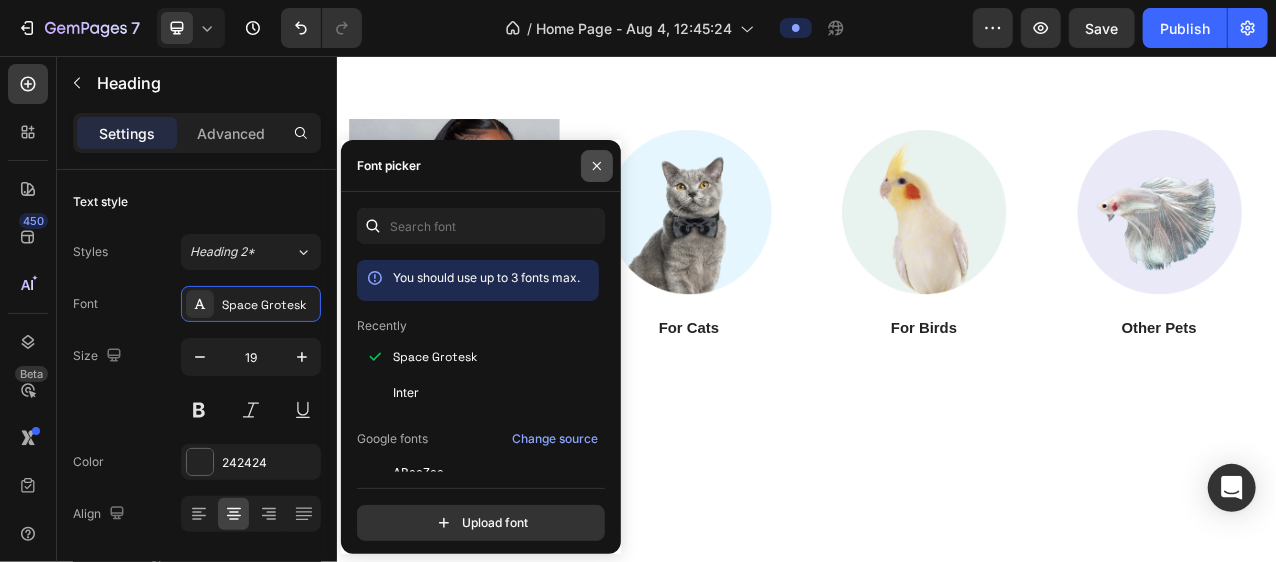 click 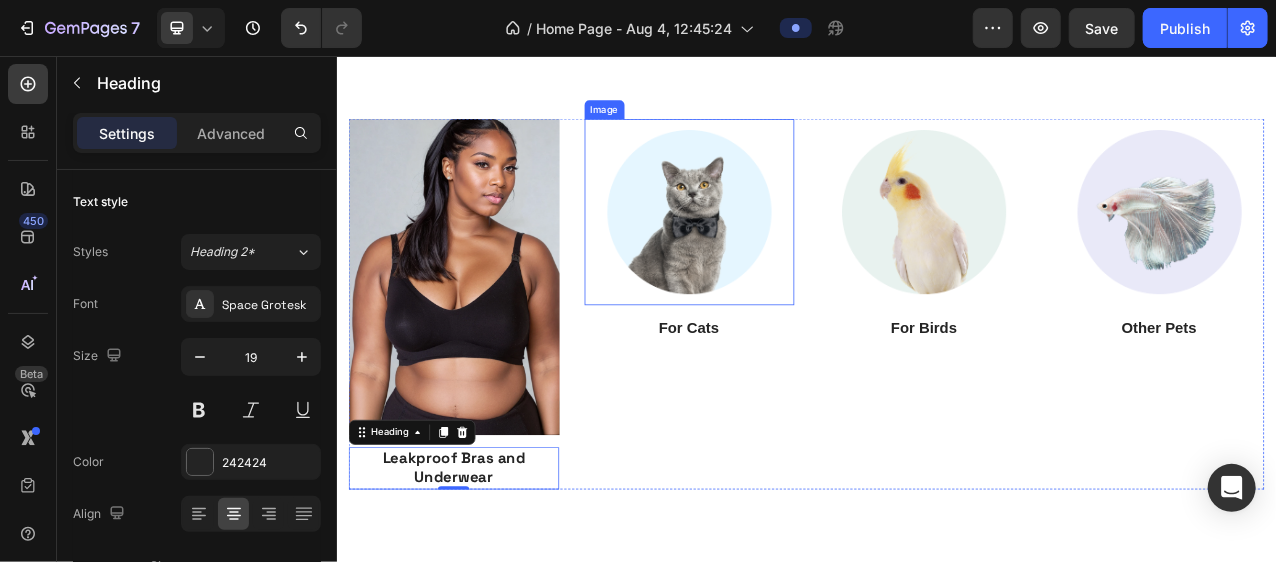 click at bounding box center (786, 255) 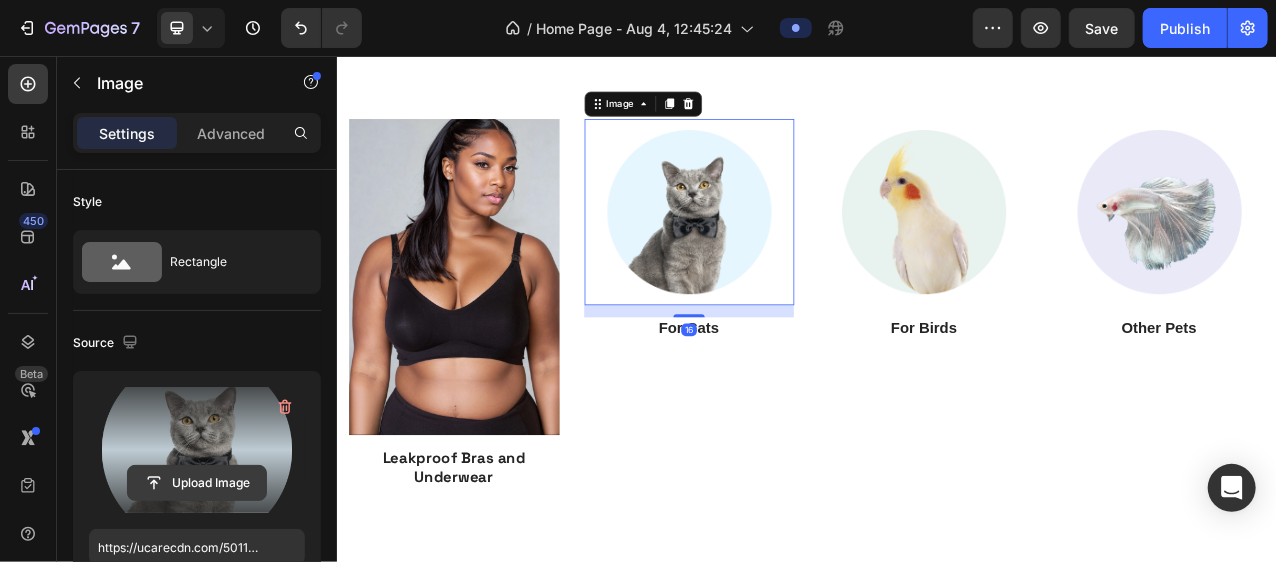 click 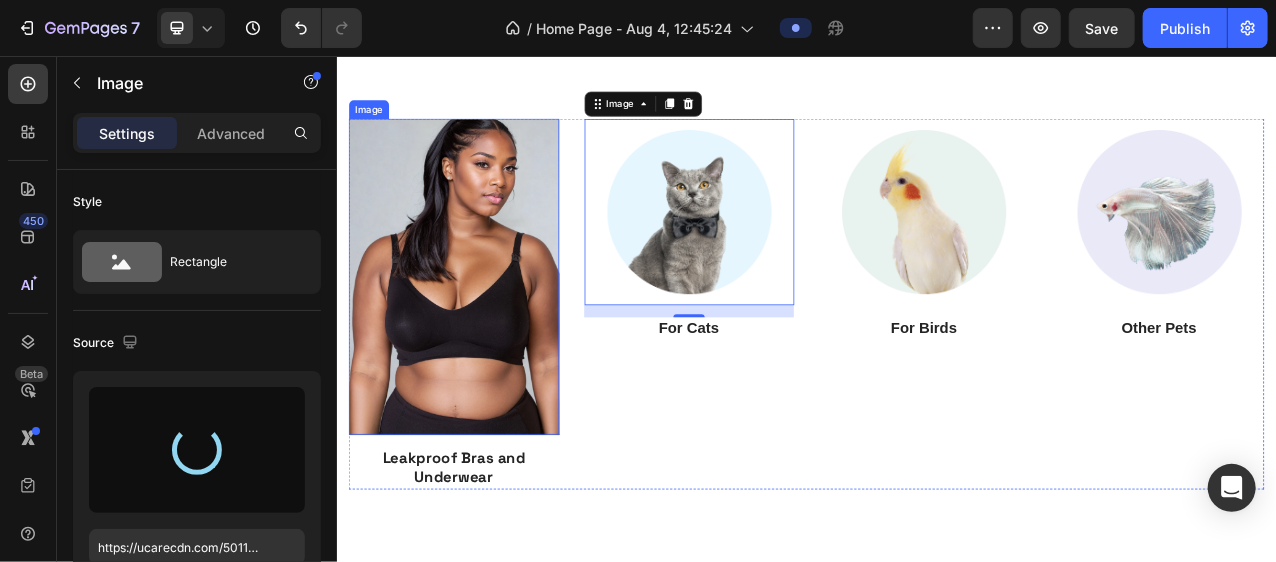 type on "https://cdn.shopify.com/s/files/1/0758/2967/4295/files/gempages_578139526371738300-24114f0e-60cc-4ebe-b170-6f0b5f2e0474.jpg" 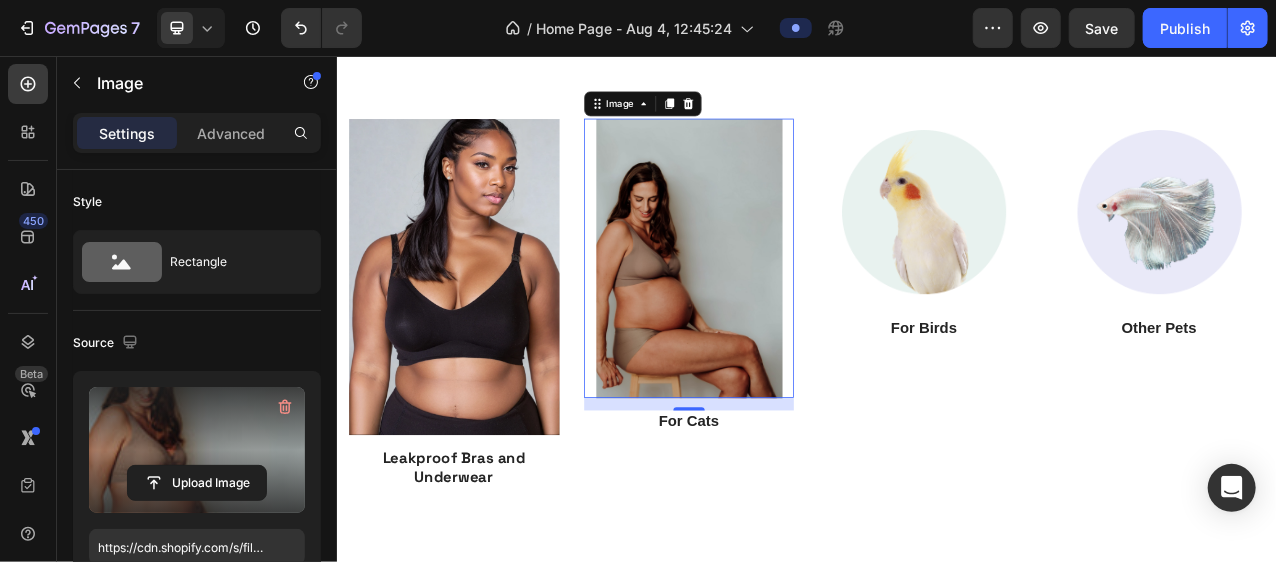 click at bounding box center (786, 314) 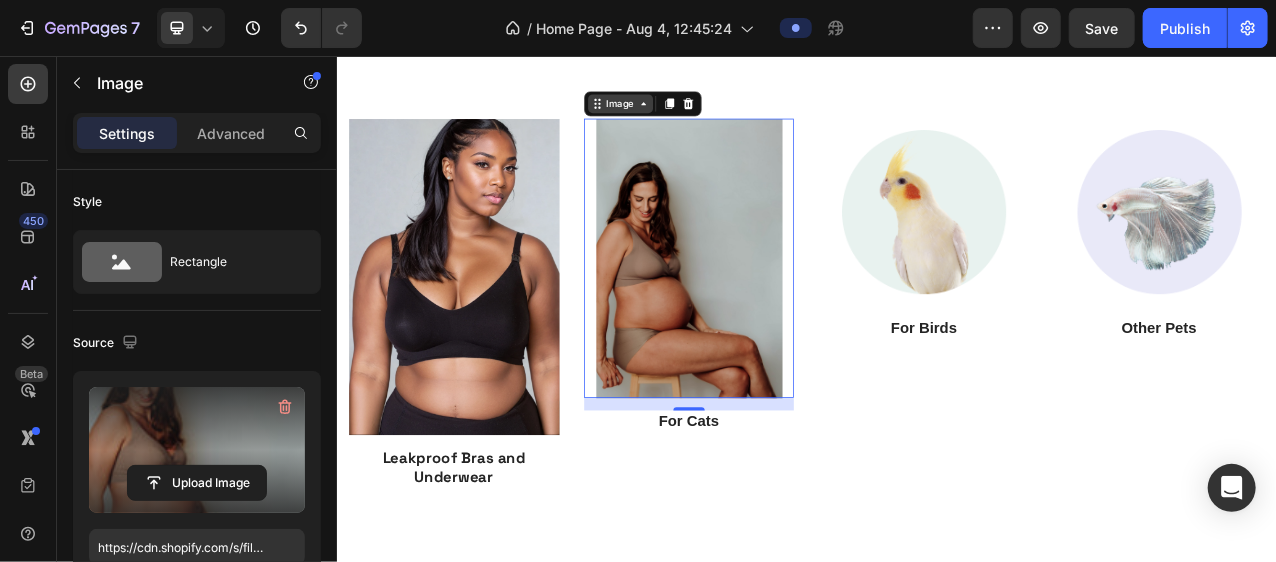 click on "Image" at bounding box center [698, 117] 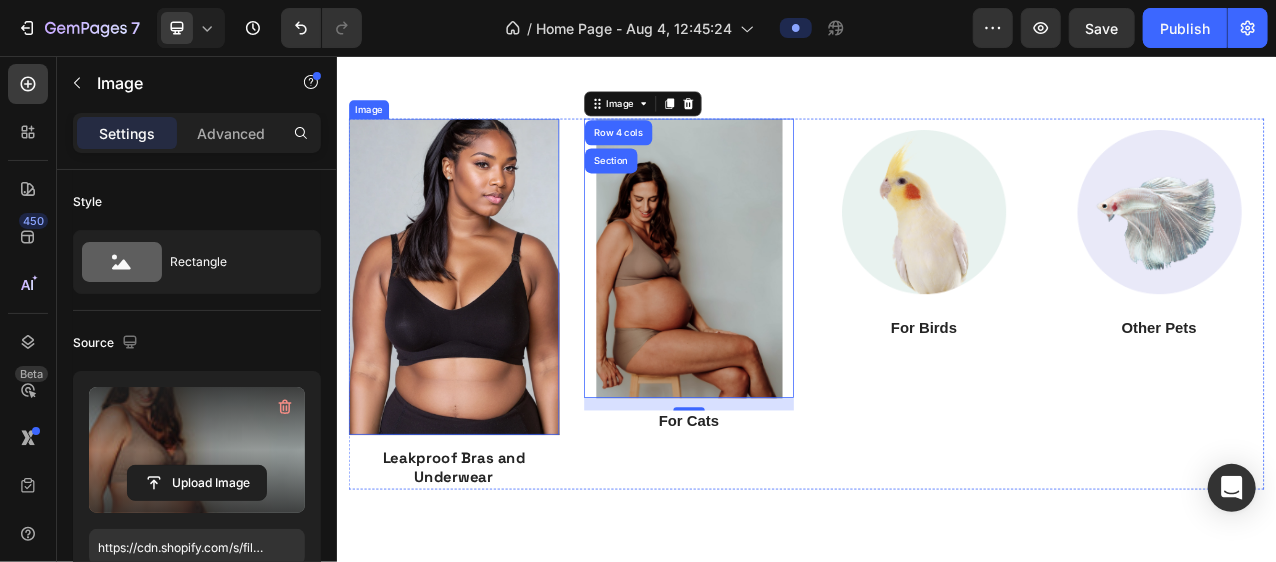 click at bounding box center (485, 338) 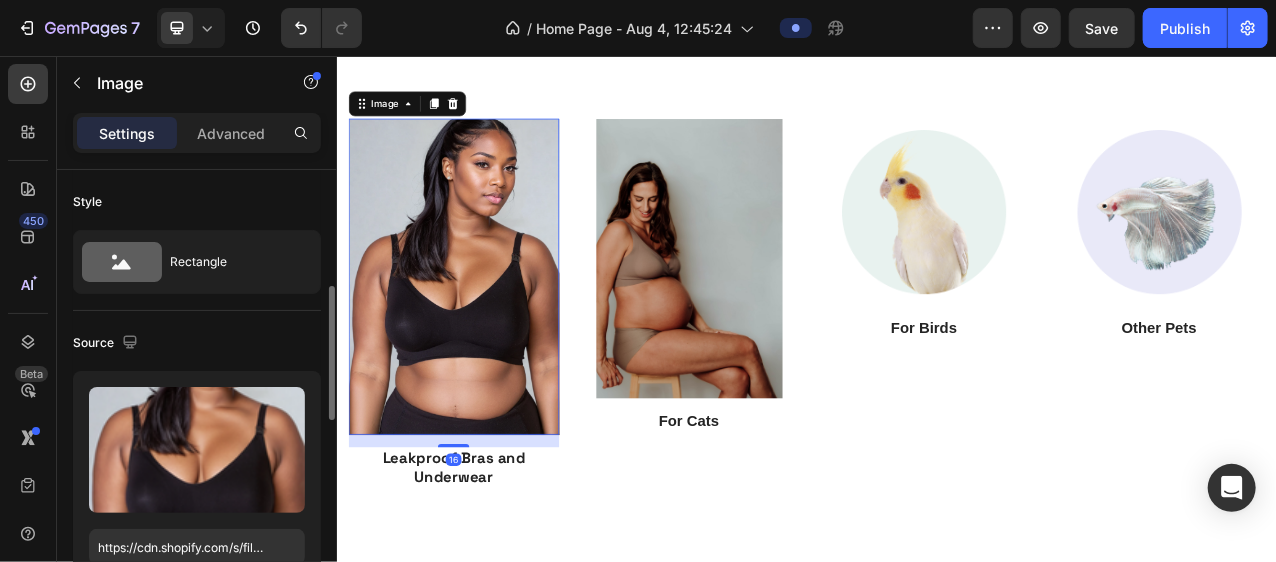 scroll, scrollTop: 90, scrollLeft: 0, axis: vertical 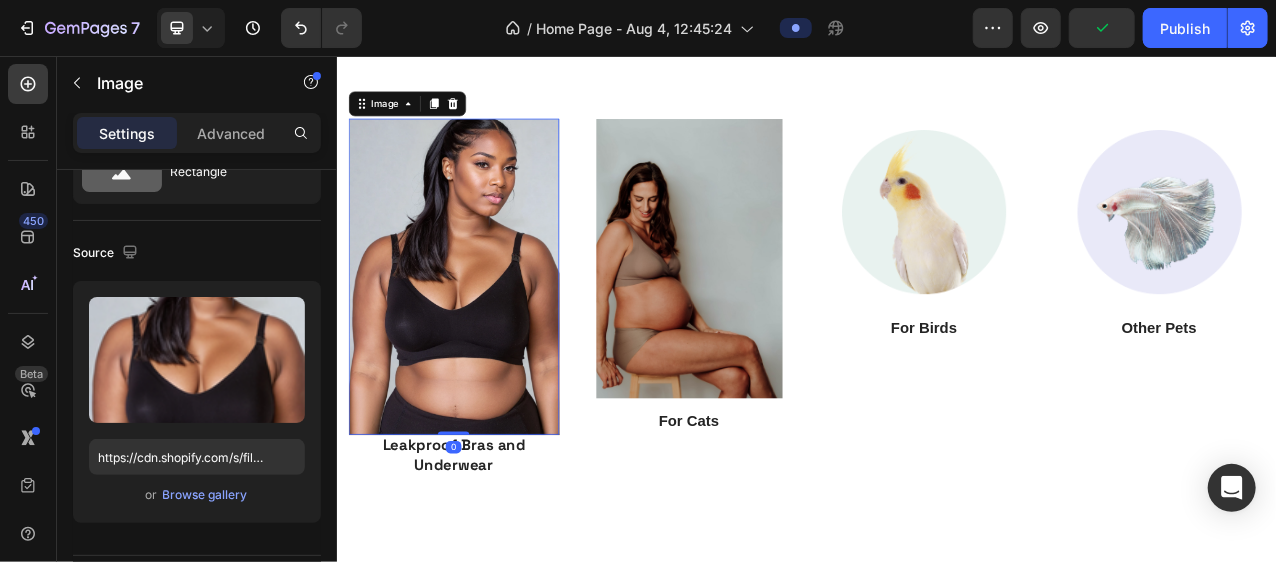 drag, startPoint x: 475, startPoint y: 554, endPoint x: 501, endPoint y: 384, distance: 171.97675 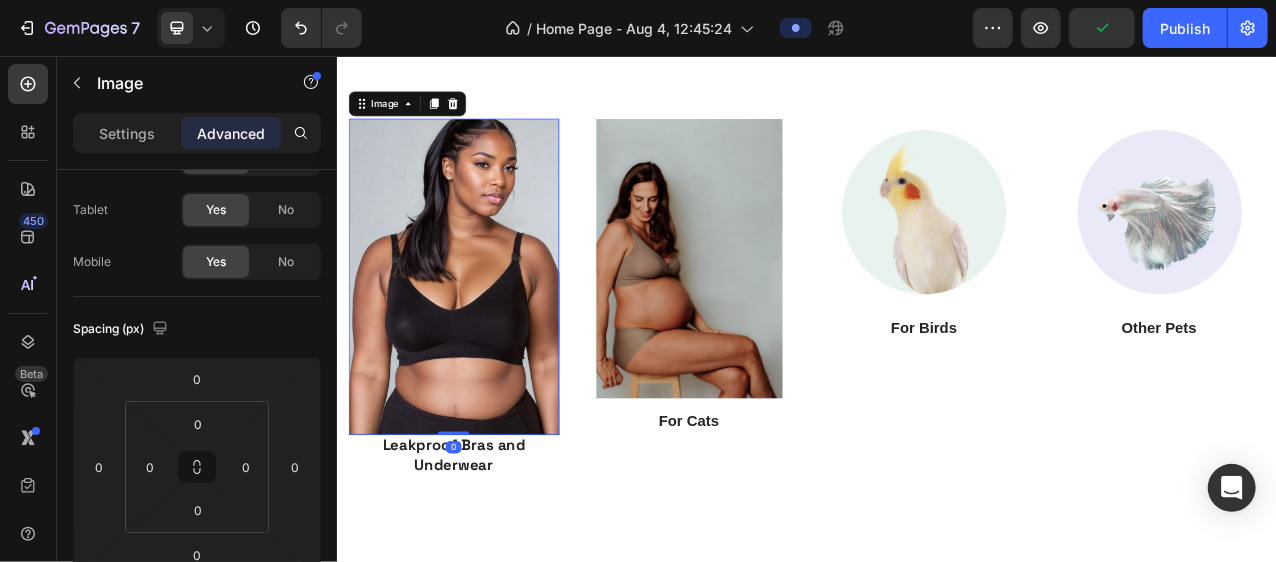 click at bounding box center [485, 338] 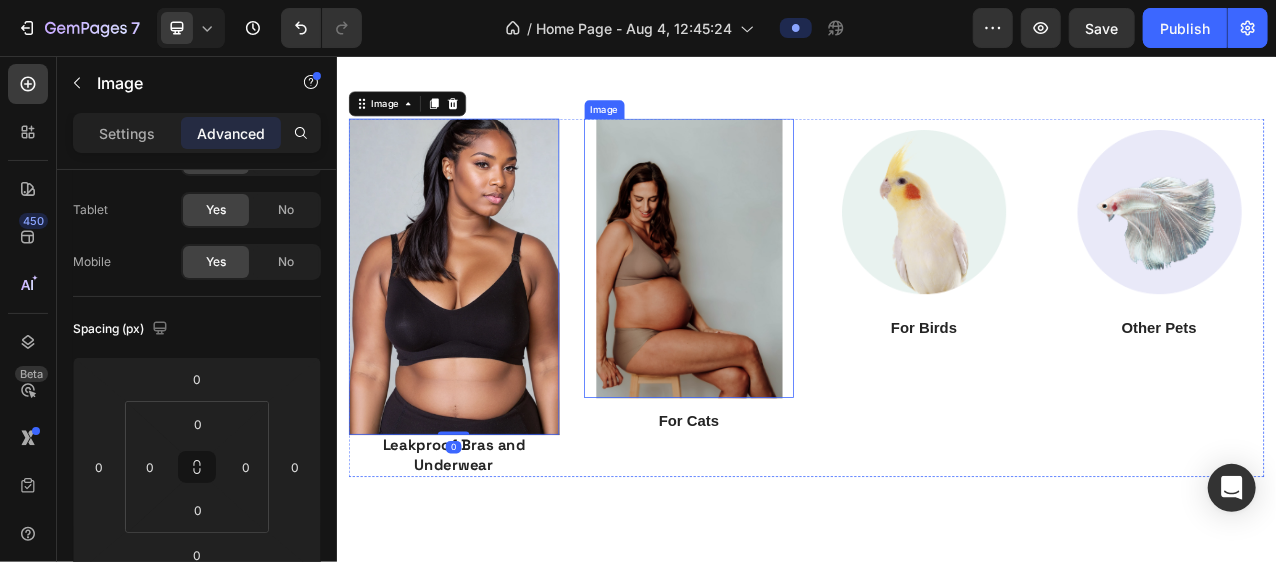 click at bounding box center [786, 314] 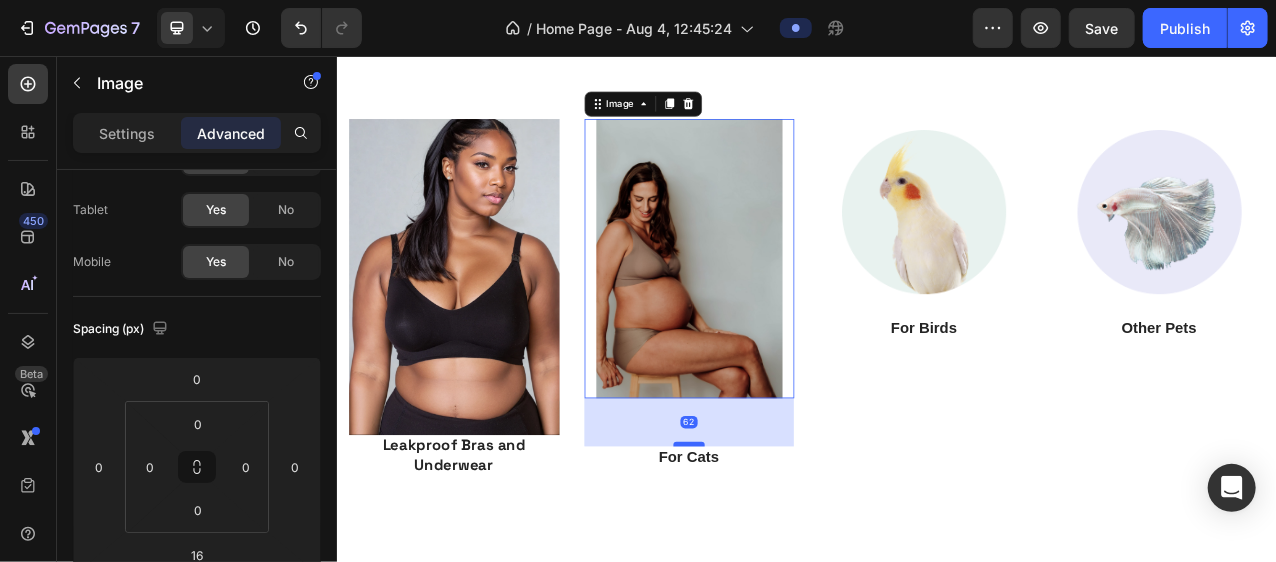 drag, startPoint x: 788, startPoint y: 504, endPoint x: 783, endPoint y: 549, distance: 45.276924 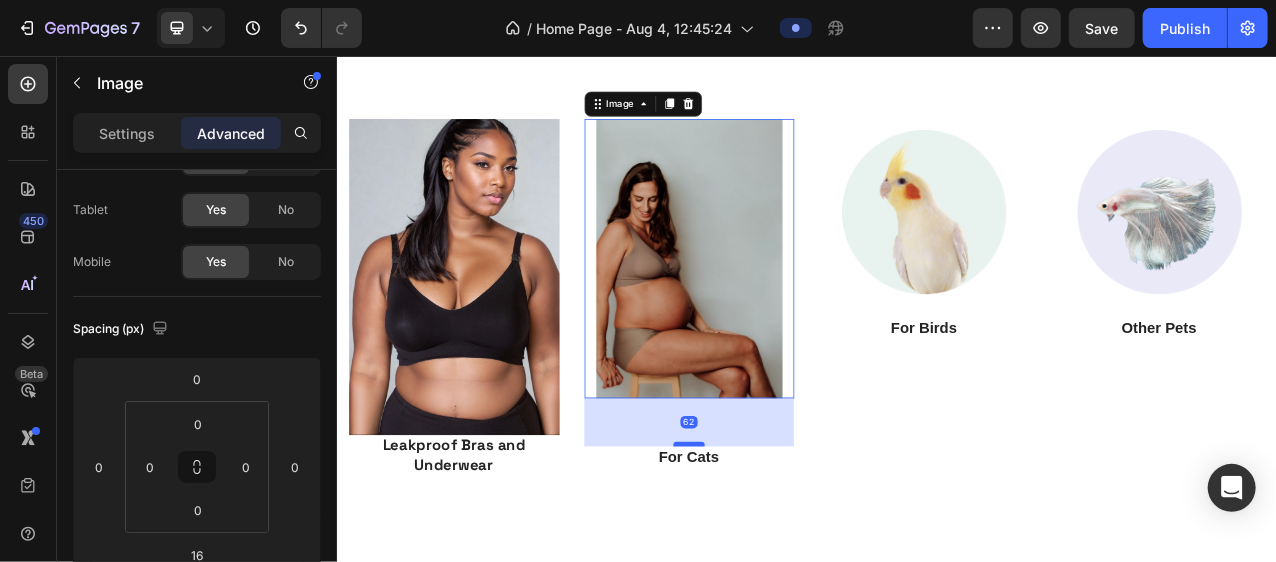 click at bounding box center (786, 552) 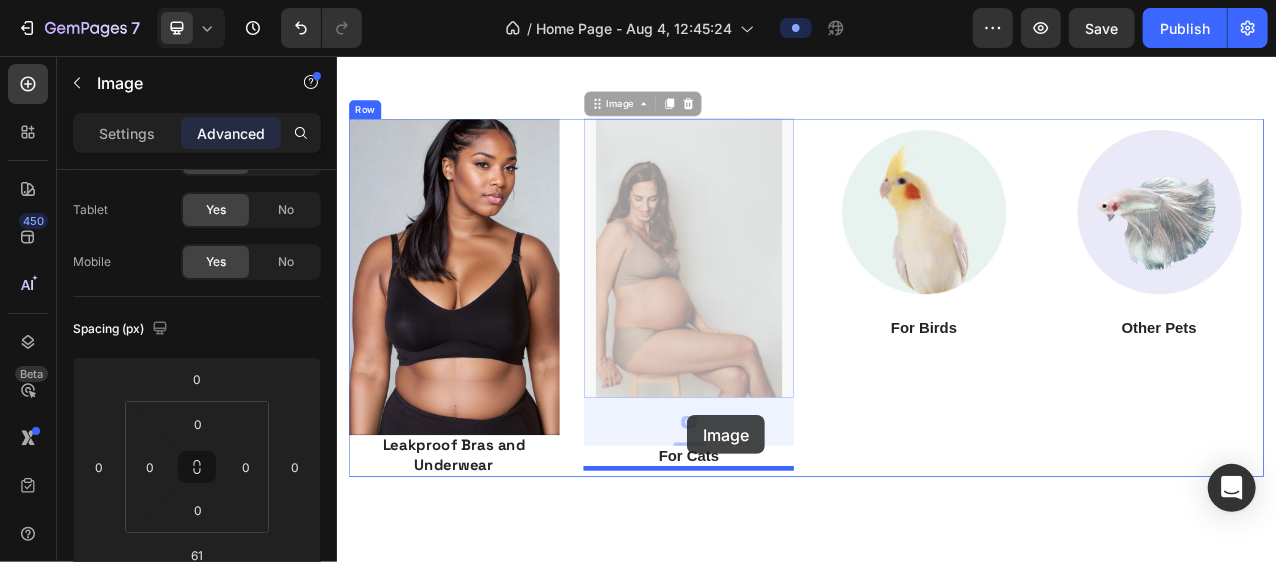 drag, startPoint x: 784, startPoint y: 490, endPoint x: 780, endPoint y: 527, distance: 37.215588 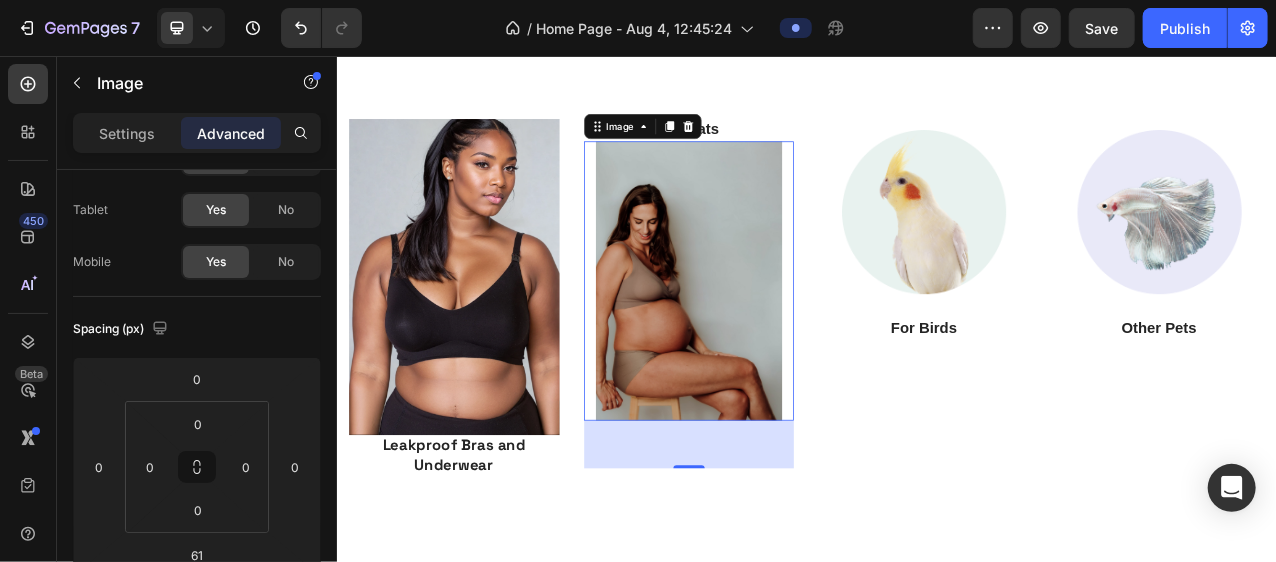 click at bounding box center (786, 343) 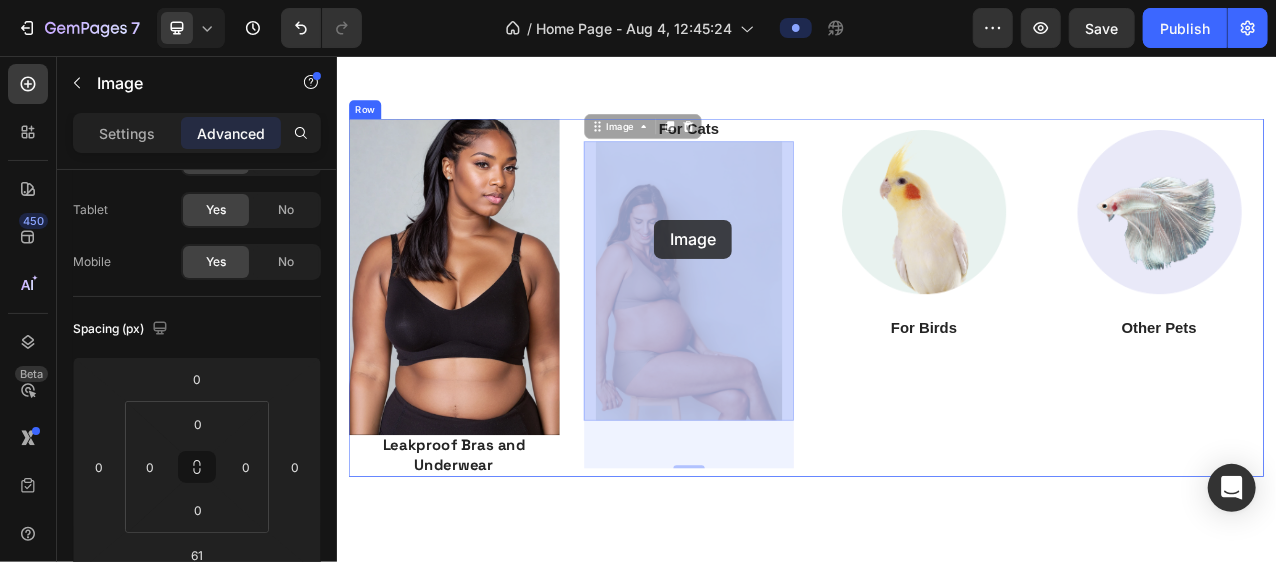 drag, startPoint x: 741, startPoint y: 314, endPoint x: 741, endPoint y: 265, distance: 49 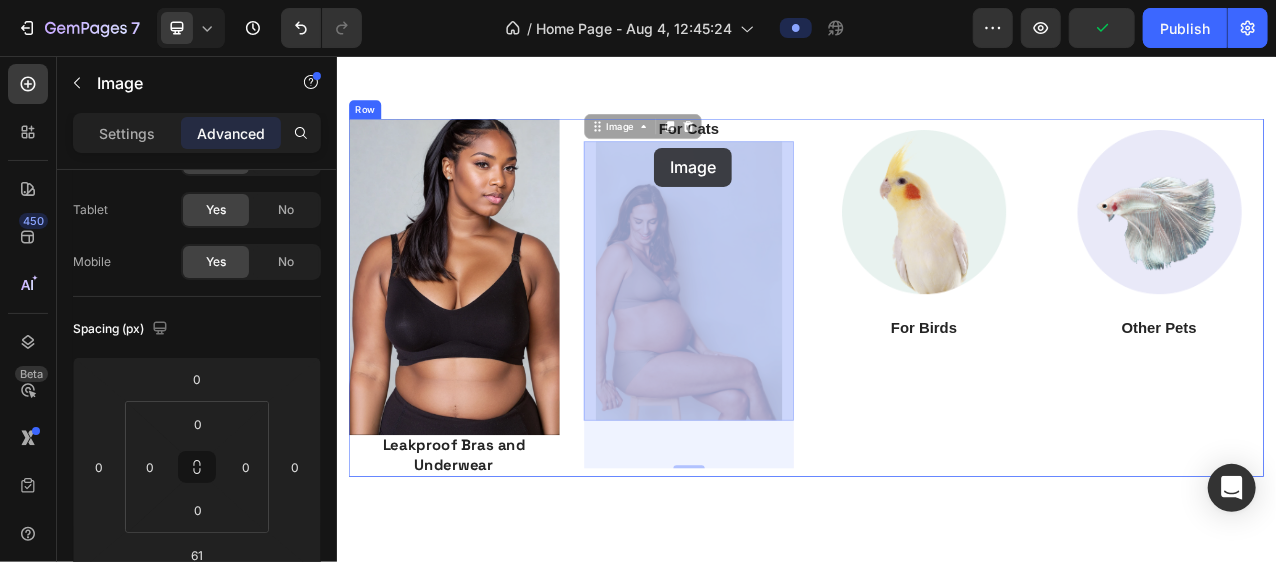 drag, startPoint x: 741, startPoint y: 265, endPoint x: 741, endPoint y: 174, distance: 91 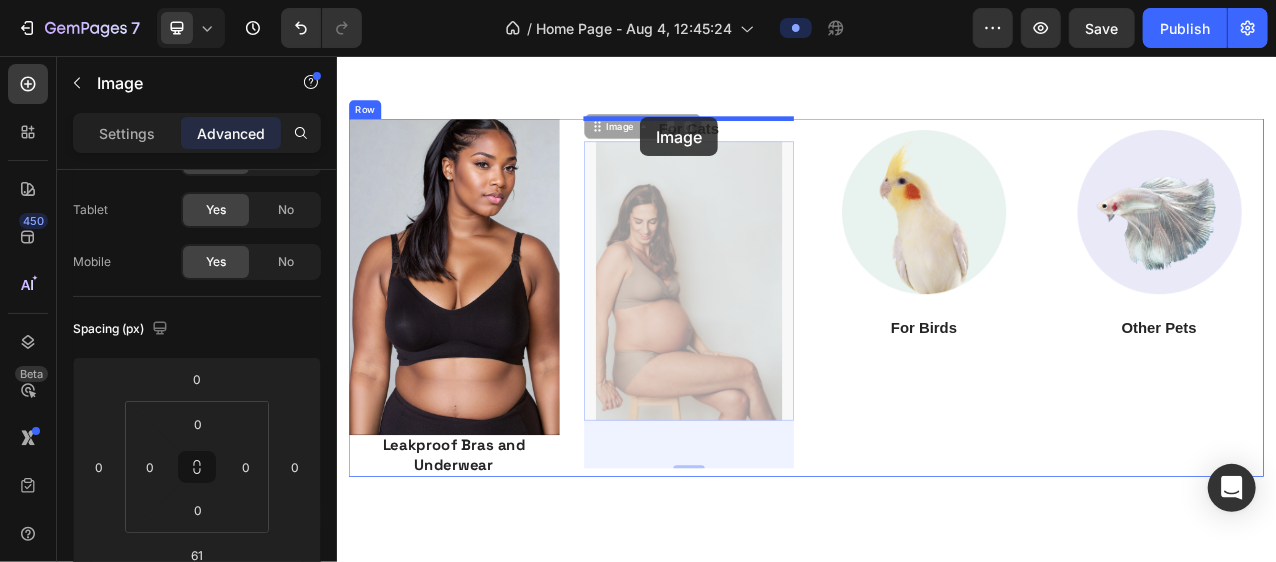 drag, startPoint x: 723, startPoint y: 236, endPoint x: 723, endPoint y: 138, distance: 98 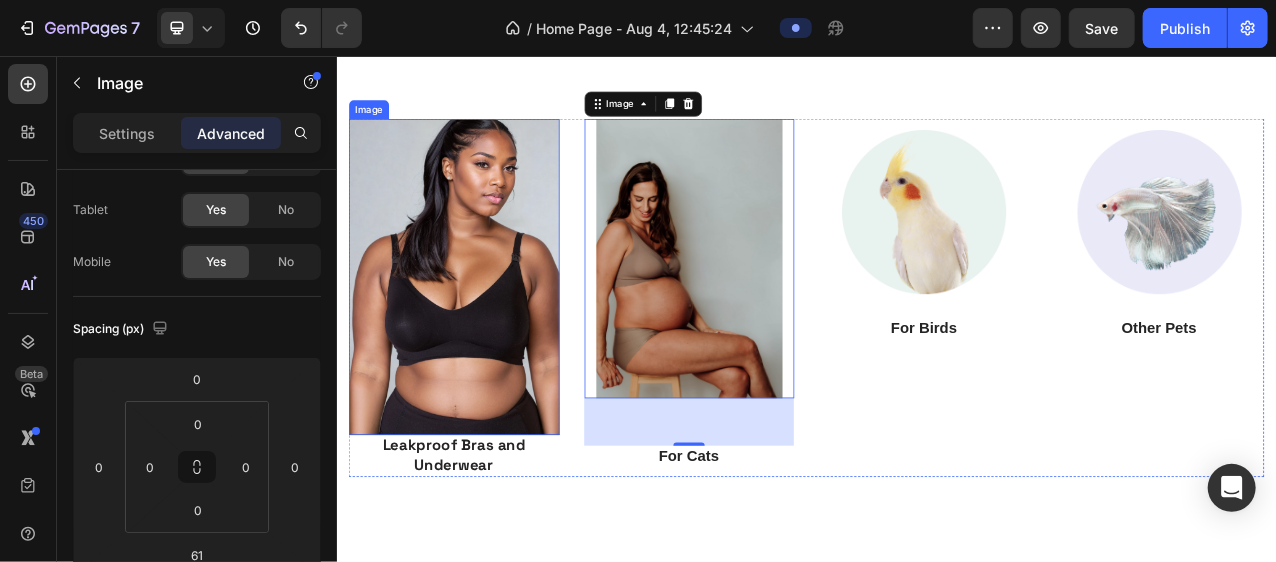 click at bounding box center (485, 338) 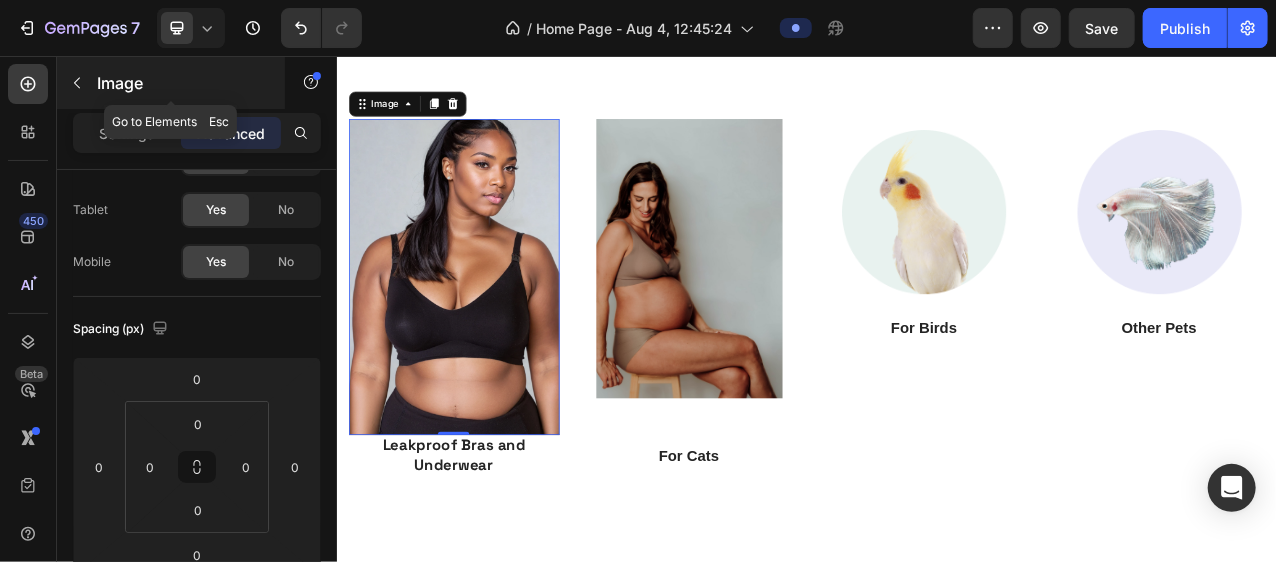 click 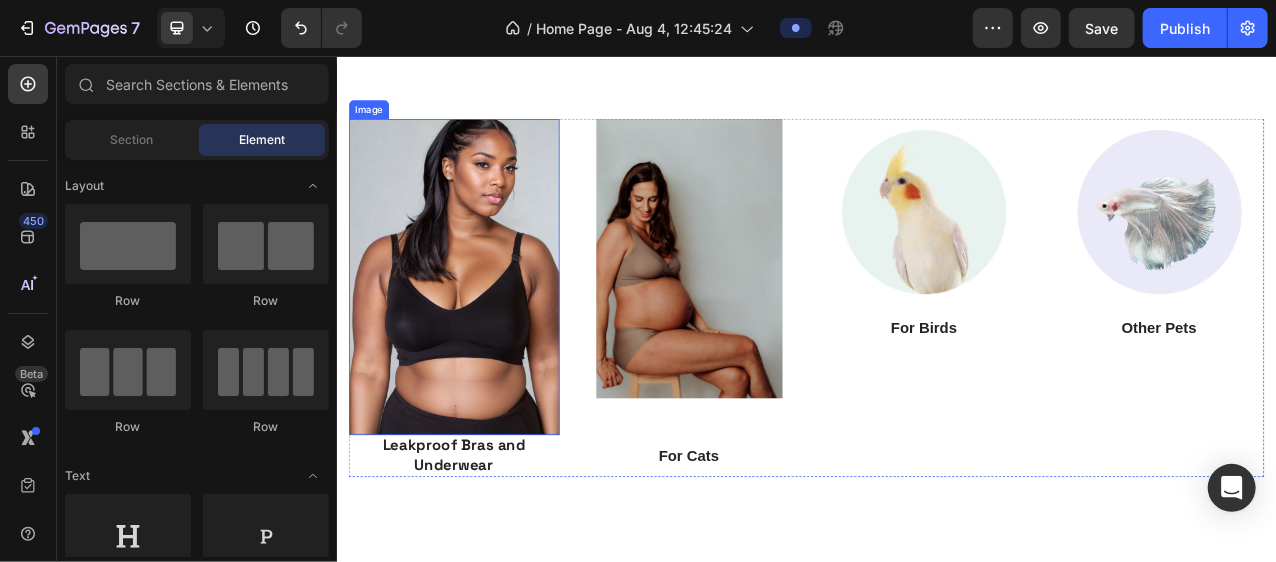 click at bounding box center [485, 338] 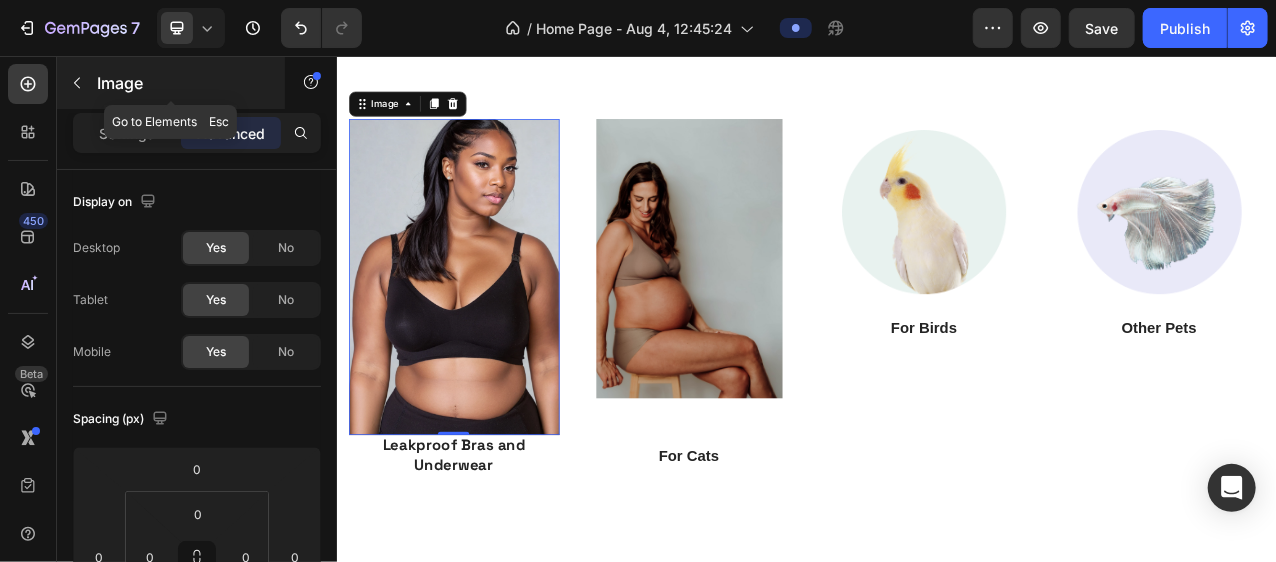 click 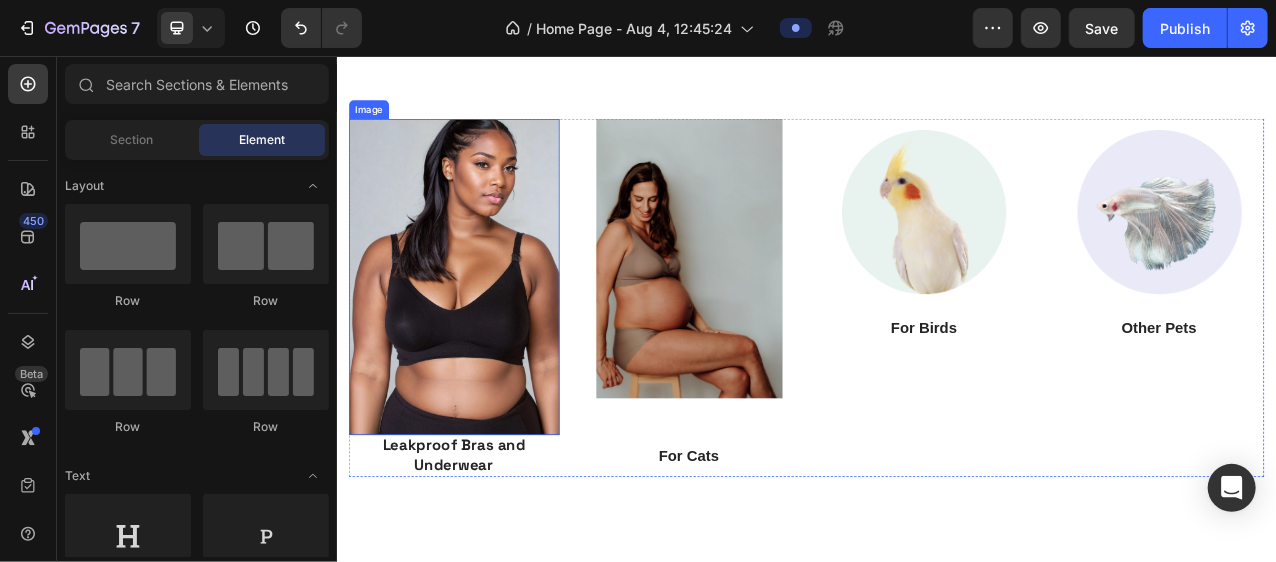 click at bounding box center (485, 338) 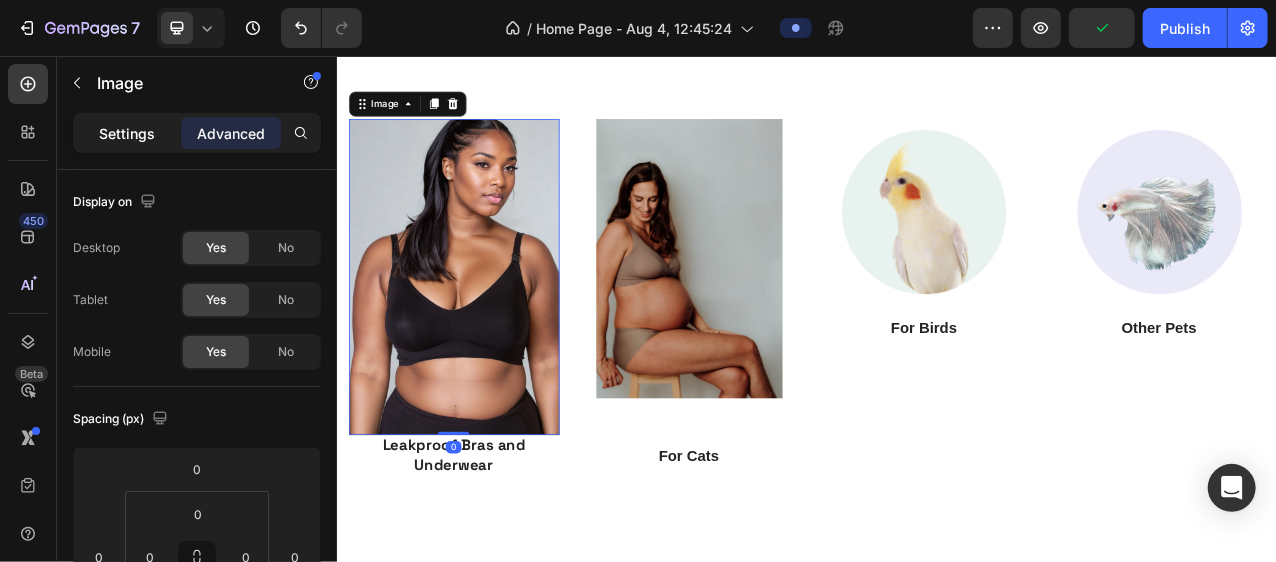 click on "Settings" 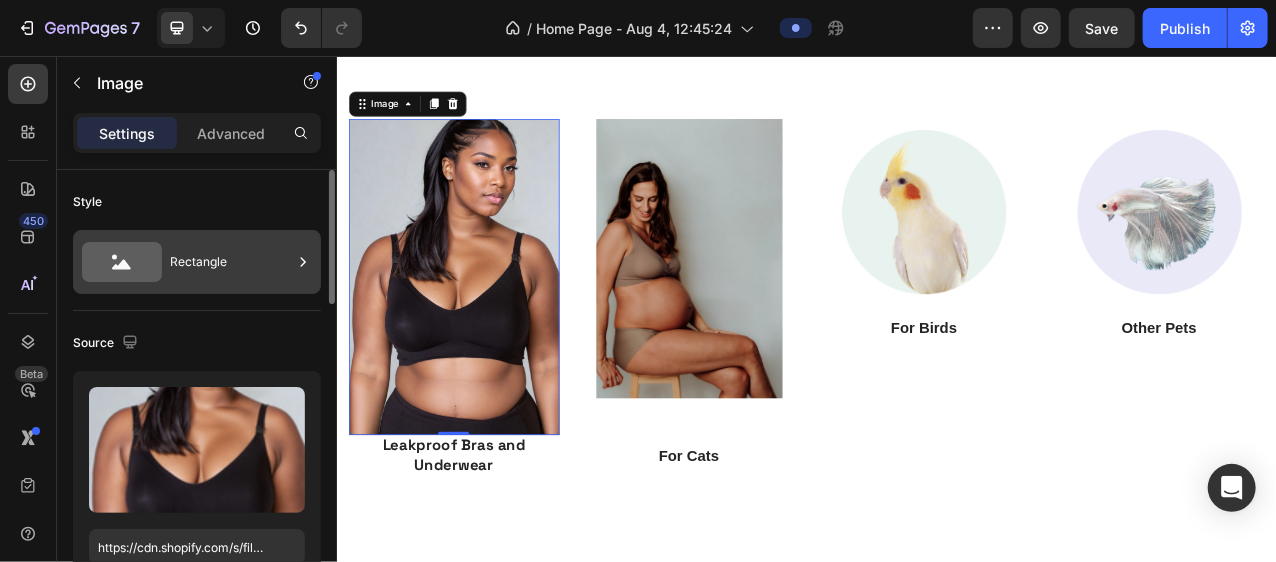click on "Rectangle" at bounding box center [231, 262] 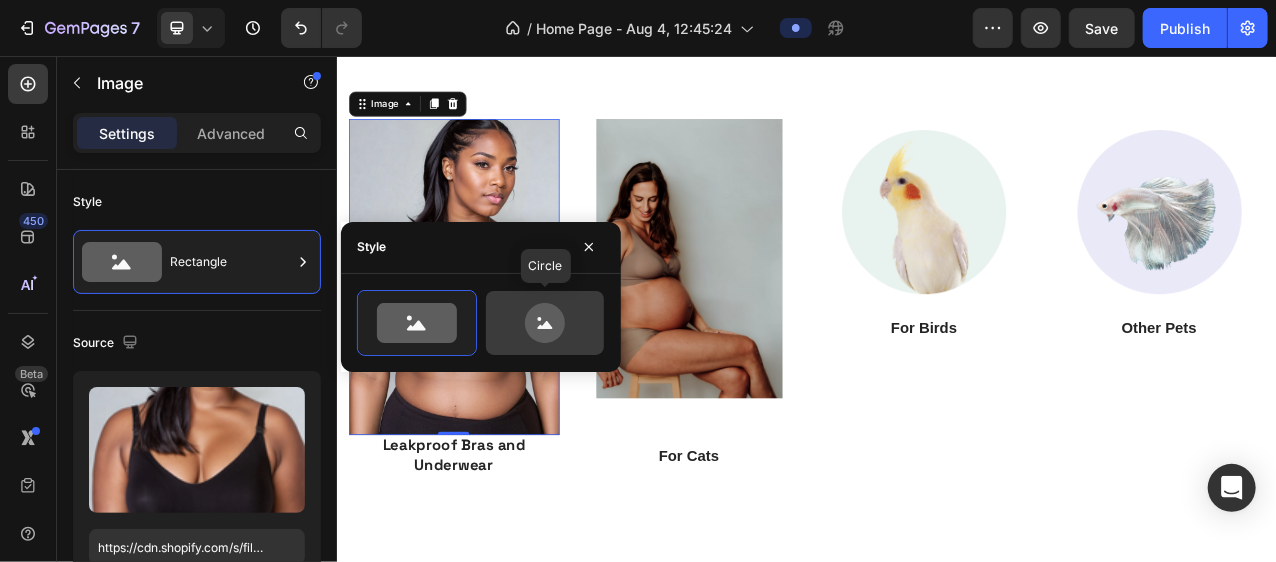 click 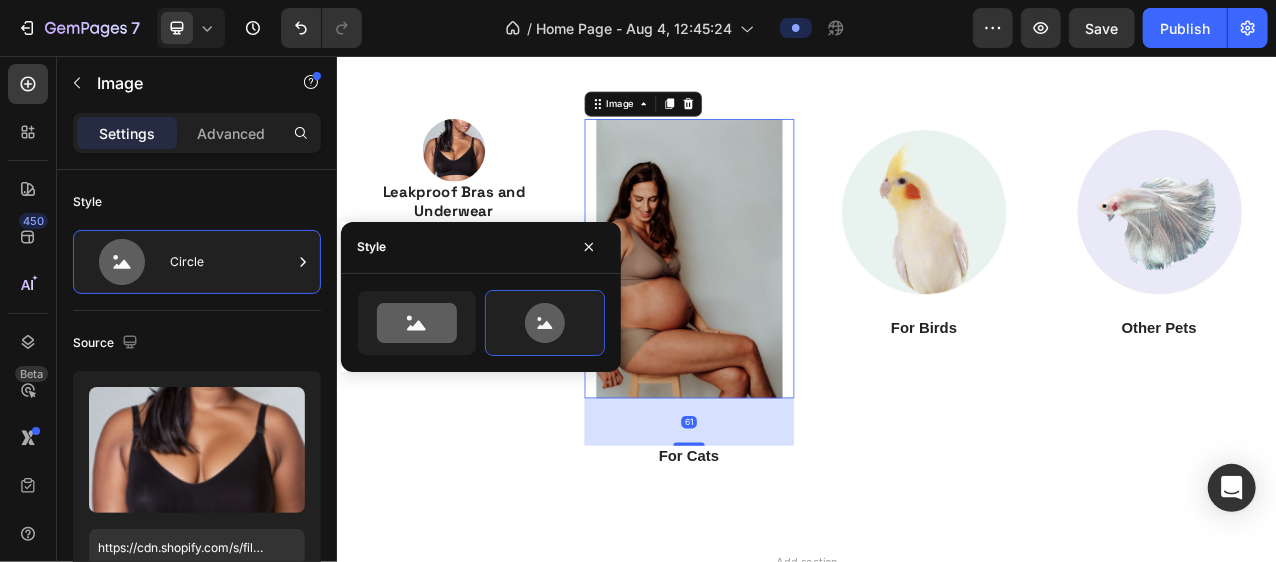click at bounding box center (786, 314) 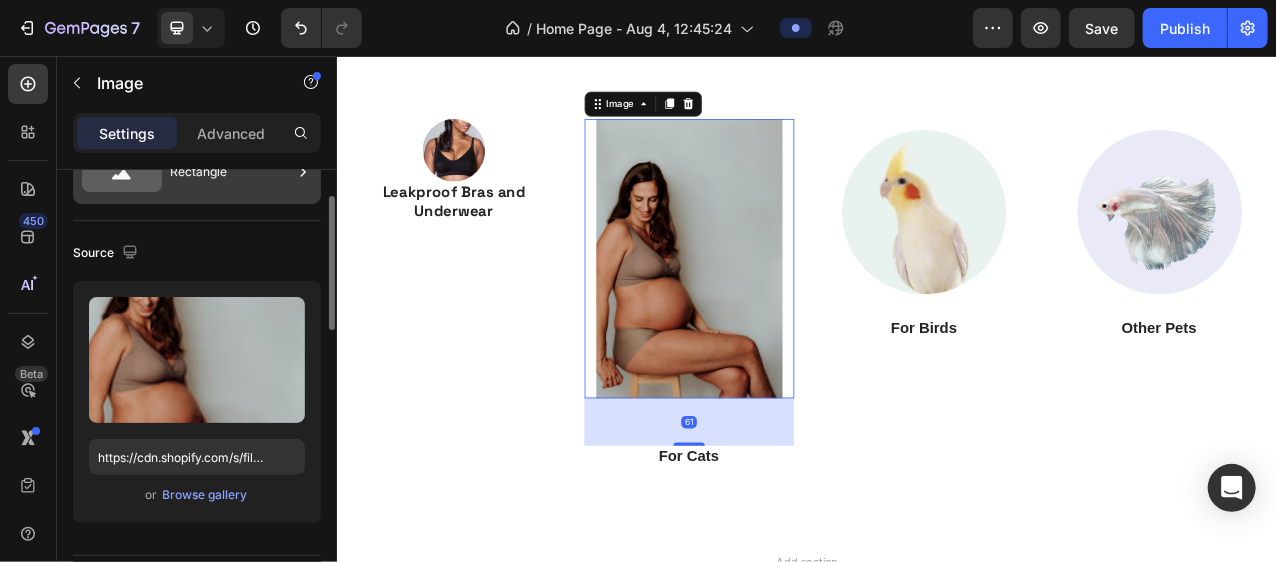 click on "Rectangle" at bounding box center (231, 172) 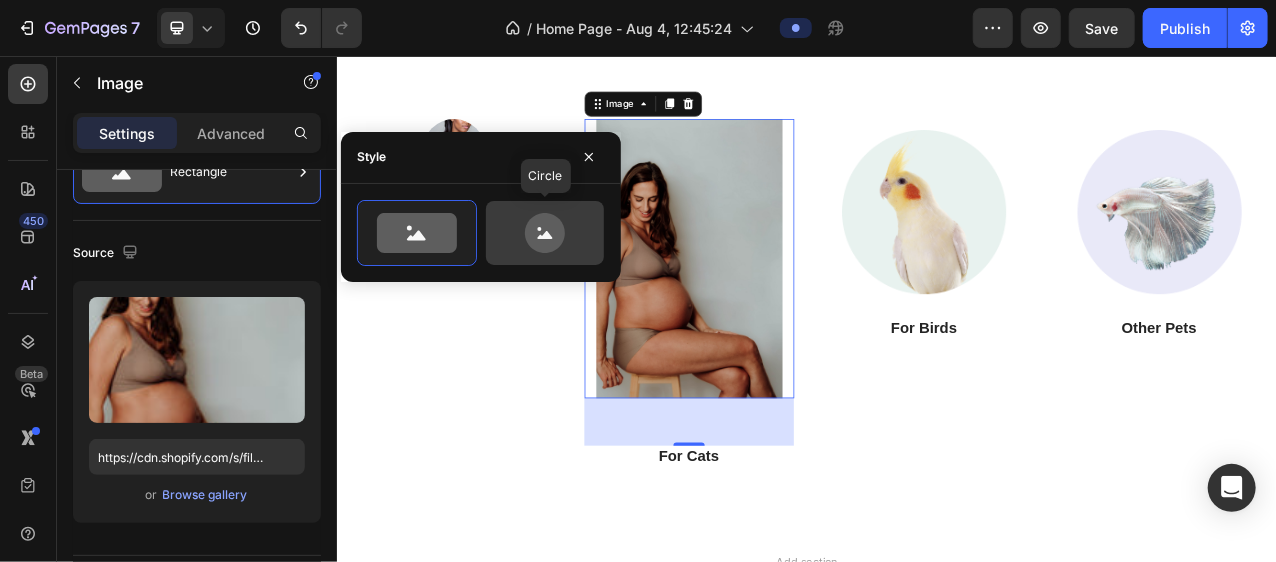 click 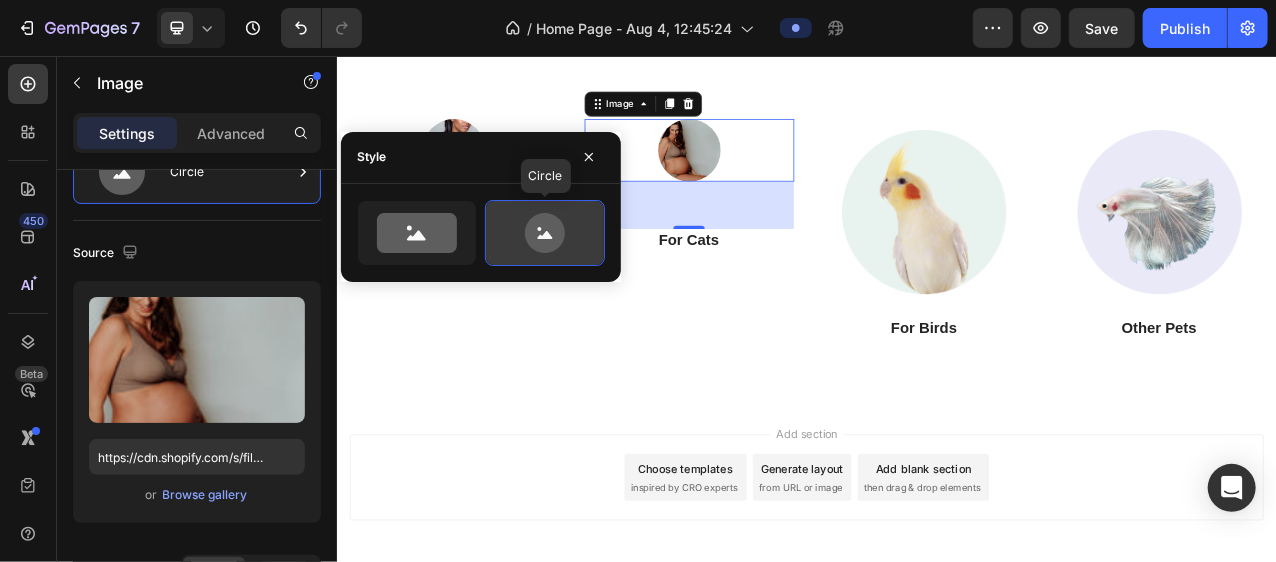 click 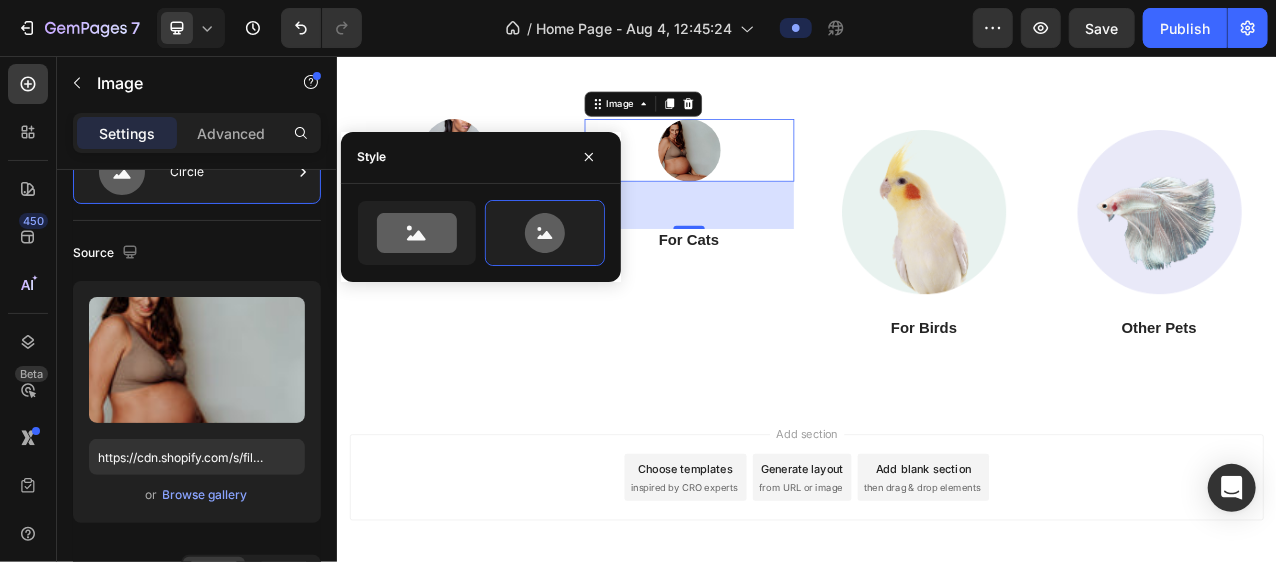 click on "Image Leakproof Bras and Underwear Heading Image   61 For Cats Heading Image For Birds Heading Image Other Pets Heading Row Section 2" at bounding box center [936, 277] 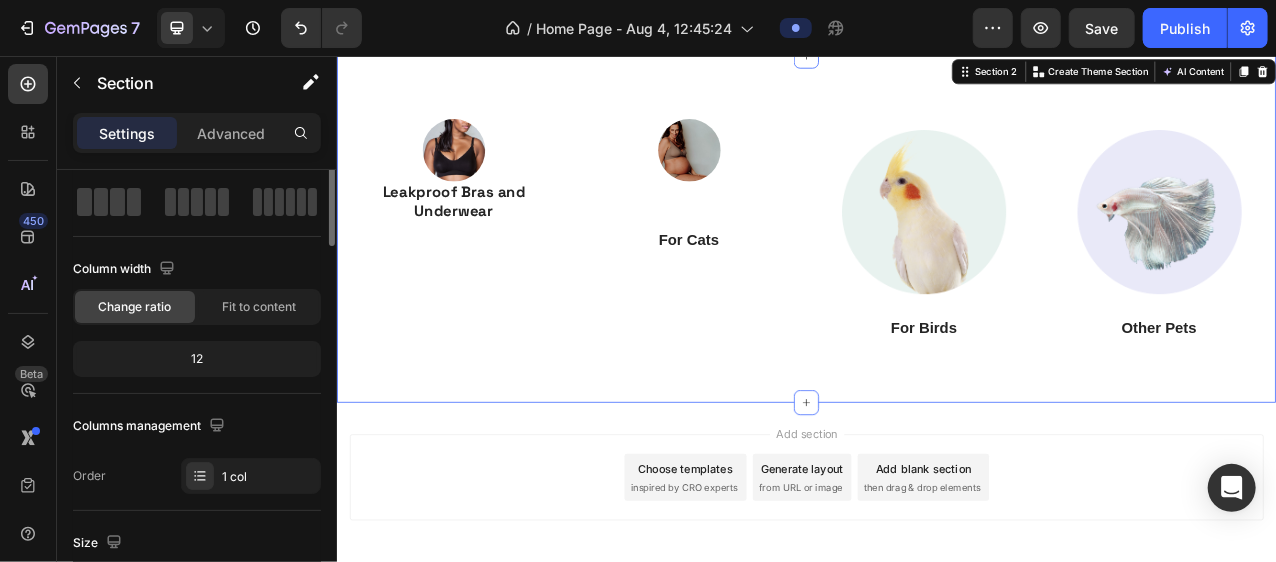 scroll, scrollTop: 0, scrollLeft: 0, axis: both 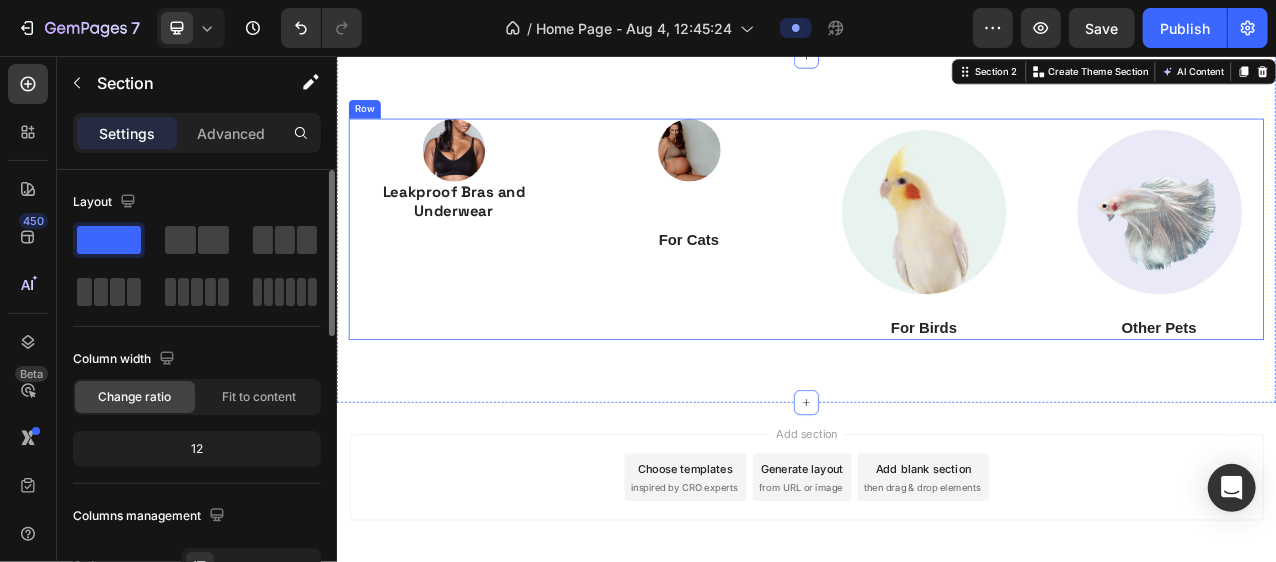 click on "For Cats" at bounding box center [786, 291] 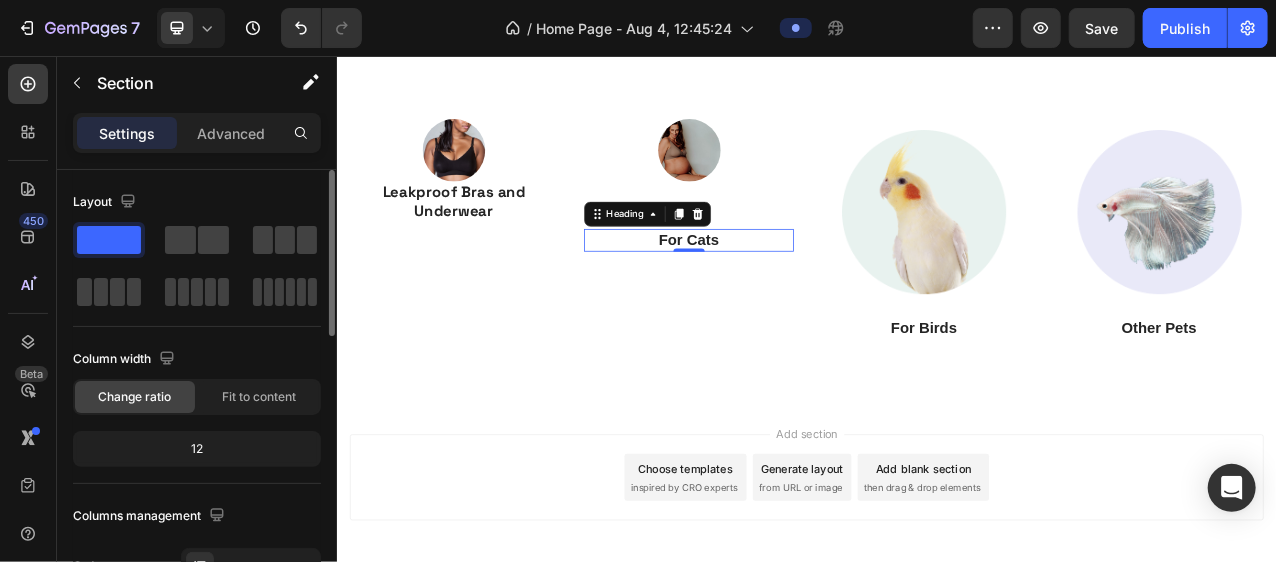 click on "For Cats" at bounding box center [786, 291] 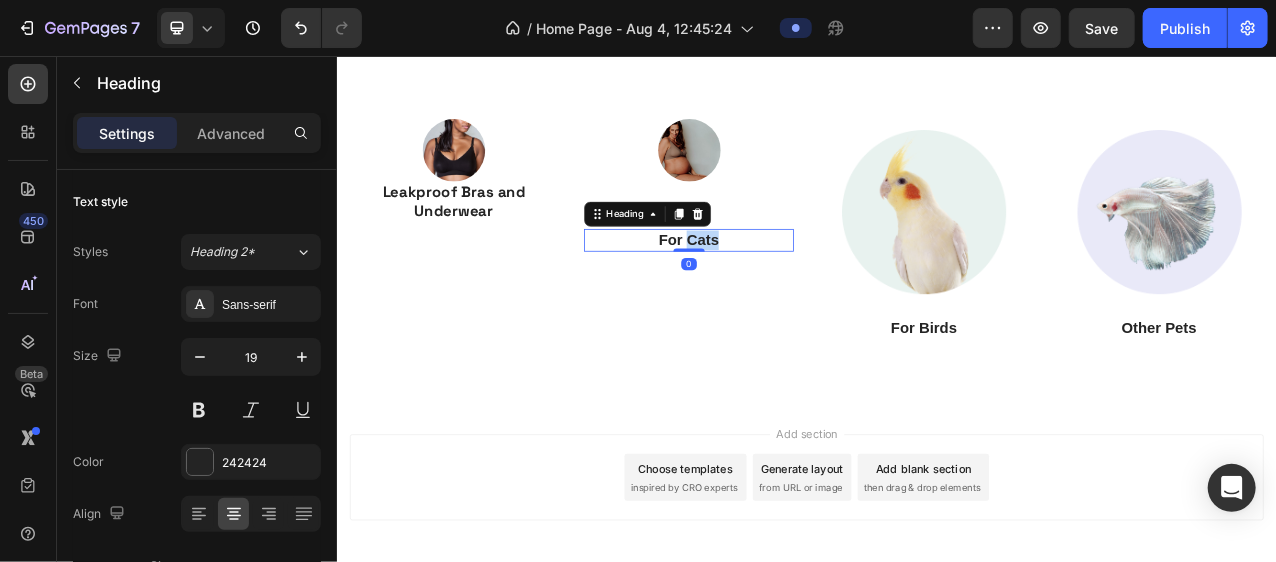 click on "For Cats" at bounding box center (786, 291) 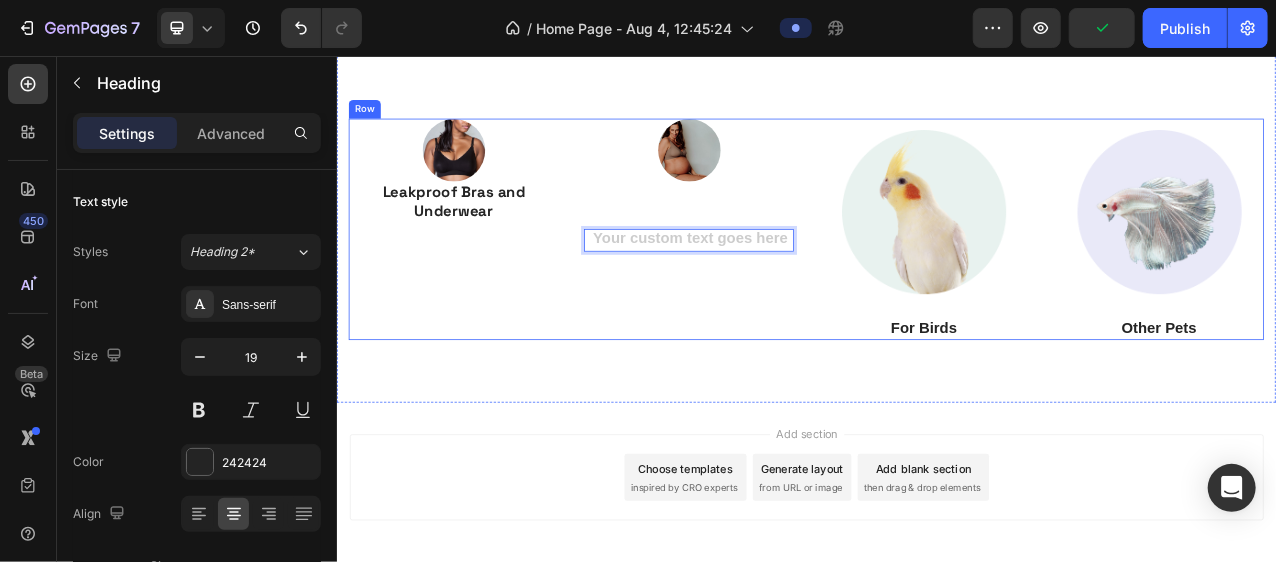 click on "Image Heading   0" at bounding box center (786, 277) 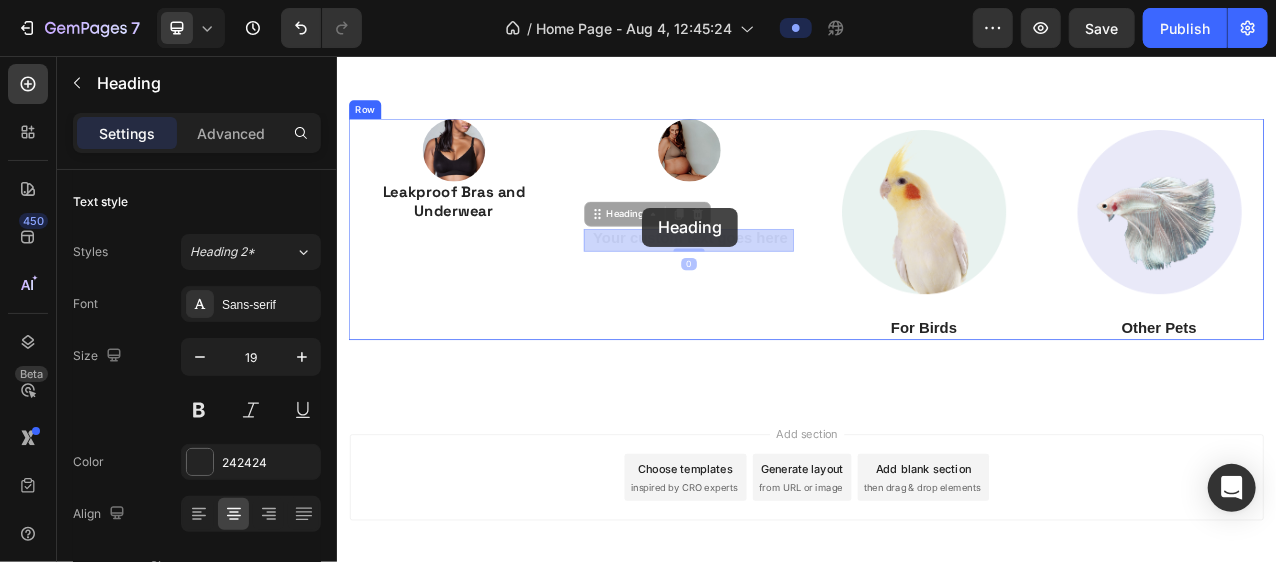 drag, startPoint x: 721, startPoint y: 299, endPoint x: 726, endPoint y: 252, distance: 47.26521 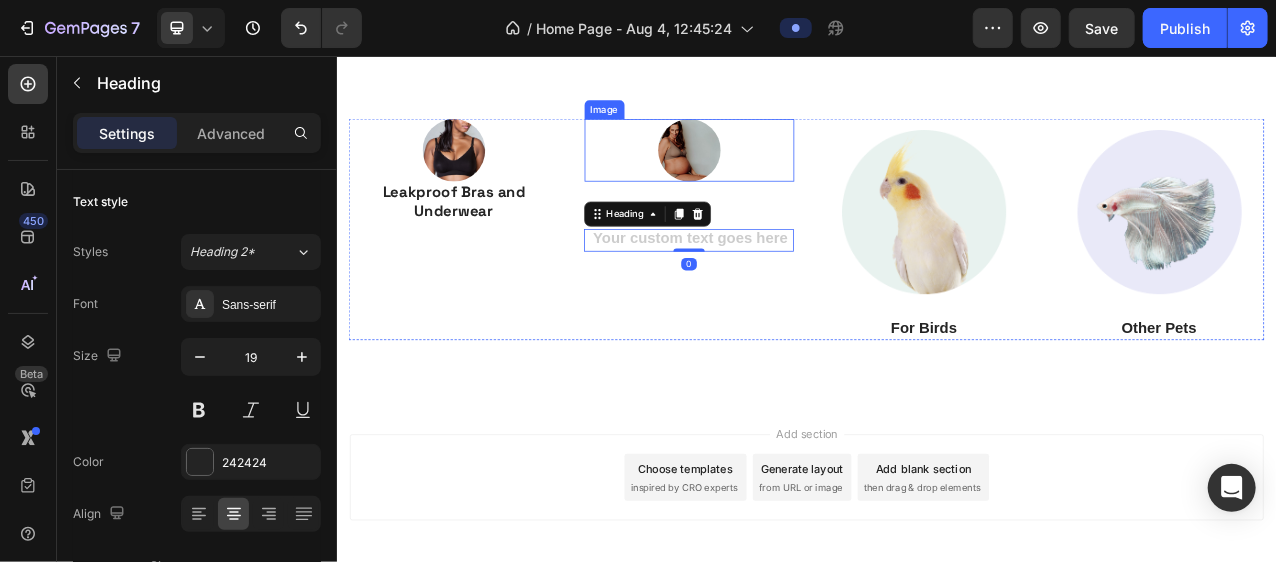 click at bounding box center (786, 176) 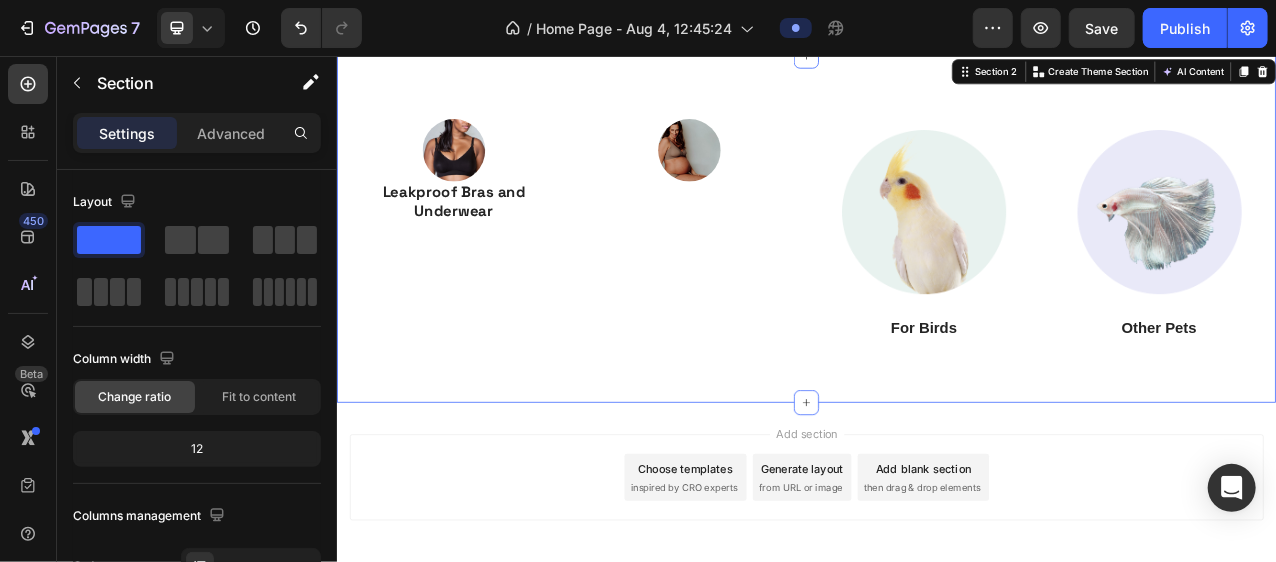 click on "Image Leakproof Bras and Underwear Heading Image Heading Image For Birds Heading Image Other Pets Heading Row Section 2   You can create reusable sections Create Theme Section AI Content Write with GemAI What would you like to describe here? Tone and Voice Persuasive Product Marbra Mesh Wash Bag Show more Generate" at bounding box center [936, 277] 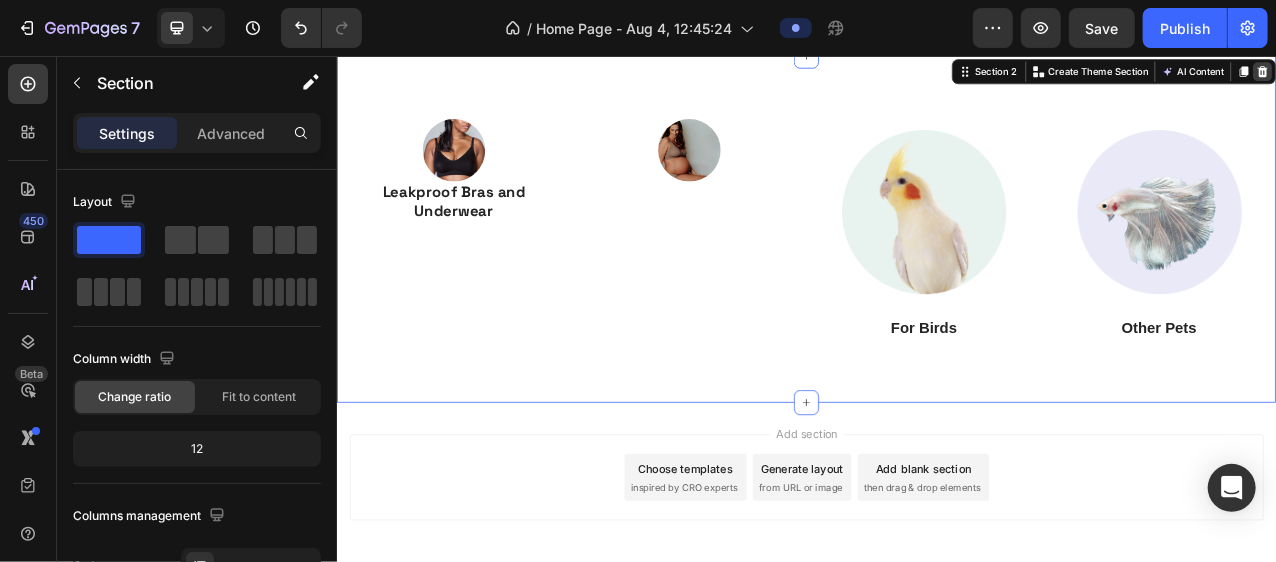 click 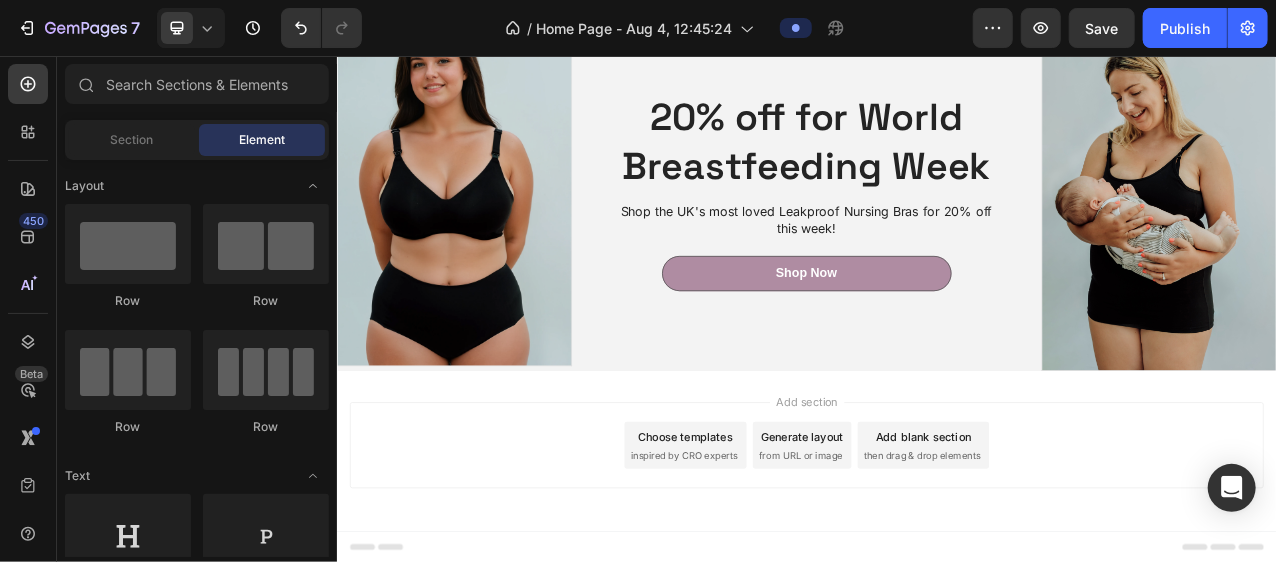 scroll, scrollTop: 135, scrollLeft: 0, axis: vertical 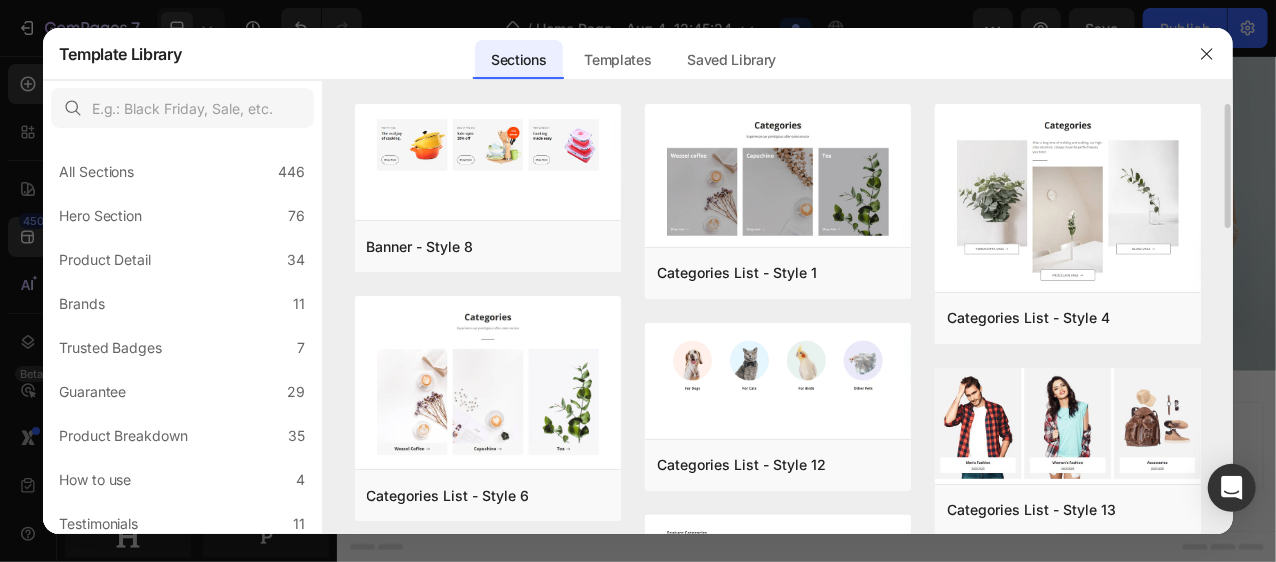 drag, startPoint x: 1225, startPoint y: 184, endPoint x: 1225, endPoint y: 218, distance: 34 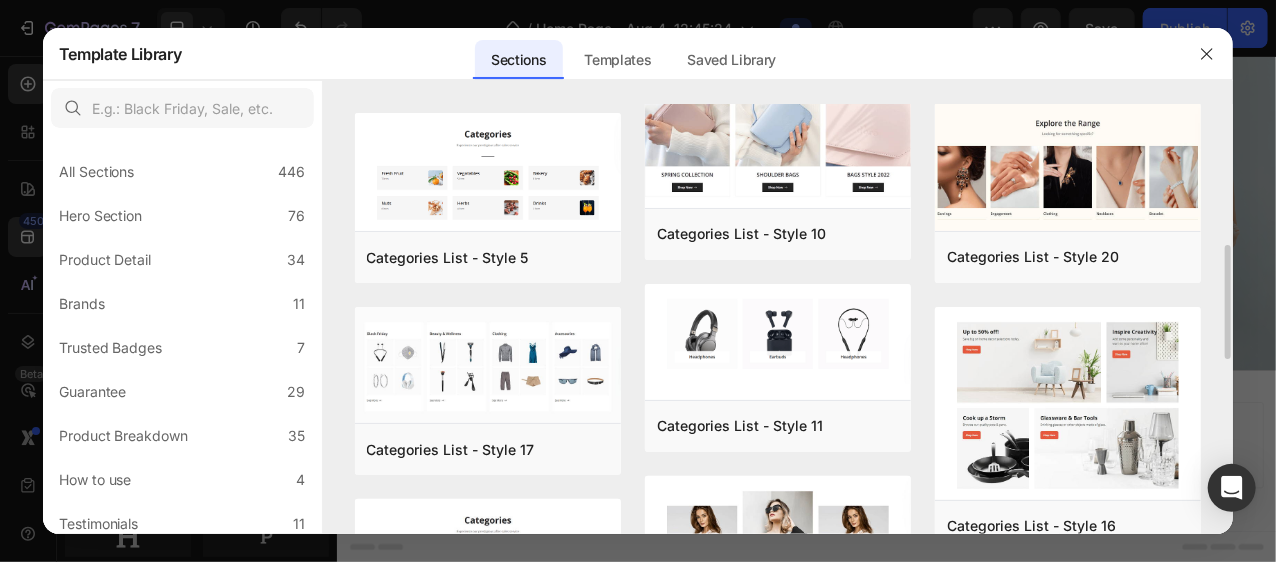 scroll, scrollTop: 645, scrollLeft: 0, axis: vertical 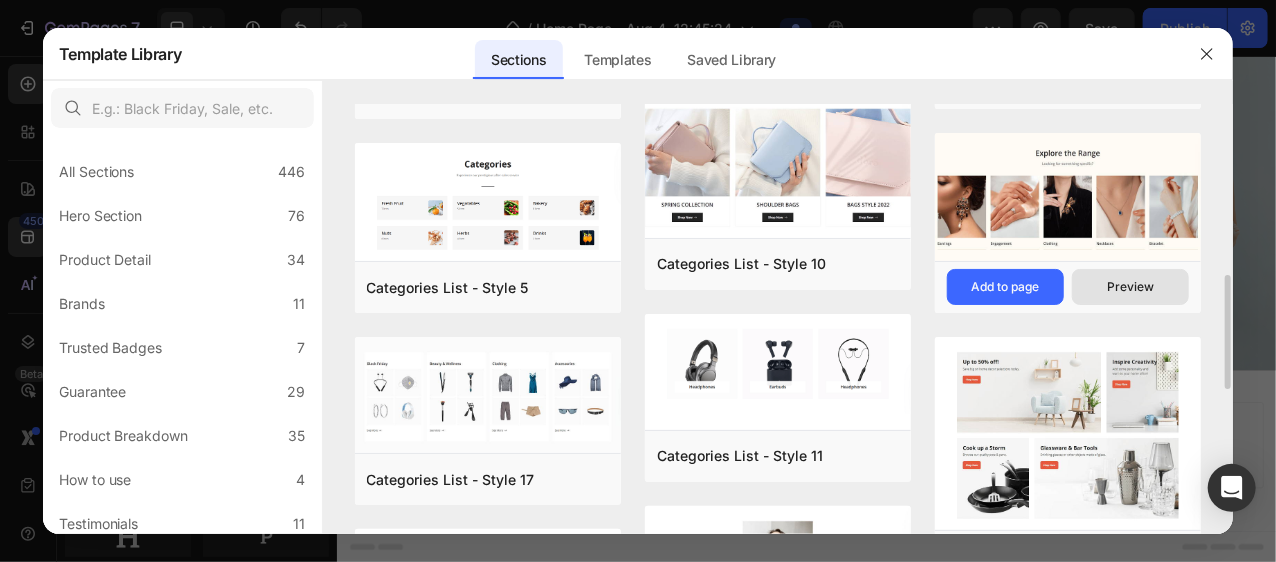 click on "Preview" at bounding box center (1130, 287) 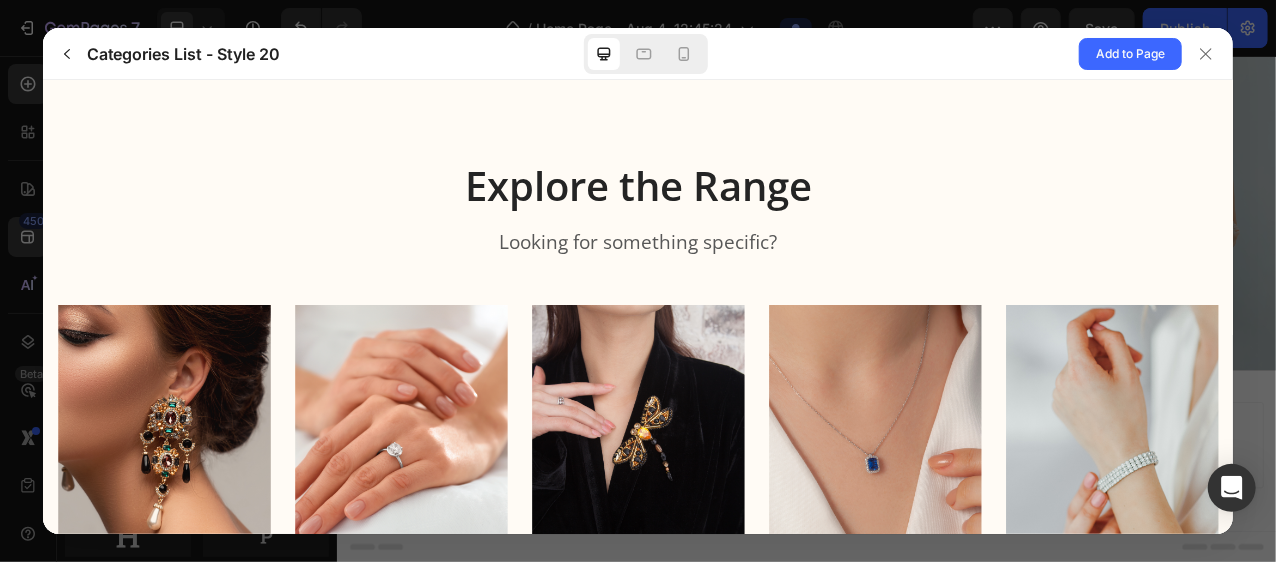 scroll, scrollTop: 0, scrollLeft: 0, axis: both 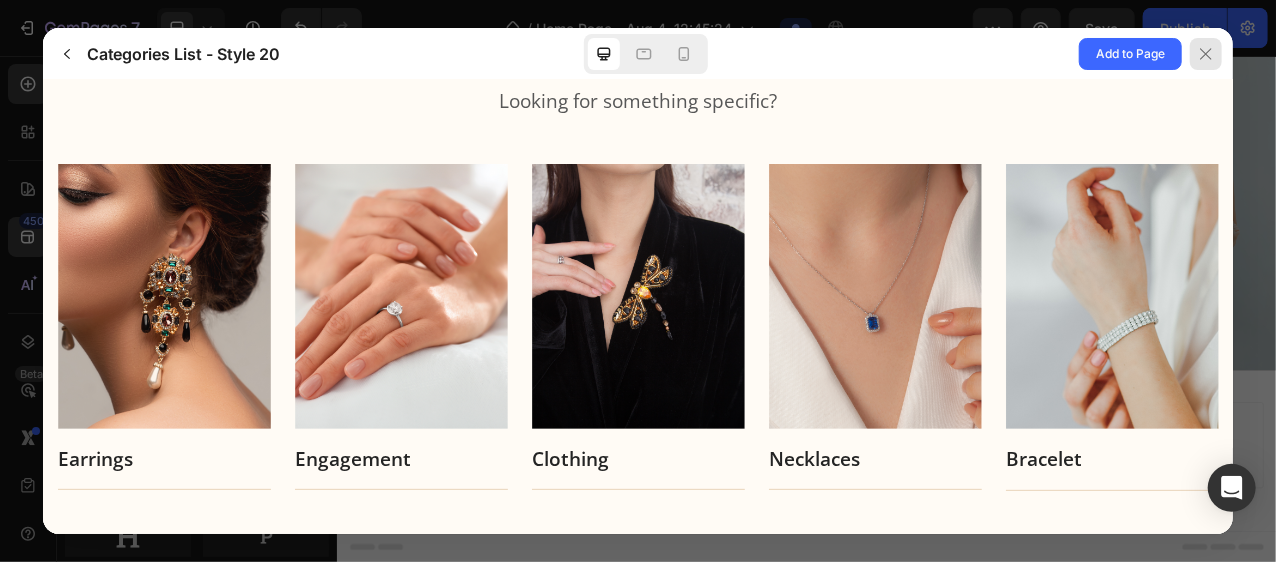 click 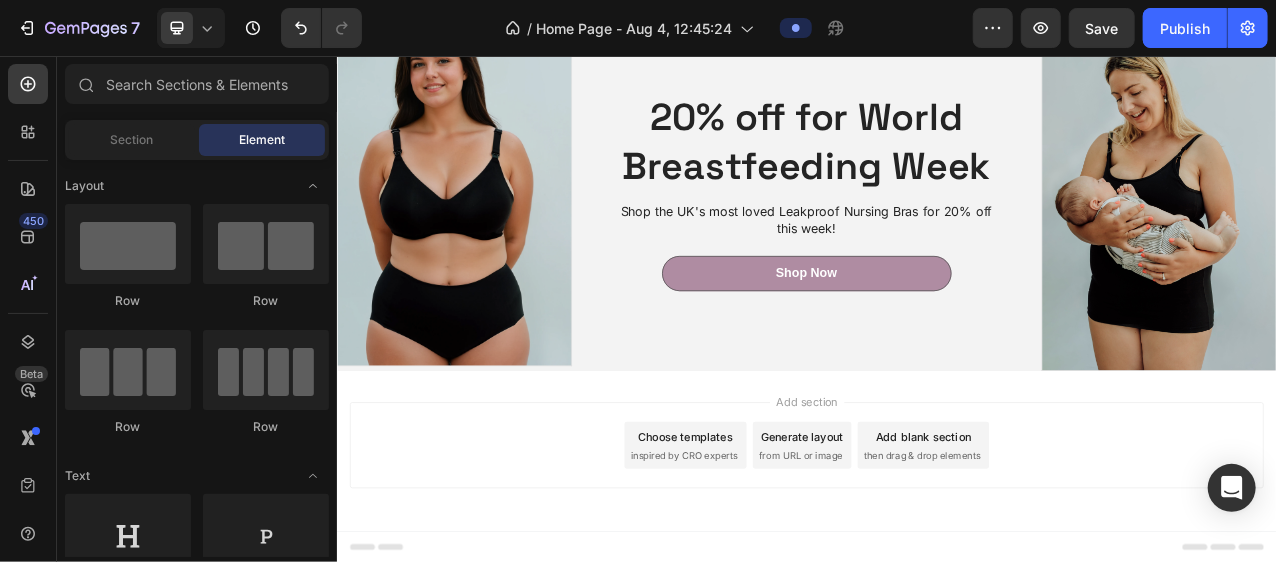 click on "inspired by CRO experts" at bounding box center (779, 566) 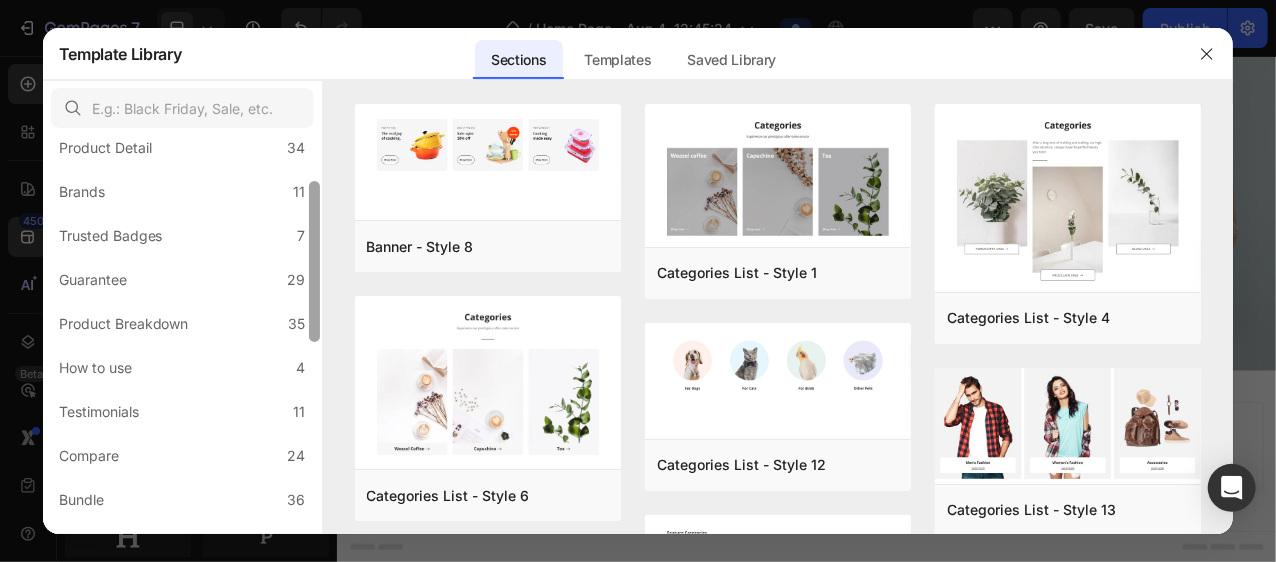 drag, startPoint x: 315, startPoint y: 232, endPoint x: 308, endPoint y: 277, distance: 45.54119 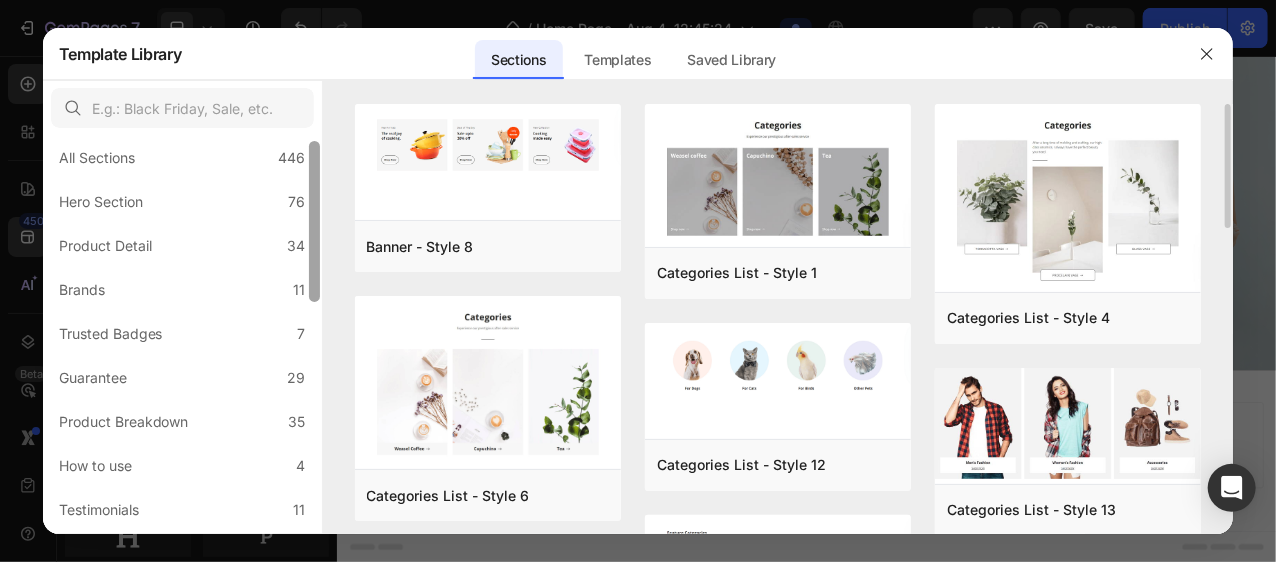 scroll, scrollTop: 0, scrollLeft: 0, axis: both 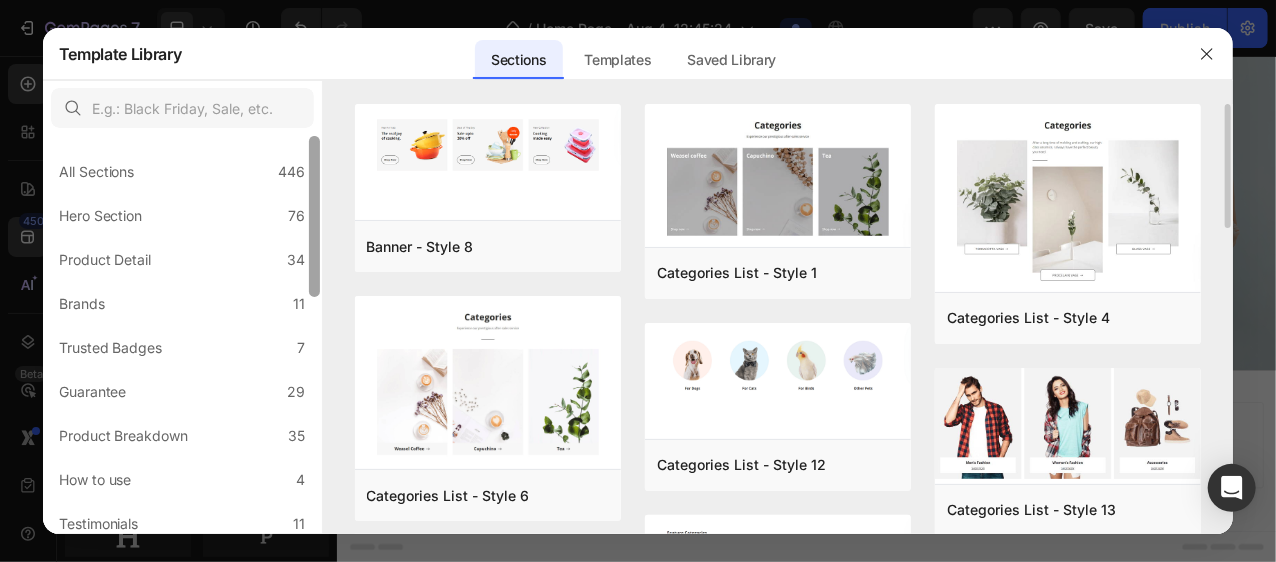 drag, startPoint x: 314, startPoint y: 286, endPoint x: 335, endPoint y: 214, distance: 75 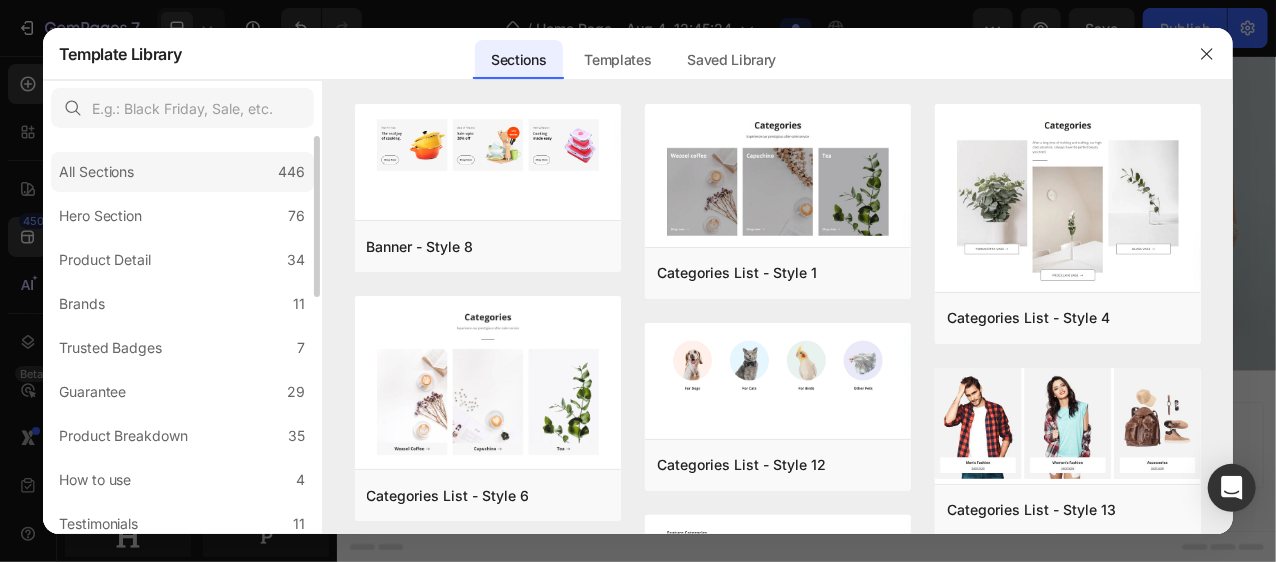 click on "All Sections 446" 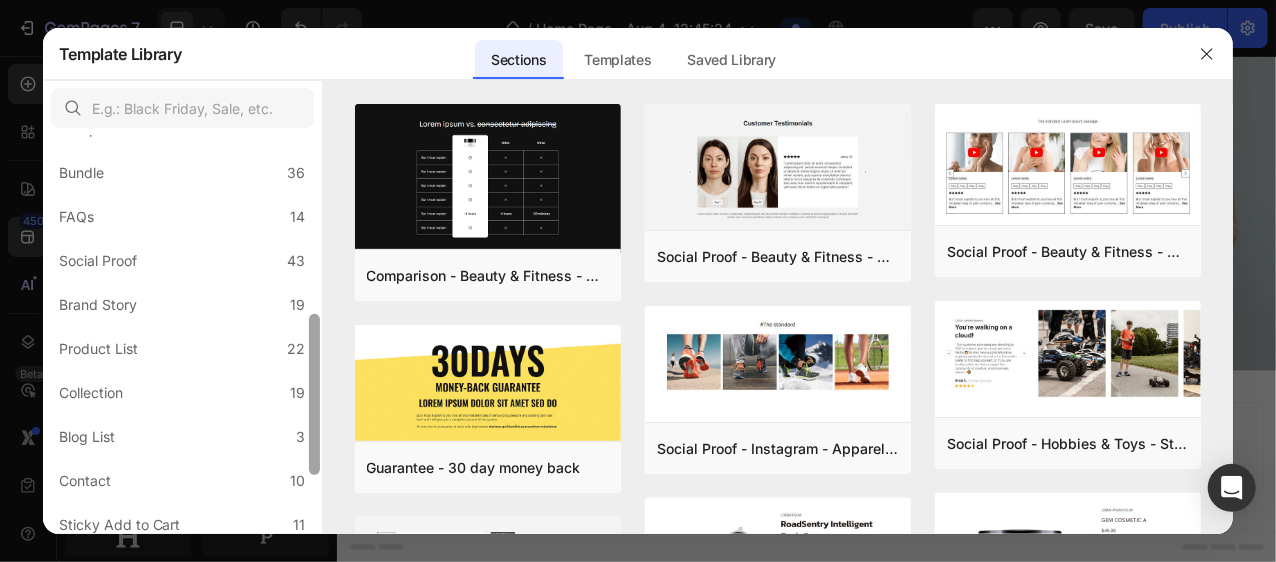 scroll, scrollTop: 446, scrollLeft: 0, axis: vertical 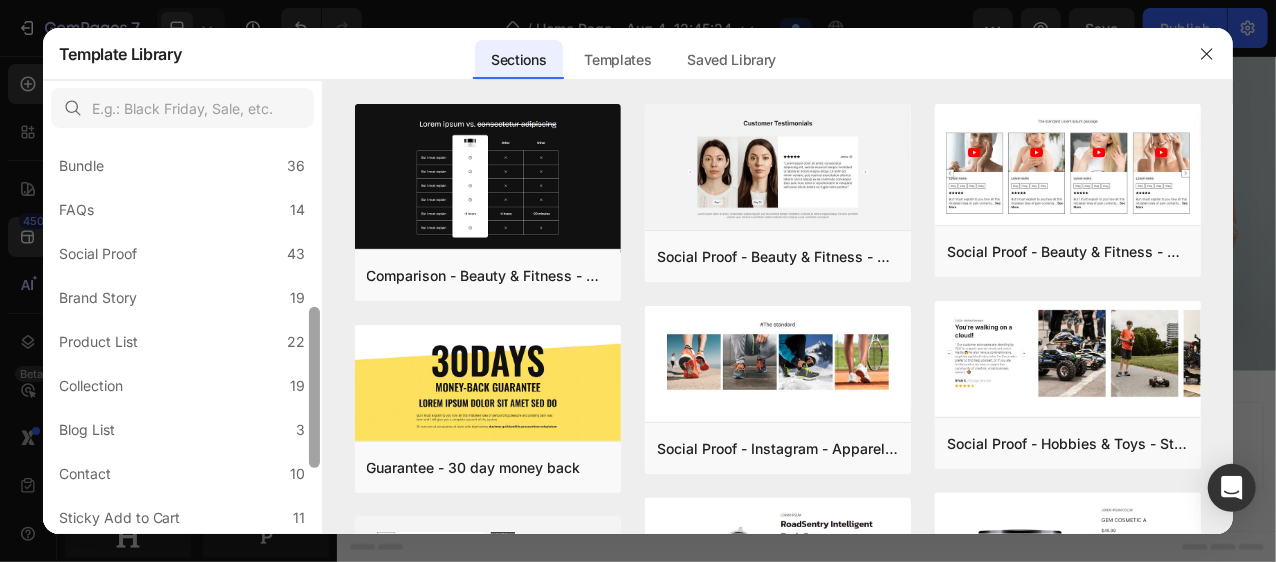 drag, startPoint x: 312, startPoint y: 228, endPoint x: 293, endPoint y: 410, distance: 182.98907 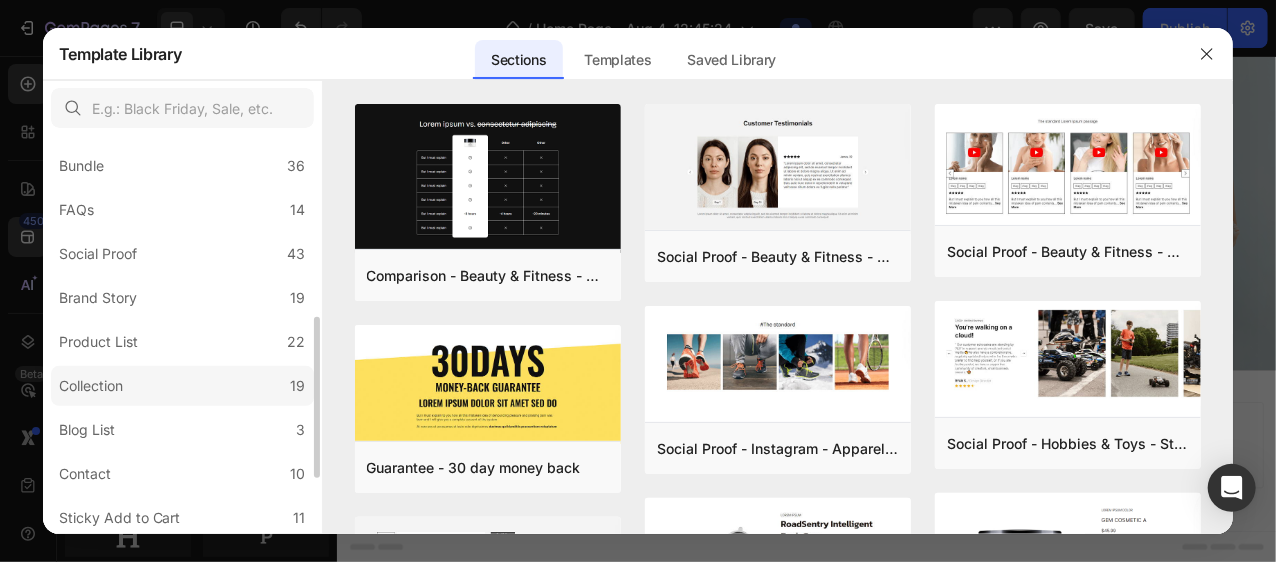 click on "Collection 19" 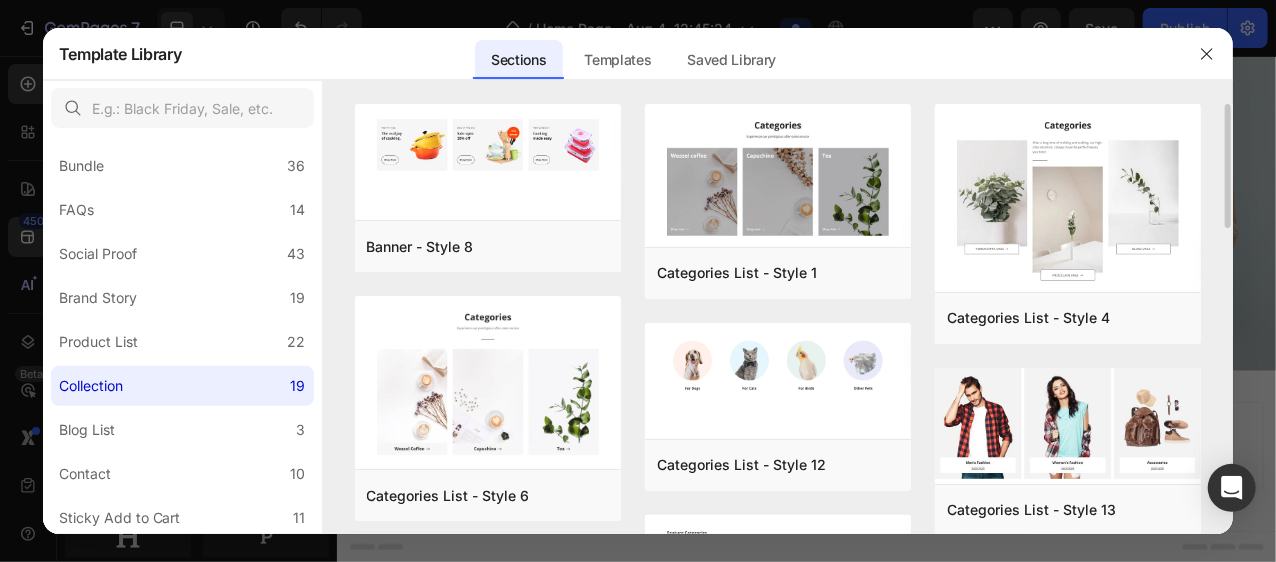 drag, startPoint x: 1228, startPoint y: 183, endPoint x: 1228, endPoint y: 210, distance: 27 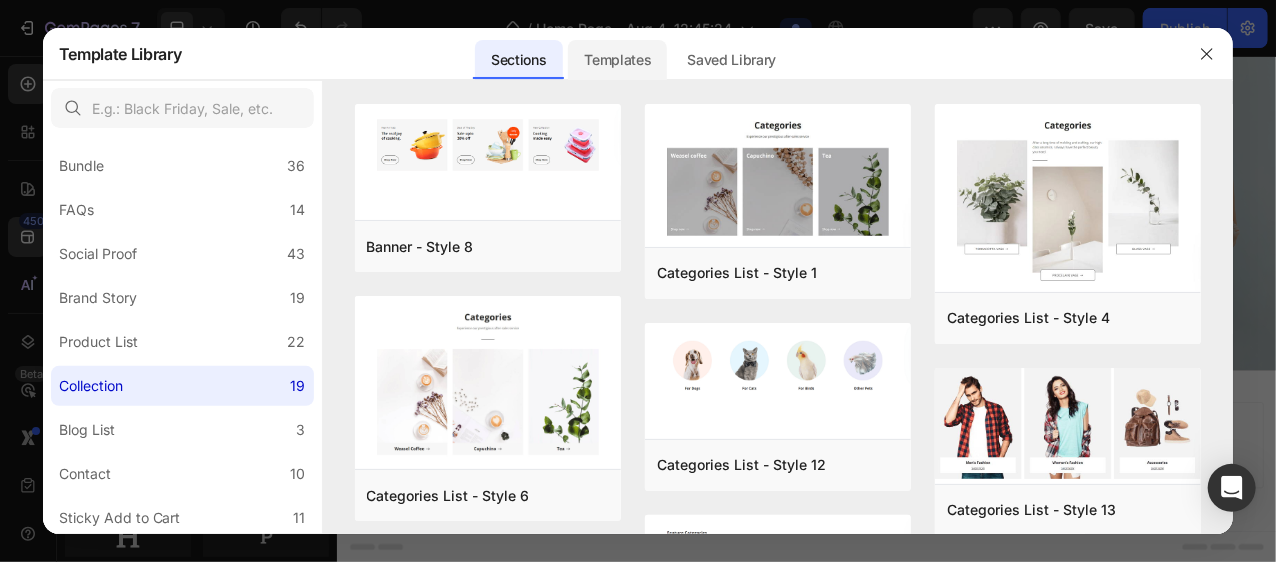 click on "Templates" 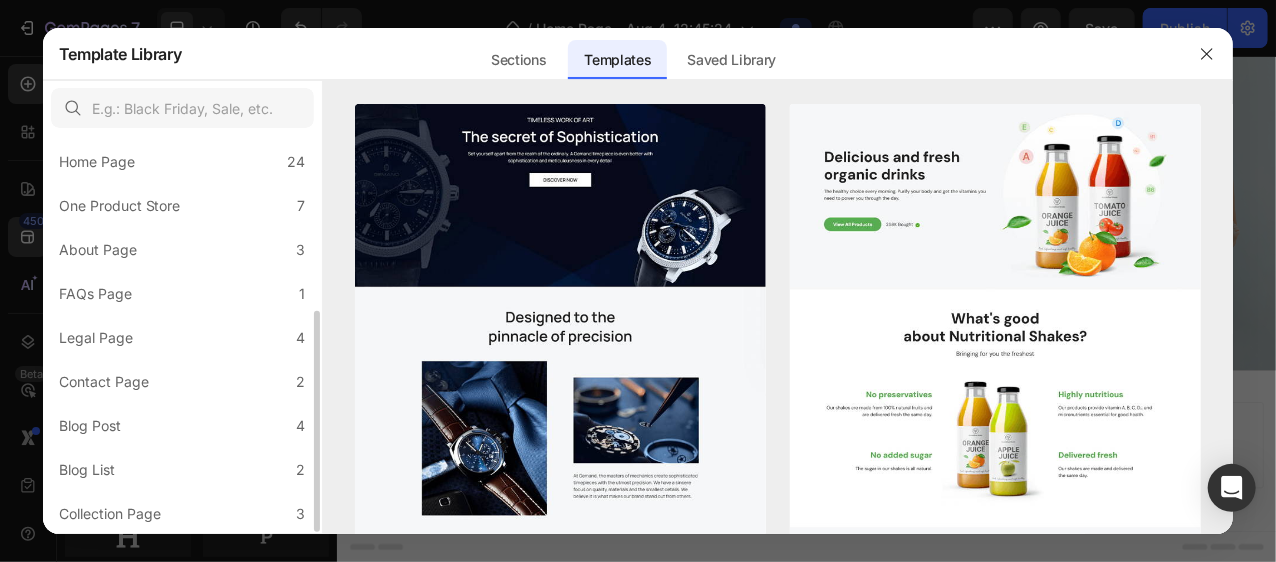 scroll, scrollTop: 317, scrollLeft: 0, axis: vertical 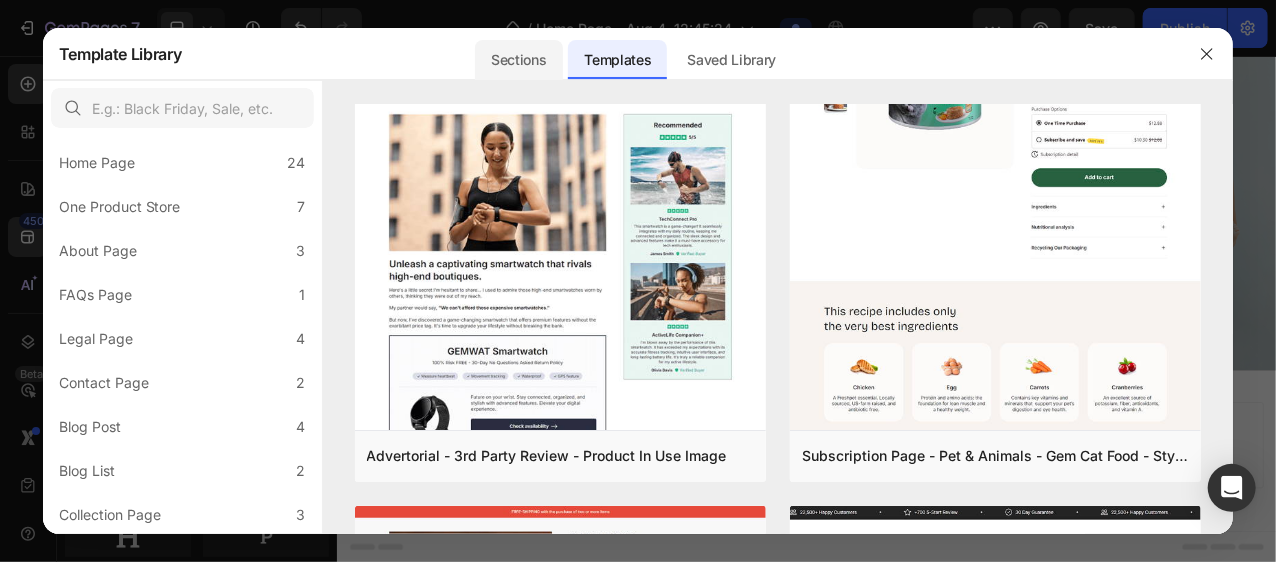 click on "Sections" 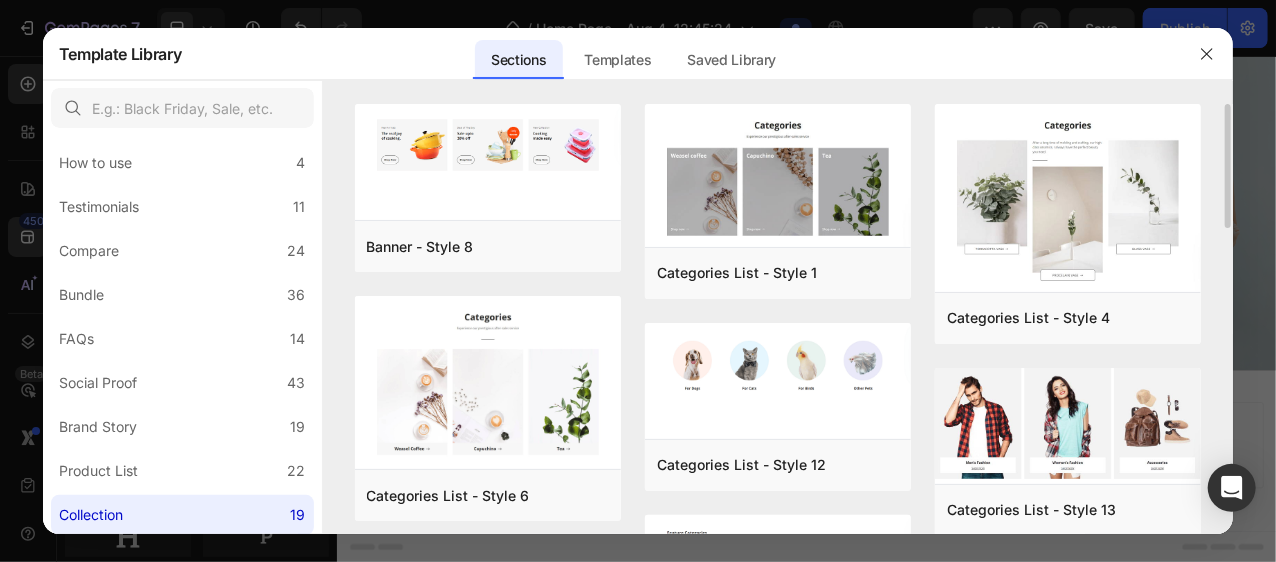 click on "Categories List - Style 1 Add to page  Preview  Categories List - Style 12 Add to page  Preview  Categories List - Style 14 Add to page  Preview  Categories List - Style 10 Add to page  Preview  Categories List - Style 11 Add to page  Preview  Categories List - Style 18 Add to page  Preview" 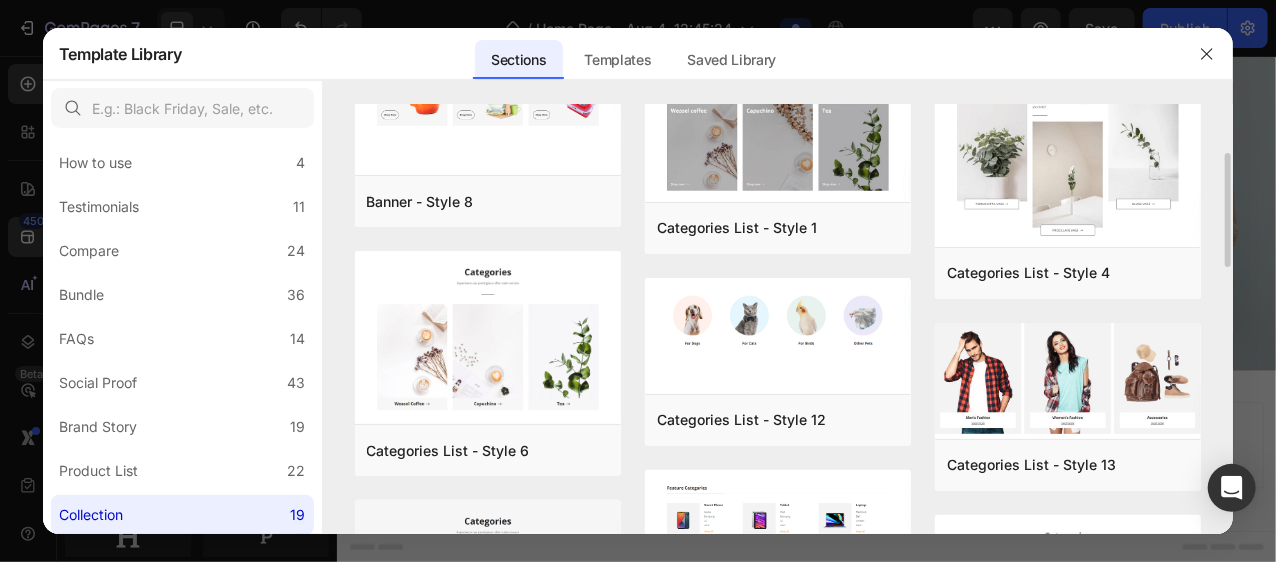 scroll, scrollTop: 0, scrollLeft: 0, axis: both 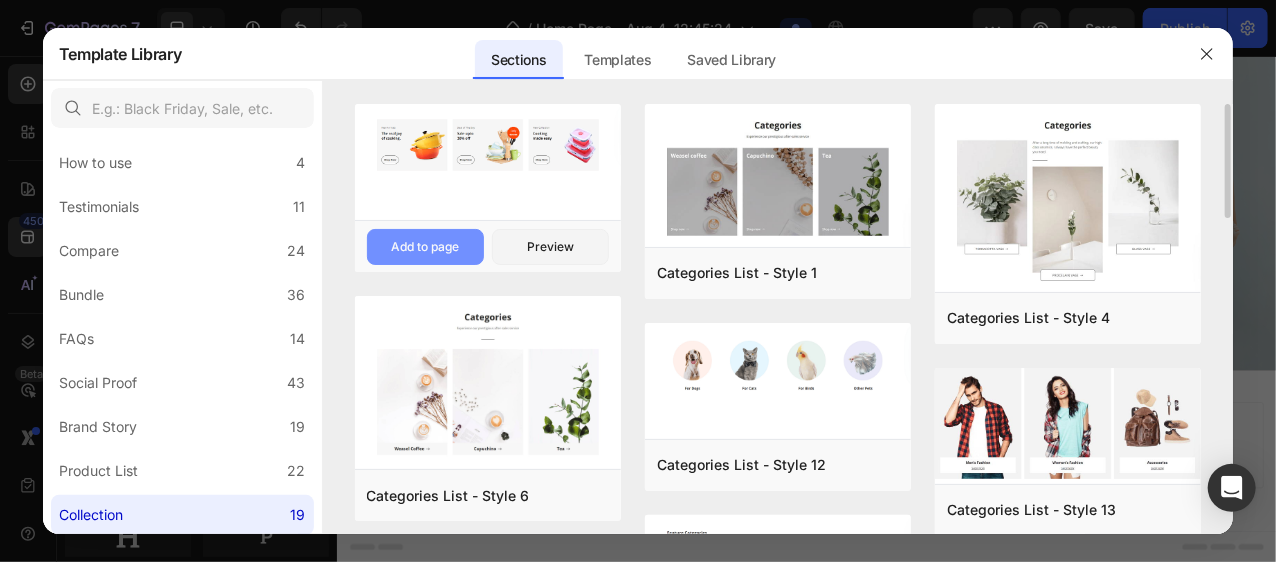 click on "Add to page" at bounding box center (425, 247) 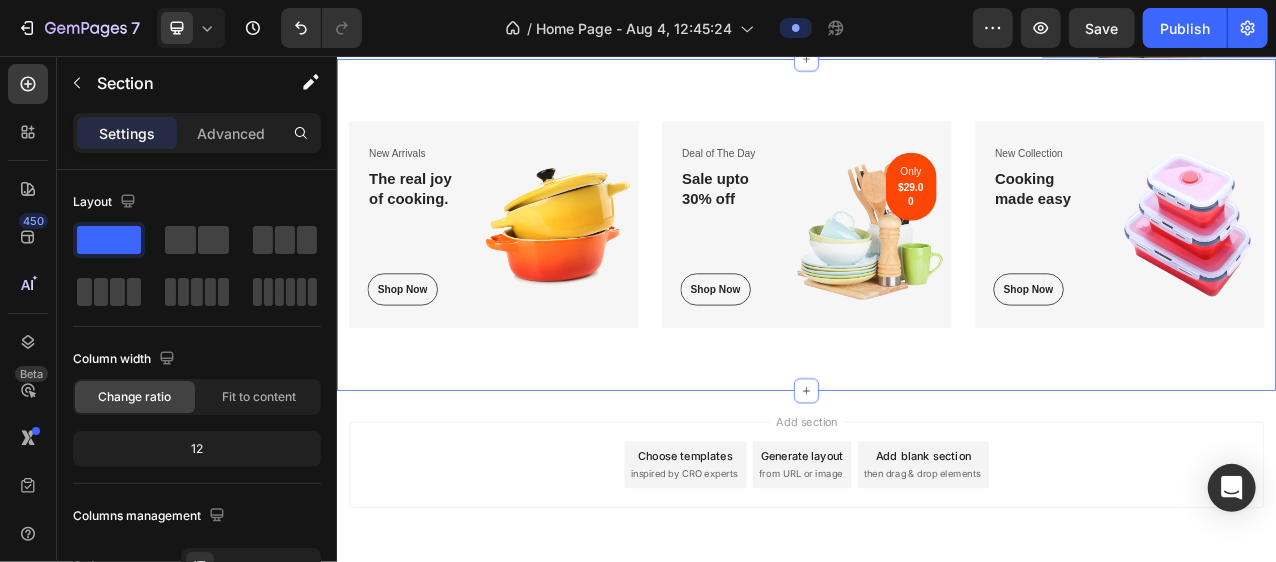 scroll, scrollTop: 537, scrollLeft: 0, axis: vertical 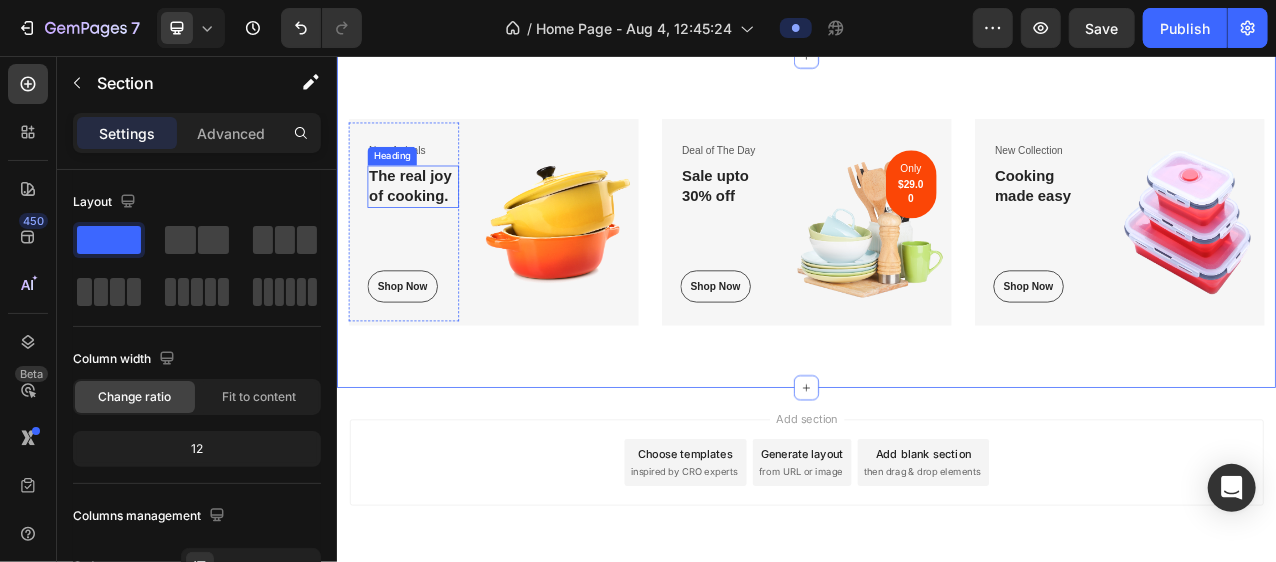 click on "The real joy of cooking." at bounding box center [433, 222] 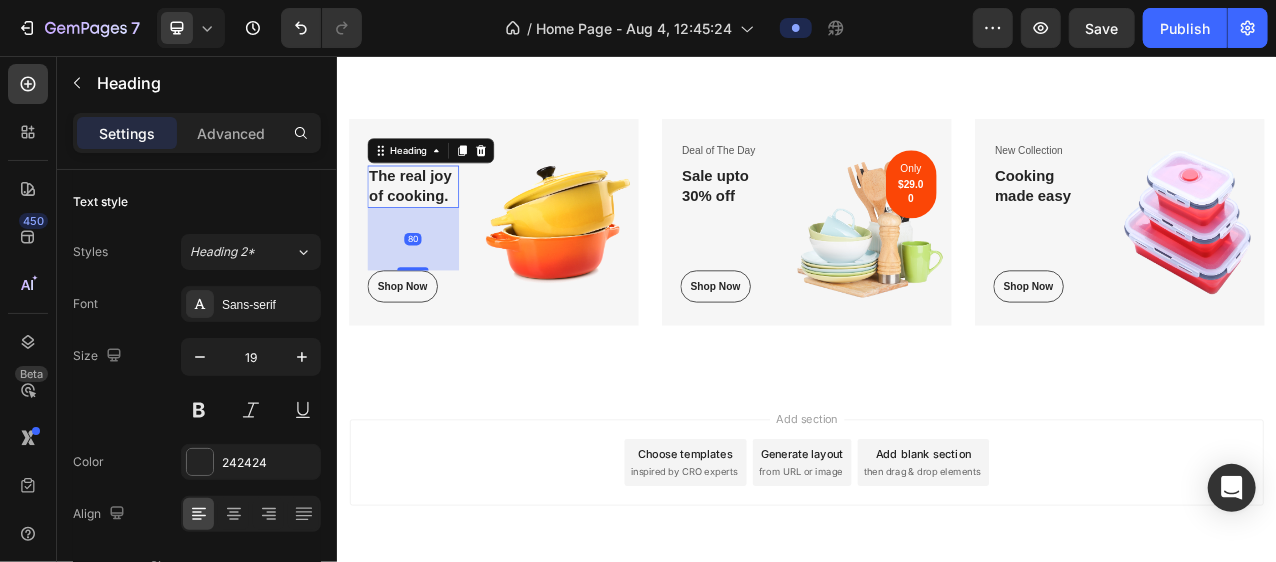 click on "The real joy of cooking." at bounding box center [433, 222] 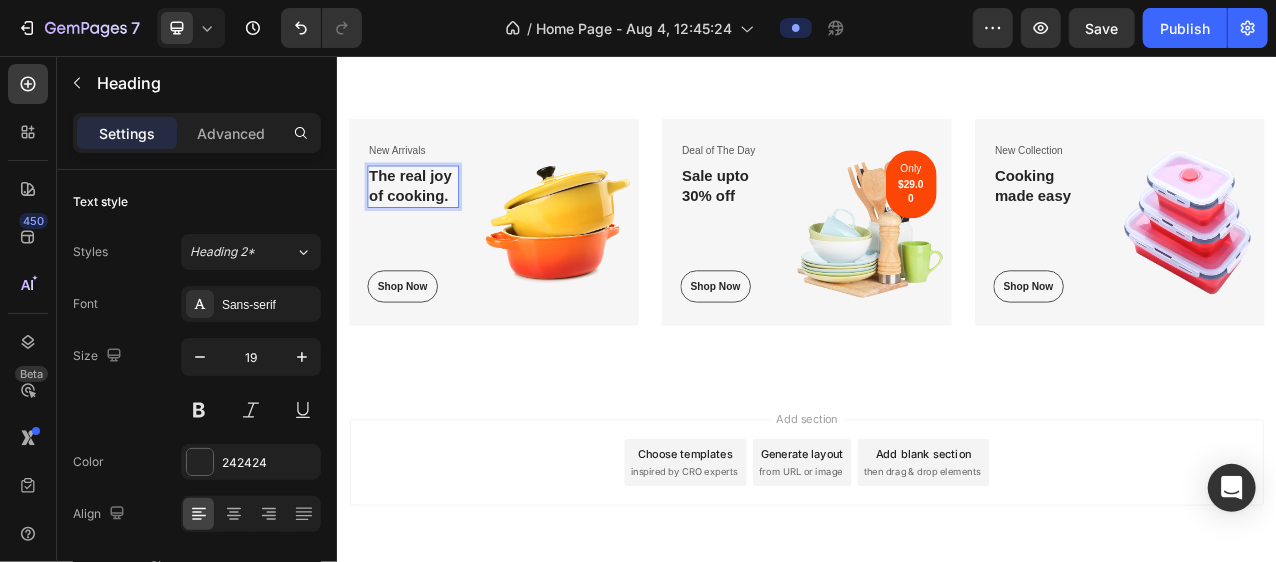 click on "The real joy of cooking." at bounding box center (433, 222) 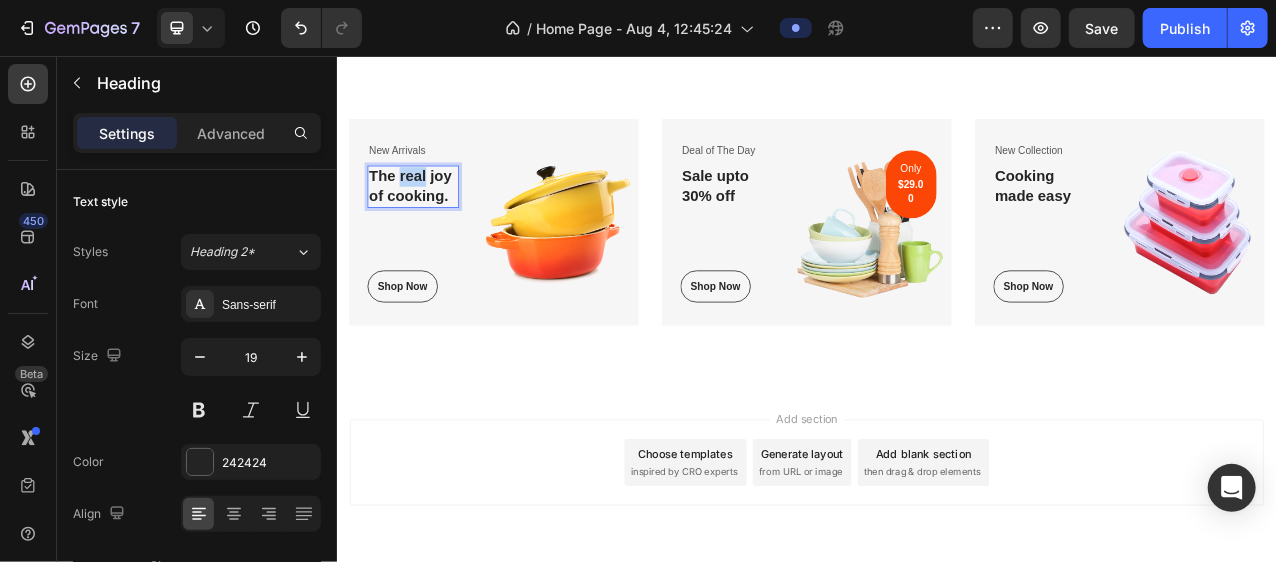 click on "The real joy of cooking." at bounding box center [433, 222] 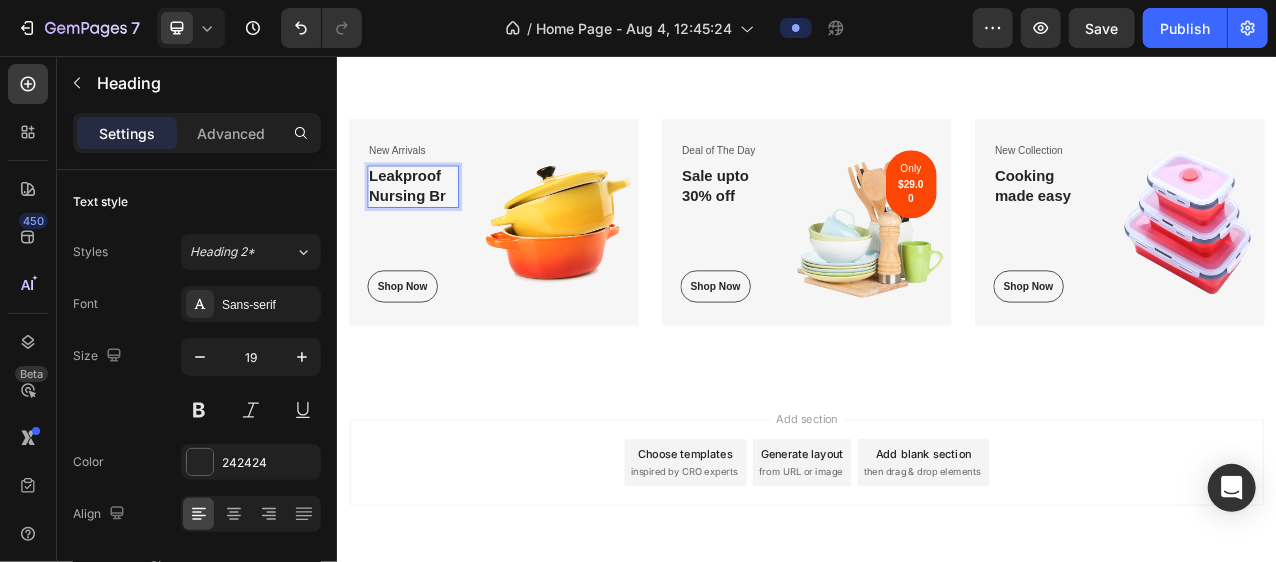 scroll, scrollTop: 532, scrollLeft: 0, axis: vertical 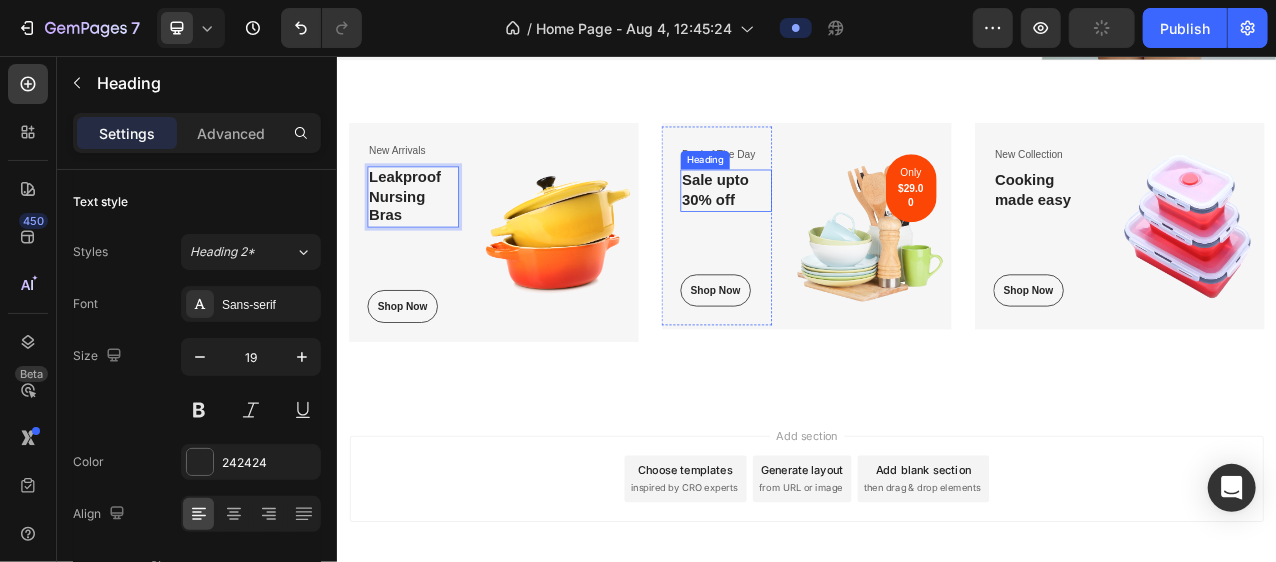 click on "Sale upto 30% off" at bounding box center [833, 227] 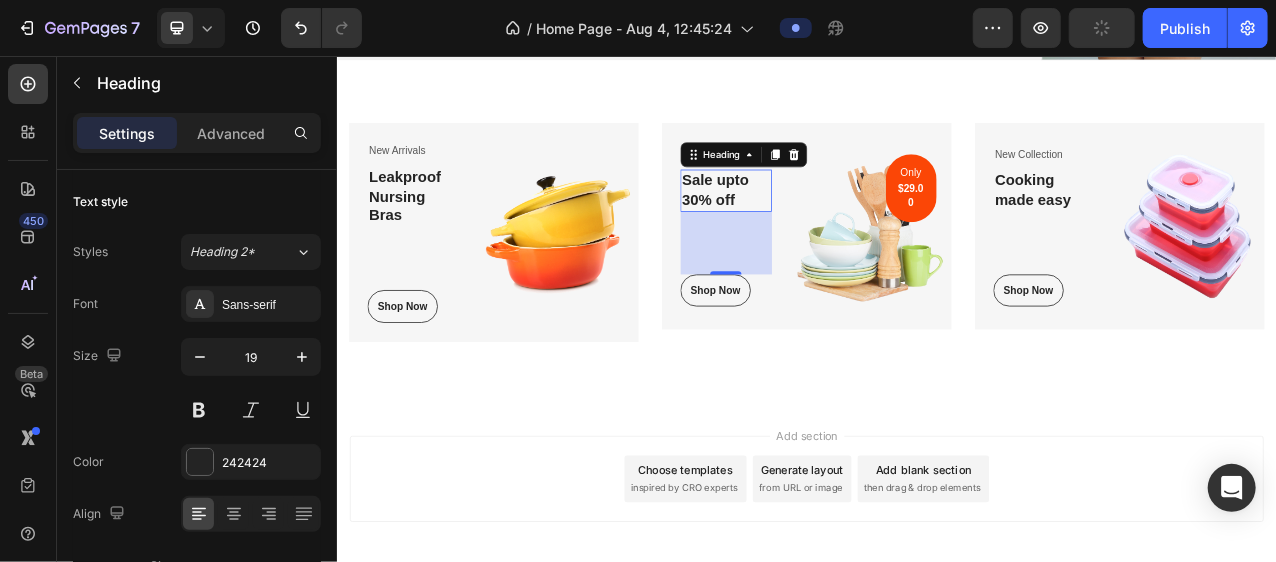 click on "Sale upto 30% off" at bounding box center (833, 227) 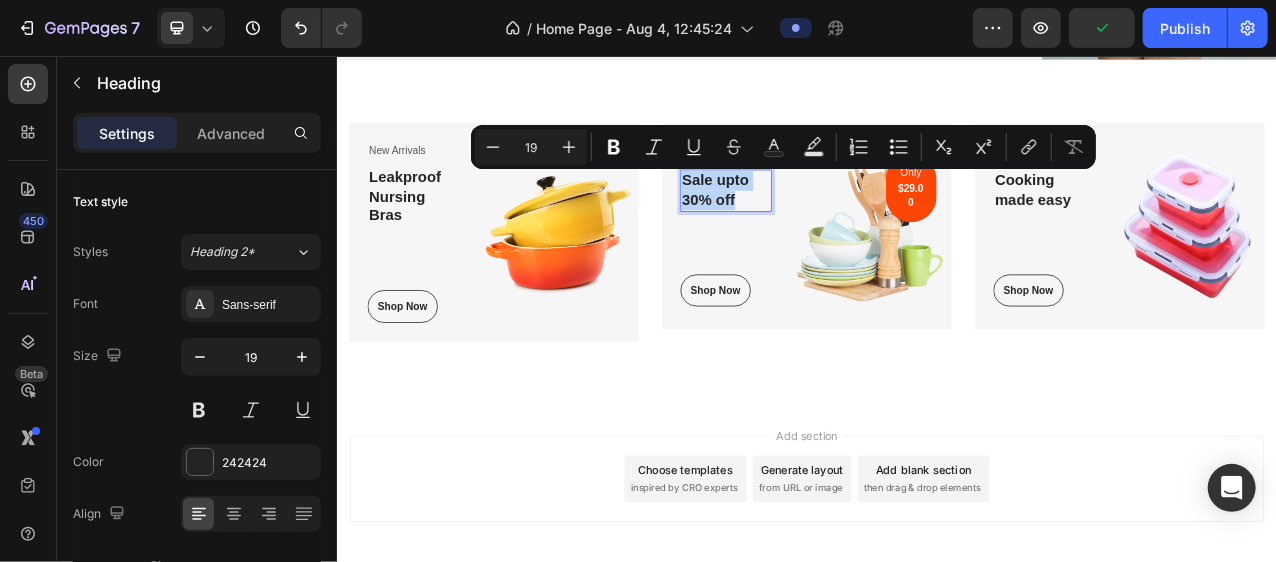 scroll, scrollTop: 545, scrollLeft: 0, axis: vertical 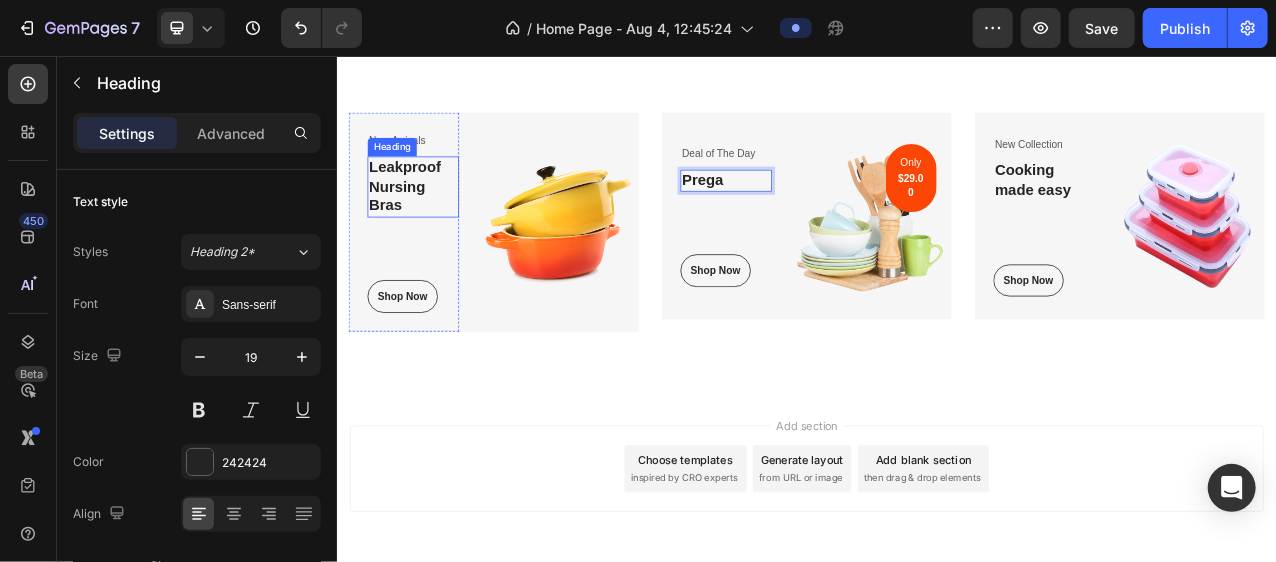 click on "Leakproof Nursing Bras" at bounding box center (433, 223) 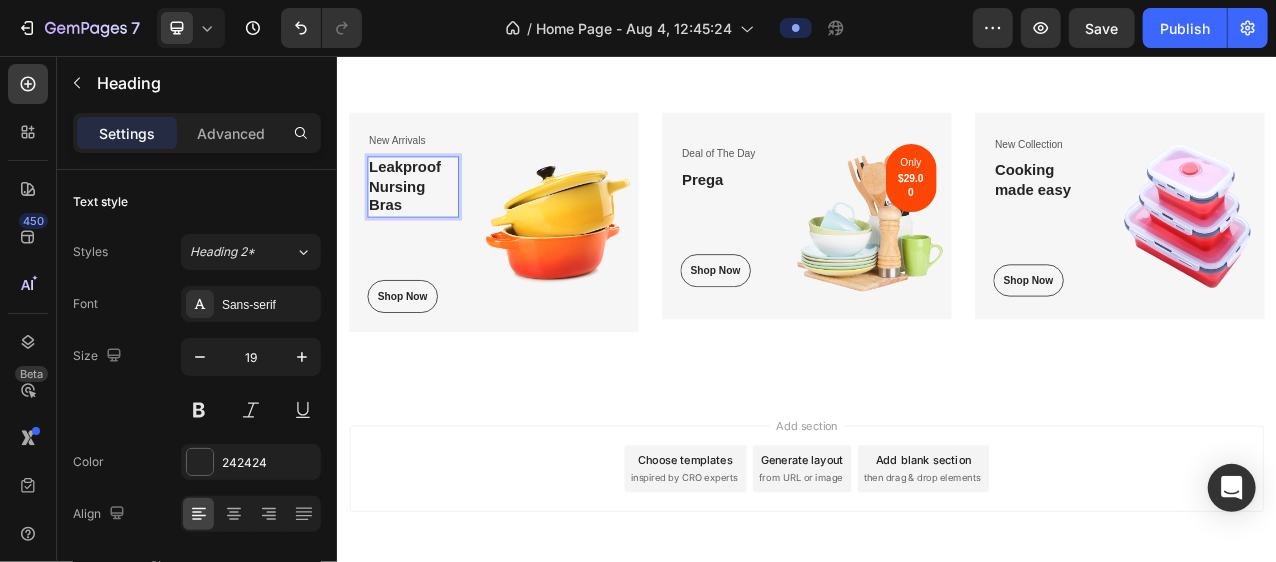 click on "Leakproof Nursing Bras" at bounding box center (433, 223) 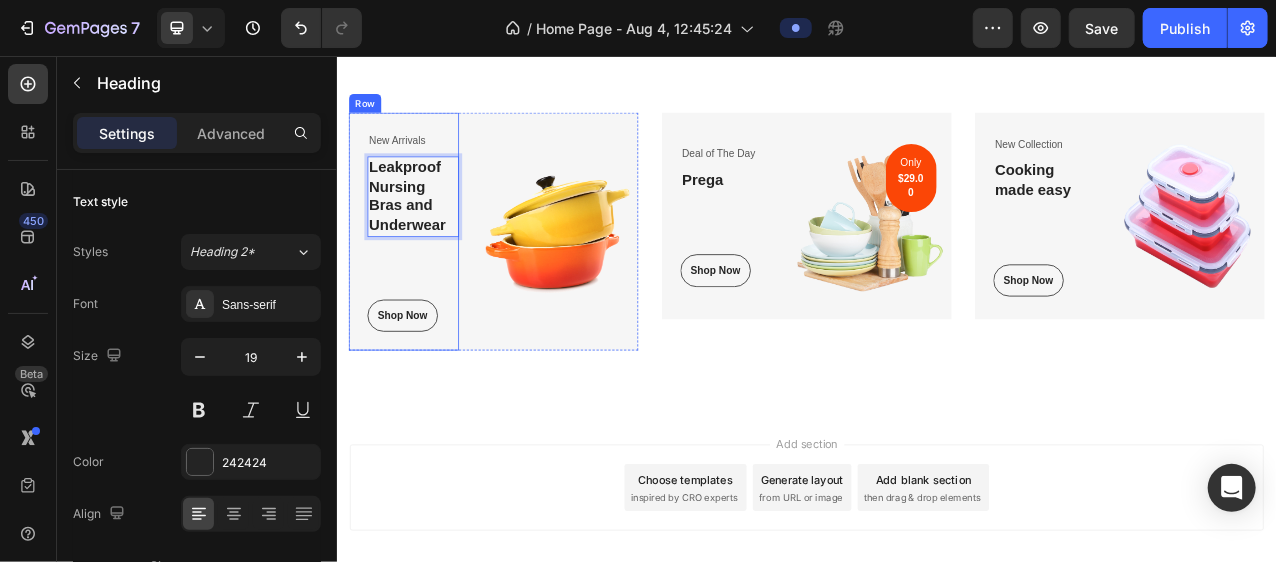 click on "New Arrivals" at bounding box center [433, 164] 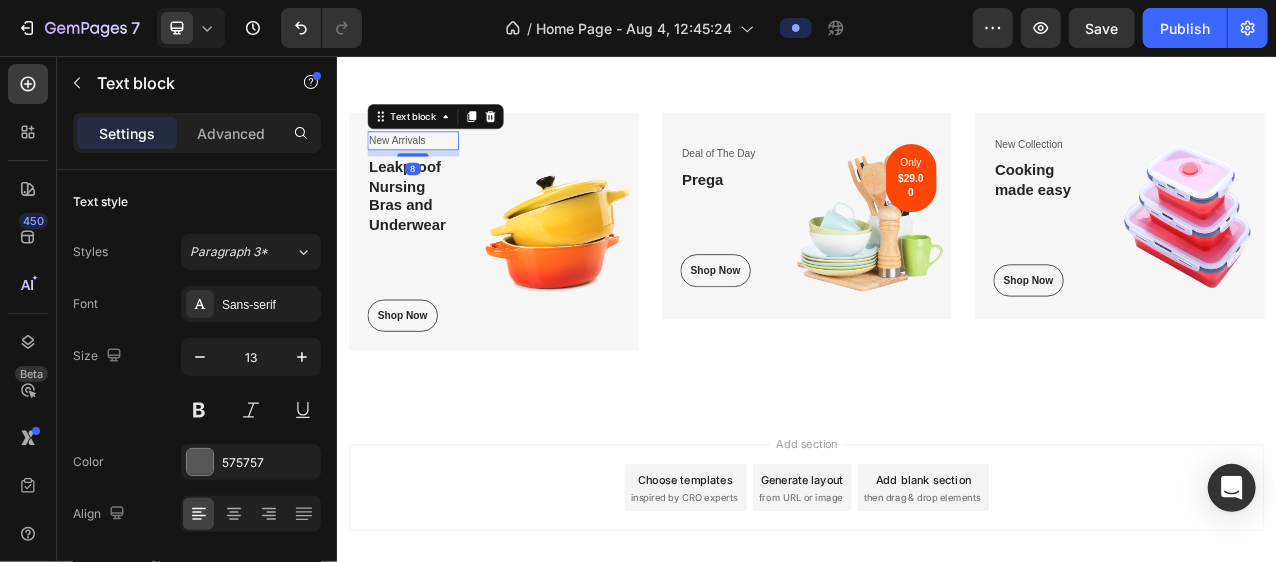 click on "New Arrivals" at bounding box center [433, 164] 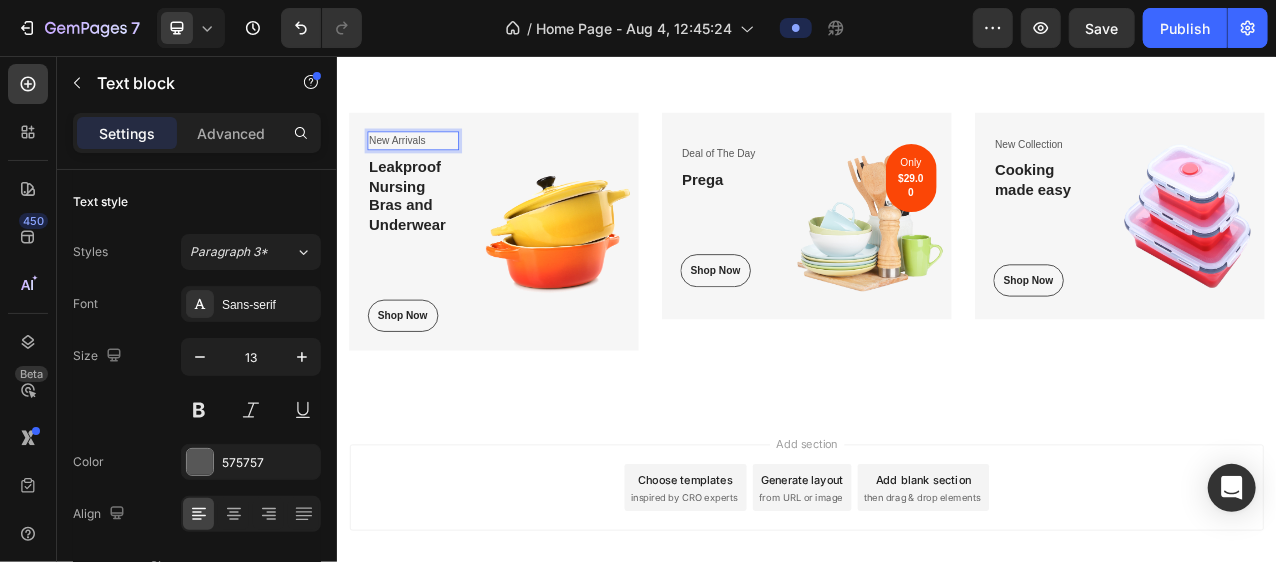 click on "New Arrivals" at bounding box center (433, 164) 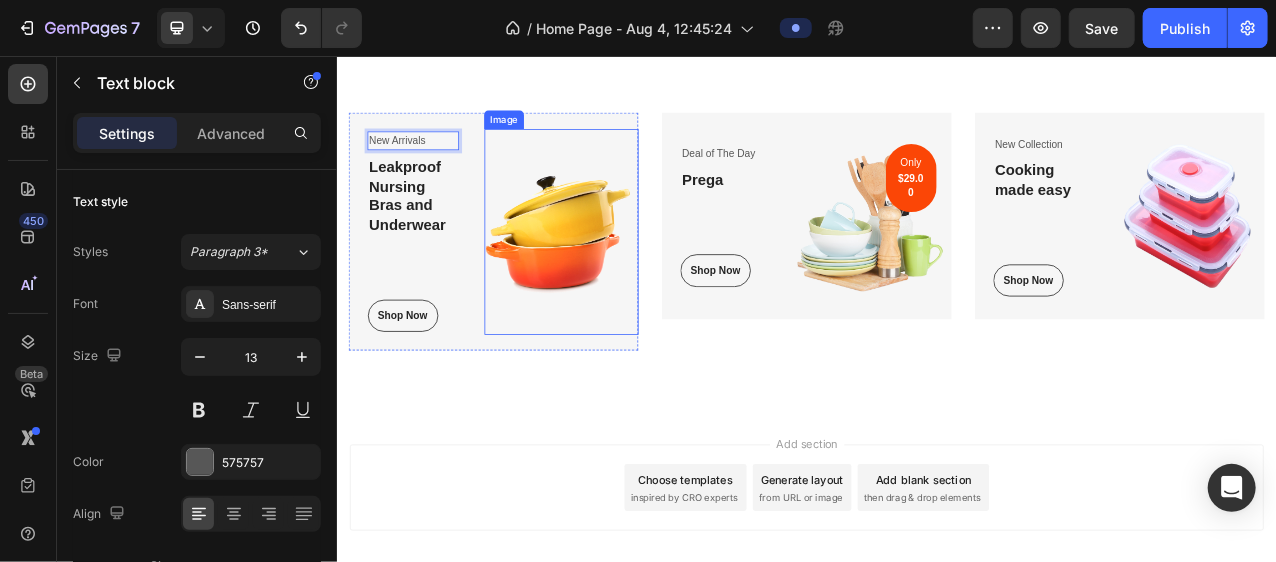 click at bounding box center [622, 280] 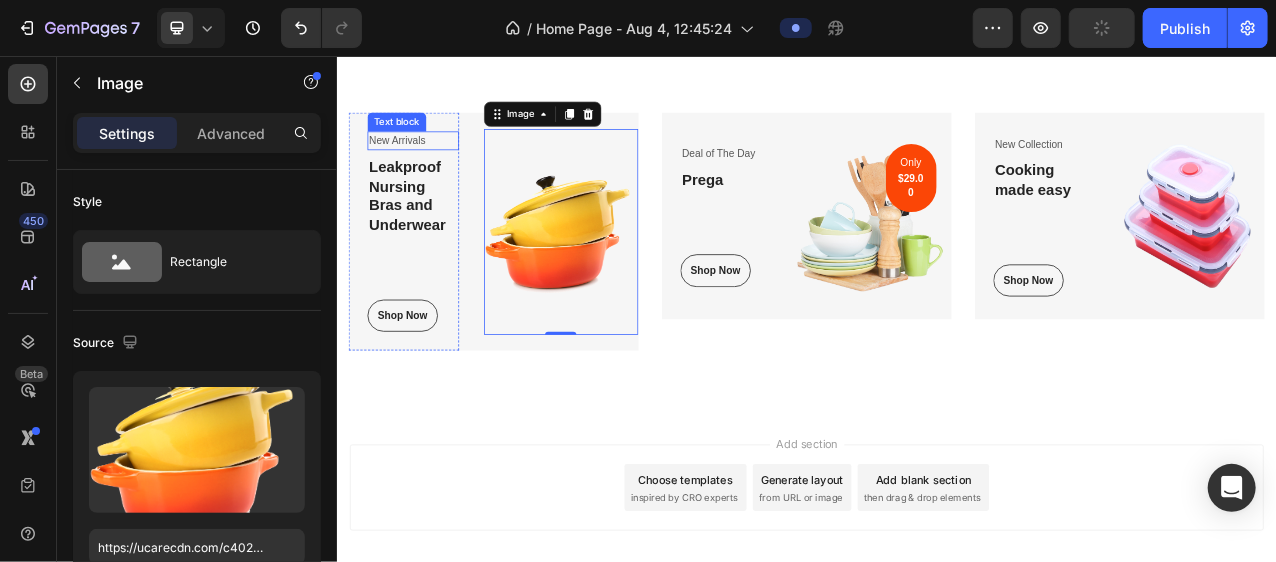 click on "New Arrivals" at bounding box center (433, 164) 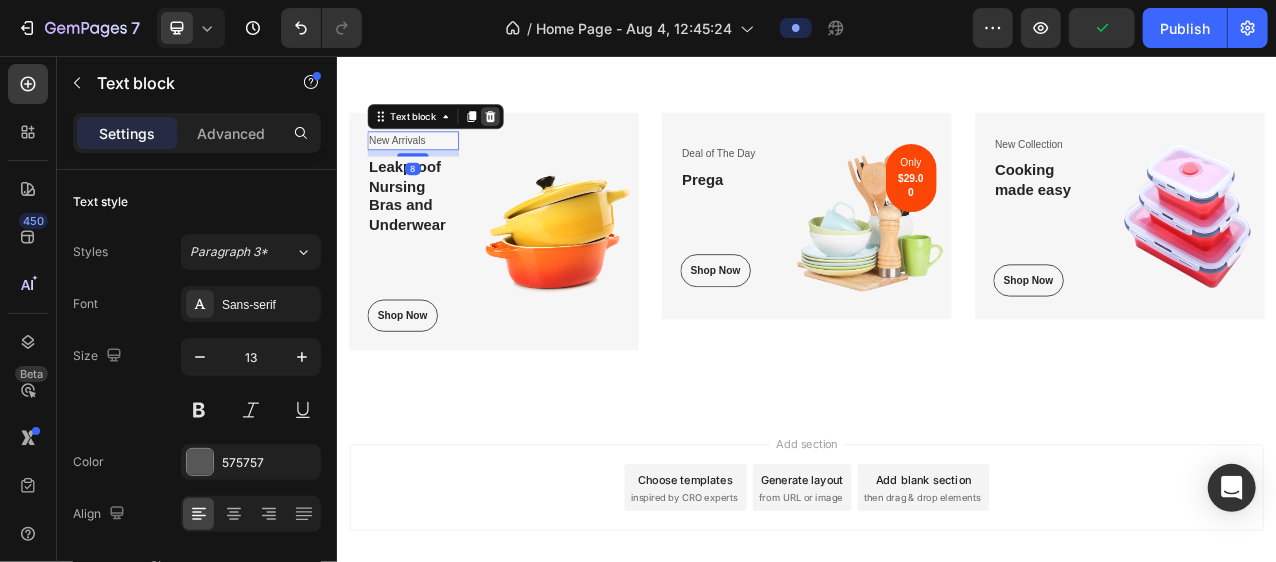 click 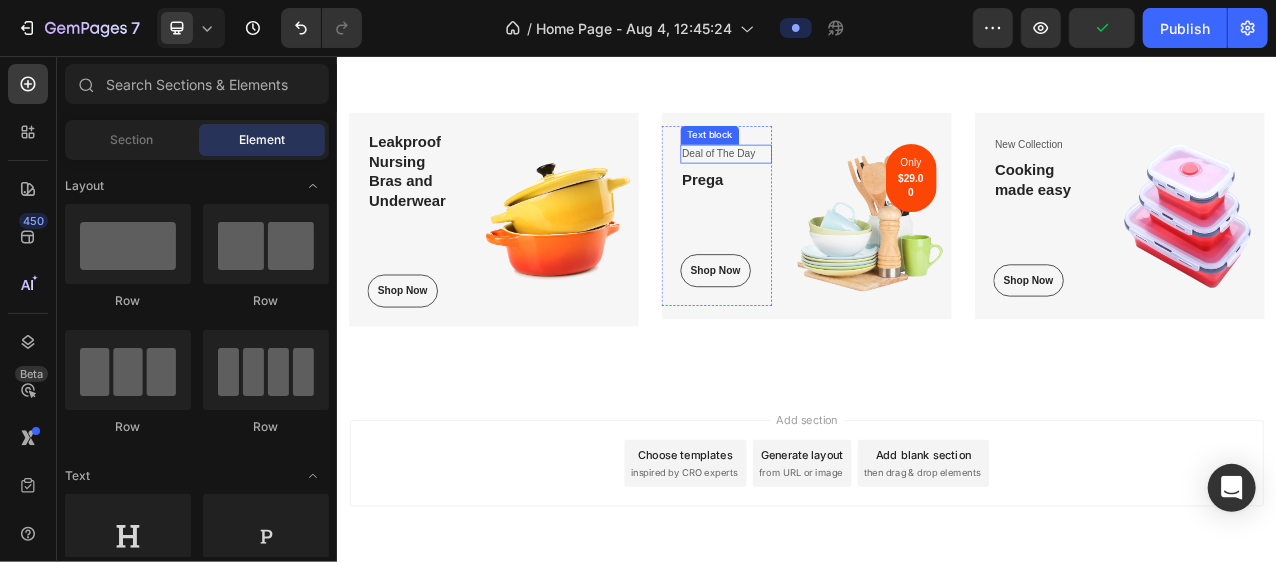 click on "Deal of The Day" at bounding box center (833, 181) 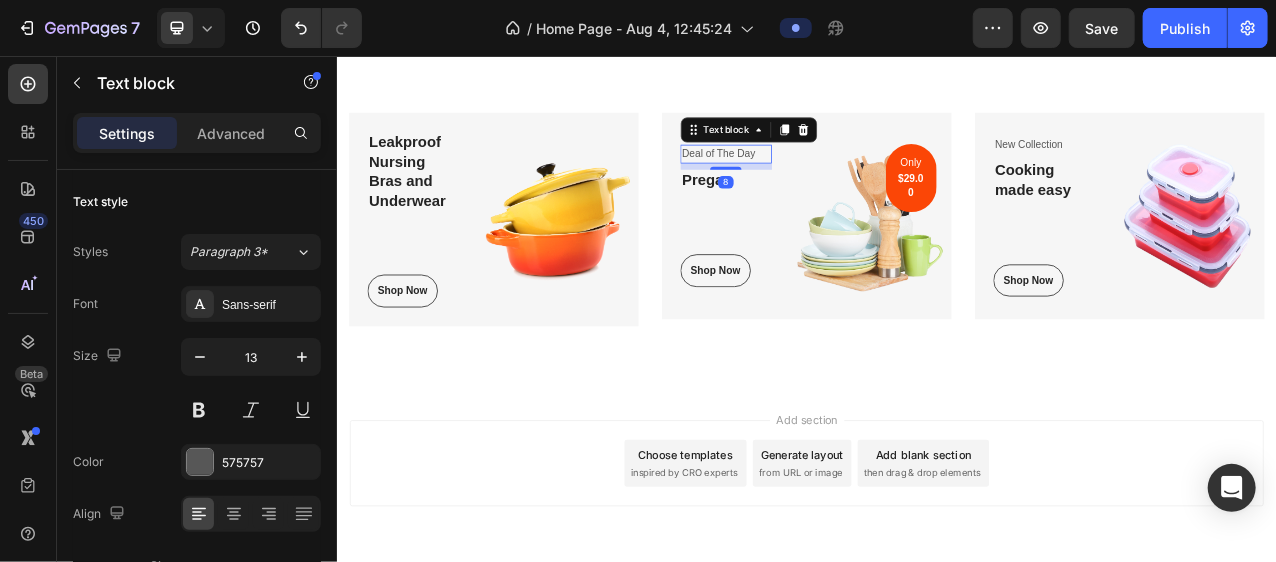 click on "Text block" at bounding box center (862, 150) 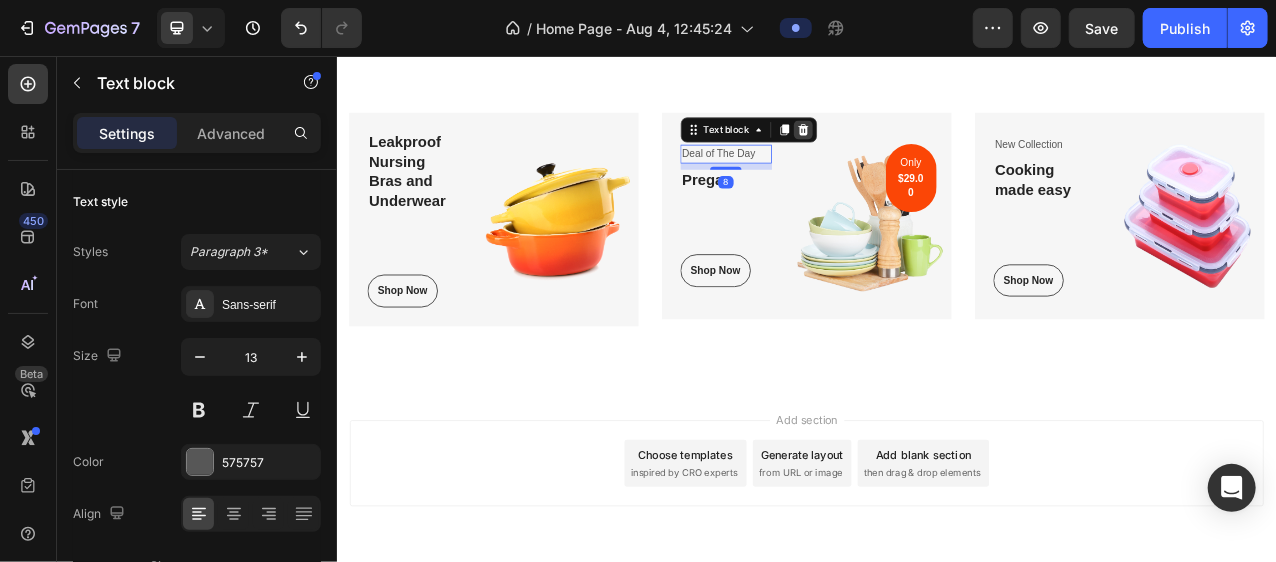 click 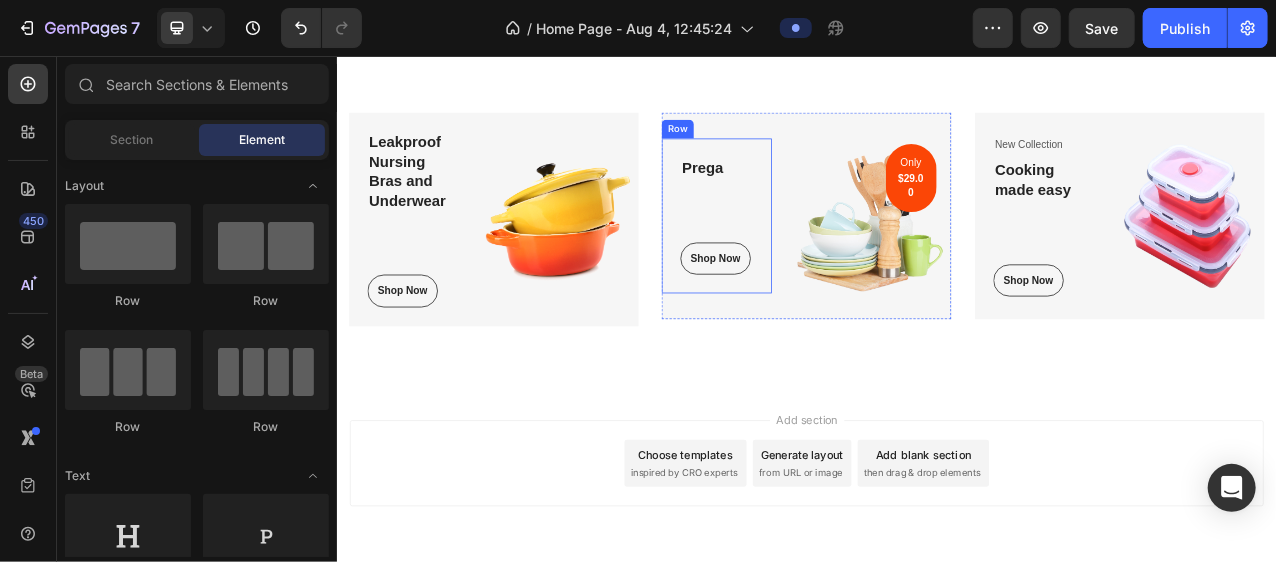 click on "Prega" at bounding box center (833, 199) 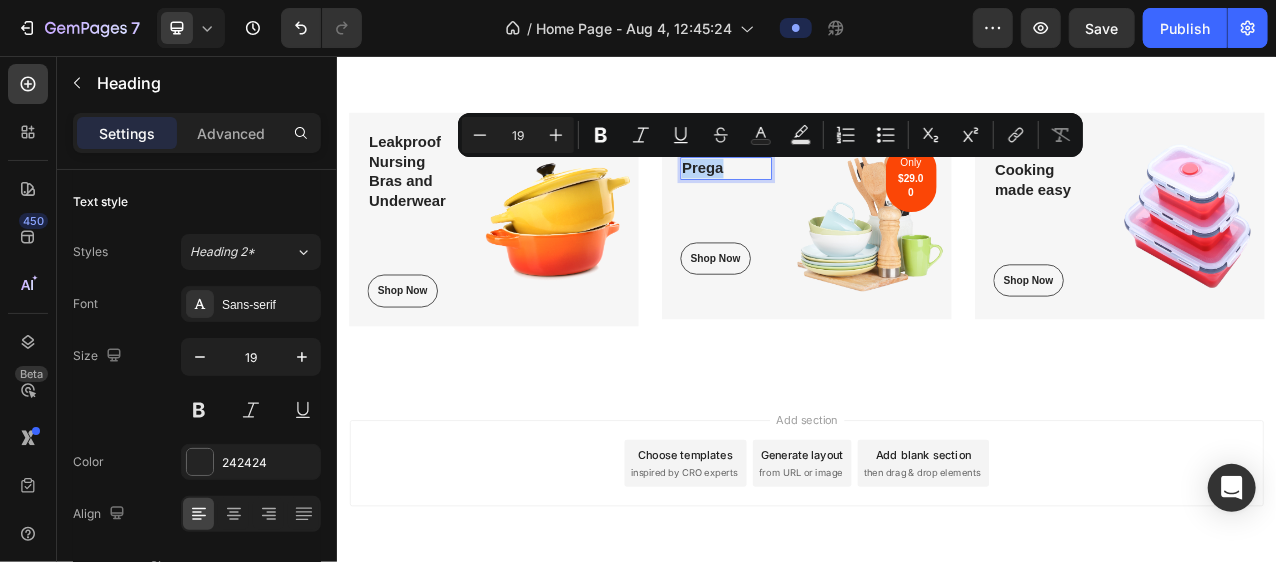 drag, startPoint x: 826, startPoint y: 187, endPoint x: 826, endPoint y: 175, distance: 12 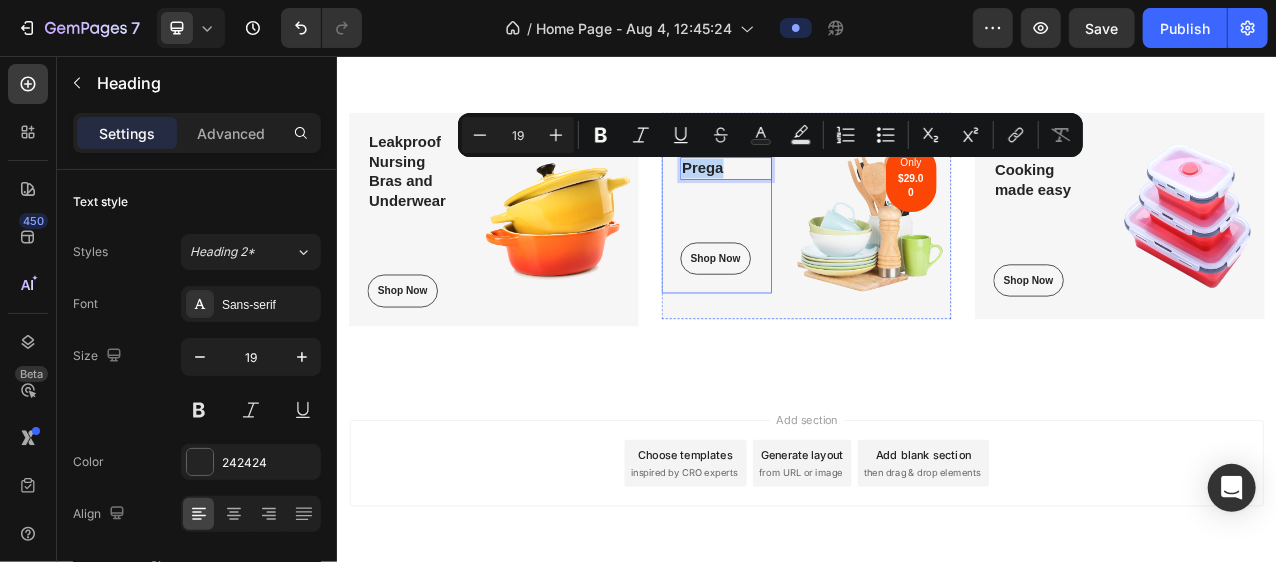 click on "Prega Heading   80 Shop Now Button" at bounding box center (833, 260) 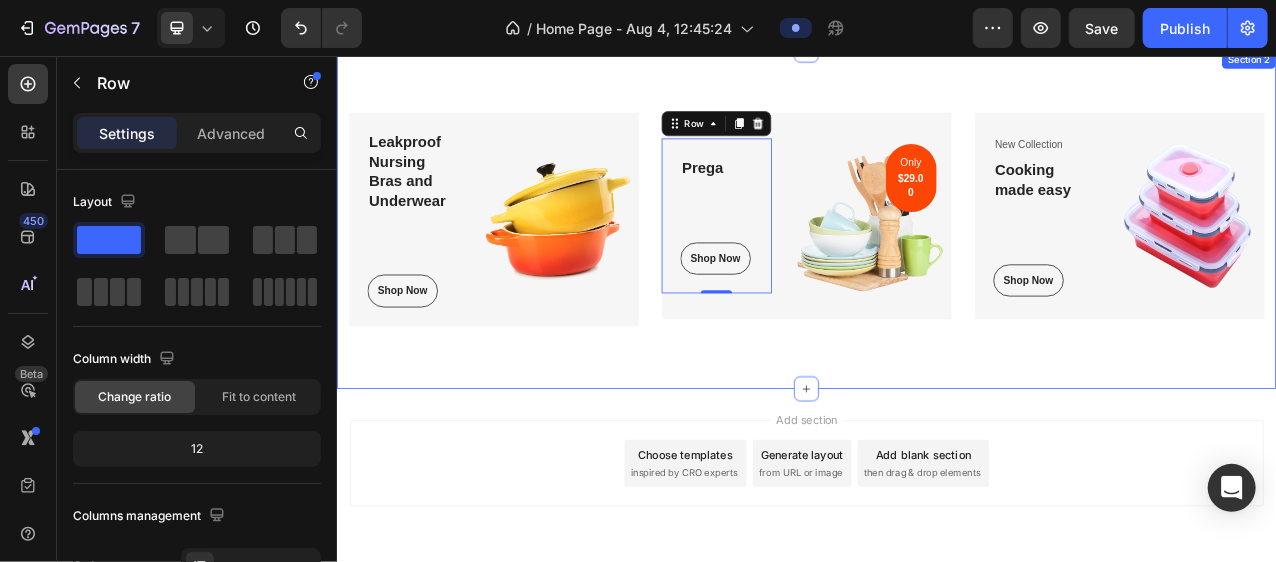 click on "Leakproof Nursing Bras and Underwear Heading Shop Now Button Row Image Row Prega Heading Shop Now Button Row   0 Image Only $29.00 Text block Row Row New Collection Text block Cooking made easy Heading Shop Now Button Row Image Row Row Section 2" at bounding box center (936, 264) 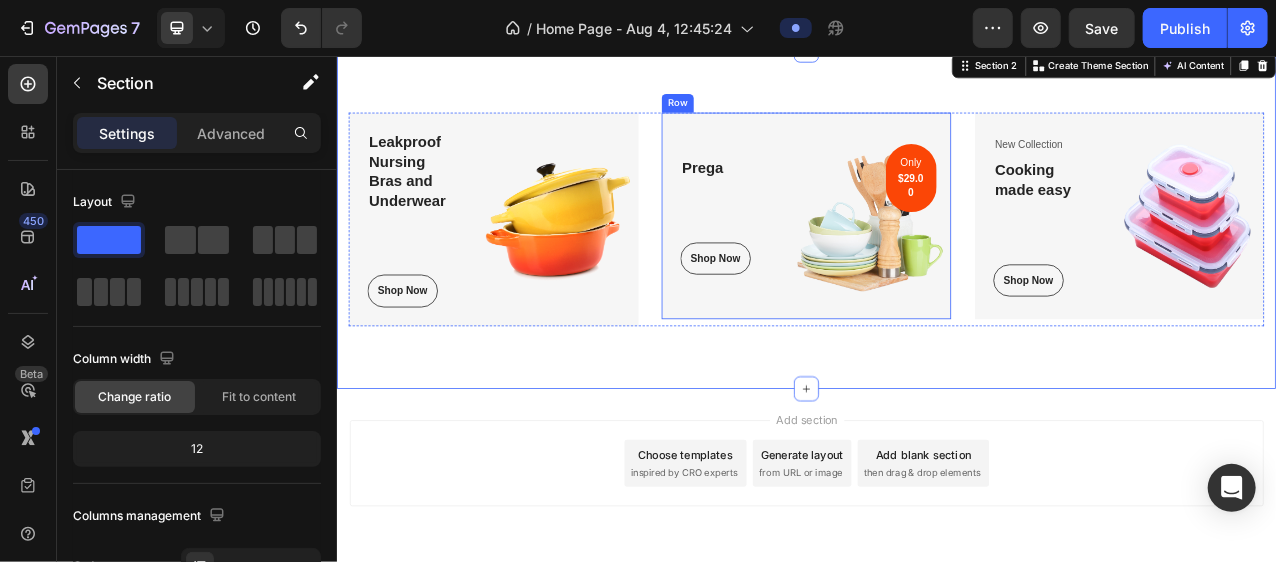 click on "Prega Heading Shop Now Button Row" at bounding box center (821, 259) 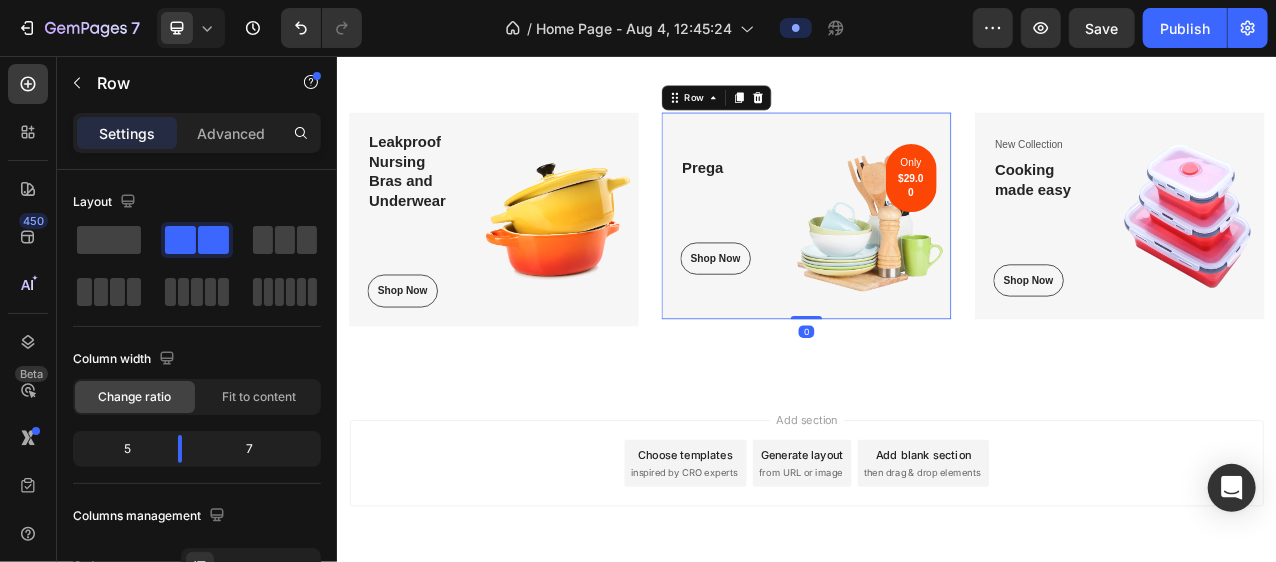 click on "Prega Heading Shop Now Button Row" at bounding box center (821, 260) 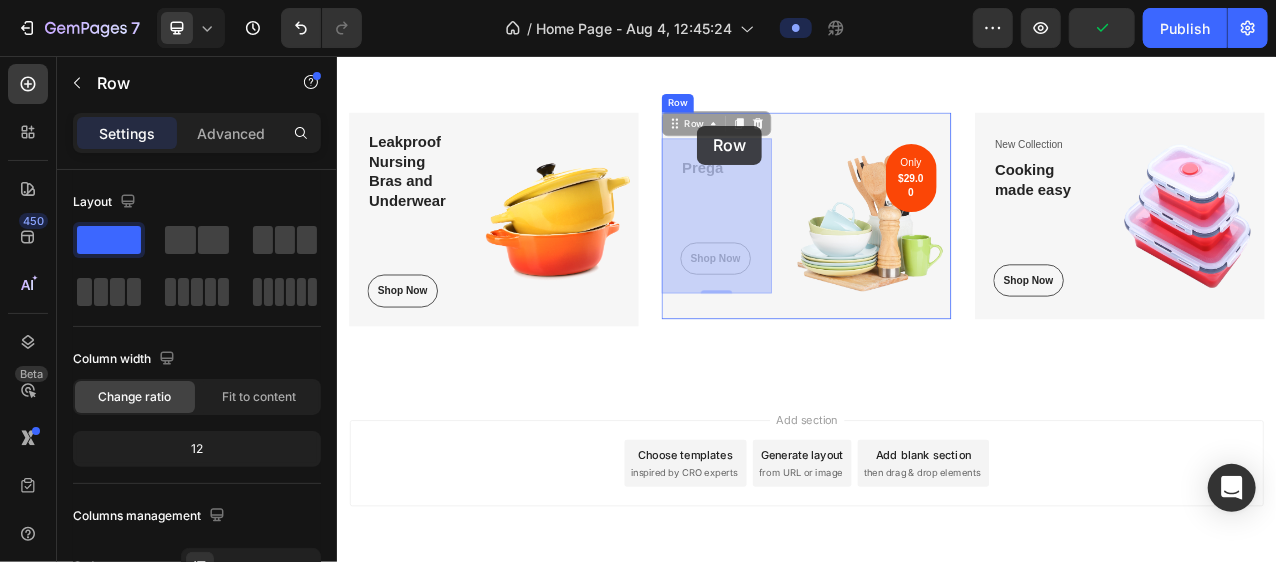 drag, startPoint x: 795, startPoint y: 169, endPoint x: 796, endPoint y: 145, distance: 24.020824 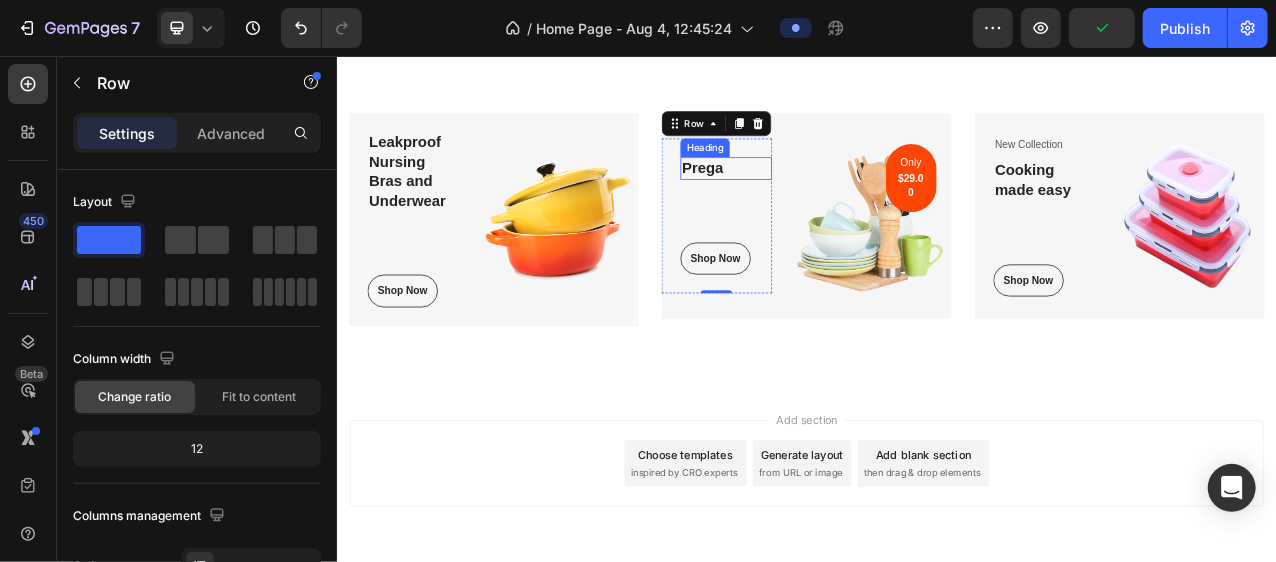 click on "Prega" at bounding box center (833, 199) 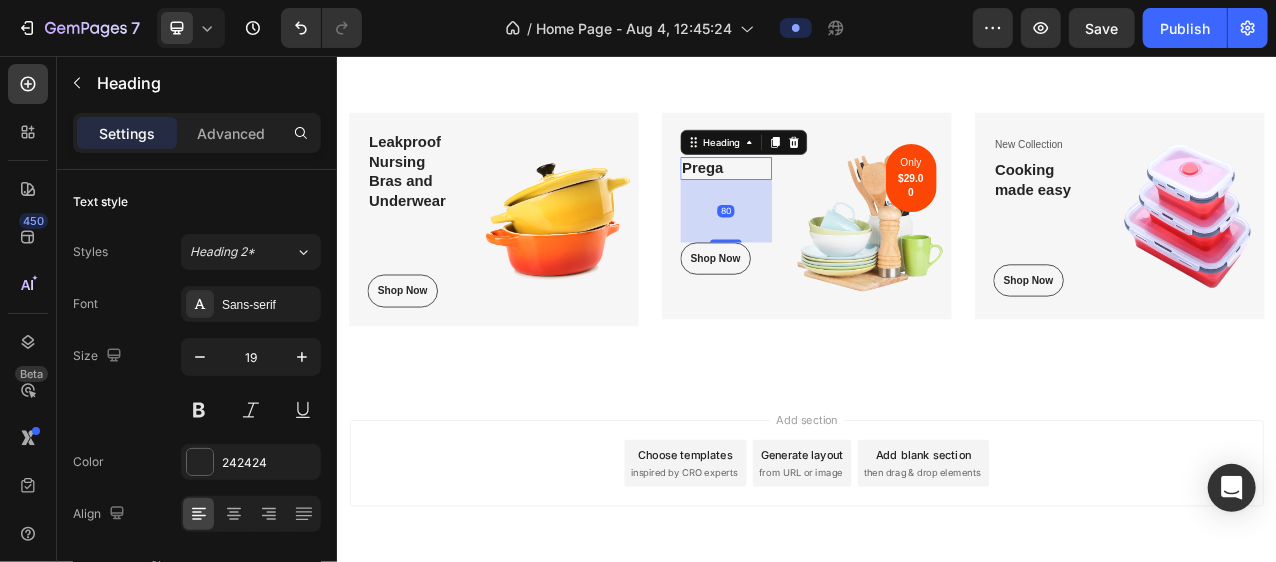click on "Prega" at bounding box center (833, 199) 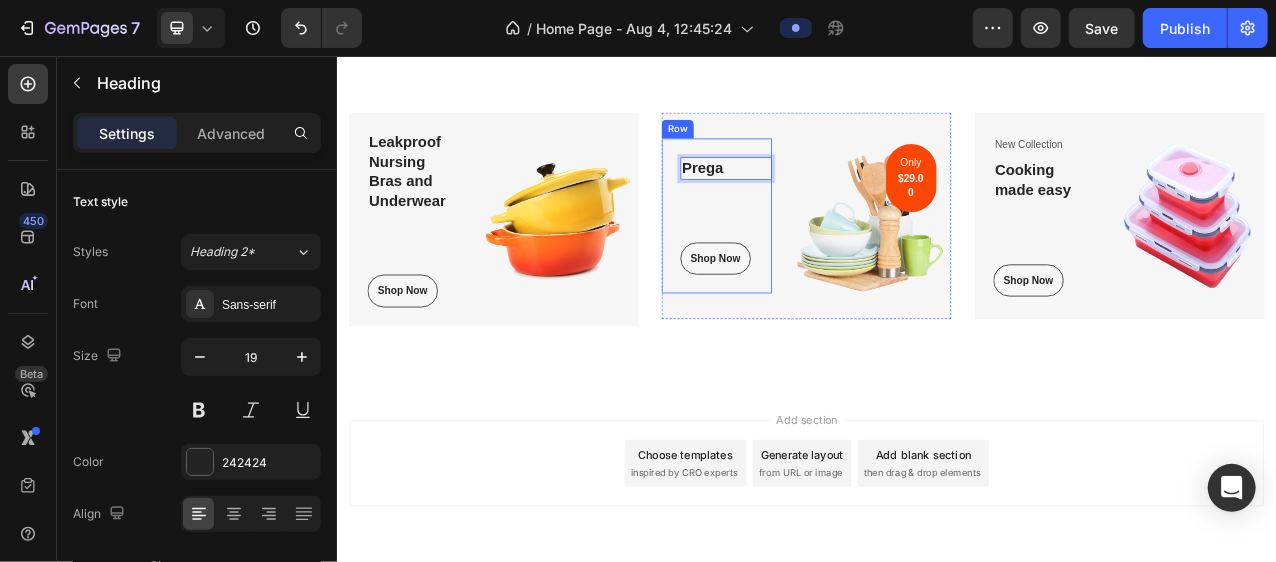 click on "Prega Heading   80 Shop Now Button Row" at bounding box center (821, 260) 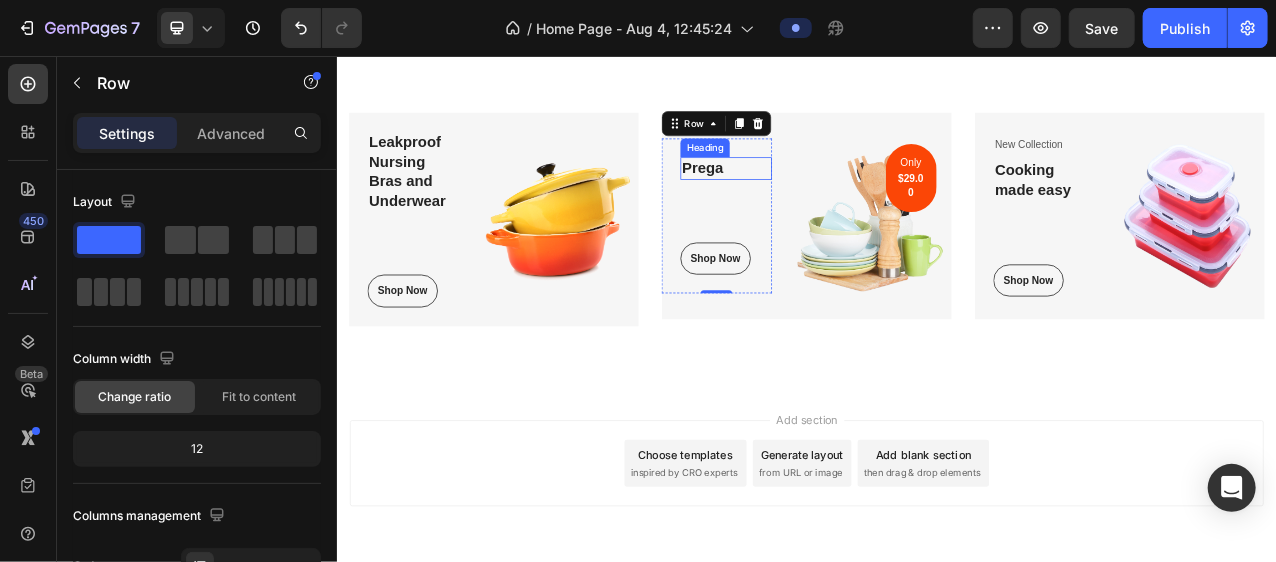 click on "Prega" at bounding box center [833, 199] 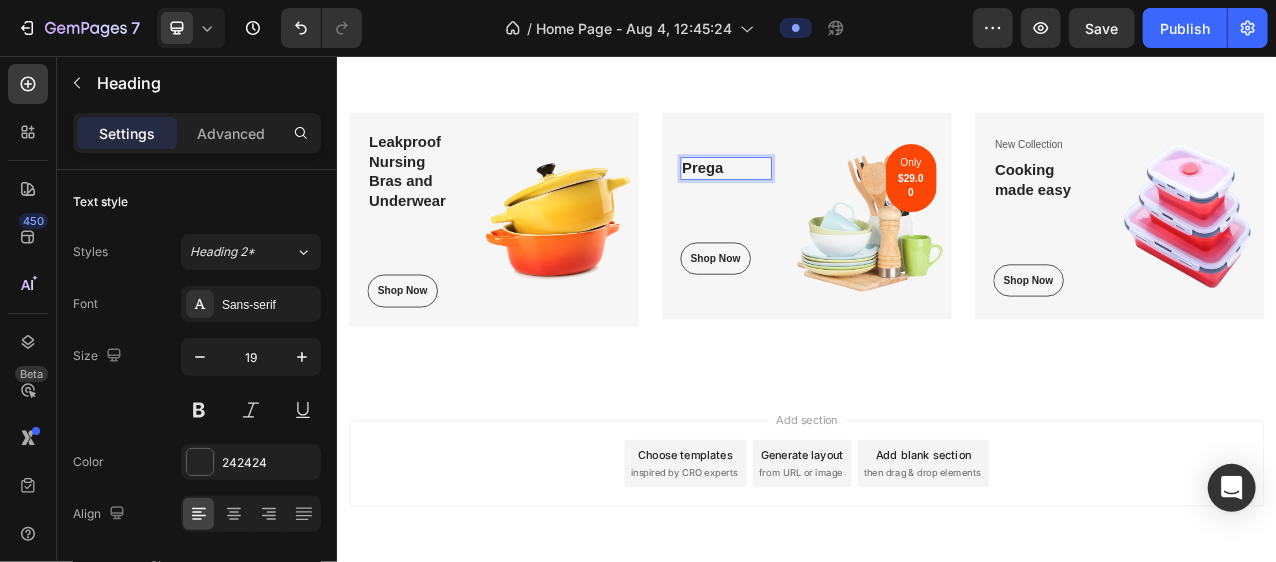 click on "Prega" at bounding box center (833, 199) 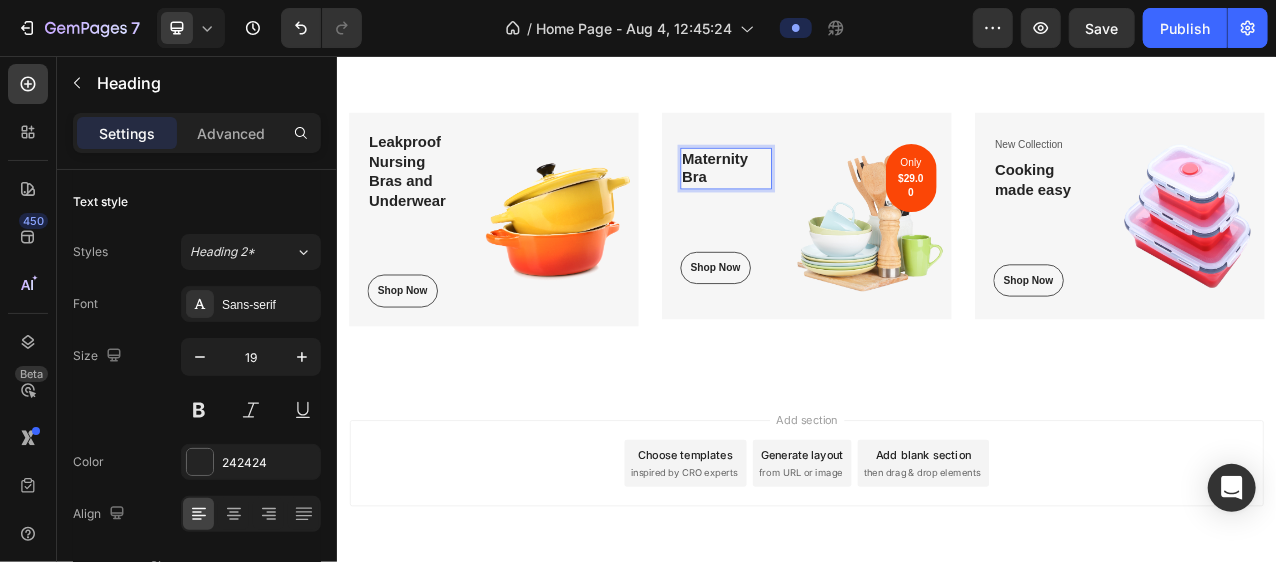 scroll, scrollTop: 532, scrollLeft: 0, axis: vertical 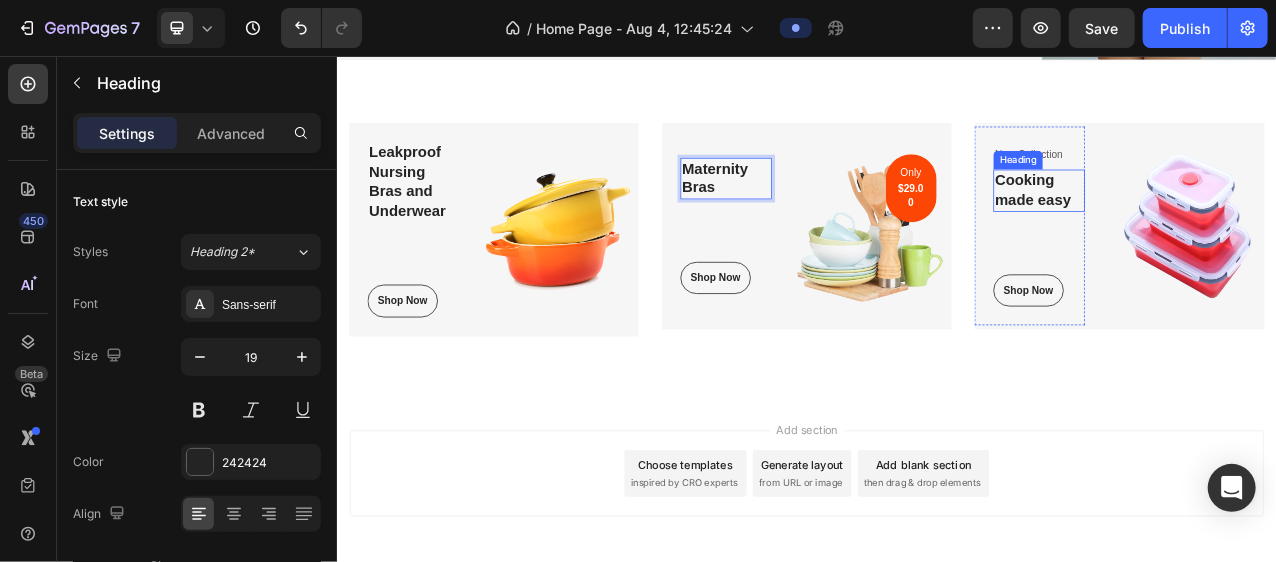 click on "Cooking made easy" at bounding box center (1233, 227) 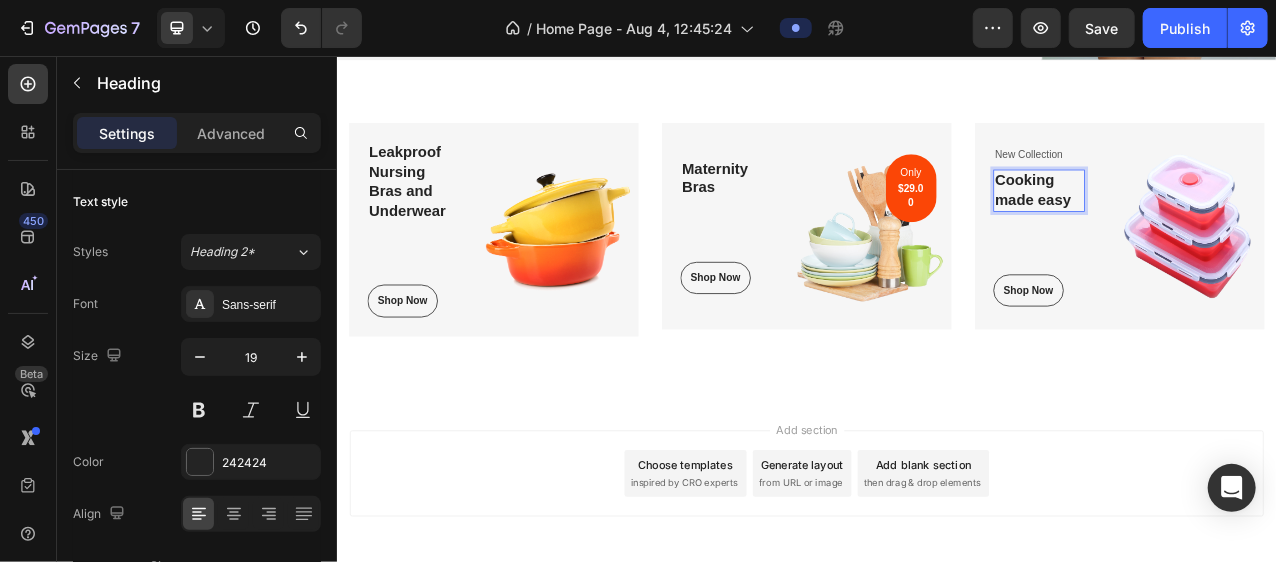 click on "Cooking made easy" at bounding box center [1233, 227] 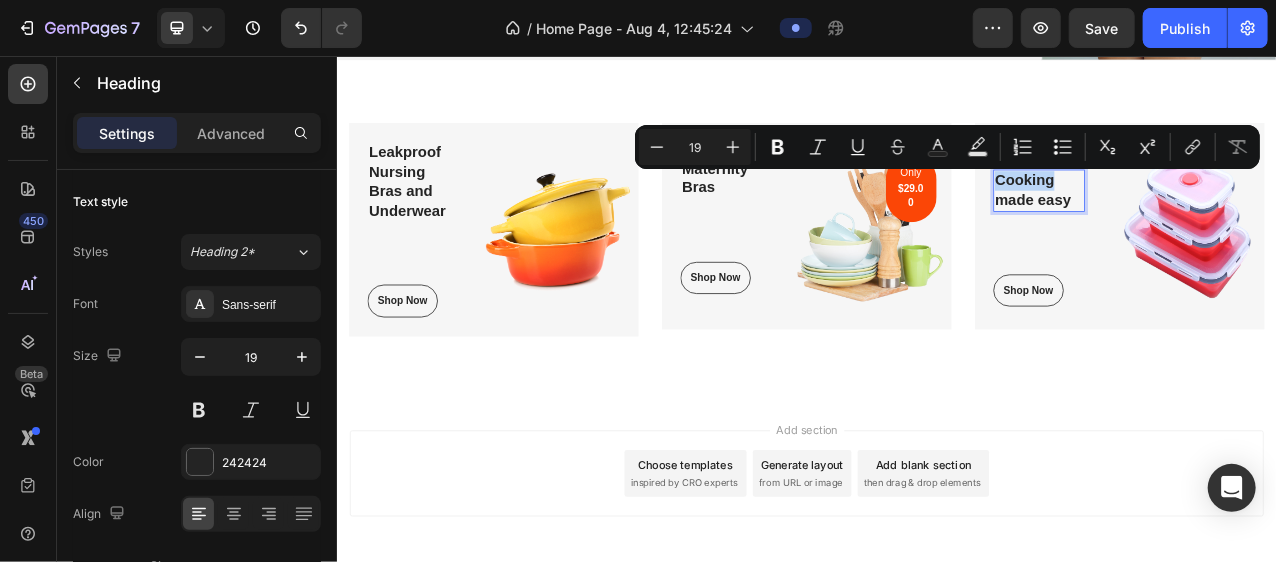 click on "Cooking made easy" at bounding box center [1233, 227] 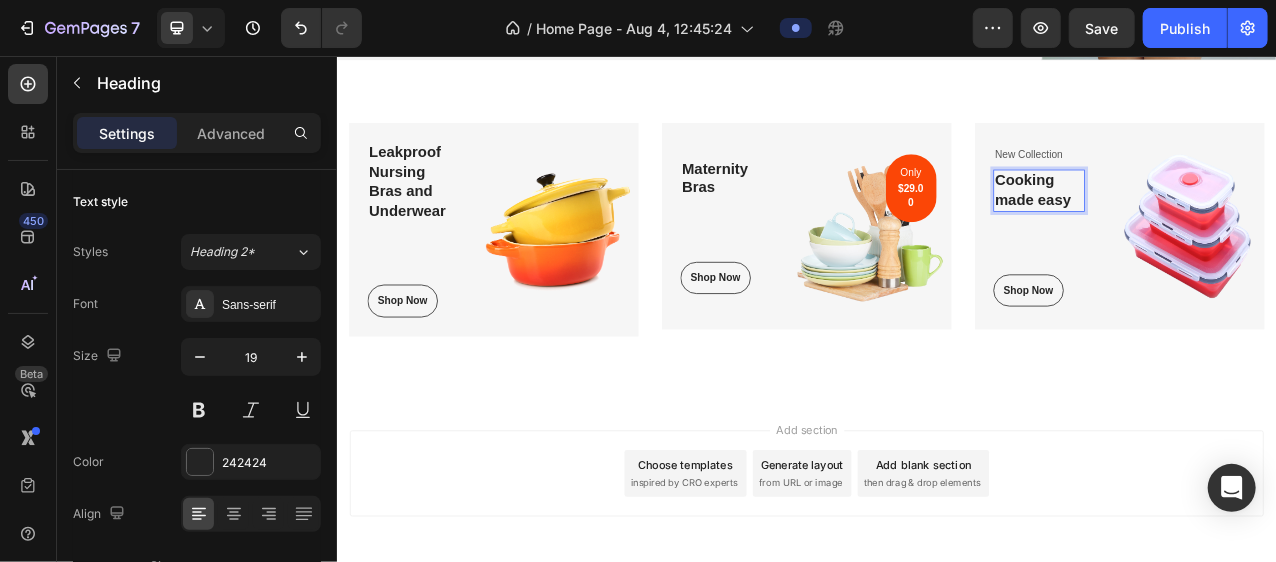 click on "Cooking made easy" at bounding box center (1233, 227) 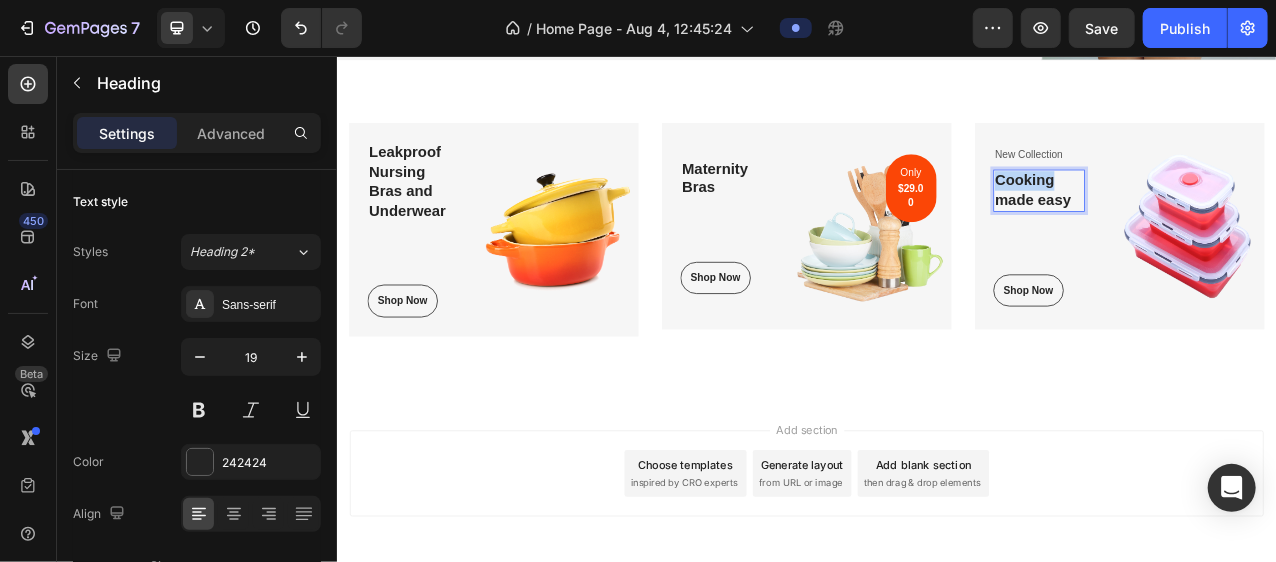 click on "Cooking made easy" at bounding box center (1233, 227) 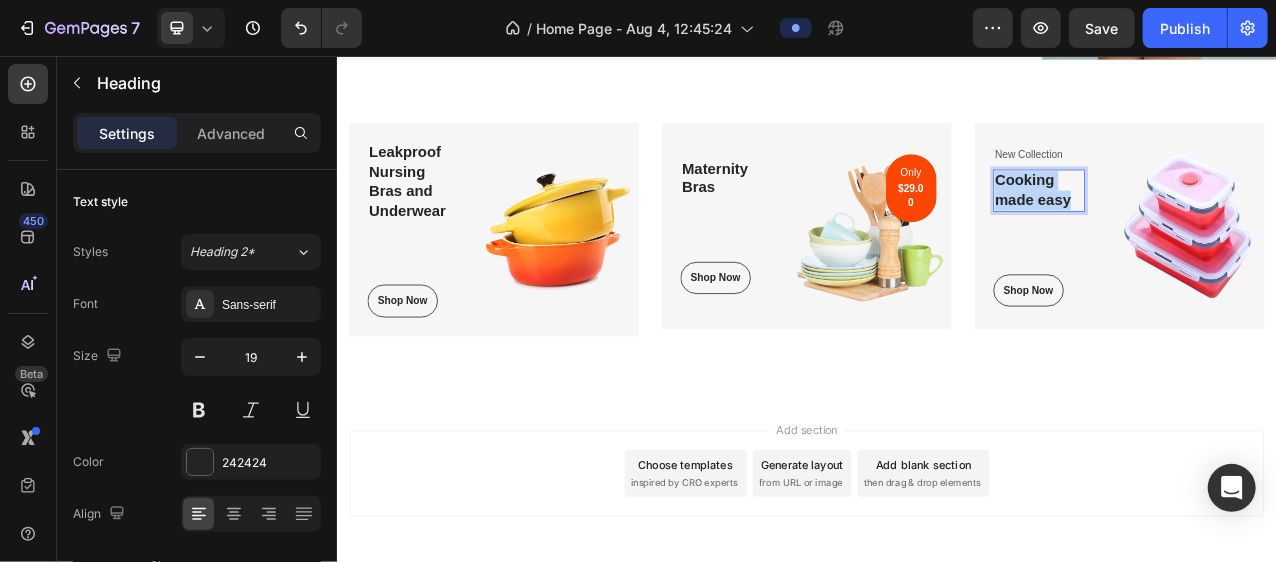 click on "Cooking made easy" at bounding box center [1233, 227] 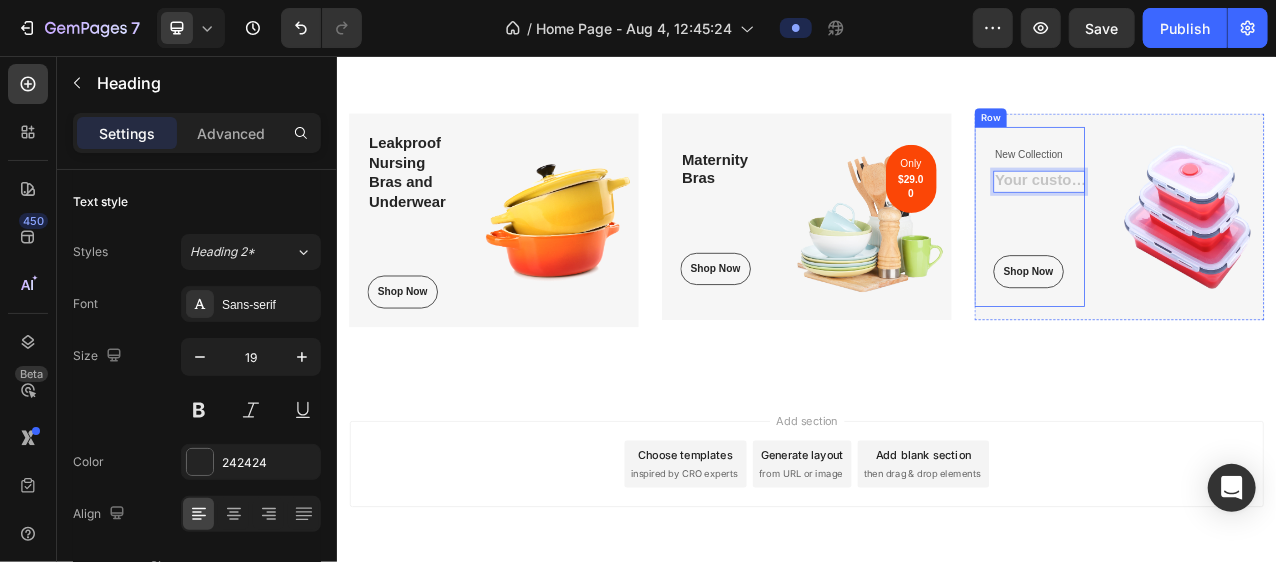 click on "New Collection" at bounding box center (1233, 182) 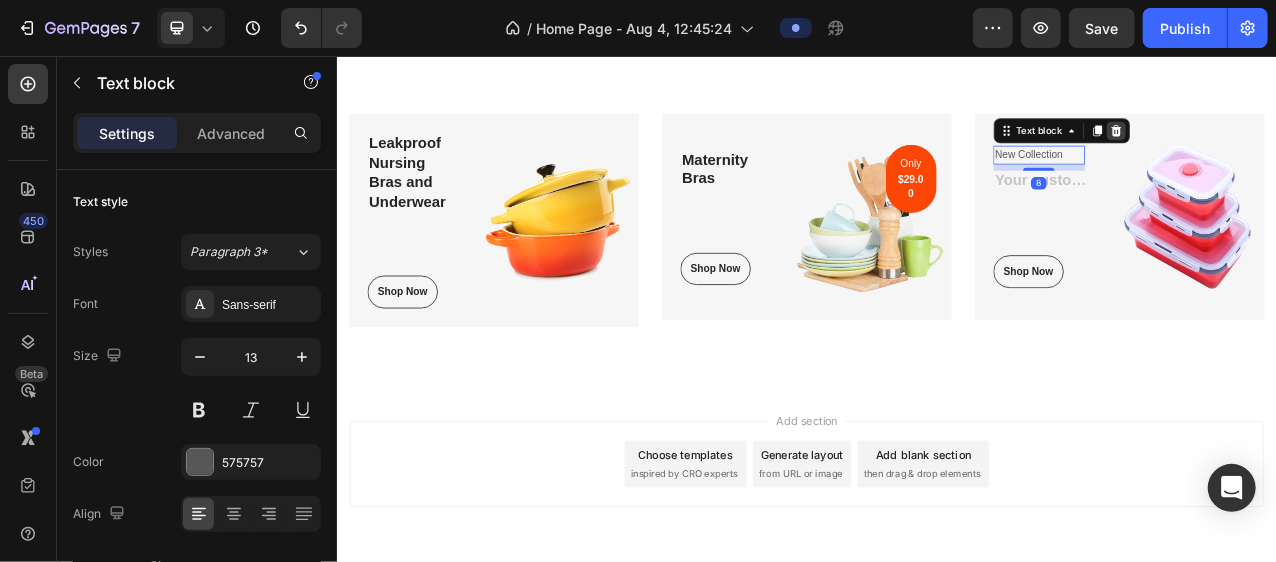 click 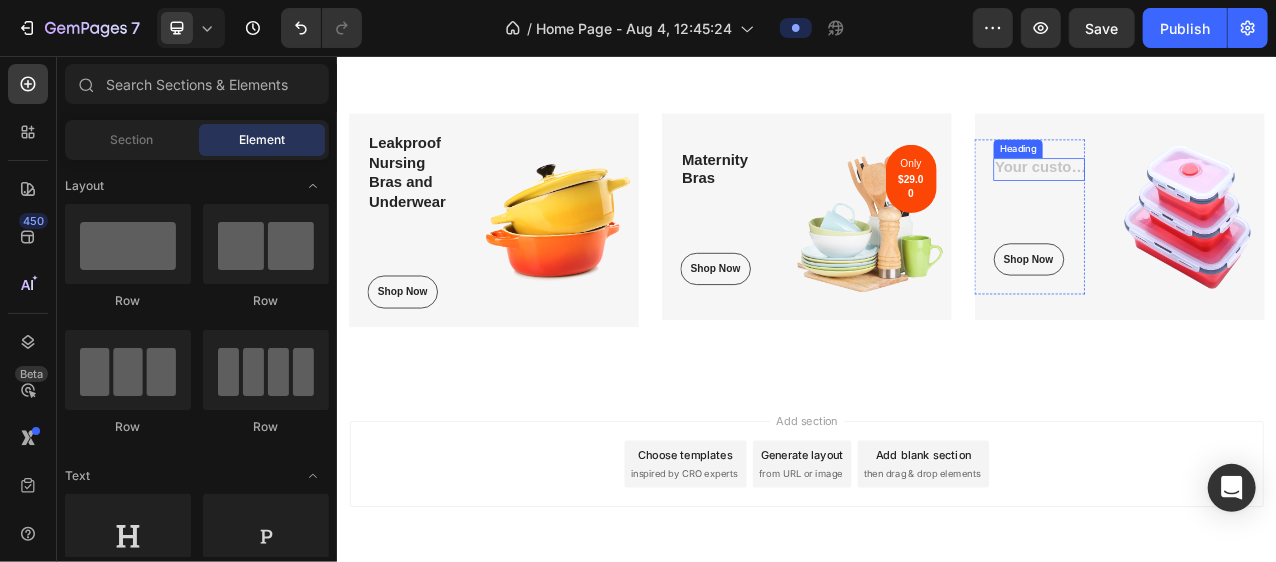 click at bounding box center [1233, 200] 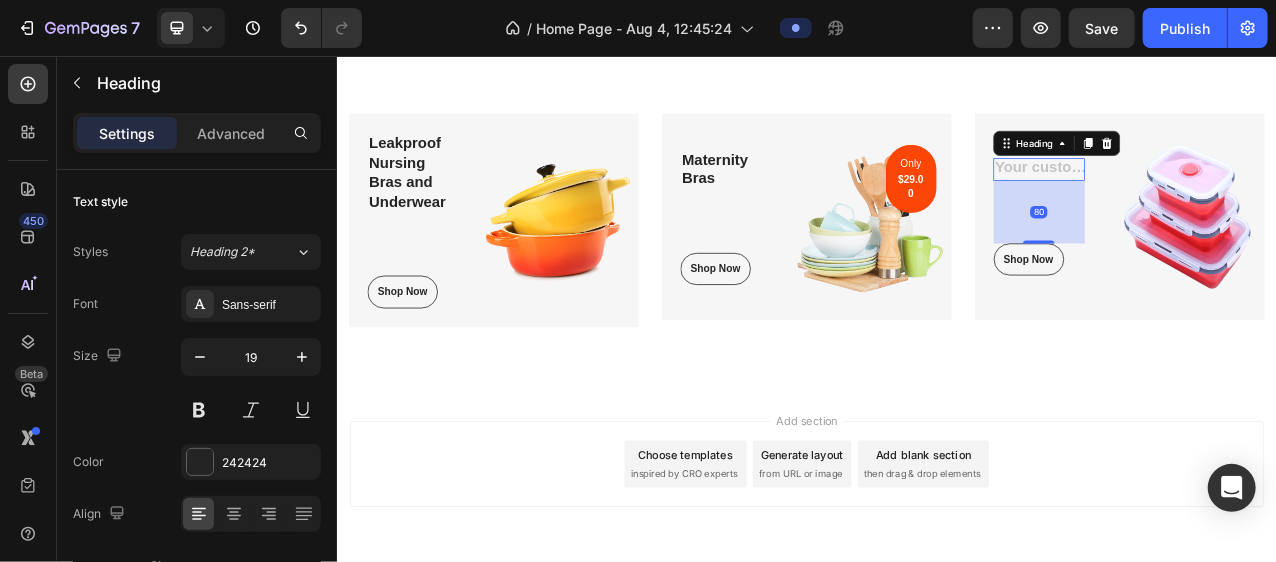 click at bounding box center [1233, 200] 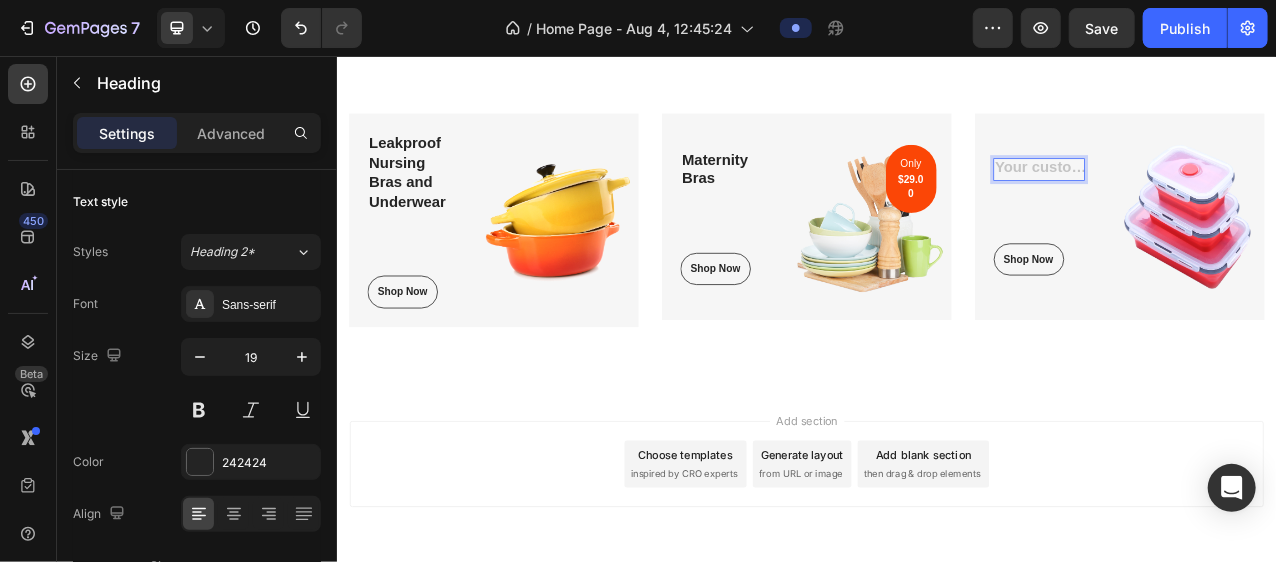click at bounding box center [1233, 200] 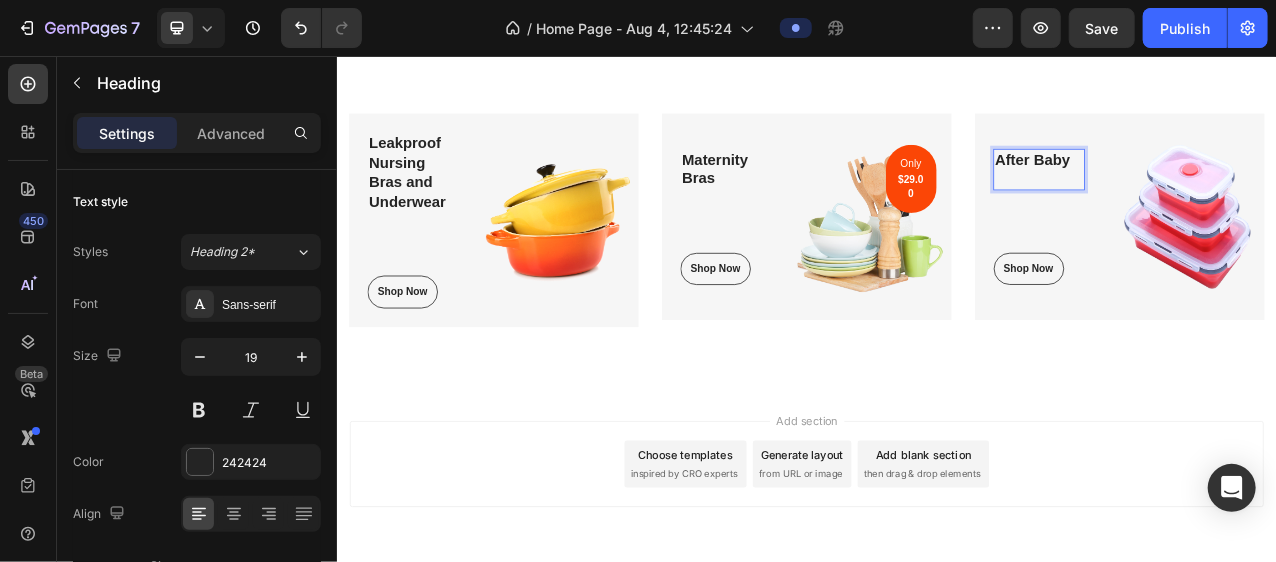 scroll, scrollTop: 531, scrollLeft: 0, axis: vertical 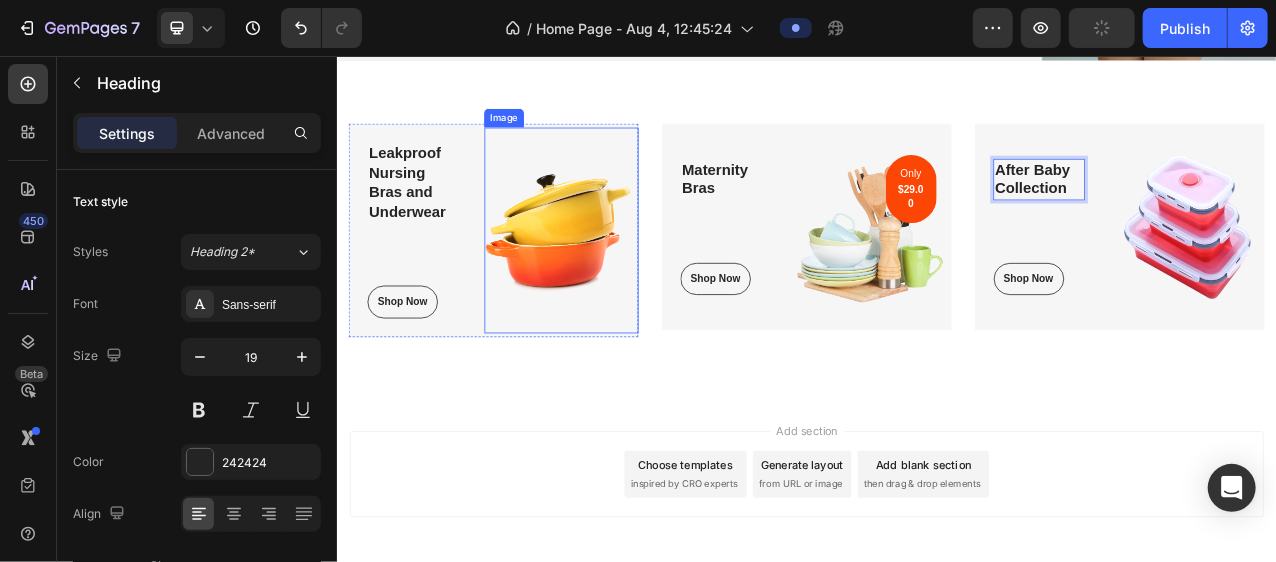 click at bounding box center (622, 278) 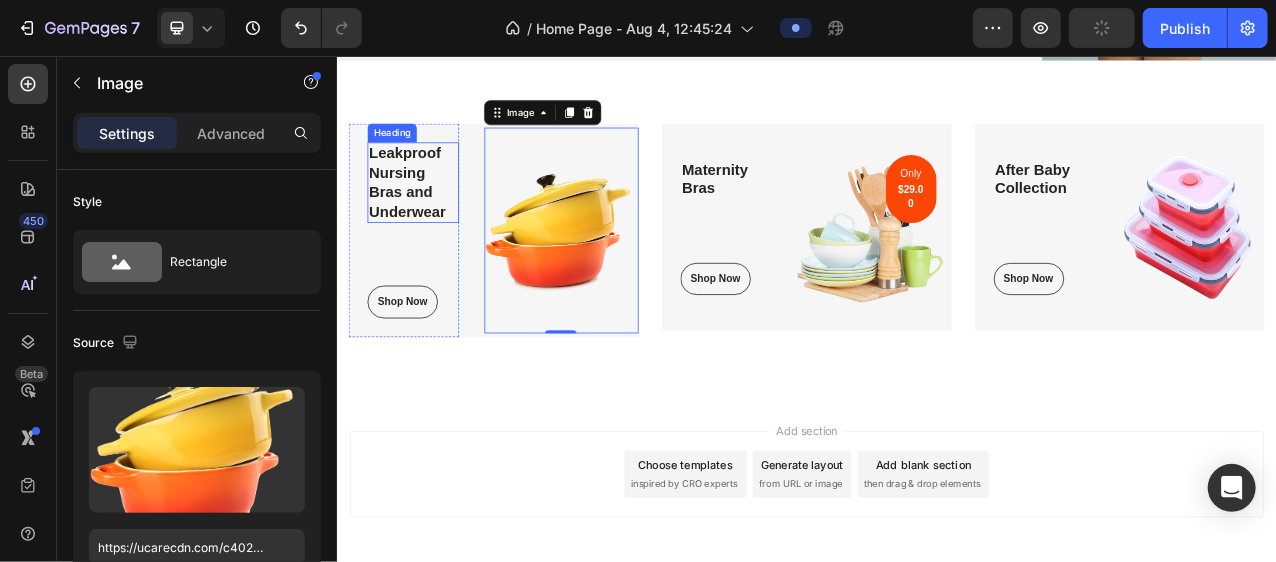 click on "Leakproof Nursing Bras and Underwear" at bounding box center (433, 217) 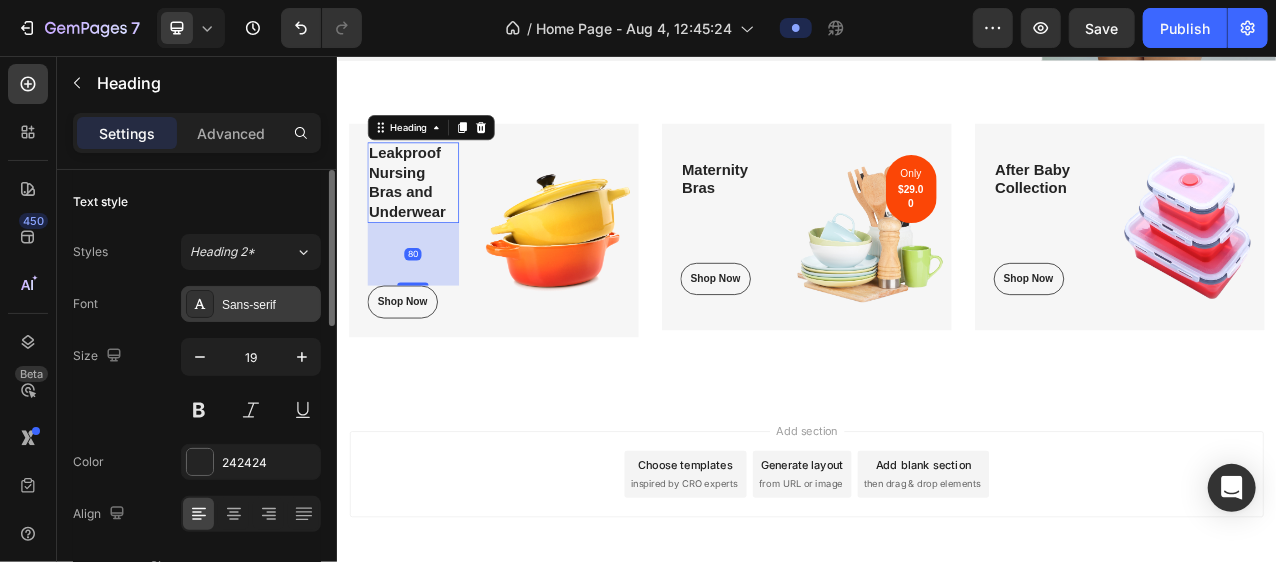 click on "Sans-serif" at bounding box center (269, 305) 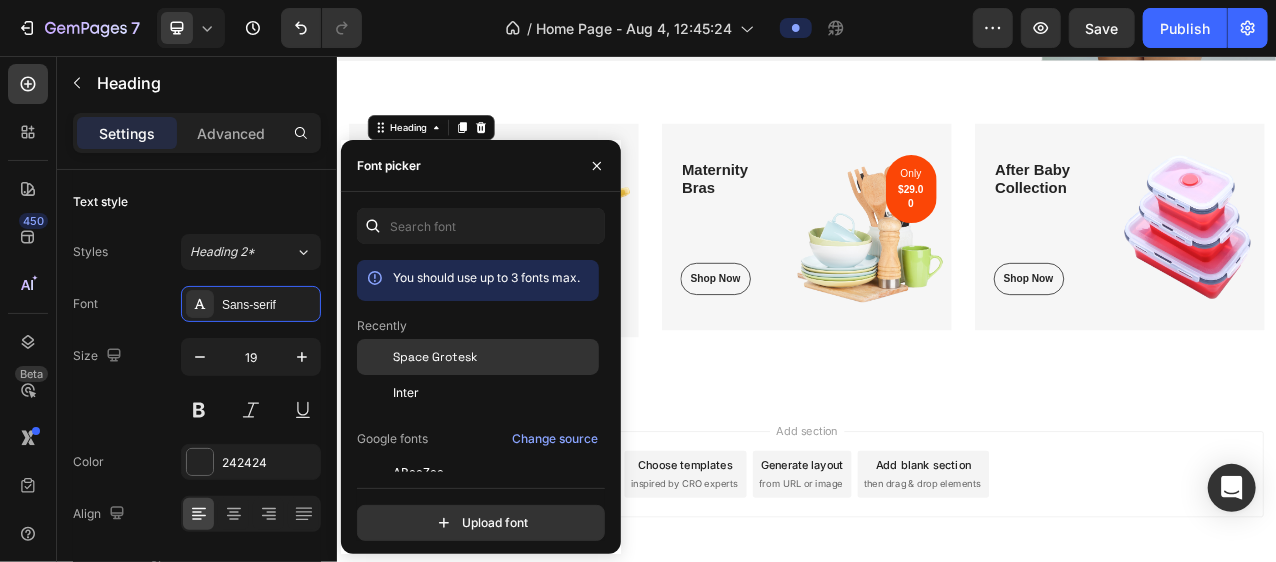 click on "Space Grotesk" at bounding box center (435, 357) 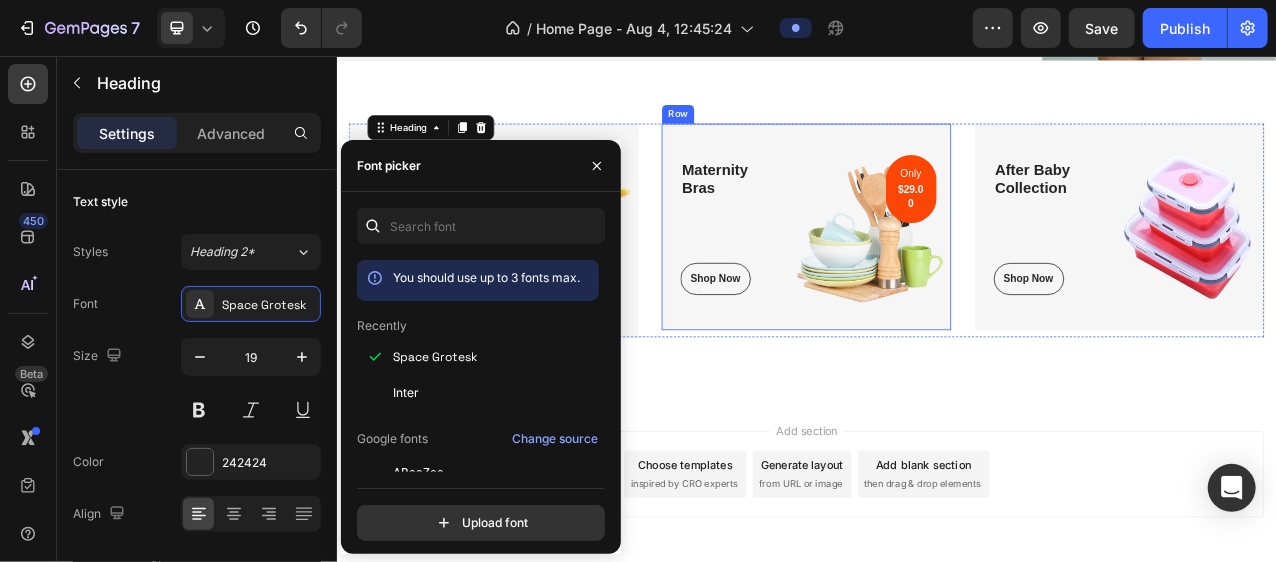 click on "Maternity Bras" at bounding box center [833, 213] 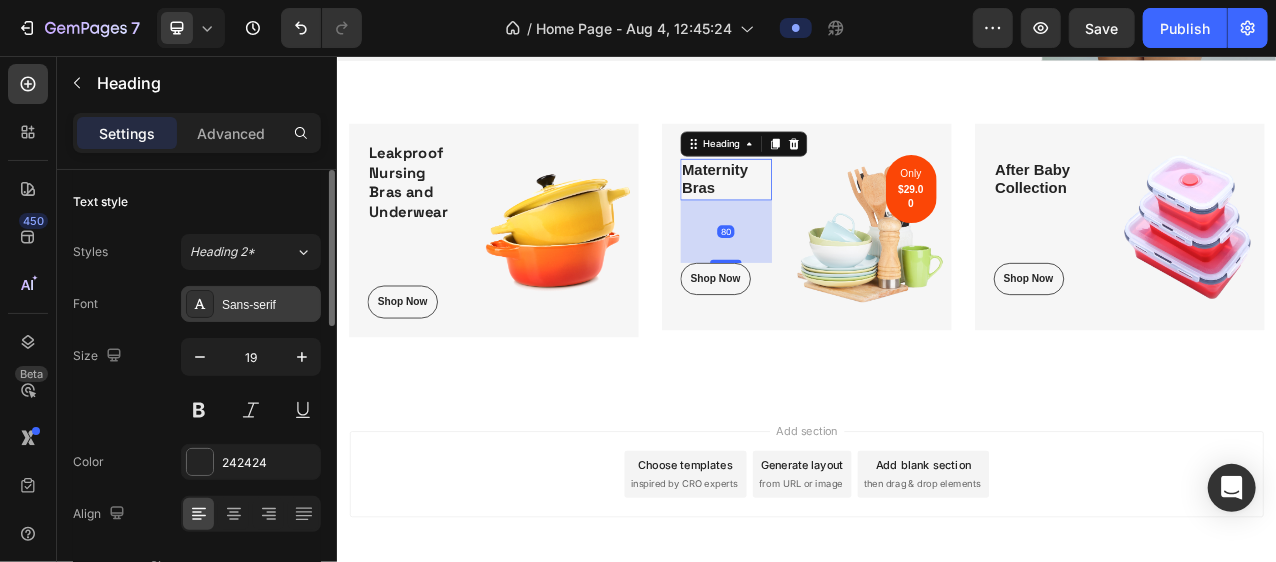 click on "Sans-serif" at bounding box center [269, 305] 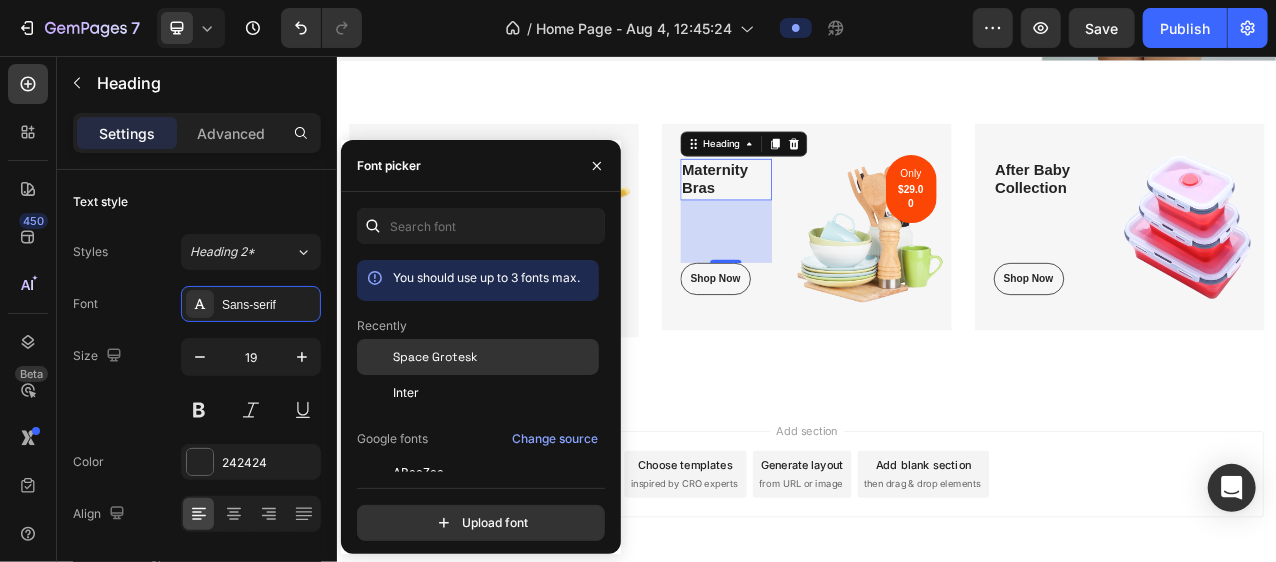 click on "Space Grotesk" at bounding box center [435, 357] 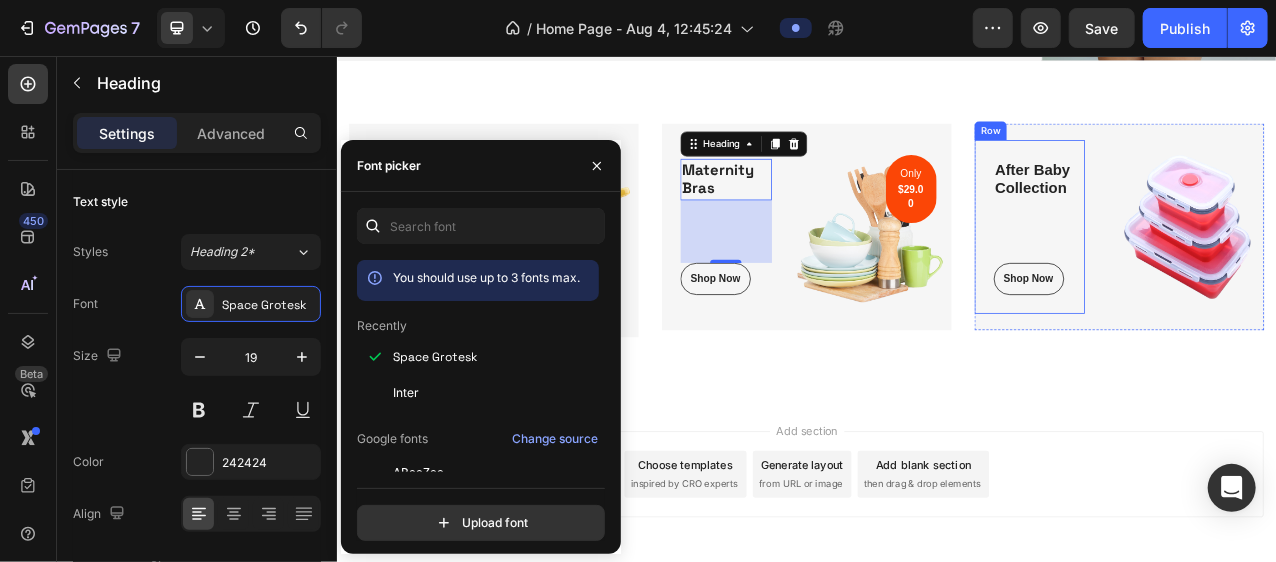 click on "After Baby  Collection" at bounding box center (1233, 213) 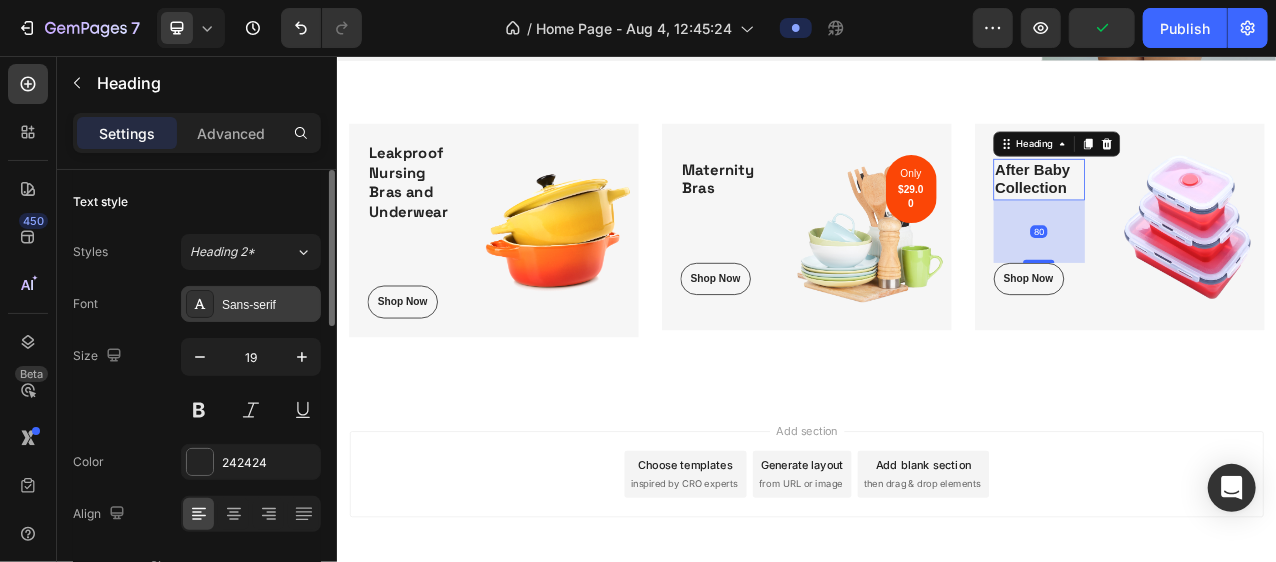 click on "Sans-serif" at bounding box center [251, 304] 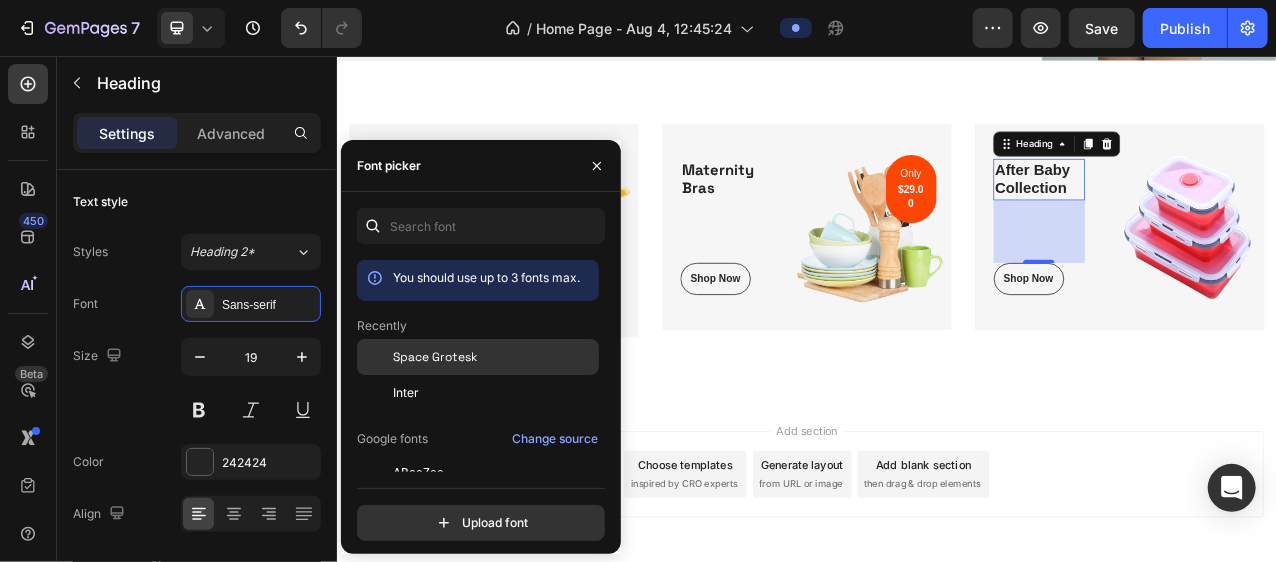 click on "Space Grotesk" at bounding box center [435, 357] 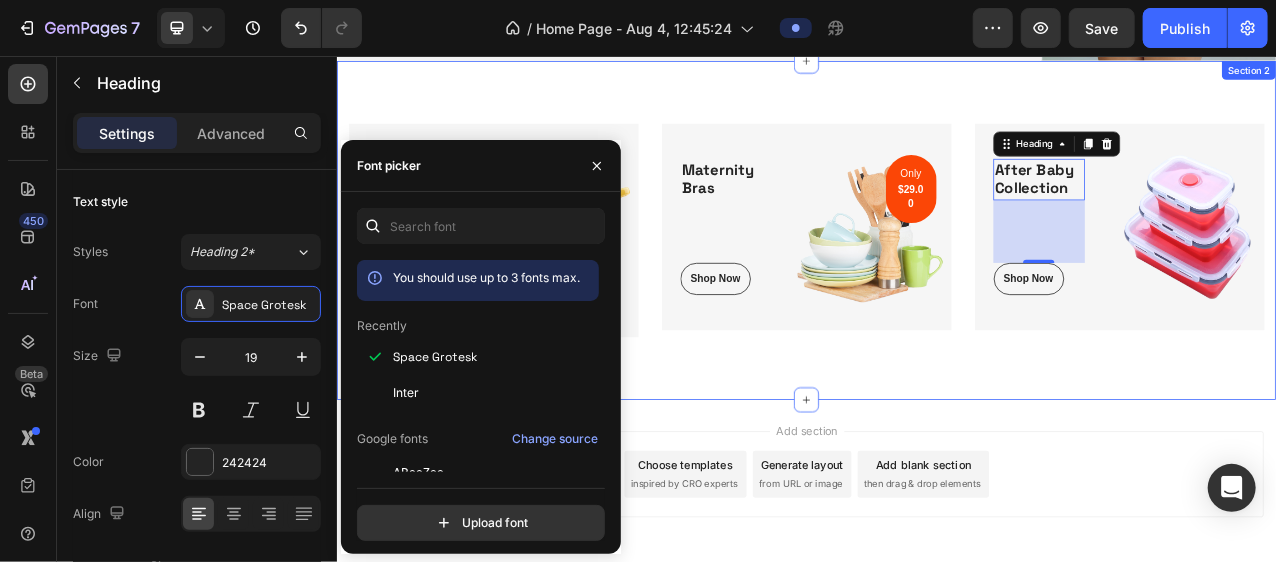 click at bounding box center [1422, 273] 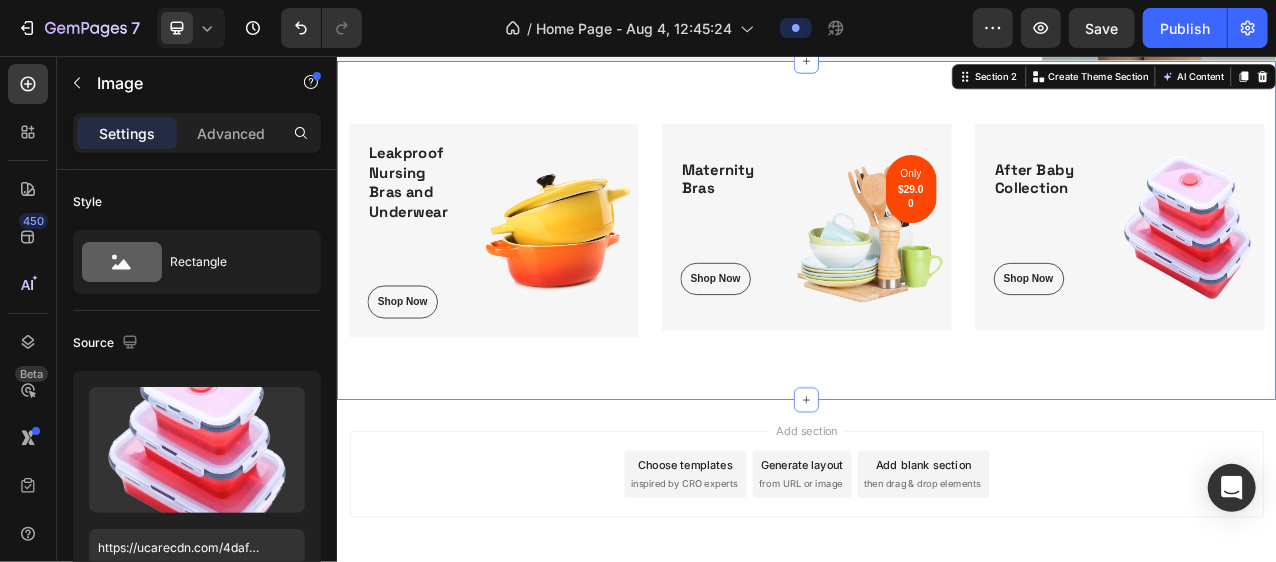 click on "Leakproof Nursing Bras and Underwear Heading Shop Now Button Row Image Row Maternity Bras Heading Shop Now Button Row Image Only $29.00 Text block Row Row After Baby  Collection Heading Shop Now Button Row Image Row Row Section 2   You can create reusable sections Create Theme Section AI Content Write with GemAI What would you like to describe here? Tone and Voice Persuasive Product Show more Generate" at bounding box center [936, 278] 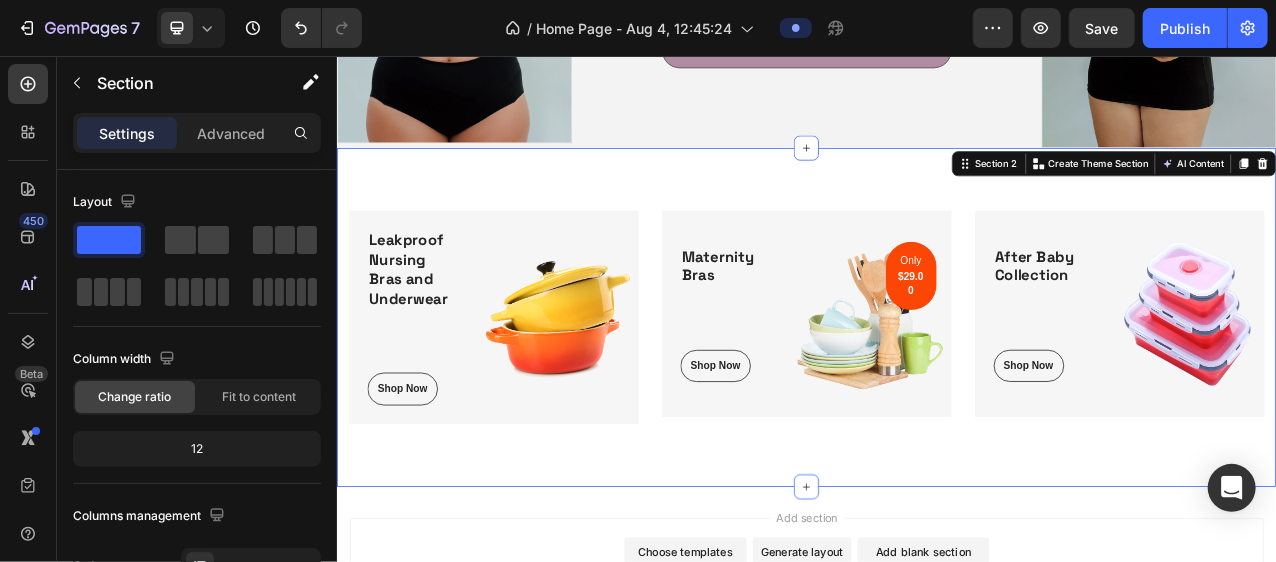 scroll, scrollTop: 386, scrollLeft: 0, axis: vertical 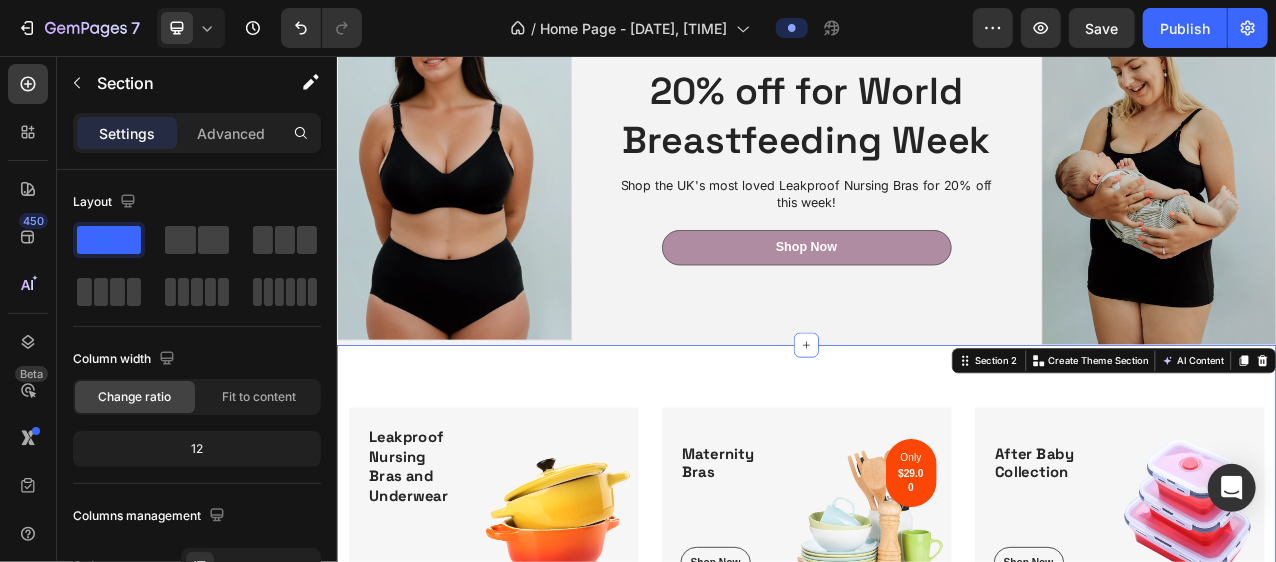 click on "Leakproof Nursing Bras and Underwear Heading Shop Now Button Row Image Row Maternity Bras Heading Shop Now Button Row Image Only $29.00 Text block Row Row After Baby  Collection Heading Shop Now Button Row Image Row Row Section 2   You can create reusable sections Create Theme Section AI Content Write with GemAI What would you like to describe here? Tone and Voice Persuasive Product Marbra Mesh Wash Bag Show more Generate" at bounding box center (936, 641) 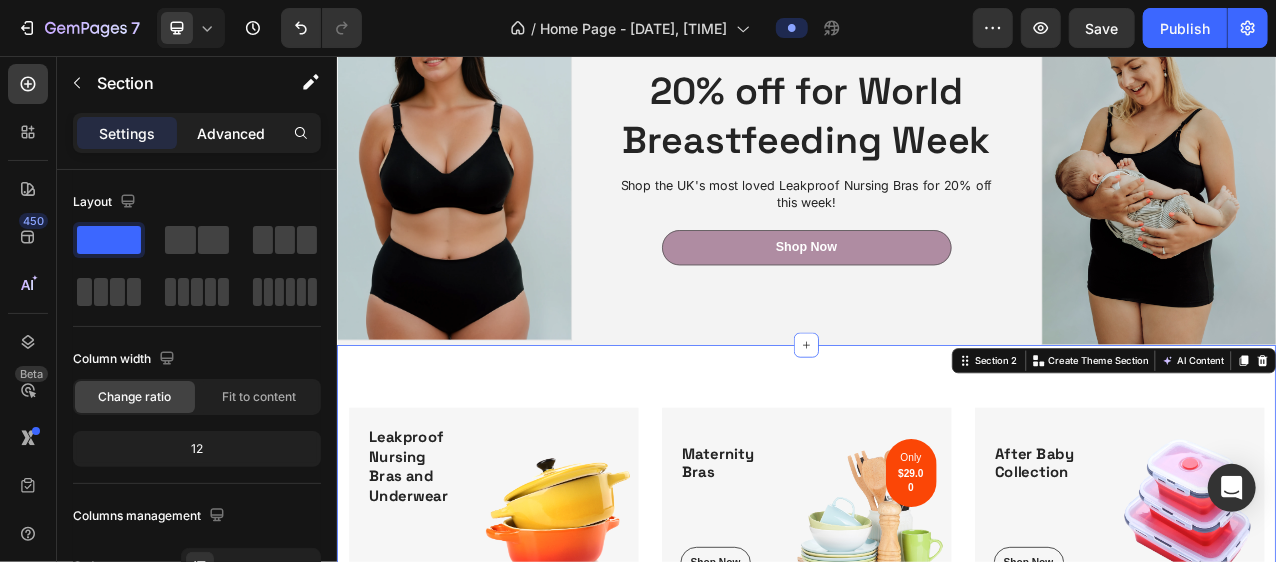 click on "Advanced" at bounding box center [231, 133] 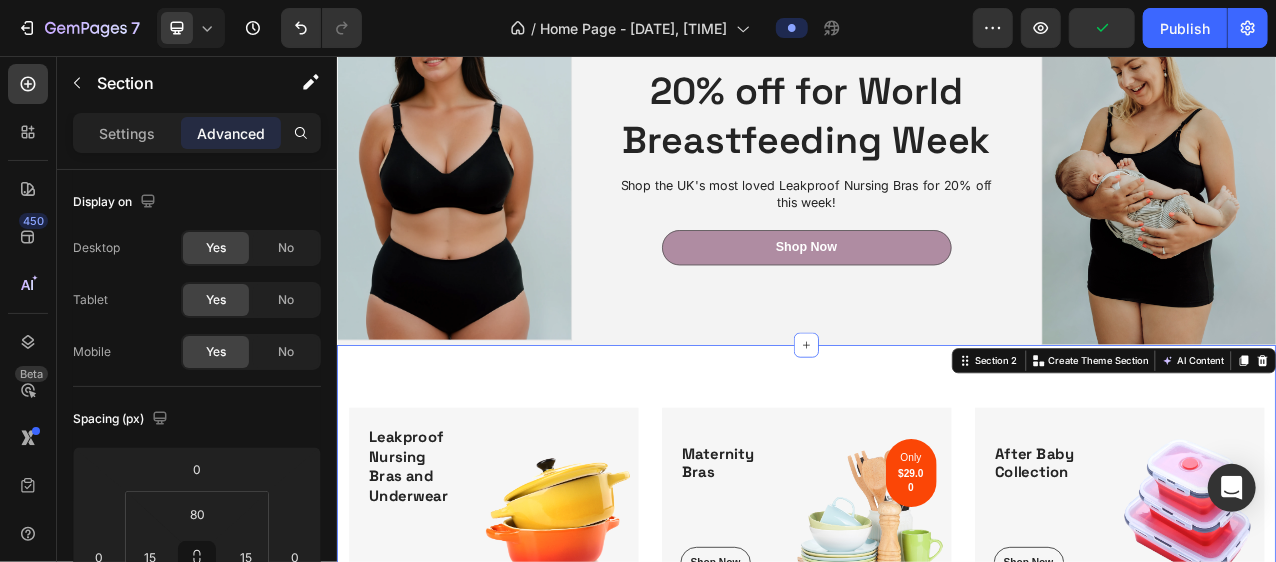 scroll, scrollTop: 450, scrollLeft: 0, axis: vertical 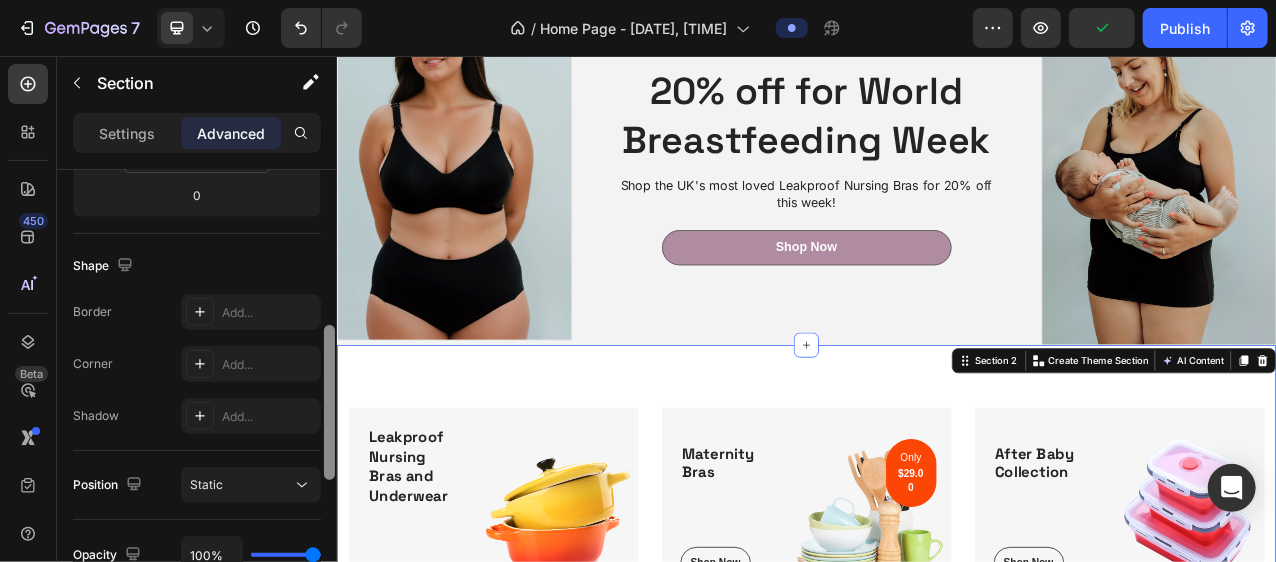 drag, startPoint x: 322, startPoint y: 259, endPoint x: 323, endPoint y: 307, distance: 48.010414 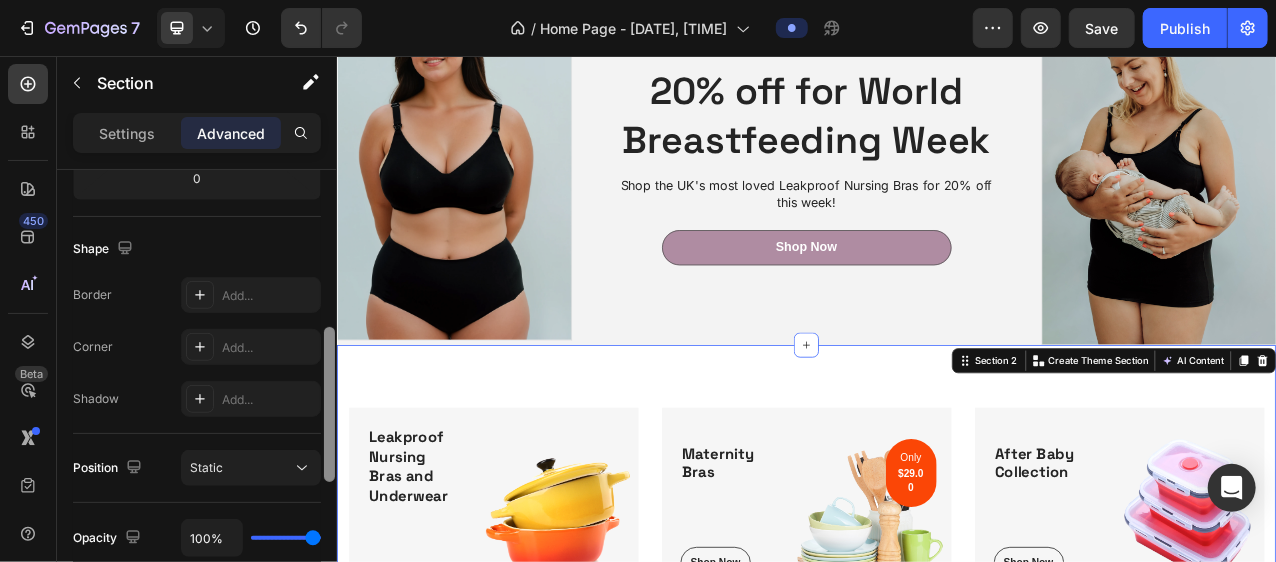 click at bounding box center [329, 404] 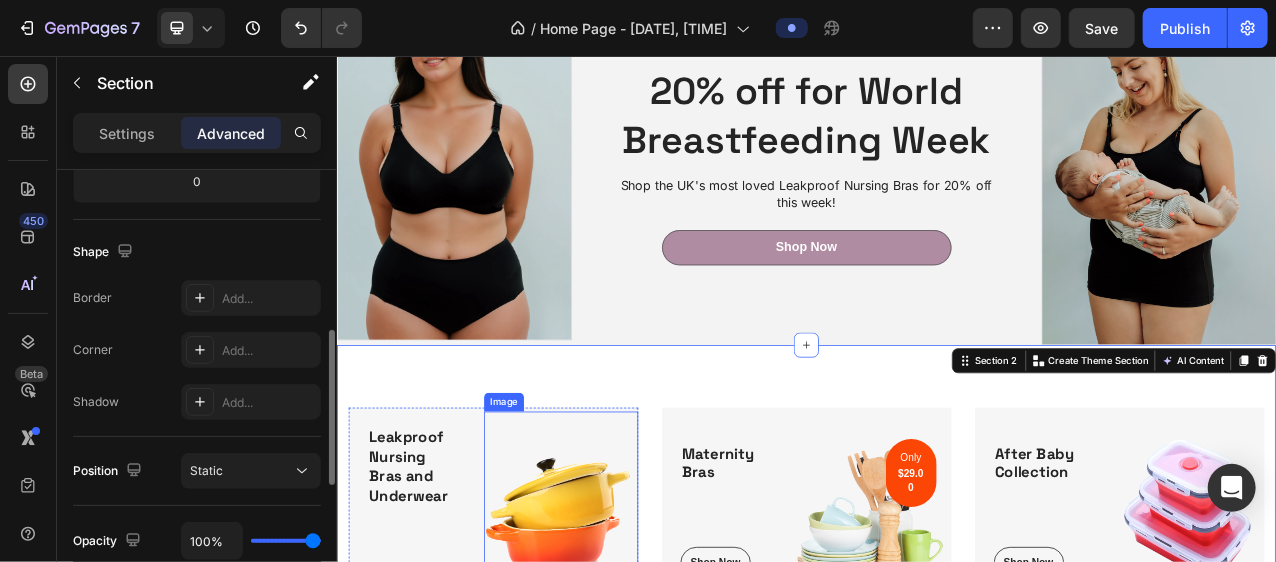 click at bounding box center [622, 641] 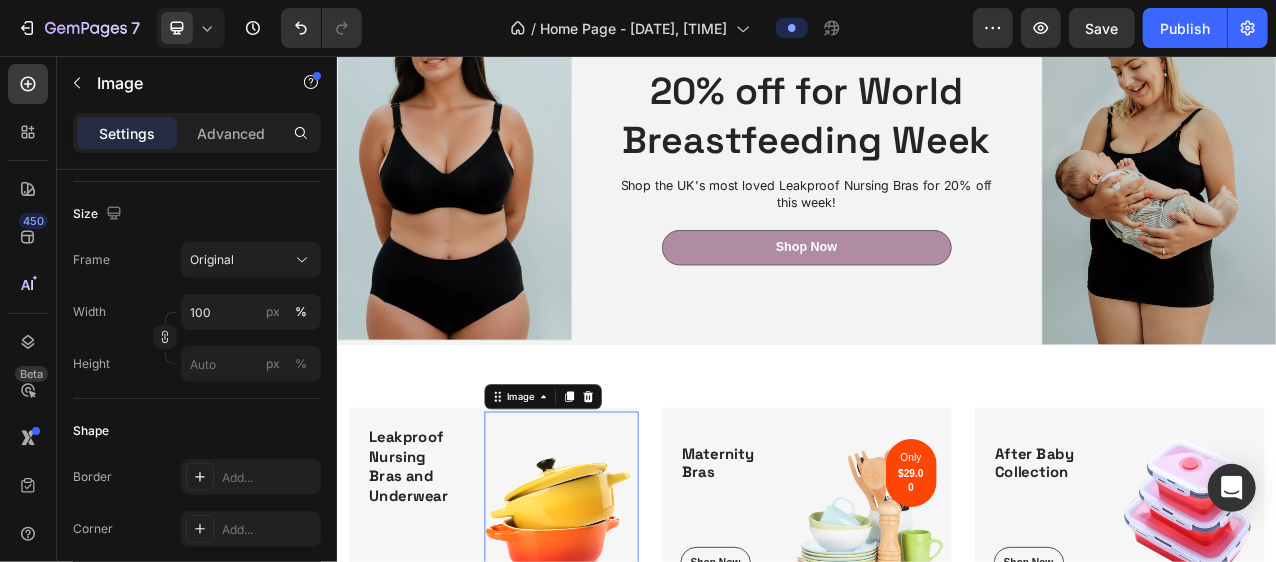 scroll, scrollTop: 0, scrollLeft: 0, axis: both 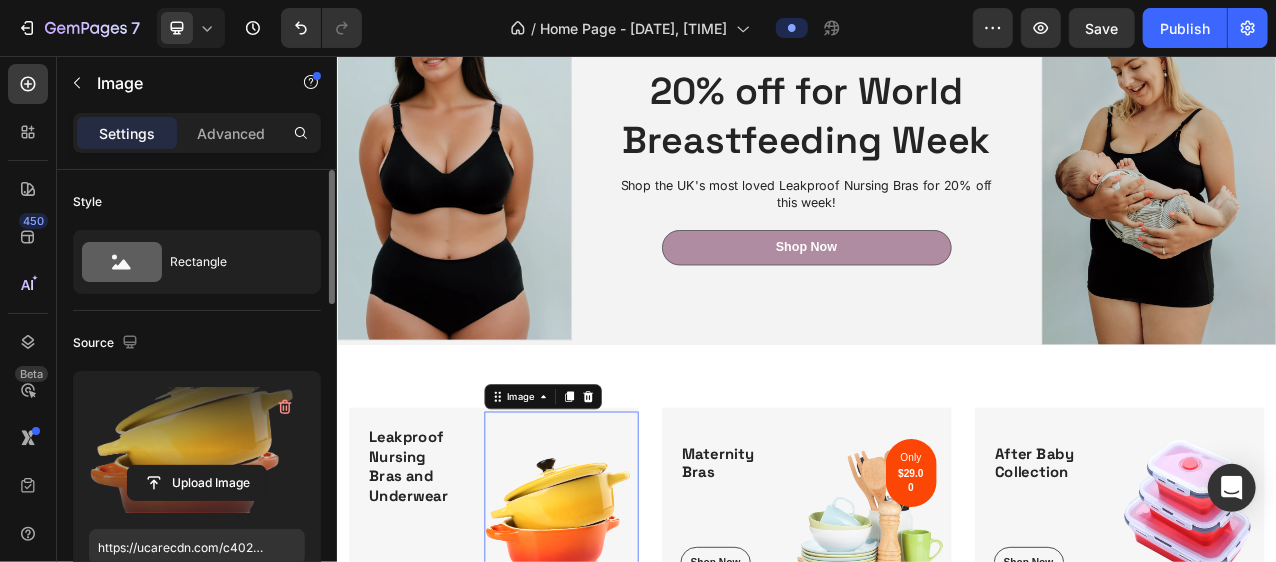 click at bounding box center (197, 450) 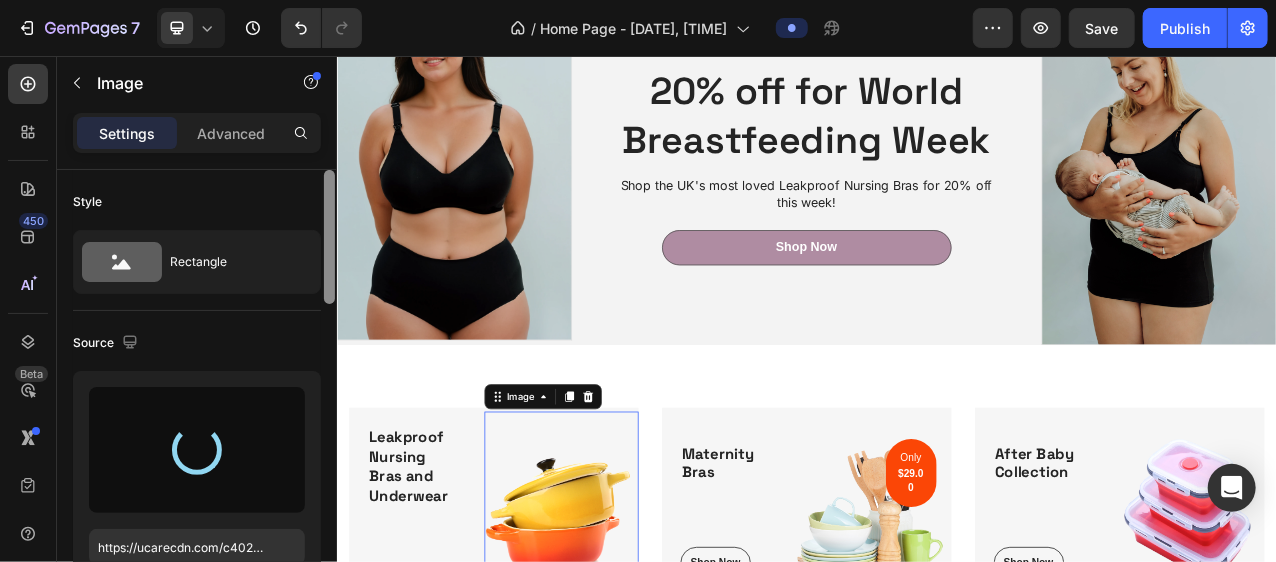 type on "https://cdn.shopify.com/s/files/1/0758/2967/4295/files/gempages_578139526371738300-75e0b189-9a8e-4259-90f1-26508dfbeeaf.png" 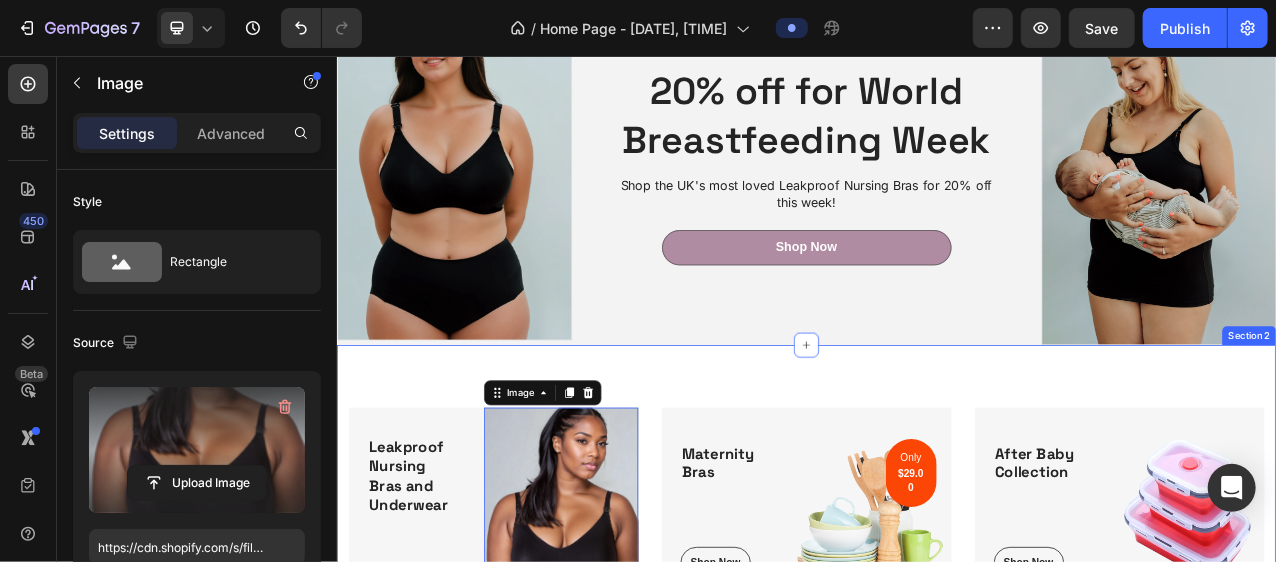 click on "Leakproof Nursing Bras and Underwear Heading Shop Now Button Row Image   0 Row Maternity Bras Heading Shop Now Button Row Image Only $29.00 Text block Row Row After Baby  Collection Heading Shop Now Button Row Image Row Row Section 2" at bounding box center [936, 653] 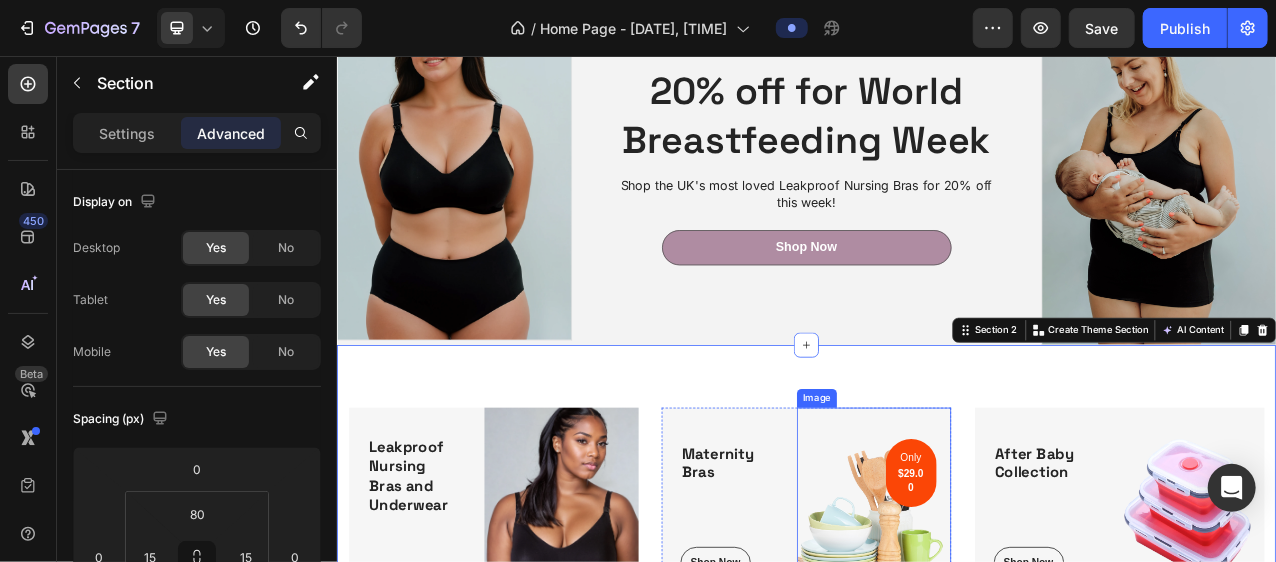 click at bounding box center (1022, 636) 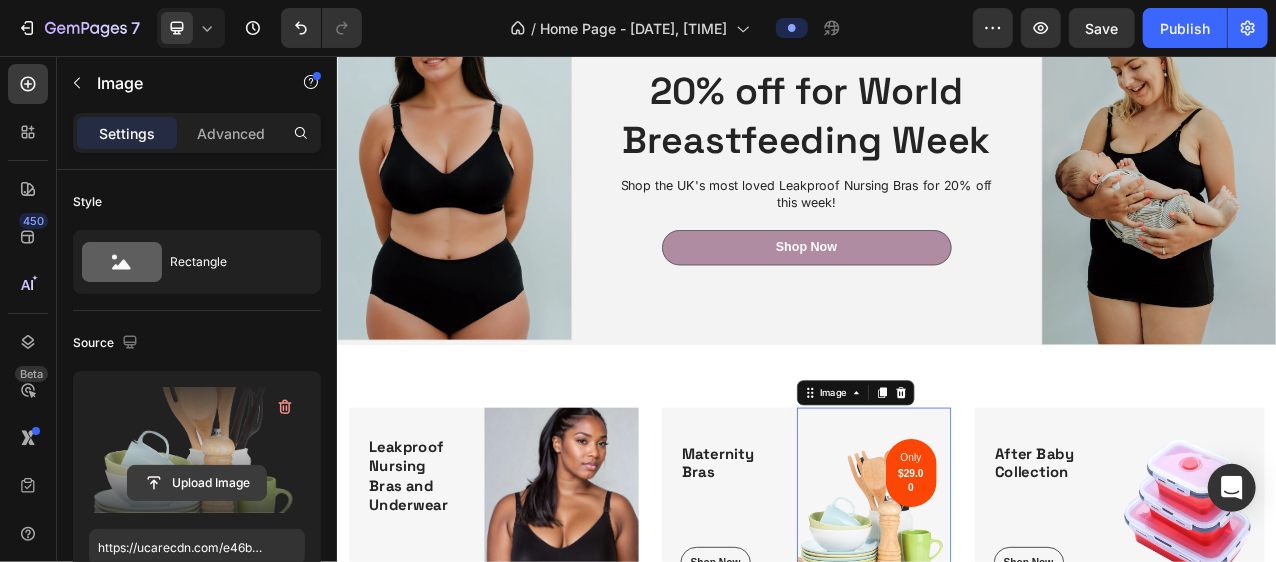 click 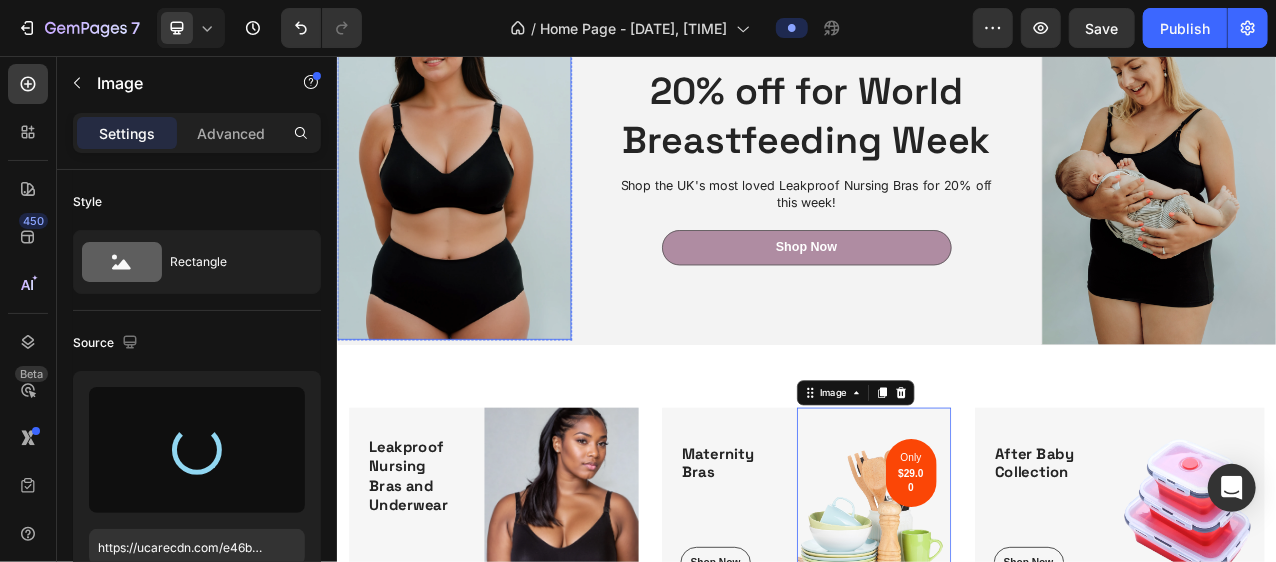 type on "https://cdn.shopify.com/s/files/1/0758/2967/4295/files/gempages_578139526371738300-18c0070c-aa9a-4960-b899-b3e64d686031.jpg" 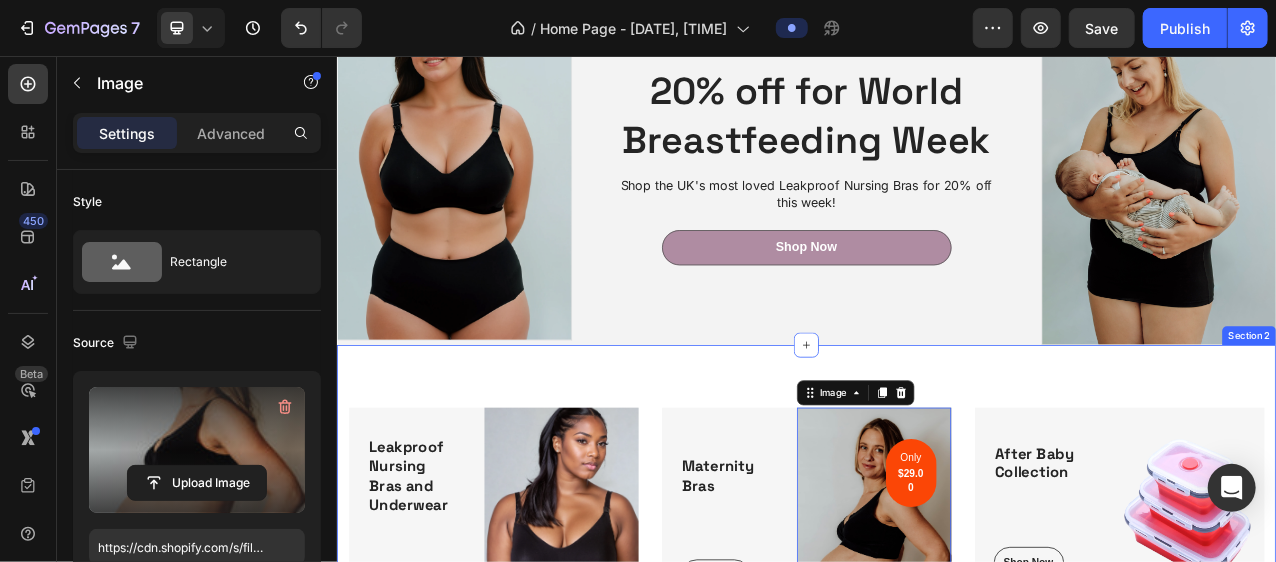 click on "Leakproof Nursing Bras and Underwear Heading Shop Now Button Row Image Row Maternity Bras Heading Shop Now Button Row Image   0 Only $29.00 Text block Row Row After Baby  Collection Heading Shop Now Button Row Image Row Row Section 2" at bounding box center [936, 653] 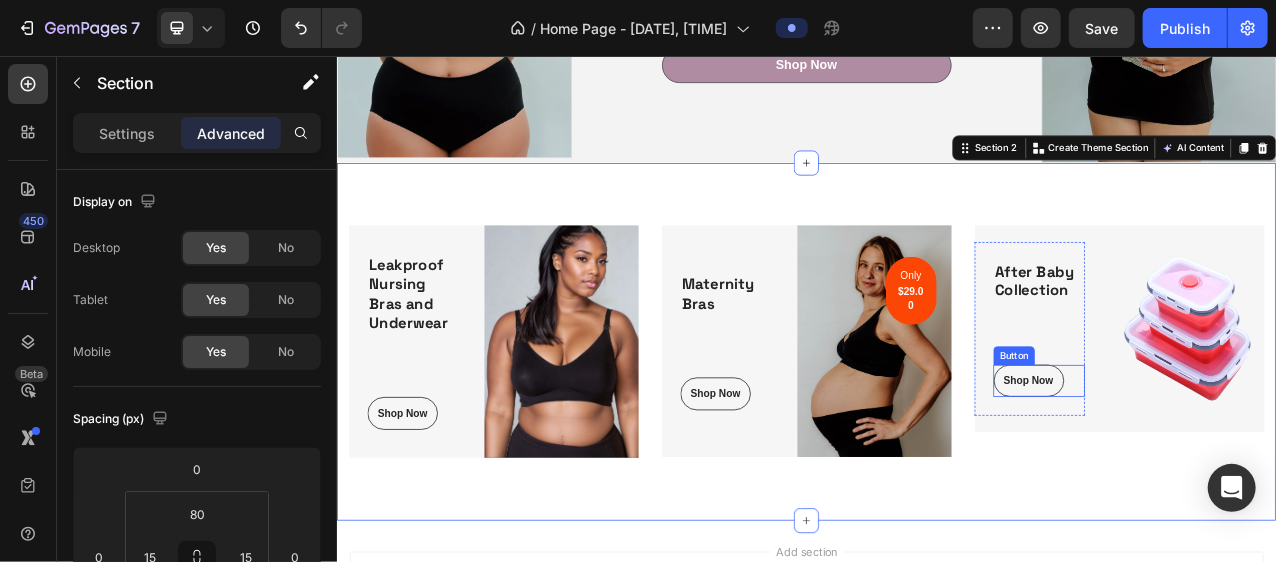 scroll, scrollTop: 422, scrollLeft: 0, axis: vertical 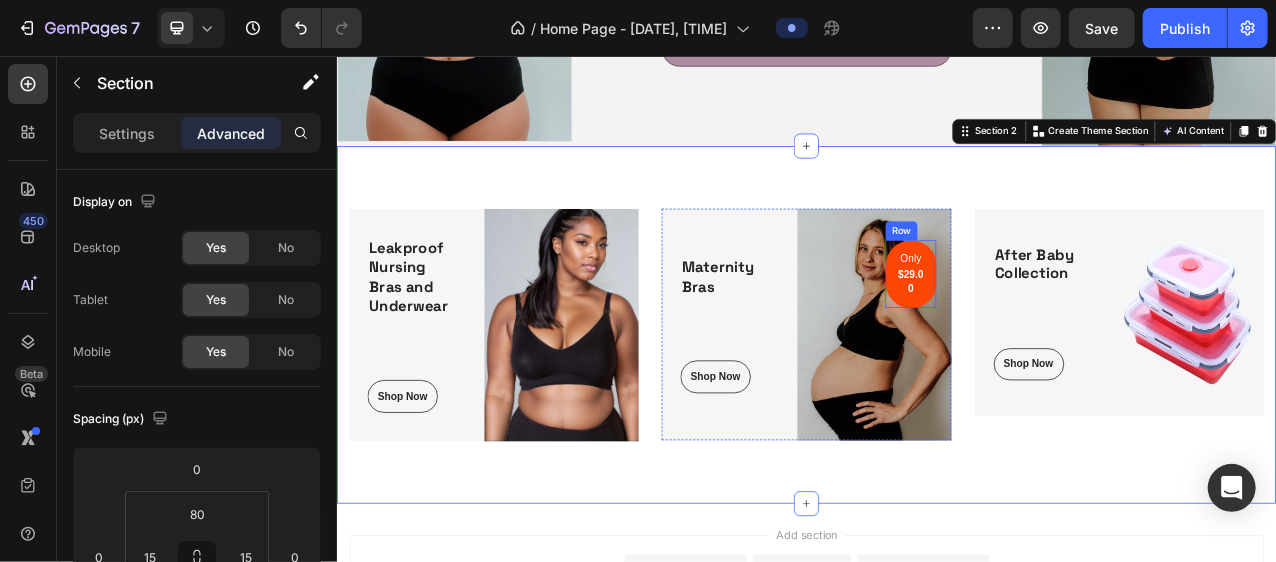 click on "Only $29.00" at bounding box center [1069, 334] 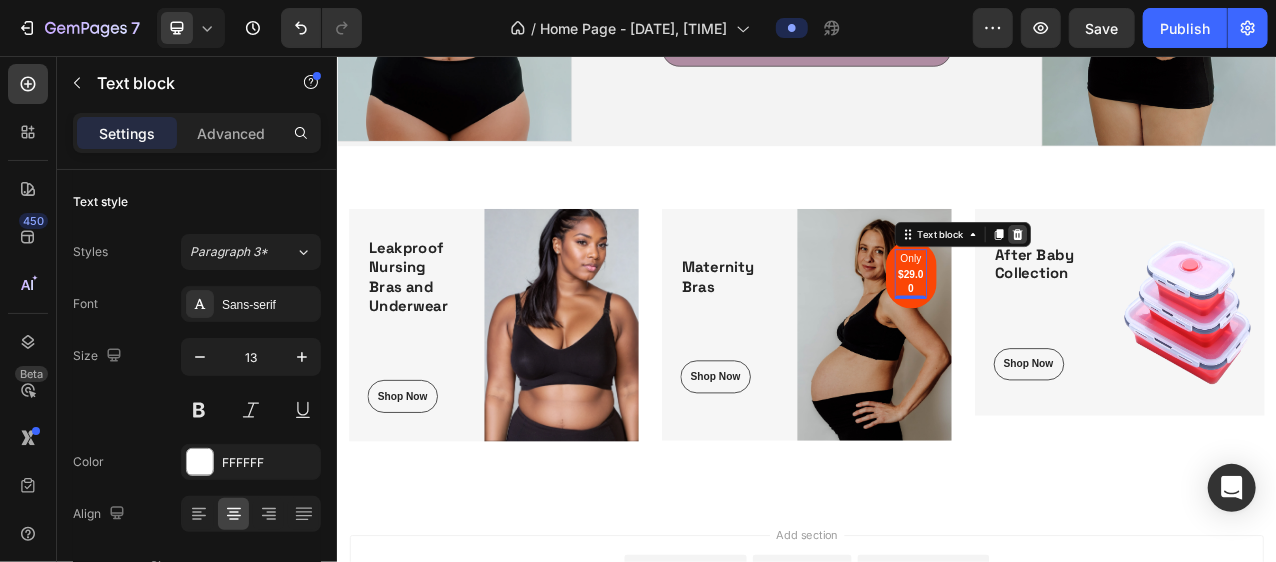 click 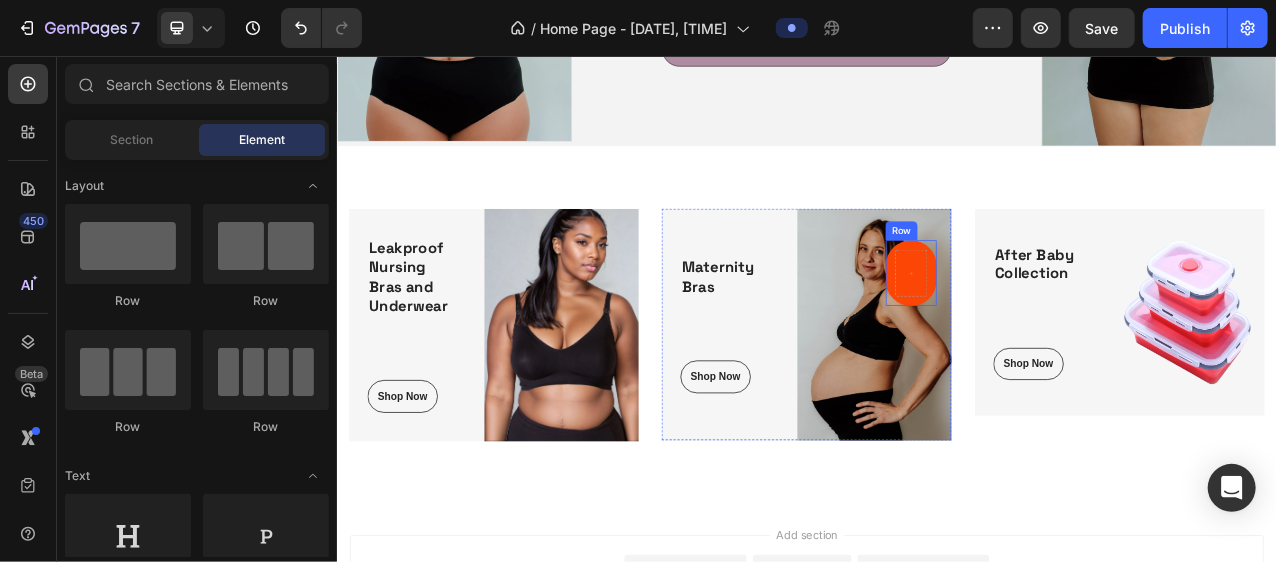 click at bounding box center (1069, 333) 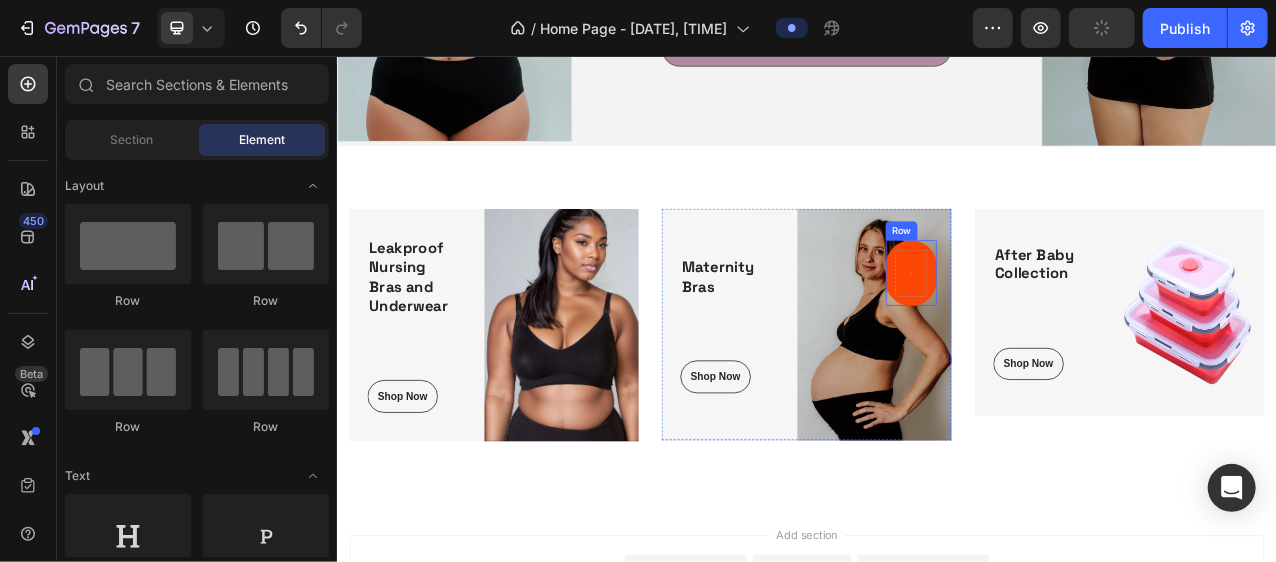 click on "Row" at bounding box center [1069, 333] 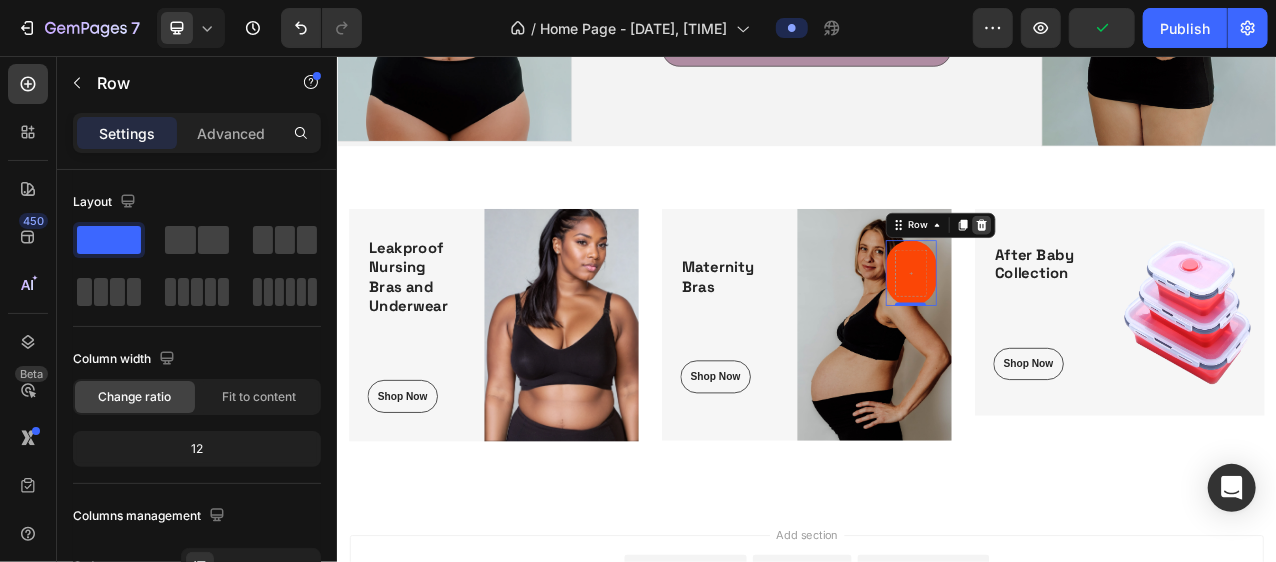 click 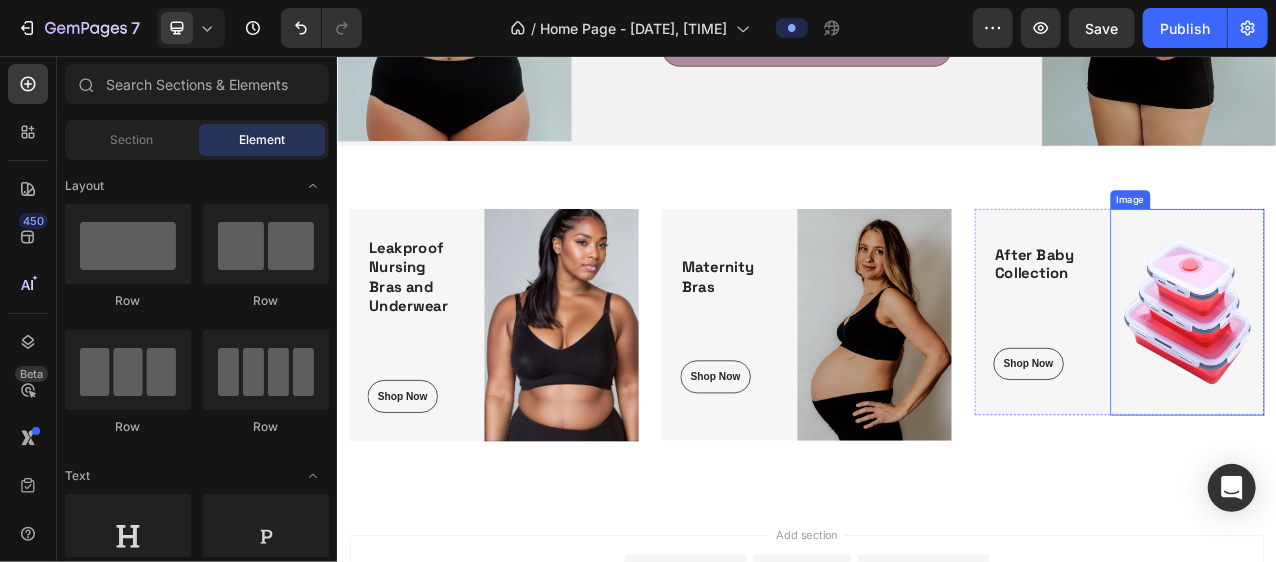 click at bounding box center (1422, 382) 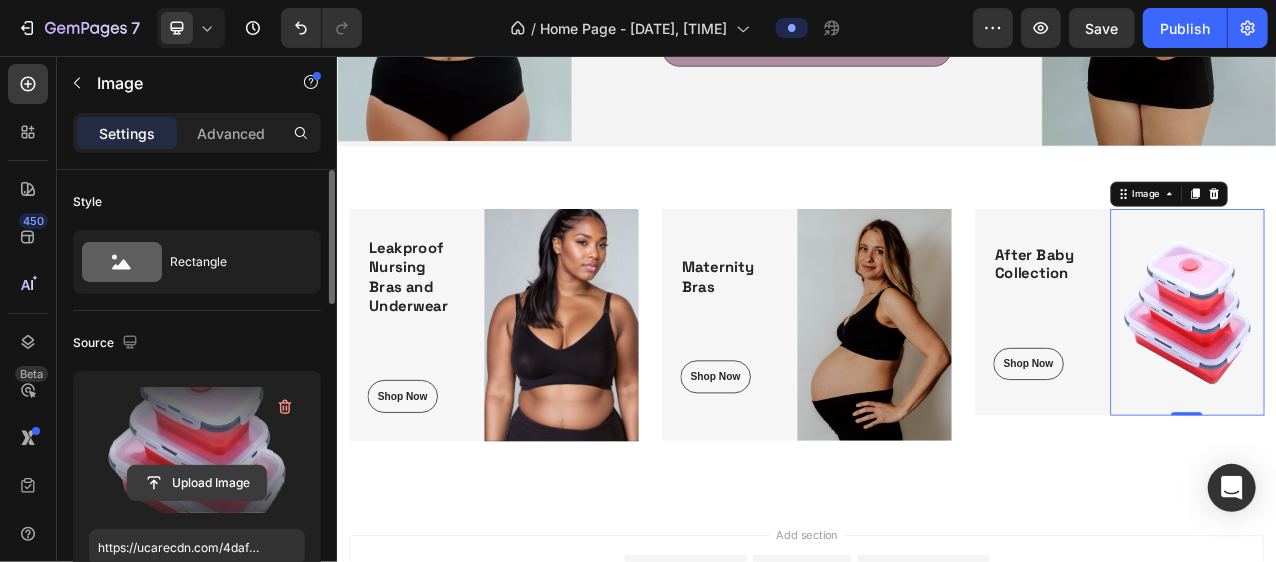 click 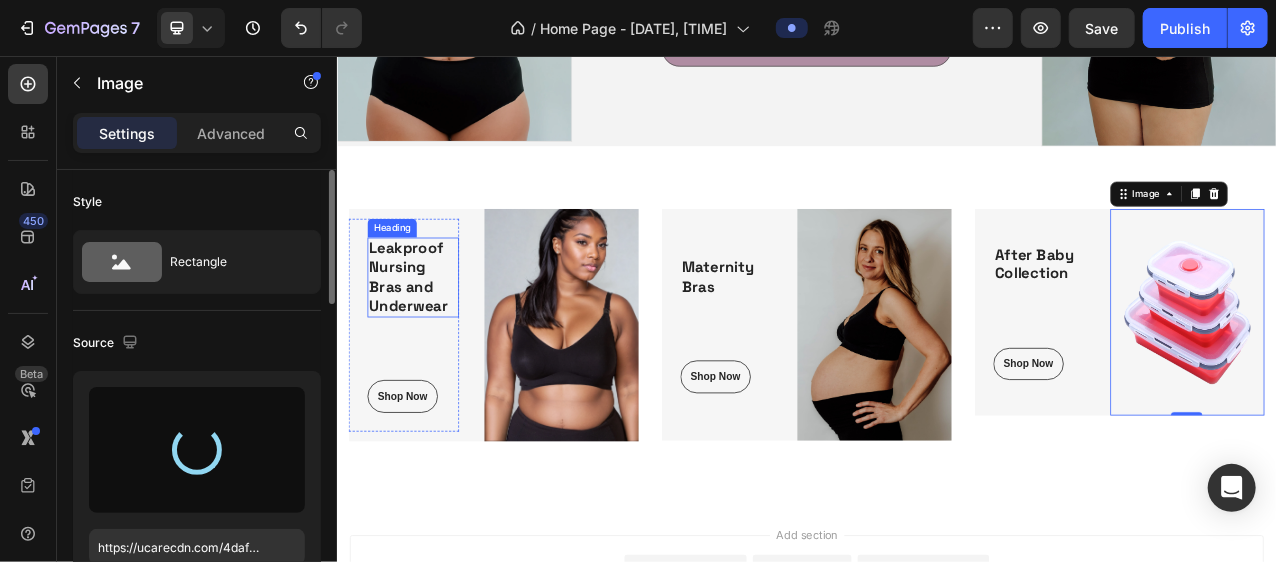 type on "https://cdn.shopify.com/s/files/1/0758/2967/4295/files/gempages_578139526371738300-8424f604-9c48-4513-845f-2012578aba62.jpg" 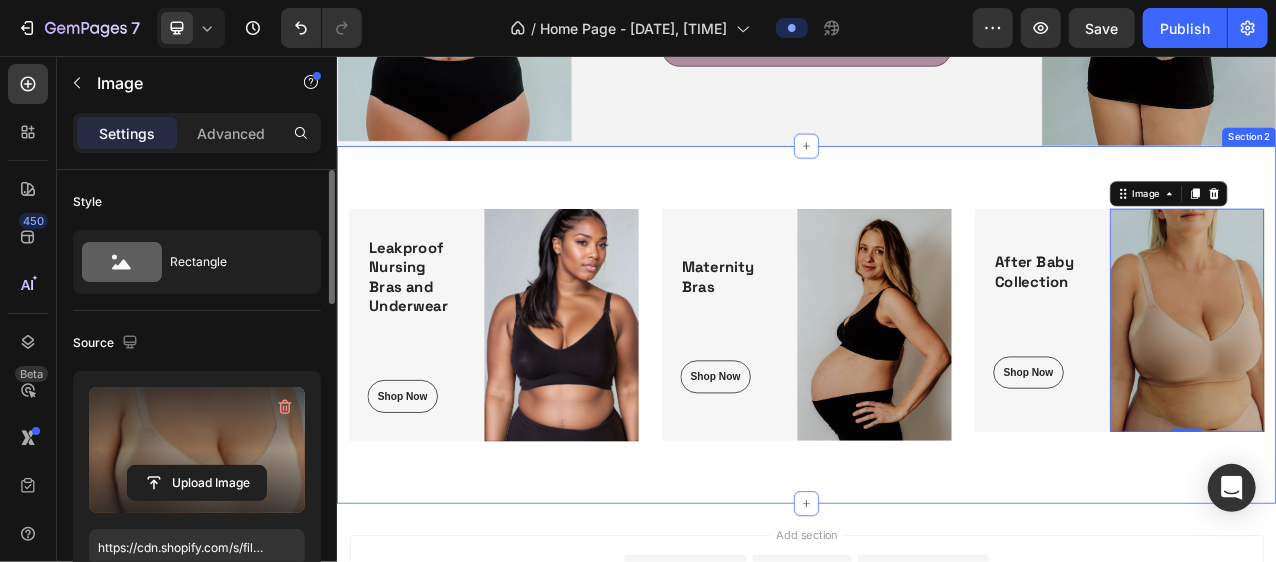 click on "Leakproof Nursing Bras and Underwear Heading Shop Now Button Row Image Row Maternity Bras Heading Shop Now Button Row Image Row After Baby  Collection Heading Shop Now Button Row Image   0 Row Row Section 2" at bounding box center (936, 399) 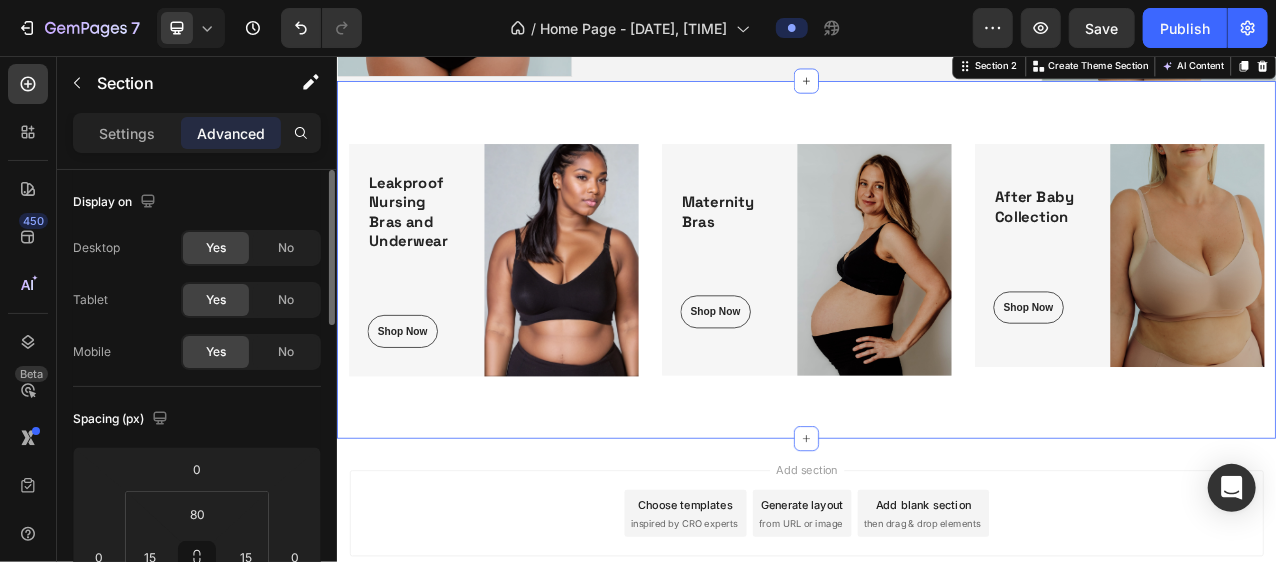 scroll, scrollTop: 495, scrollLeft: 0, axis: vertical 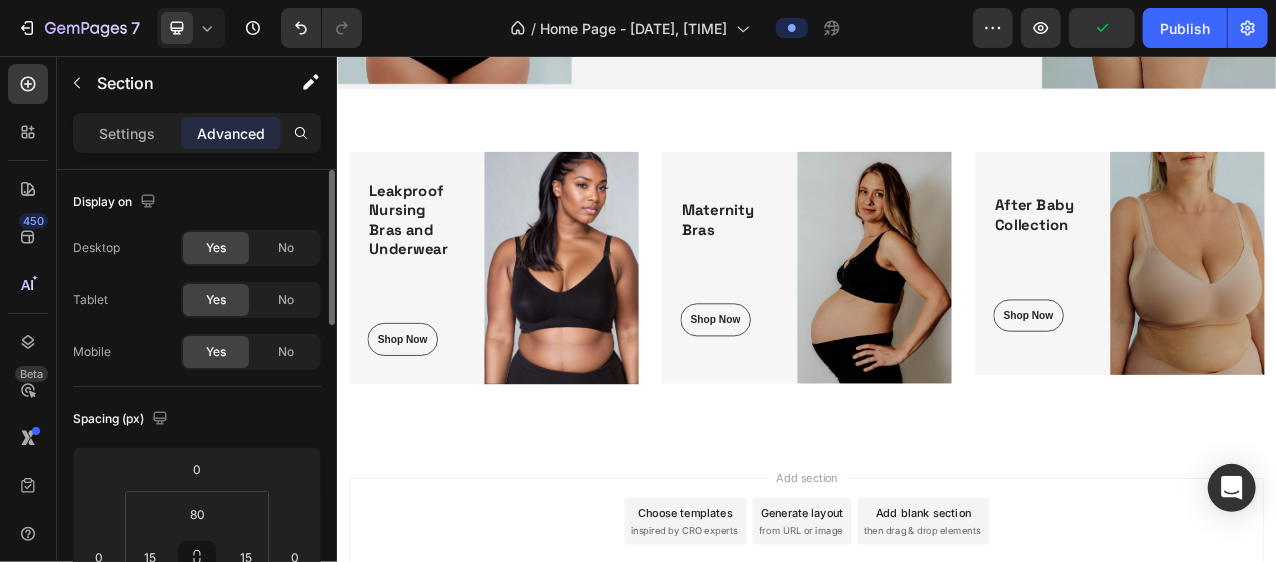 click on "inspired by CRO experts" at bounding box center (779, 663) 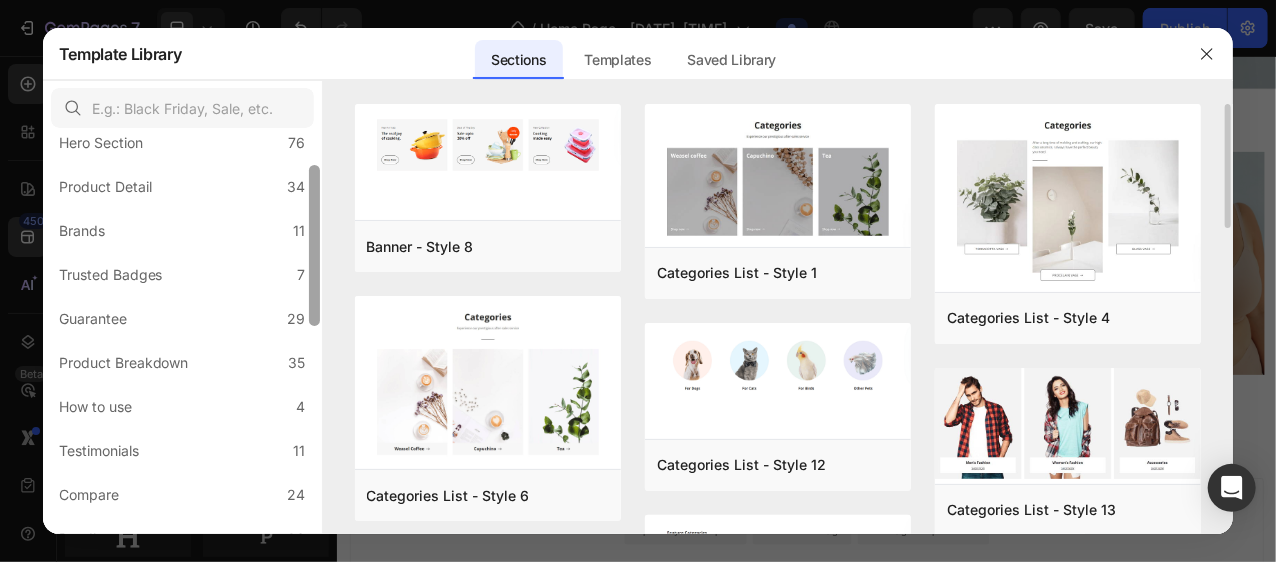 scroll, scrollTop: 0, scrollLeft: 0, axis: both 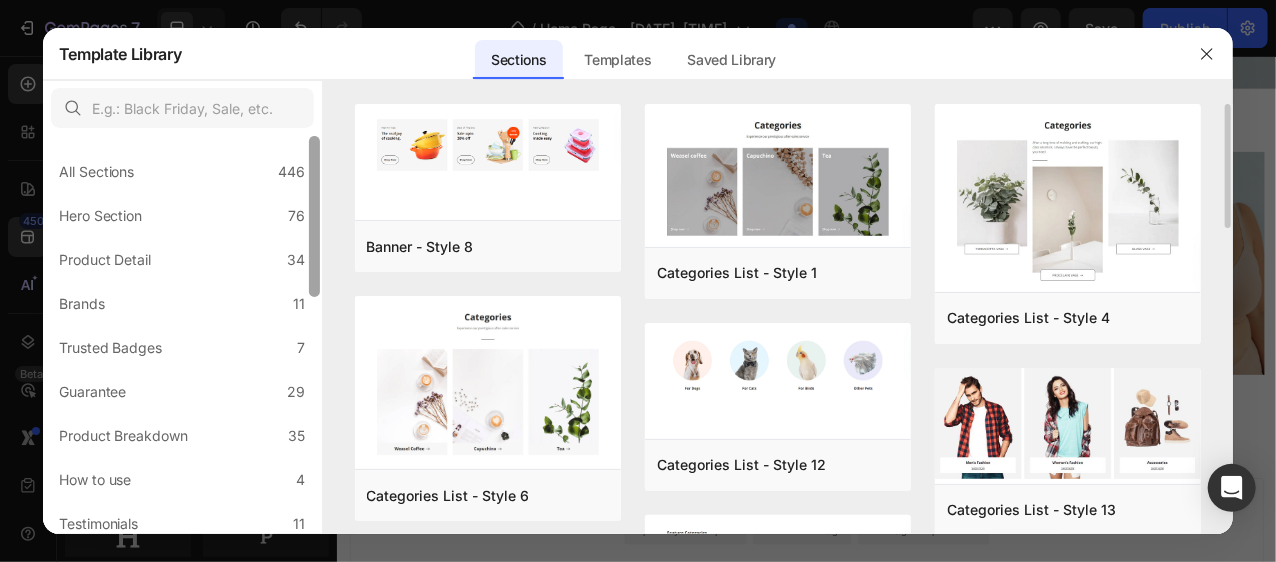 drag, startPoint x: 311, startPoint y: 268, endPoint x: 326, endPoint y: 254, distance: 20.518284 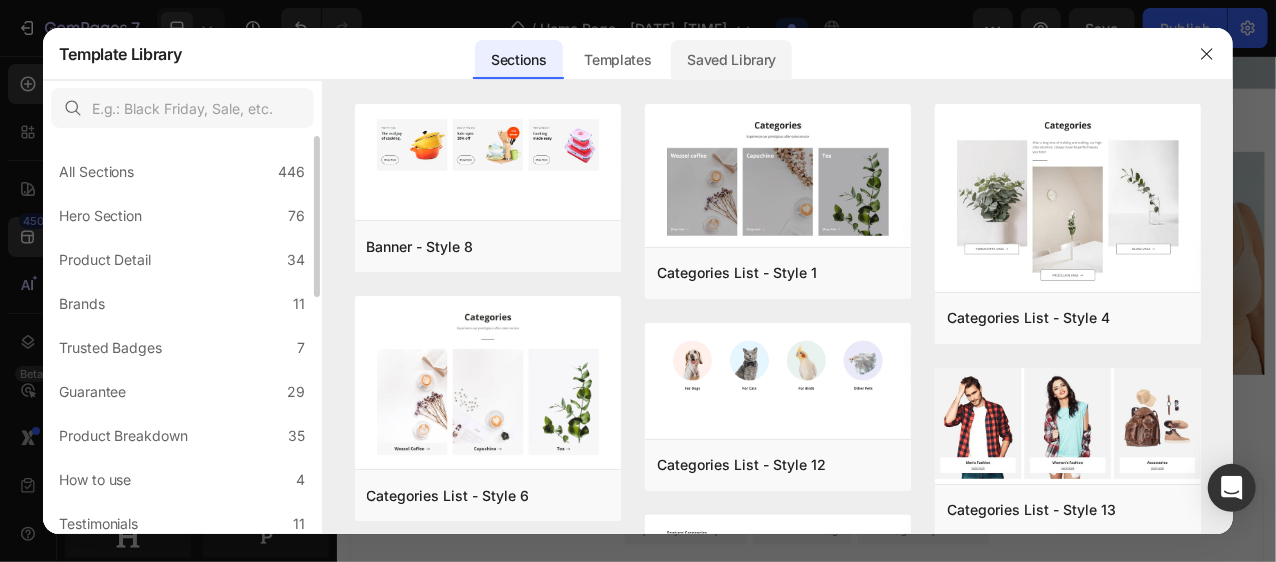 click on "Saved Library" 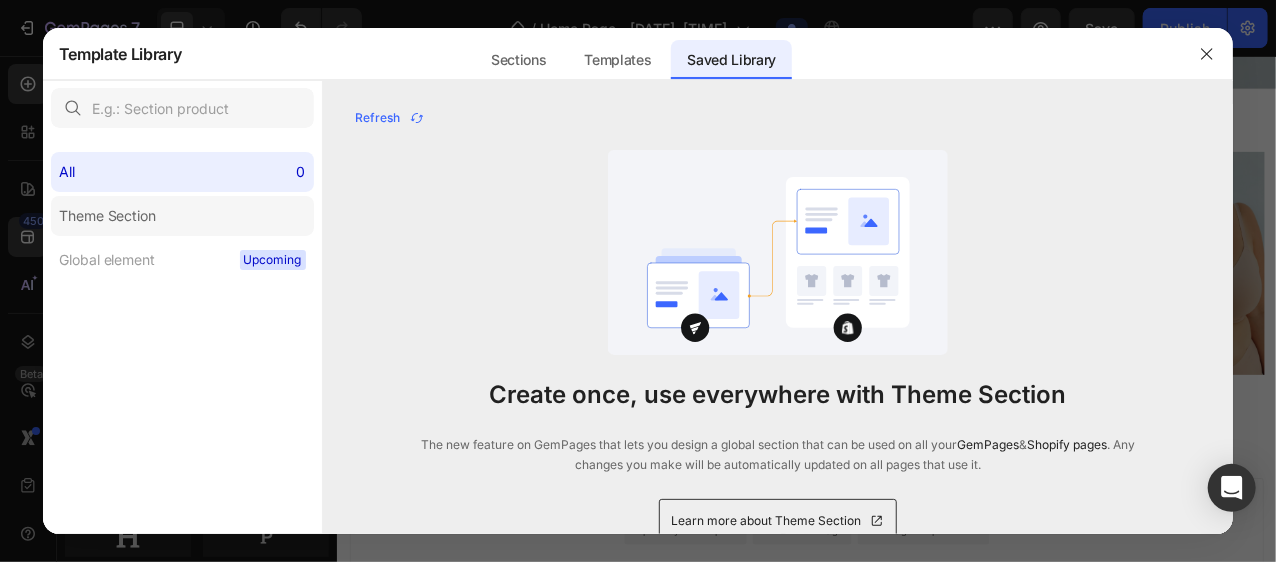 click on "Theme Section" 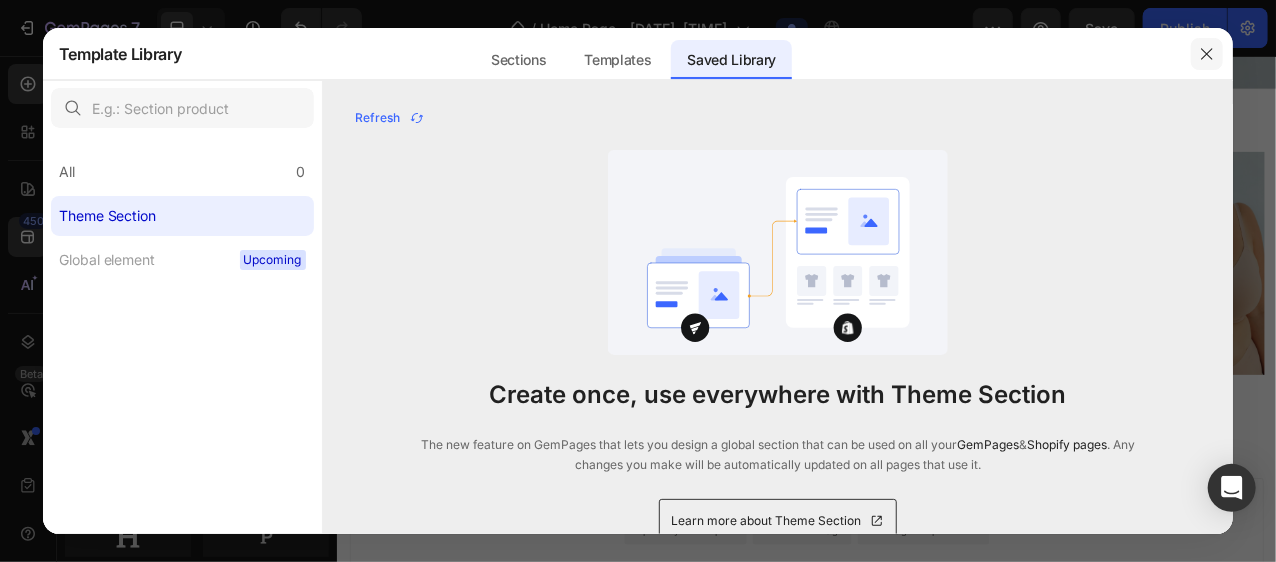 click 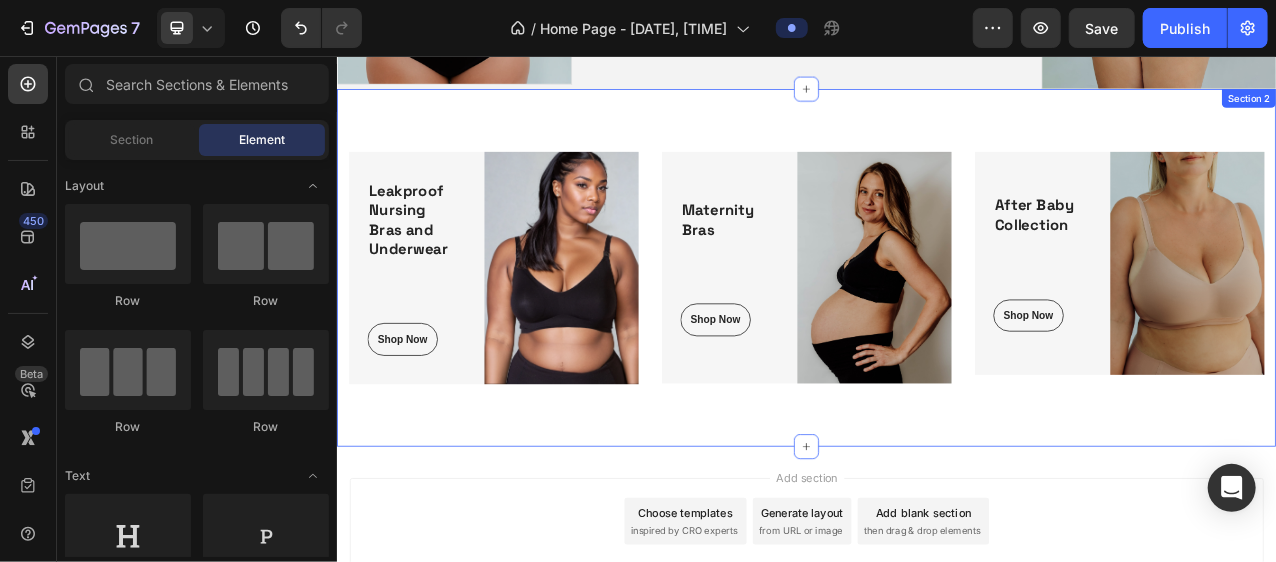 click on "Leakproof Nursing Bras and Underwear Heading Shop Now Button Row Image Row Maternity Bras Heading Shop Now Button Row Image Row After Baby  Collection Heading Shop Now Button Row Image Row Row Section 2" at bounding box center (936, 326) 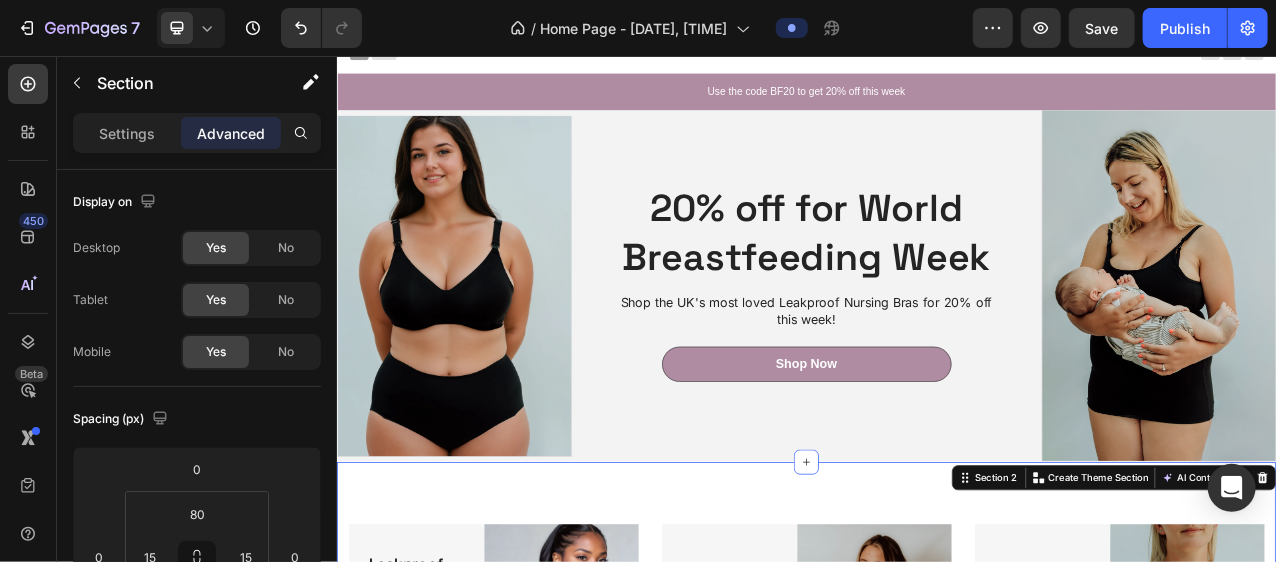 scroll, scrollTop: 0, scrollLeft: 0, axis: both 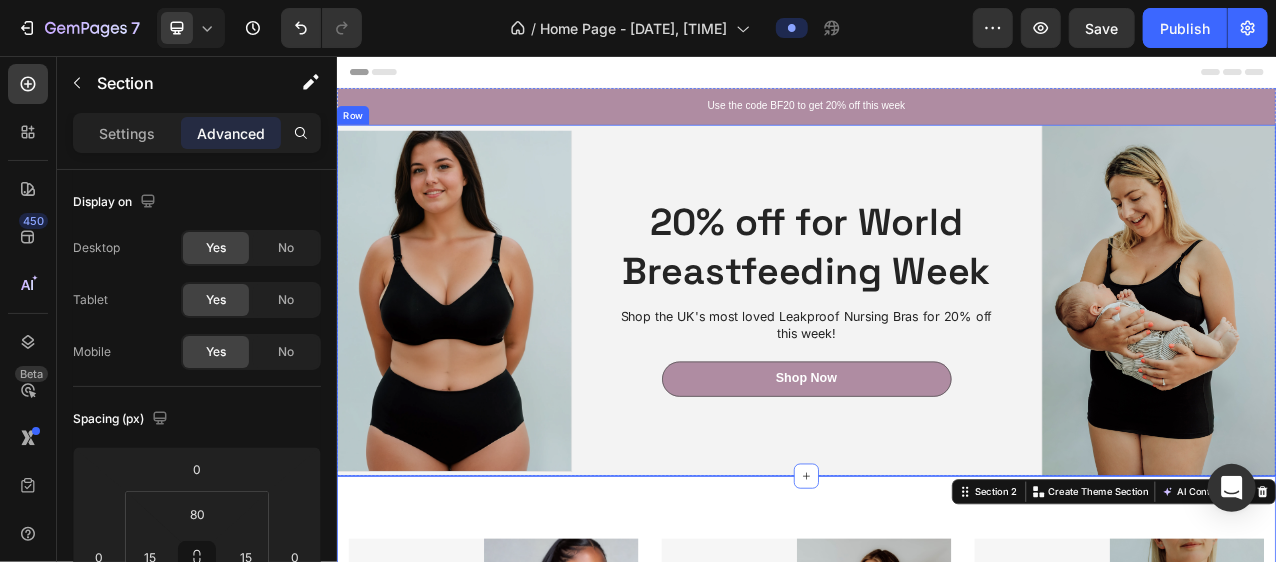 click on "20% off for World Breastfeeding Week Heading Shop the UK's most loved Leakproof Nursing Bras for 20% off  this week! Text Block Shop Now Button Row" at bounding box center (936, 369) 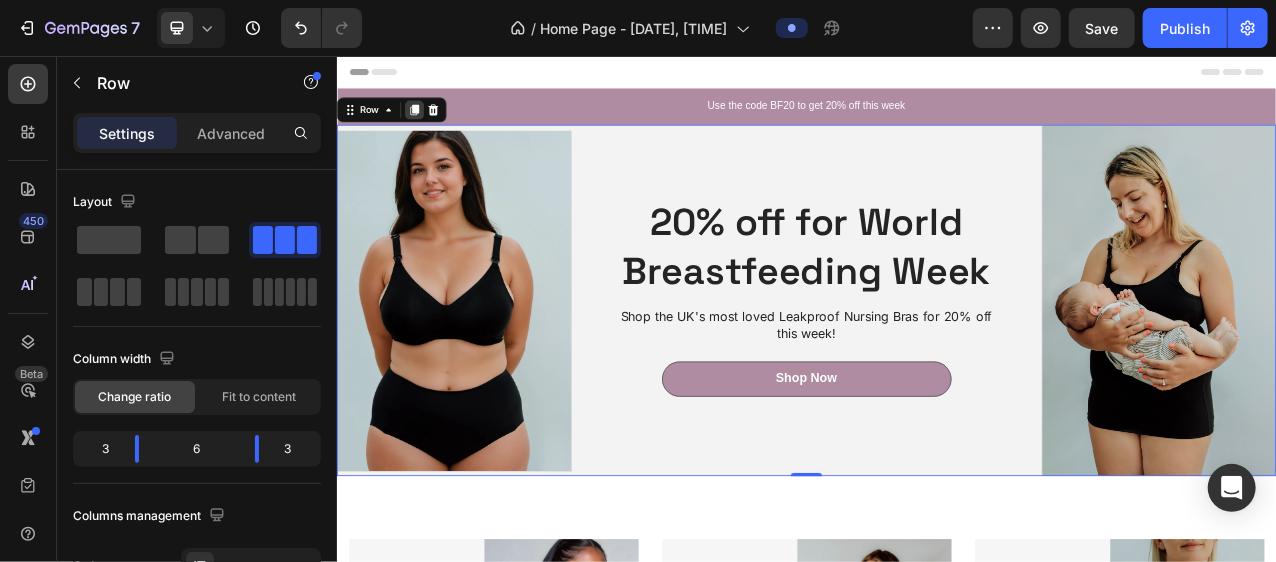 click 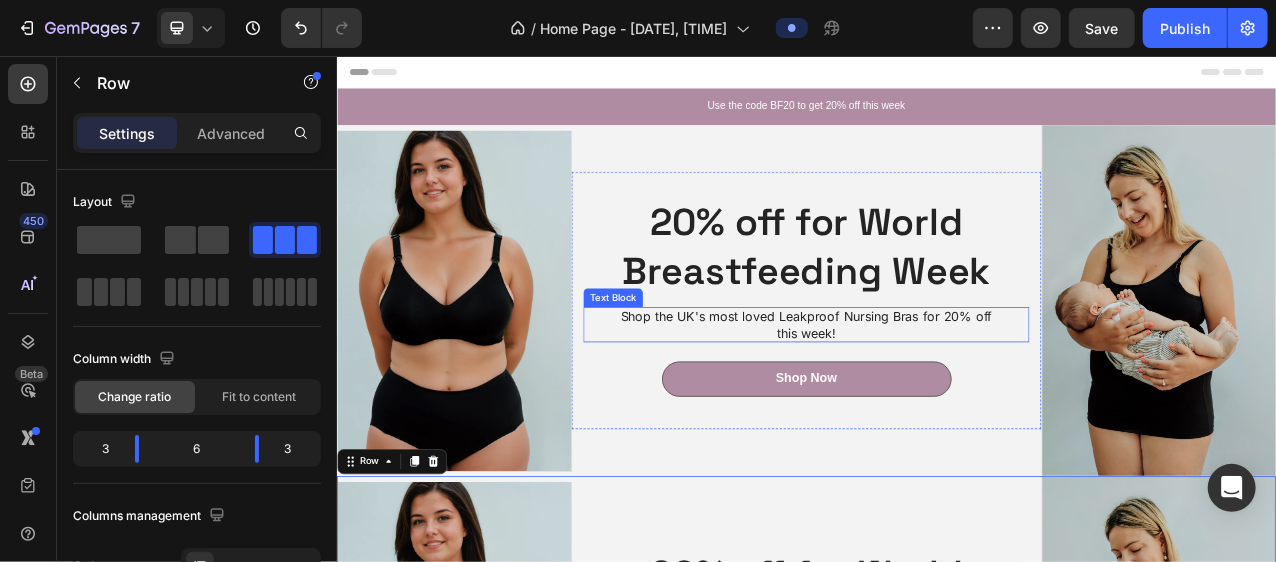 scroll, scrollTop: 467, scrollLeft: 0, axis: vertical 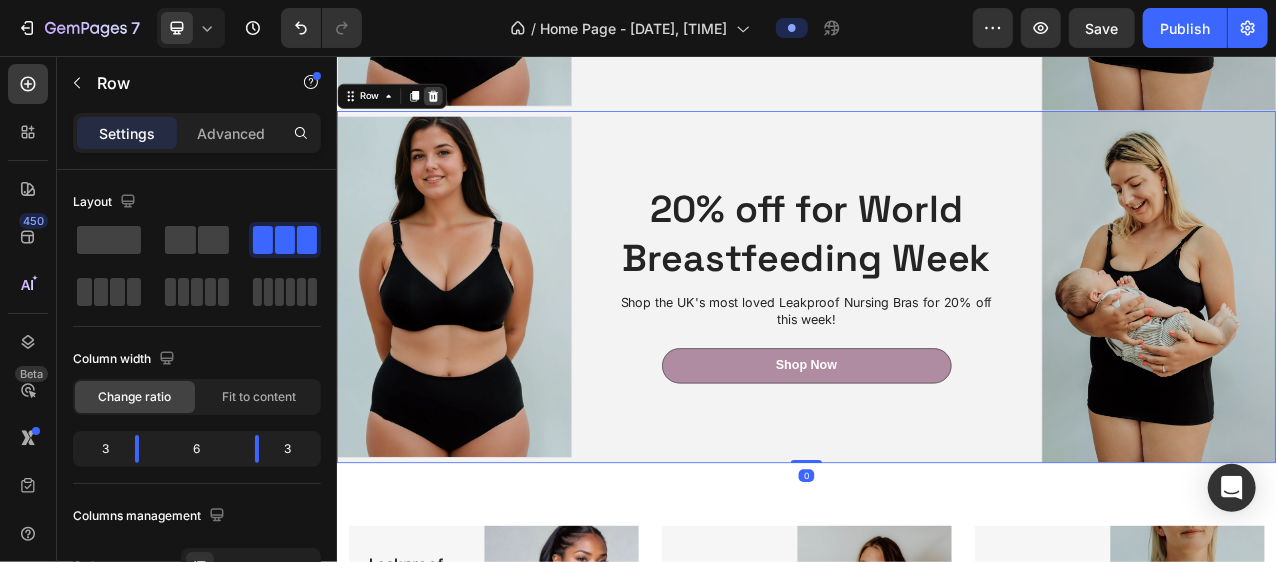 click 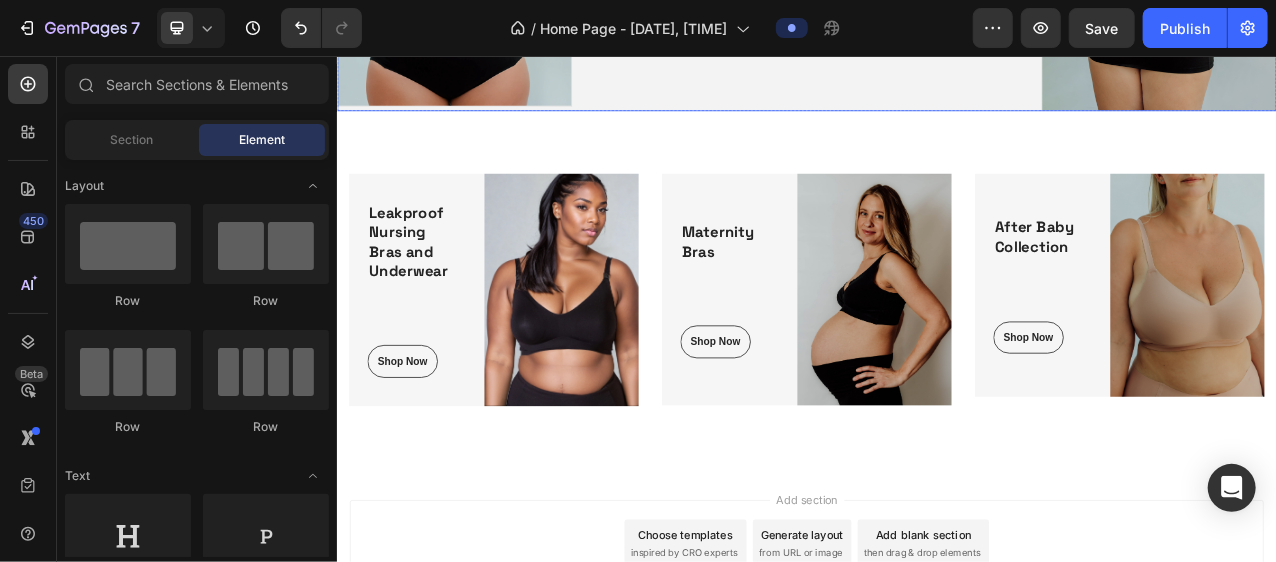 click on "20% off for World Breastfeeding Week Heading Shop the UK's most loved Leakproof Nursing Bras for 20% off  this week! Text Block Shop Now Button Row" at bounding box center (936, -98) 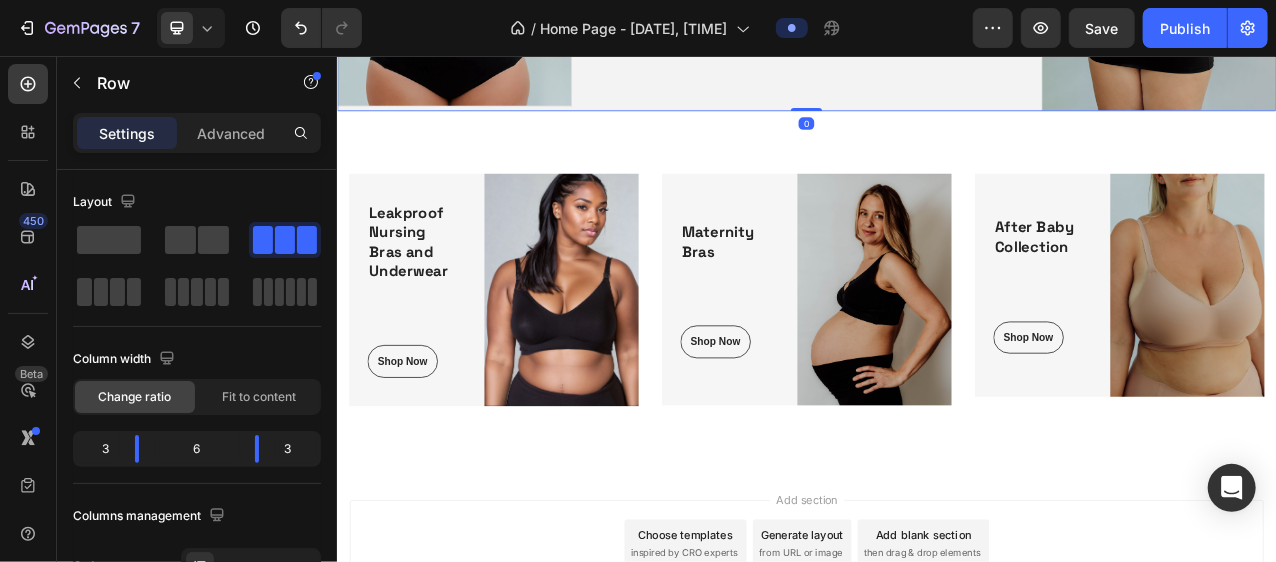 click on "20% off for World Breastfeeding Week Heading Shop the UK's most loved Leakproof Nursing Bras for 20% off  this week! Text Block Shop Now Button Row" at bounding box center [936, -98] 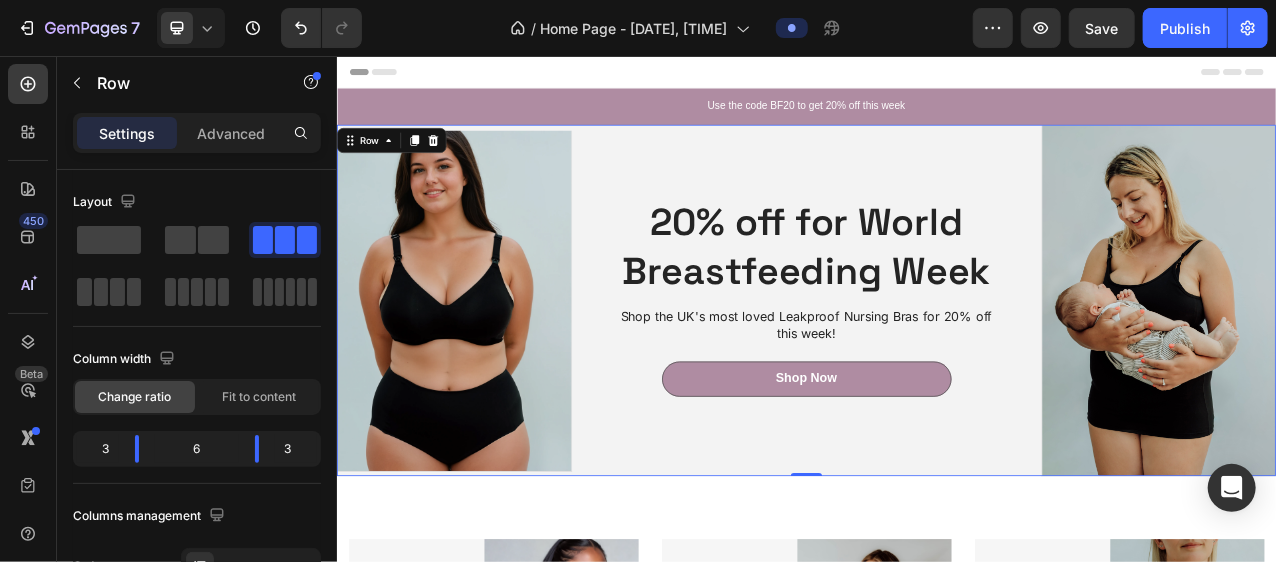 scroll, scrollTop: 0, scrollLeft: 0, axis: both 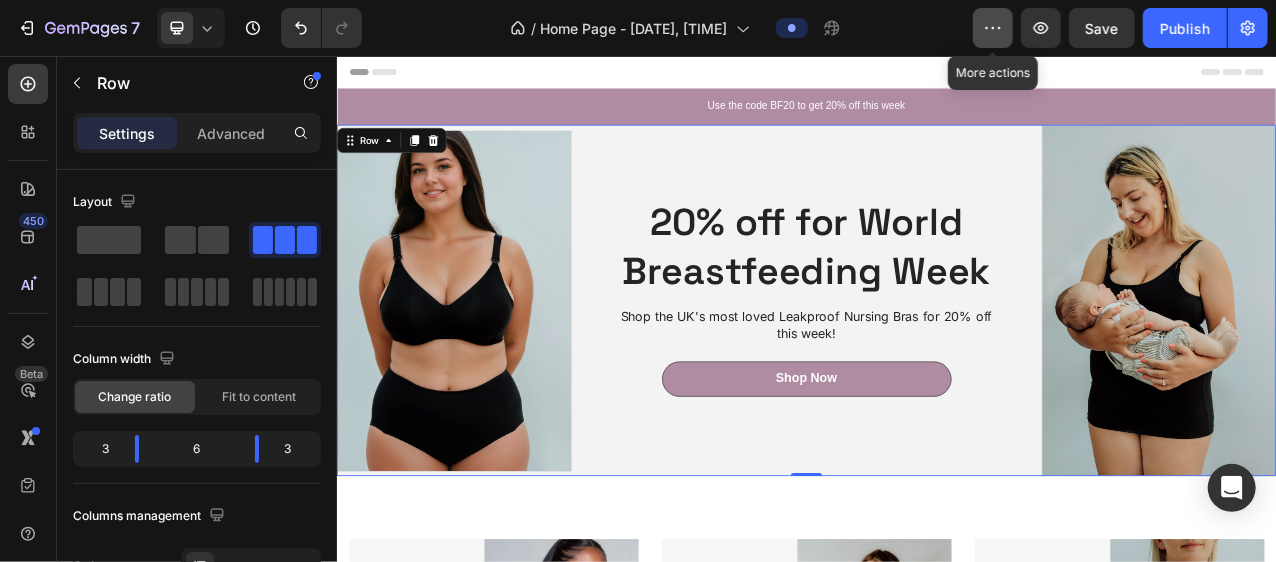 click 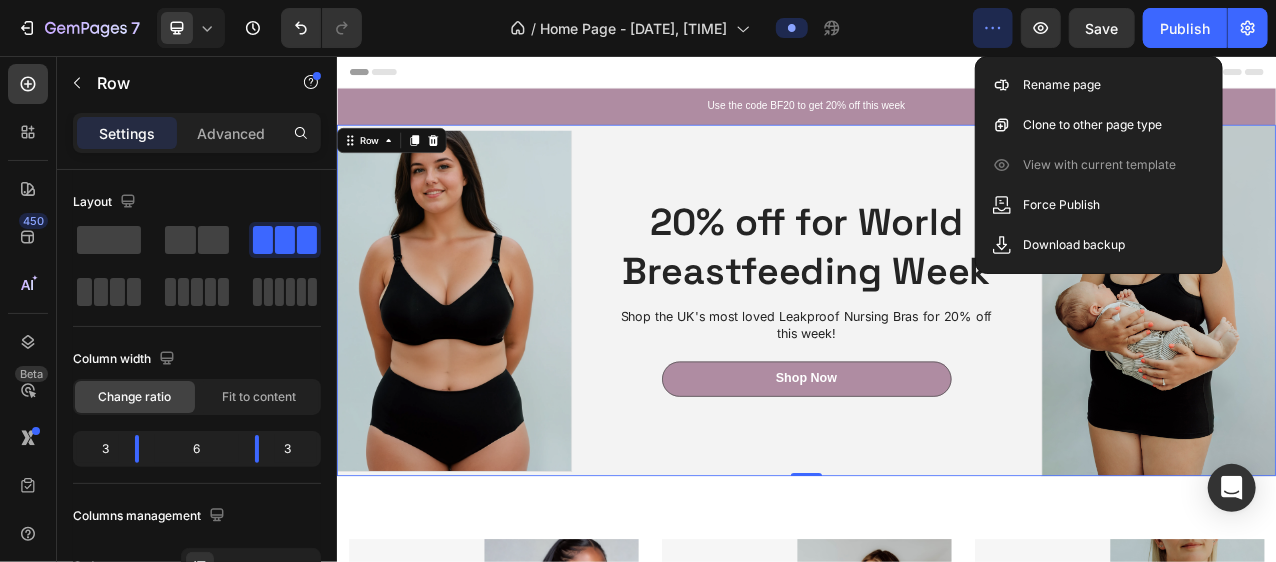 click on "20% off for World Breastfeeding Week Heading Shop the UK's most loved Leakproof Nursing Bras for 20% off  this week! Text Block Shop Now Button Row" at bounding box center [936, 369] 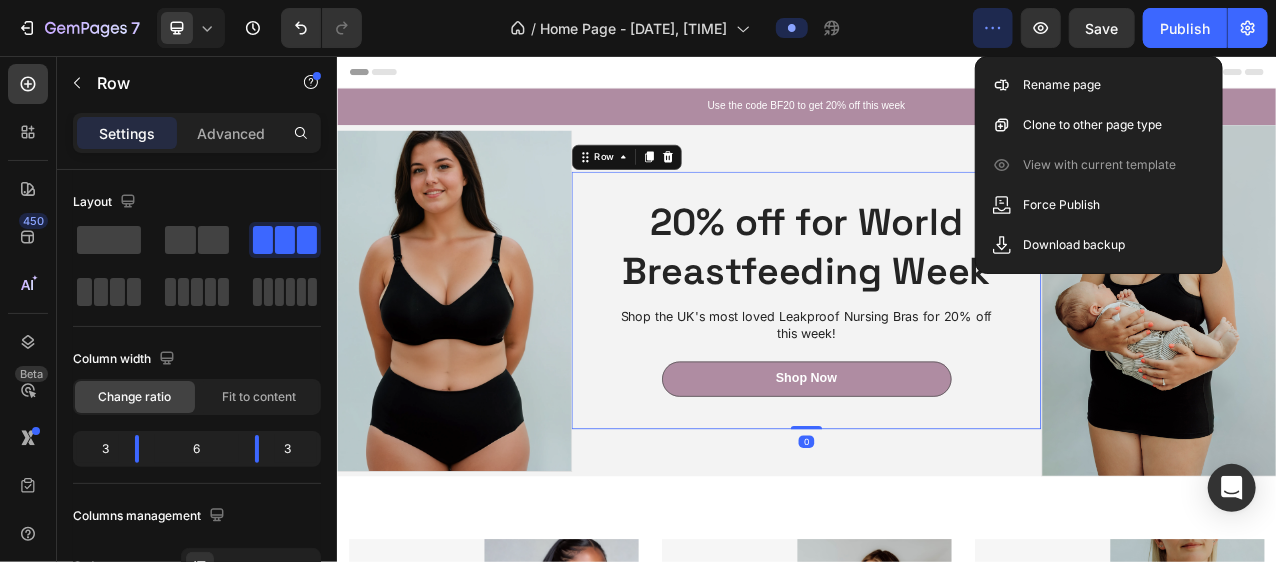 click on "20% off for World Breastfeeding Week Heading Shop the UK's most loved Leakproof Nursing Bras for 20% off  this week! Text Block Shop Now Button Row   0" at bounding box center [936, 368] 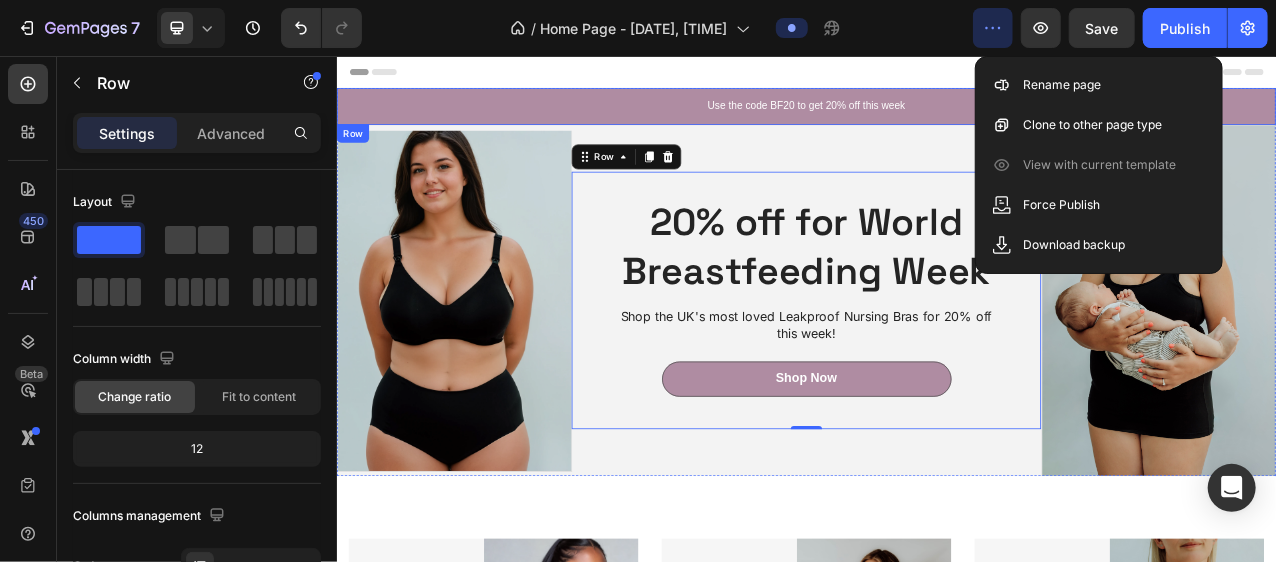 click on "Use the code BF20 to get 20% off this week" at bounding box center (936, 120) 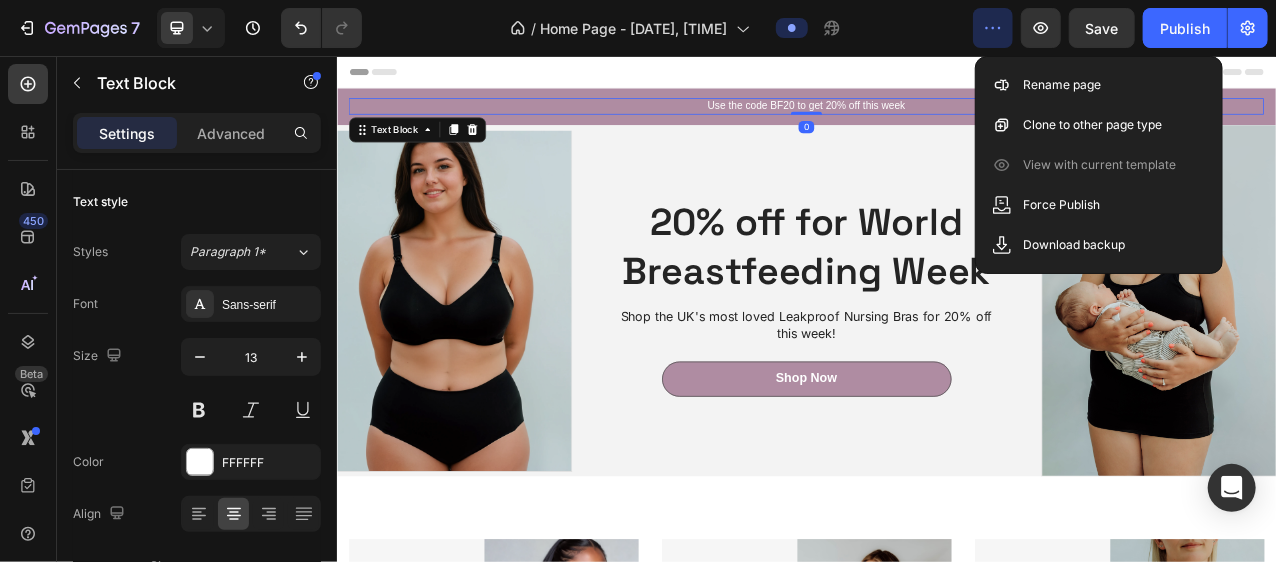 click on "Use the code BF20 to get 20% off this week" at bounding box center [936, 120] 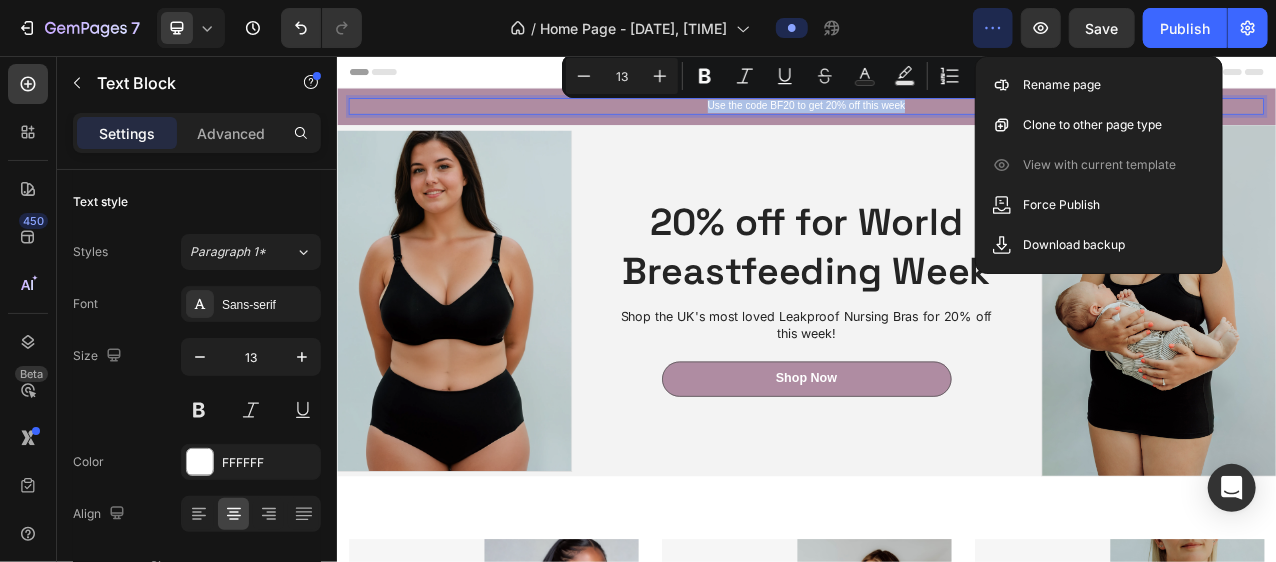 copy on "Use the code BF20 to get 20% off this week" 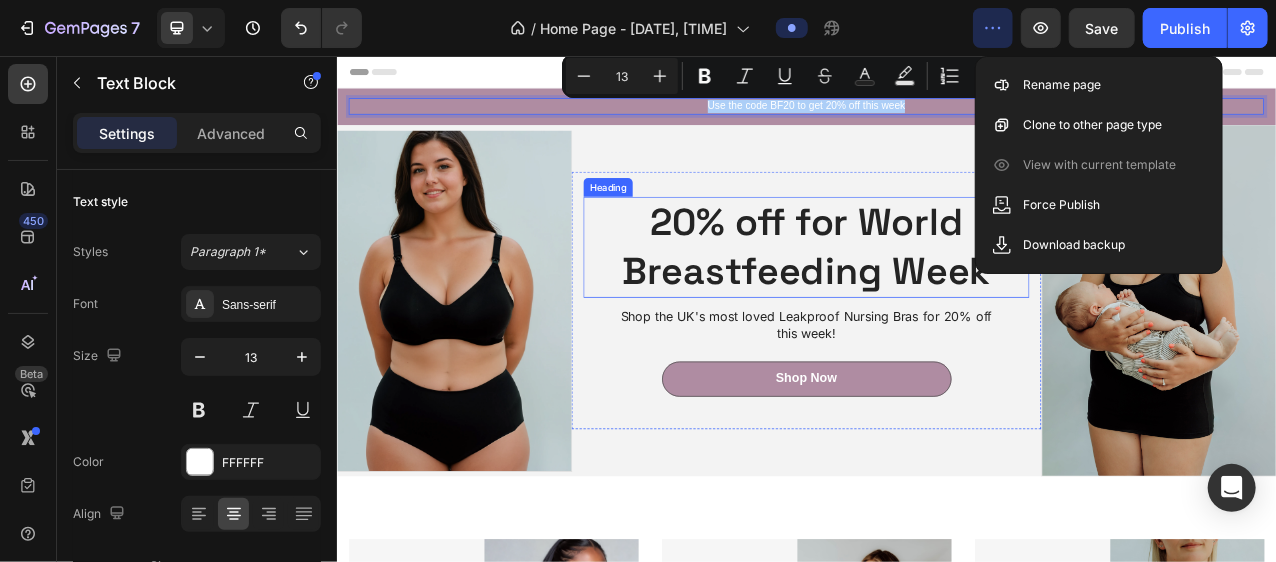click on "20% off for World Breastfeeding Week" at bounding box center (936, 300) 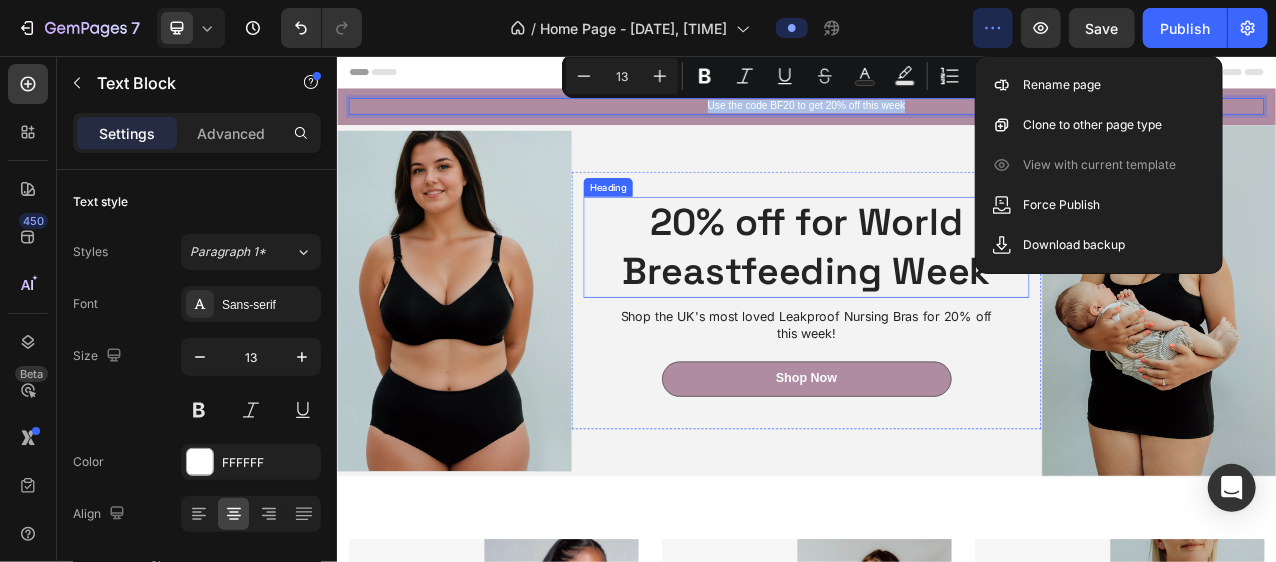 click on "20% off for World Breastfeeding Week" at bounding box center (936, 300) 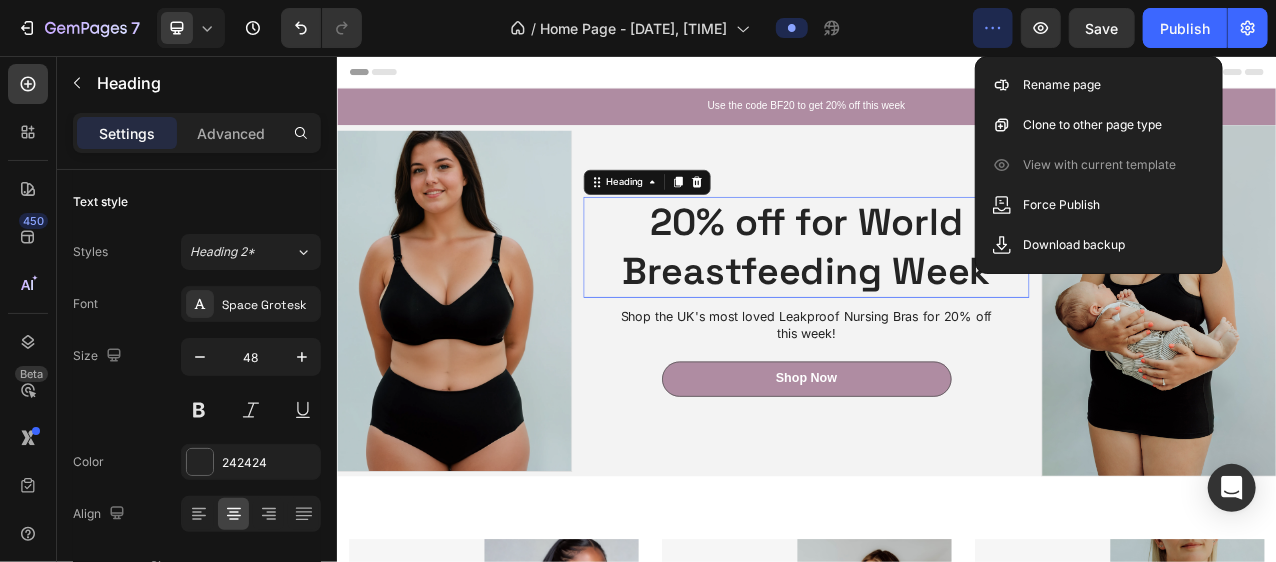 click on "20% off for World Breastfeeding Week" at bounding box center (936, 300) 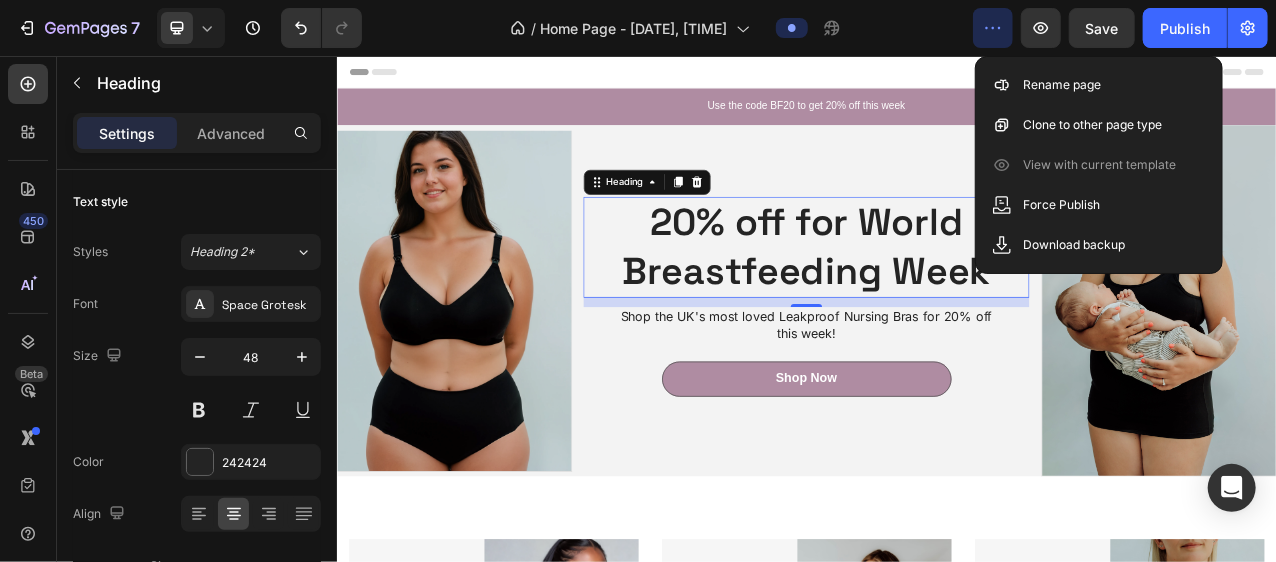 click on "20% off for World Breastfeeding Week" at bounding box center [936, 300] 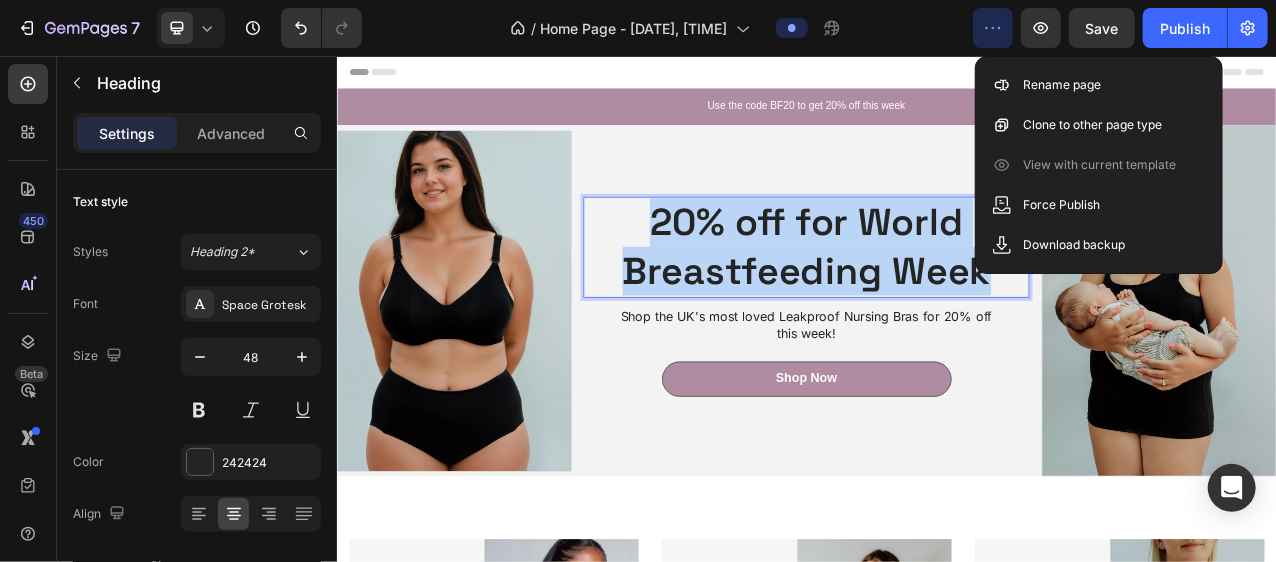 click on "20% off for World Breastfeeding Week" at bounding box center (936, 300) 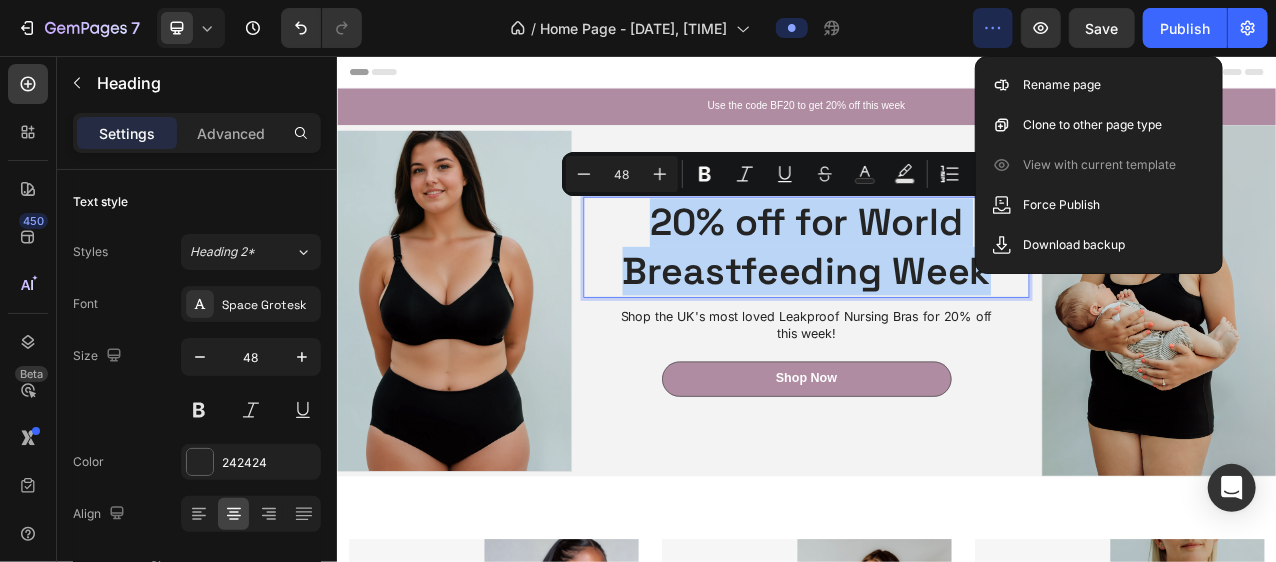 copy on "20% off for World Breastfeeding Week" 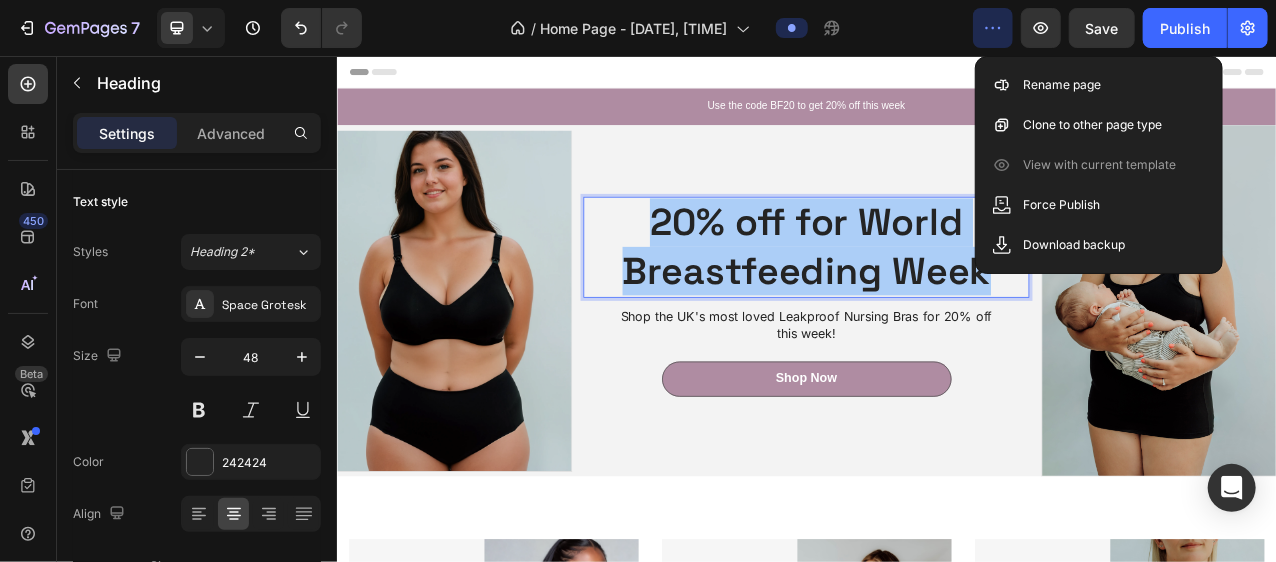 click on "this week!" at bounding box center [936, 410] 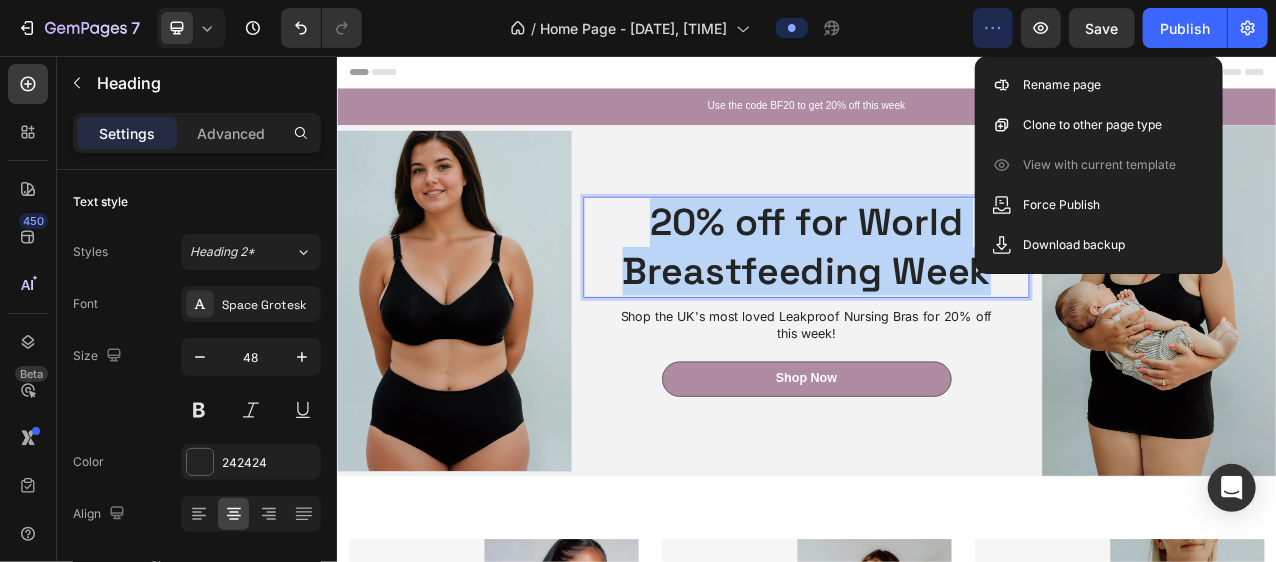 click on "this week!" at bounding box center [936, 410] 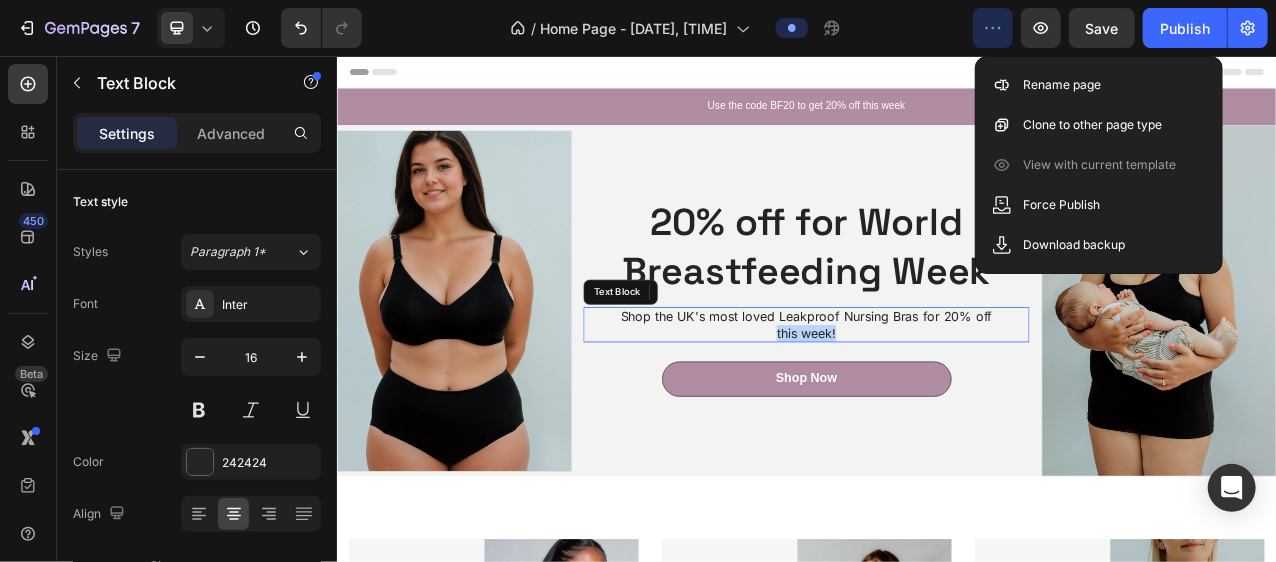 click on "this week!" at bounding box center (936, 410) 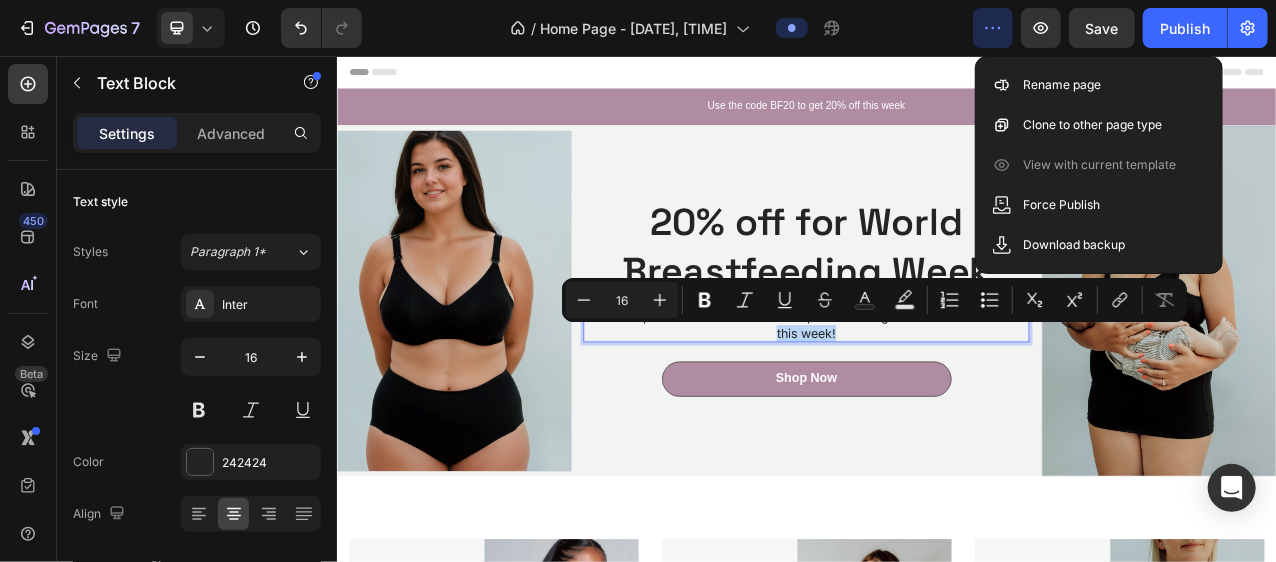 click on "this week!" at bounding box center [936, 410] 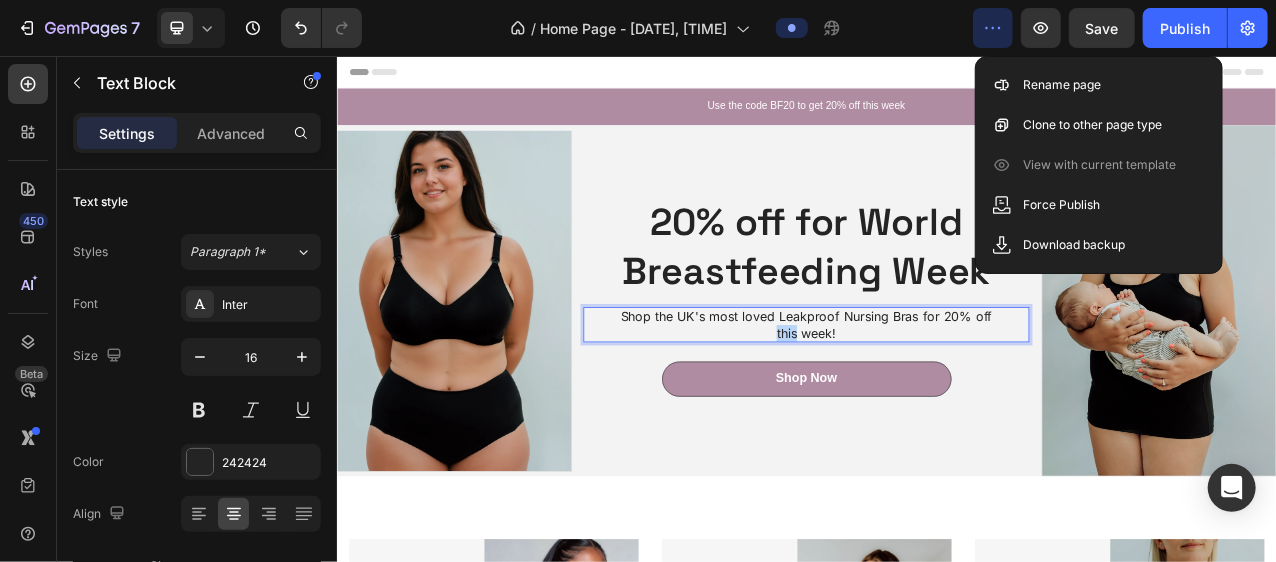 click on "this week!" at bounding box center [936, 410] 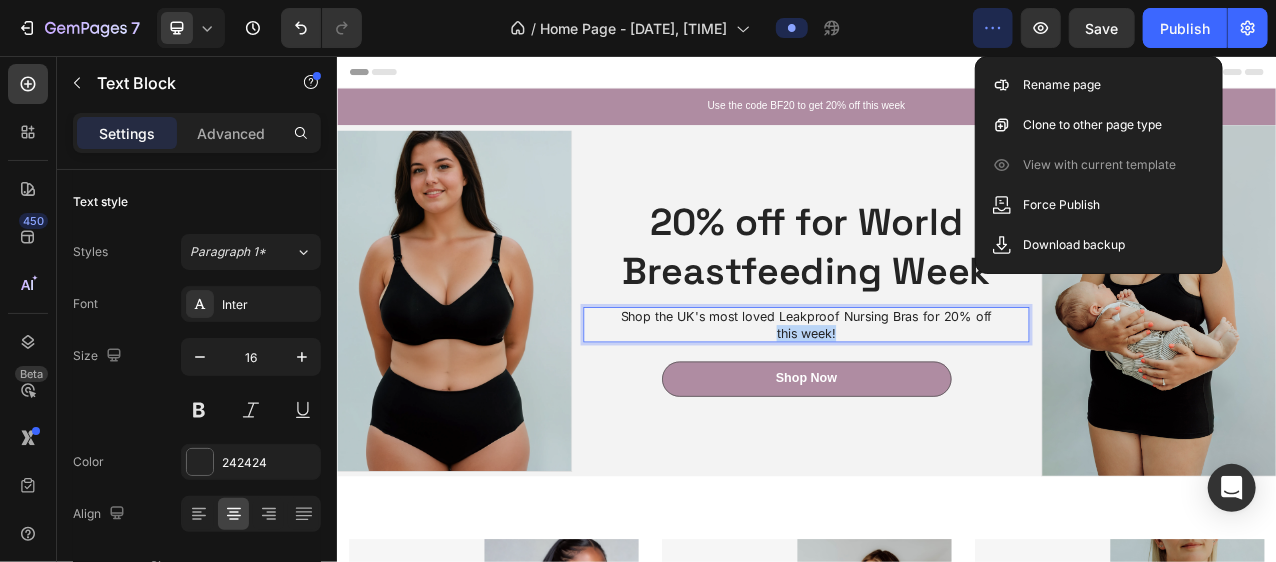 click on "this week!" at bounding box center [936, 410] 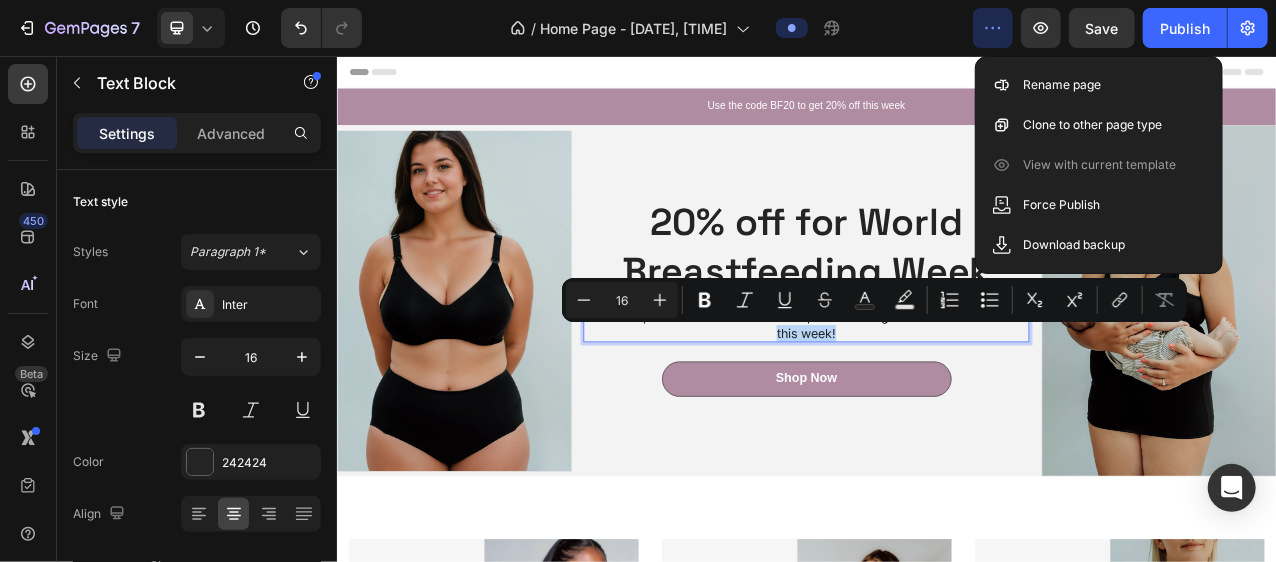 click on "this week!" at bounding box center [936, 410] 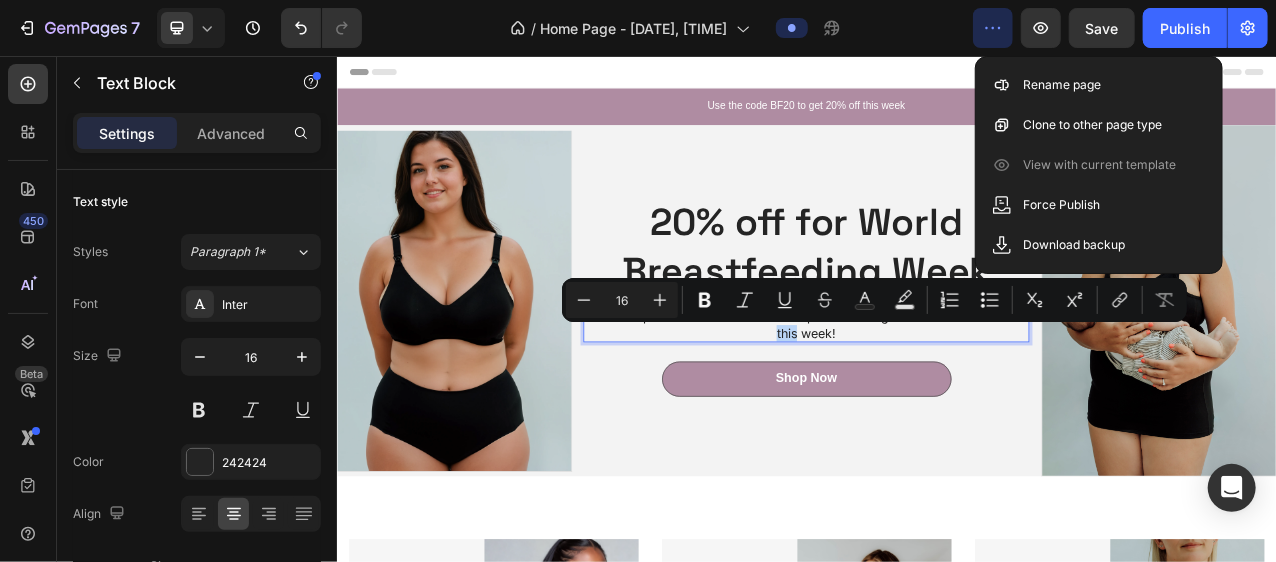 click on "this week!" at bounding box center [936, 410] 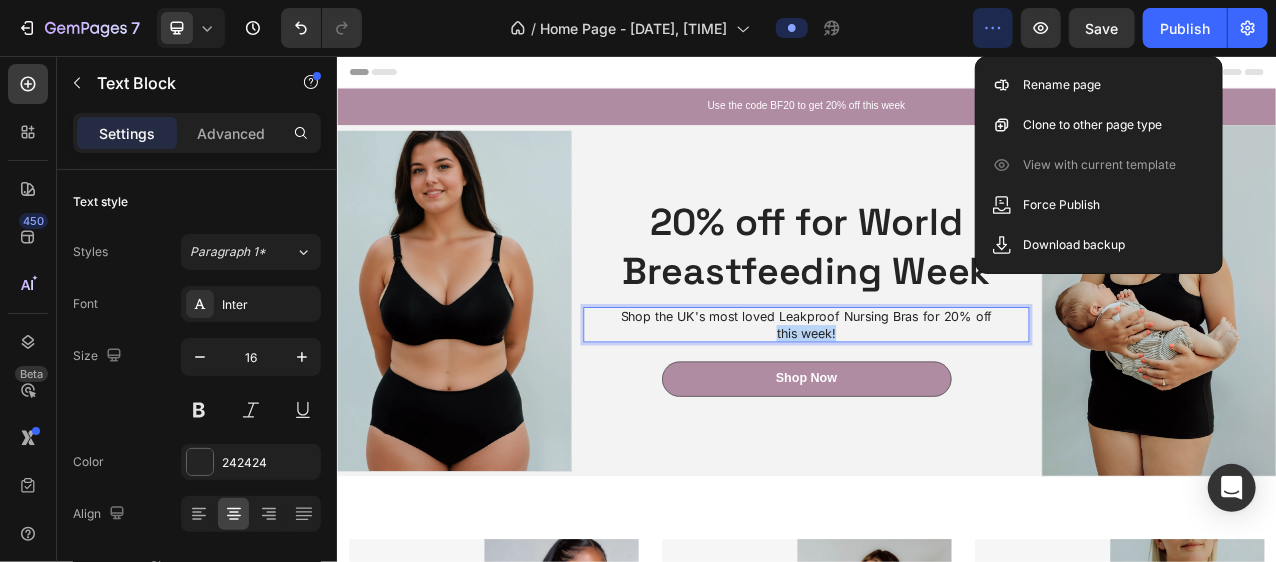 click on "this week!" at bounding box center (936, 410) 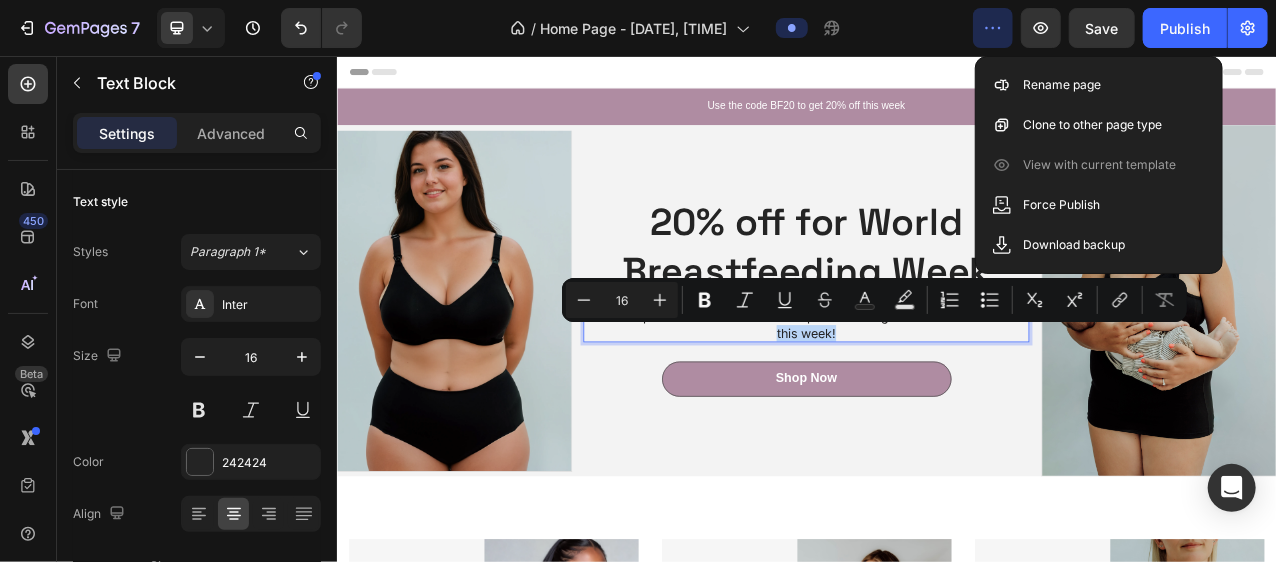click on "this week!" at bounding box center (936, 410) 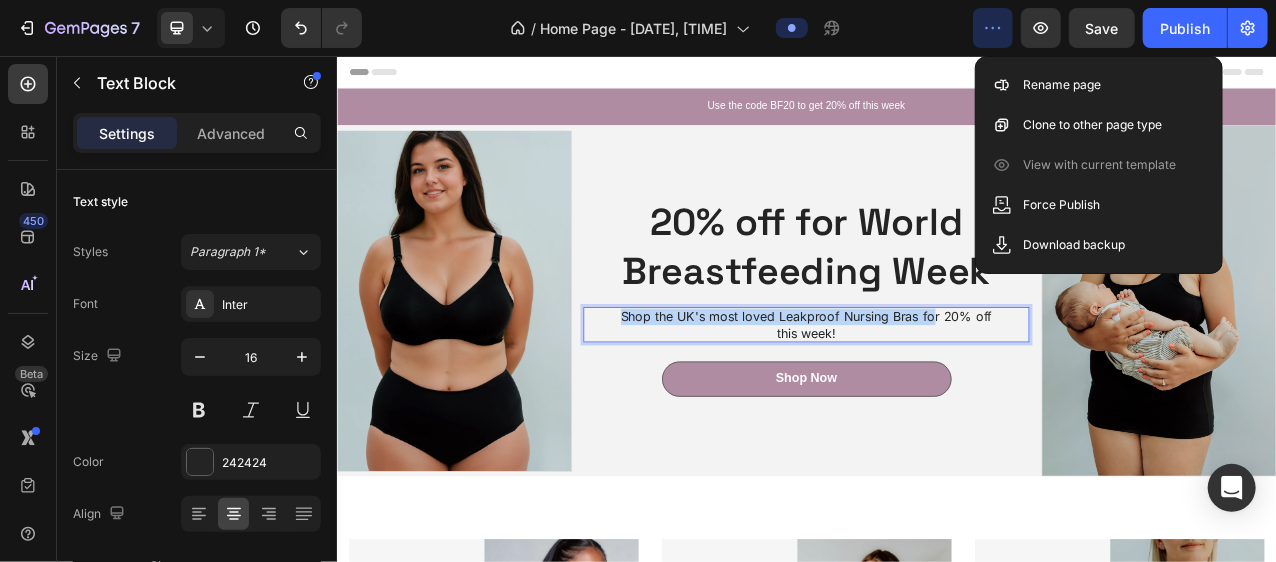 drag, startPoint x: 1094, startPoint y: 397, endPoint x: 689, endPoint y: 395, distance: 405.00494 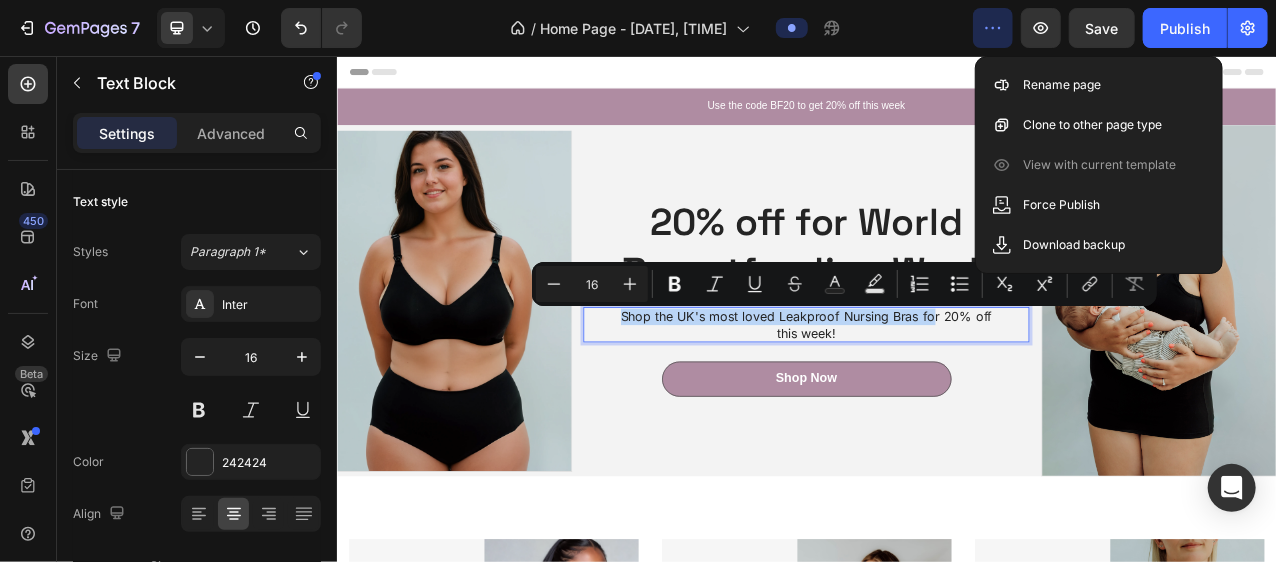 click on "Shop the UK's most loved Leakproof Nursing Bras for 20% off" at bounding box center (936, 389) 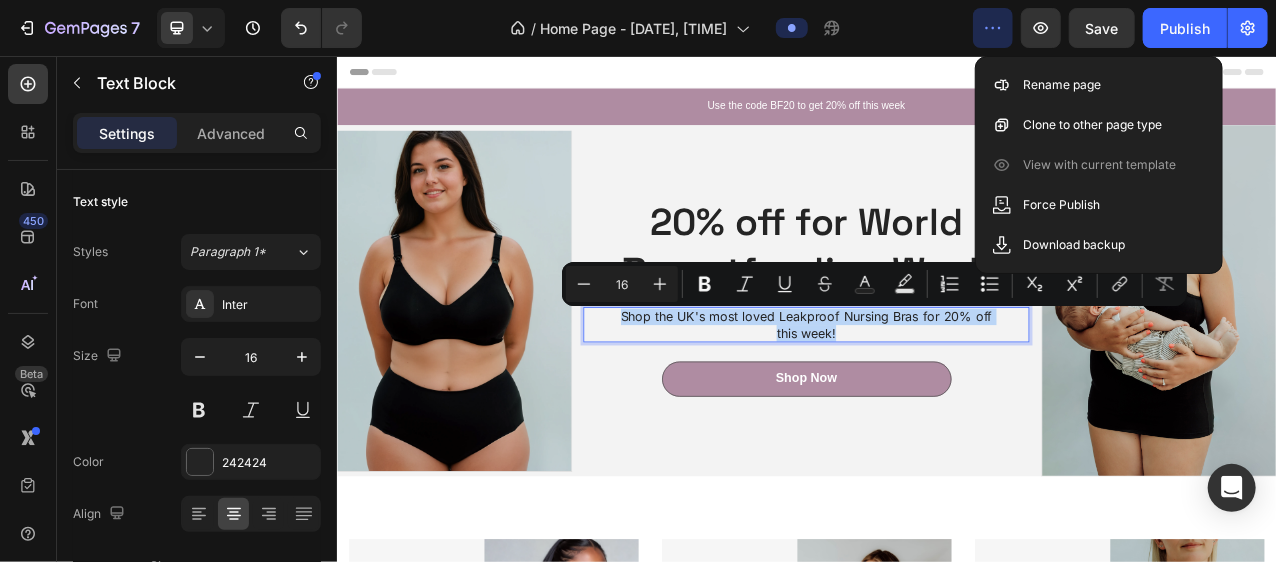 copy on "Shop the UK's most loved Leakproof Nursing Bras for 20% off  this week!" 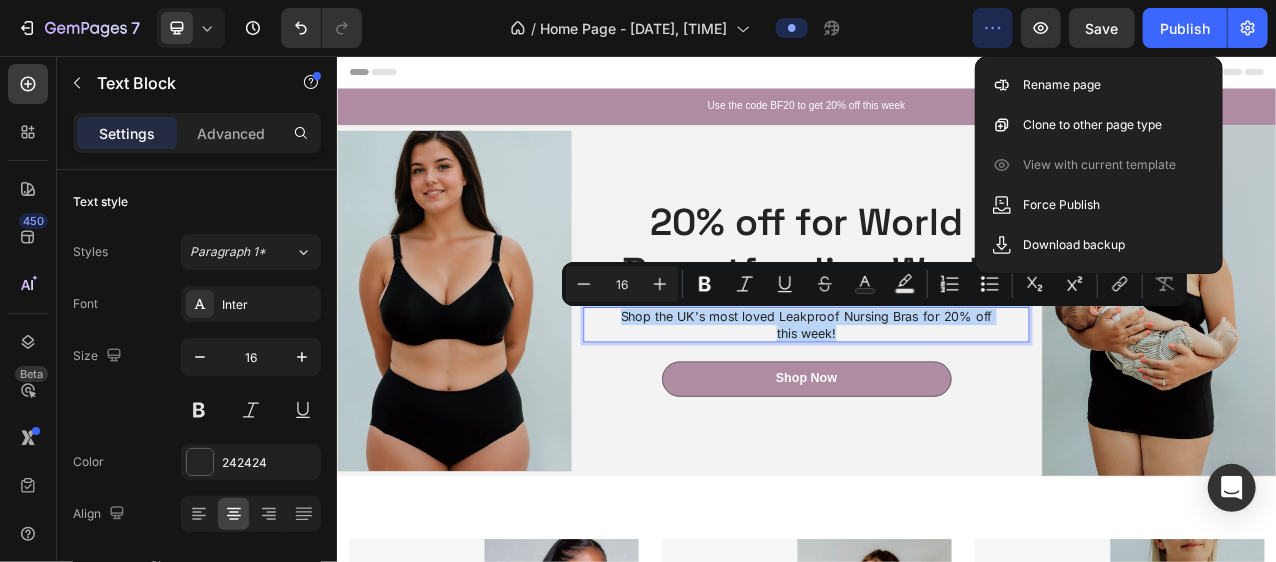 click on "Leakproof Nursing Bras and Underwear Heading Shop Now Button Row Image Row Maternity Bras Heading Shop Now Button Row Image Row After Baby  Collection Heading Shop Now Button Row Image Row Row Section 2" at bounding box center [936, 821] 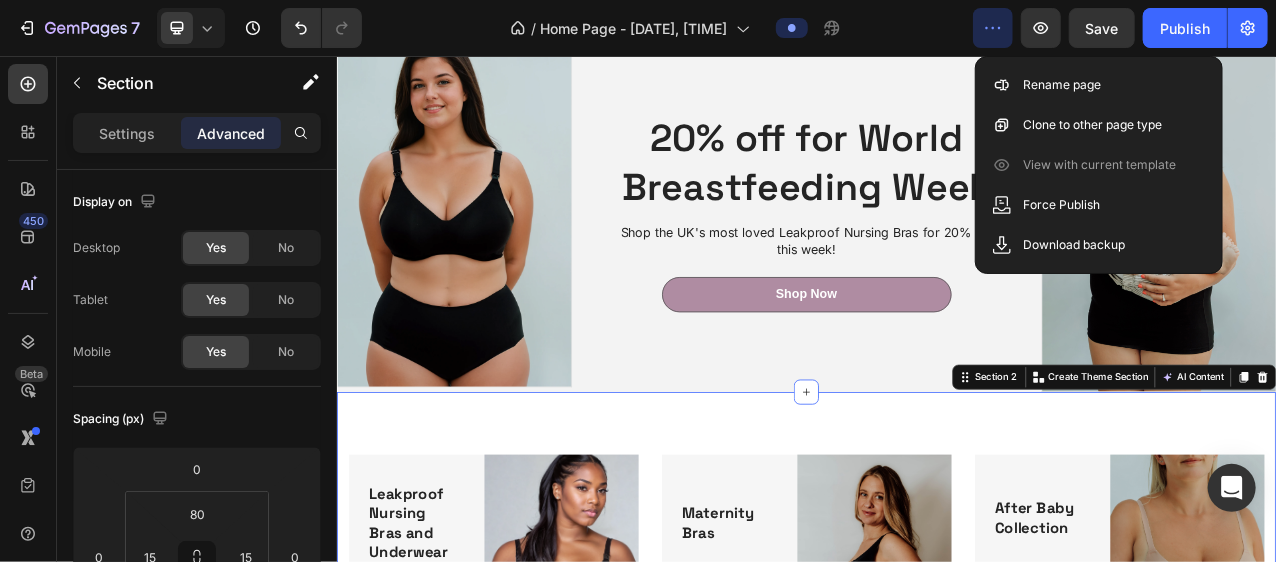 scroll, scrollTop: 109, scrollLeft: 0, axis: vertical 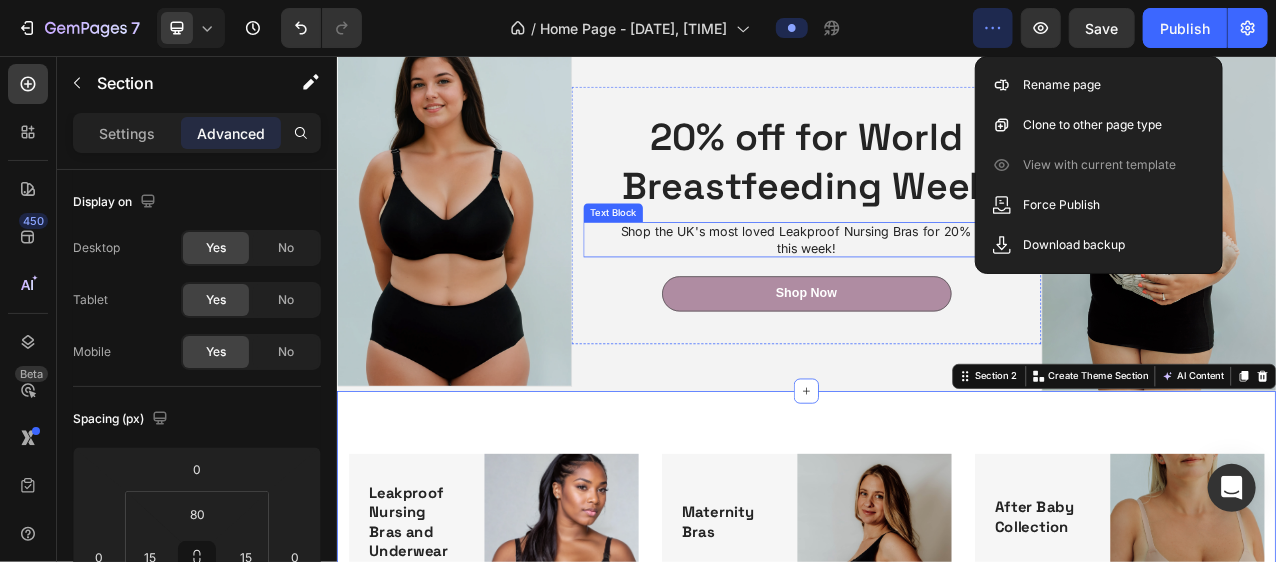click on "this week!" at bounding box center [936, 301] 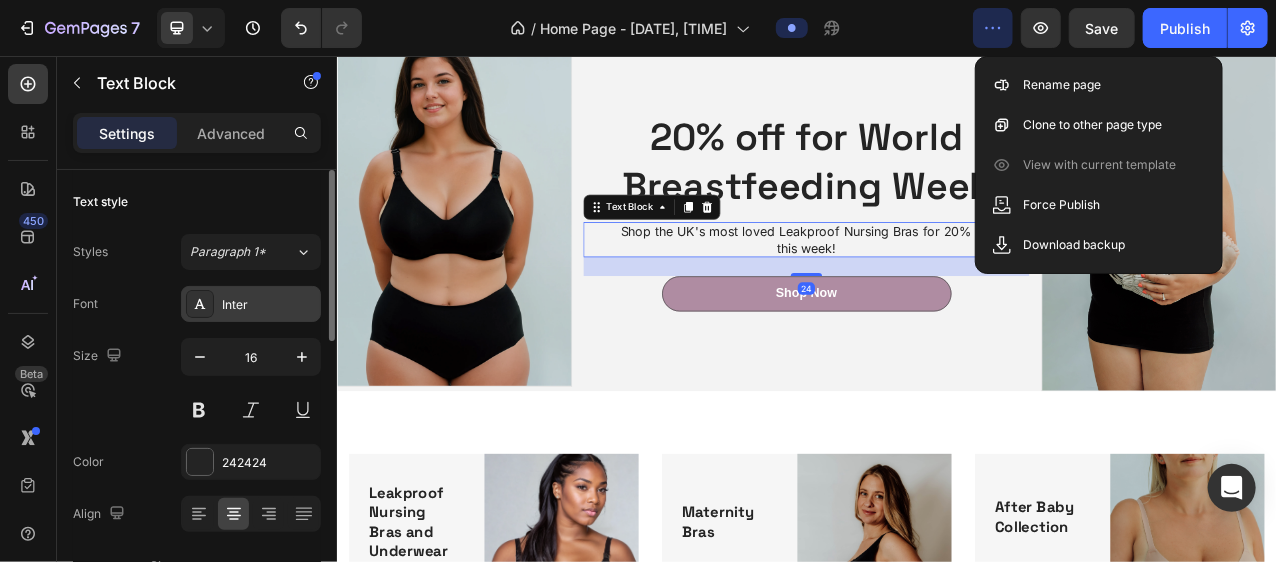 click on "Inter" at bounding box center (269, 305) 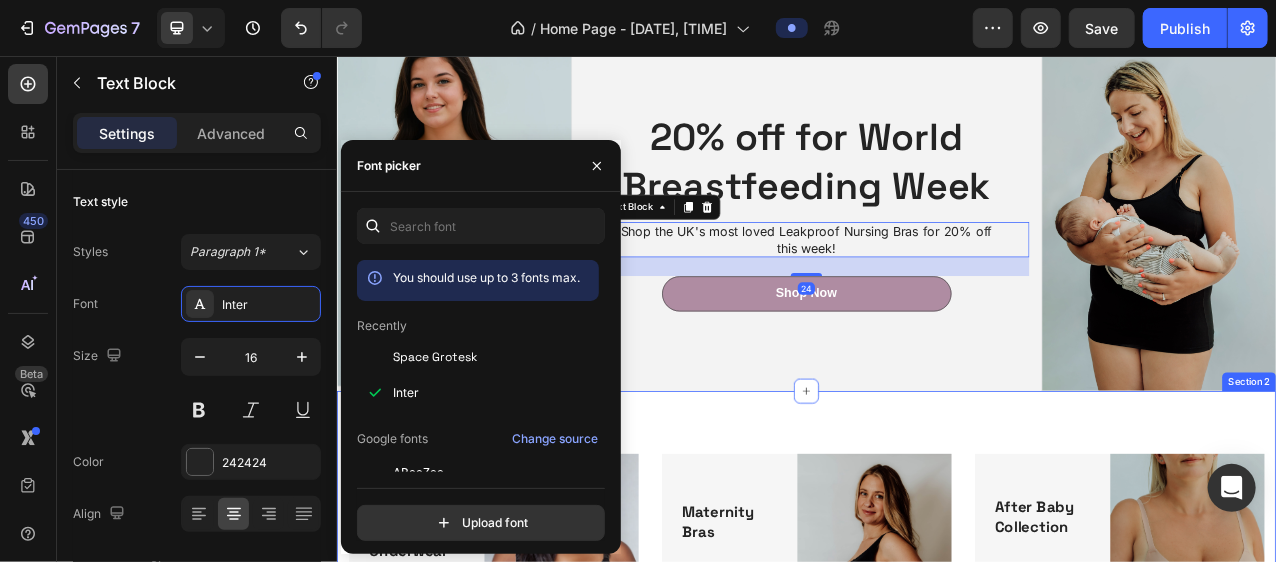click on "Leakproof Nursing Bras and Underwear Heading Shop Now Button Row Image Row Maternity Bras Heading Shop Now Button Row Image Row After Baby  Collection Heading Shop Now Button Row Image Row Row Section 2" at bounding box center (936, 712) 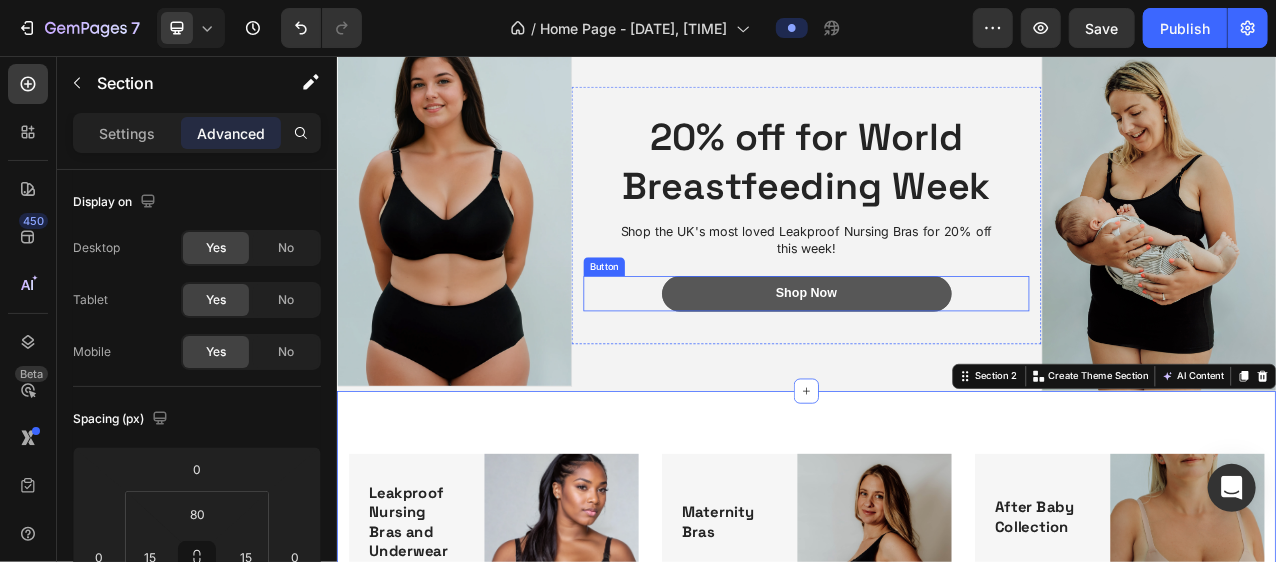 click on "Shop Now" at bounding box center [936, 359] 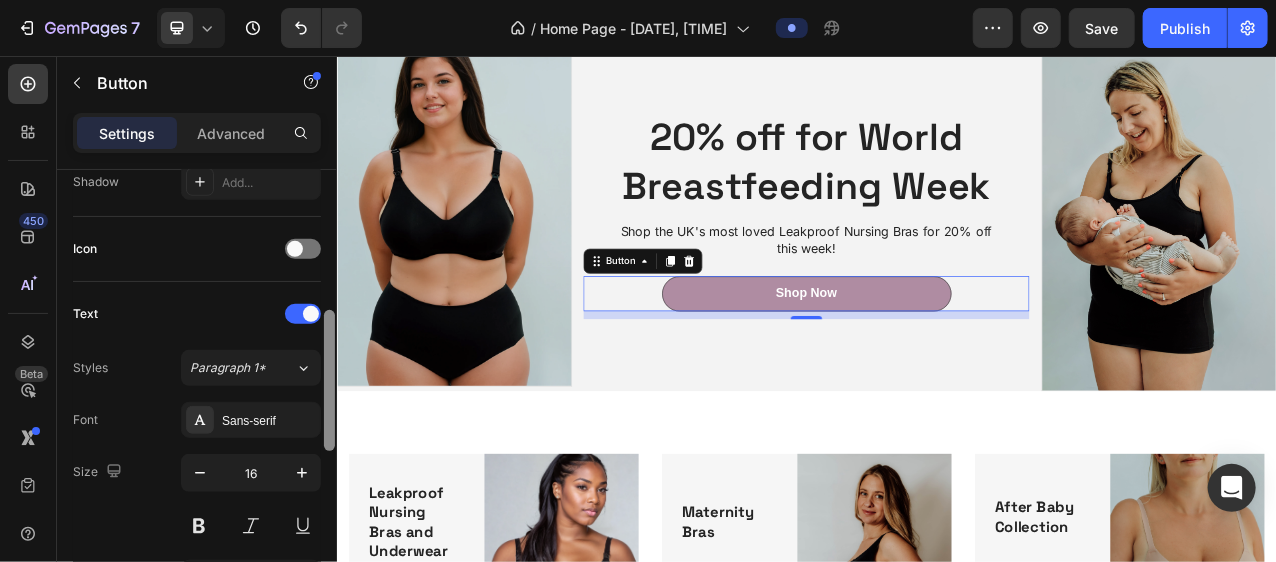 scroll, scrollTop: 562, scrollLeft: 0, axis: vertical 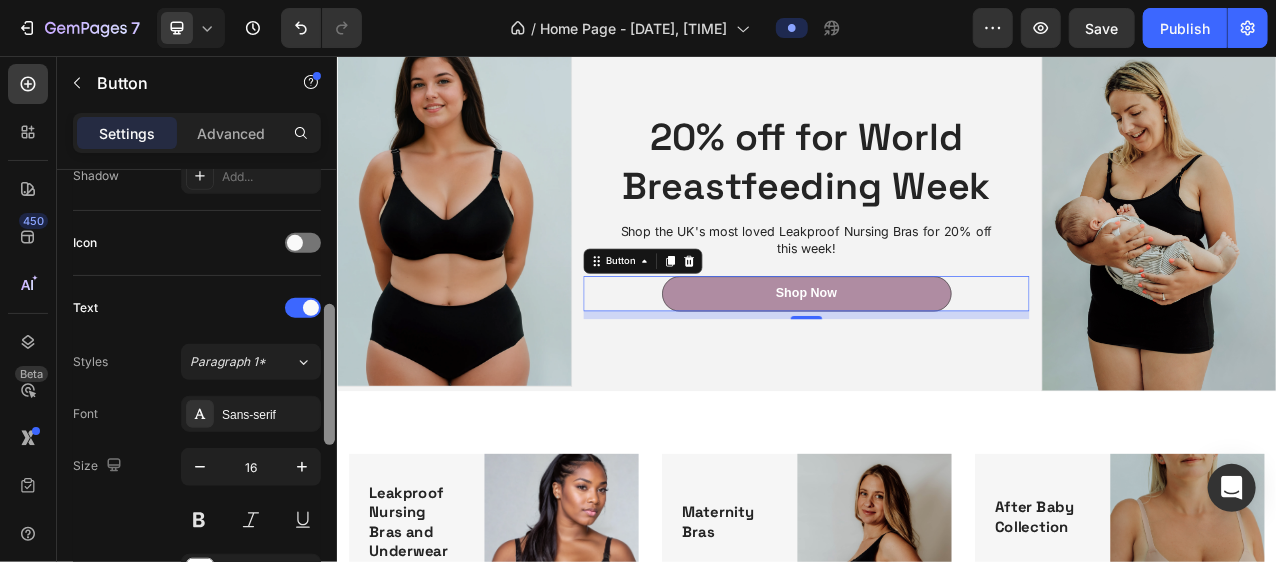 drag, startPoint x: 327, startPoint y: 258, endPoint x: 305, endPoint y: 435, distance: 178.36198 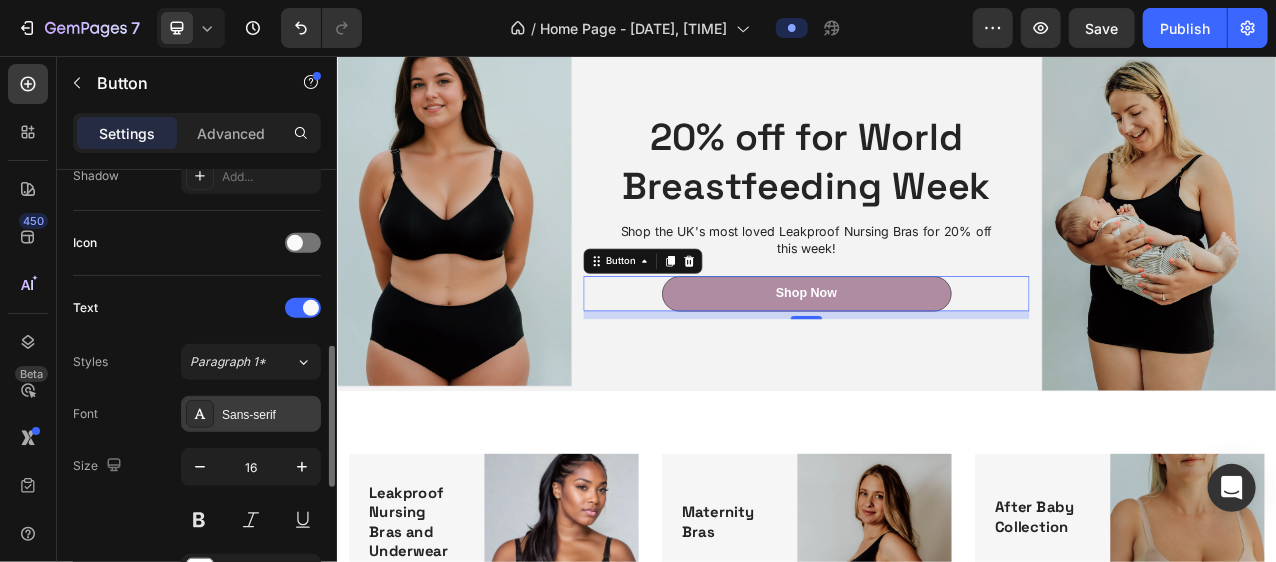 click on "Sans-serif" at bounding box center [269, 415] 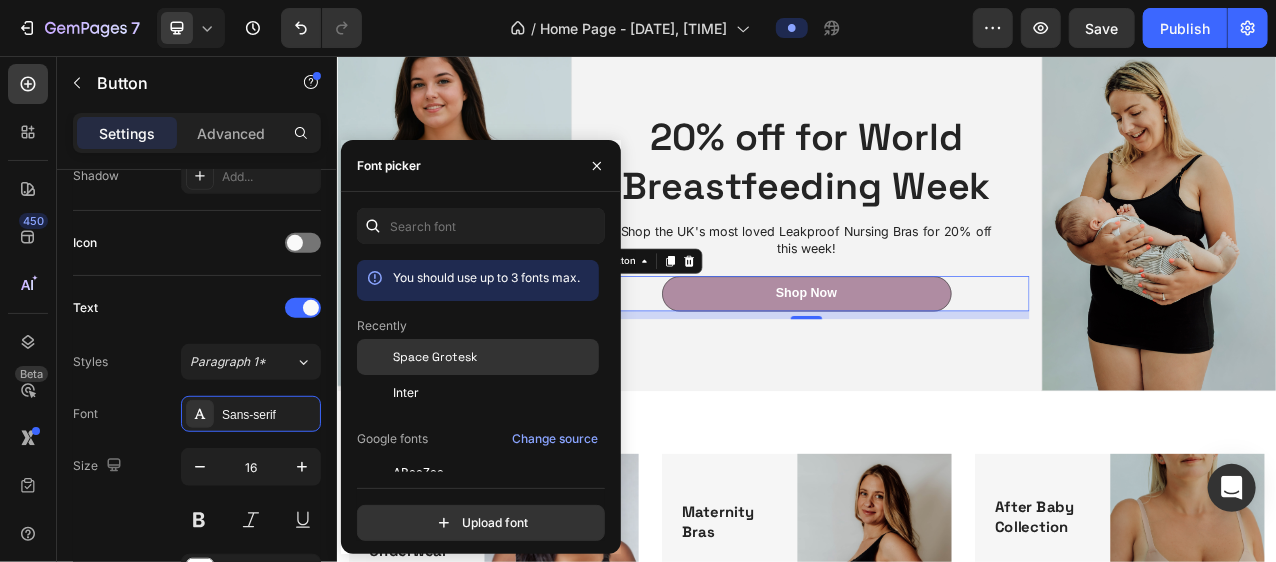 click on "Space Grotesk" at bounding box center (435, 357) 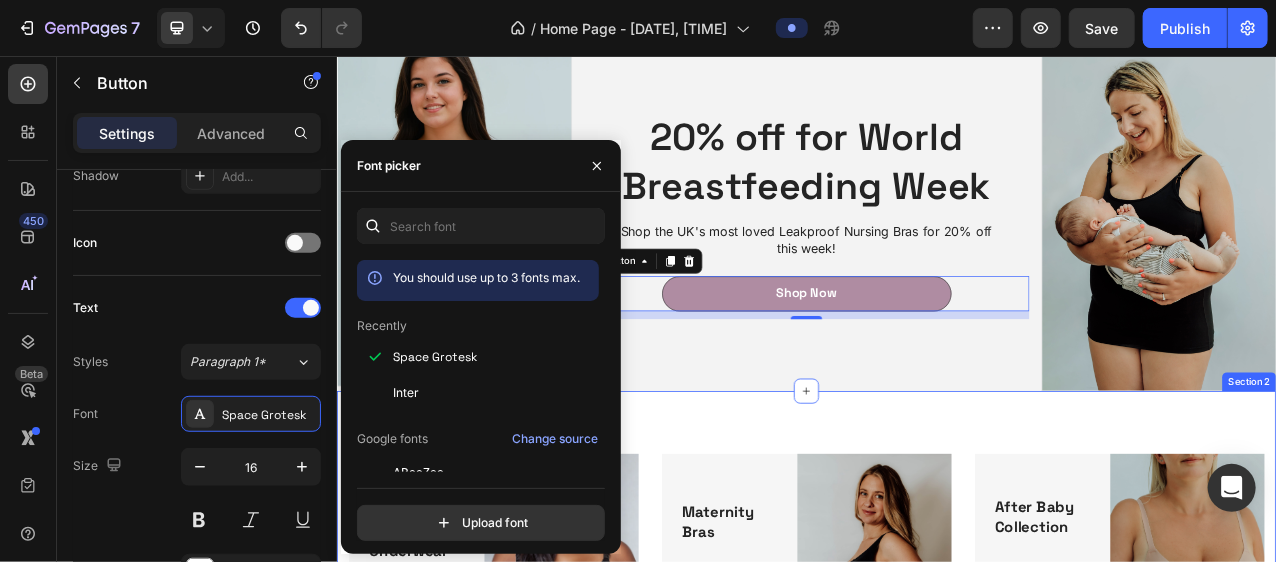 click on "20% off for World Breastfeeding Week Heading Shop the UK's most loved Leakproof Nursing Bras for 20% off  this week! Text Block Shop Now Button   10 Row" at bounding box center (936, 260) 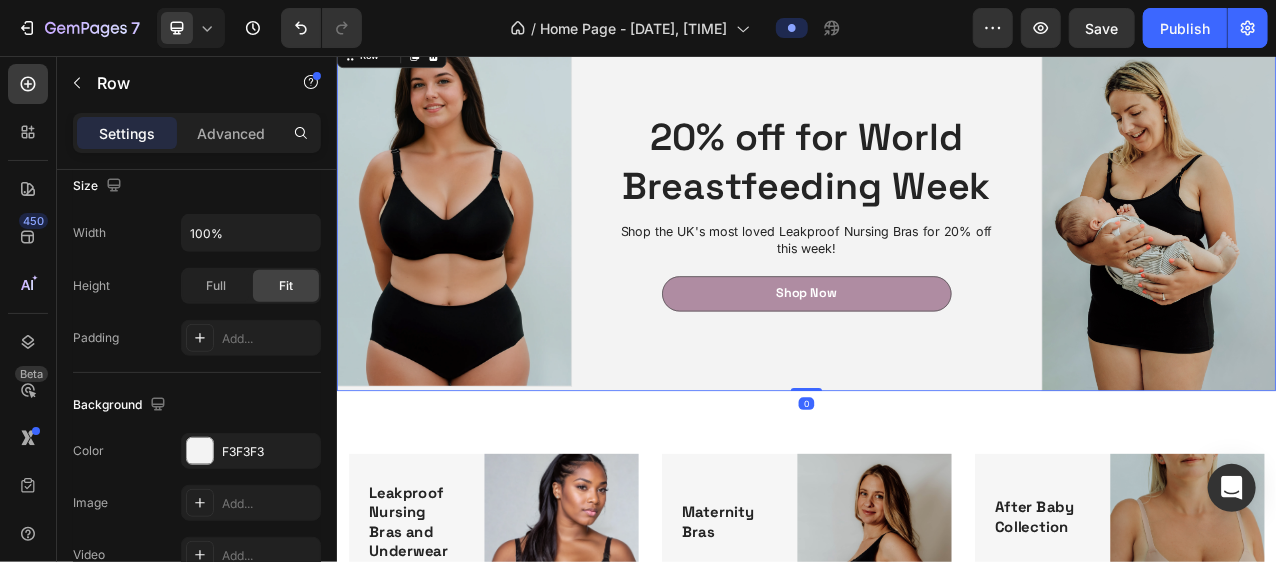scroll, scrollTop: 0, scrollLeft: 0, axis: both 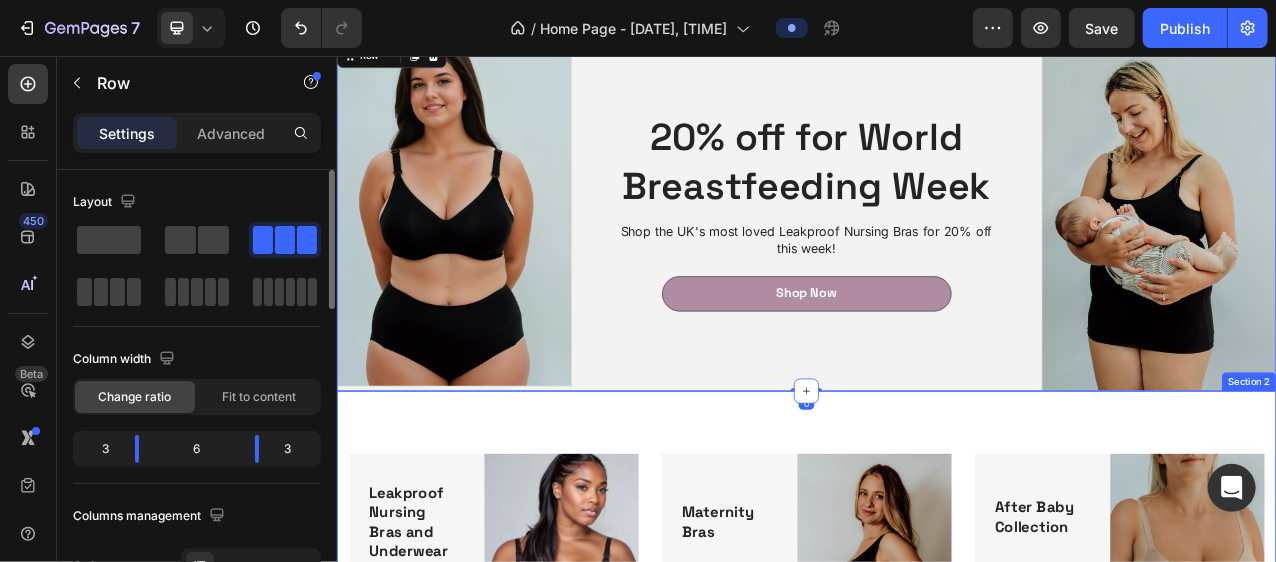 click on "Leakproof Nursing Bras and Underwear Heading Shop Now Button Row Image Row Maternity Bras Heading Shop Now Button Row Image Row After Baby  Collection Heading Shop Now Button Row Image Row Row Section 2" at bounding box center [936, 712] 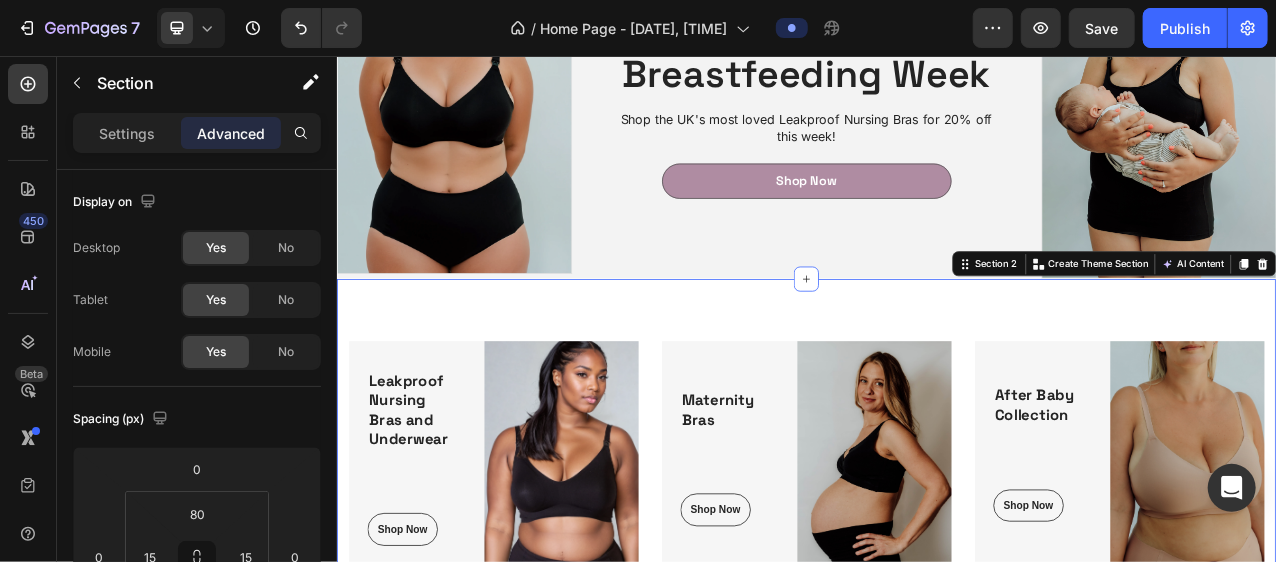 scroll, scrollTop: 254, scrollLeft: 0, axis: vertical 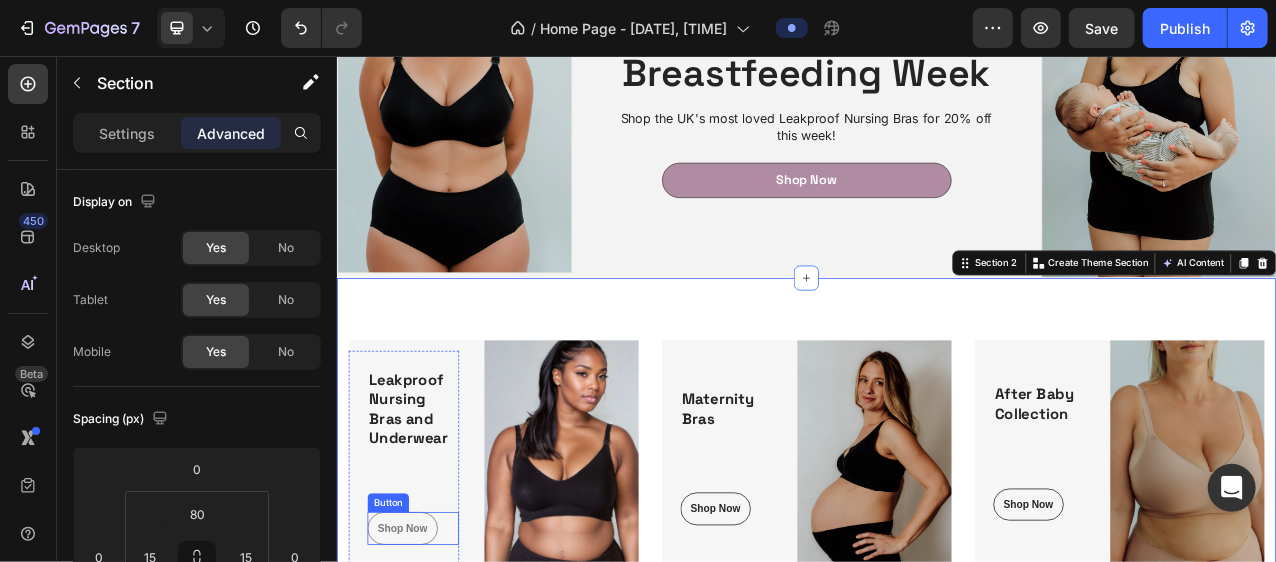 click on "Shop Now" at bounding box center (420, 659) 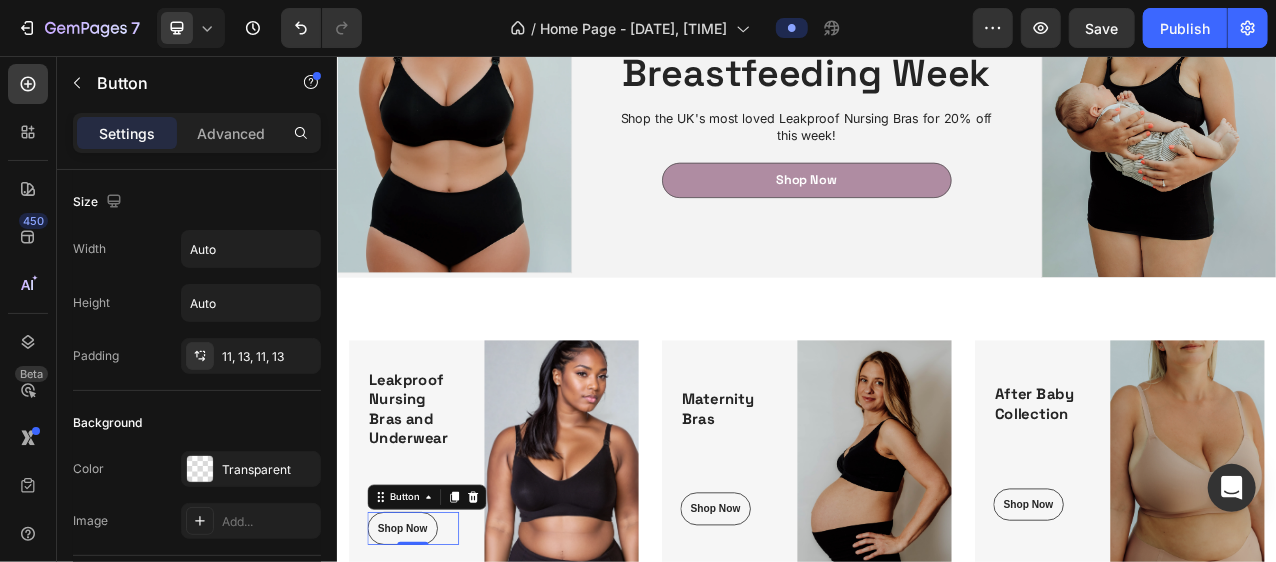 type 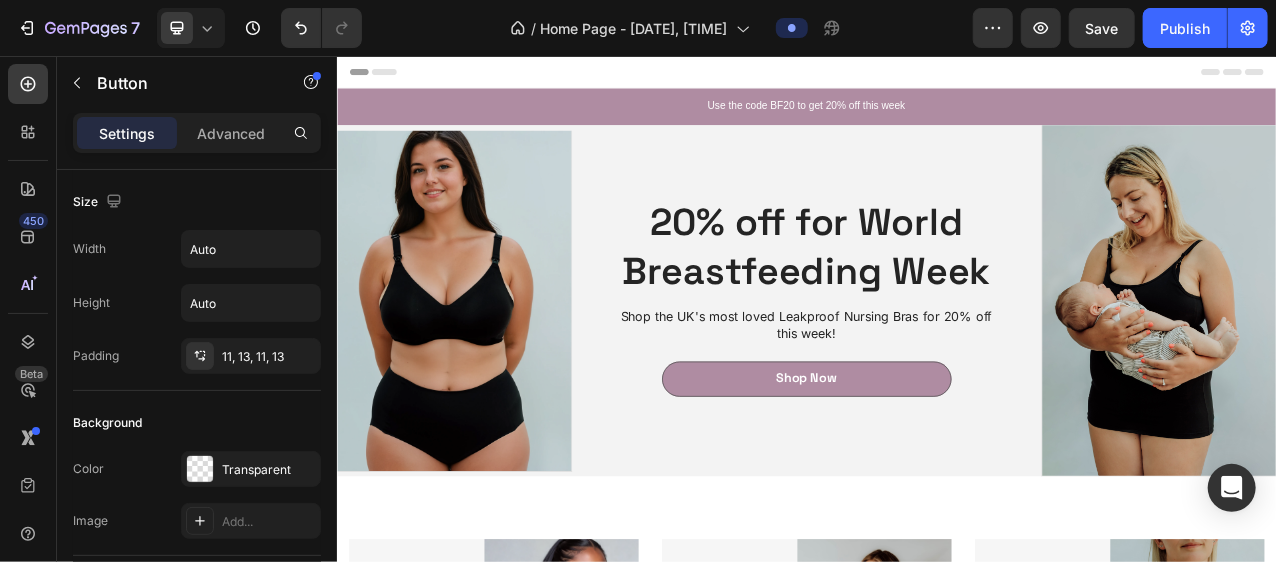 scroll, scrollTop: 0, scrollLeft: 0, axis: both 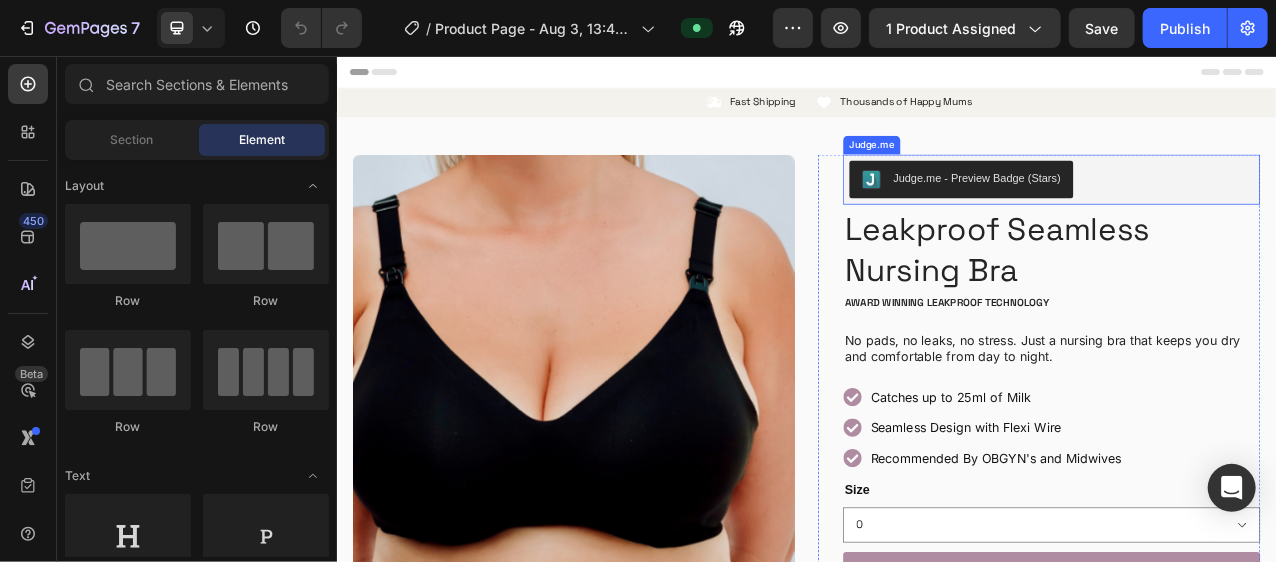 click on "Leakproof Seamless Nursing Bra" at bounding box center (1249, 304) 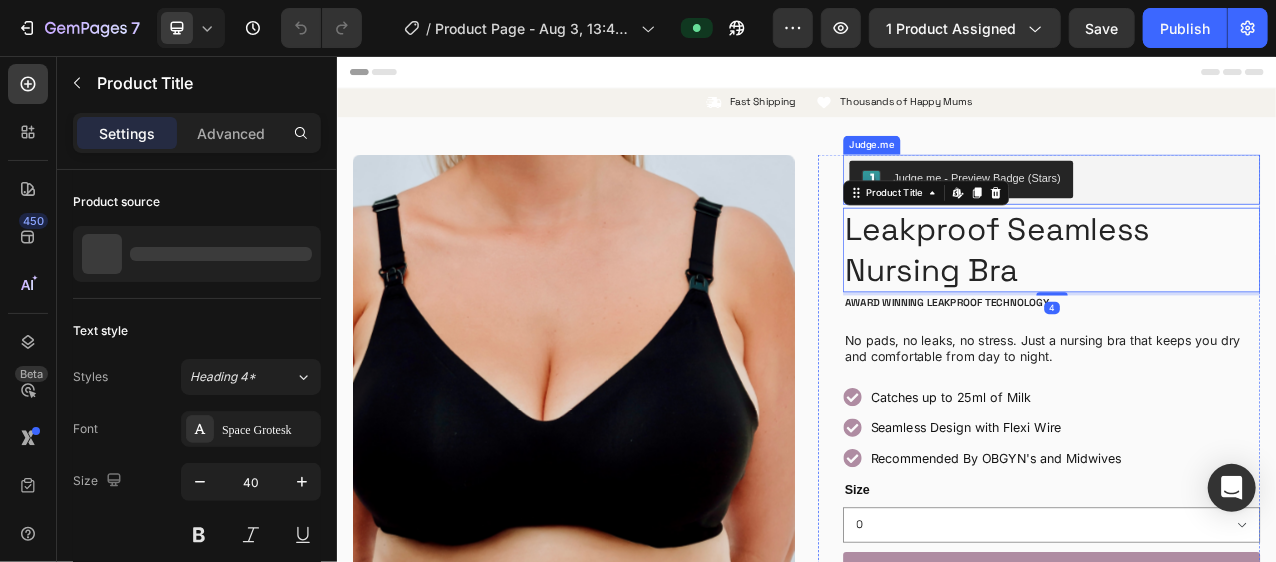 click on "Judge.me - Preview Badge (Stars)" at bounding box center [1249, 214] 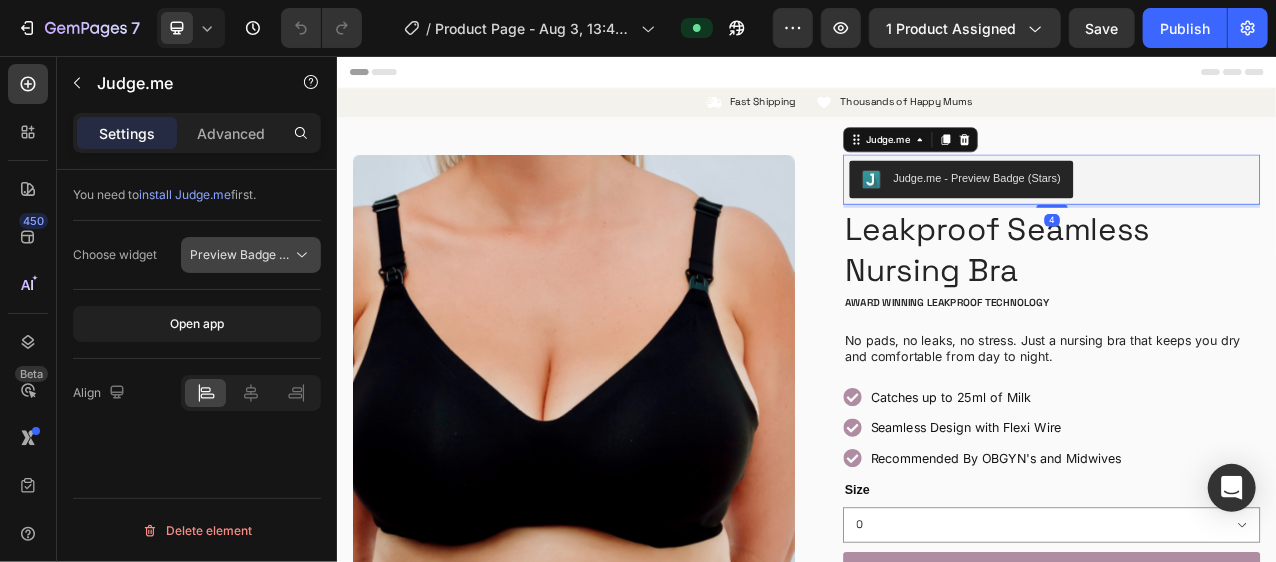 click on "Preview Badge (Stars)" at bounding box center [253, 254] 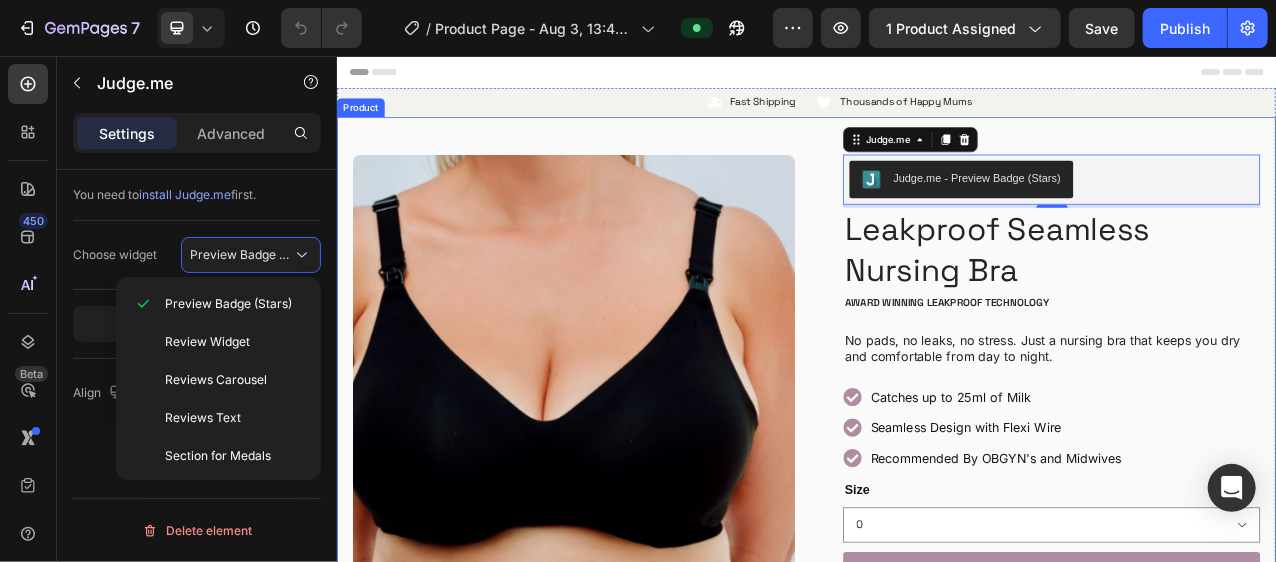 click on "Product Images Image Icon Icon Icon Icon Icon Icon List Coming to breastfeed my third child I have finally discovered Marbra. I got two and then quickly ordered two more. The only bra I can find (and I currently have three abandoned other brands lingering in my drawer) that is comfortable and is as easy as possible on cracked and extremely sensitive nipples. Text Block
Icon Chloe C. United Kingdom Text Block Row Row Row Judge.me - Preview Badge (Stars) Judge.me   4 Leakproof Seamless Nursing Bra Product Title Award winning Leakproof Technology Text Block No pads, no leaks, no stress. Just a nursing bra that keeps you dry and comfortable from day to night.  Text Block Catches up to 25ml of Milk Seamless Design with Flexi Wire Recommended By OBGYN's and Midwives Item List Size   0 1 2 3 Product Variants & Swatches Add to cart £39.00 Add to Cart
Icon Fast Shipping Text Block
Icon Row Perfect Fit Guarantee Text Block" at bounding box center (936, 932) 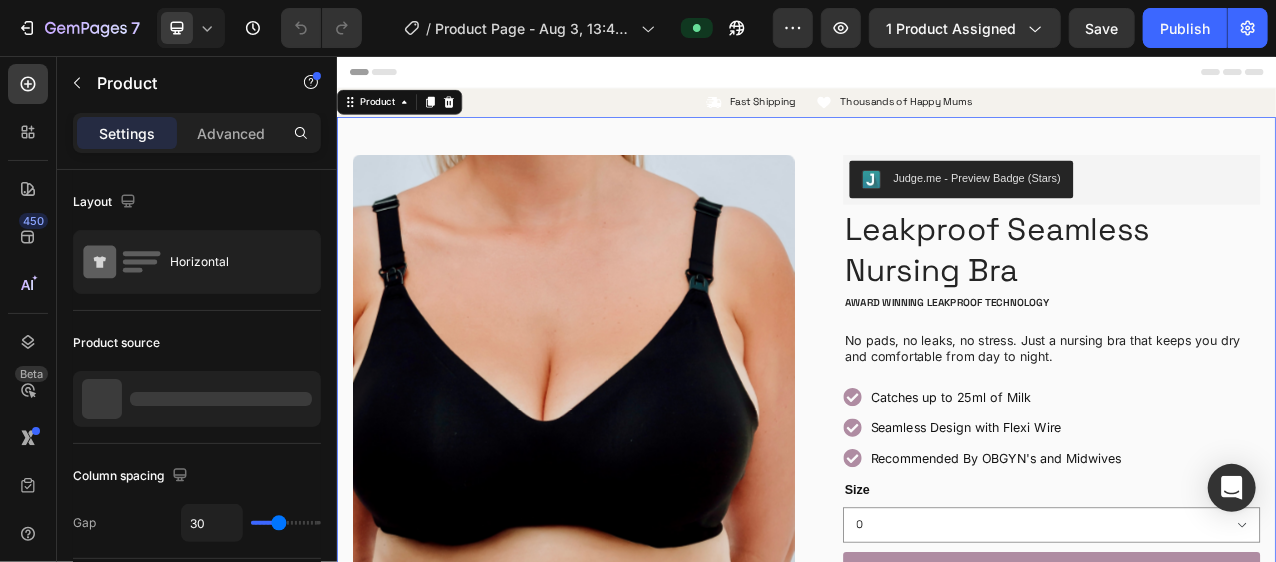 scroll, scrollTop: 36, scrollLeft: 0, axis: vertical 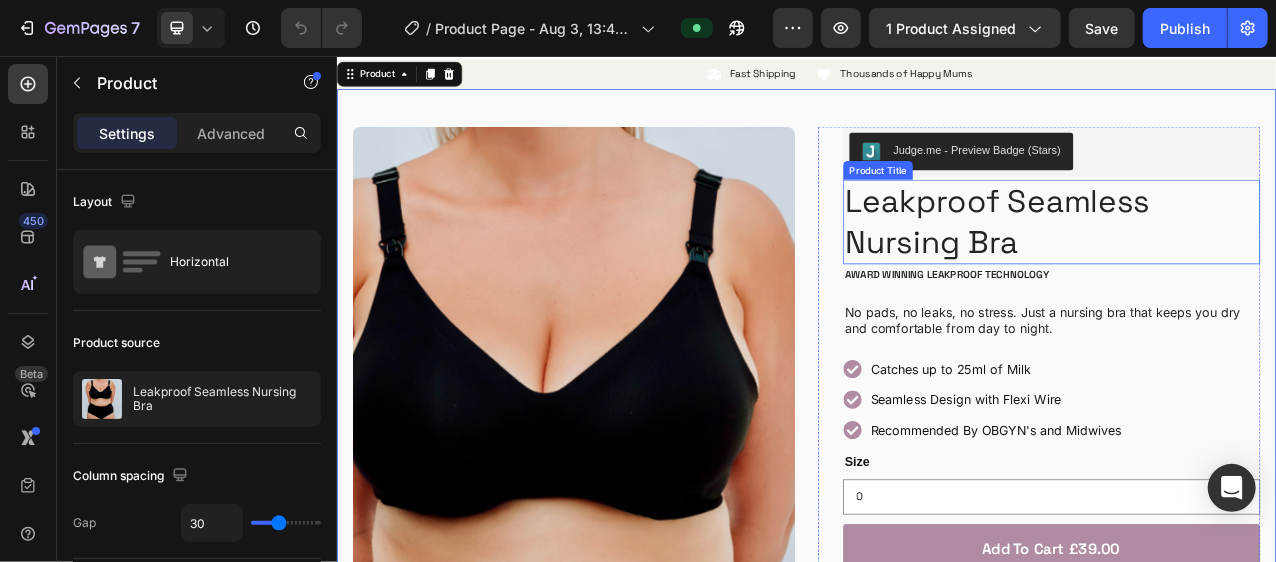 click on "Leakproof Seamless Nursing Bra" at bounding box center (1249, 268) 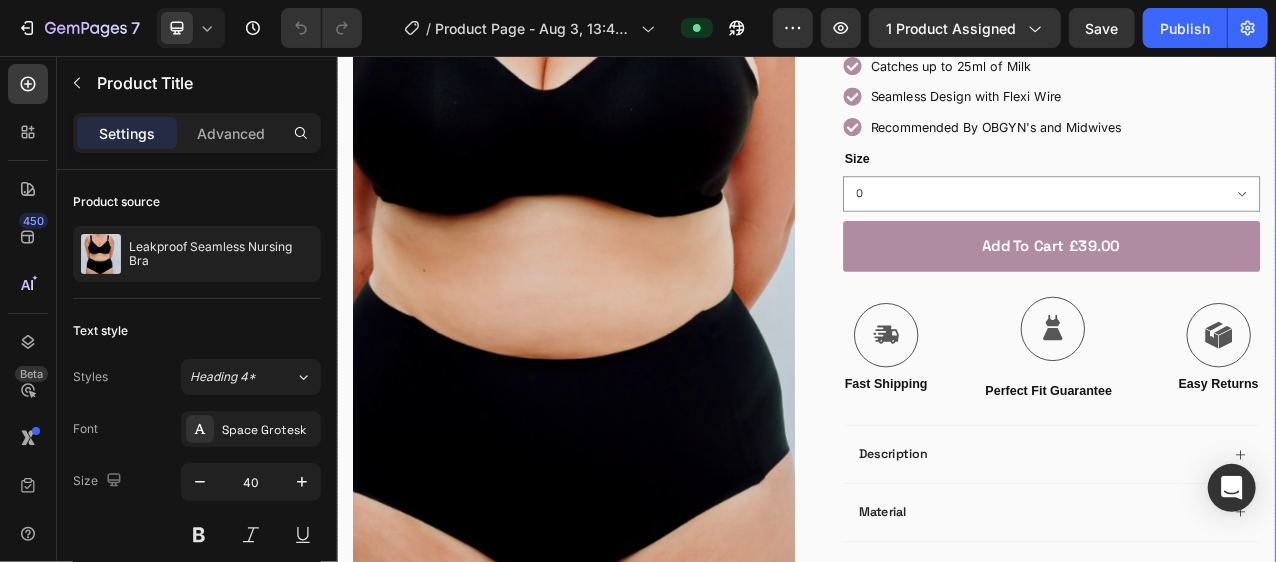 scroll, scrollTop: 509, scrollLeft: 0, axis: vertical 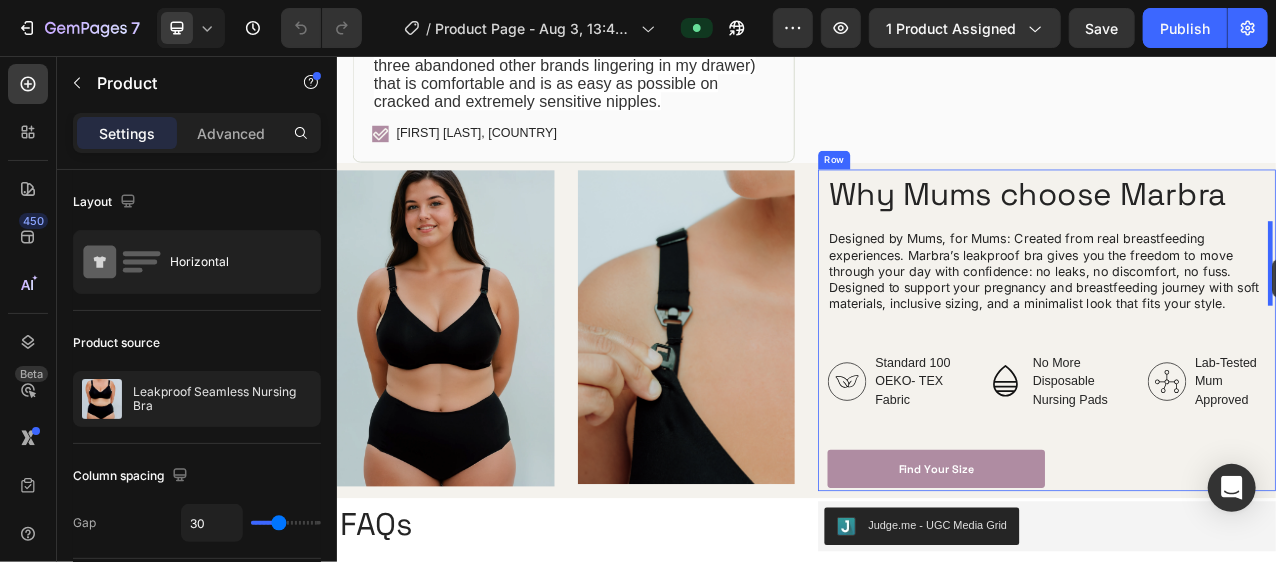 drag, startPoint x: 1530, startPoint y: 260, endPoint x: 1531, endPoint y: 316, distance: 56.008926 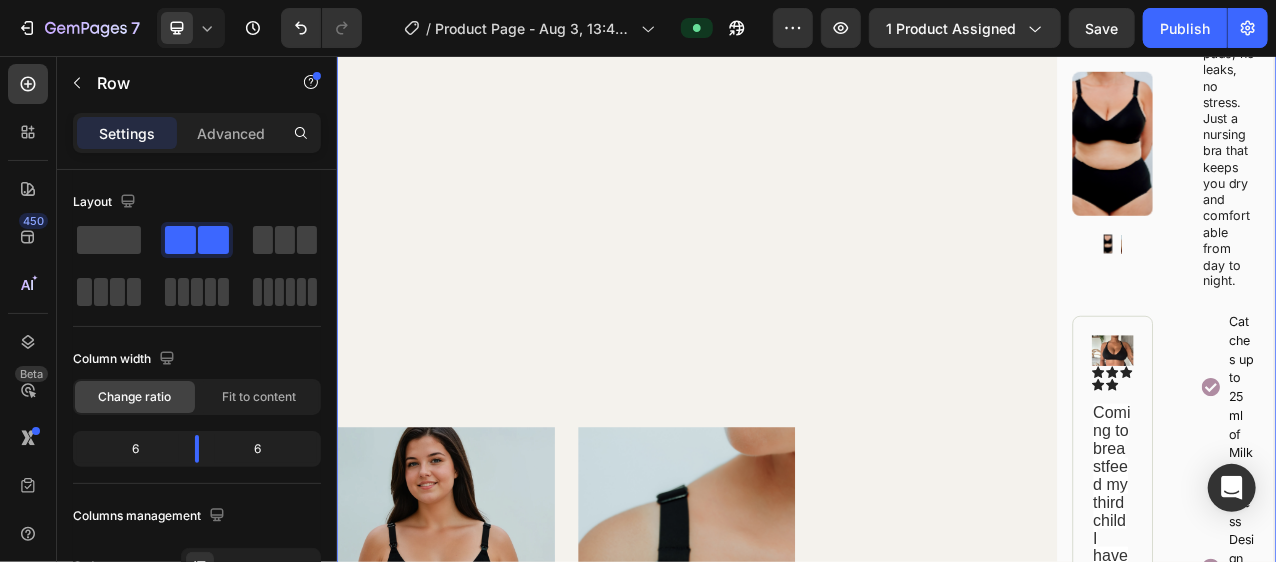 click on "Image Image Row" at bounding box center [628, 734] 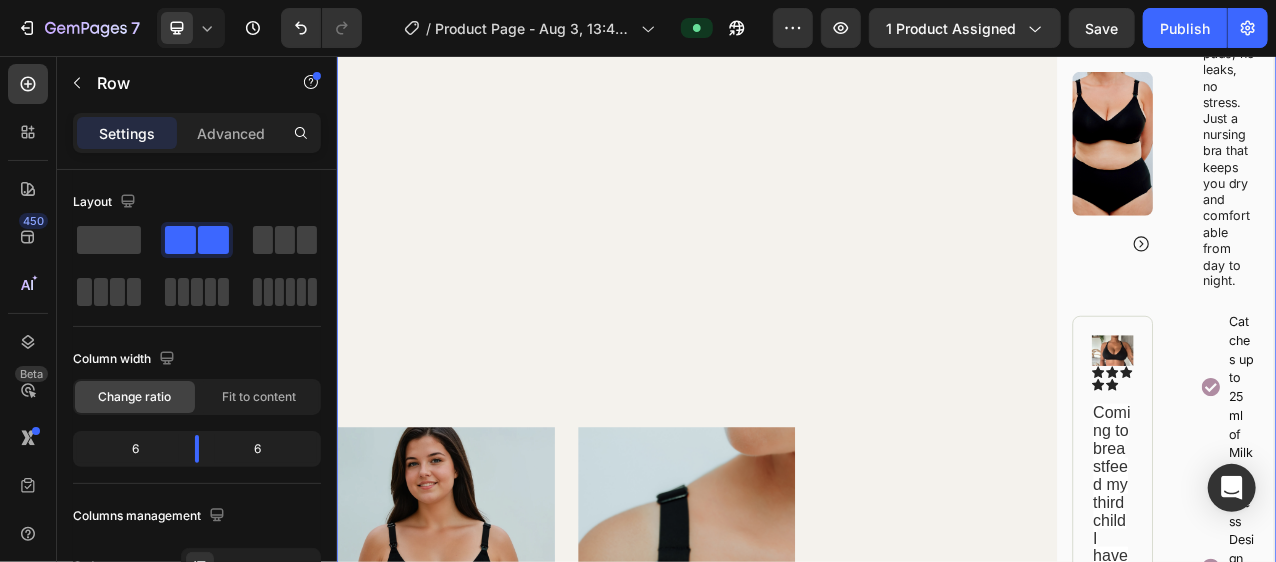 click on "Image Image Row" at bounding box center [628, 734] 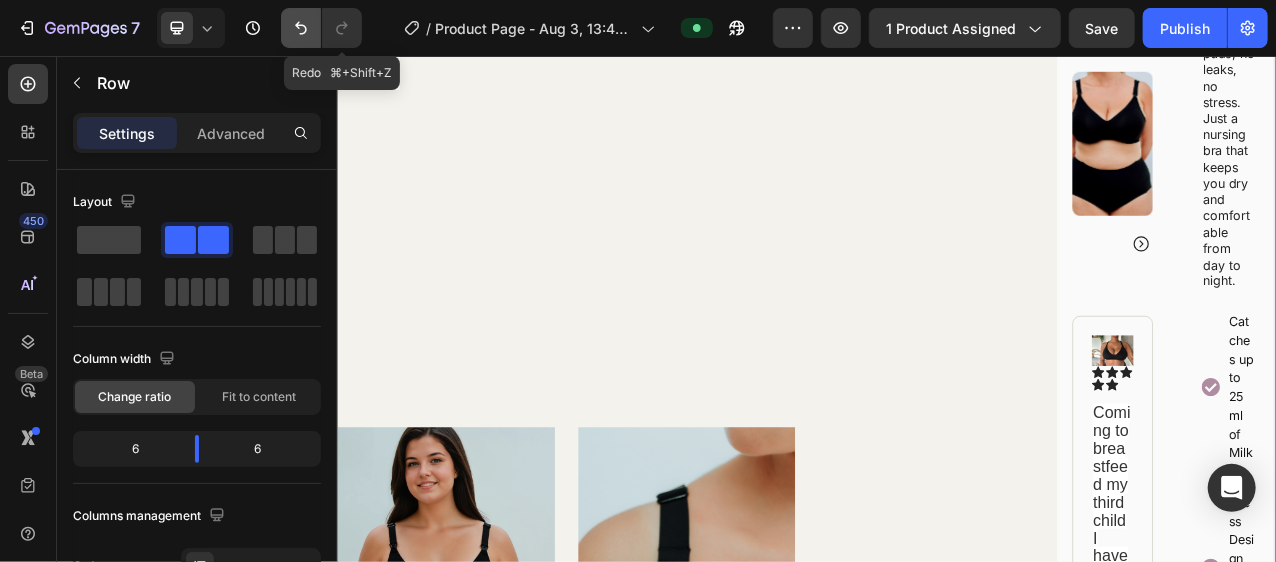 click 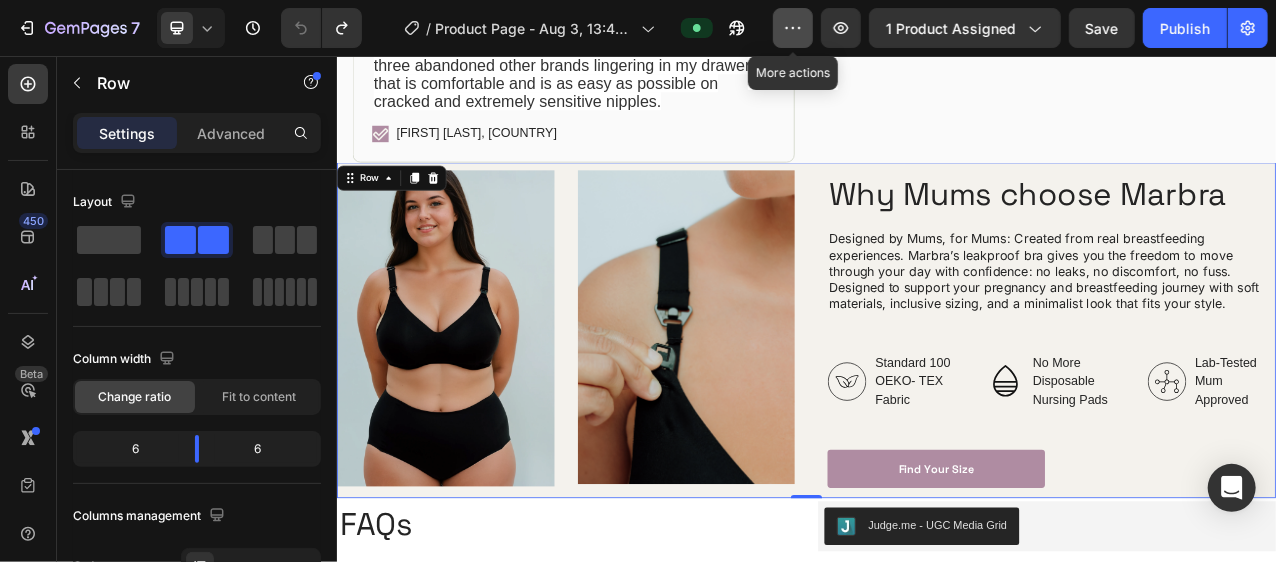 click 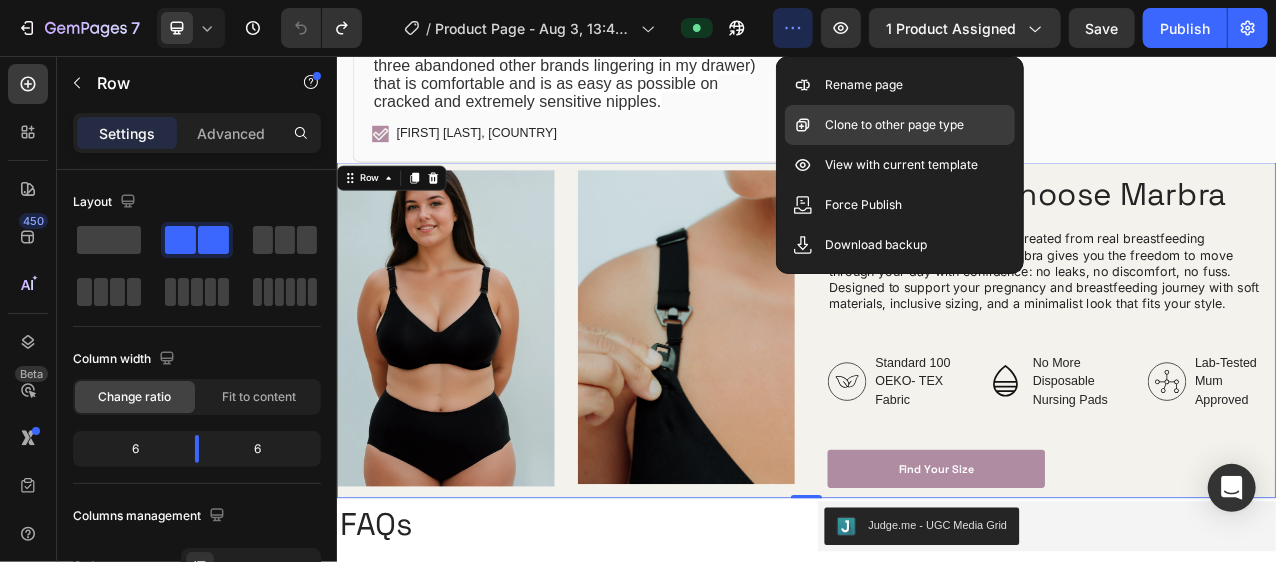 click on "Clone to other page type" 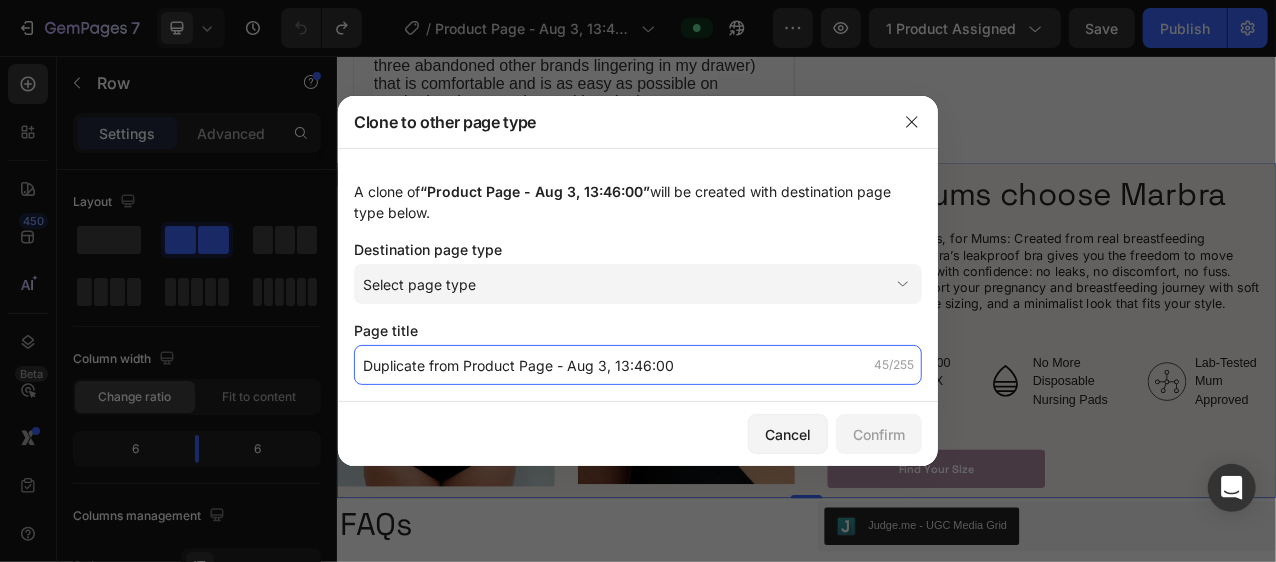 click on "Duplicate from Product Page - Aug 3, 13:46:00" 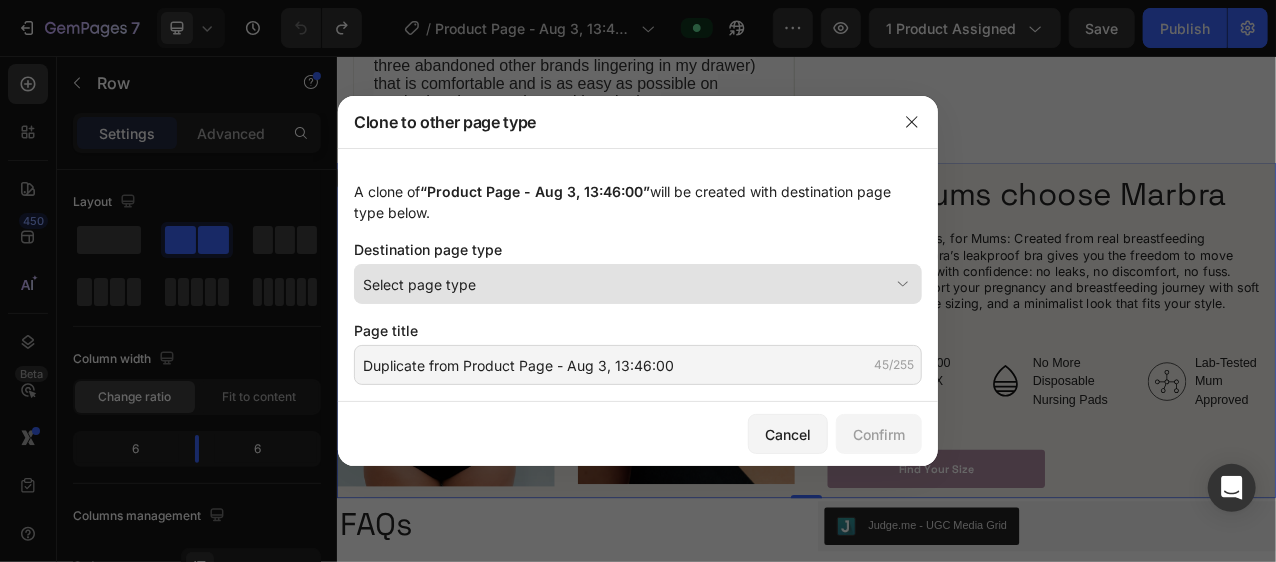 click on "Select page type" at bounding box center (638, 284) 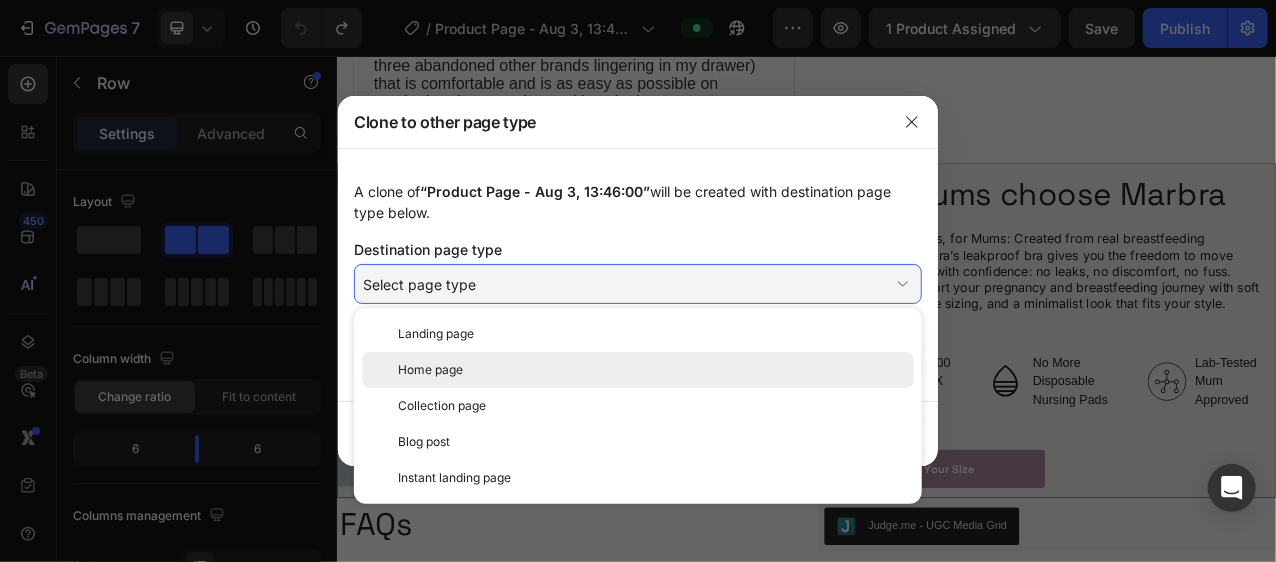 click on "Home page" at bounding box center (652, 370) 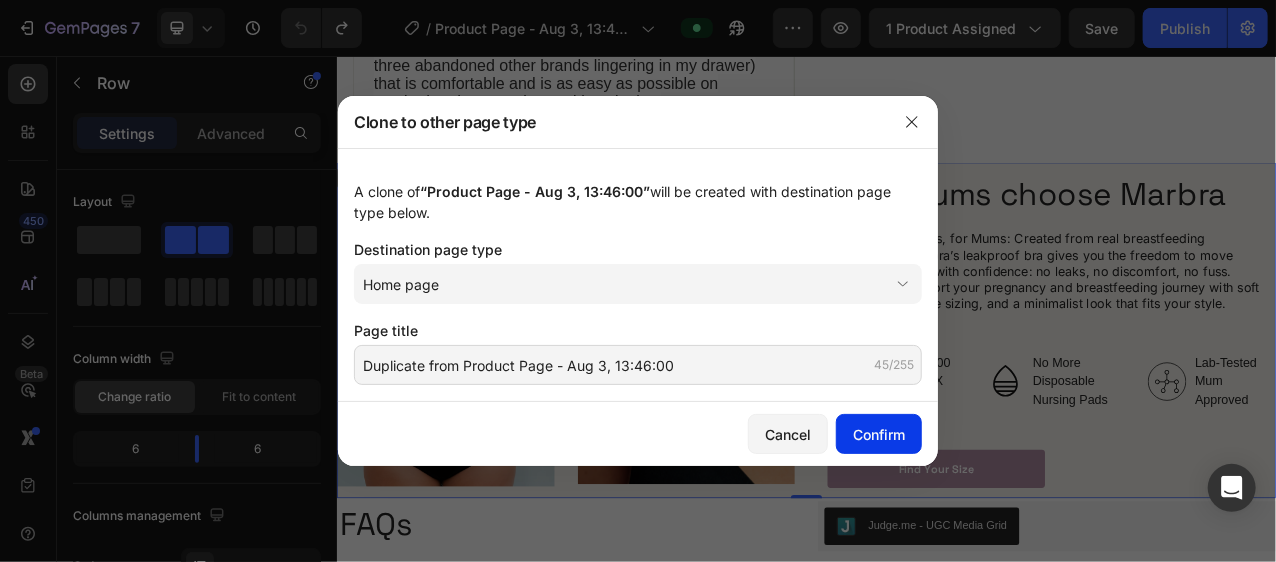 click on "Confirm" at bounding box center [879, 434] 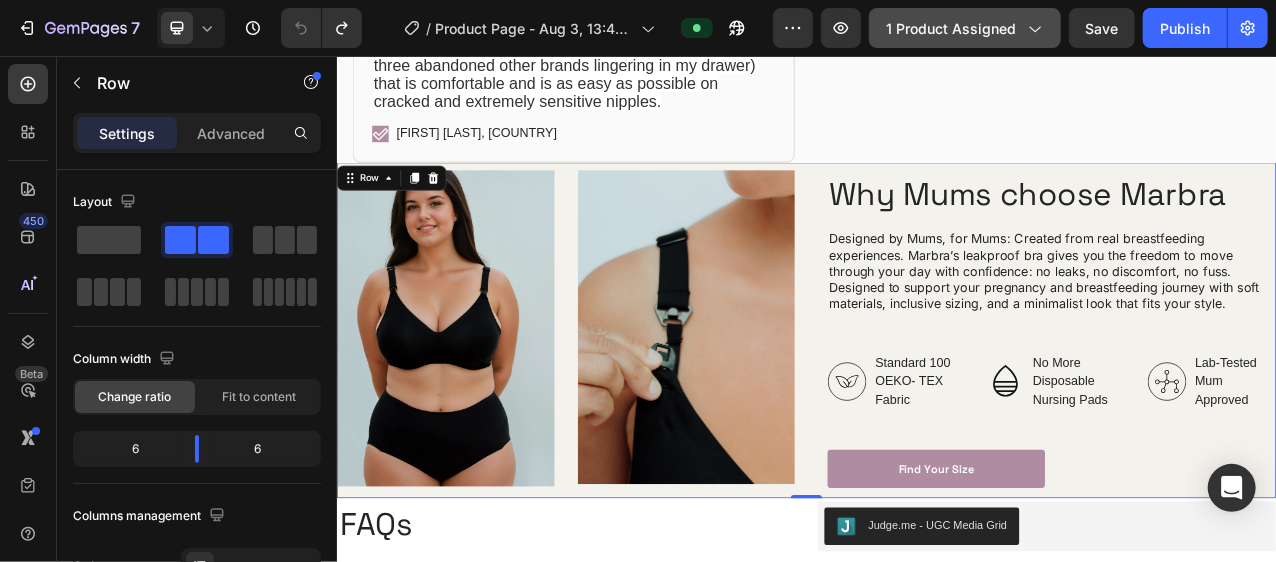 click on "1 product assigned" 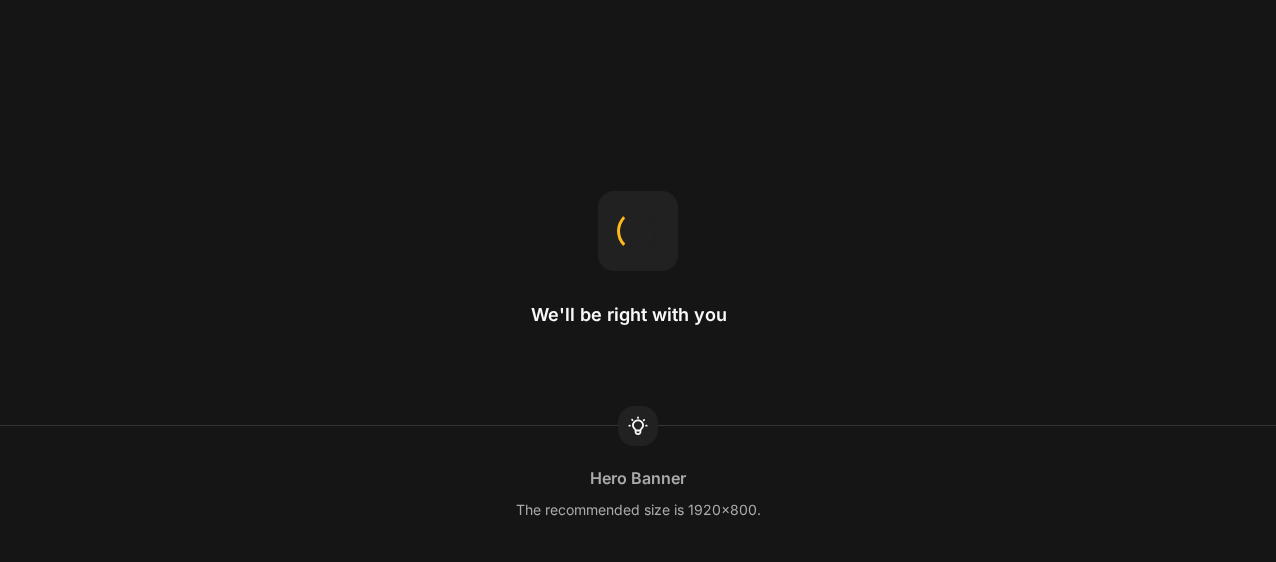 scroll, scrollTop: 0, scrollLeft: 0, axis: both 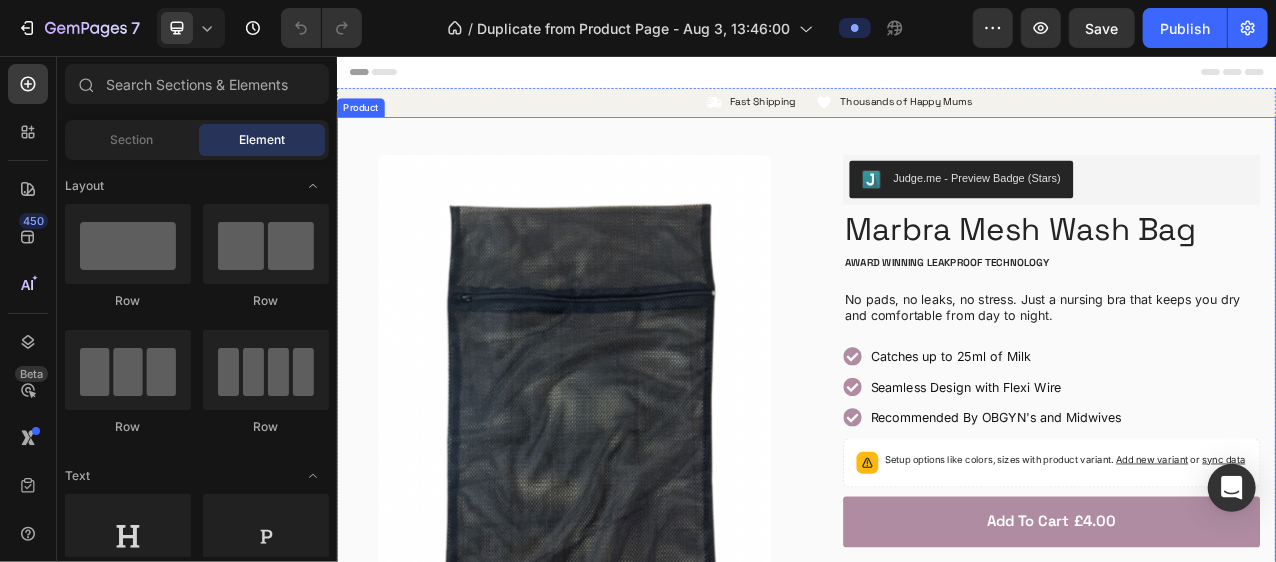 click on "Product Images Image Icon Icon Icon Icon Icon Icon List Coming to breastfeed my third child I have finally discovered Marbra. I got two and then quickly ordered two more. The only bra I can find (and I currently have three abandoned other brands lingering in my drawer) that is comfortable and is as easy as possible on cracked and extremely sensitive nipples. Text Block
Icon Chloe C. United Kingdom Text Block Row Row Row Judge.me - Preview Badge (Stars) Judge.me Marbra Mesh Wash Bag Product Title Award winning Leakproof Technology Text Block No pads, no leaks, no stress. Just a nursing bra that keeps you dry and comfortable from day to night.  Text Block Catches up to 25ml of Milk Seamless Design with Flexi Wire Recommended By OBGYN's and Midwives Item List Setup options like colors, sizes with product variant.       Add new variant   or   sync data Product Variants & Swatches Add to cart £4.00 Add to Cart
Icon Fast Shipping Text Block
Icon Row Perfect Fit Guarantee" at bounding box center [936, 710] 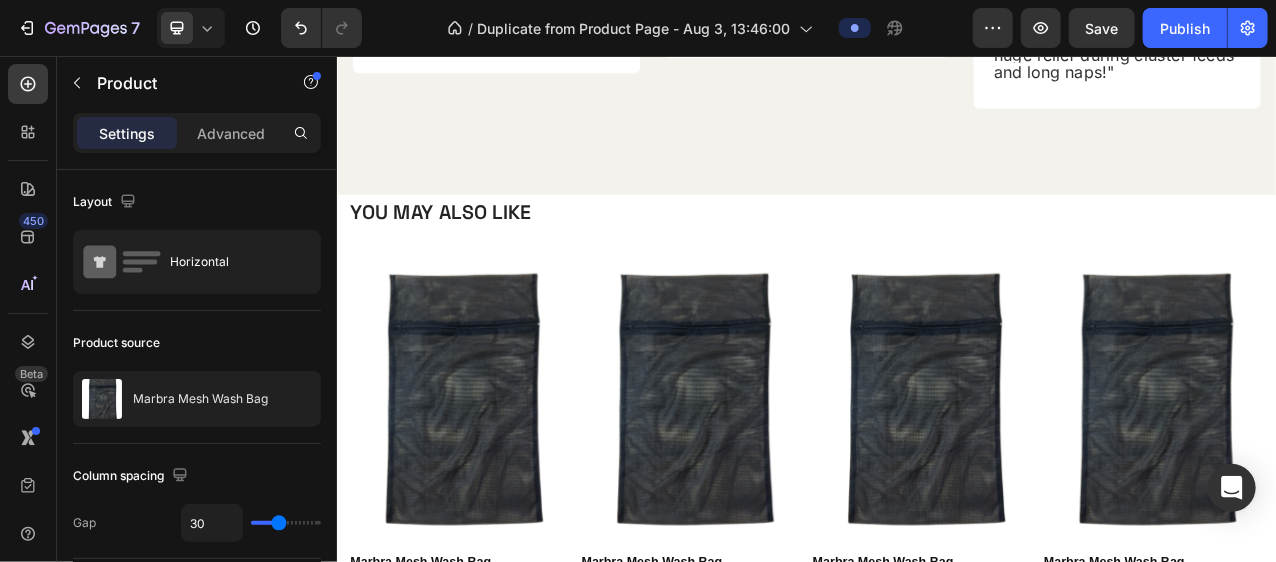 scroll, scrollTop: 3781, scrollLeft: 0, axis: vertical 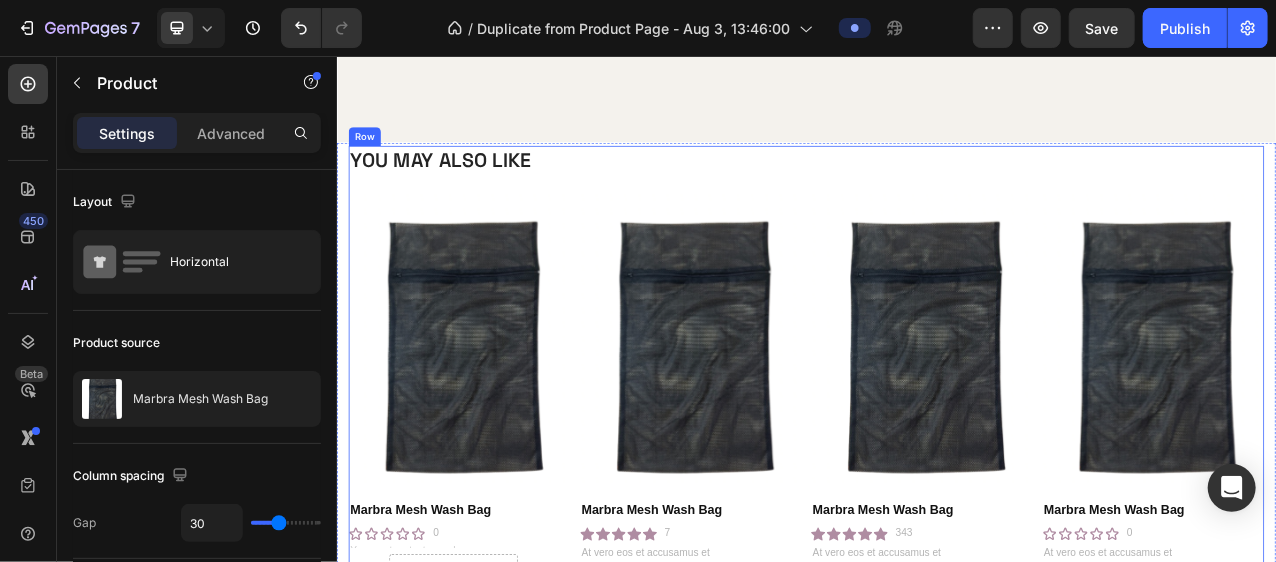 click on "YOU MAY ALSO LIKE Heading Product Images Marbra Mesh Wash Bag Product Title
Icon
Icon
Icon
Icon
Icon Icon List 0 Text Block Row Text Block £4.00 Product Price Product Price
Drop element here Row Product Product Images Marbra Mesh Wash Bag Product Title Icon Icon Icon Icon Icon Icon List 7 Text Block Row At vero eos et accusamus et  Text Block £4.00 Product Price Product Price No compare price Product Price Row Product Product Images Marbra Mesh Wash Bag Product Title Icon Icon Icon Icon Icon Icon List 343 Text Block Row At vero eos et accusamus et  Text Block £4.00 Product Price Product Price
Drop element here Row Product Product Images Marbra Mesh Wash Bag Product Title
Icon
Icon
Icon
Icon
Icon Icon List 0 Text Block Row At vero eos et accusamus et  Text Block £4.00 Product Price Product Price
Row" at bounding box center (936, 477) 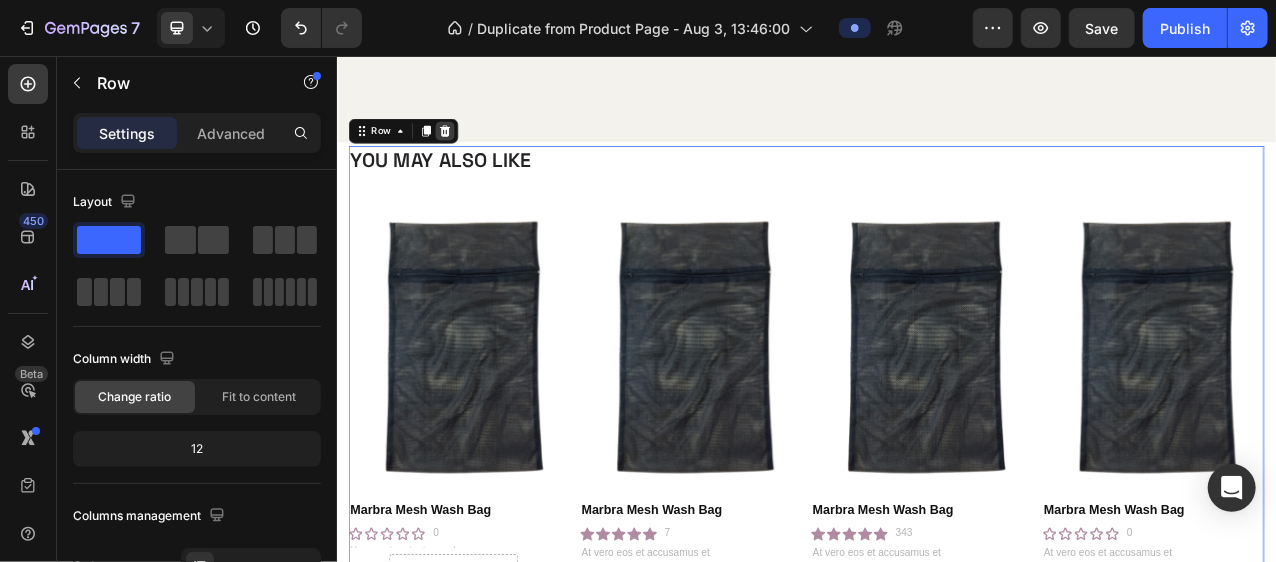 click at bounding box center (474, 151) 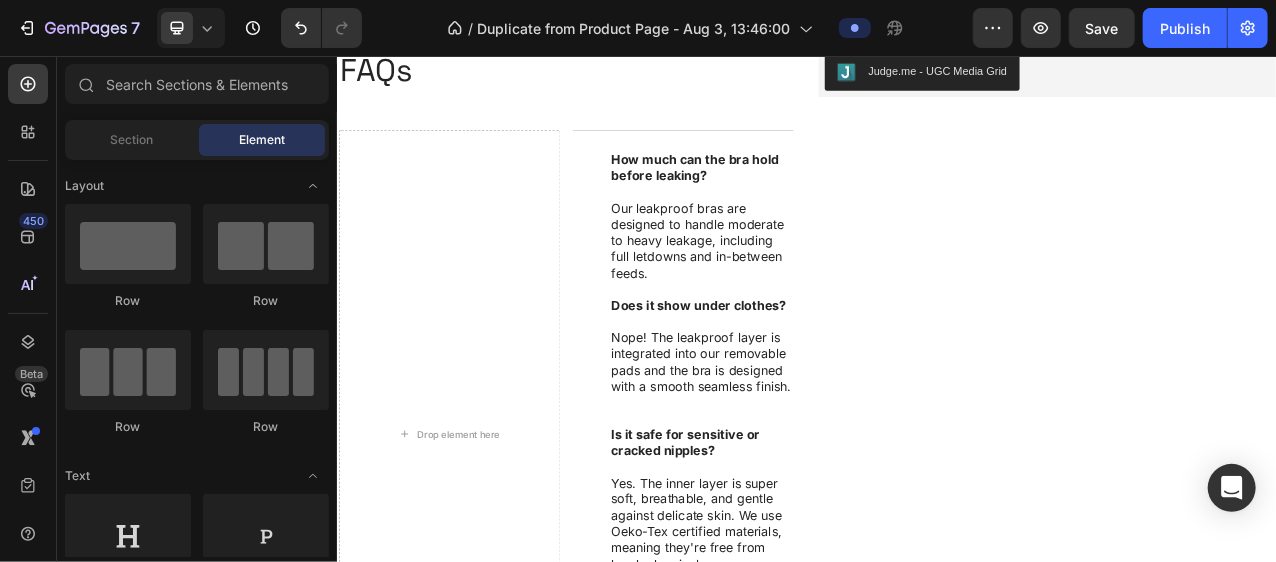 scroll, scrollTop: 1559, scrollLeft: 0, axis: vertical 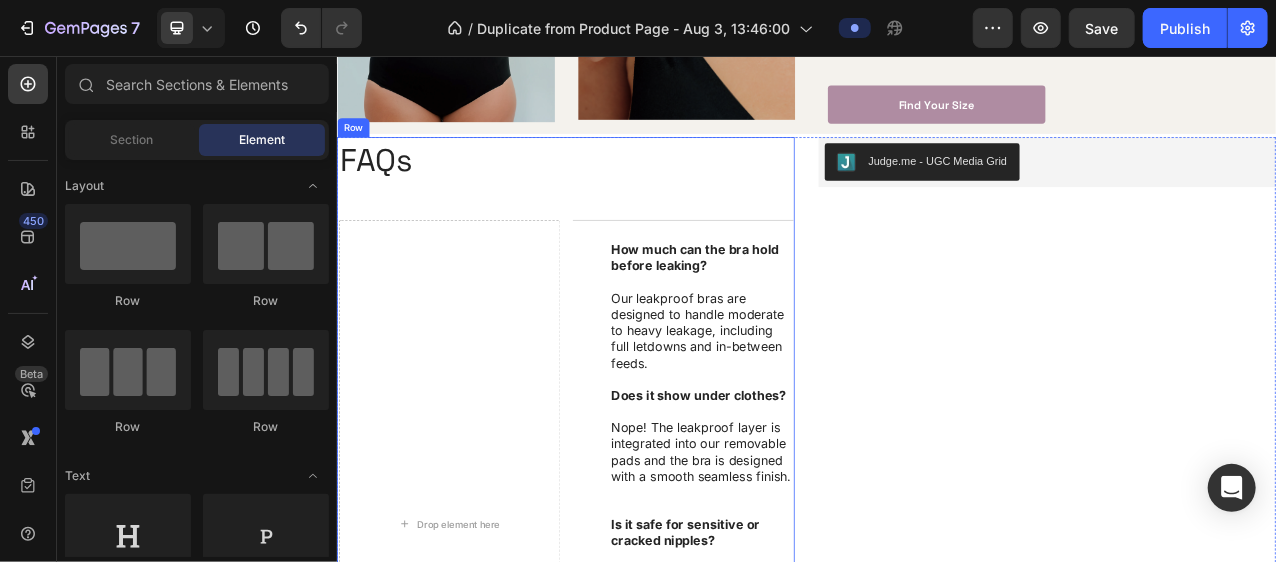 click on "FAQs Heading FAQs Heading
Drop element here Text Block How much can the bra hold before leaking?   Our leakproof bras are designed to handle moderate to heavy leakage, including full letdowns and in-between feeds.    Does it show under clothes?  Text Block Nope! The leakproof layer is integrated into our removable pads and the bra is designed with a smooth seamless finish.    Text Block Is it safe for sensitive or cracked nipples? Text Block Yes. The inner layer is super soft, breathable, and gentle against delicate skin. We use Oeko-Tex certified materials, meaning they're free from harsh chemicals.   Text Block Can I wear this bra during pregnancy too? Text Block Definitely, it's stretchy, wirefree and made to support you from pregnancy to postpartum and beyond.  Text Block Row Row Buy It Now Button" at bounding box center [628, 626] 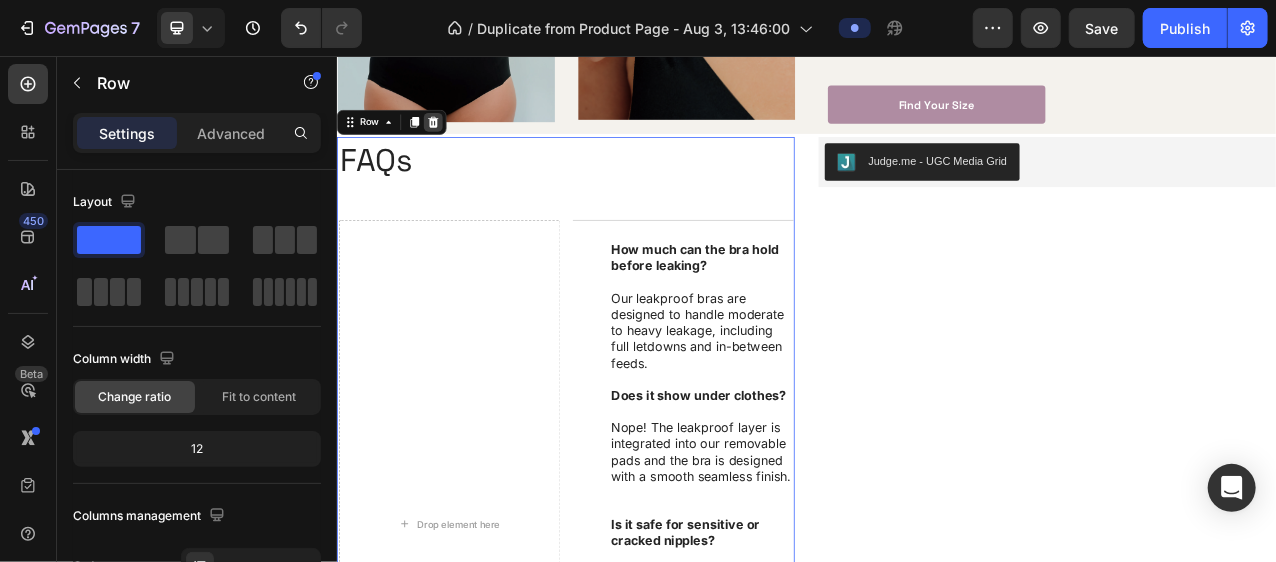 click 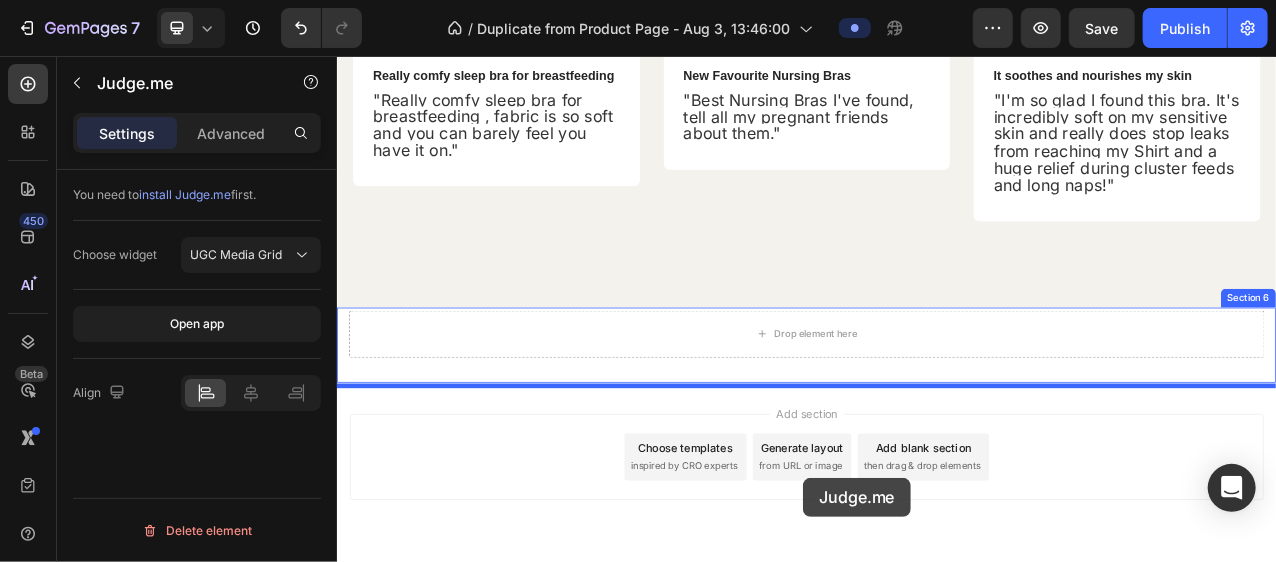 scroll, scrollTop: 2741, scrollLeft: 0, axis: vertical 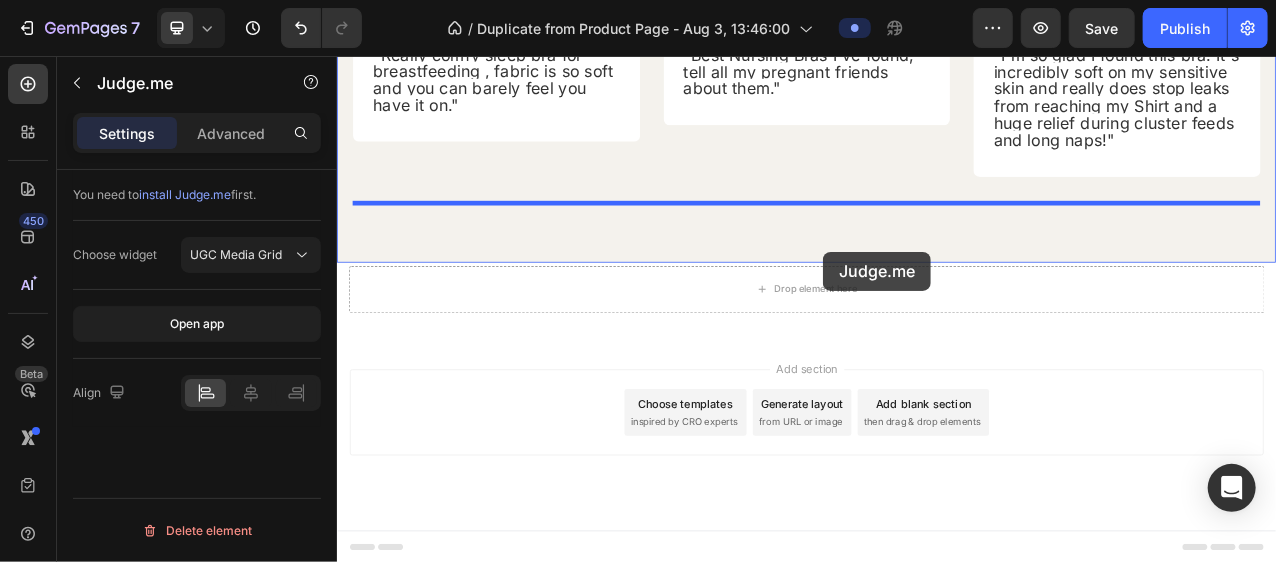 drag, startPoint x: 1380, startPoint y: 192, endPoint x: 957, endPoint y: 306, distance: 438.09247 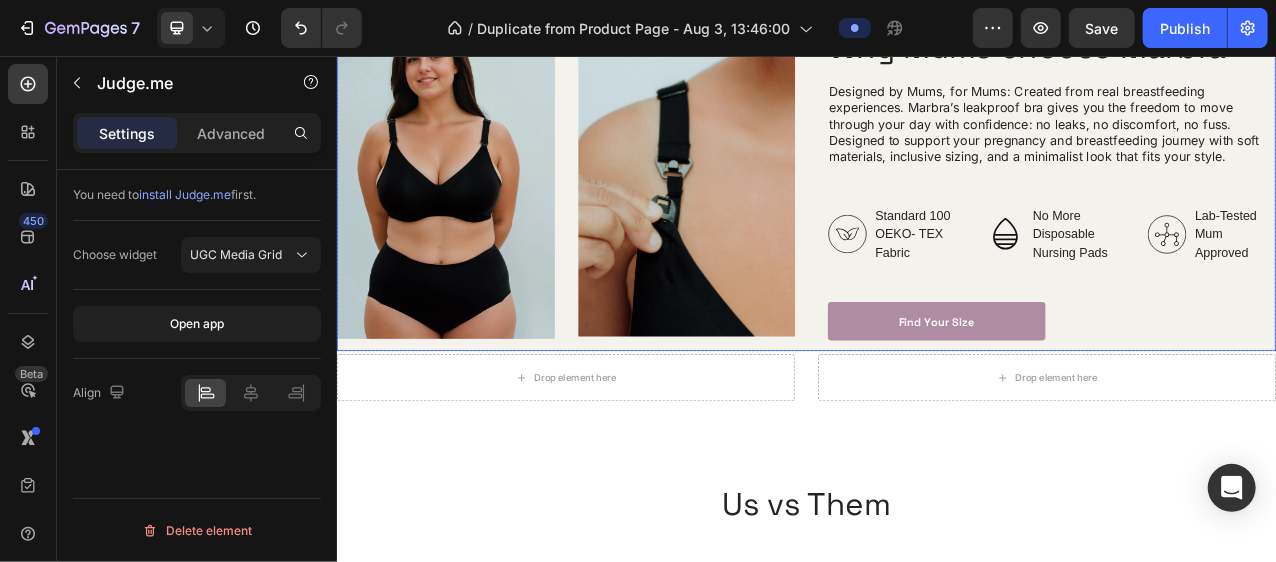 scroll, scrollTop: 1286, scrollLeft: 0, axis: vertical 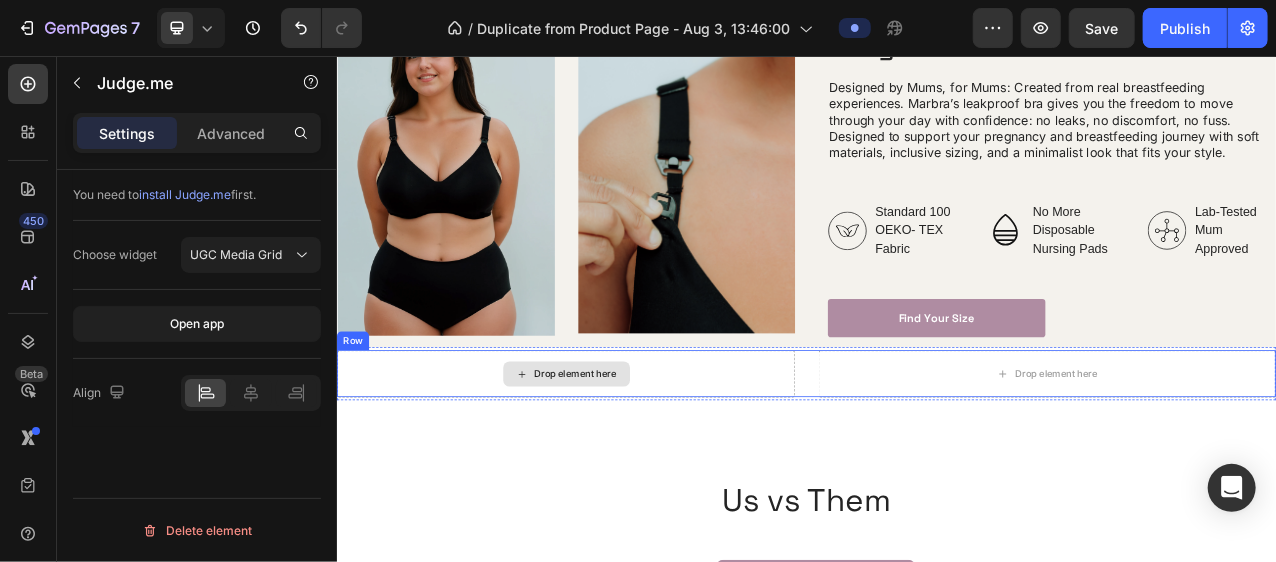 click on "Drop element here" at bounding box center (628, 462) 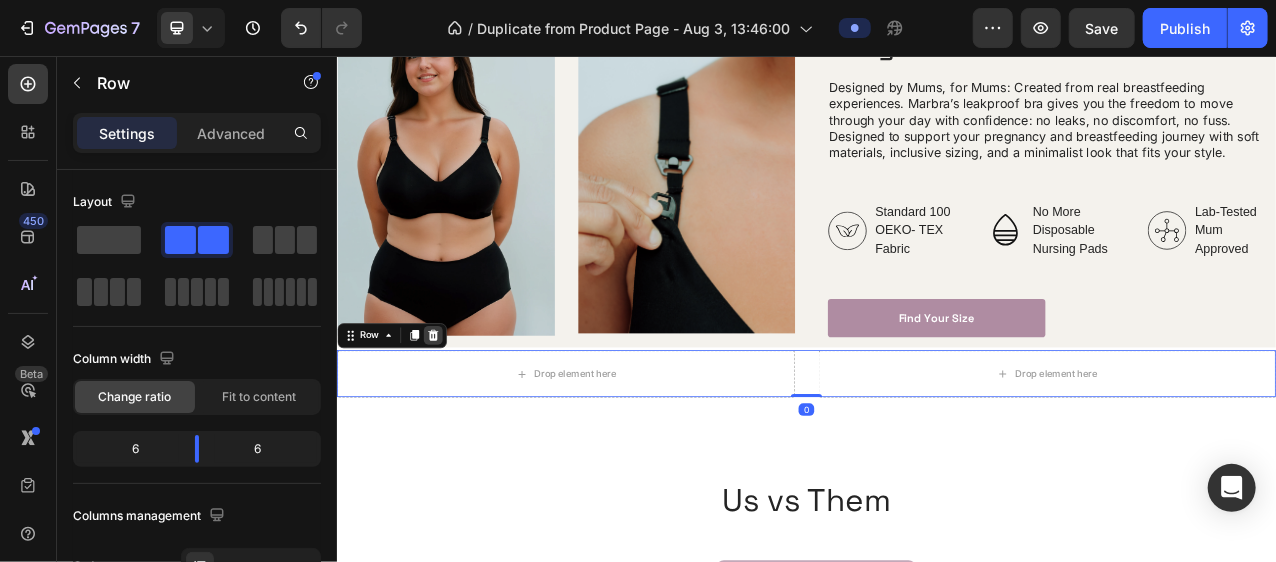 click 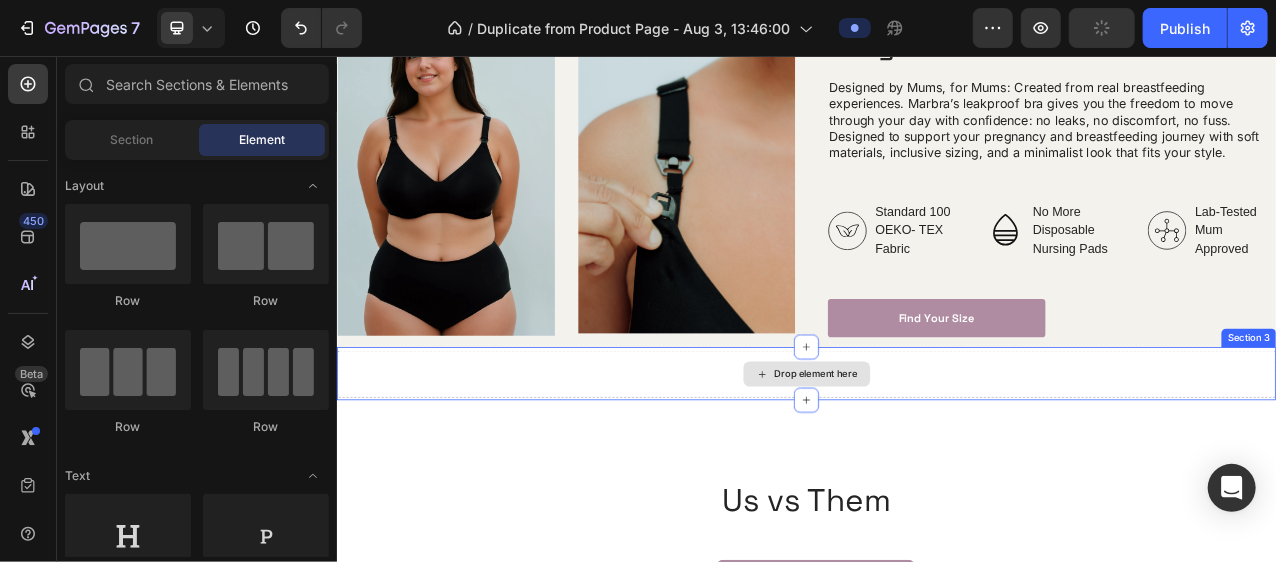 click on "Drop element here" at bounding box center [936, 462] 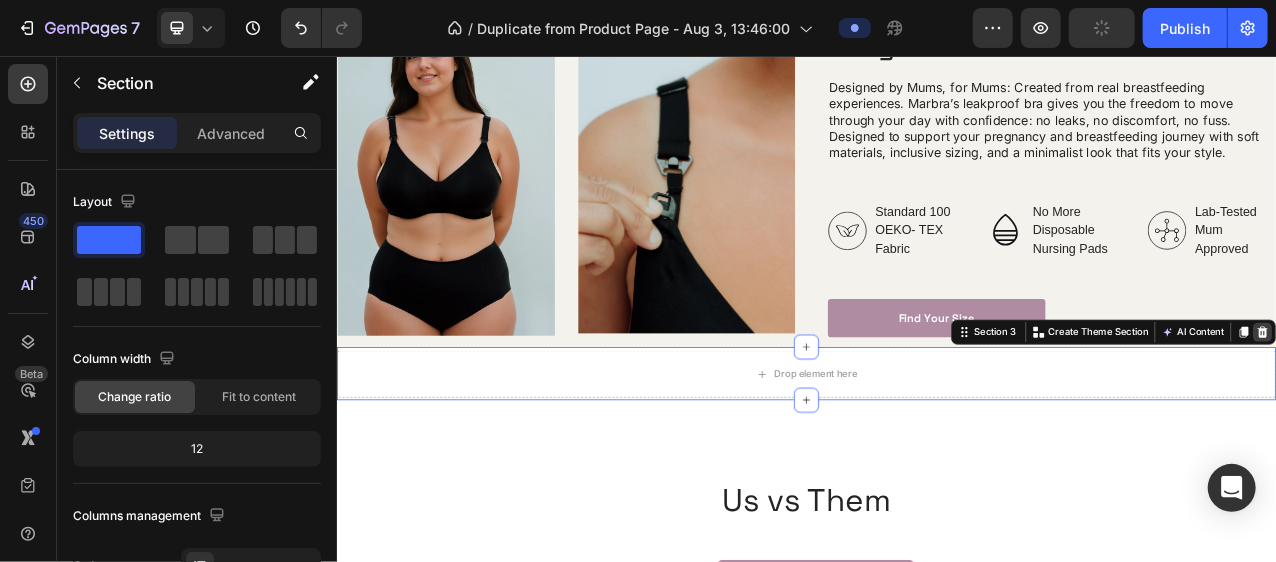 click 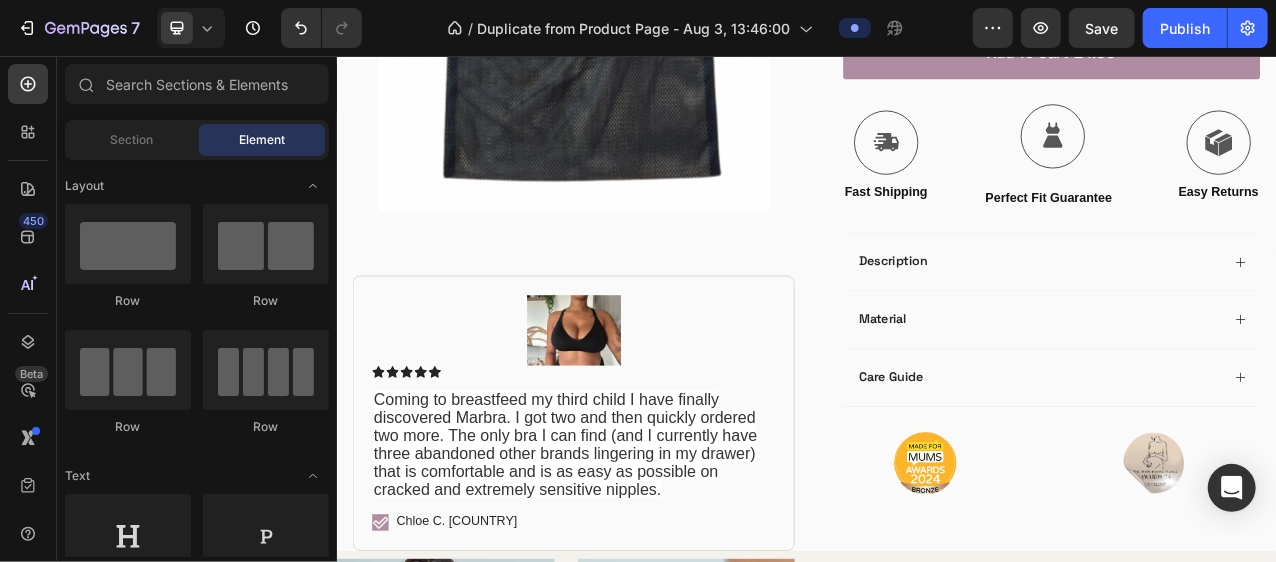 scroll, scrollTop: 595, scrollLeft: 0, axis: vertical 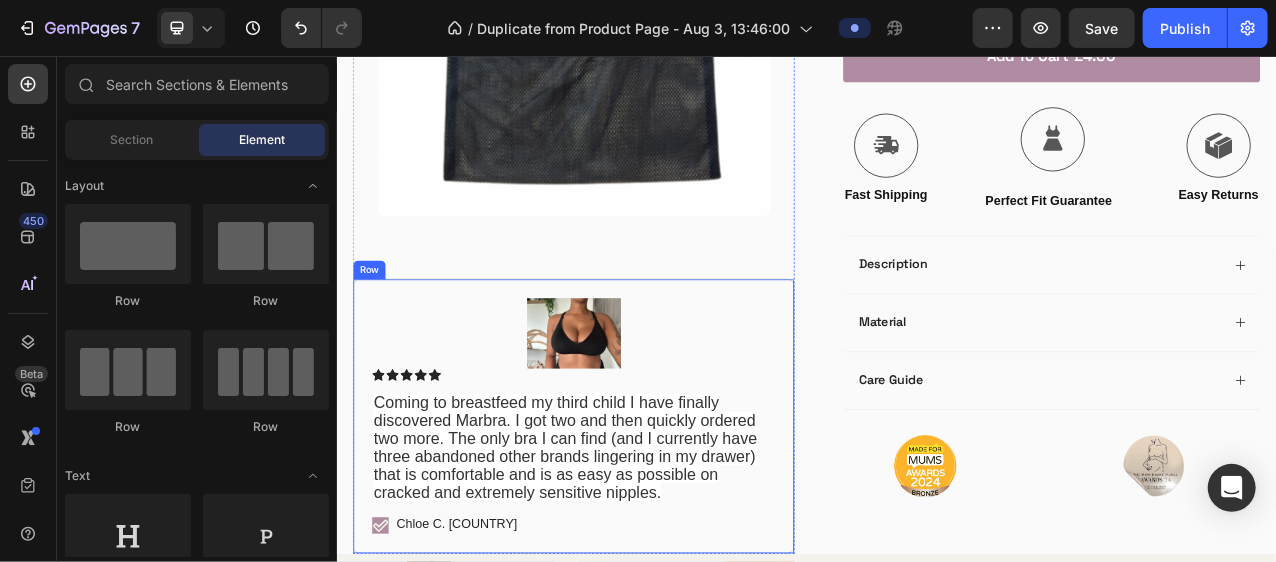 click on "Image Icon Icon Icon Icon Icon Icon List Coming to breastfeed my third child I have finally discovered Marbra. I got two and then quickly ordered two more. The only bra I can find (and I currently have three abandoned other brands lingering in my drawer) that is comfortable and is as easy as possible on cracked and extremely sensitive nipples. Text Block
Icon Chloe C. United Kingdom Text Block Row Row" at bounding box center [638, 516] 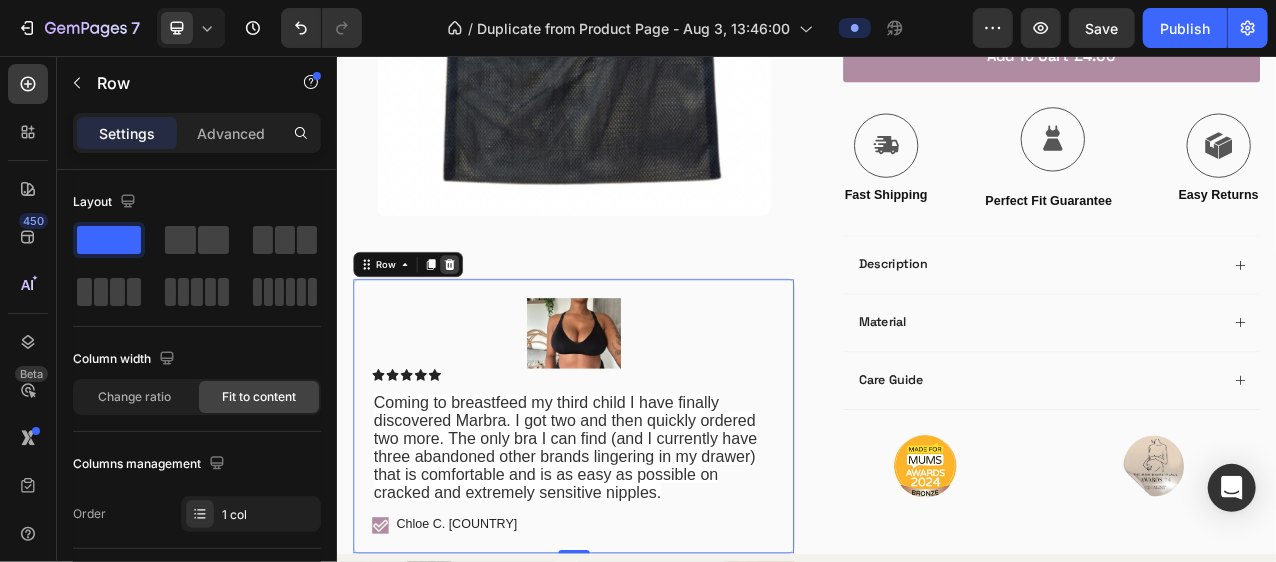click at bounding box center (480, 322) 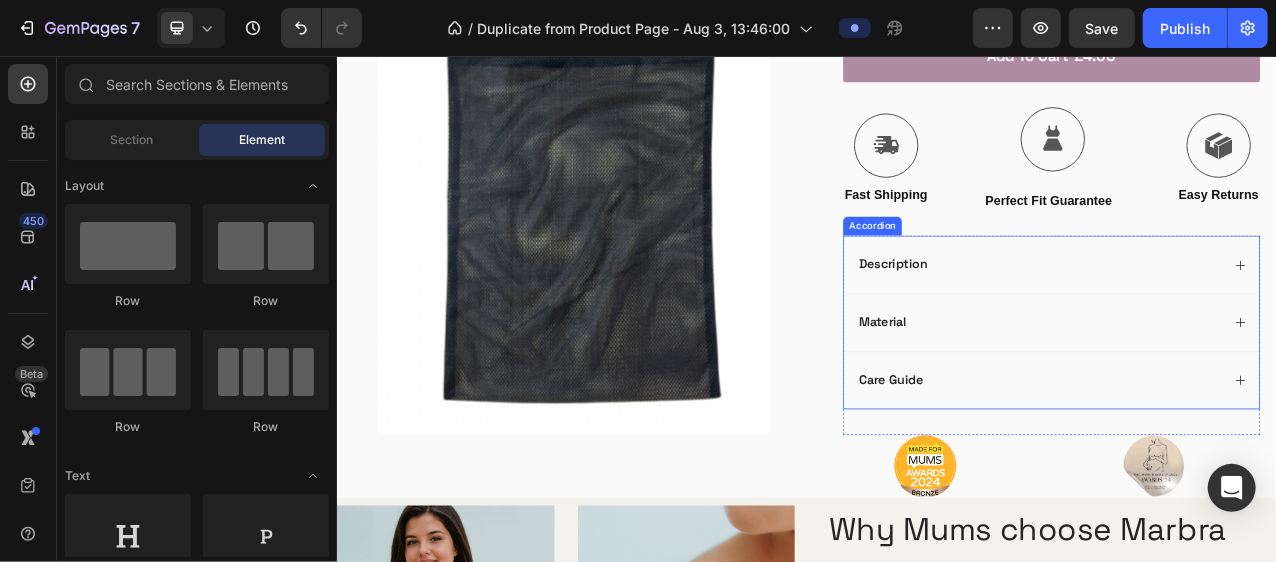 click on "Material" at bounding box center (1233, 396) 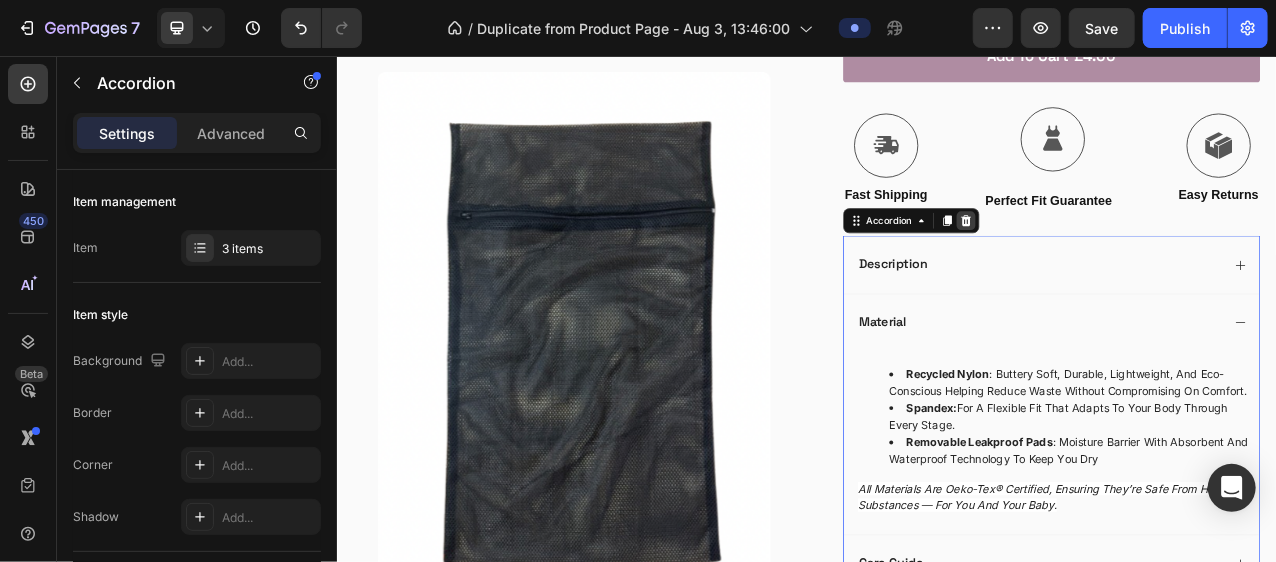 click 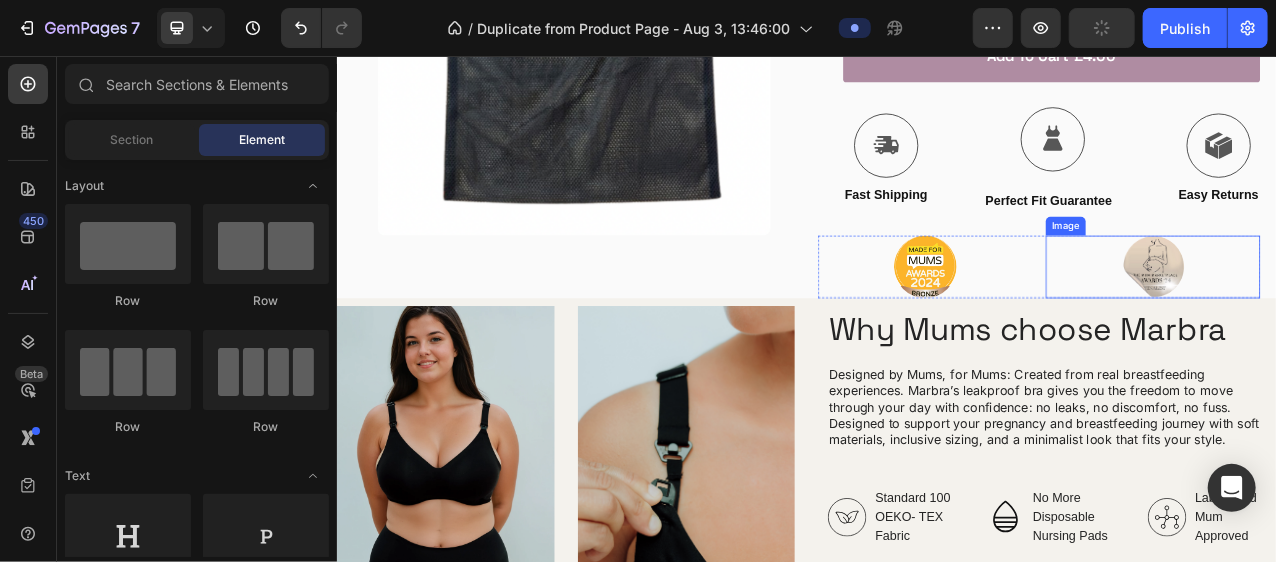 click at bounding box center [1379, 325] 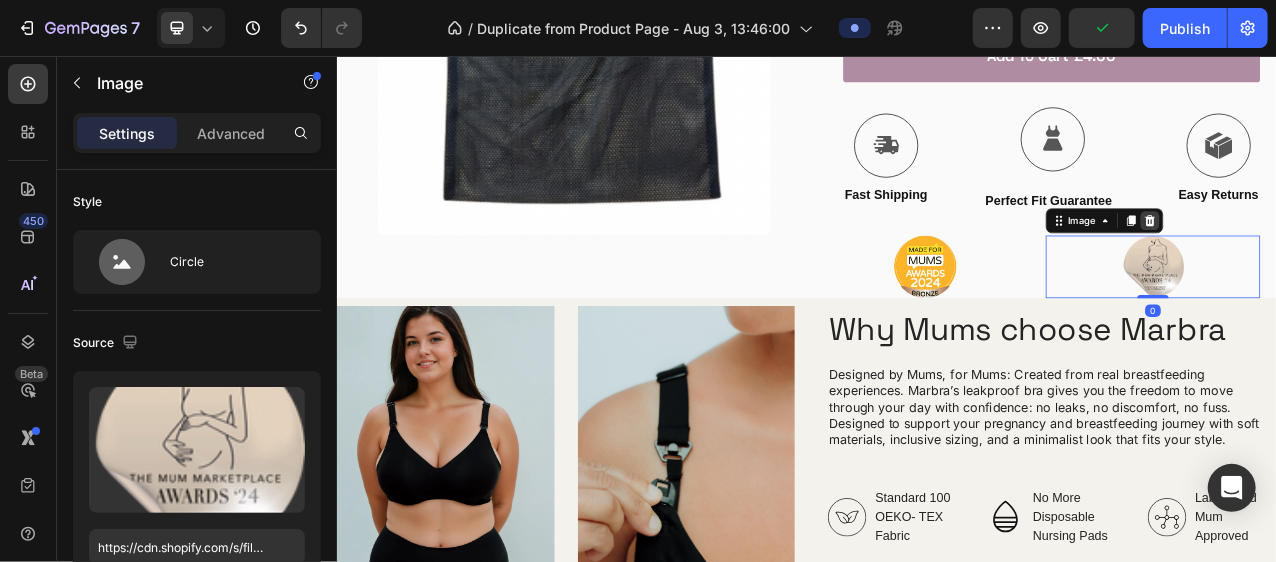 click 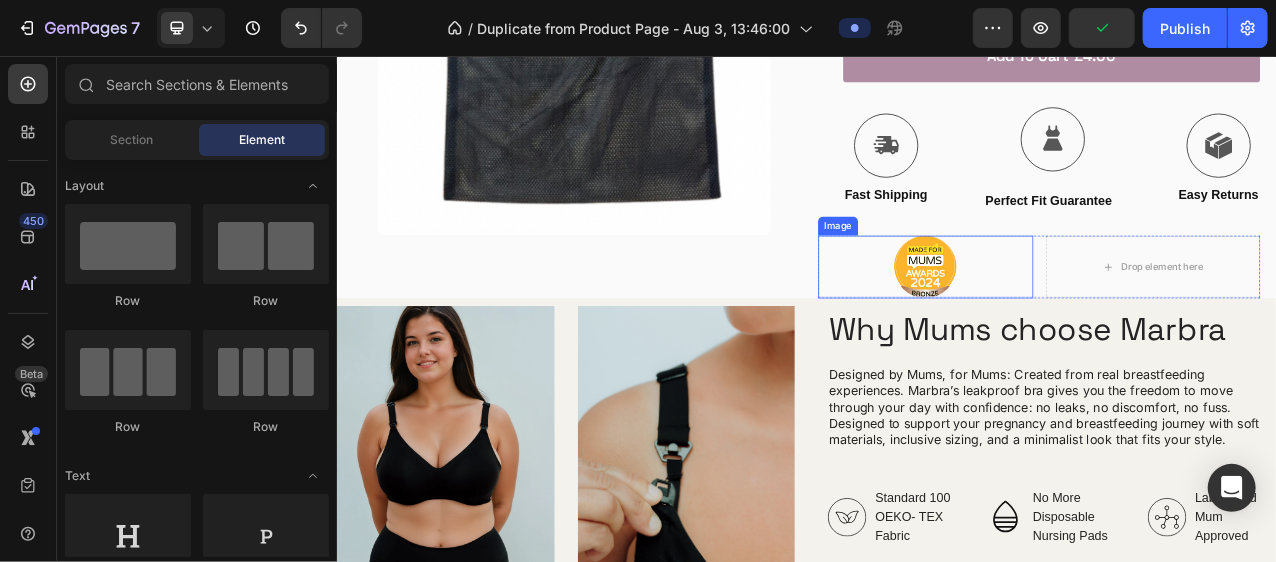 click at bounding box center [1088, 325] 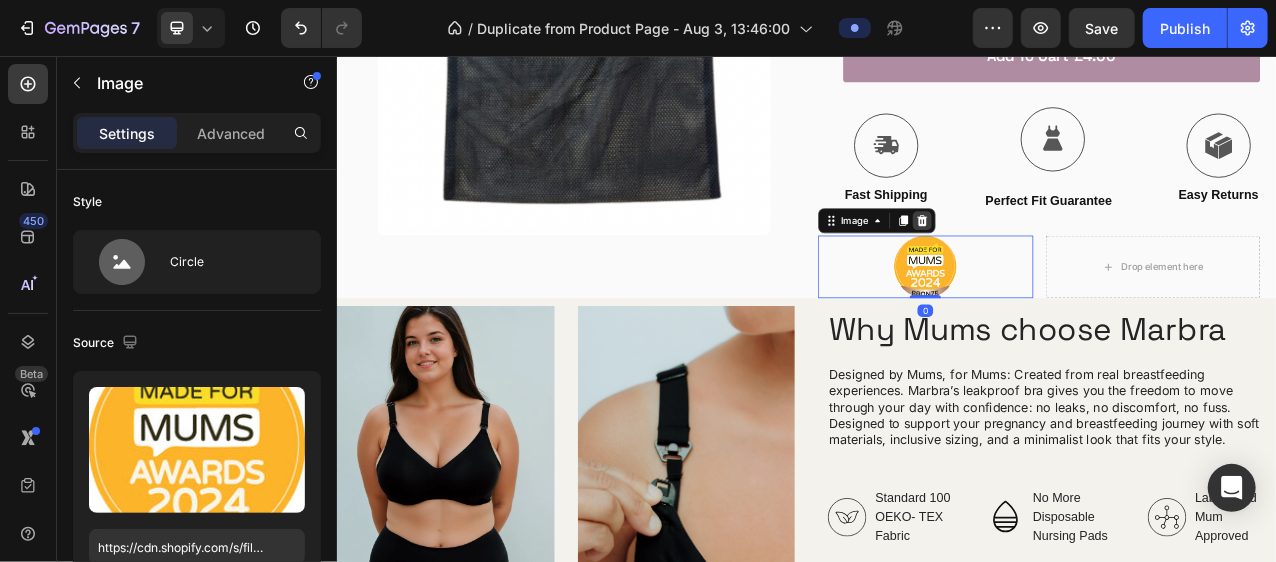 click 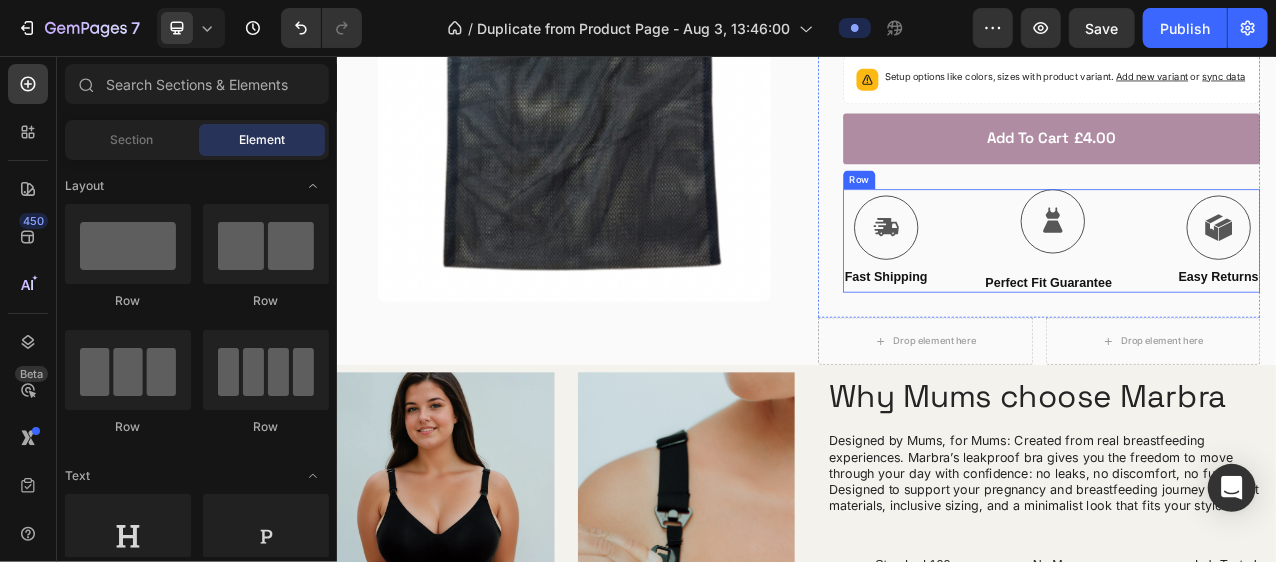 scroll, scrollTop: 486, scrollLeft: 0, axis: vertical 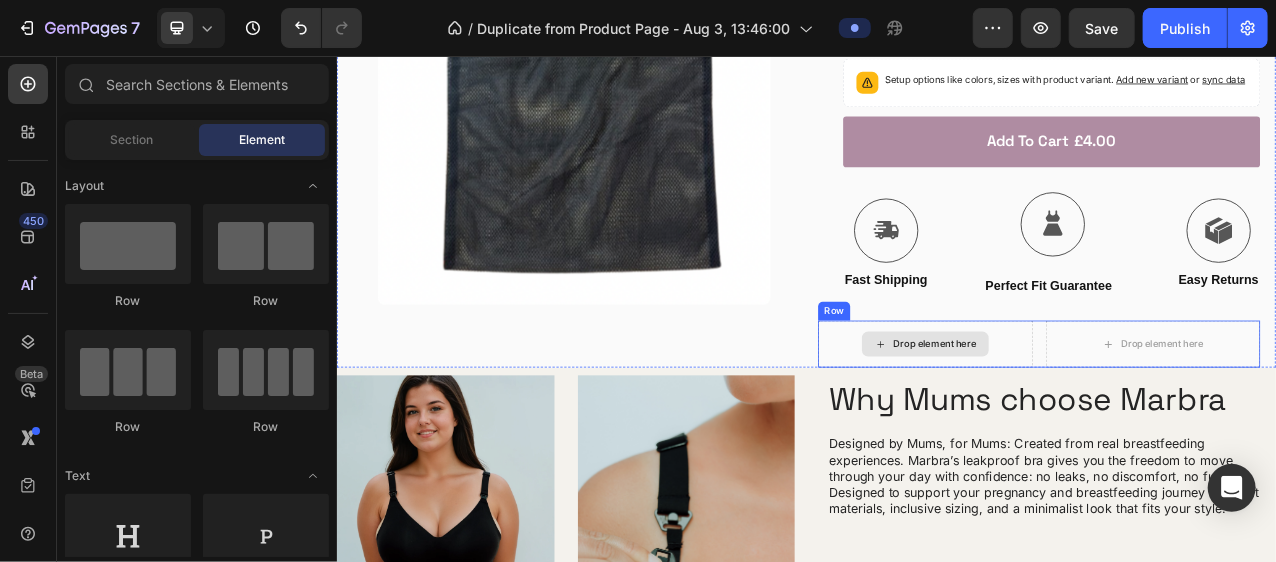 click on "Drop element here" at bounding box center (1088, 424) 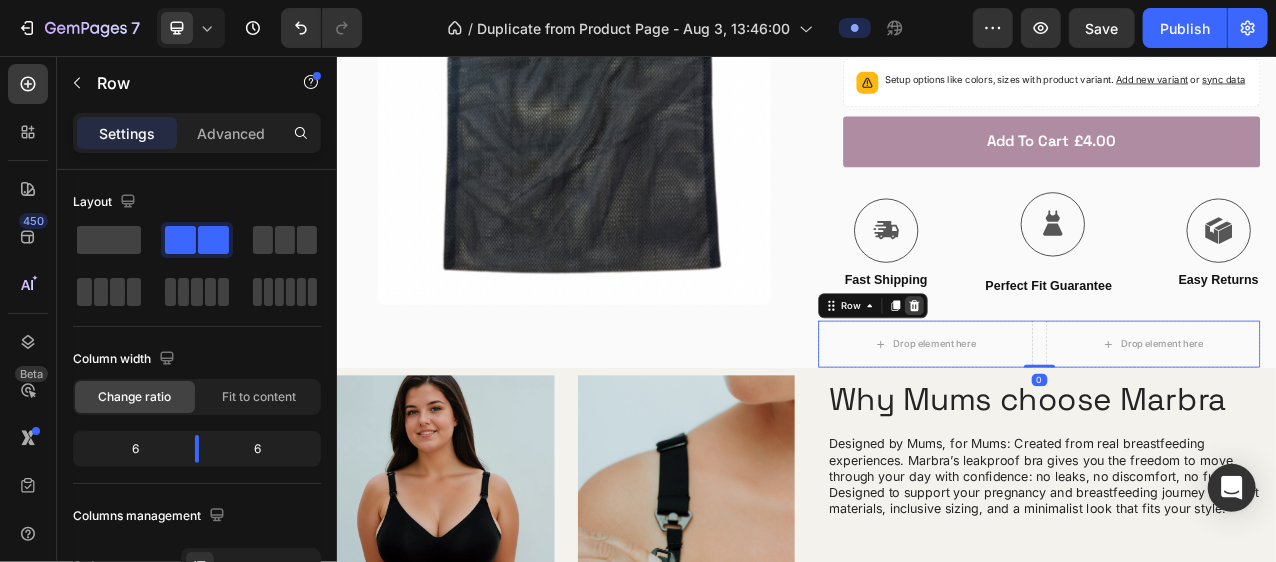 click 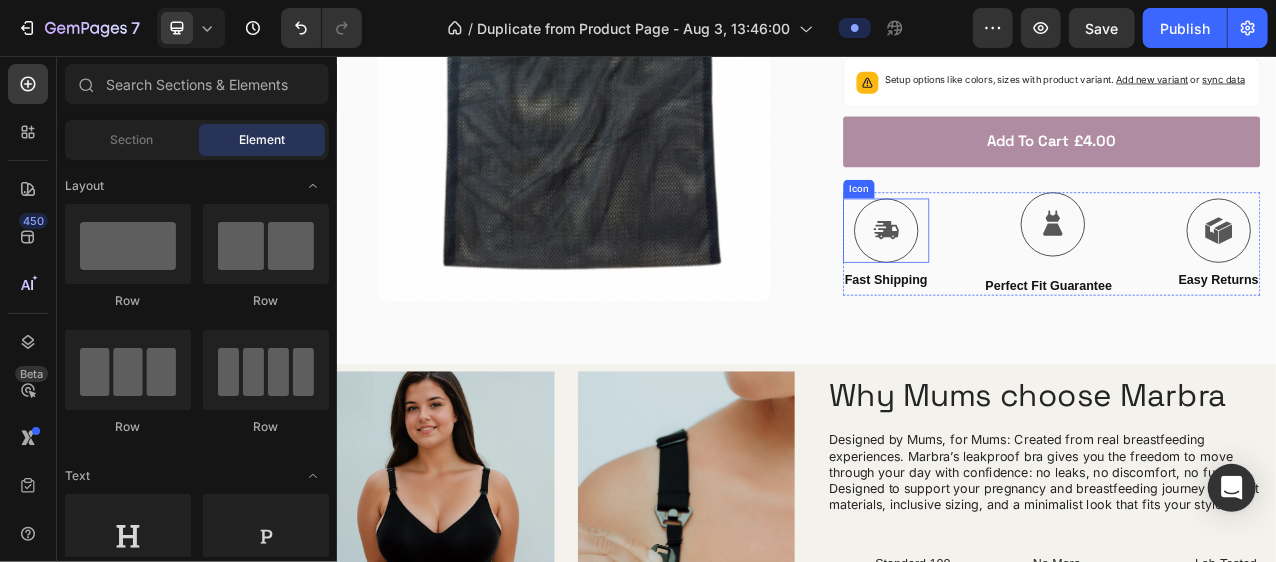 click on "Icon" at bounding box center (1038, 279) 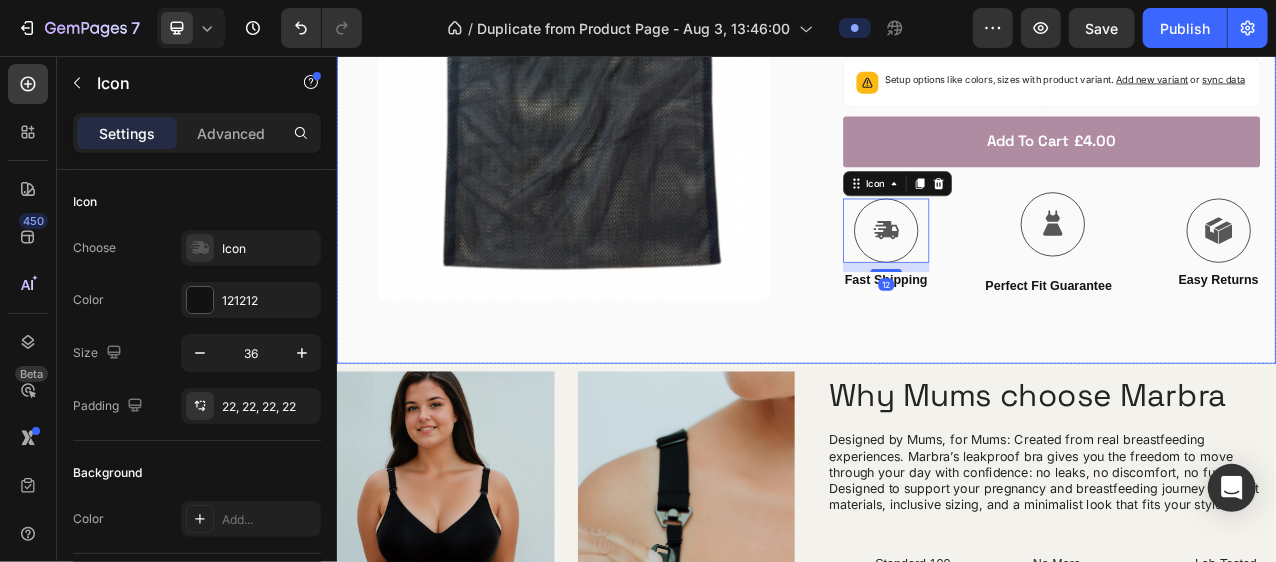 click on "Product Images Row Judge.me - Preview Badge (Stars) Judge.me Marbra Mesh Wash Bag Product Title Award winning Leakproof Technology Text Block No pads, no leaks, no stress. Just a nursing bra that keeps you dry and comfortable from day to night.  Text Block Catches up to 25ml of Milk Seamless Design with Flexi Wire Recommended By OBGYN's and Midwives Item List Setup options like colors, sizes with product variant.       Add new variant   or   sync data Product Variants & Swatches Add to cart £4.00 Add to Cart
Icon   12 Fast Shipping Text Block
Icon Row Perfect Fit Guarantee Text Block
Icon Easy Returns  Text Block Row Image Icon Icon Icon Icon Icon Icon List coming to breastfeed my third child i have finally discovered marbra. i got two and then quickly ordered two more. the only bra i can find (and i currently have three abandoned other brands lingering in my drawer) that is comfortable and is as easy as possible on cracked and extremely sensitive nipples. Icon" at bounding box center [936, 48] 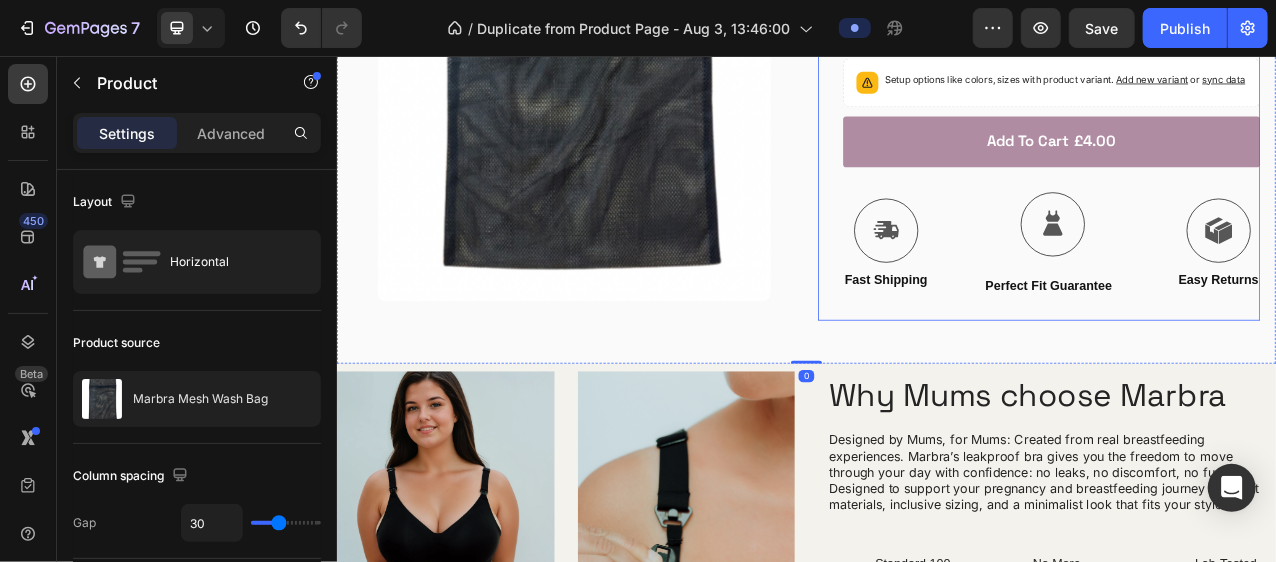 click on "Judge.me - Preview Badge (Stars) Judge.me Marbra Mesh Wash Bag Product Title Award winning Leakproof Technology Text Block No pads, no leaks, no stress. Just a nursing bra that keeps you dry and comfortable from day to night.  Text Block Catches up to 25ml of Milk Seamless Design with Flexi Wire Recommended By OBGYN's and Midwives Item List Setup options like colors, sizes with product variant.       Add new variant   or   sync data Product Variants & Swatches Add to cart £4.00 Add to Cart
Icon Fast Shipping Text Block
Icon Row Perfect Fit Guarantee Text Block
Icon Easy Returns  Text Block Row Image Icon Icon Icon Icon Icon Icon List coming to breastfeed my third child i have finally discovered marbra. i got two and then quickly ordered two more. the only bra i can find (and i currently have three abandoned other brands lingering in my drawer) that is comfortable and is as easy as possible on cracked and extremely sensitive nipples. Text Block" at bounding box center [1233, 45] 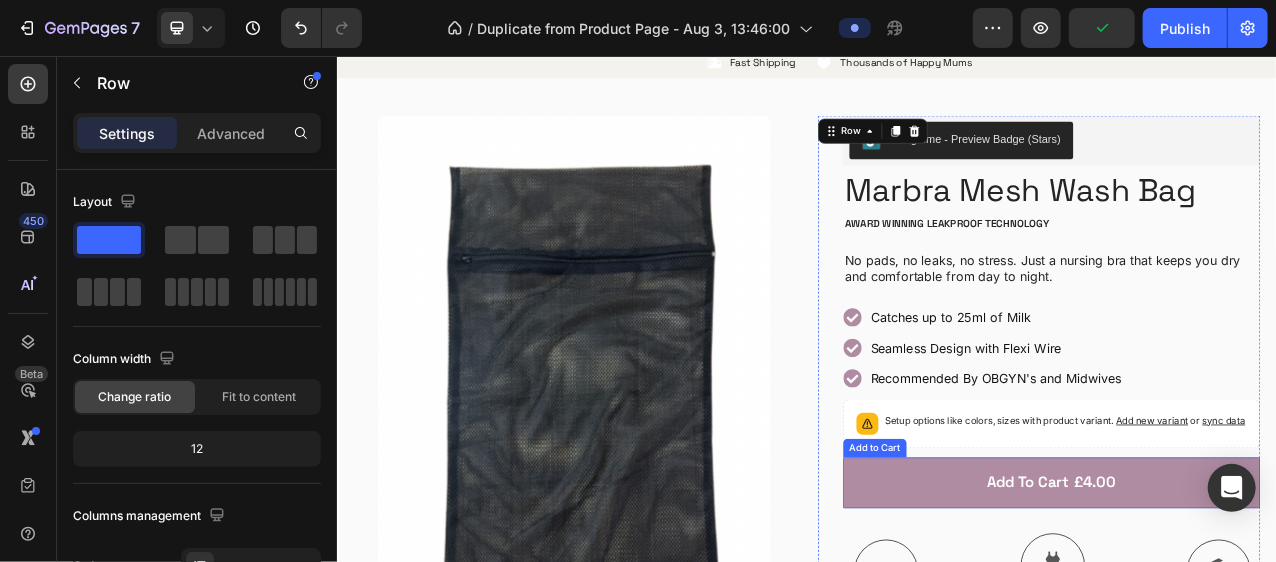 scroll, scrollTop: 14, scrollLeft: 0, axis: vertical 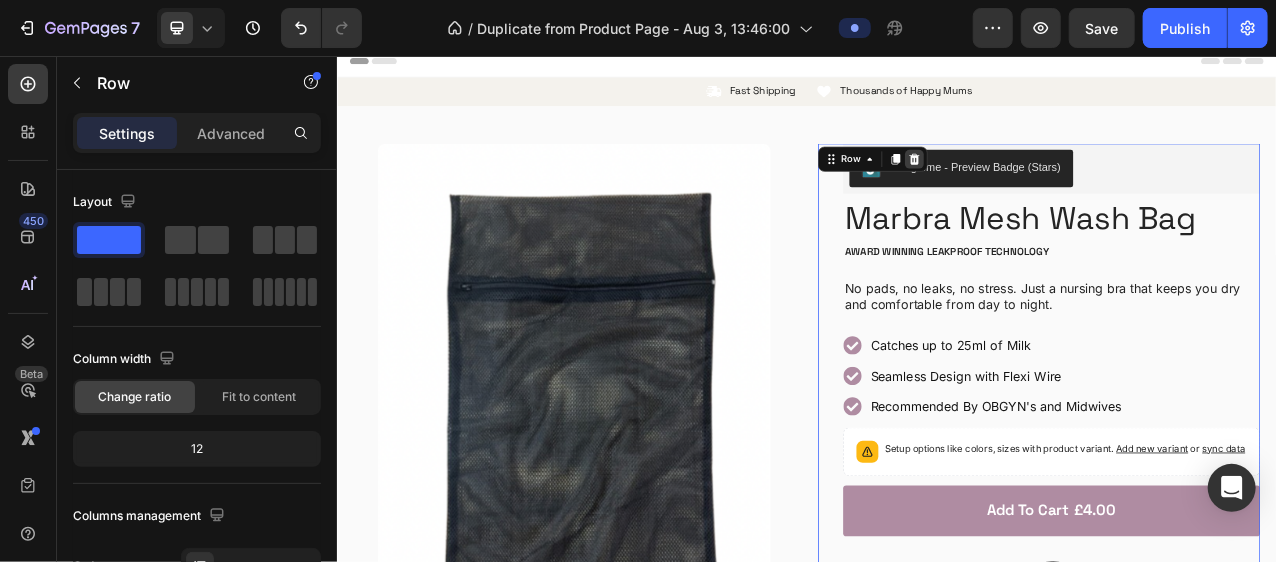 click 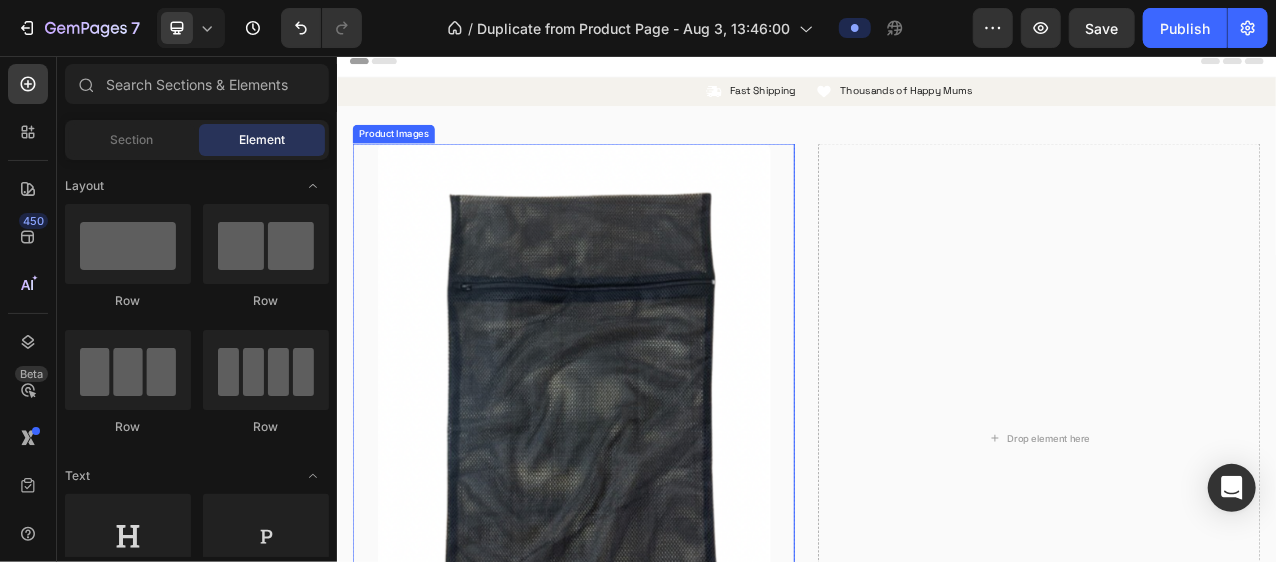click at bounding box center (639, 504) 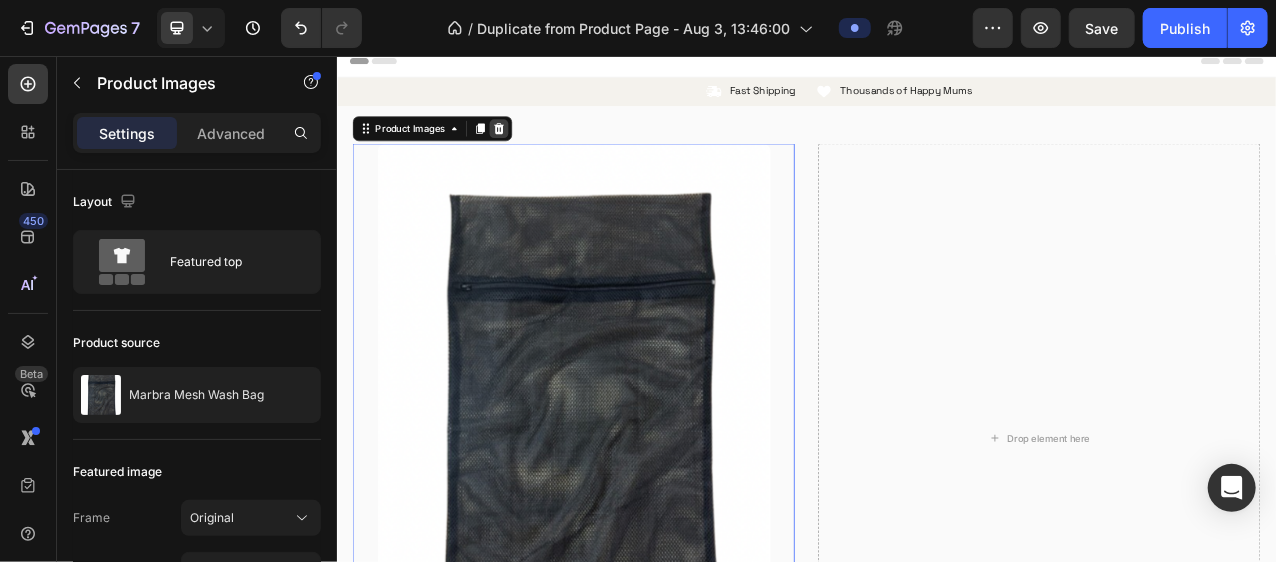 click 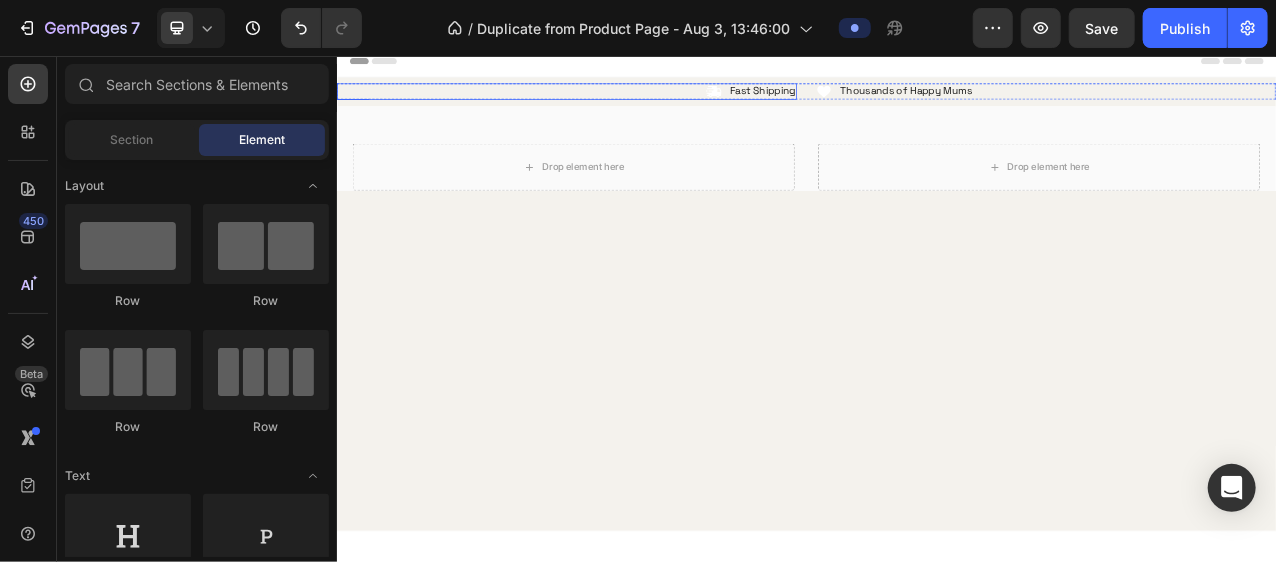 click on "Icon Fast Shipping Text Block Row" at bounding box center (630, 101) 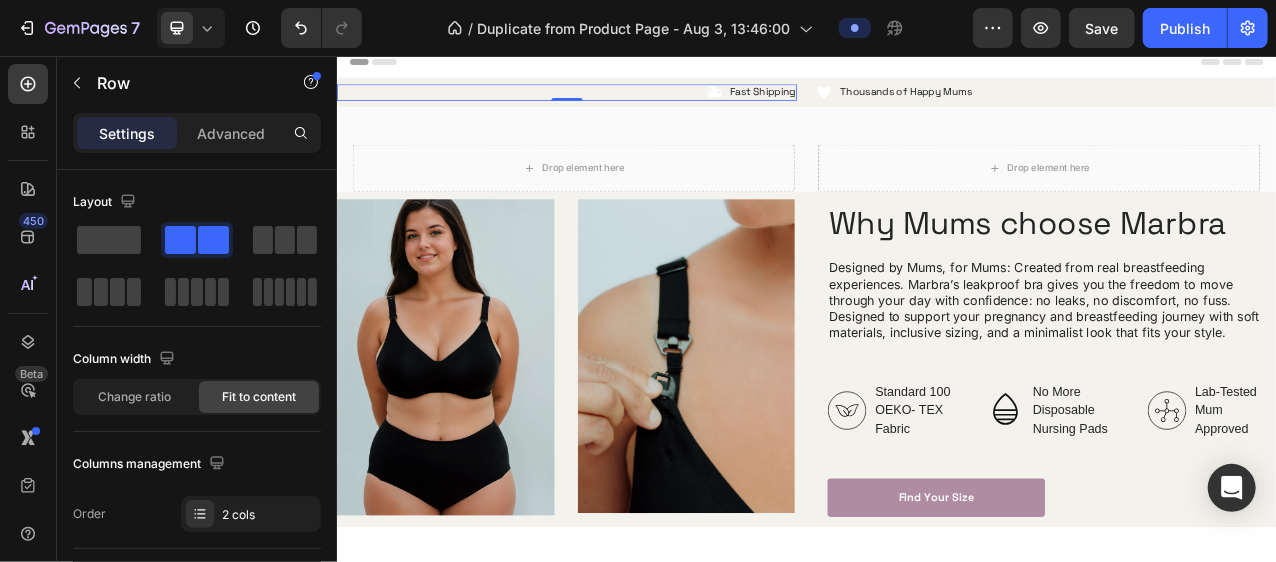 scroll, scrollTop: 0, scrollLeft: 0, axis: both 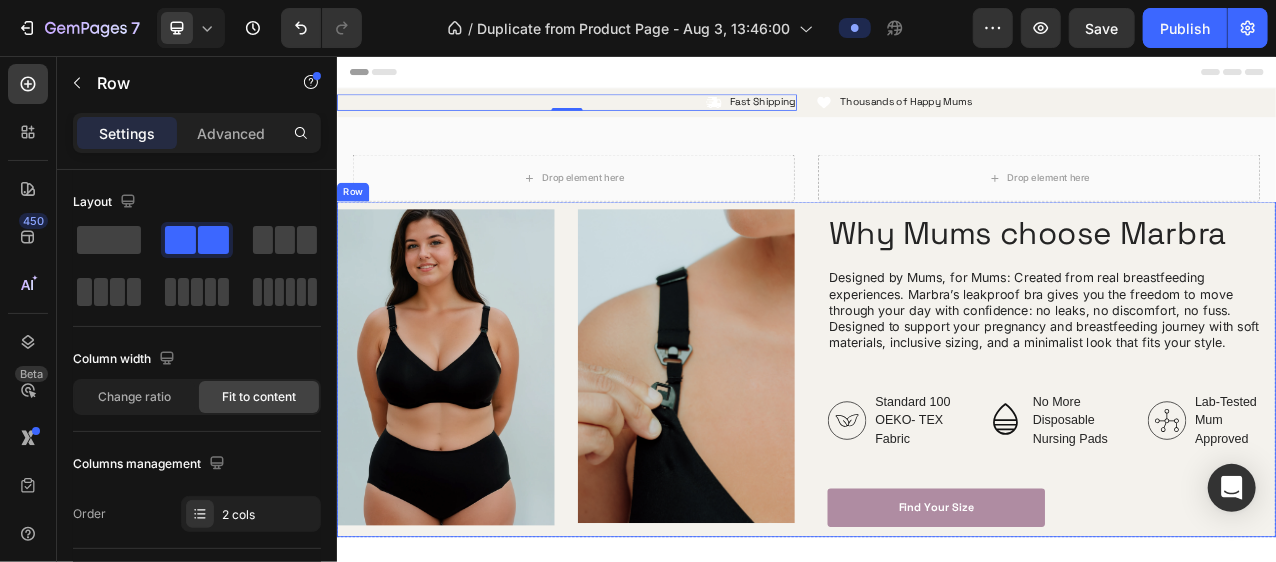 click on "Drop element here" at bounding box center (638, 212) 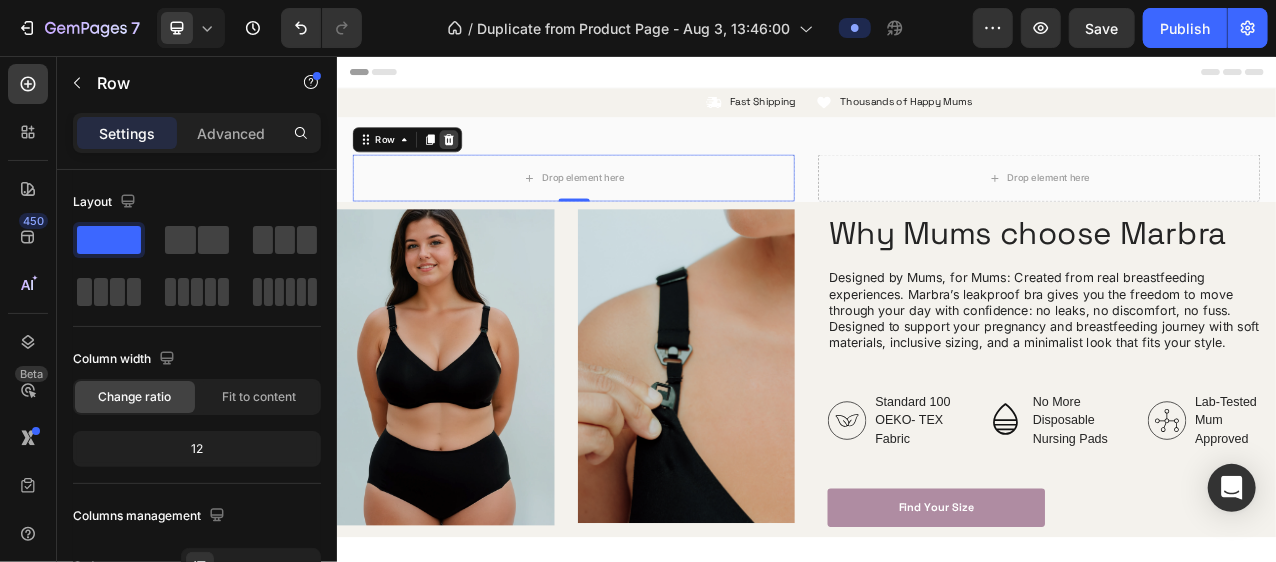 click 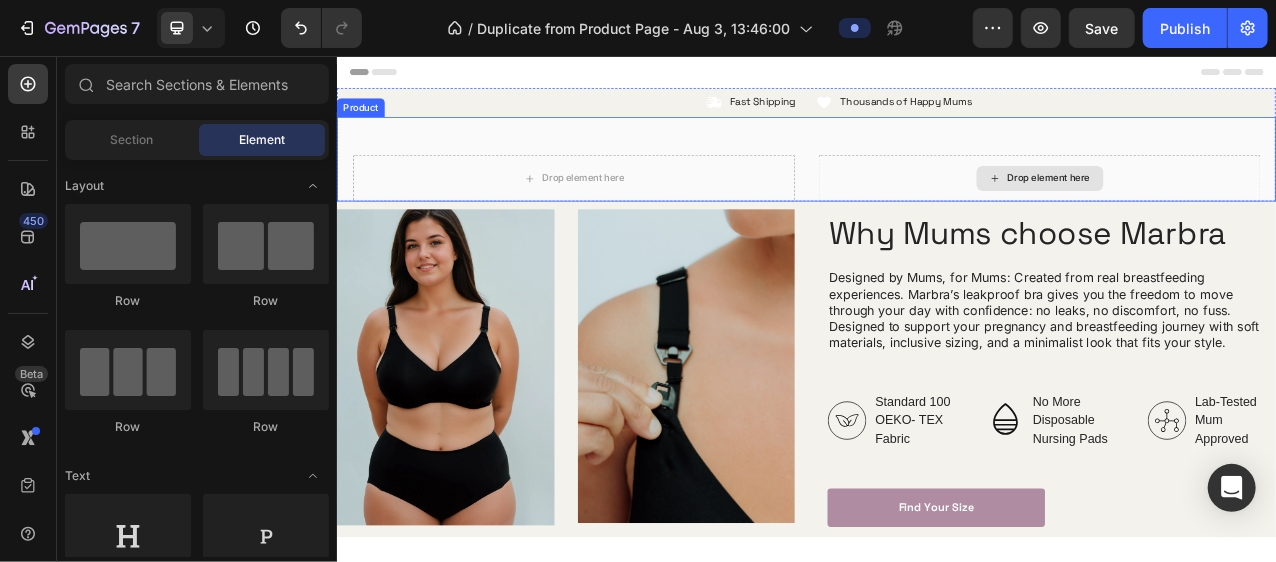 click on "Drop element here" at bounding box center (1233, 212) 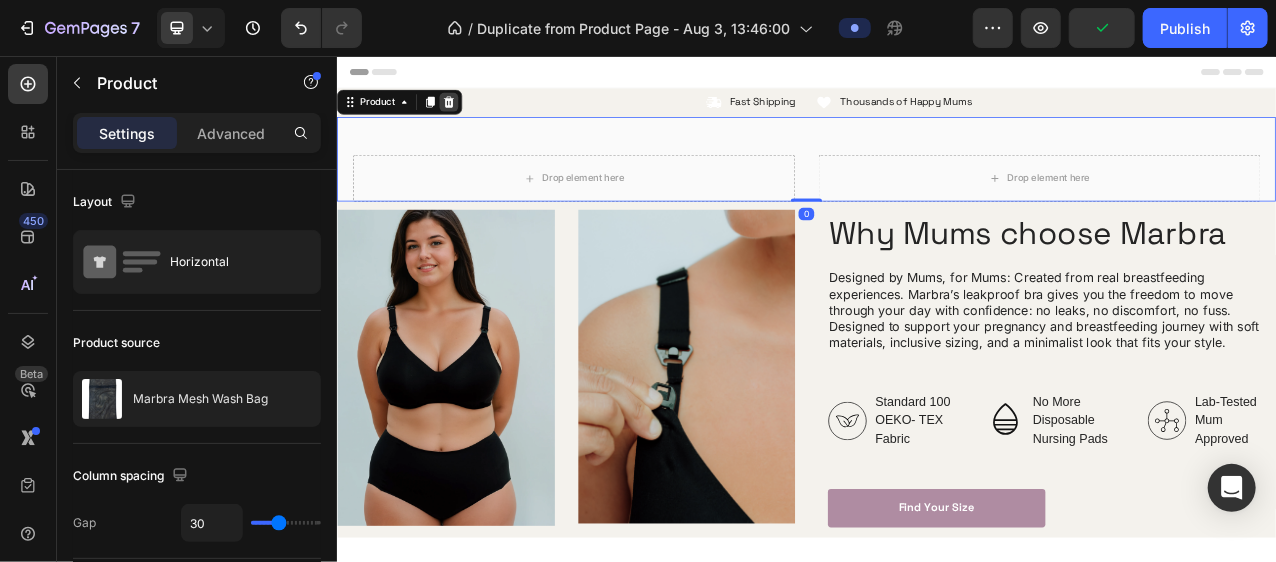 click at bounding box center [479, 115] 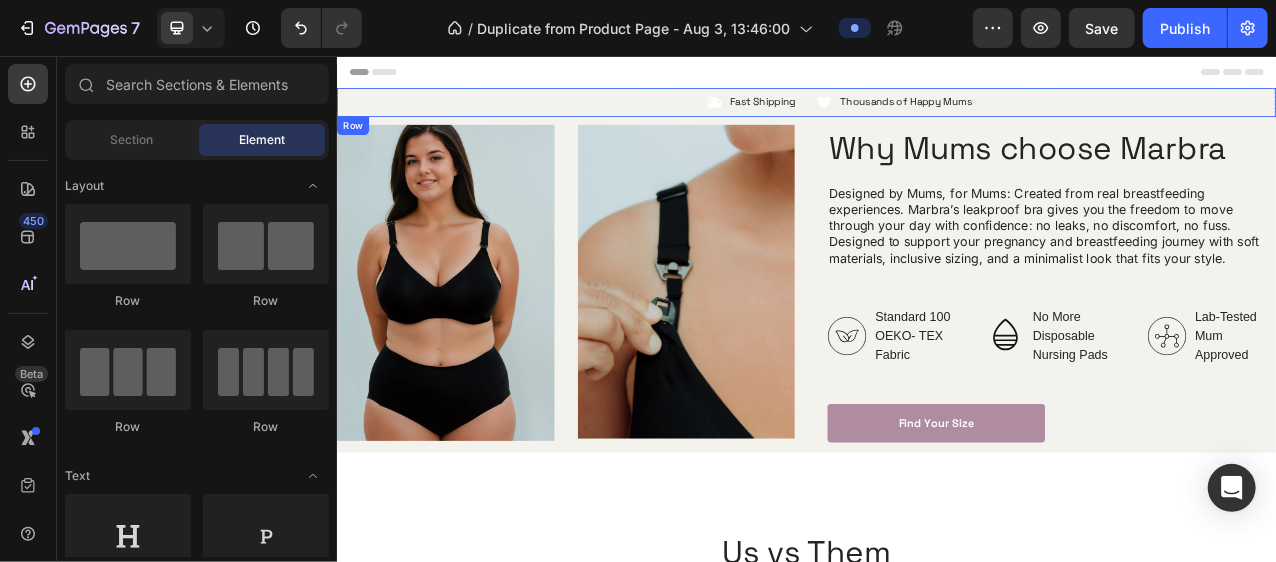 click on "Icon Fast Shipping Text Block Row
Icon Thousands of Happy Mums Text Block Row Carousel Row" at bounding box center [936, 115] 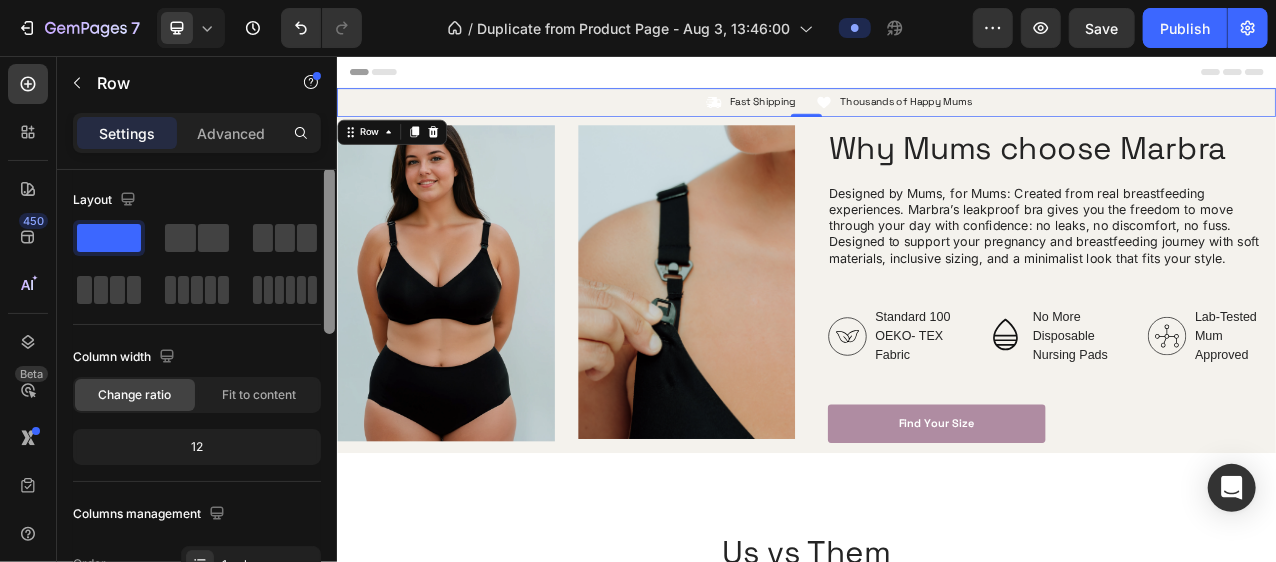 scroll, scrollTop: 0, scrollLeft: 0, axis: both 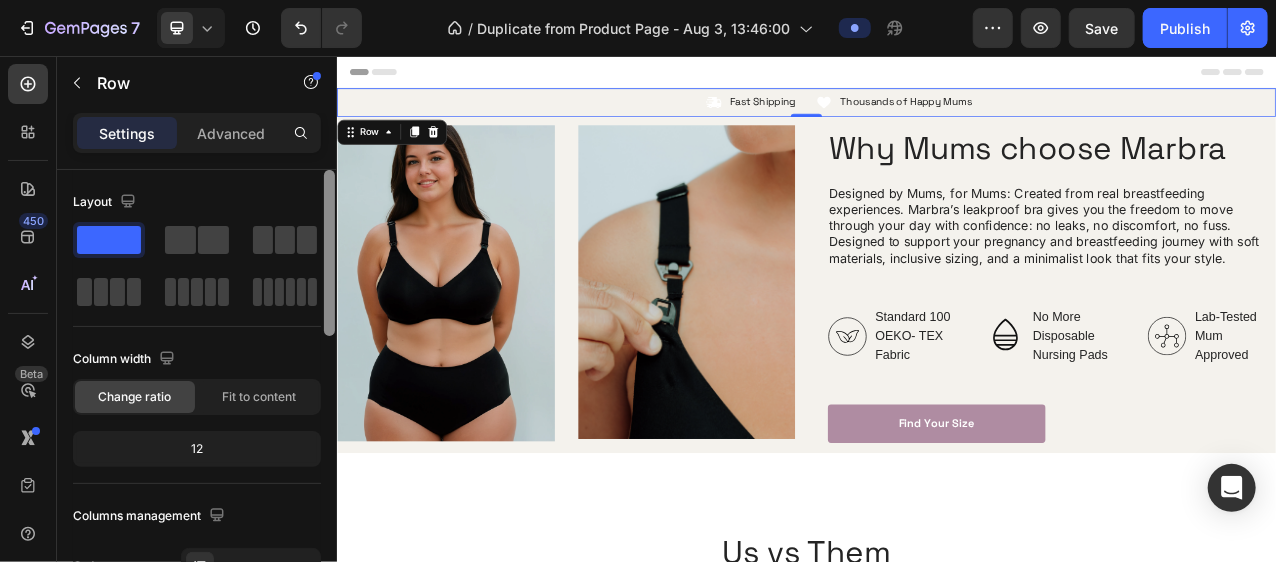 drag, startPoint x: 332, startPoint y: 295, endPoint x: 326, endPoint y: 210, distance: 85.2115 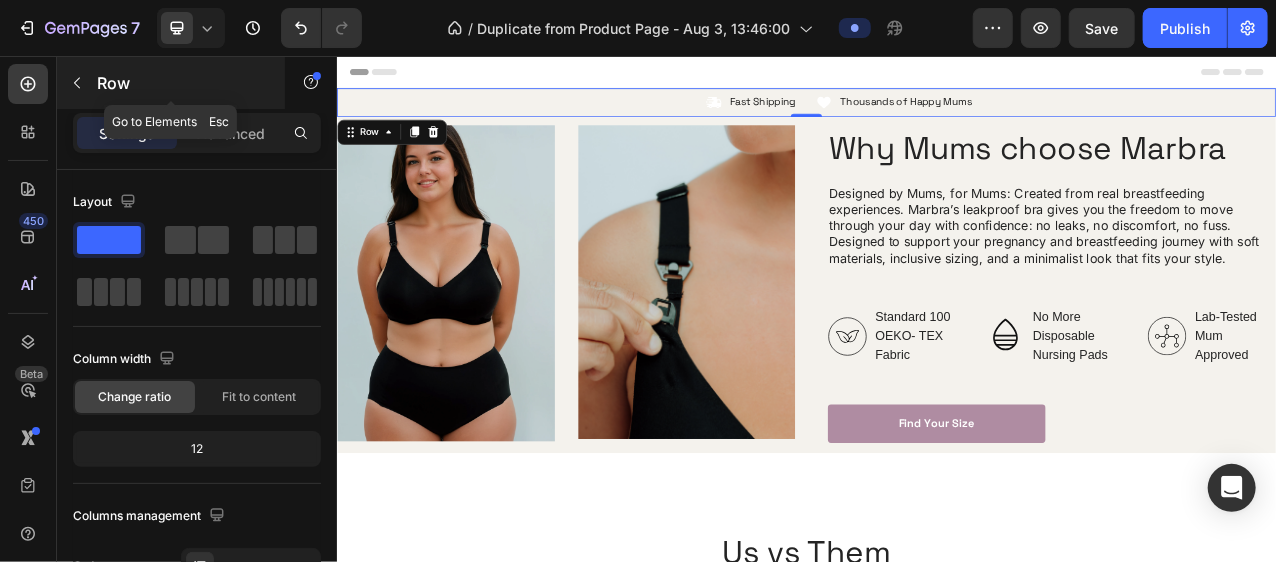 click at bounding box center (77, 83) 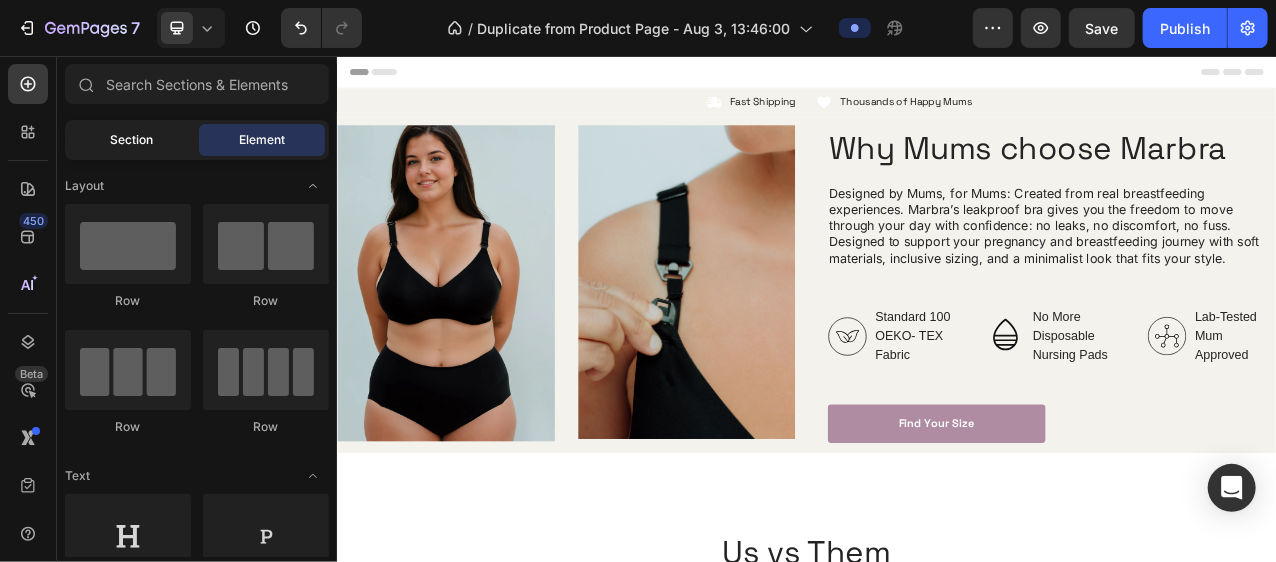 click on "Section" at bounding box center (132, 140) 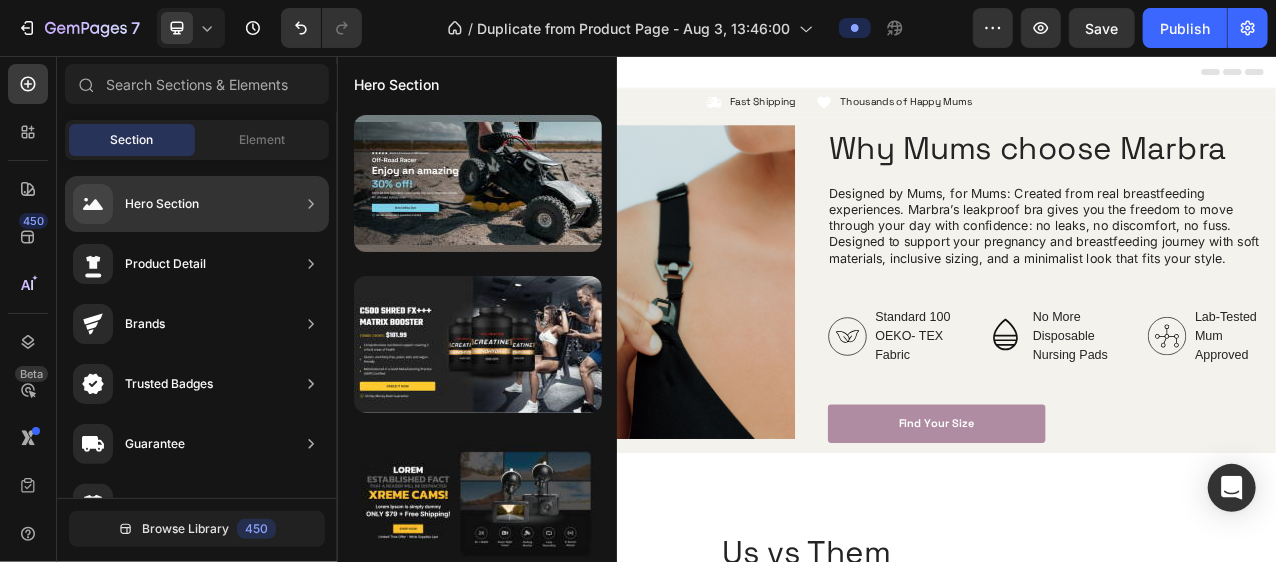 click on "Hero Section" at bounding box center (162, 204) 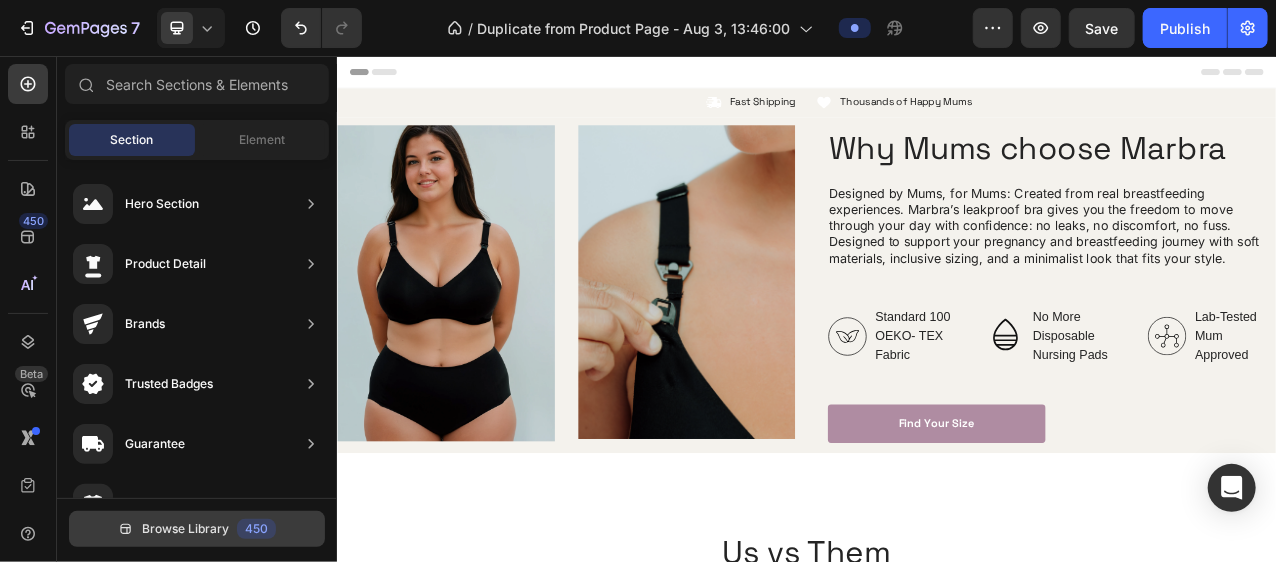 click on "Browse Library" at bounding box center (185, 529) 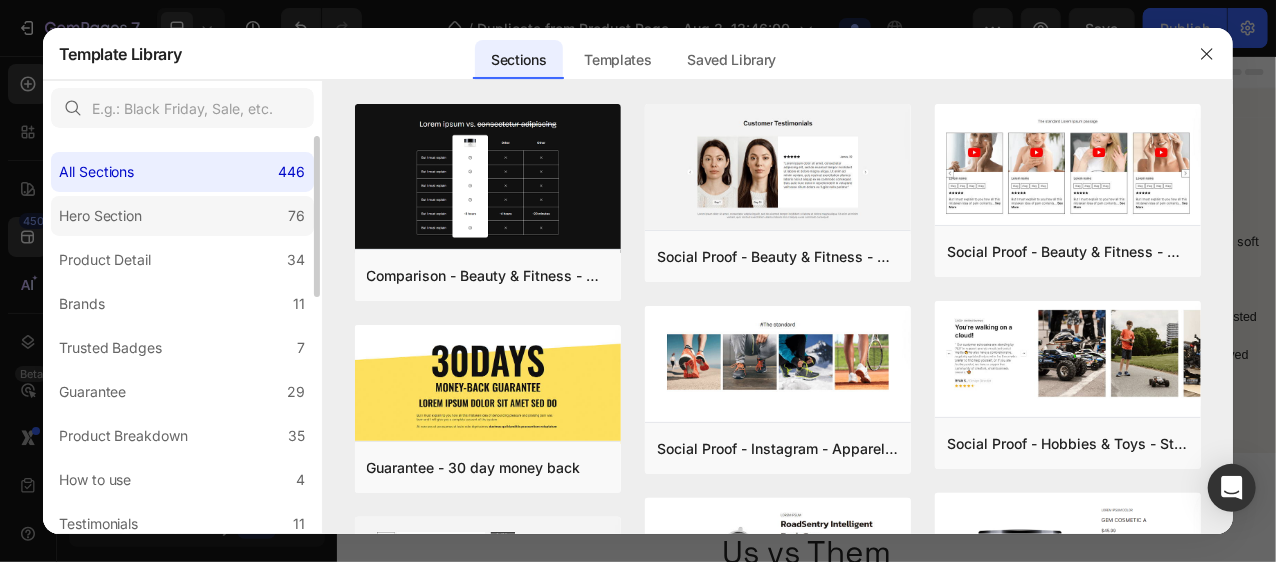 click on "Hero Section 76" 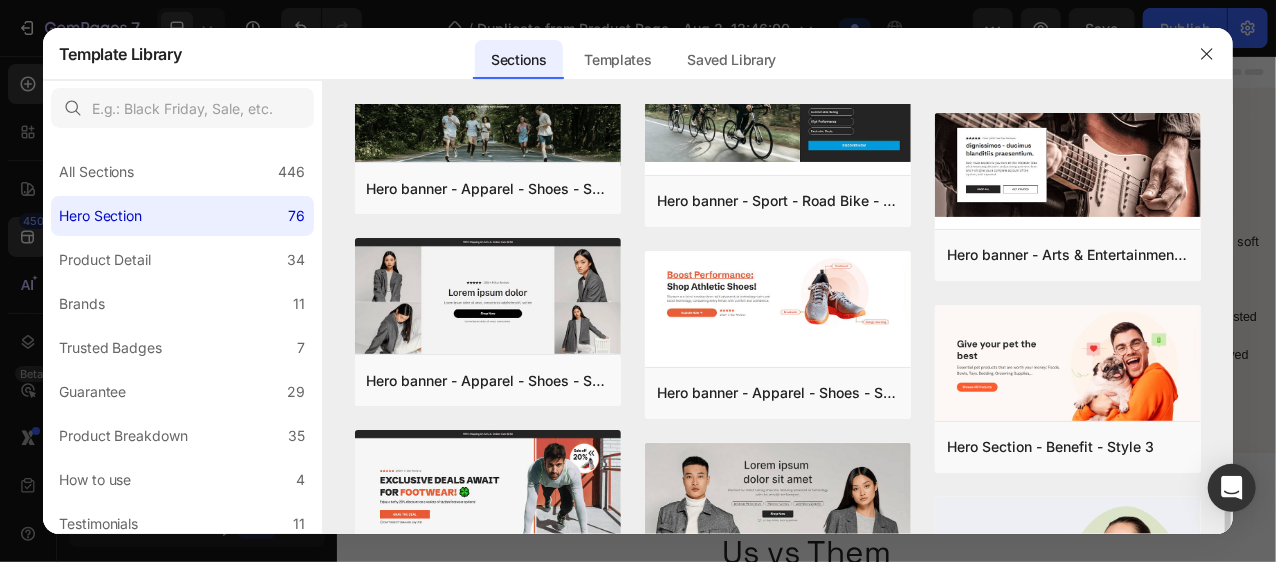 scroll, scrollTop: 1875, scrollLeft: 0, axis: vertical 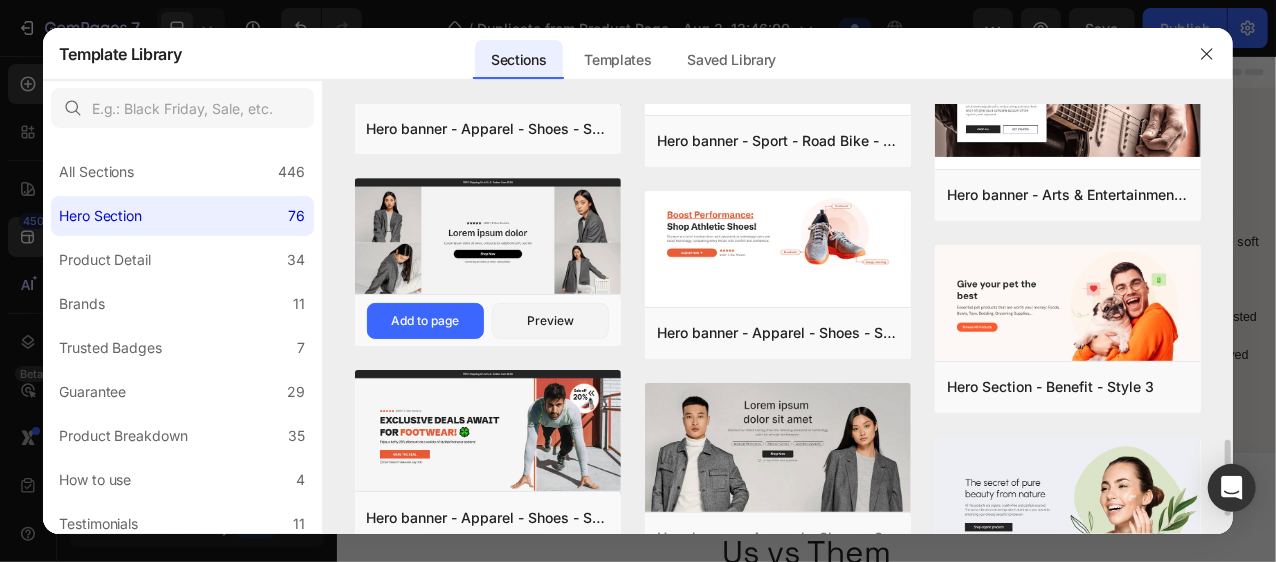 click at bounding box center (488, 239) 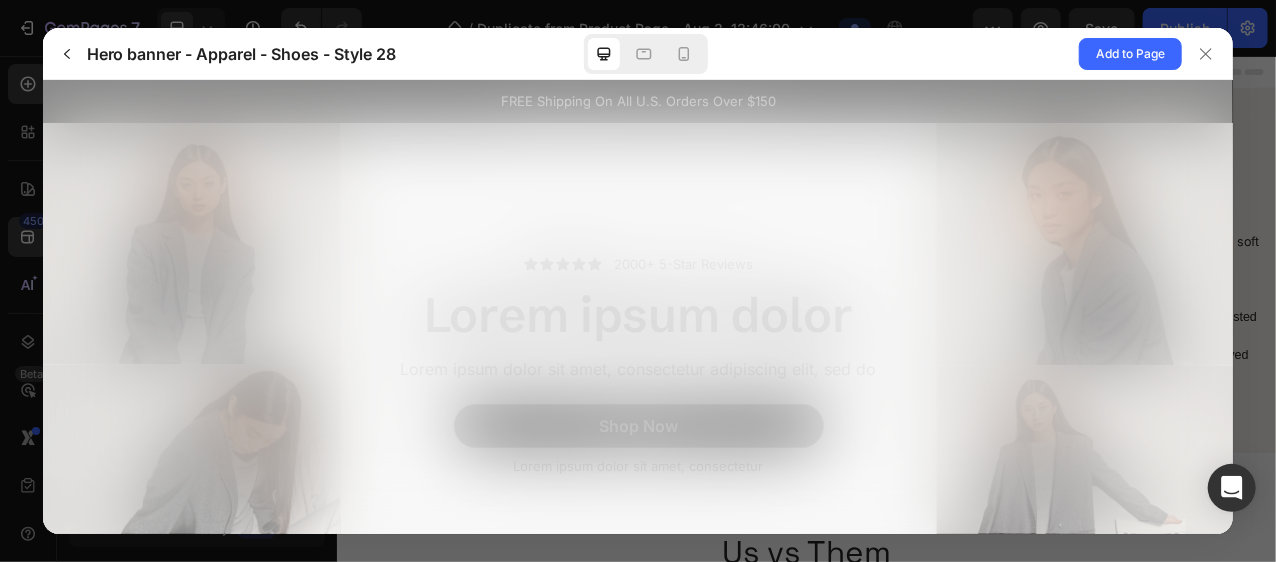 scroll, scrollTop: 0, scrollLeft: 0, axis: both 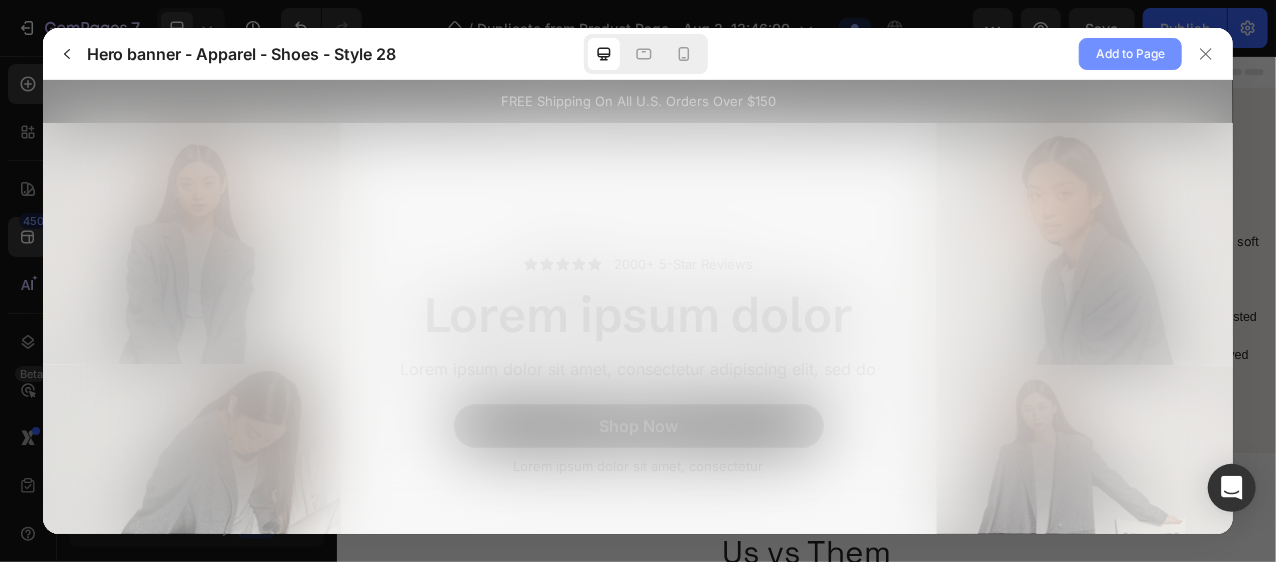 click on "Add to Page" 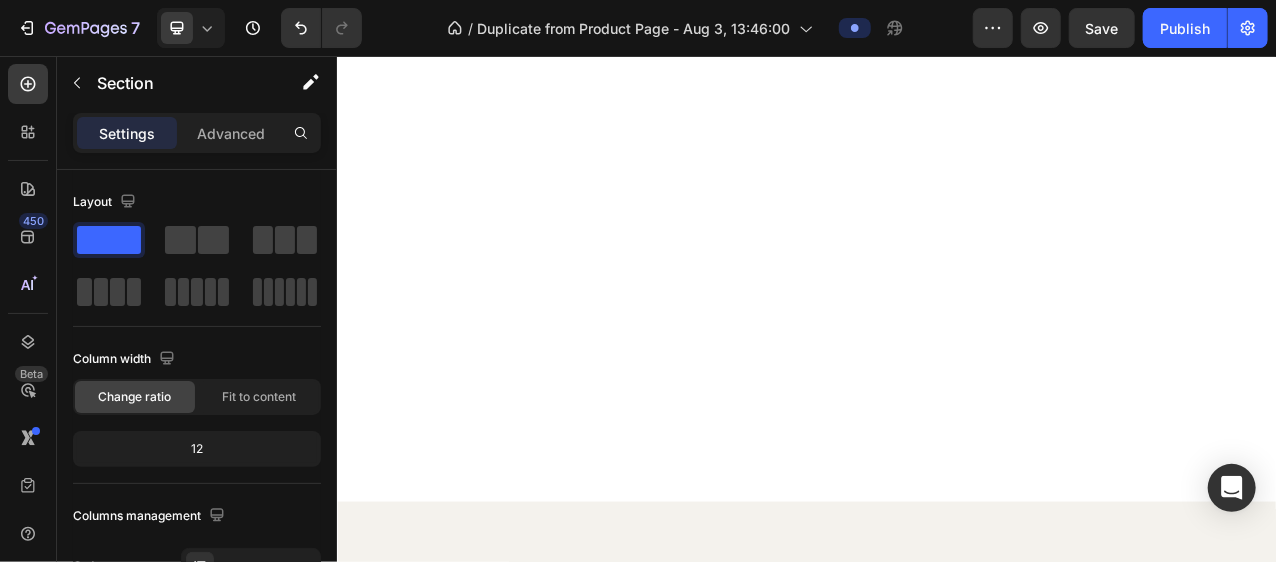 scroll, scrollTop: 1928, scrollLeft: 0, axis: vertical 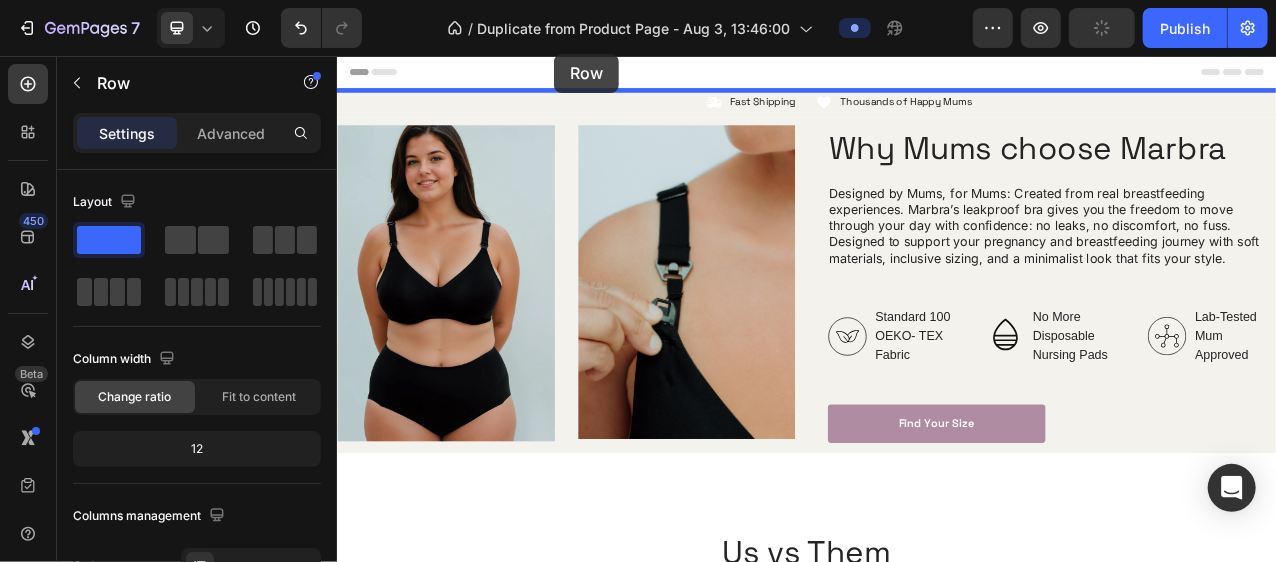 drag, startPoint x: 539, startPoint y: 78, endPoint x: 613, endPoint y: 52, distance: 78.434685 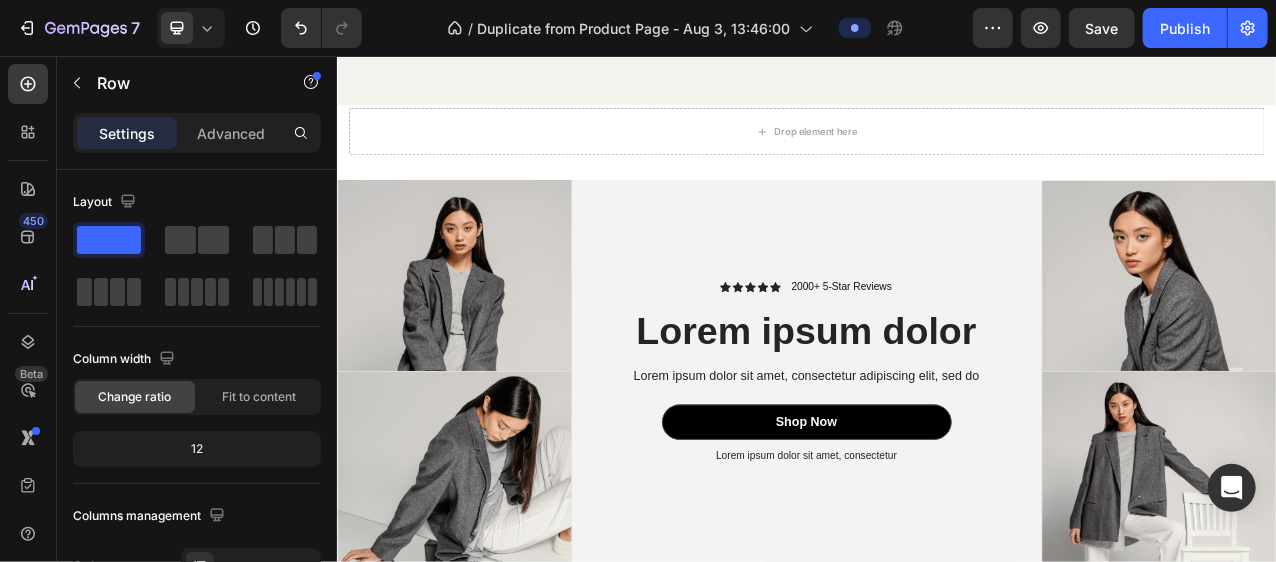 scroll, scrollTop: 1890, scrollLeft: 0, axis: vertical 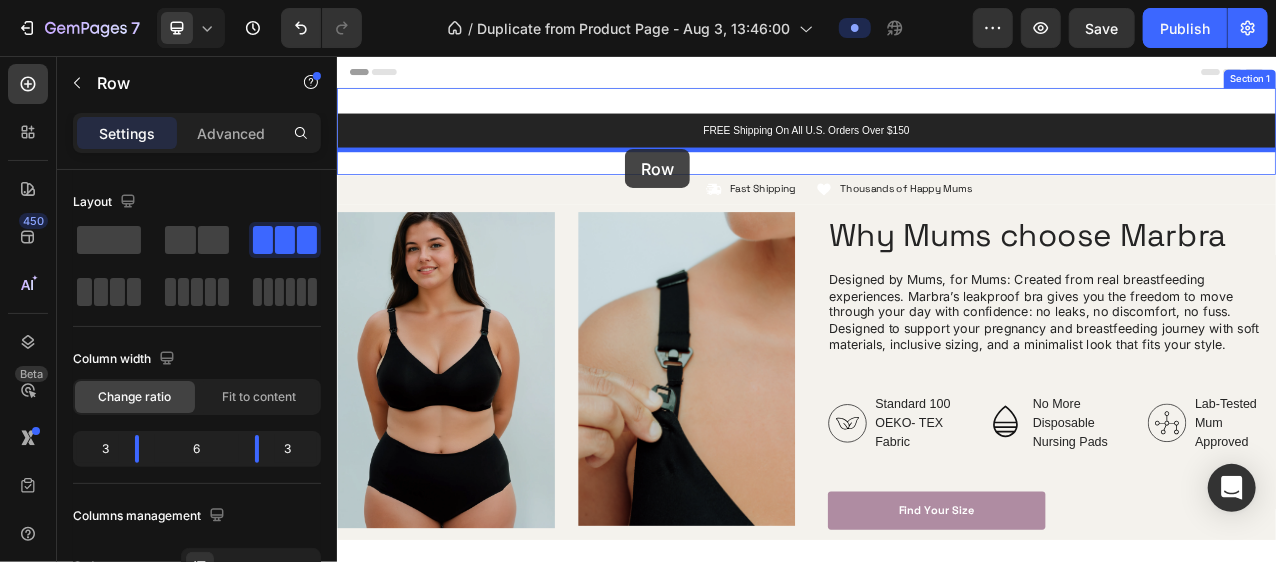drag, startPoint x: 714, startPoint y: 256, endPoint x: 704, endPoint y: 175, distance: 81.61495 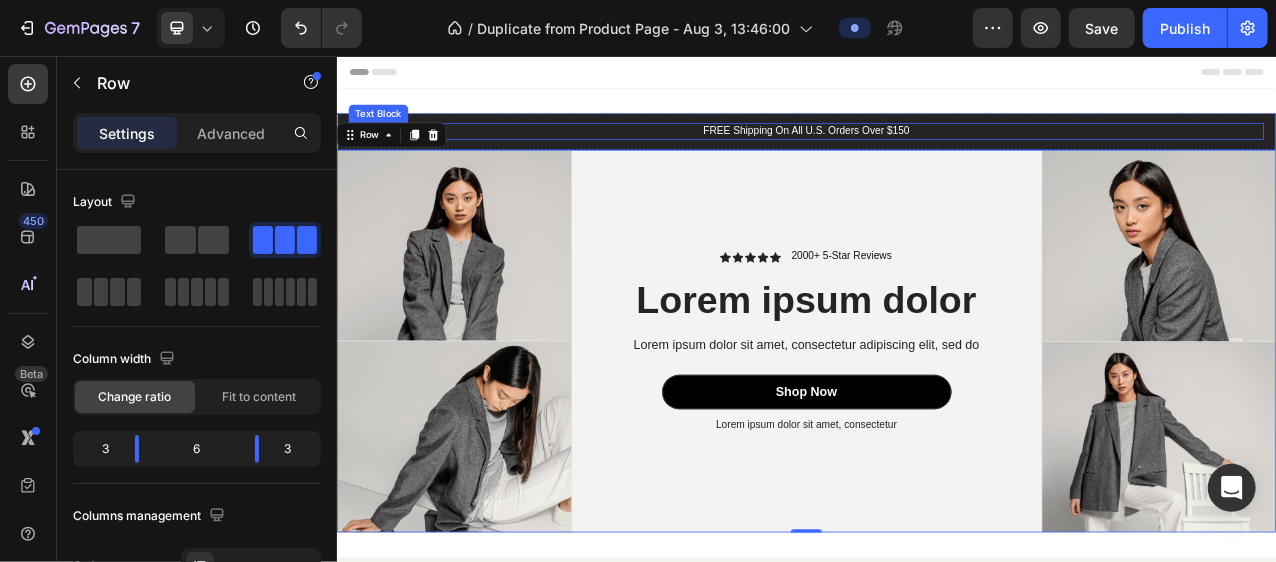 click on "FREE Shipping On All U.S. Orders Over $150" at bounding box center (936, 152) 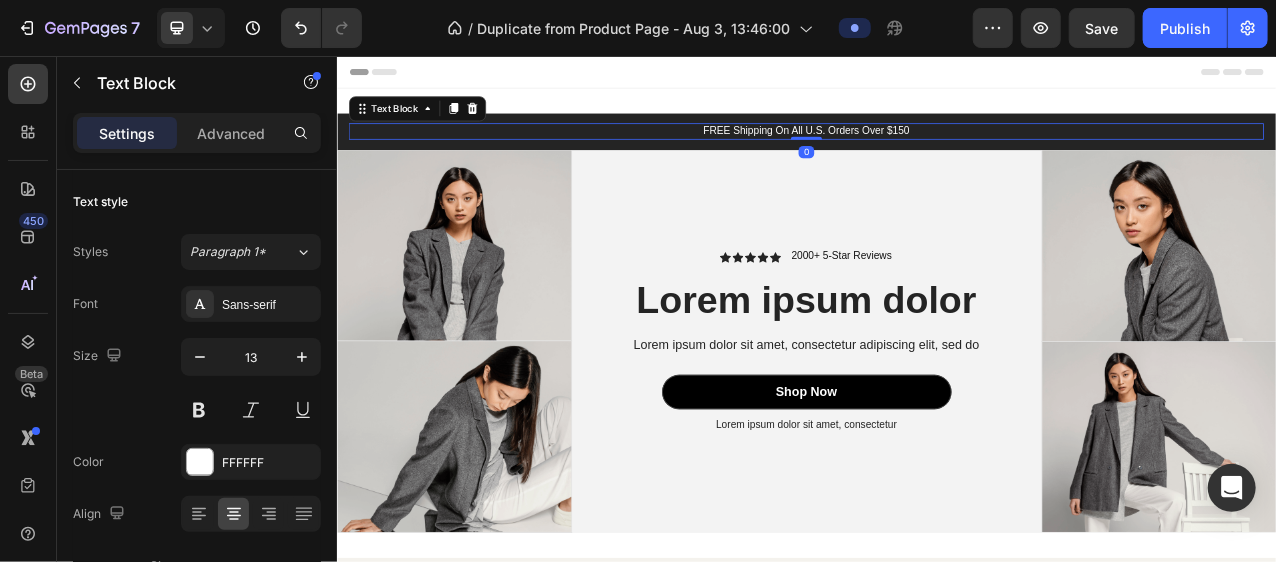 click on "FREE Shipping On All U.S. Orders Over $150" at bounding box center [936, 152] 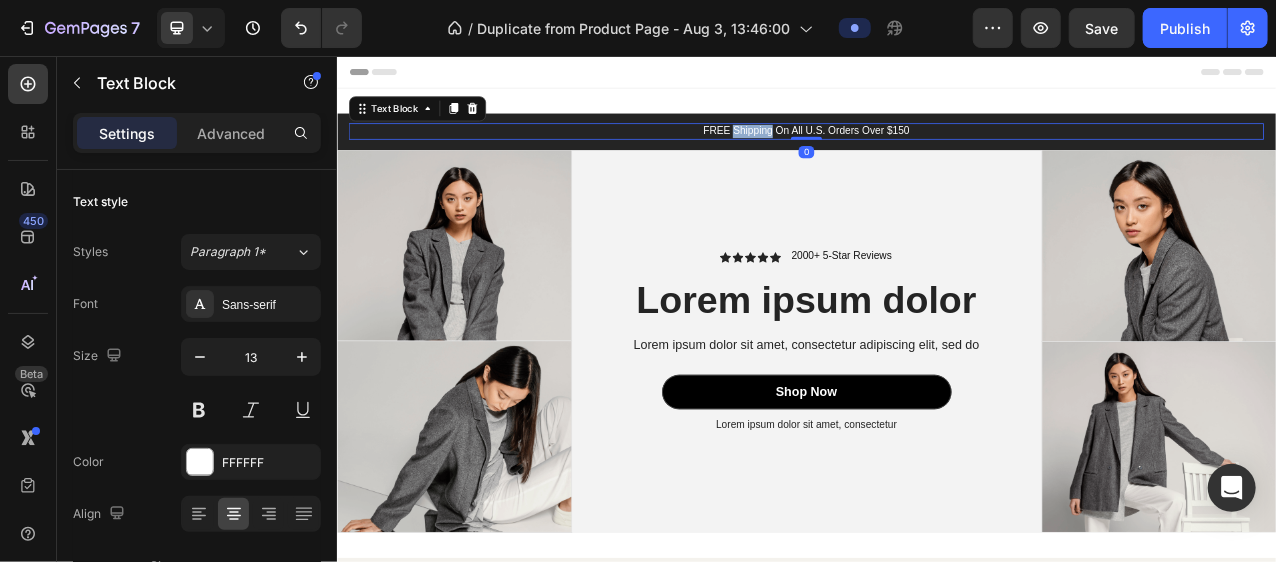 click on "FREE Shipping On All U.S. Orders Over $150" at bounding box center (936, 152) 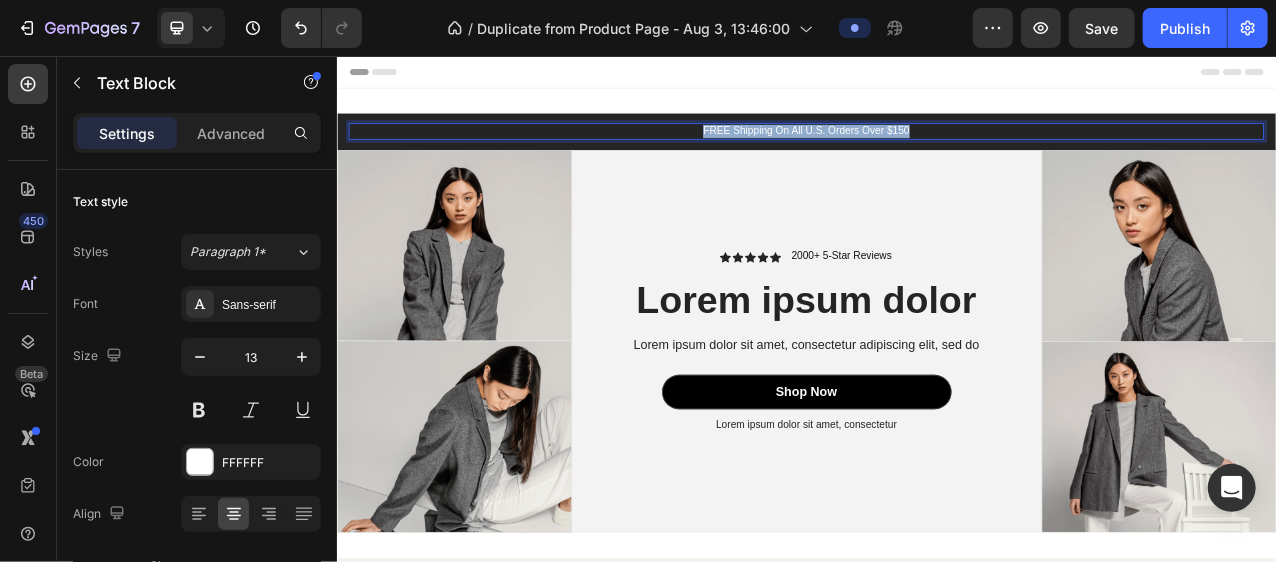 click on "FREE Shipping On All U.S. Orders Over $150" at bounding box center [936, 152] 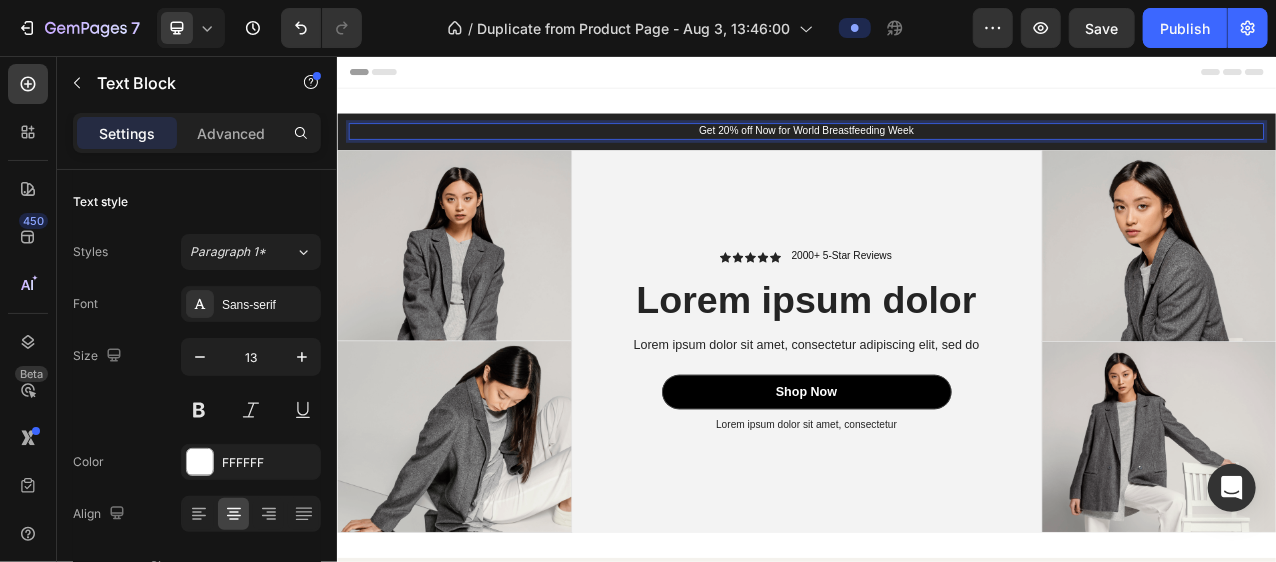 click on "Get 20% off Now for World Breastfeeding Week" at bounding box center [936, 152] 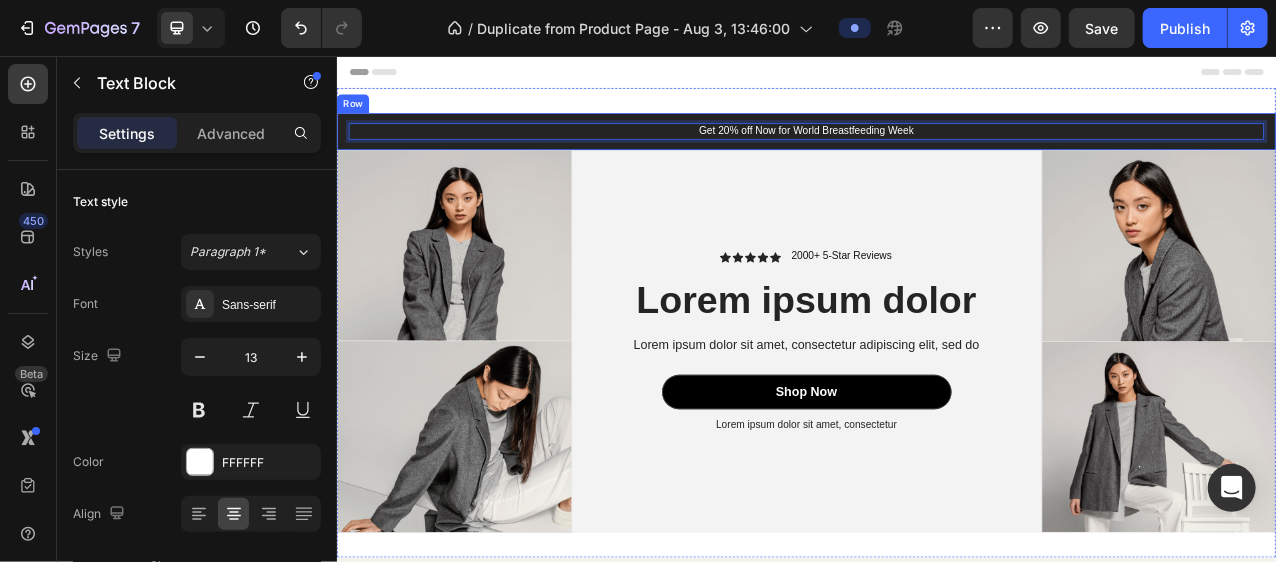 click on "Get 20% off Now for World Breastfeeding Week Text Block   0 Row" at bounding box center [936, 152] 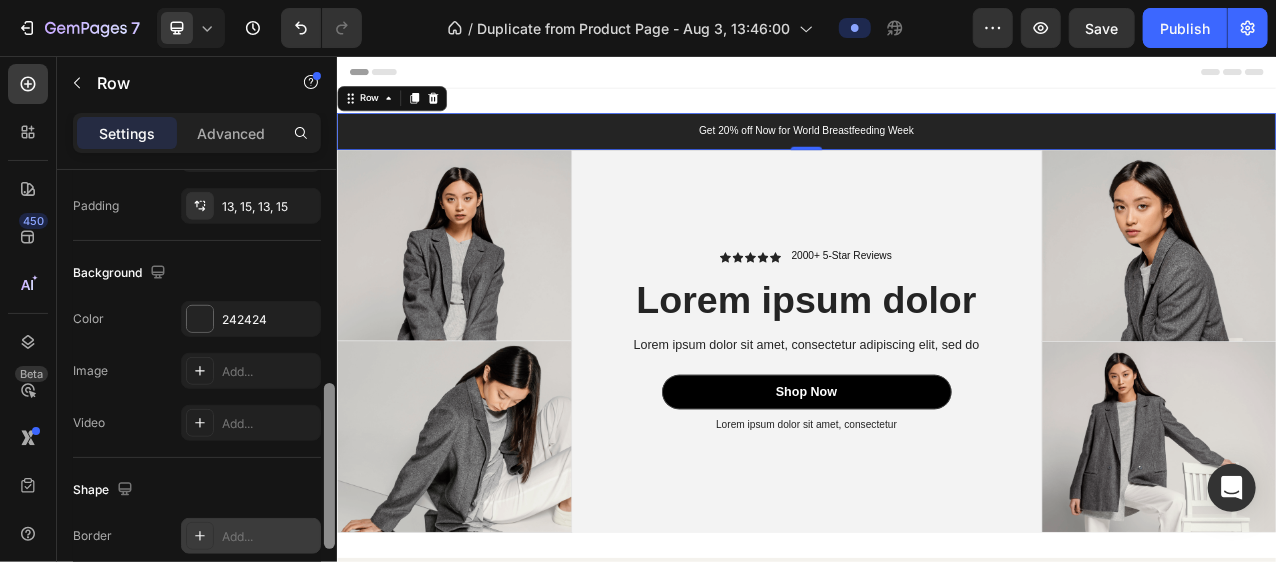 scroll, scrollTop: 581, scrollLeft: 0, axis: vertical 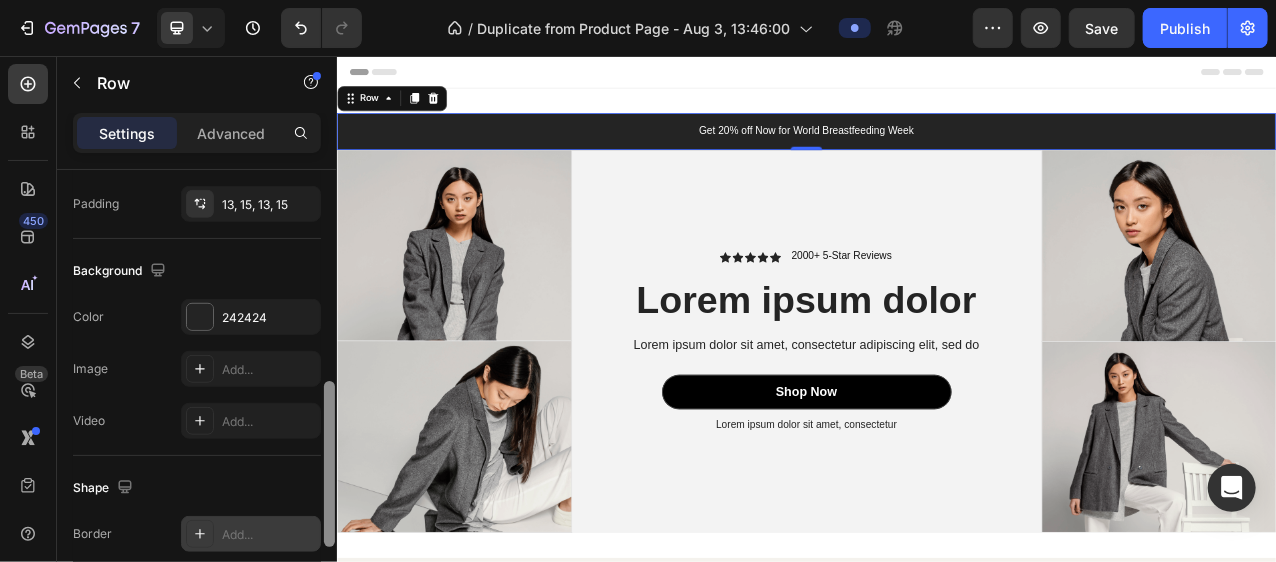 drag, startPoint x: 331, startPoint y: 329, endPoint x: 310, endPoint y: 544, distance: 216.02315 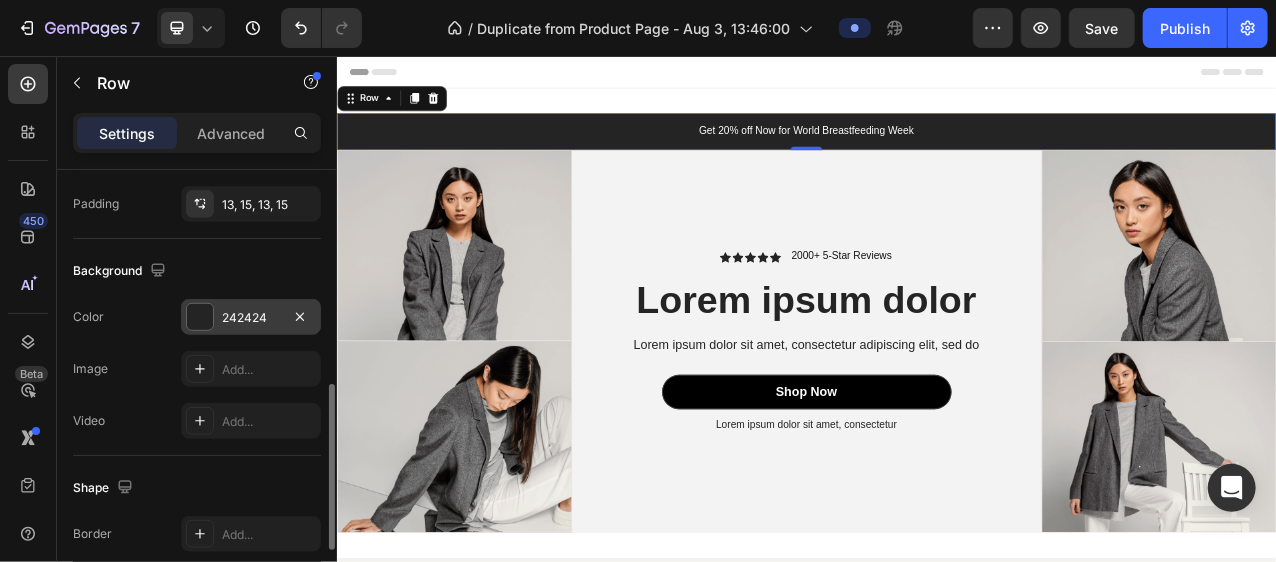click on "242424" at bounding box center [251, 318] 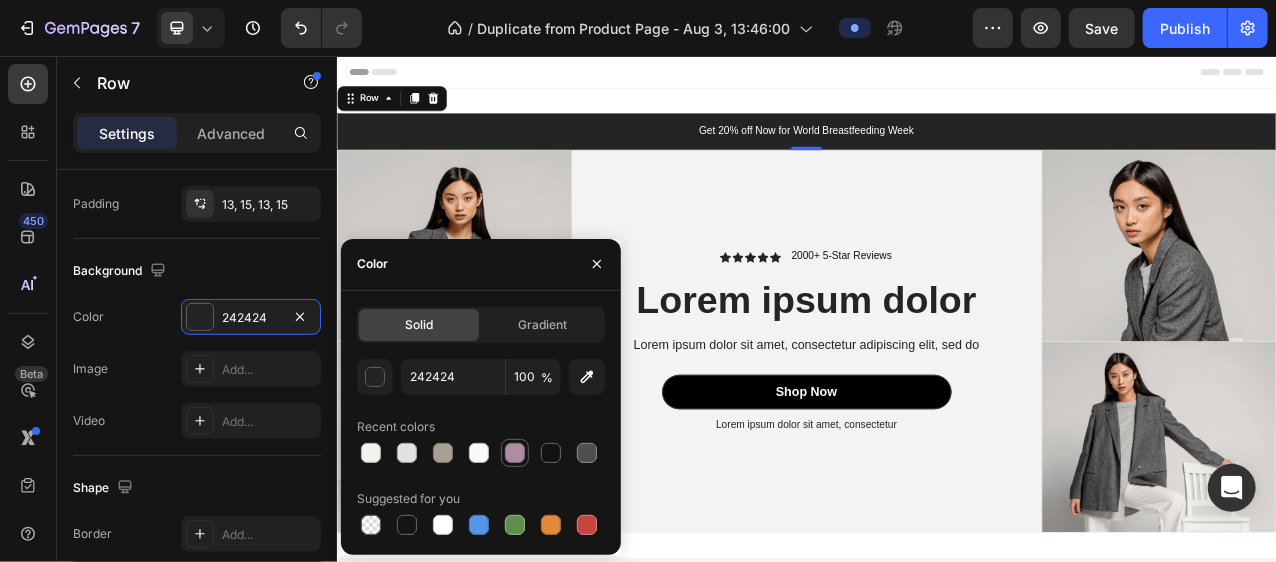 click at bounding box center (515, 453) 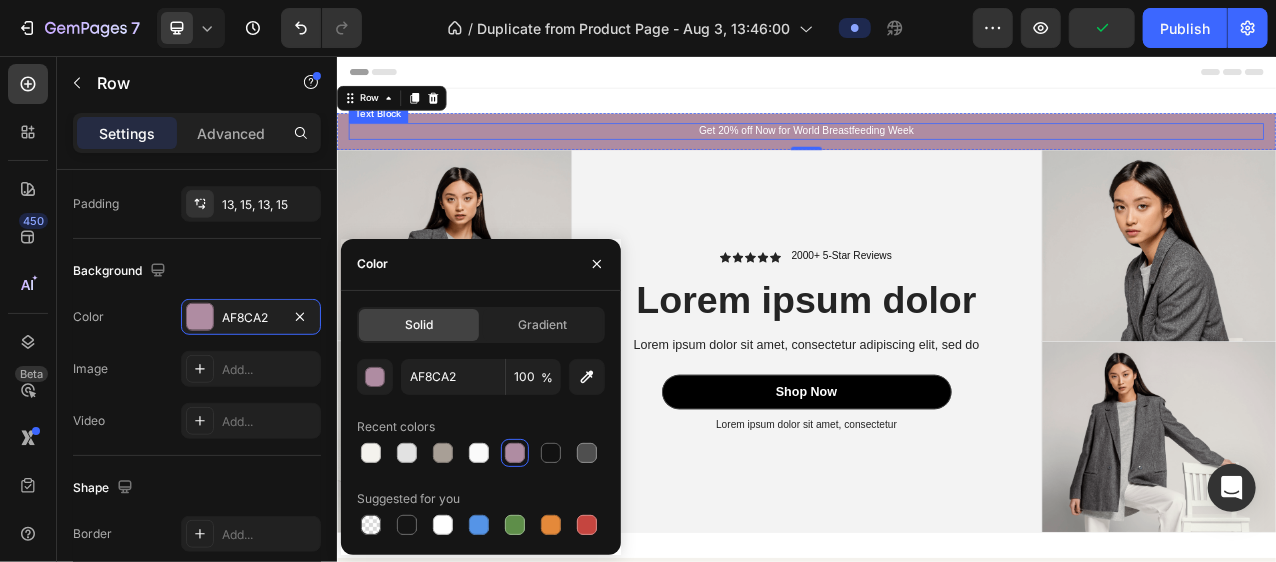 click on "Get 20% off Now for World Breastfeeding Week" at bounding box center [936, 152] 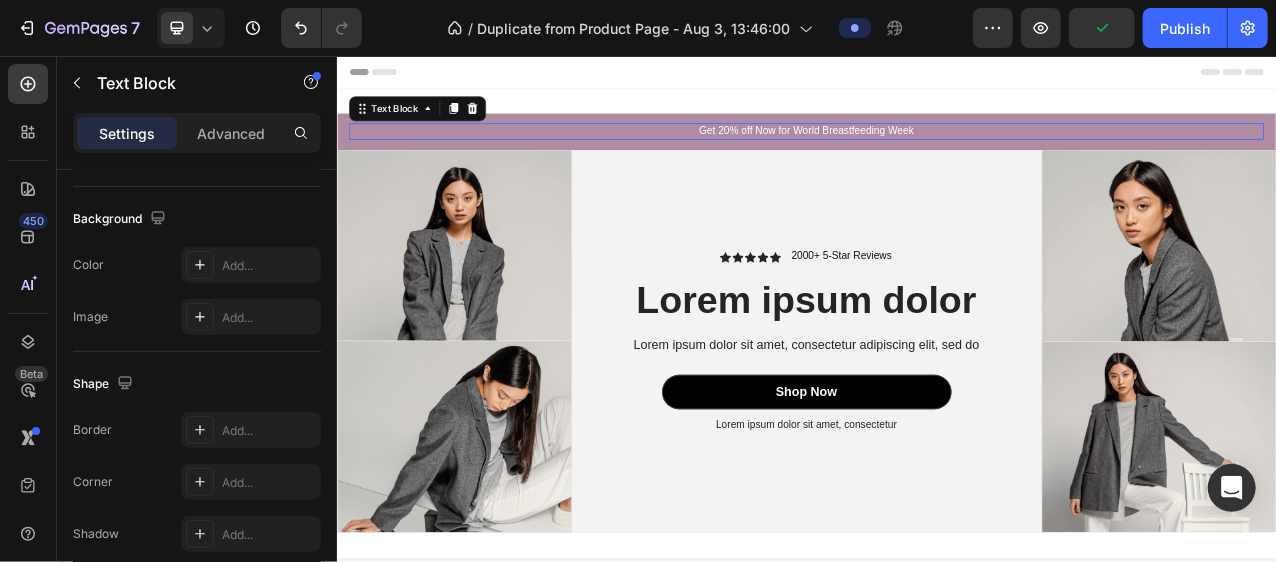 scroll, scrollTop: 0, scrollLeft: 0, axis: both 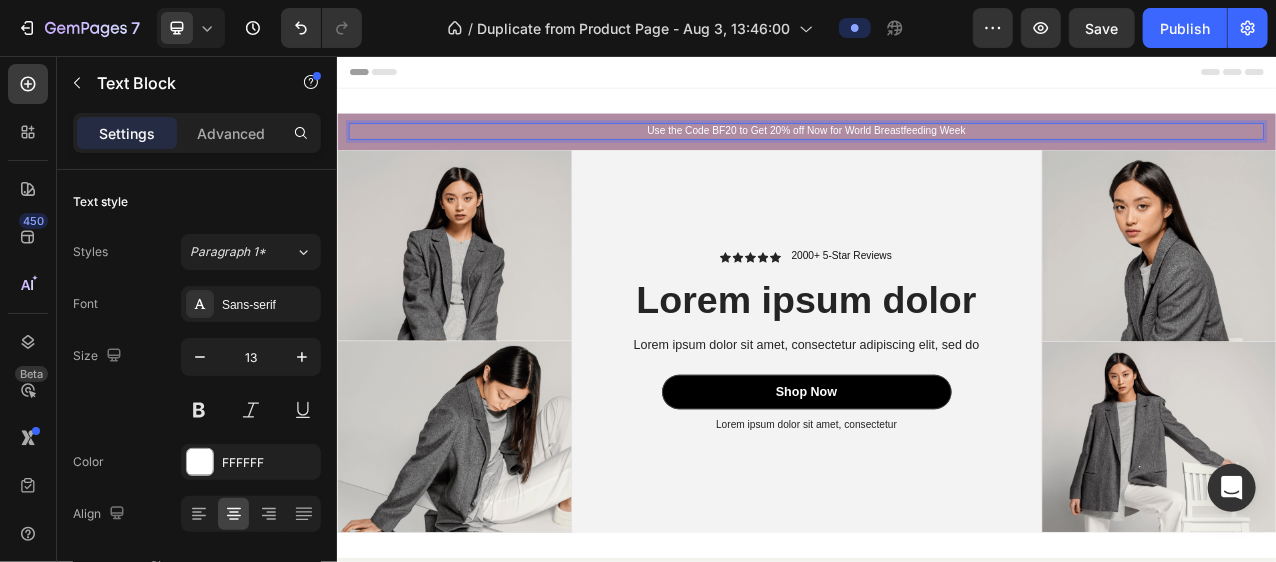 click on "Use the Code BF20 to Get 20% off Now for World Breastfeeding Week" at bounding box center (936, 152) 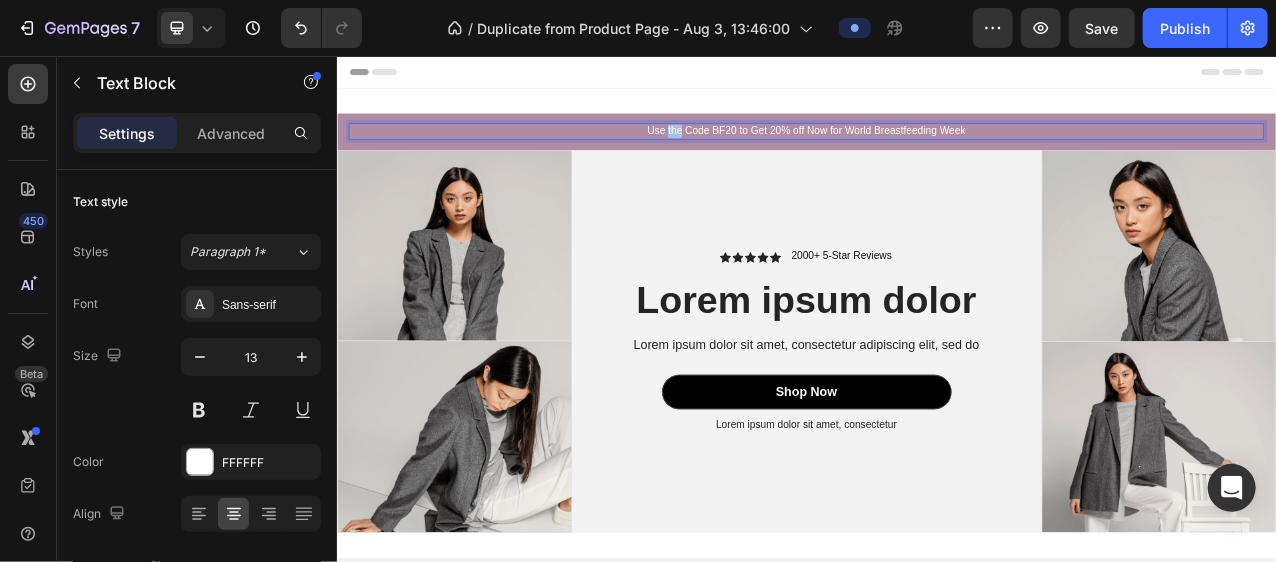 click on "Use the Code BF20 to Get 20% off Now for World Breastfeeding Week" at bounding box center (936, 152) 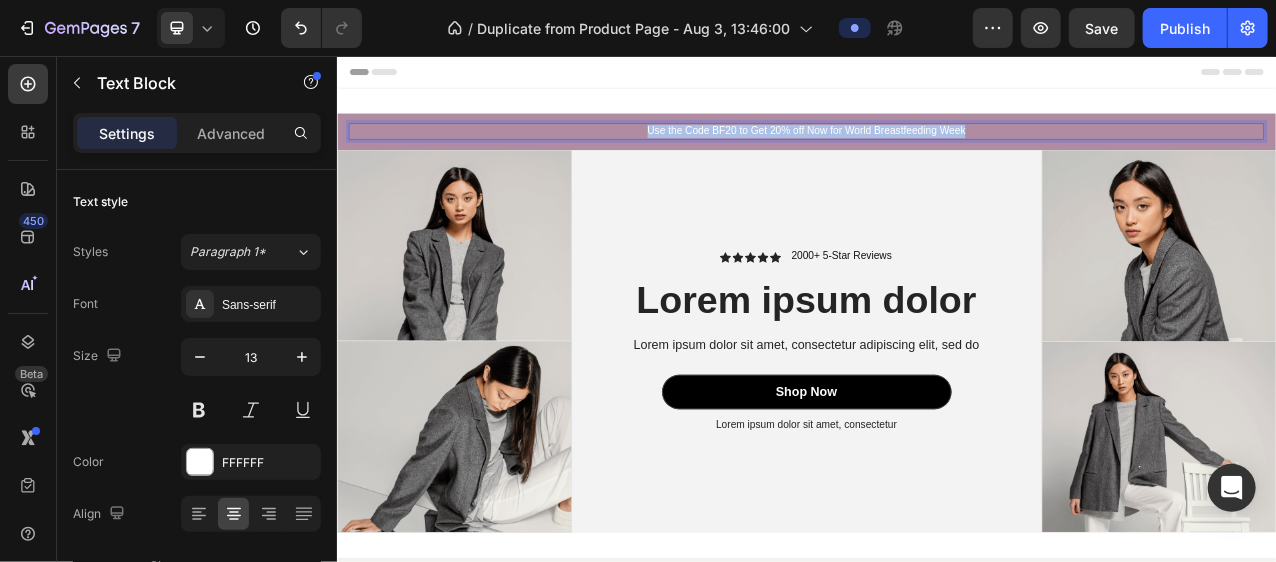click on "Use the Code BF20 to Get 20% off Now for World Breastfeeding Week" at bounding box center (936, 152) 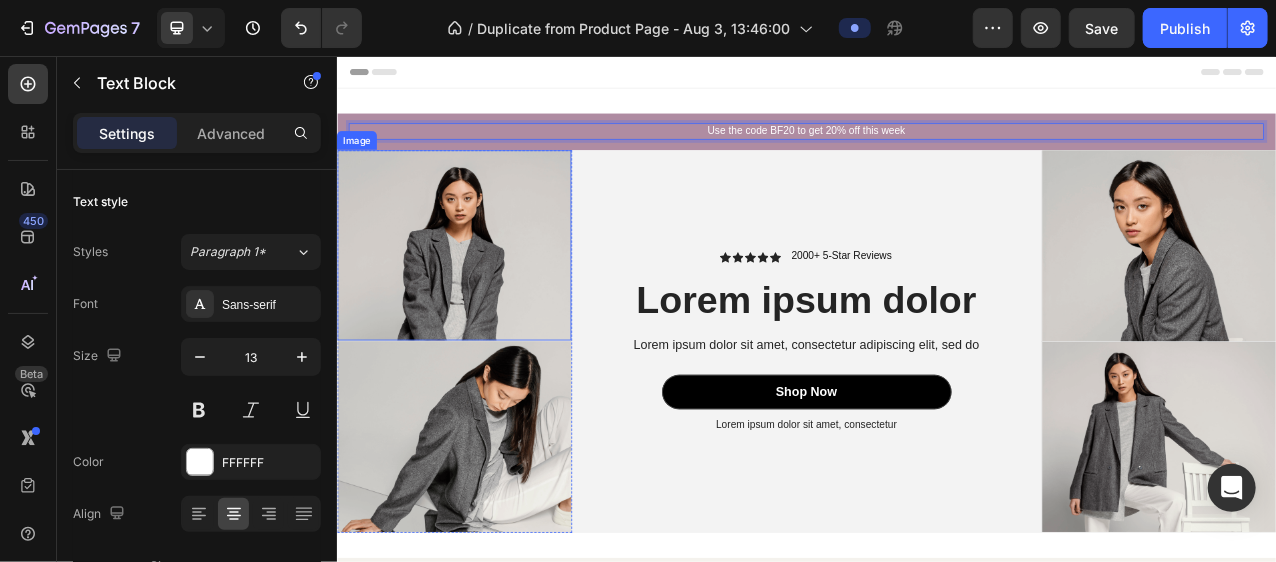 click at bounding box center (485, 297) 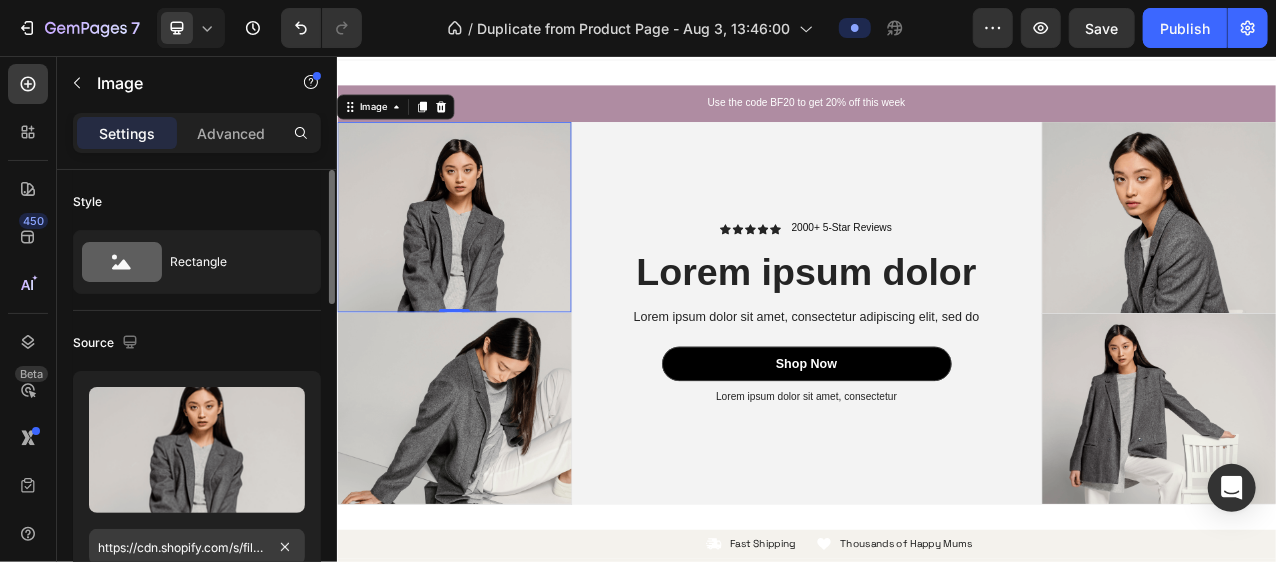 scroll, scrollTop: 72, scrollLeft: 0, axis: vertical 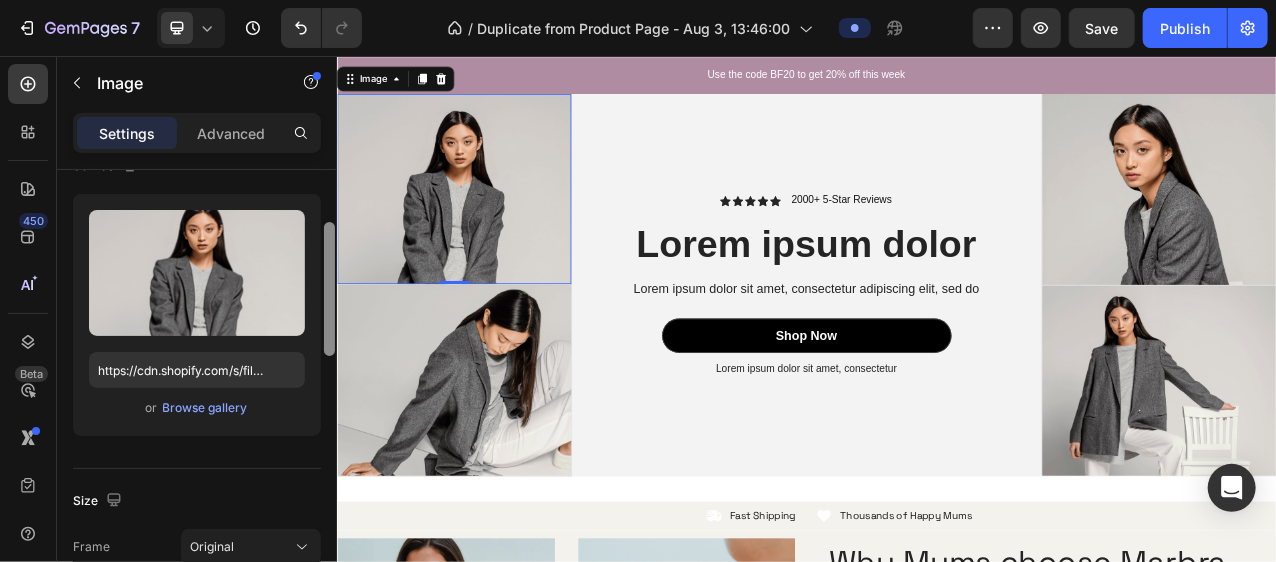 drag, startPoint x: 328, startPoint y: 297, endPoint x: 328, endPoint y: 351, distance: 54 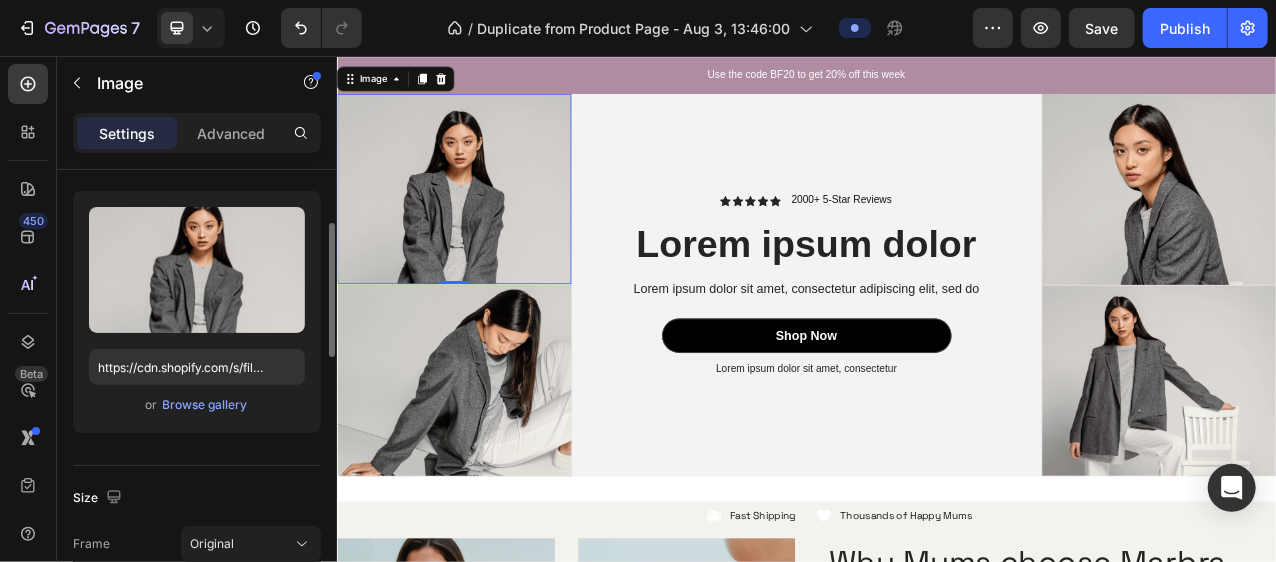 click on "Upload Image https://cdn.shopify.com/s/files/1/0758/2967/4295/files/gempages_578139526371738300-b48659f7-b871-41be-953d-46afa3fc4dbb.png or  Browse gallery" at bounding box center [197, 312] 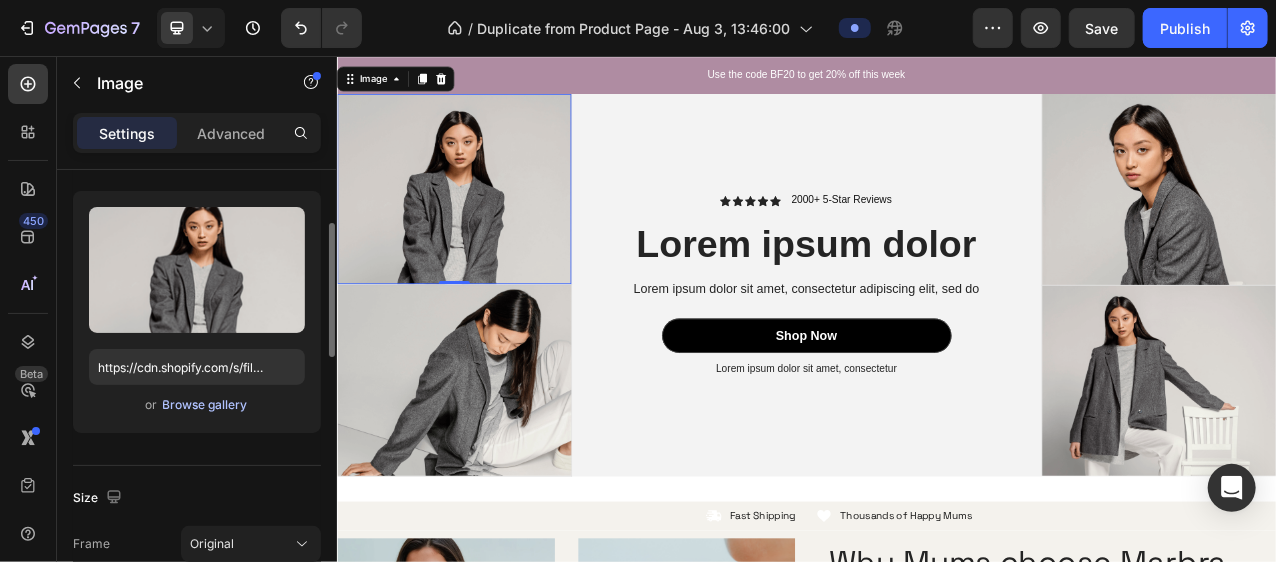 click on "Browse gallery" at bounding box center (205, 405) 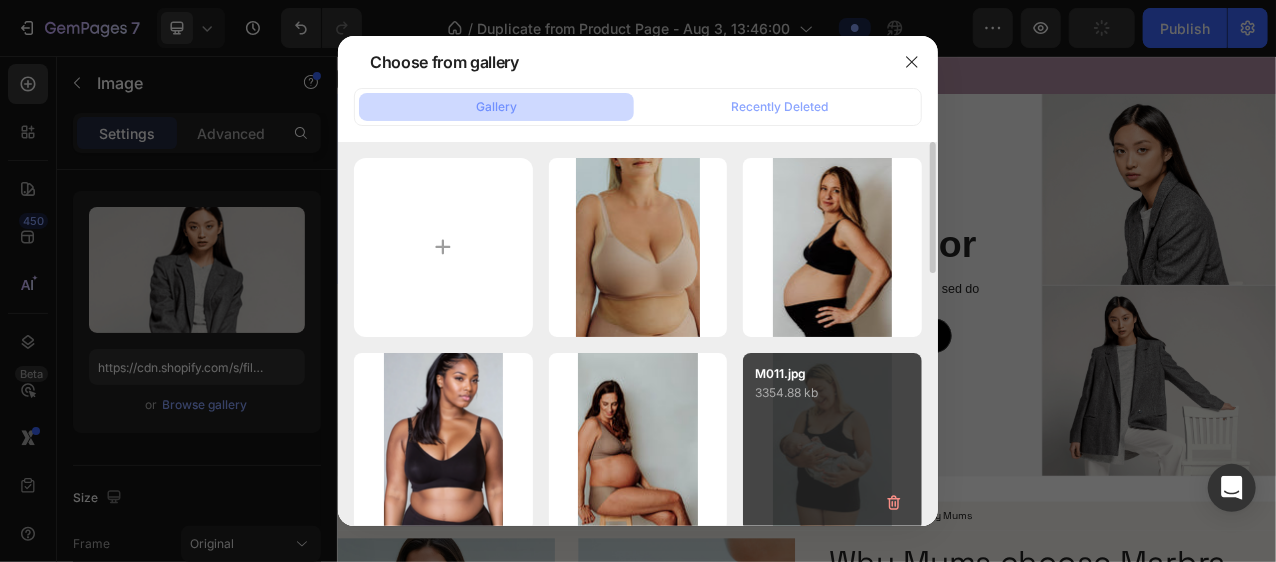 type 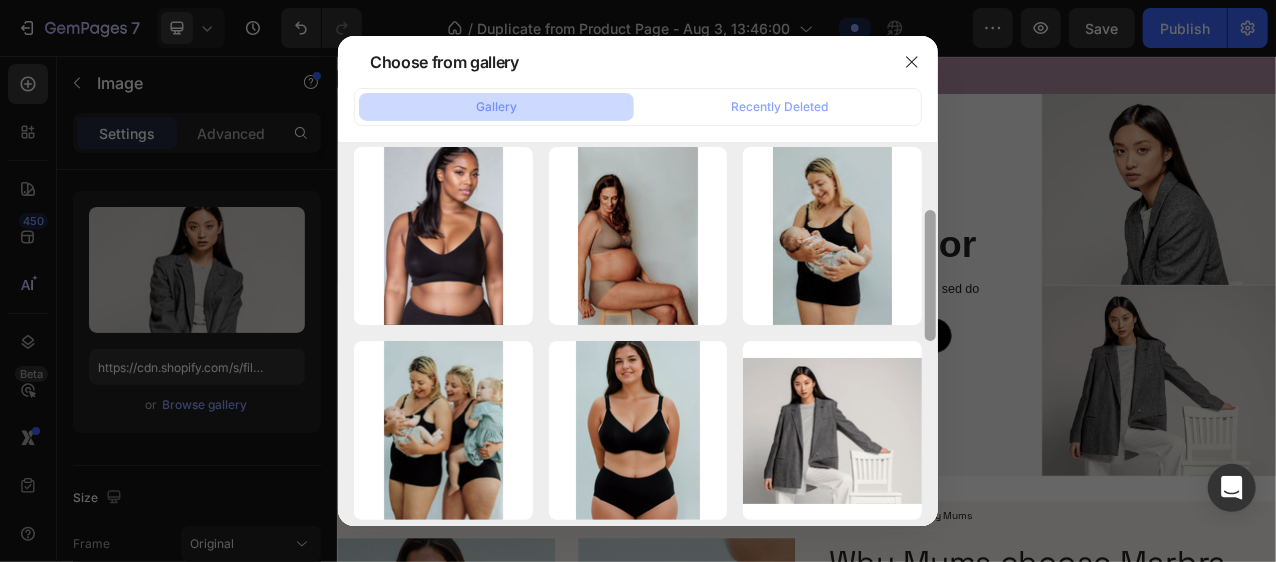 scroll, scrollTop: 213, scrollLeft: 0, axis: vertical 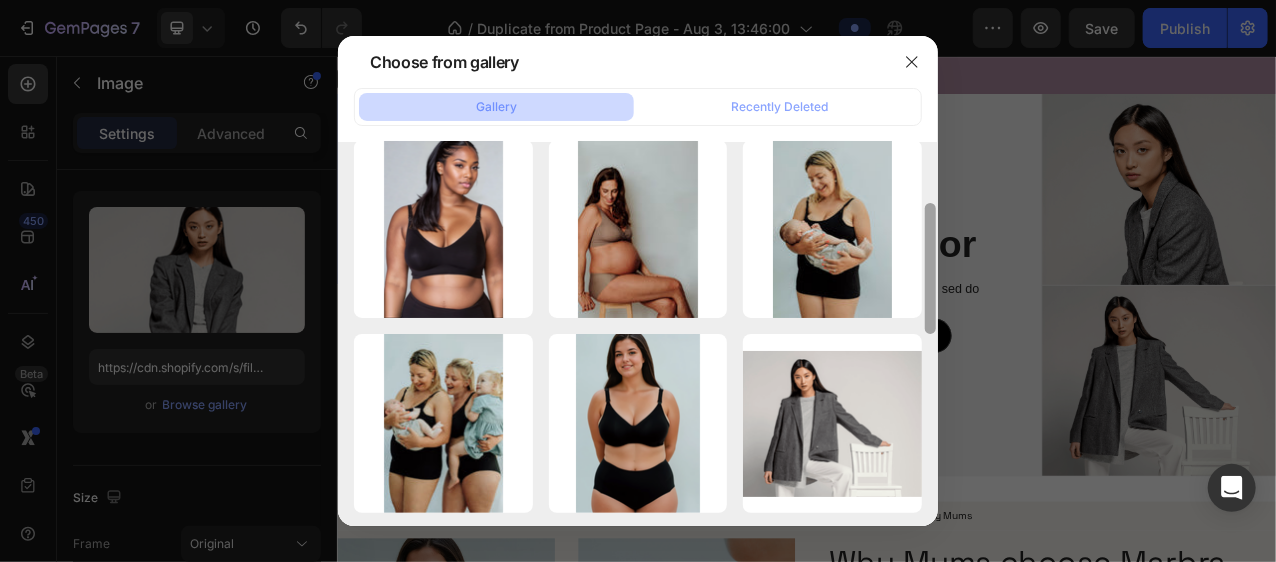 drag, startPoint x: 932, startPoint y: 269, endPoint x: 933, endPoint y: 340, distance: 71.00704 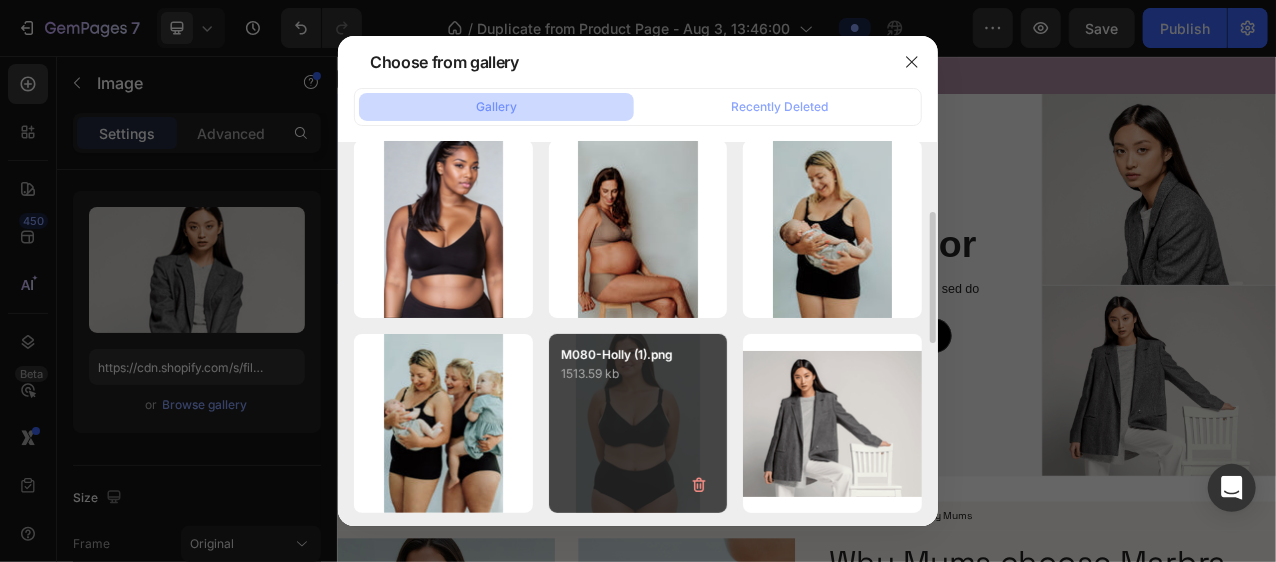 click on "M080-Holly (1).png 1513.59 kb" at bounding box center (638, 423) 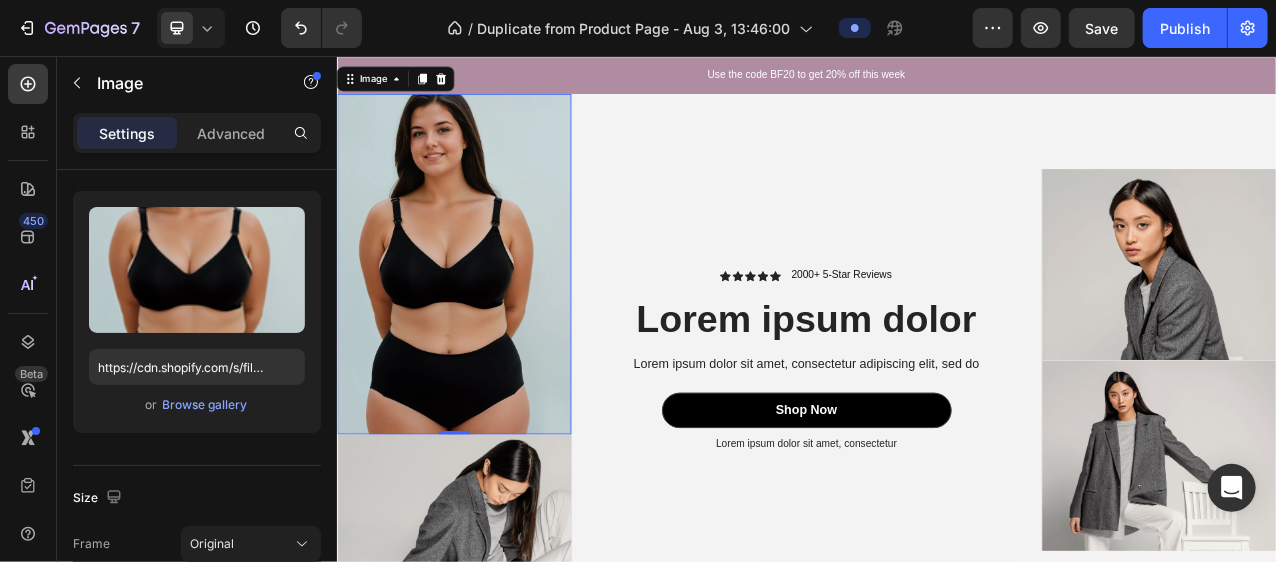 click at bounding box center [485, 661] 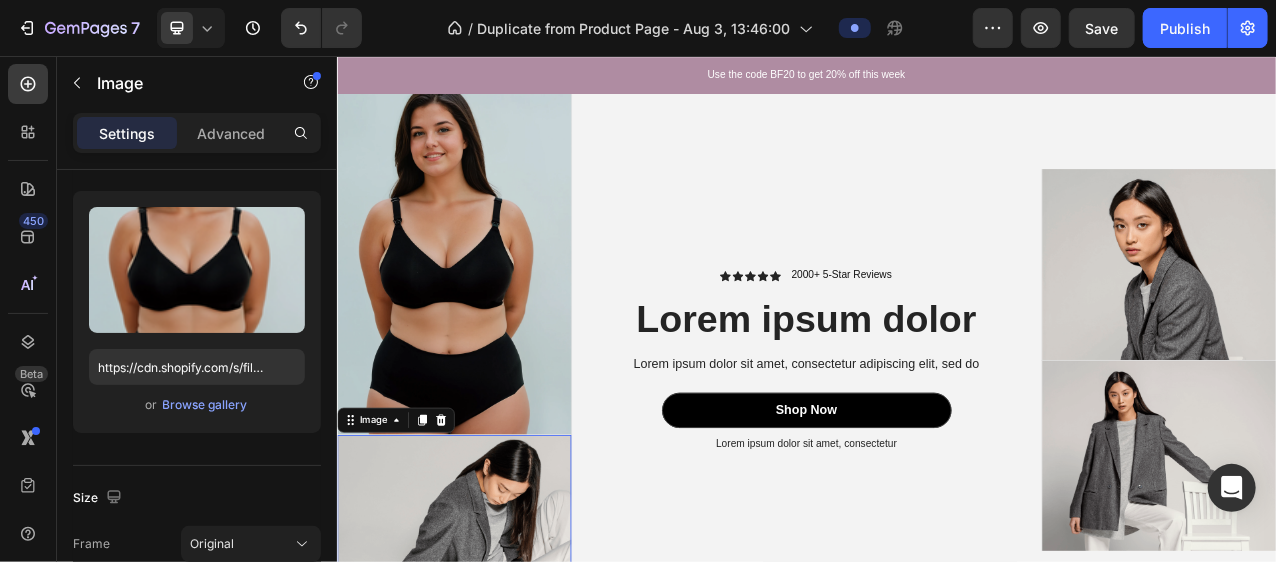 scroll, scrollTop: 180, scrollLeft: 0, axis: vertical 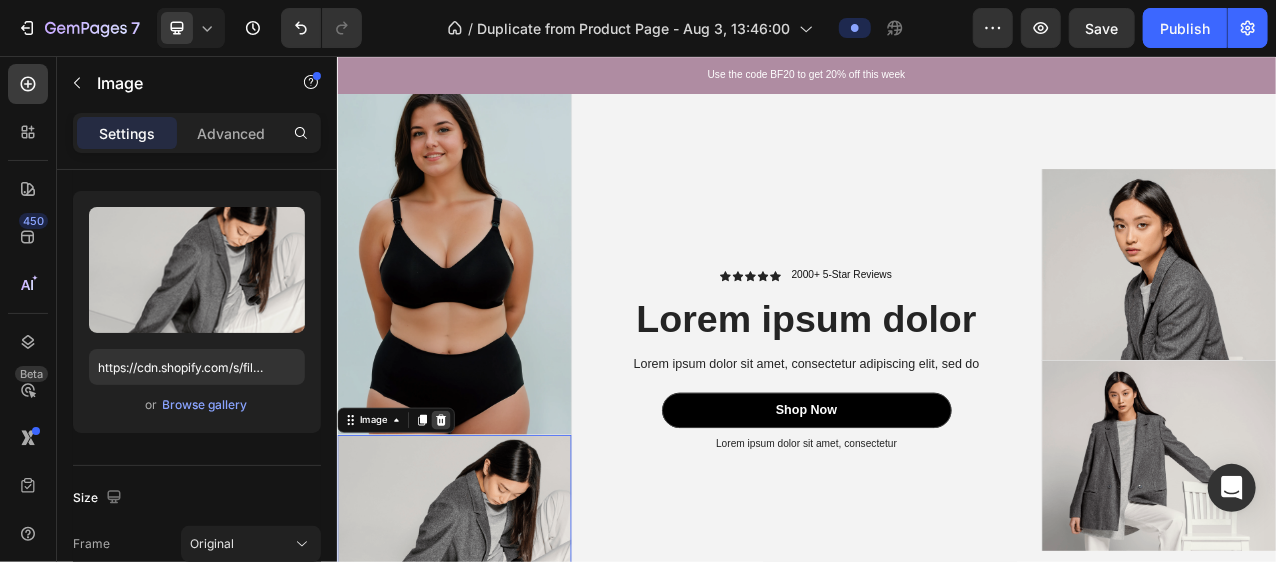 click 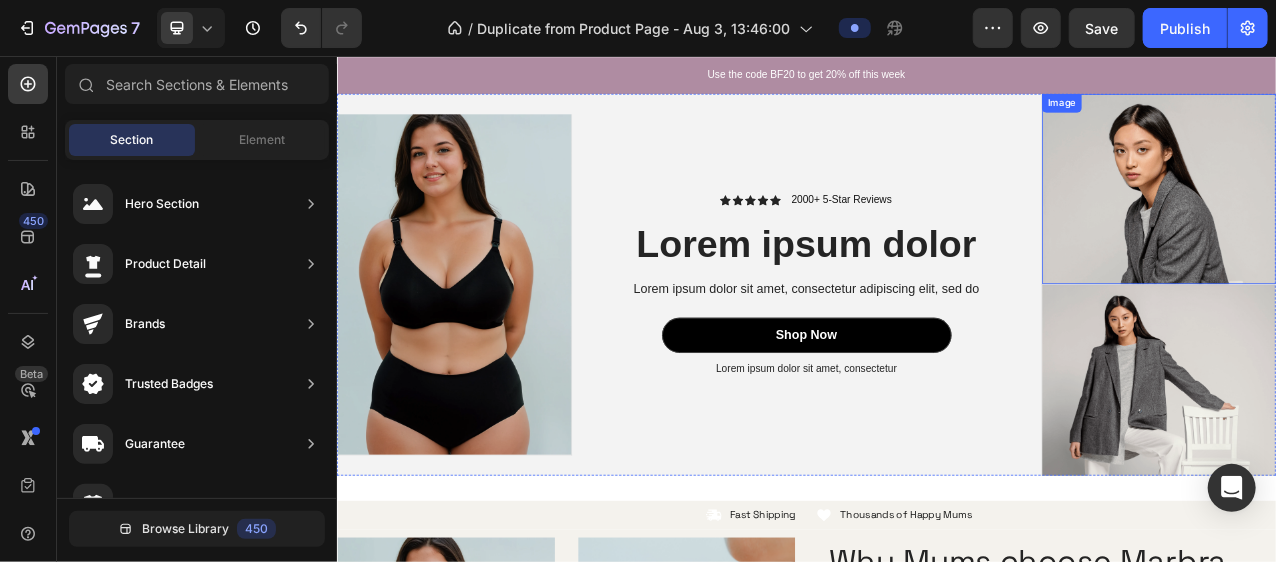 click at bounding box center [1386, 225] 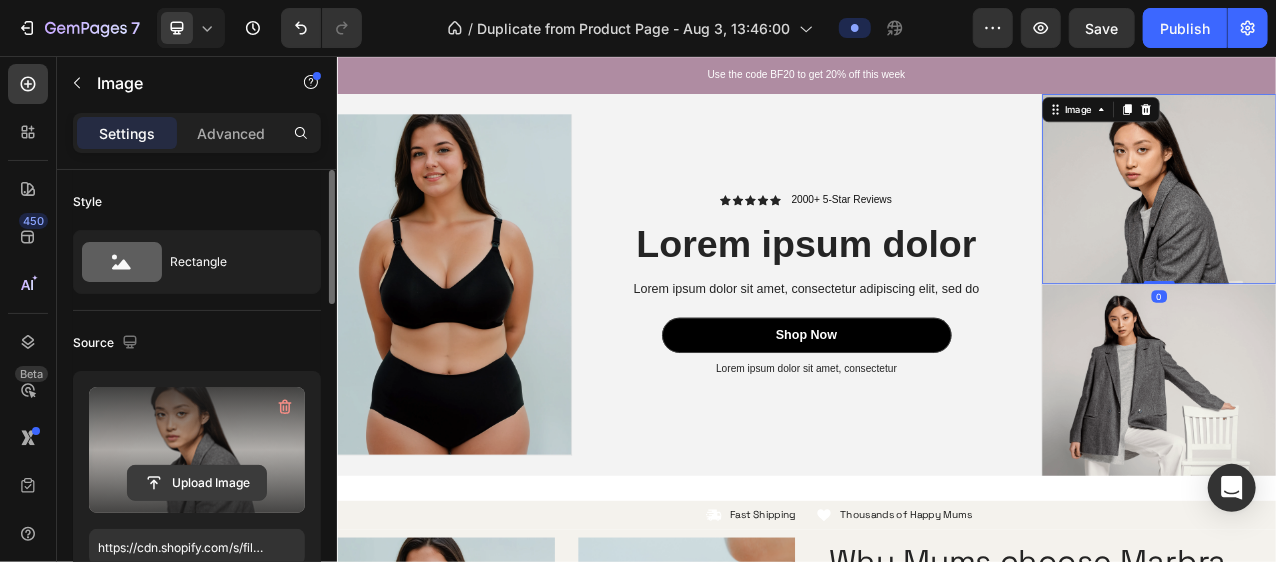 click 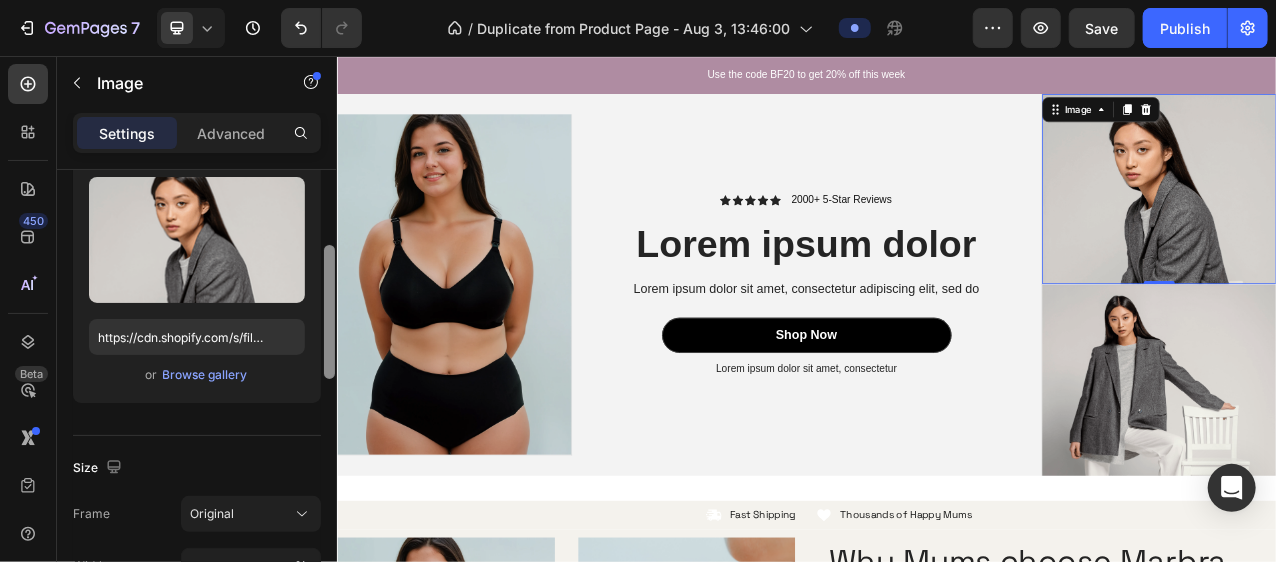 scroll, scrollTop: 224, scrollLeft: 0, axis: vertical 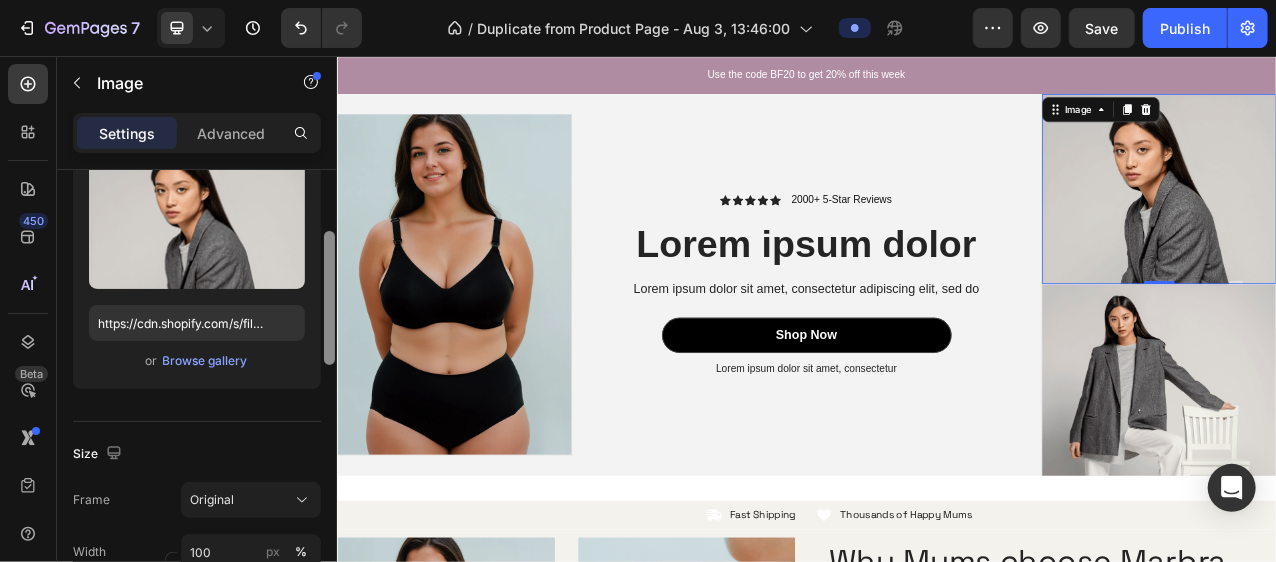 click at bounding box center [329, 298] 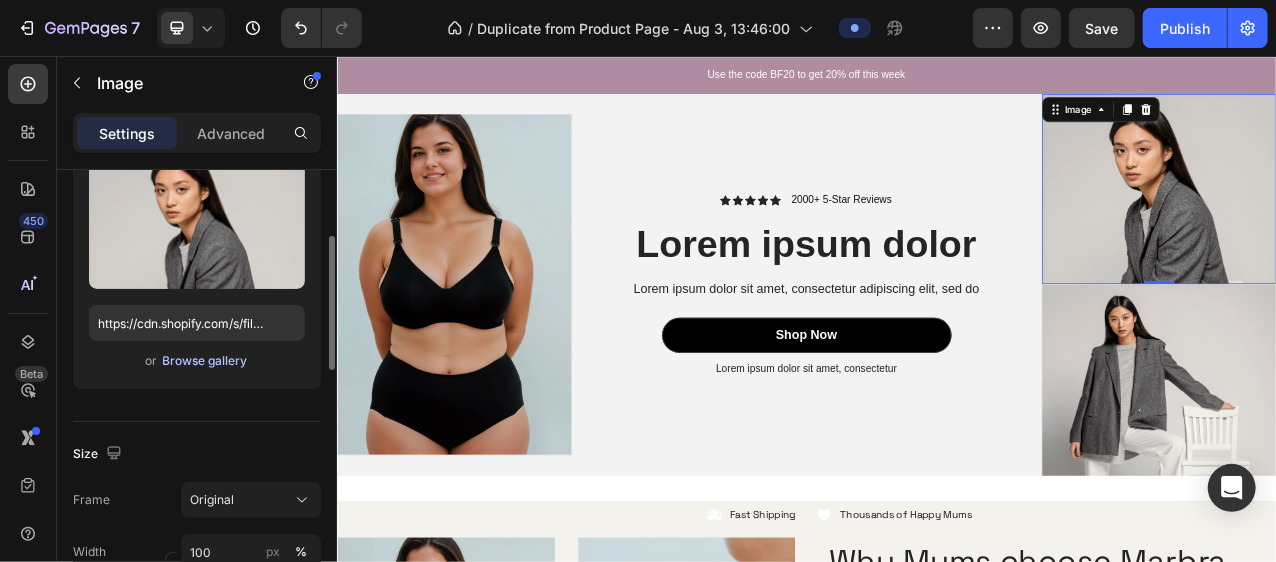 click on "Browse gallery" at bounding box center [205, 361] 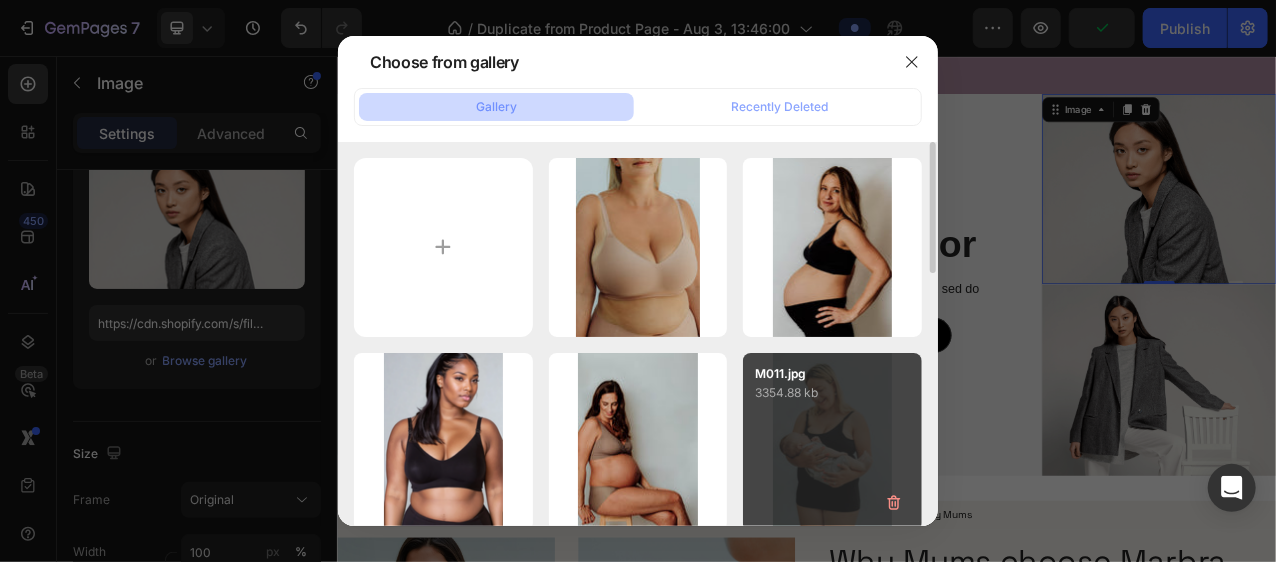 click on "M011.jpg 3354.88 kb" at bounding box center [832, 442] 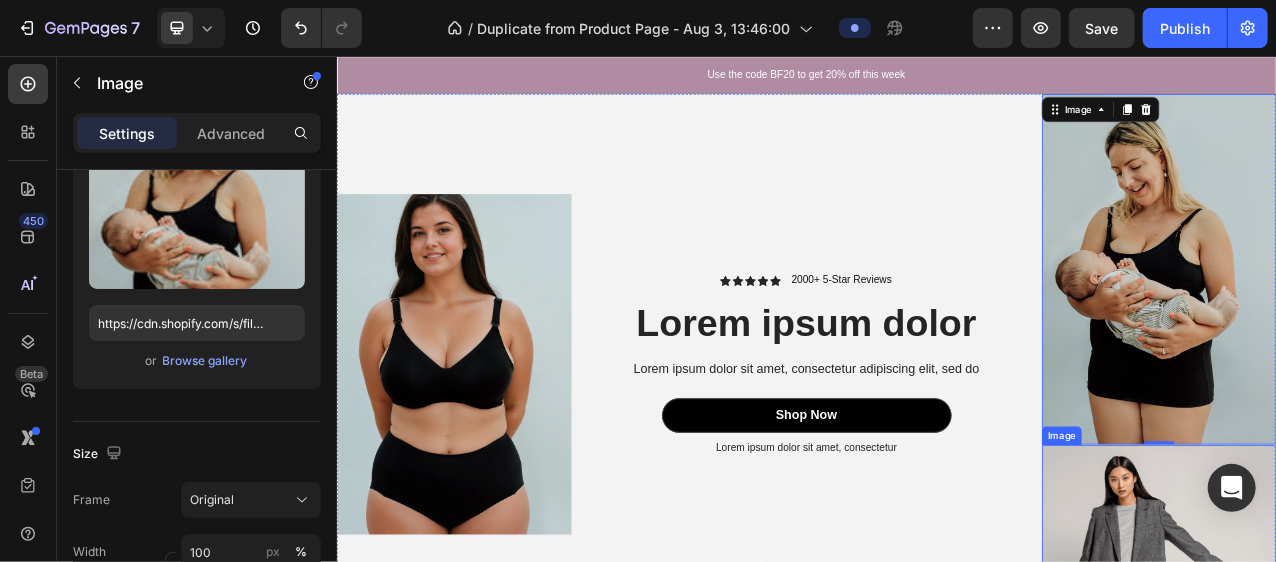 click at bounding box center [1386, 674] 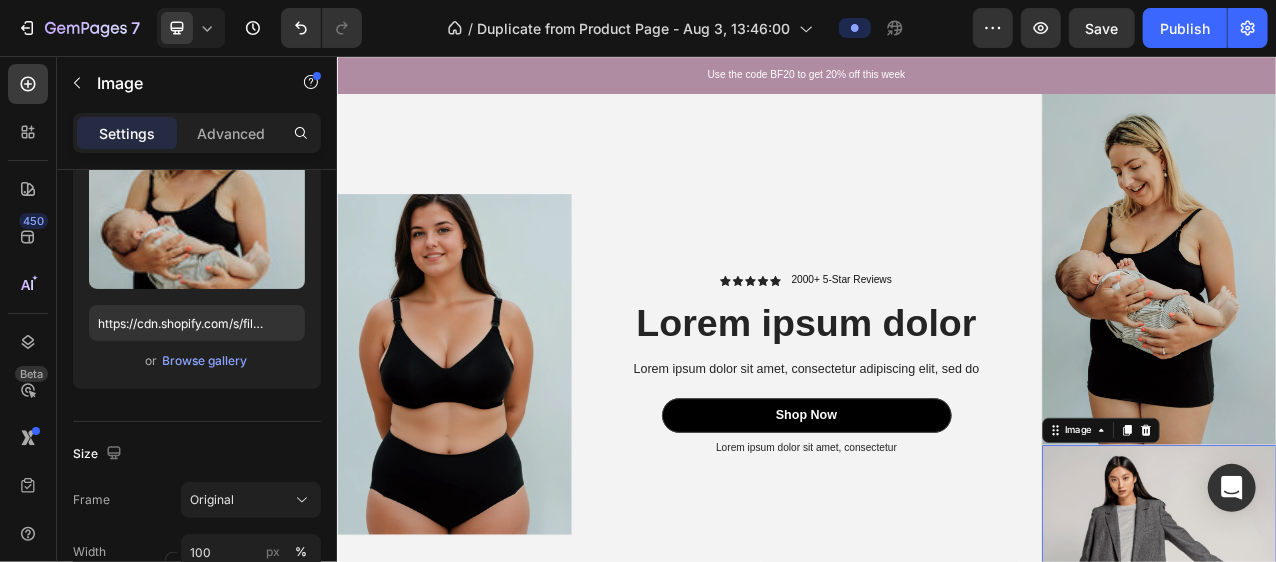 scroll, scrollTop: 223, scrollLeft: 0, axis: vertical 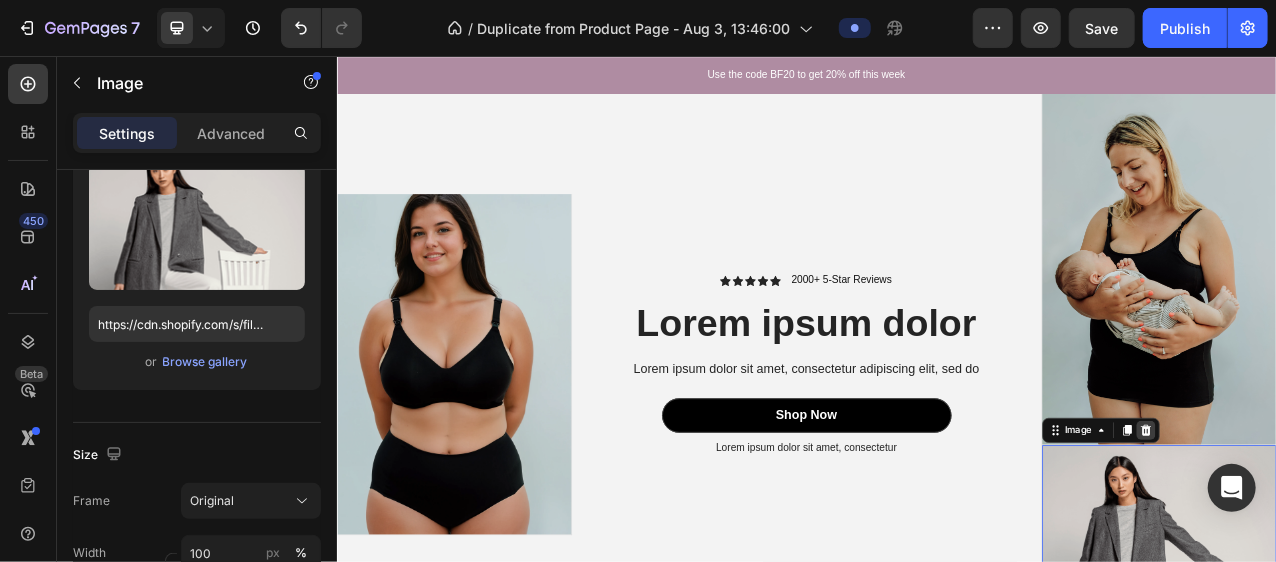 click 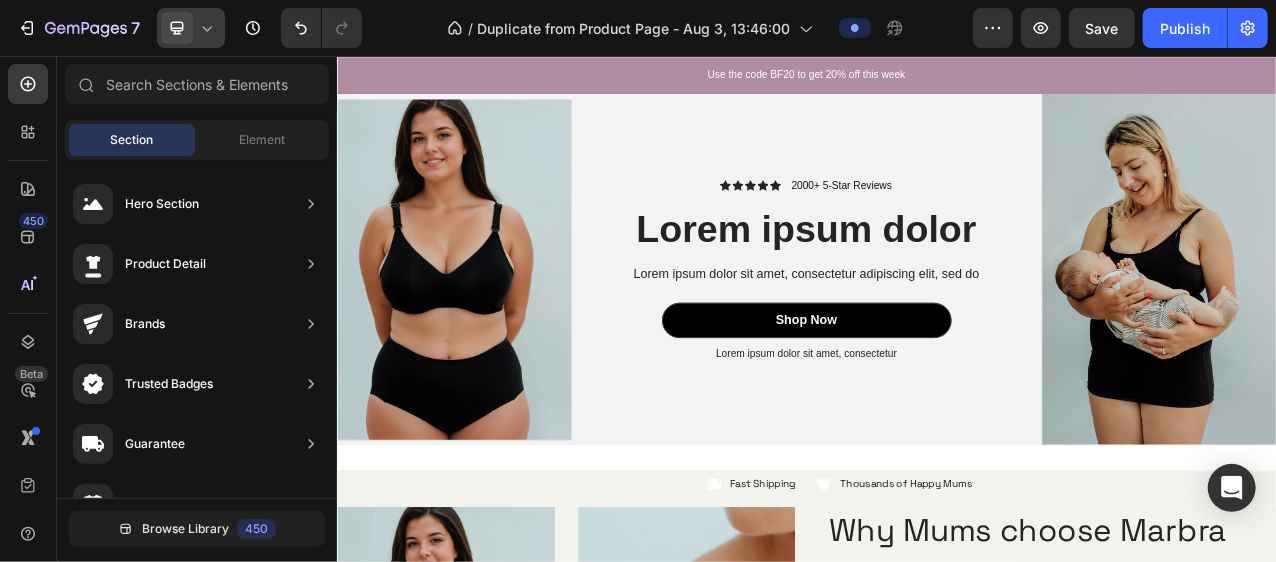 click 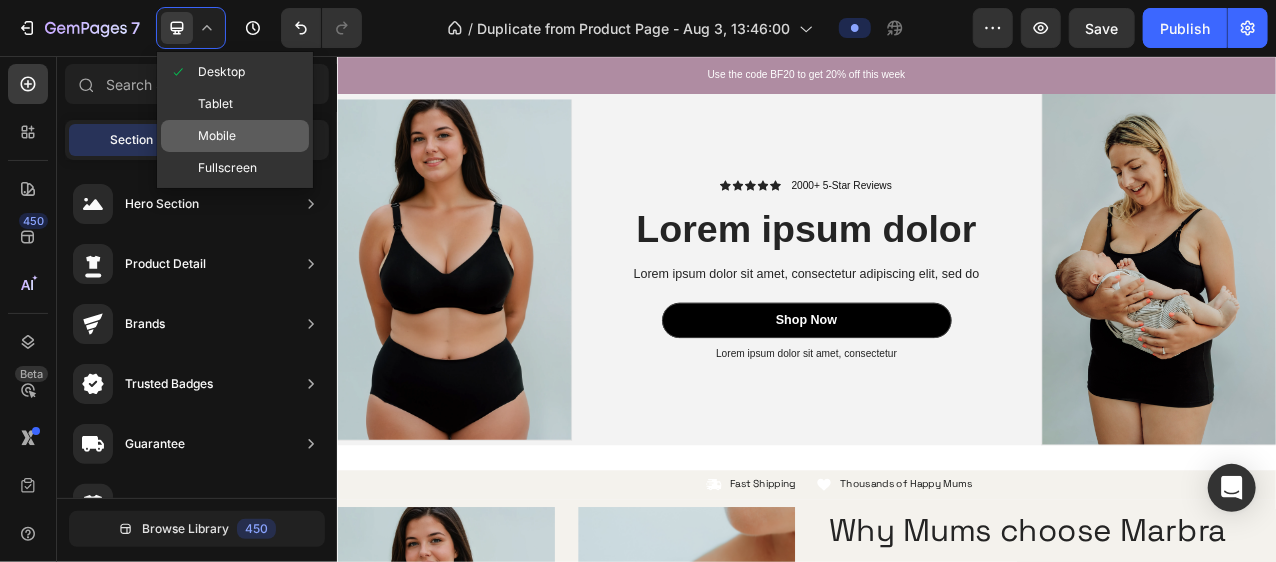 click on "Mobile" at bounding box center [217, 136] 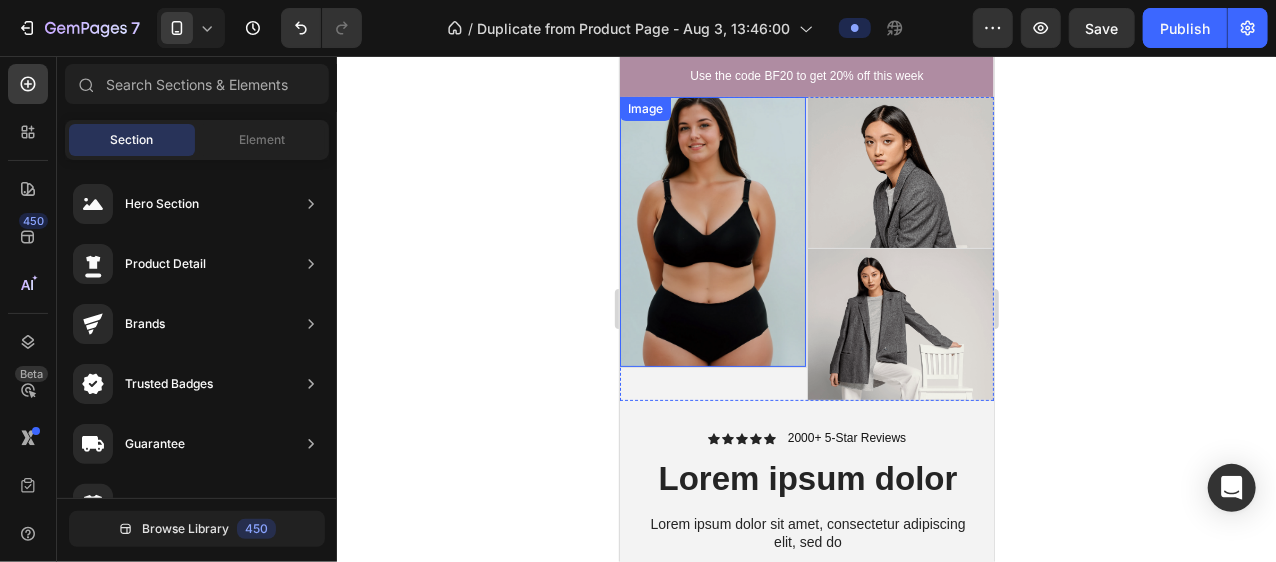 click at bounding box center [900, 171] 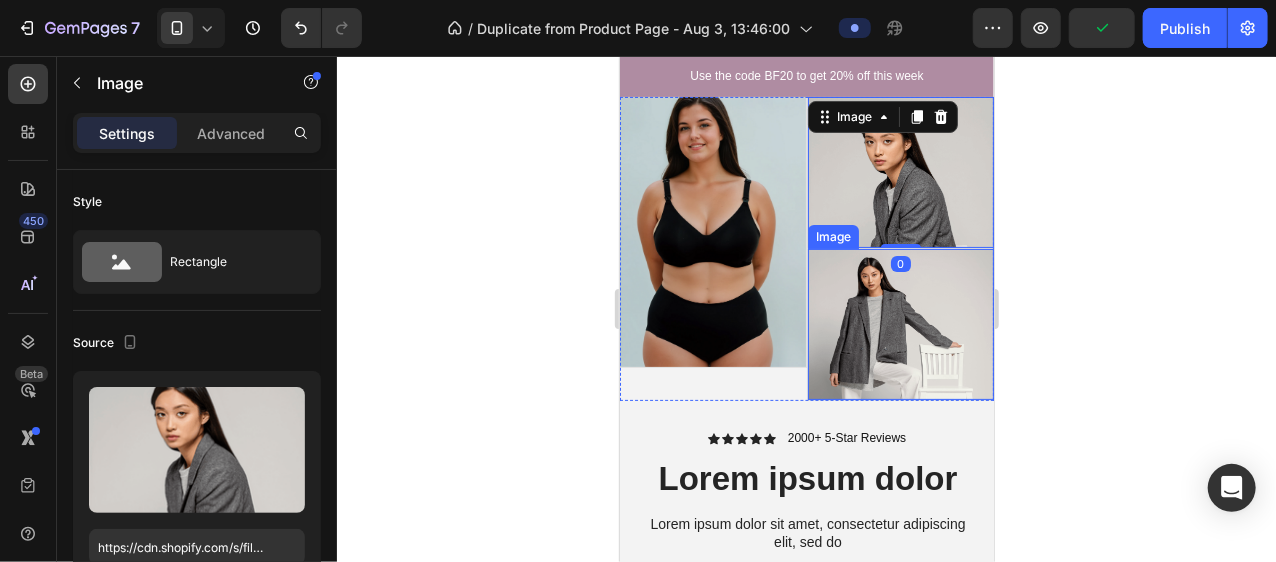 click at bounding box center [900, 323] 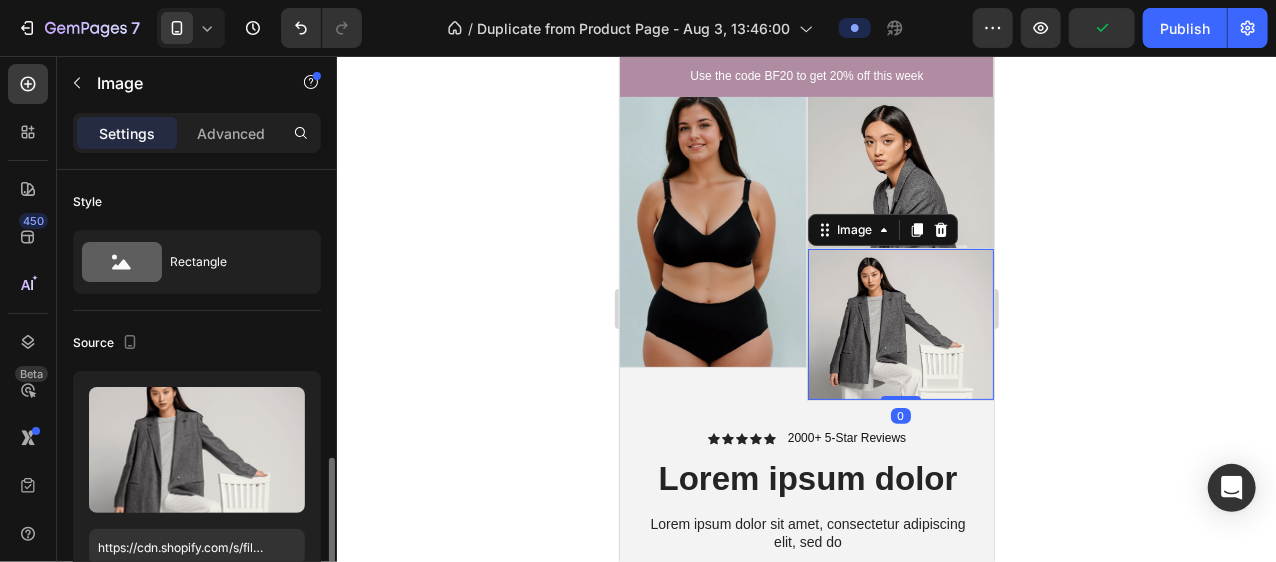 scroll, scrollTop: 222, scrollLeft: 0, axis: vertical 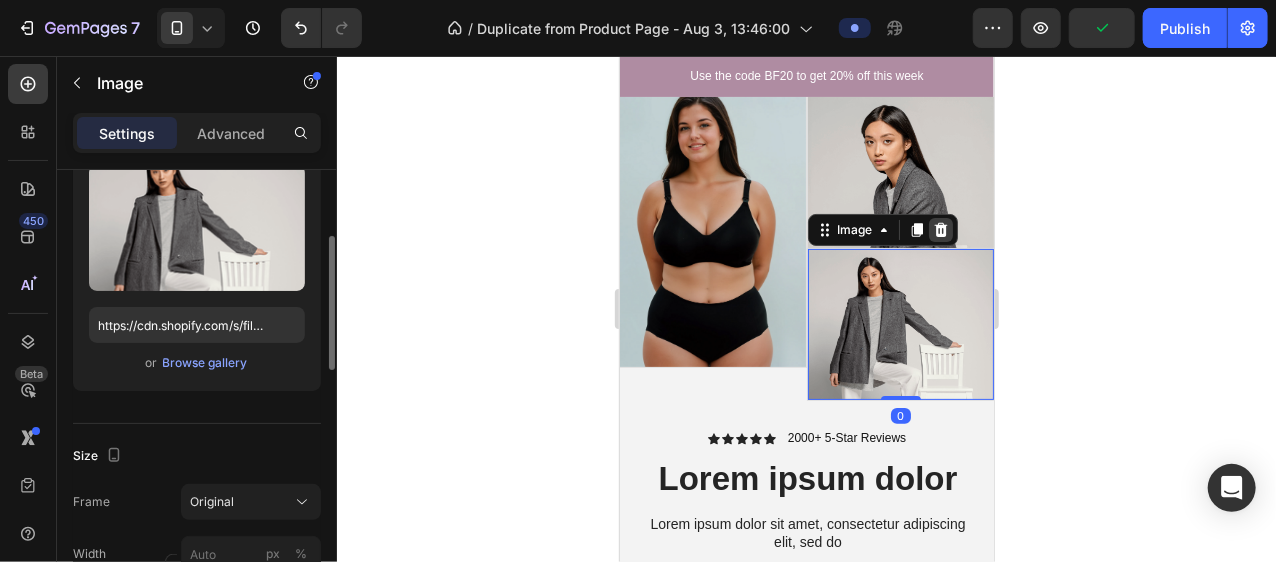 click 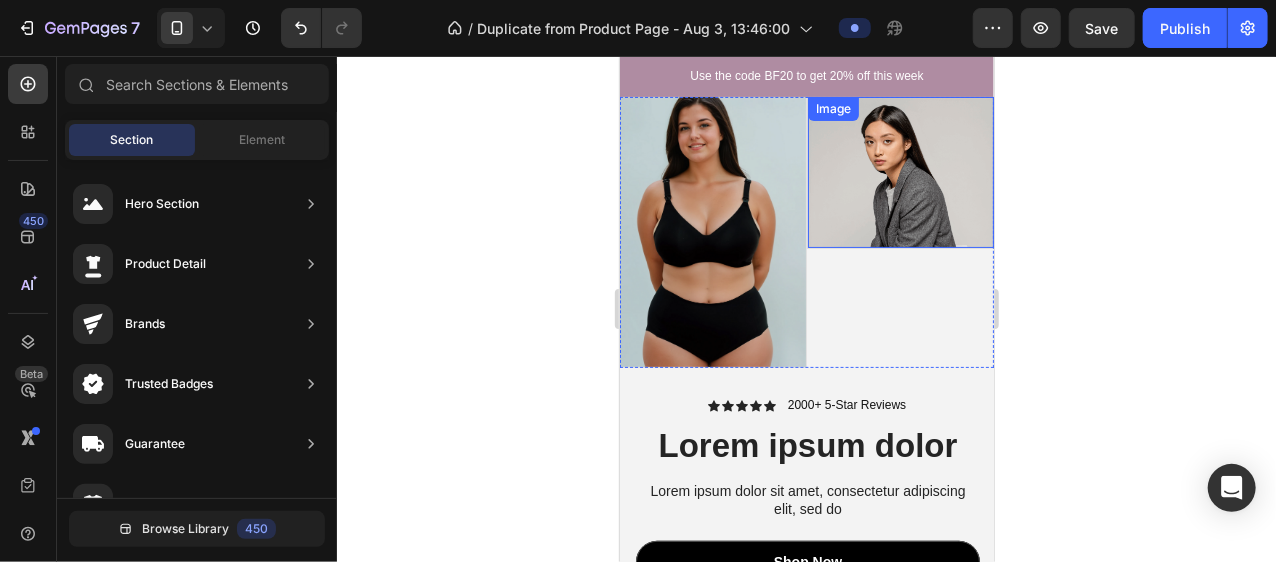click at bounding box center (900, 171) 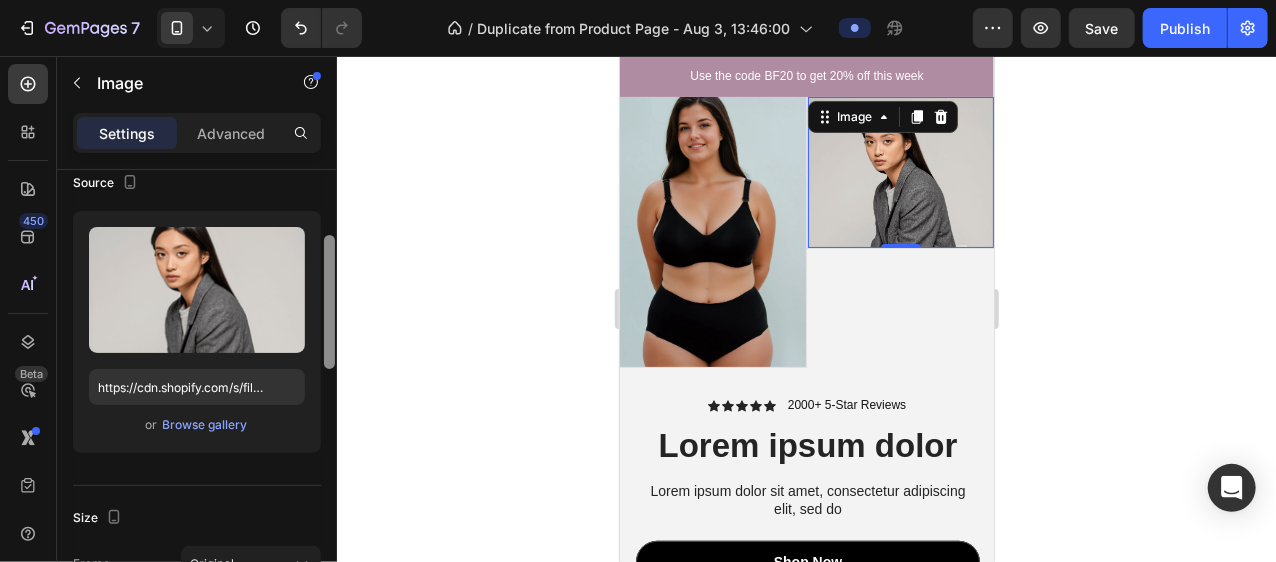 scroll, scrollTop: 177, scrollLeft: 0, axis: vertical 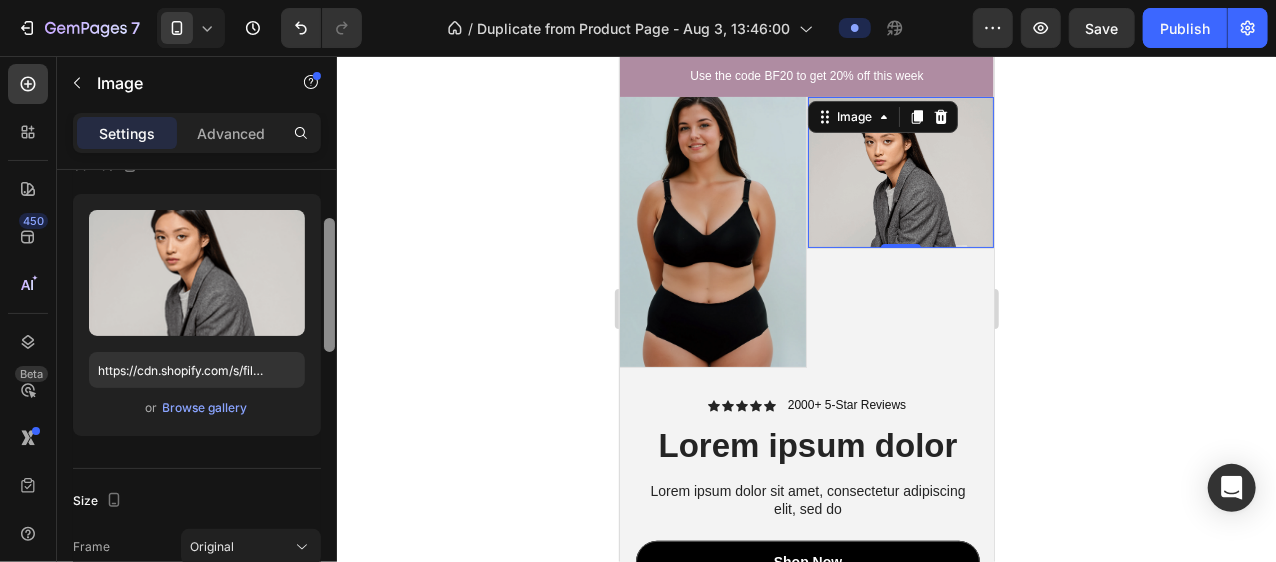 drag, startPoint x: 333, startPoint y: 291, endPoint x: 333, endPoint y: 344, distance: 53 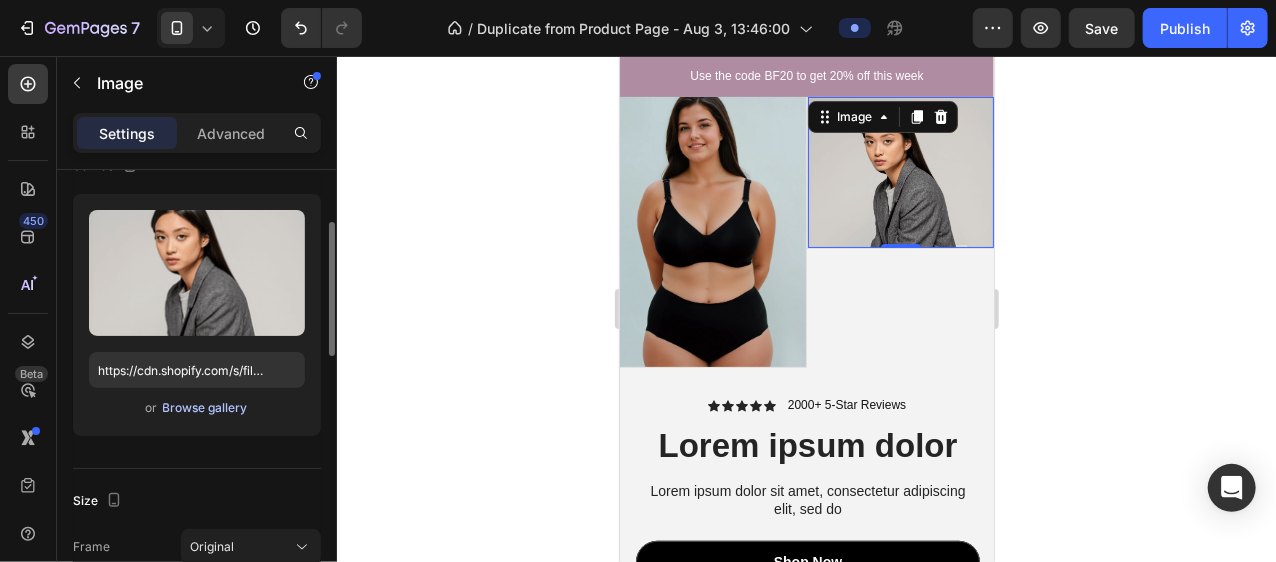 click on "Browse gallery" at bounding box center [205, 408] 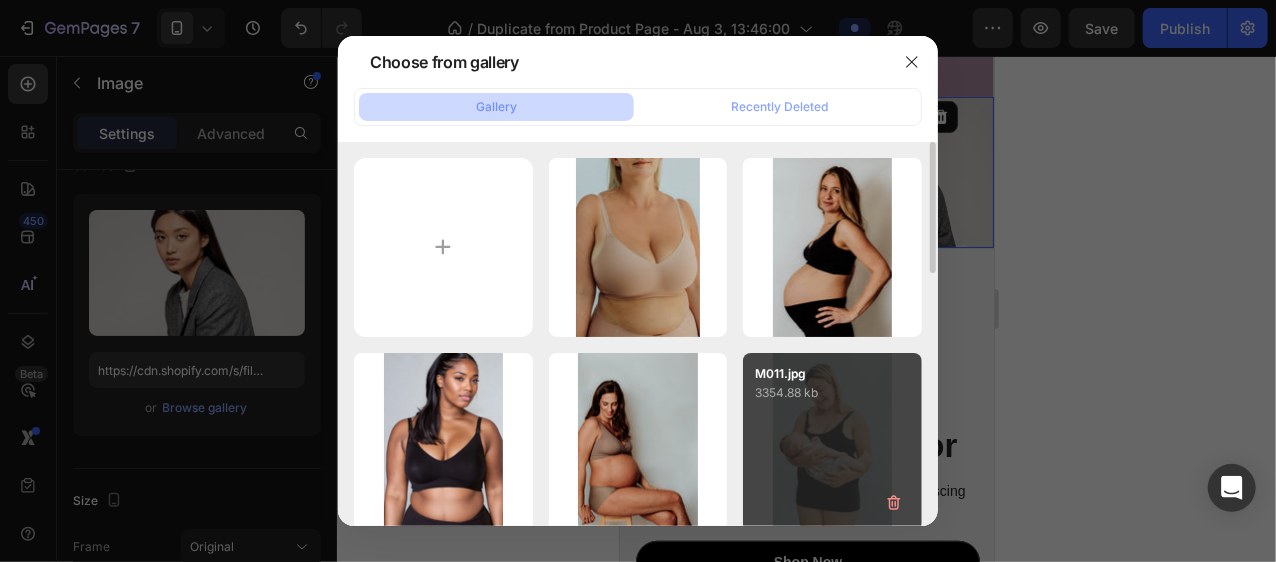 click on "M011.jpg 3354.88 kb" at bounding box center (832, 442) 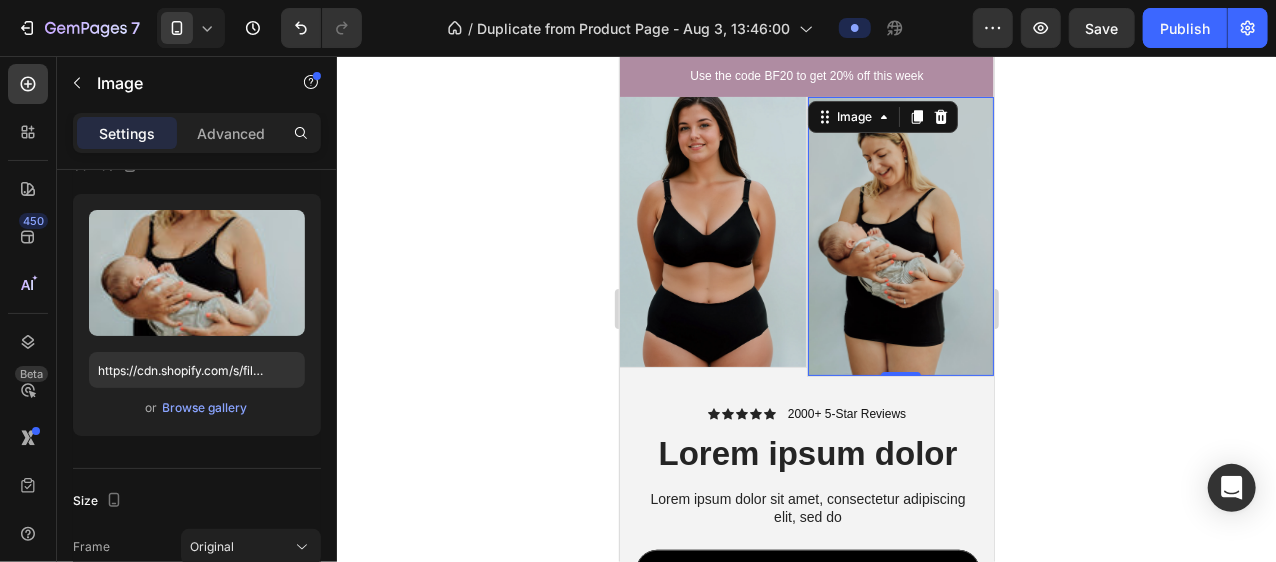 click 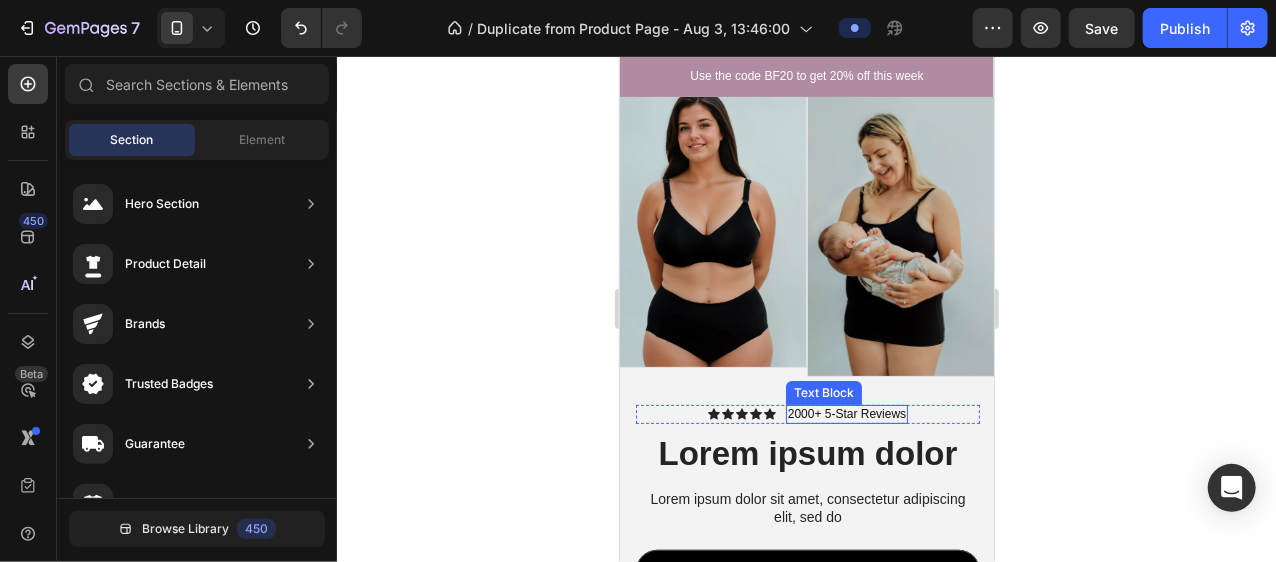 click on "2000+ 5-Star Reviews" at bounding box center (846, 414) 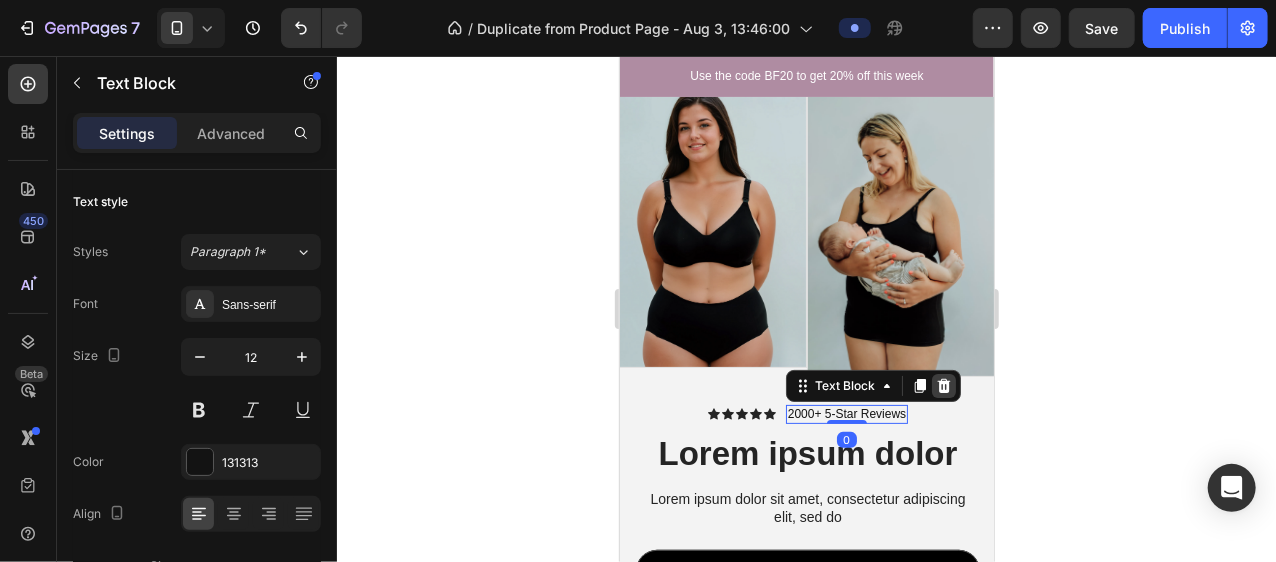 click 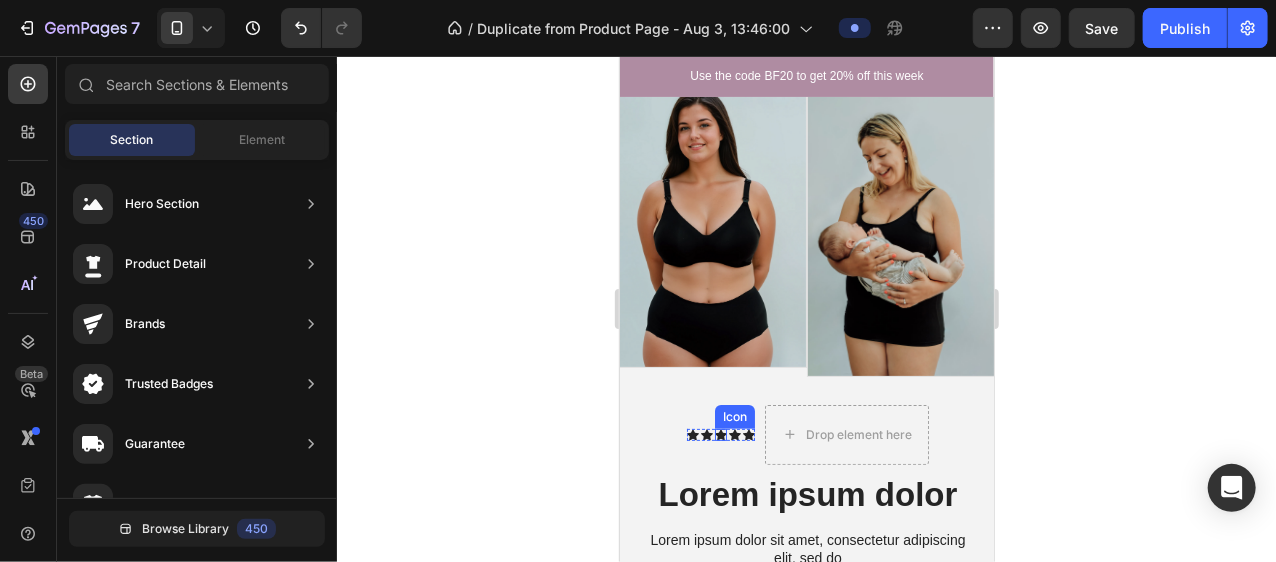 click 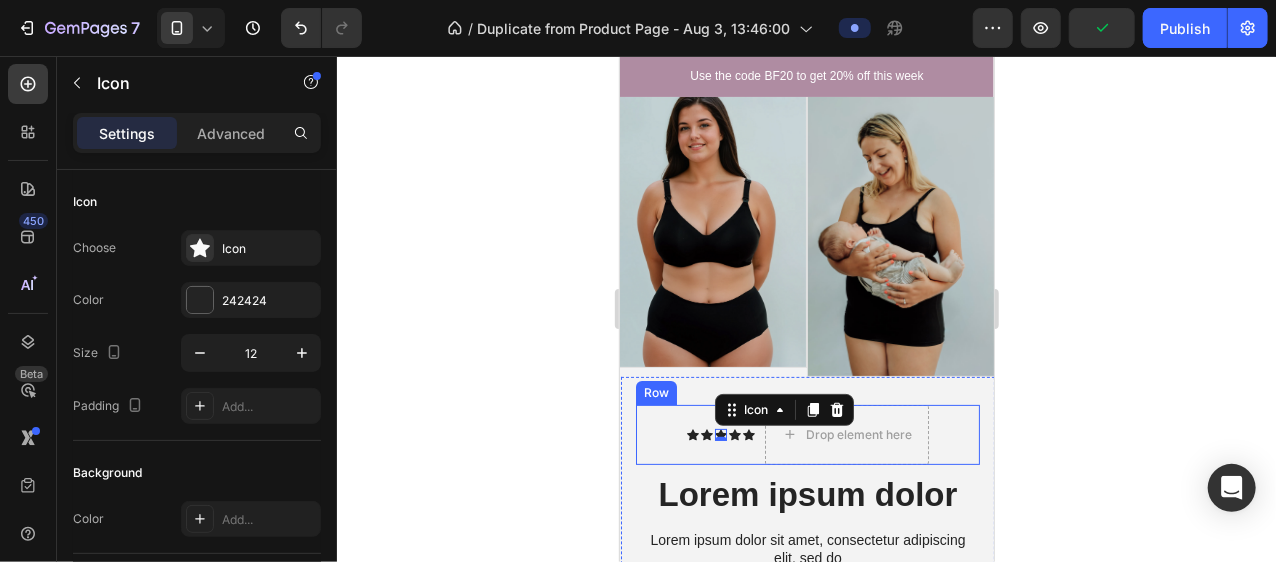 click on "Icon Icon Icon   0 Icon Icon Icon List
Drop element here Row" at bounding box center [807, 434] 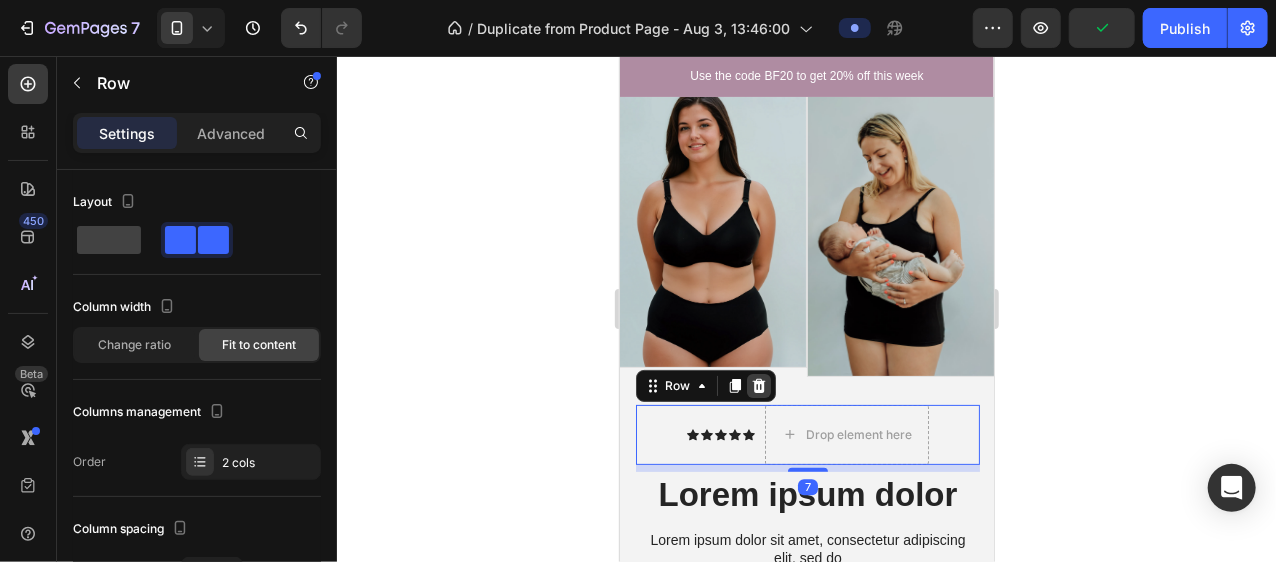 click 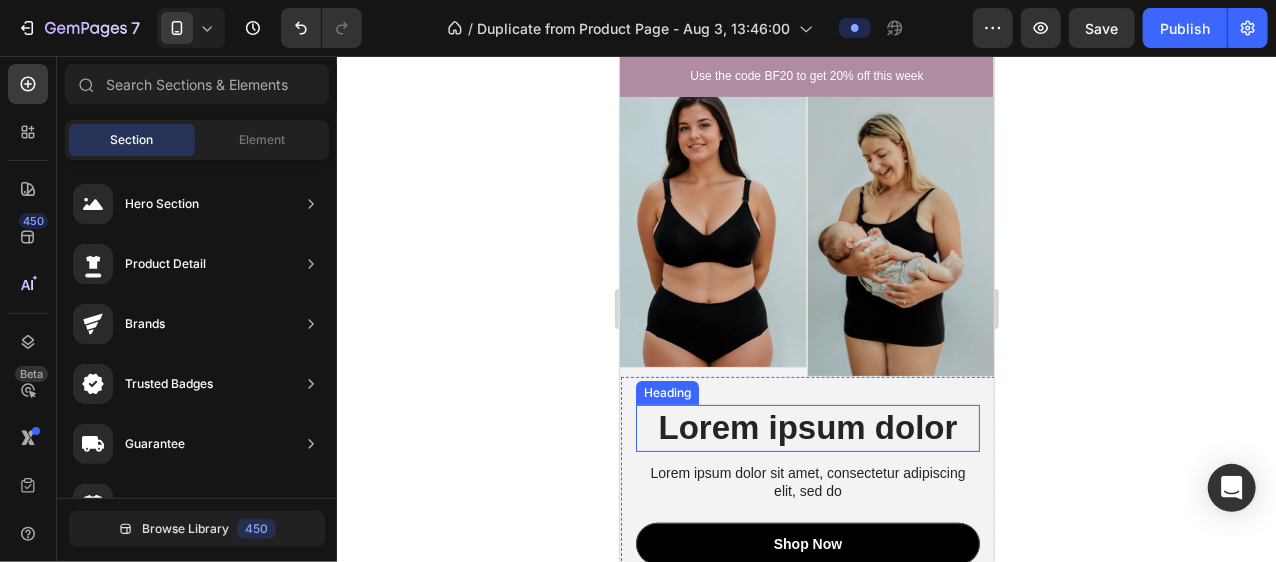 click on "Lorem ipsum dolor" at bounding box center [807, 427] 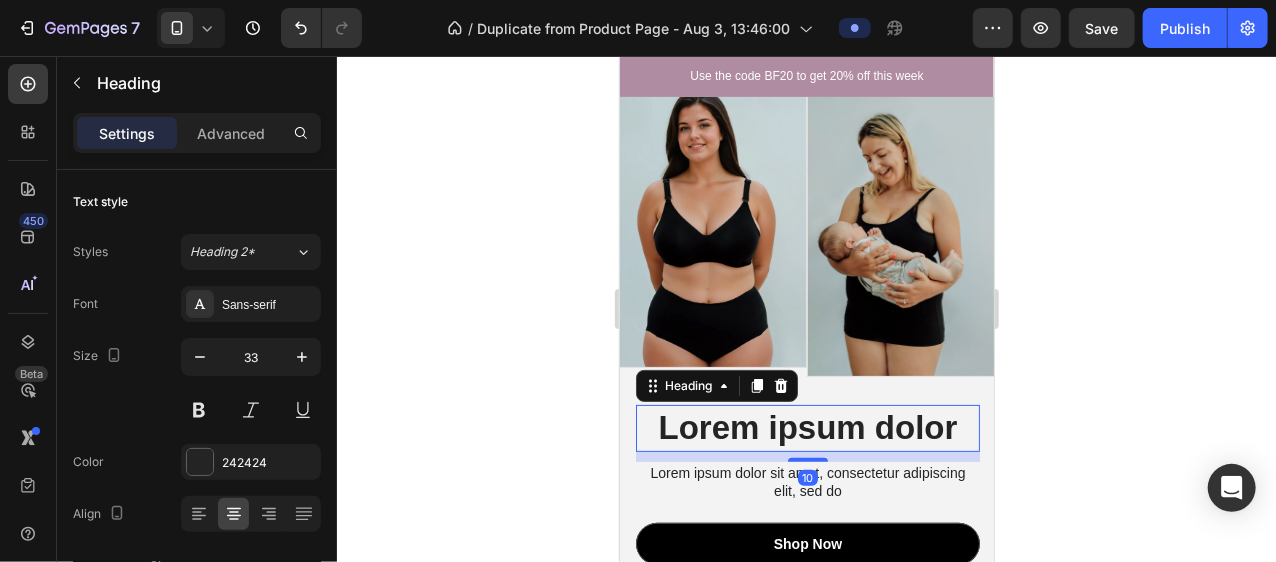 click on "Lorem ipsum dolor" at bounding box center (807, 427) 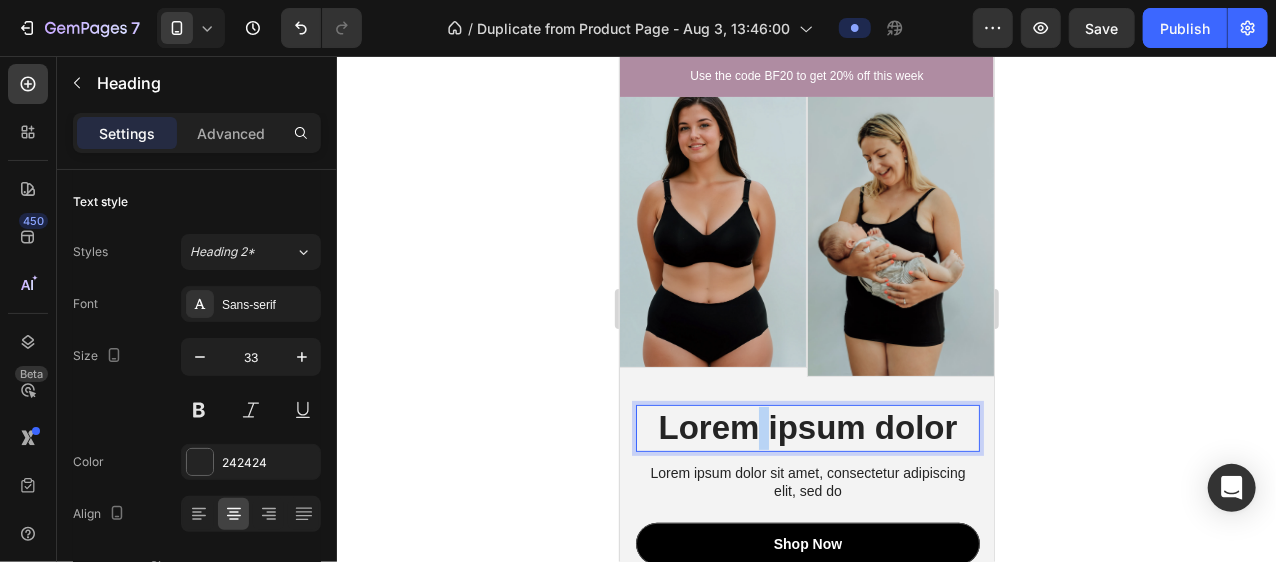 click on "Lorem ipsum dolor" at bounding box center [807, 427] 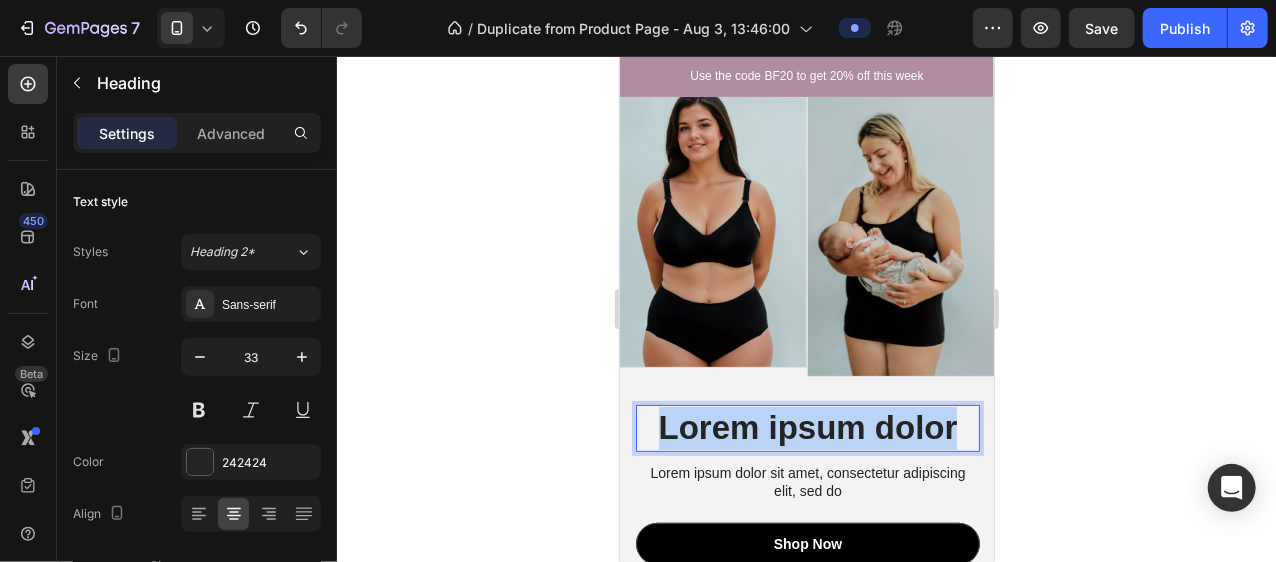 click on "Lorem ipsum dolor" at bounding box center [807, 427] 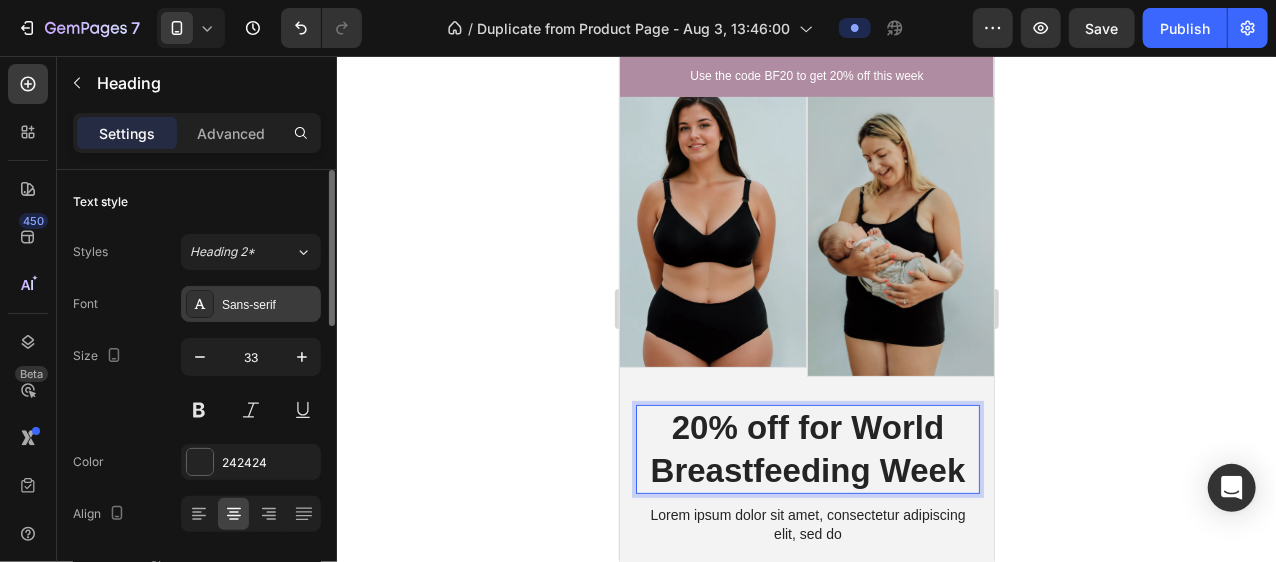 click on "Sans-serif" at bounding box center (269, 305) 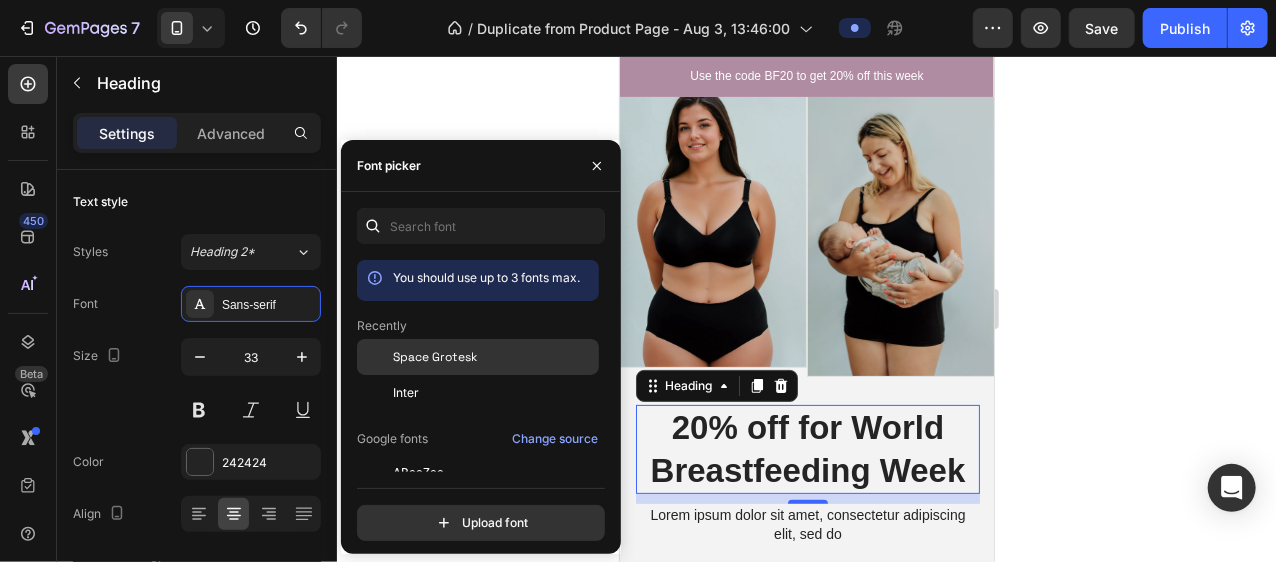 click on "Space Grotesk" at bounding box center [435, 357] 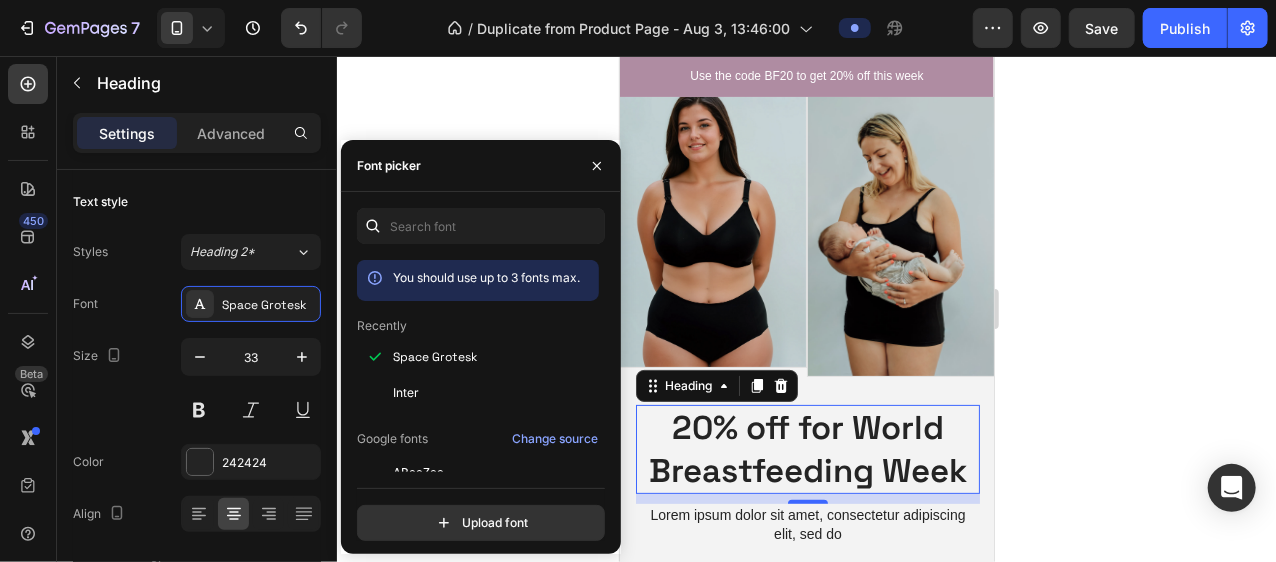 click on "Lorem ipsum dolor sit amet, consectetur adipiscing elit, sed do" at bounding box center [807, 523] 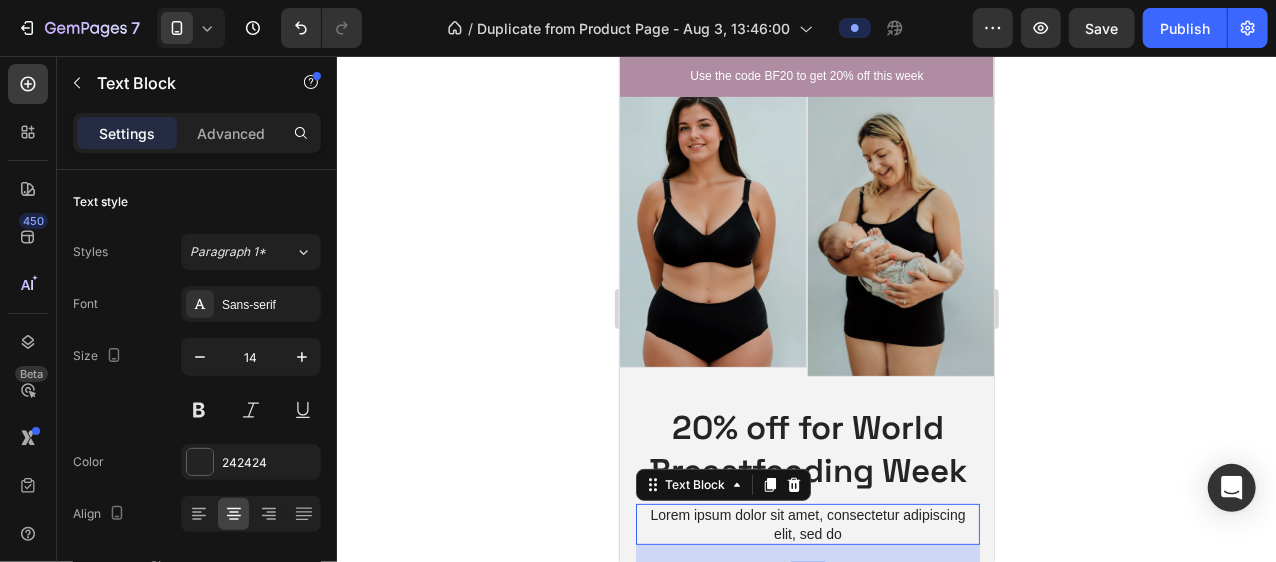 click on "Lorem ipsum dolor sit amet, consectetur adipiscing elit, sed do" at bounding box center [807, 523] 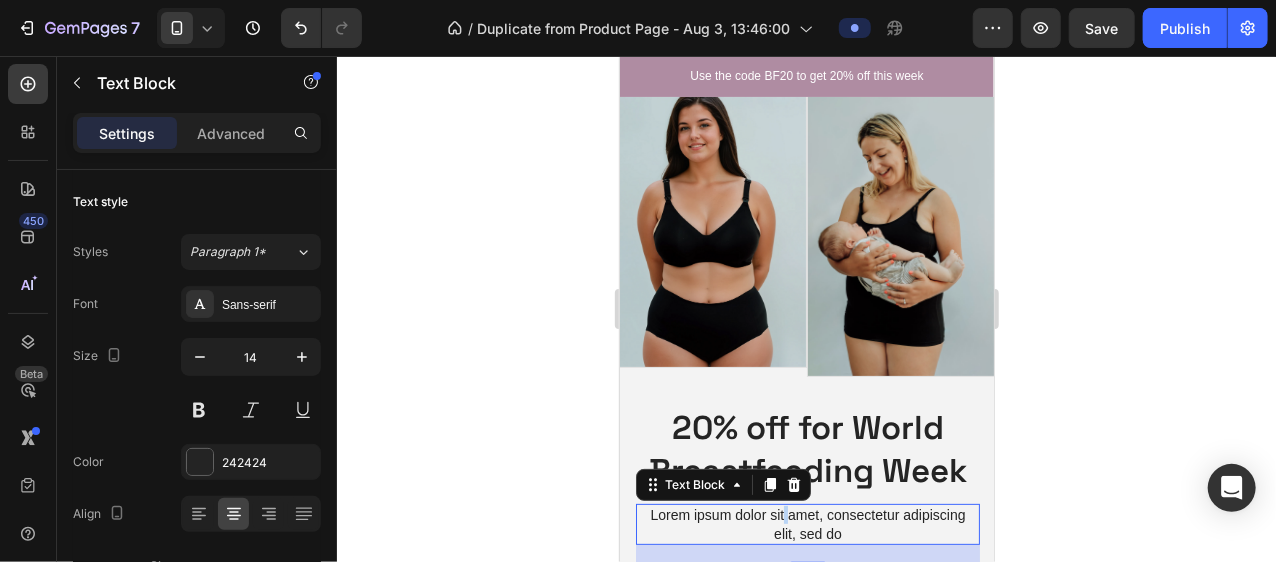 click on "Lorem ipsum dolor sit amet, consectetur adipiscing elit, sed do" at bounding box center [807, 523] 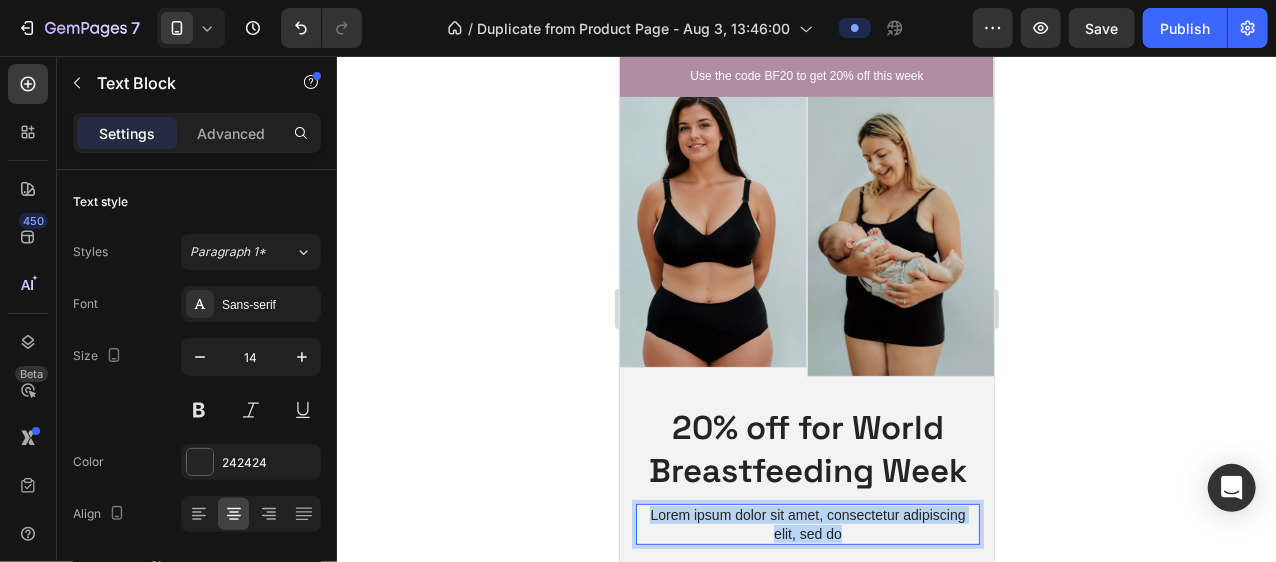 click on "Lorem ipsum dolor sit amet, consectetur adipiscing elit, sed do" at bounding box center (807, 523) 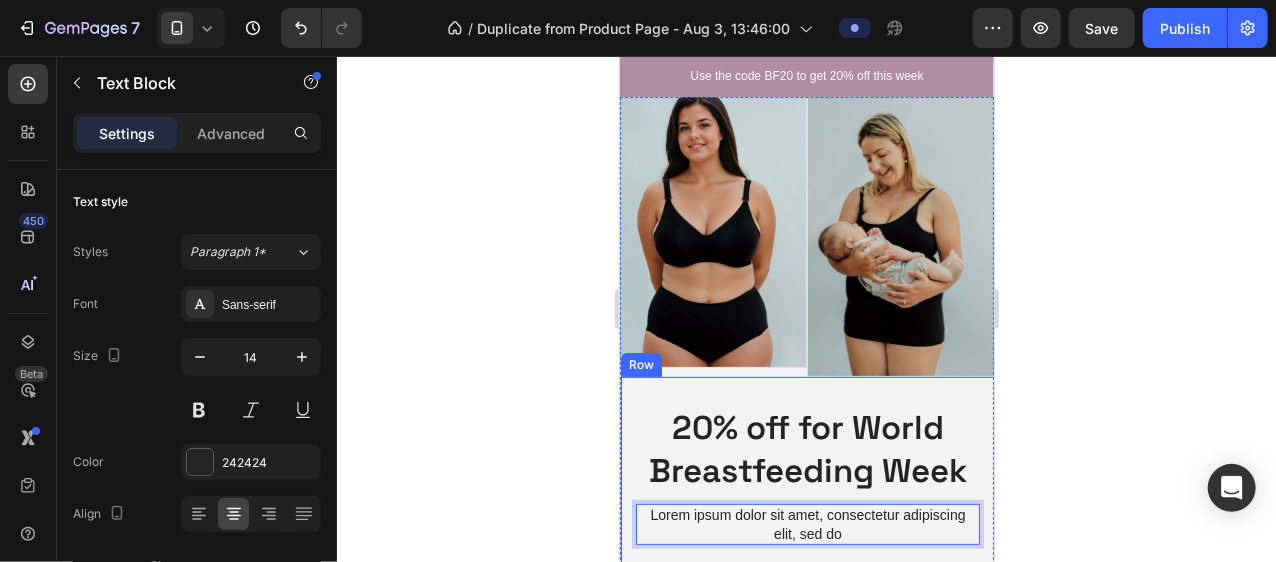 scroll, scrollTop: 89, scrollLeft: 0, axis: vertical 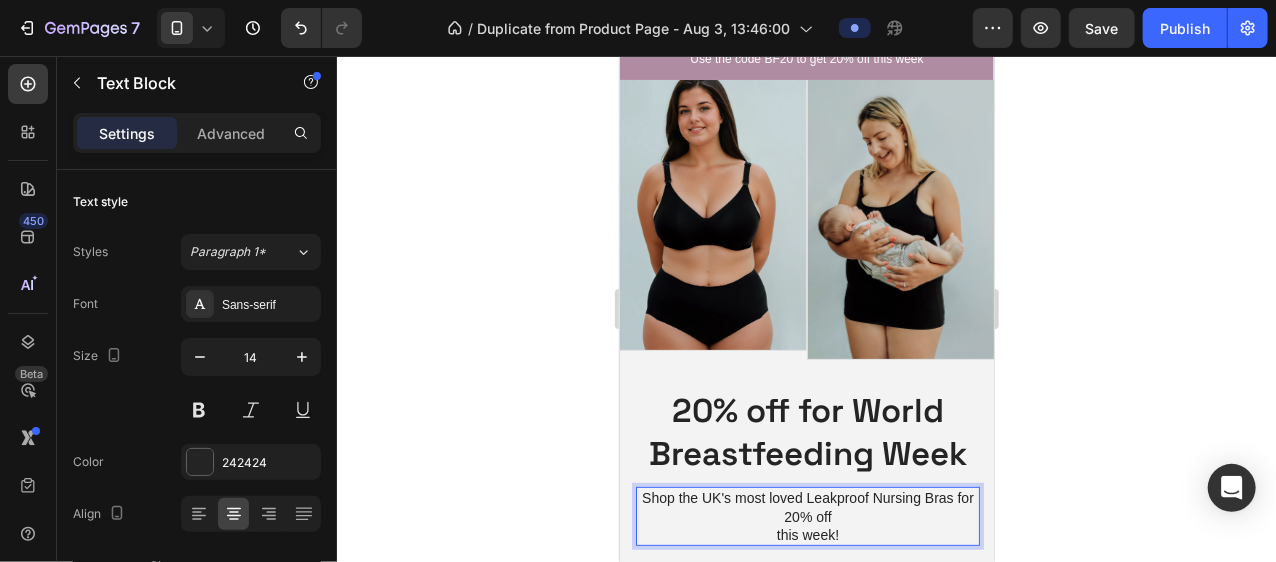 click on "this week!" at bounding box center [807, 534] 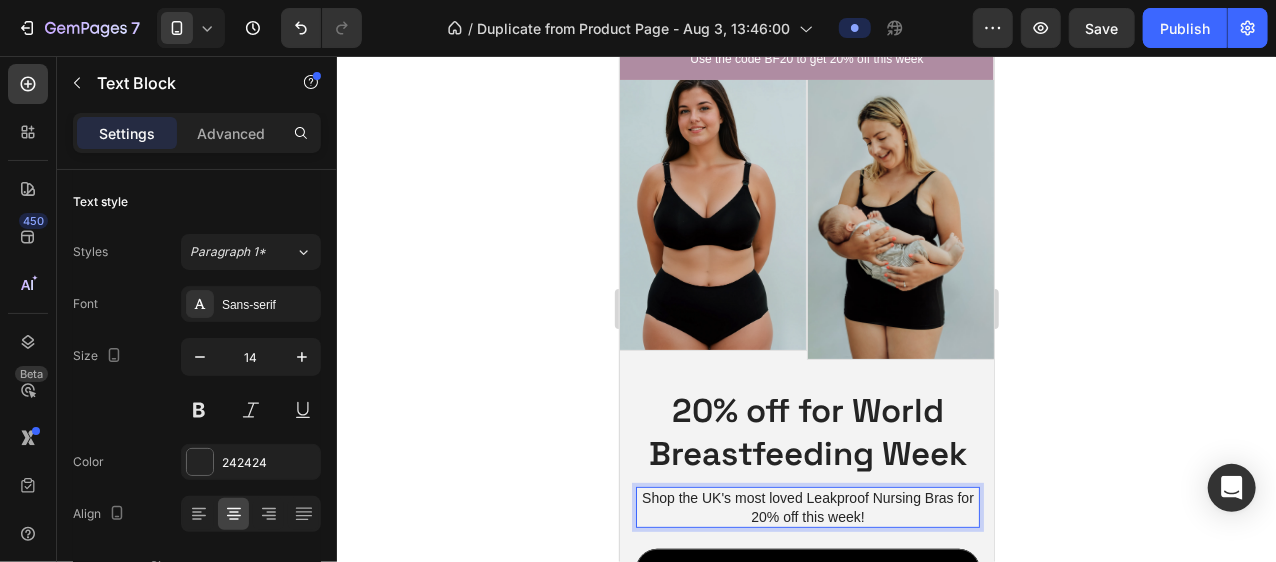 click 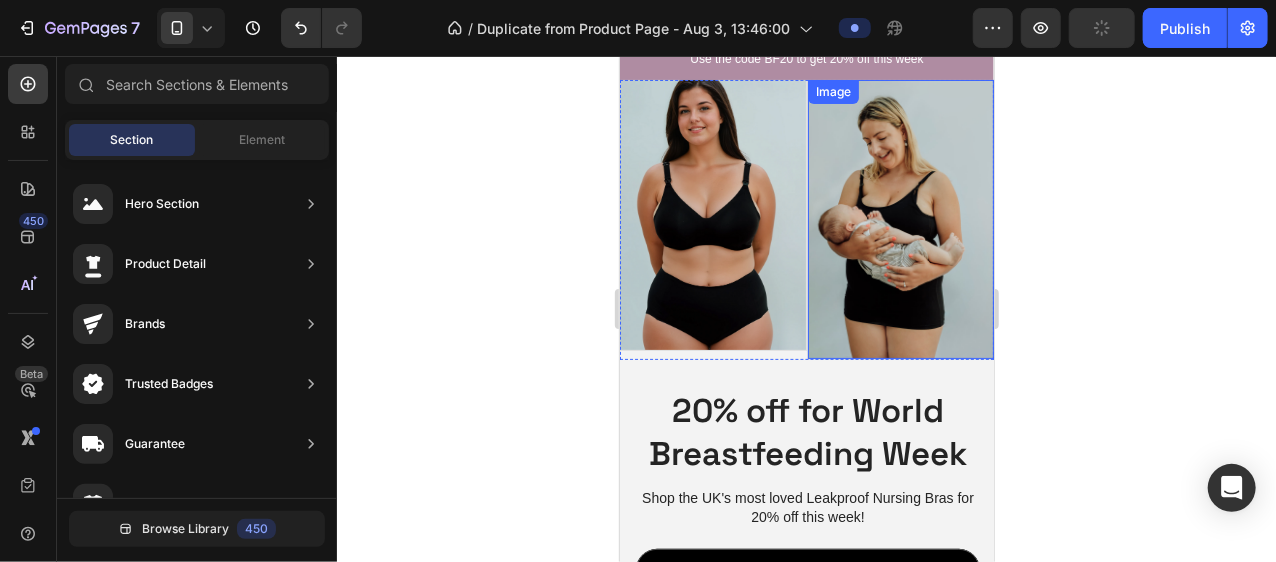 type 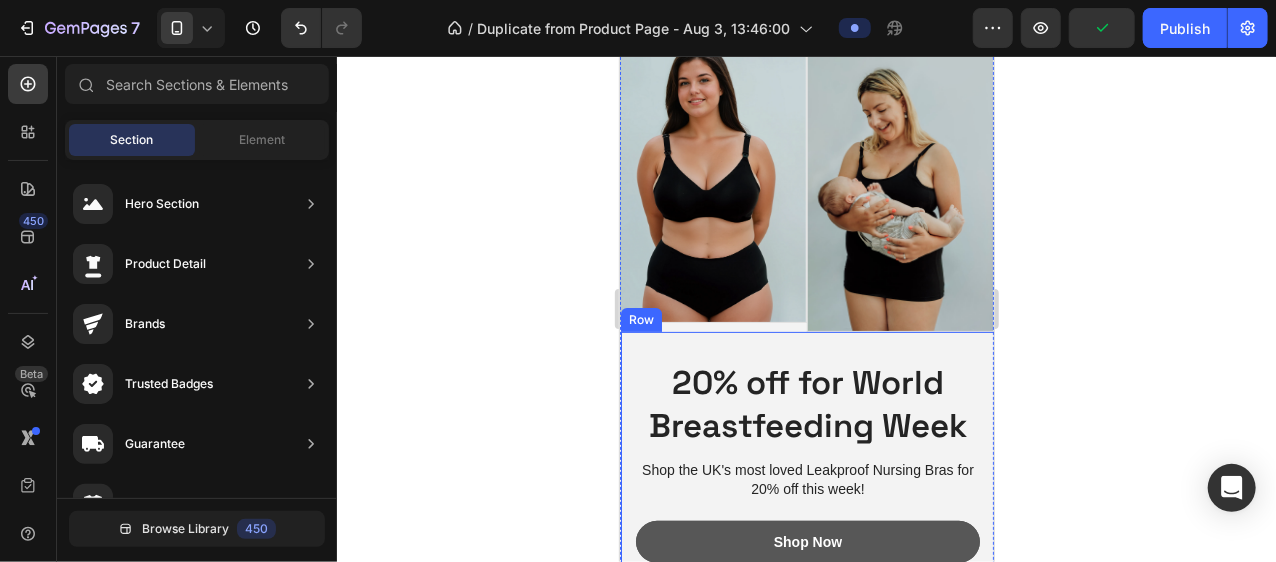 click on "Shop Now" at bounding box center [807, 541] 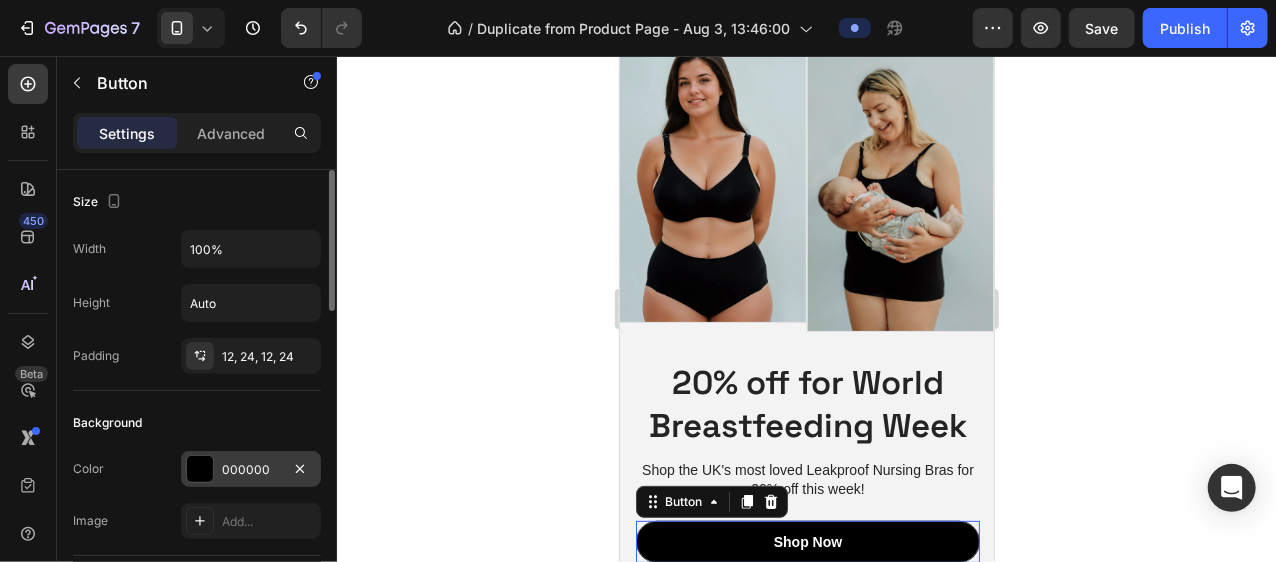 click on "000000" at bounding box center (251, 469) 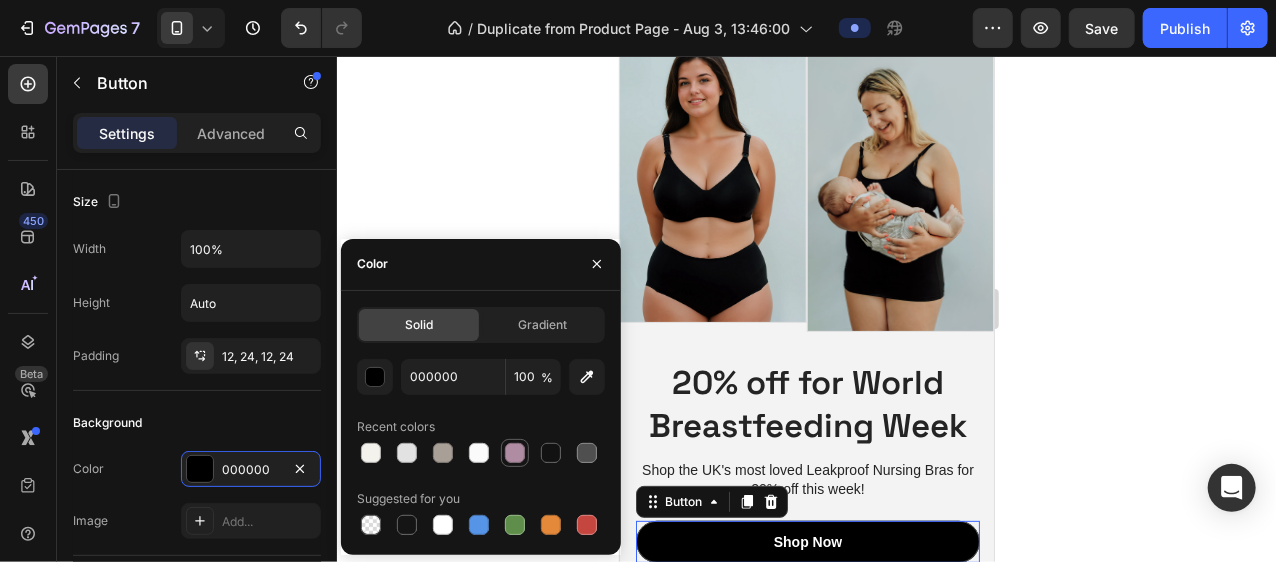 click at bounding box center (515, 453) 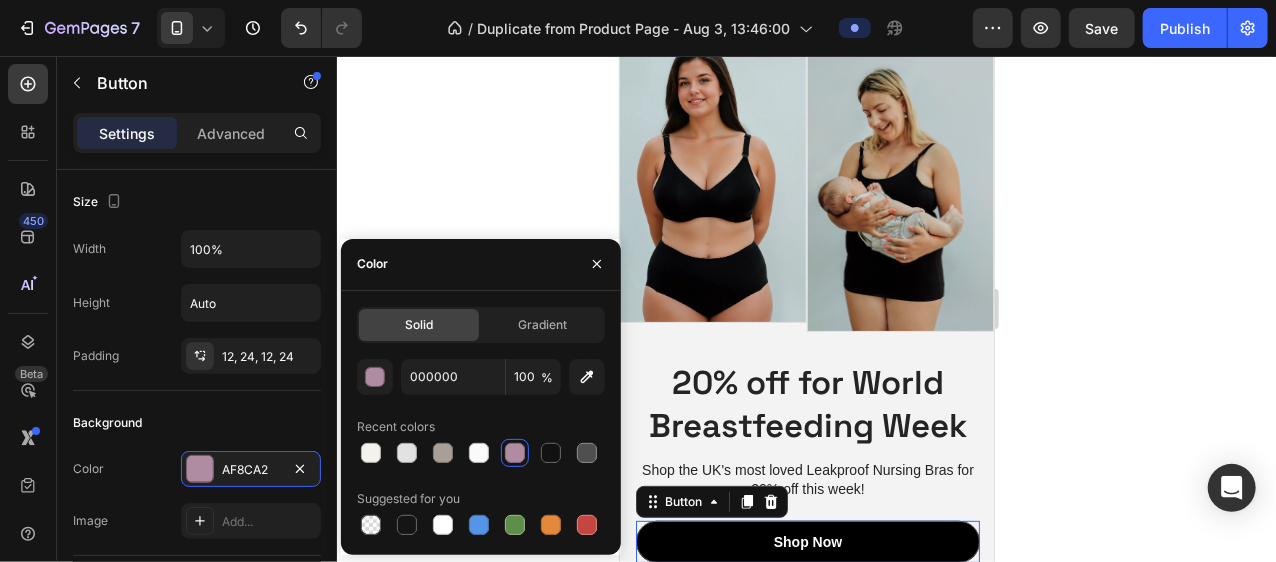 type on "AF8CA2" 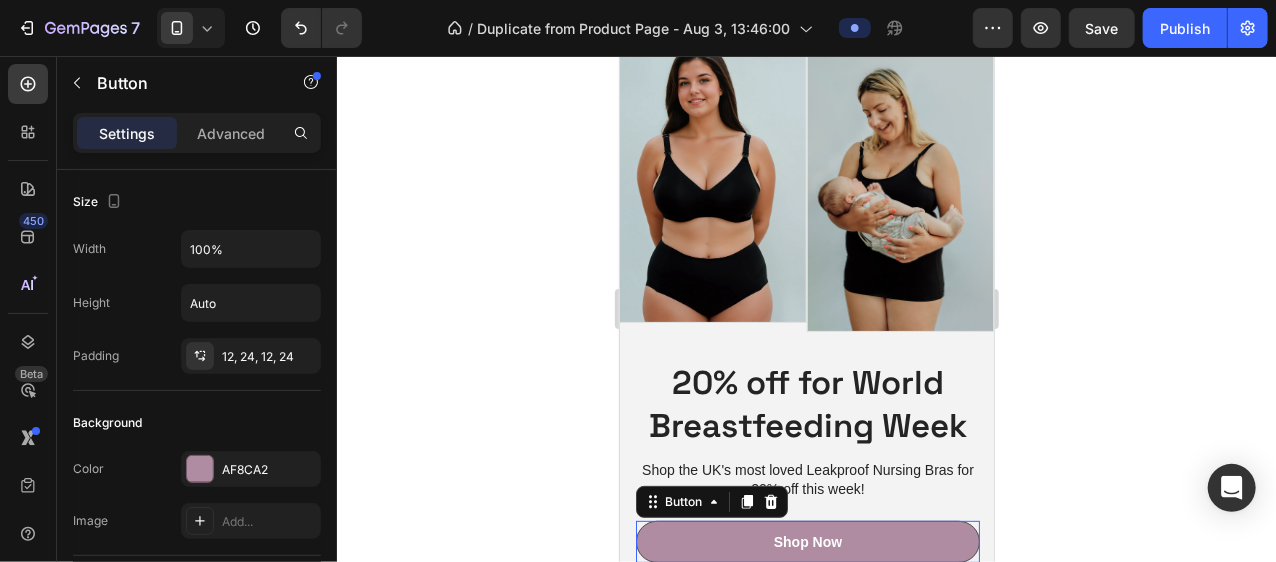 click 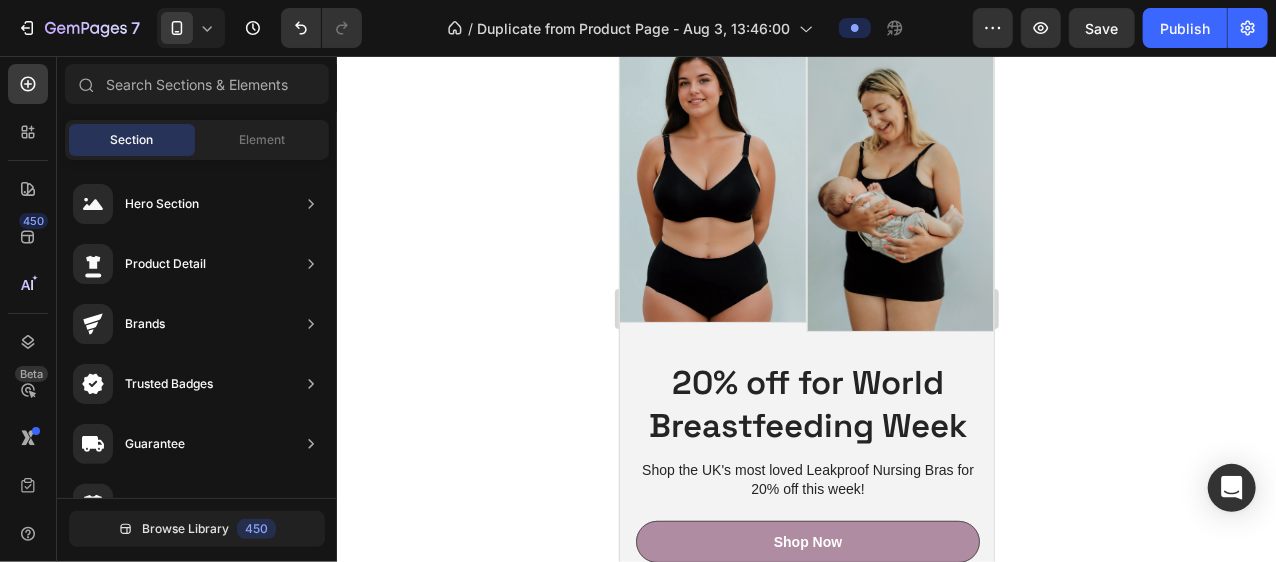 click 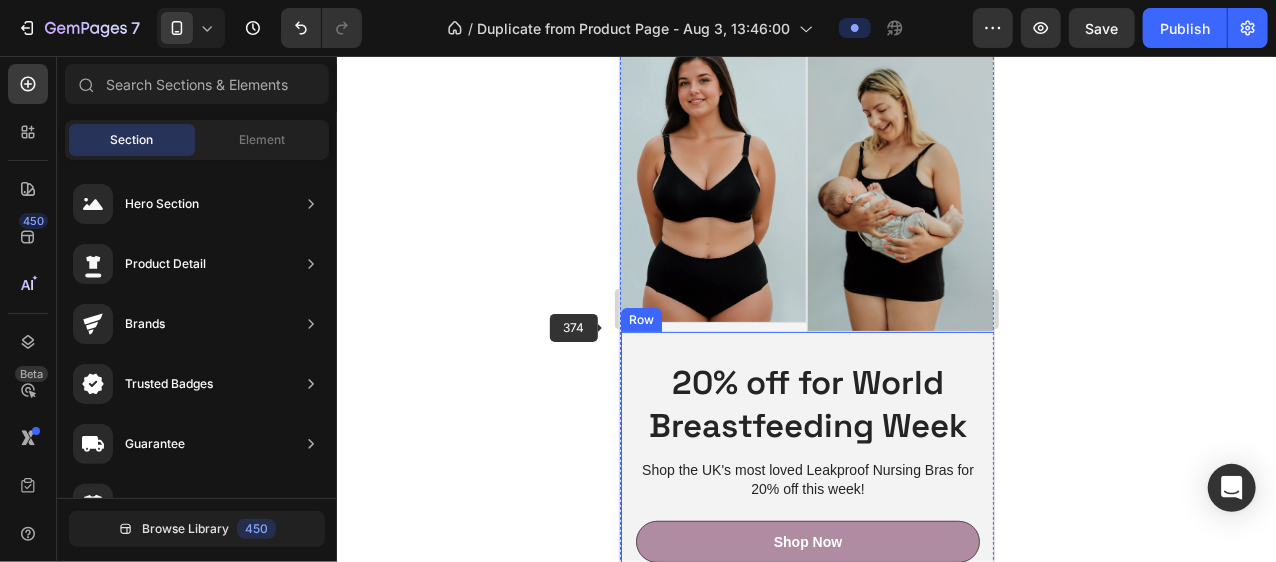 click on "20% off for World Breastfeeding Week" at bounding box center [807, 404] 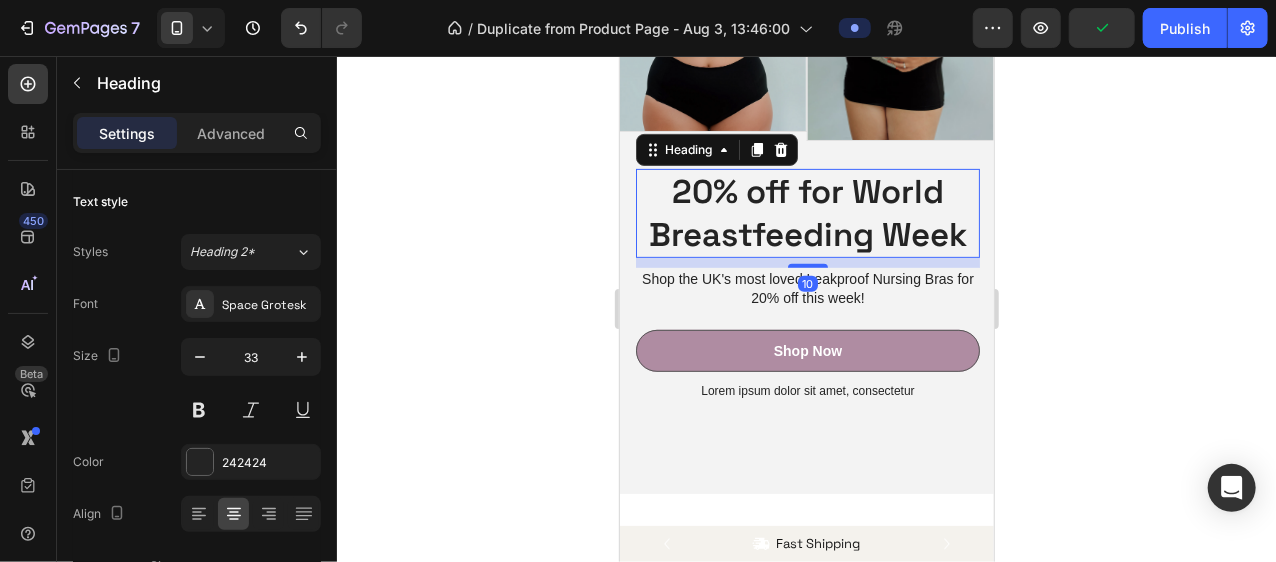 scroll, scrollTop: 408, scrollLeft: 0, axis: vertical 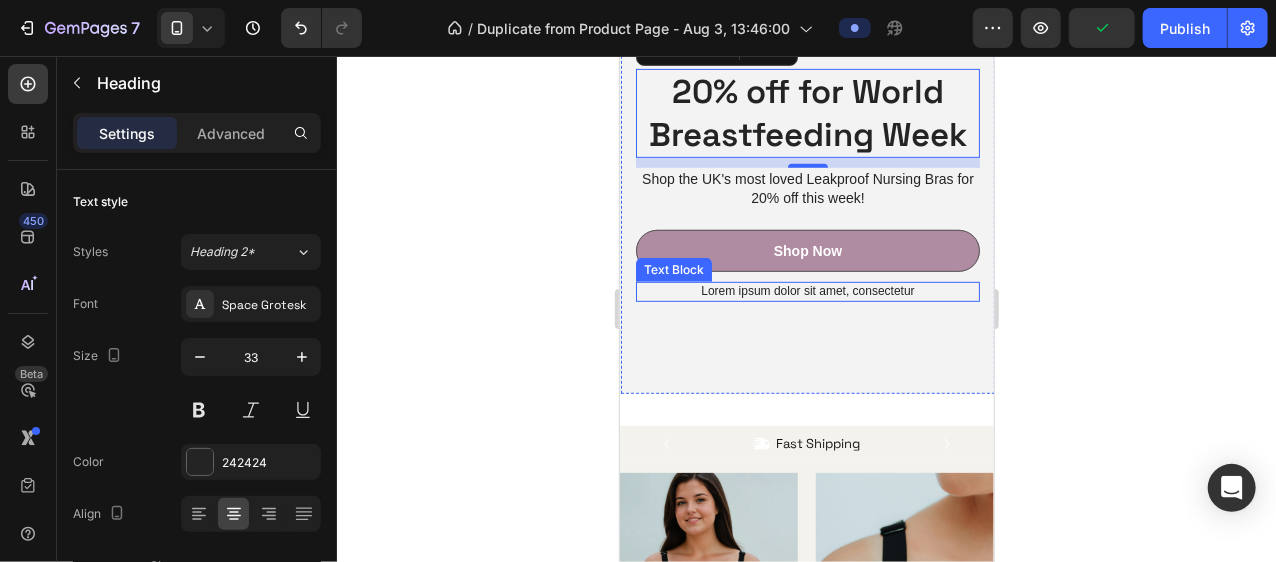 click on "Lorem ipsum dolor sit amet, consectetur" at bounding box center (807, 291) 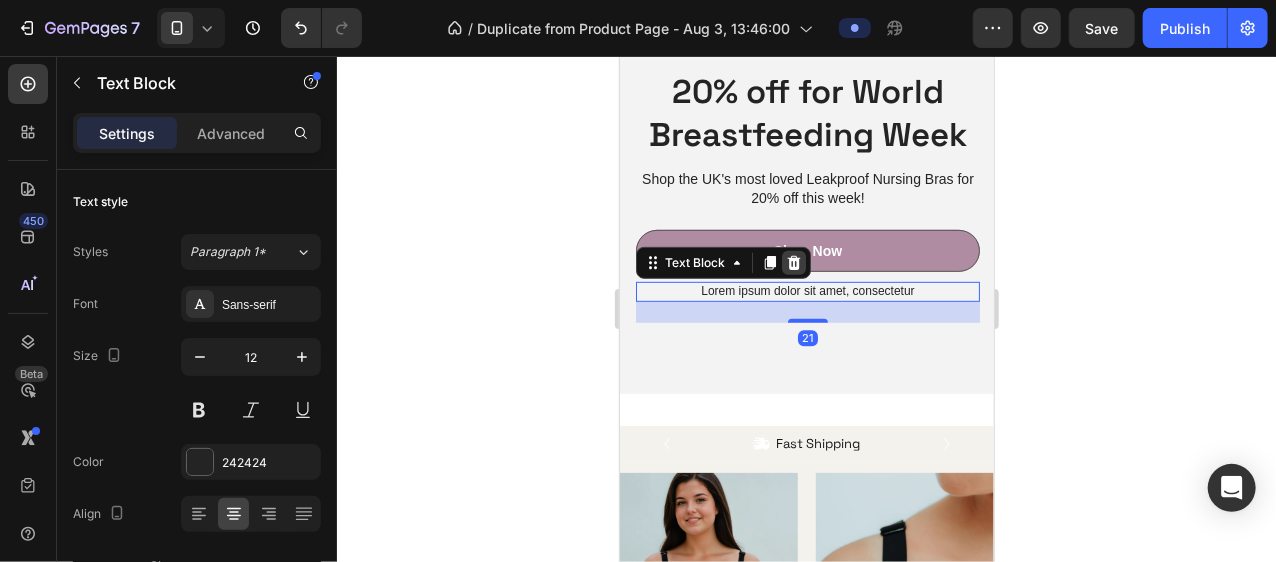 click 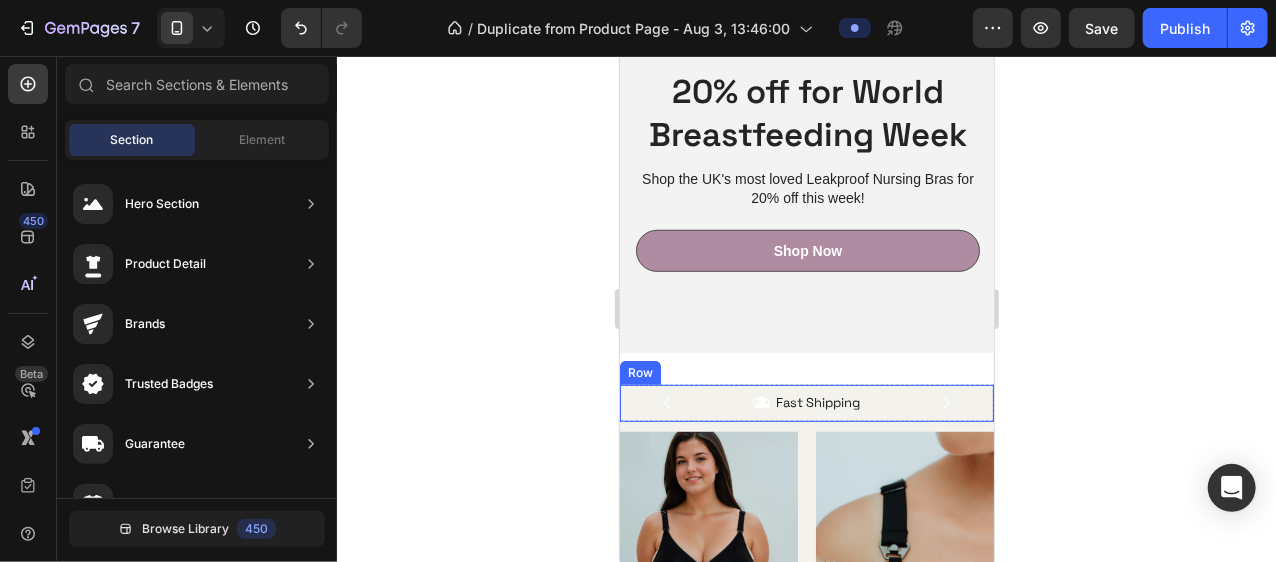 click on "Icon Fast Shipping Text Block Row
Icon Thousands of Happy Mums Text Block Row
Carousel Row" at bounding box center [806, 402] 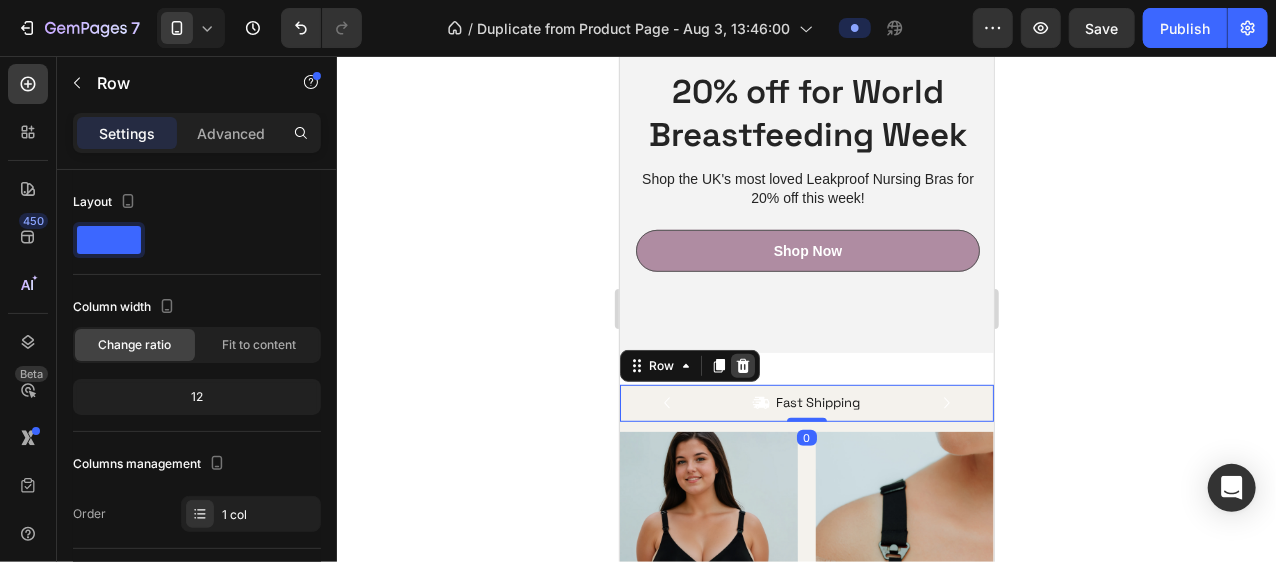 click 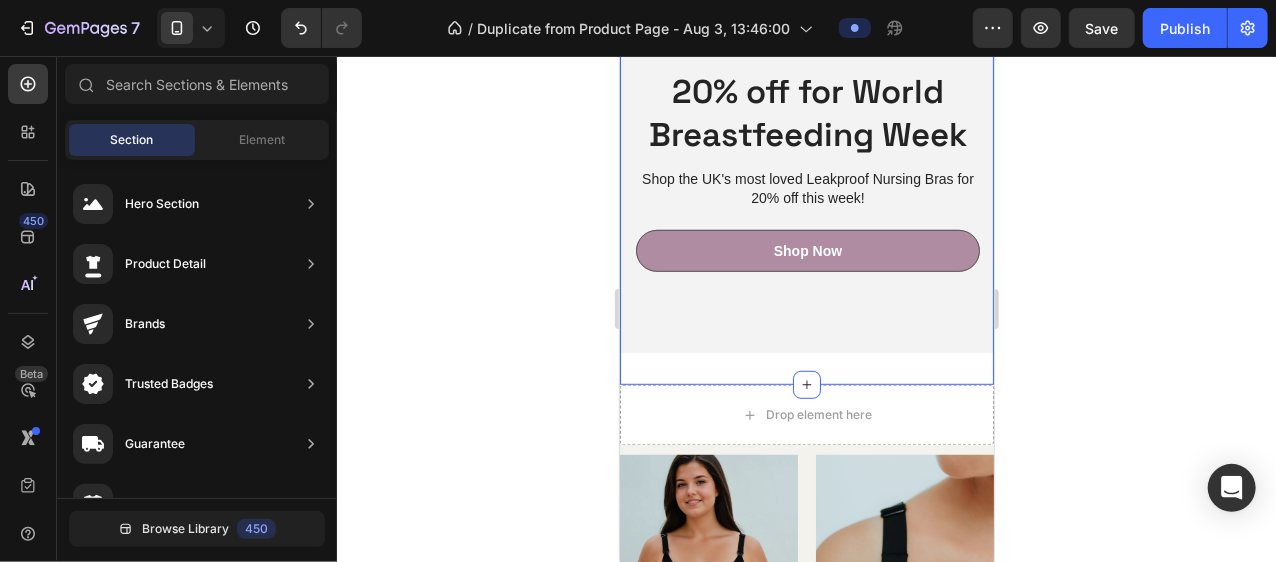 click on "Drop element here" at bounding box center [806, 414] 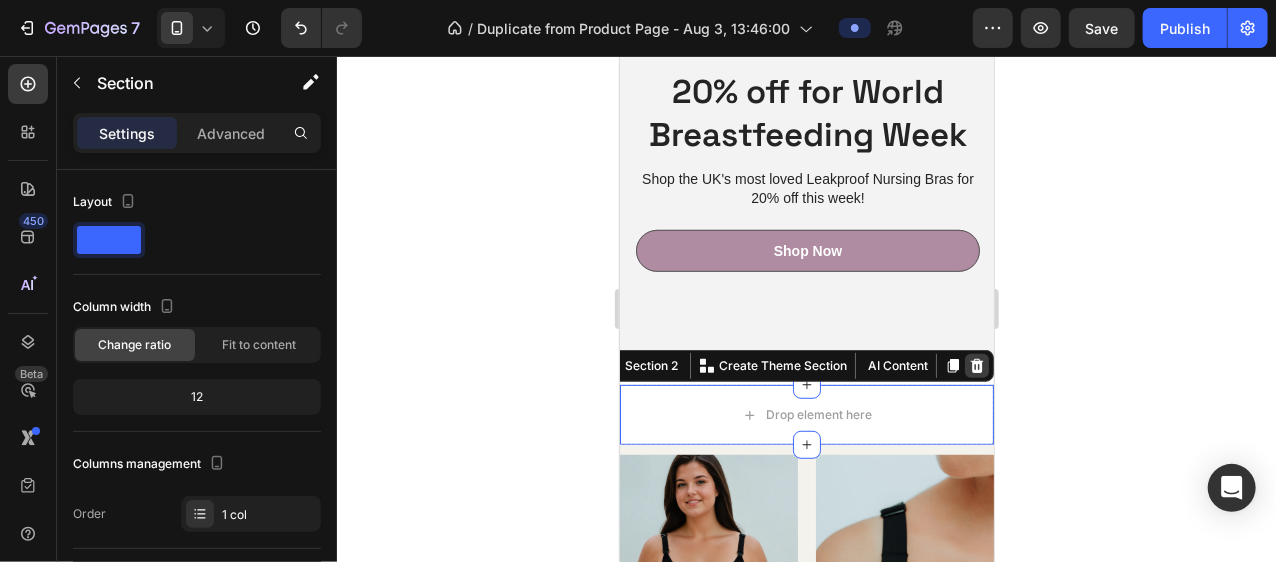 click 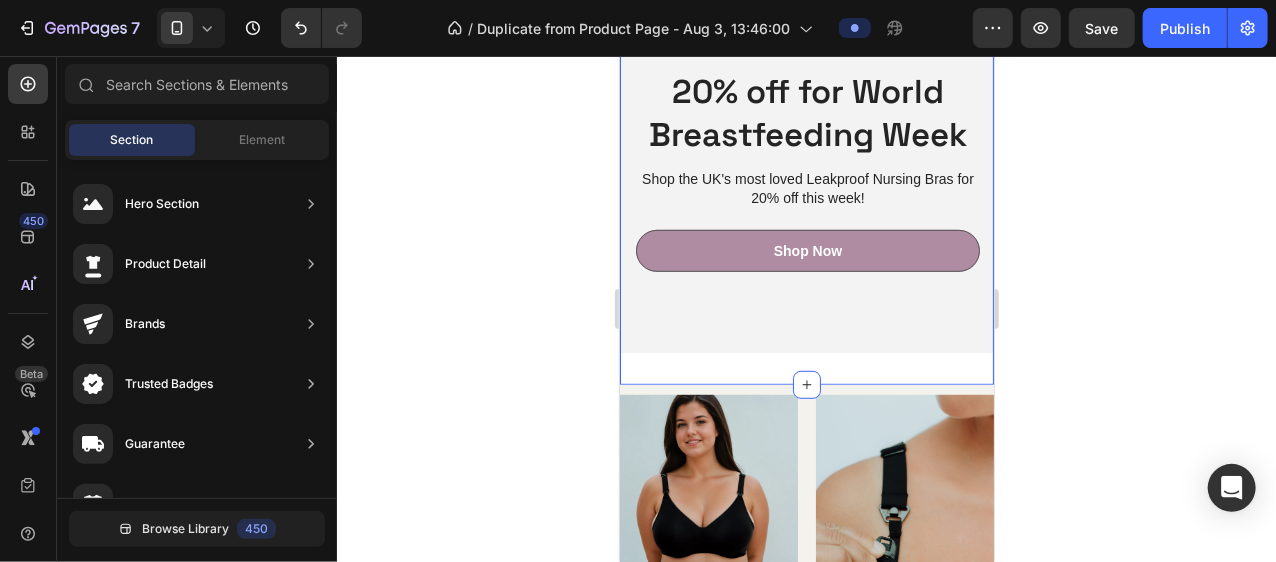 click on "Use the code BF20 to get 20% off this week Text Block Row Image Image Row 20% off for World Breastfeeding Week Heading Shop the UK's most loved Leakproof Nursing Bras for 20% off this week! Text Block Shop Now Button Row Image Row Section 1" at bounding box center [806, 36] 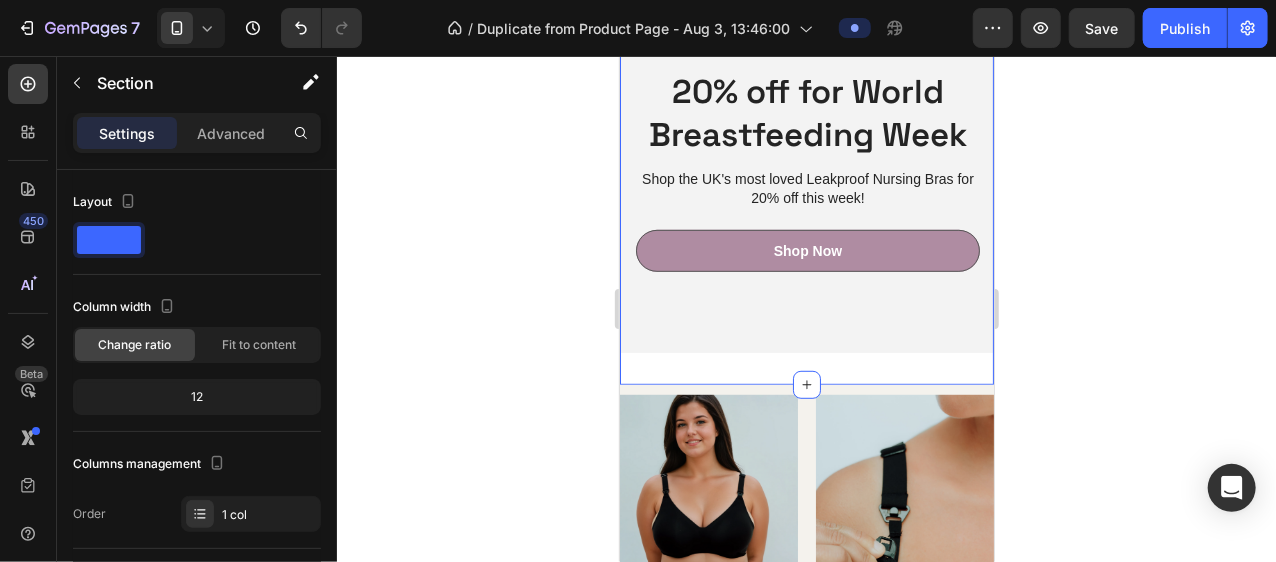 scroll, scrollTop: 450, scrollLeft: 0, axis: vertical 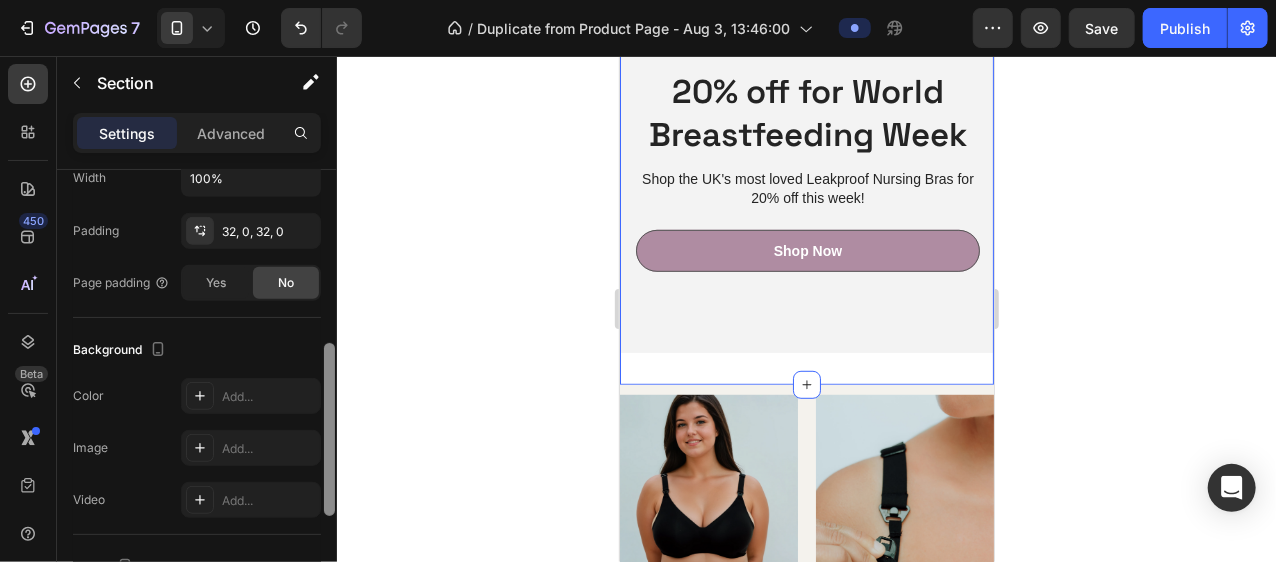 click at bounding box center [329, 395] 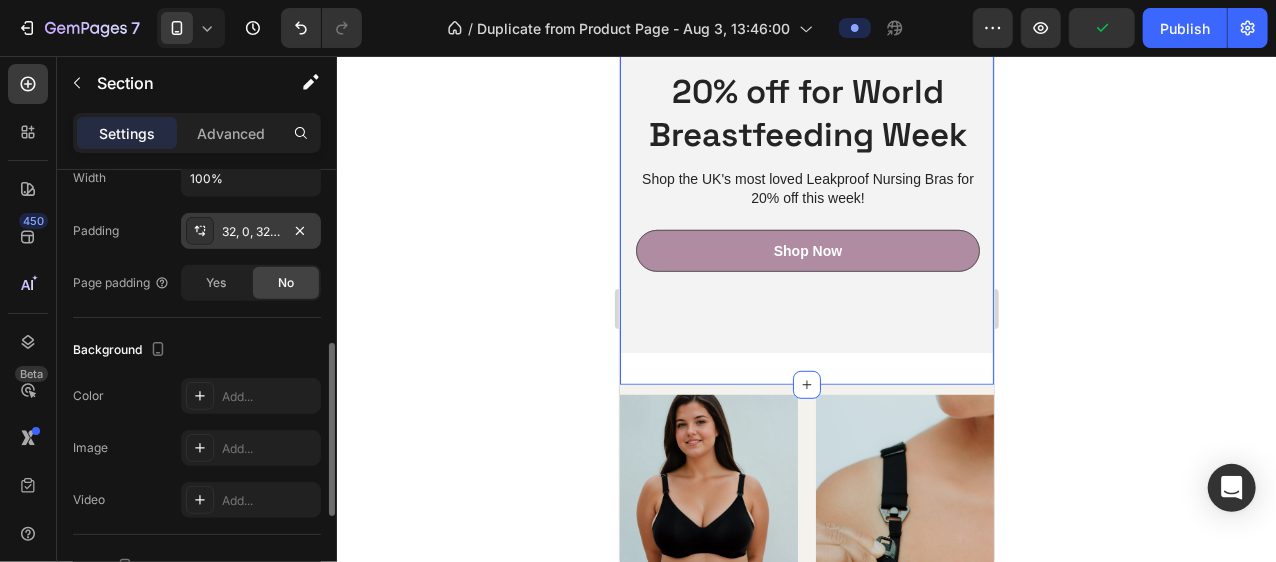 click on "32, 0, 32, 0" at bounding box center (251, 231) 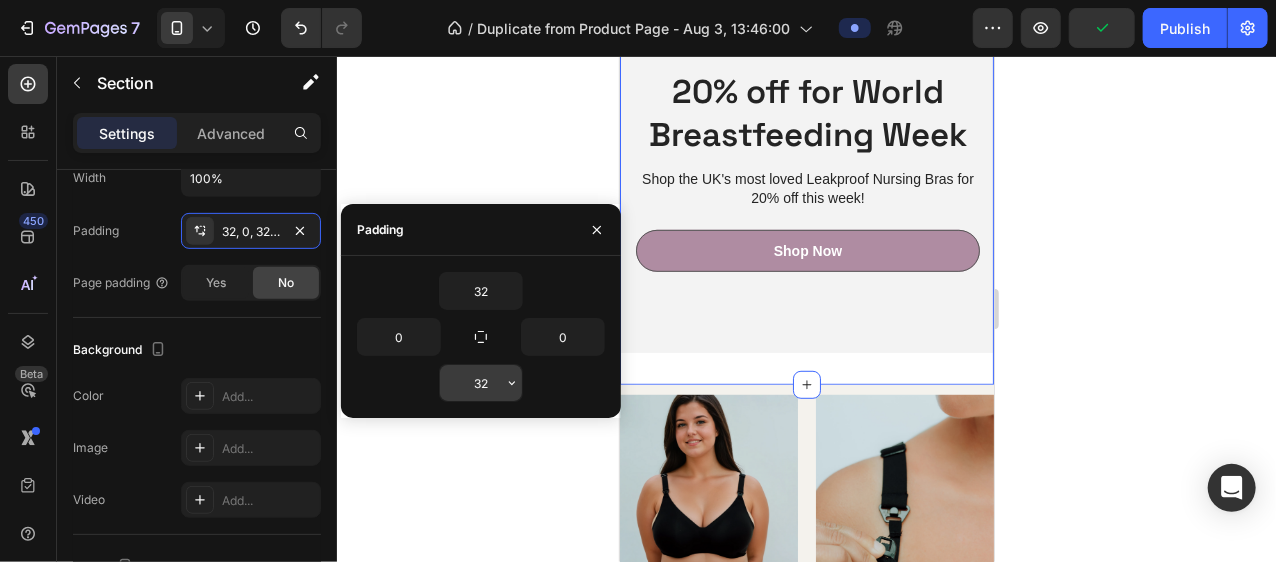 click on "32" at bounding box center [481, 383] 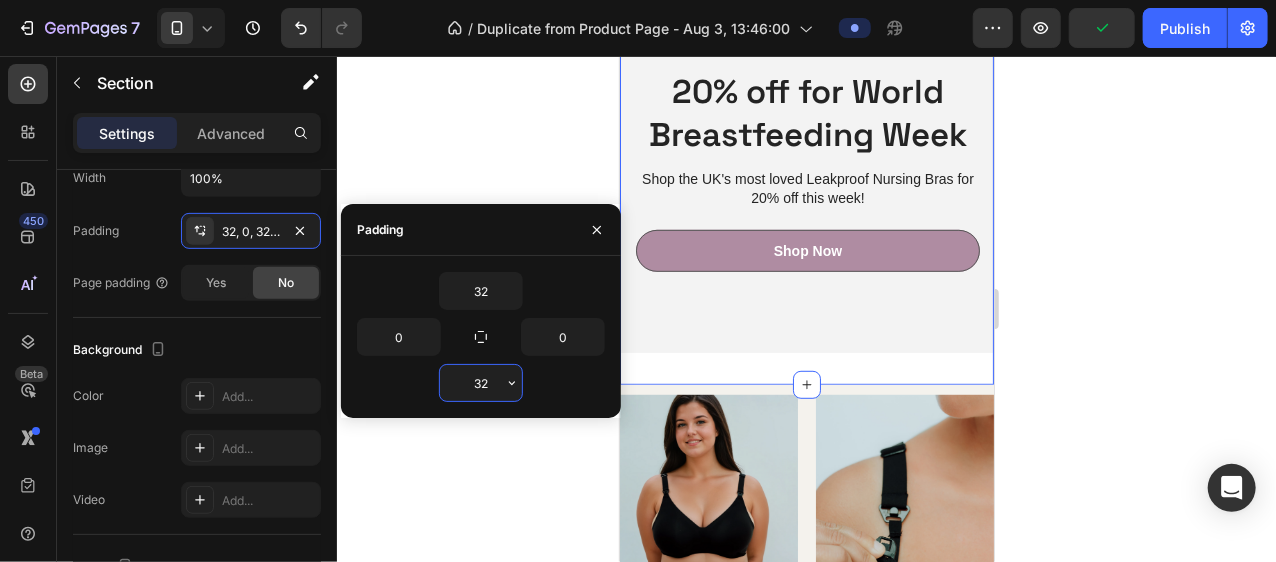click on "32" at bounding box center [481, 383] 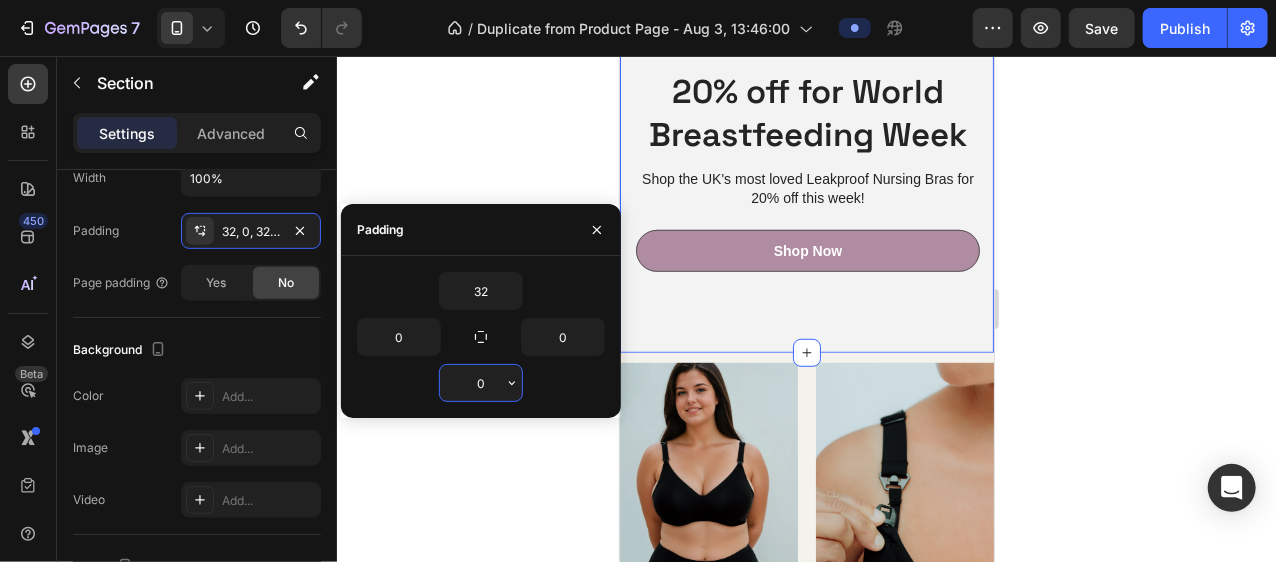 type on "0" 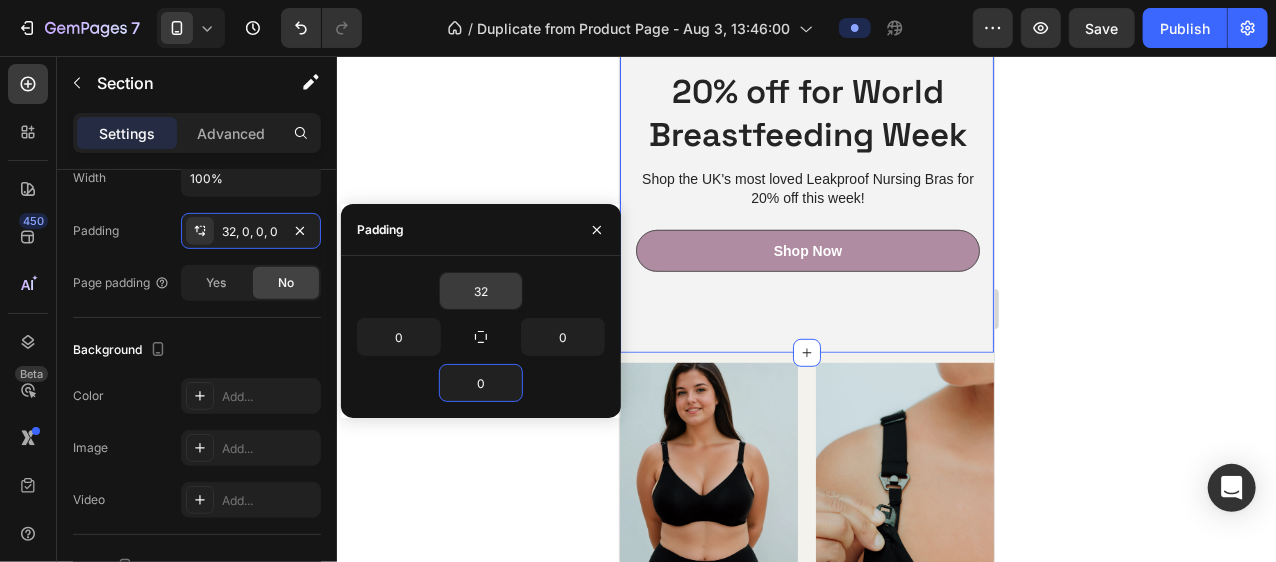 click on "32" at bounding box center (481, 291) 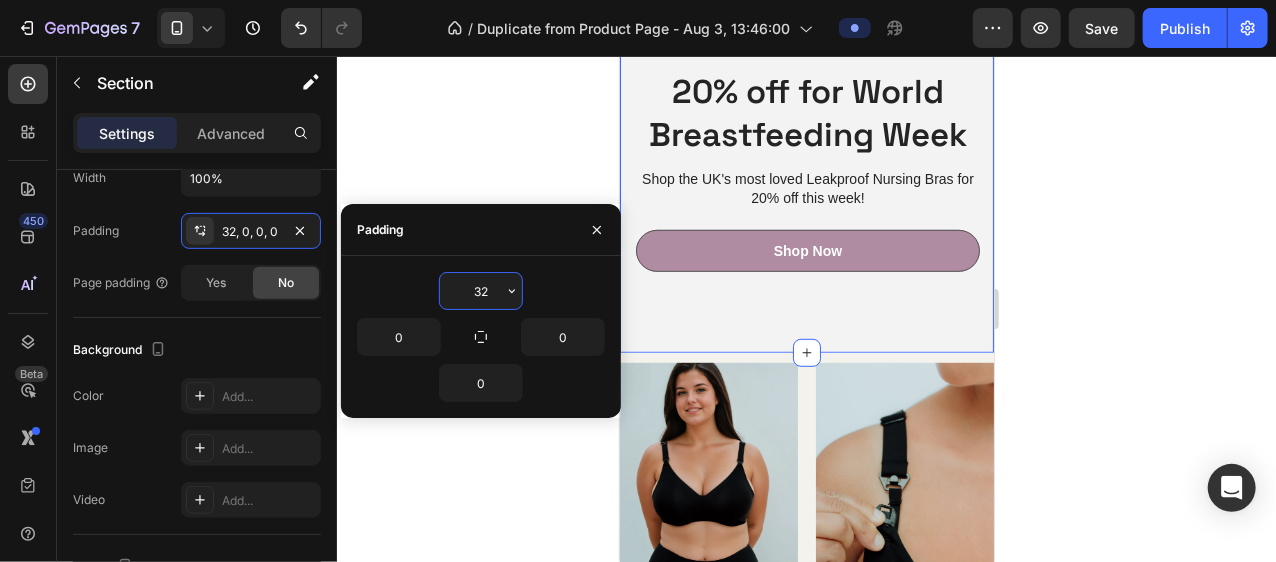 click on "32" at bounding box center [481, 291] 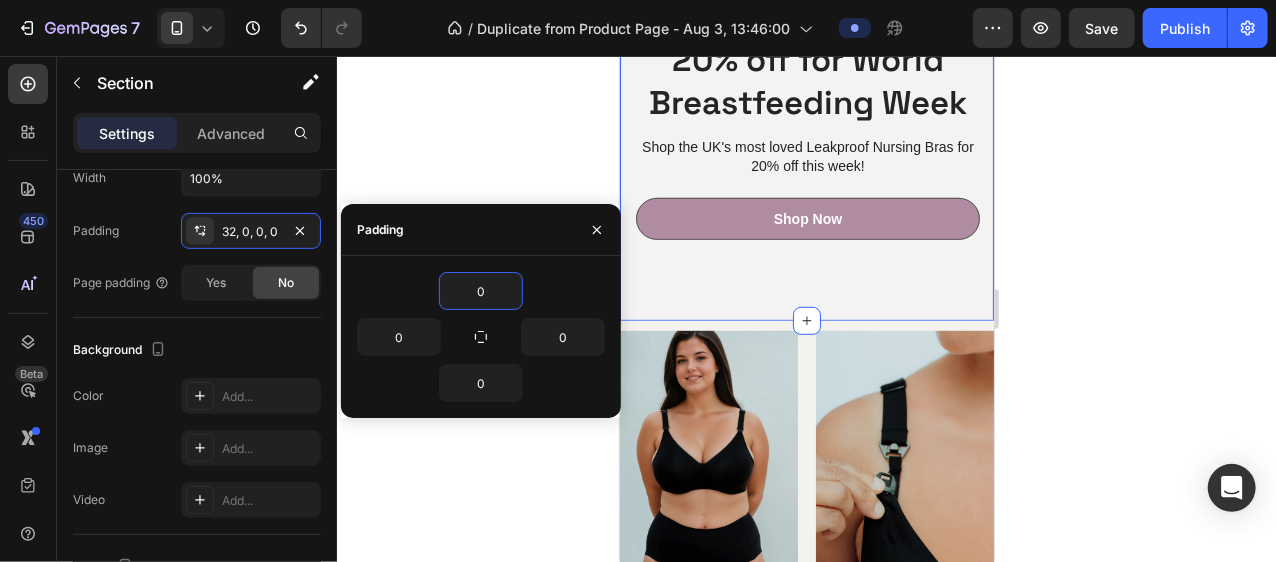 click 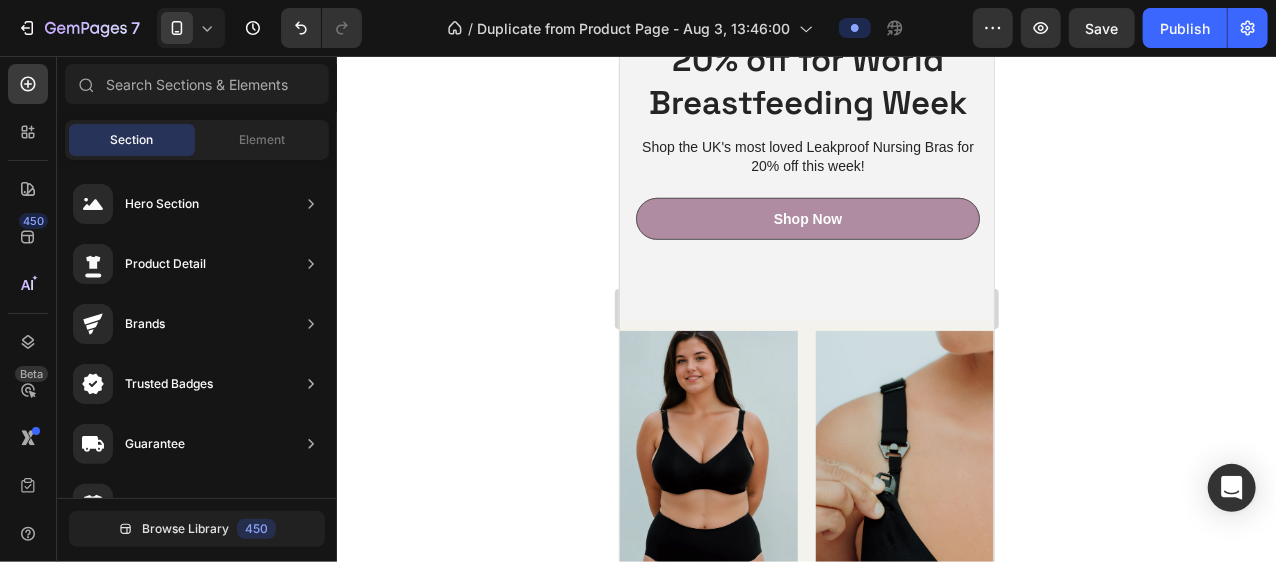 click 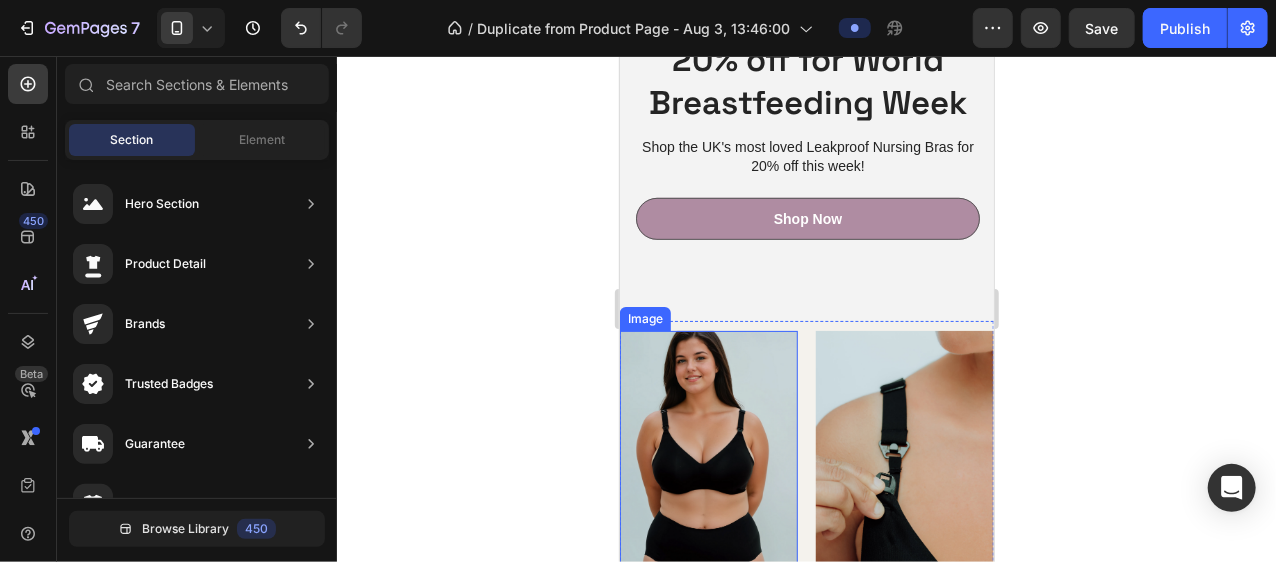 click at bounding box center (708, 459) 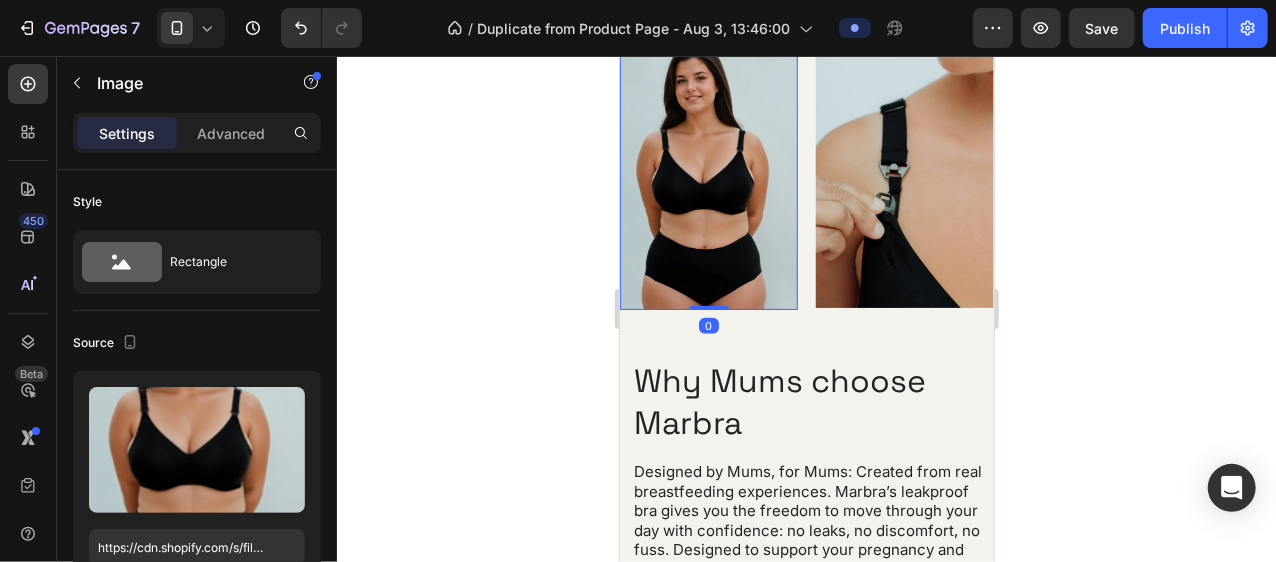 scroll, scrollTop: 699, scrollLeft: 0, axis: vertical 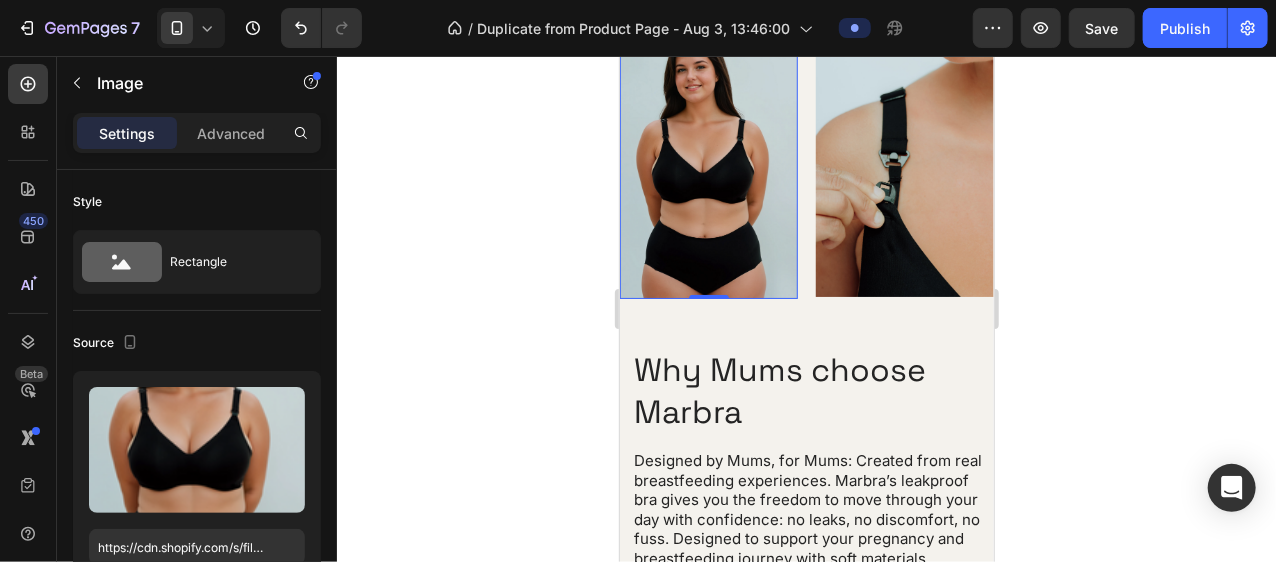 click at bounding box center [708, 168] 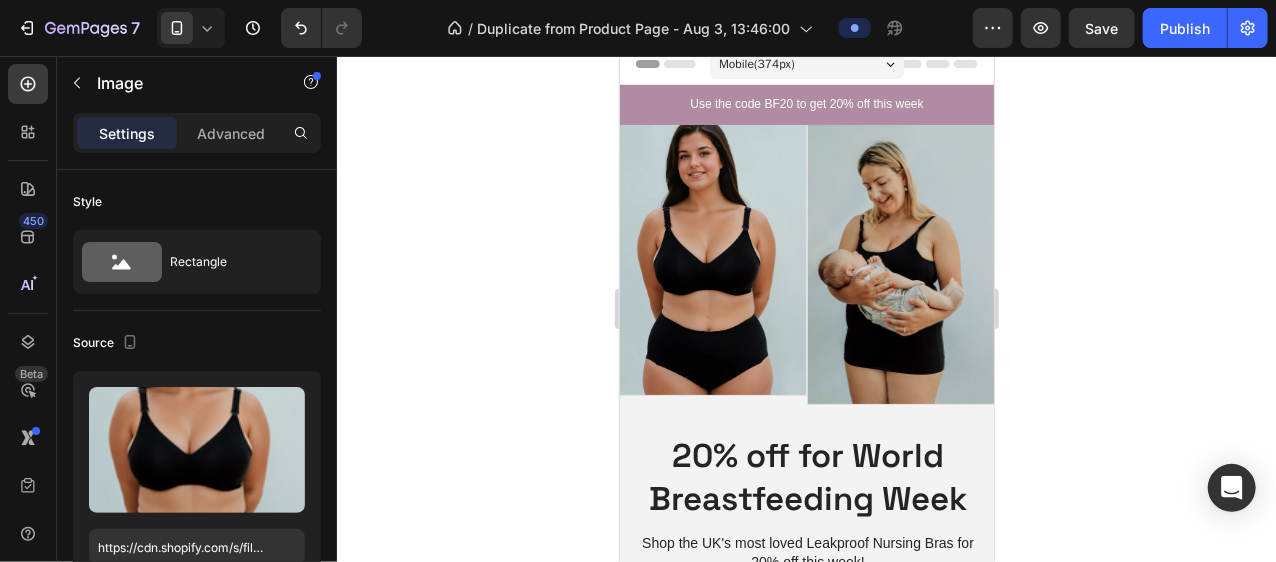 scroll, scrollTop: 0, scrollLeft: 0, axis: both 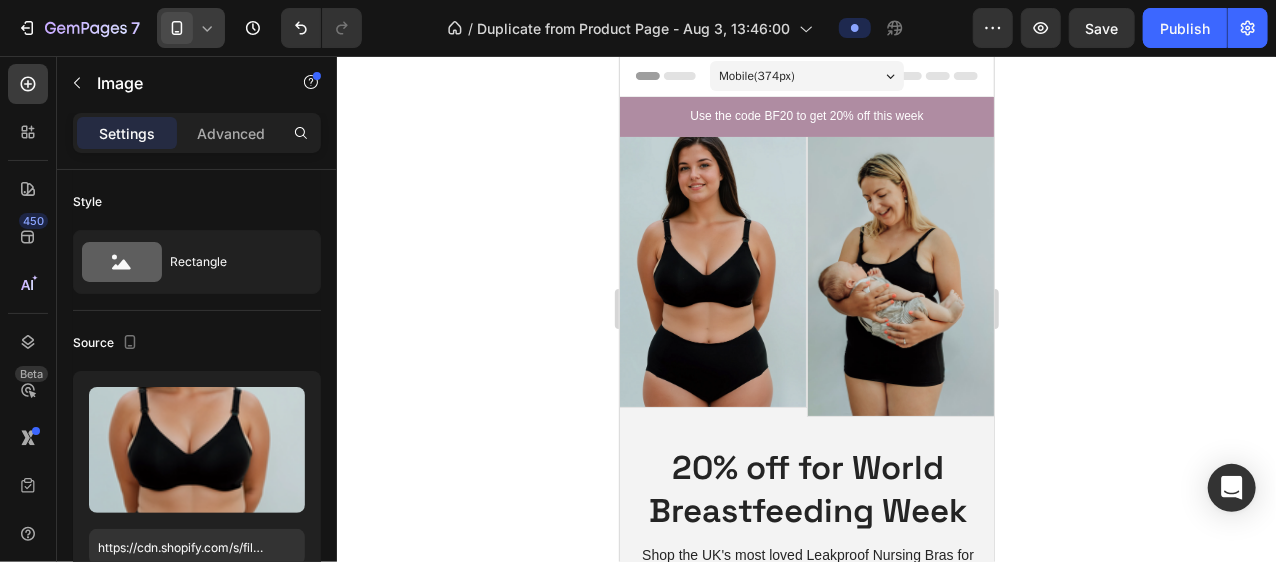 click 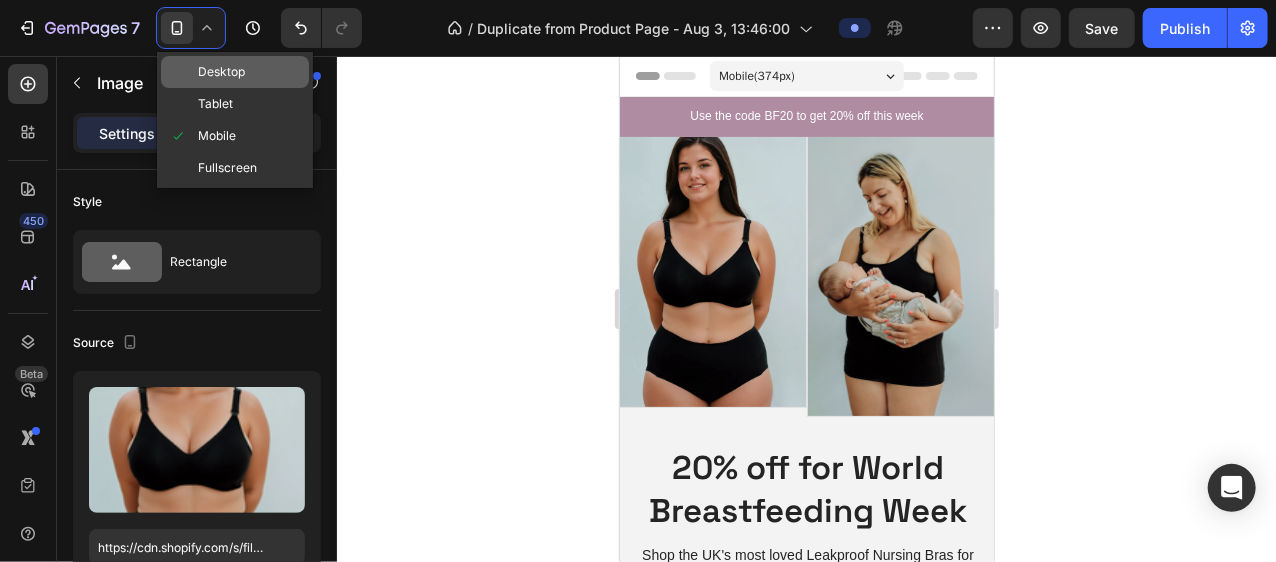 click on "Desktop" at bounding box center [221, 72] 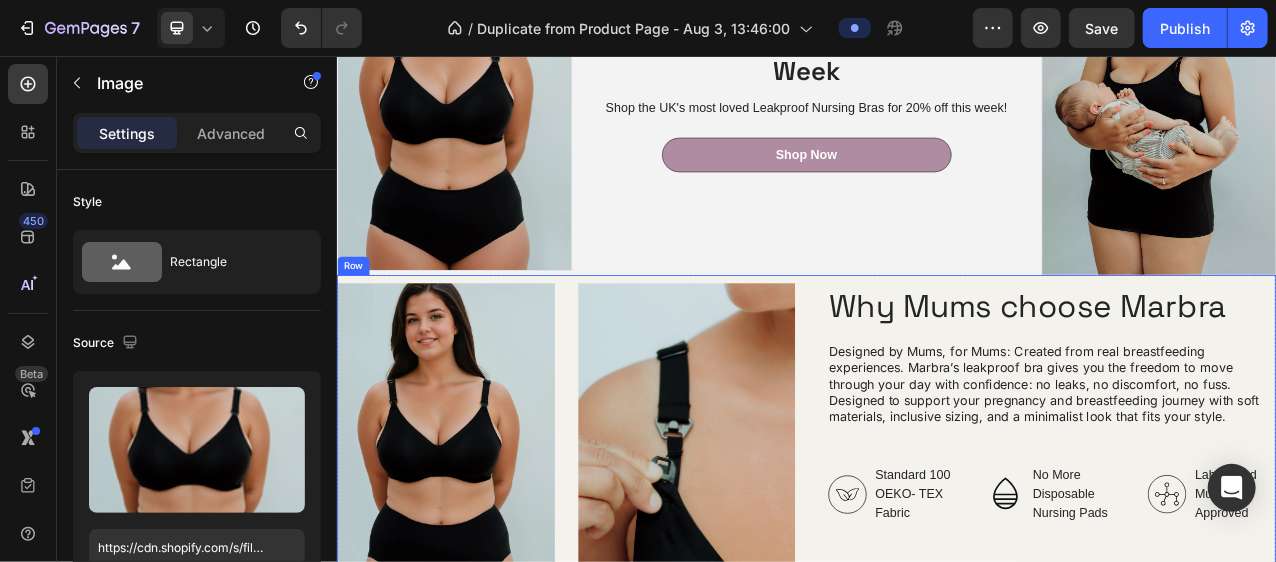 scroll, scrollTop: 480, scrollLeft: 0, axis: vertical 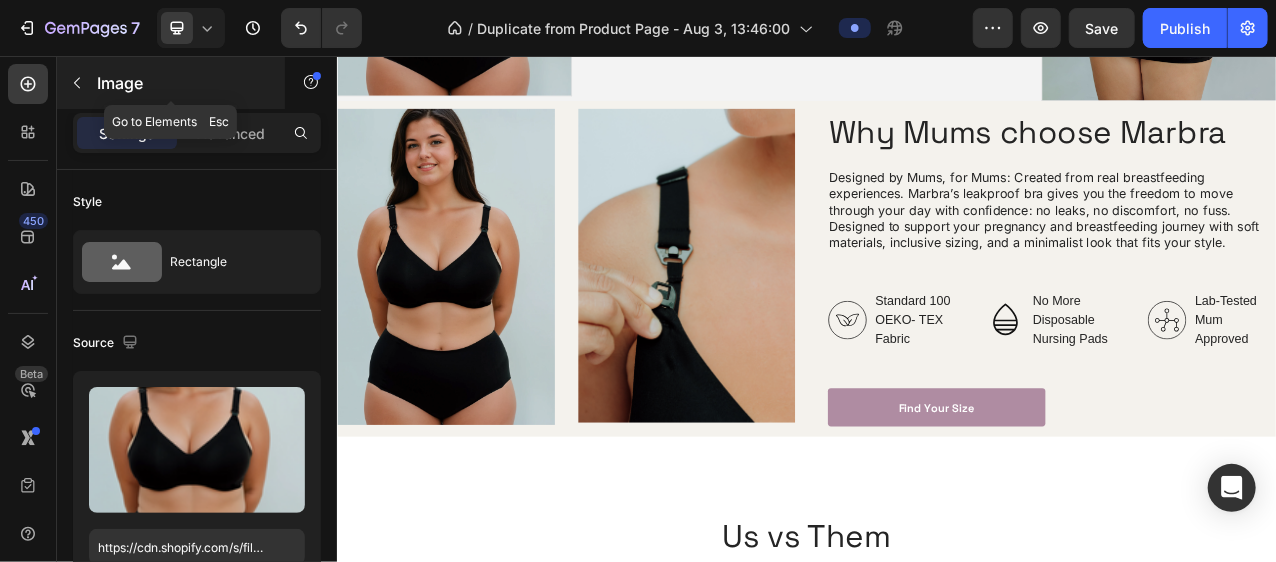 click at bounding box center (77, 83) 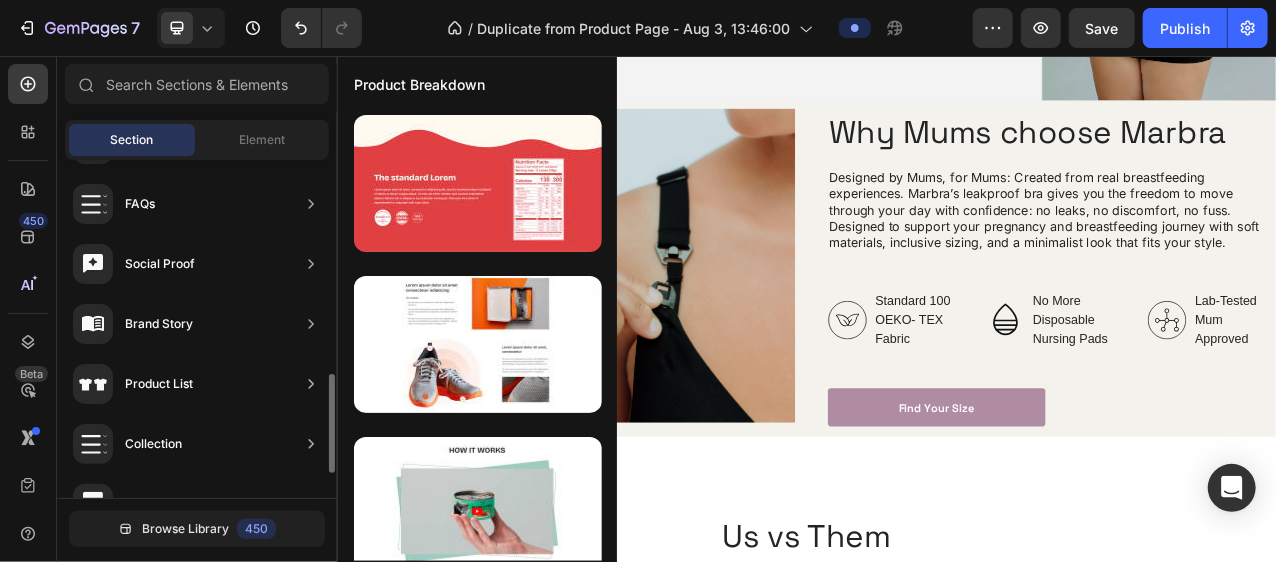 scroll, scrollTop: 630, scrollLeft: 0, axis: vertical 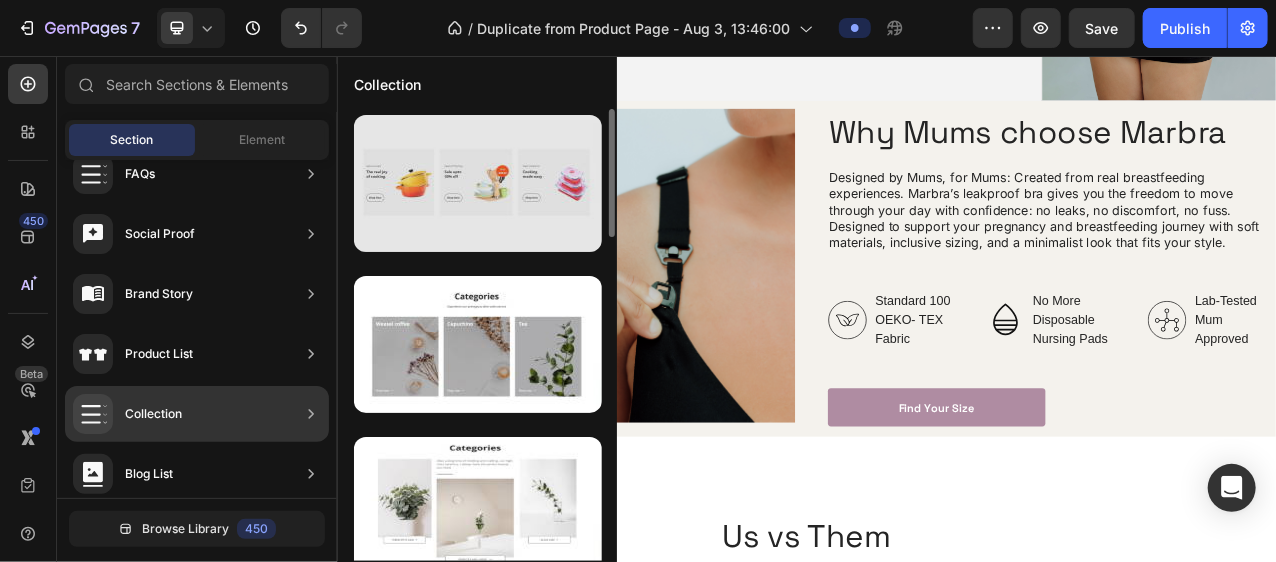 click at bounding box center (478, 183) 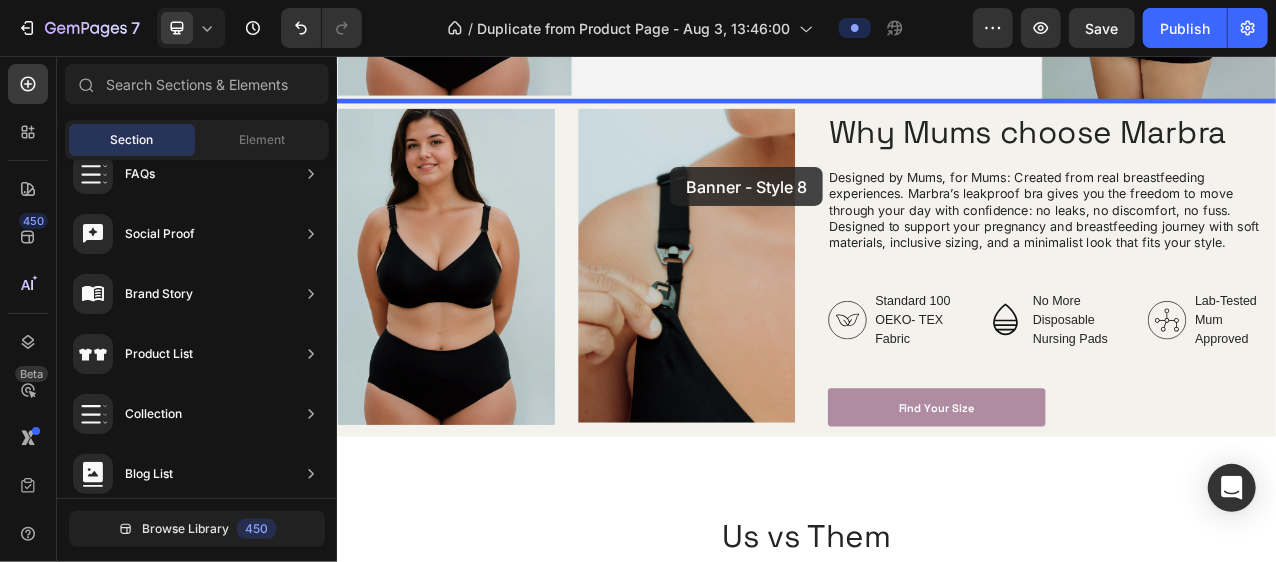 drag, startPoint x: 845, startPoint y: 220, endPoint x: 761, endPoint y: 198, distance: 86.833176 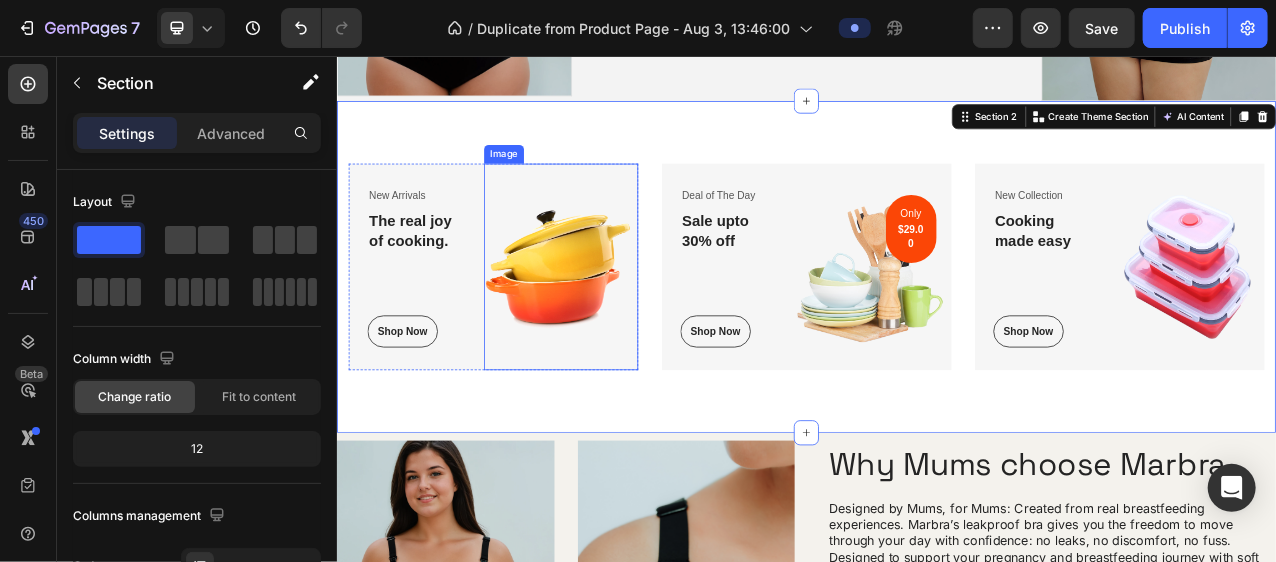 click at bounding box center [622, 324] 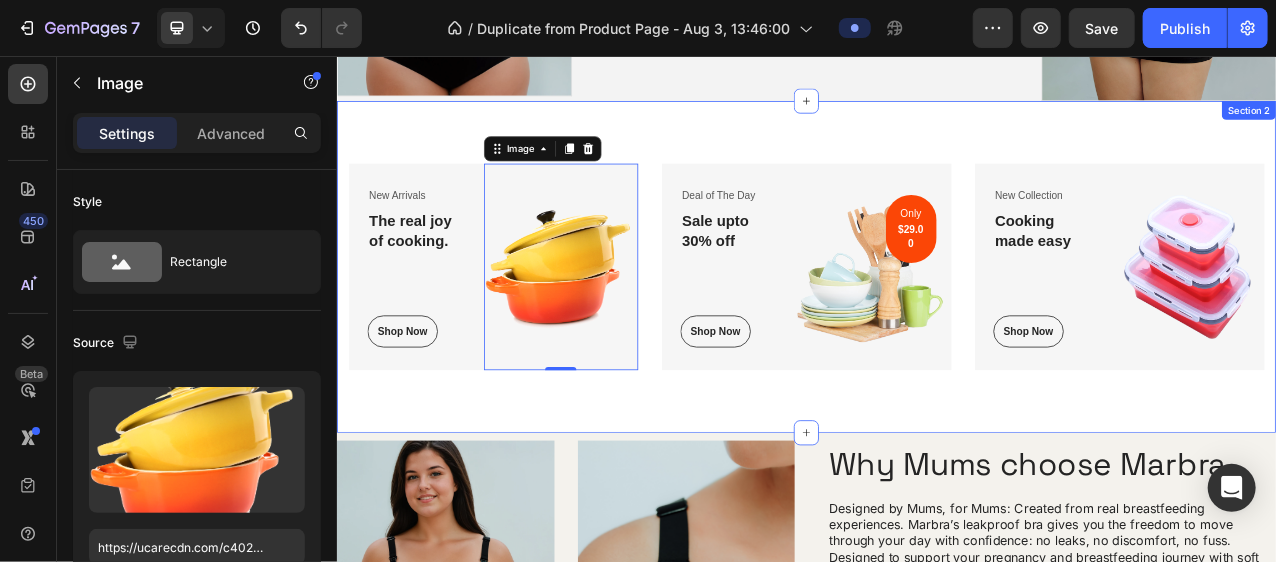 click on "New Arrivals Text block The real joy of cooking. Heading Shop Now Button Row Image   0 Row Deal of The Day Text block Sale upto 30% off Heading Shop Now Button Row Image Only $29.00 Text block Row Row New Collection Text block Cooking made easy Heading Shop Now Button Row Image Row Row Section 2" at bounding box center (936, 324) 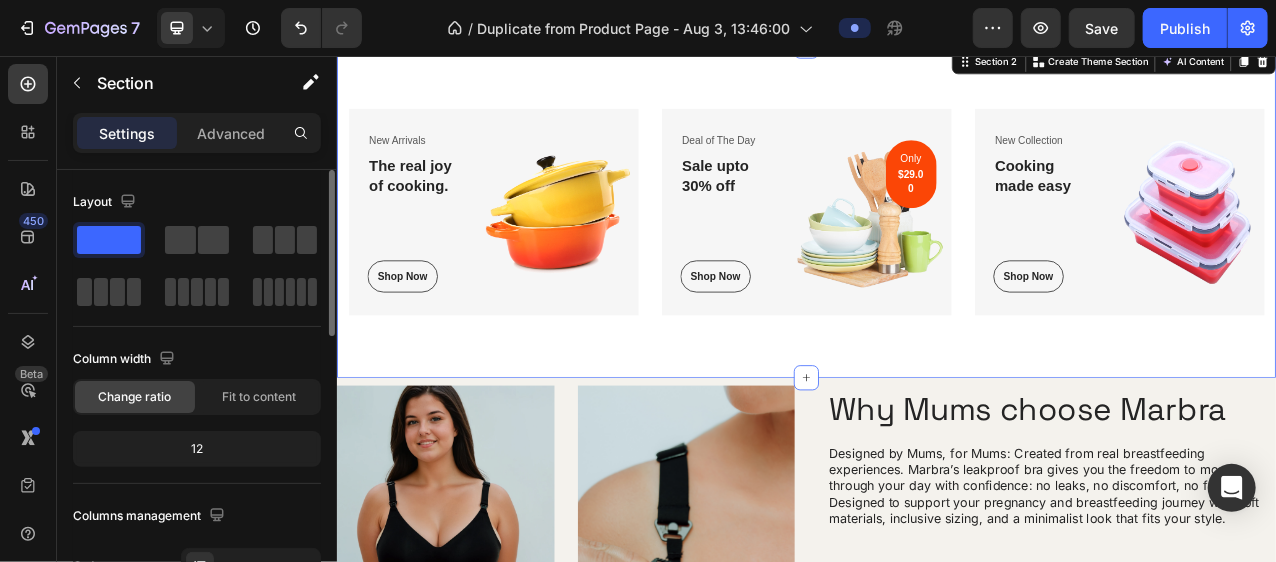 scroll, scrollTop: 553, scrollLeft: 0, axis: vertical 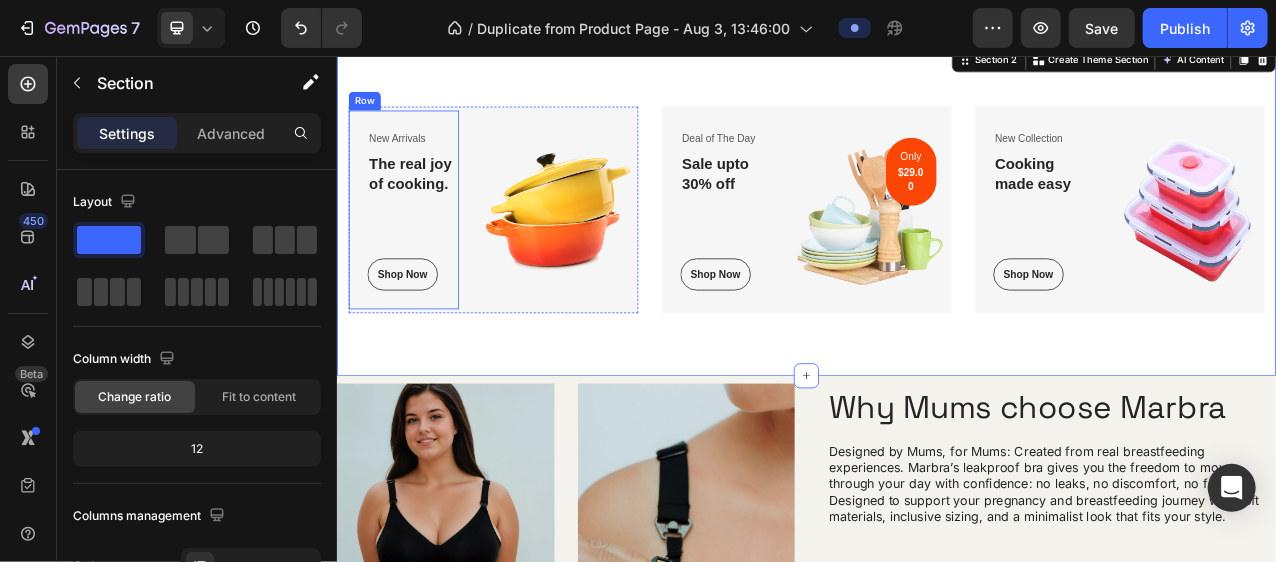 click on "New Arrivals Text block The real joy of cooking. Heading Shop Now Button Row" at bounding box center [421, 252] 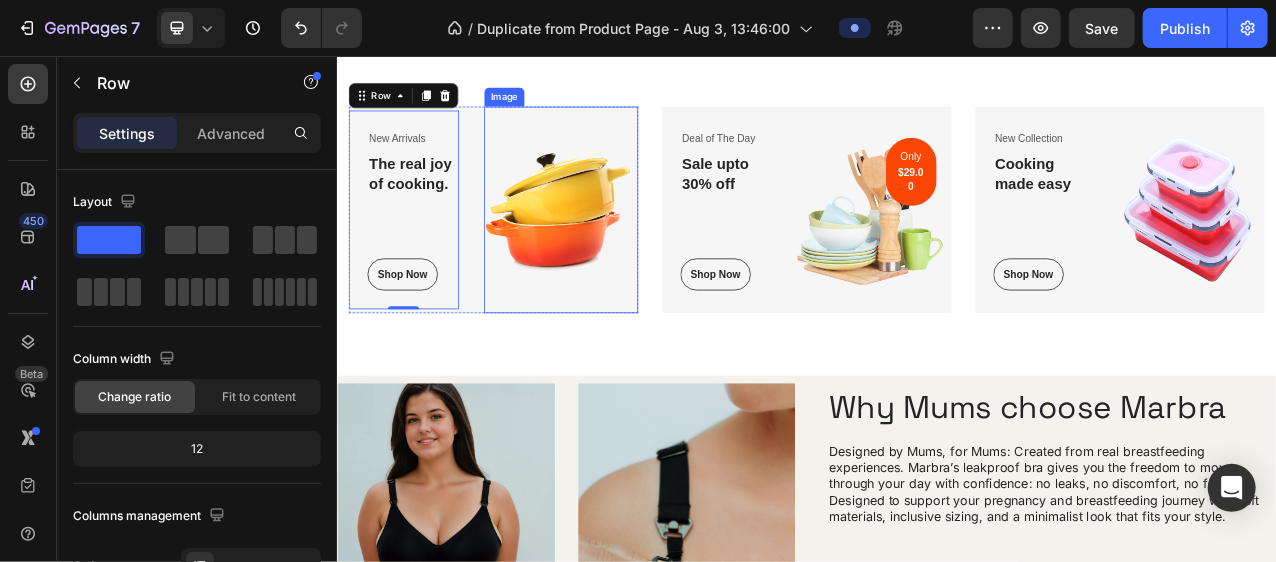 click at bounding box center [622, 251] 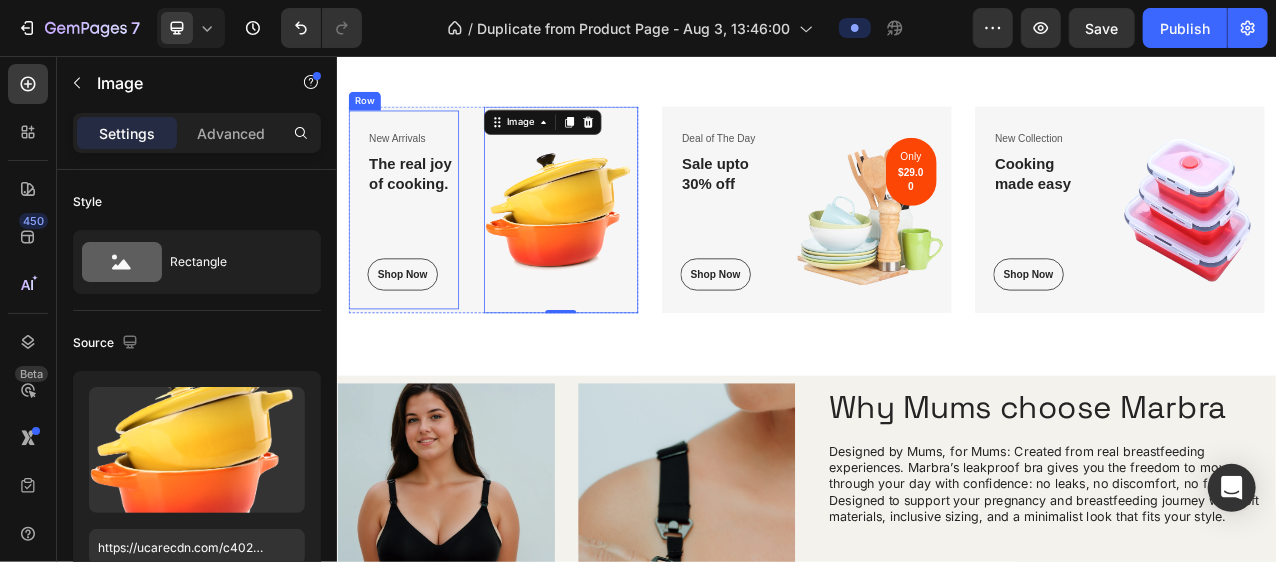 click on "New Arrivals Text block The real joy of cooking. Heading Shop Now Button Row" at bounding box center (421, 252) 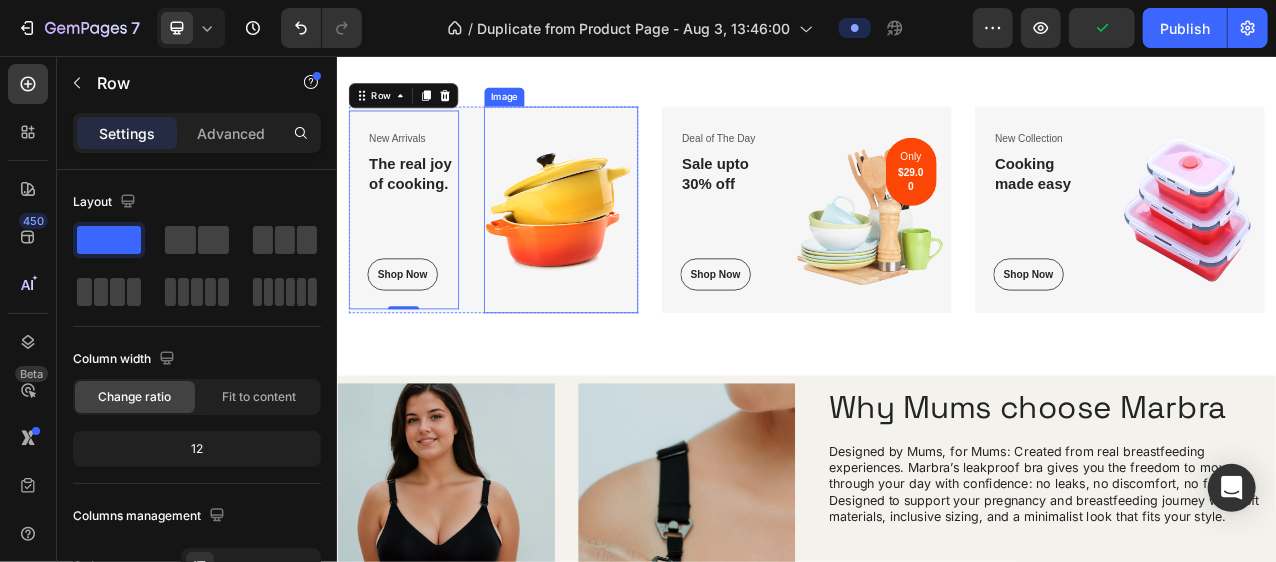 click at bounding box center [622, 251] 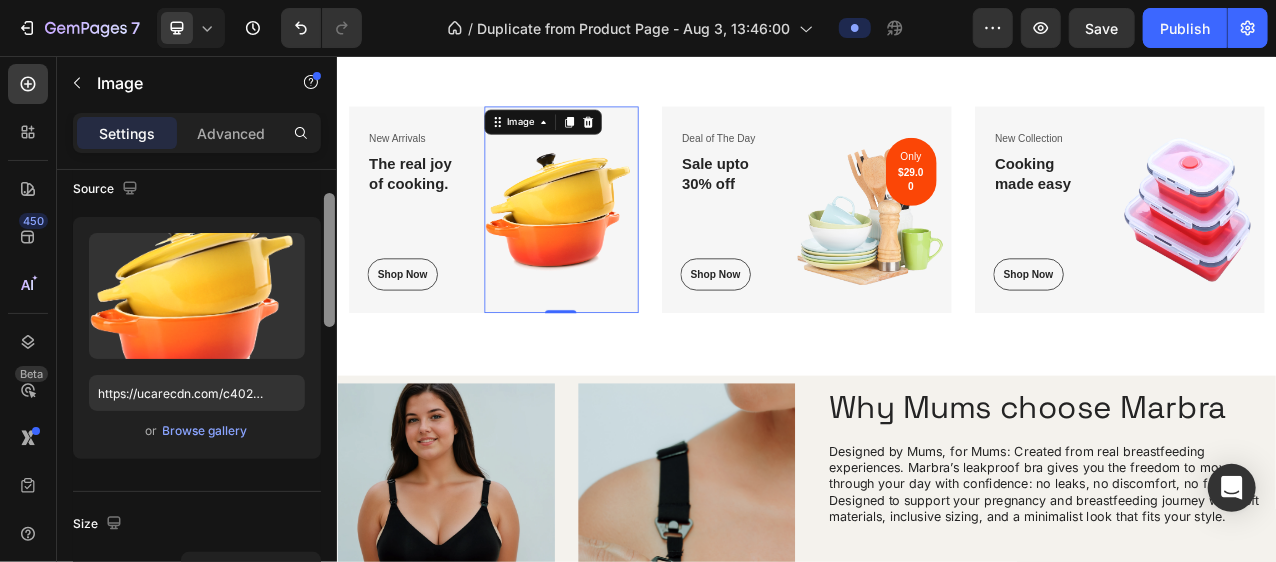 scroll, scrollTop: 180, scrollLeft: 0, axis: vertical 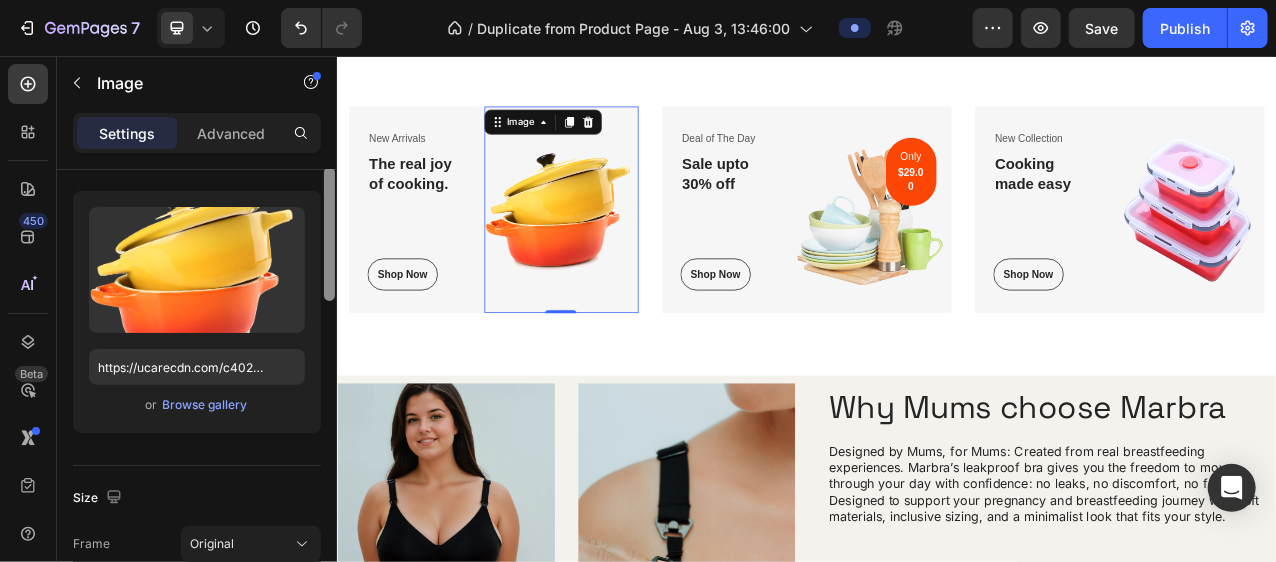 drag, startPoint x: 325, startPoint y: 257, endPoint x: 325, endPoint y: 311, distance: 54 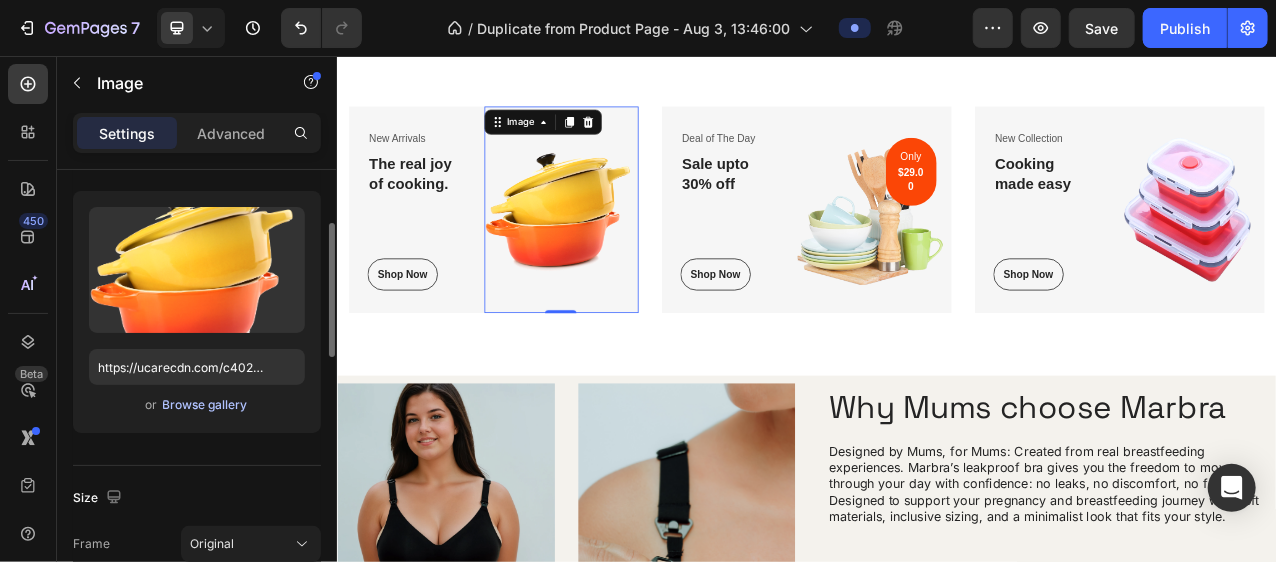 click on "Browse gallery" at bounding box center (205, 405) 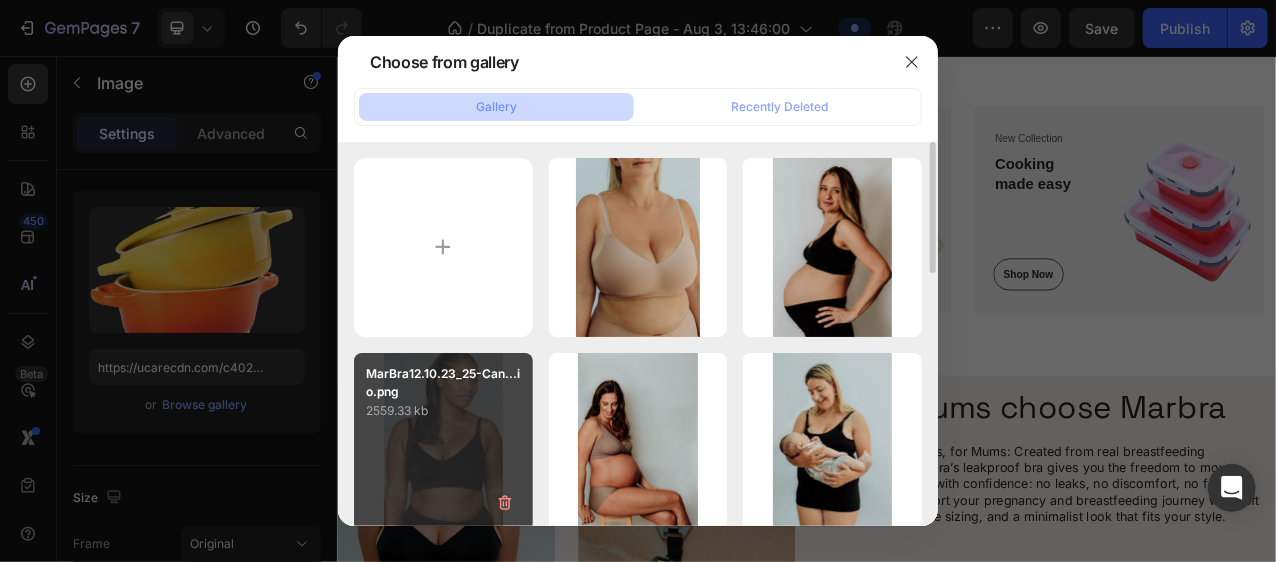 click on "MarBra12.10.23_25-Can...io.png 2559.33 kb" at bounding box center (443, 442) 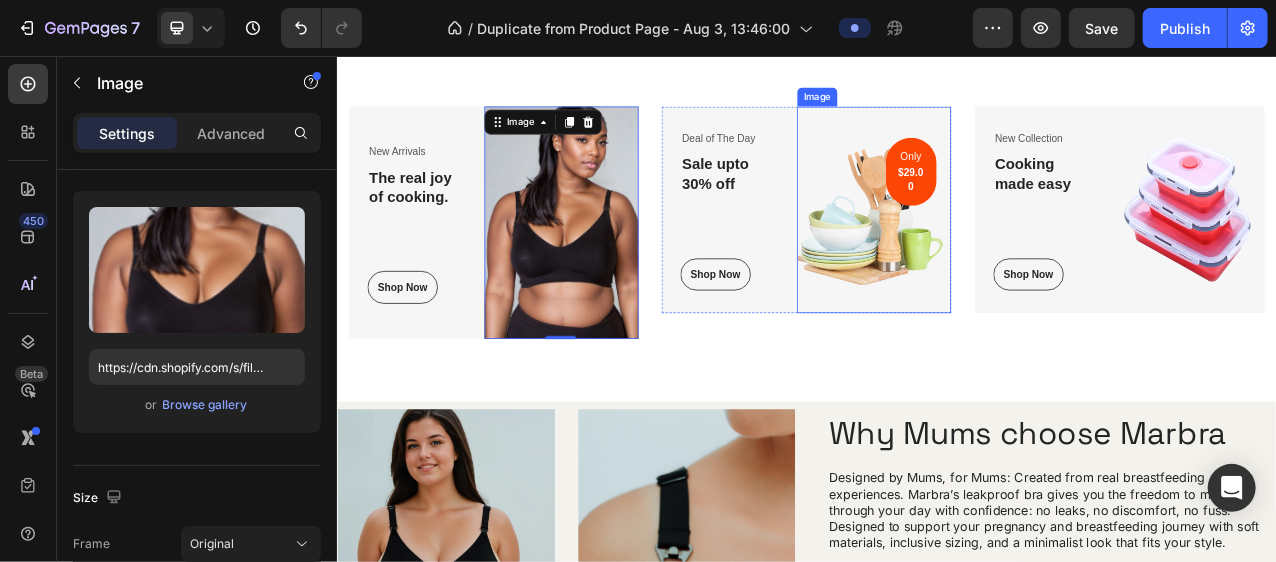 click at bounding box center [1022, 251] 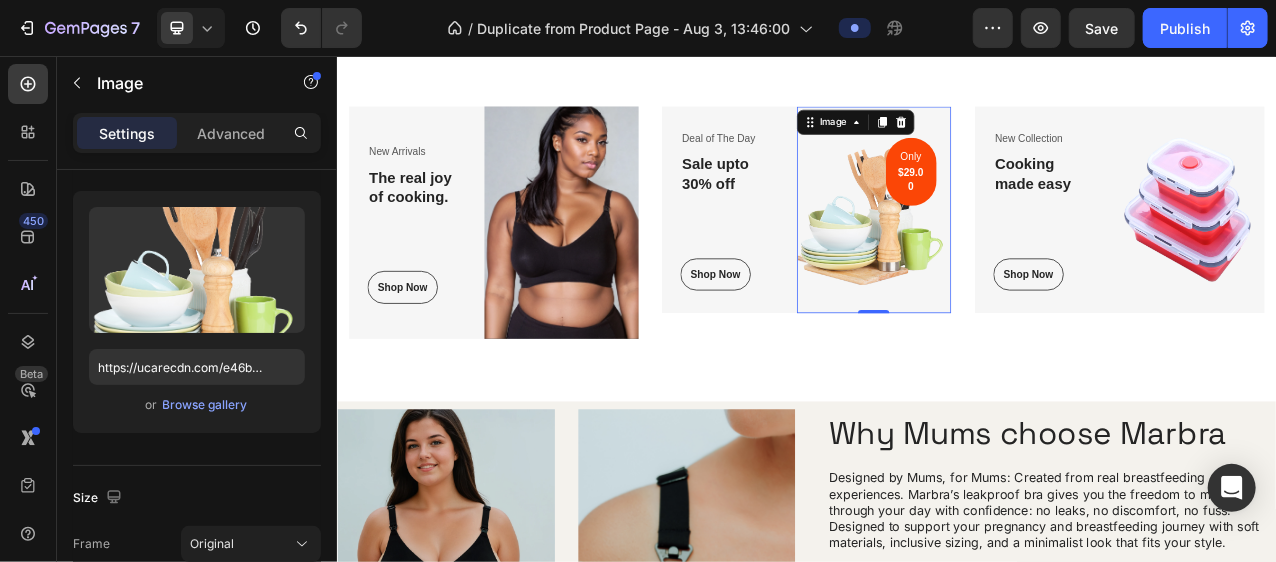 scroll, scrollTop: 180, scrollLeft: 0, axis: vertical 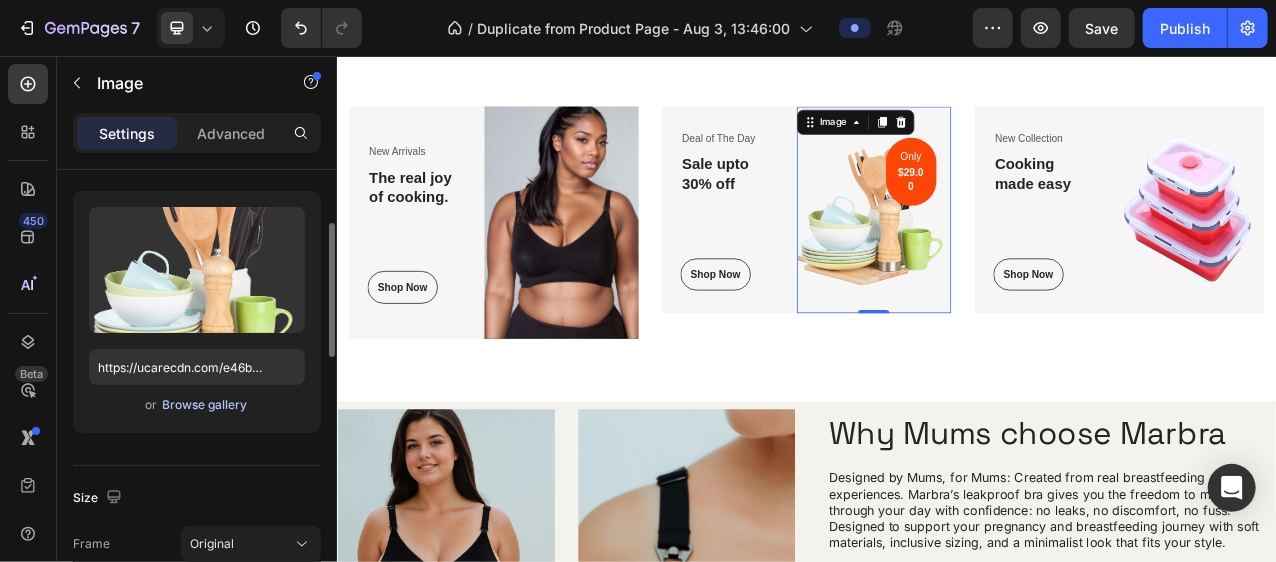 click on "Browse gallery" at bounding box center (205, 405) 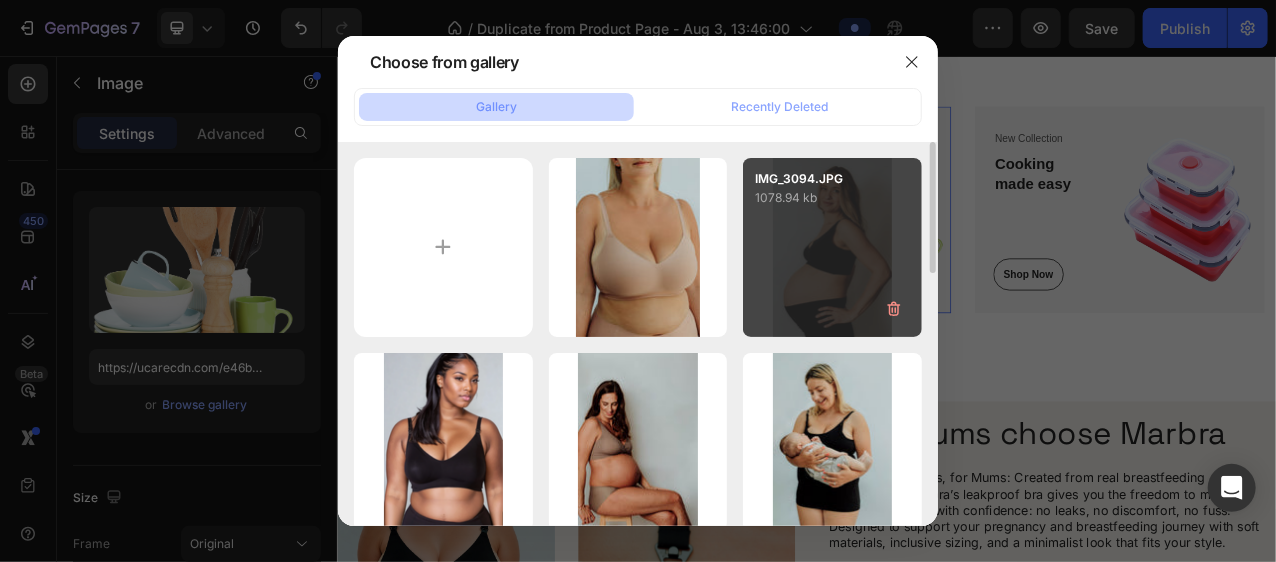 click on "IMG_3094.JPG 1078.94 kb" at bounding box center [832, 247] 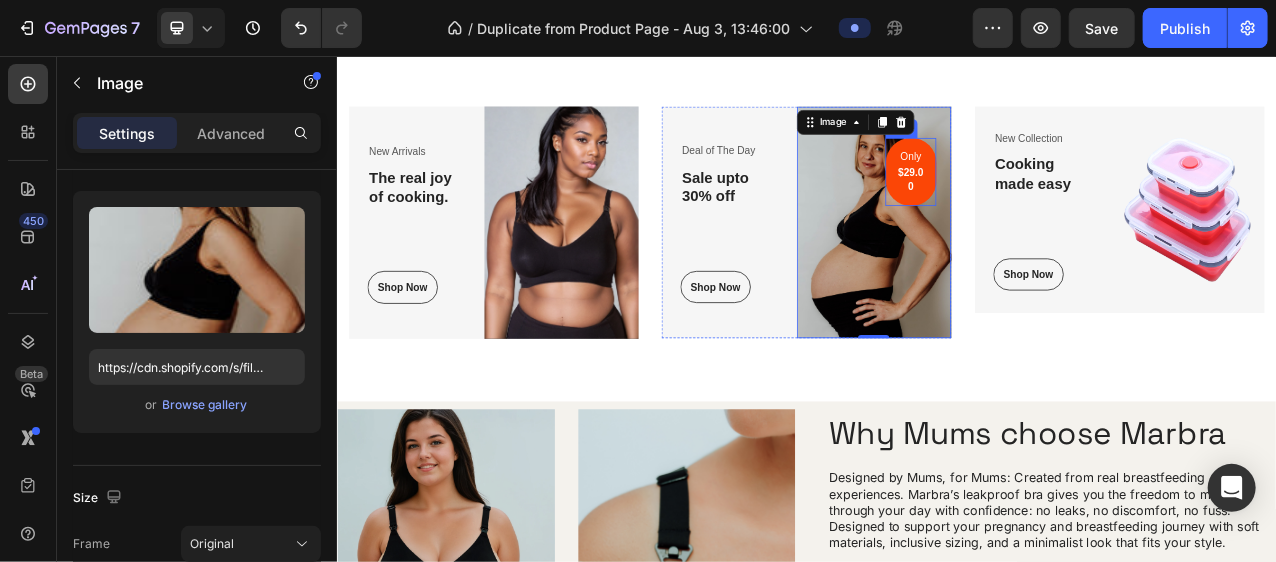 click on "Only $29.00 Text block Row" at bounding box center [1069, 203] 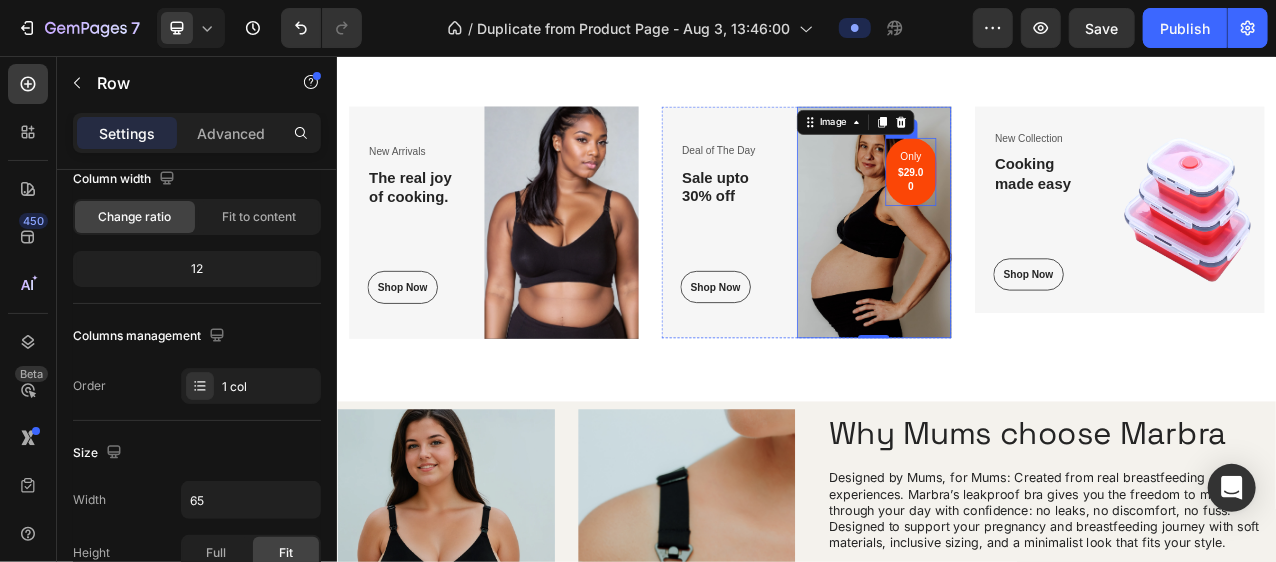 scroll, scrollTop: 0, scrollLeft: 0, axis: both 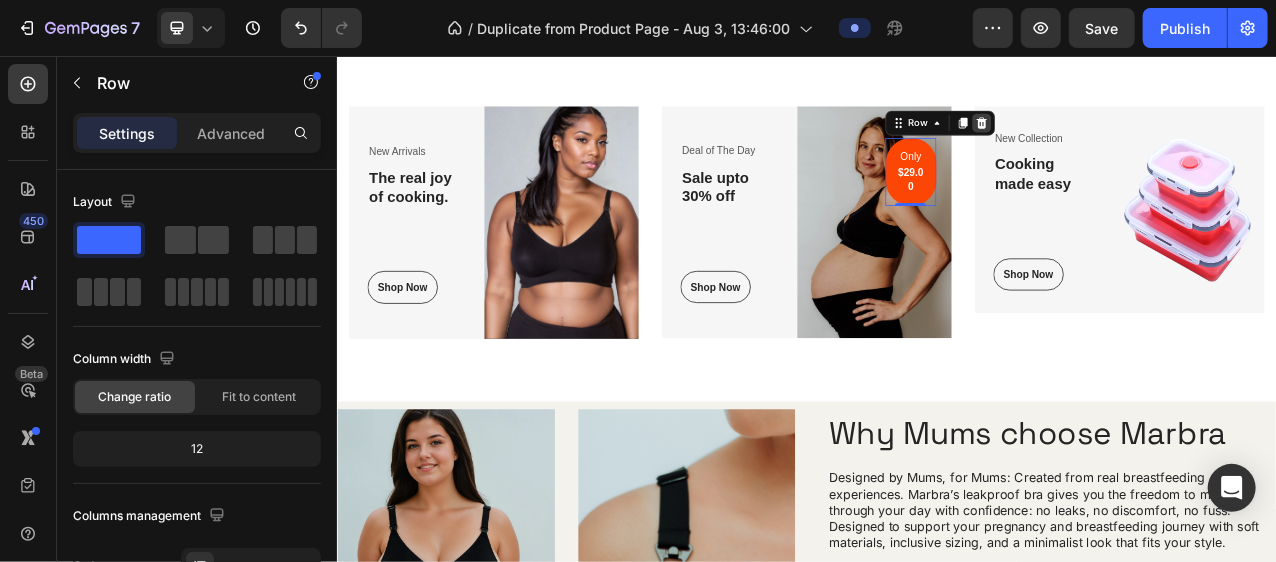 click 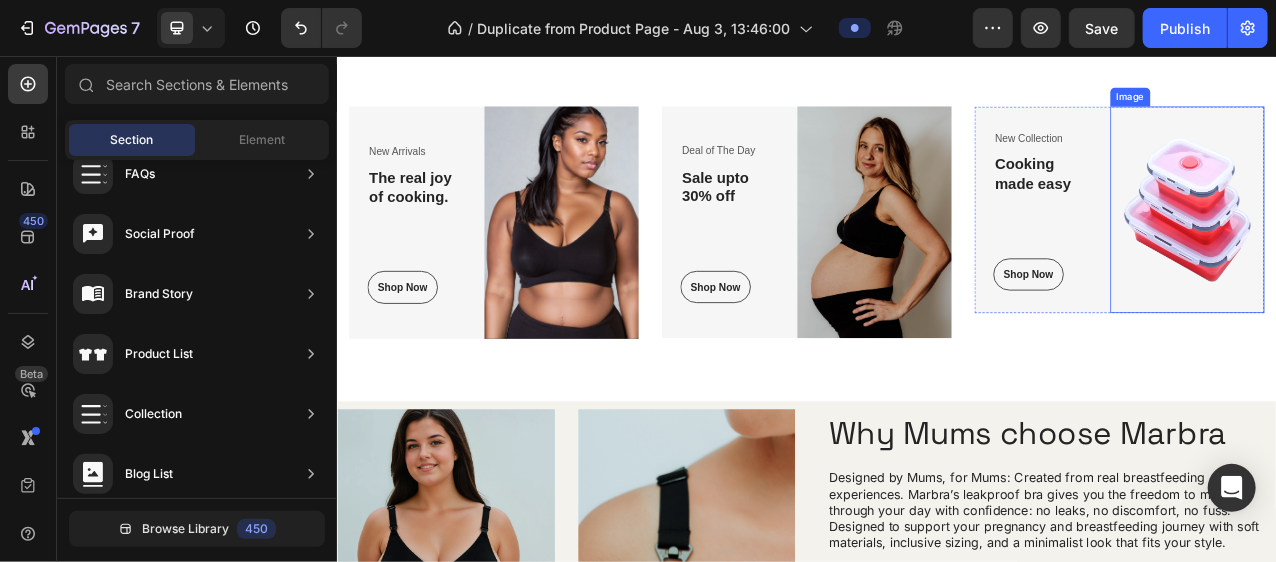 click at bounding box center [1422, 251] 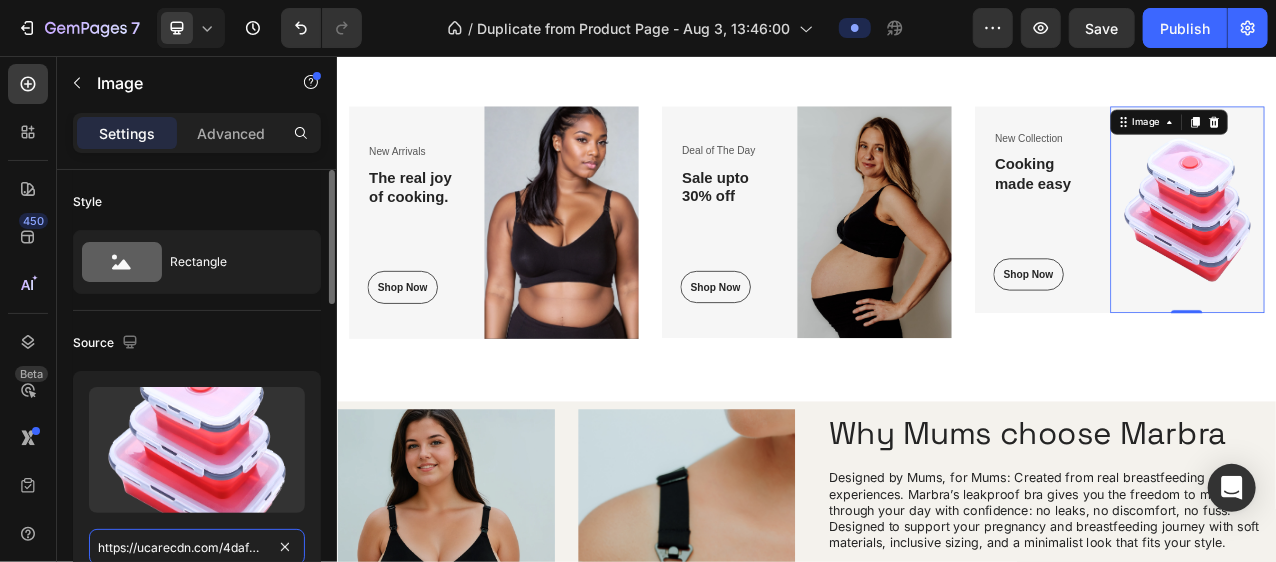 click on "https://ucarecdn.com/4daf9d5b-ff0b-45f3-802c-e2ff6b819f9b/-/format/auto/" at bounding box center [197, 547] 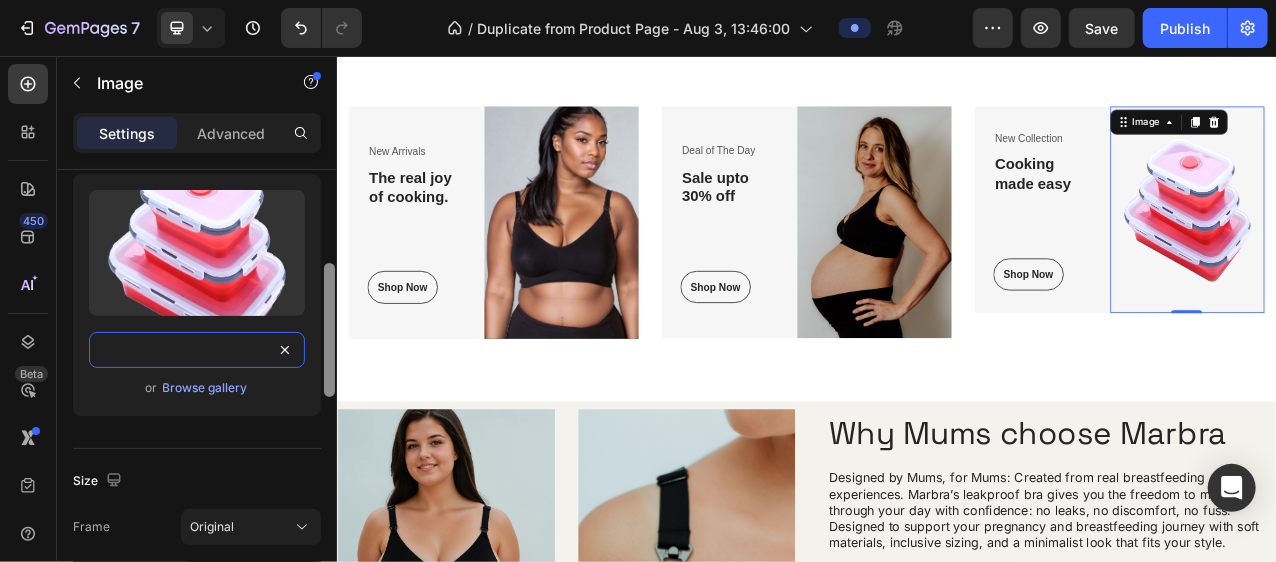 scroll, scrollTop: 234, scrollLeft: 0, axis: vertical 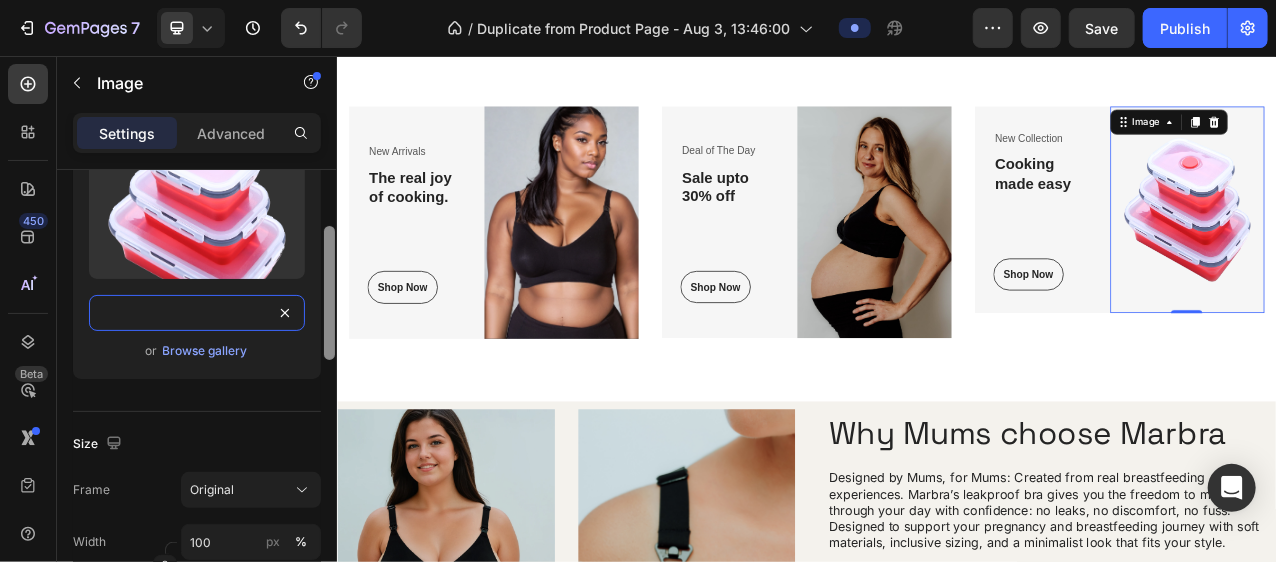 drag, startPoint x: 330, startPoint y: 291, endPoint x: 329, endPoint y: 361, distance: 70.00714 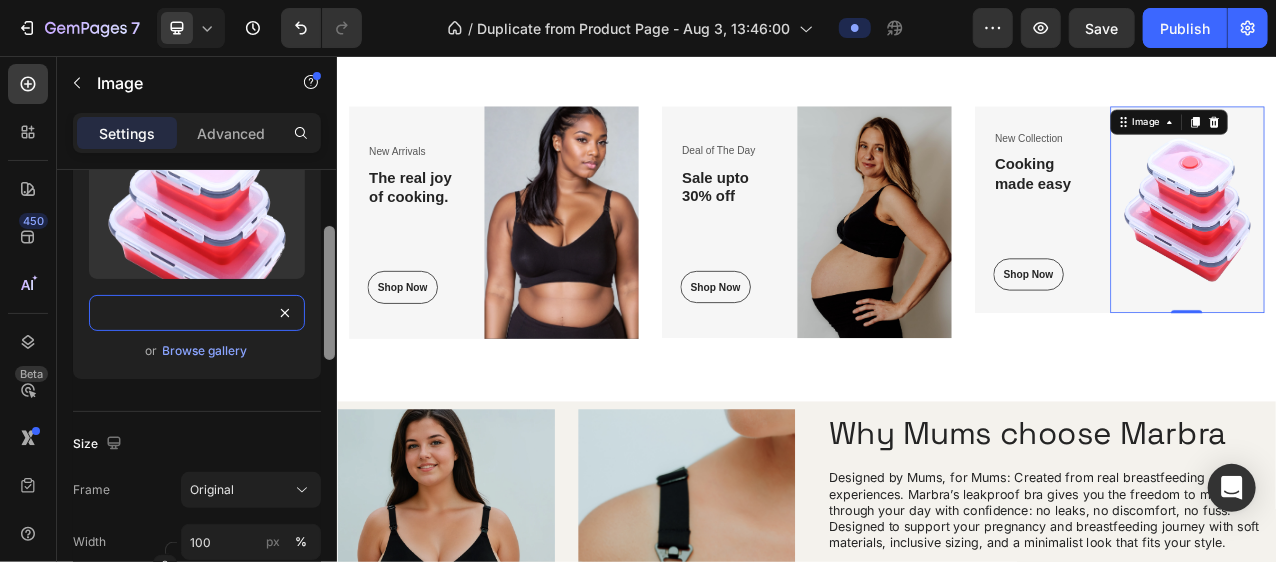 click at bounding box center [329, 293] 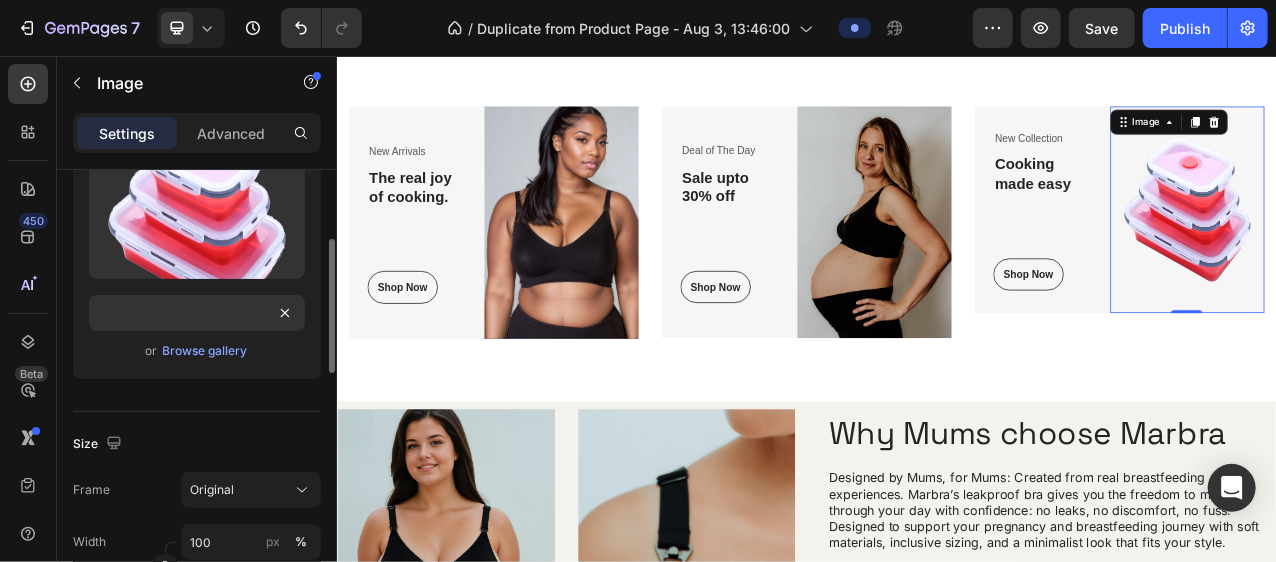 click on "Upload Image https://ucarecdn.com/4daf9d5b-ff0b-45f3-802c-e2ff6b819f9b/-/format/auto/ or  Browse gallery" at bounding box center (197, 258) 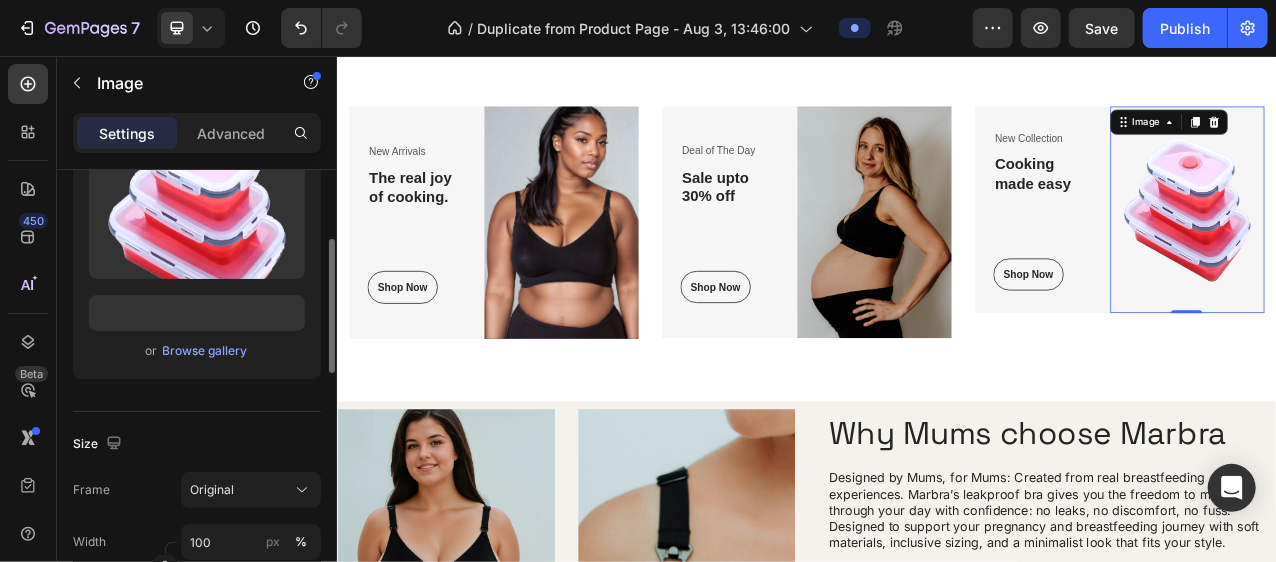 scroll, scrollTop: 0, scrollLeft: 0, axis: both 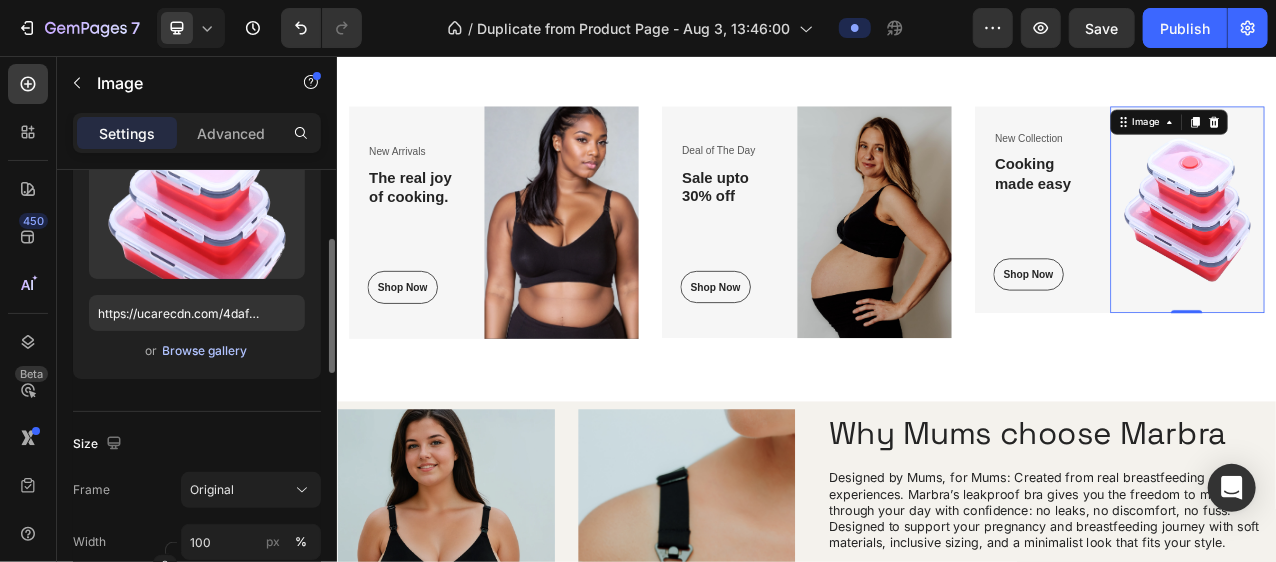 click on "Browse gallery" at bounding box center (205, 351) 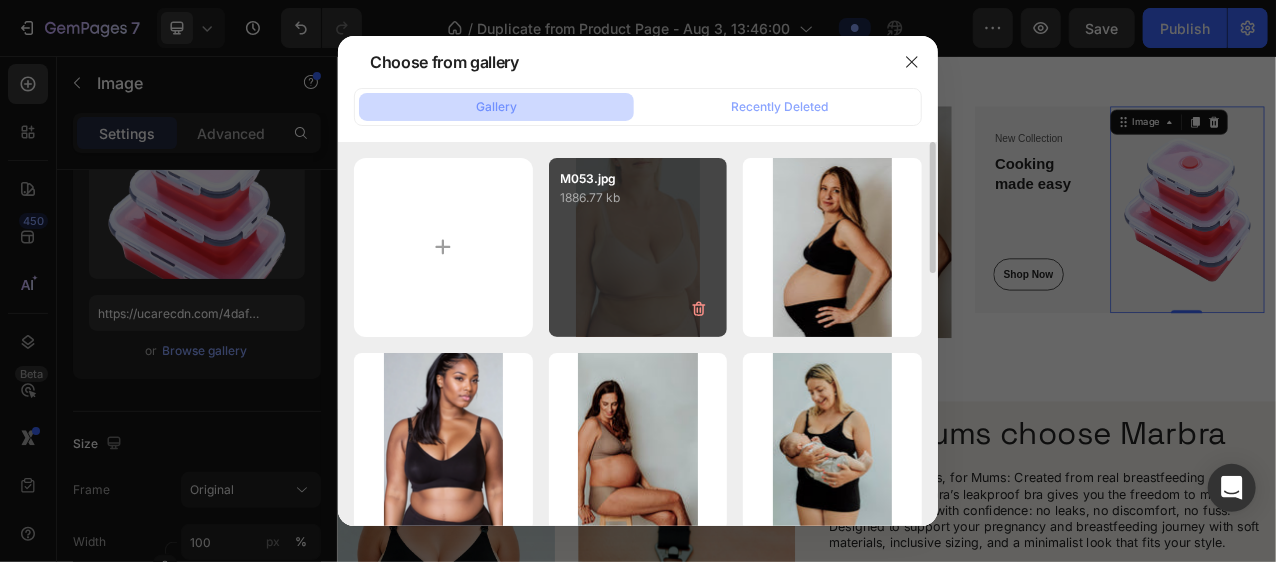 click on "M053.jpg 1886.77 kb" at bounding box center (638, 247) 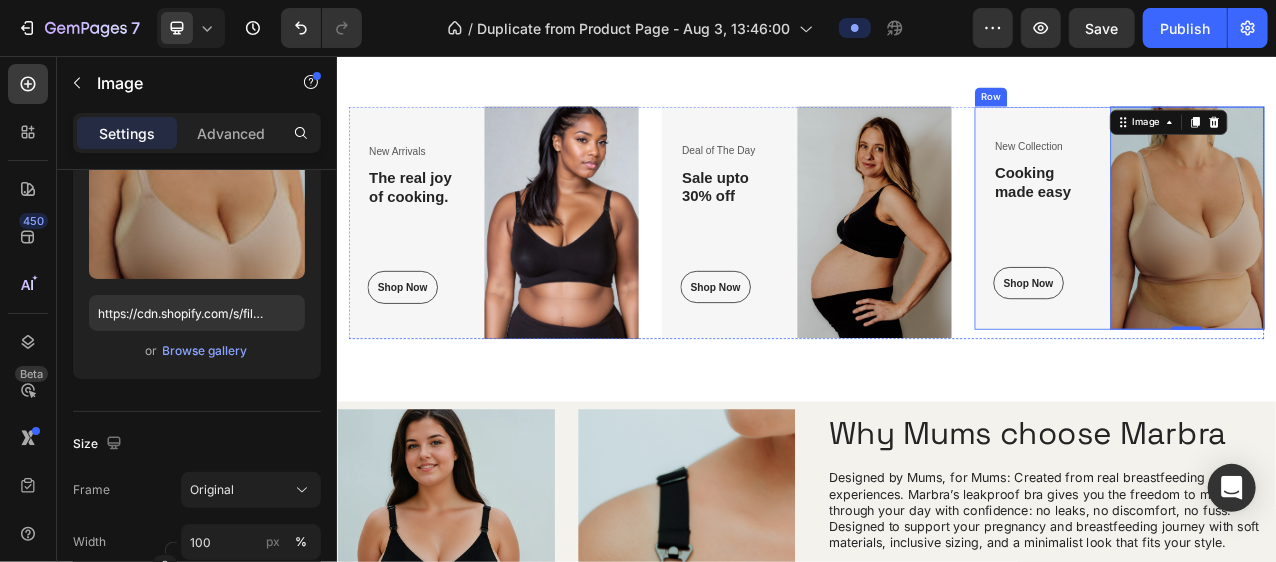 click on "New Collection Text block Cooking made easy Heading Shop Now Button Row" at bounding box center (1221, 262) 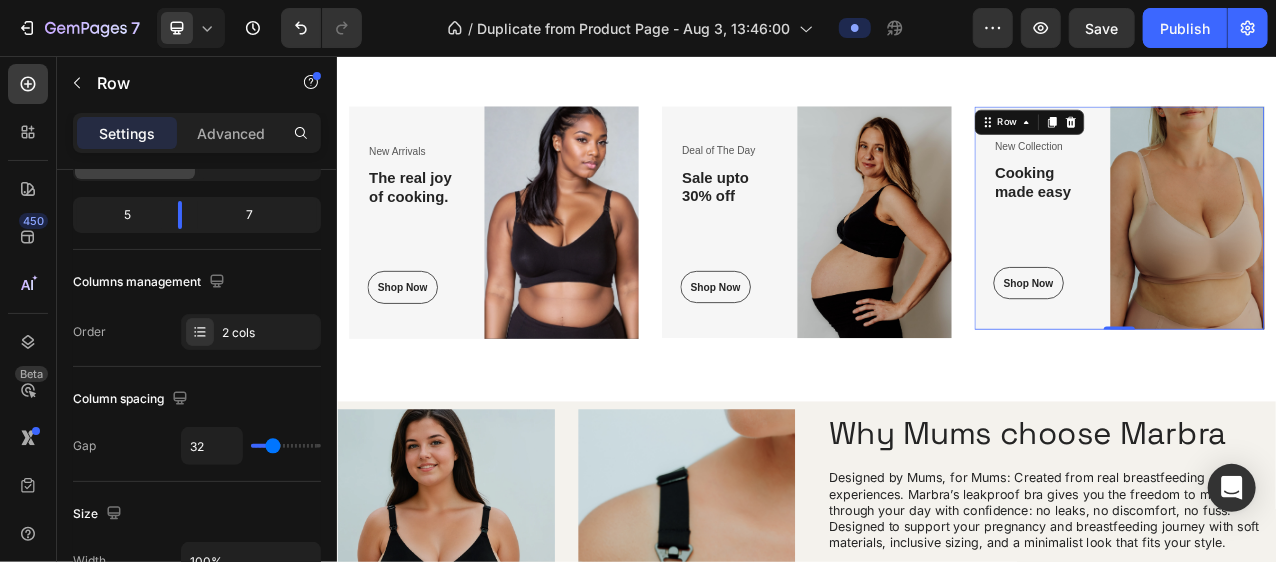 scroll, scrollTop: 0, scrollLeft: 0, axis: both 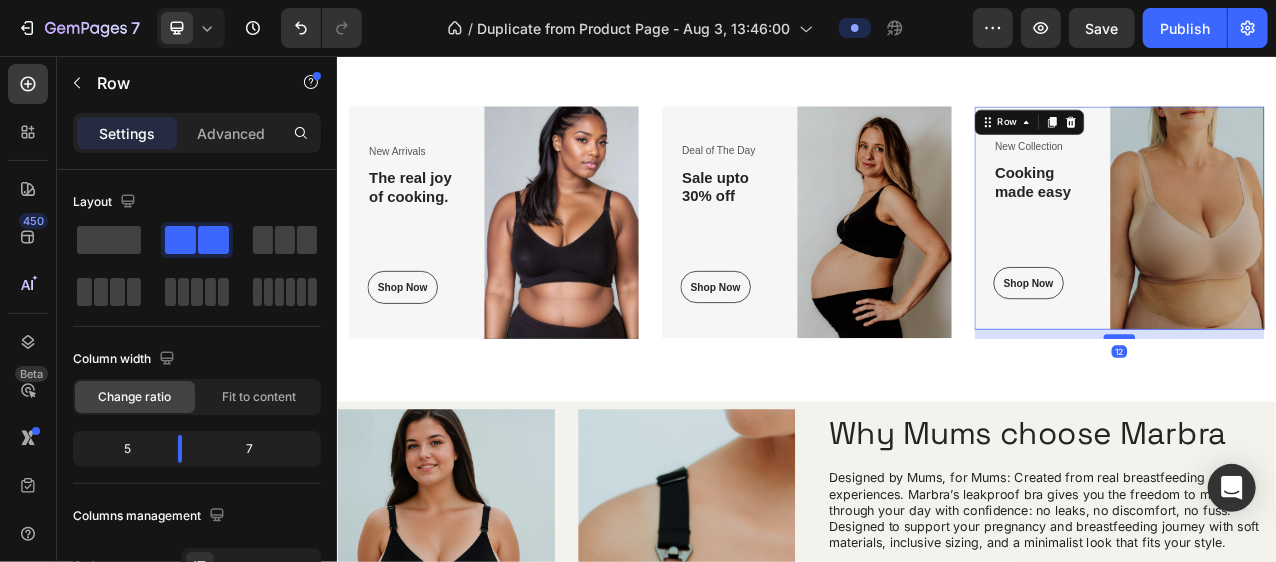 drag, startPoint x: 1331, startPoint y: 400, endPoint x: 1331, endPoint y: 411, distance: 11 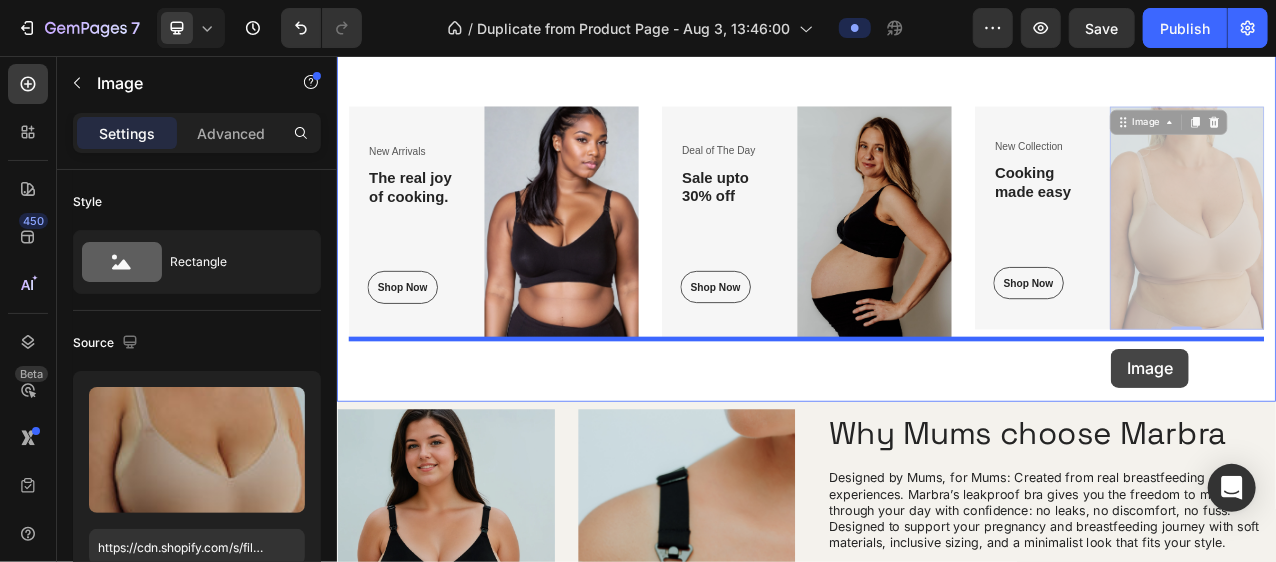 drag, startPoint x: 1325, startPoint y: 400, endPoint x: 1325, endPoint y: 430, distance: 30 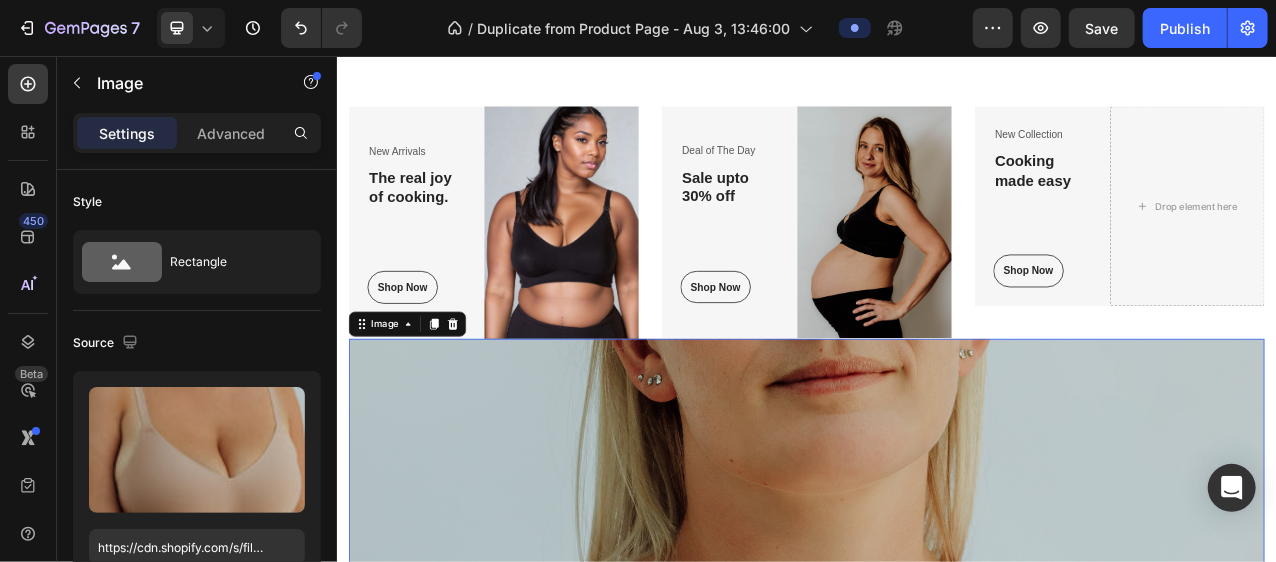click on "Drop element here" at bounding box center [1422, 247] 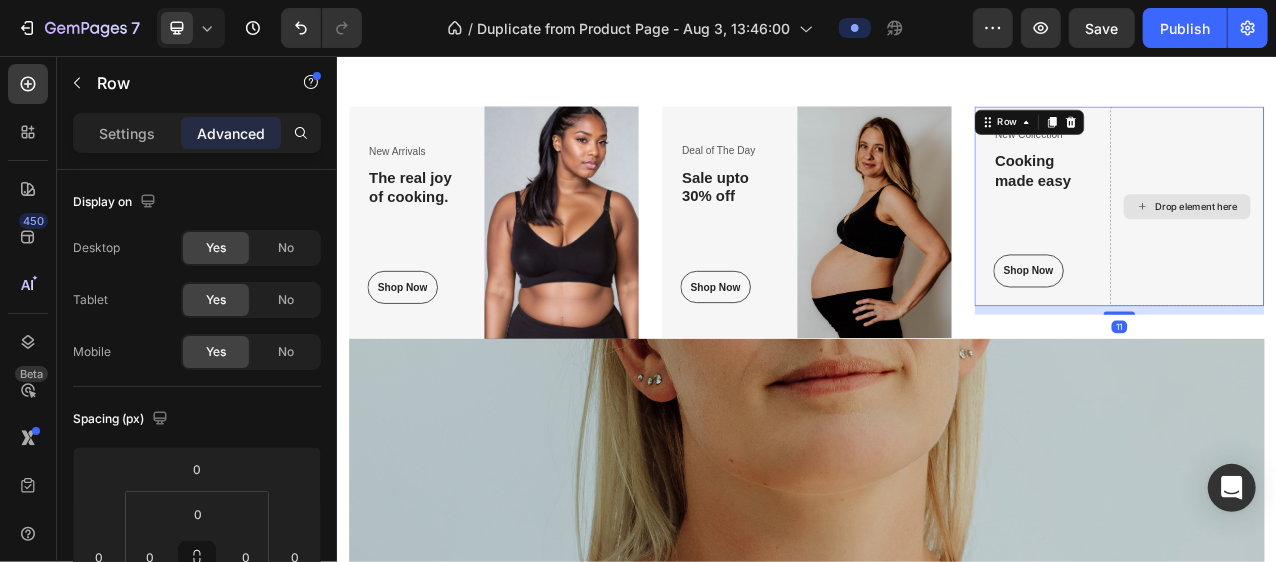 click at bounding box center [936, 1262] 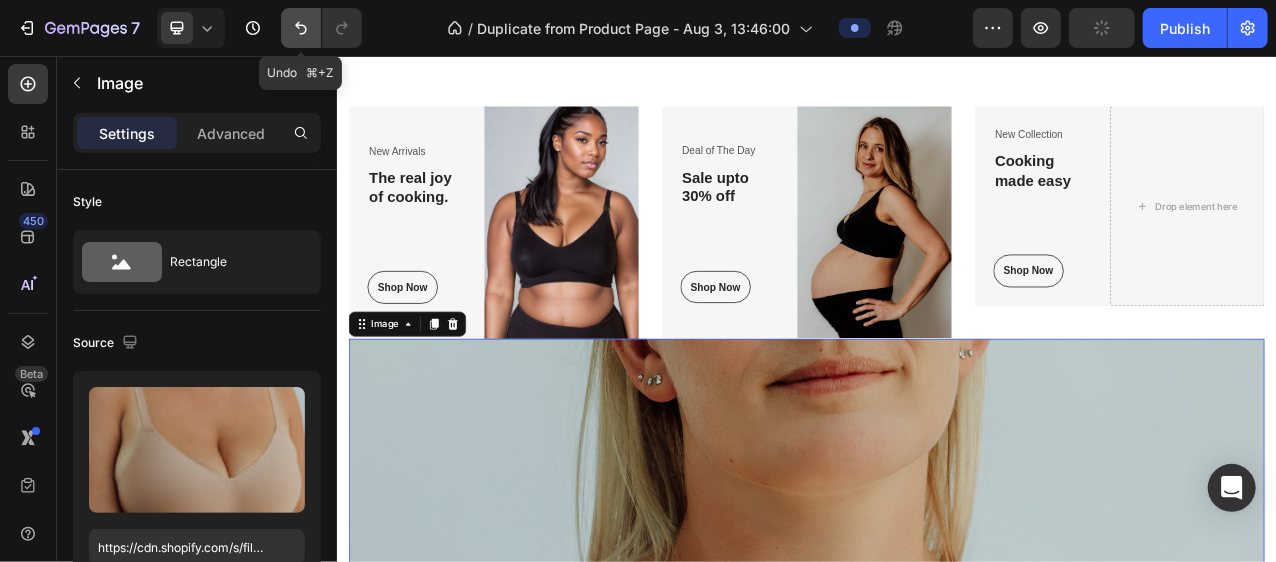 click 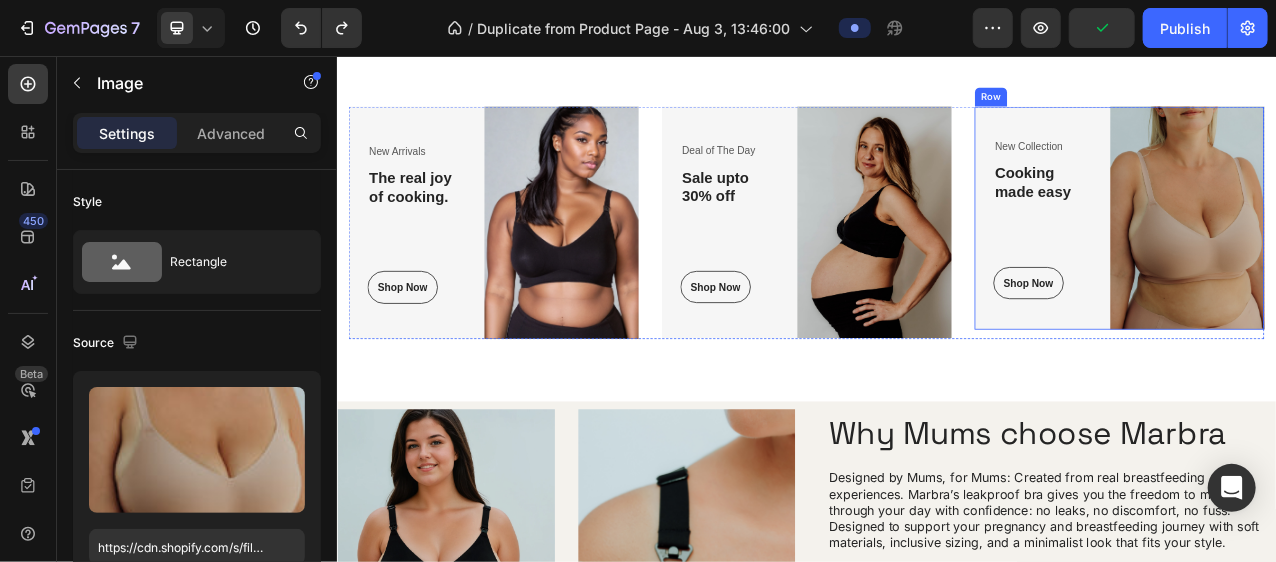 click on "New Collection Text block Cooking made easy Heading Shop Now Button Row" at bounding box center (1221, 262) 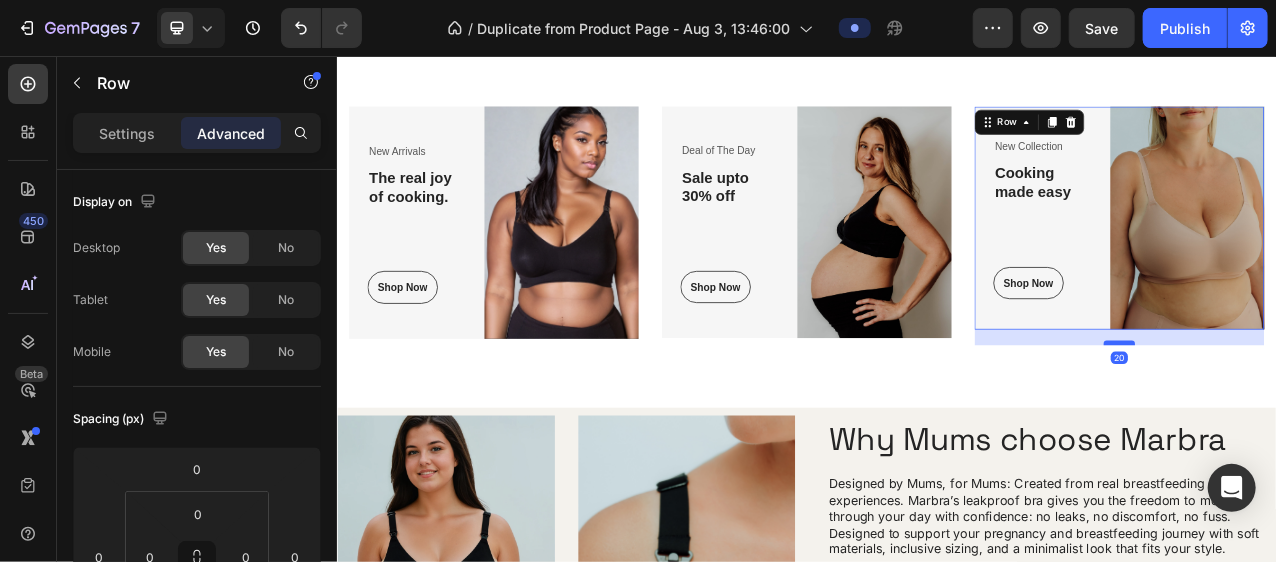 click at bounding box center (1336, 422) 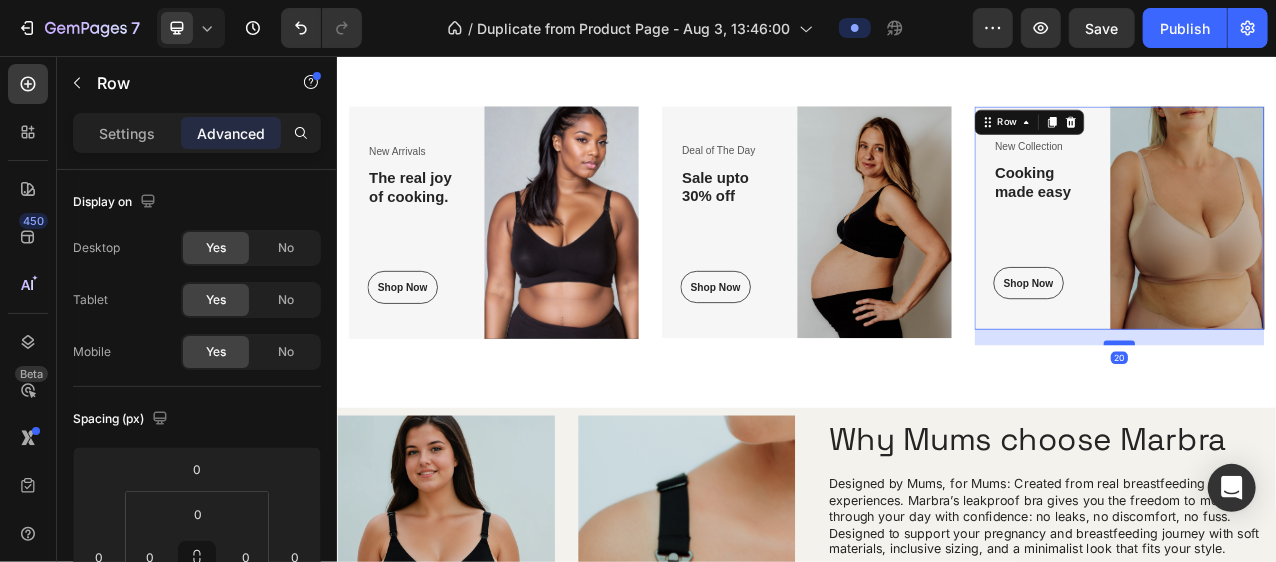type on "20" 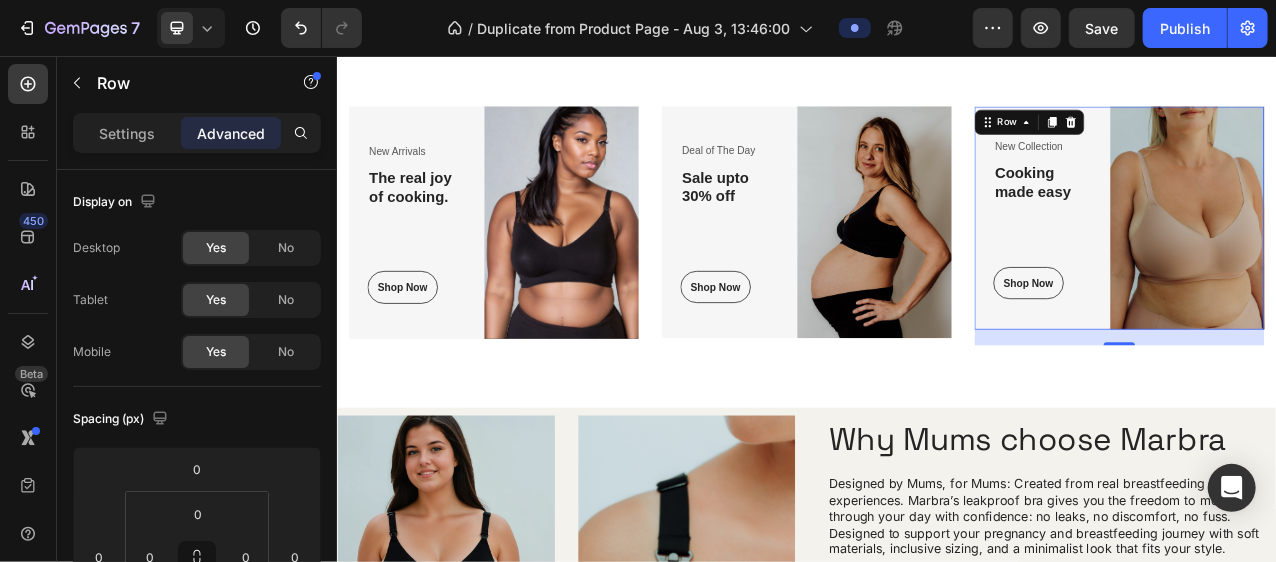 click on "New Collection Text block Cooking made easy Heading Shop Now Button Row" at bounding box center (1221, 262) 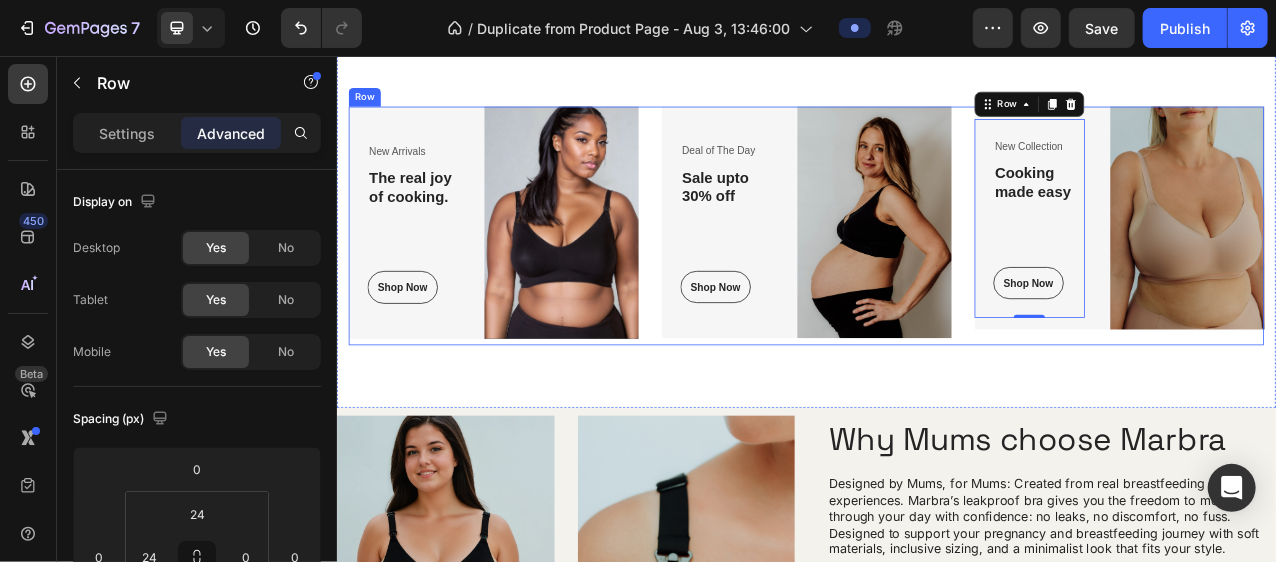 click on "New Arrivals Text block The real joy of cooking. Heading Shop Now Button Row Image Row Deal of The Day Text block Sale upto 30% off Heading Shop Now Button Row Image Row New Collection Text block Cooking made easy Heading Shop Now Button Row   0 Image Row Row Section 2" at bounding box center [936, 272] 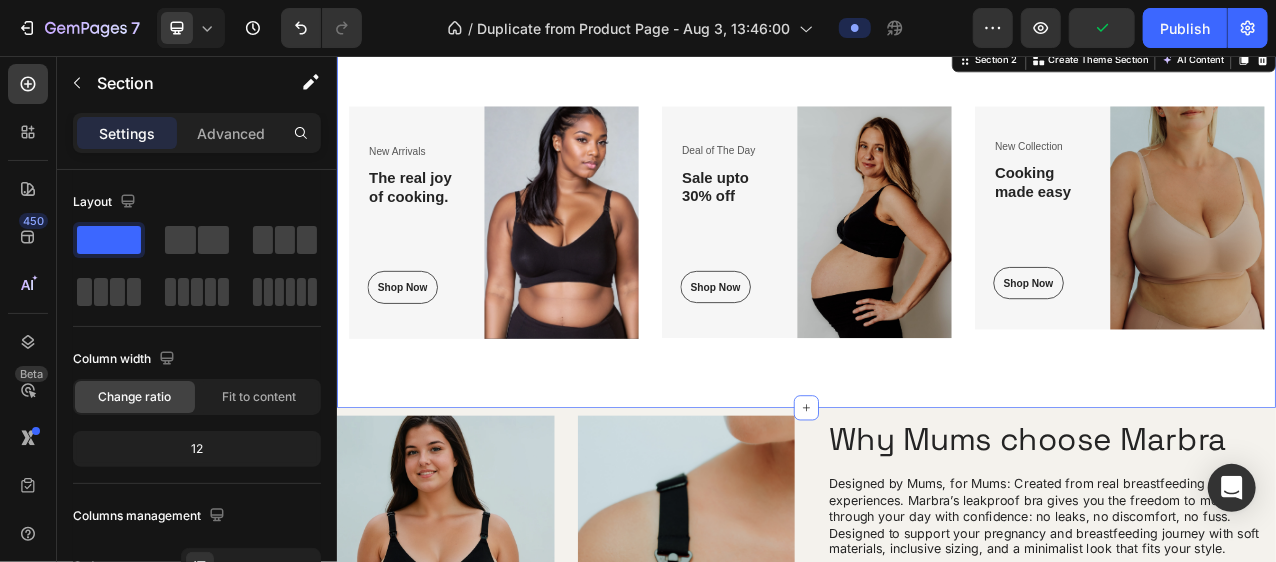 click on "New Arrivals Text block The real joy of cooking. Heading Shop Now Button Row Image Row Deal of The Day Text block Sale upto 30% off Heading Shop Now Button Row Image Row New Collection Text block Cooking made easy Heading Shop Now Button Row Image Row Row Section 2   You can create reusable sections Create Theme Section AI Content Write with GemAI What would you like to describe here? Tone and Voice Persuasive Product Marbra Mesh Wash Bag Show more Generate" at bounding box center (936, 272) 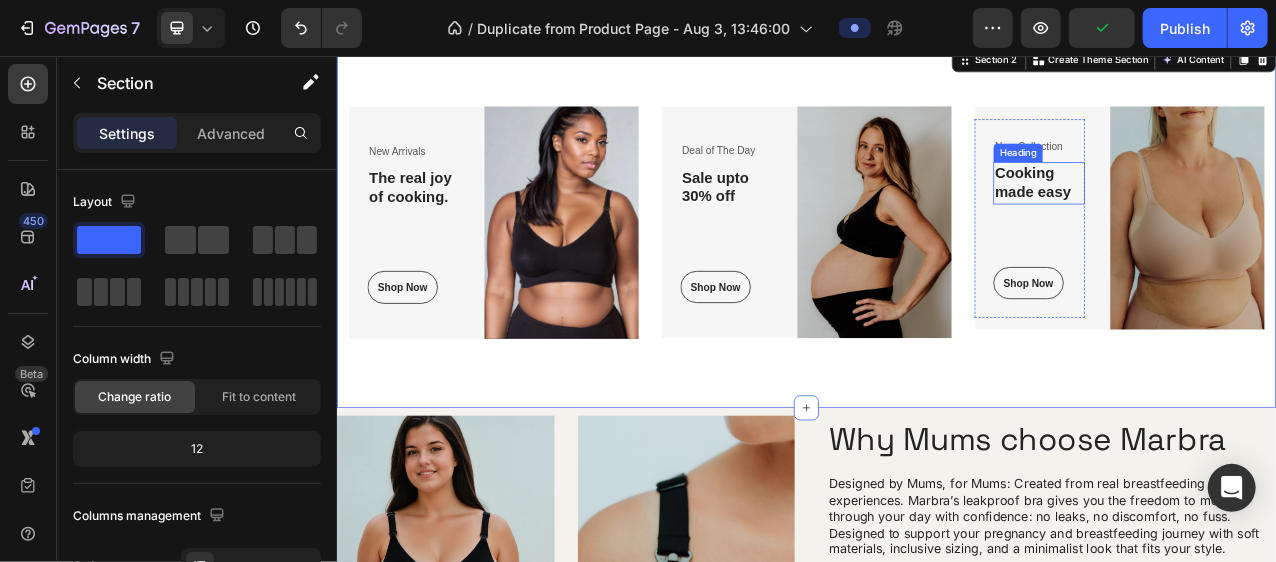 click on "Cooking made easy" at bounding box center [1233, 217] 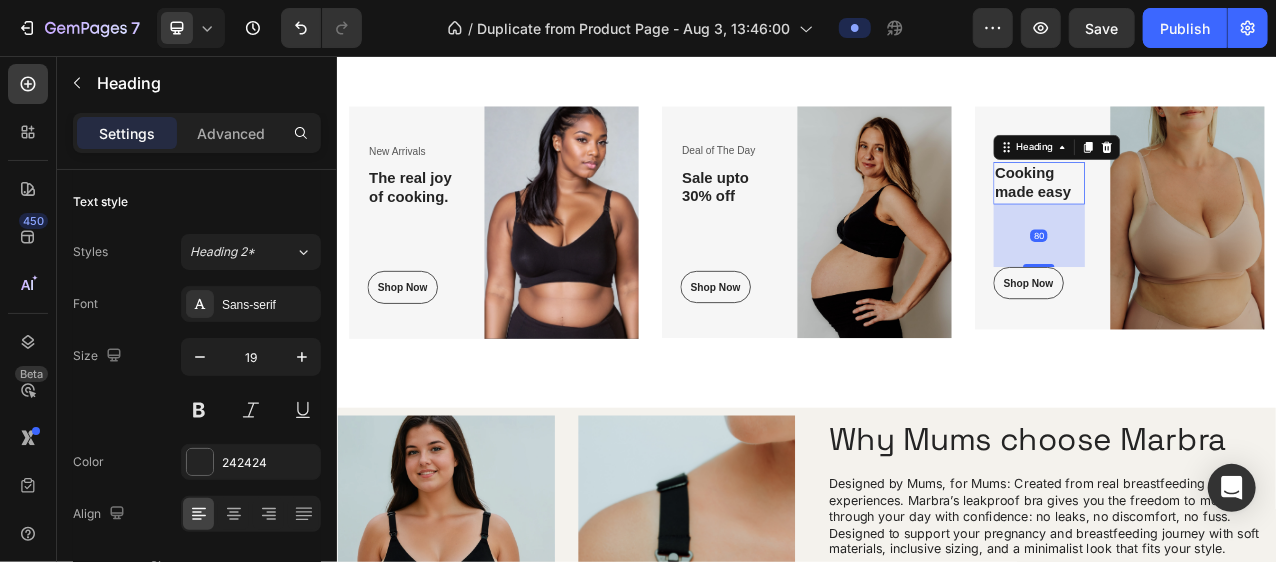 click on "Cooking made easy" at bounding box center (1233, 217) 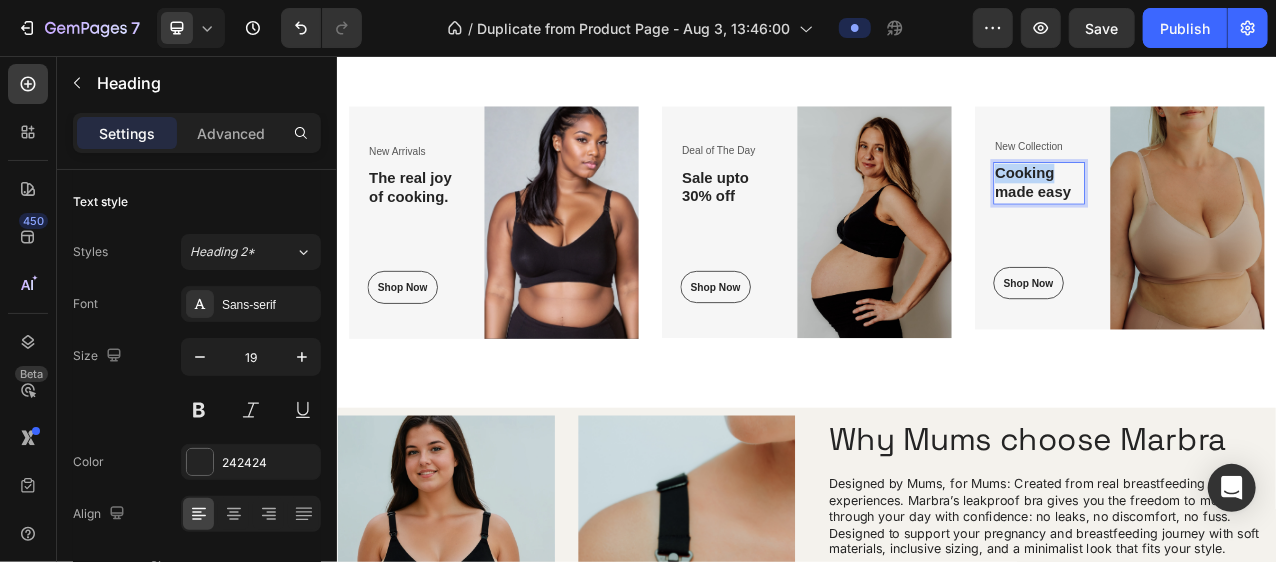 click on "Cooking made easy" at bounding box center (1233, 217) 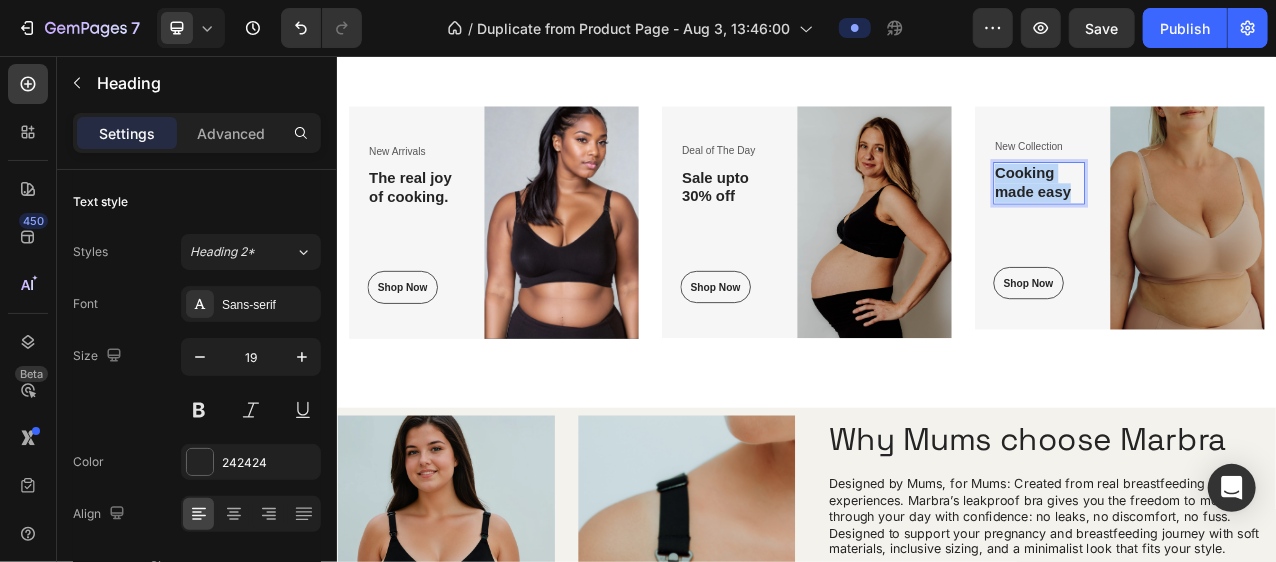 click on "Cooking made easy" at bounding box center [1233, 217] 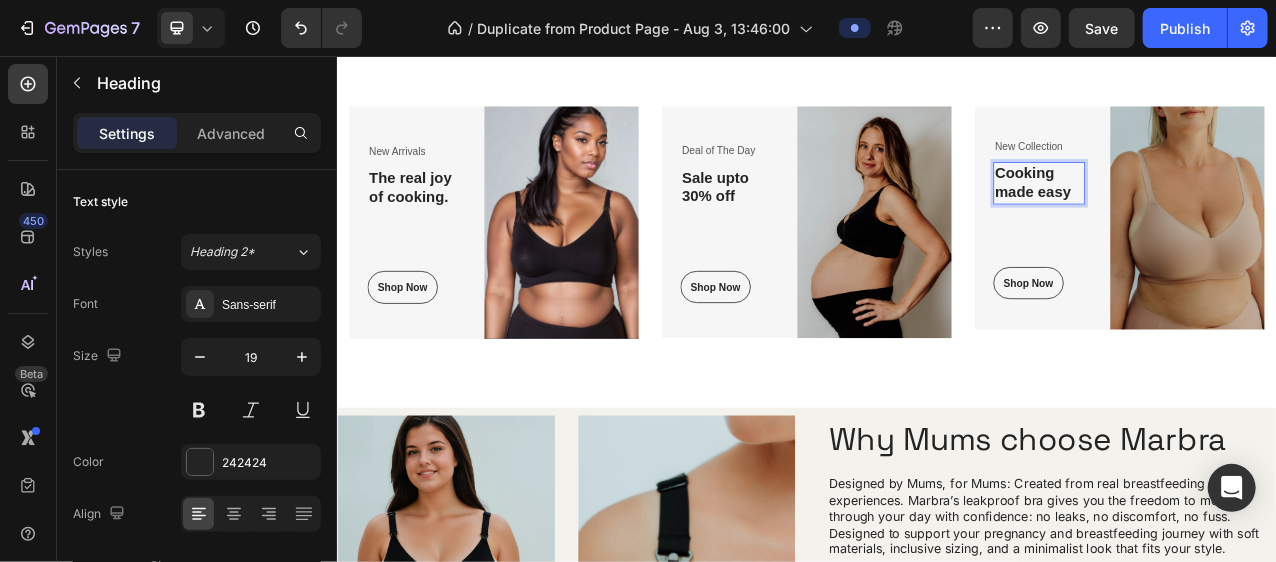 scroll, scrollTop: 565, scrollLeft: 0, axis: vertical 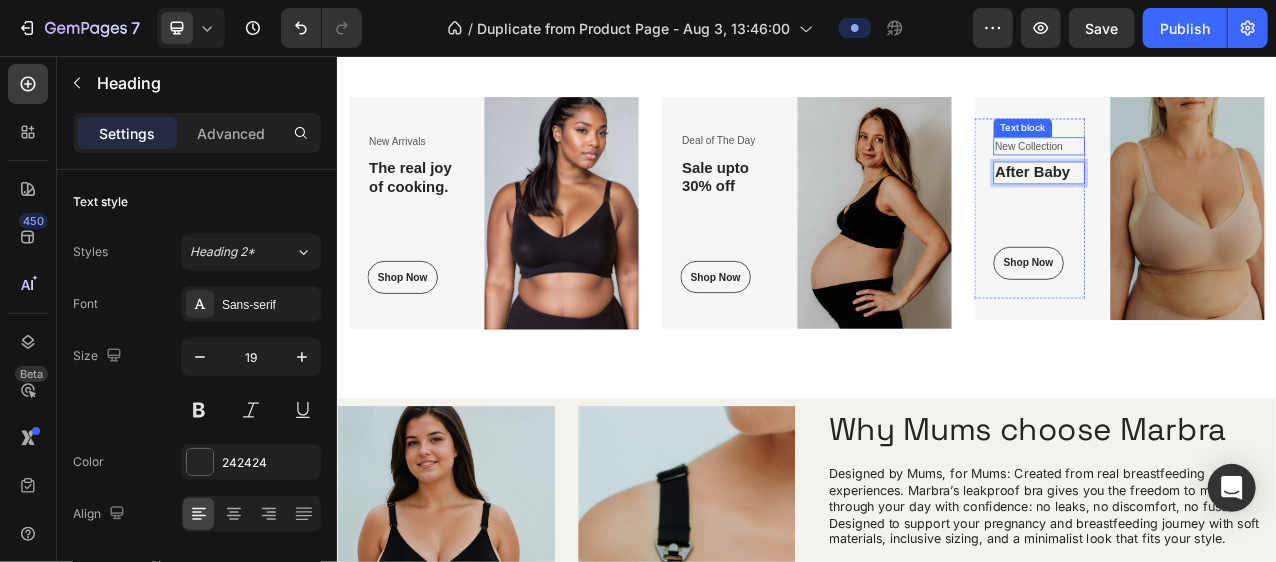 click on "New Collection" at bounding box center (1233, 172) 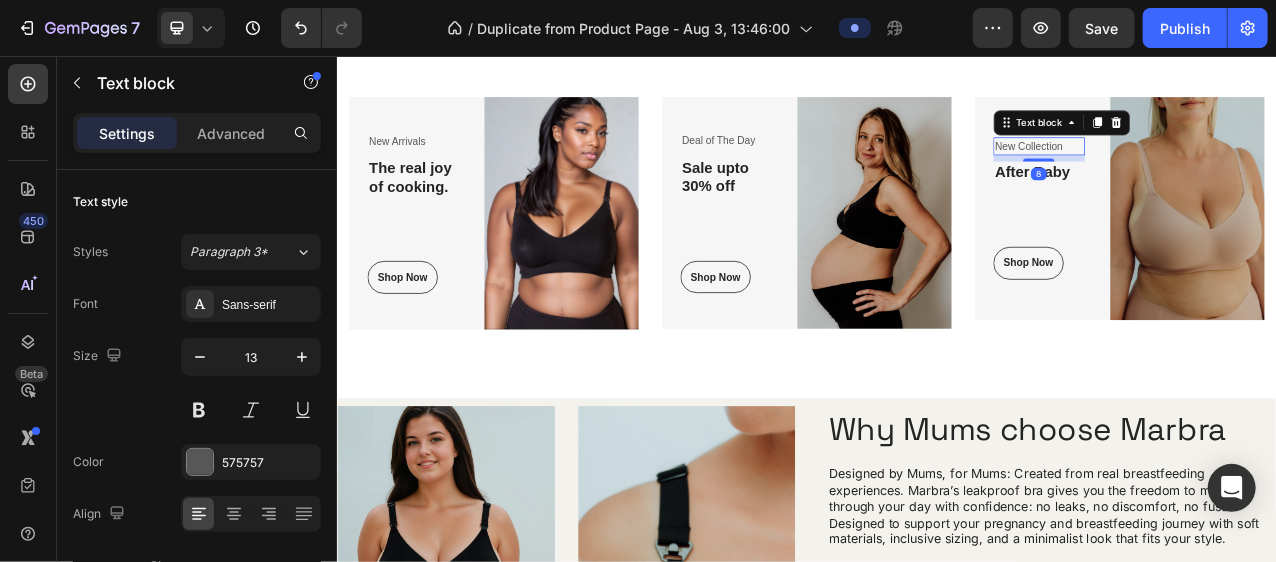 click on "New Collection" at bounding box center [1233, 172] 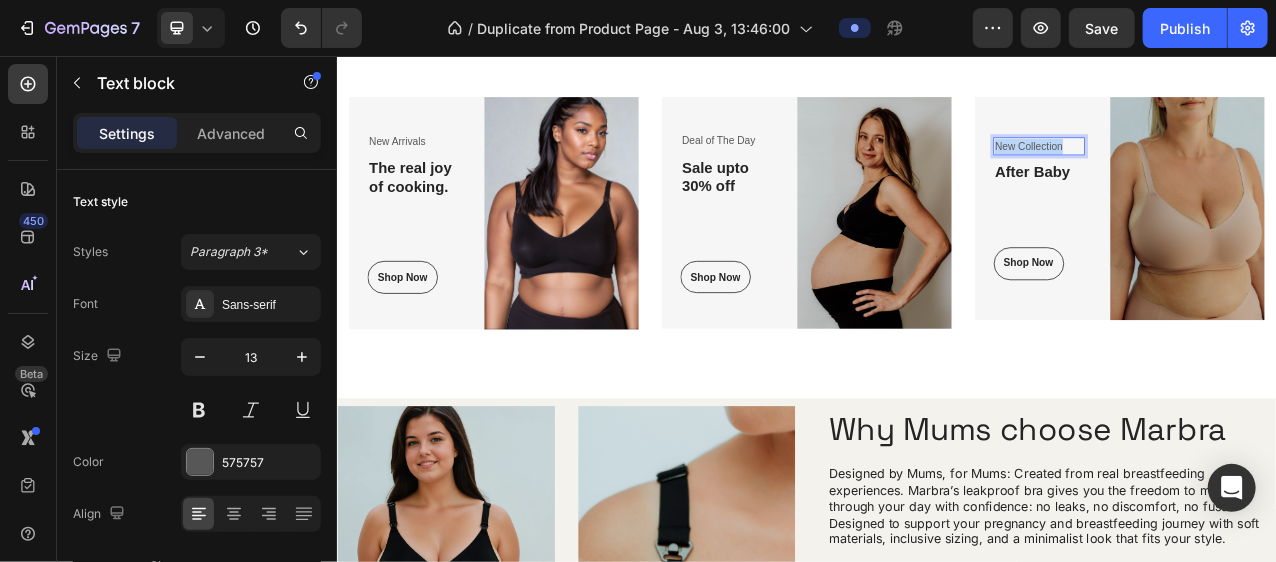 click on "New Collection" at bounding box center [1233, 172] 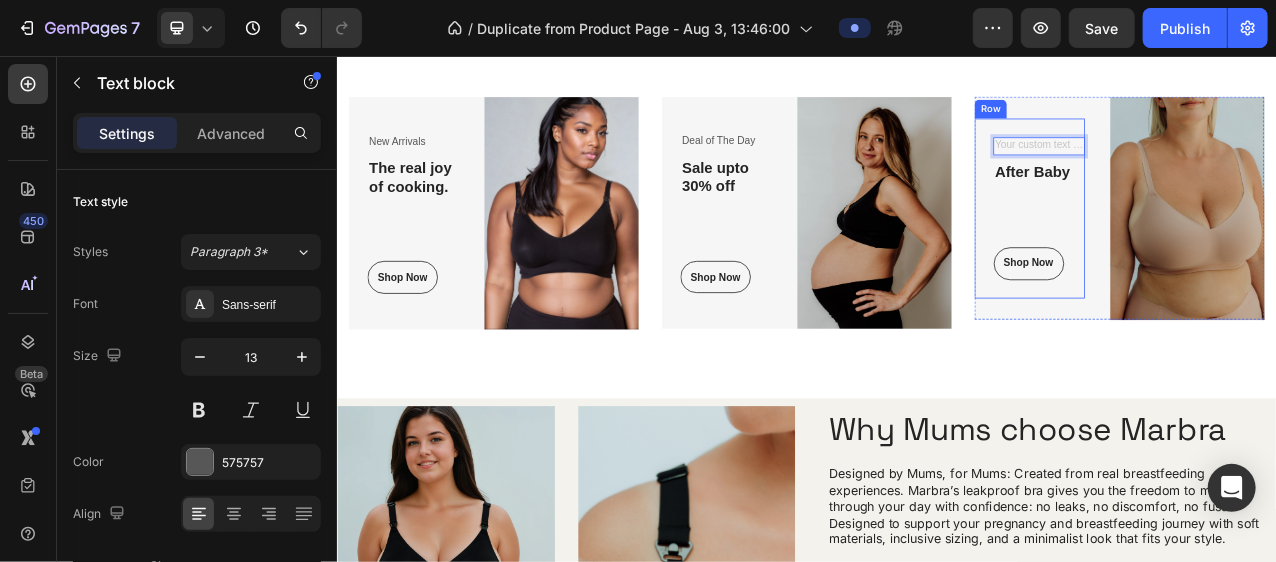 click on "Text block   8 After Baby Heading Shop Now Button" at bounding box center (1233, 251) 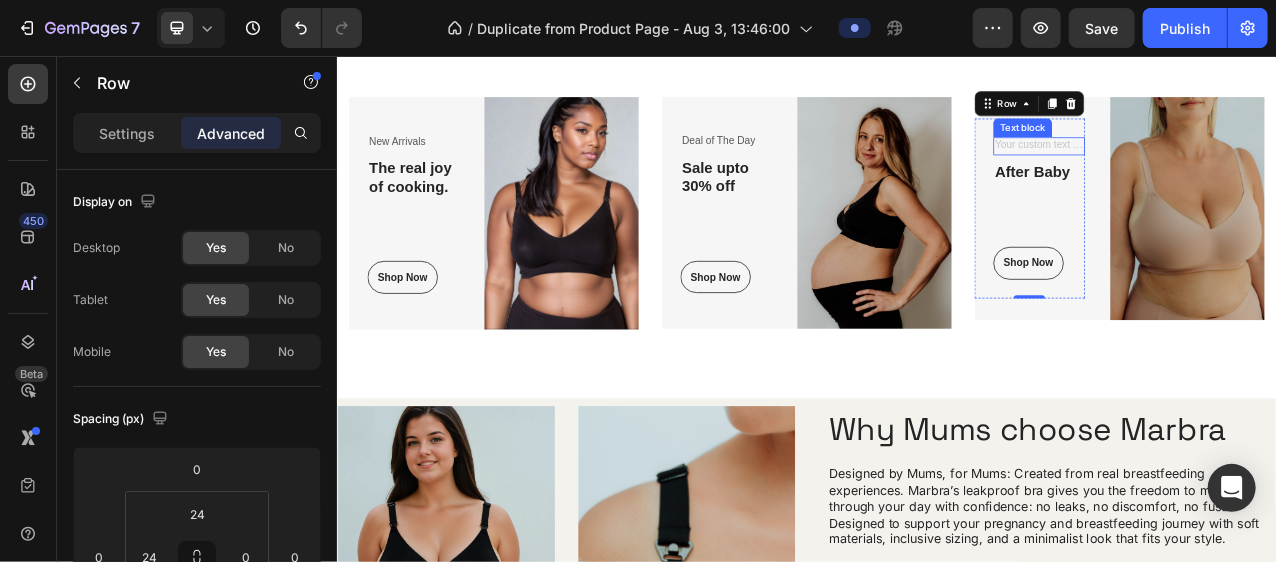 click at bounding box center [1233, 172] 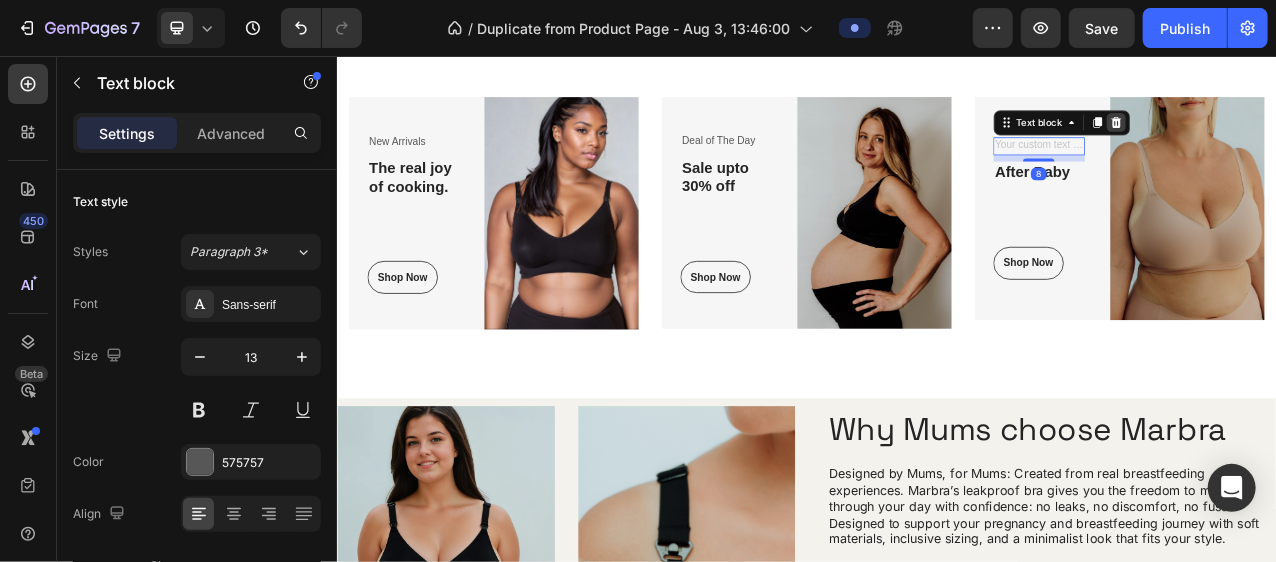 click at bounding box center (1332, 141) 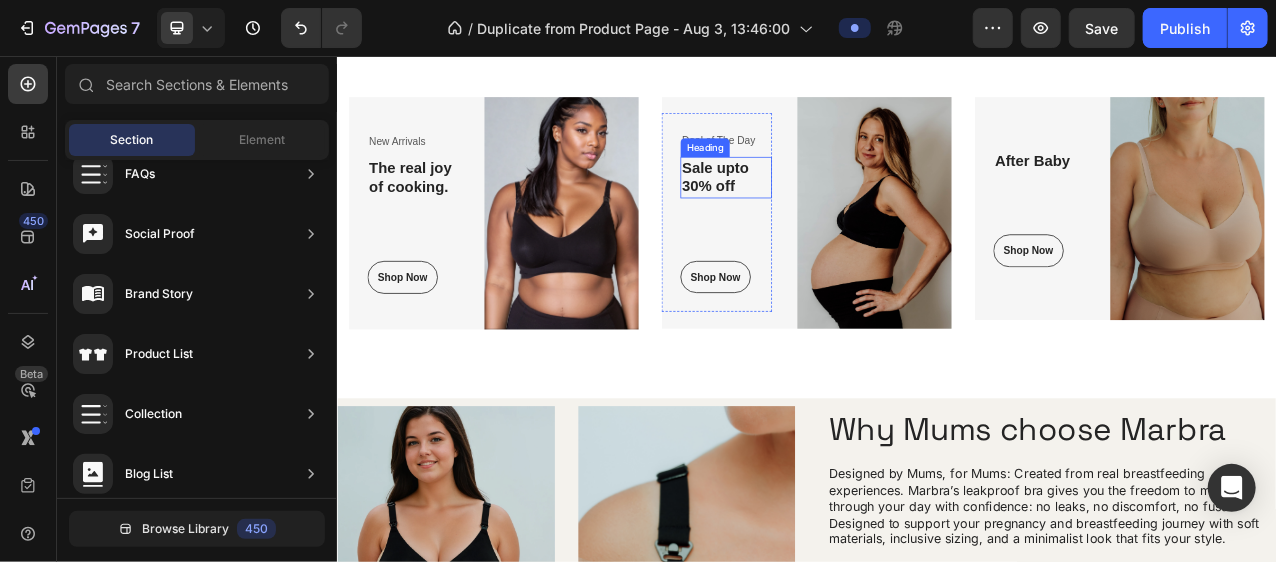 click on "Sale upto 30% off" at bounding box center (833, 211) 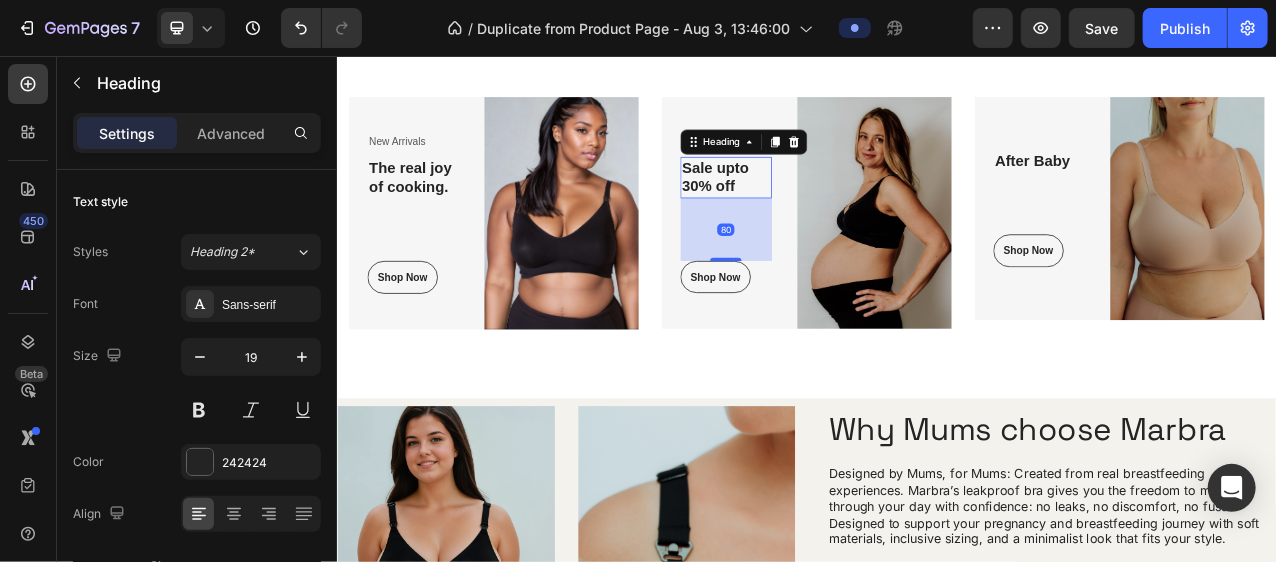 click on "Sale upto 30% off" at bounding box center [833, 211] 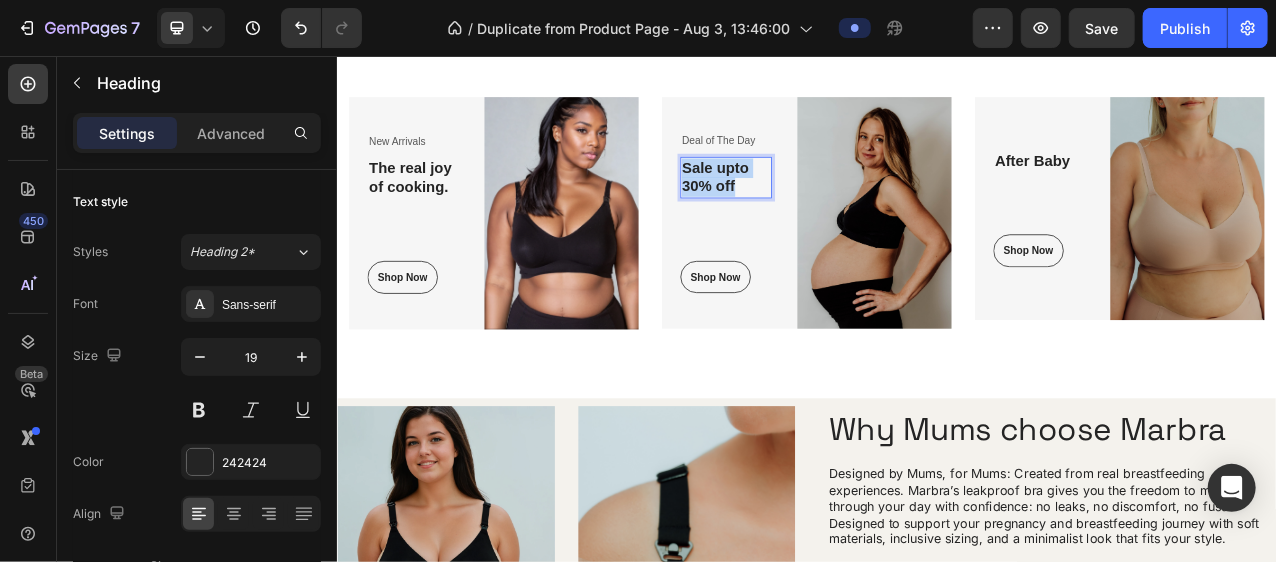 click on "Sale upto 30% off" at bounding box center [833, 211] 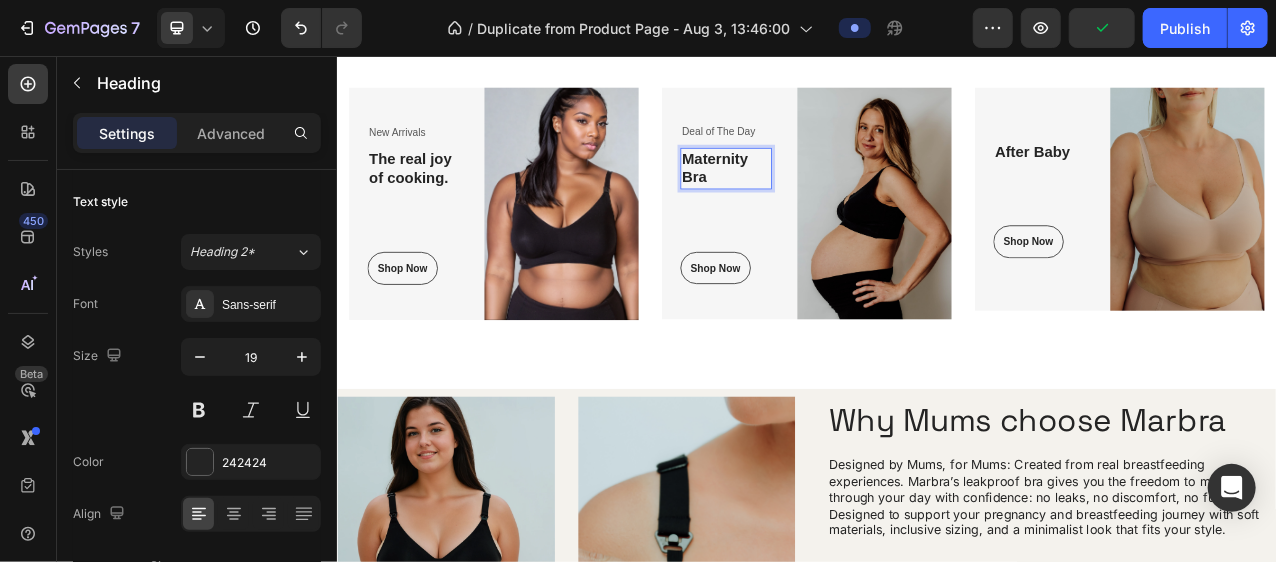scroll, scrollTop: 565, scrollLeft: 0, axis: vertical 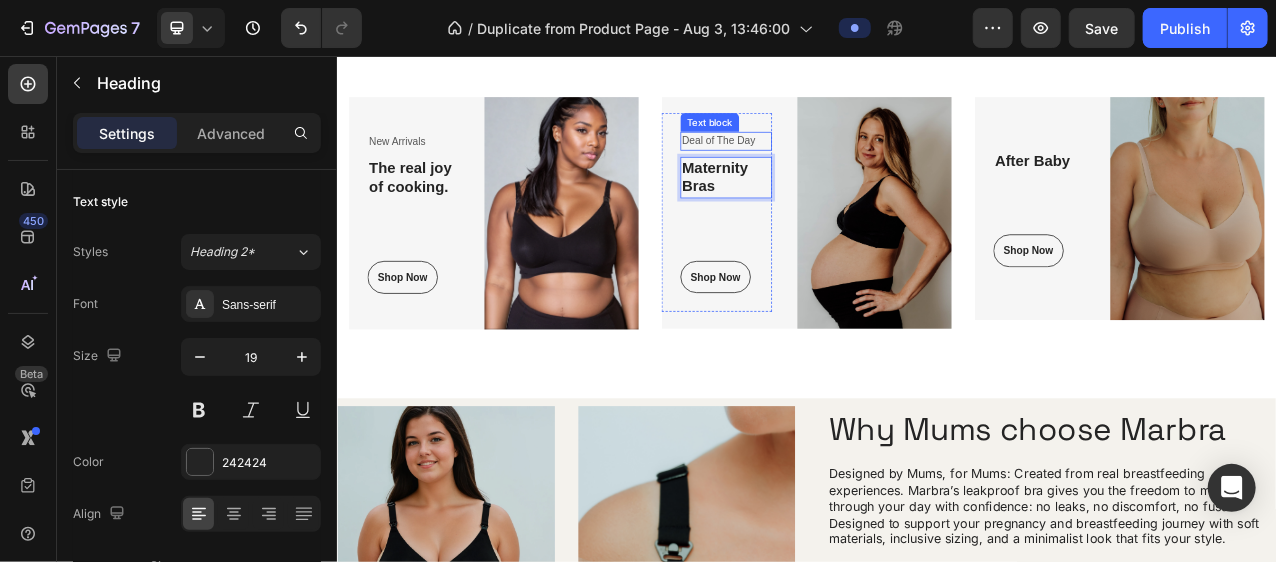 click on "Deal of The Day" at bounding box center [833, 165] 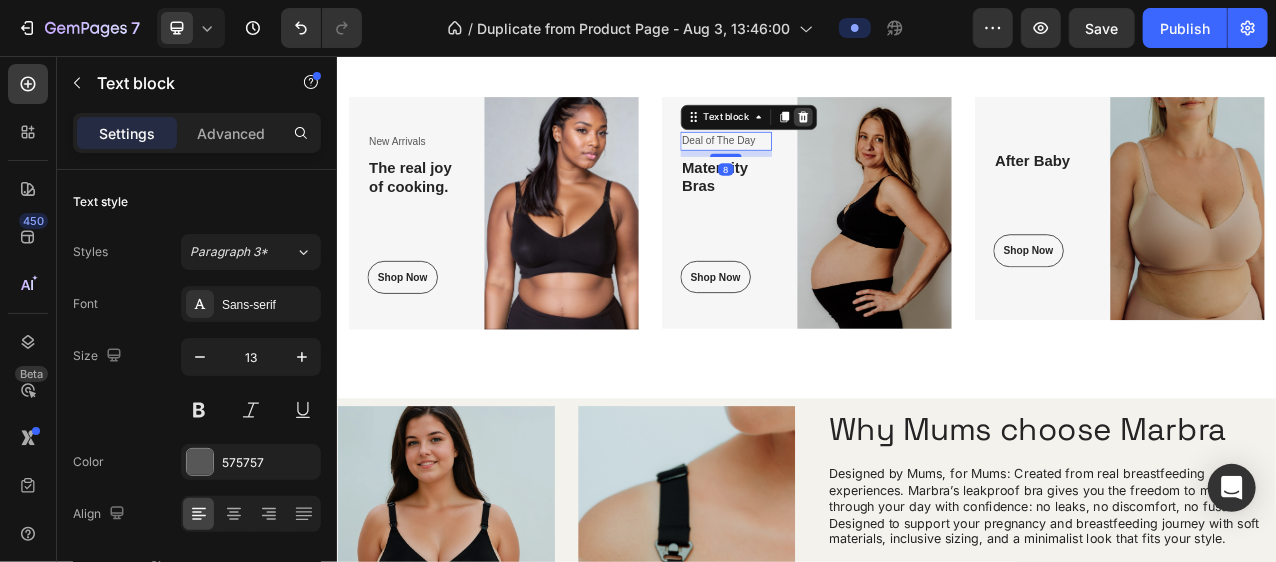 click 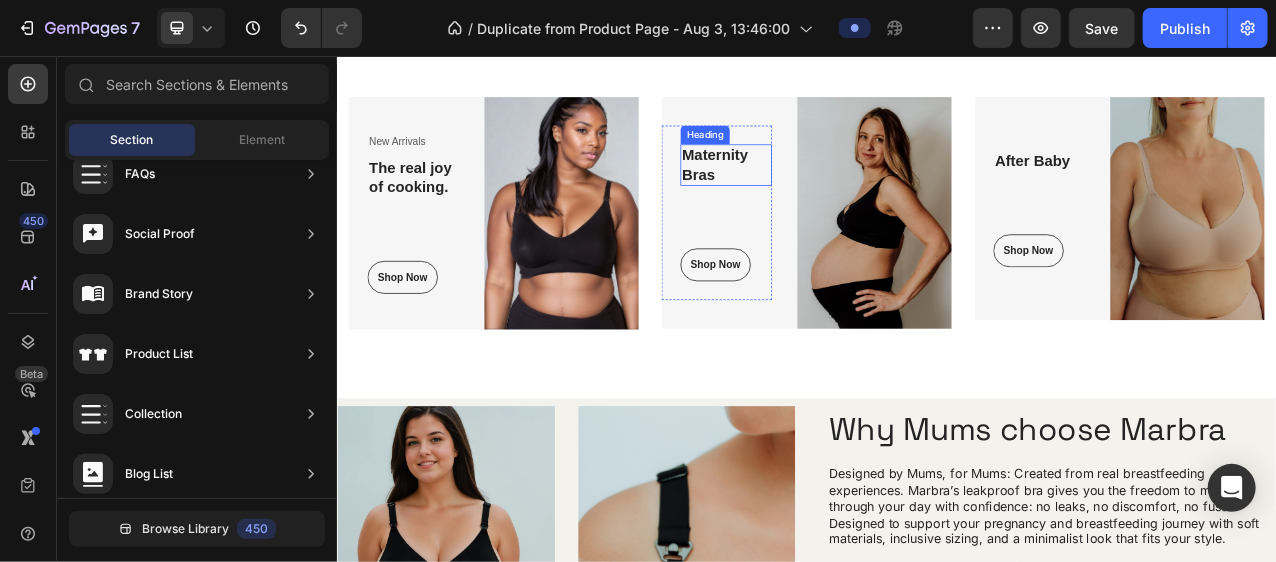 click on "Maternity Bras" at bounding box center (833, 195) 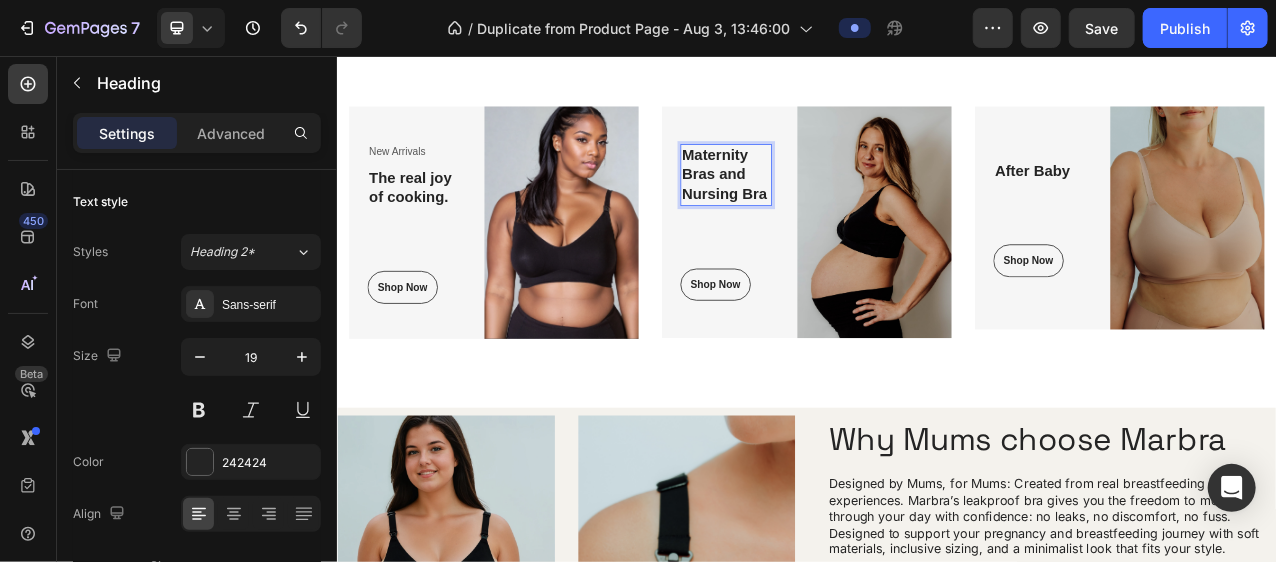 scroll, scrollTop: 540, scrollLeft: 0, axis: vertical 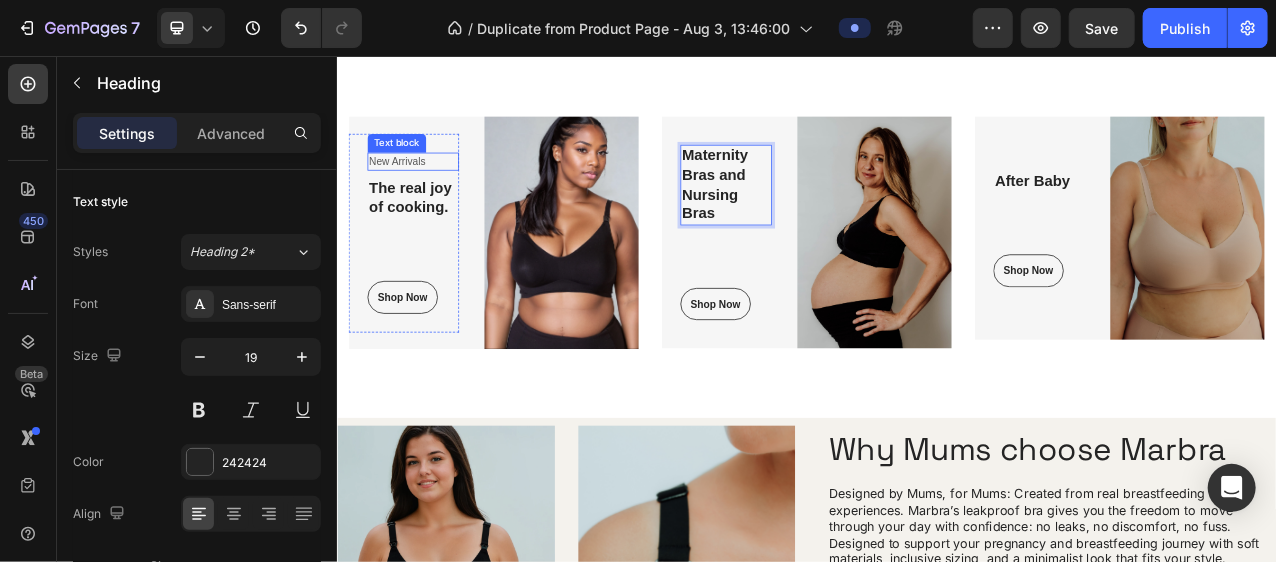 click on "New Arrivals" at bounding box center (433, 191) 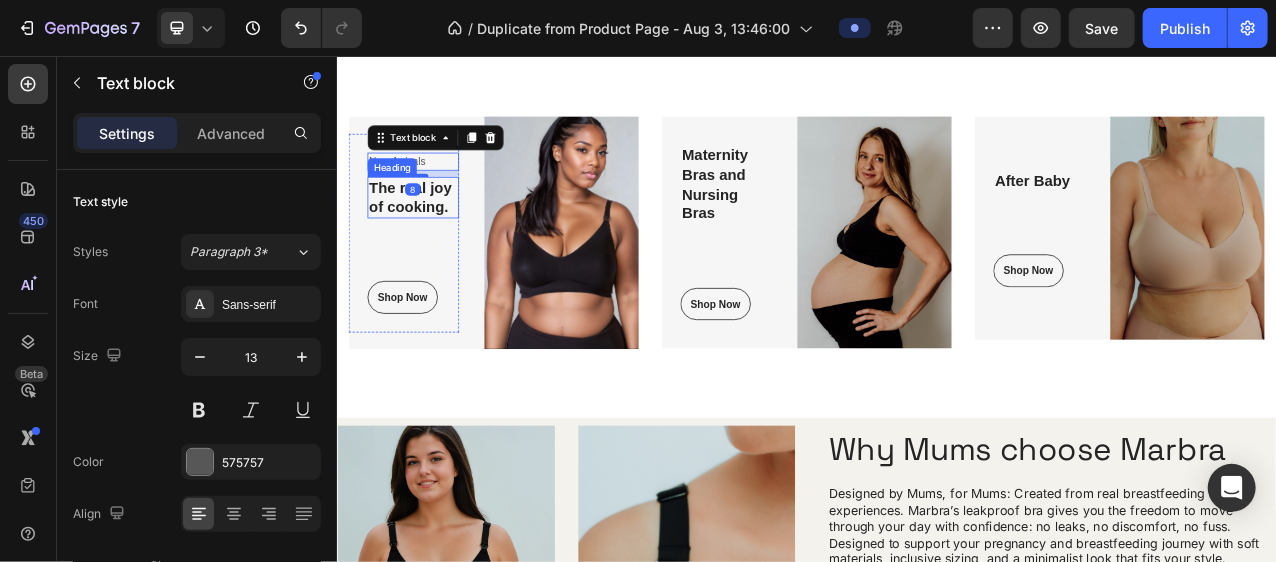 click on "The real joy of cooking." at bounding box center [433, 236] 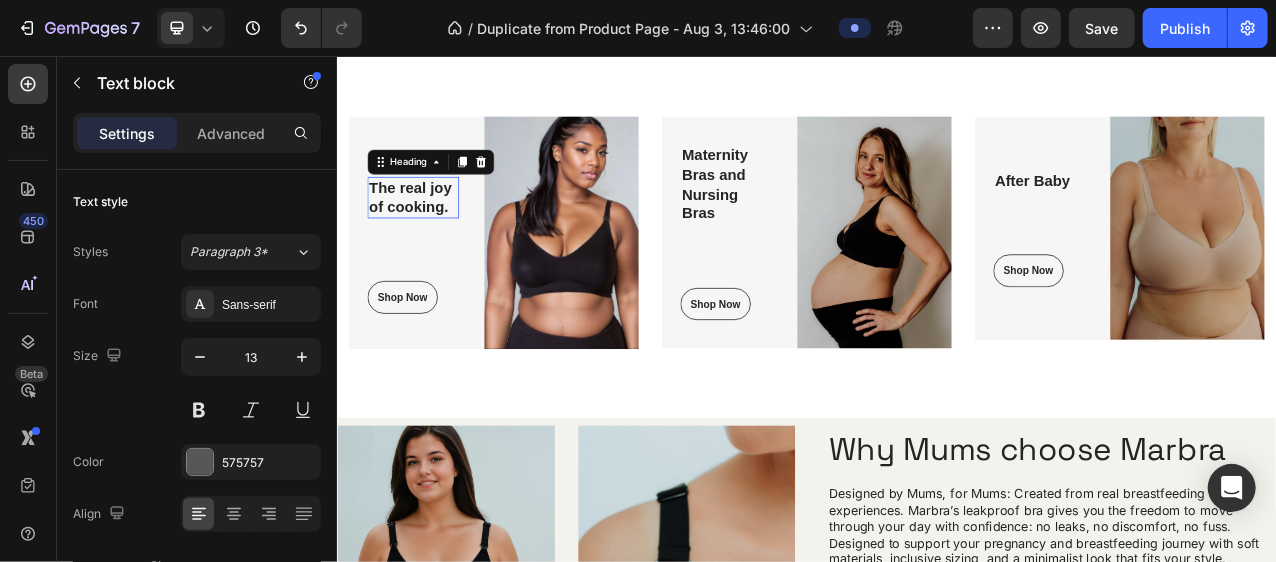 click on "The real joy of cooking." at bounding box center (433, 236) 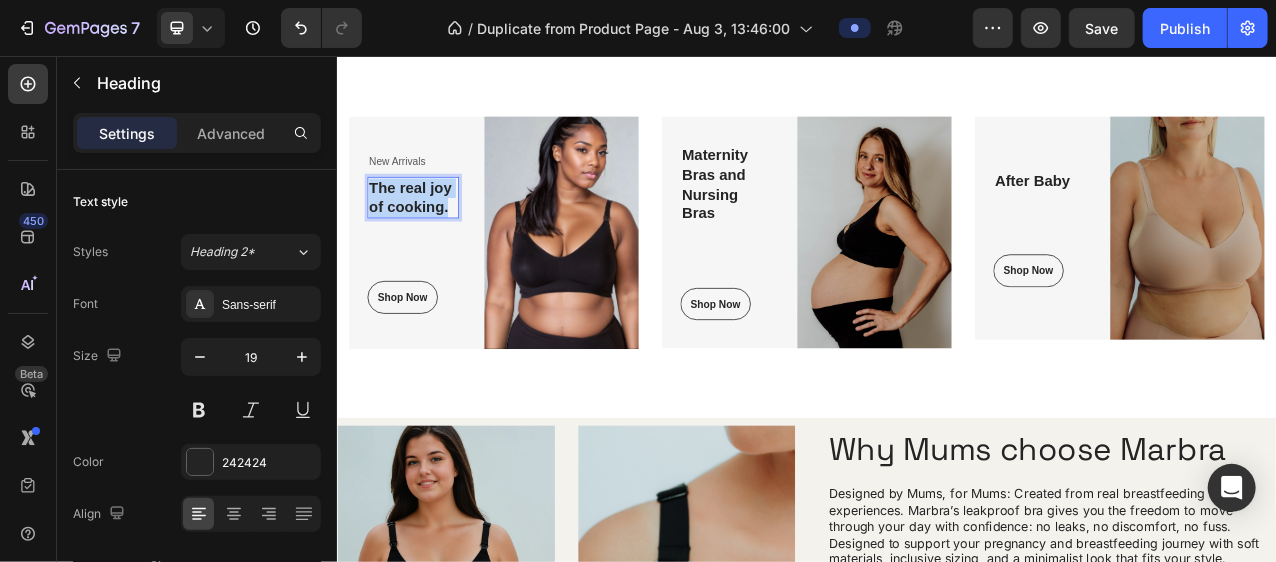 click on "The real joy of cooking." at bounding box center (433, 236) 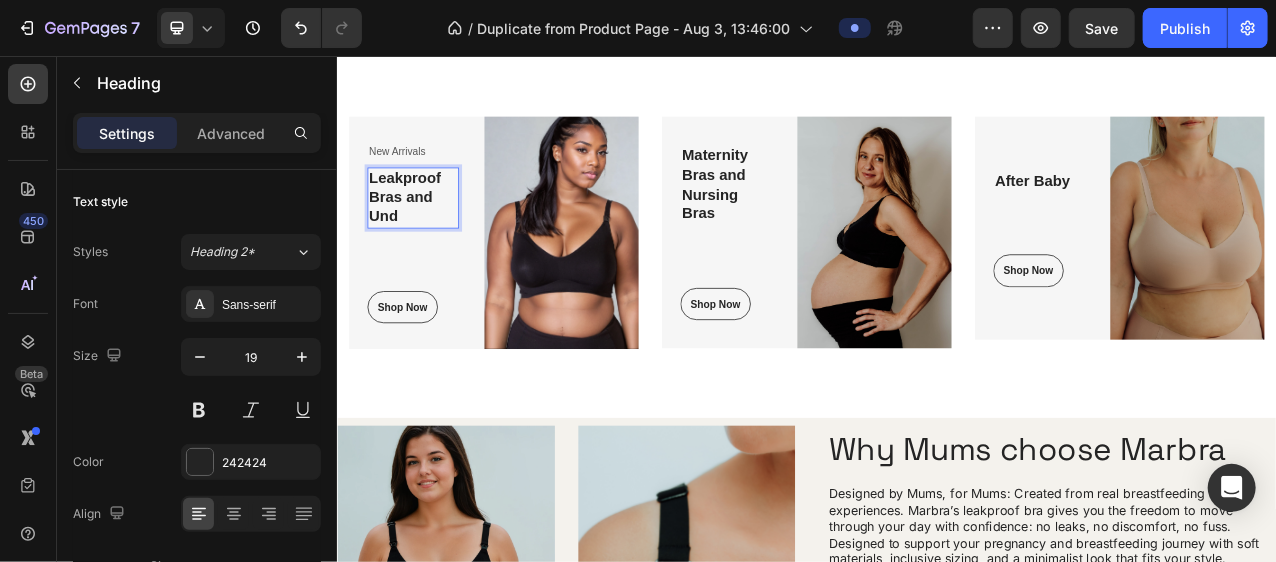 scroll, scrollTop: 528, scrollLeft: 0, axis: vertical 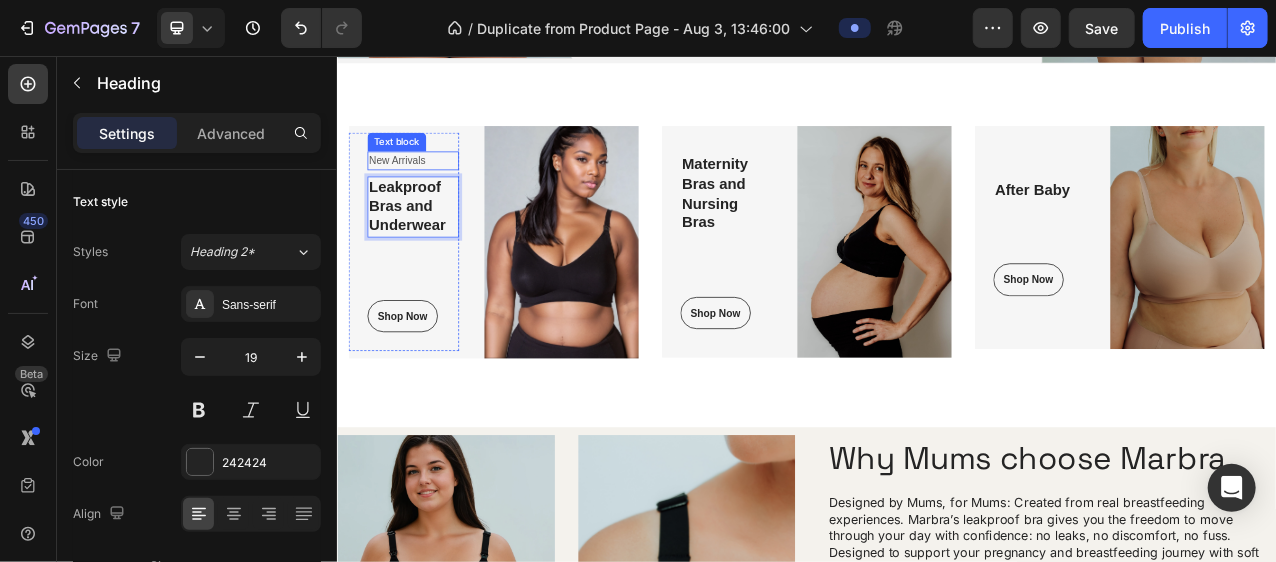 click on "New Arrivals" at bounding box center [433, 190] 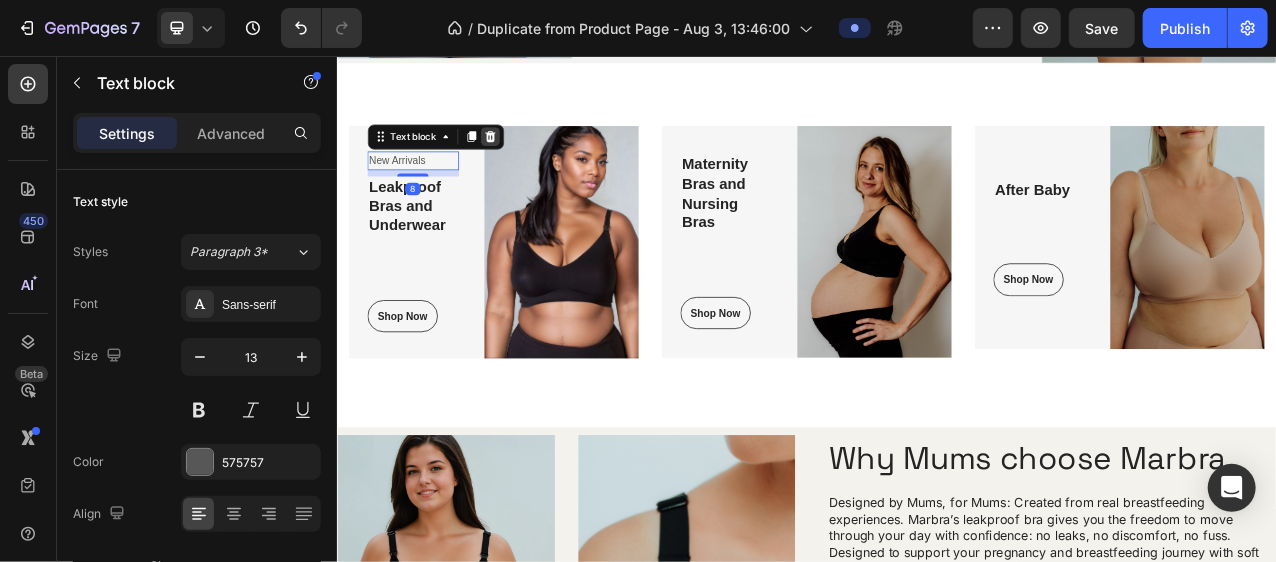 click 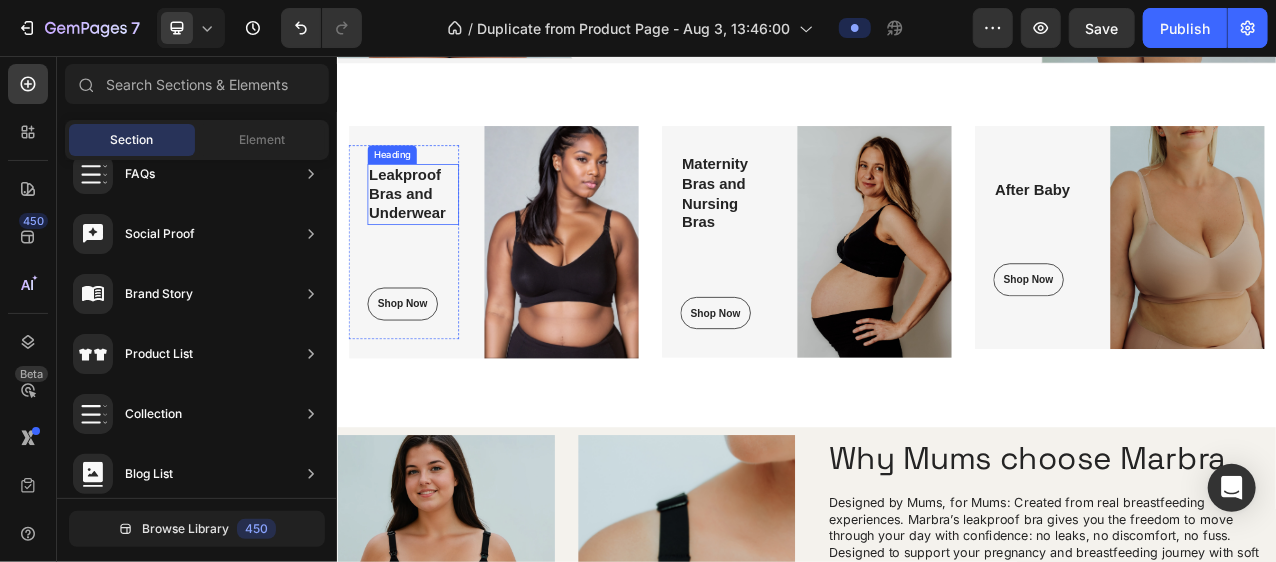 click on "Leakproof Bras and Underwear" at bounding box center [433, 233] 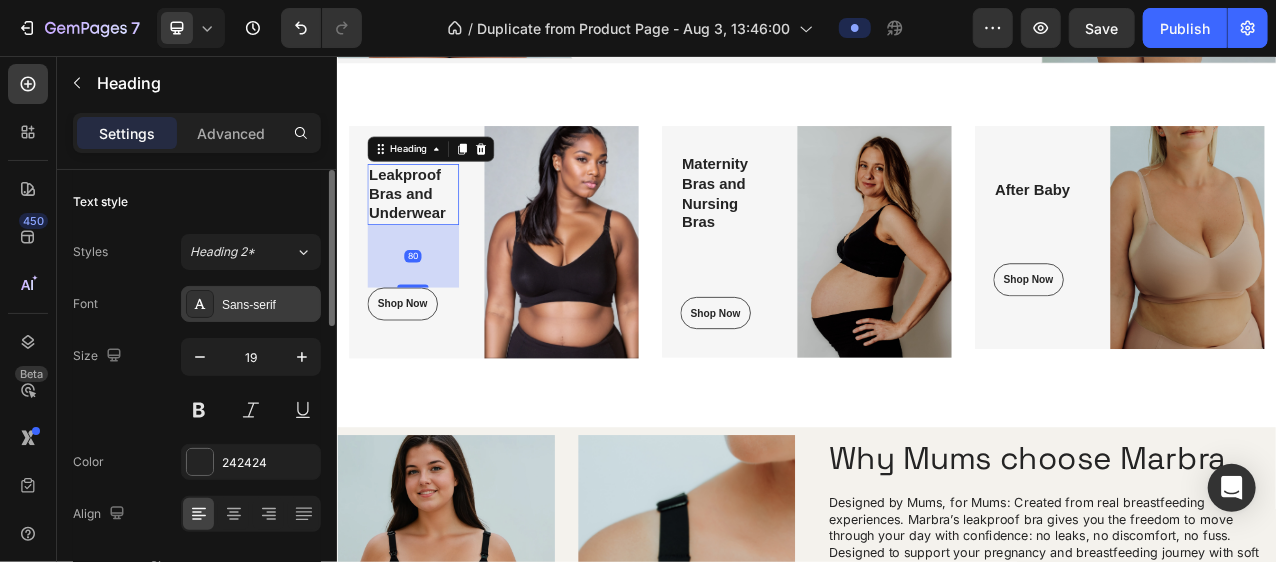 click on "Sans-serif" at bounding box center [269, 305] 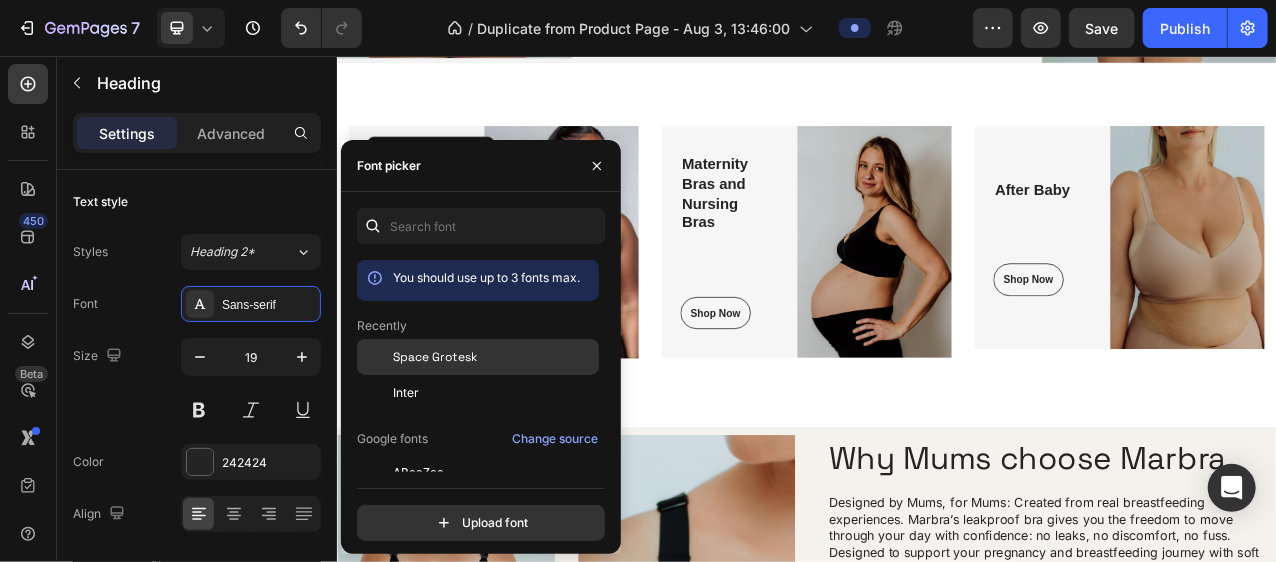 click on "Space Grotesk" at bounding box center [435, 357] 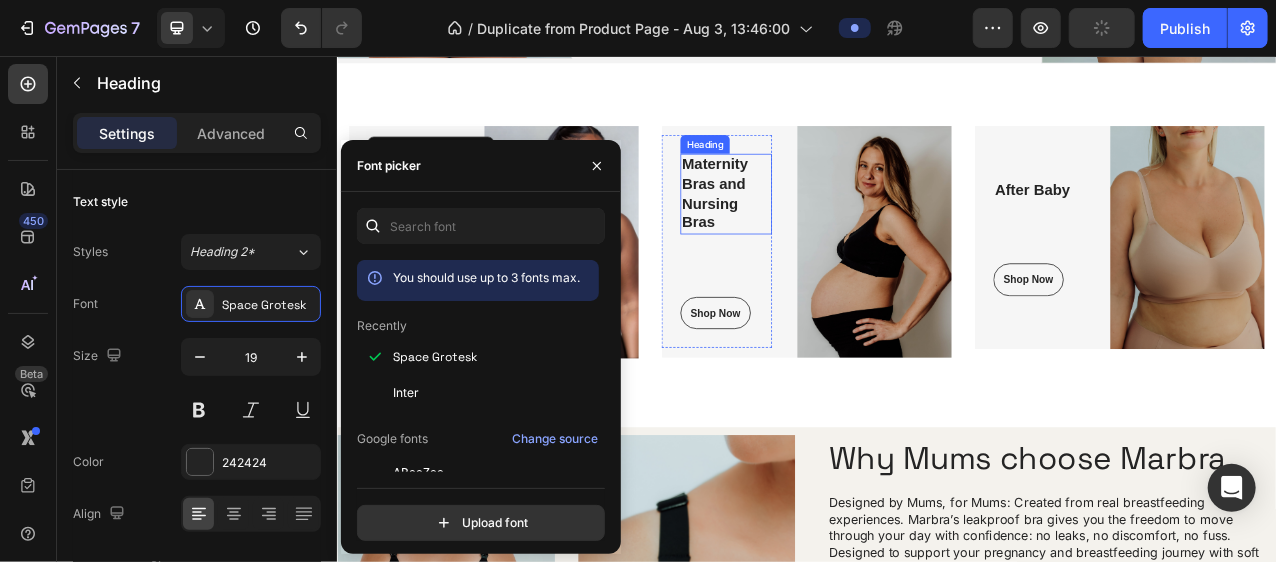 click on "Maternity Bras and Nursing Bras" at bounding box center [833, 232] 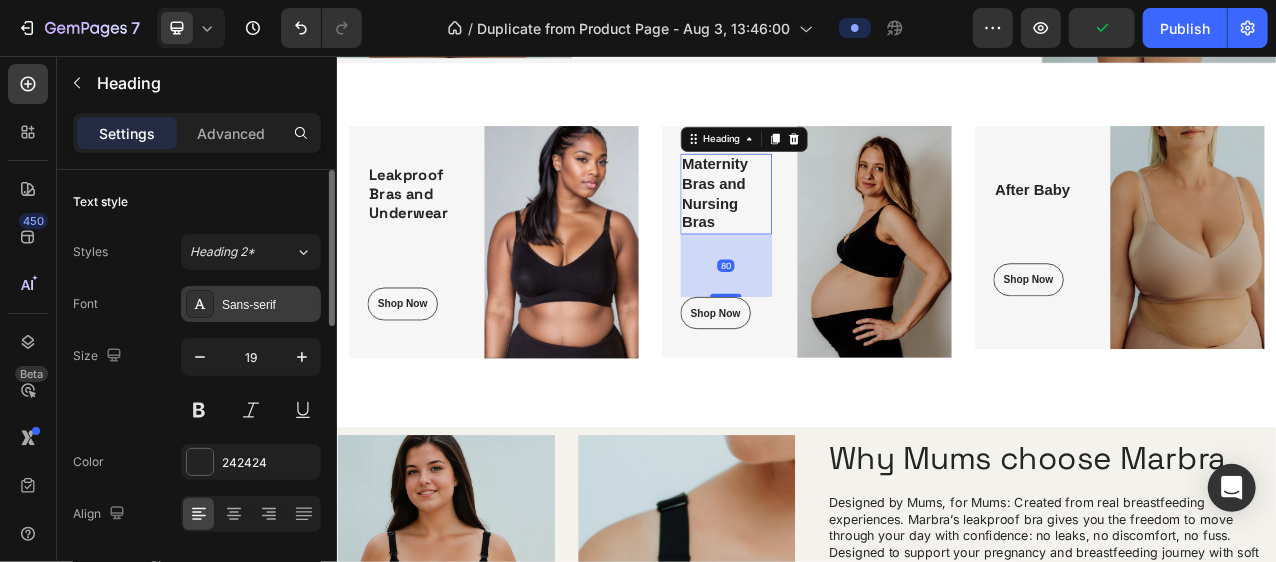 click on "Sans-serif" at bounding box center (251, 304) 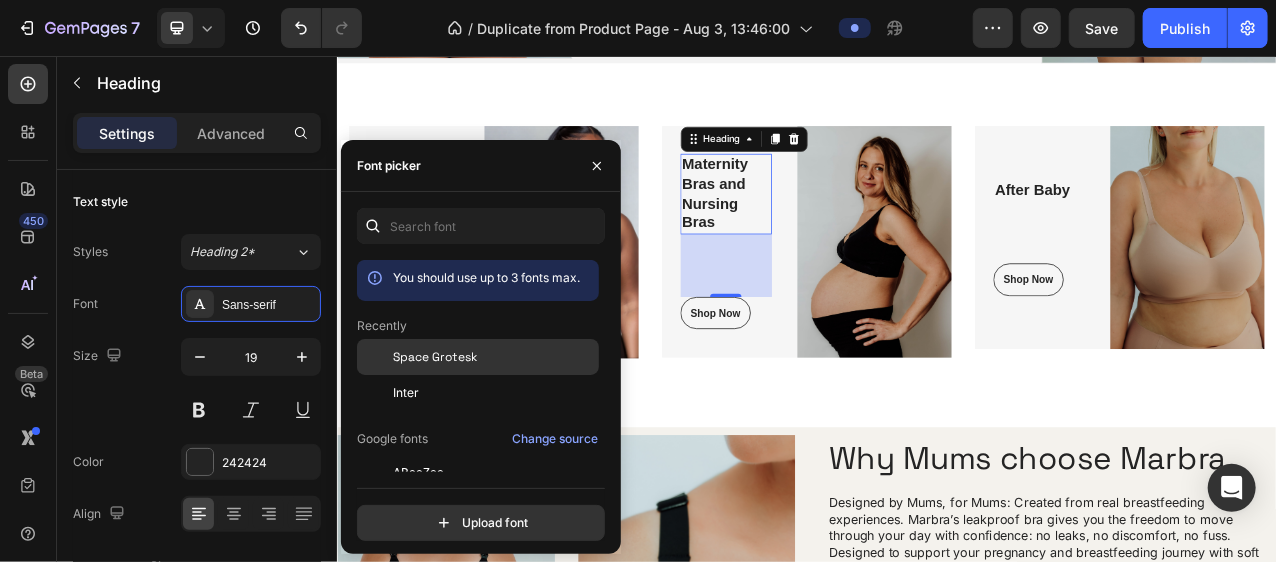 click on "Space Grotesk" at bounding box center [435, 357] 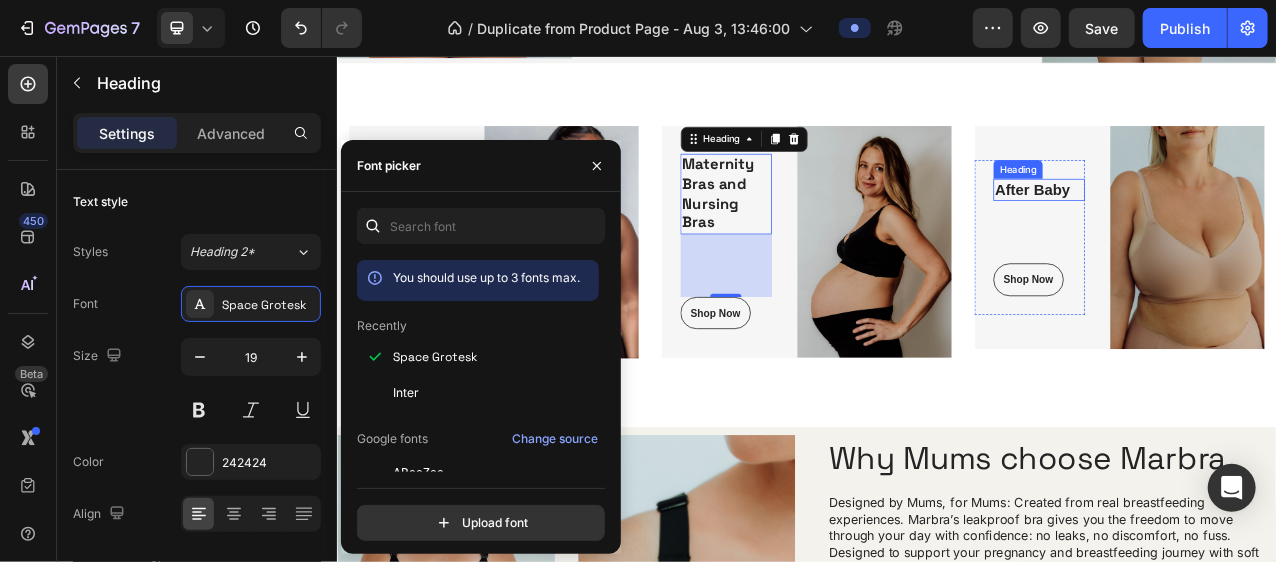 click on "After Baby" at bounding box center (1233, 227) 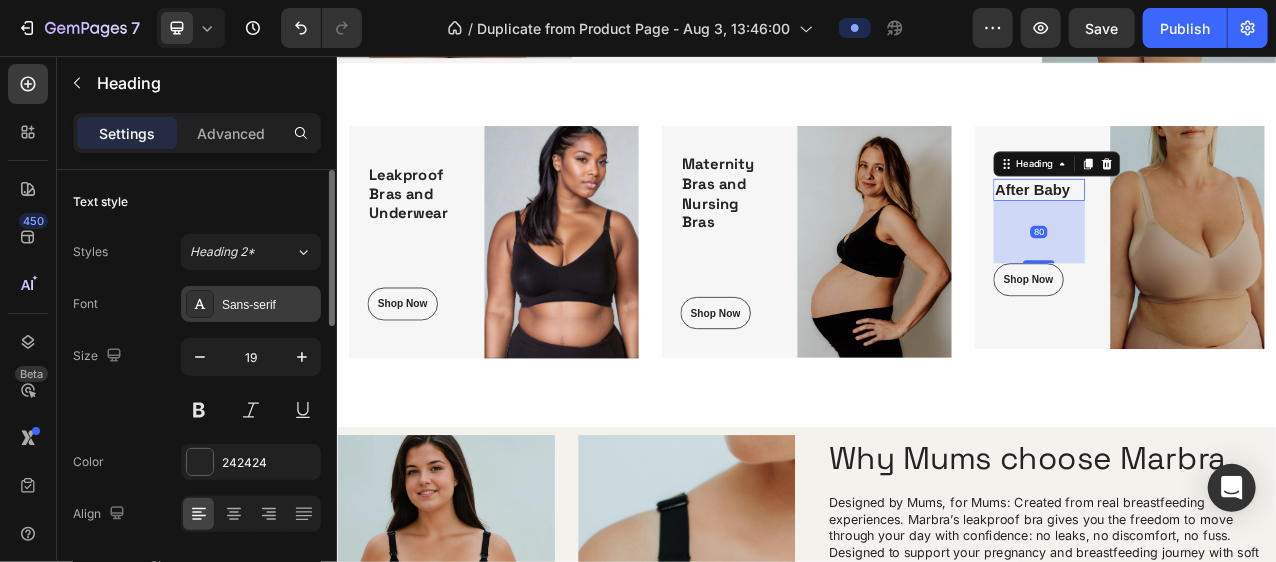 click on "Sans-serif" at bounding box center (269, 305) 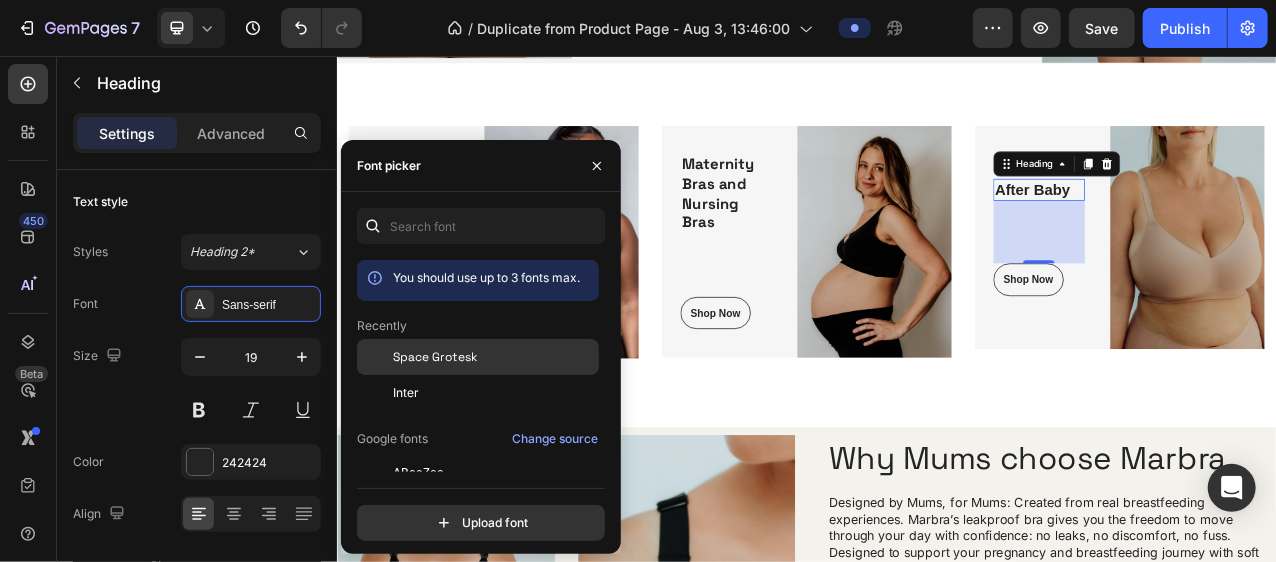 click on "Space Grotesk" at bounding box center [435, 357] 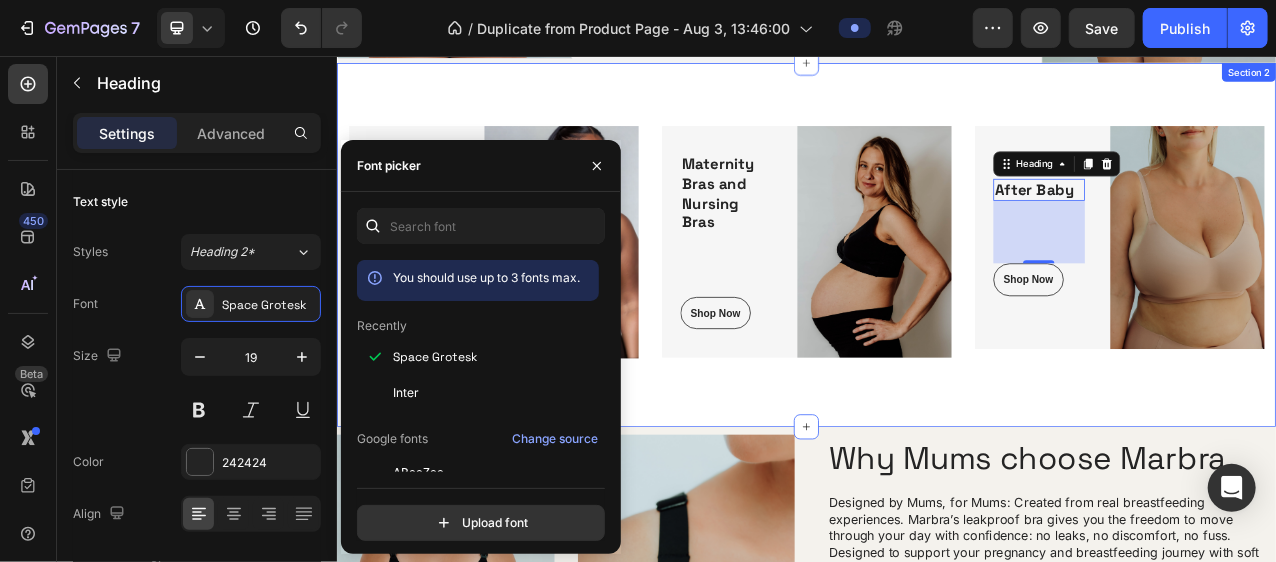 click on "Leakproof Bras and Underwear Heading Shop Now Button Row Image Row Maternity Bras and Nursing Bras Heading Shop Now Button Row Image Row After Baby Heading   80 Shop Now Button Row Image Row Row Section 2" at bounding box center [936, 297] 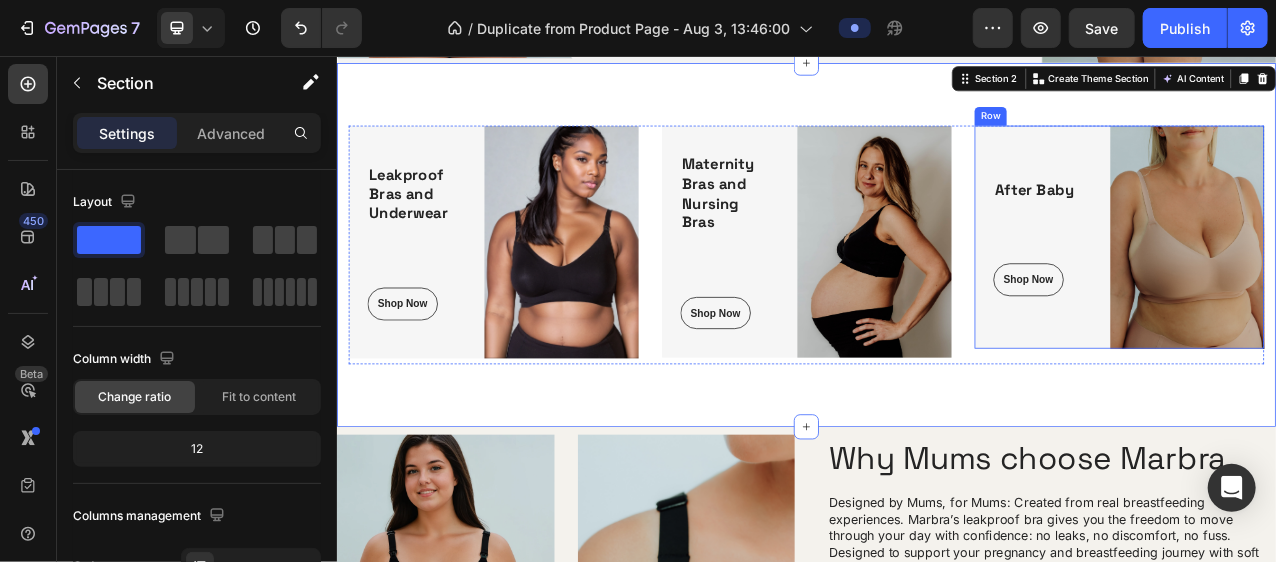 click on "After Baby Heading Shop Now Button Row" at bounding box center [1221, 287] 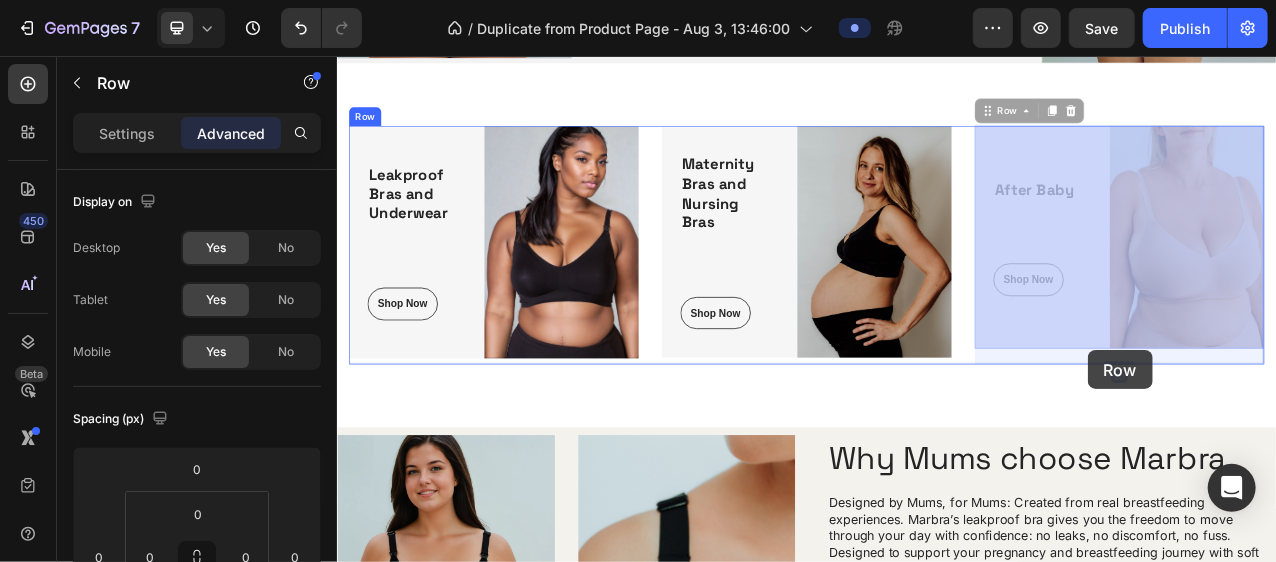 click on "Header Use the code BF20 to get 20% off this week Text Block Row Image Image Row 20% off for World Breastfeeding Week Heading Shop the UK's most loved Leakproof Nursing Bras for 20% off this week! Text Block Shop Now Button Row Image Row Section 1 Leakproof Bras and Underwear Heading Shop Now Button Row Image Row Maternity Bras and Nursing Bras Heading Shop Now Button Row Image Row After Baby Heading Shop Now Button Row Image Row   20 After Baby Heading Shop Now Button Row Image Row   20 Row Section 2 Image Image Row Why Mums choose Marbra Heading Designed by Mums, for Mums: Created from real breastfeeding experiences. Marbra’s leakproof bra gives you the freedom to move through your day with confidence: no leaks, no discomfort, no fuss. Designed to support your pregnancy and breastfeeding journey with soft materials, inclusive sizing, and a minimalist look that fits your style. Text Block
Standard 100 OEKO- TEX Fabric
Item List Row" at bounding box center (936, 1376) 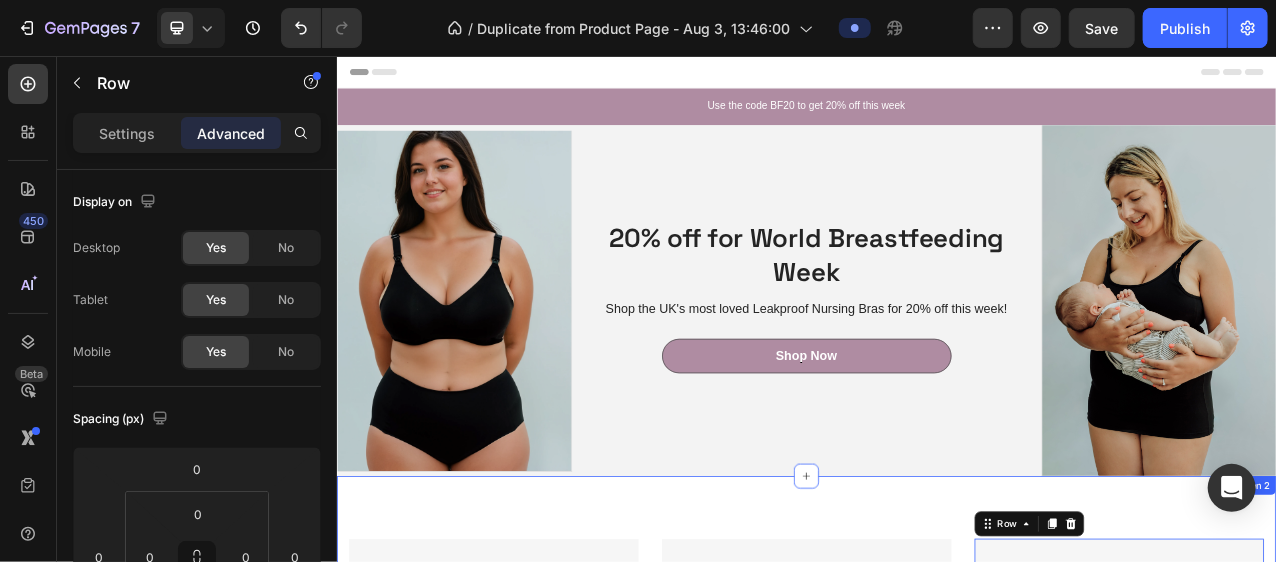 scroll, scrollTop: 528, scrollLeft: 0, axis: vertical 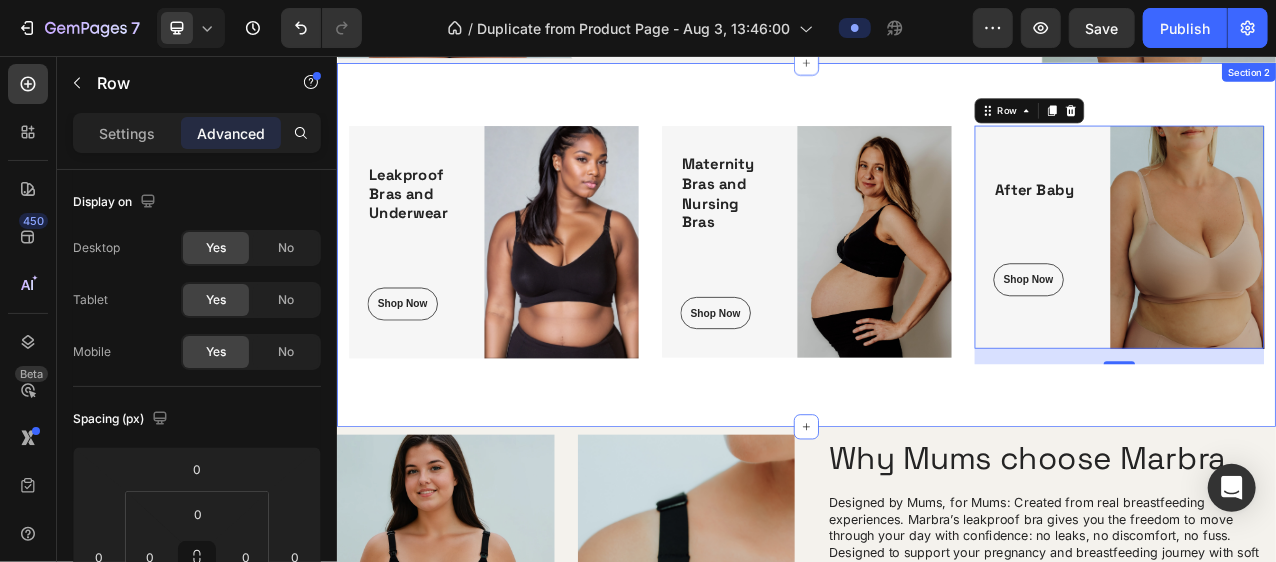 click on "Leakproof Bras and Underwear Heading Shop Now Button Row Image Row Maternity Bras and Nursing Bras Heading Shop Now Button Row Image Row After Baby Heading Shop Now Button Row Image Row   20 Row Section 2" at bounding box center (936, 297) 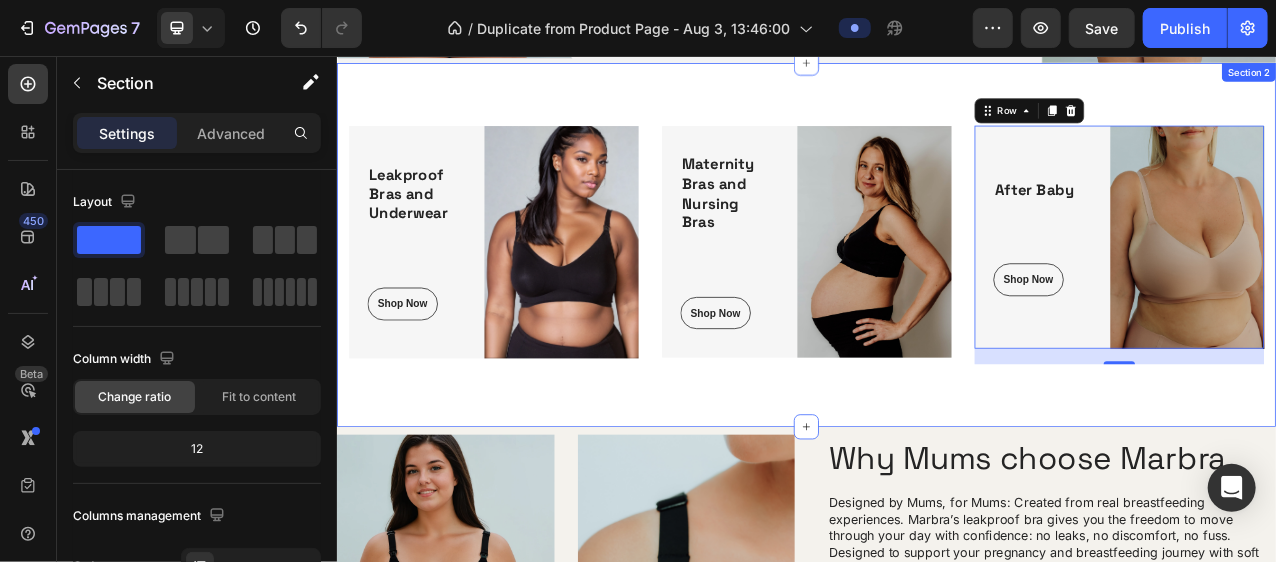 scroll, scrollTop: 528, scrollLeft: 0, axis: vertical 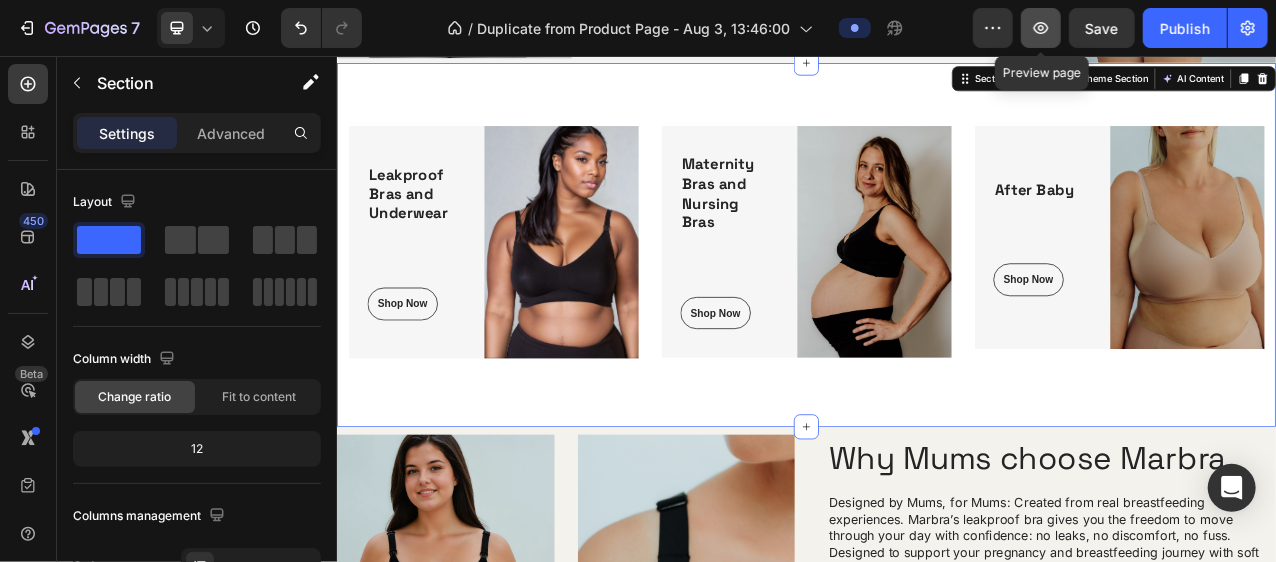 click 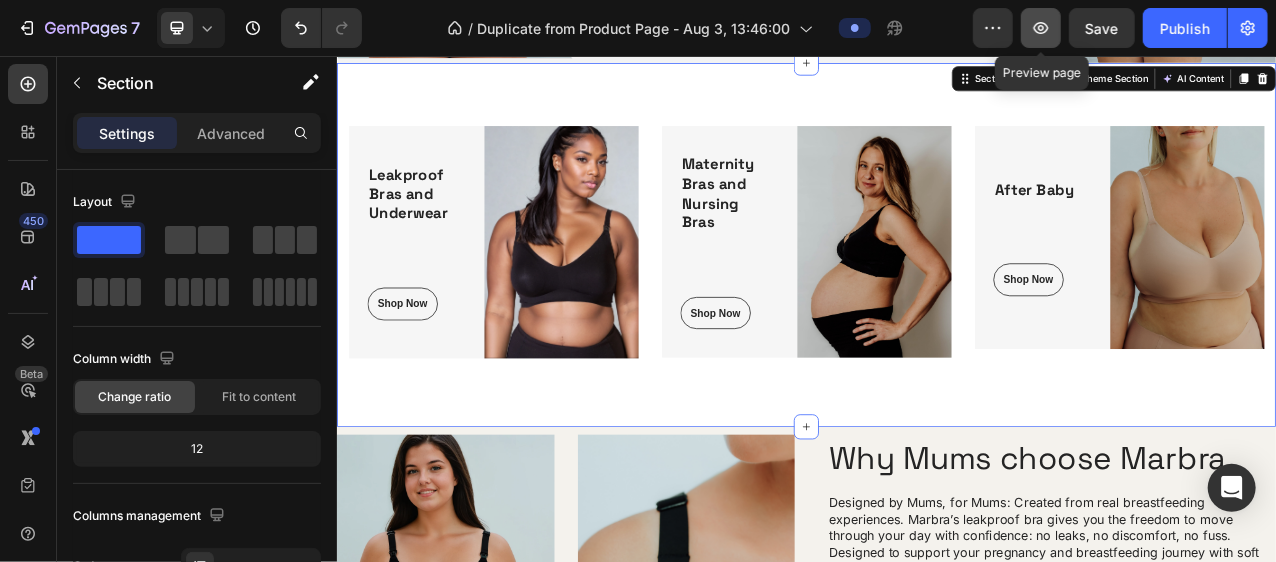 type 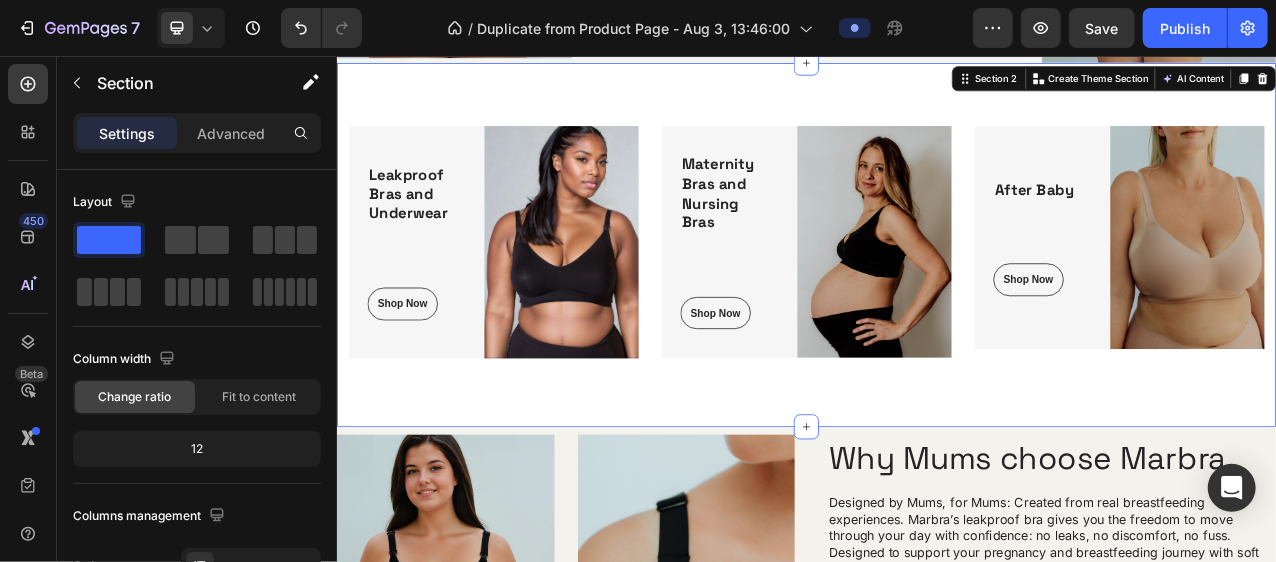 click on "Leakproof Bras and Underwear Heading Shop Now Button Row Image Row Maternity Bras and Nursing Bras Heading Shop Now Button Row Image Row After Baby Heading Shop Now Button Row Image Row Row Section 2   You can create reusable sections Create Theme Section AI Content Write with GemAI What would you like to describe here? Tone and Voice Persuasive Product Marbra Mesh Wash Bag Show more Generate" at bounding box center (936, 297) 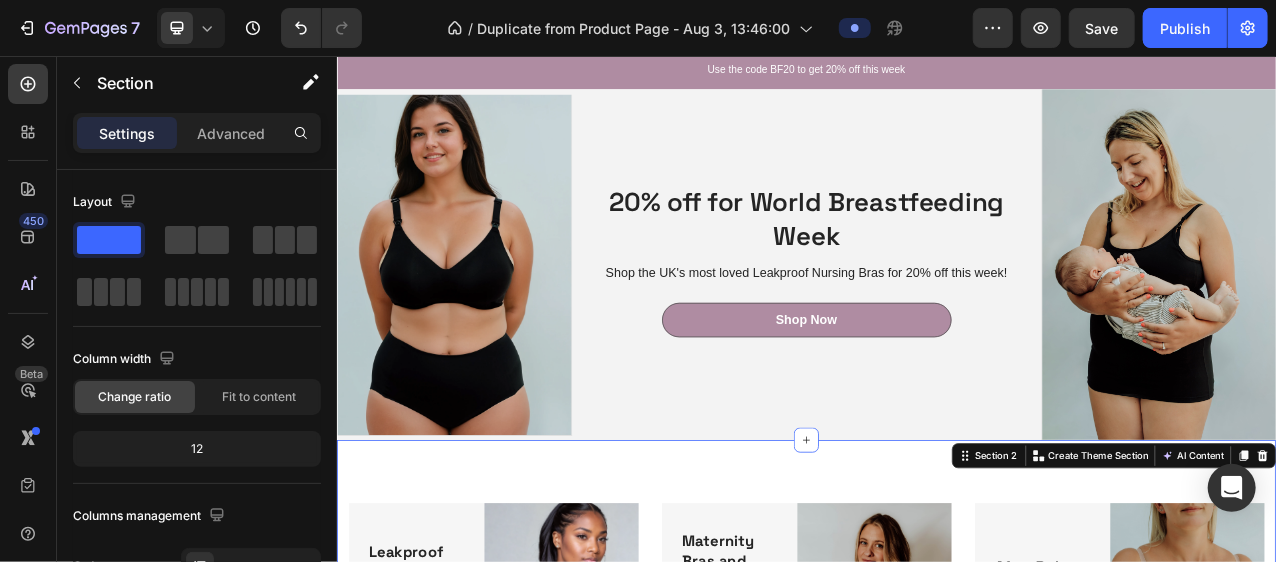 scroll, scrollTop: 0, scrollLeft: 0, axis: both 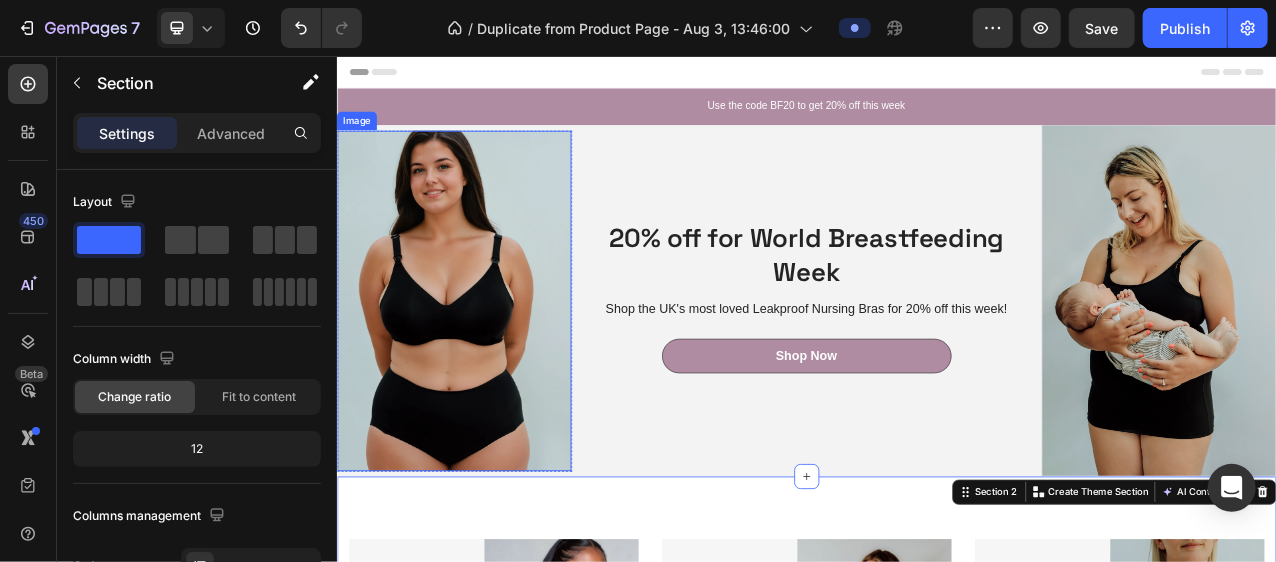 click at bounding box center (485, 368) 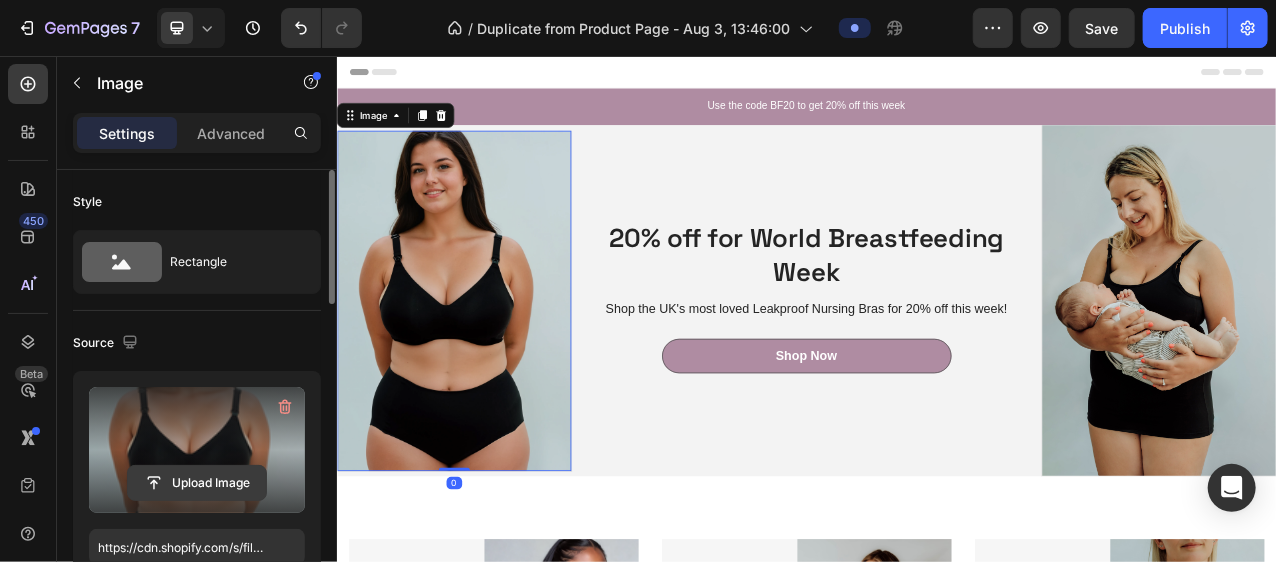 click 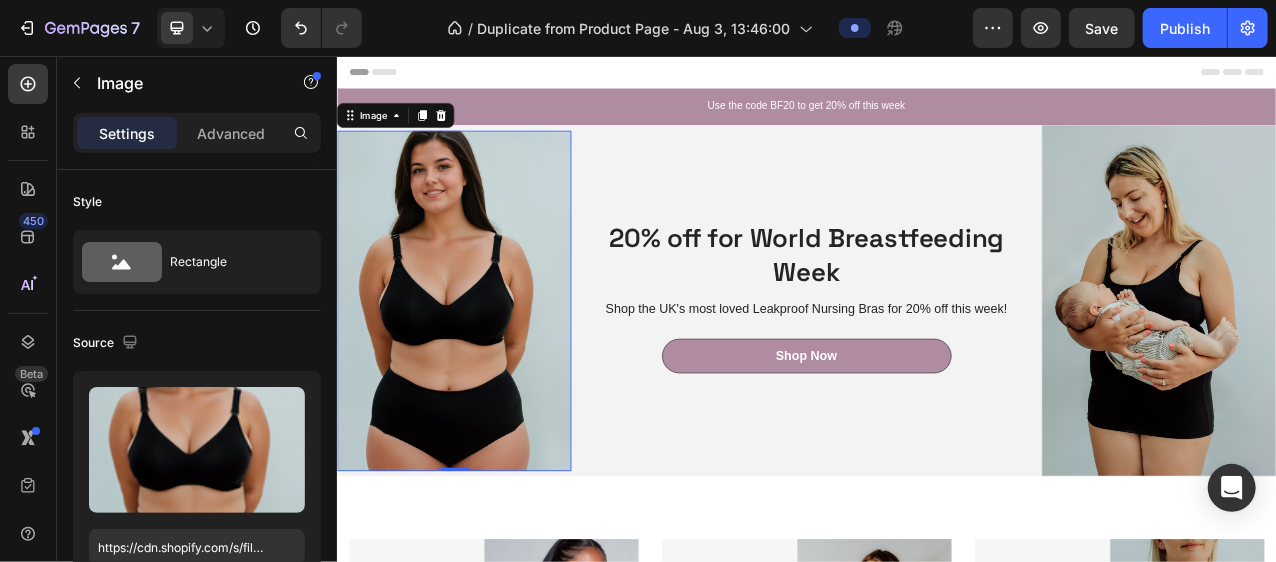 click at bounding box center [485, 368] 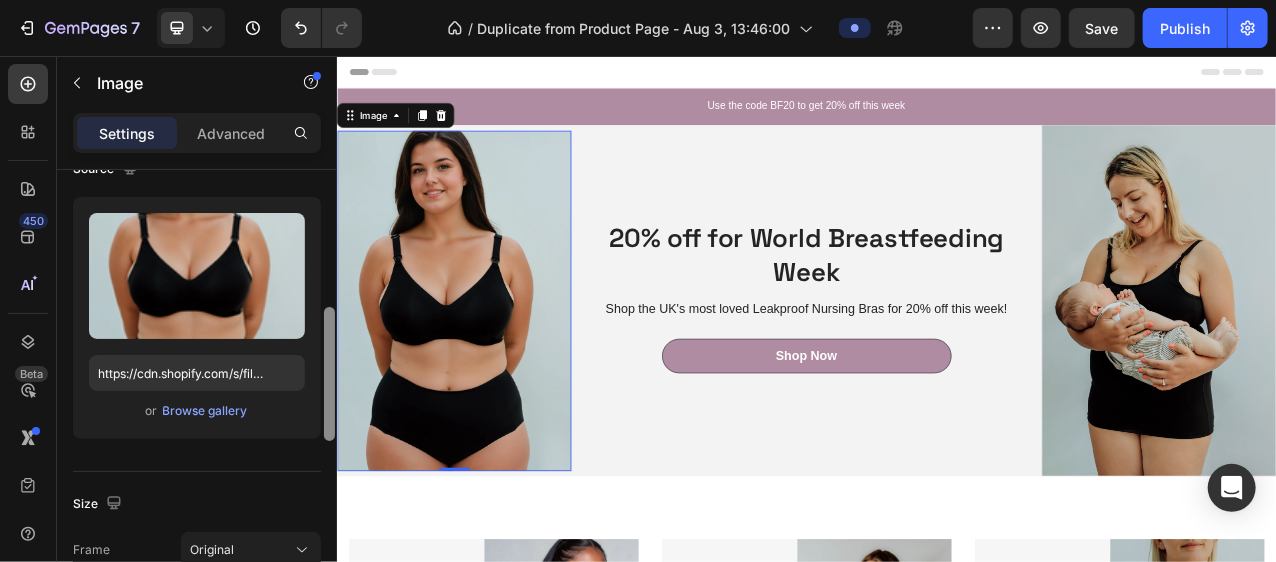 scroll, scrollTop: 240, scrollLeft: 0, axis: vertical 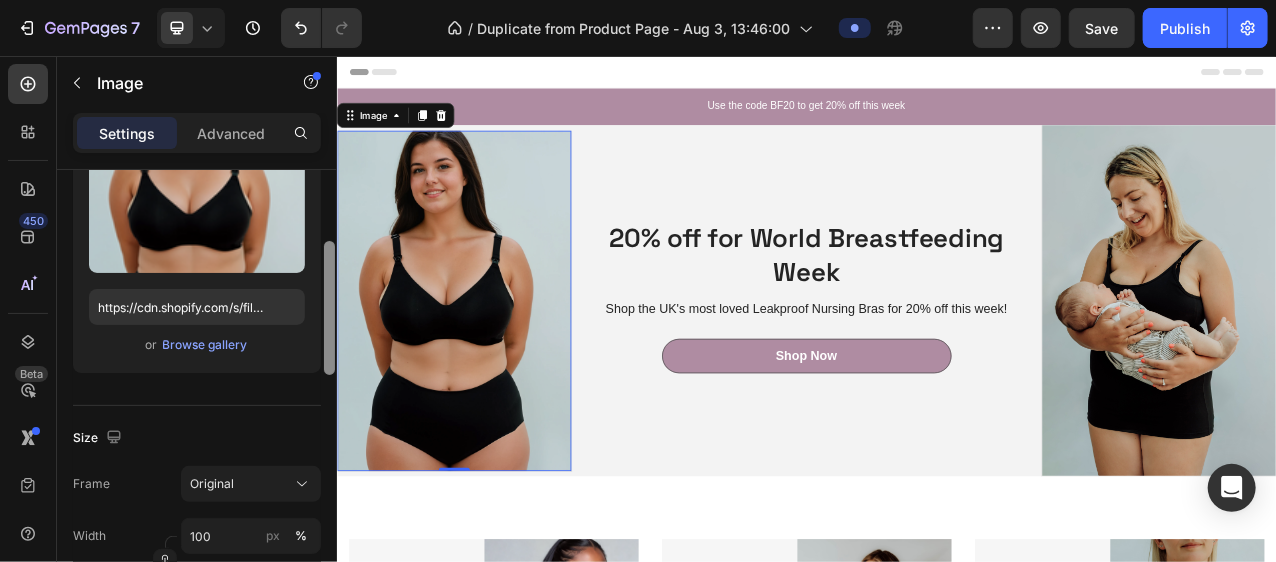 drag, startPoint x: 329, startPoint y: 223, endPoint x: 326, endPoint y: 295, distance: 72.06247 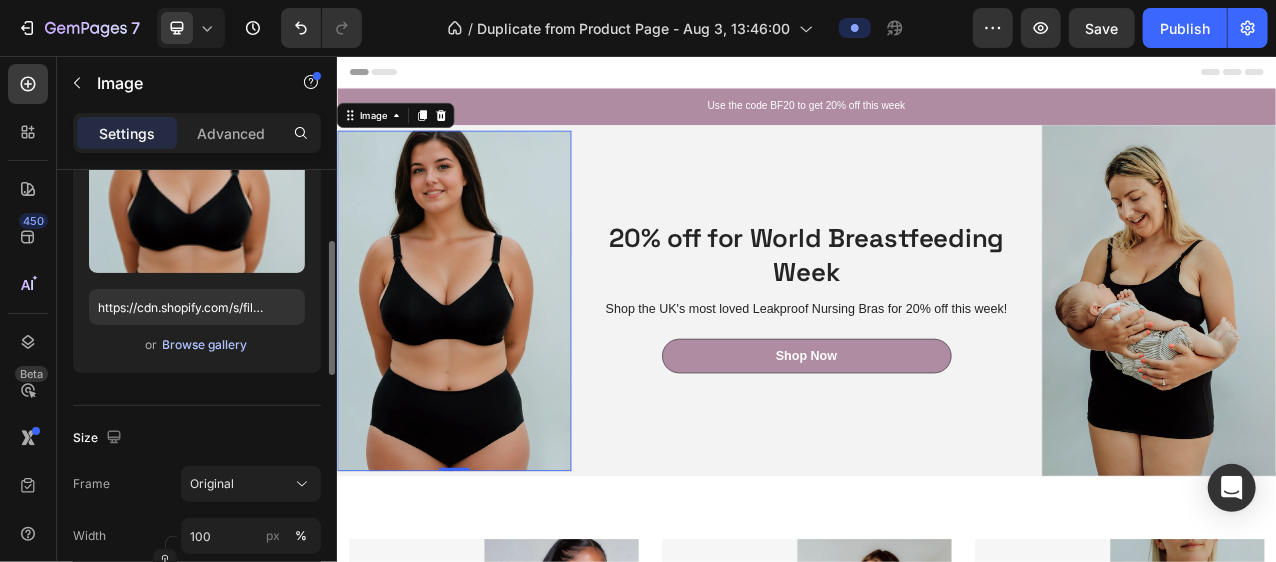 click on "Browse gallery" at bounding box center (205, 345) 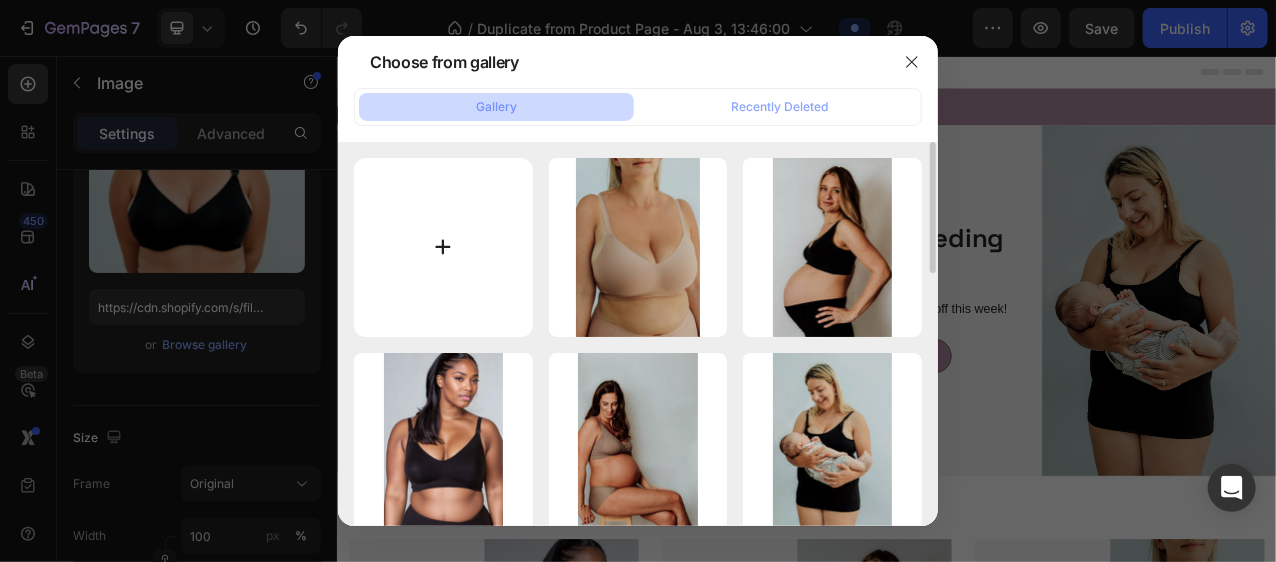 click at bounding box center (443, 247) 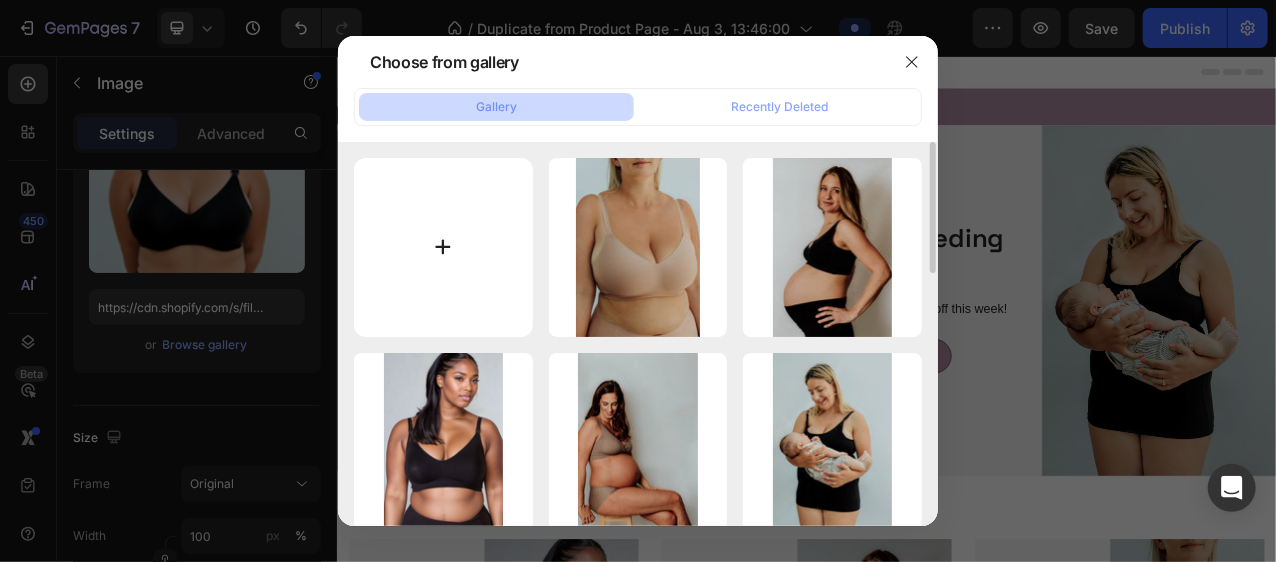 type on "C:\fakepath\Tezza-7340.JPG" 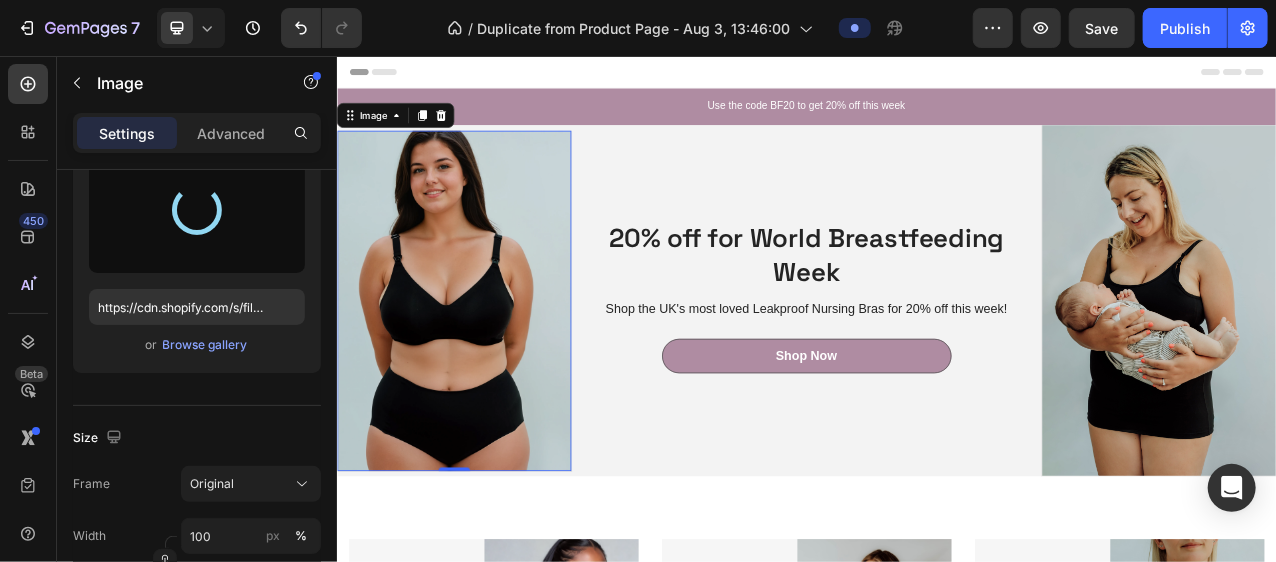 type on "https://cdn.shopify.com/s/files/1/0758/2967/4295/files/gempages_578139526371738300-3025dd7c-7a7c-45c1-a8d1-268f713ee9fb.jpg" 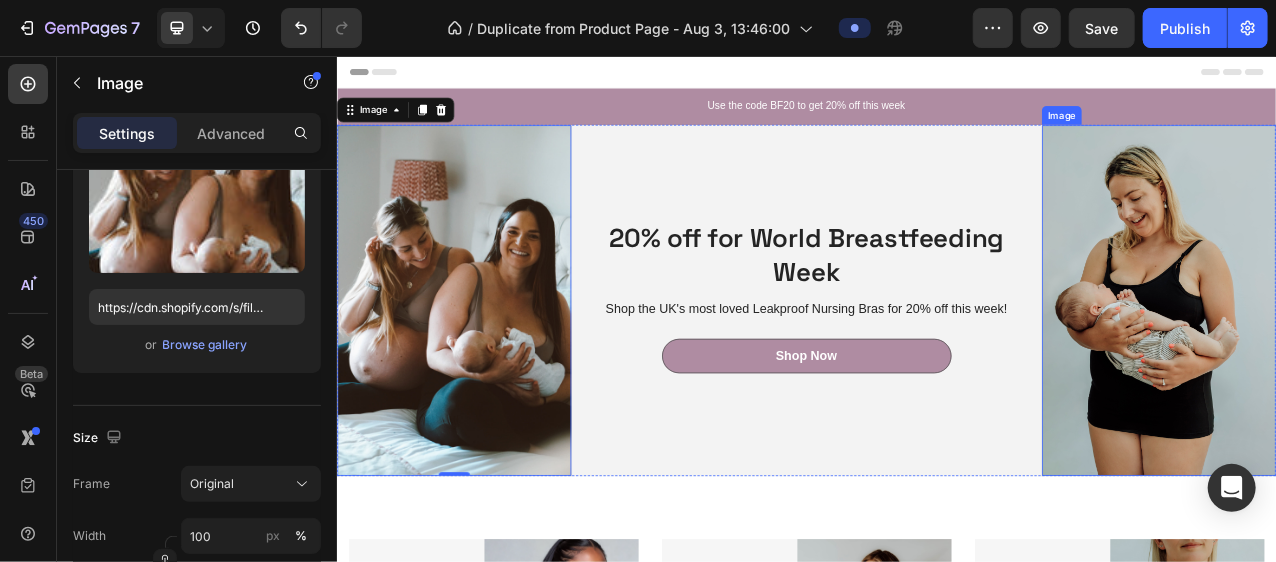 click at bounding box center [1386, 368] 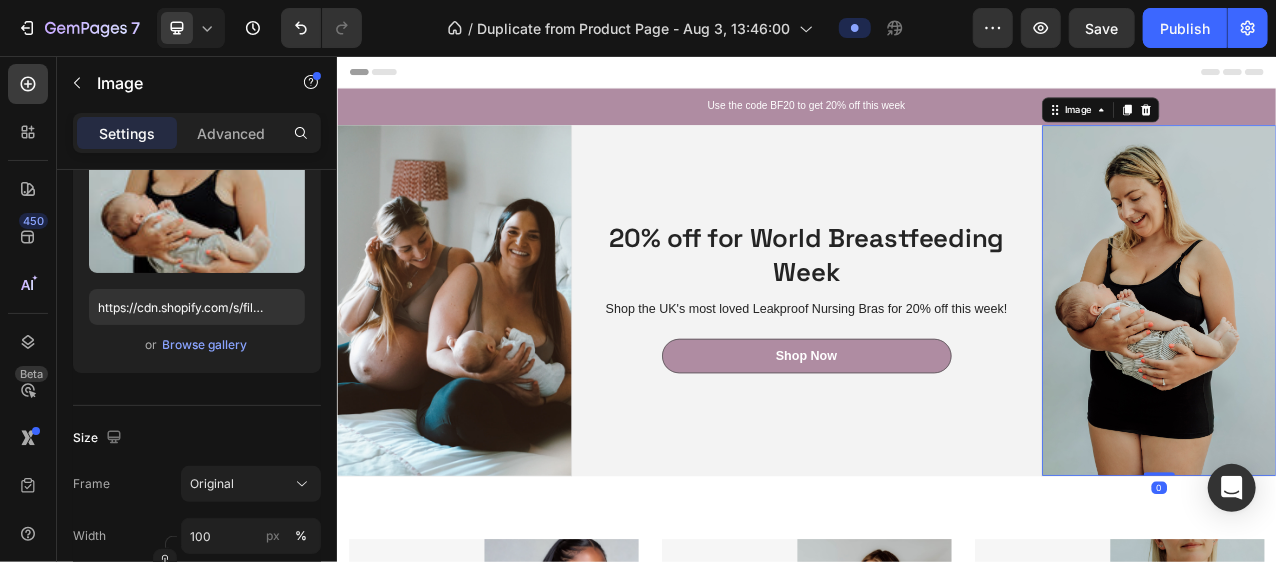 scroll, scrollTop: 240, scrollLeft: 0, axis: vertical 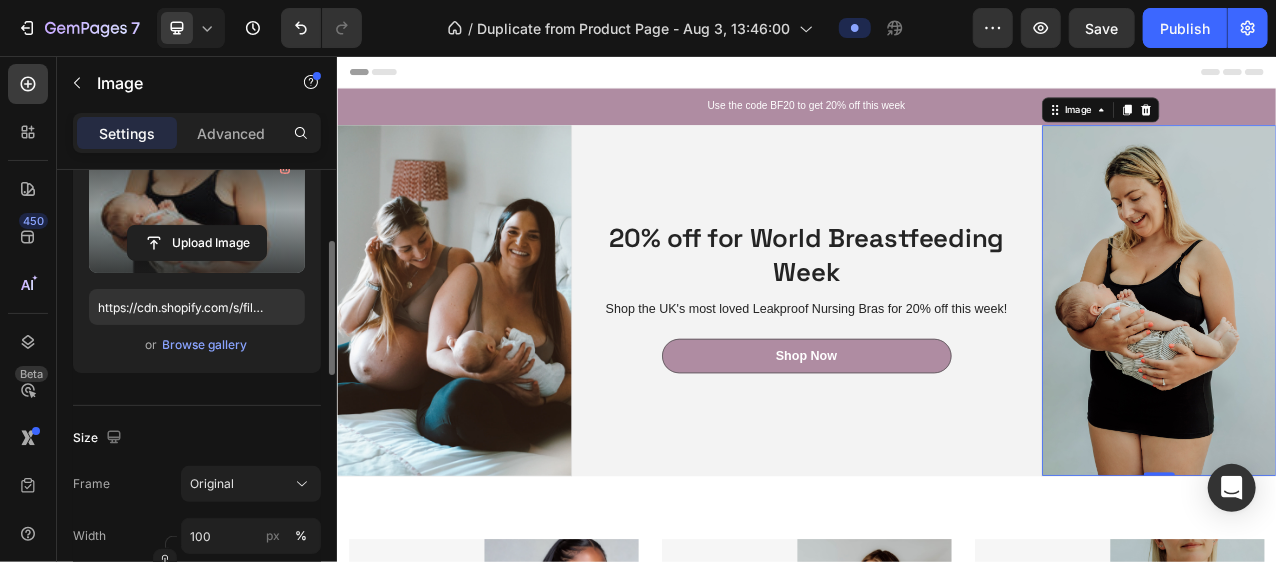 drag, startPoint x: 185, startPoint y: 344, endPoint x: 199, endPoint y: 211, distance: 133.73482 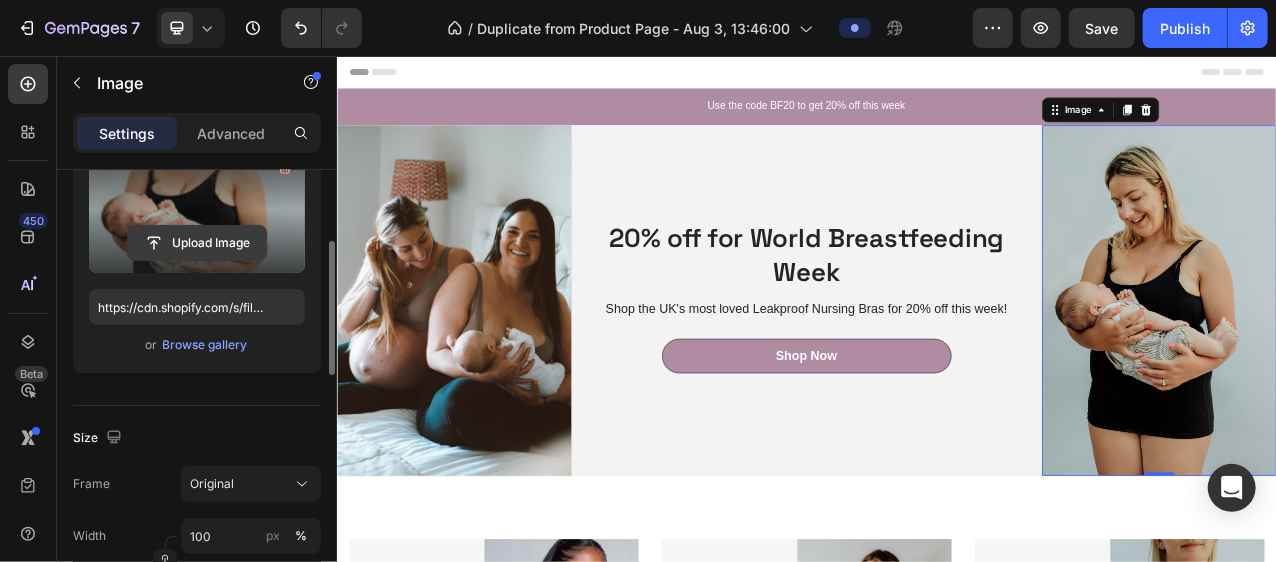click 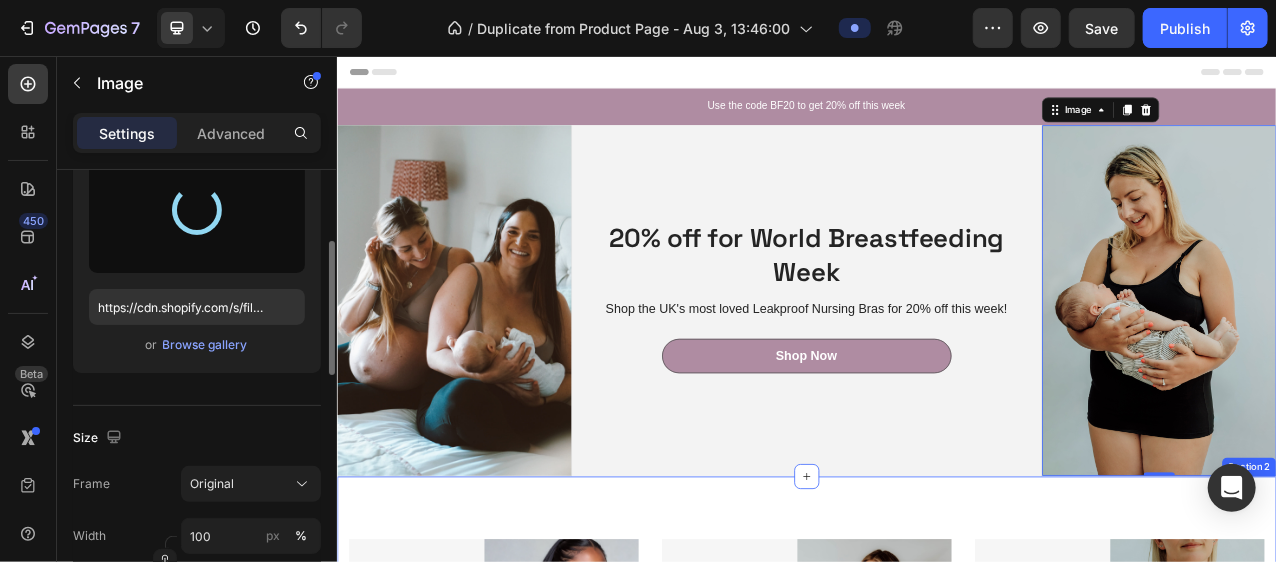 type on "https://cdn.shopify.com/s/files/1/0758/2967/4295/files/gempages_578139526371738300-f3b7db99-60d3-4747-a9a2-63e145385c11.jpg" 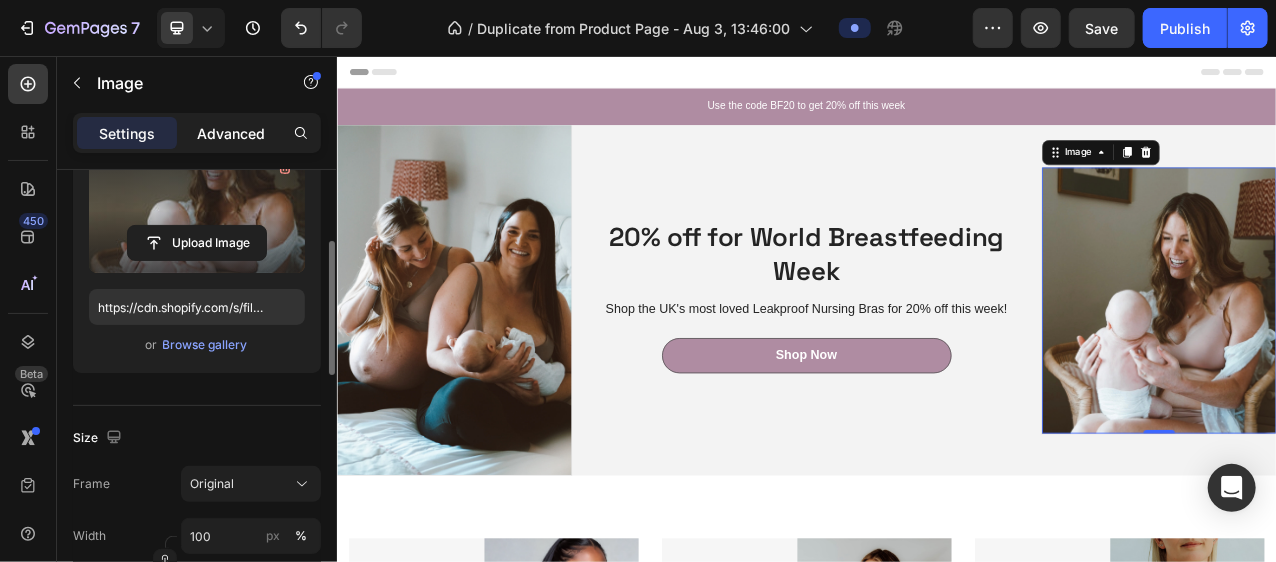 click on "Advanced" at bounding box center (231, 133) 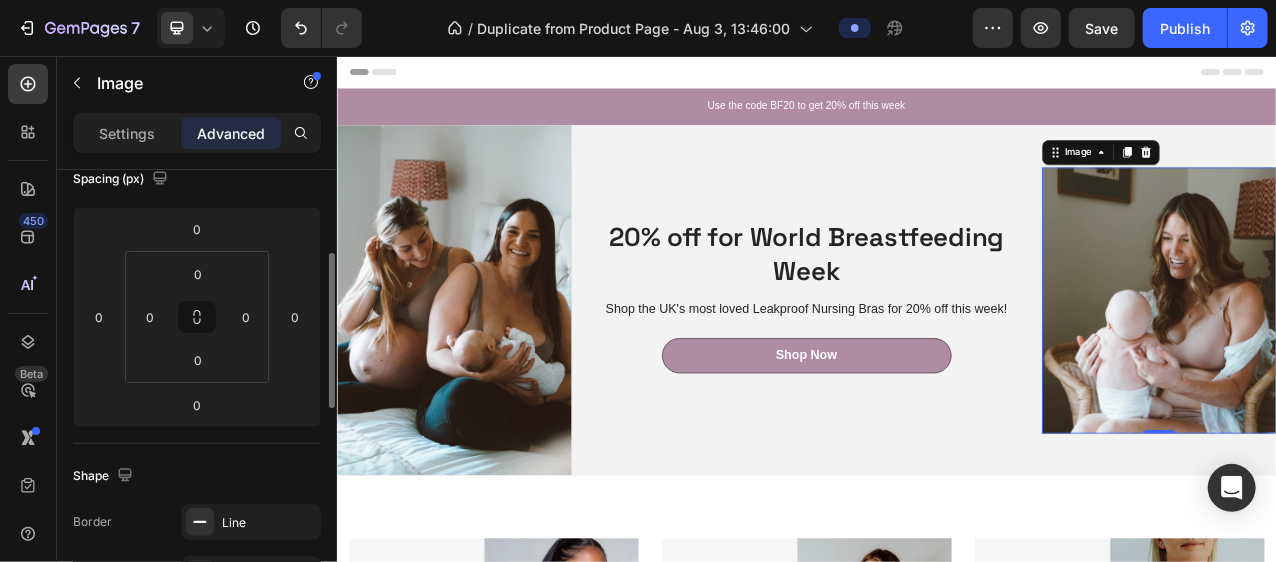 click on "Spacing (px)" at bounding box center (197, 179) 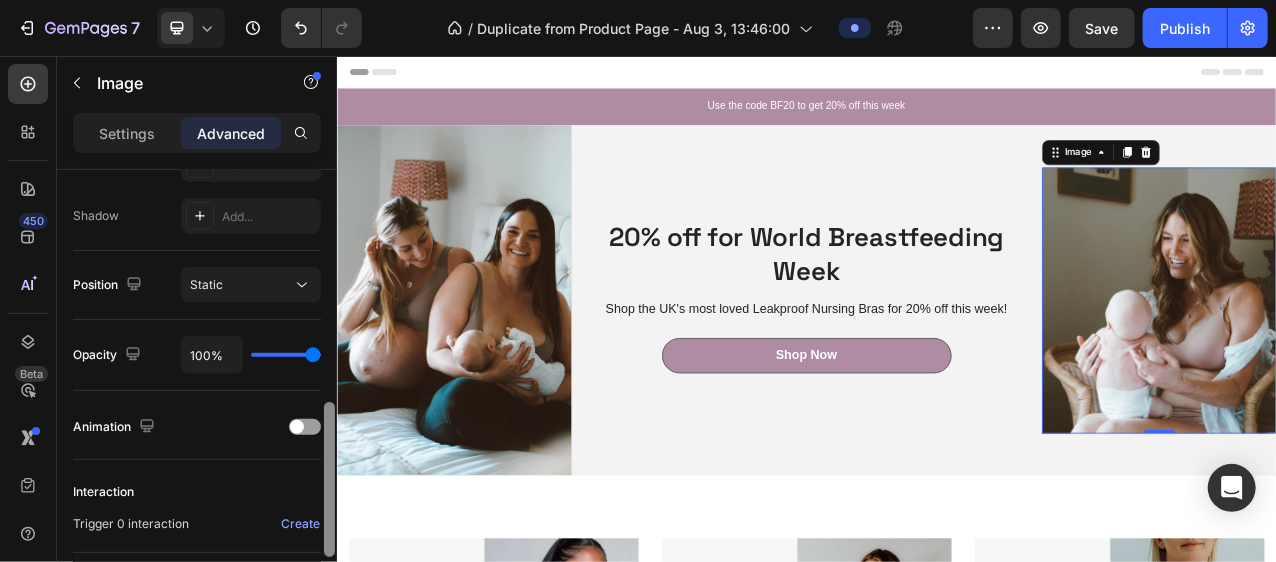 scroll, scrollTop: 656, scrollLeft: 0, axis: vertical 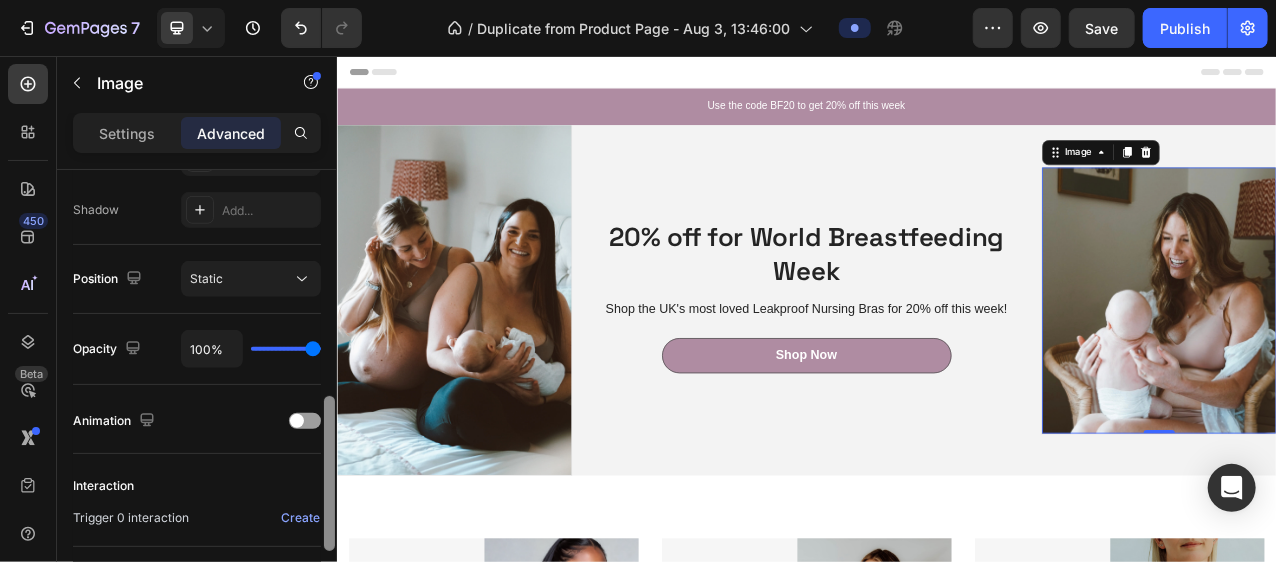 drag, startPoint x: 328, startPoint y: 280, endPoint x: 322, endPoint y: 424, distance: 144.12494 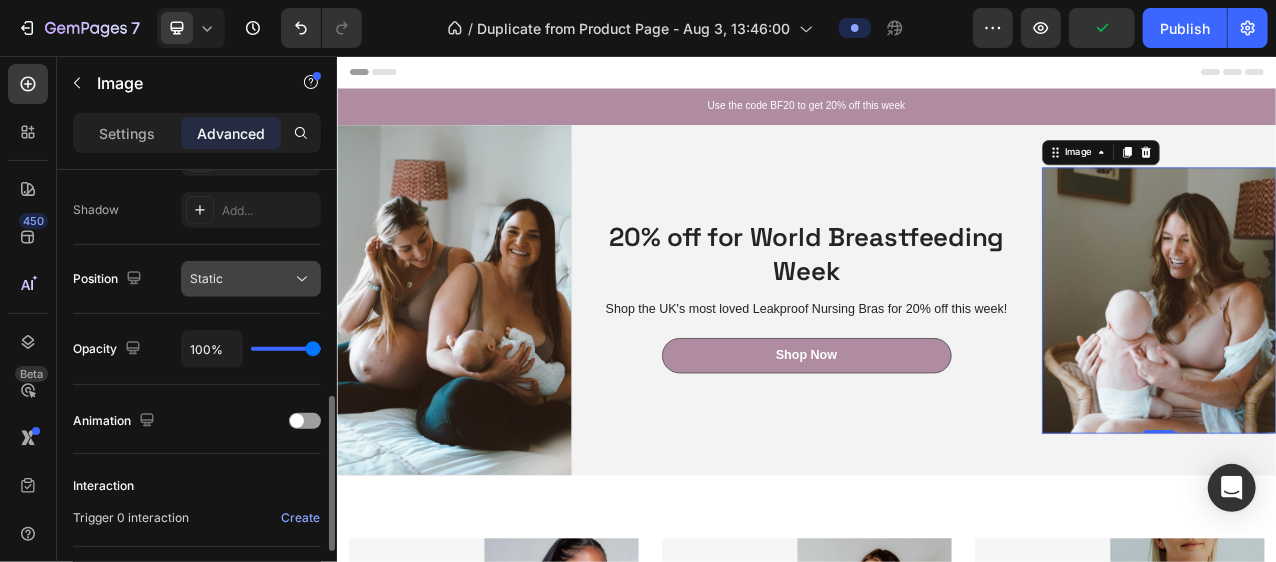 click on "Static" at bounding box center (241, 279) 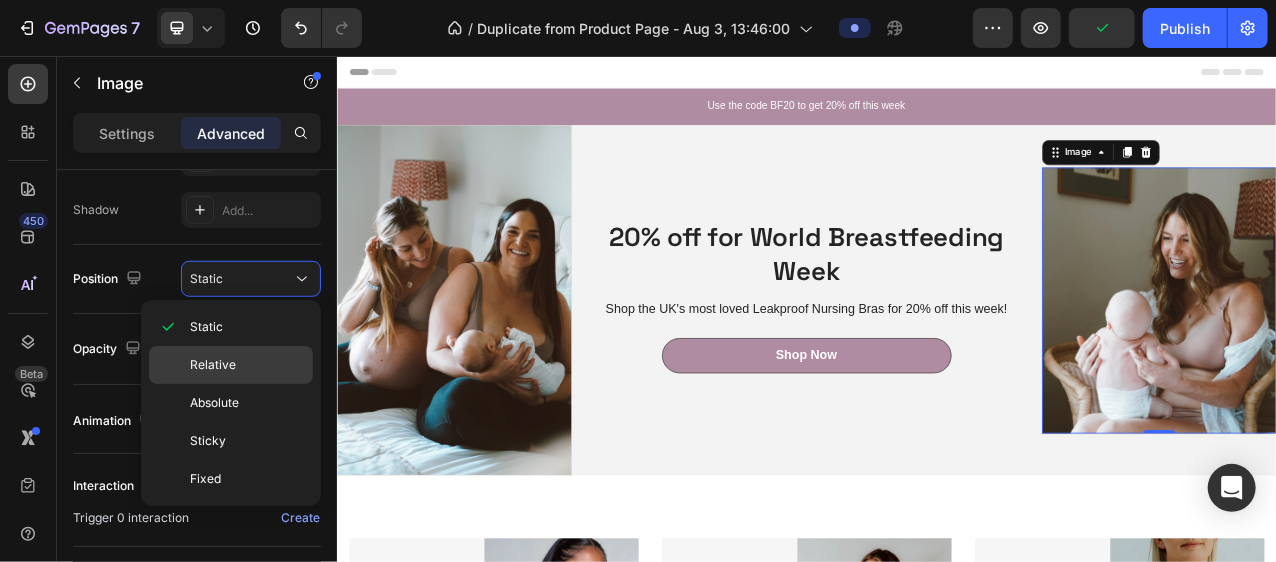 type 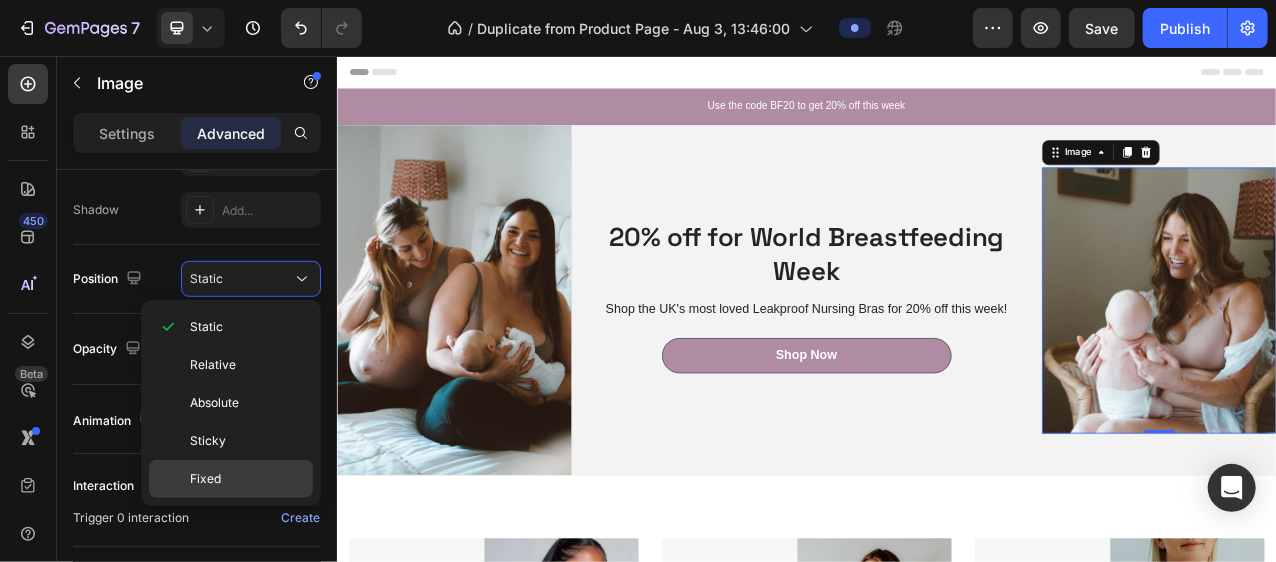 click on "Fixed" 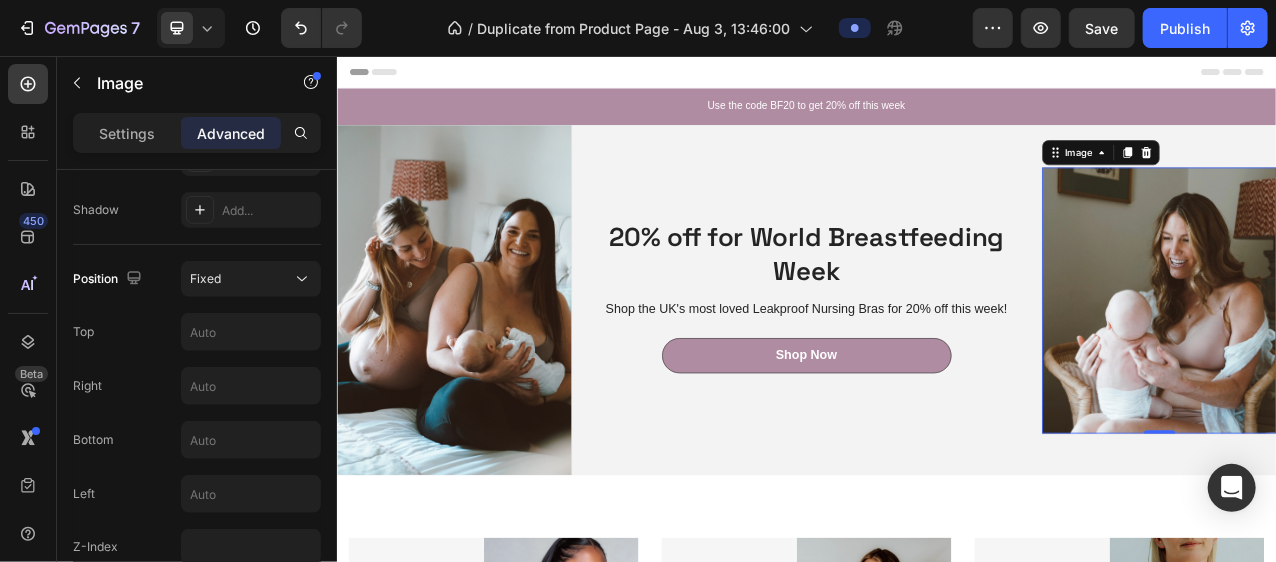 click at bounding box center [1386, 368] 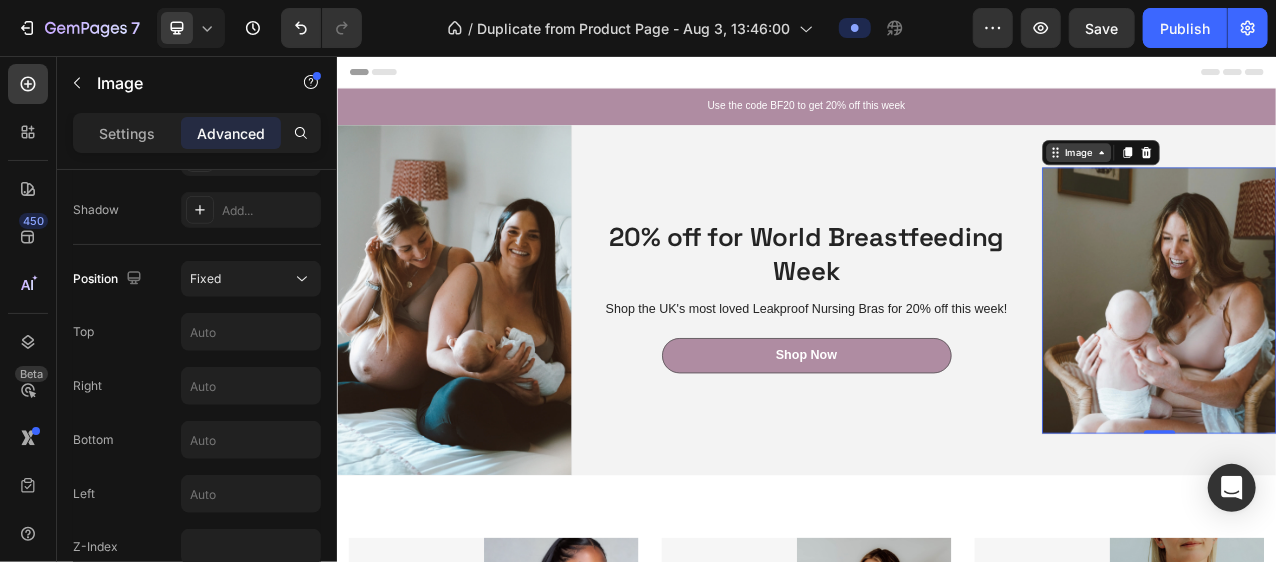 click on "Image" at bounding box center (1283, 179) 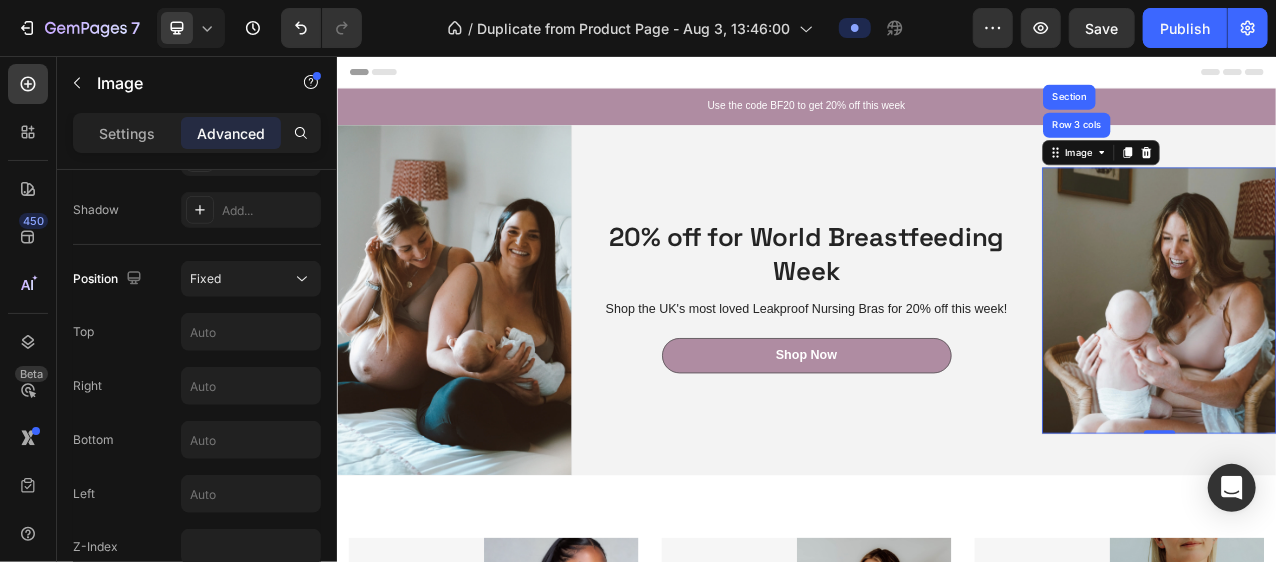 click at bounding box center [1386, 368] 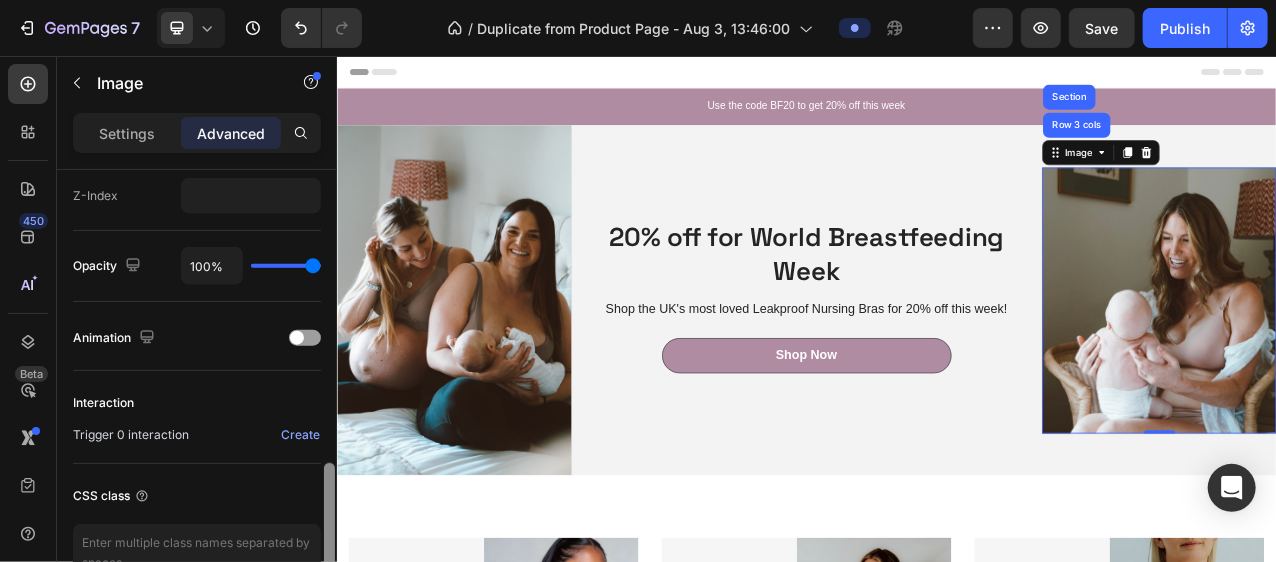 scroll, scrollTop: 1021, scrollLeft: 0, axis: vertical 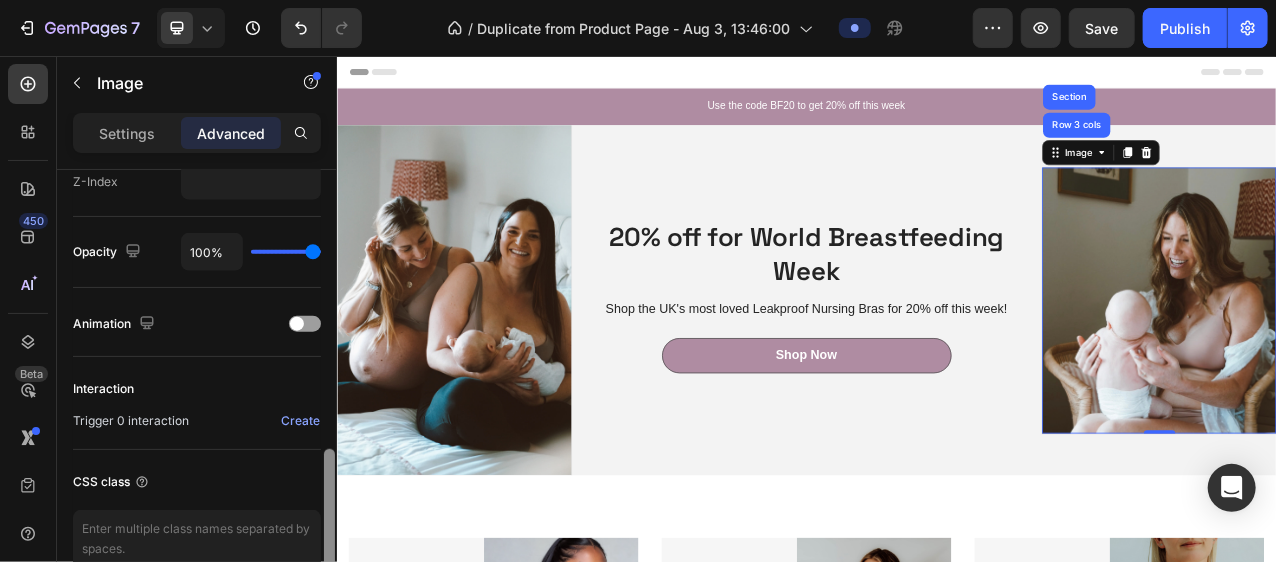 drag, startPoint x: 324, startPoint y: 398, endPoint x: 307, endPoint y: 503, distance: 106.36729 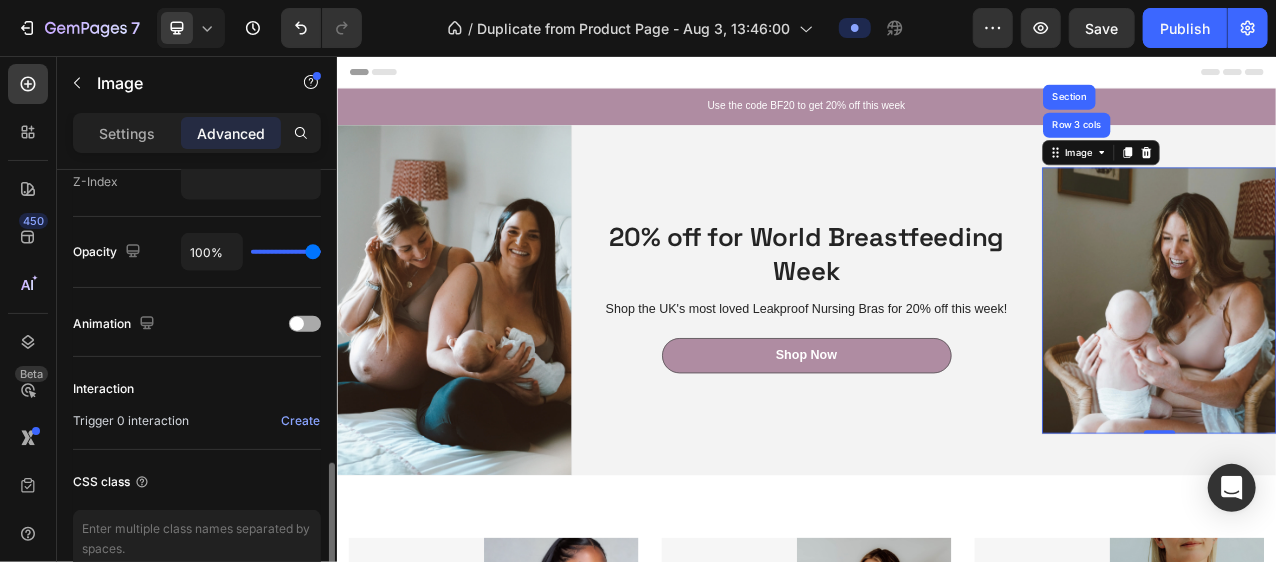 click at bounding box center [297, 324] 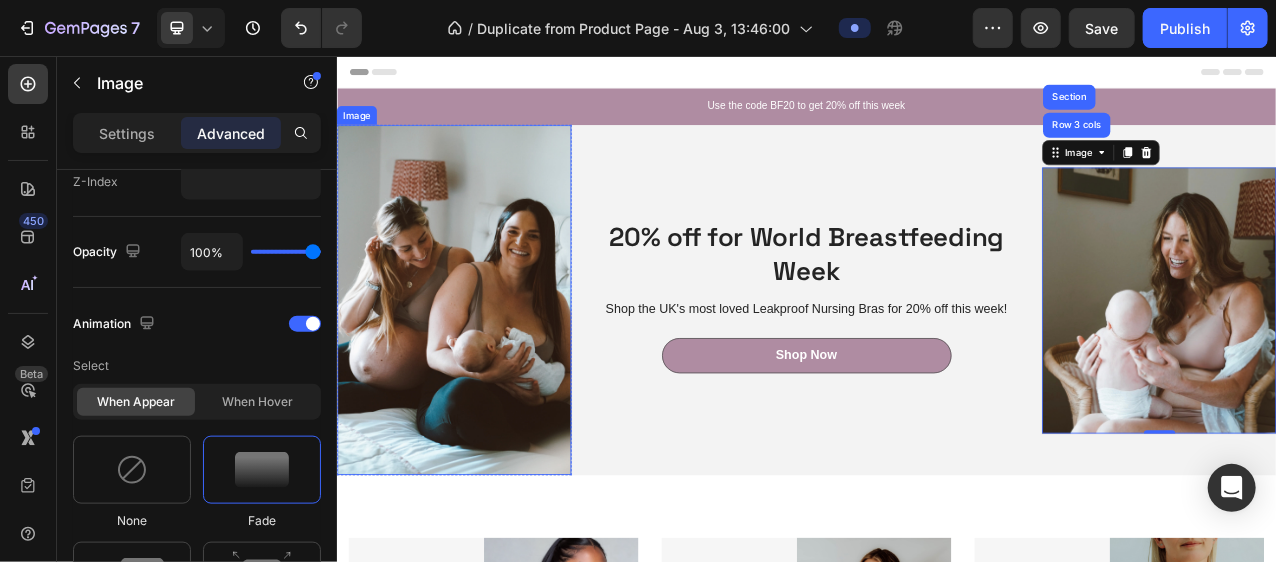 click at bounding box center (485, 367) 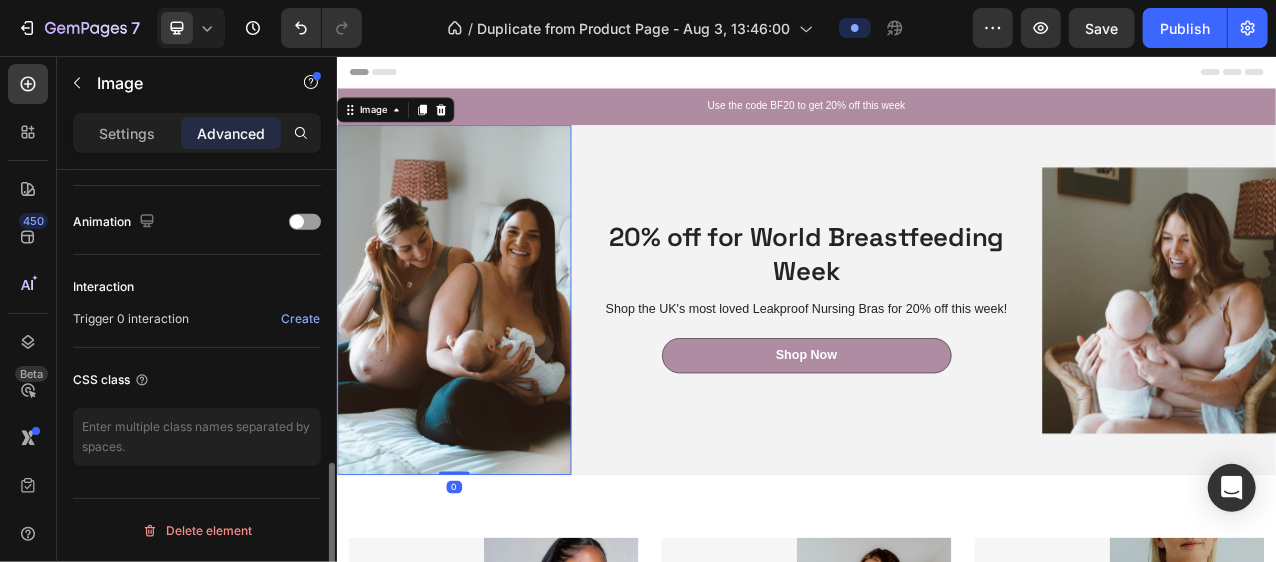 scroll, scrollTop: 853, scrollLeft: 0, axis: vertical 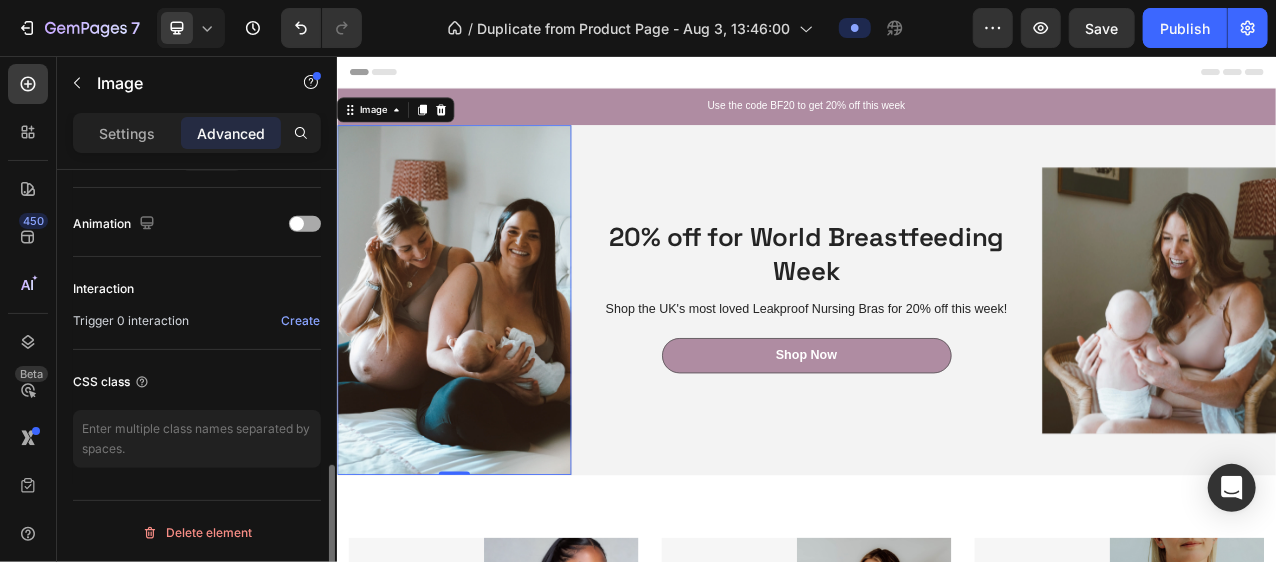 click at bounding box center (297, 224) 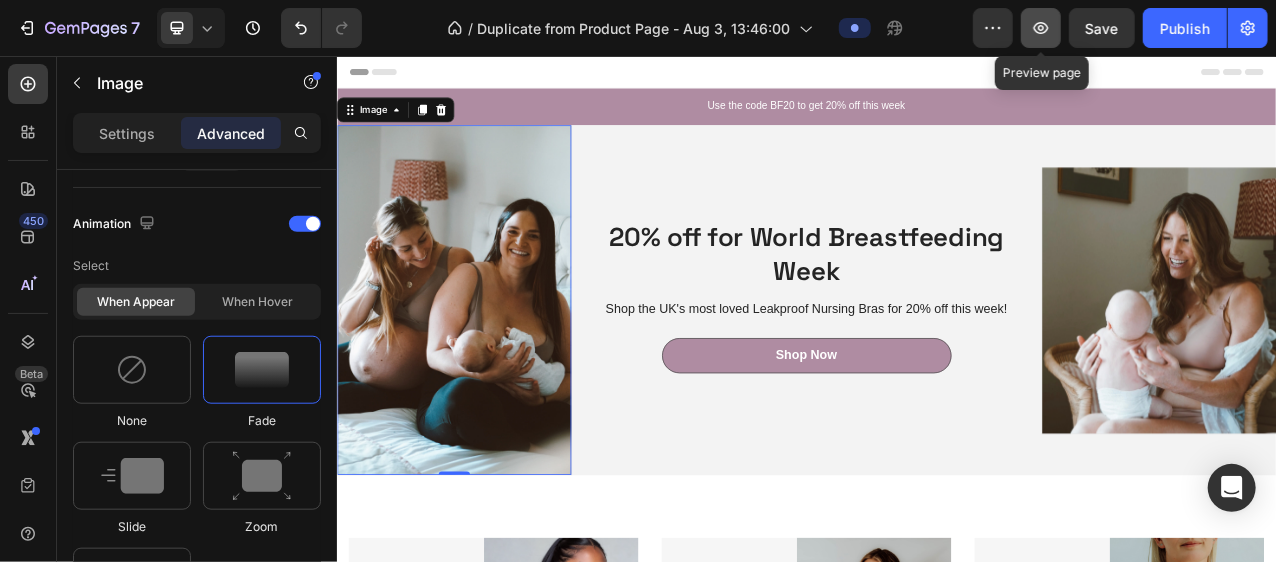 click 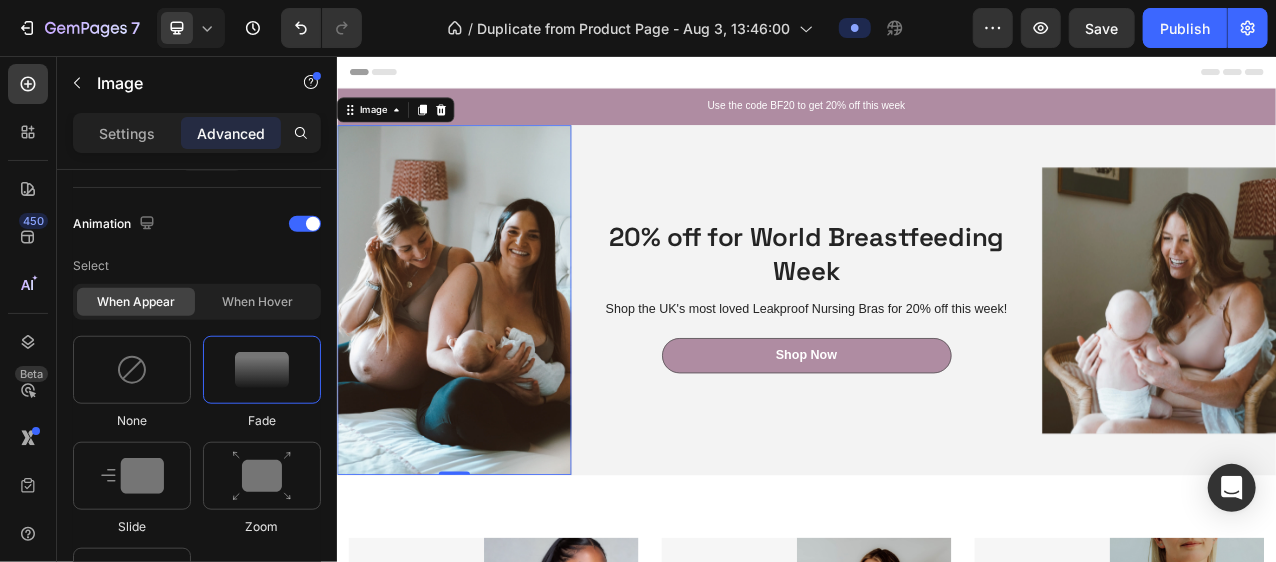 click at bounding box center (485, 367) 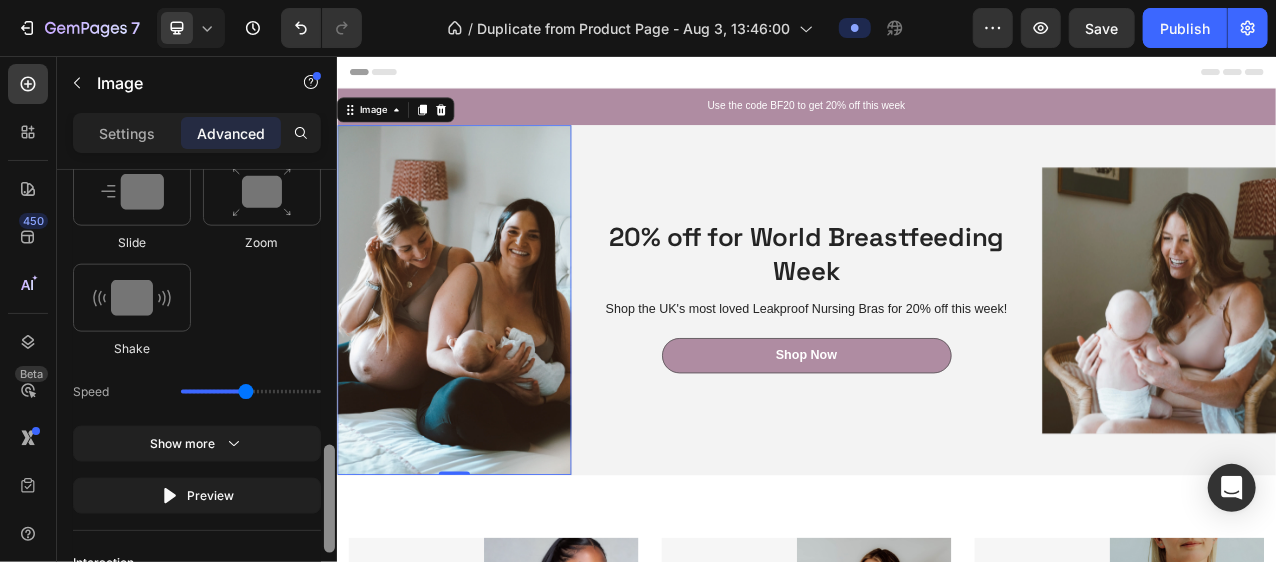 scroll, scrollTop: 1120, scrollLeft: 0, axis: vertical 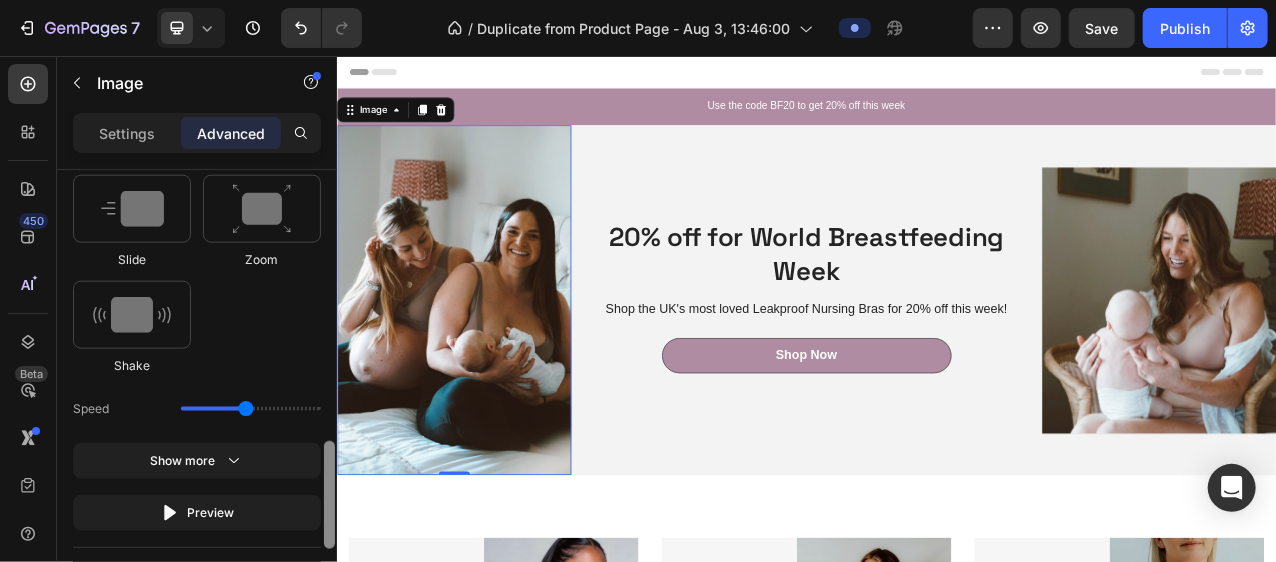 drag, startPoint x: 329, startPoint y: 438, endPoint x: 335, endPoint y: 503, distance: 65.27634 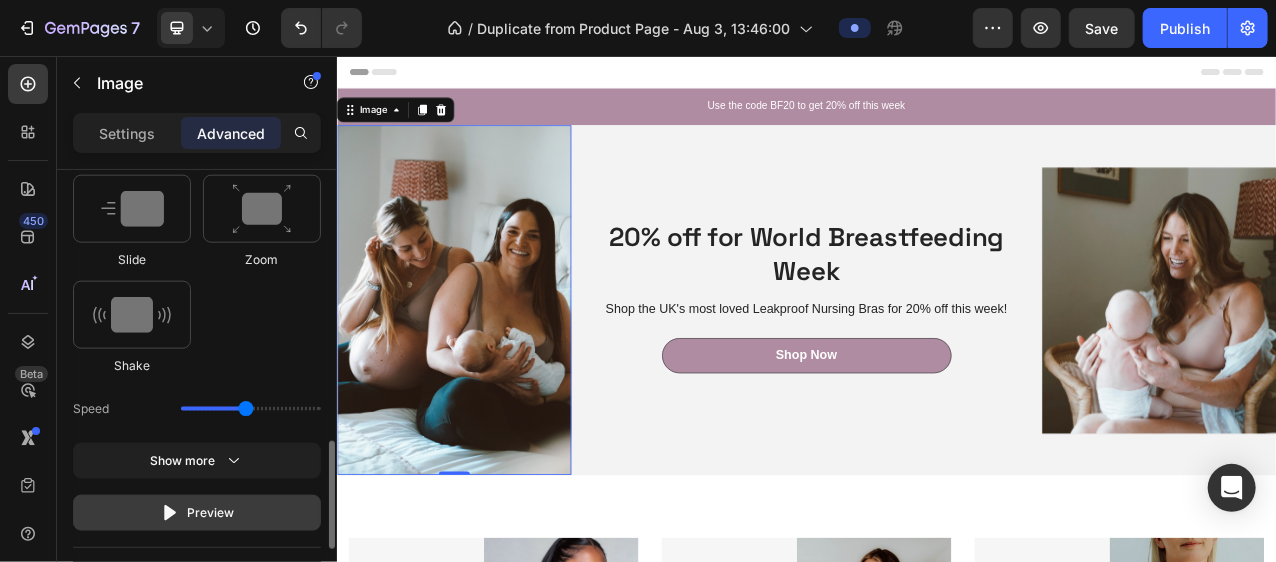 click on "Preview" 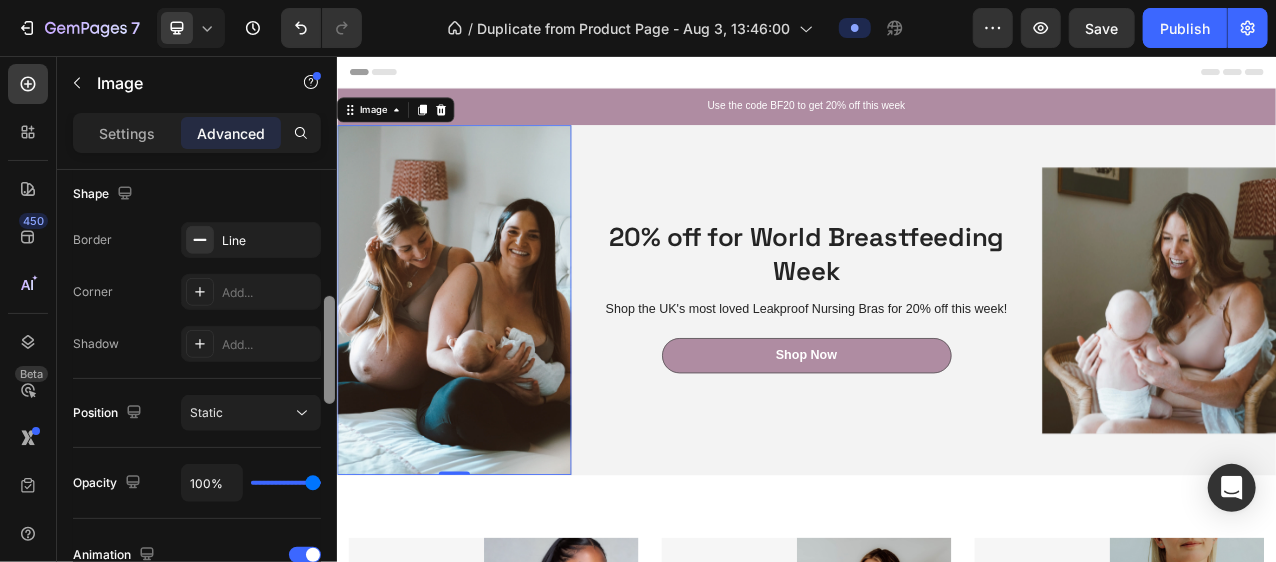 drag, startPoint x: 326, startPoint y: 469, endPoint x: 329, endPoint y: 325, distance: 144.03125 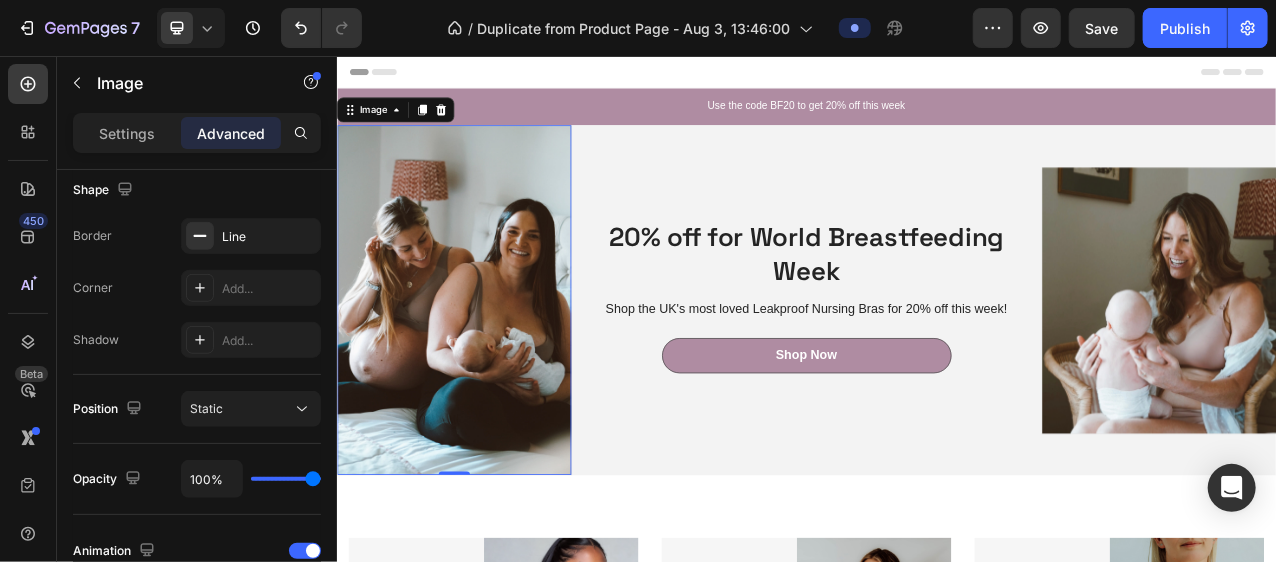 click at bounding box center (485, 367) 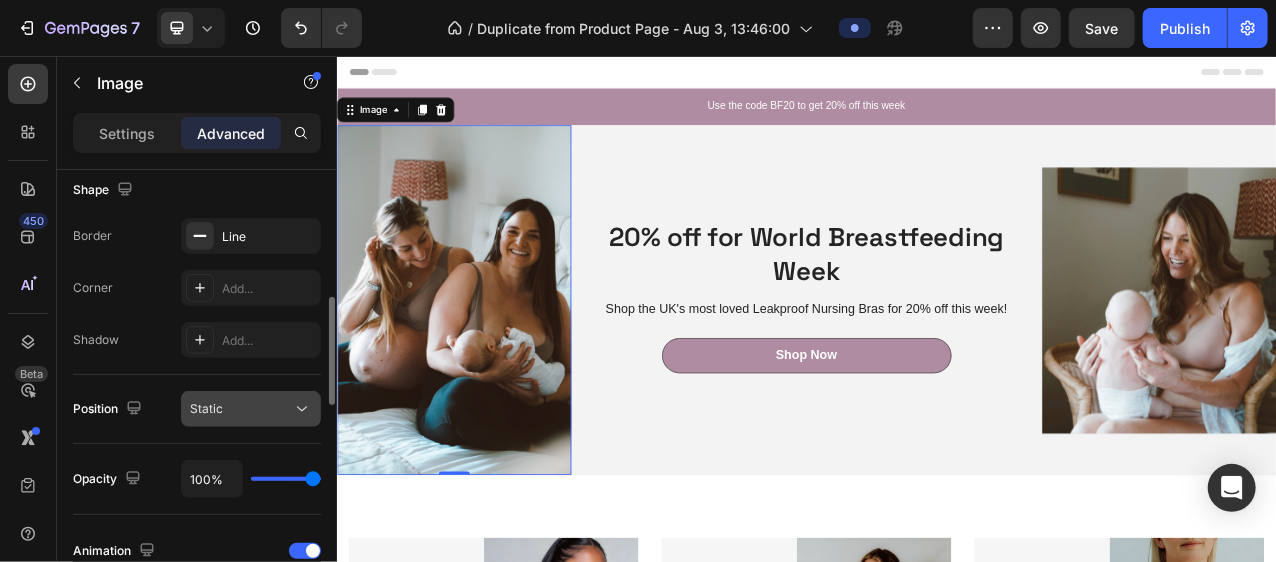 click on "Static" at bounding box center (241, 409) 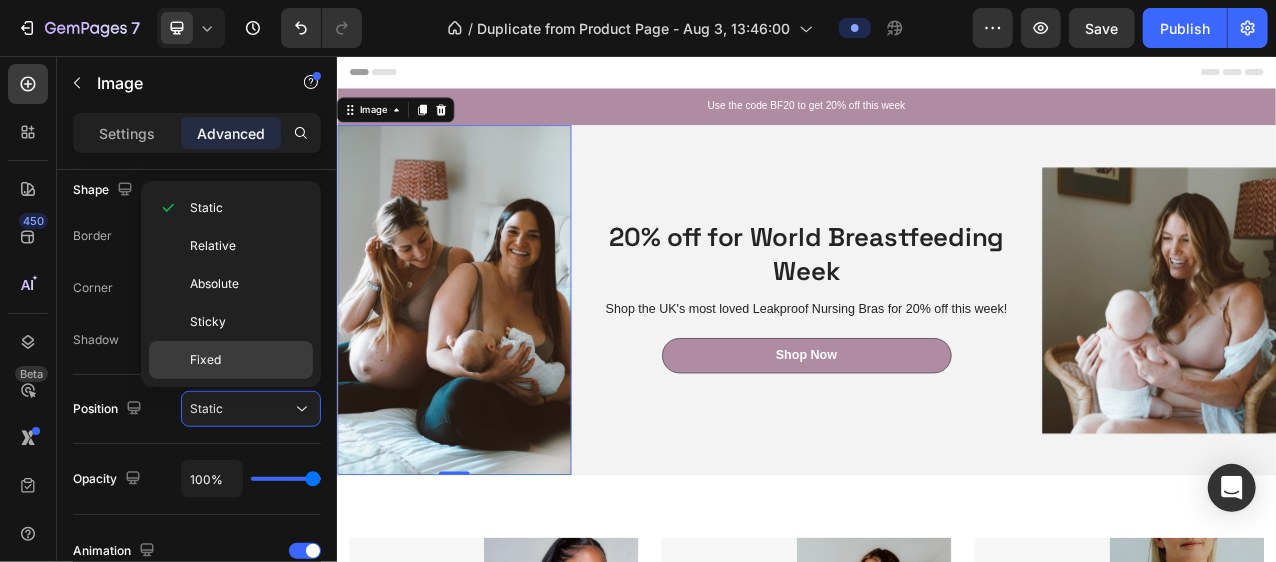 click on "Fixed" at bounding box center [247, 360] 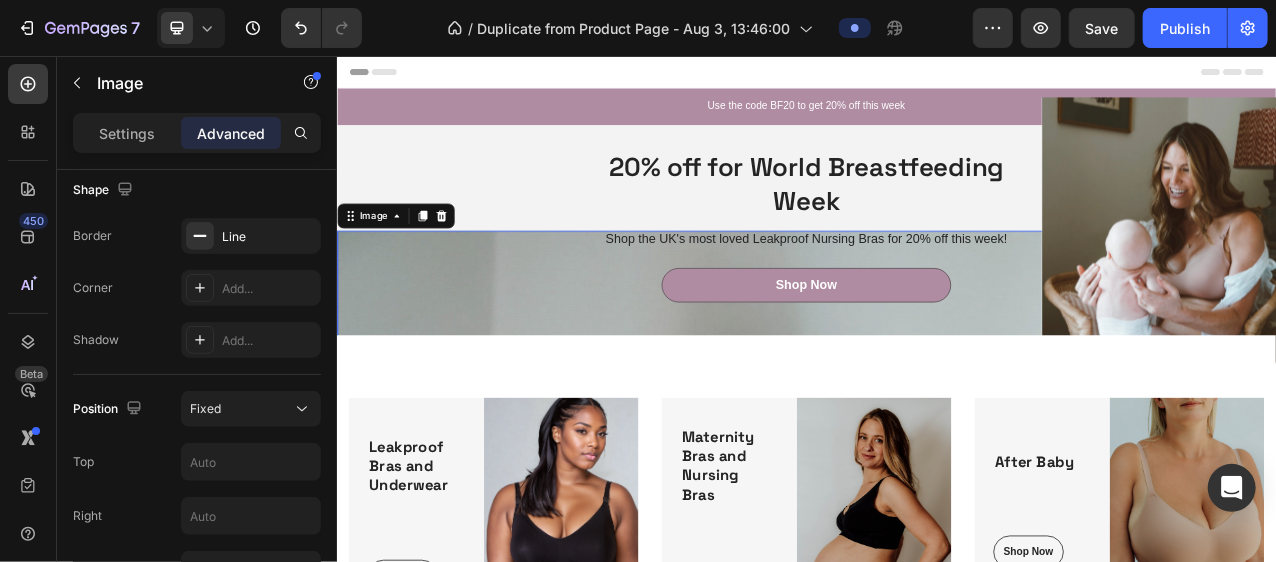 click at bounding box center (876, 1087) 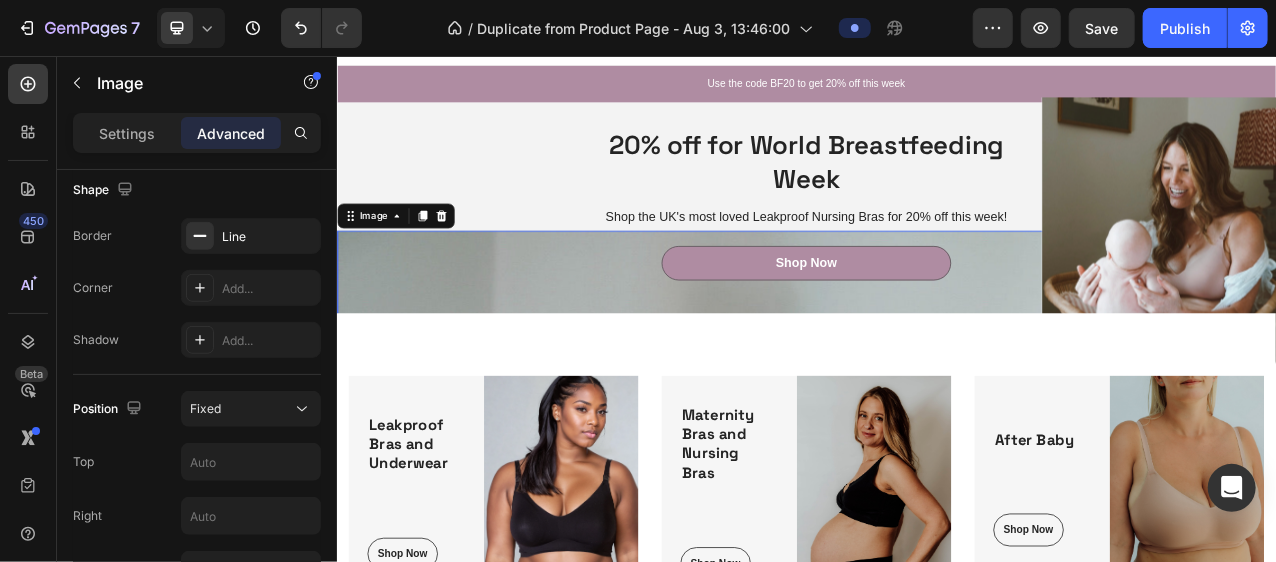 scroll, scrollTop: 0, scrollLeft: 0, axis: both 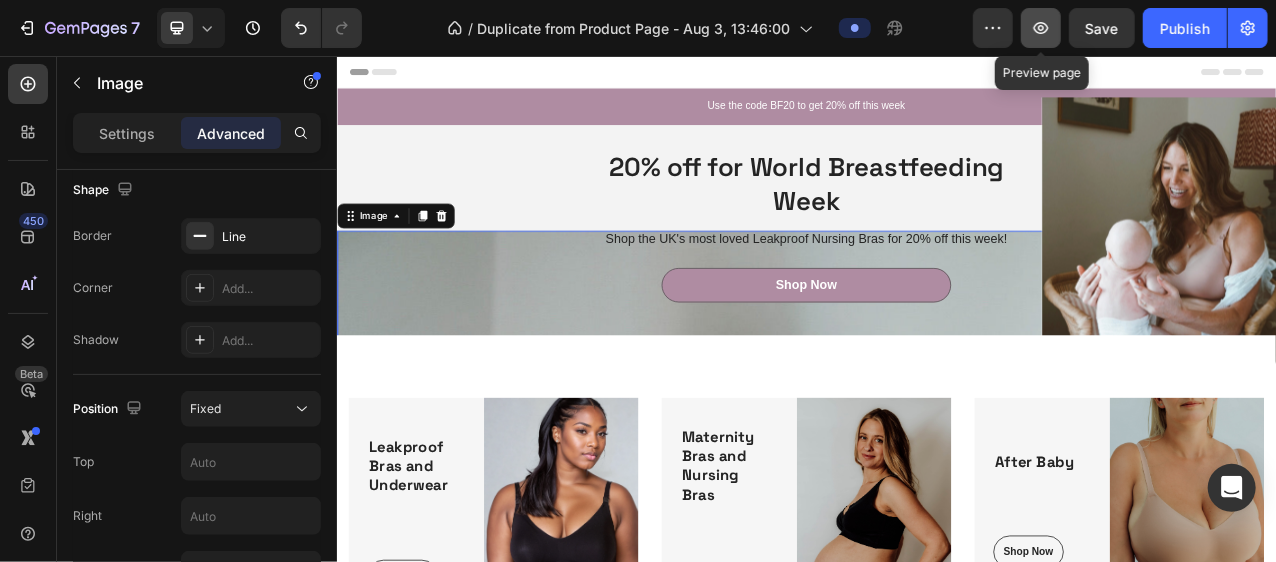 click 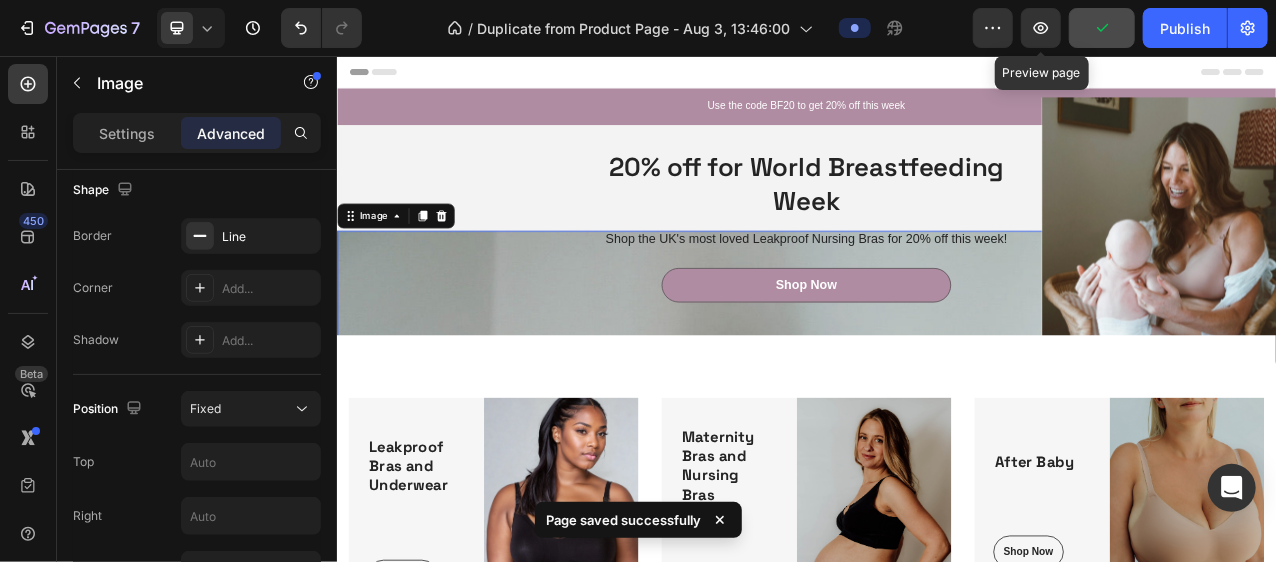 click 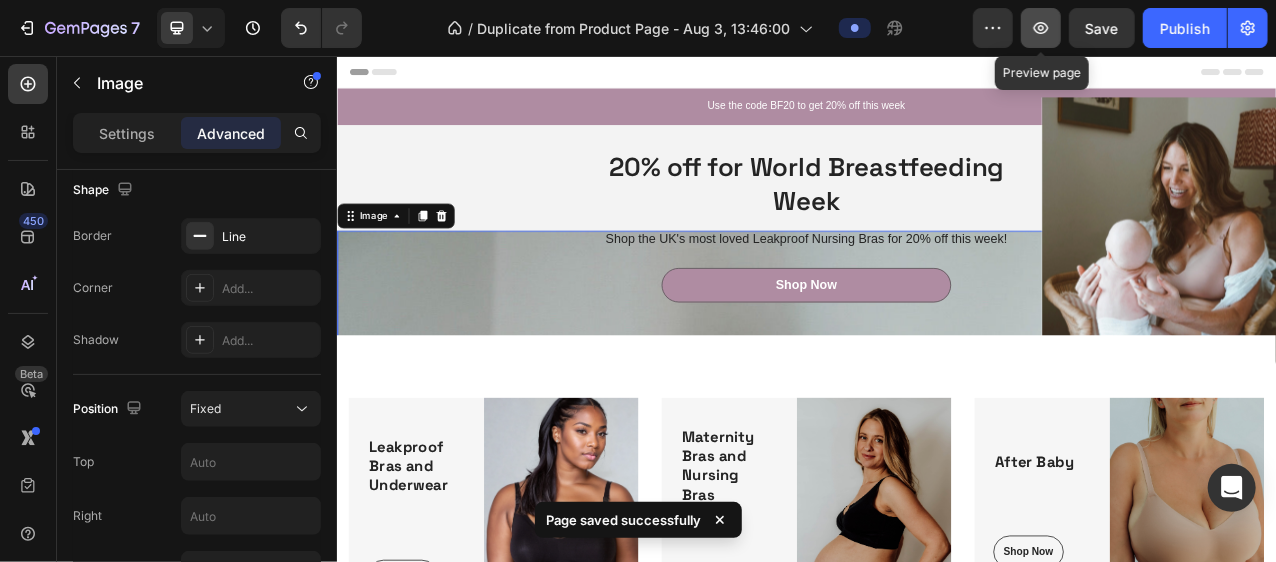 click 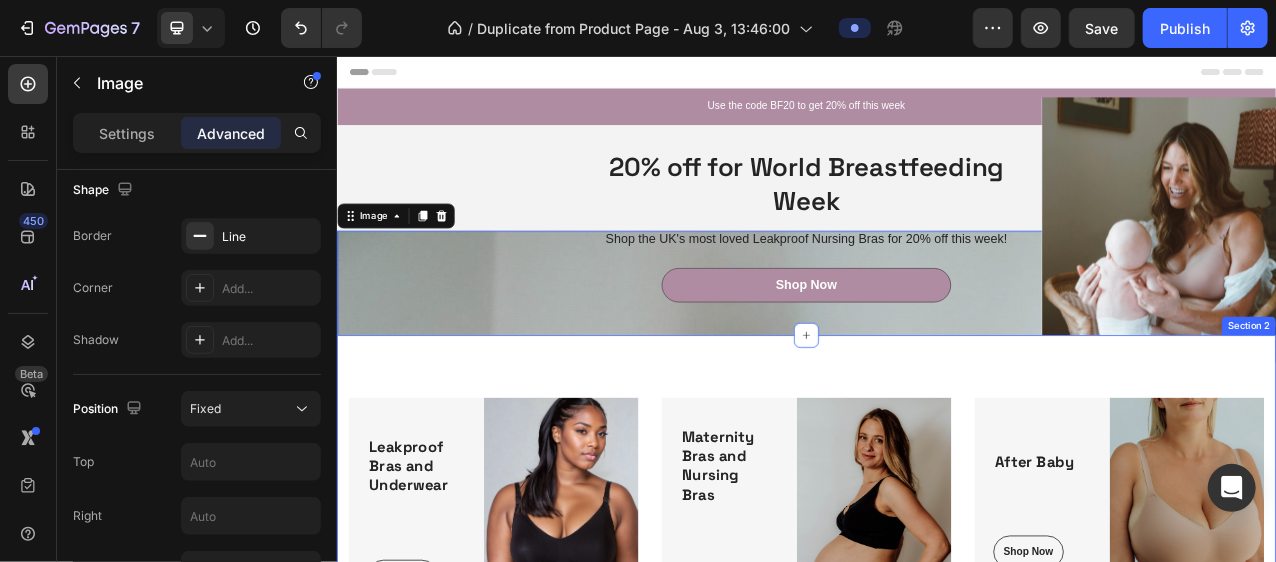 click on "Leakproof Bras and Underwear Heading Shop Now Button Row Image Row Maternity Bras and Nursing Bras Heading Shop Now Button Row Image Row After Baby Heading Shop Now Button Row Image Row Row Section 2" at bounding box center [936, 645] 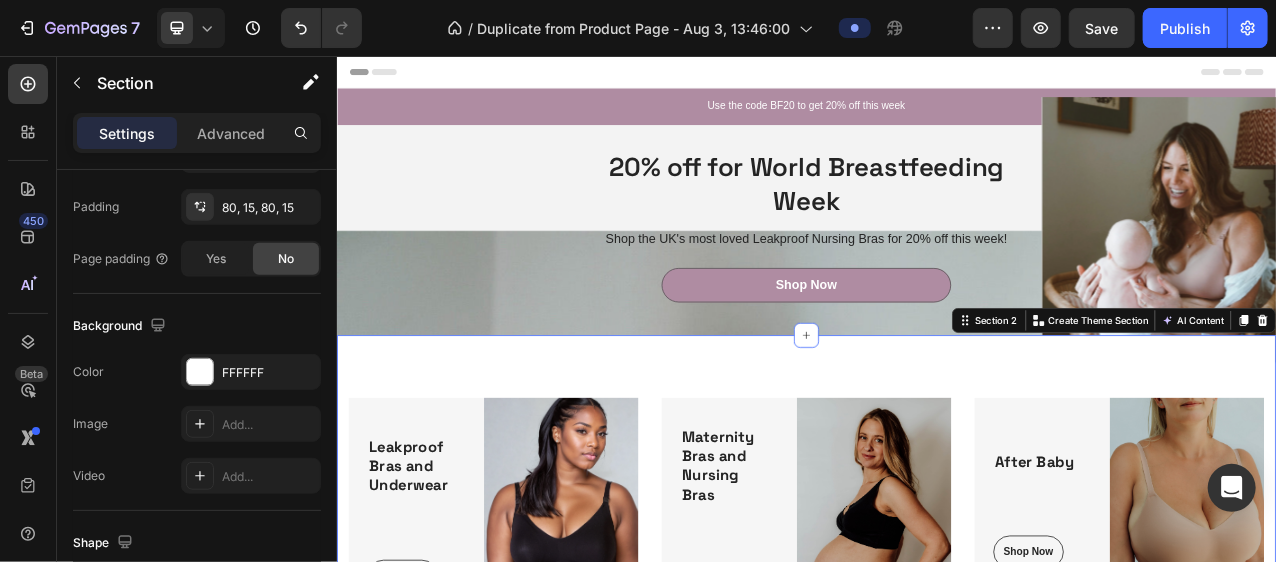 scroll, scrollTop: 0, scrollLeft: 0, axis: both 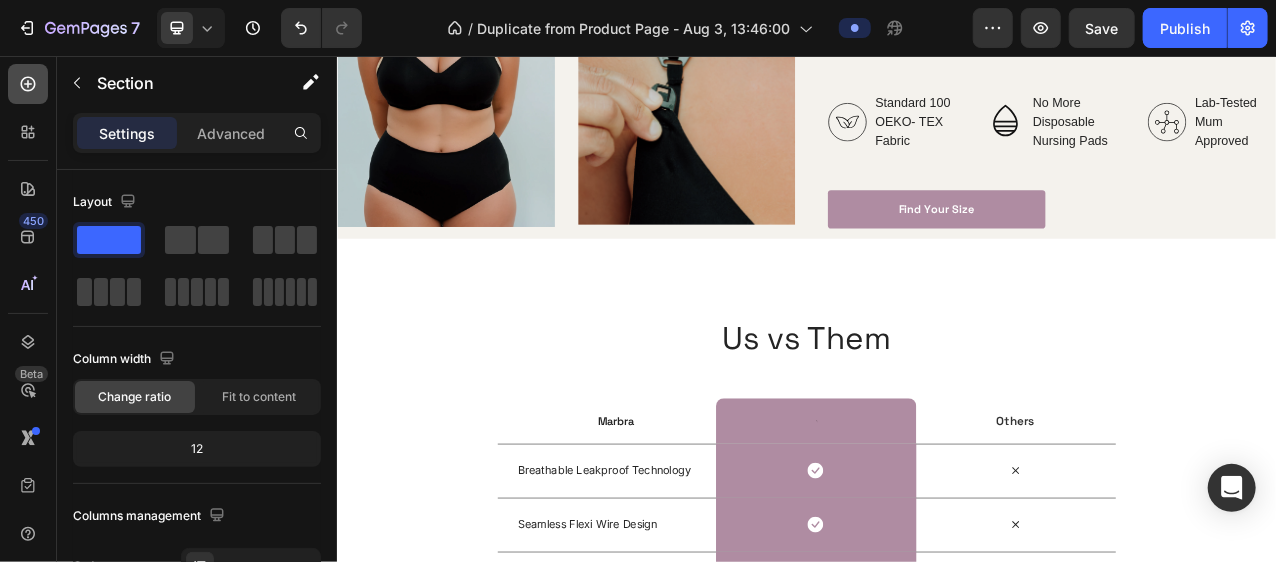 click 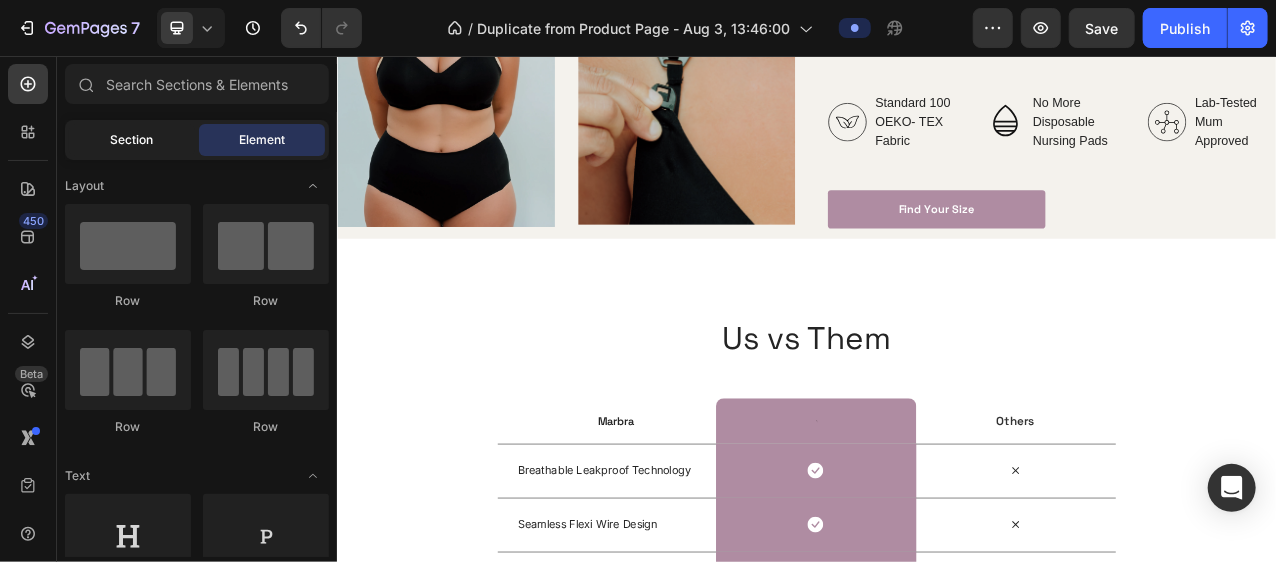 click on "Section" 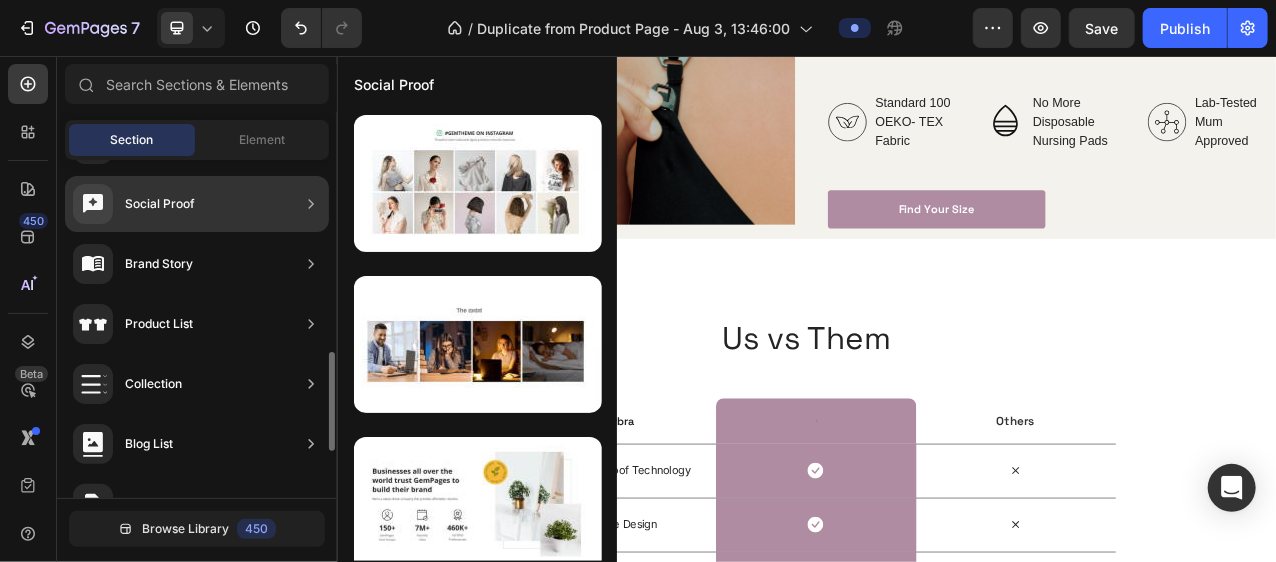 scroll, scrollTop: 690, scrollLeft: 0, axis: vertical 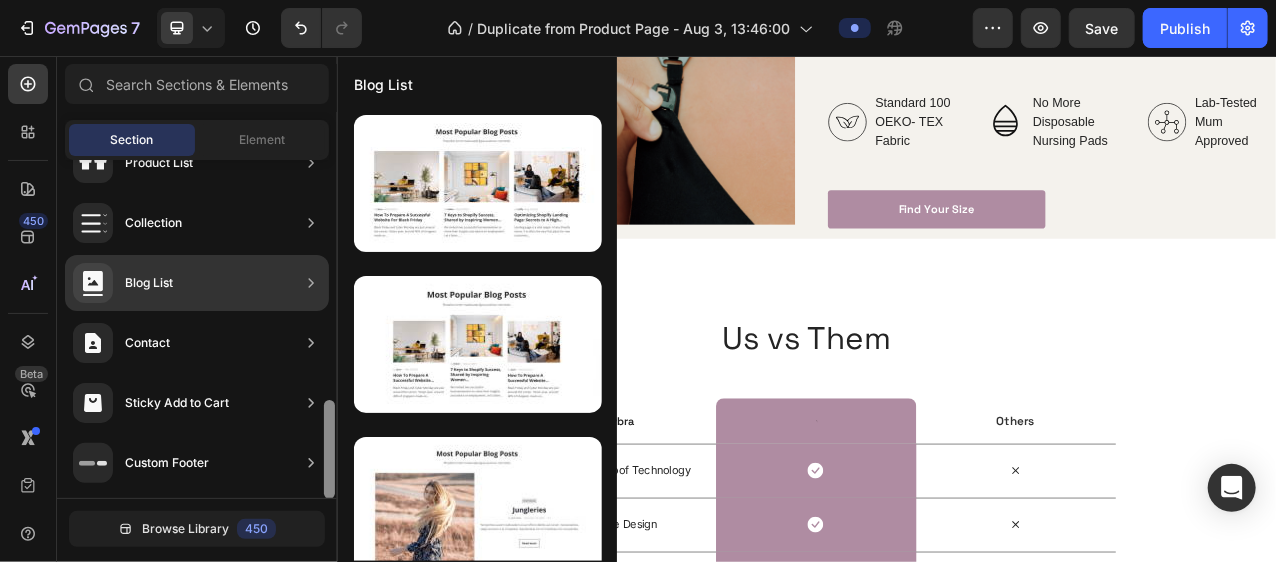 drag, startPoint x: 331, startPoint y: 399, endPoint x: 330, endPoint y: 486, distance: 87.005745 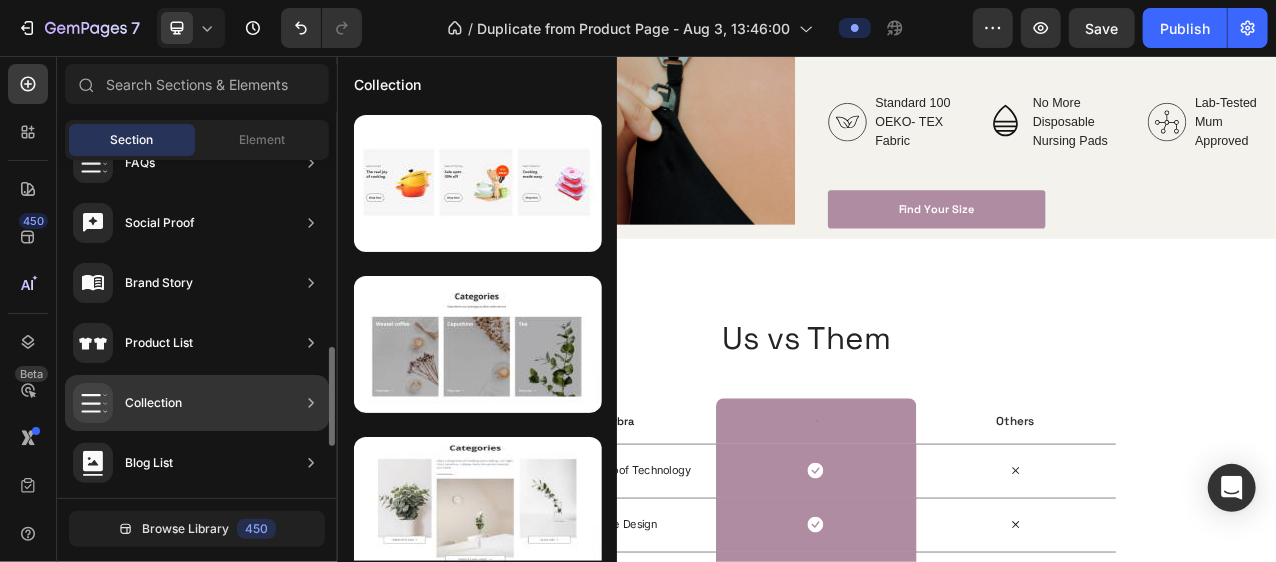 scroll, scrollTop: 611, scrollLeft: 0, axis: vertical 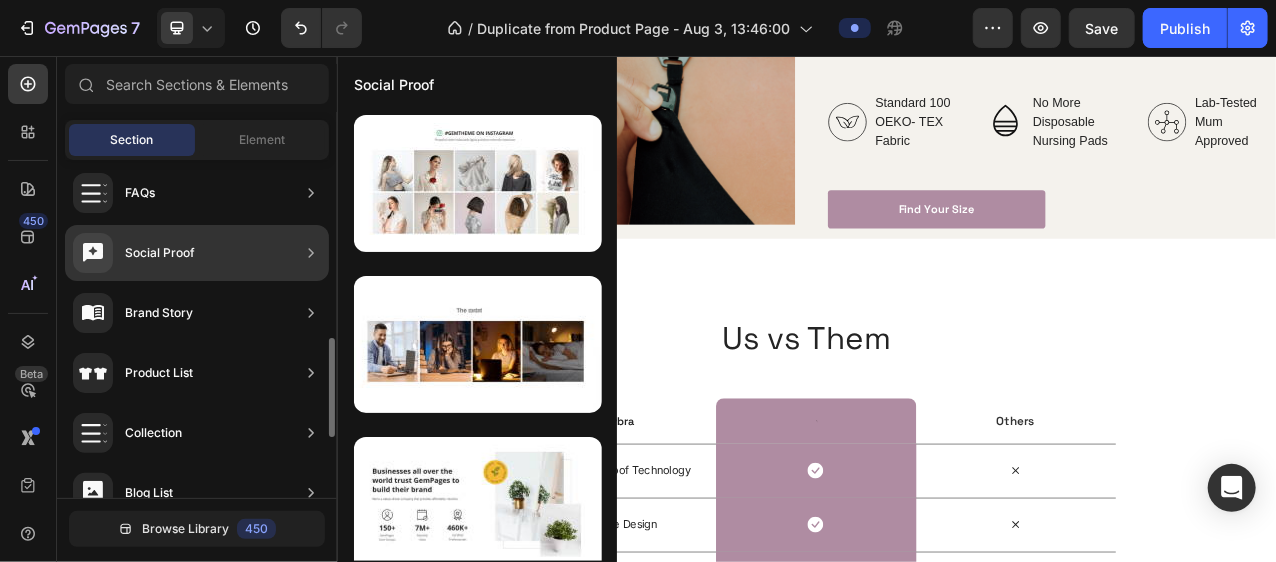click on "Social Proof" 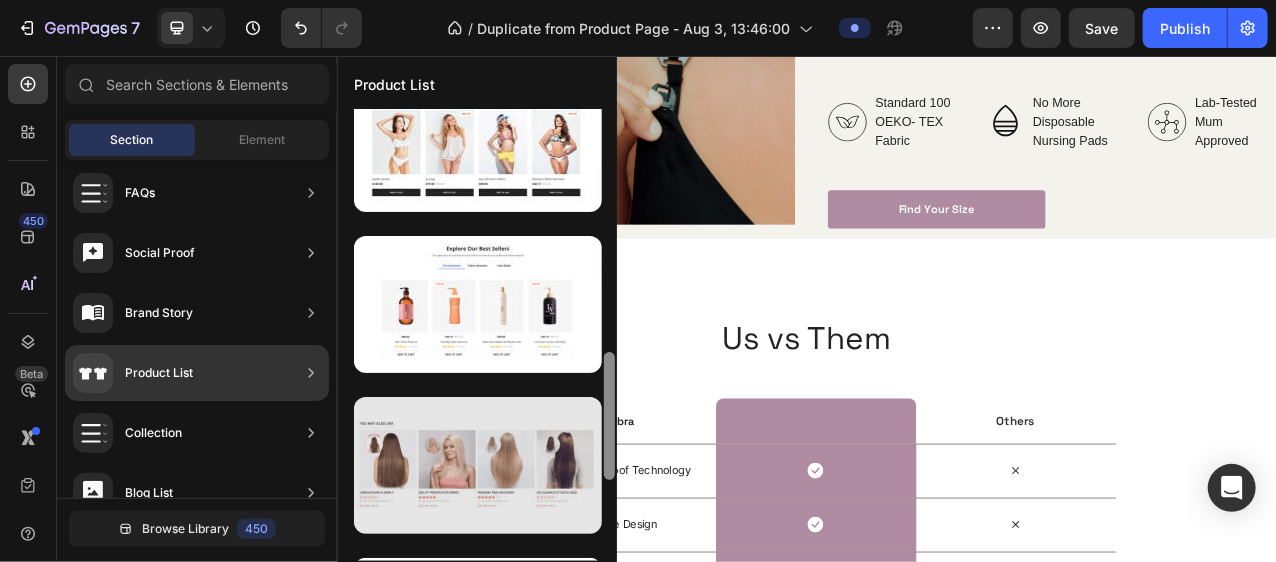 scroll, scrollTop: 852, scrollLeft: 0, axis: vertical 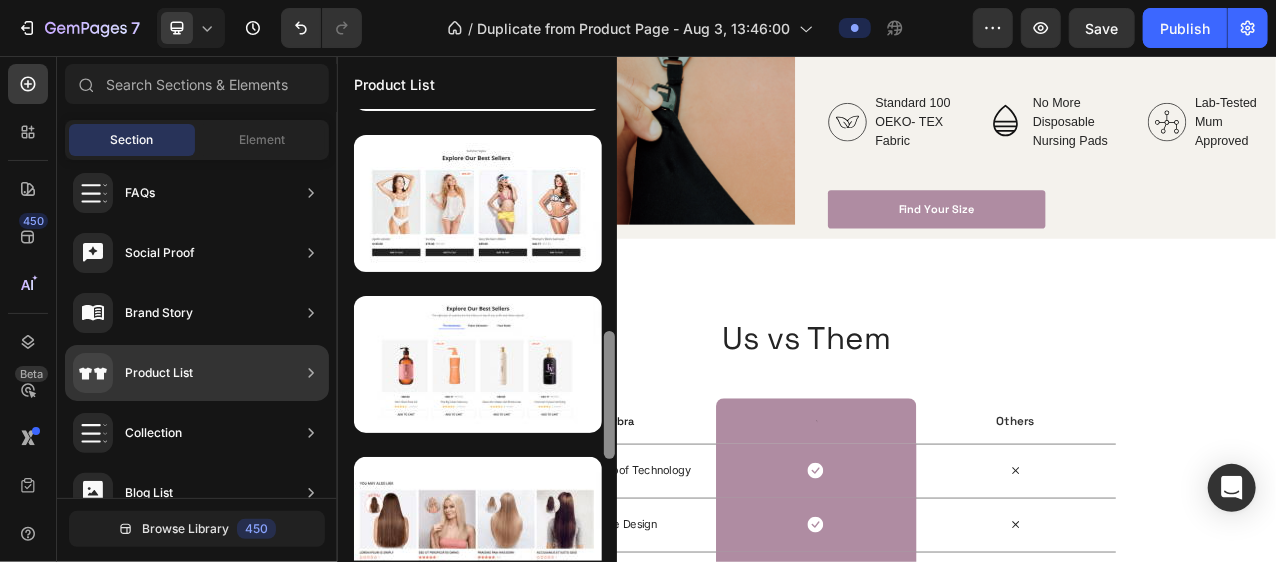 drag, startPoint x: 608, startPoint y: 216, endPoint x: 565, endPoint y: 442, distance: 230.05434 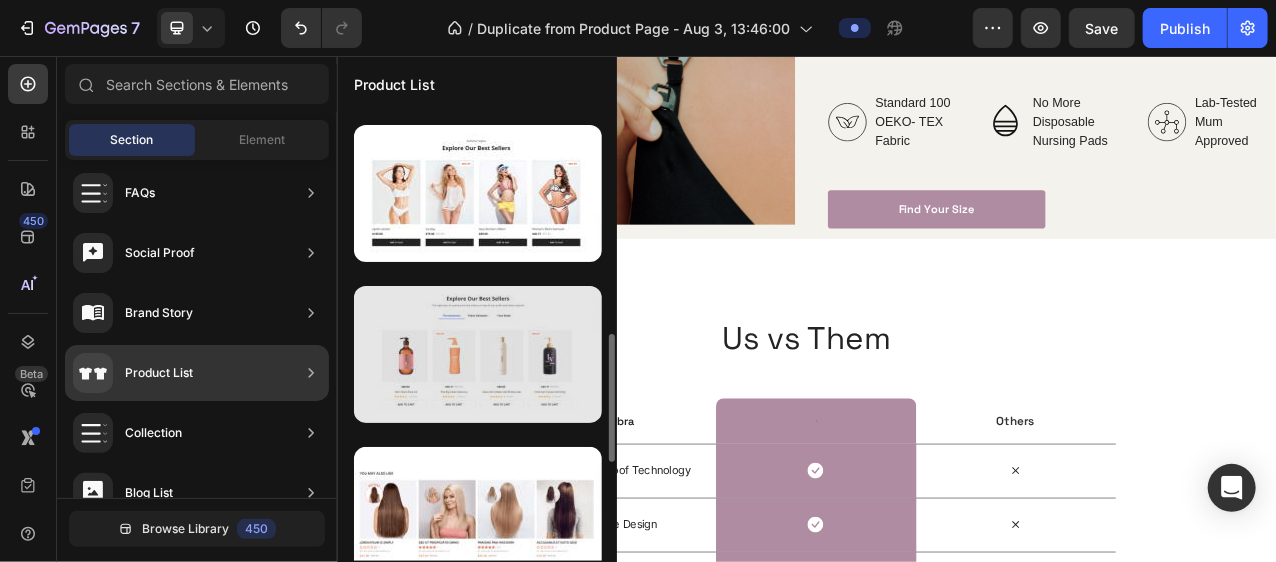 click at bounding box center (478, 354) 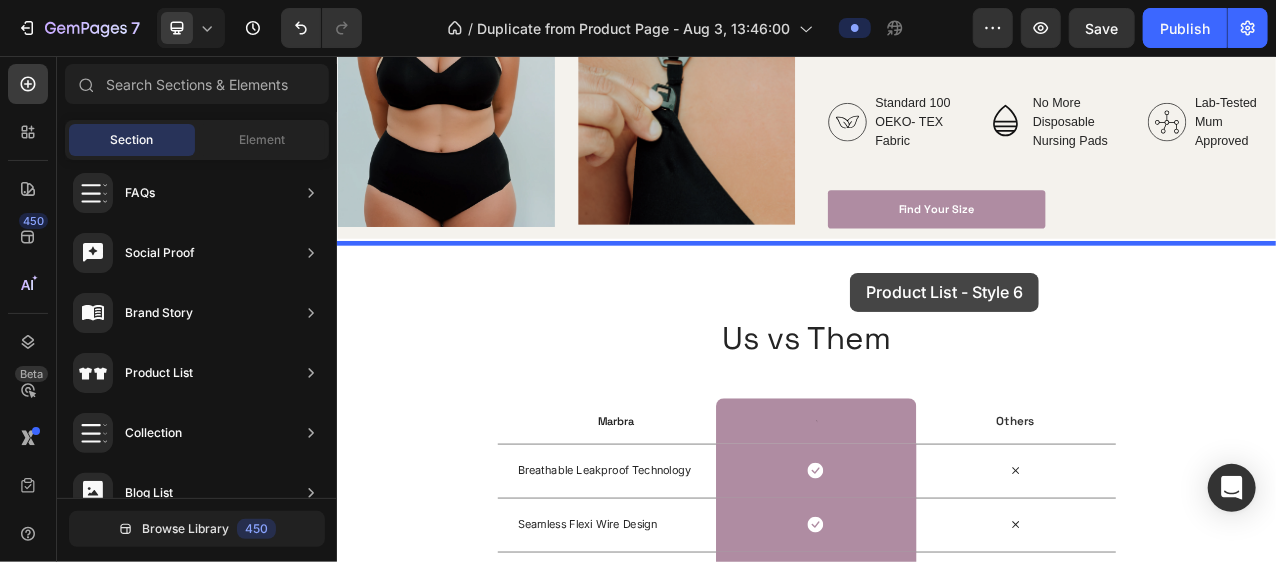 drag, startPoint x: 923, startPoint y: 398, endPoint x: 994, endPoint y: 333, distance: 96.26006 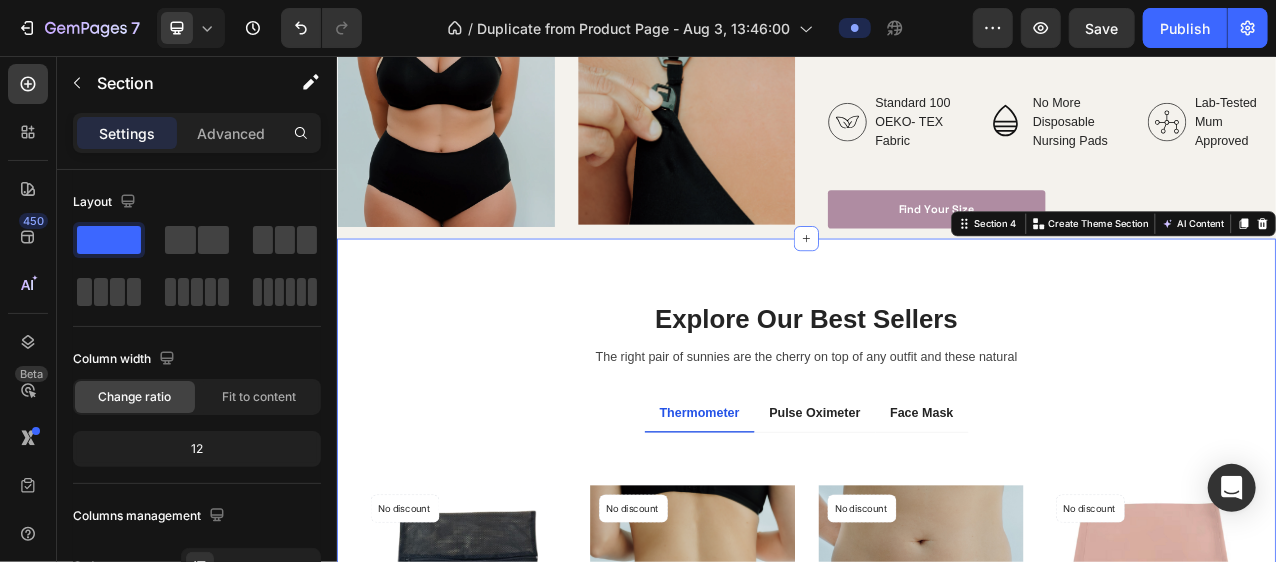 click on "Explore Our Best Sellers Heading The right pair of sunnies are the cherry on top of any outfit and these natural Text block Row Thermometer Pulse Oximeter Face Mask                Title Line No discount   Not be displayed when published Product Badge (P) Images £4.00 (P) Price (P) Price No compare price (P) Price Row Marbra Mesh Wash Bag (P) Title                Icon                Icon                Icon                Icon
Icon Icon List Hoz 3 reviews Text block Row ADD TO CART (P) Cart Button Row Product List No discount   Not be displayed when published Product Badge (P) Images £15.00 (P) Price (P) Price No compare price (P) Price Row Marbra Leakproof Postpartum Underwear Medium Flow (P) Title                Icon                Icon                Icon                Icon
Icon Icon List Hoz 3 reviews Text block Row ADD TO CART (P) Cart Button Row Product List No discount   Not be displayed when published Product Badge (P) Images £15.00 (P) Price (P) Price (P) Price Row" at bounding box center (936, 805) 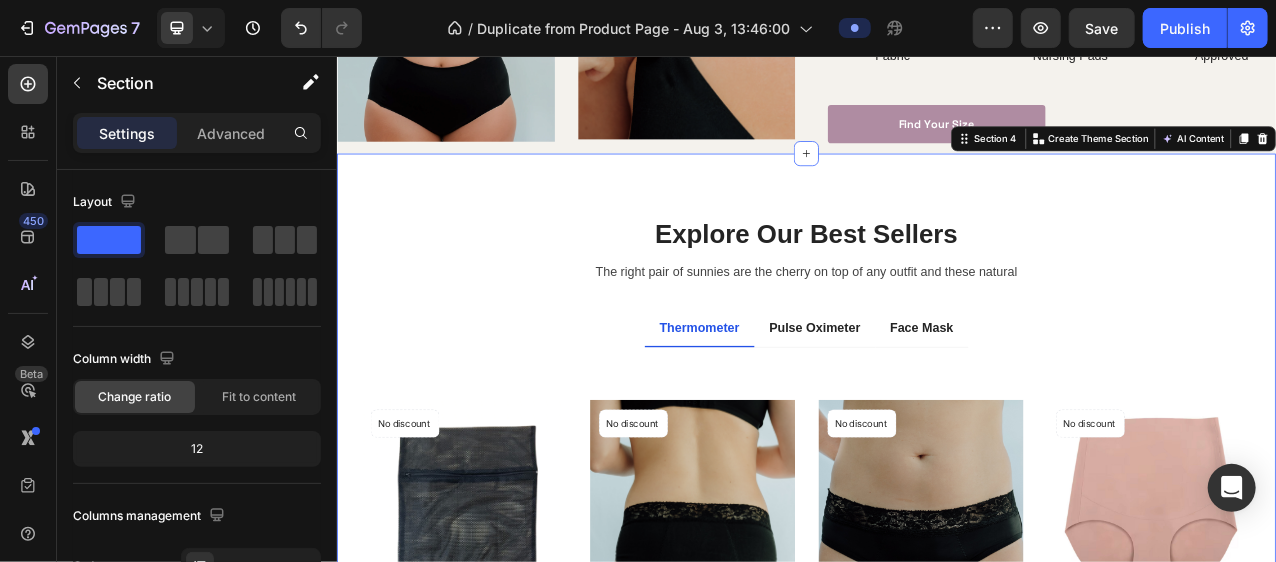 scroll, scrollTop: 1200, scrollLeft: 0, axis: vertical 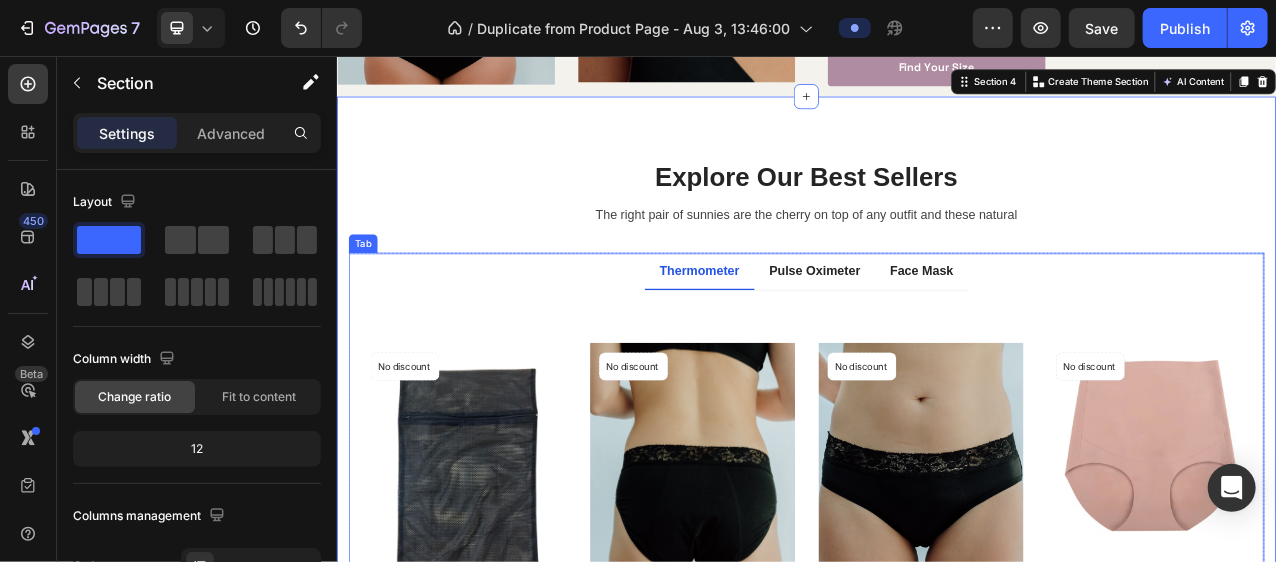 click on "Thermometer Pulse Oximeter Face Mask" at bounding box center [936, 331] 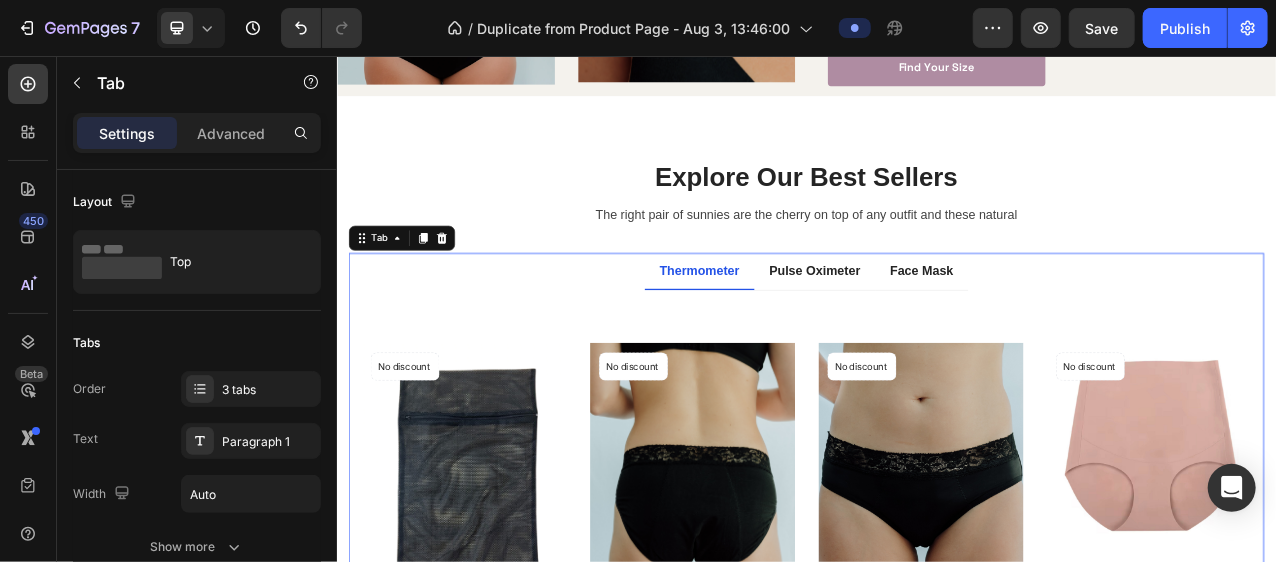 click on "Thermometer Pulse Oximeter Face Mask" at bounding box center (936, 331) 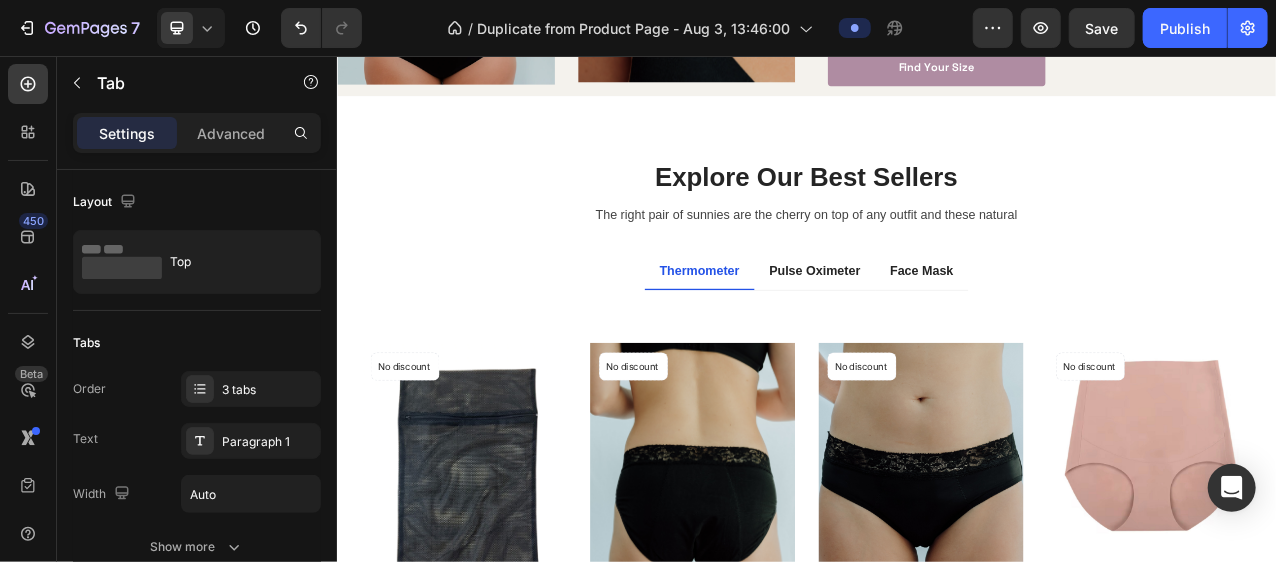 click on "Thermometer Pulse Oximeter Face Mask" at bounding box center [936, 331] 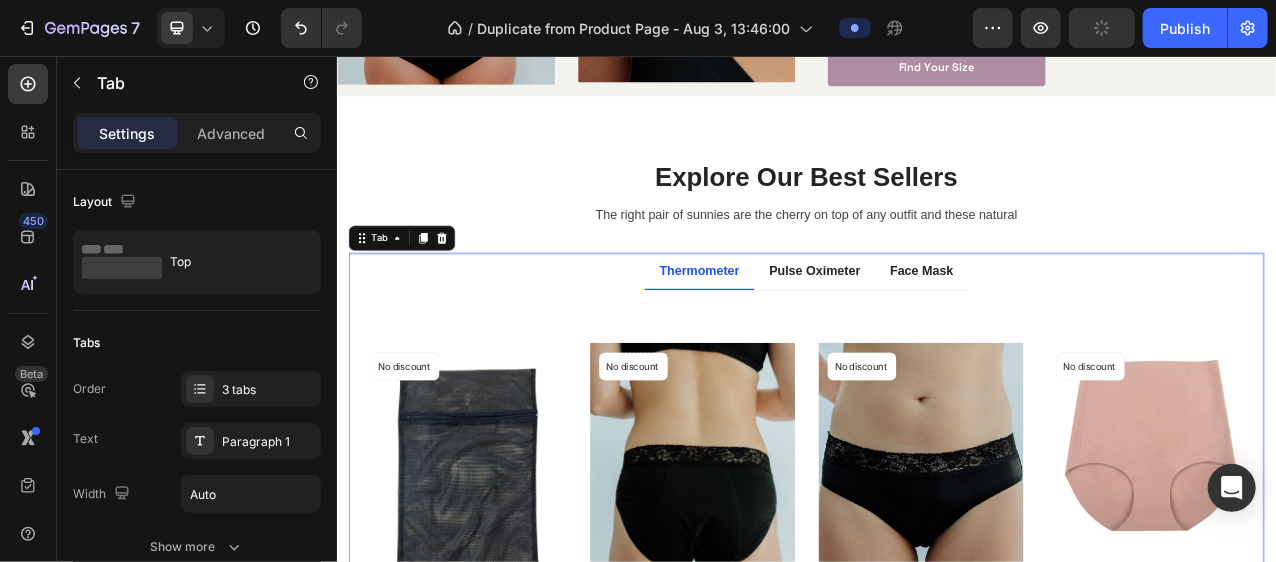 click on "Thermometer" at bounding box center (799, 331) 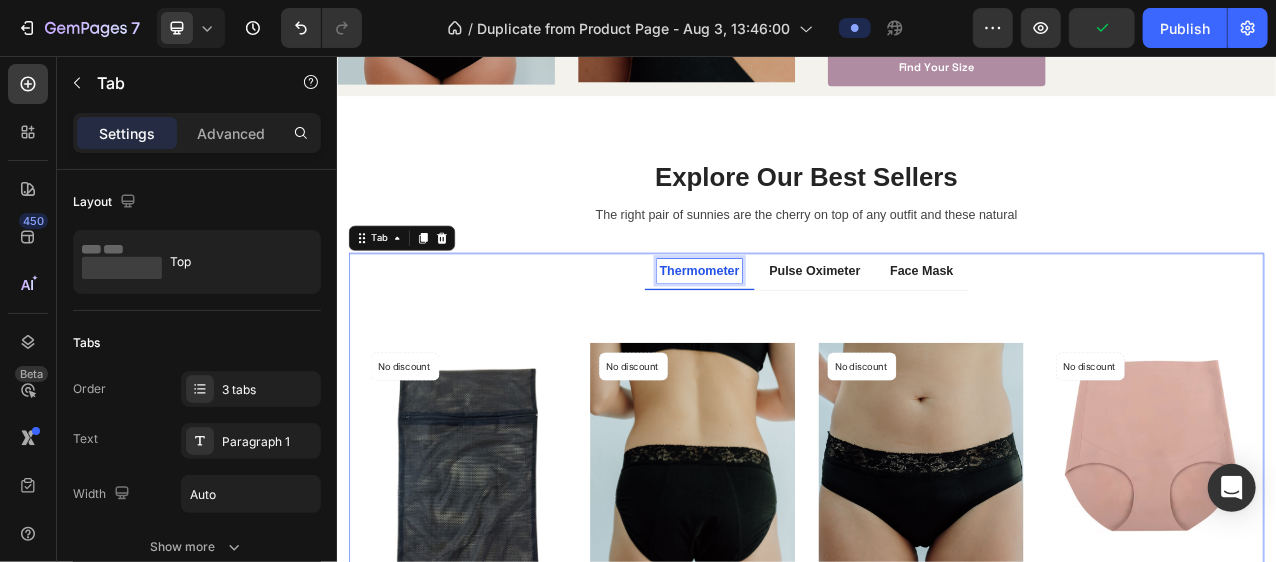 click on "Thermometer" at bounding box center (799, 330) 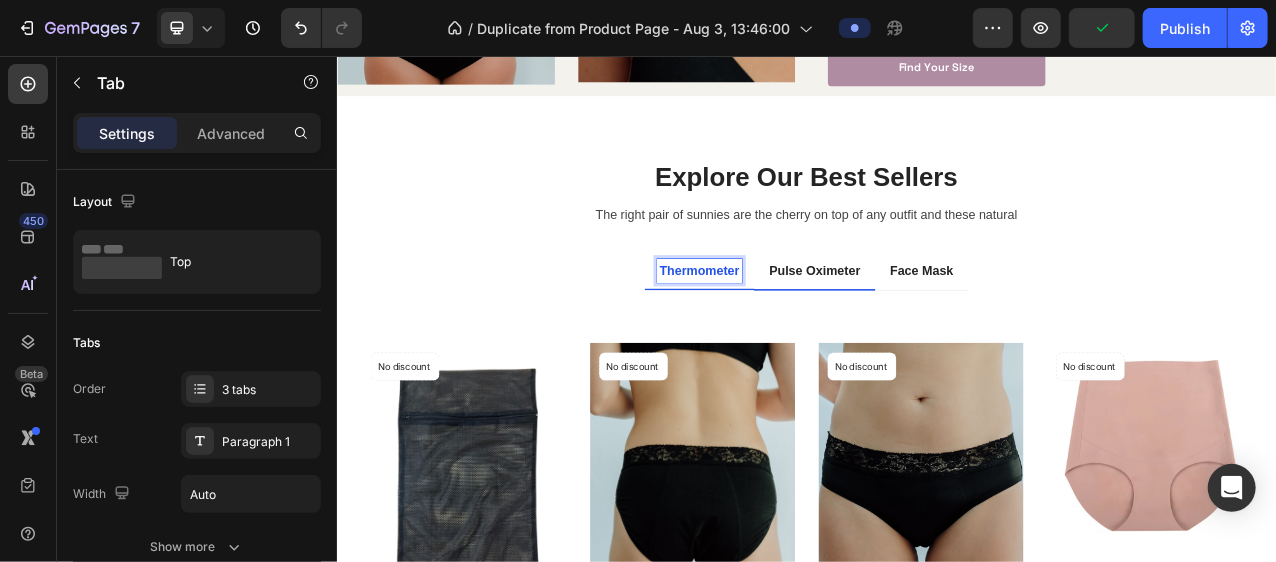 click on "Pulse Oximeter" at bounding box center (946, 331) 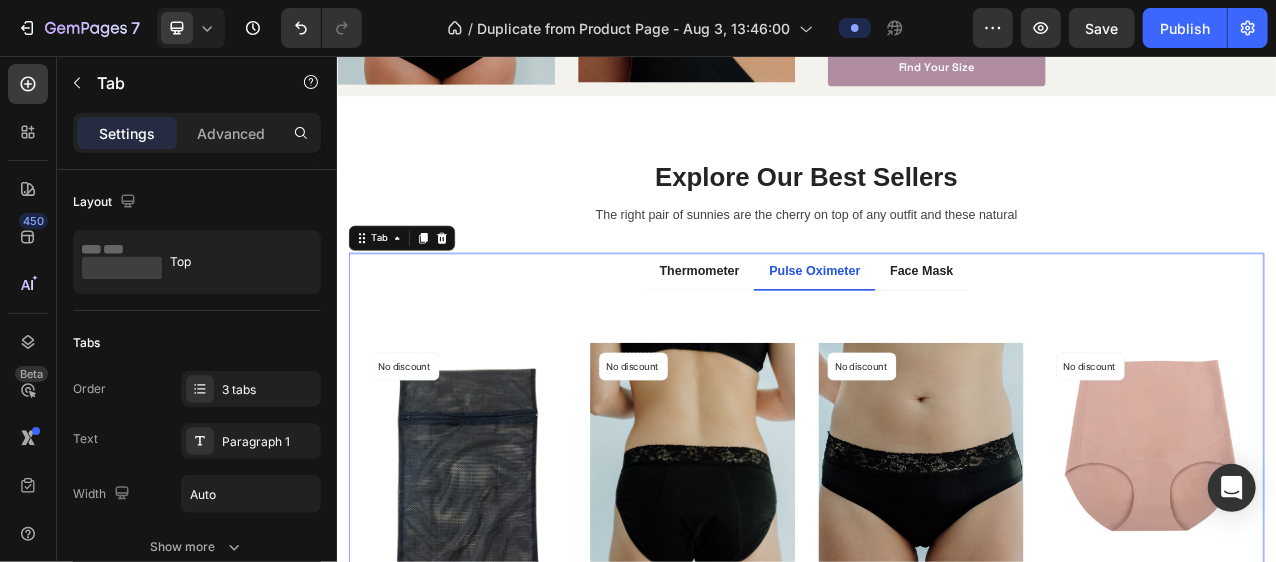 click on "Pulse Oximeter" at bounding box center [946, 331] 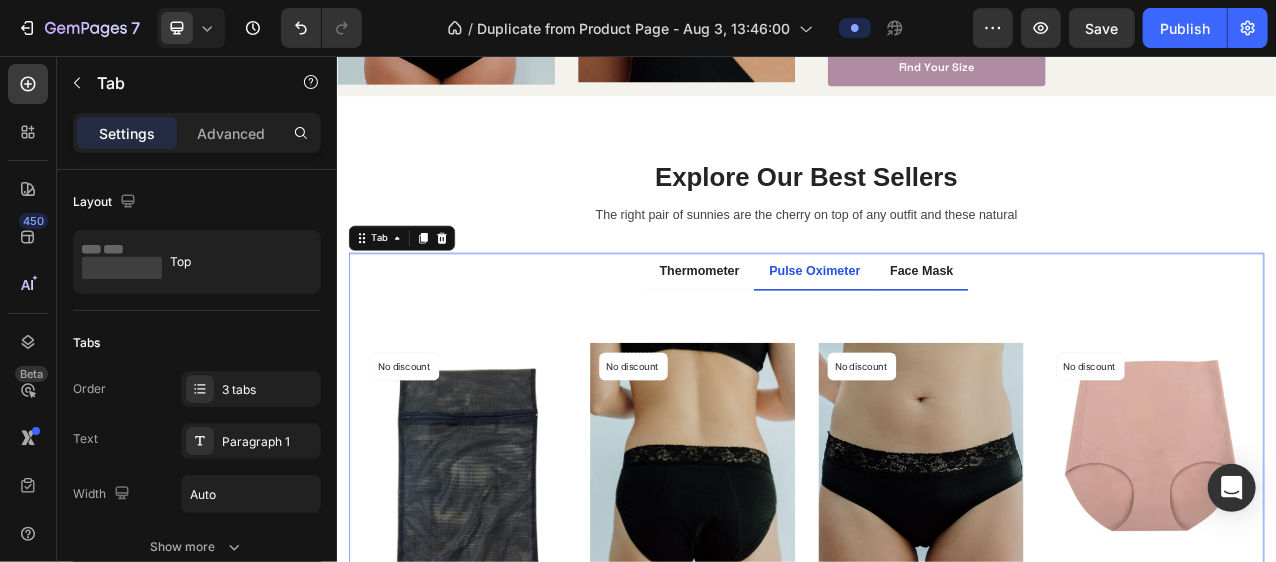 click on "Face Mask" at bounding box center (1083, 331) 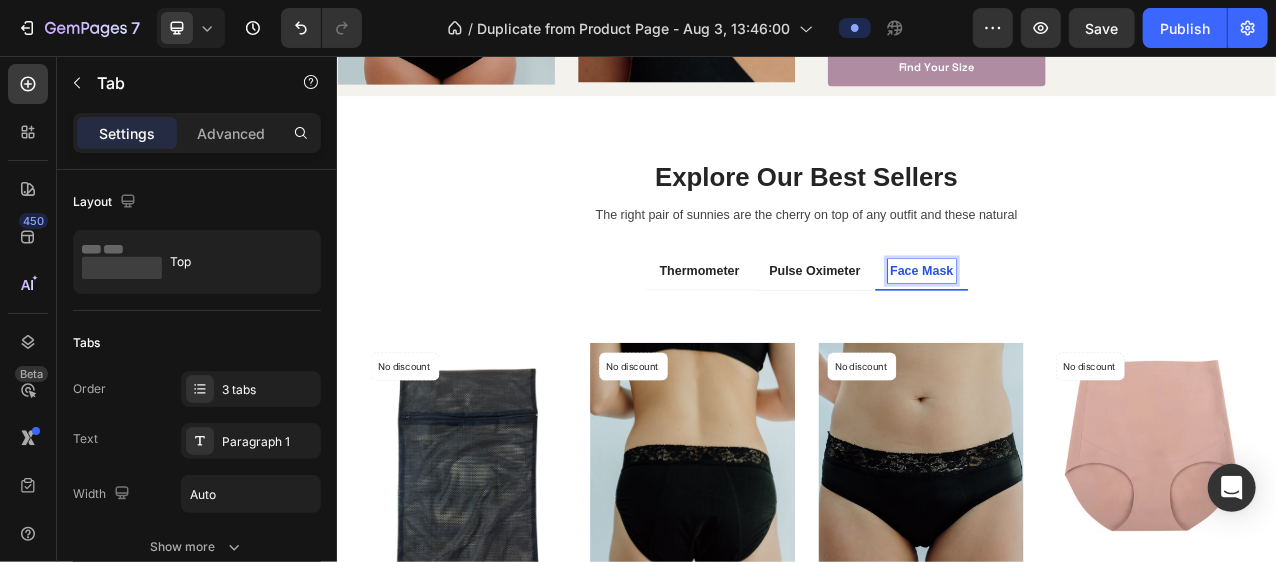 drag, startPoint x: 1124, startPoint y: 338, endPoint x: 1126, endPoint y: 357, distance: 19.104973 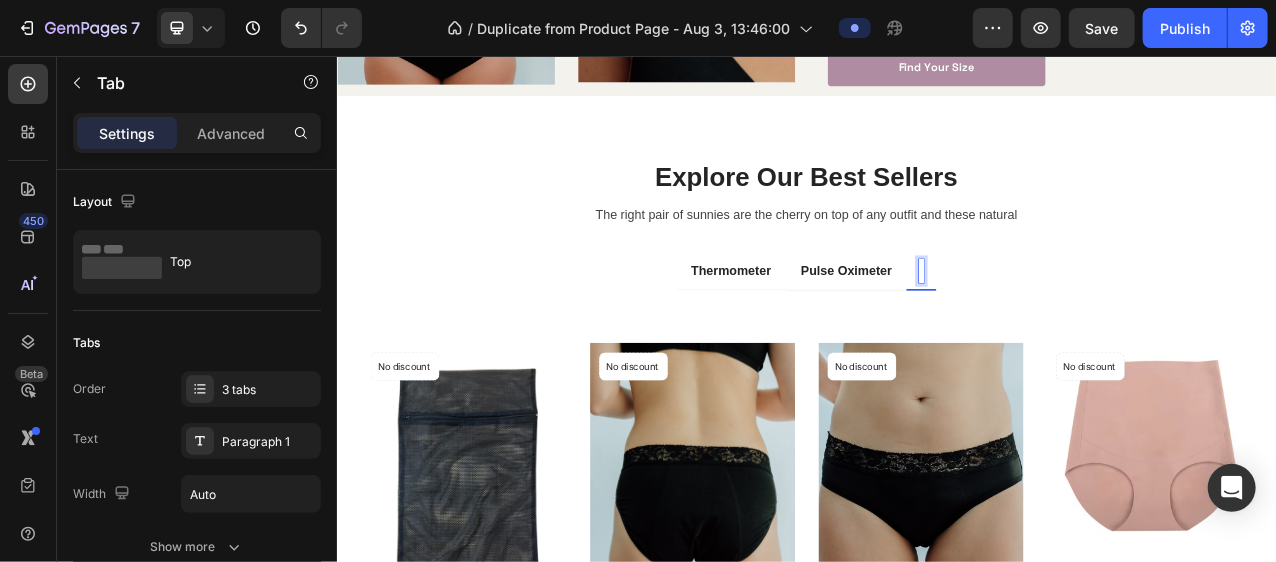 click on "Thermometer Pulse Oximeter" at bounding box center (936, 331) 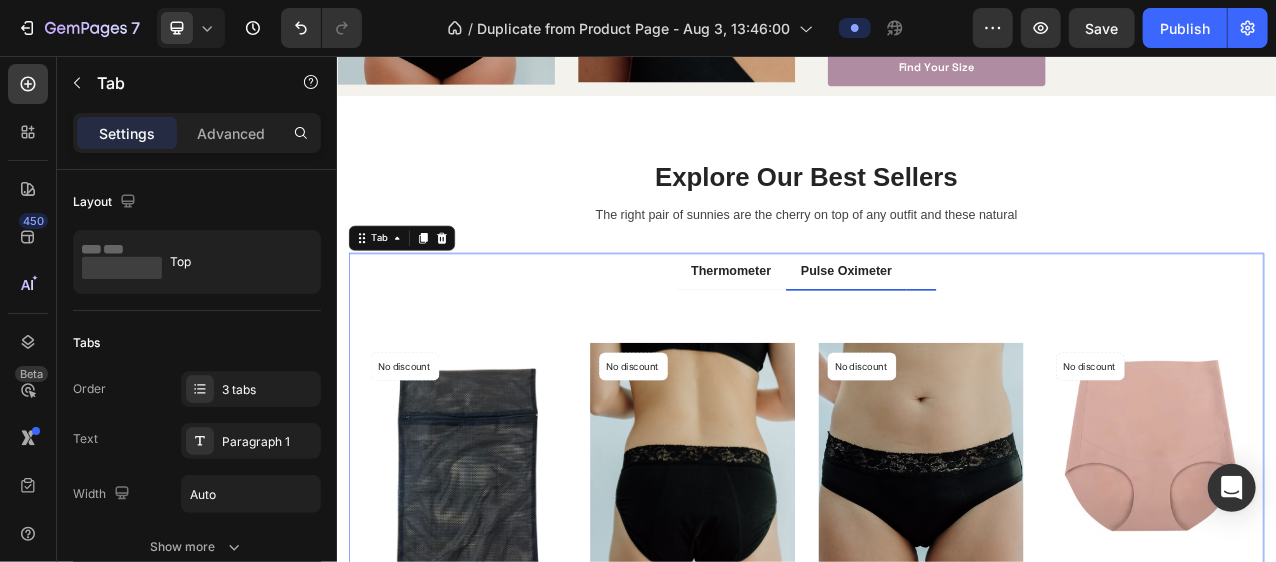 click on "Pulse Oximeter" at bounding box center [987, 330] 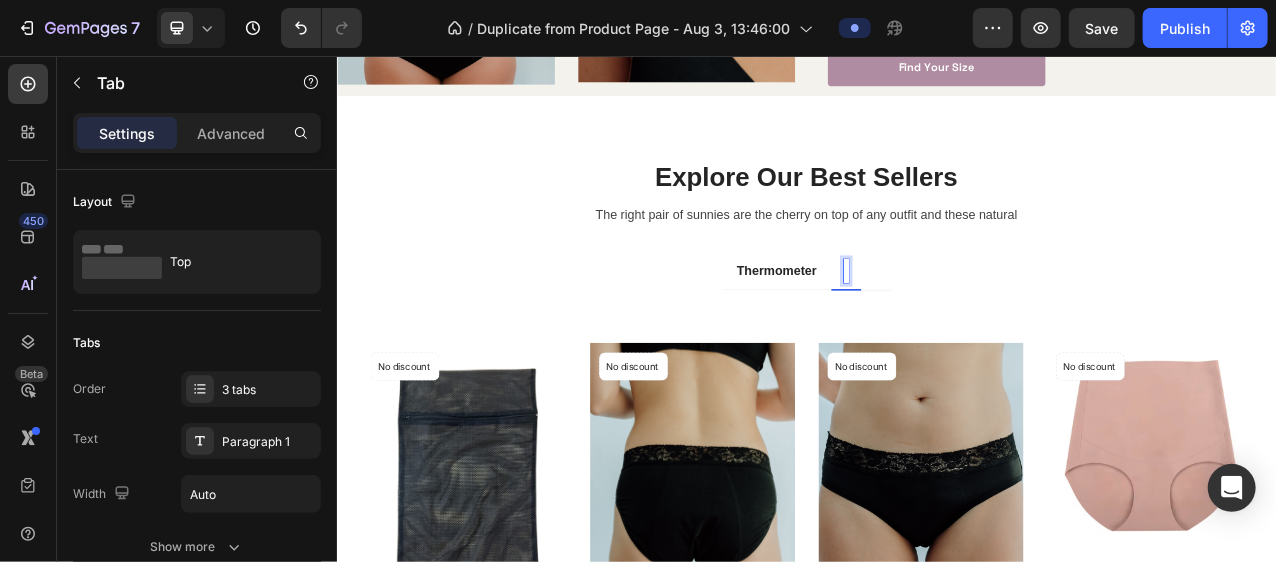 click on "Thermometer" at bounding box center (936, 331) 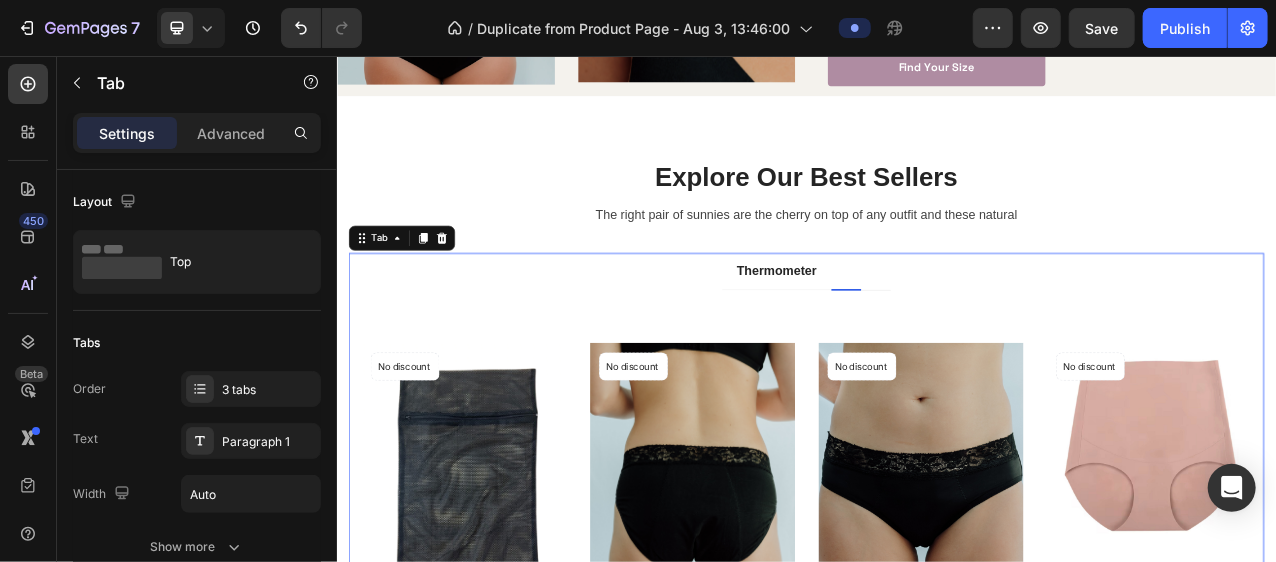 click at bounding box center [987, 331] 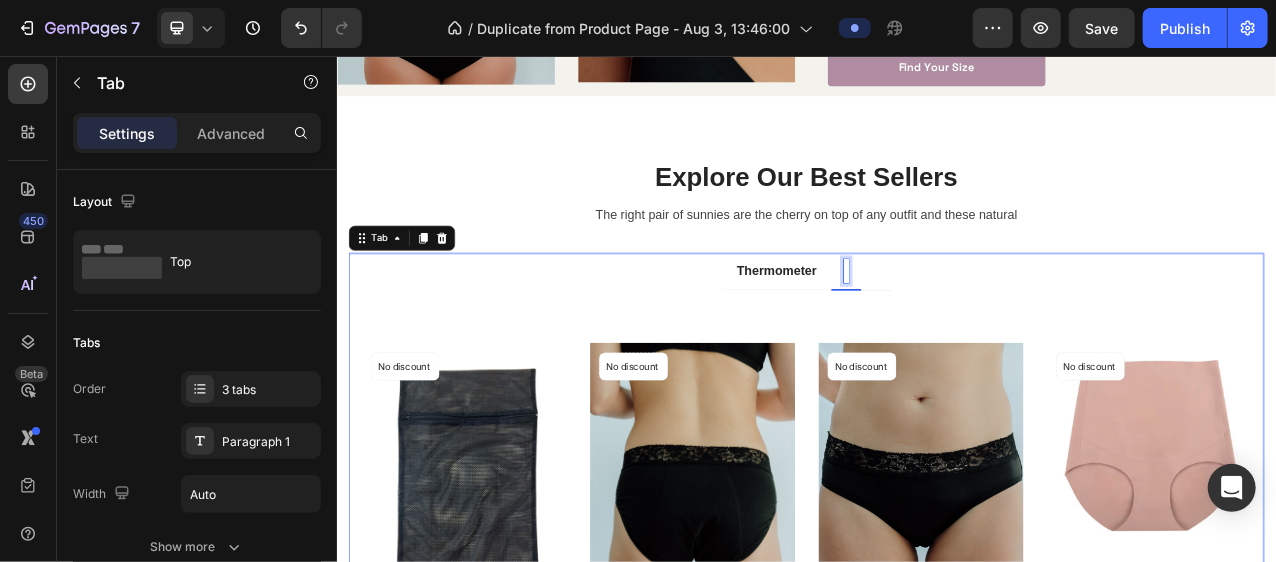 click at bounding box center [987, 330] 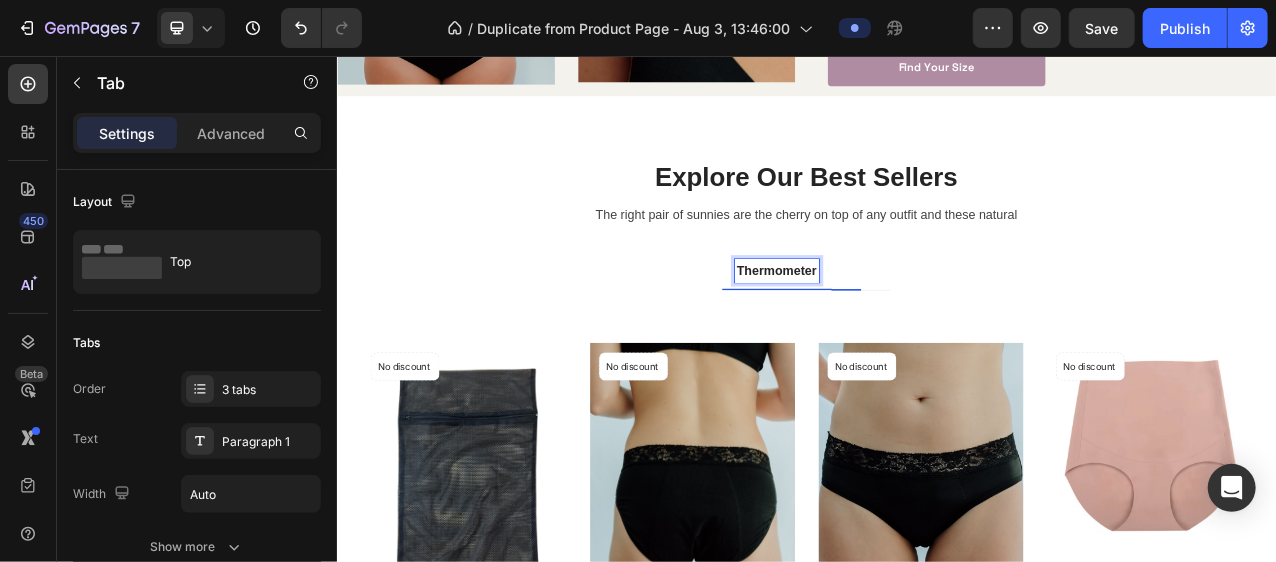 click on "Thermometer" at bounding box center [898, 330] 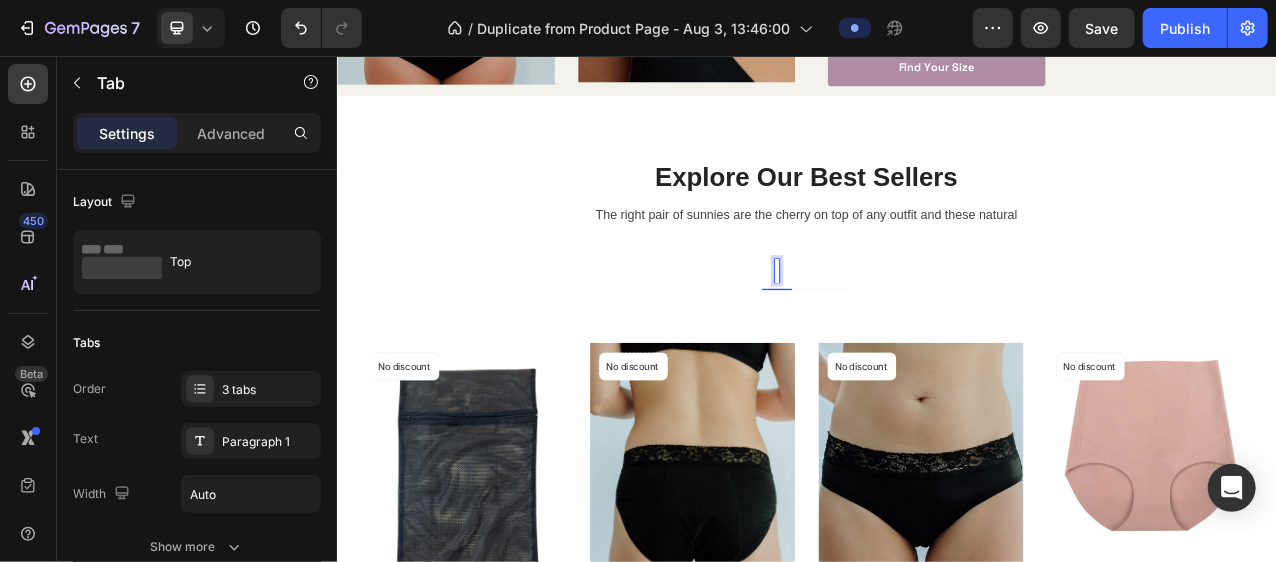 click at bounding box center [936, 331] 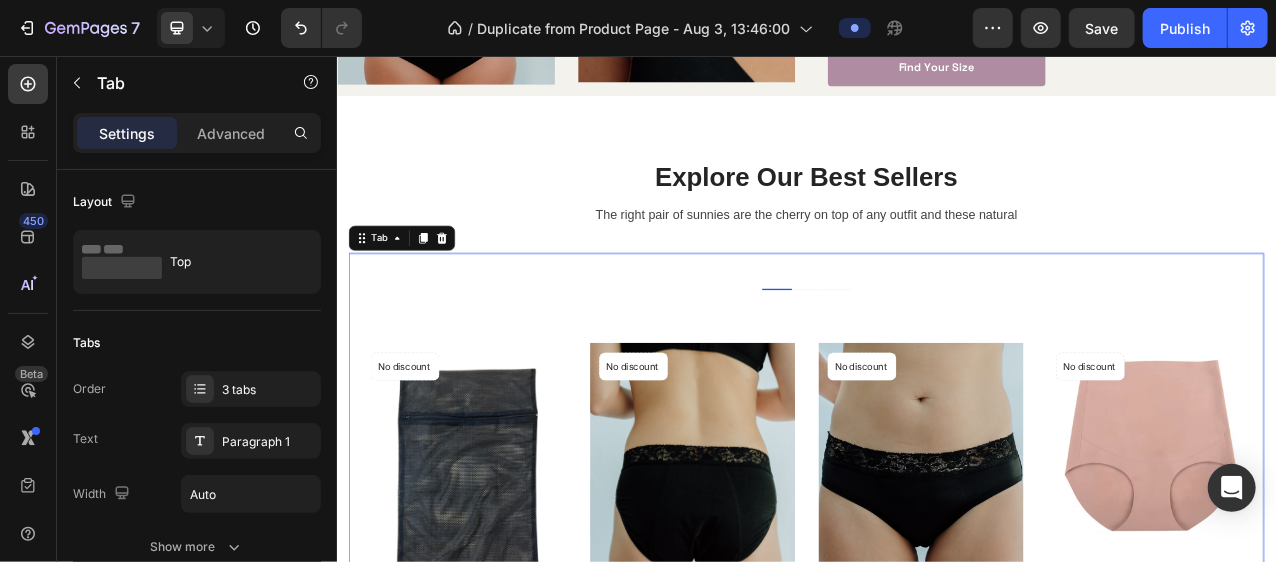 click at bounding box center (936, 331) 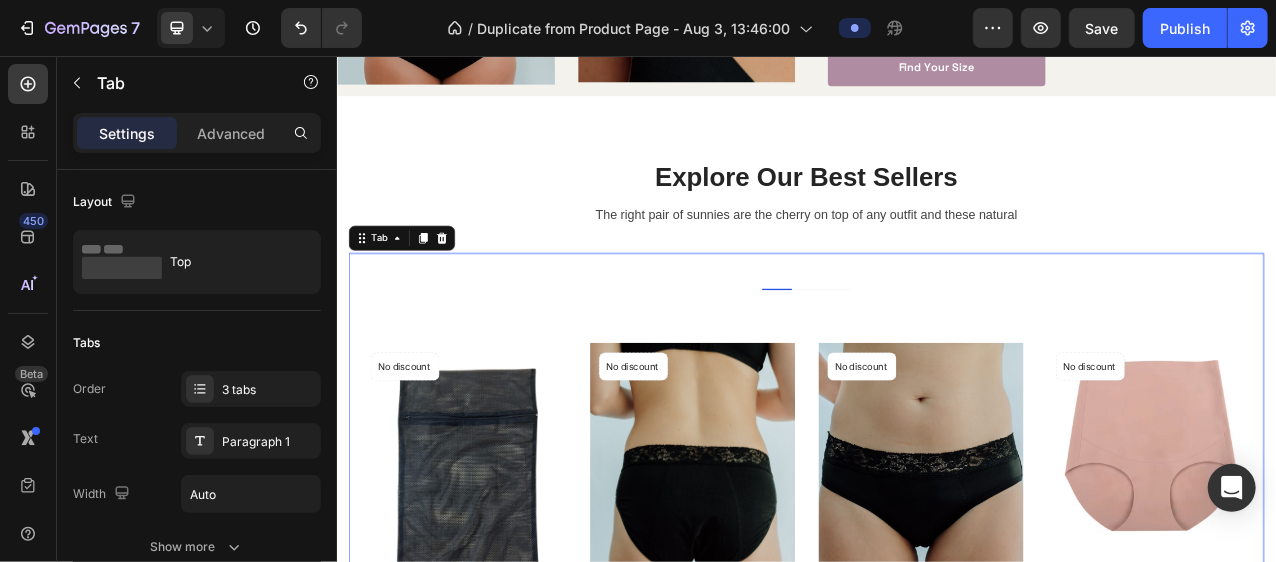 click at bounding box center [936, 372] 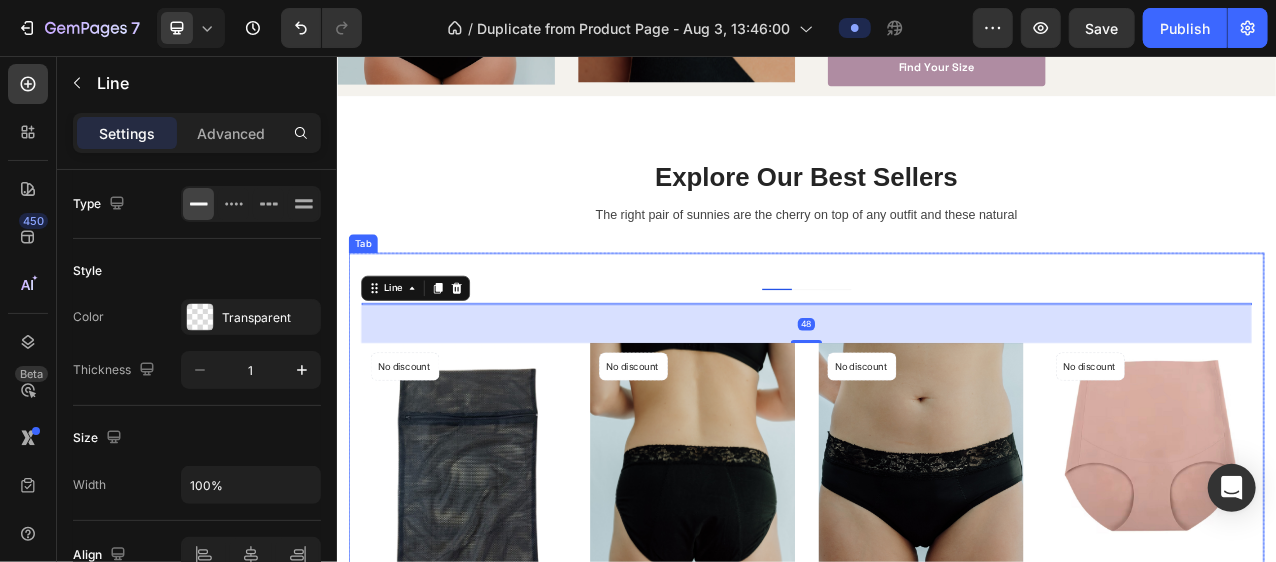 click at bounding box center (898, 331) 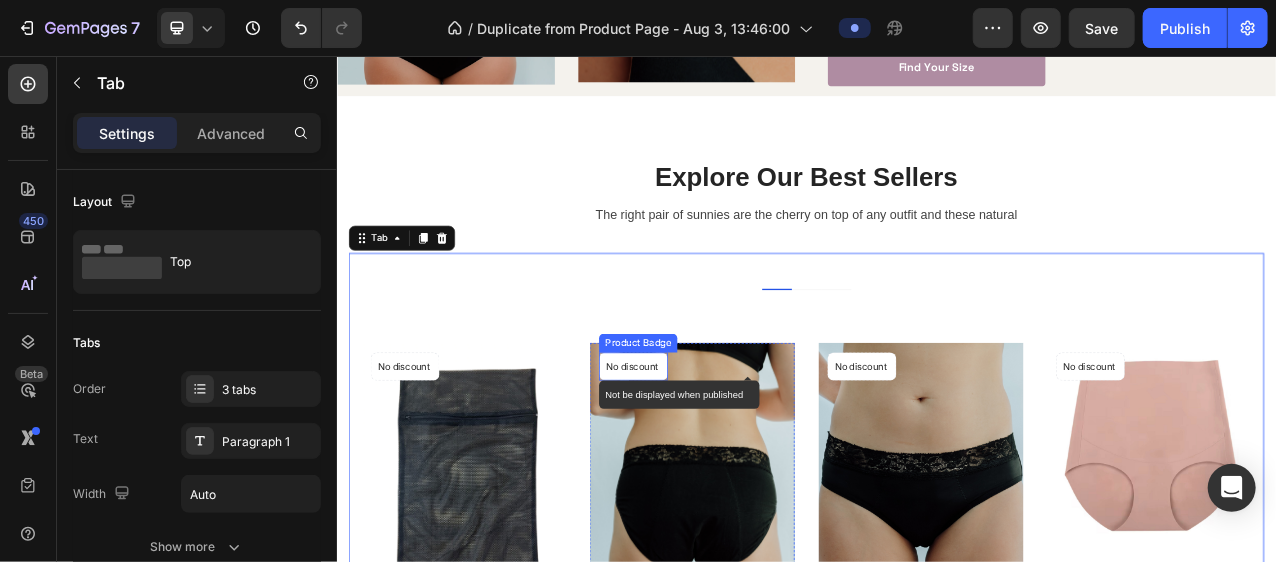 click on "No discount" at bounding box center [423, 452] 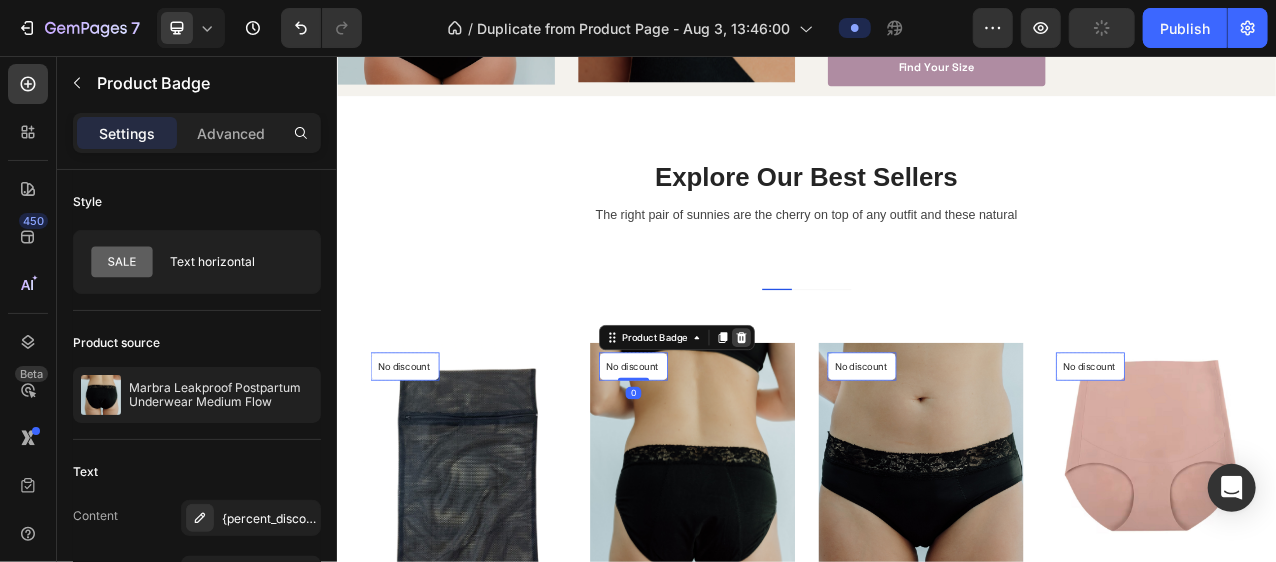 click 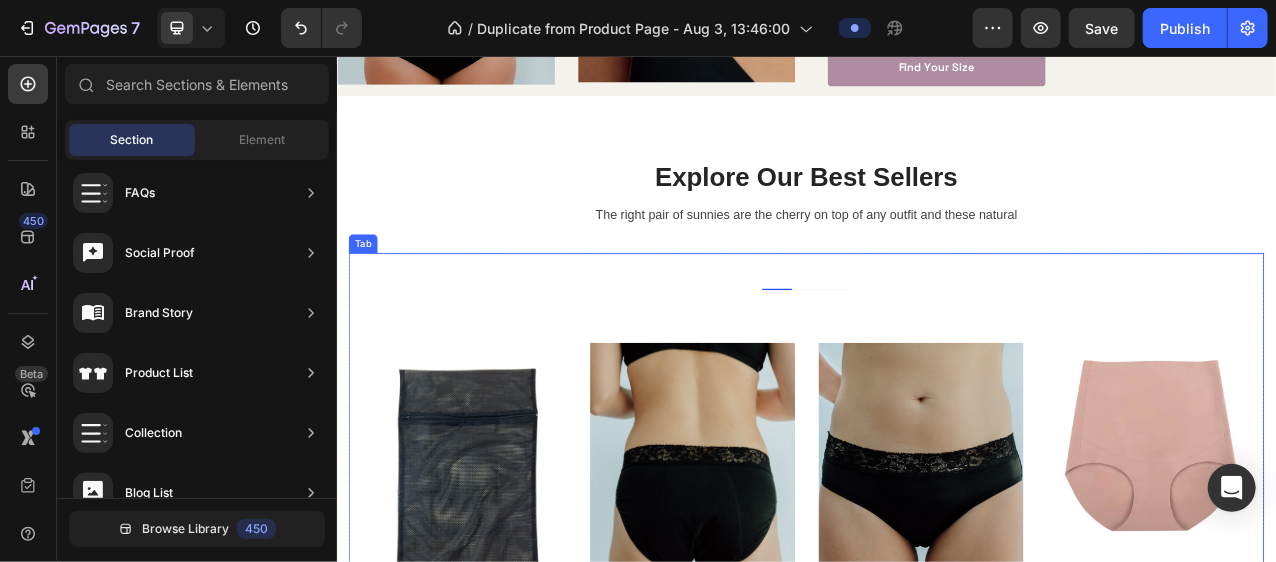 click on "Title Line (P) Images £4.00 (P) Price (P) Price No compare price (P) Price Row Marbra Mesh Wash Bag (P) Title                Icon                Icon                Icon                Icon
Icon Icon List Hoz 3 reviews Text block Row ADD TO CART (P) Cart Button Row Product List (P) Images £15.00 (P) Price (P) Price No compare price (P) Price Row Marbra Leakproof Postpartum Underwear Medium Flow (P) Title                Icon                Icon                Icon                Icon
Icon Icon List Hoz 3 reviews Text block Row ADD TO CART (P) Cart Button Row Product List (P) Images £15.00 (P) Price (P) Price No compare price (P) Price Row Marbra Leakproof Postpartum Underwear Heavy Flow (P) Title                Icon                Icon                Icon                Icon
Icon Icon List Hoz 3 reviews Text block Row ADD TO CART (P) Cart Button Row Product List (P) Images £12.00 (P) Price (P) Price No compare price (P) Price Row (P) Title Icon" at bounding box center (936, 693) 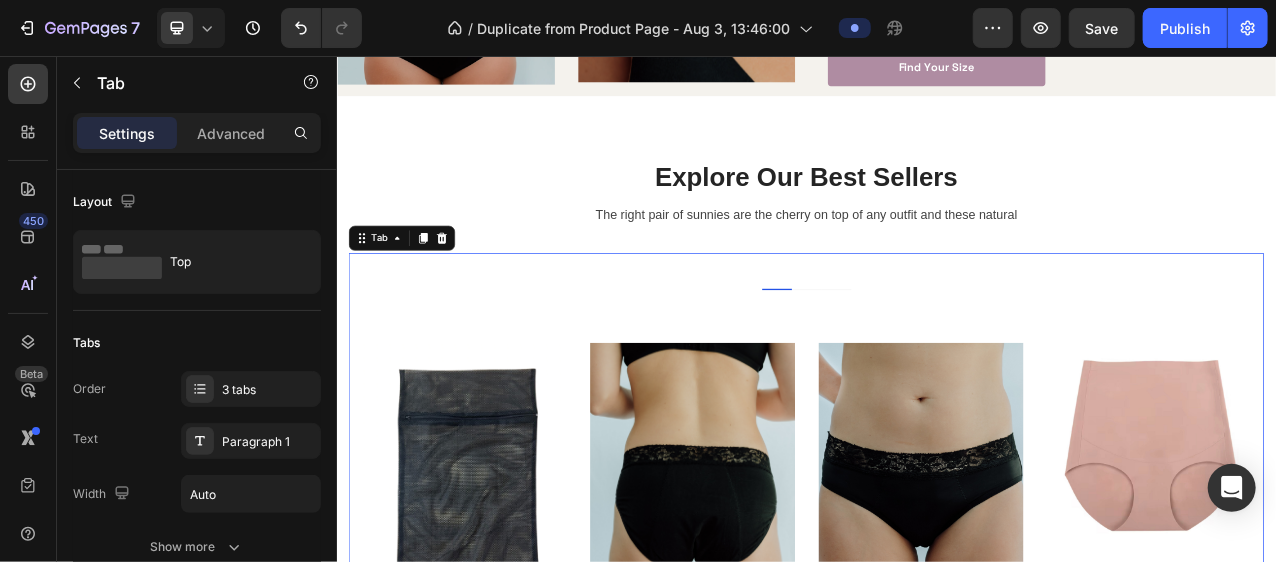 click at bounding box center [936, 331] 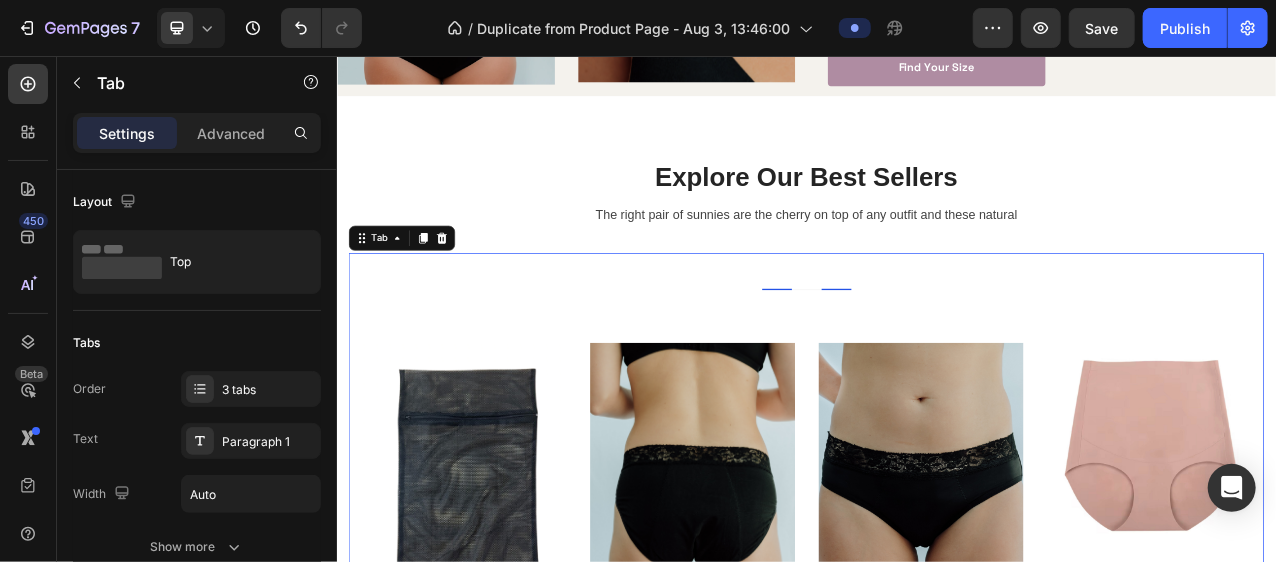 click at bounding box center (974, 331) 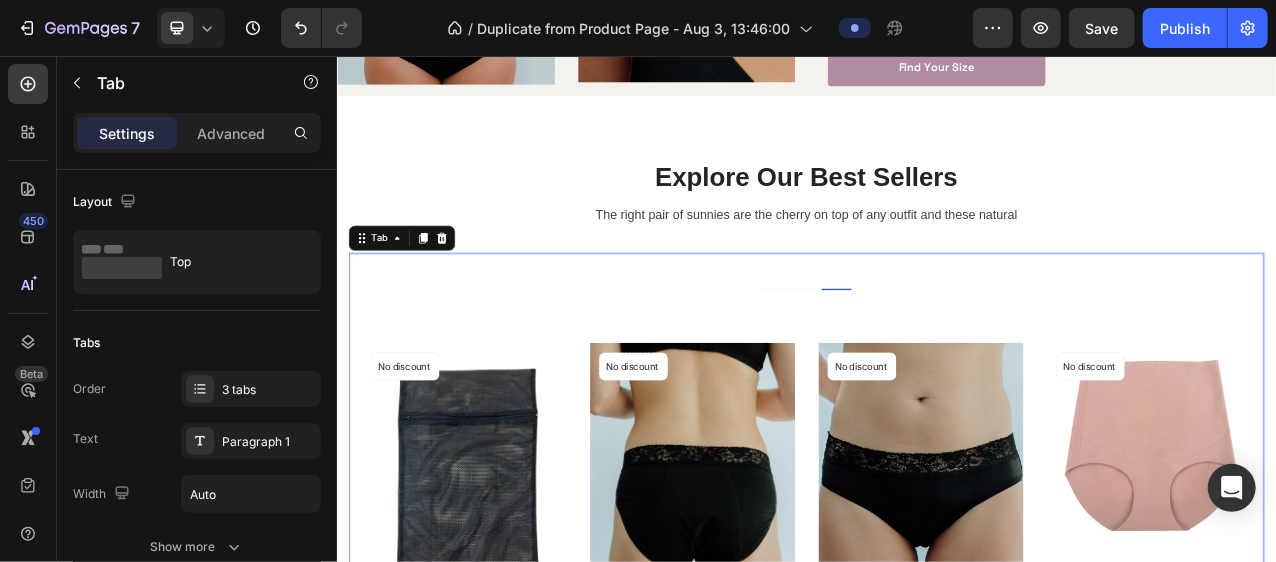 click at bounding box center (974, 331) 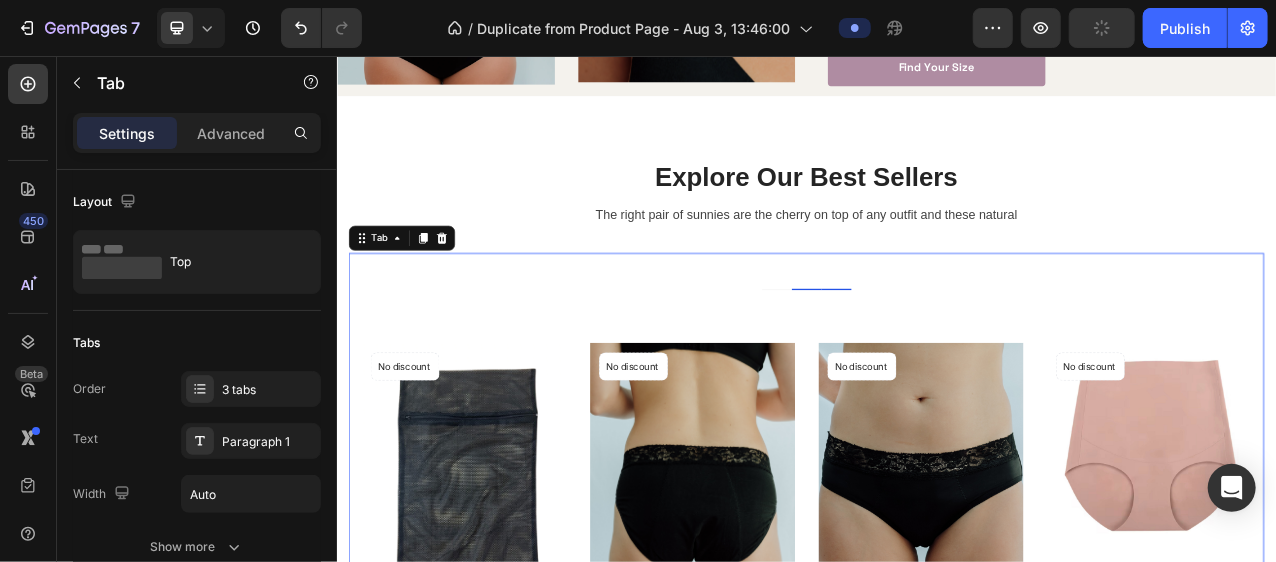 click at bounding box center (936, 331) 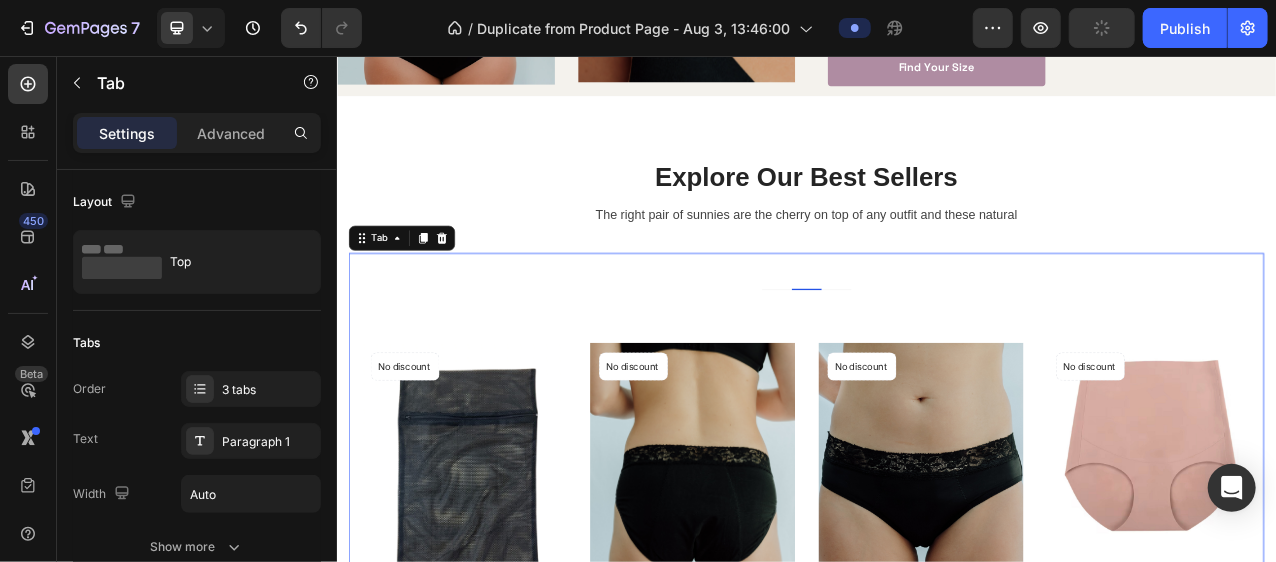 click on "Title Line (P) Images £4.00 (P) Price (P) Price No compare price (P) Price Row Marbra Mesh Wash Bag (P) Title                Icon                Icon                Icon                Icon
Icon Icon List Hoz 3 reviews Text block Row ADD TO CART (P) Cart Button Row Product List (P) Images £15.00 (P) Price (P) Price No compare price (P) Price Row Marbra Leakproof Postpartum Underwear Medium Flow (P) Title                Icon                Icon                Icon                Icon
Icon Icon List Hoz 3 reviews Text block Row ADD TO CART (P) Cart Button Row Product List (P) Images £15.00 (P) Price (P) Price No compare price (P) Price Row Marbra Leakproof Postpartum Underwear Heavy Flow (P) Title                Icon                Icon                Icon                Icon
Icon Icon List Hoz 3 reviews Text block Row ADD TO CART (P) Cart Button Row Product List (P) Images £12.00 (P) Price (P) Price No compare price (P) Price Row (P) Title Icon" at bounding box center (936, 693) 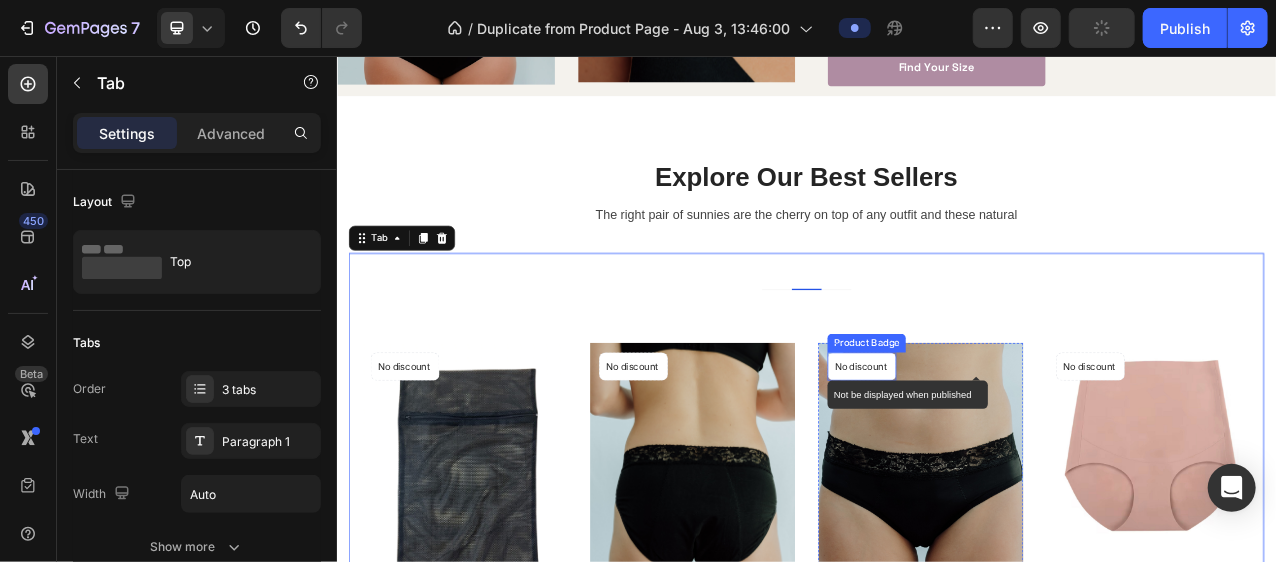 click on "No discount" at bounding box center (423, 452) 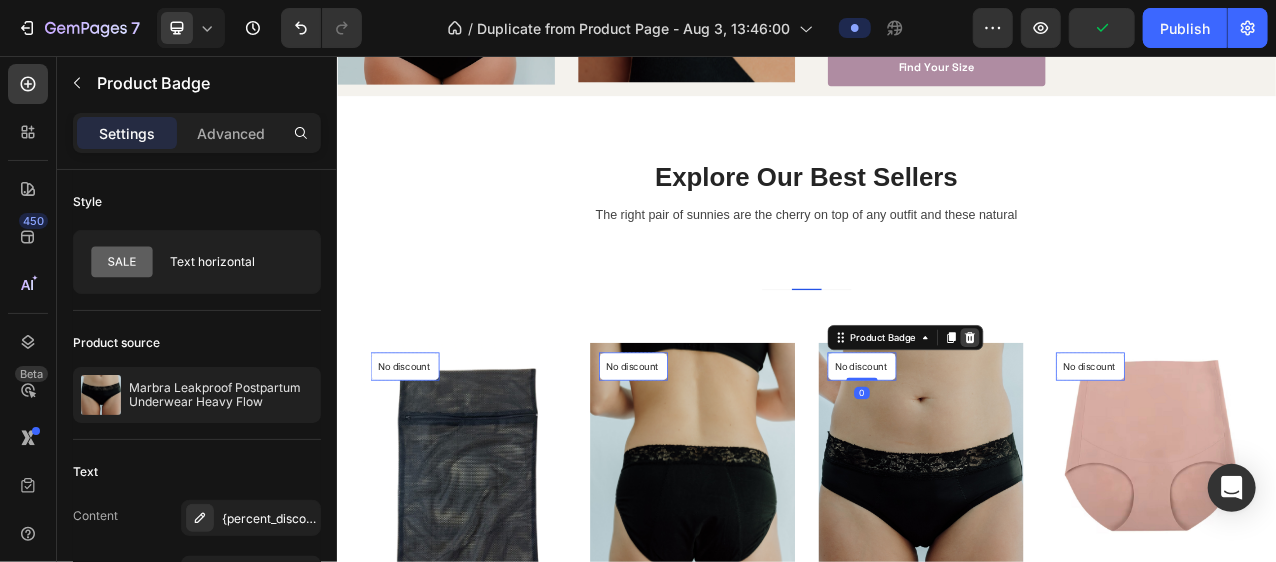 click 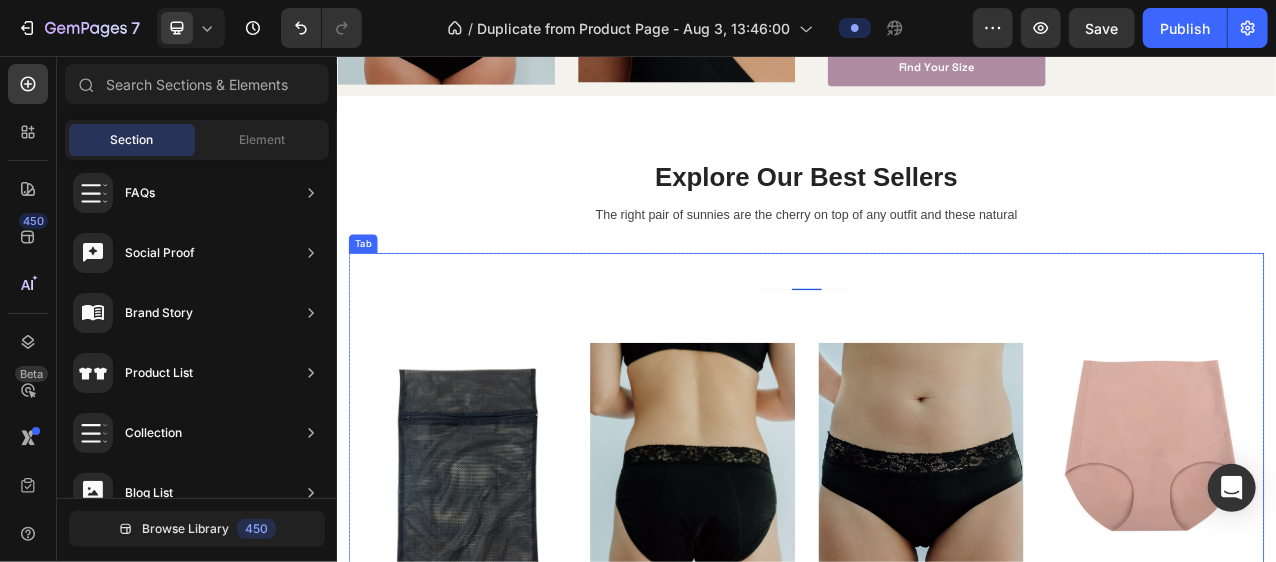 click on "Title Line (P) Images £4.00 (P) Price (P) Price No compare price (P) Price Row Marbra Mesh Wash Bag (P) Title                Icon                Icon                Icon                Icon
Icon Icon List Hoz 3 reviews Text block Row ADD TO CART (P) Cart Button Row Product List (P) Images £15.00 (P) Price (P) Price No compare price (P) Price Row Marbra Leakproof Postpartum Underwear Medium Flow (P) Title                Icon                Icon                Icon                Icon
Icon Icon List Hoz 3 reviews Text block Row ADD TO CART (P) Cart Button Row Product List (P) Images £15.00 (P) Price (P) Price No compare price (P) Price Row Marbra Leakproof Postpartum Underwear Heavy Flow (P) Title                Icon                Icon                Icon                Icon
Icon Icon List Hoz 3 reviews Text block Row ADD TO CART (P) Cart Button Row Product List (P) Images £12.00 (P) Price (P) Price No compare price (P) Price Row (P) Title Icon" at bounding box center [936, 693] 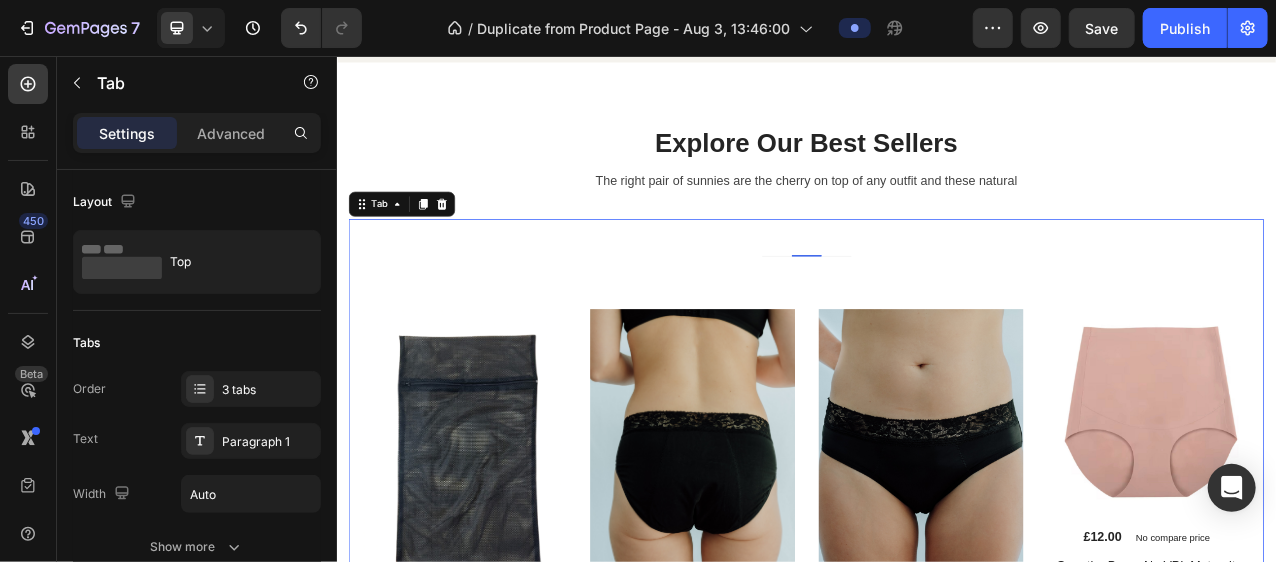 scroll, scrollTop: 1272, scrollLeft: 0, axis: vertical 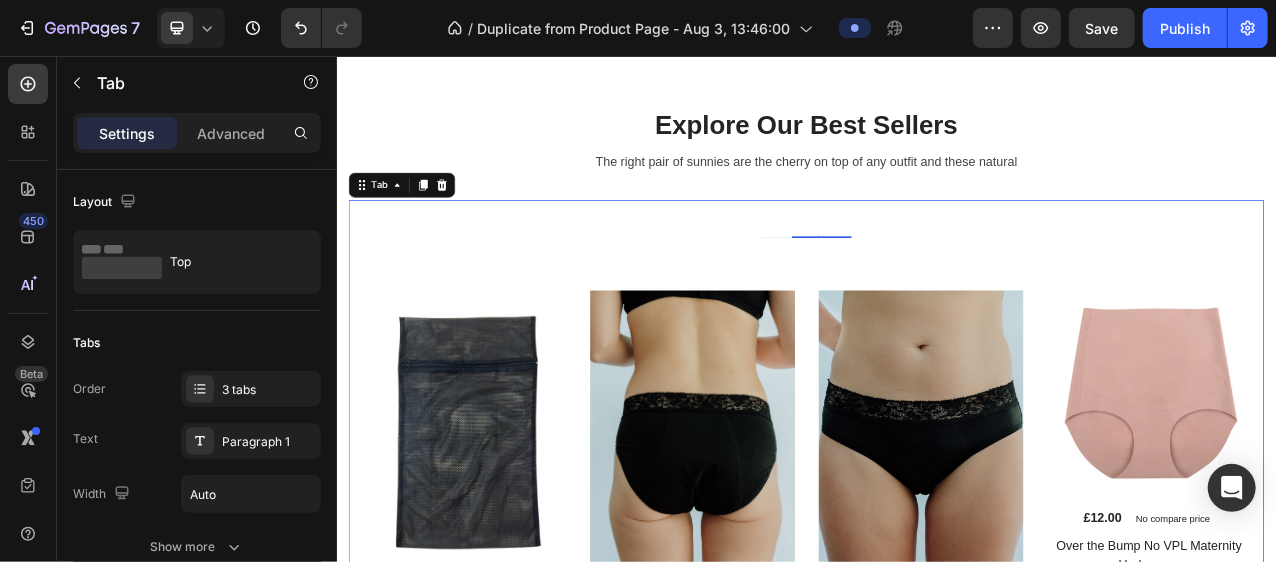 click at bounding box center [974, 264] 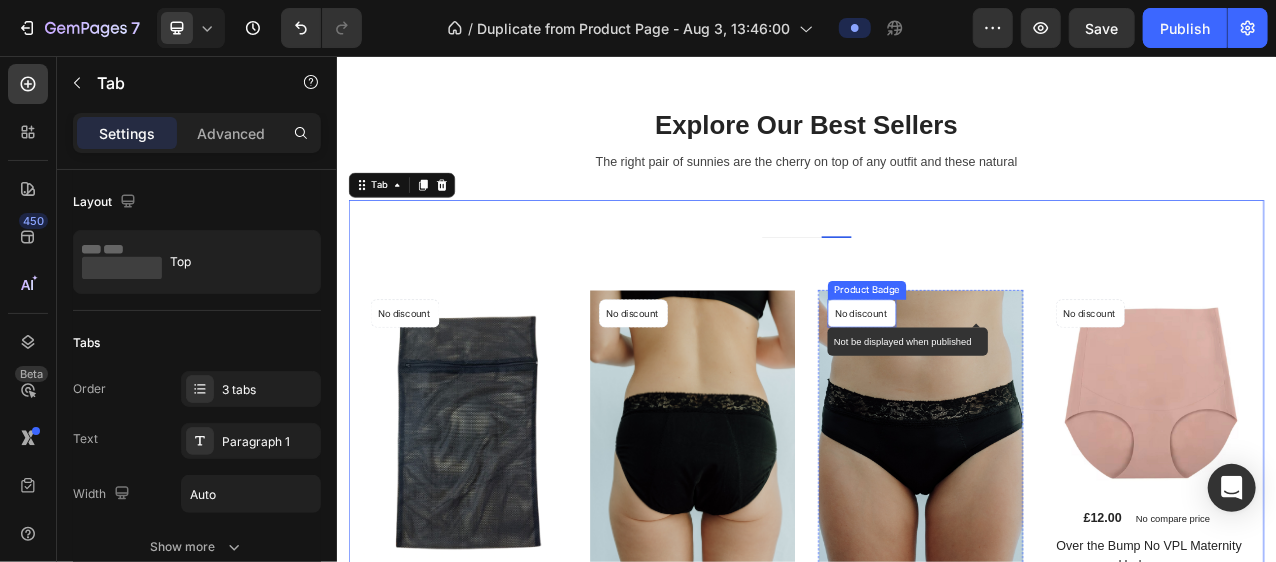 click on "No discount" at bounding box center [423, 385] 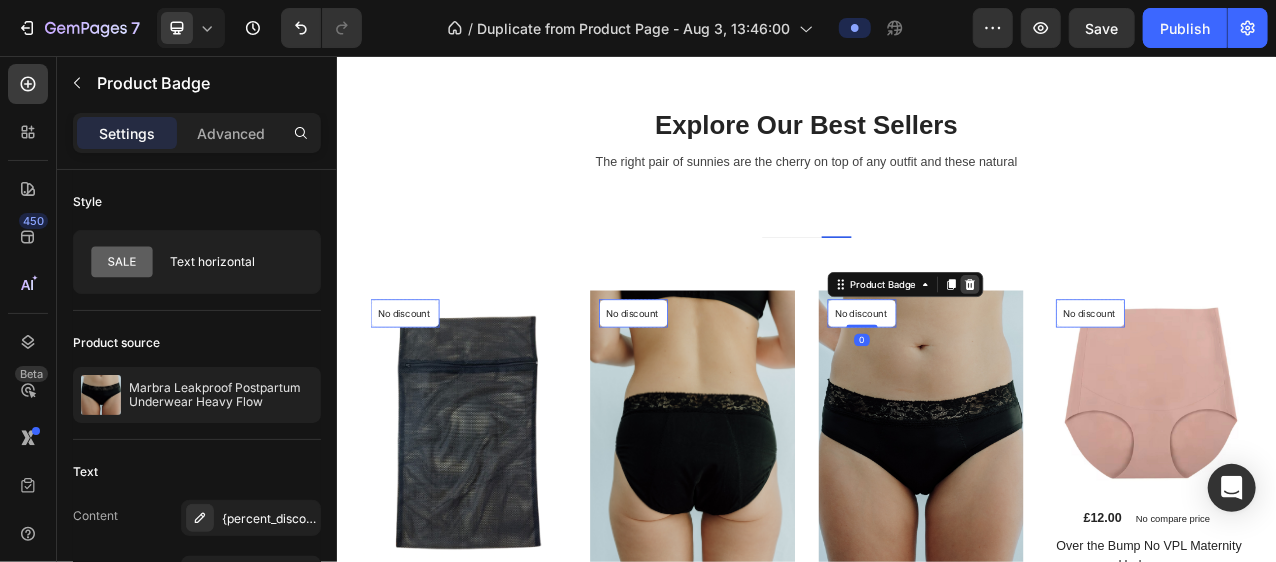 click 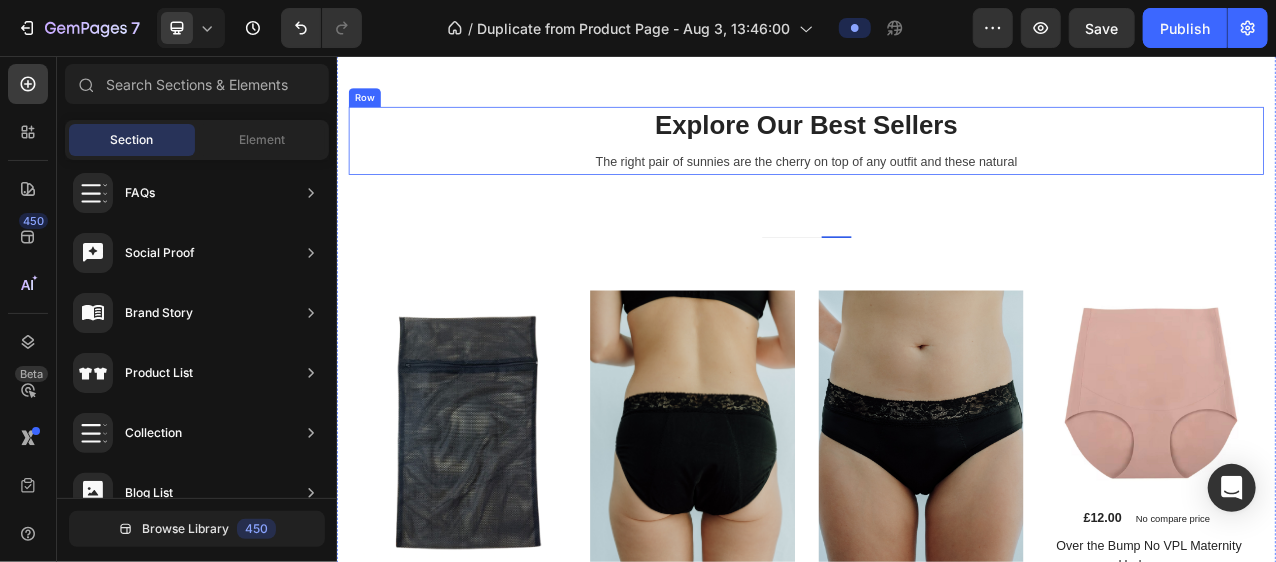 click on "Explore Our Best Sellers Heading The right pair of sunnies are the cherry on top of any outfit and these natural Text block" at bounding box center (936, 165) 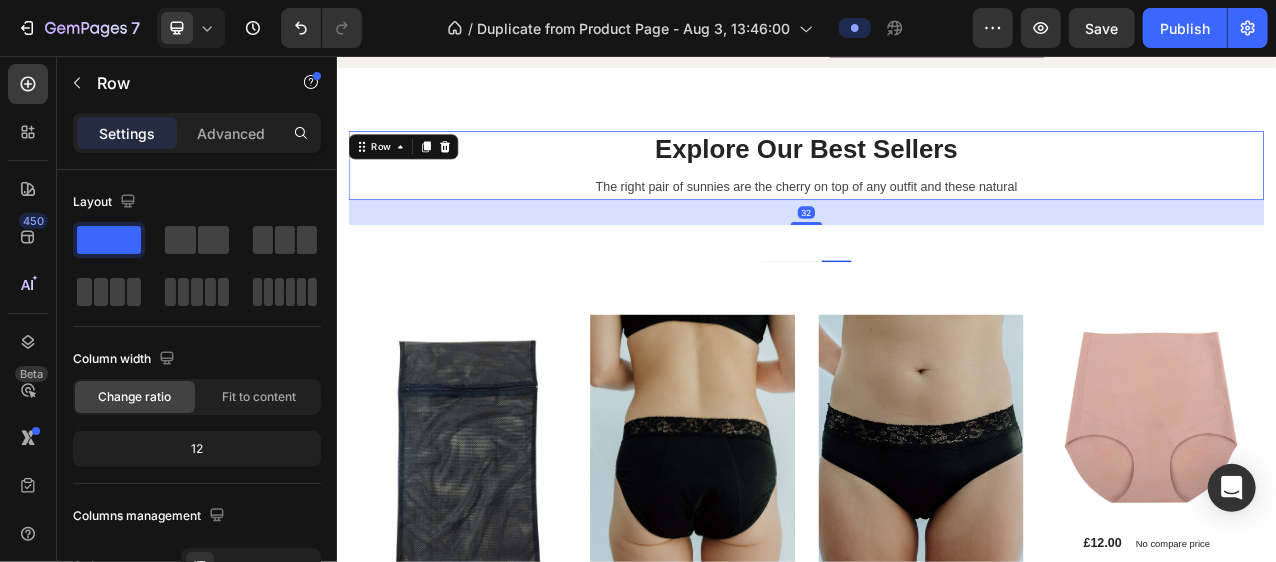 scroll, scrollTop: 1200, scrollLeft: 0, axis: vertical 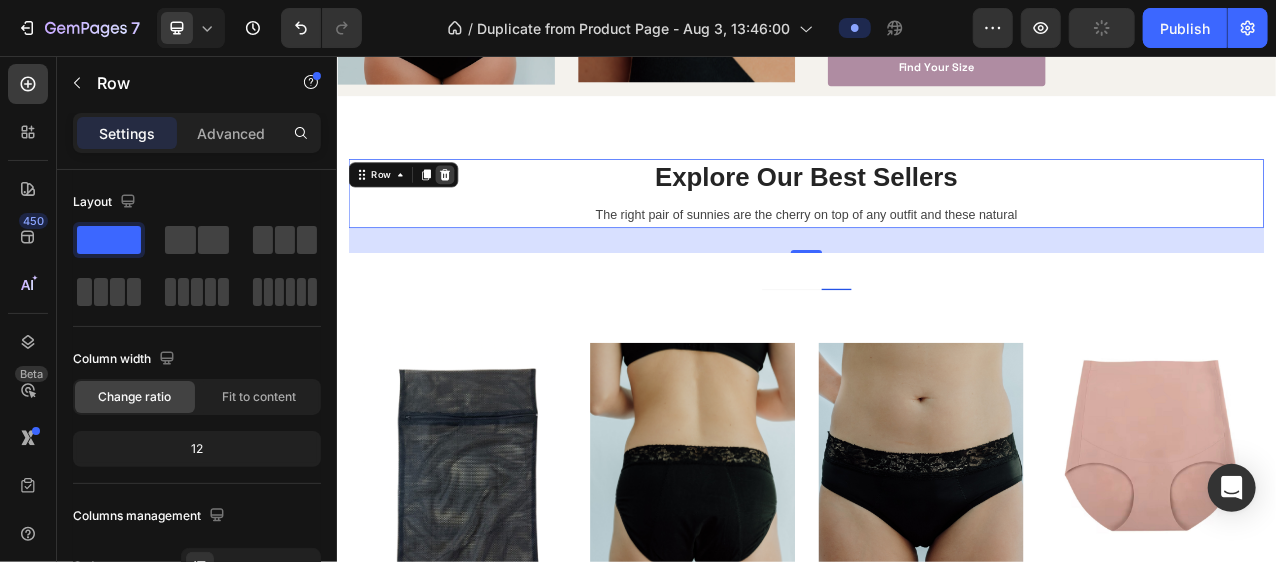 click 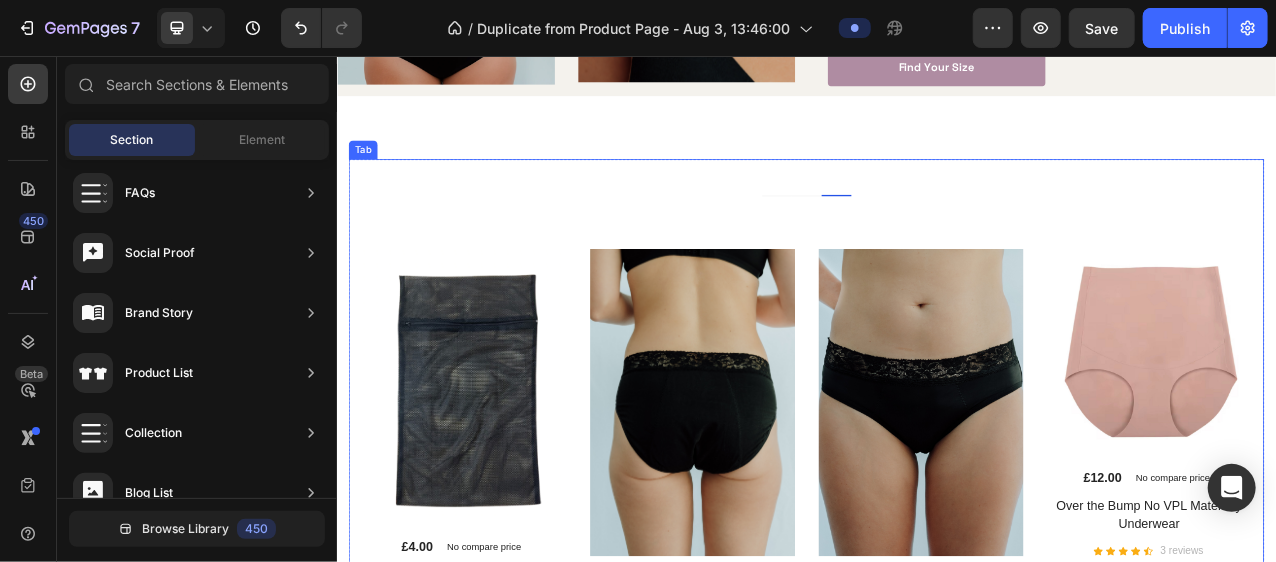 click on "Title Line (P) Images £4.00 (P) Price (P) Price No compare price (P) Price Row Marbra Mesh Wash Bag (P) Title                Icon                Icon                Icon                Icon
Icon Icon List Hoz 3 reviews Text block Row ADD TO CART (P) Cart Button Row Product List (P) Images £15.00 (P) Price (P) Price No compare price (P) Price Row Marbra Leakproof Postpartum Underwear Medium Flow (P) Title                Icon                Icon                Icon                Icon
Icon Icon List Hoz 3 reviews Text block Row ADD TO CART (P) Cart Button Row Product List (P) Images £15.00 (P) Price (P) Price No compare price (P) Price Row Marbra Leakproof Postpartum Underwear Heavy Flow (P) Title                Icon                Icon                Icon                Icon
Icon Icon List Hoz 3 reviews Text block Row ADD TO CART (P) Cart Button Row Product List (P) Images £12.00 (P) Price (P) Price No compare price (P) Price Row (P) Title Icon" at bounding box center [936, 573] 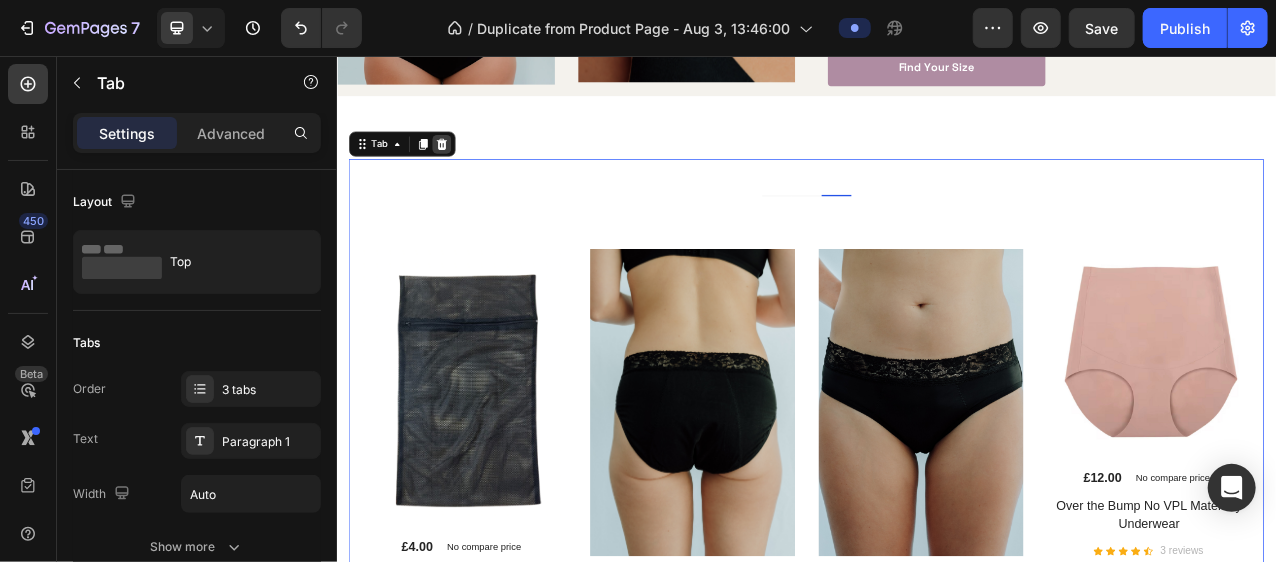click 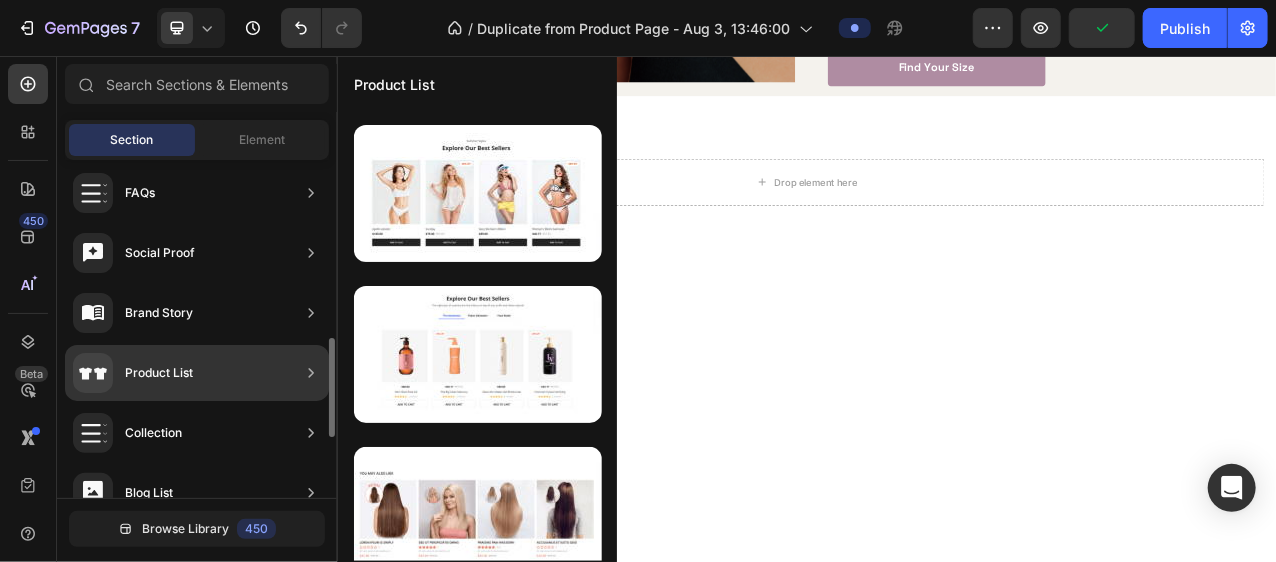 click on "Product List" 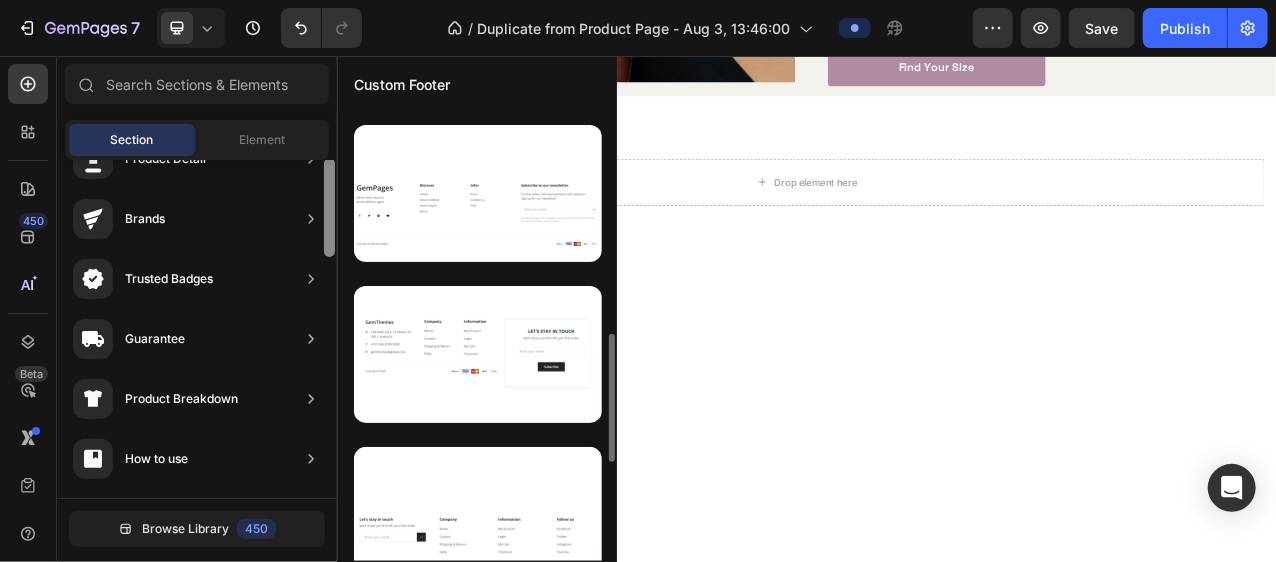 scroll, scrollTop: 0, scrollLeft: 0, axis: both 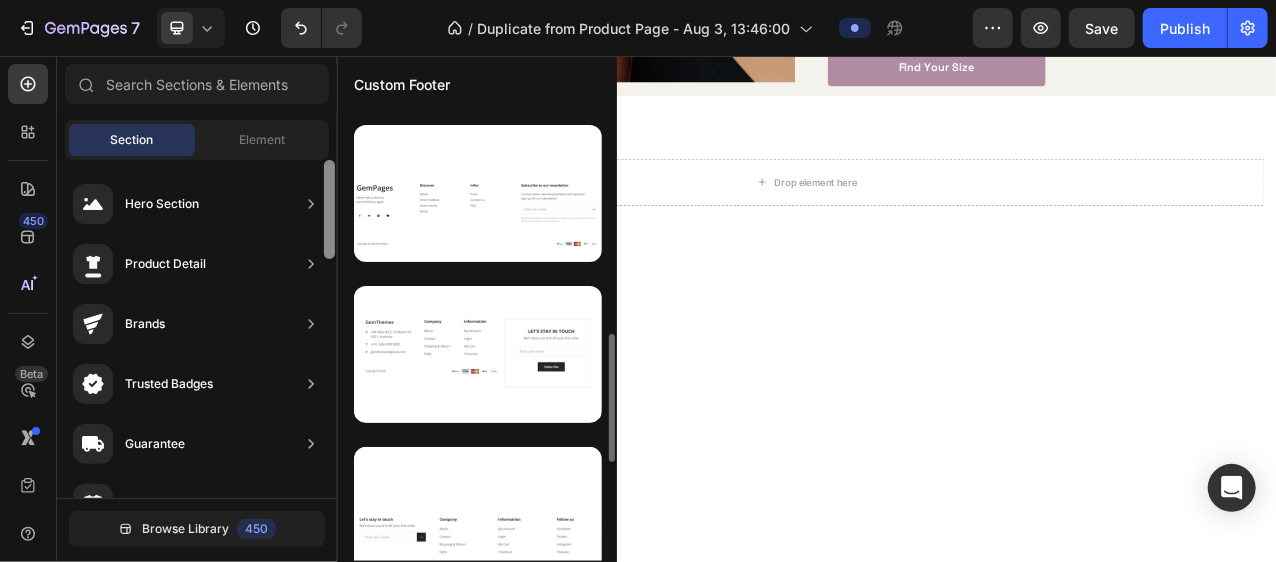 drag, startPoint x: 328, startPoint y: 373, endPoint x: 339, endPoint y: 127, distance: 246.24582 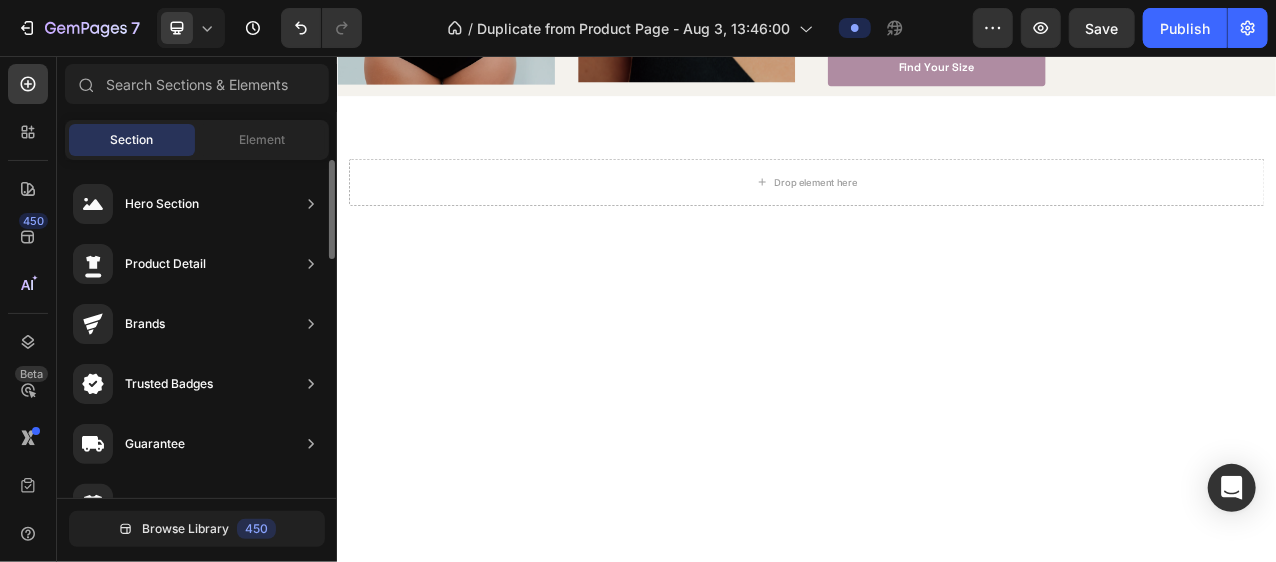 click on "Section" 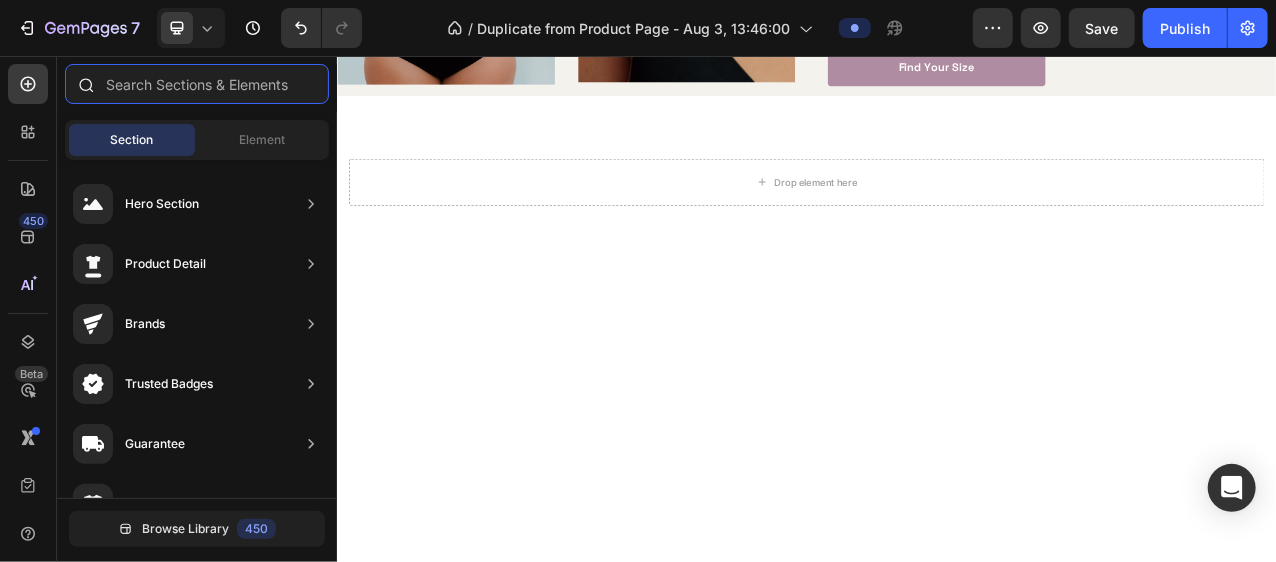 click at bounding box center [197, 84] 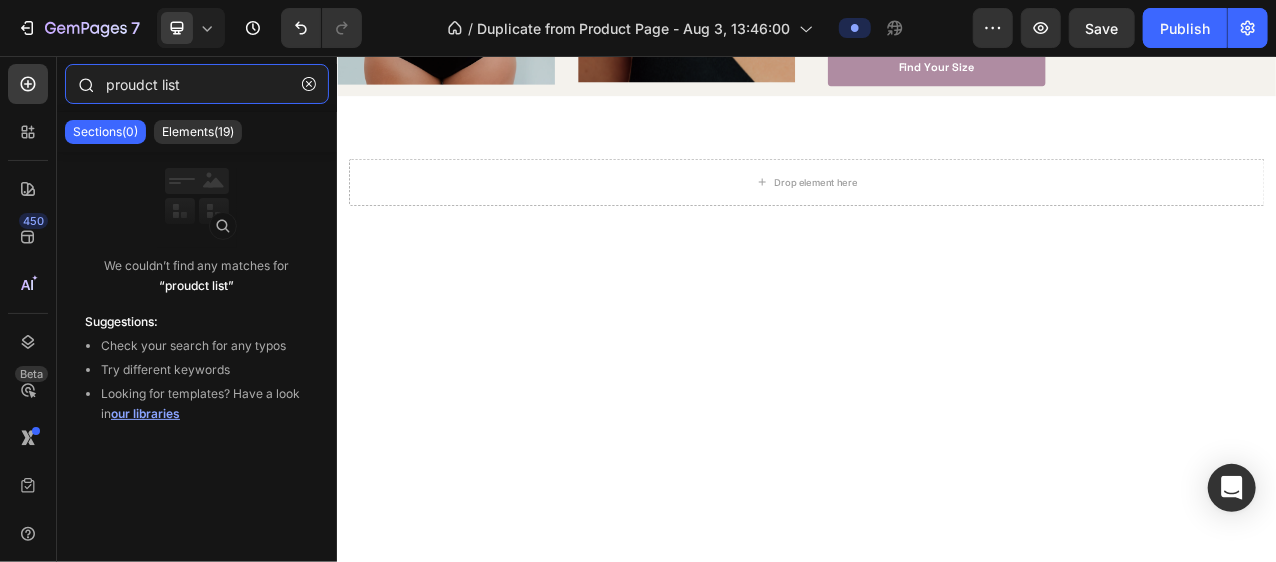 click on "proudct list" at bounding box center (197, 84) 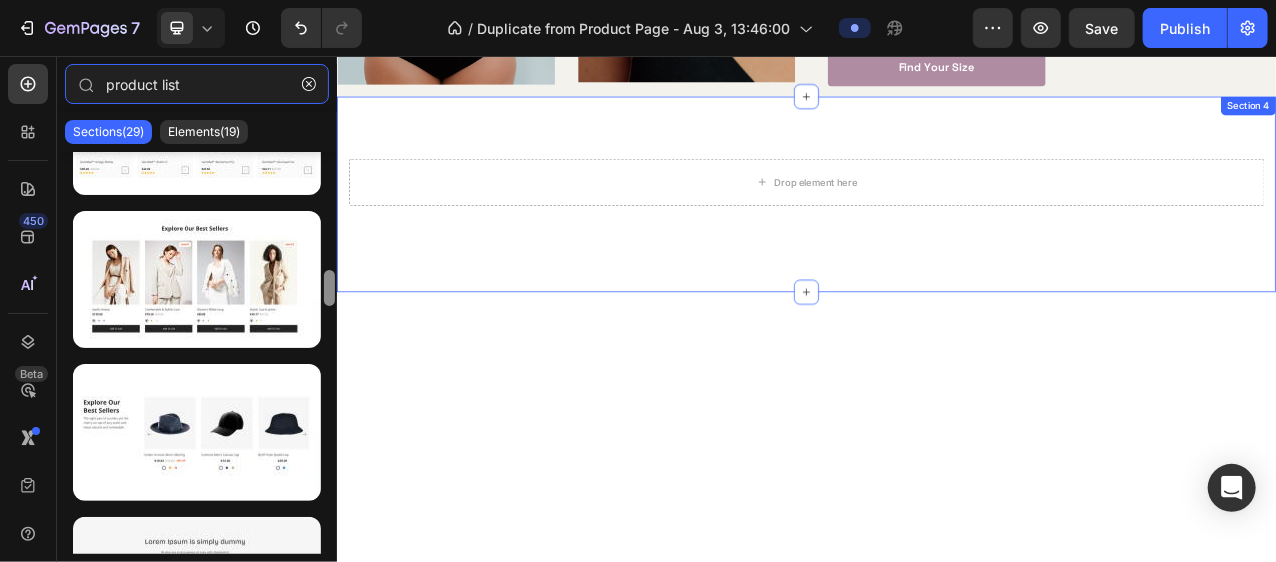 scroll, scrollTop: 1184, scrollLeft: 0, axis: vertical 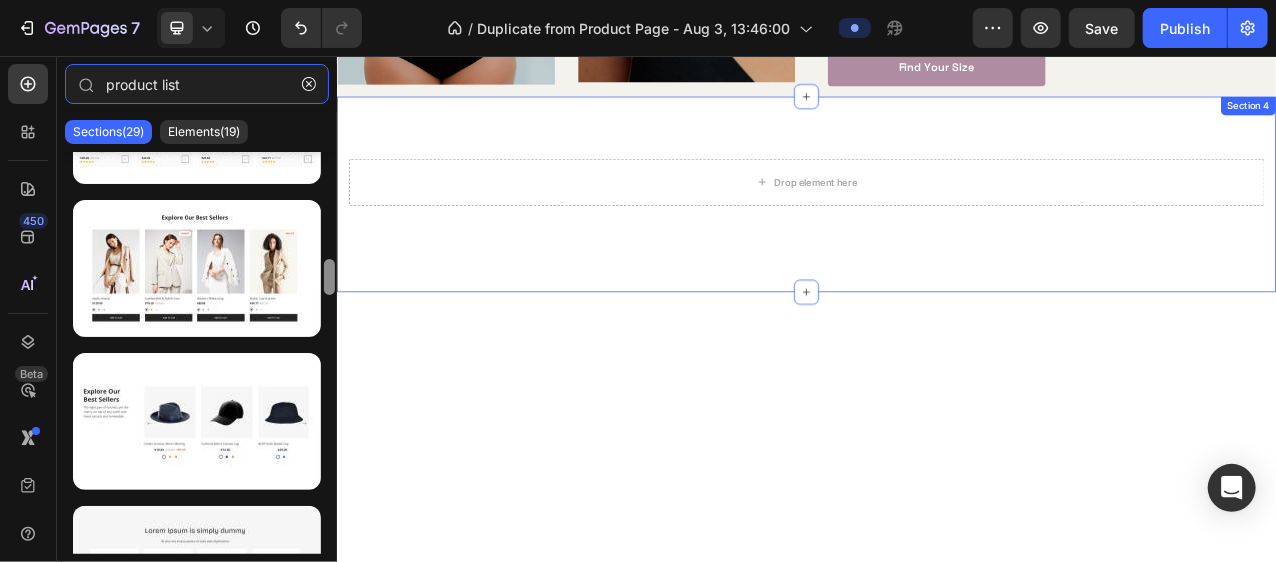 drag, startPoint x: 325, startPoint y: 181, endPoint x: 337, endPoint y: 289, distance: 108.66462 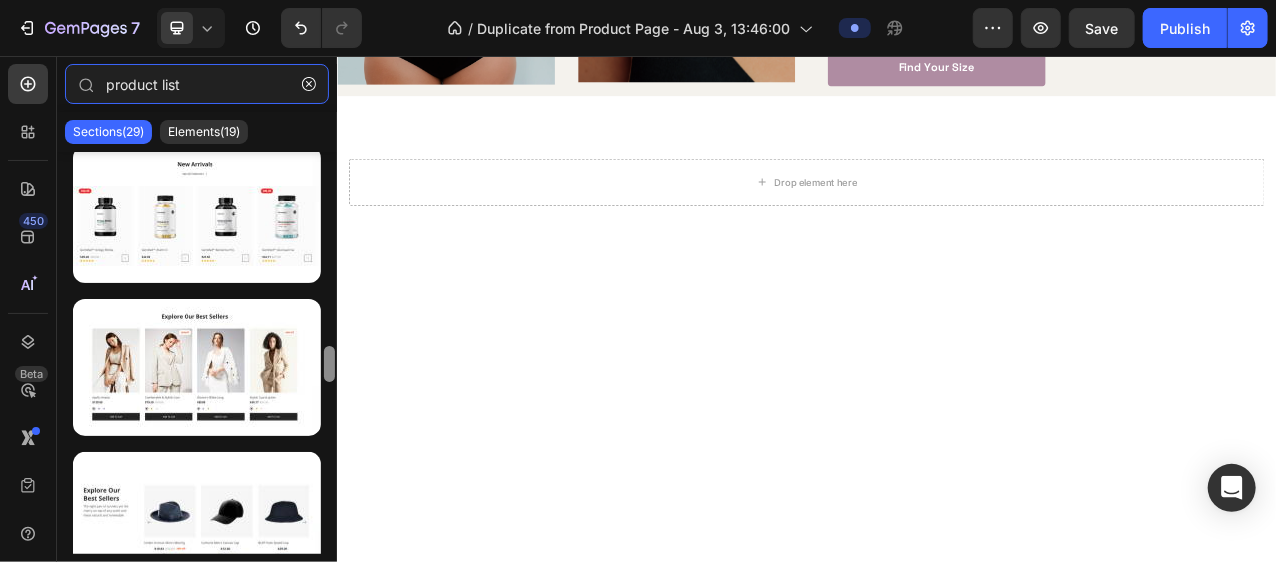 scroll, scrollTop: 1063, scrollLeft: 0, axis: vertical 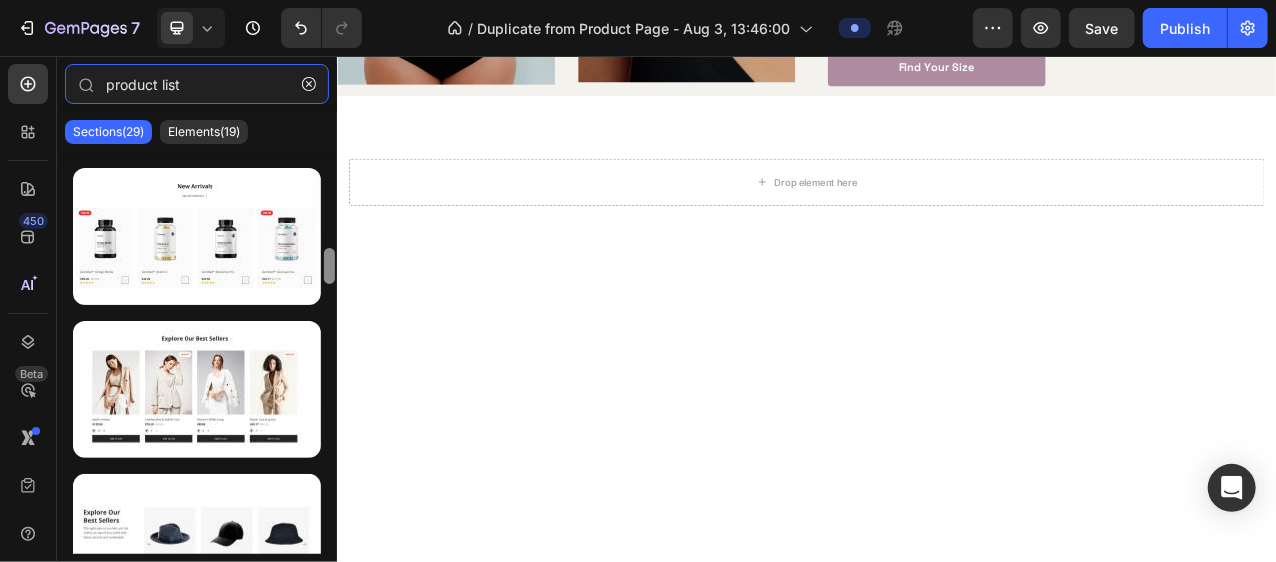 drag, startPoint x: 327, startPoint y: 275, endPoint x: 327, endPoint y: 264, distance: 11 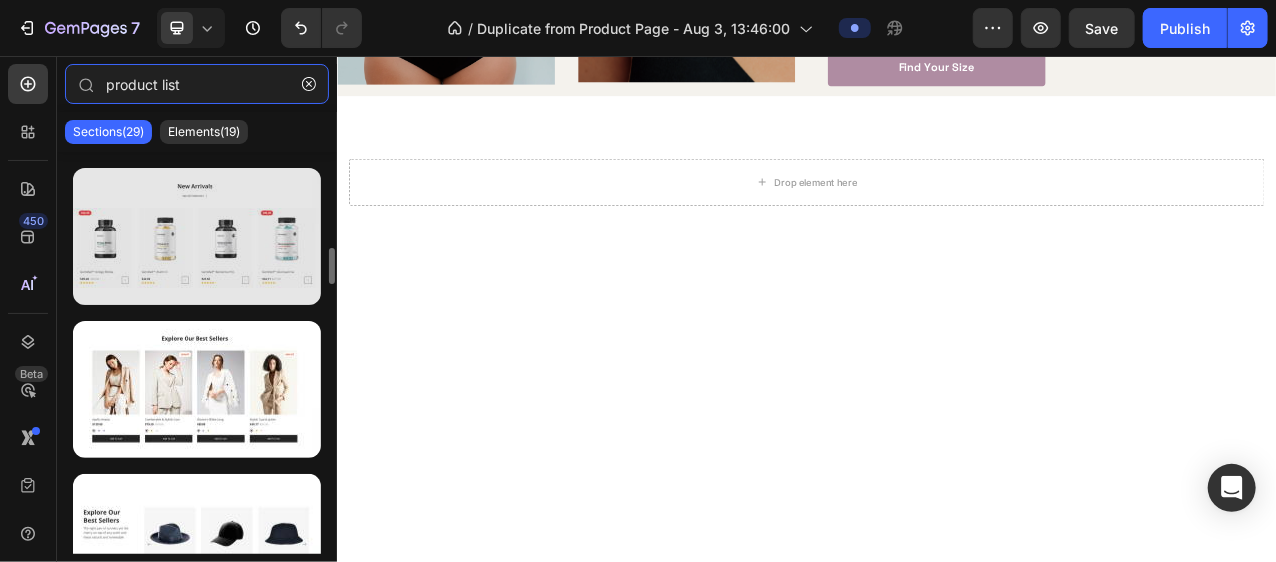 type on "product list" 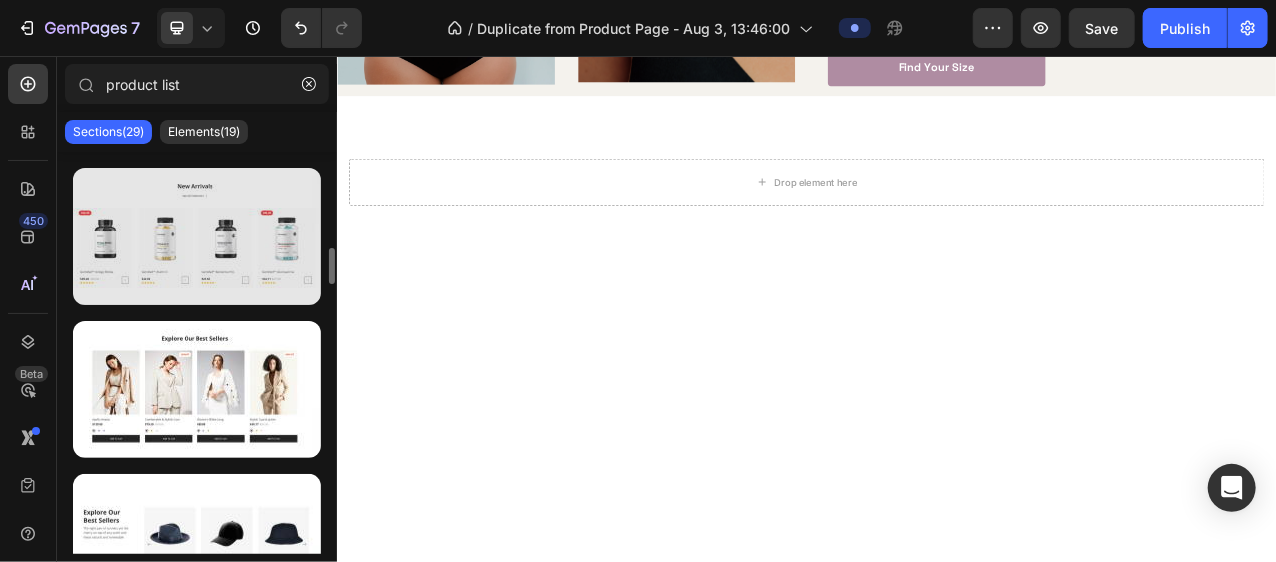 click at bounding box center [197, 236] 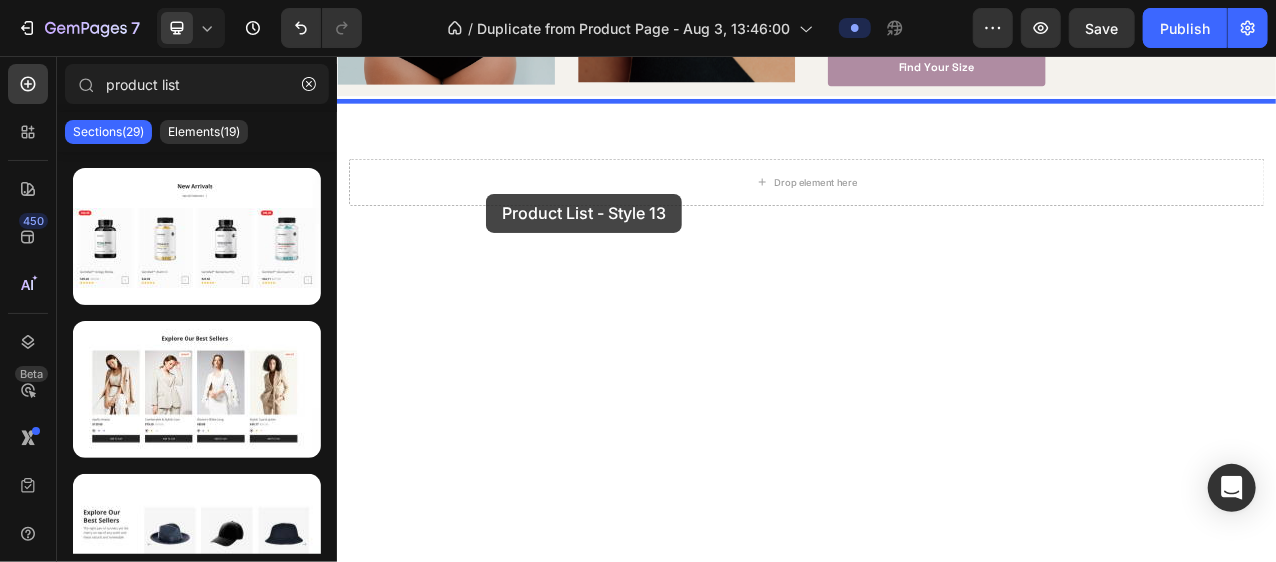 drag, startPoint x: 597, startPoint y: 248, endPoint x: 524, endPoint y: 231, distance: 74.953316 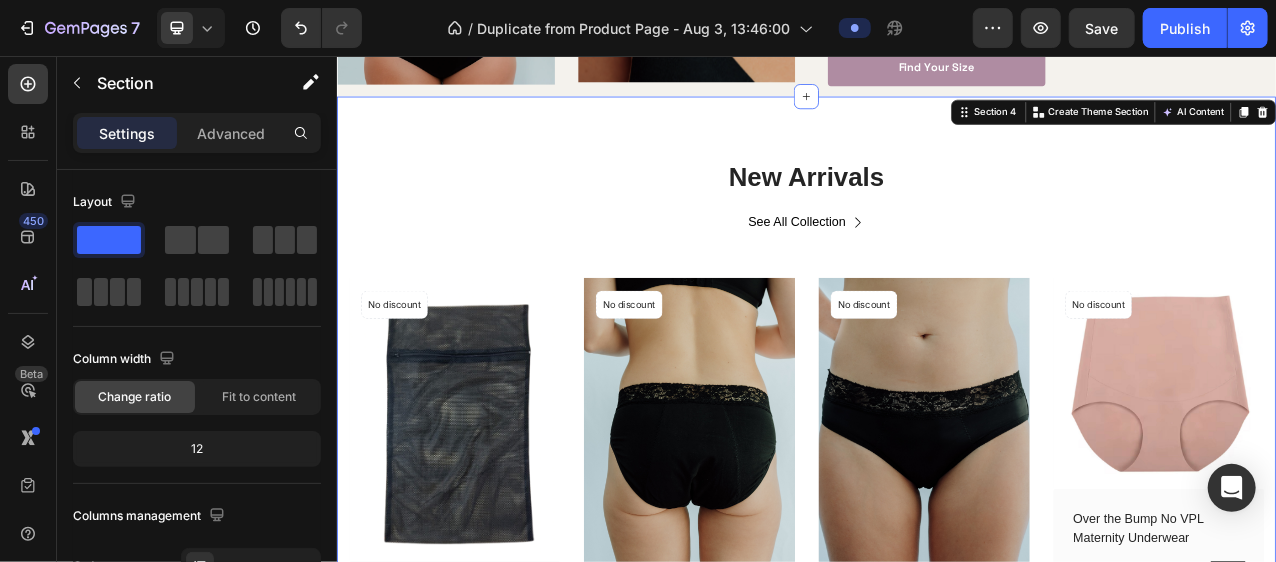 click on "New Arrivals" at bounding box center (936, 210) 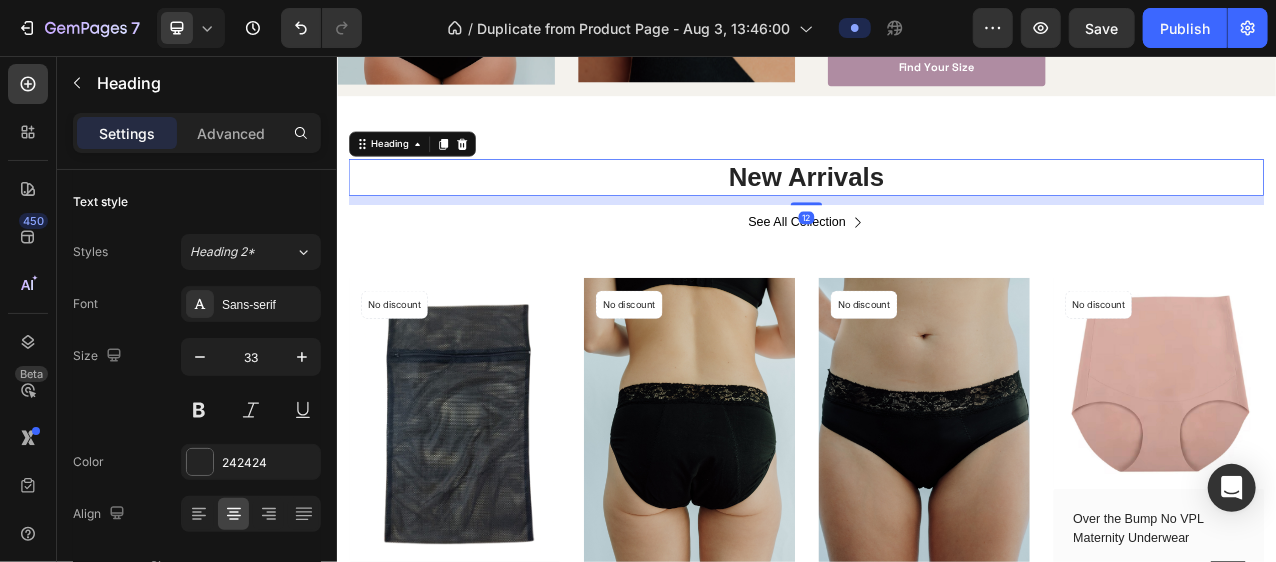 click on "New Arrivals" at bounding box center (936, 210) 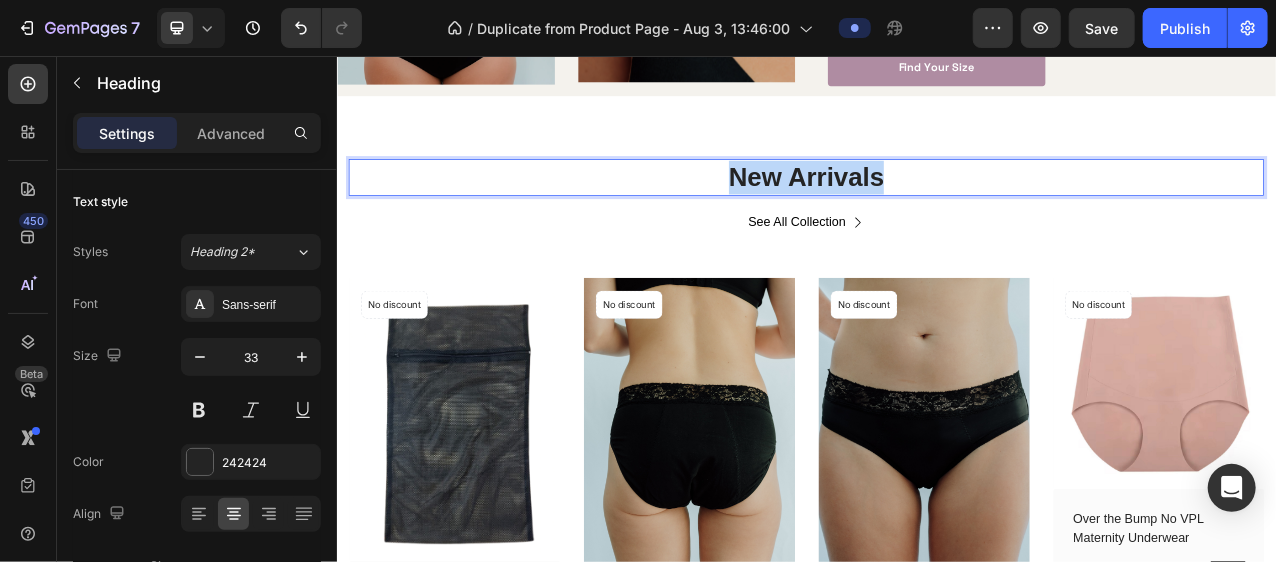 click on "New Arrivals" at bounding box center [936, 210] 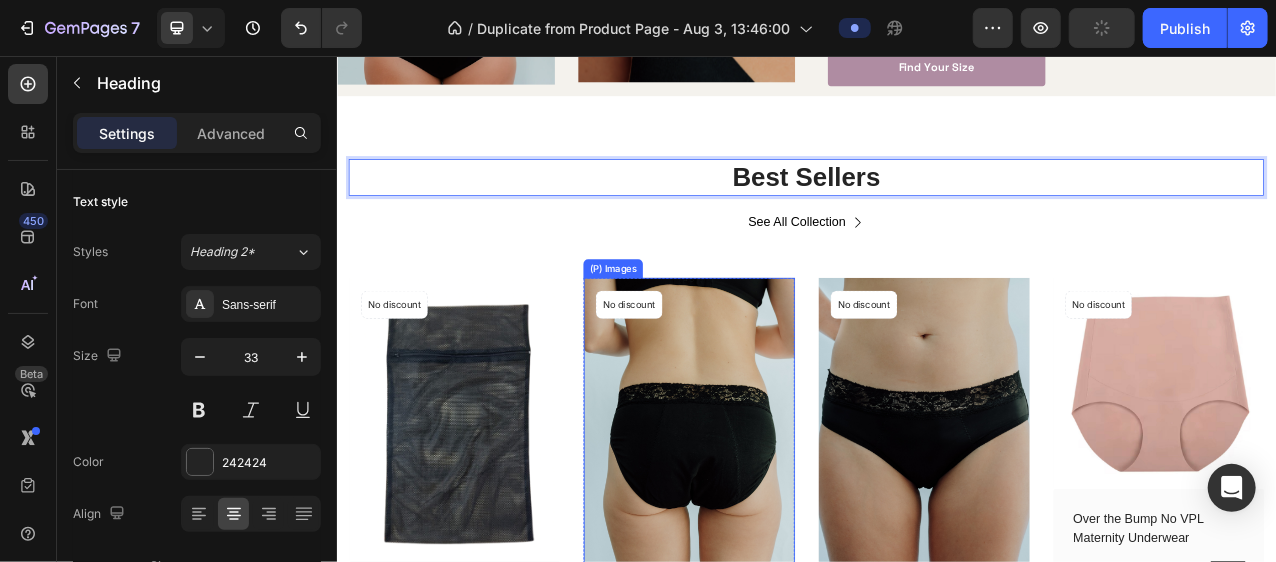click at bounding box center [786, 541] 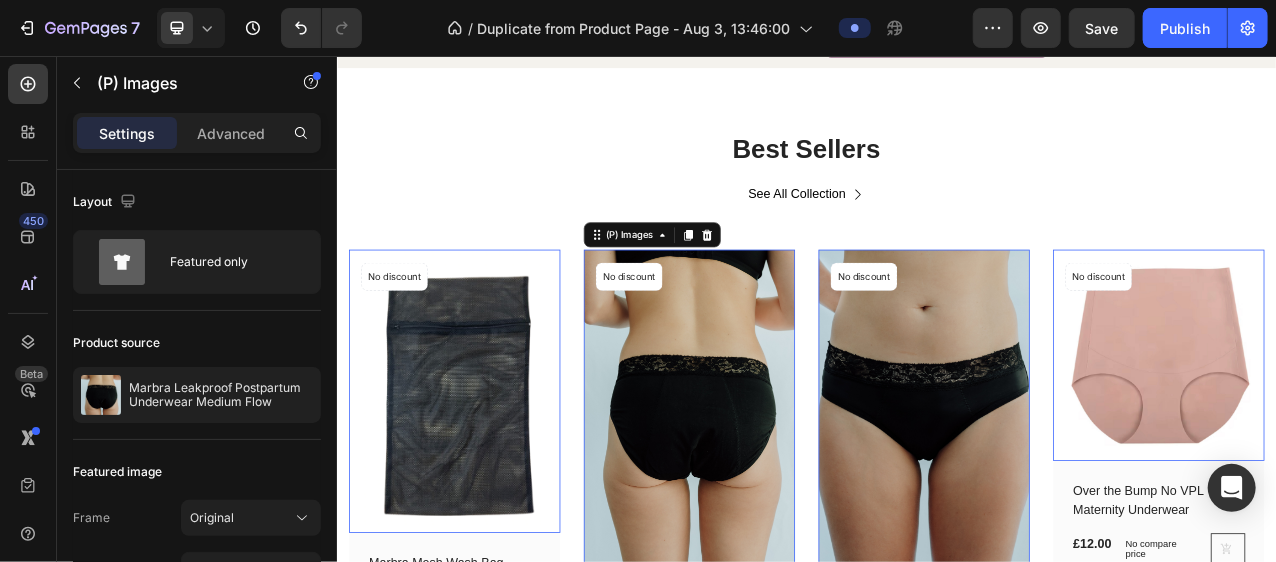 scroll, scrollTop: 1163, scrollLeft: 0, axis: vertical 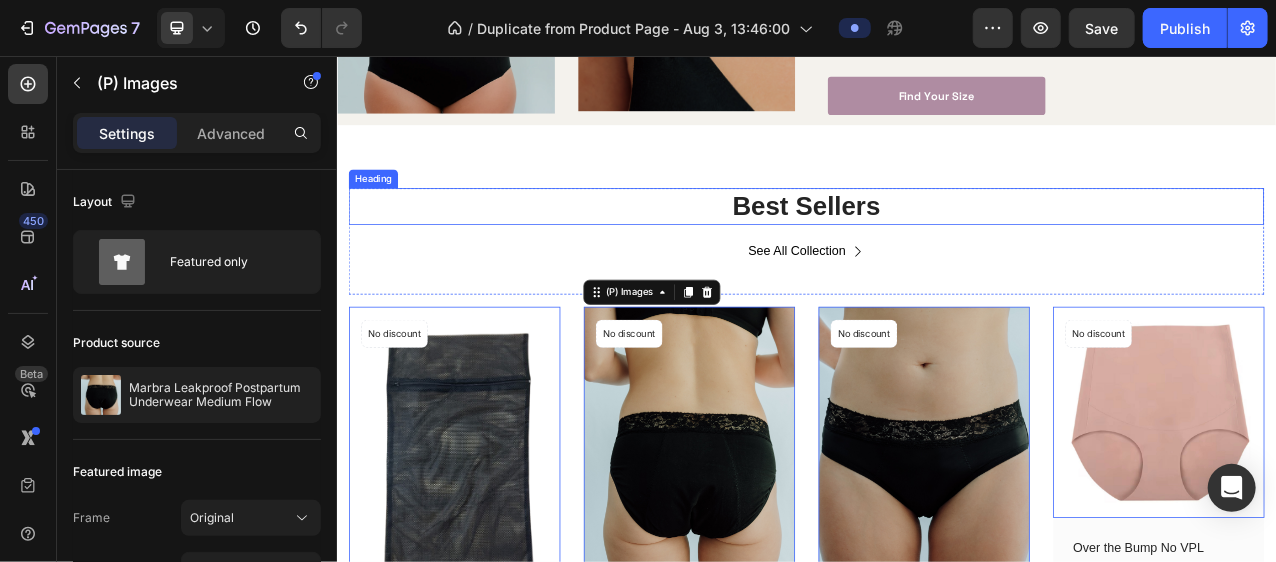 click on "Best Sellers" at bounding box center [936, 247] 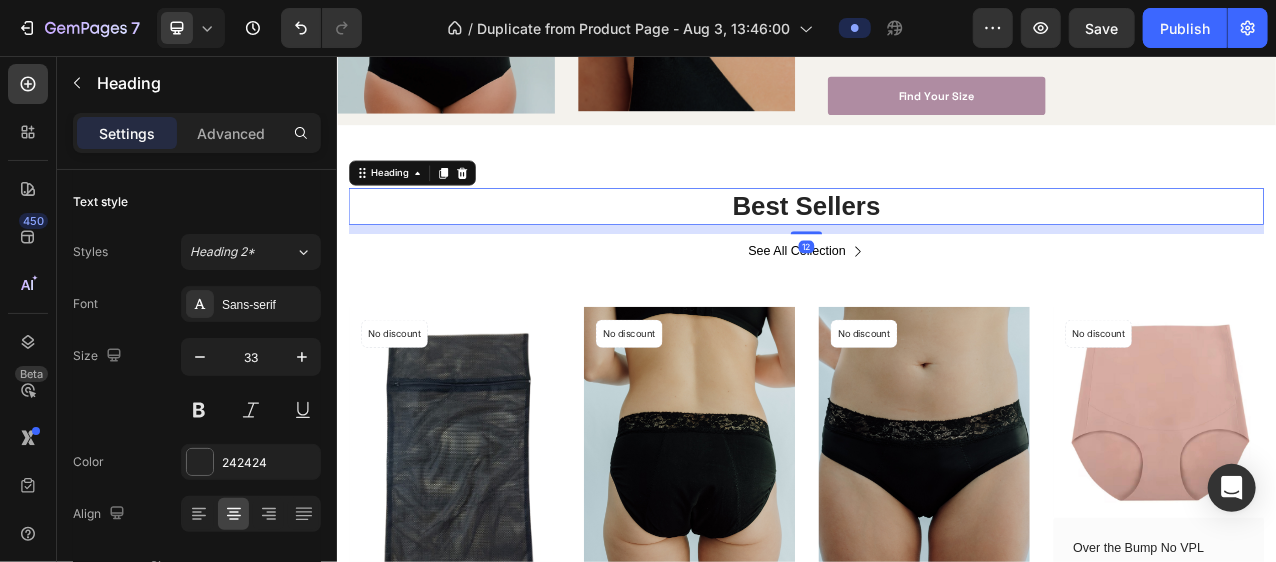 click on "Best Sellers" at bounding box center (936, 247) 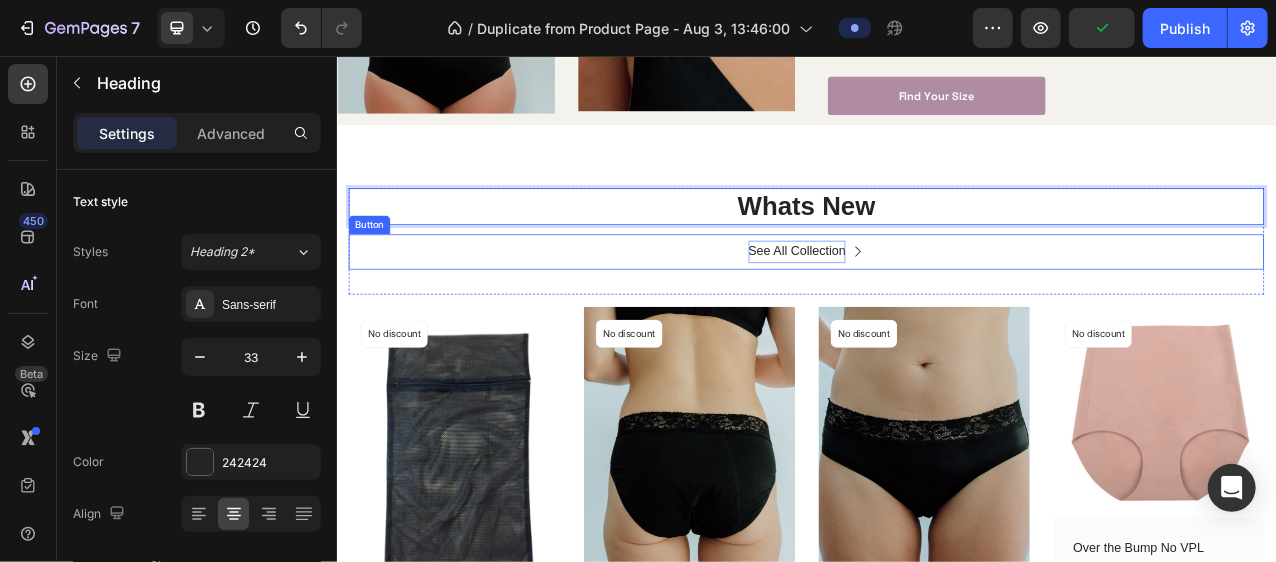 click on "See All Collection" at bounding box center [924, 305] 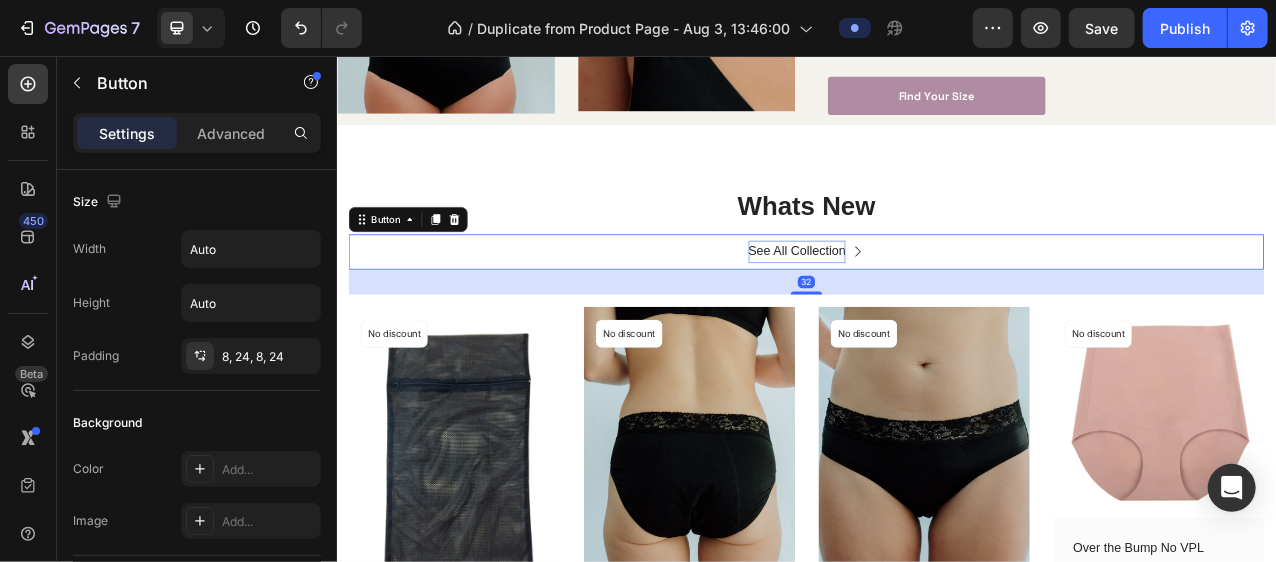 click on "See All Collection" at bounding box center [924, 305] 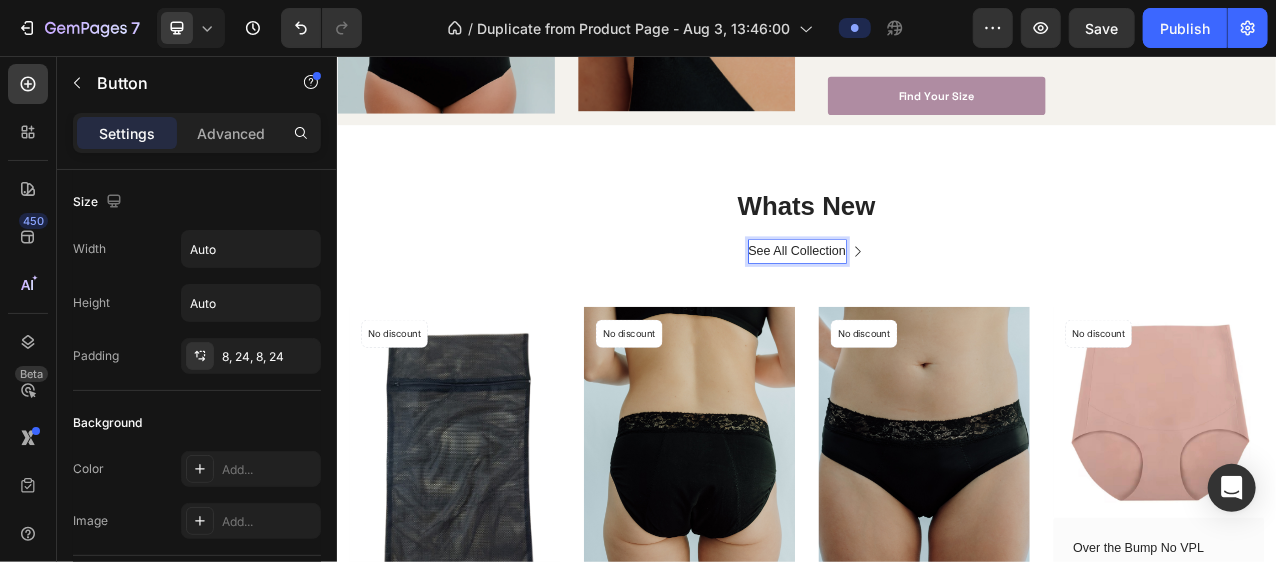 click on "See All Collection" at bounding box center [924, 305] 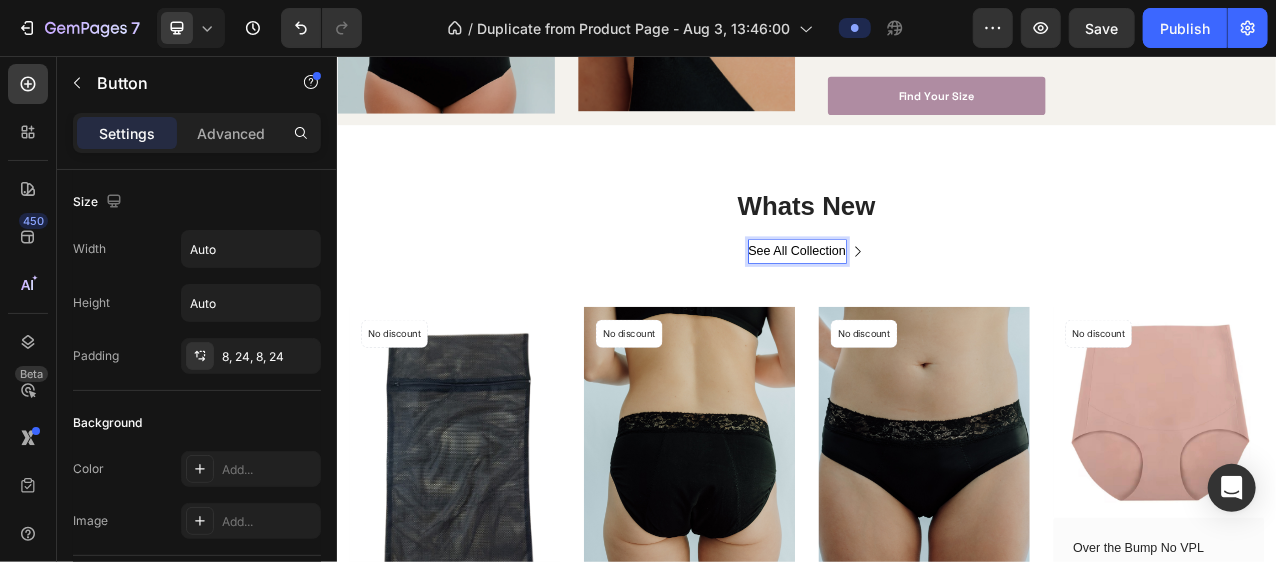 click on "See All Collection Button   32" at bounding box center (936, 305) 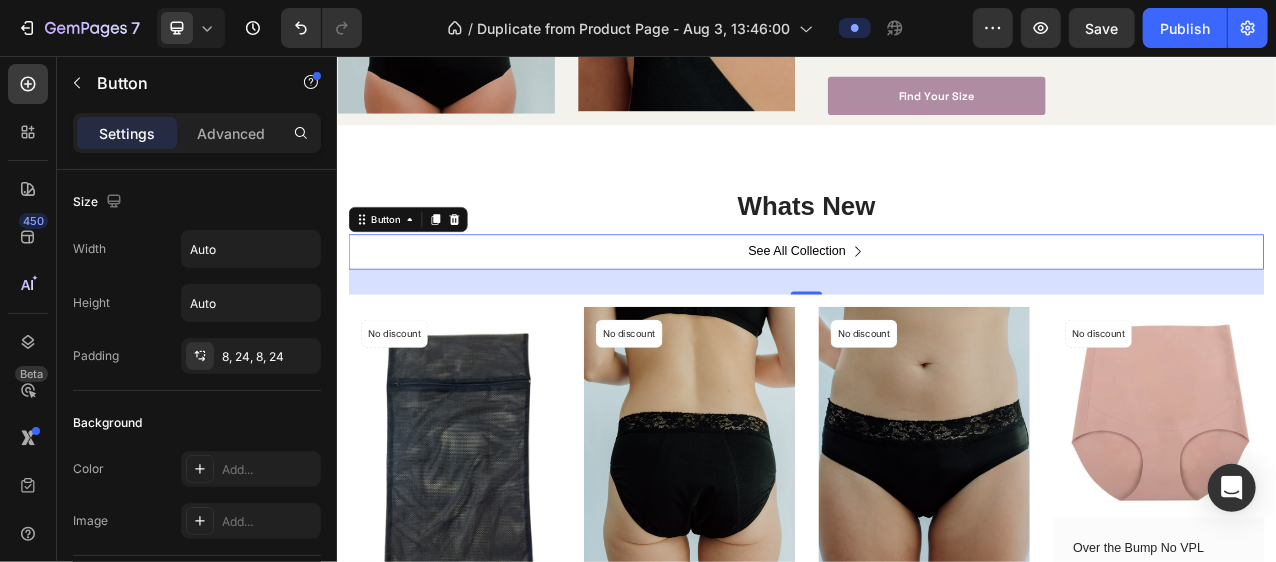 click on "See All Collection Button   32" at bounding box center [936, 305] 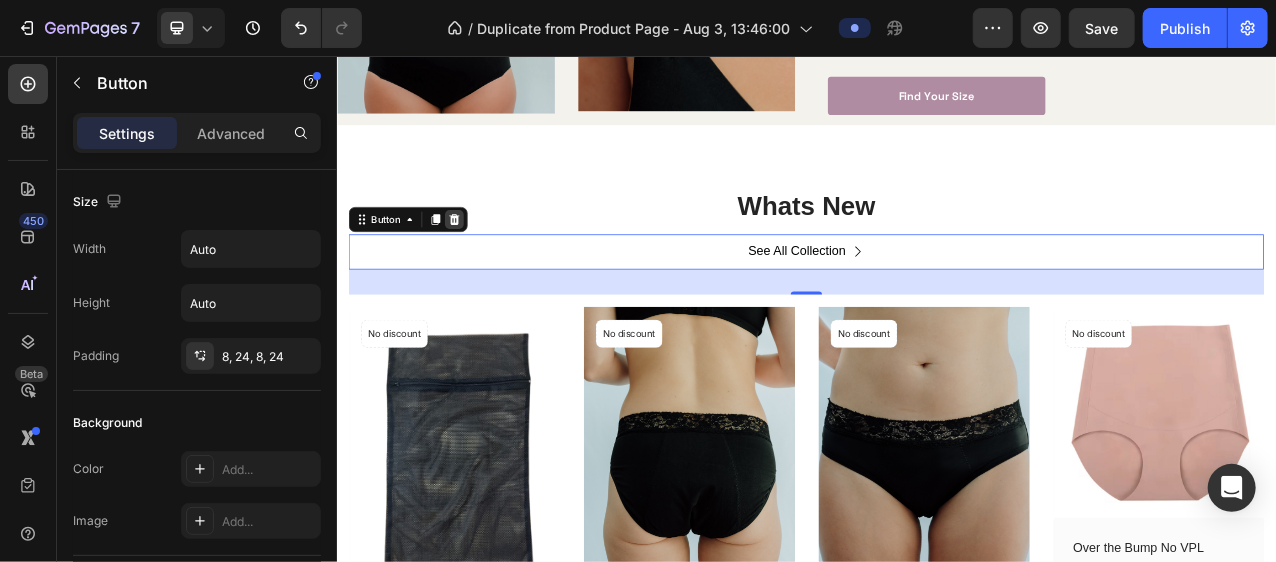 click 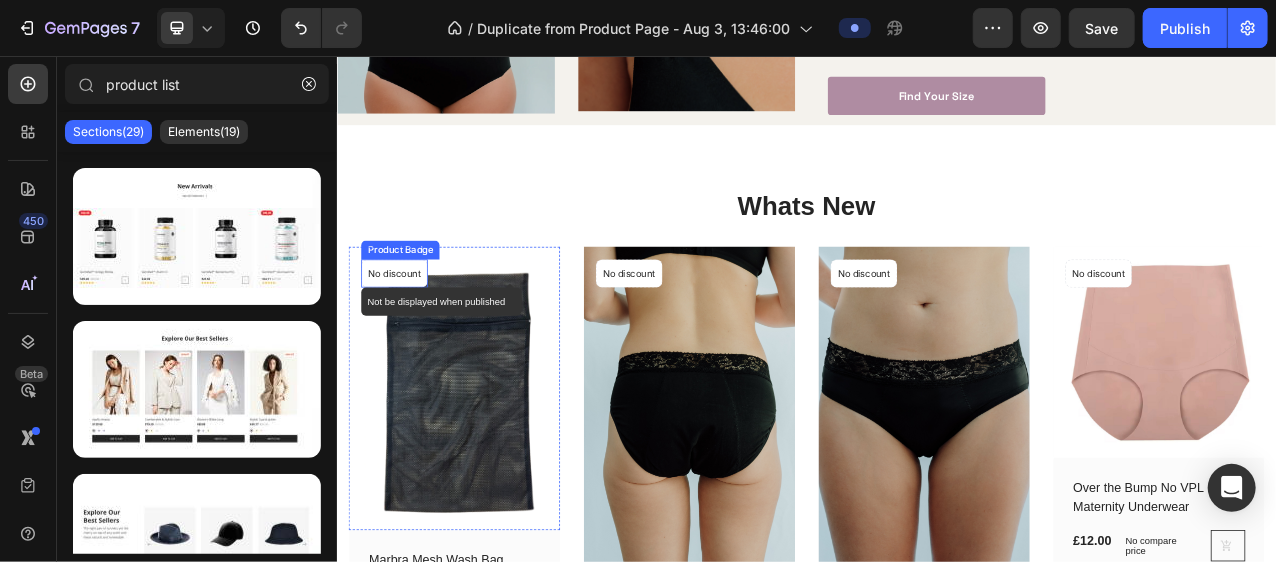 click on "No discount" at bounding box center [409, 333] 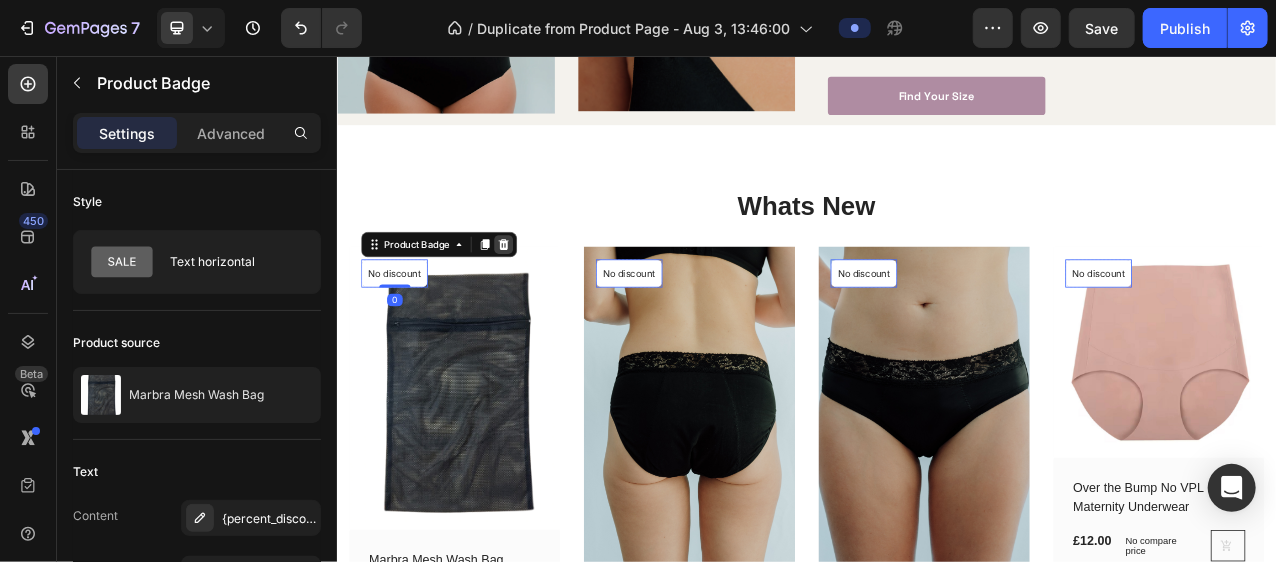 click 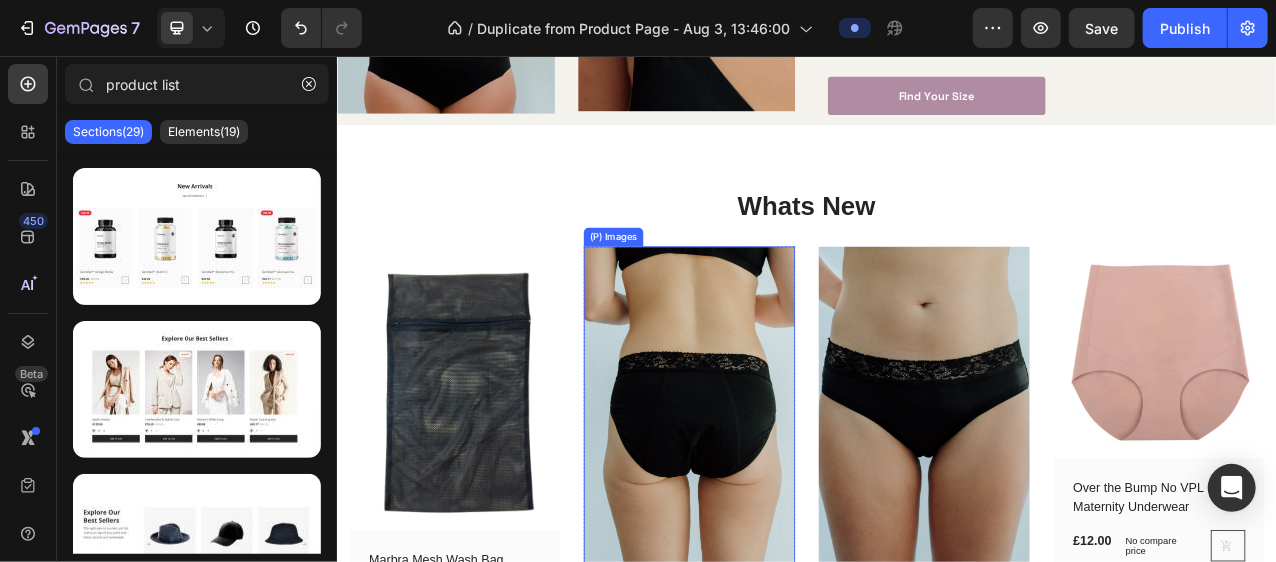 click on "(P) Images Row Marbra Mesh Wash Bag (P) Title £4.00 (P) Price (P) Price No compare price (P) Price Row Icon Icon Icon Icon Icon Row (P) Cart Button Row Row Product List (P) Images Row Marbra Leakproof Postpartum Underwear Medium Flow (P) Title £15.00 (P) Price (P) Price No compare price (P) Price Row Icon Icon Icon Icon Icon Row (P) Cart Button Row Row Product List (P) Images Row Marbra Leakproof Postpartum Underwear Heavy Flow (P) Title £15.00 (P) Price (P) Price No compare price (P) Price Row Icon Icon Icon Icon Icon Row (P) Cart Button Row Row Product List (P) Images Row Over the Bump No VPL Maternity Underwear (P) Title £12.00 (P) Price (P) Price No compare price (P) Price Row Icon Icon Icon Icon Icon Row (P) Cart Button Row Row Product List" at bounding box center (936, 587) 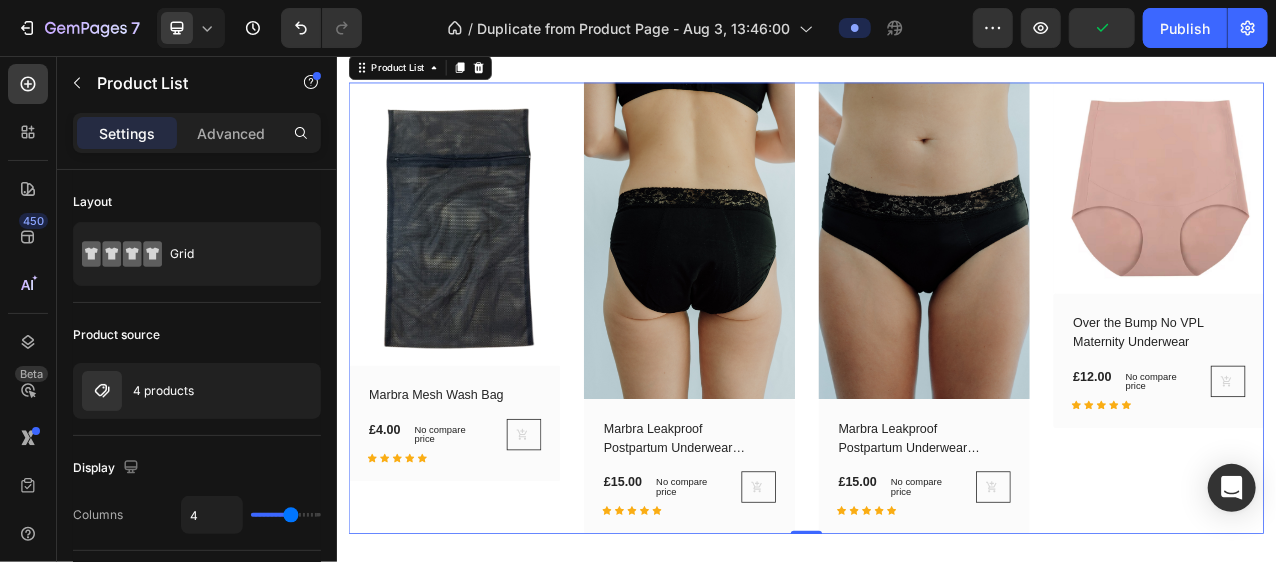 scroll, scrollTop: 1381, scrollLeft: 0, axis: vertical 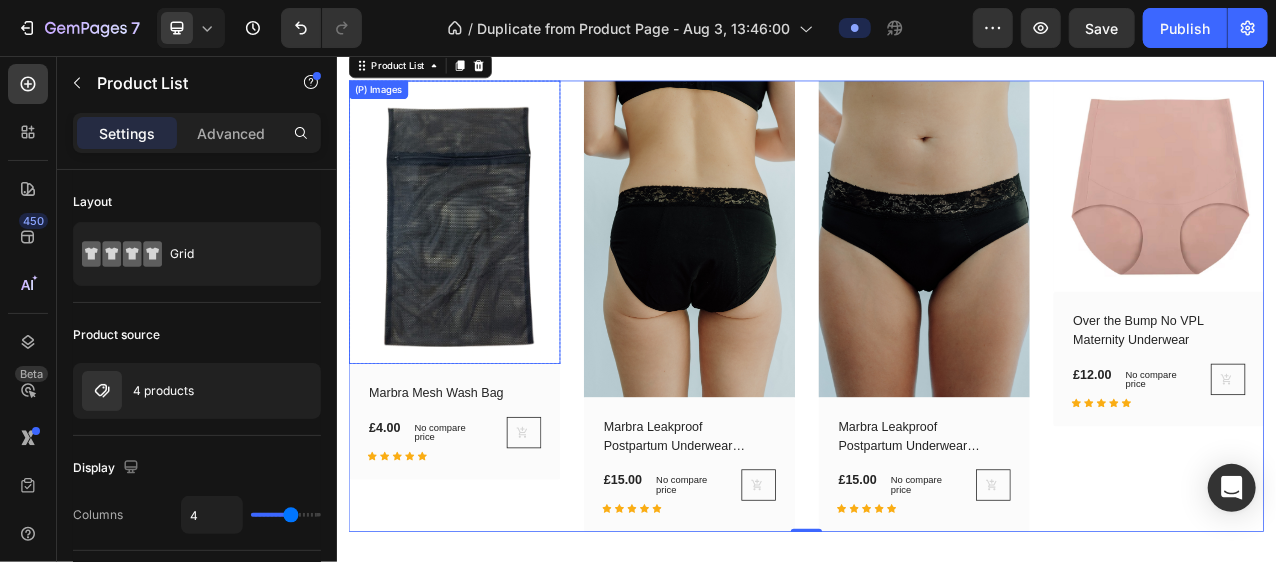 click at bounding box center (486, 268) 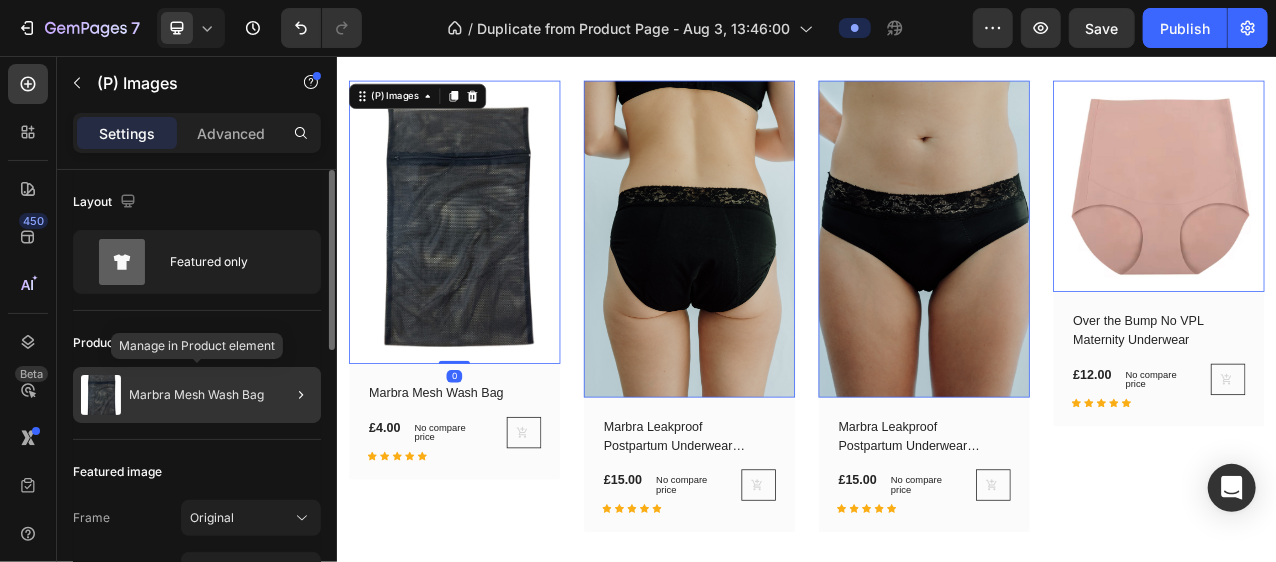 click on "Marbra Mesh Wash Bag" at bounding box center [196, 395] 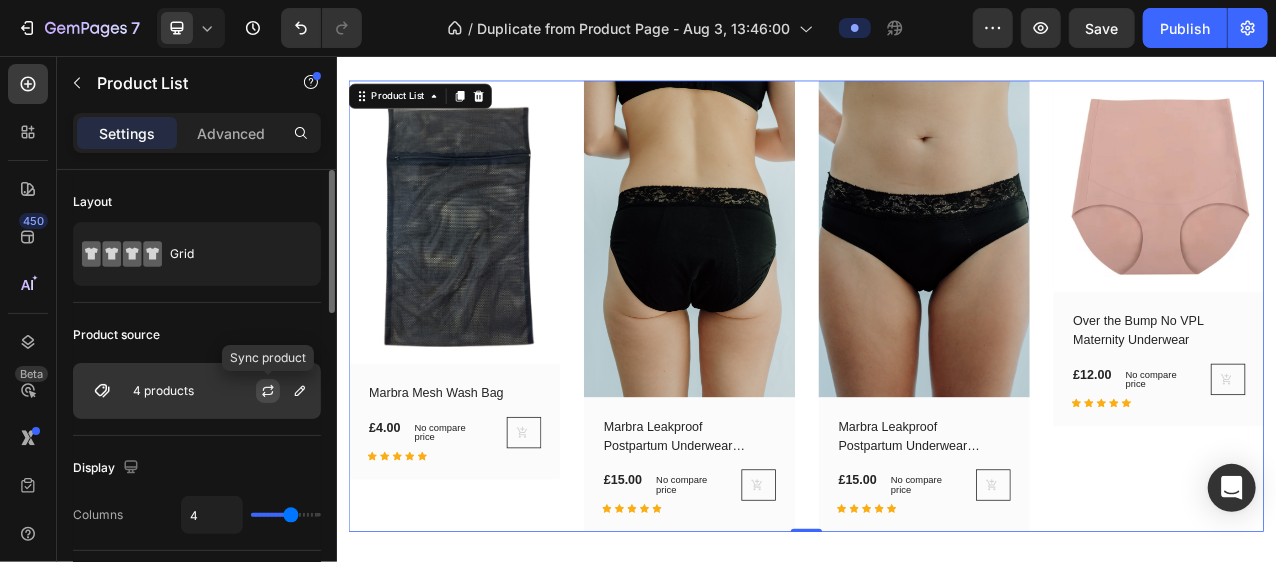 click 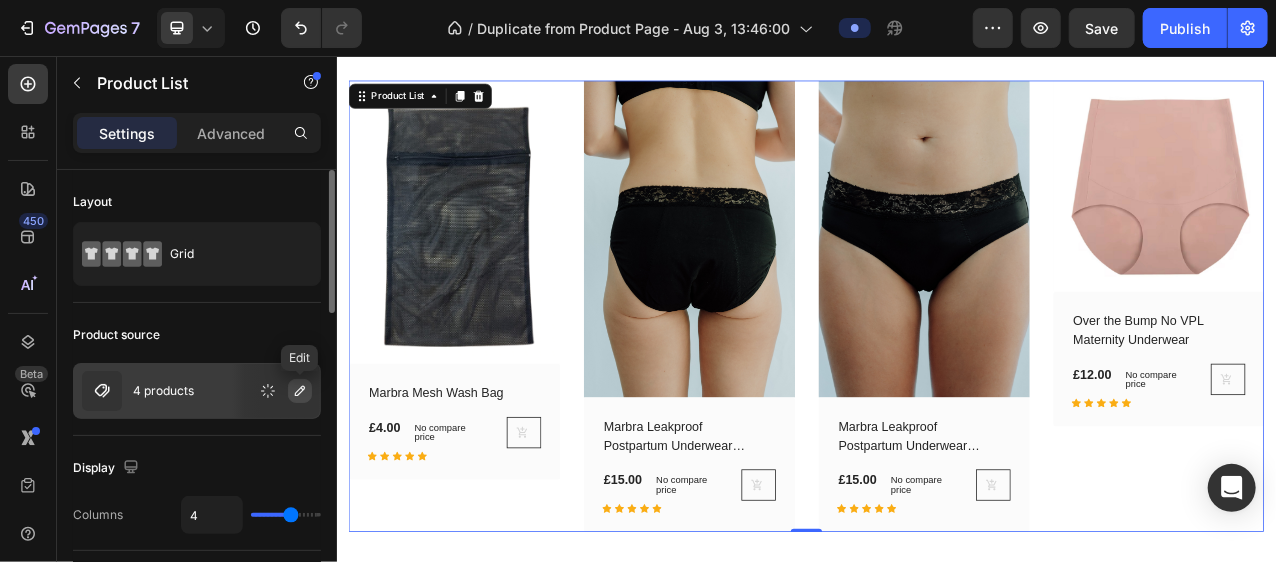 click 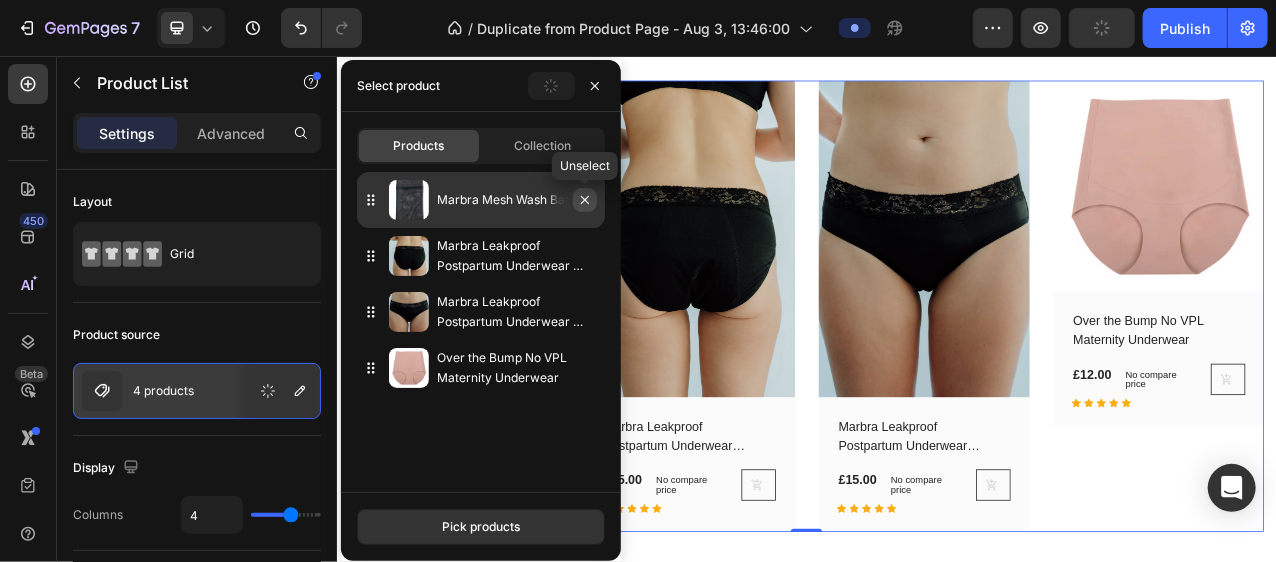 click 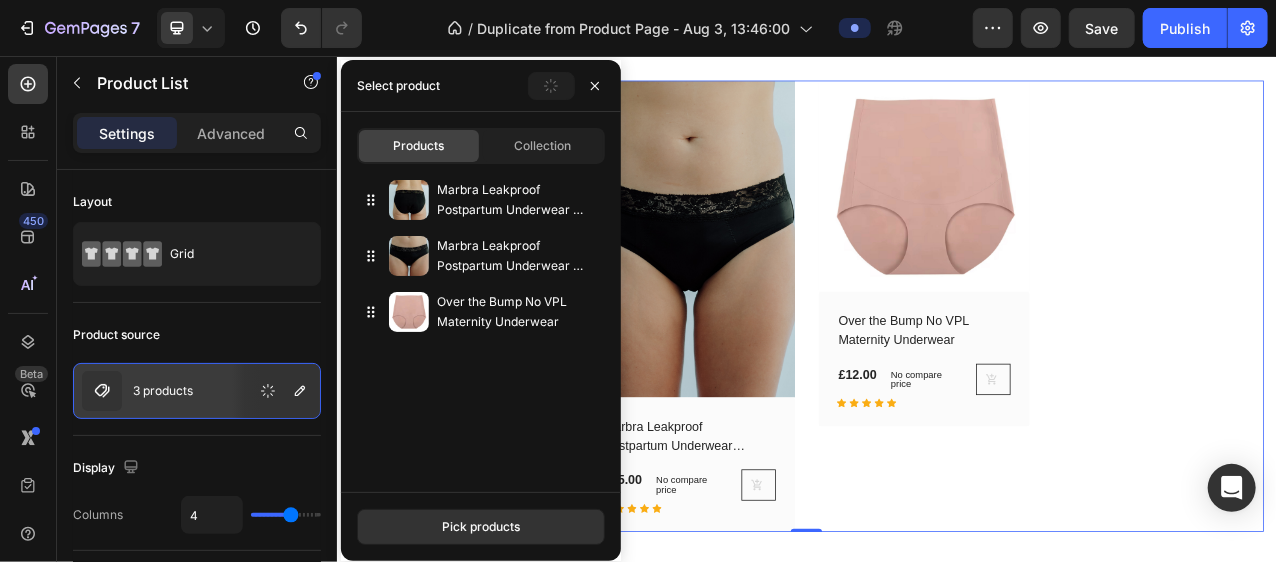 click on "Products" 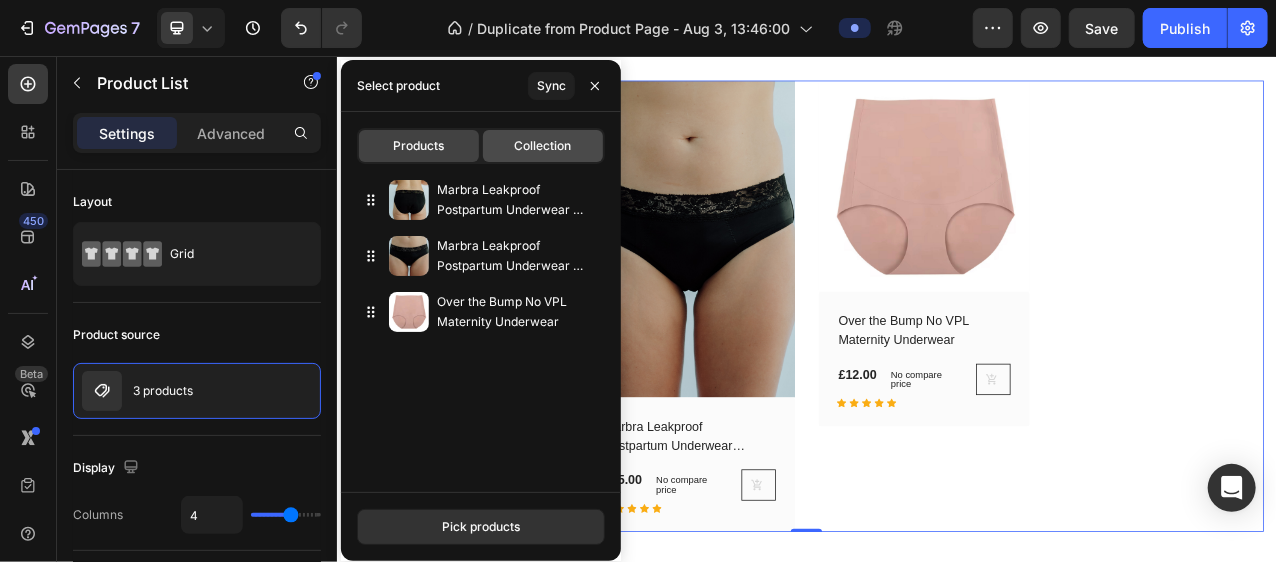 click on "Collection" 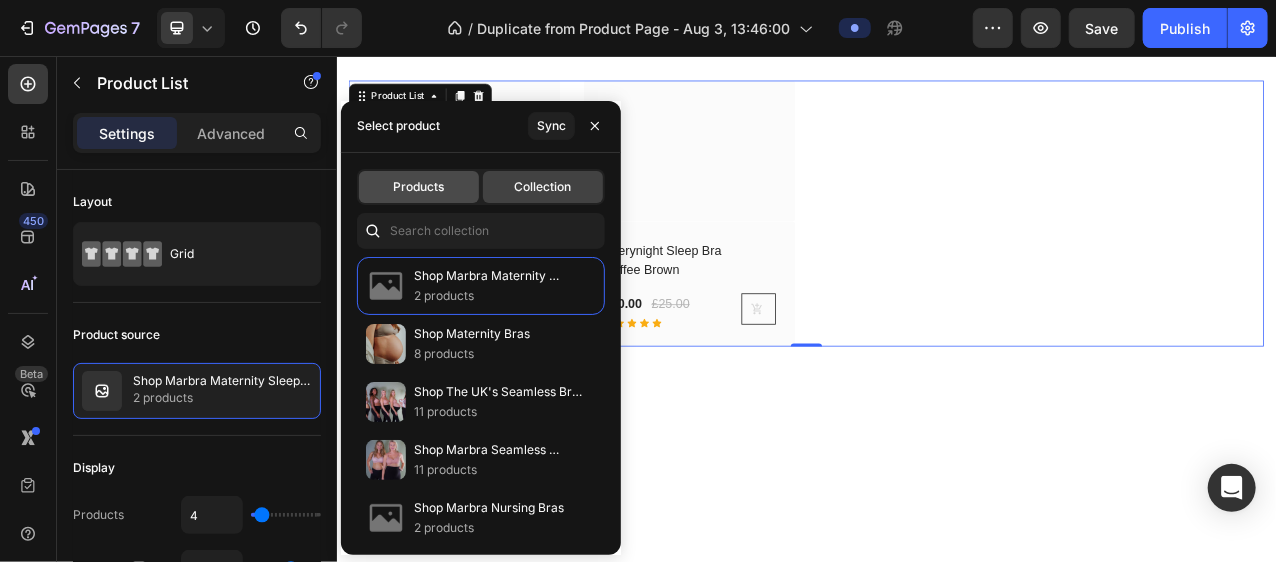 click on "Products" 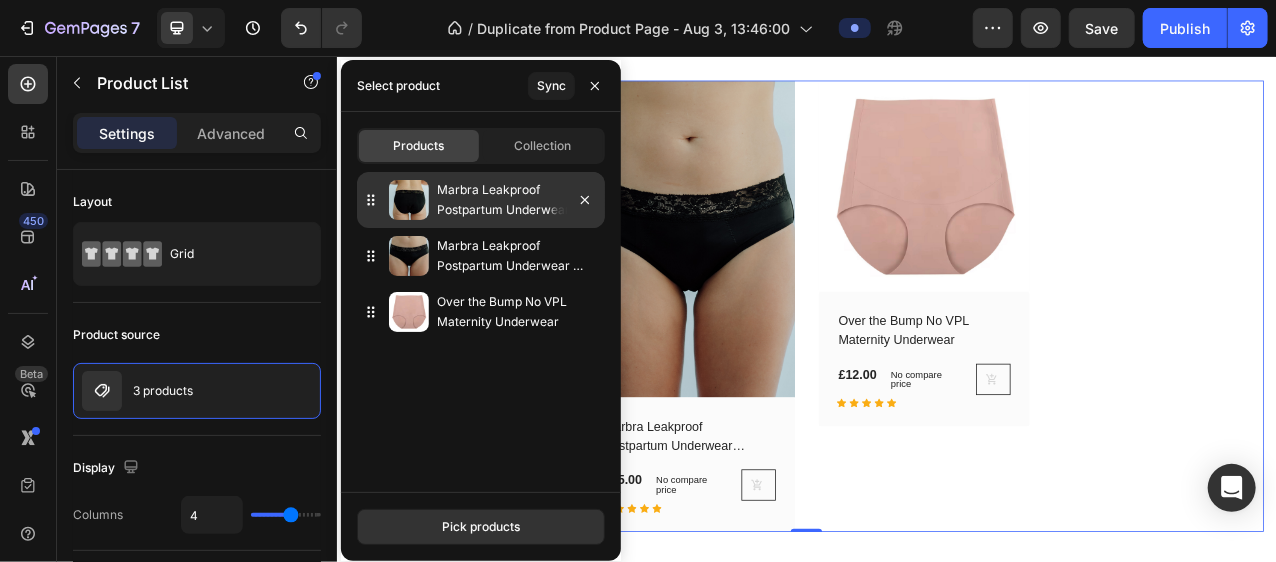 click at bounding box center (409, 200) 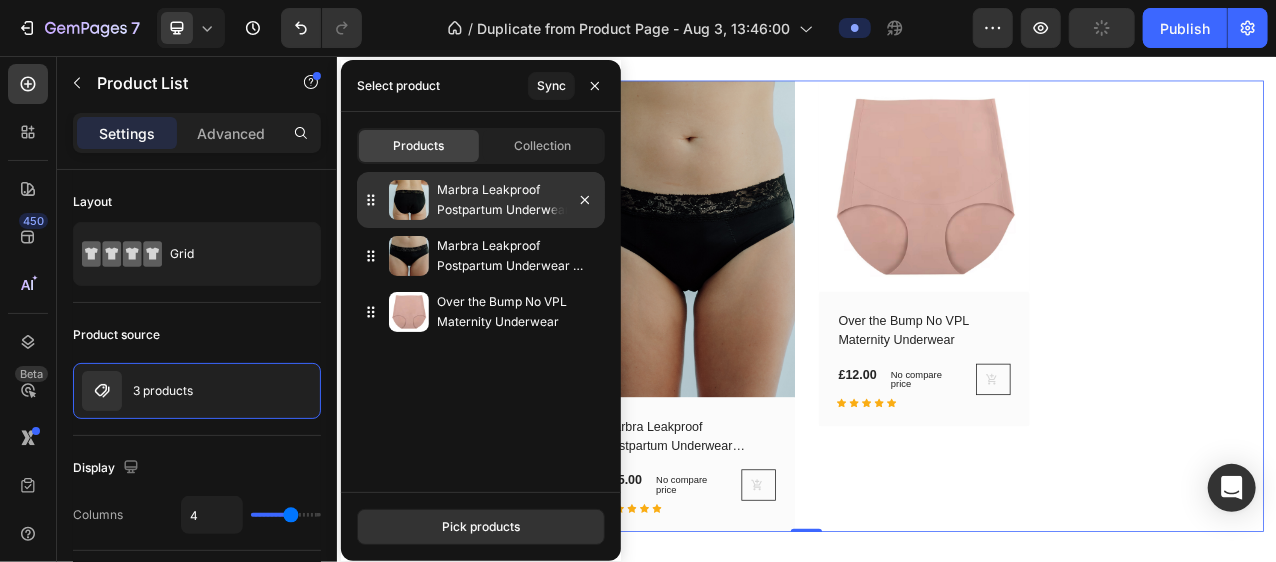 click at bounding box center [409, 200] 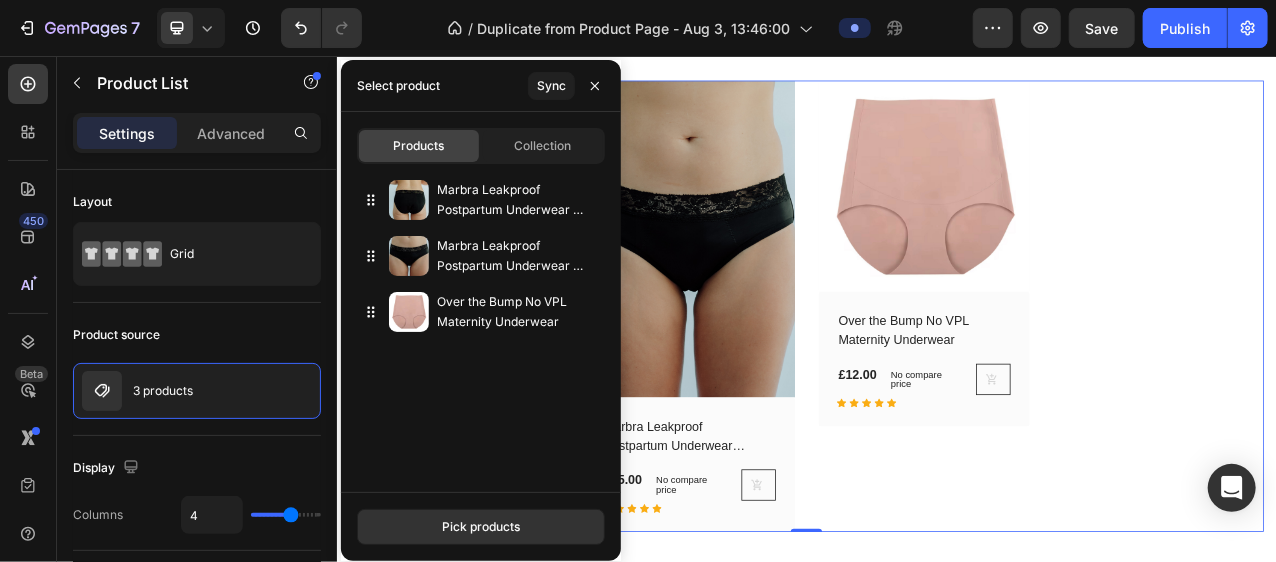 click on "Marbra Leakproof Postpartum Underwear Medium Flow Marbra Leakproof Postpartum Underwear Heavy Flow Over the Bump No VPL Maternity Underwear" at bounding box center (481, 324) 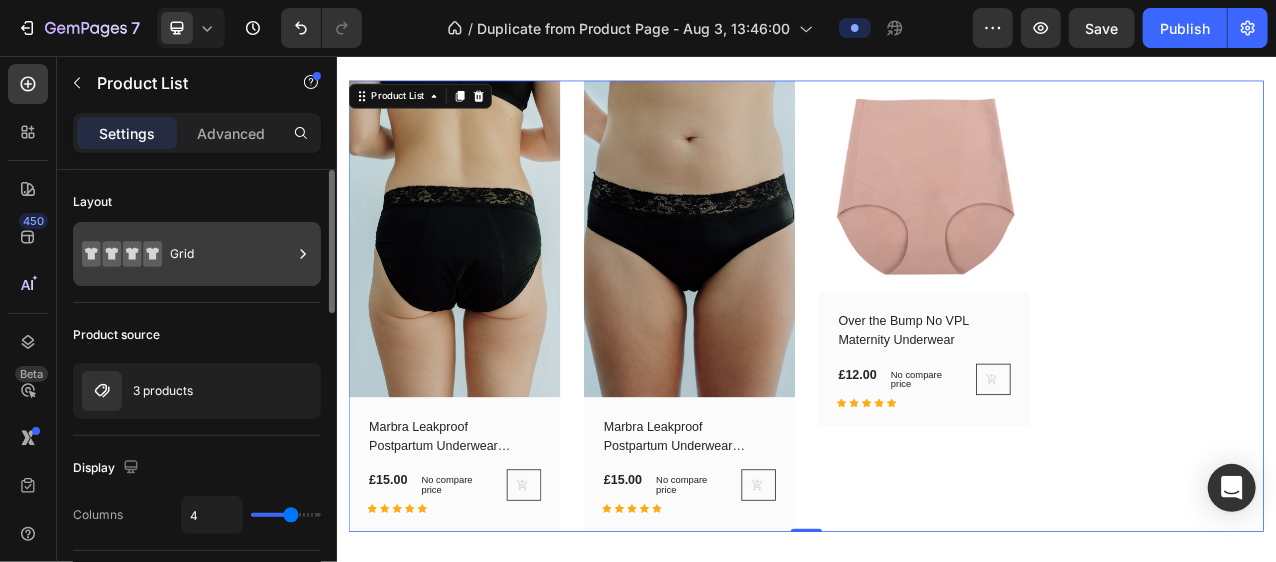 click on "Grid" at bounding box center (231, 254) 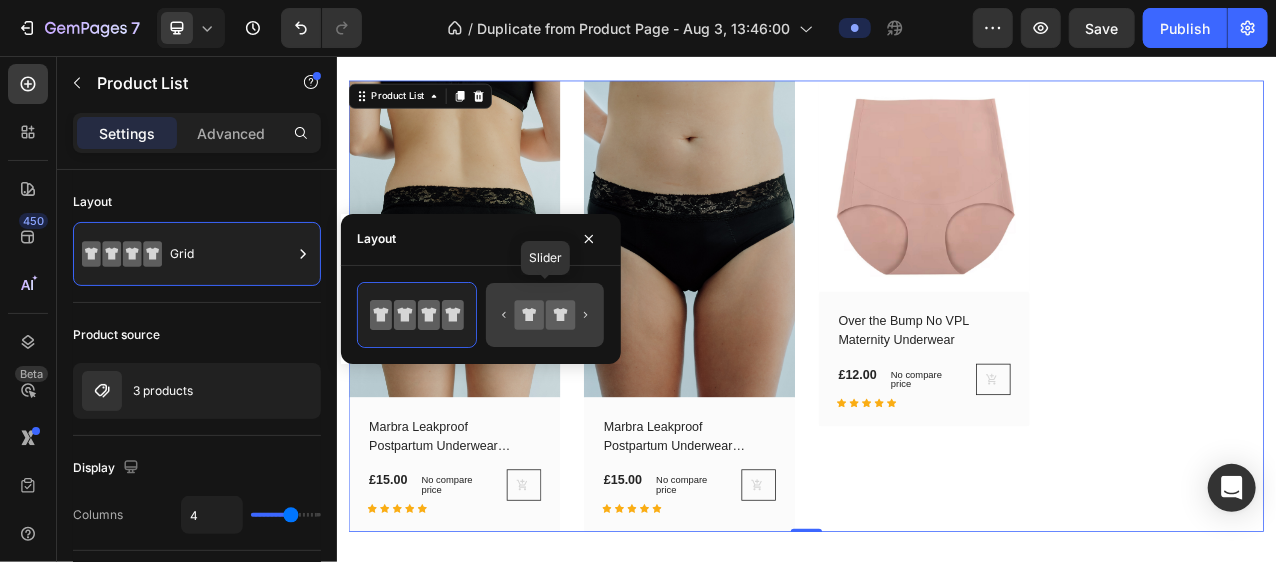 click 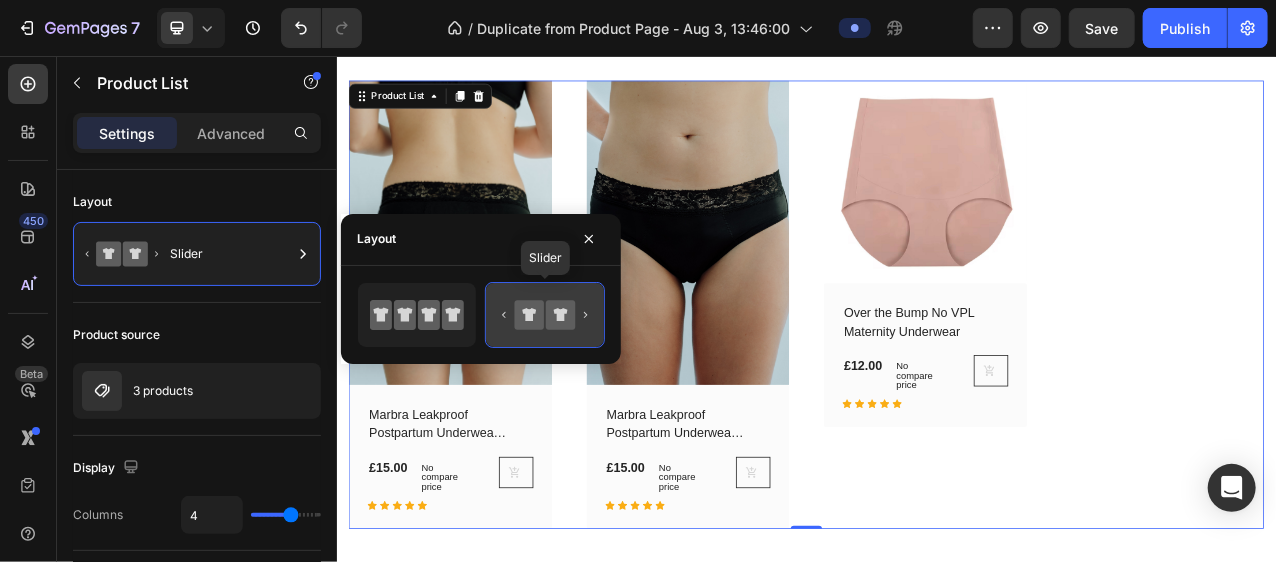 click 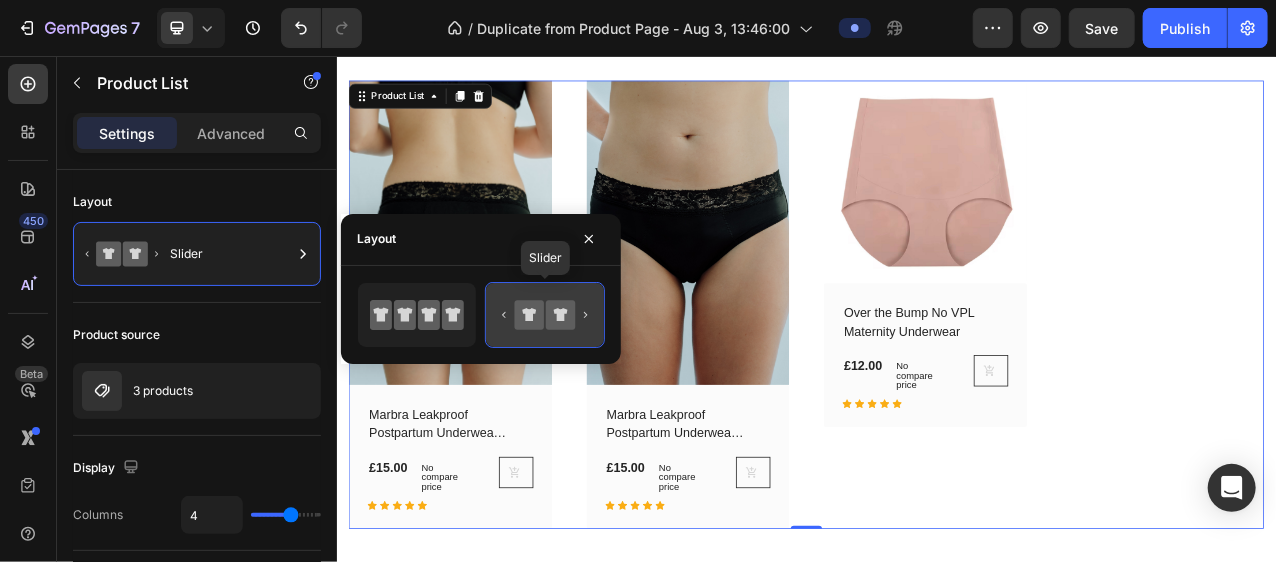click 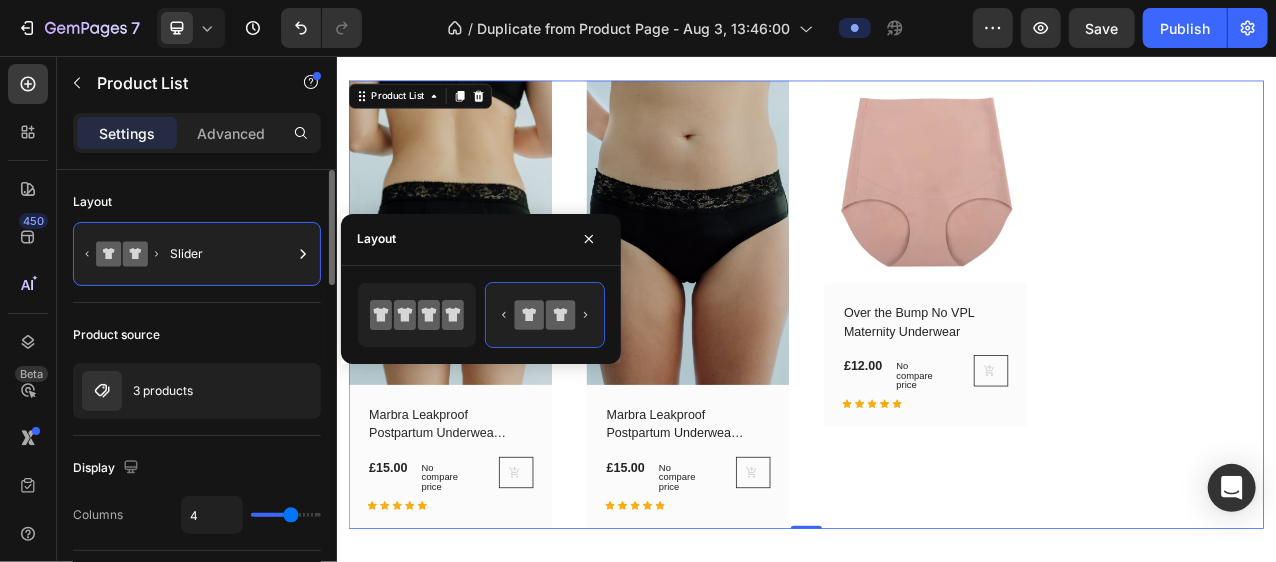 click on "Product source" at bounding box center [197, 335] 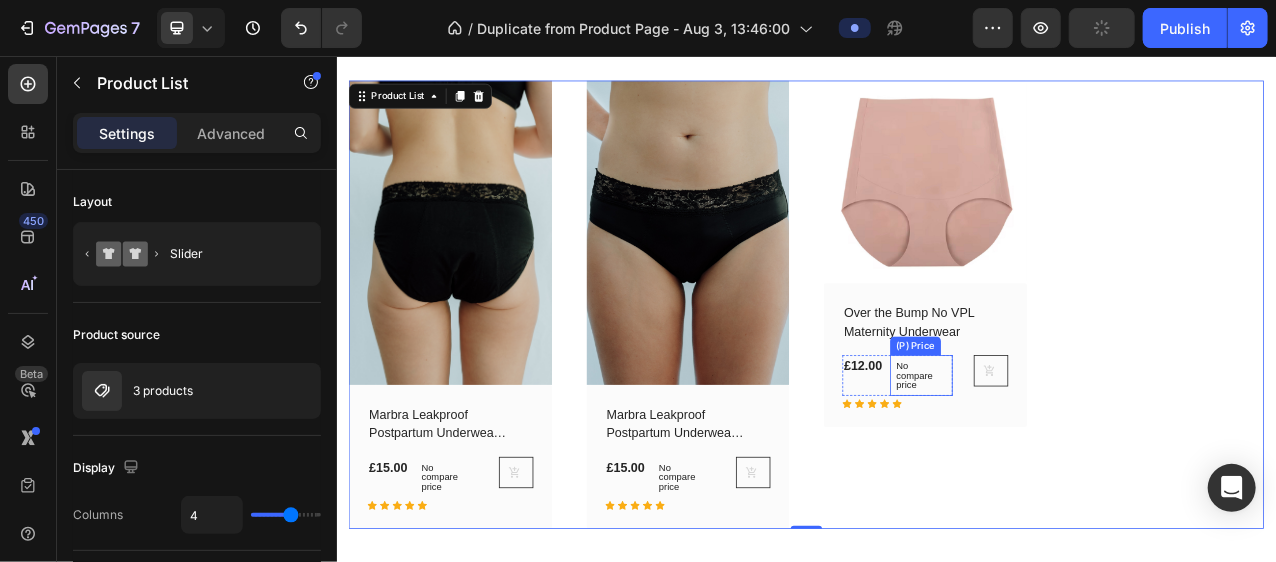 click on "No compare price" at bounding box center [476, 594] 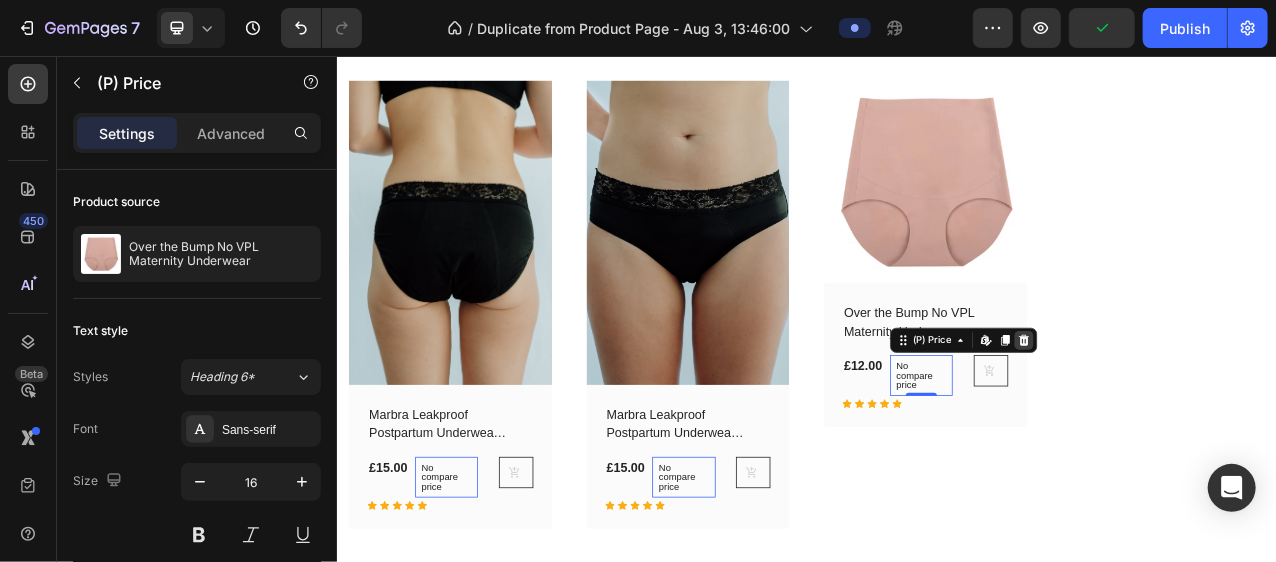 click 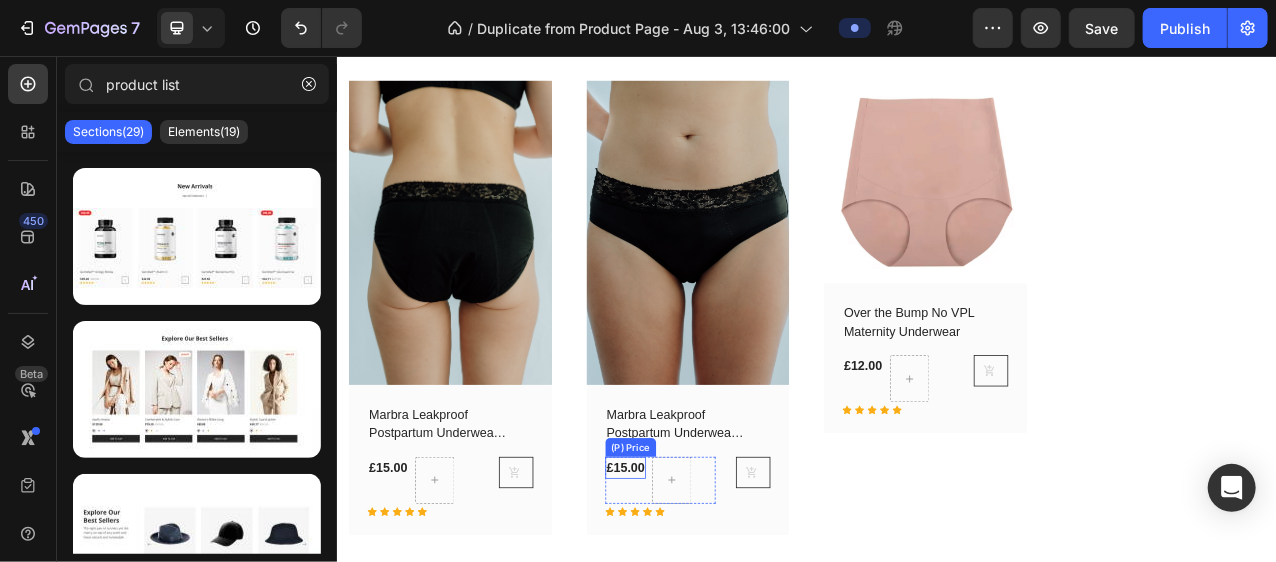 click on "£15.00" at bounding box center (401, 582) 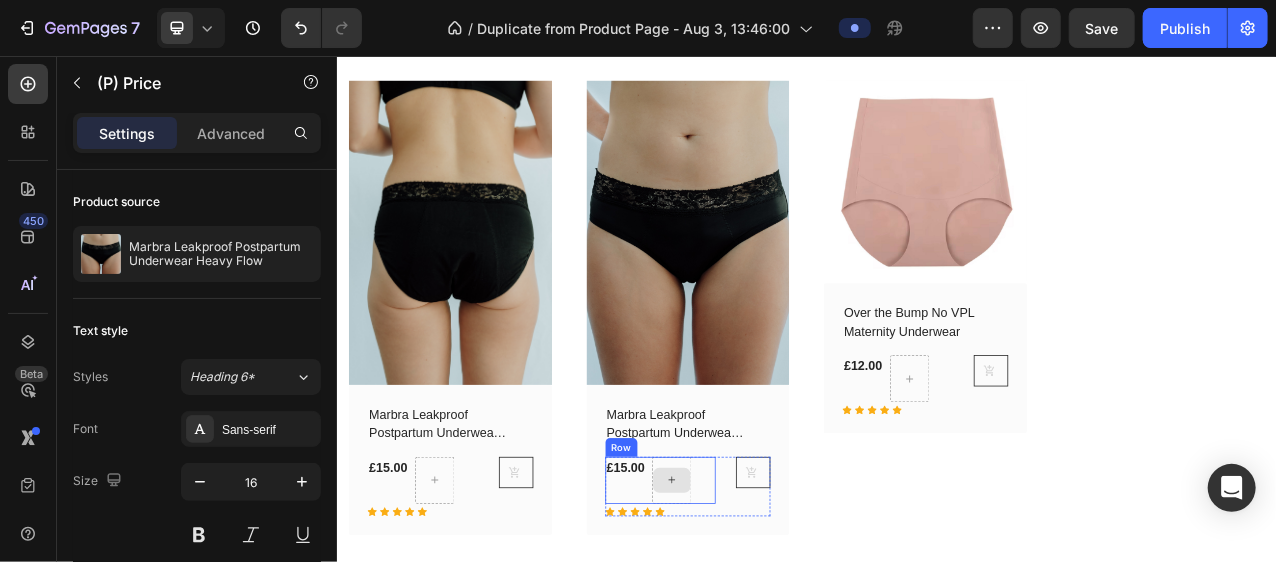 click 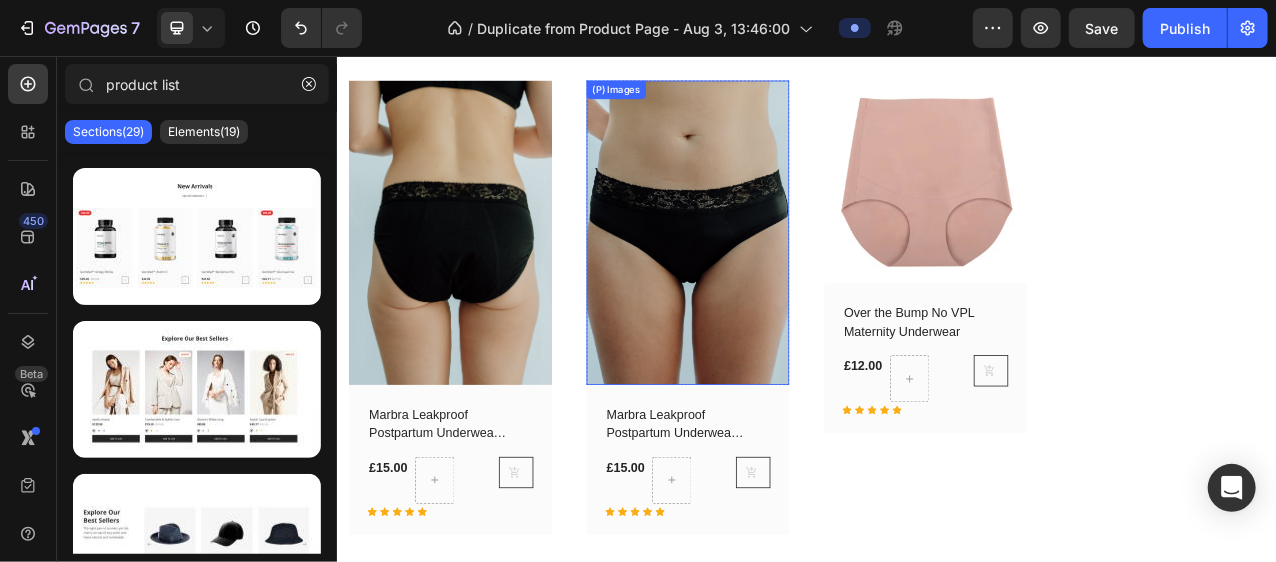click at bounding box center [785, 281] 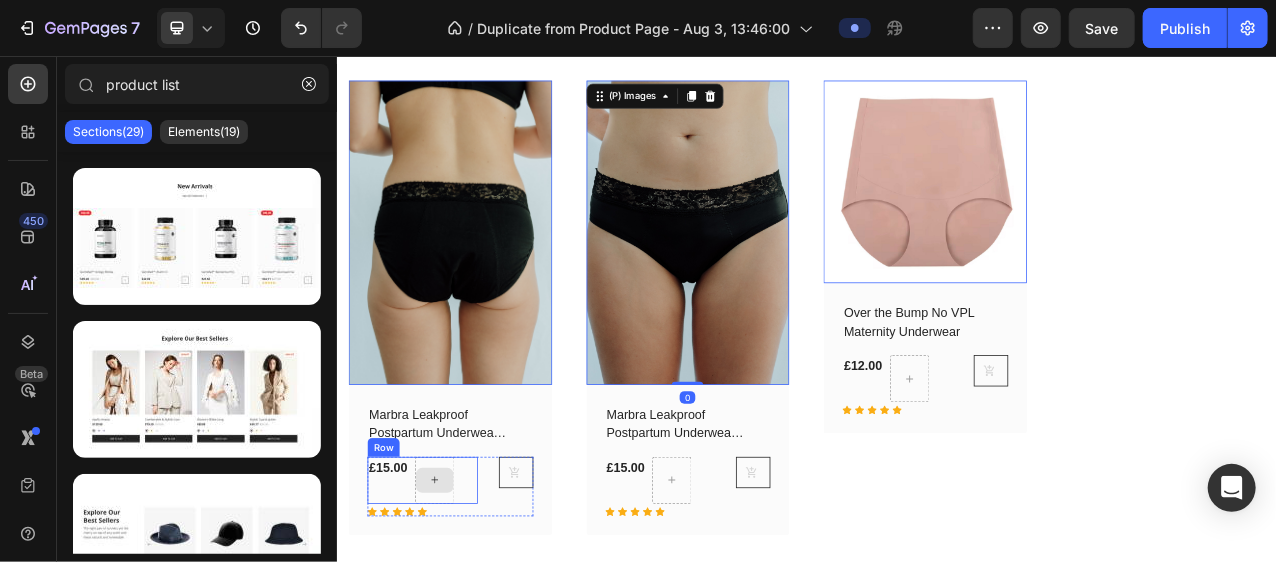 click 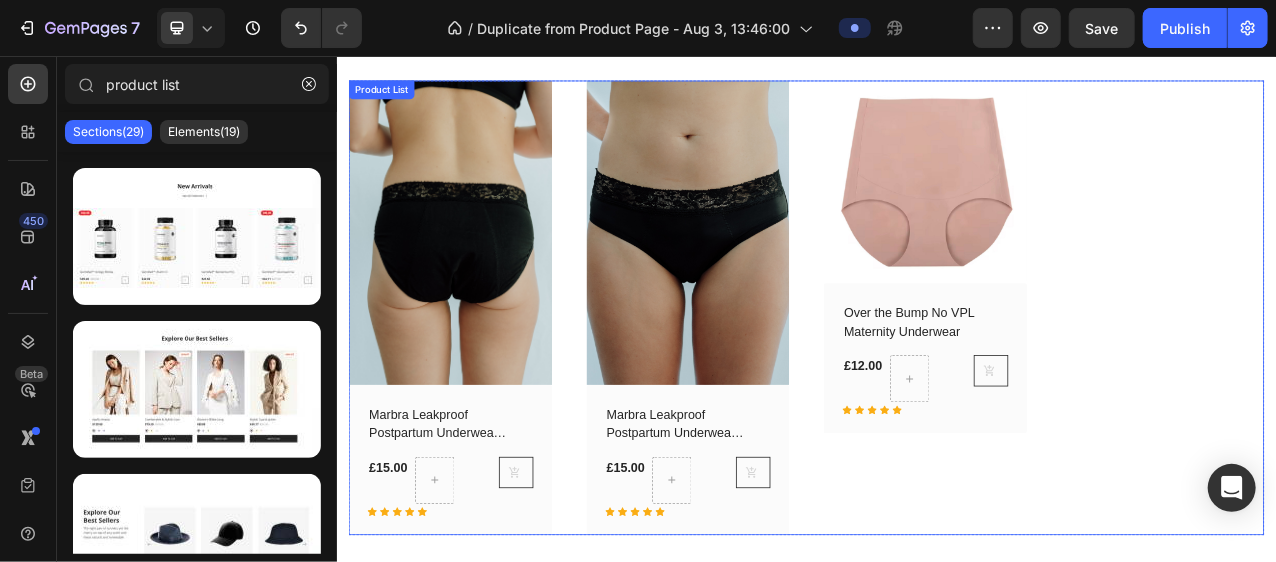 click on "(P) Images Row Marbra Leakproof Postpartum Underwear Medium Flow (P) Title £15.00 (P) Price (P) Price
Row Icon Icon Icon Icon Icon Row (P) Cart Button Row Row Product List (P) Images Row Marbra Leakproof Postpartum Underwear Heavy Flow (P) Title £15.00 (P) Price (P) Price
Row Icon Icon Icon Icon Icon Row (P) Cart Button Row Row Product List (P) Images Row Over the Bump No VPL Maternity Underwear (P) Title £12.00 (P) Price (P) Price
Row Icon Icon Icon Icon Icon Row (P) Cart Button Row Row Product List" at bounding box center [936, 377] 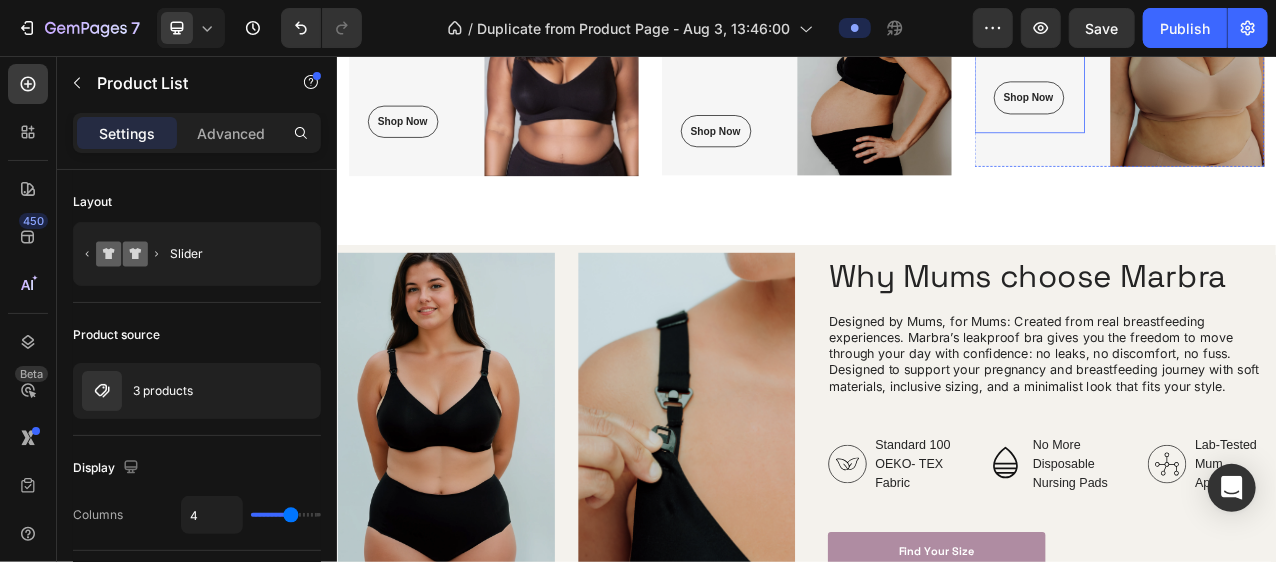 scroll, scrollTop: 581, scrollLeft: 0, axis: vertical 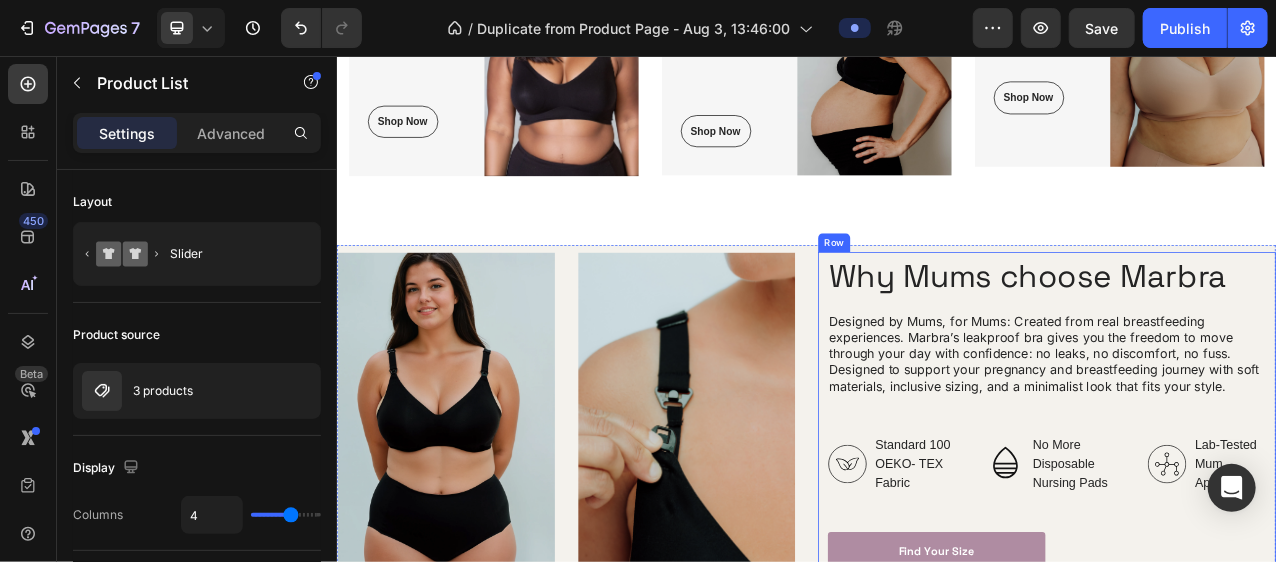 click on "Why Mums choose Marbra Heading Designed by Mums, for Mums: Created from real breastfeeding experiences. Marbra’s leakproof bra gives you the freedom to move through your day with confidence: no leaks, no discomfort, no fuss. Designed to support your pregnancy and breastfeeding journey with soft materials, inclusive sizing, and a minimalist look that fits your style. Text Block
Standard 100 OEKO- TEX Fabric
No More Disposable Nursing Pads
Lab-Tested and Mum Approved Item List Row
Standard 100 OEKO- TEX Fabric Item List
No More Disposable Nursing Pads  Item List
Lab-Tested Mum Approved Item List Row Find your Size Button Row" at bounding box center [1247, 511] 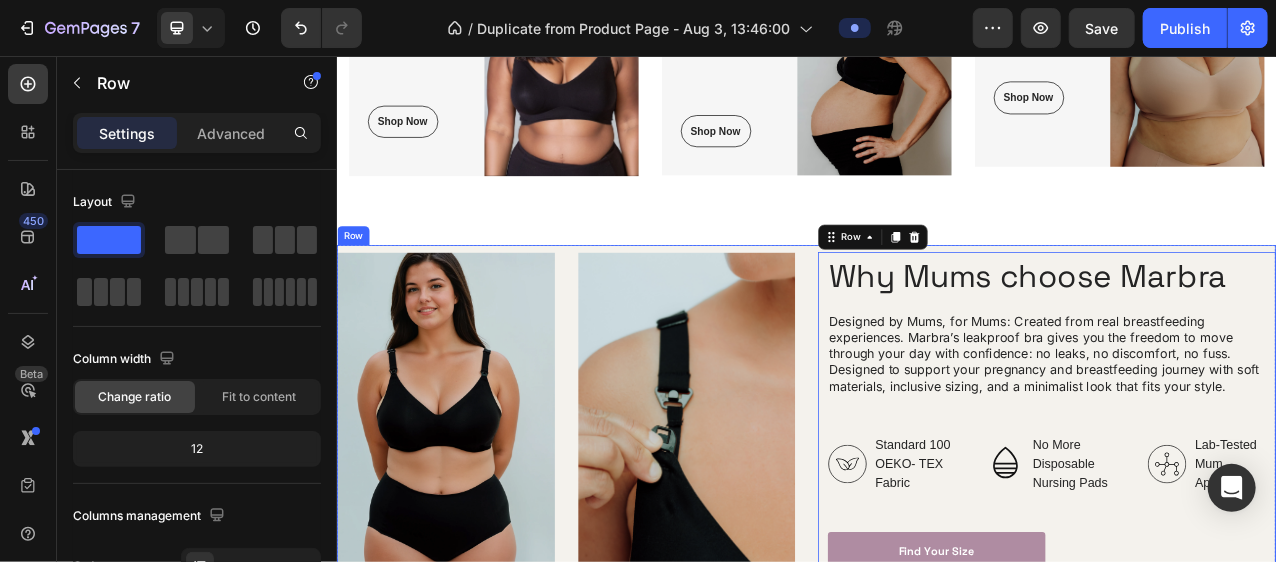 click on "Leakproof Bras and Underwear Heading Shop Now Button Row Image Row Maternity Bras and Nursing Bras Heading Shop Now Button Row Image Row After Baby Heading Shop Now Button Row Image Row Row Section 2" at bounding box center [936, 64] 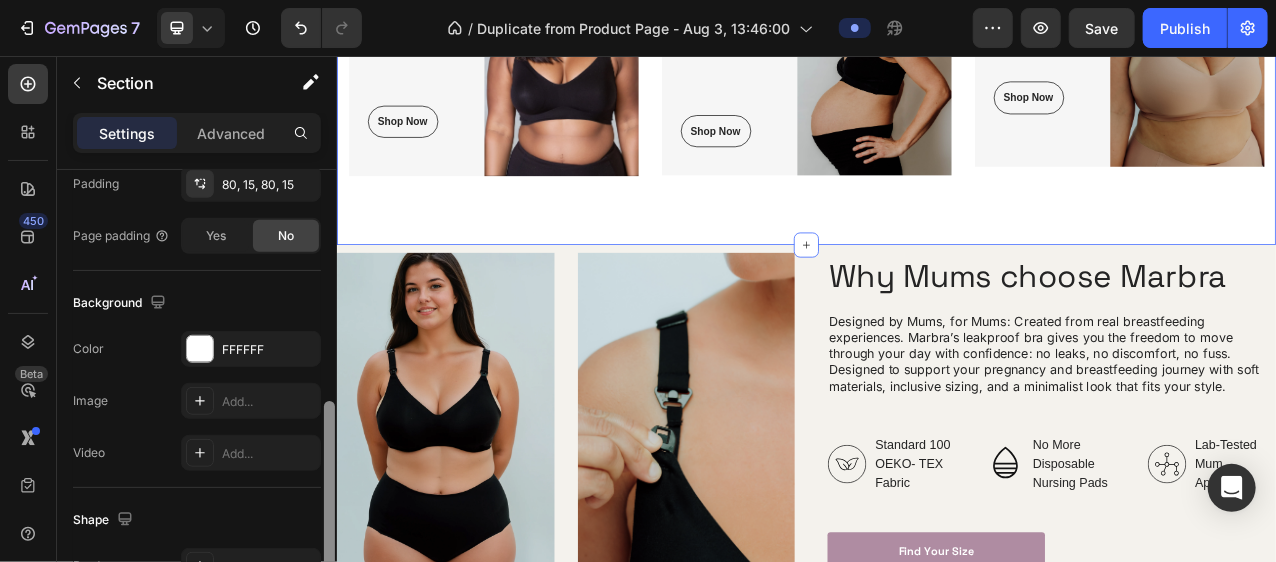scroll, scrollTop: 570, scrollLeft: 0, axis: vertical 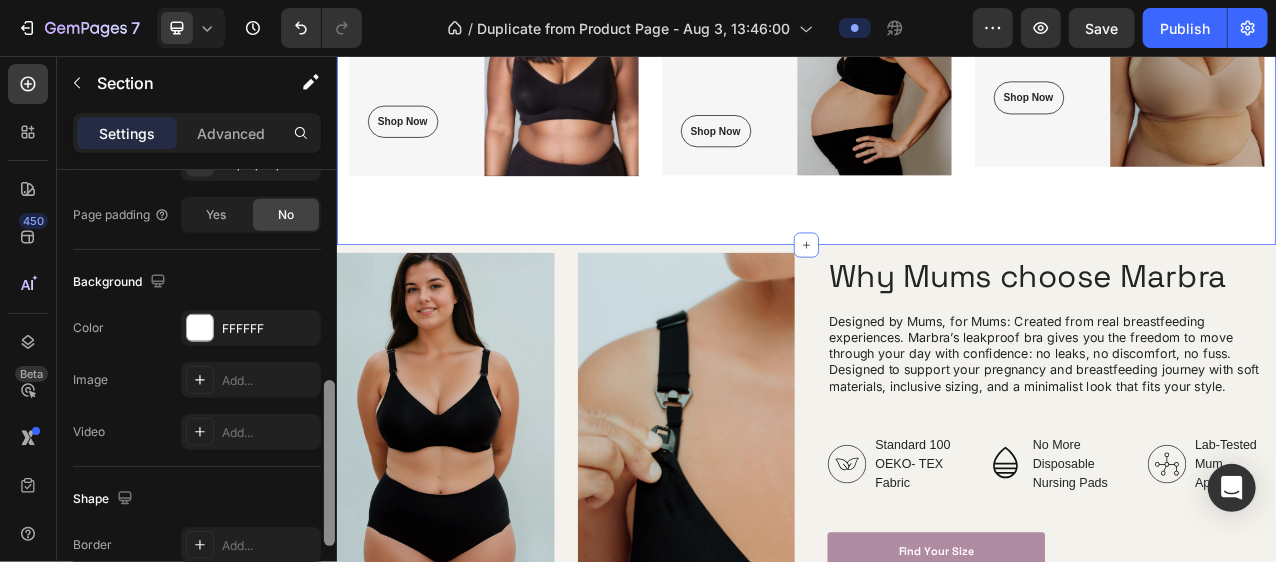 drag, startPoint x: 327, startPoint y: 195, endPoint x: 327, endPoint y: 406, distance: 211 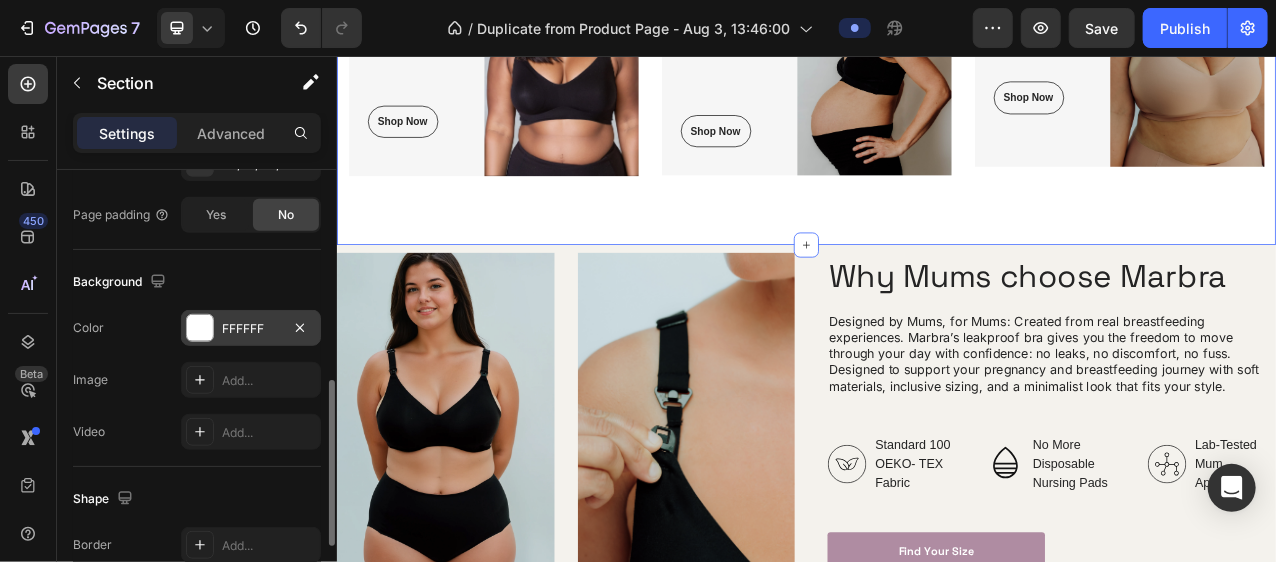 click on "FFFFFF" at bounding box center (251, 329) 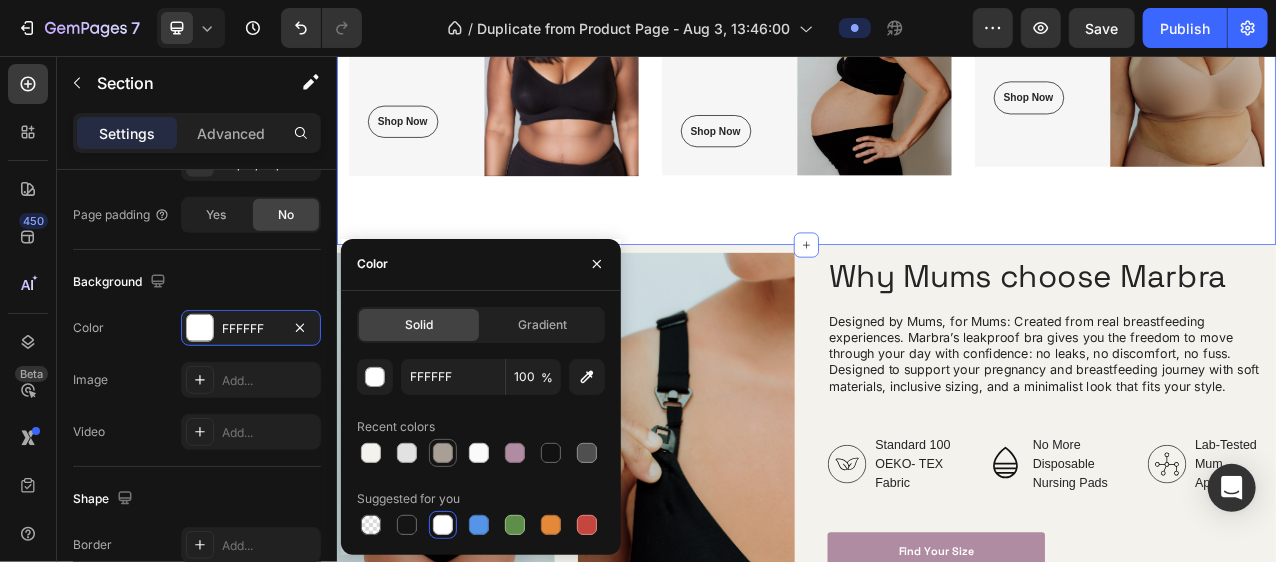 click at bounding box center (443, 453) 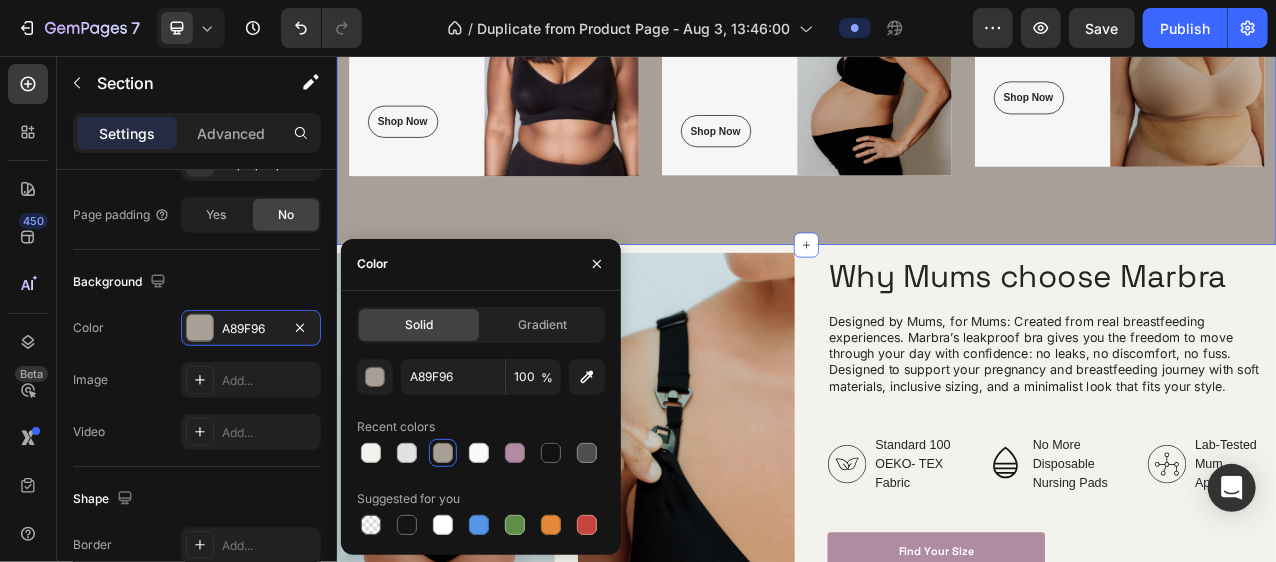 click at bounding box center [443, 453] 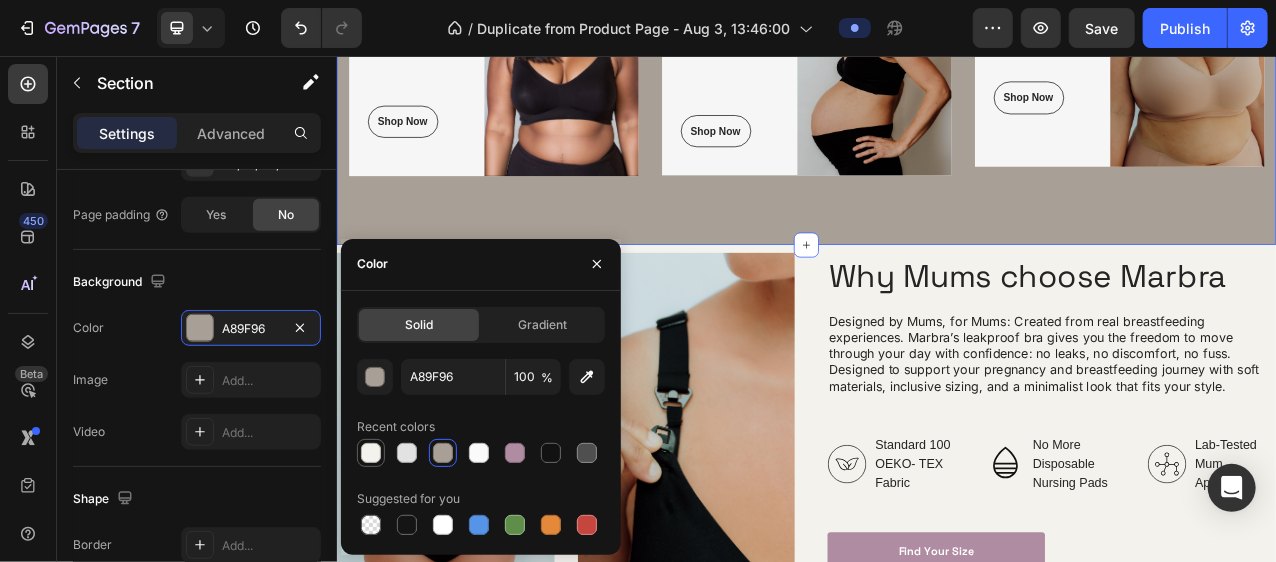 click at bounding box center [371, 453] 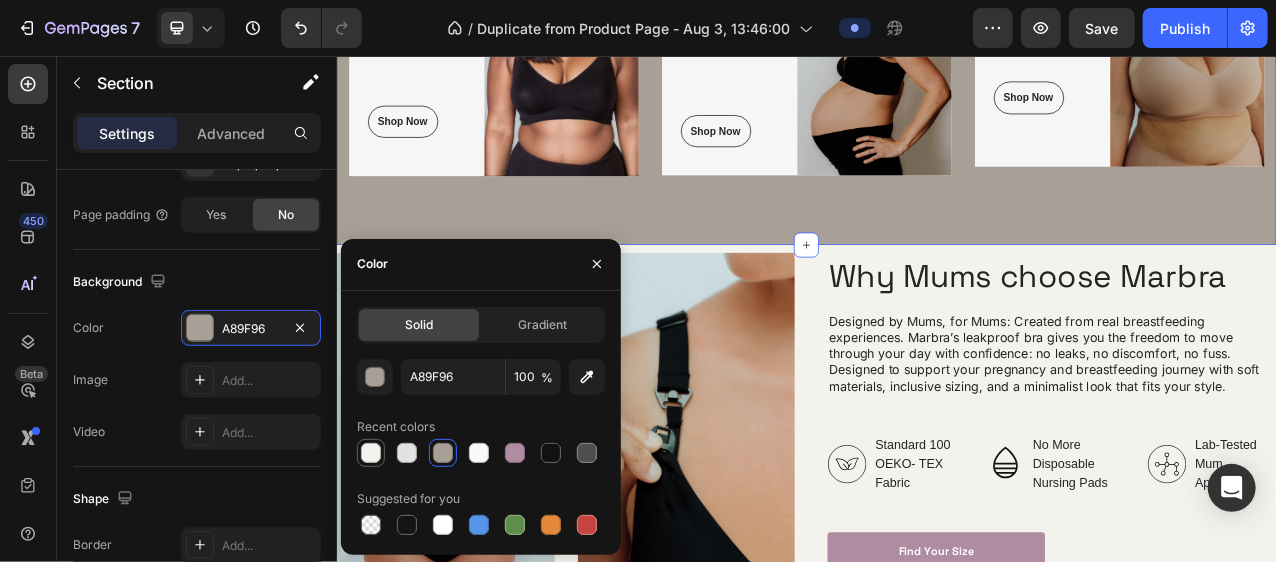 type on "F4F2ED" 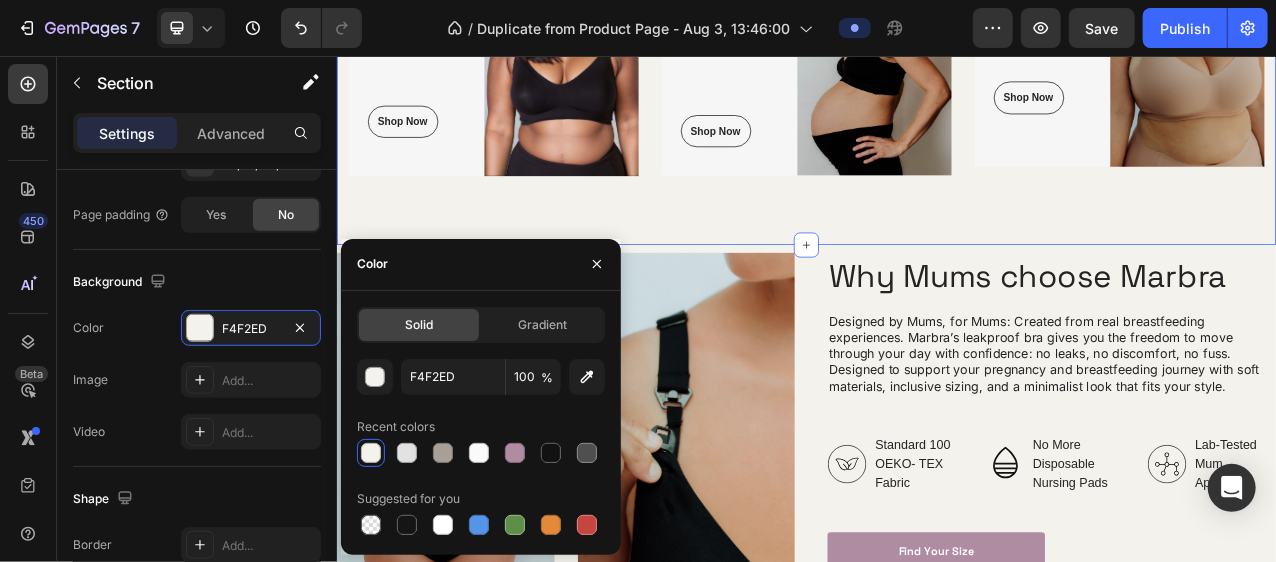click on "Leakproof Bras and Underwear Heading Shop Now Button Row Image Row Maternity Bras and Nursing Bras Heading Shop Now Button Row Image Row After Baby Heading Shop Now Button Row Image Row Row Section 2   You can create reusable sections Create Theme Section AI Content Write with GemAI What would you like to describe here? Tone and Voice Persuasive Product Marbra Mesh Wash Bag Show more Generate" at bounding box center [936, 64] 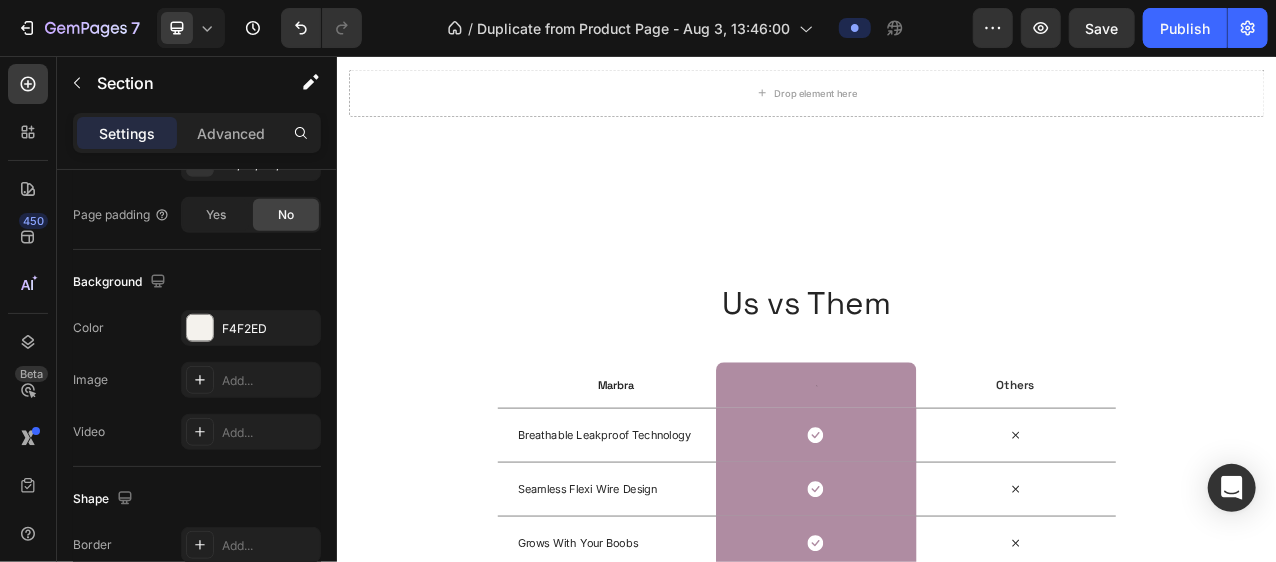 scroll, scrollTop: 2145, scrollLeft: 0, axis: vertical 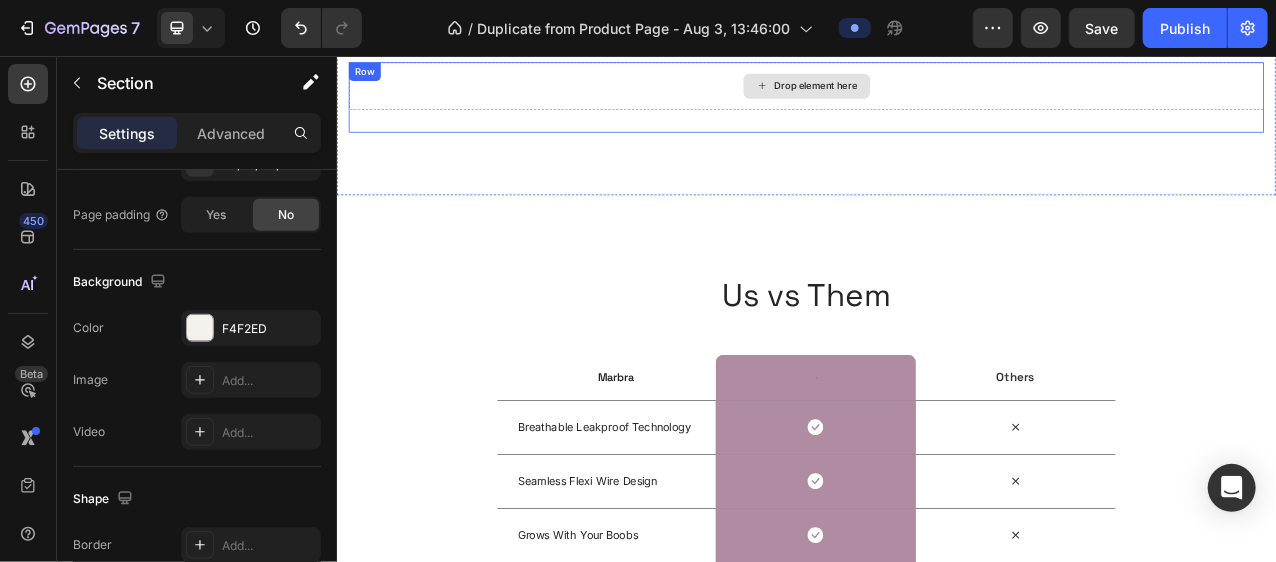 click on "Drop element here" at bounding box center (936, 94) 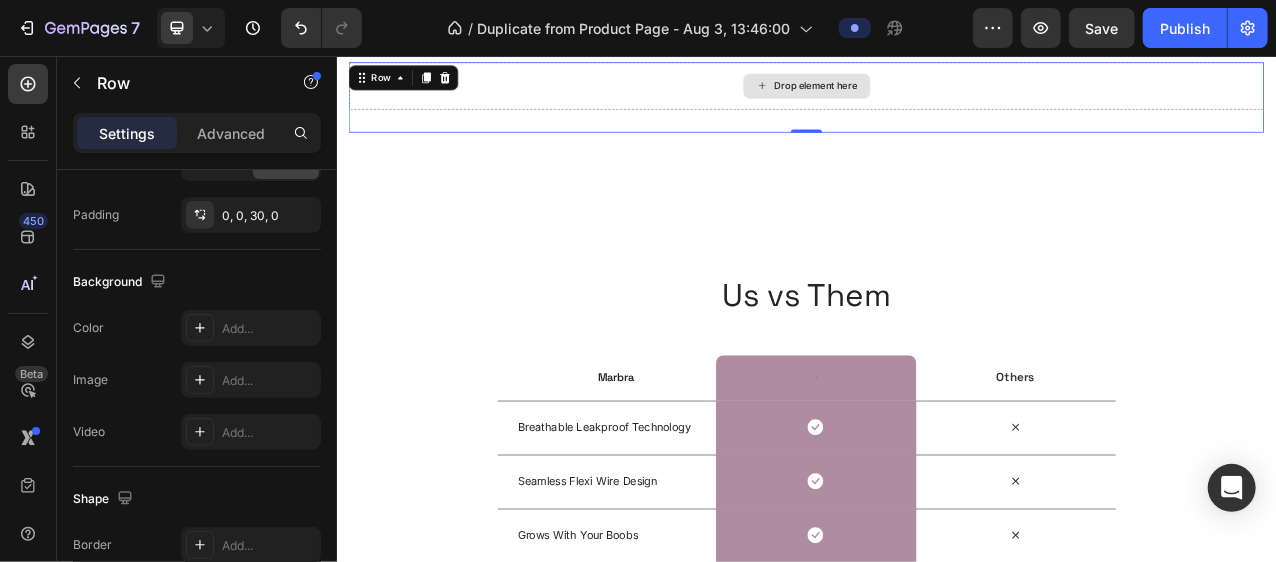 scroll, scrollTop: 0, scrollLeft: 0, axis: both 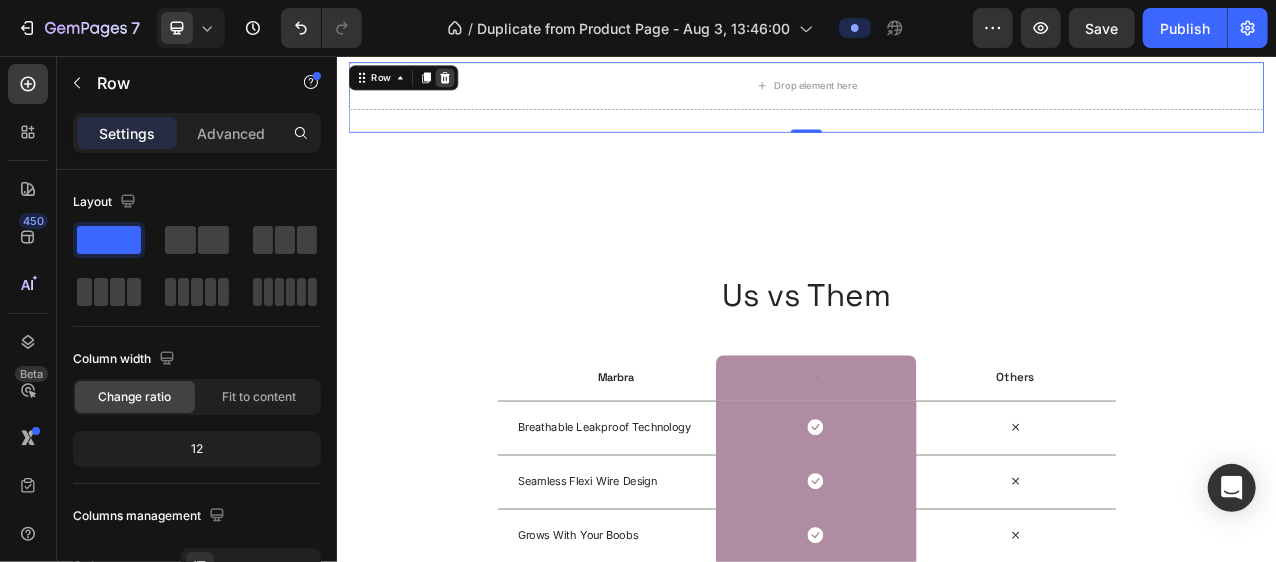 click 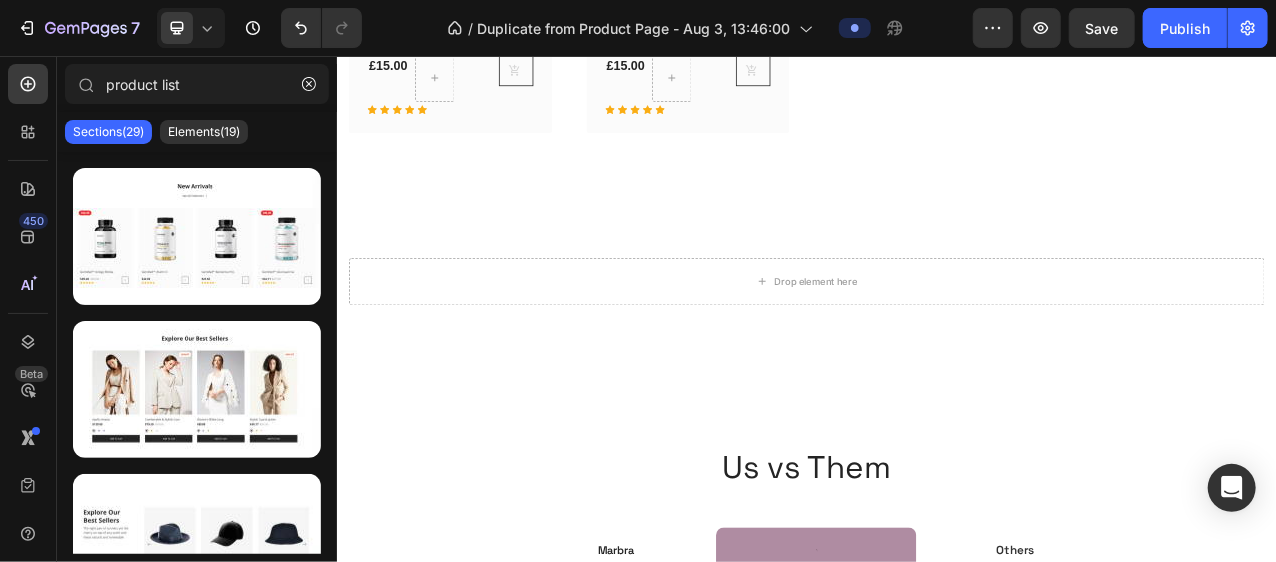 scroll, scrollTop: 1890, scrollLeft: 0, axis: vertical 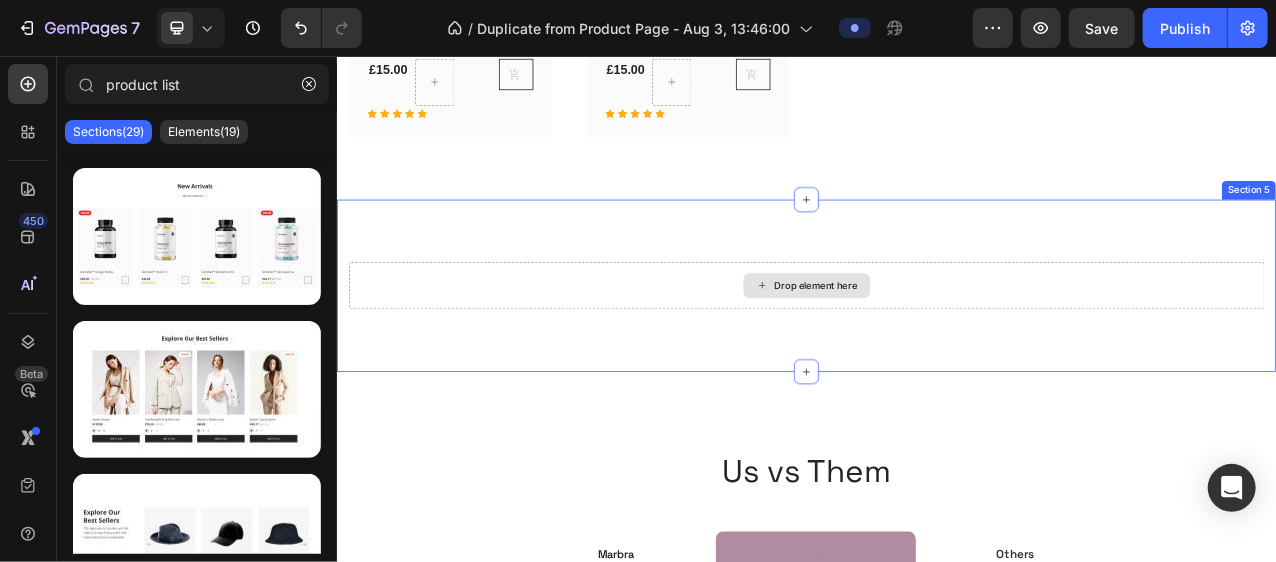 click on "Drop element here" at bounding box center [936, 349] 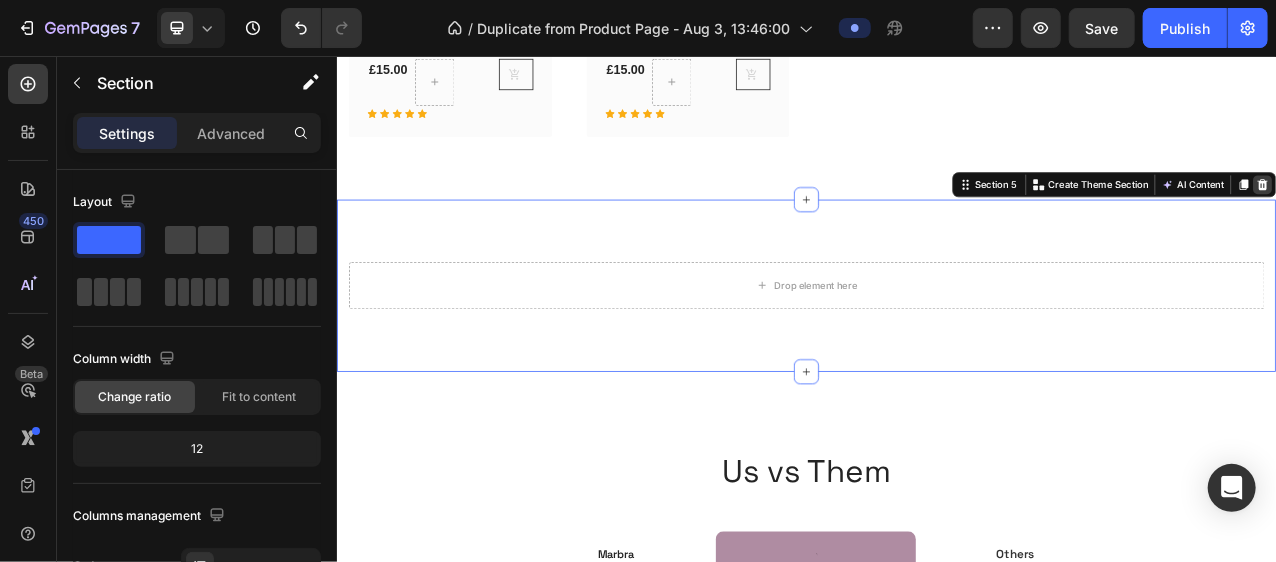 click 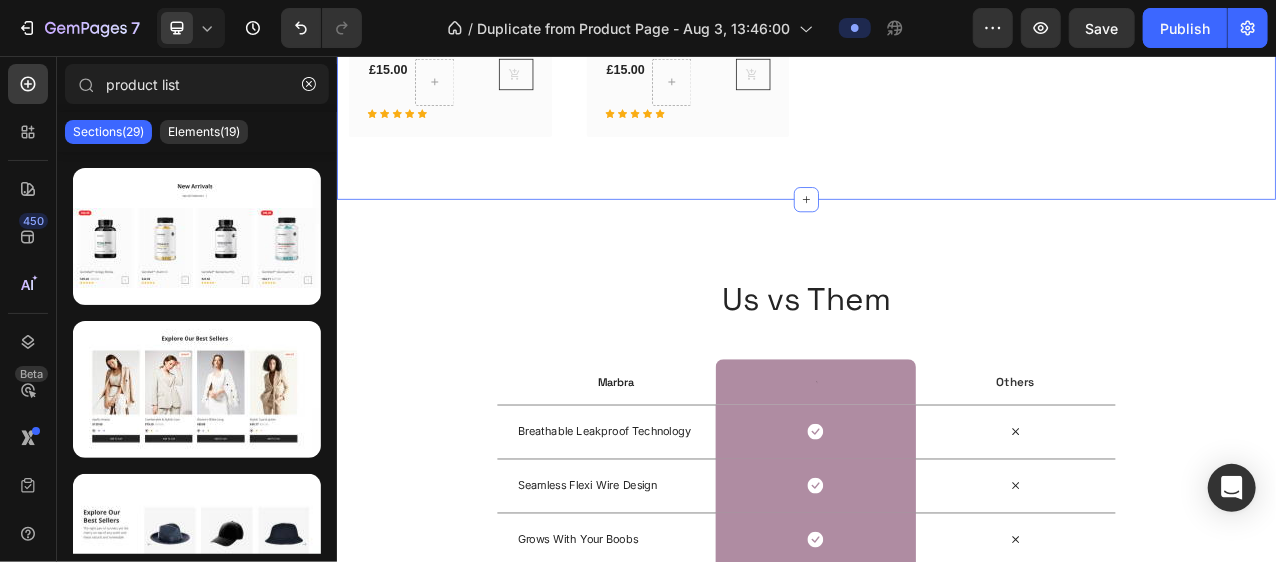 click on "Whats New Heading Row (P) Images Row Marbra Leakproof Postpartum Underwear Medium Flow (P) Title £15.00 (P) Price (P) Price
Row Icon Icon Icon Icon Icon Row (P) Cart Button Row Row Product List (P) Images Row Marbra Leakproof Postpartum Underwear Heavy Flow (P) Title £15.00 (P) Price (P) Price
Row Icon Icon Icon Icon Icon Row (P) Cart Button Row Row Product List (P) Images Row Over the Bump No VPL Maternity Underwear (P) Title £12.00 (P) Price (P) Price
Row Icon Icon Icon Icon Icon Row (P) Cart Button Row Row Product List Product List Row Section 4" at bounding box center [936, -169] 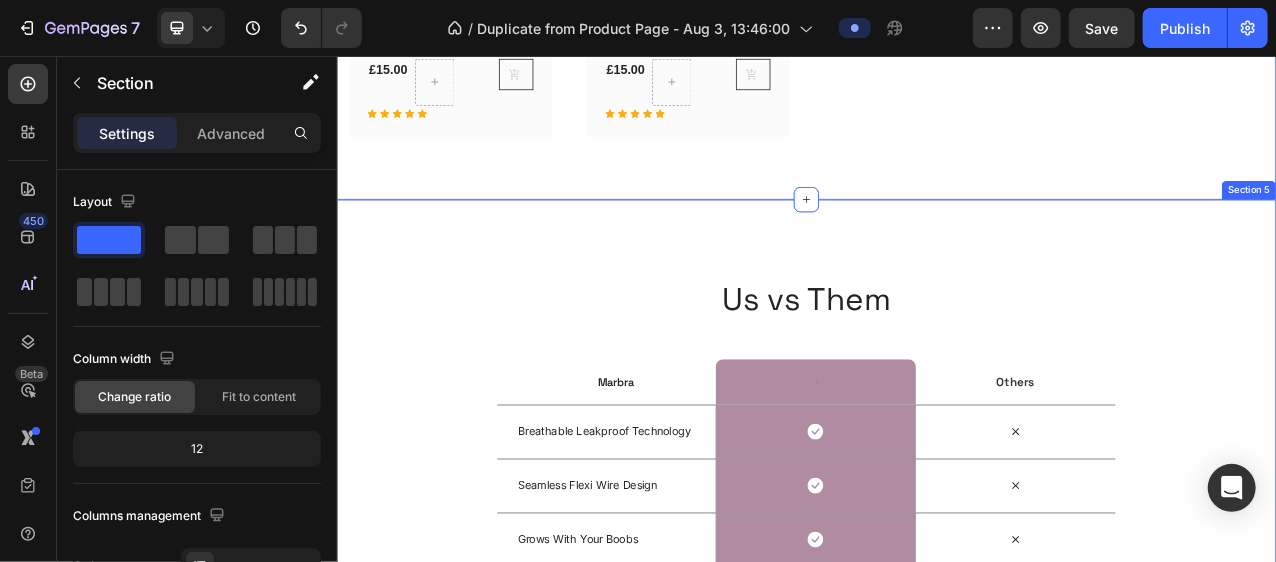 click on "Us vs Them Heading Row Marbra Text Block Text Block Row Others Text Block Row Breathable Leakproof Technology Text Block
Icon Row
Icon Row Seamless Flexi Wire Design Text Block
Icon Row
Icon Row Grows With Your Boobs  Text Block
Icon Row
Icon Row Stretches to Fit Breast Pump Text Block
Icon Row
Icon Row Section 5" at bounding box center [936, 558] 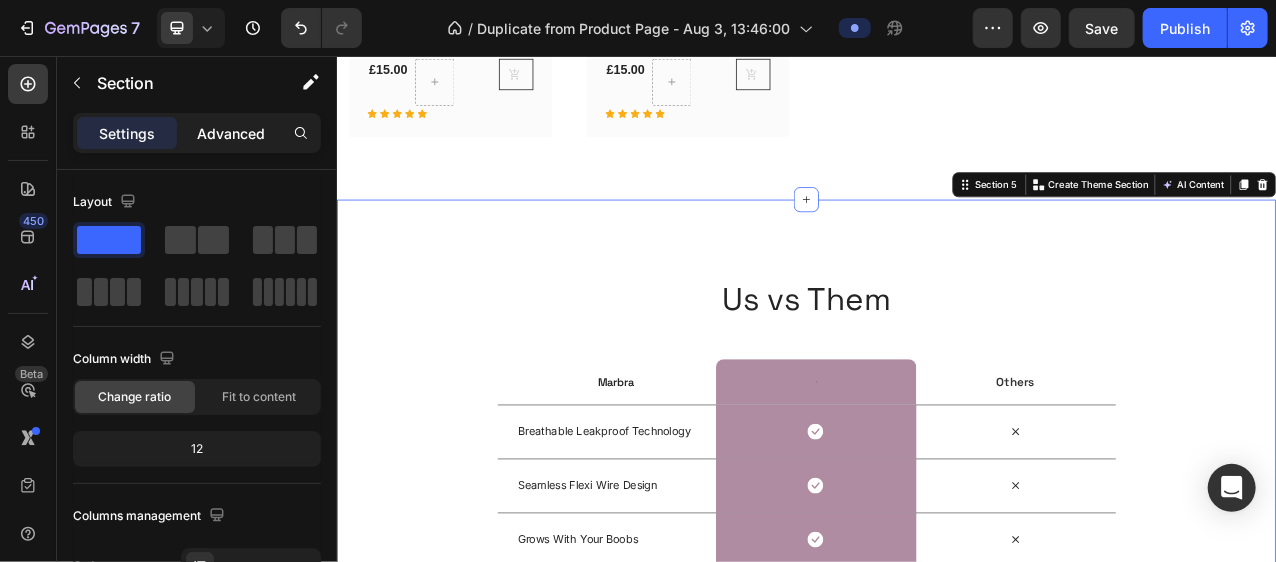 click on "Advanced" at bounding box center (231, 133) 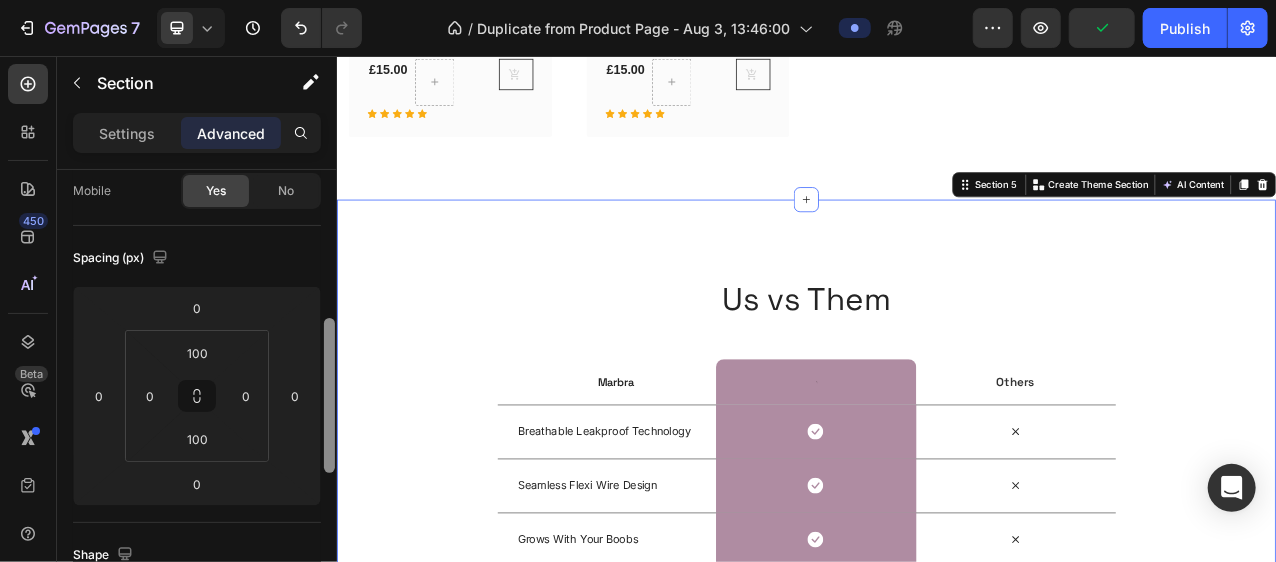 scroll, scrollTop: 230, scrollLeft: 0, axis: vertical 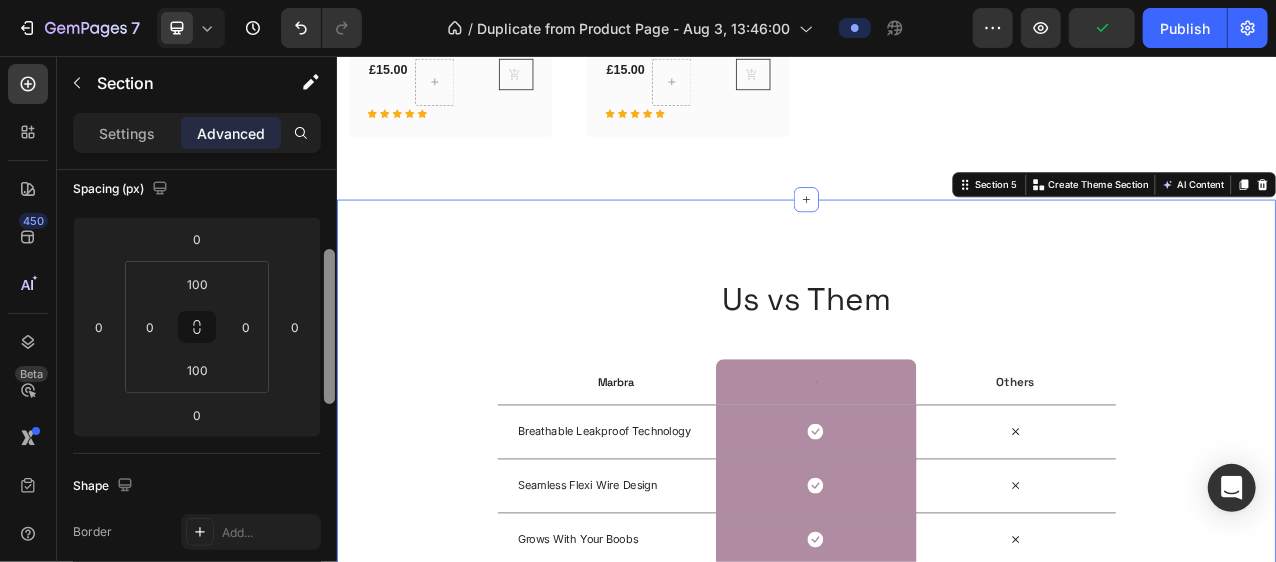 drag, startPoint x: 333, startPoint y: 214, endPoint x: 334, endPoint y: 294, distance: 80.00625 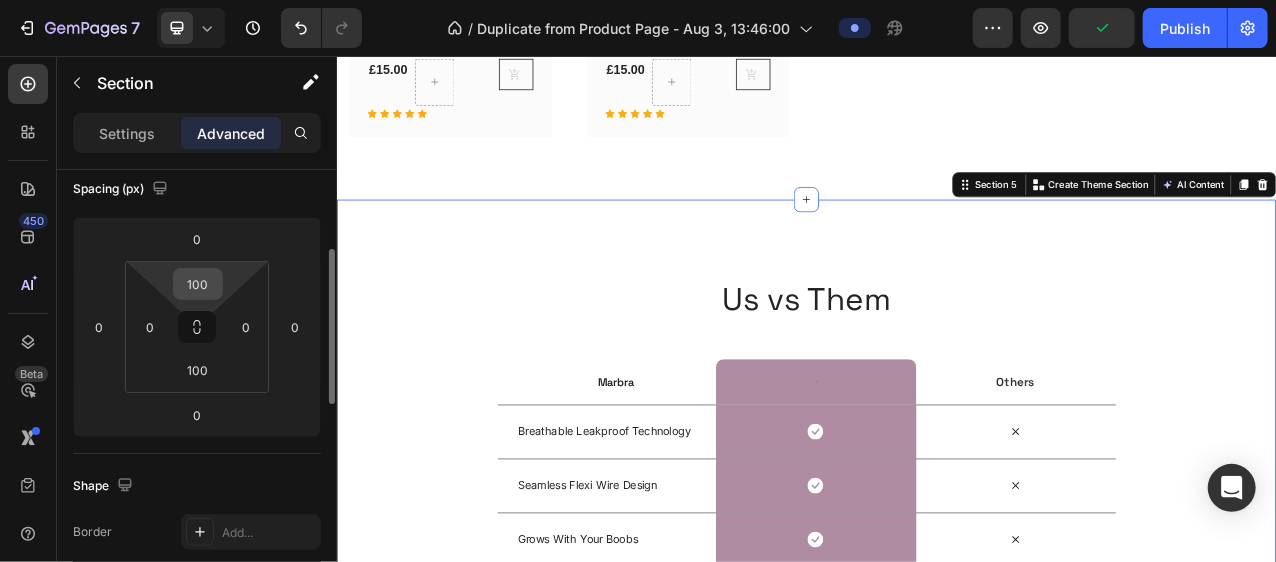 click on "100" at bounding box center (198, 284) 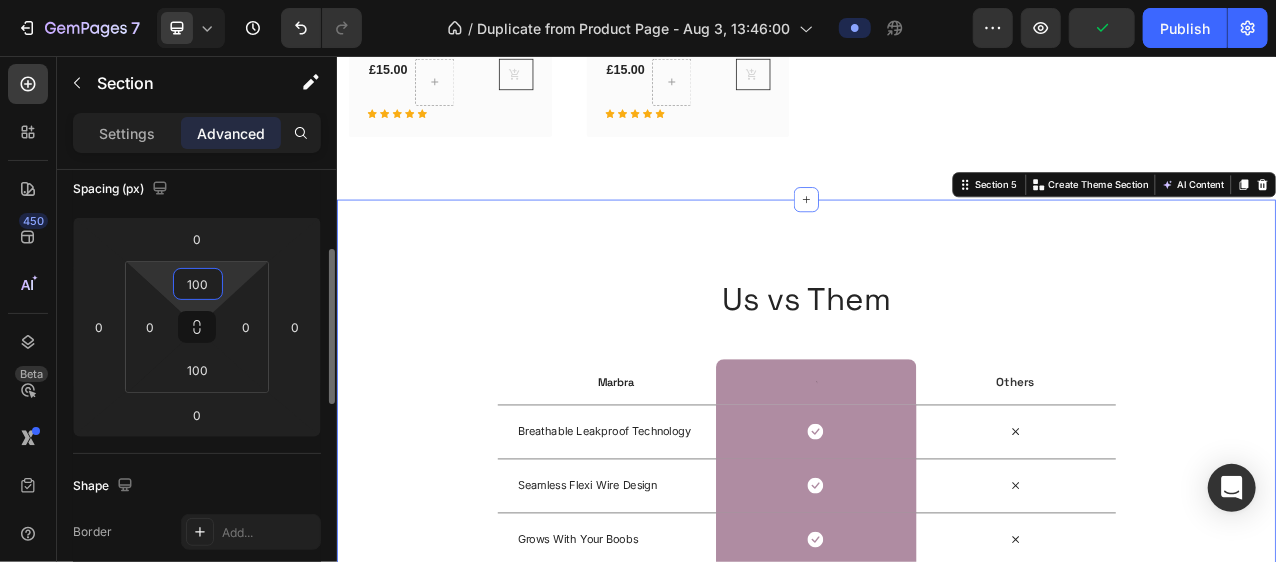 click on "100" at bounding box center (198, 284) 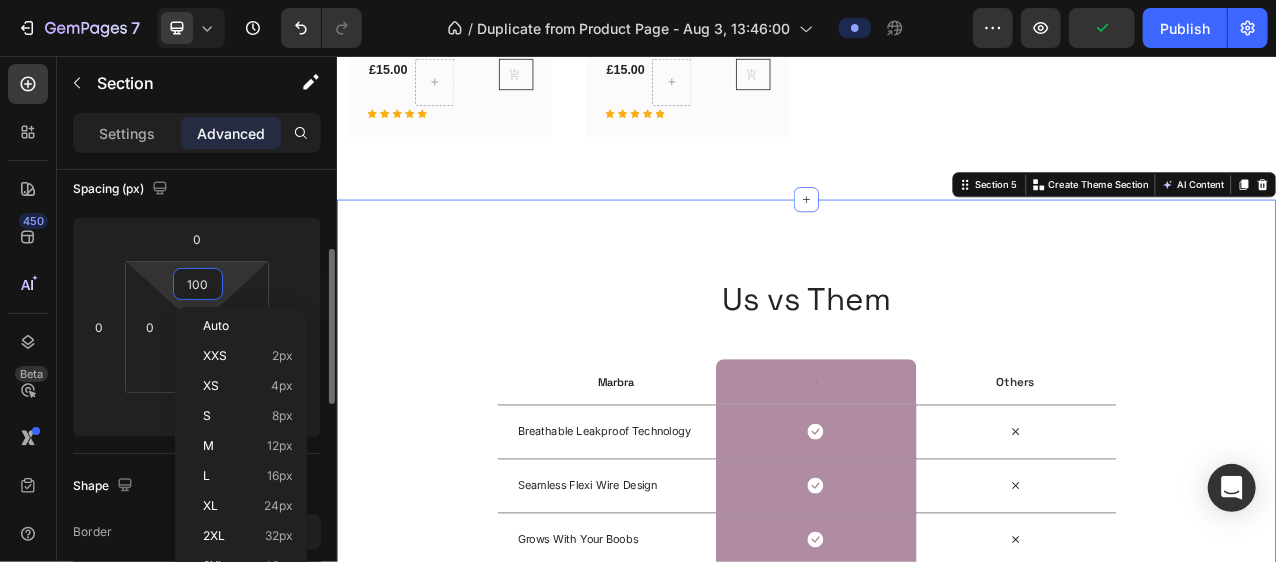 click on "100" at bounding box center [198, 284] 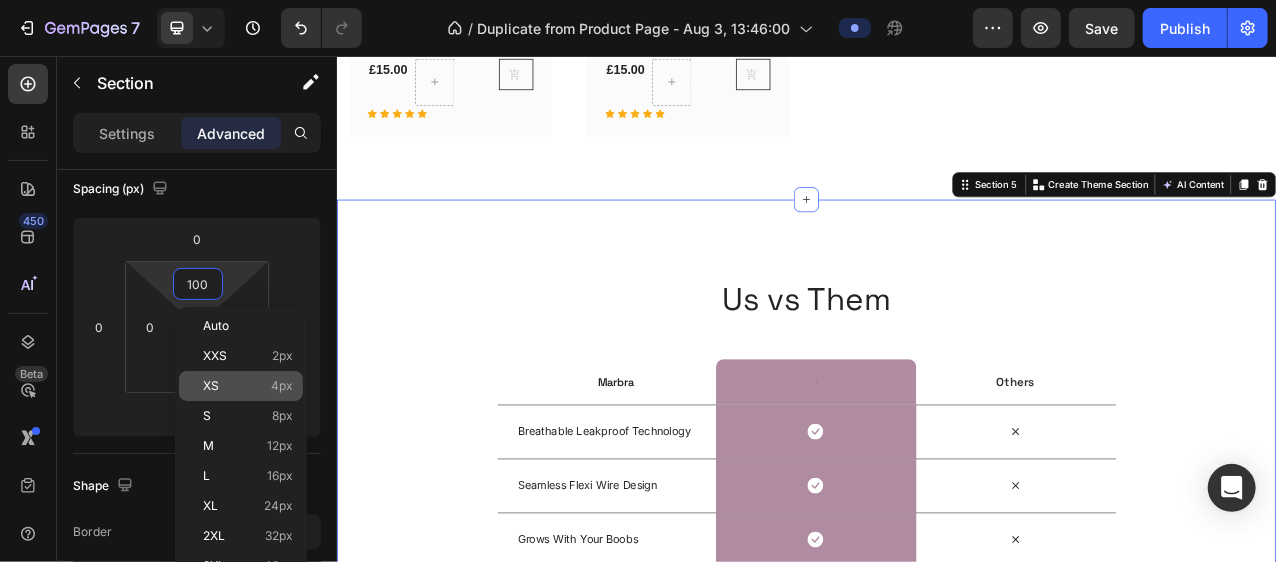 click on "XS 4px" 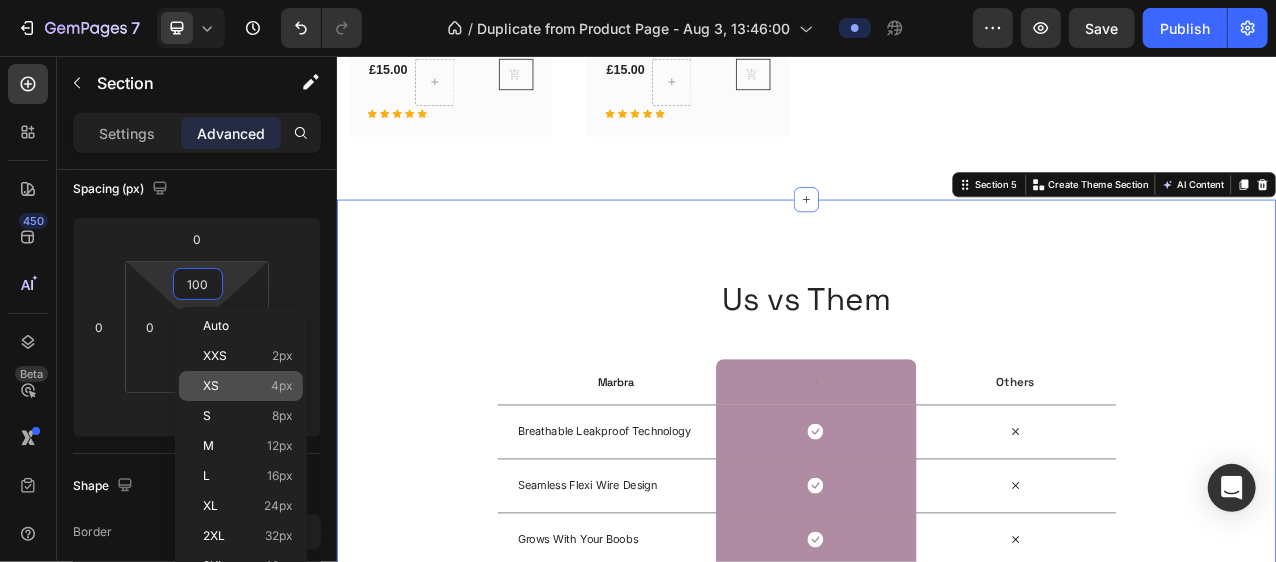 type on "4" 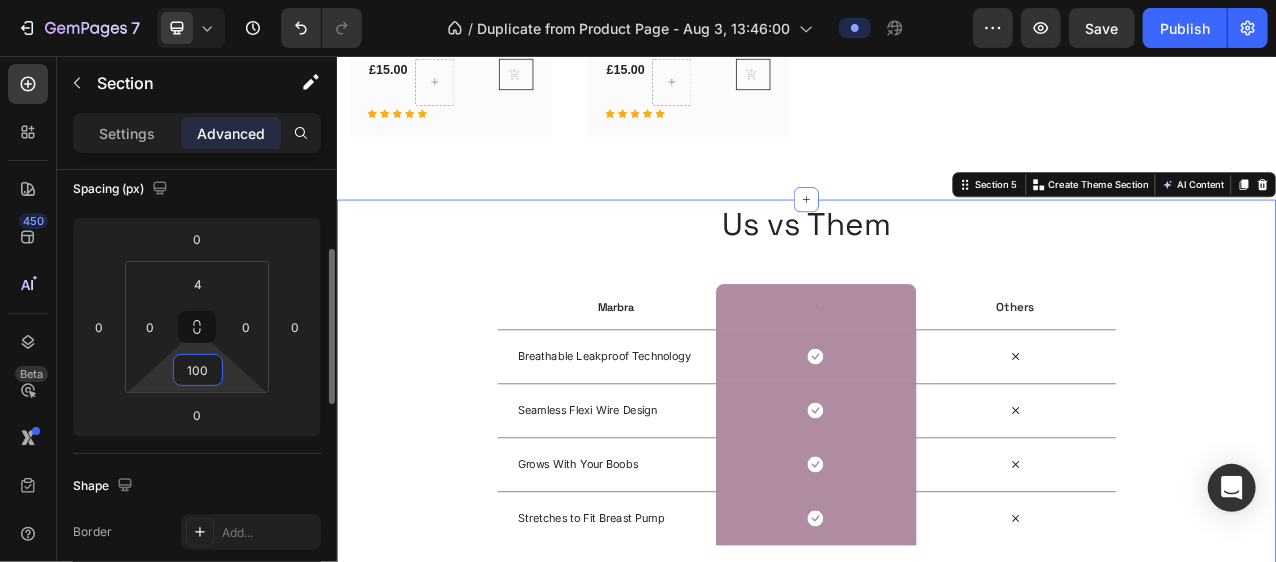 click on "100" at bounding box center [198, 370] 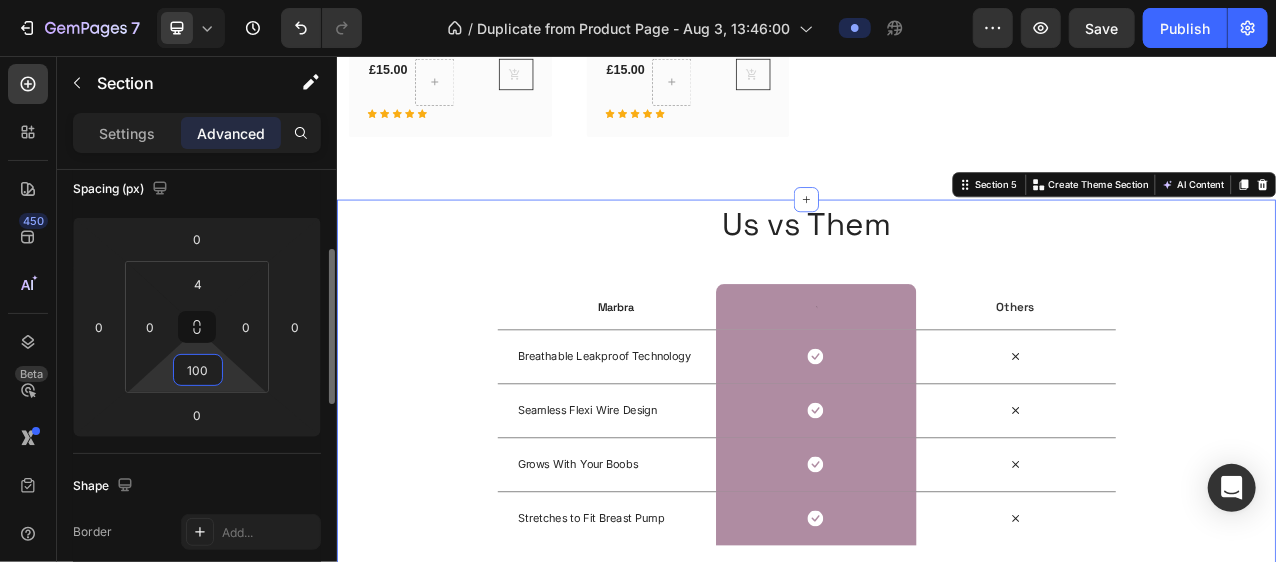 click on "100" at bounding box center [198, 370] 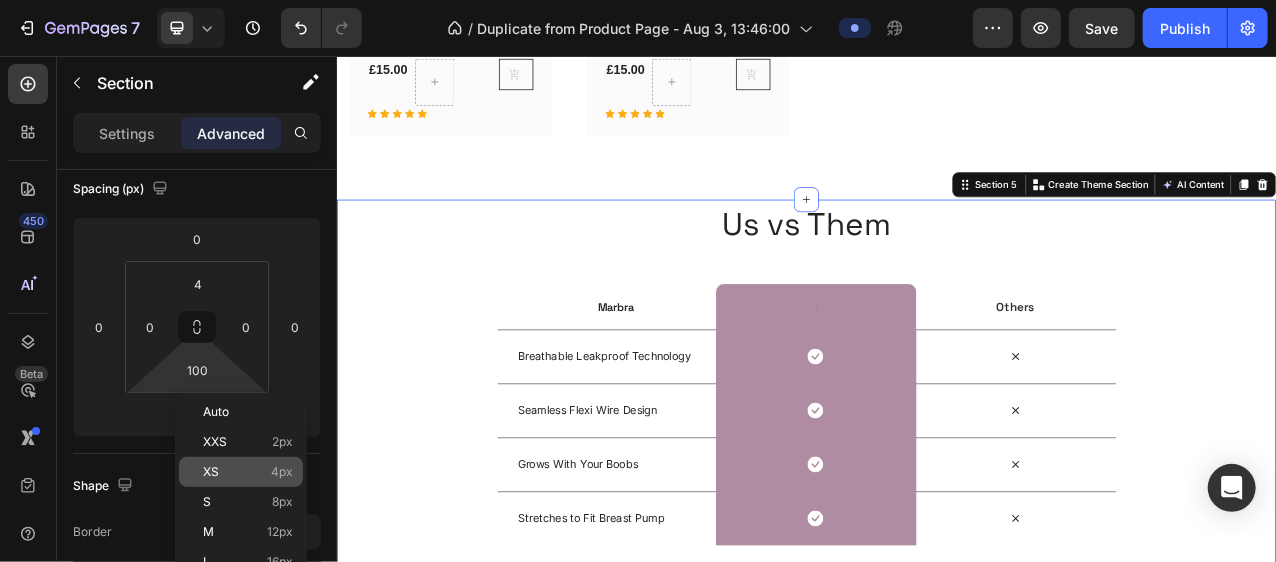 click on "XS 4px" 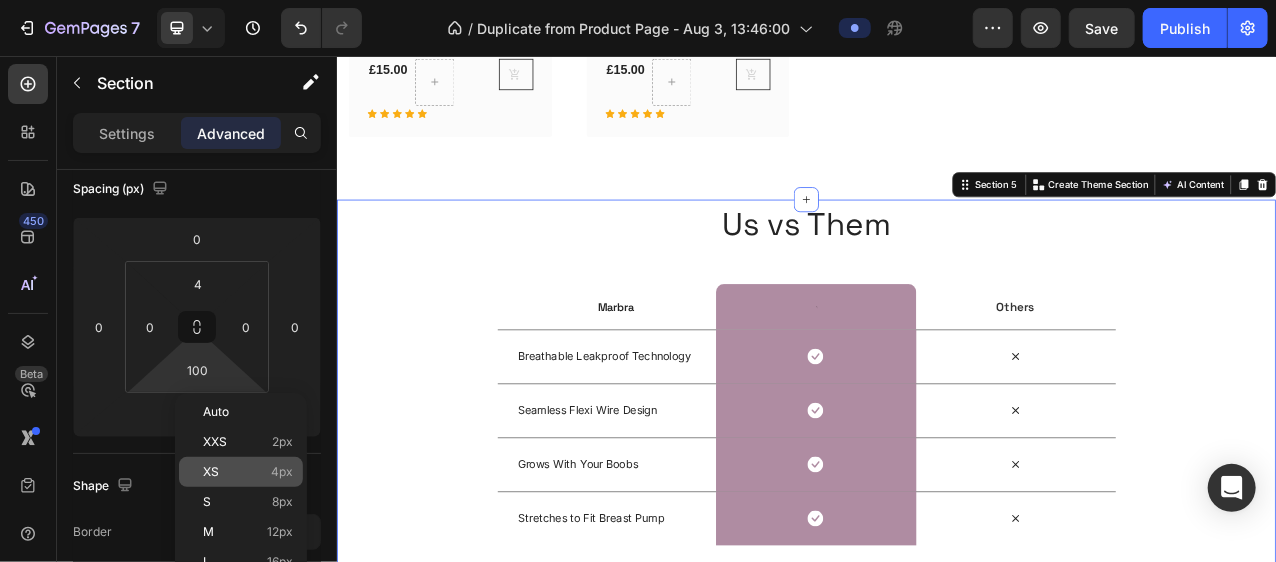 type on "4" 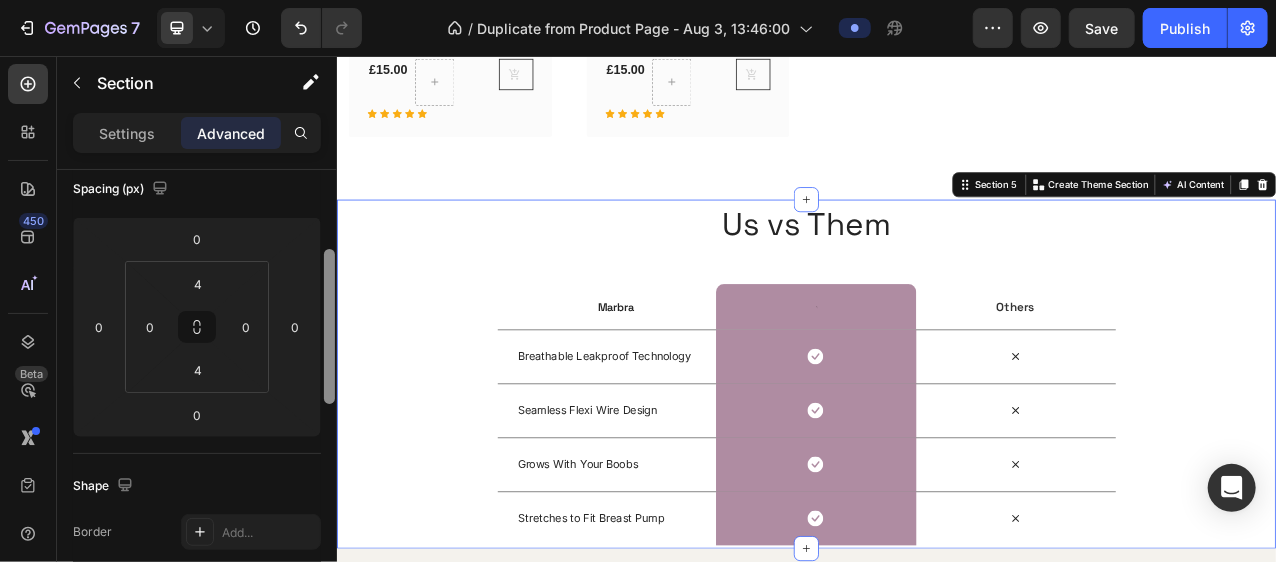scroll, scrollTop: 680, scrollLeft: 0, axis: vertical 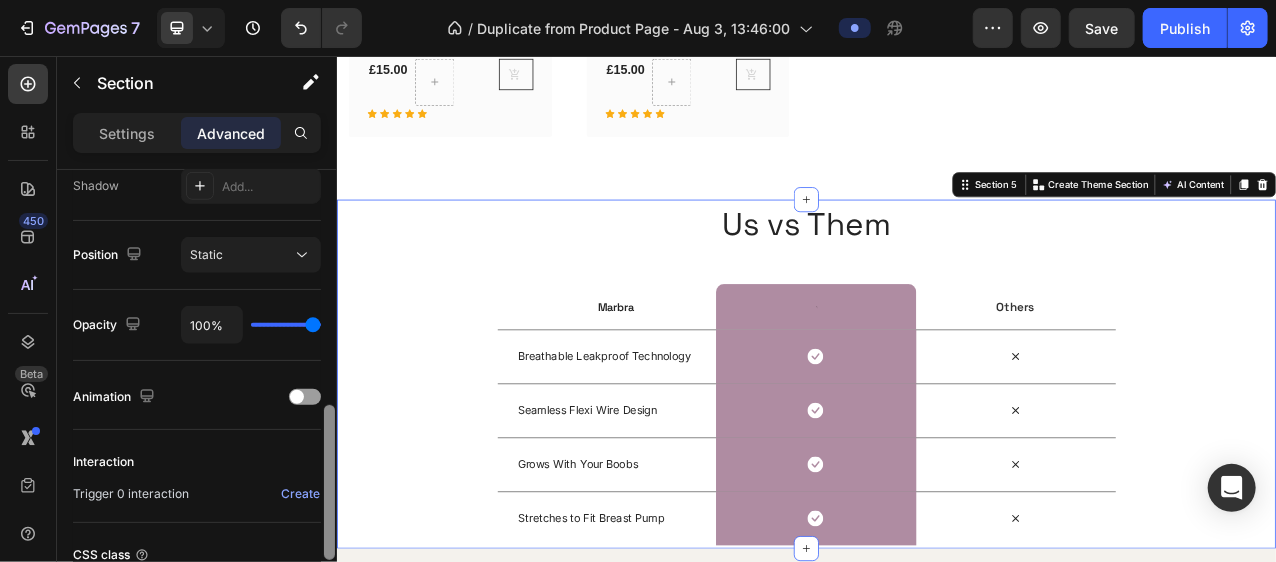 drag, startPoint x: 323, startPoint y: 271, endPoint x: 322, endPoint y: 204, distance: 67.00746 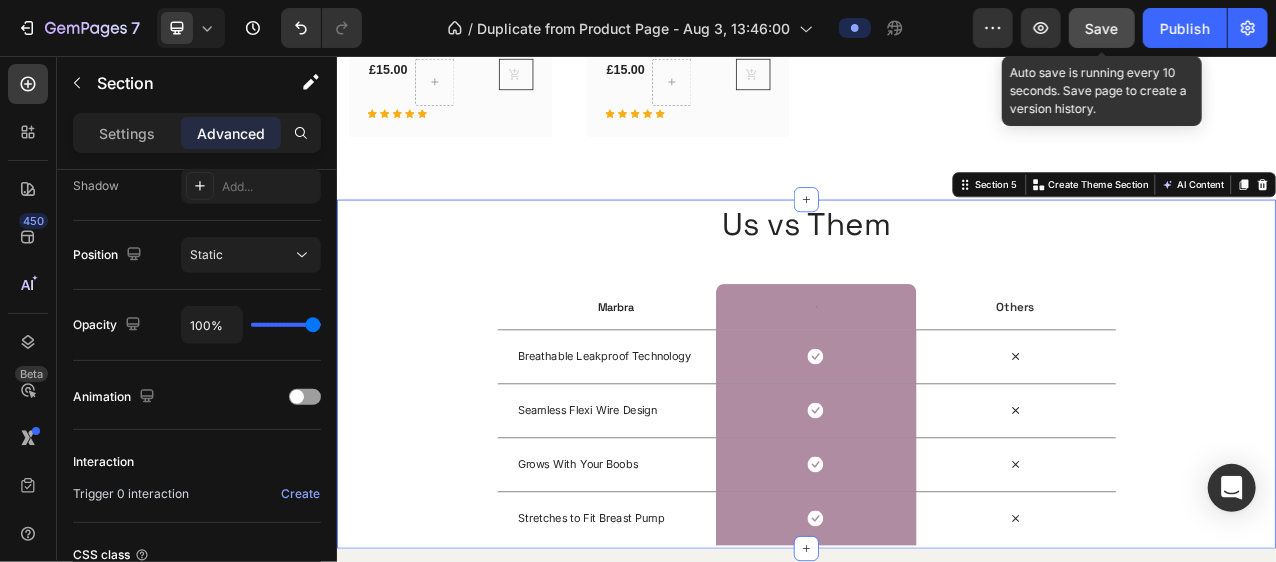 click on "Save" 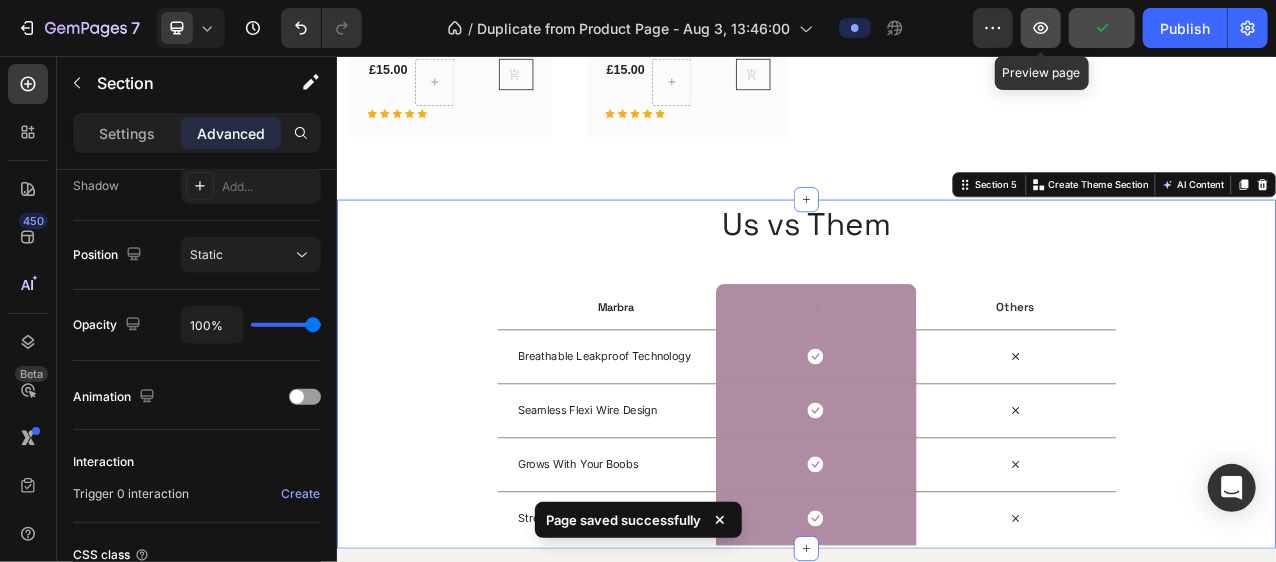 click 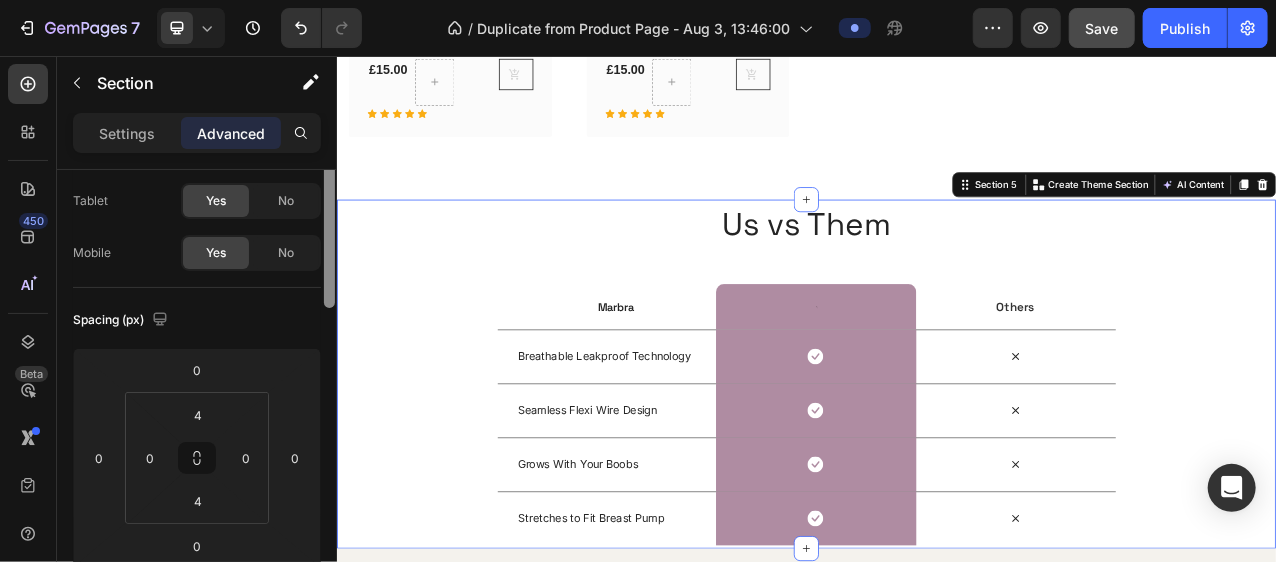 scroll, scrollTop: 0, scrollLeft: 0, axis: both 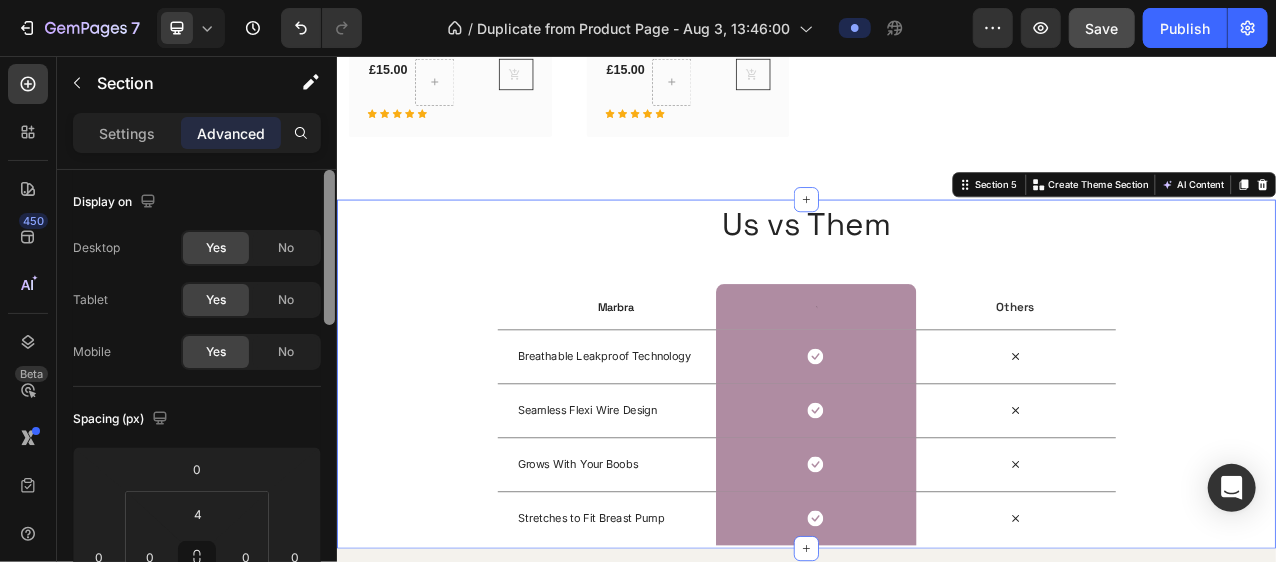 drag, startPoint x: 329, startPoint y: 428, endPoint x: 335, endPoint y: 158, distance: 270.06665 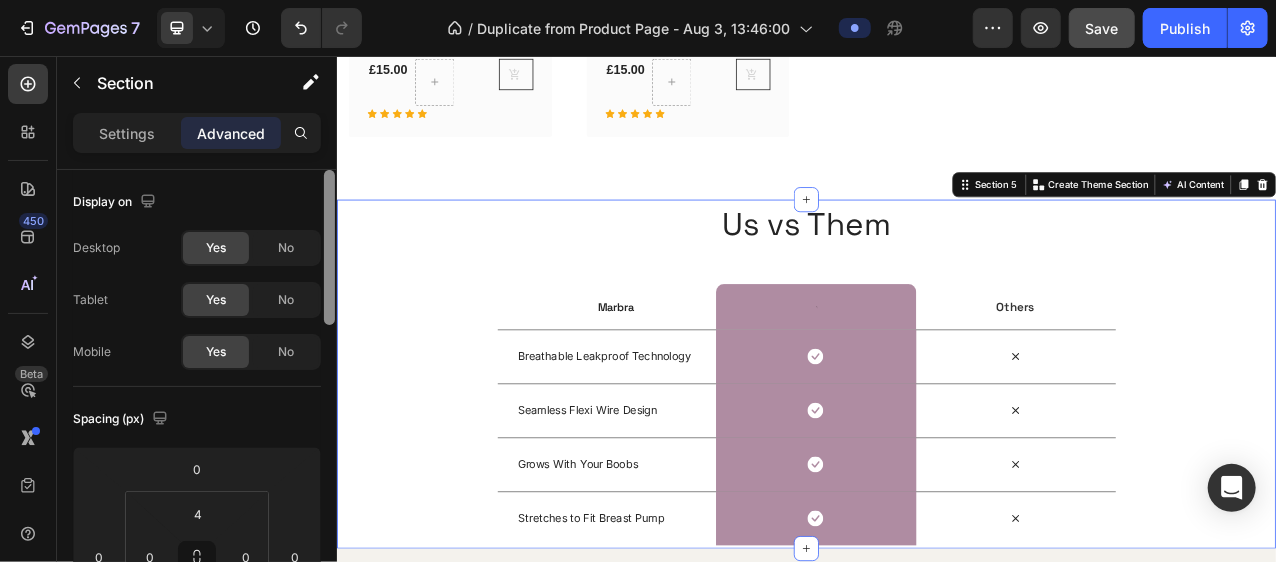 click on "Settings Advanced Display on Desktop Yes No Tablet Yes No Mobile Yes No Spacing (px) 0 0 0 0 4 0 4 0 Shape Border Add... Corner Add... Shadow Add... Position Static Opacity 100% Animation Interaction Trigger 0 interaction Create CSS class Delete element" at bounding box center [197, 366] 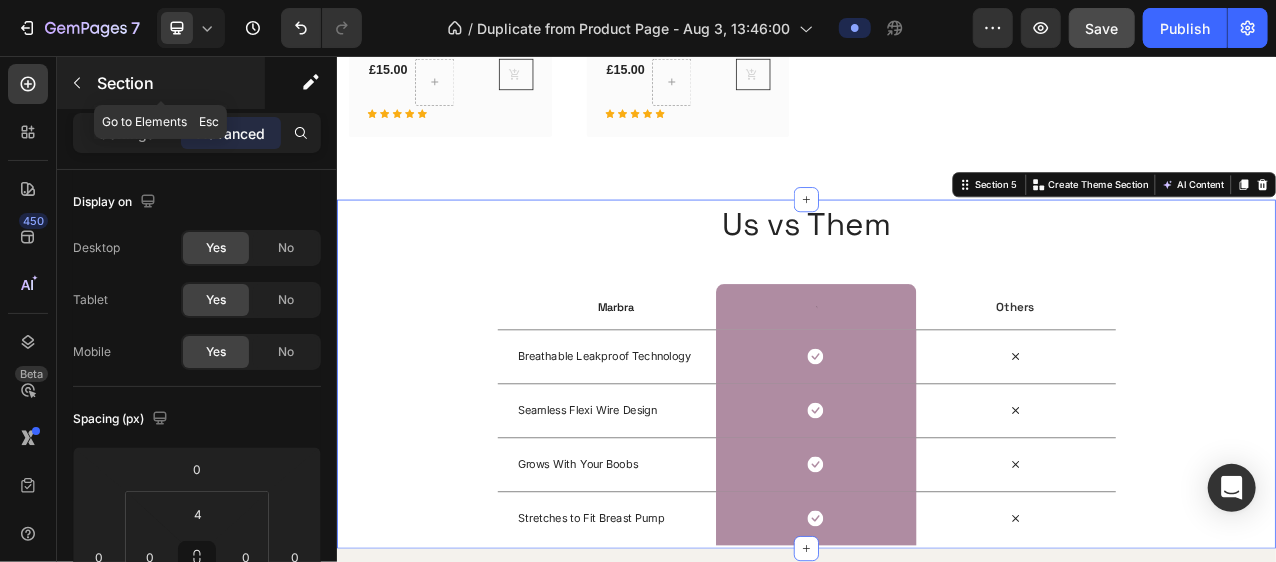 click 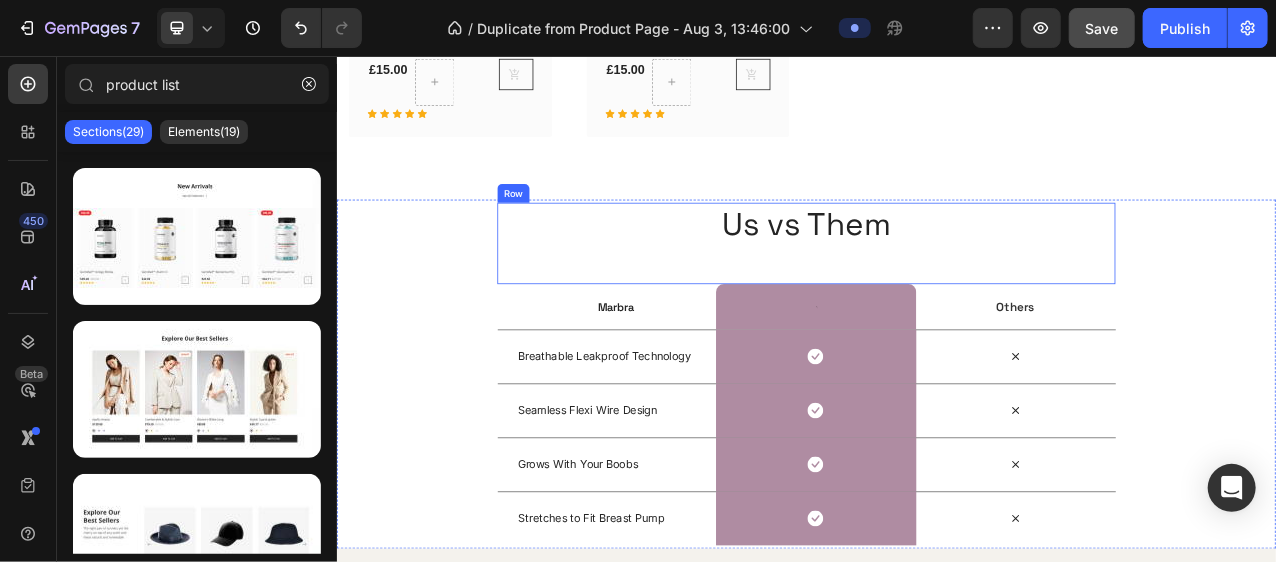 click on "Us vs Them Heading" at bounding box center (936, 295) 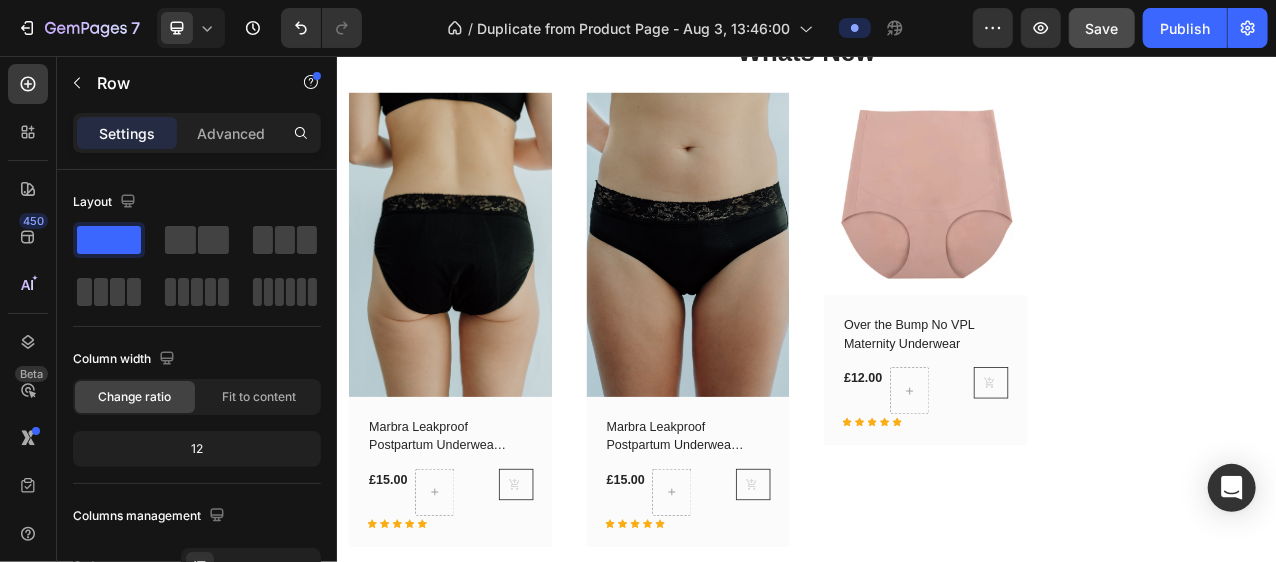 scroll, scrollTop: 1250, scrollLeft: 0, axis: vertical 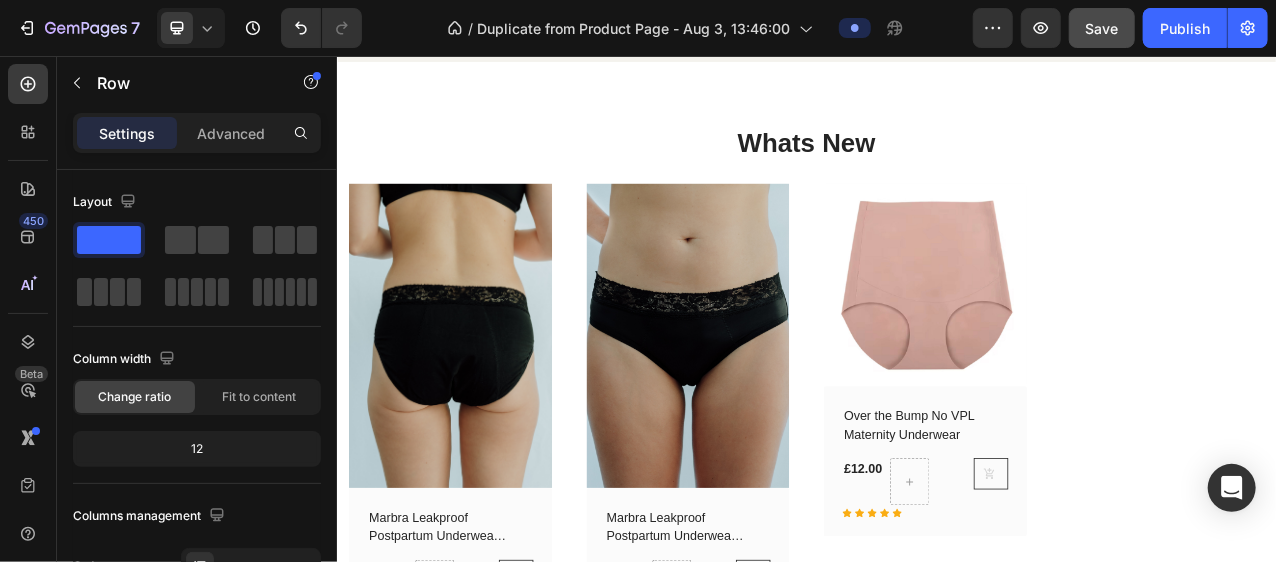 click at bounding box center (1088, 348) 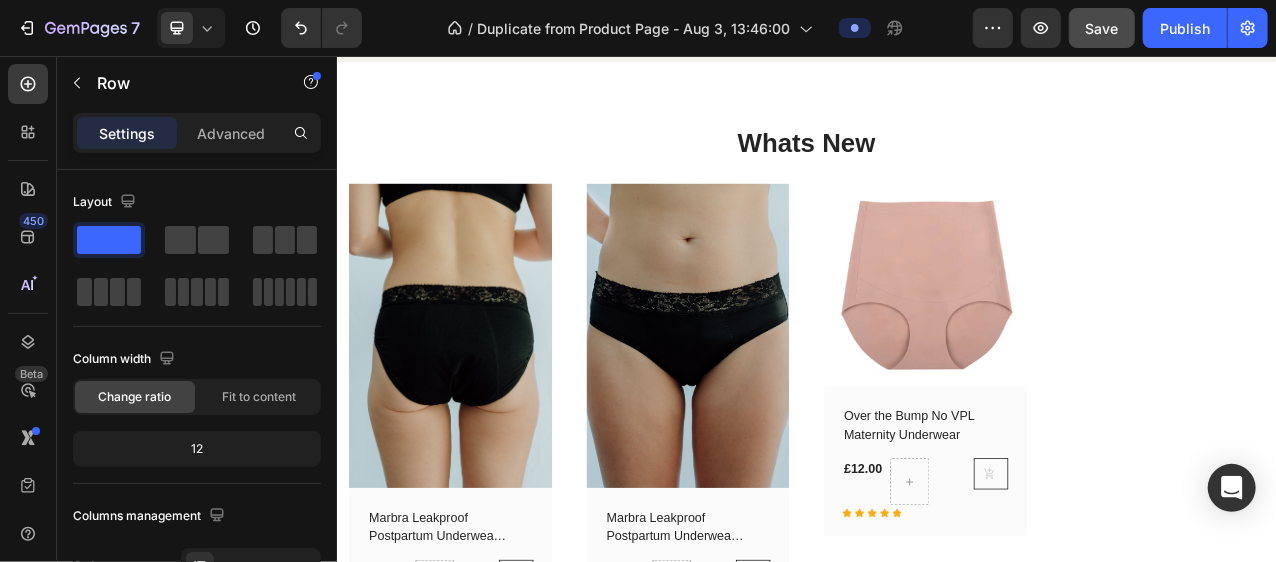 click at bounding box center (1088, 348) 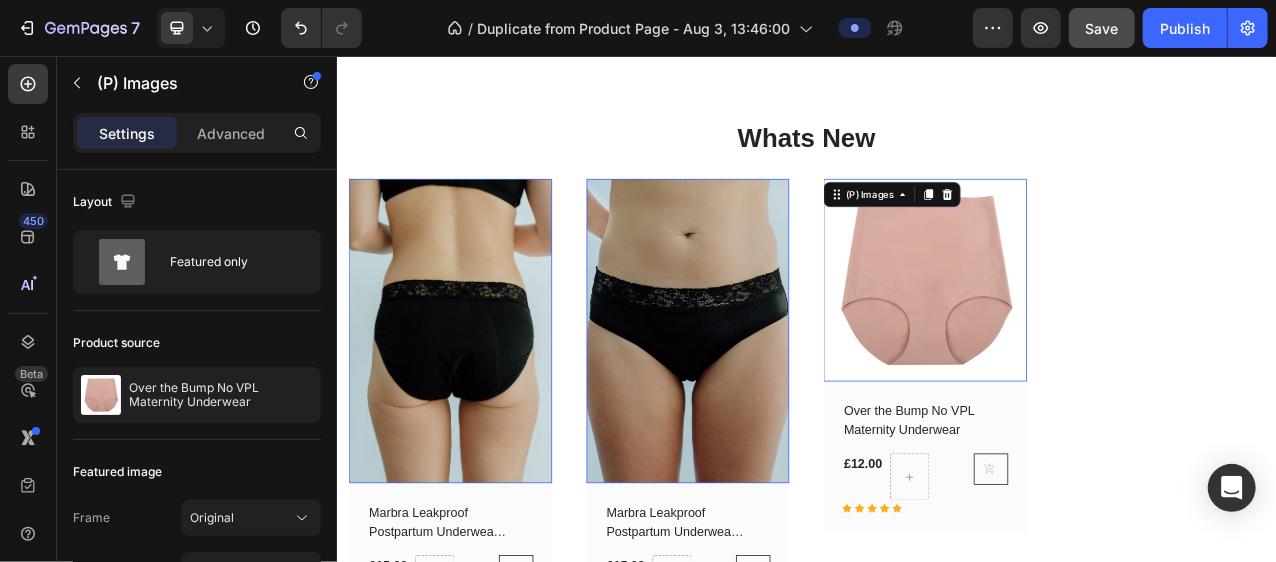 click on "Over the Bump No VPL Maternity Underwear" at bounding box center (1072, 521) 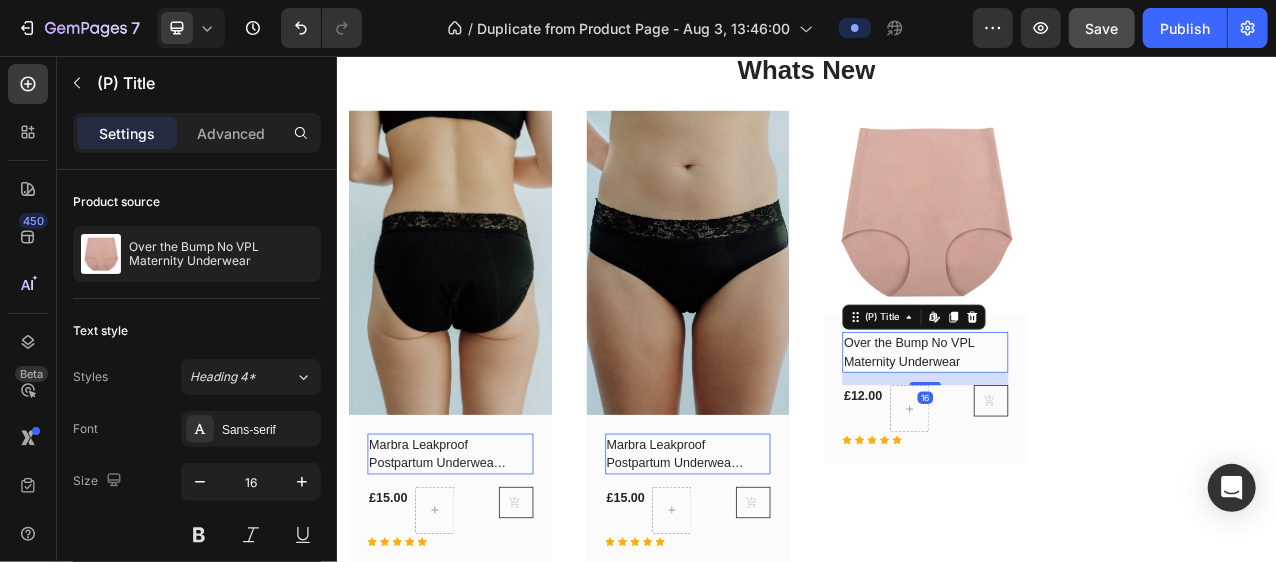 scroll, scrollTop: 1345, scrollLeft: 0, axis: vertical 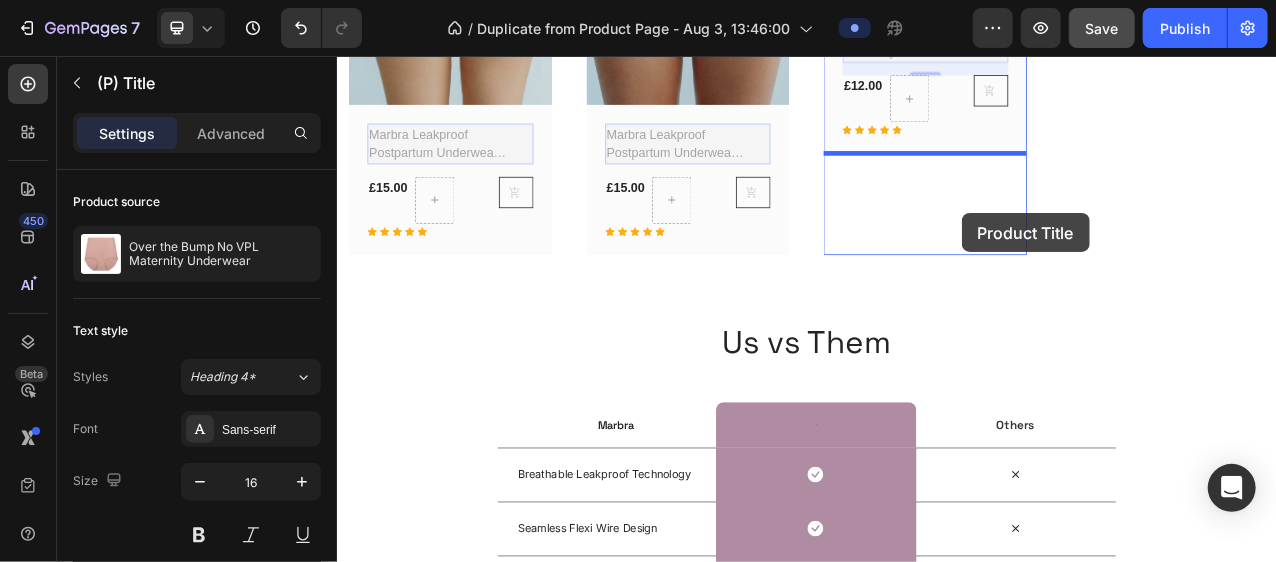 drag, startPoint x: 1183, startPoint y: 411, endPoint x: 1124, endPoint y: 256, distance: 165.84933 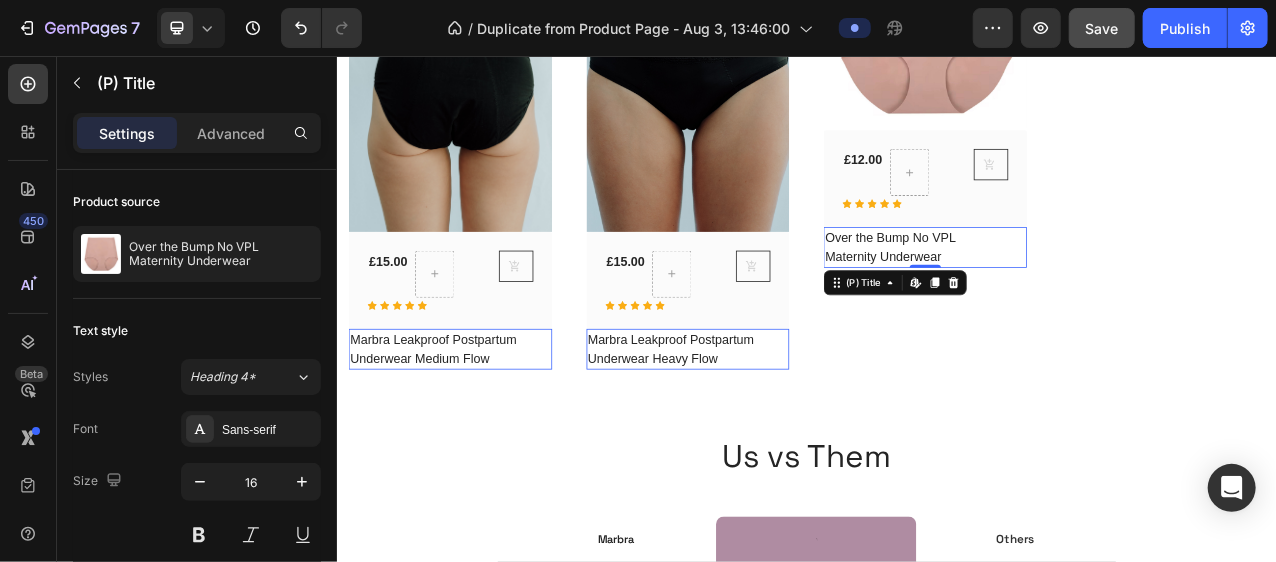 scroll, scrollTop: 1575, scrollLeft: 0, axis: vertical 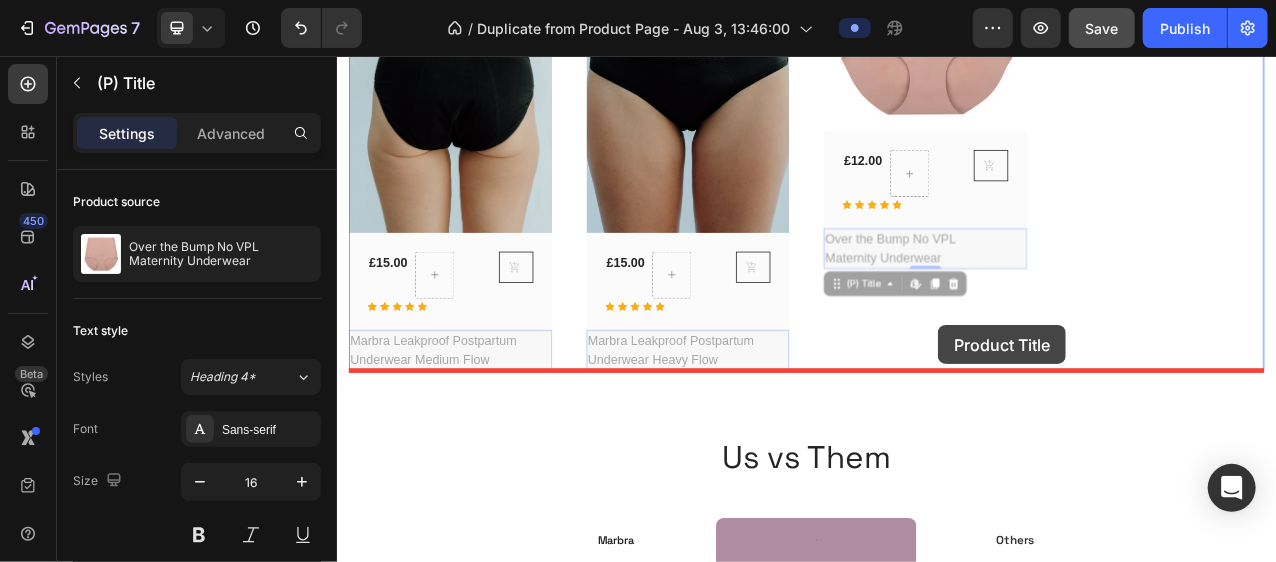 drag, startPoint x: 1124, startPoint y: 281, endPoint x: 1104, endPoint y: 398, distance: 118.69709 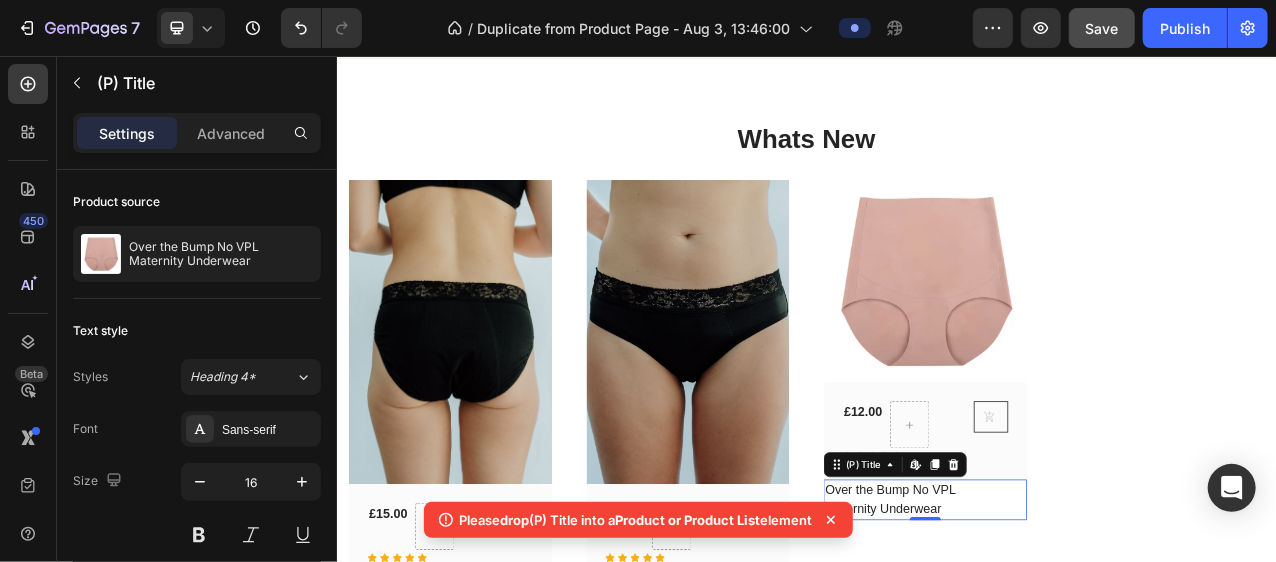 scroll, scrollTop: 1285, scrollLeft: 0, axis: vertical 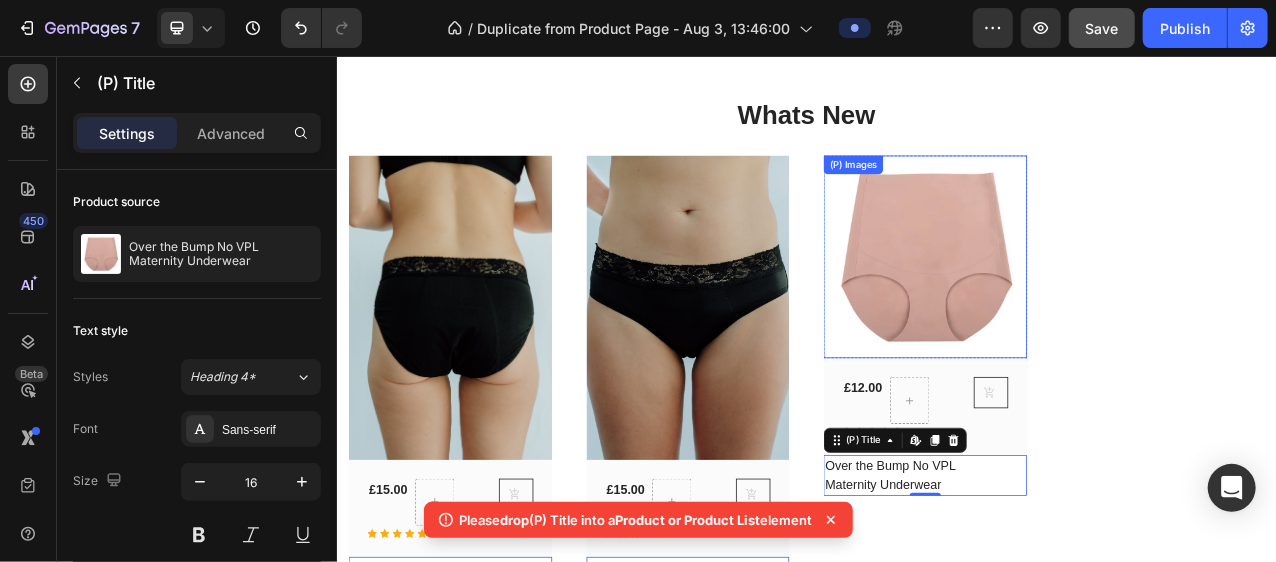 click at bounding box center [1088, 313] 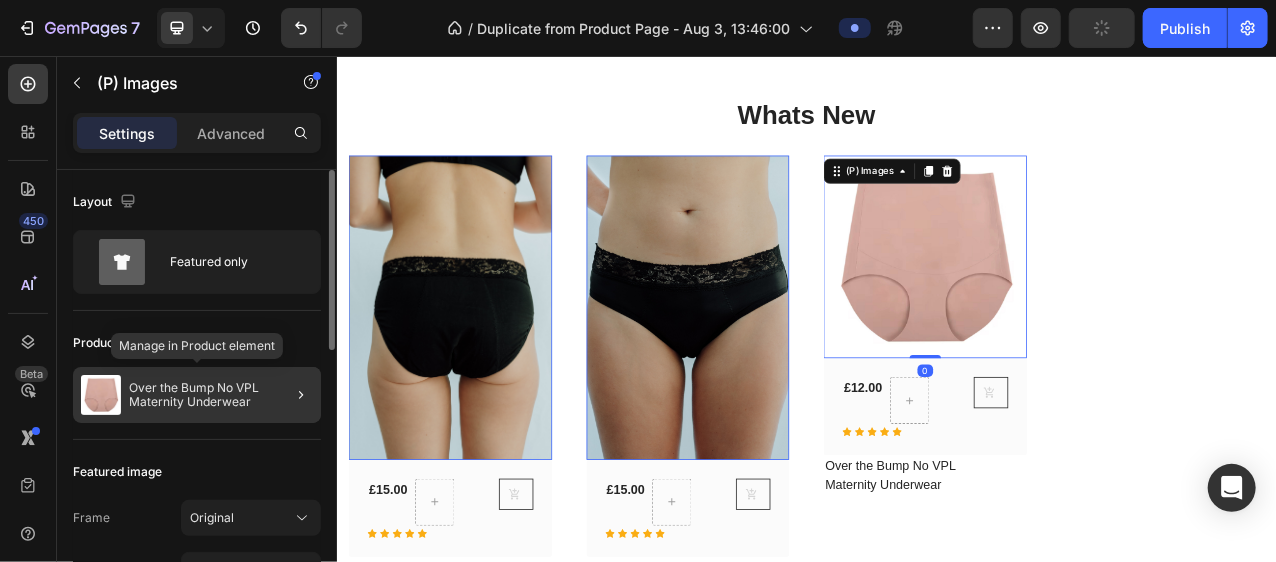 click on "Over the Bump No VPL Maternity Underwear" at bounding box center (221, 395) 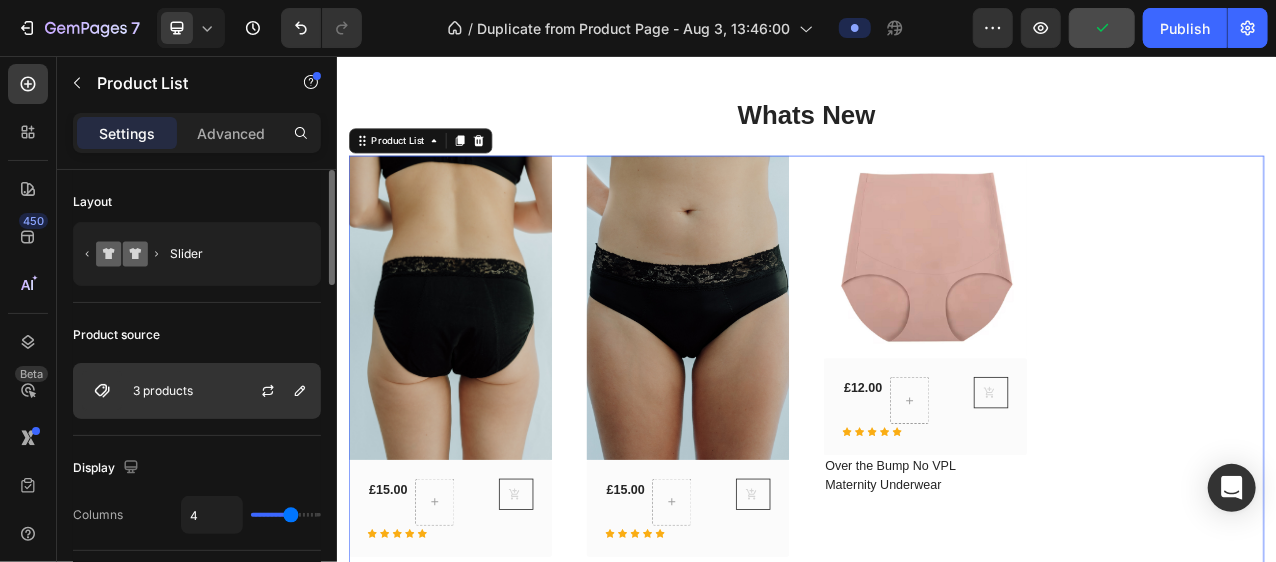click on "3 products" at bounding box center [163, 391] 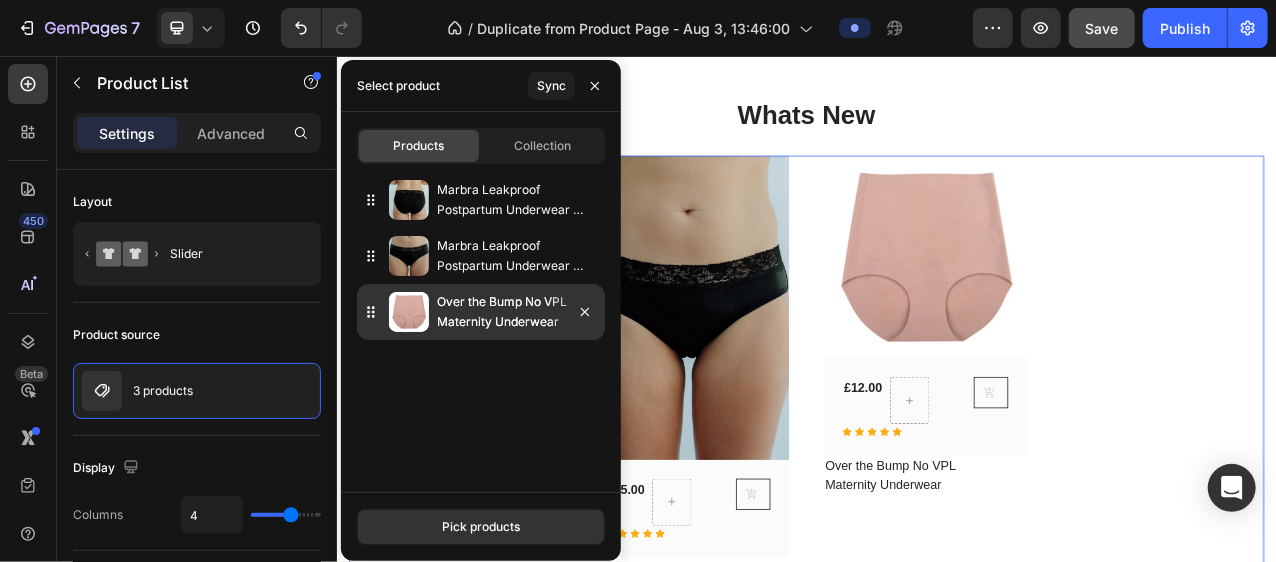 click 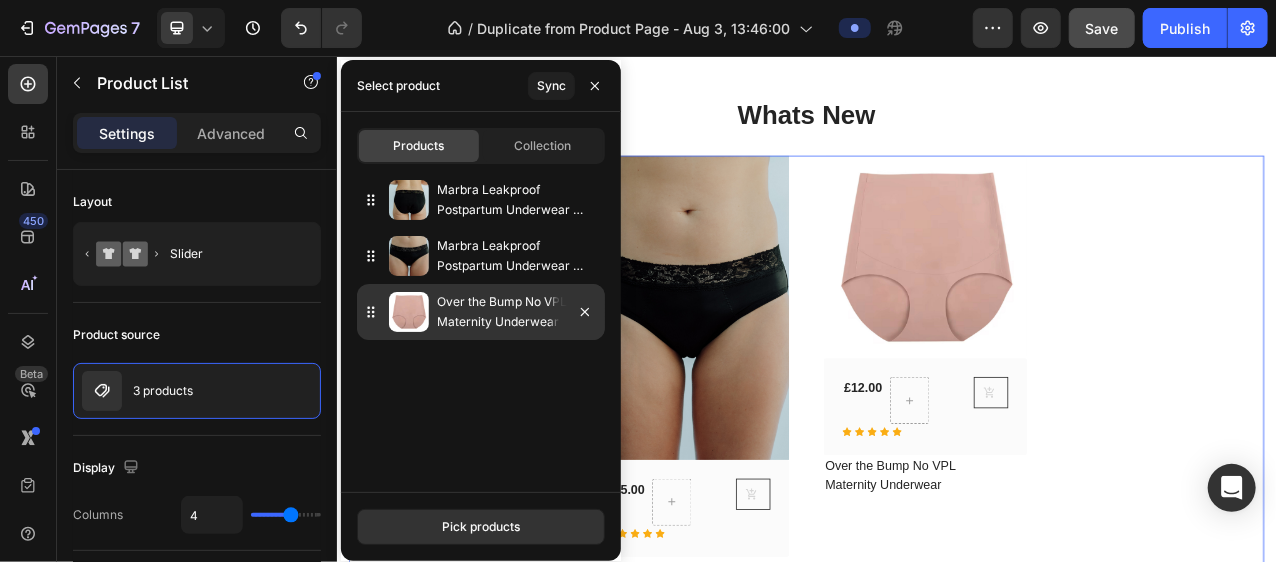 click 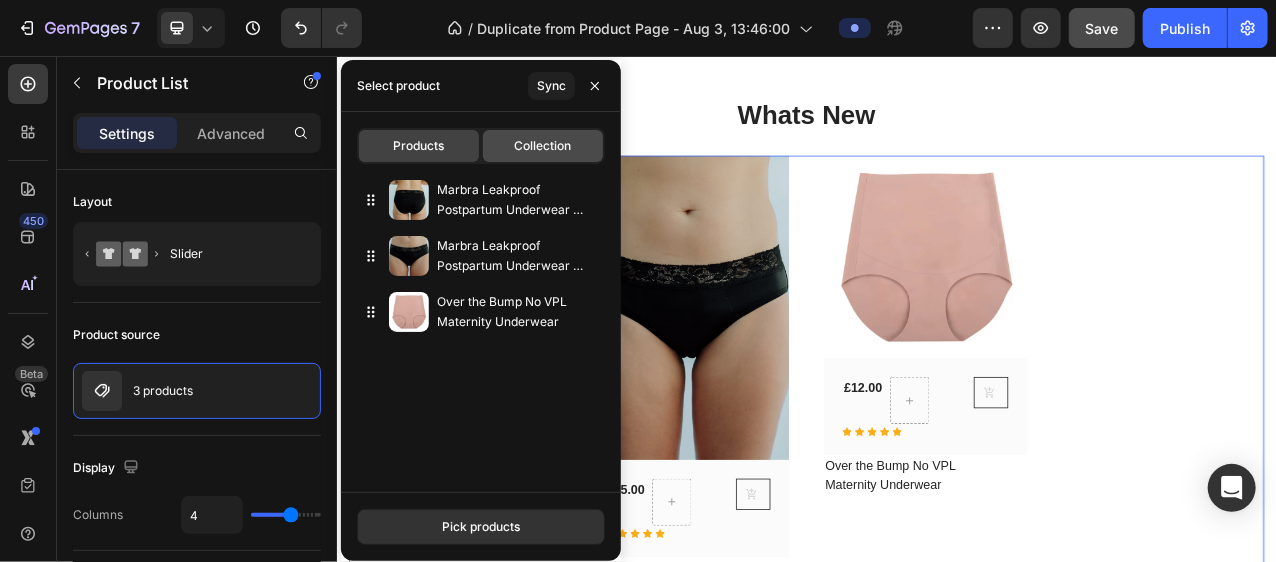 click on "Collection" 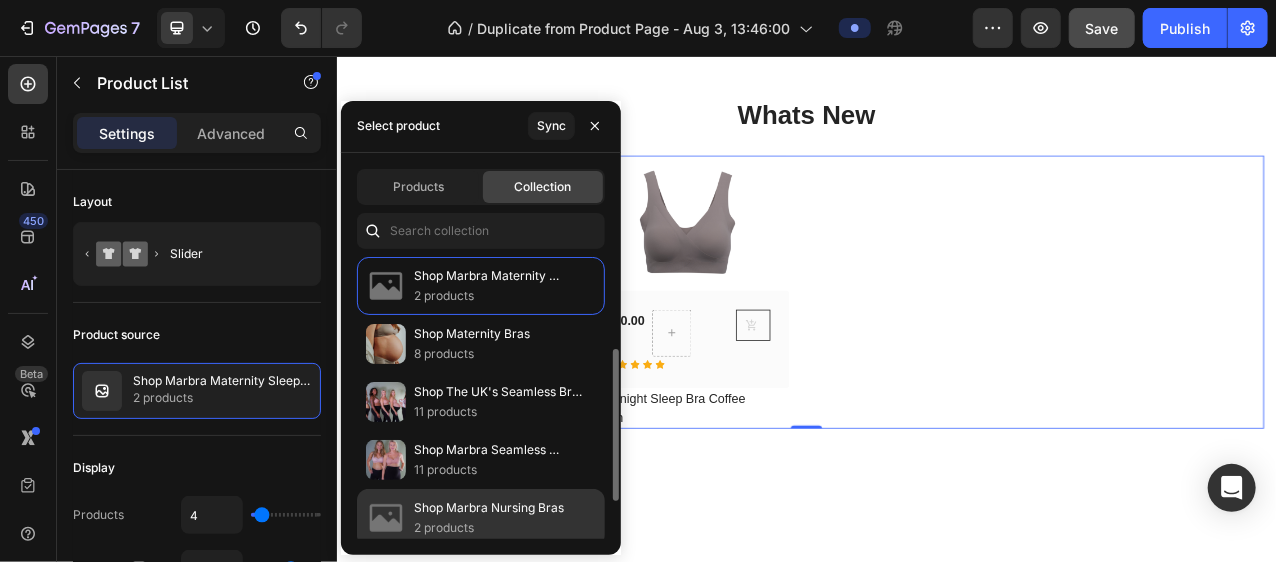 scroll, scrollTop: 60, scrollLeft: 0, axis: vertical 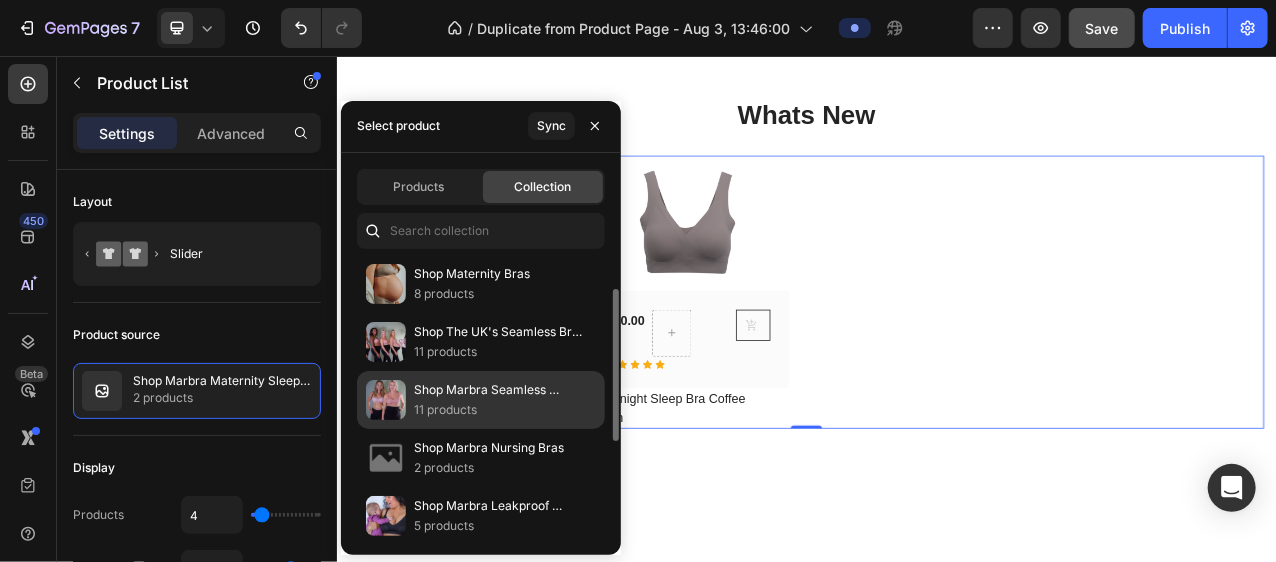 click on "Shop Marbra Seamless Nursing Bra" at bounding box center (501, 390) 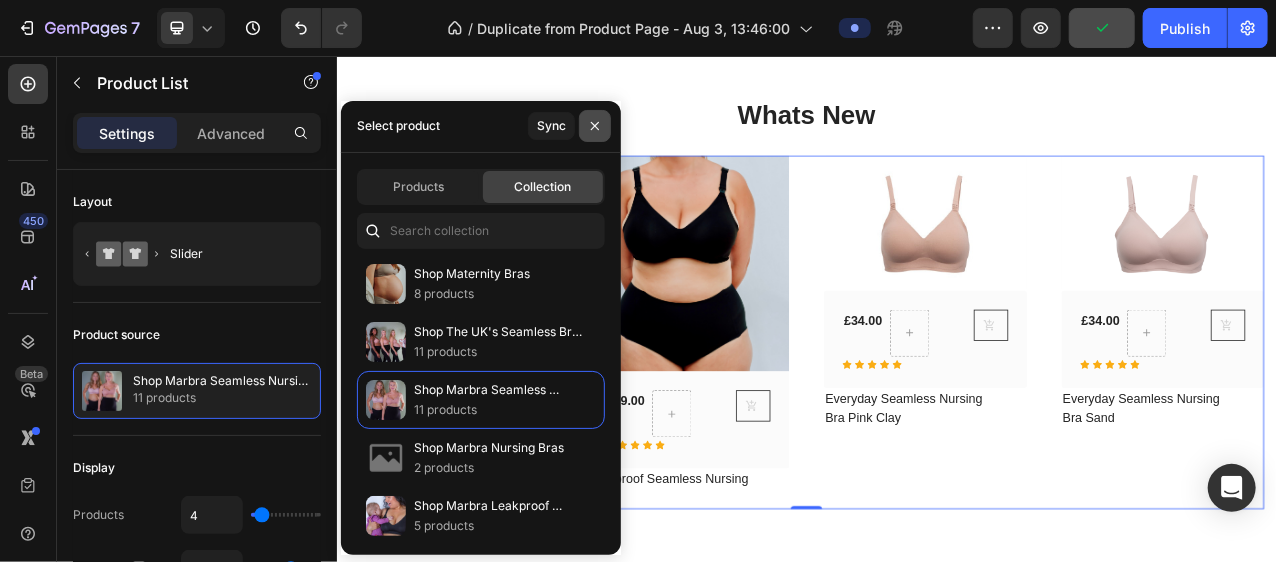 click 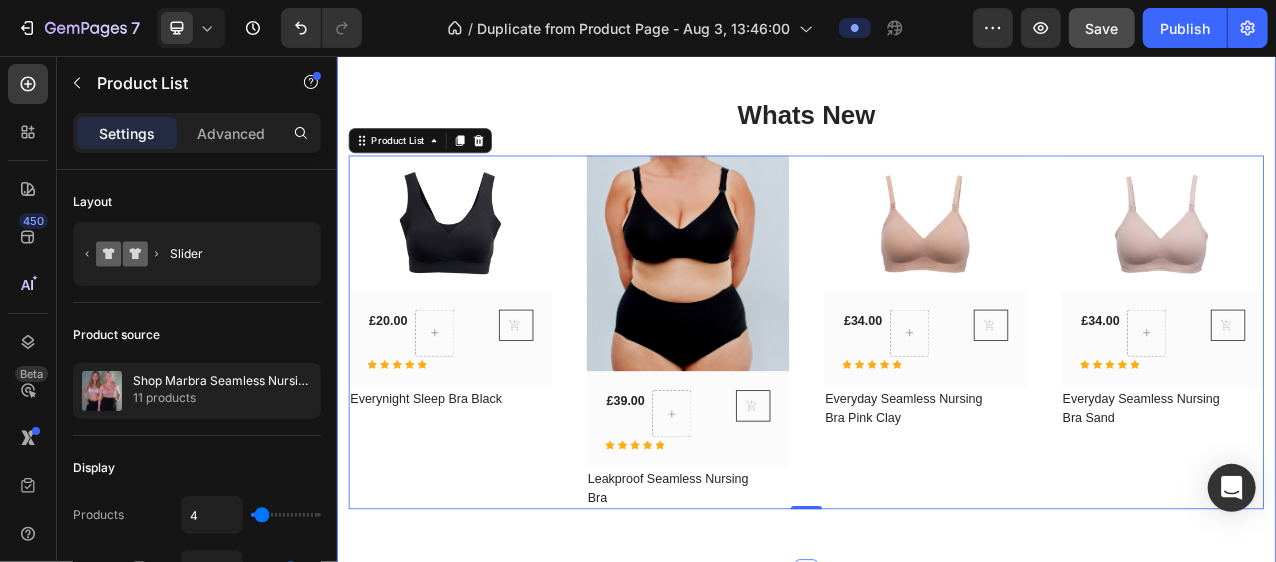 click on "Whats New" at bounding box center (936, 131) 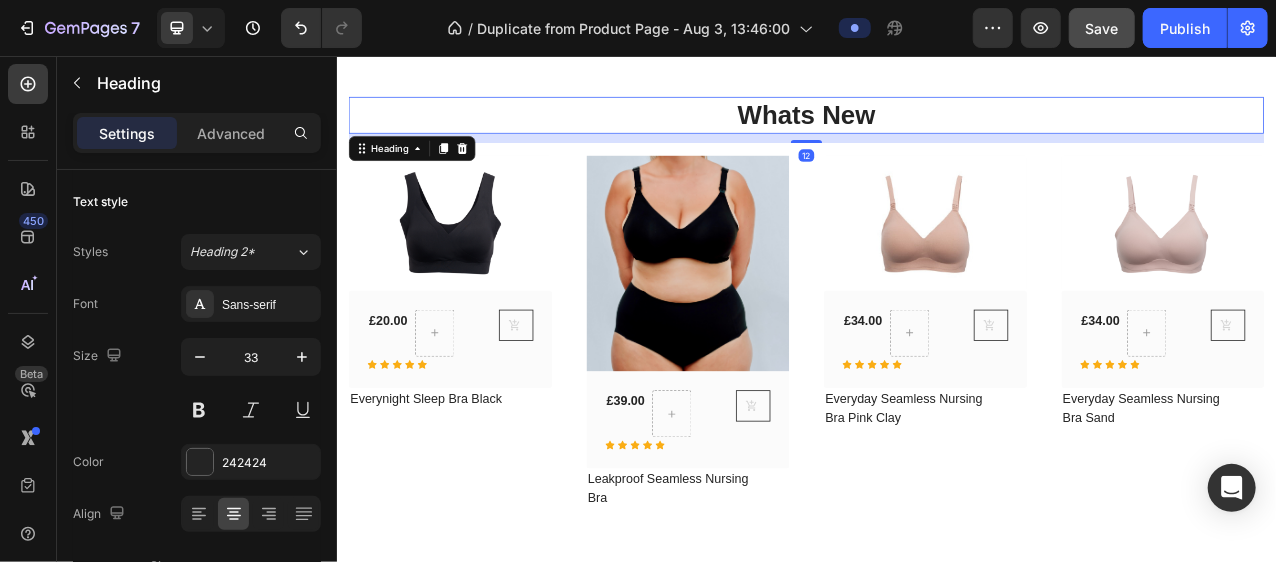 click on "Whats New" at bounding box center (936, 131) 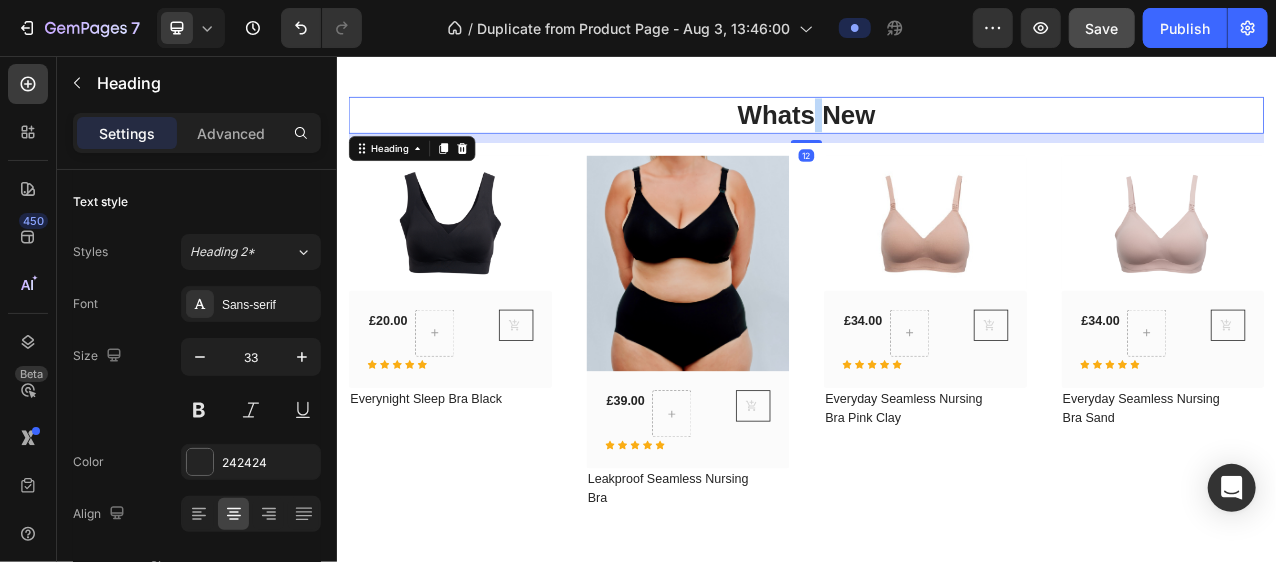 click on "Whats New" at bounding box center [936, 131] 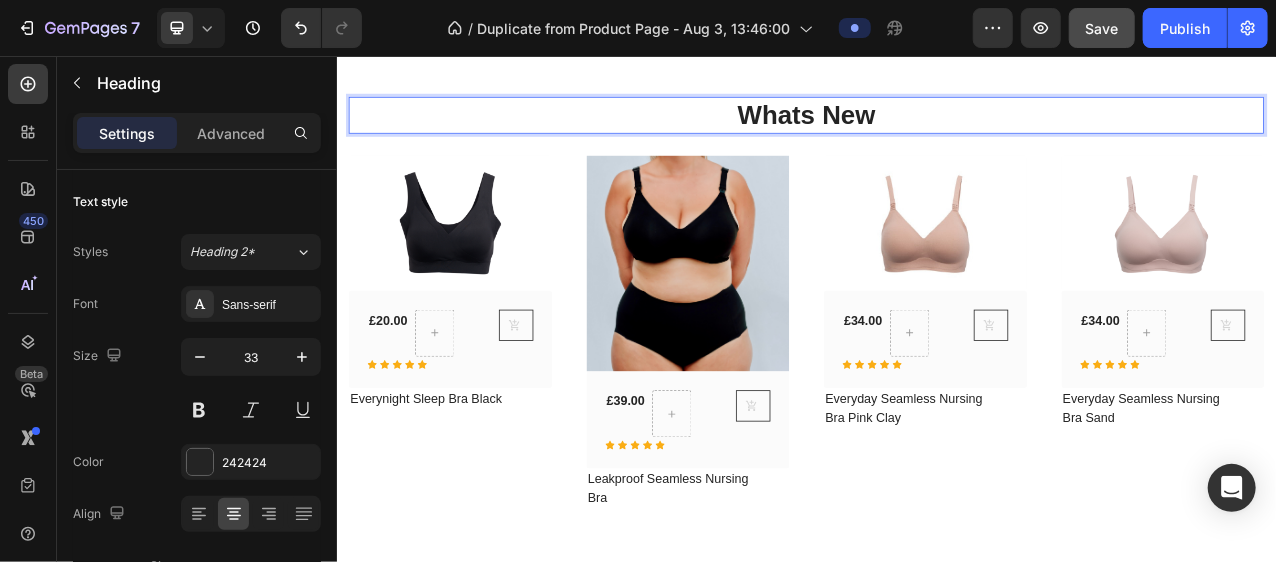 click on "Whats New" at bounding box center (936, 131) 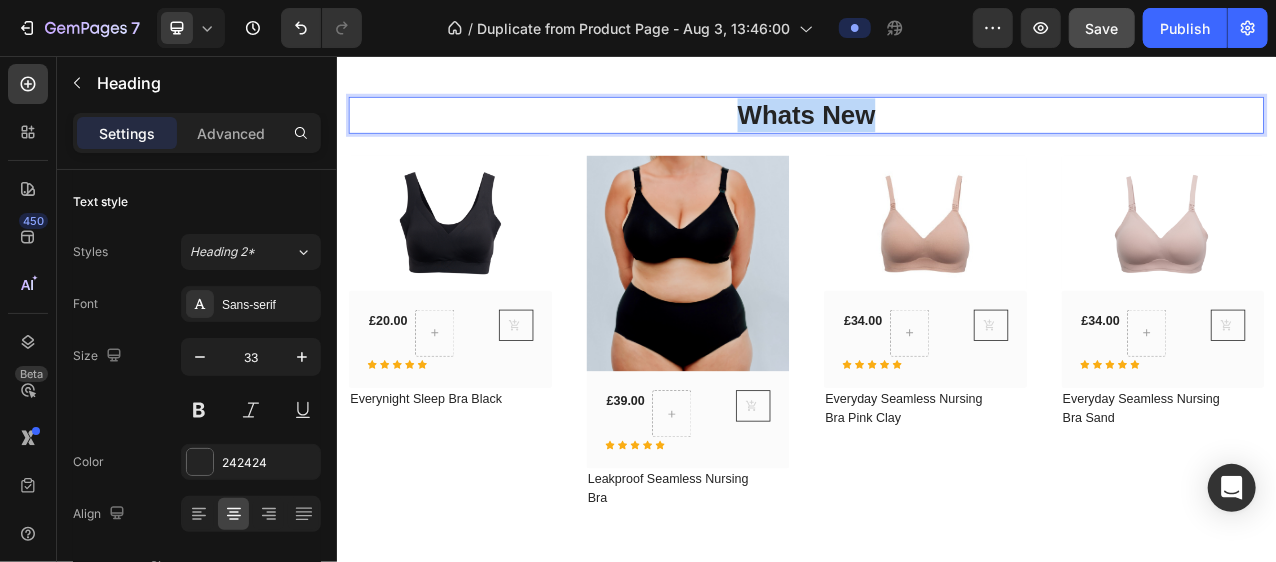 click on "Whats New" at bounding box center [936, 131] 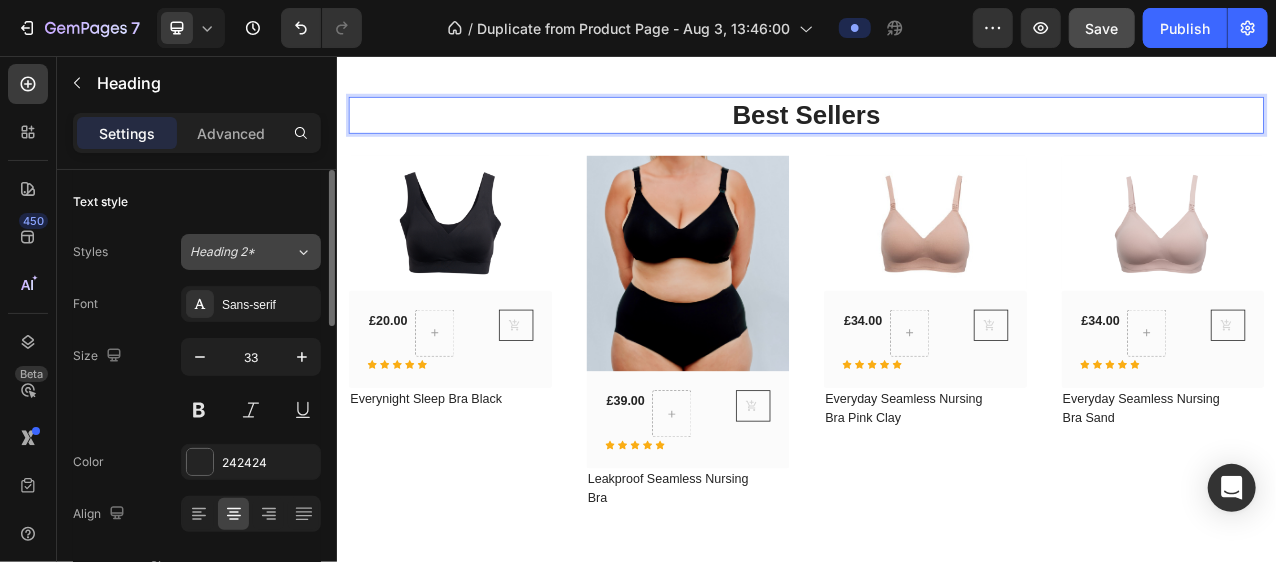 click on "Heading 2*" at bounding box center [230, 252] 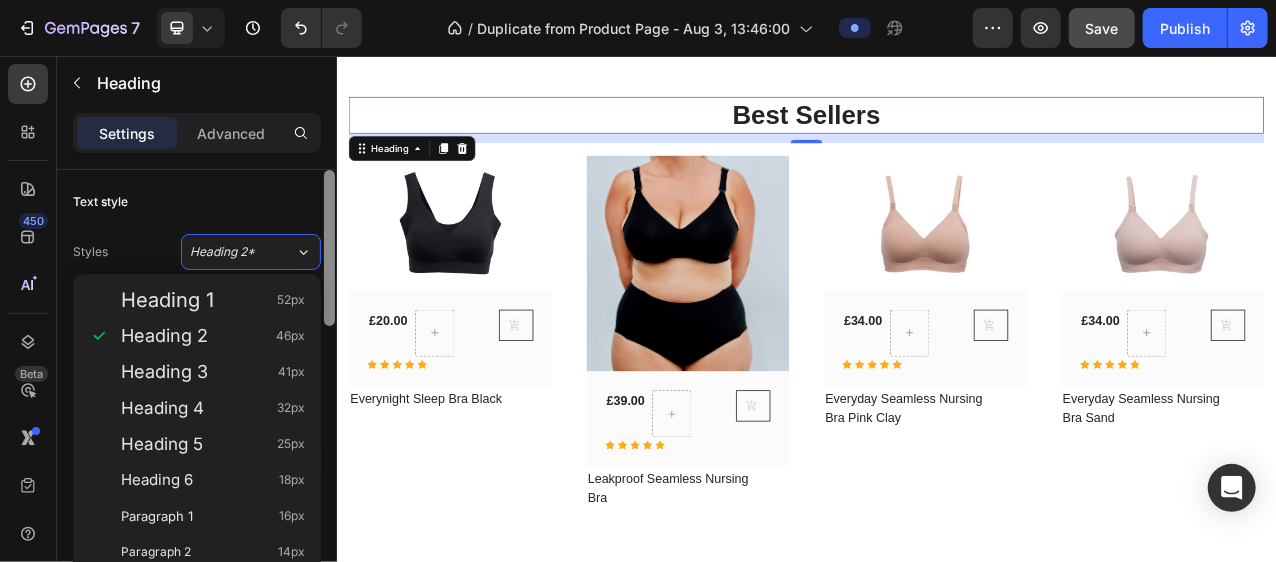 click at bounding box center (329, 248) 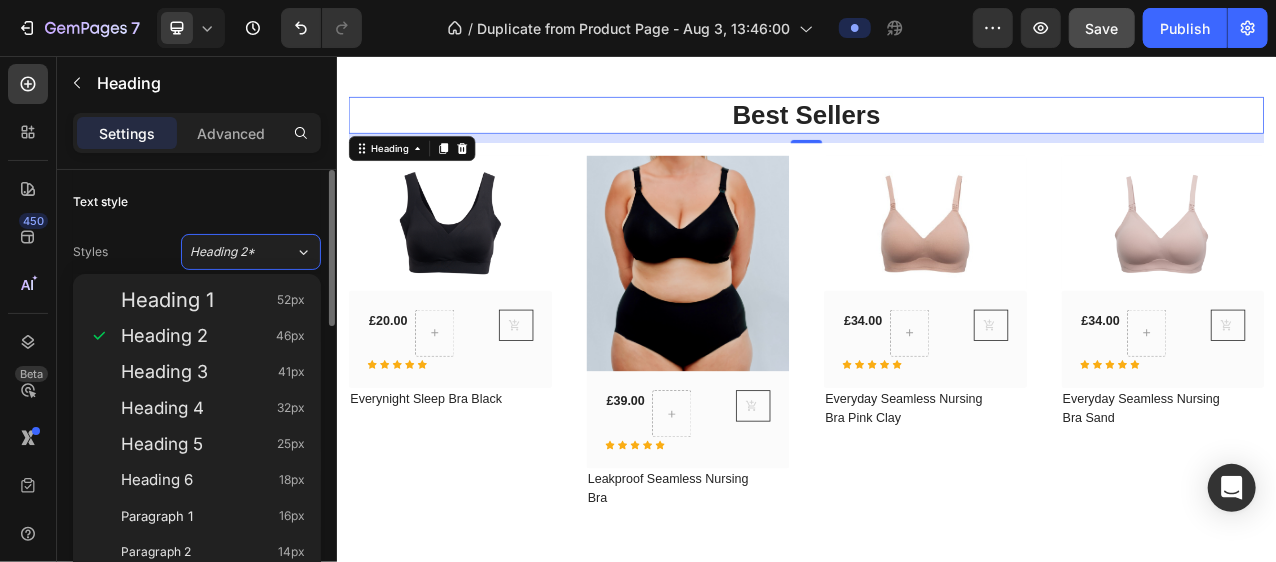 click on "Text style" at bounding box center (197, 202) 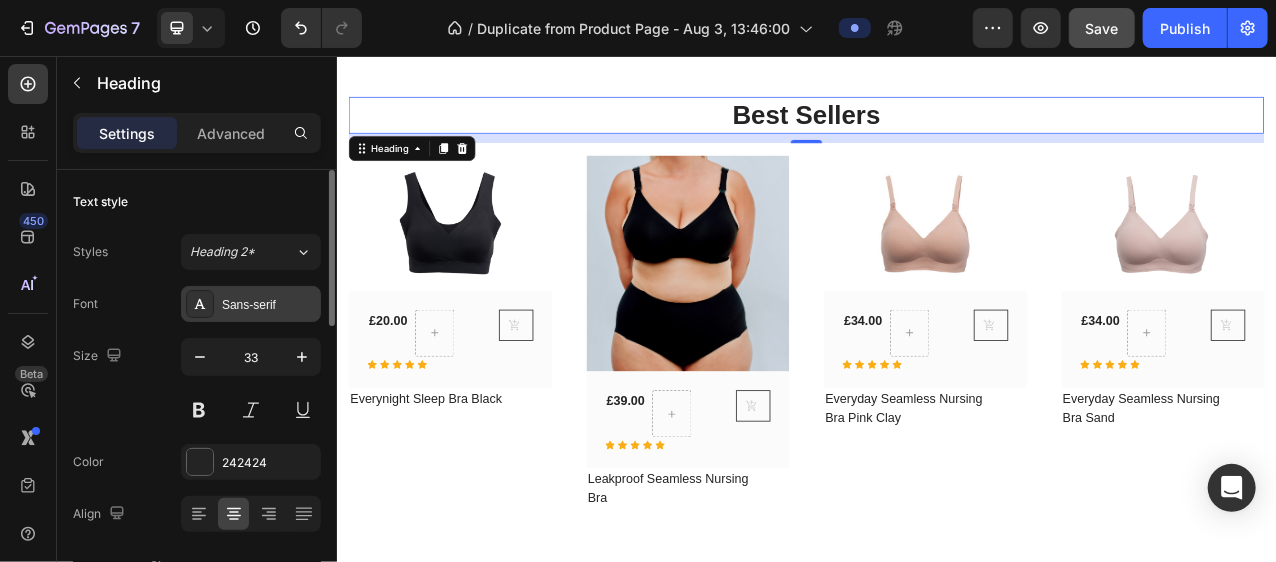 click on "Sans-serif" at bounding box center (269, 305) 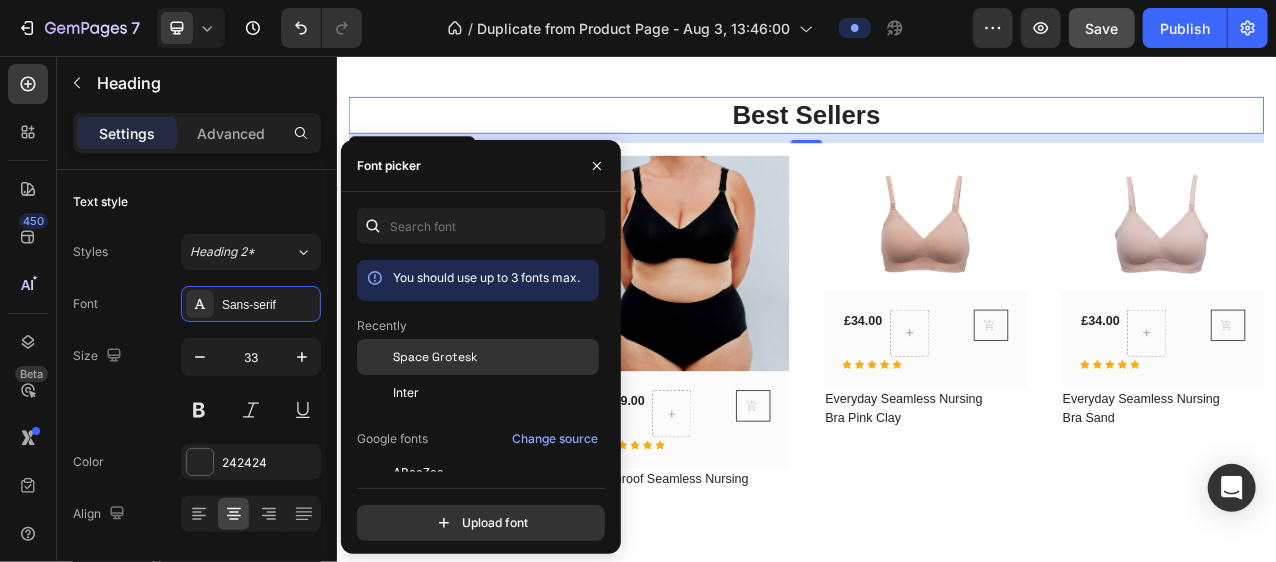 click on "Space Grotesk" at bounding box center (435, 357) 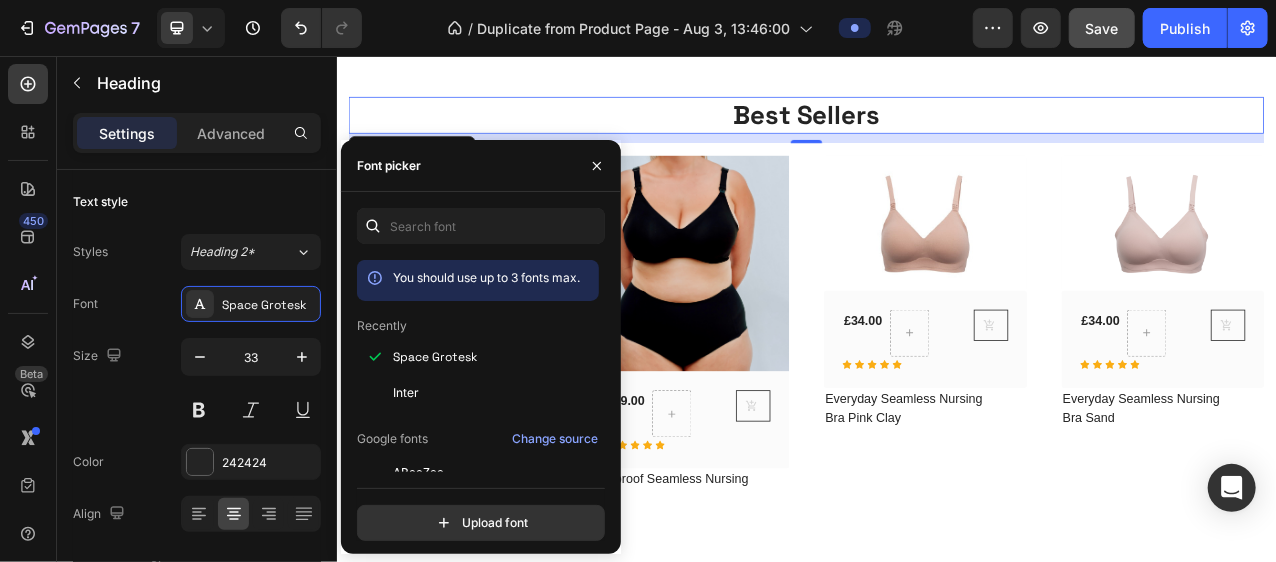 click on "Best Sellers Heading   12 Row (P) Images Row £20.00 (P) Price (P) Price
Row Icon Icon Icon Icon Icon Row (P) Cart Button Row Row Everynight Sleep Bra Black (P) Title Product List (P) Images Row £39.00 (P) Price (P) Price
Row Icon Icon Icon Icon Icon Row (P) Cart Button Row Row Leakproof Seamless Nursing Bra (P) Title Product List (P) Images Row £34.00 (P) Price (P) Price
Row Icon Icon Icon Icon Icon Row (P) Cart Button Row Row Everyday Seamless Nursing Bra Pink Clay (P) Title Product List (P) Images Row £34.00 (P) Price (P) Price
Row Icon Icon Icon Icon Icon Row (P) Cart Button Row Row Everyday Seamless Nursing Bra Sand (P) Title Product List Product List Row Section 4" at bounding box center [936, 371] 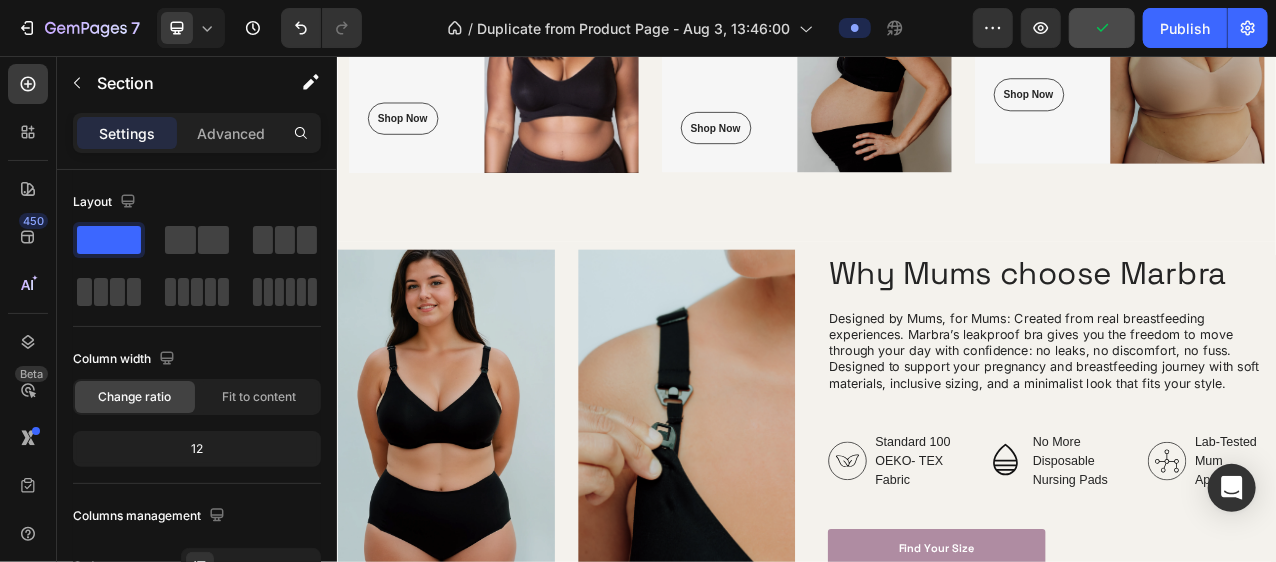 scroll, scrollTop: 521, scrollLeft: 0, axis: vertical 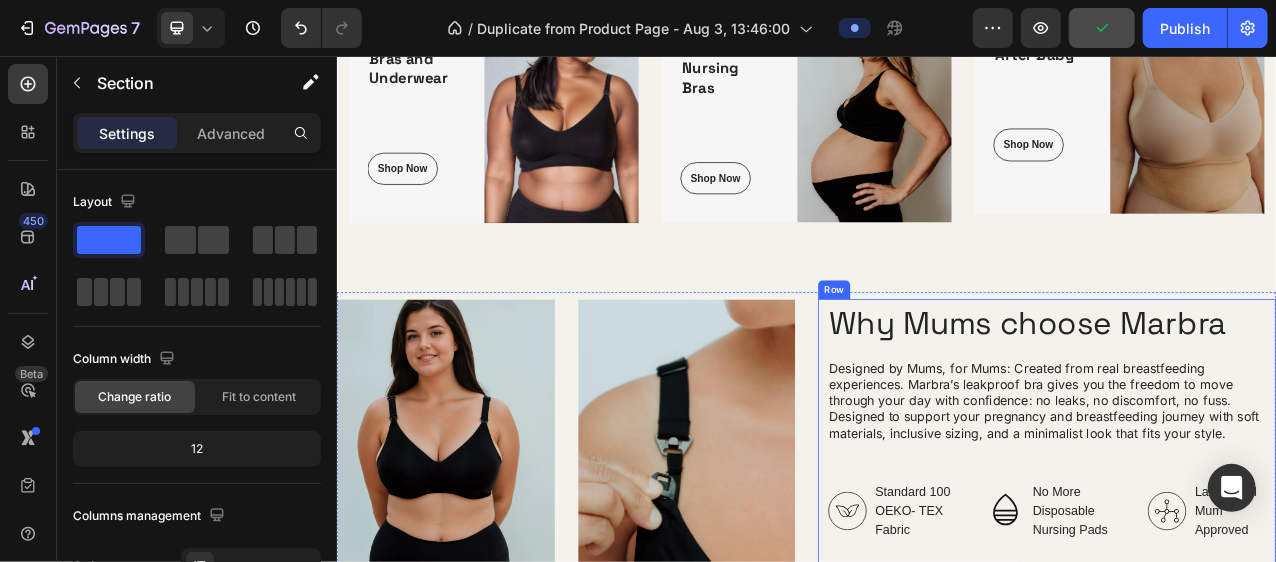 click on "Designed by Mums, for Mums: Created from real breastfeeding experiences. Marbra’s leakproof bra gives you the freedom to move through your day with confidence: no leaks, no discomfort, no fuss. Designed to support your pregnancy and breastfeeding journey with soft materials, inclusive sizing, and a minimalist look that fits your style." at bounding box center [1247, 496] 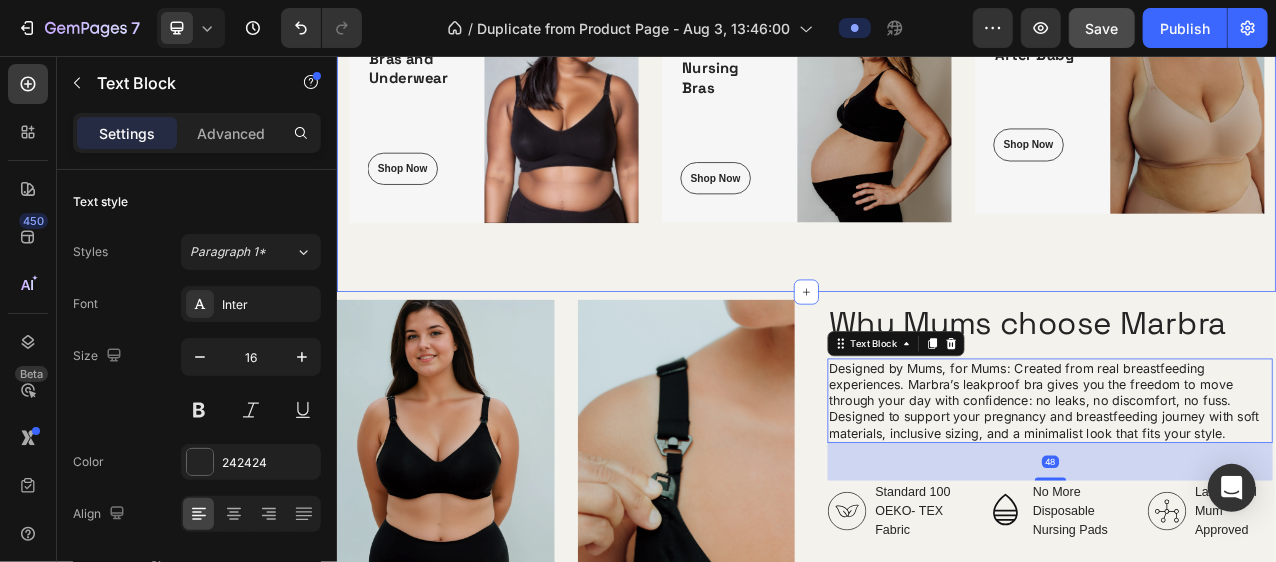 click on "Leakproof Bras and Underwear Heading Shop Now Button Row Image Row Maternity Bras and Nursing Bras Heading Shop Now Button Row Image Row After Baby Heading Shop Now Button Row Image Row Row Section 2" at bounding box center (936, 124) 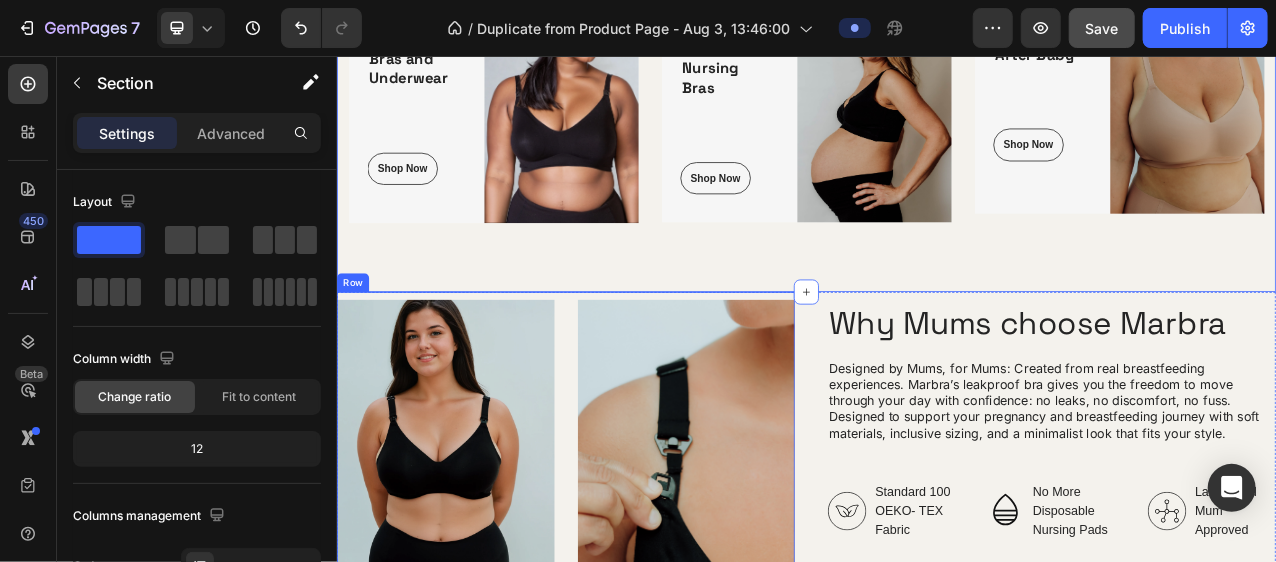click at bounding box center [783, 567] 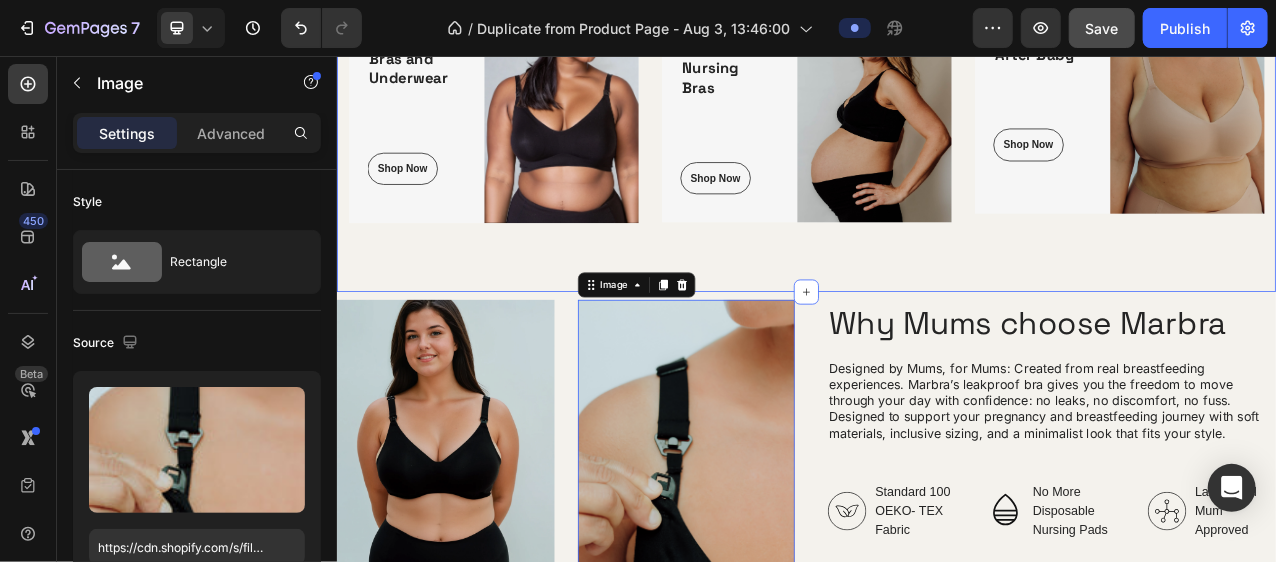click on "Leakproof Bras and Underwear Heading Shop Now Button Row Image Row Maternity Bras and Nursing Bras Heading Shop Now Button Row Image Row After Baby Heading Shop Now Button Row Image Row Row Section 2" at bounding box center [936, 124] 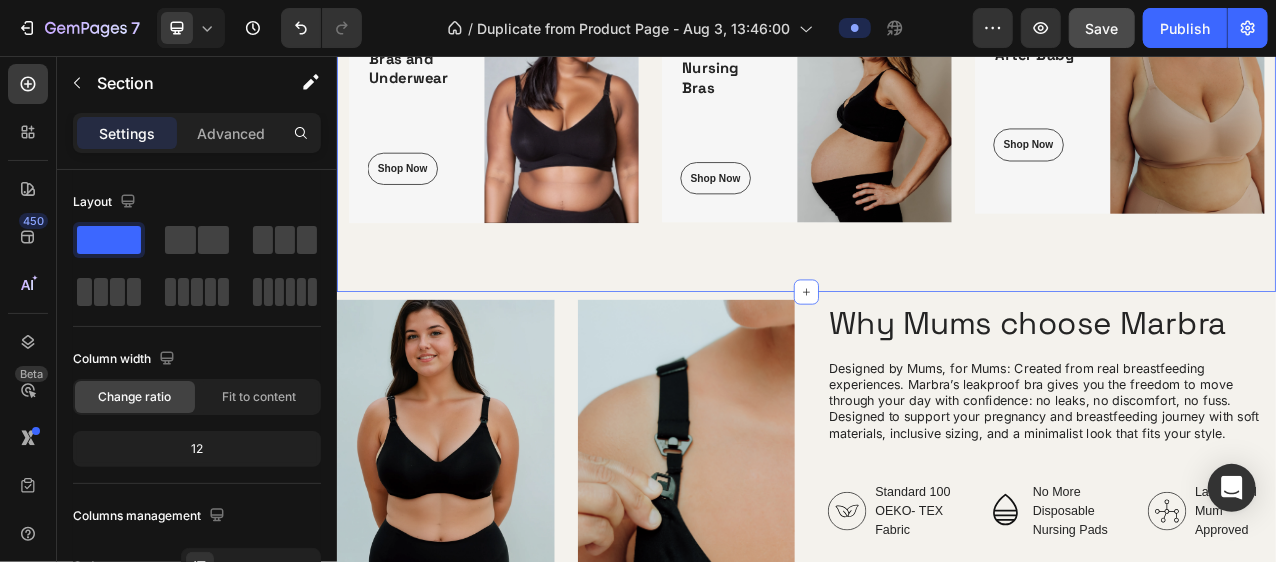 click on "Leakproof Bras and Underwear Heading Shop Now Button Row Image Row Maternity Bras and Nursing Bras Heading Shop Now Button Row Image Row After Baby Heading Shop Now Button Row Image Row Row Section 2   You can create reusable sections Create Theme Section AI Content Write with GemAI What would you like to describe here? Tone and Voice Persuasive Product Marbra Mesh Wash Bag Show more Generate" at bounding box center (936, 124) 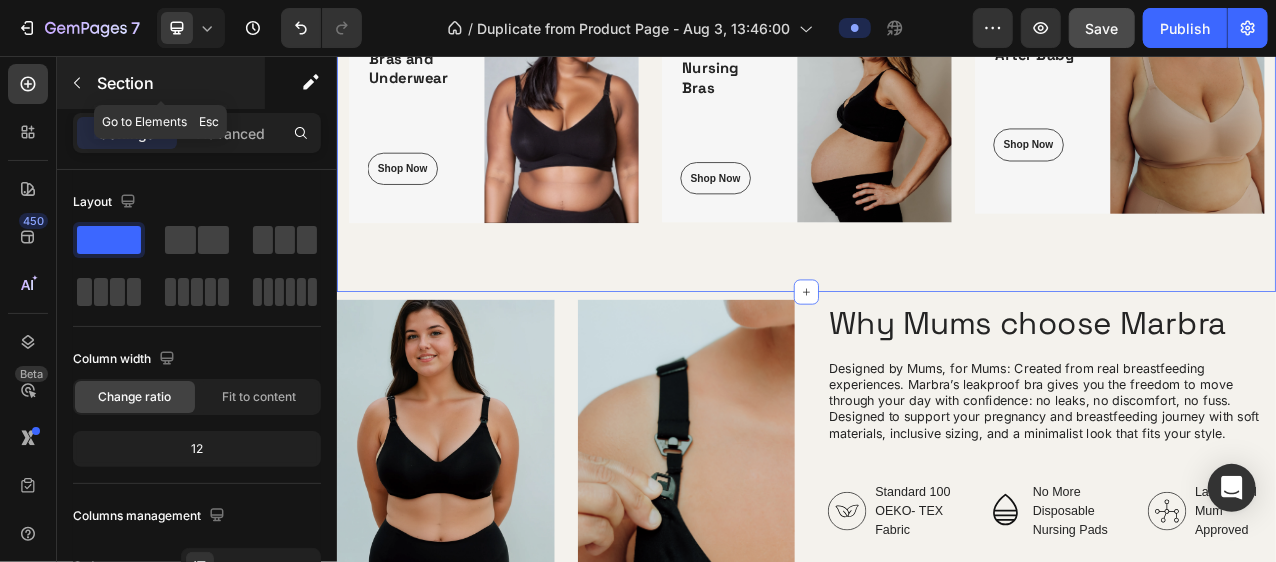 click 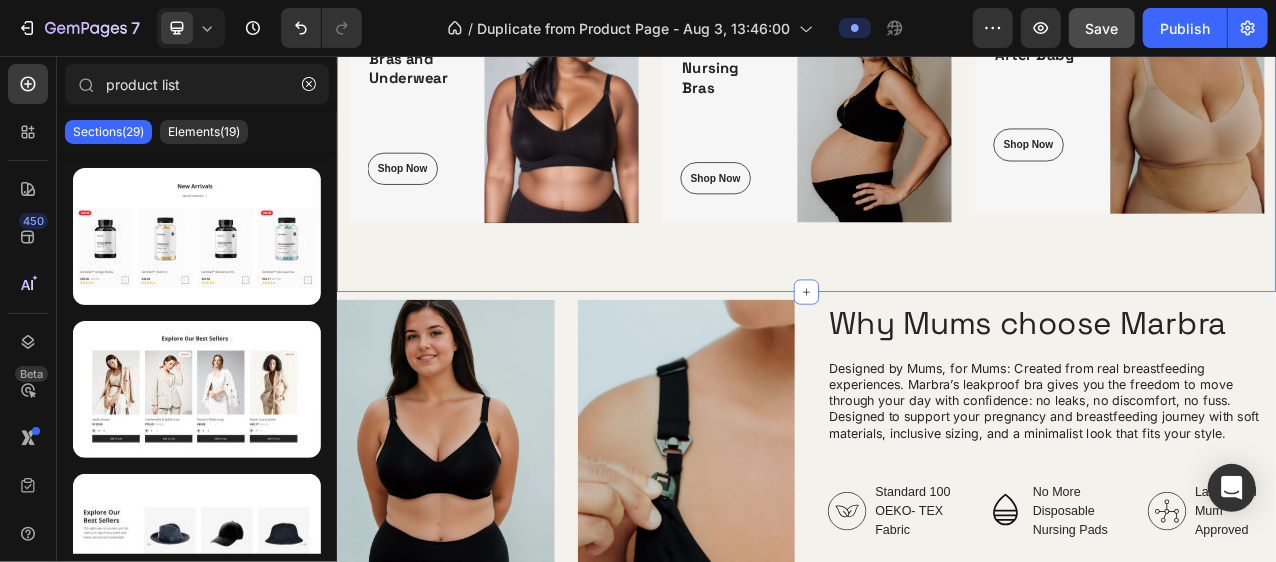 click on "Leakproof Bras and Underwear Heading Shop Now Button Row Image Row Maternity Bras and Nursing Bras Heading Shop Now Button Row Image Row After Baby Heading Shop Now Button Row Image Row Row Section 2" at bounding box center (936, 124) 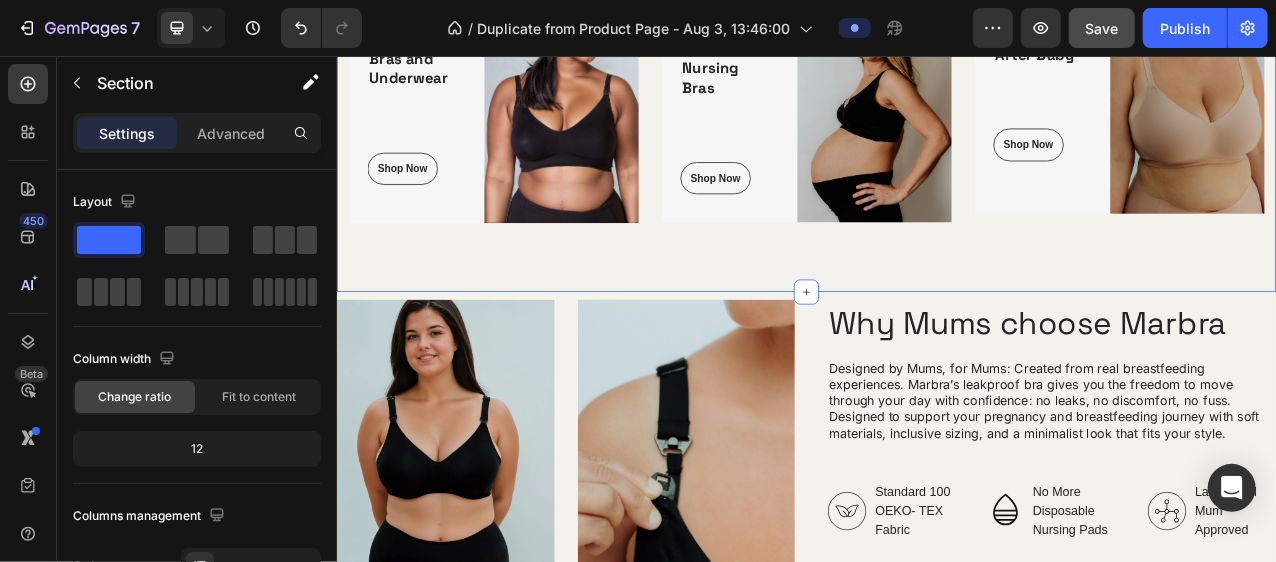 click on "Leakproof Bras and Underwear Heading Shop Now Button Row Image Row Maternity Bras and Nursing Bras Heading Shop Now Button Row Image Row After Baby Heading Shop Now Button Row Image Row Row Section 2   You can create reusable sections Create Theme Section AI Content Write with GemAI What would you like to describe here? Tone and Voice Persuasive Product Marbra Mesh Wash Bag Show more Generate" at bounding box center [936, 124] 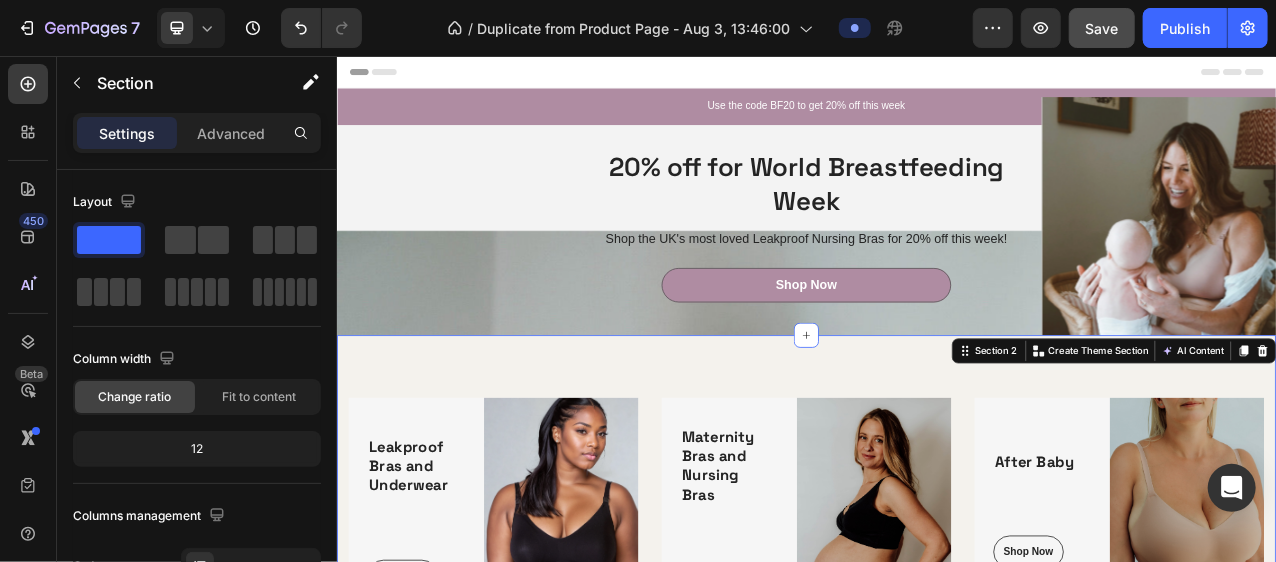 scroll, scrollTop: 0, scrollLeft: 0, axis: both 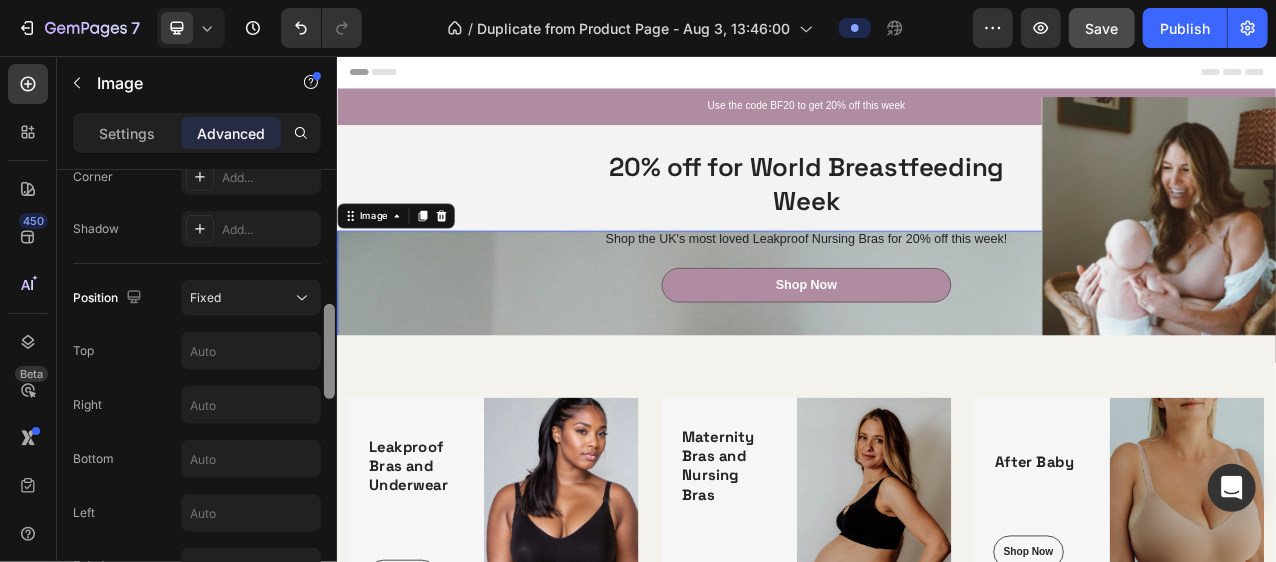 drag, startPoint x: 328, startPoint y: 234, endPoint x: 318, endPoint y: 369, distance: 135.36986 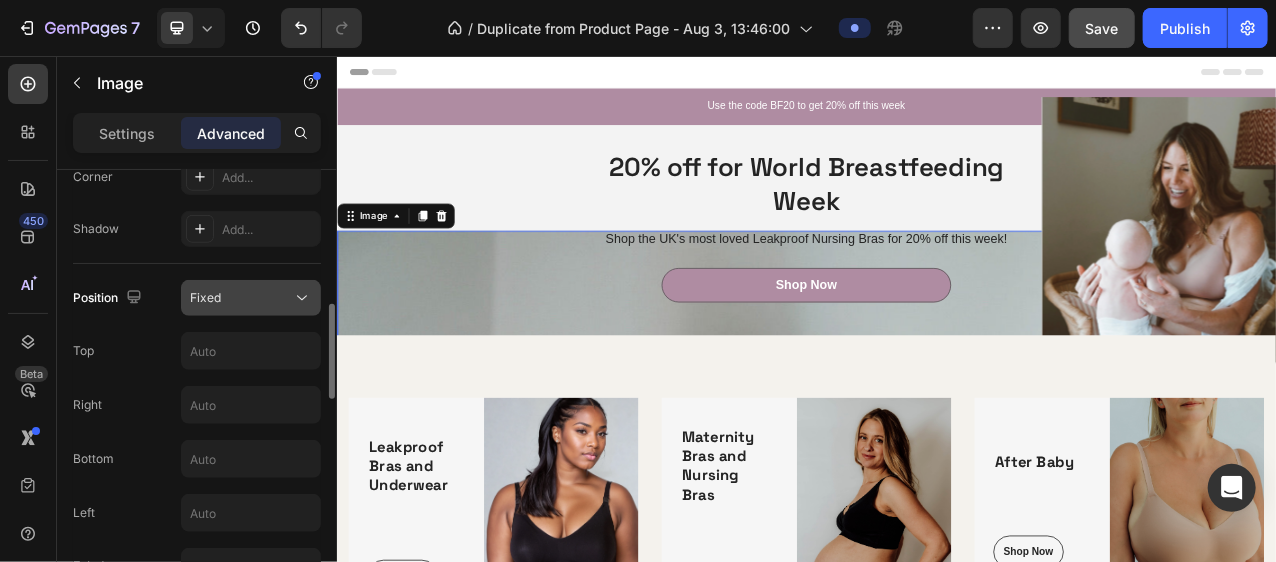 click on "Fixed" 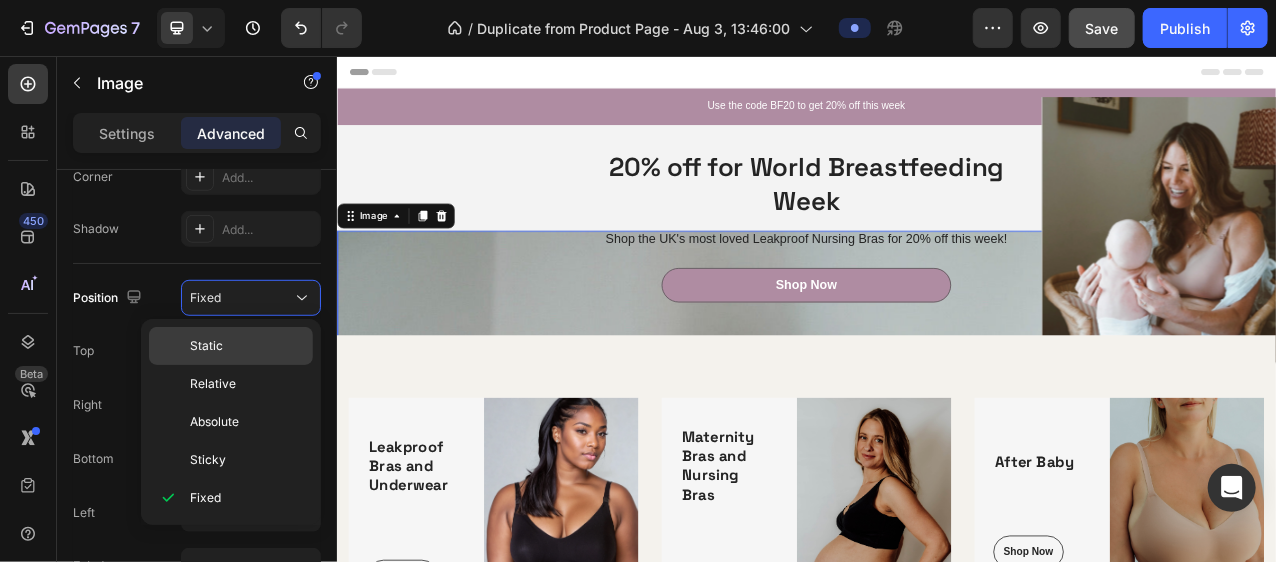 click on "Static" at bounding box center [247, 346] 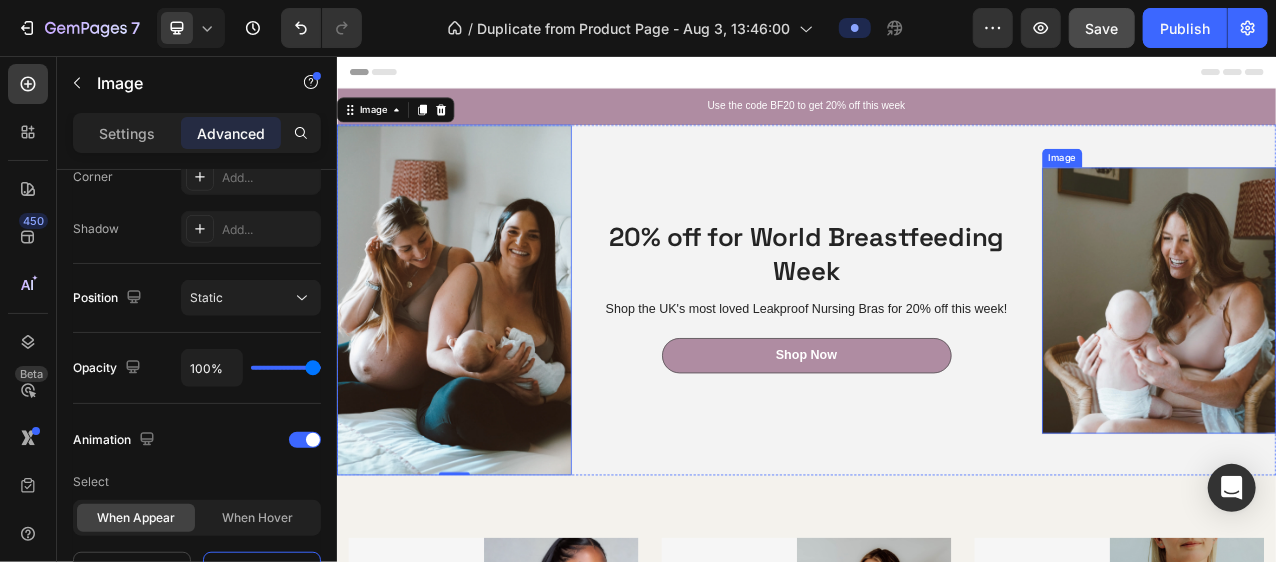 click at bounding box center (1386, 368) 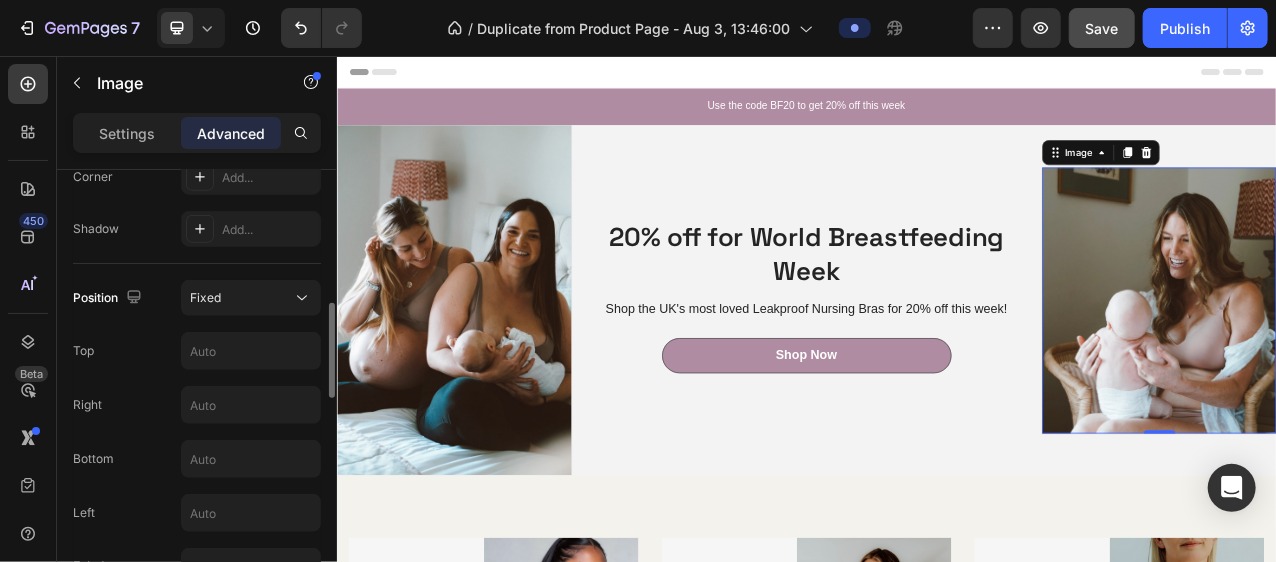 scroll, scrollTop: 636, scrollLeft: 0, axis: vertical 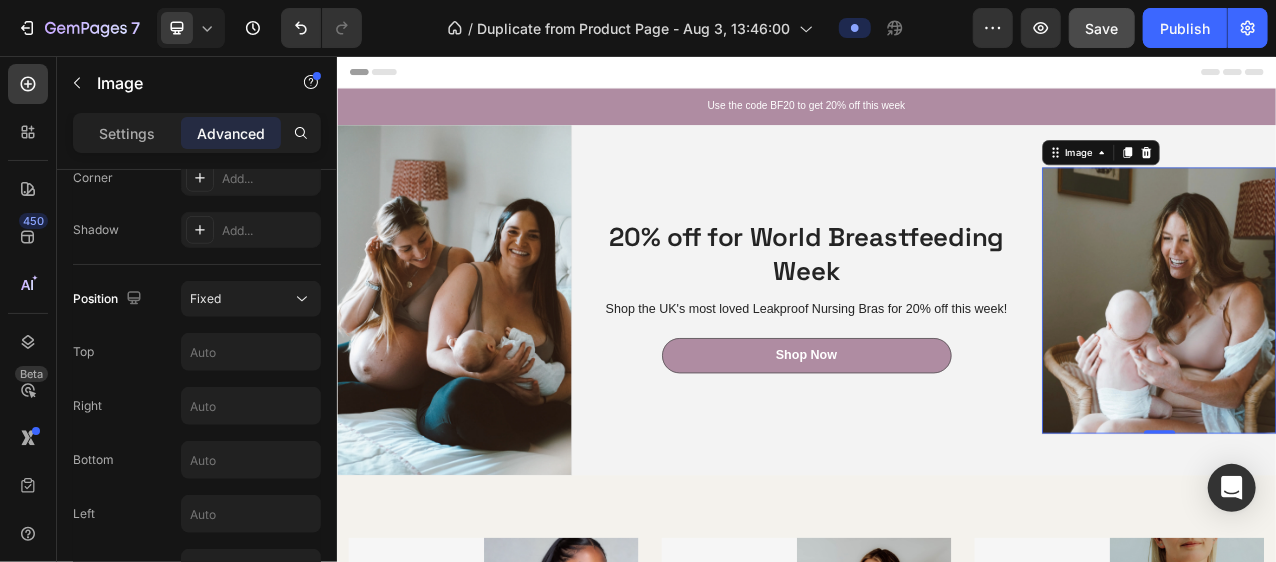 click at bounding box center (1386, 368) 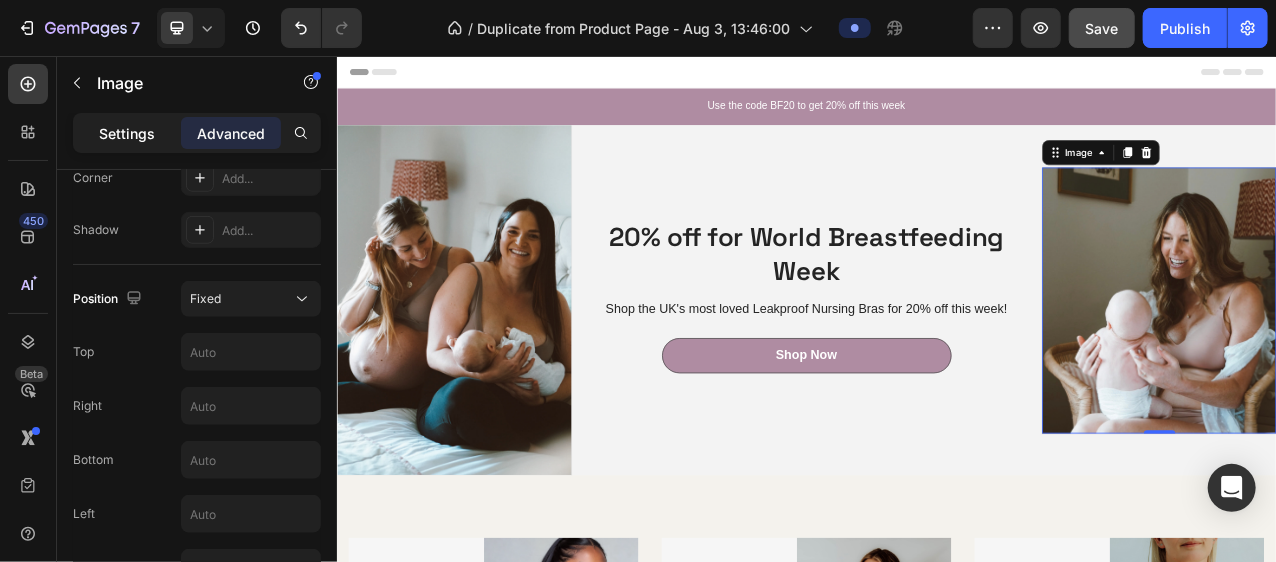 click on "Settings" at bounding box center [127, 133] 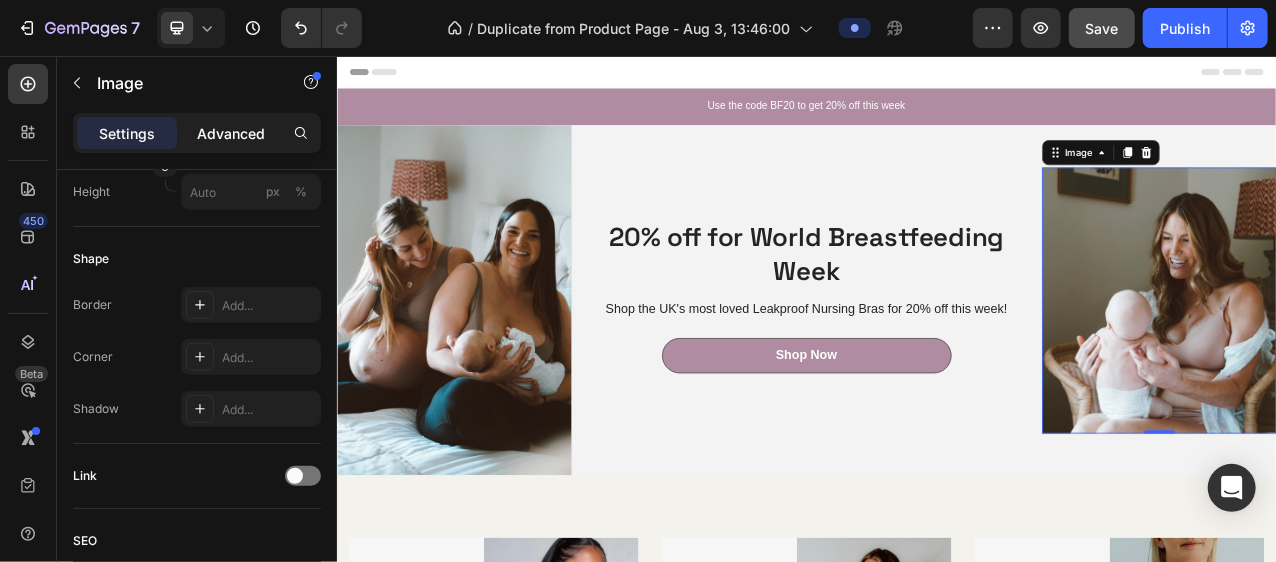click on "Advanced" at bounding box center [231, 133] 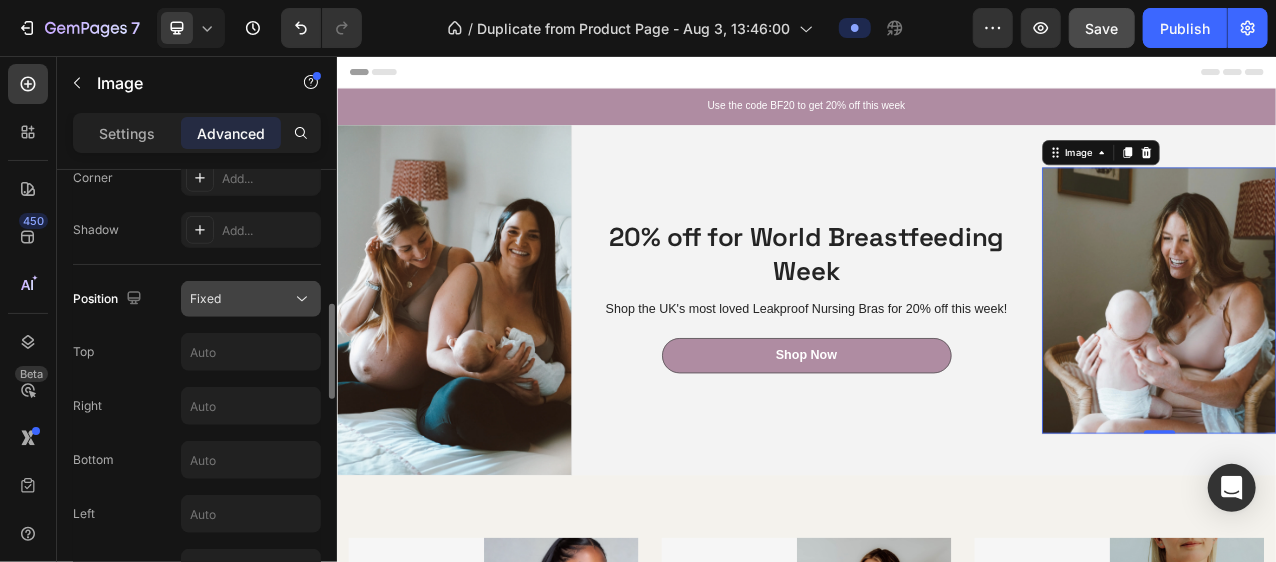 click on "Fixed" 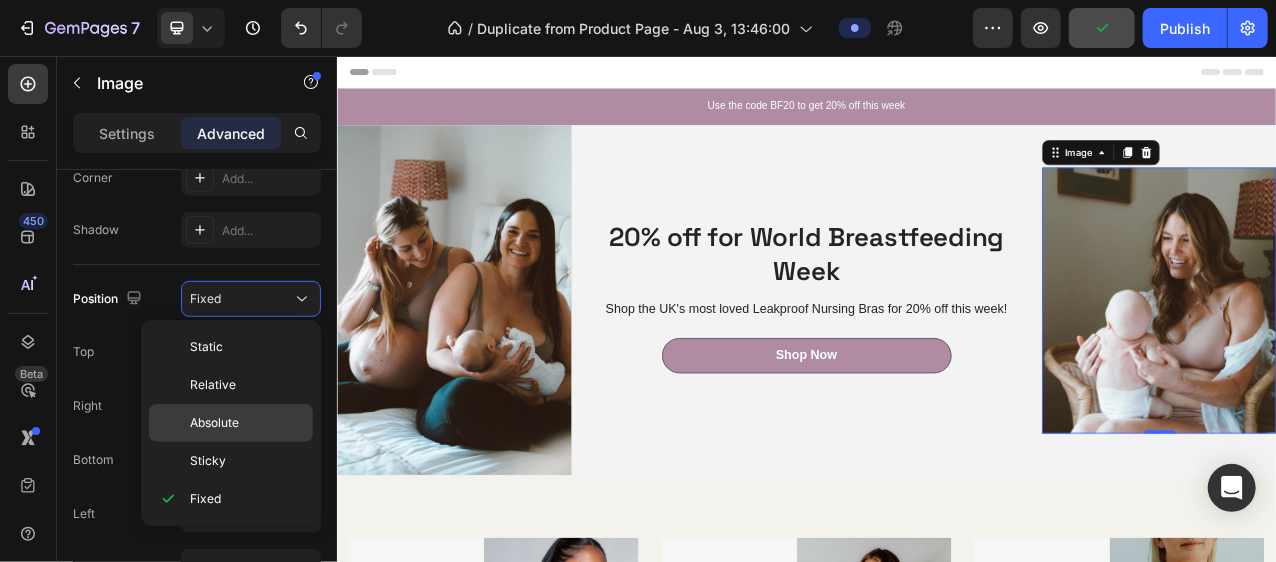 click on "Absolute" at bounding box center (214, 423) 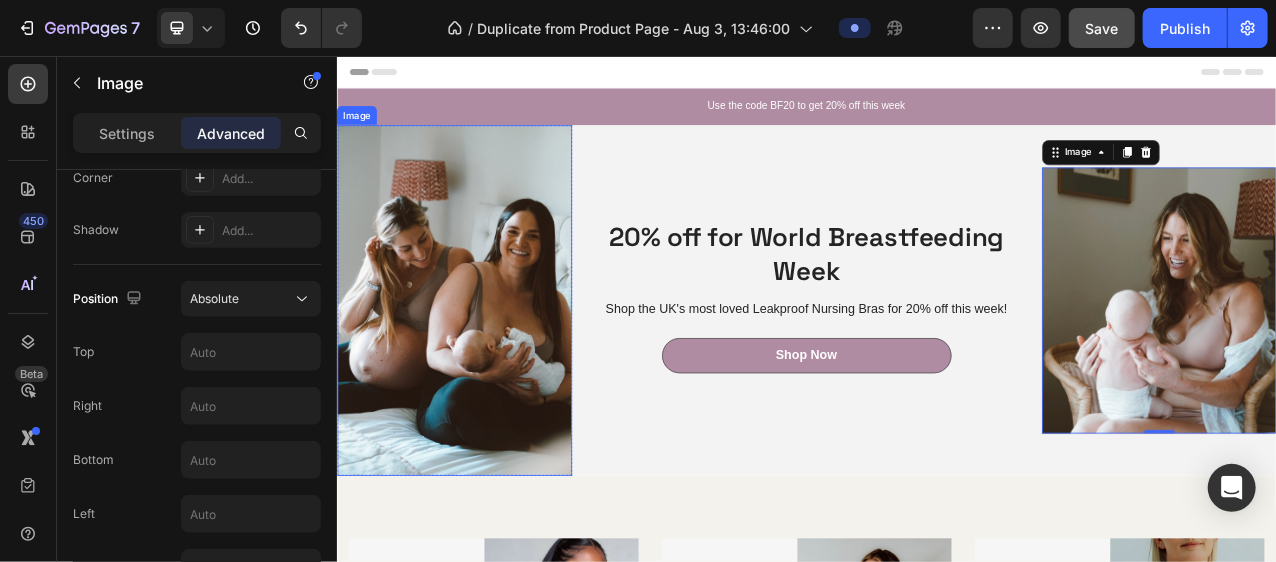 click at bounding box center [485, 367] 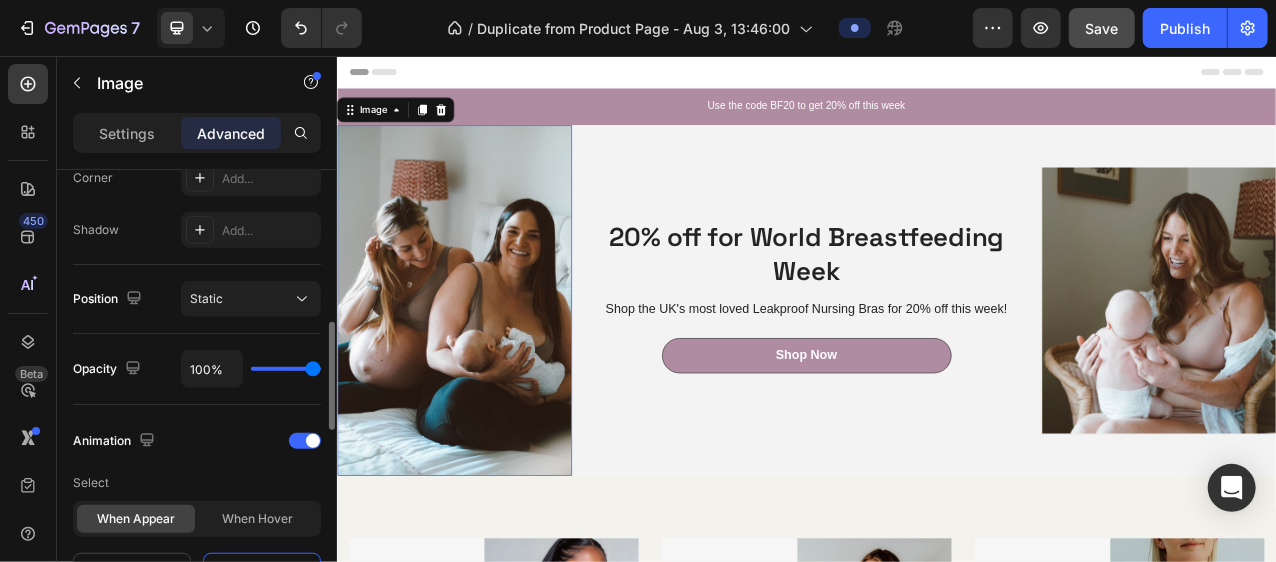 scroll, scrollTop: 635, scrollLeft: 0, axis: vertical 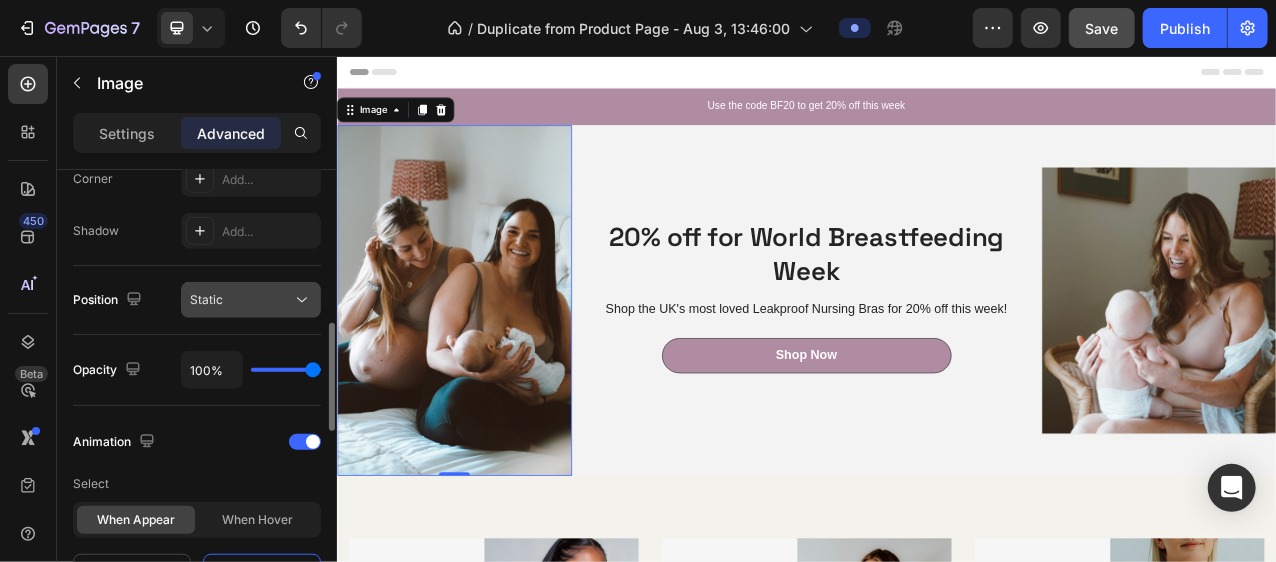 click on "Static" at bounding box center (241, 300) 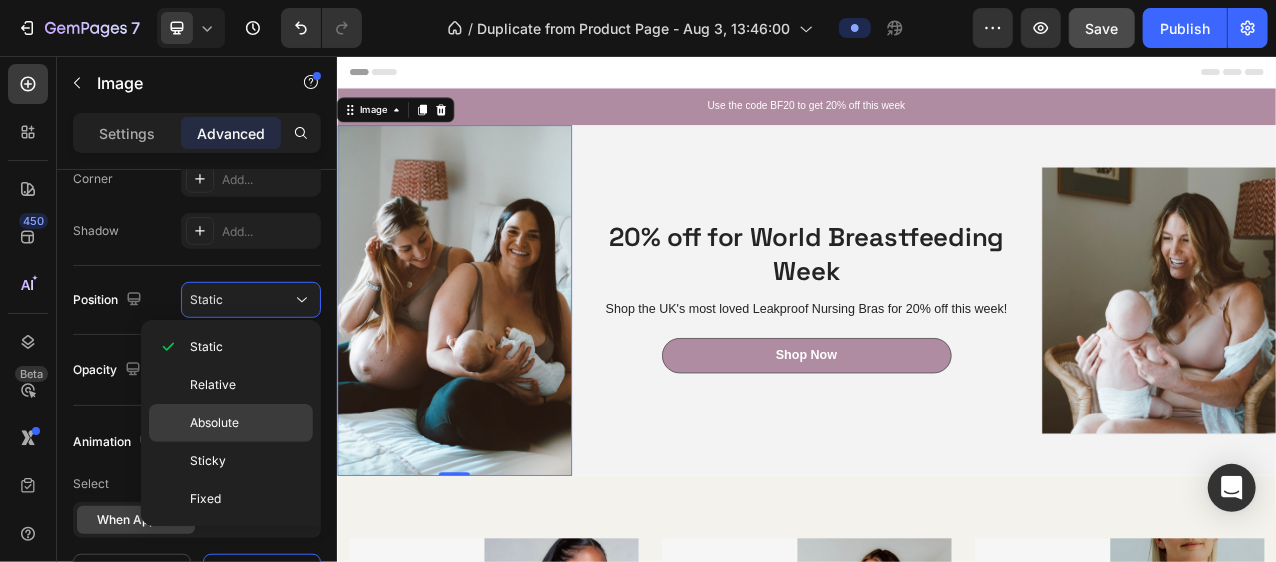 click on "Absolute" at bounding box center [214, 423] 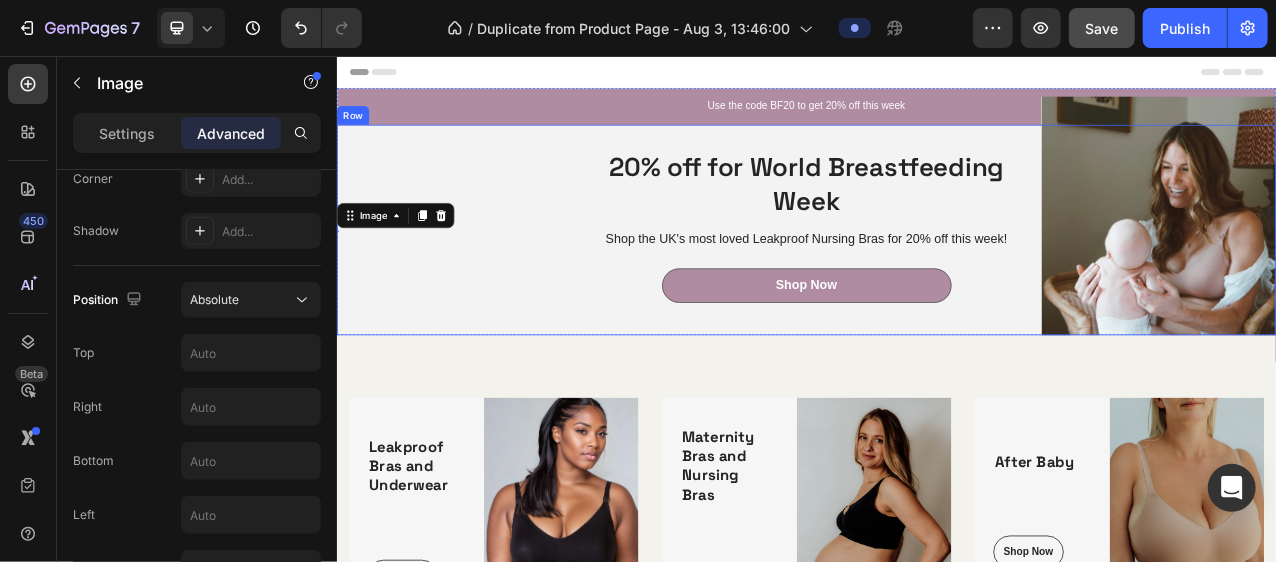 click on "Image   0 Image Row" at bounding box center [486, 278] 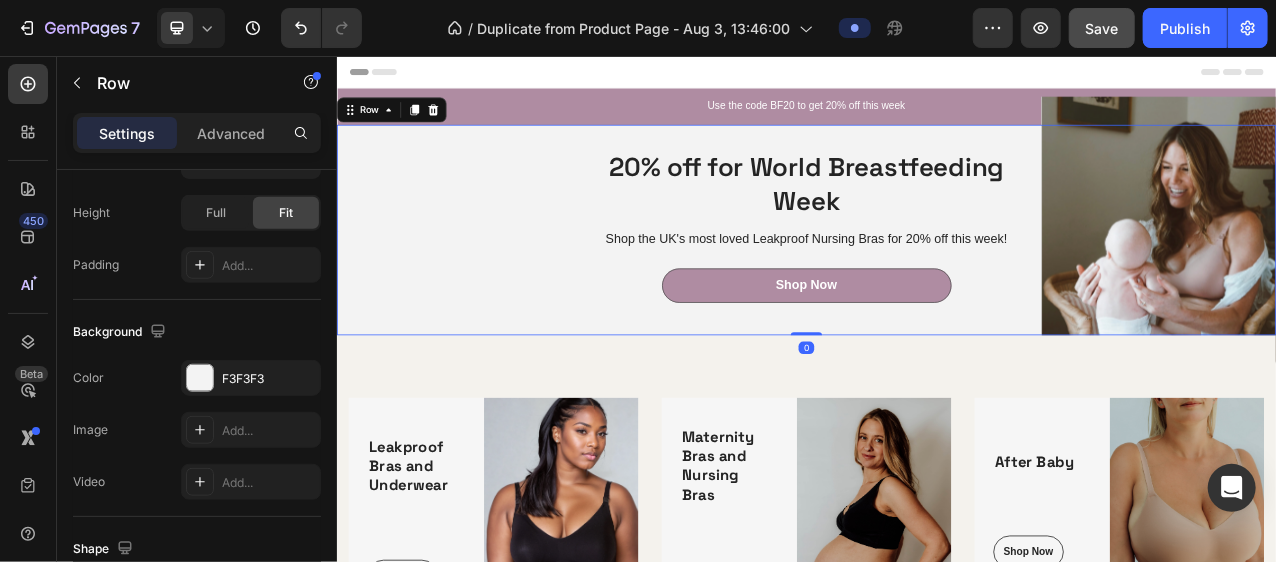 scroll, scrollTop: 0, scrollLeft: 0, axis: both 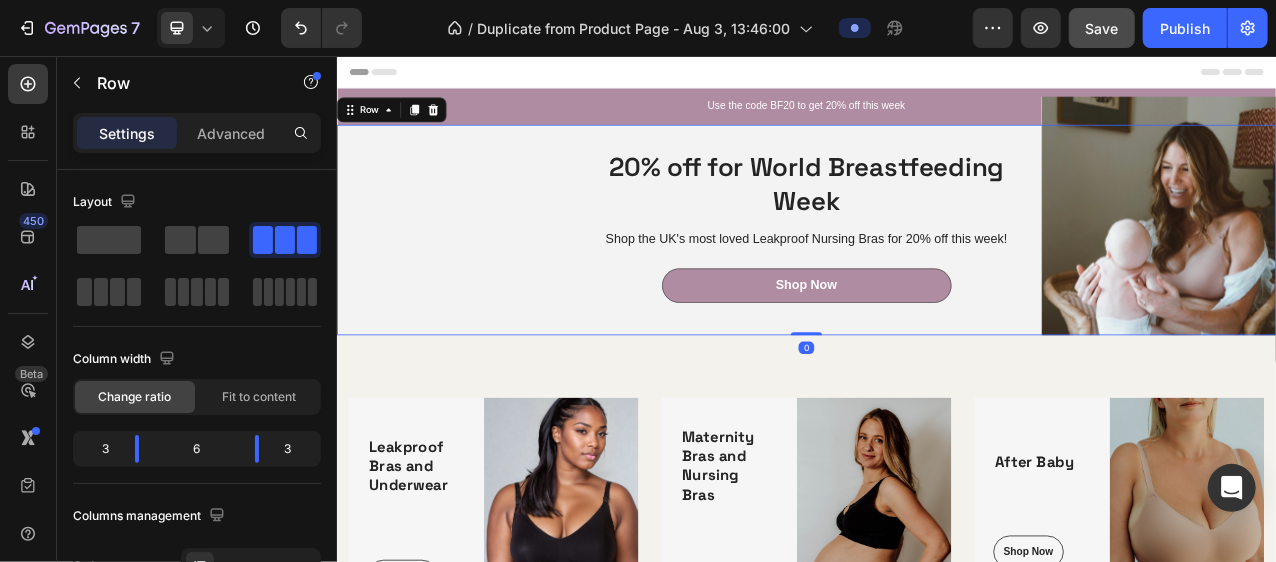 click on "Image Image Row" at bounding box center (486, 278) 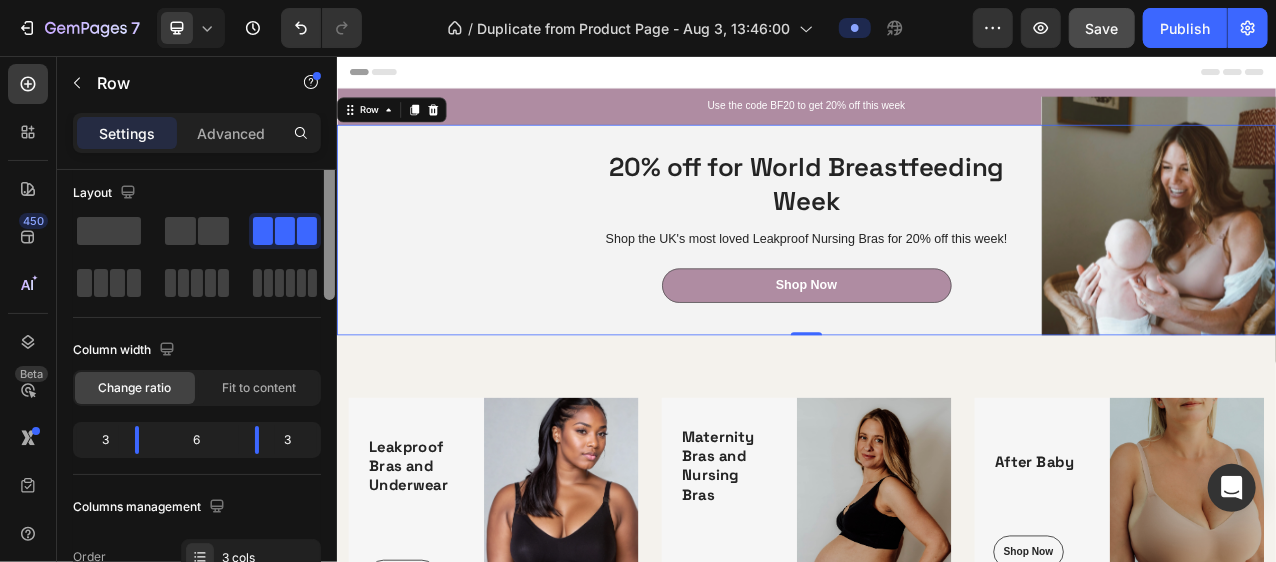 scroll, scrollTop: 0, scrollLeft: 0, axis: both 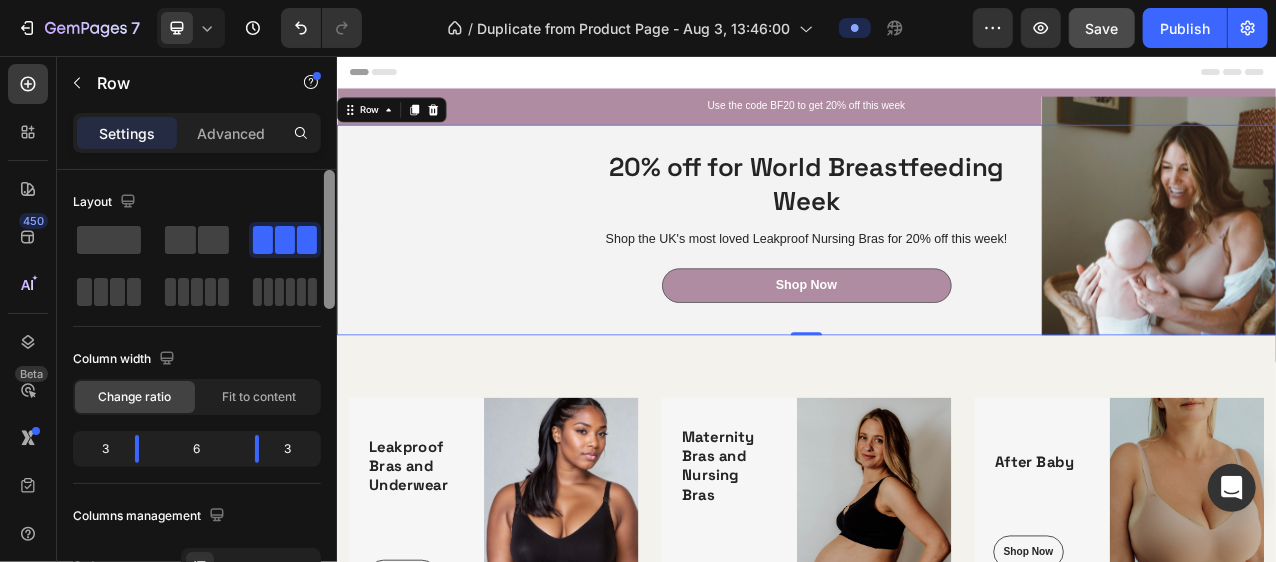 drag, startPoint x: 331, startPoint y: 199, endPoint x: 335, endPoint y: 127, distance: 72.11102 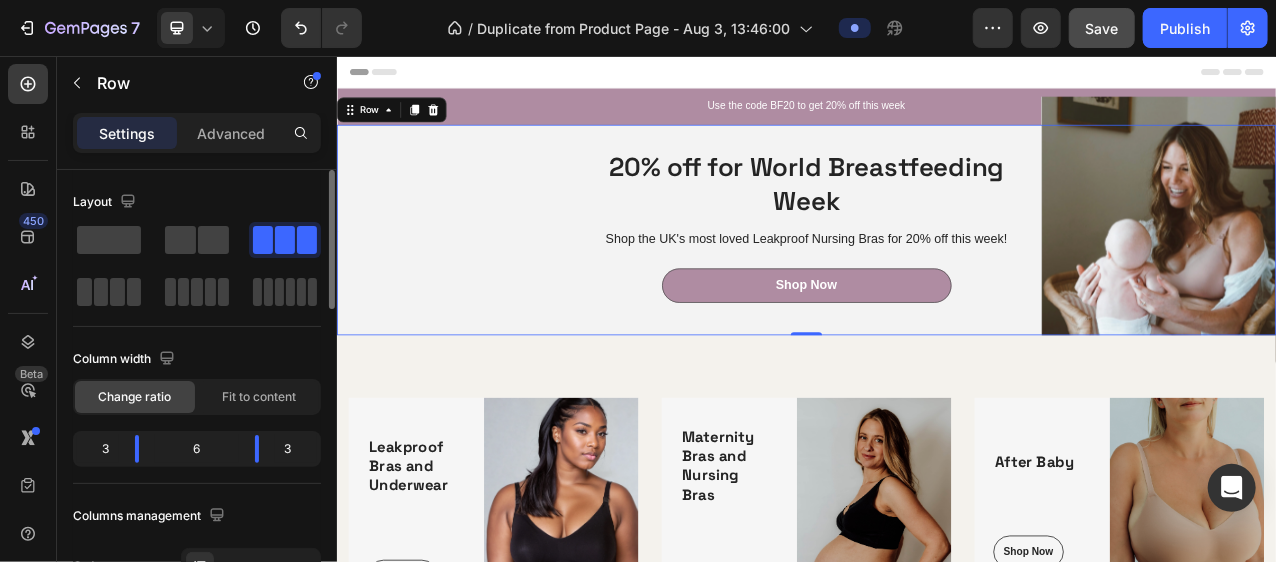 click on "Image Image Row" at bounding box center [486, 278] 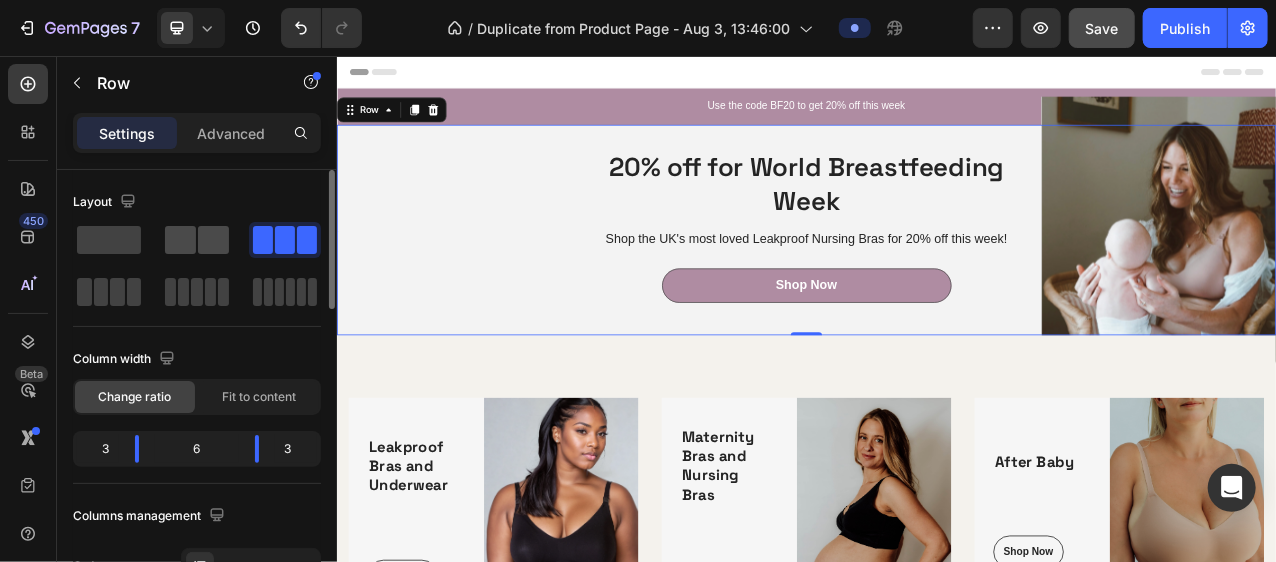 click 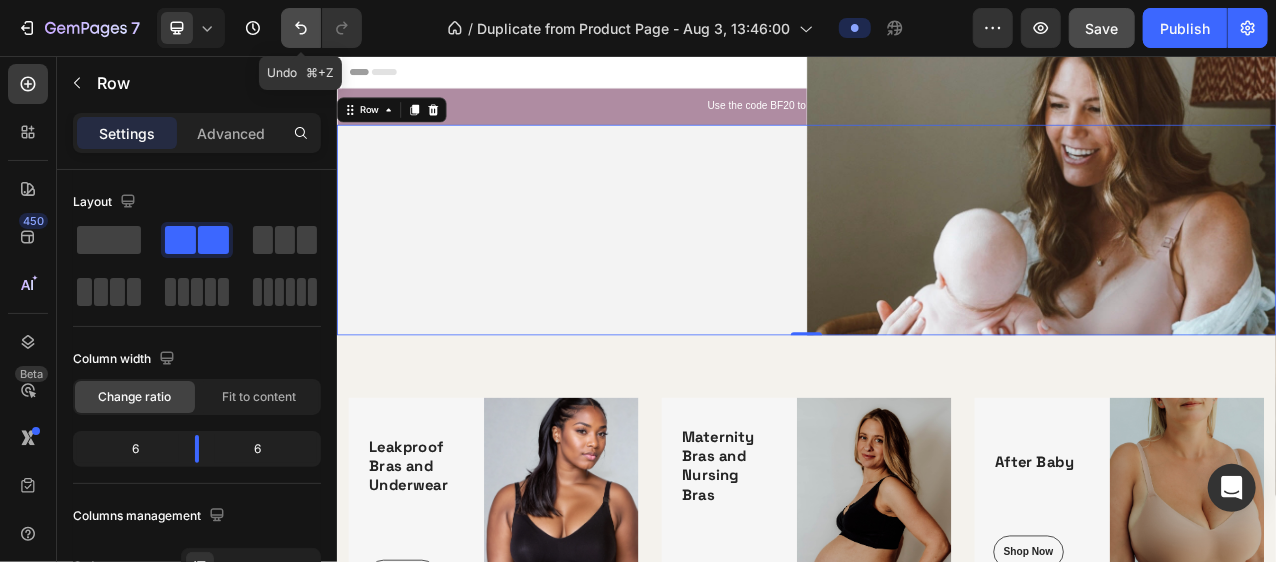 click 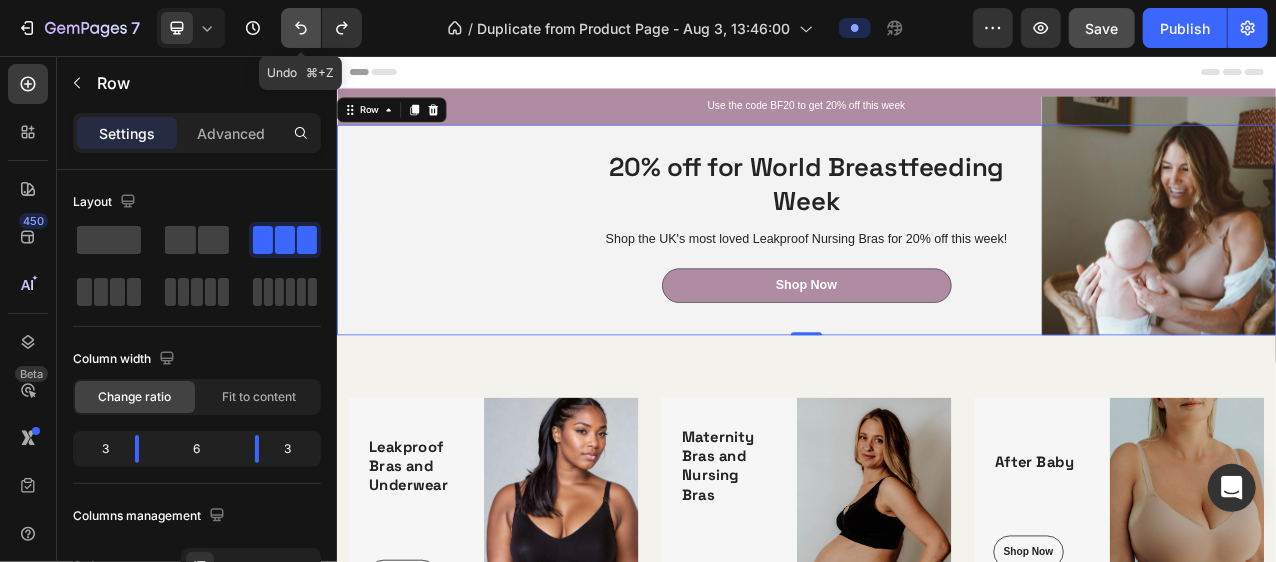 click 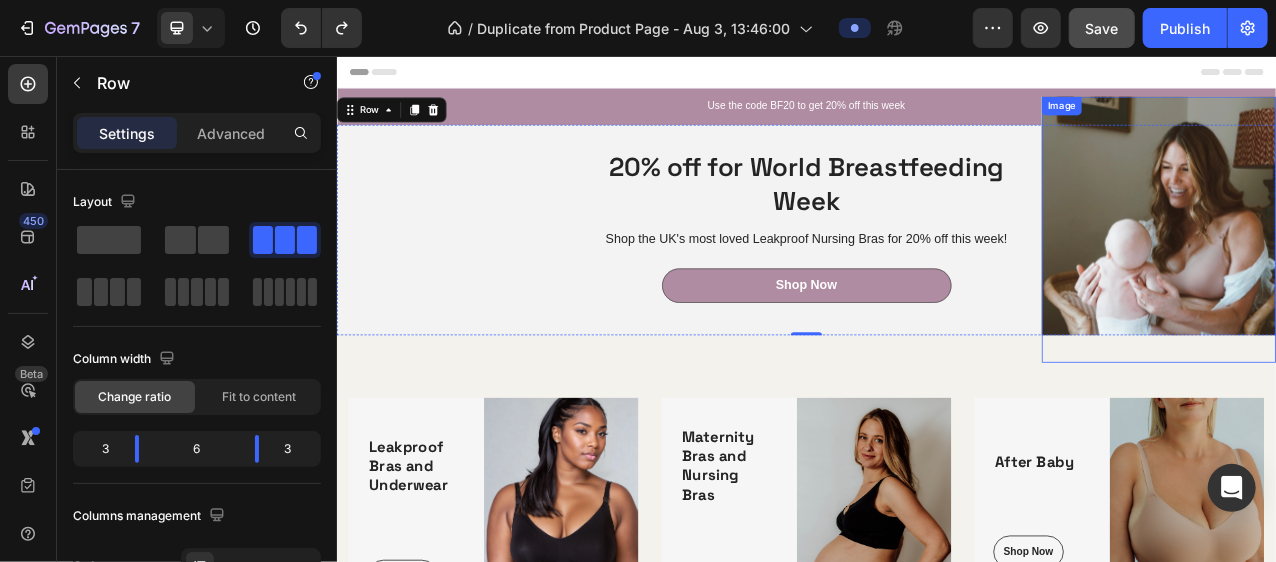 click at bounding box center [1386, 278] 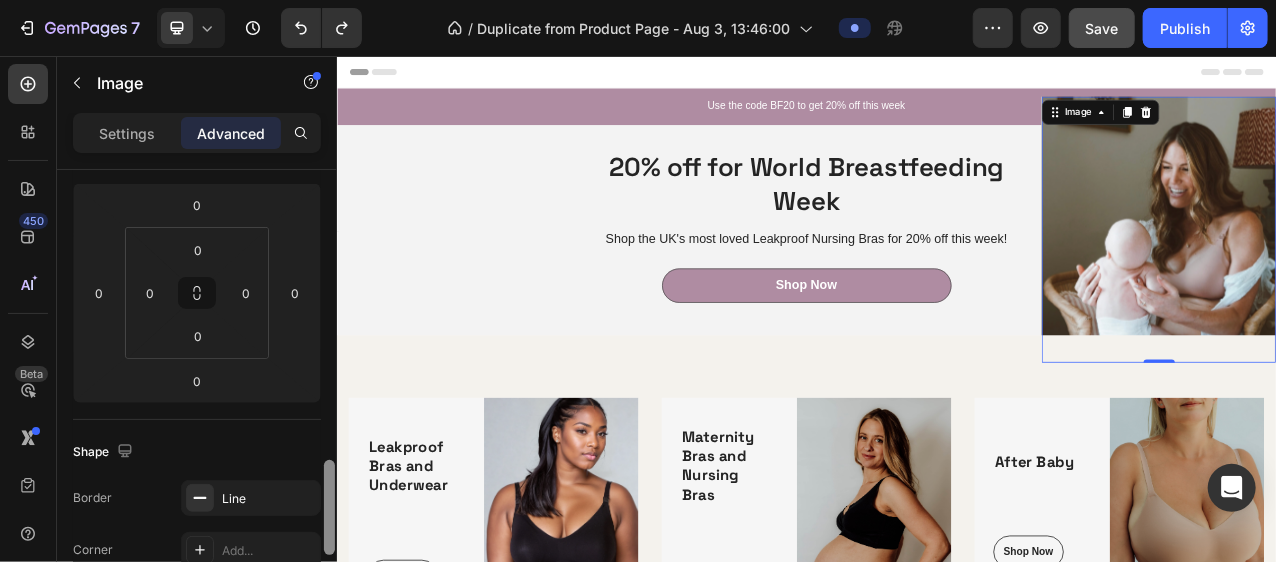 scroll, scrollTop: 458, scrollLeft: 0, axis: vertical 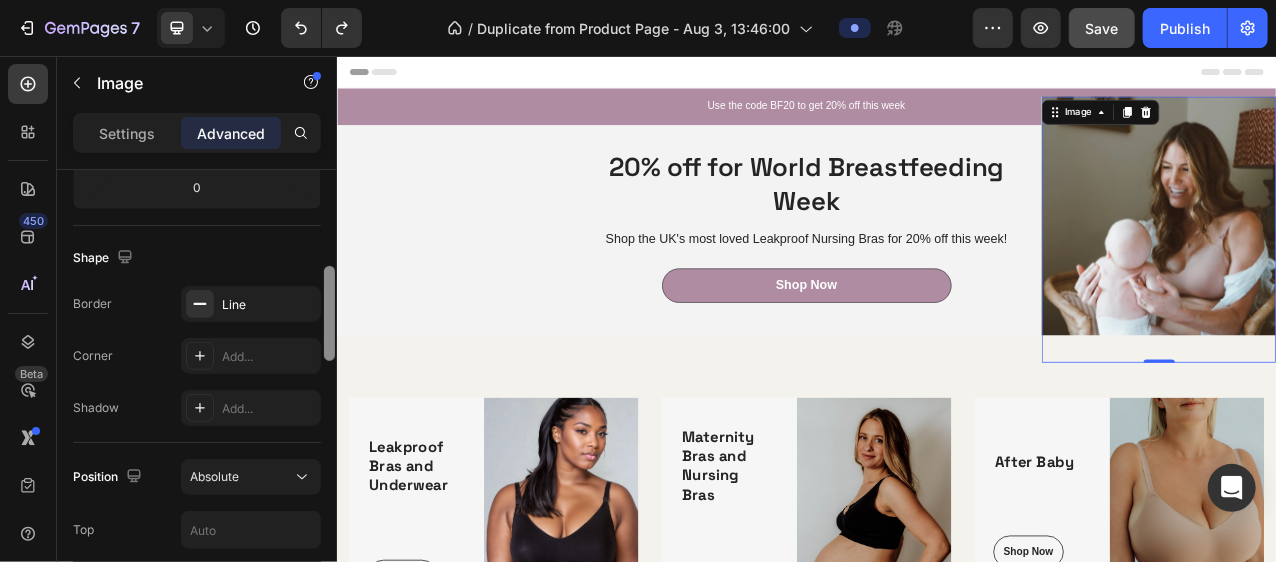 drag, startPoint x: 325, startPoint y: 231, endPoint x: 324, endPoint y: 328, distance: 97.00516 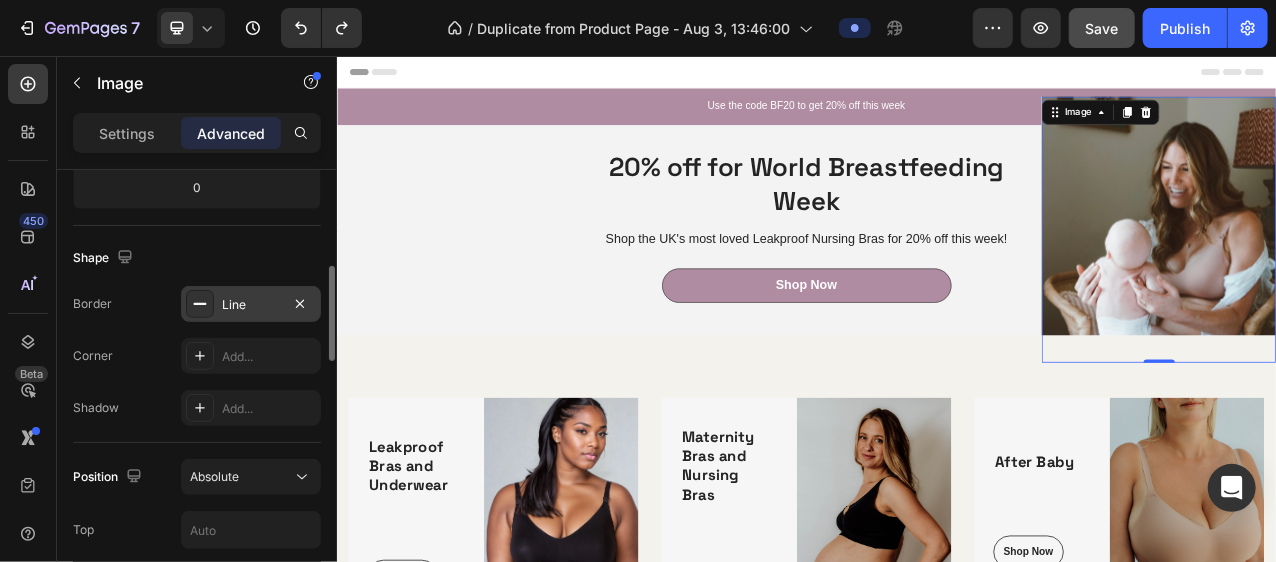 click on "Line" at bounding box center [251, 304] 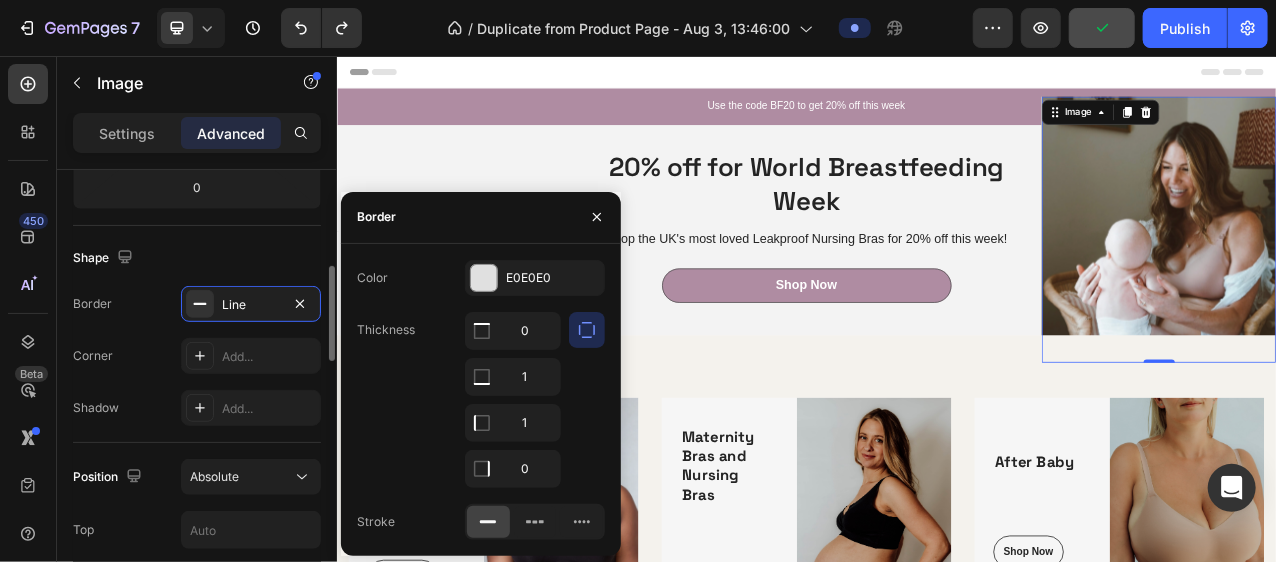click on "Shape" at bounding box center [197, 258] 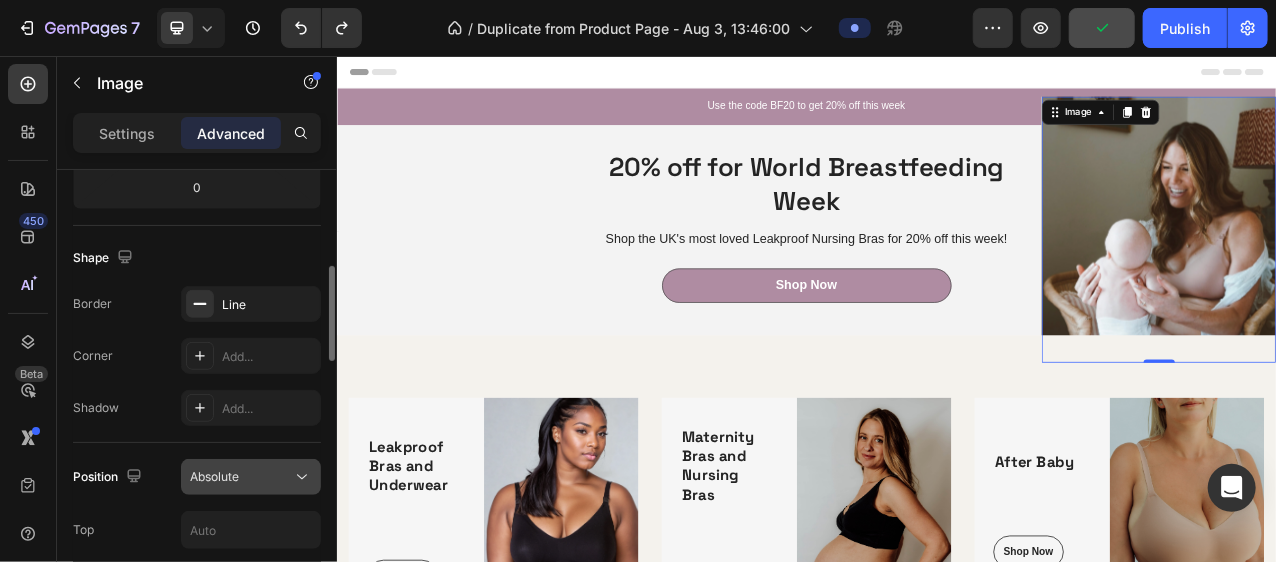 click on "Absolute" at bounding box center [241, 477] 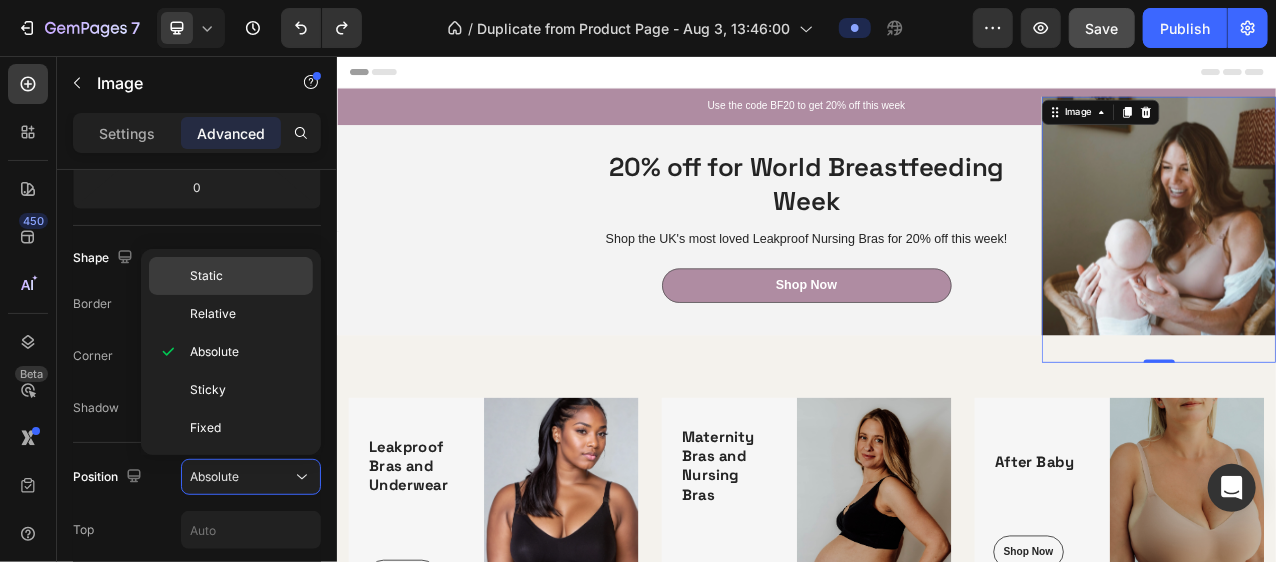 click on "Static" at bounding box center (247, 276) 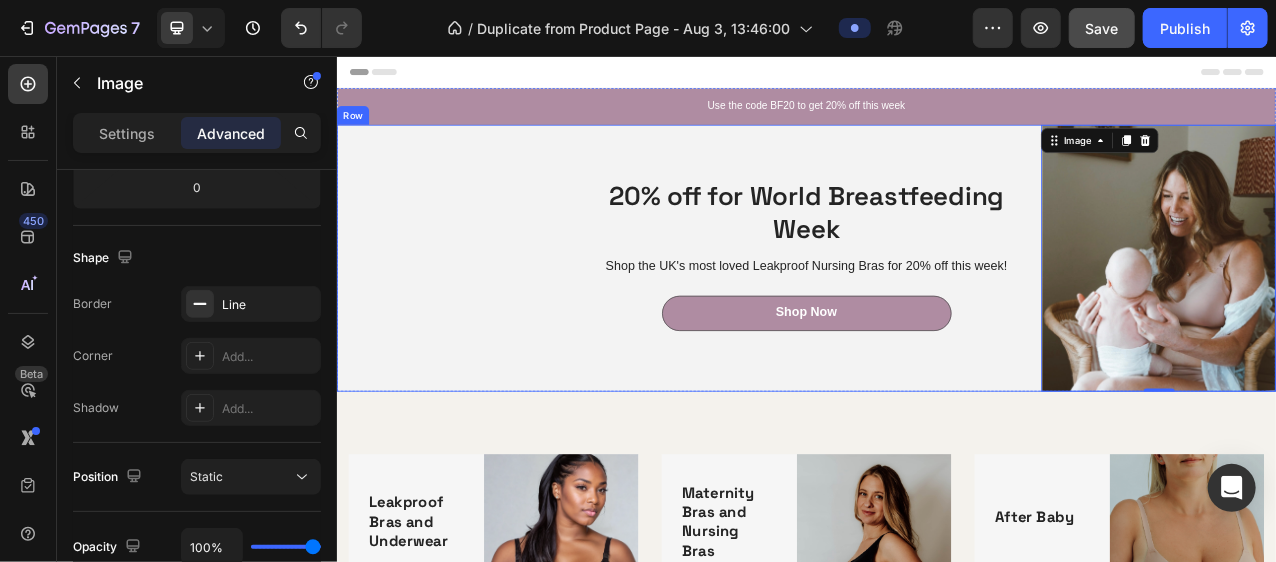 click on "Image Image Row" at bounding box center (486, 314) 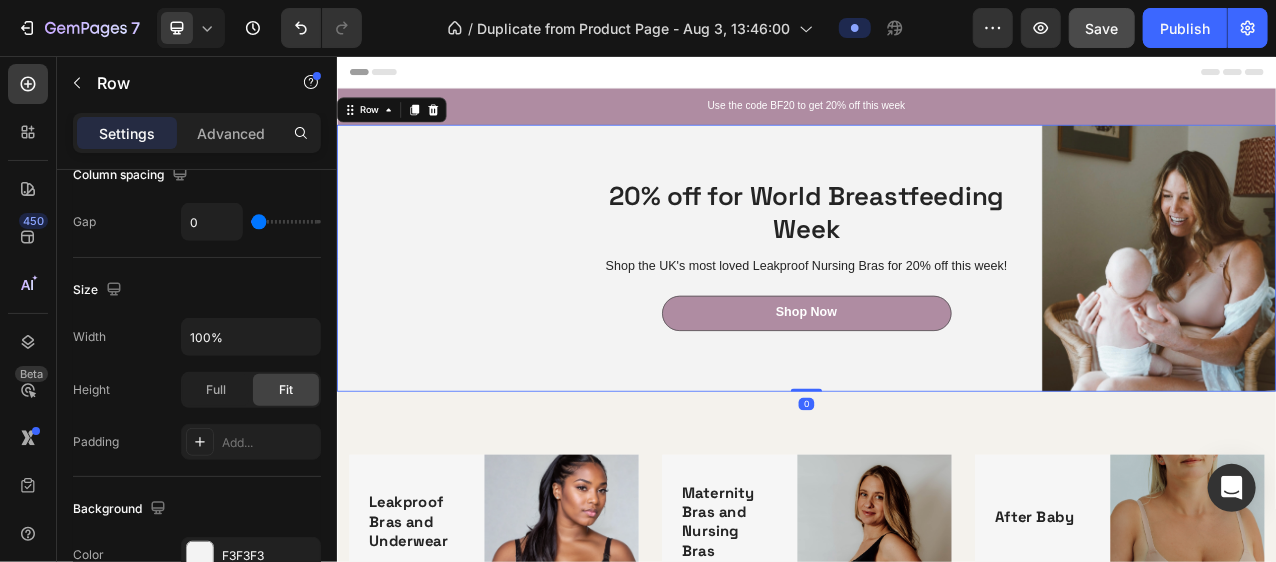 scroll, scrollTop: 0, scrollLeft: 0, axis: both 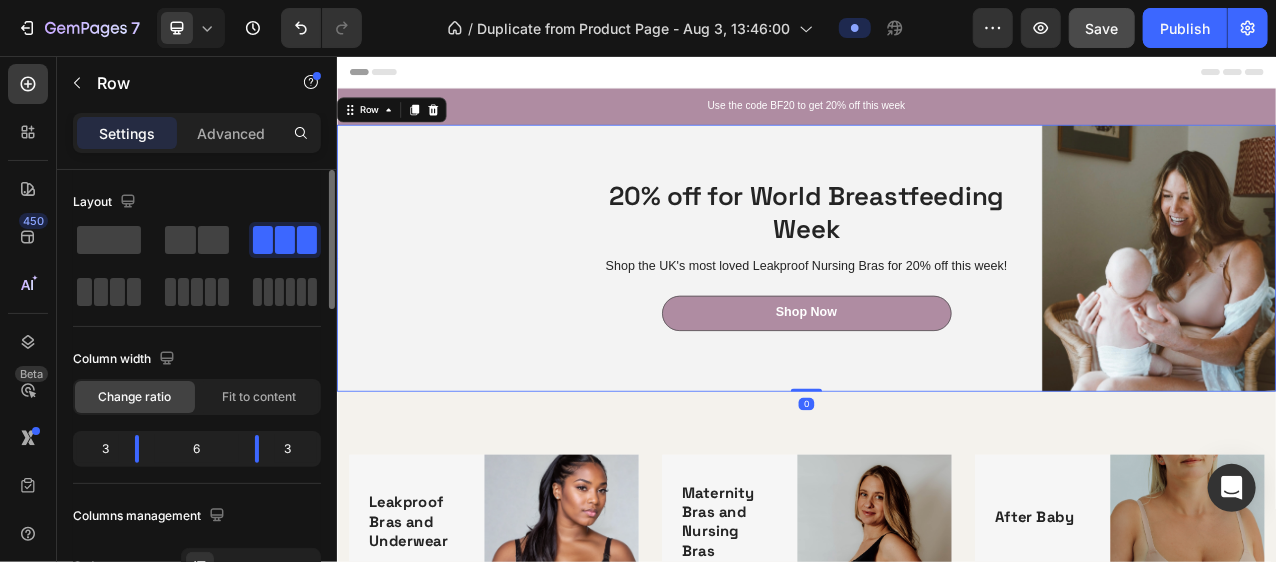click on "Image Image Row" at bounding box center (486, 314) 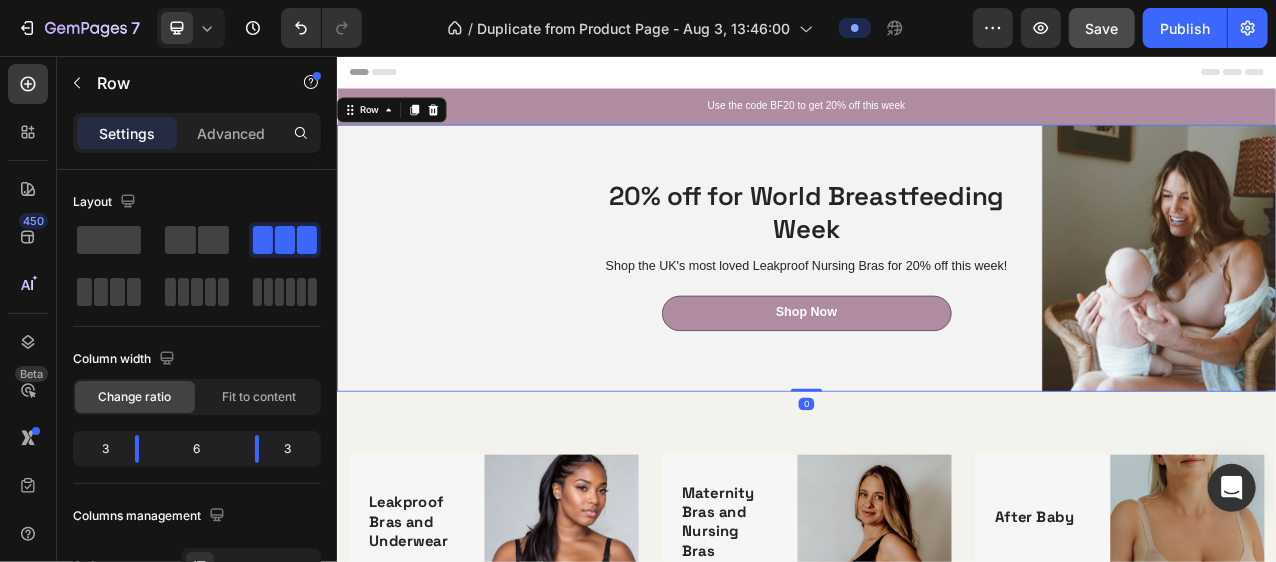 click on "Image Image Row" at bounding box center [486, 314] 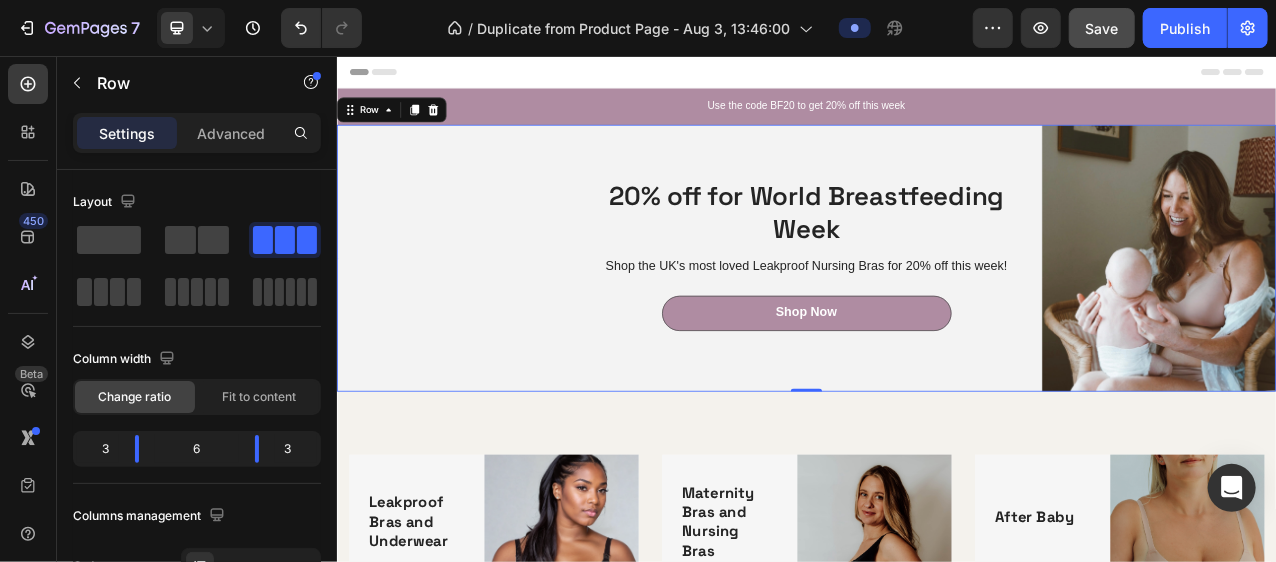 click on "Image Image Row" at bounding box center (486, 314) 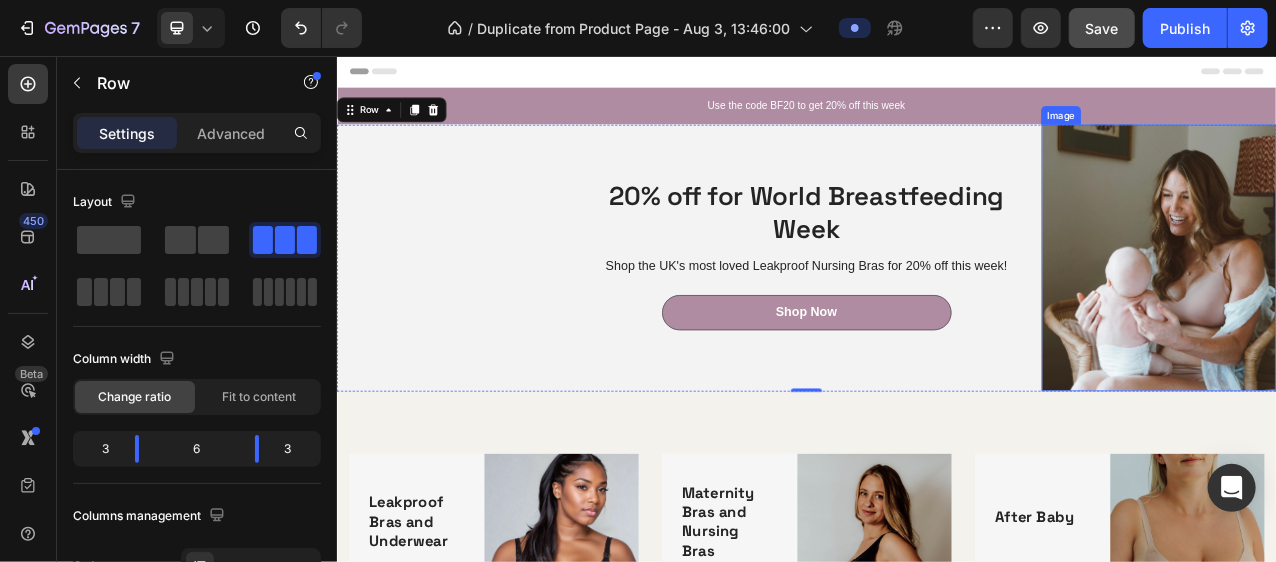 scroll, scrollTop: 0, scrollLeft: 0, axis: both 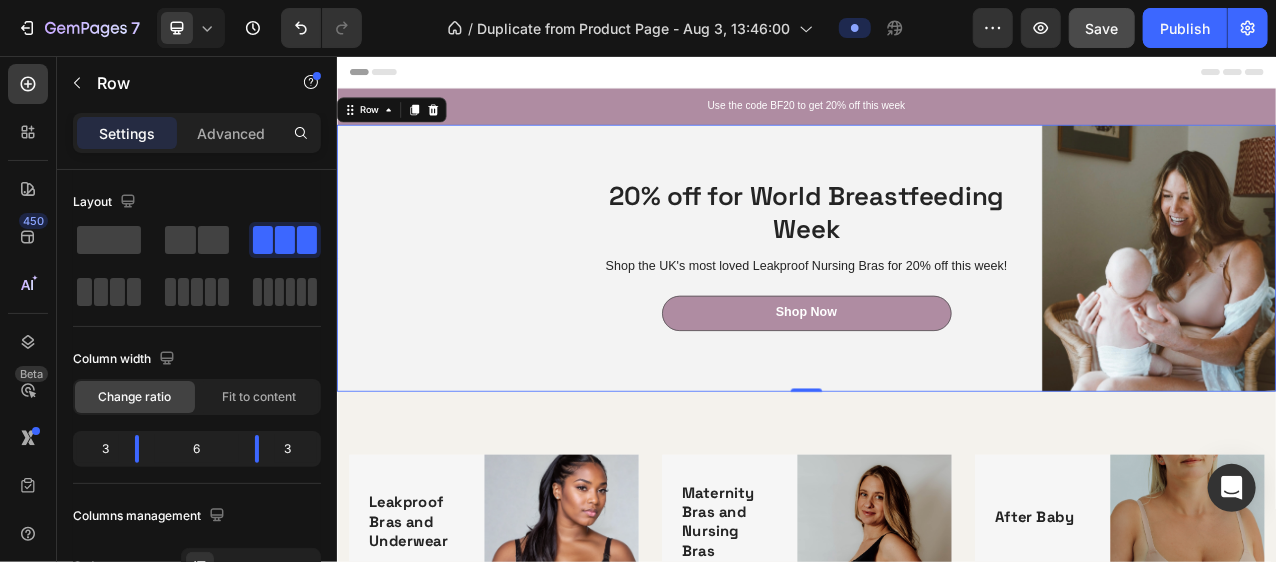 click on "Image Image Row" at bounding box center (486, 314) 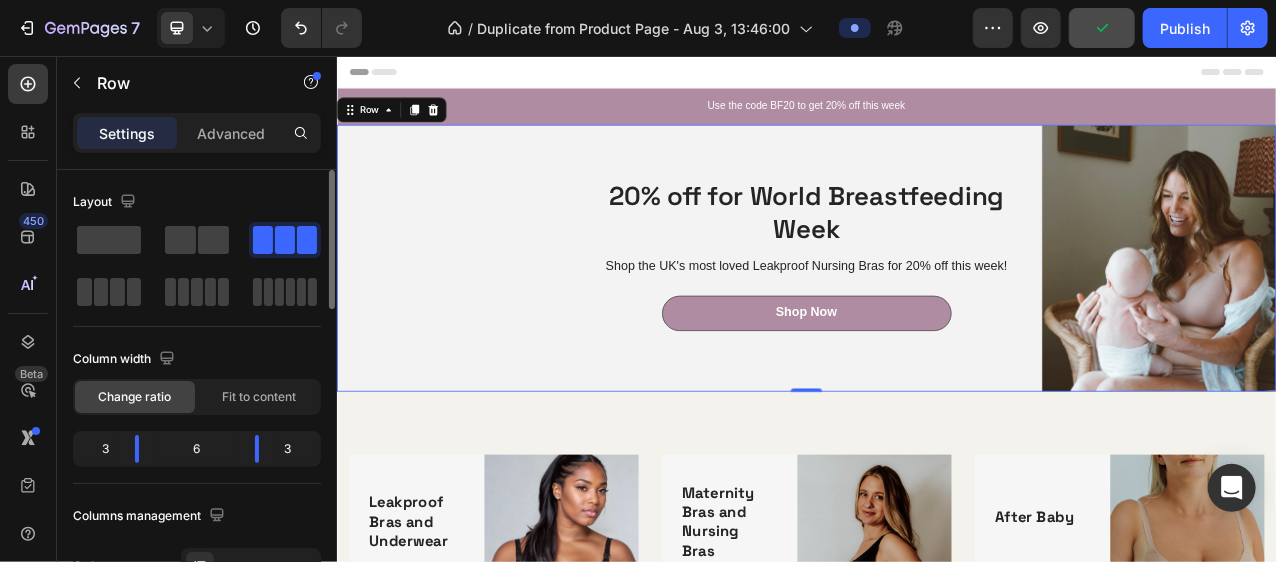click 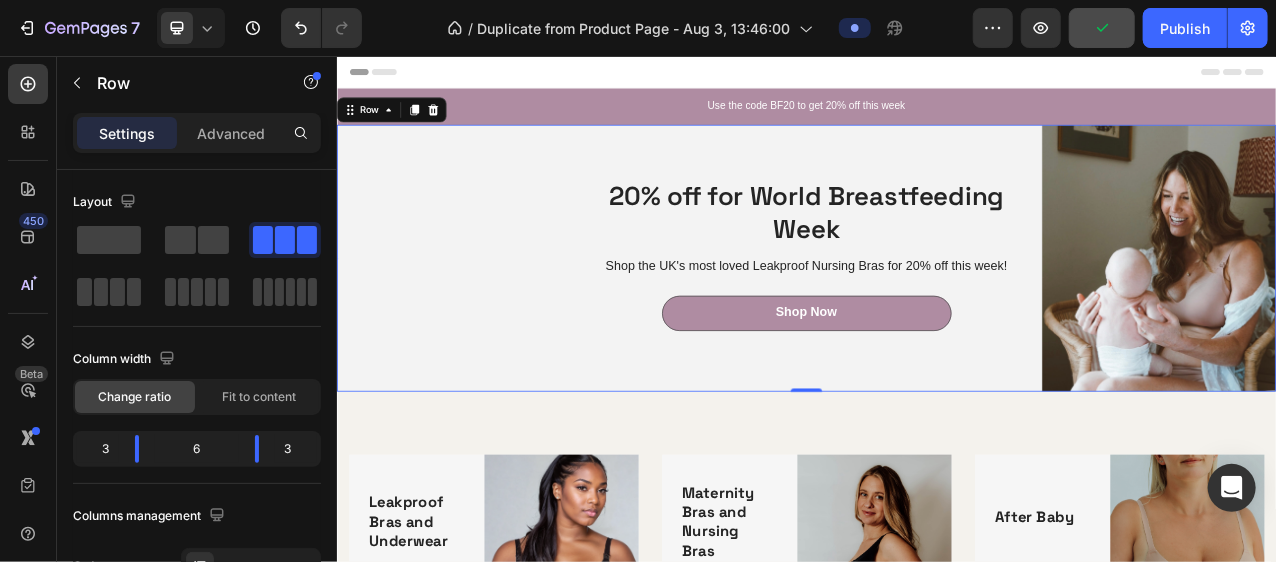 click on "Image Image Row" at bounding box center (486, 314) 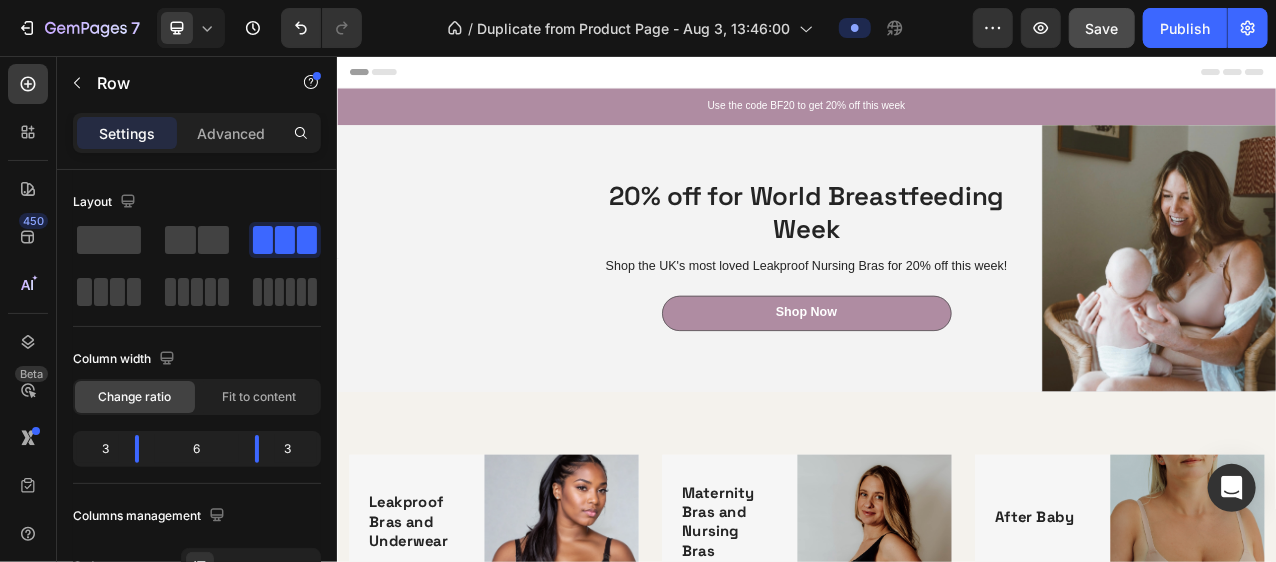 click on "Header" at bounding box center (936, 76) 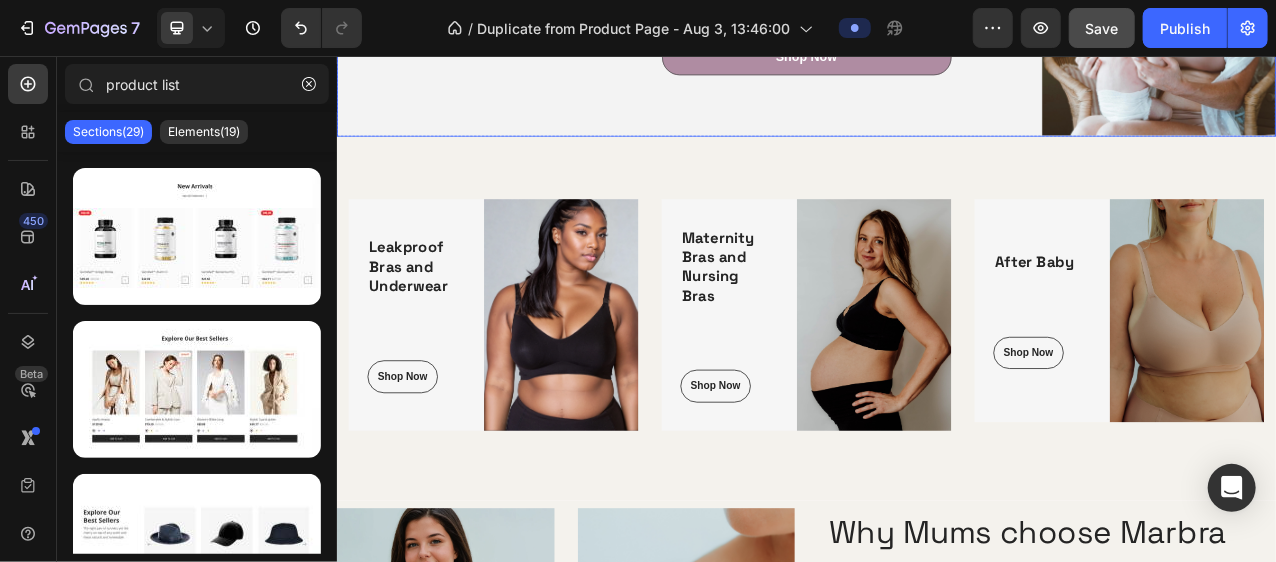 scroll, scrollTop: 290, scrollLeft: 0, axis: vertical 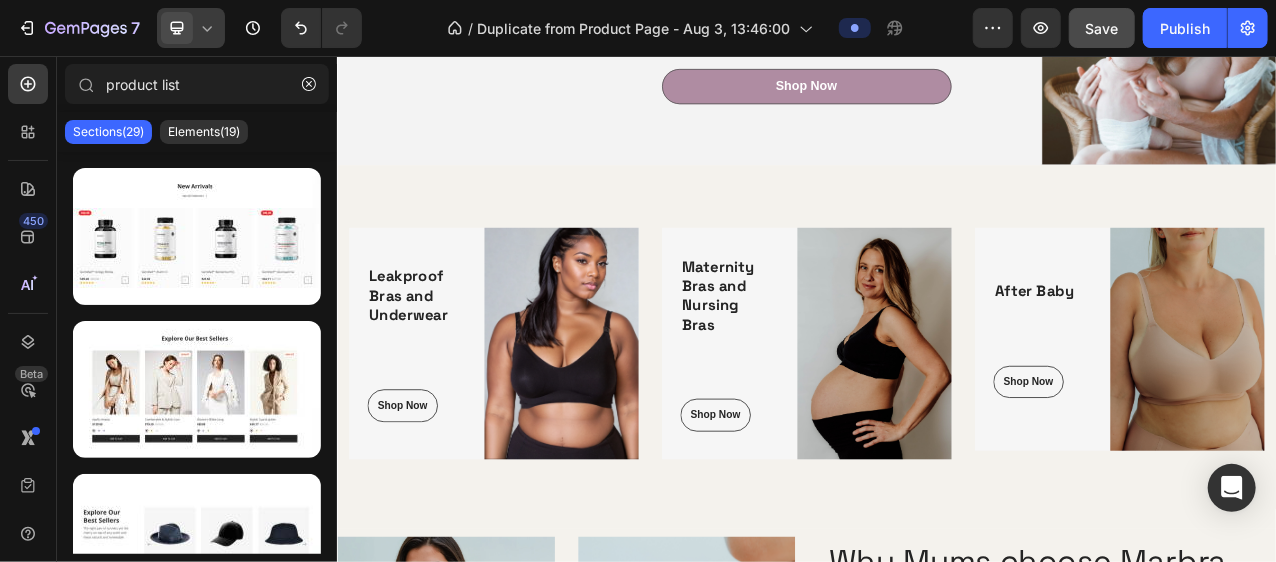 click 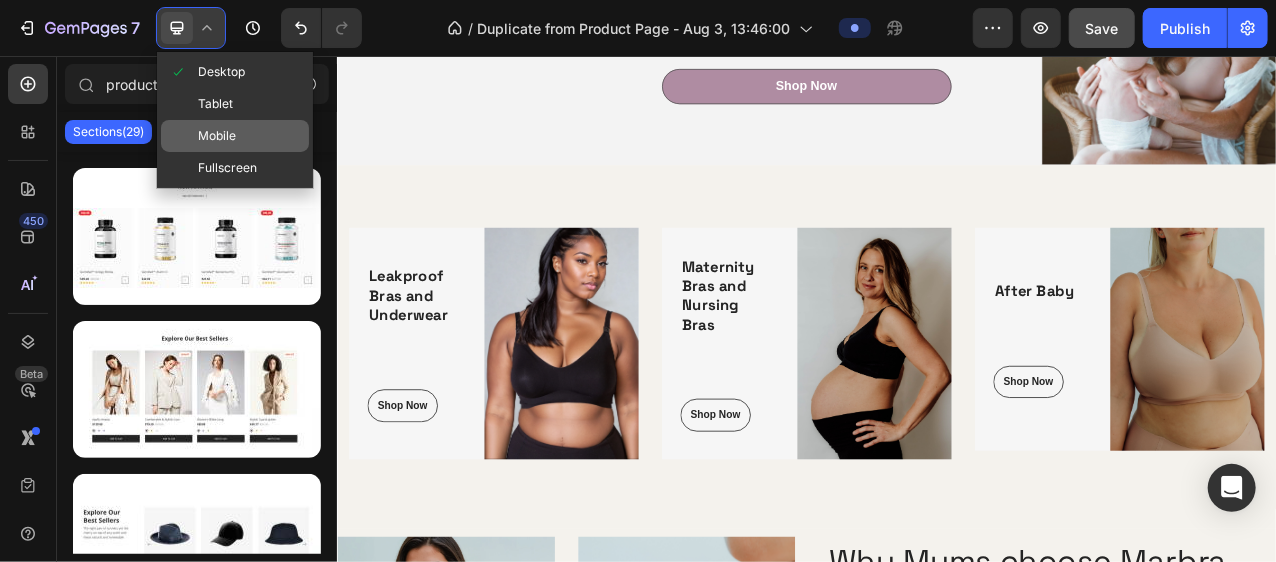 click on "Mobile" at bounding box center (217, 136) 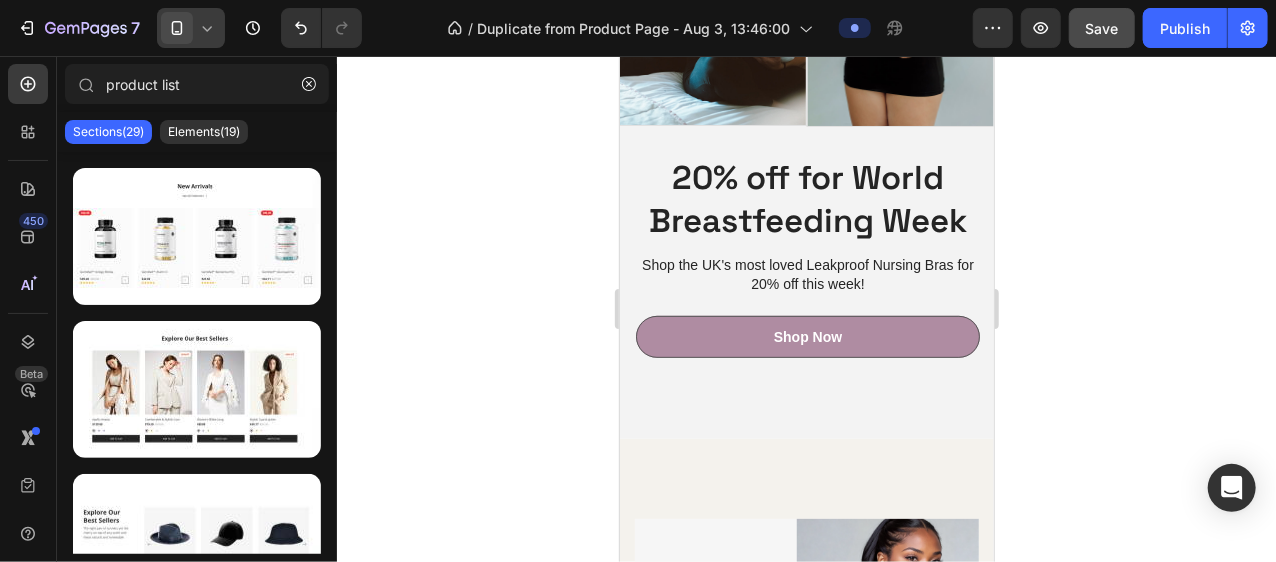 click 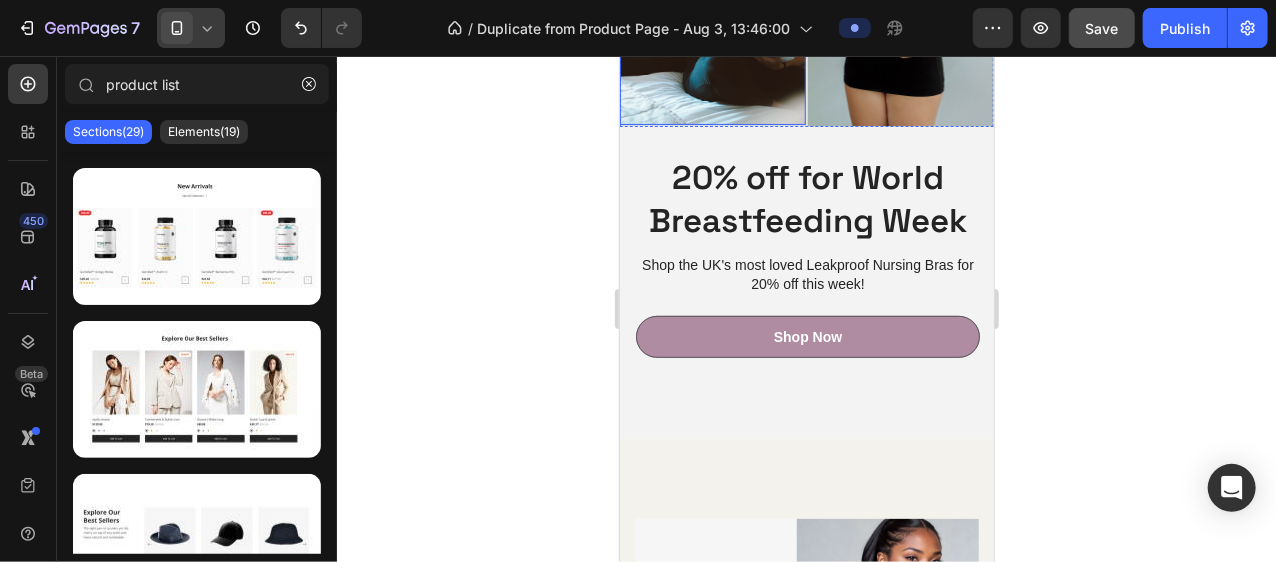 click at bounding box center [712, -15] 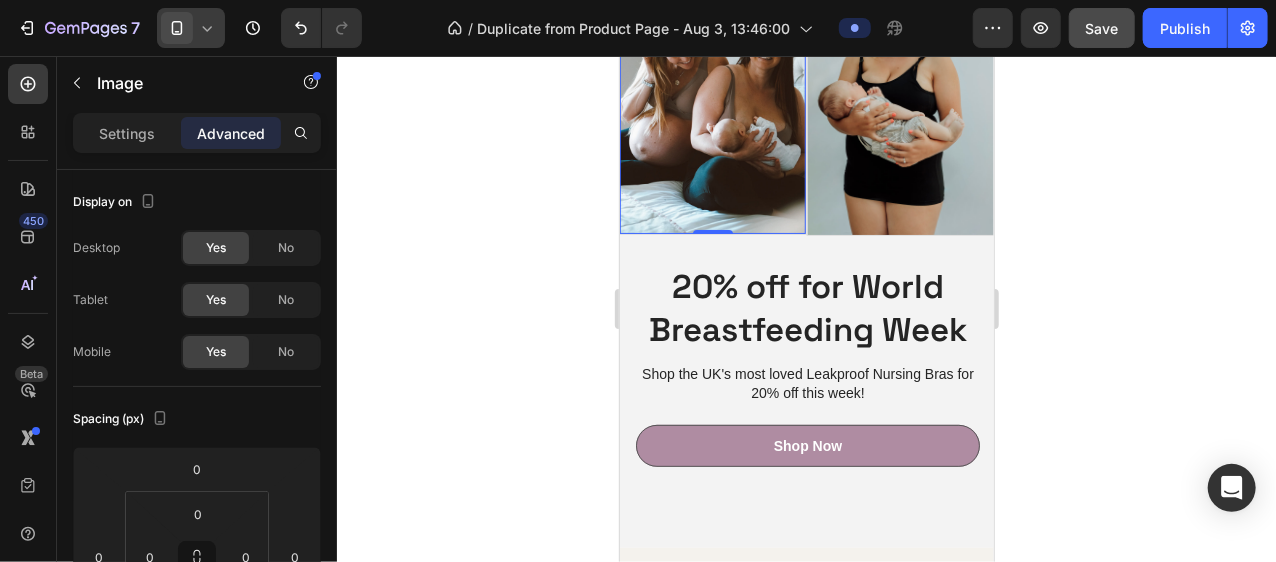 scroll, scrollTop: 0, scrollLeft: 0, axis: both 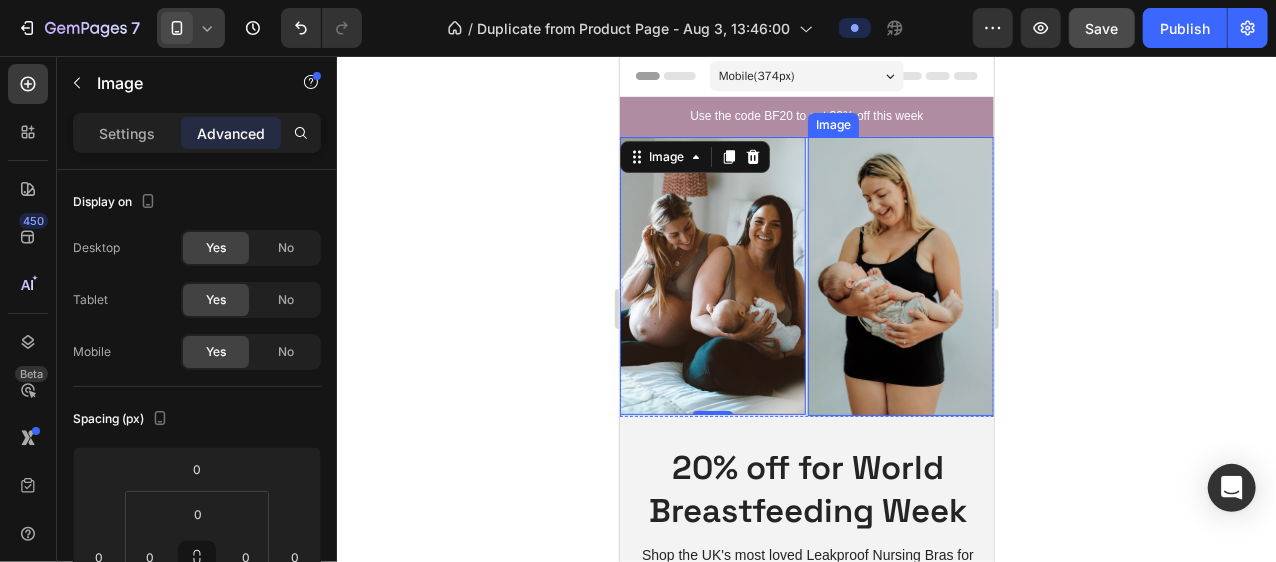 click at bounding box center [900, 275] 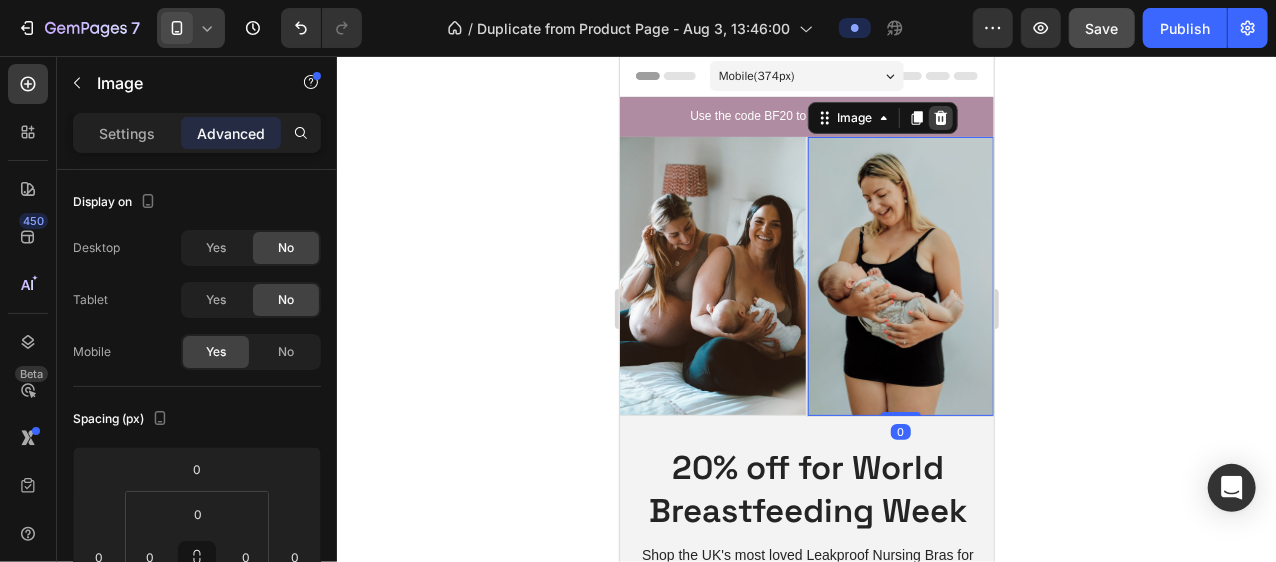 click 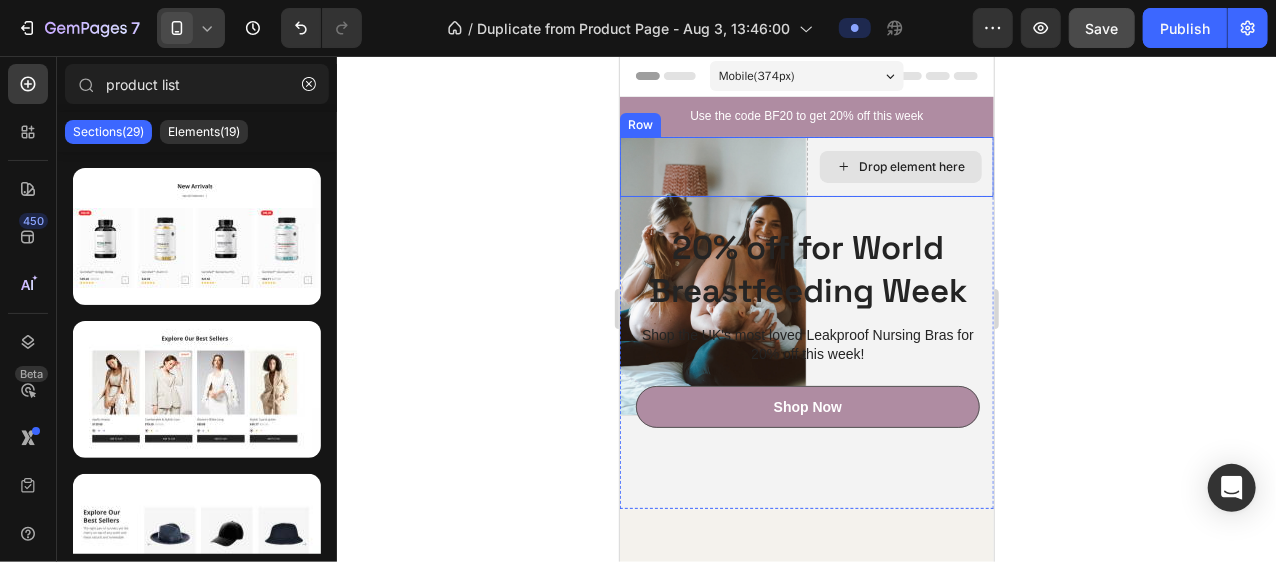 click on "Drop element here" at bounding box center (900, 166) 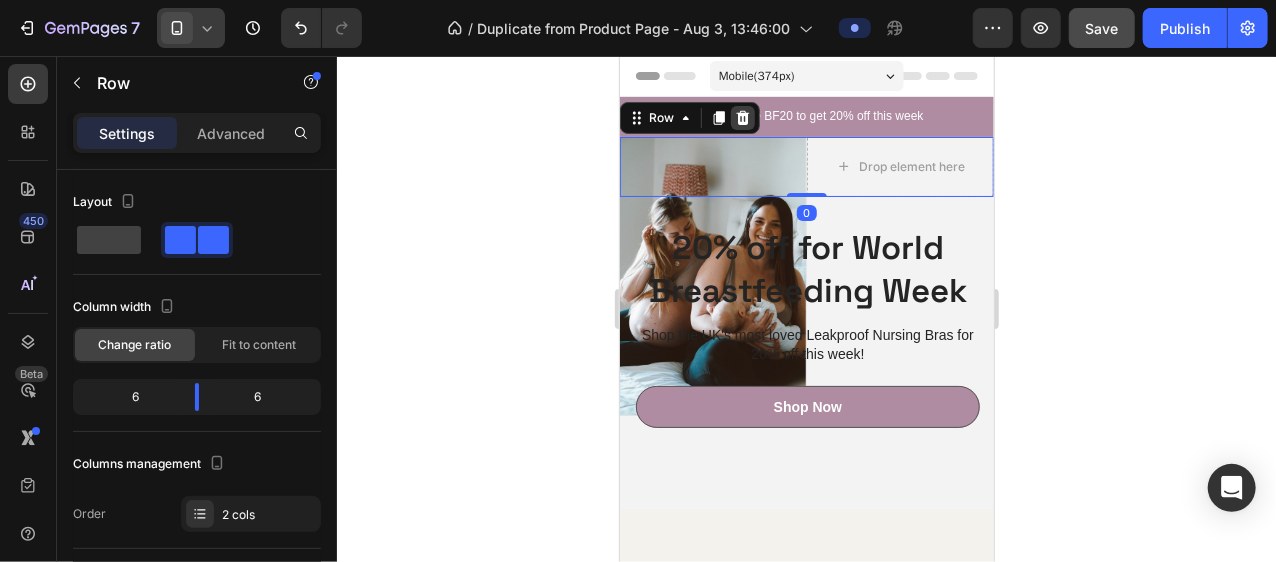 click 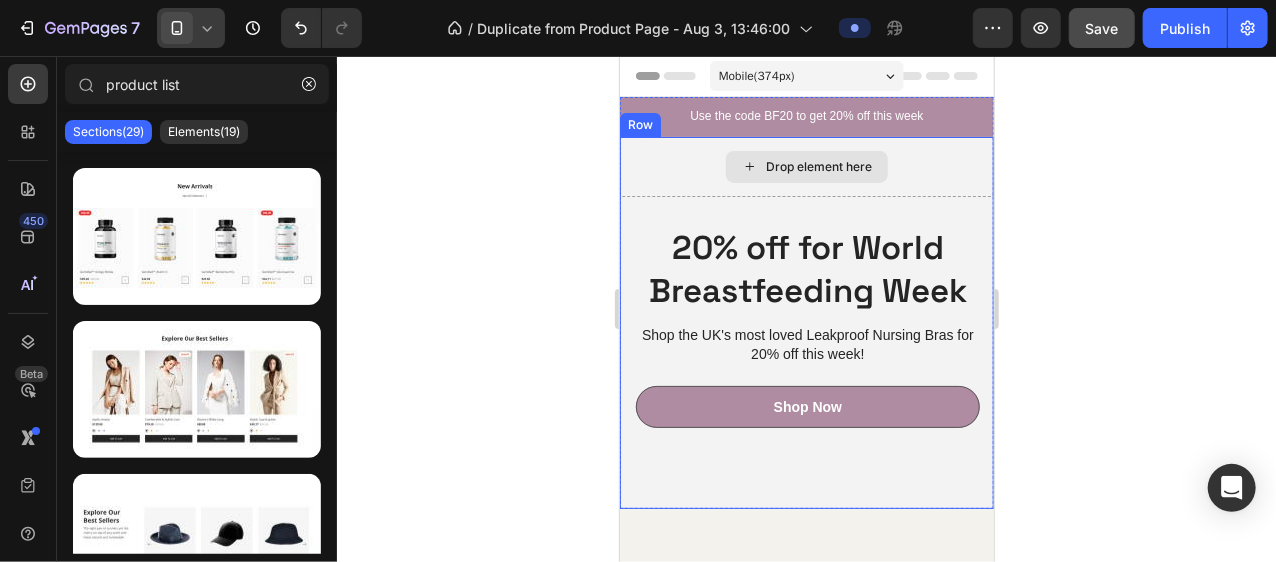 click on "Drop element here" at bounding box center (806, 166) 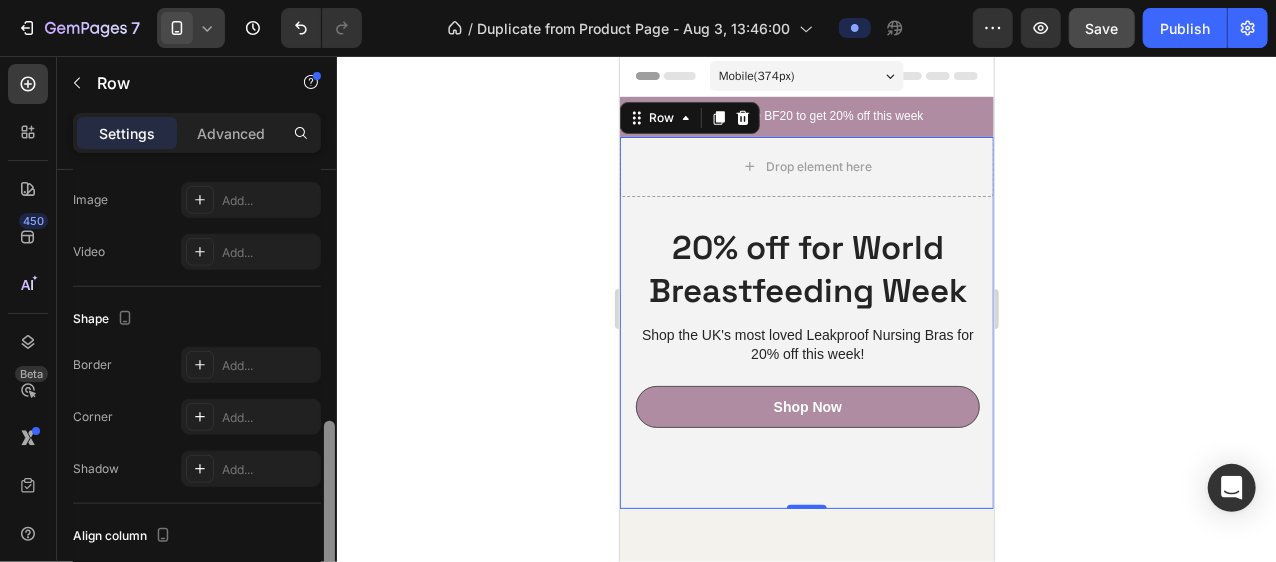 scroll, scrollTop: 752, scrollLeft: 0, axis: vertical 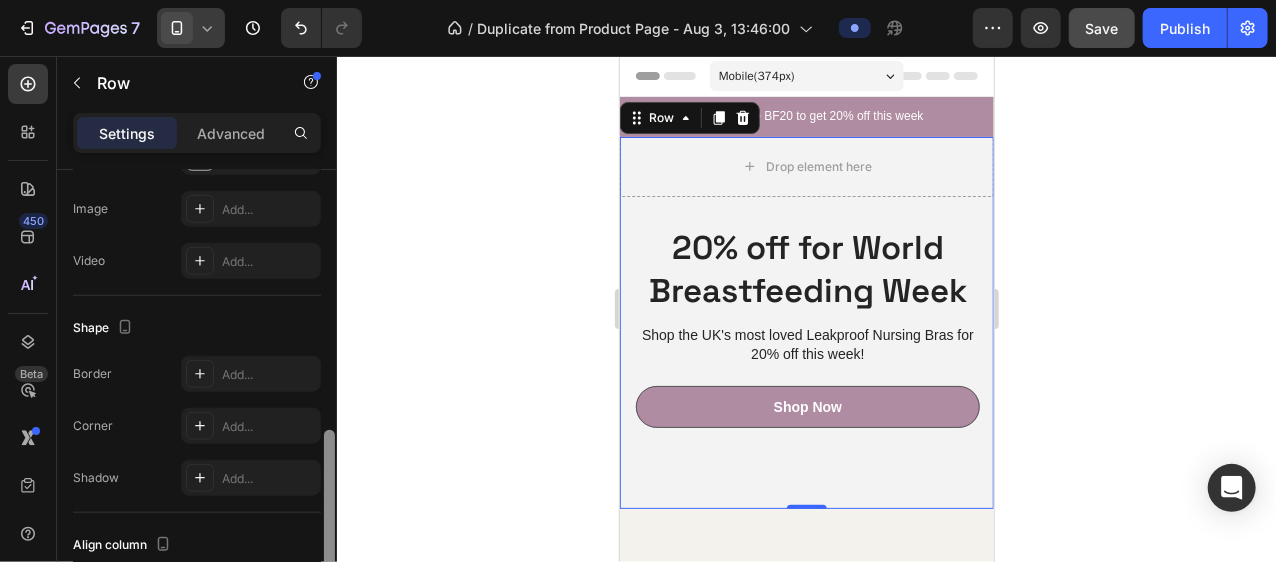 drag, startPoint x: 329, startPoint y: 235, endPoint x: 346, endPoint y: 488, distance: 253.5705 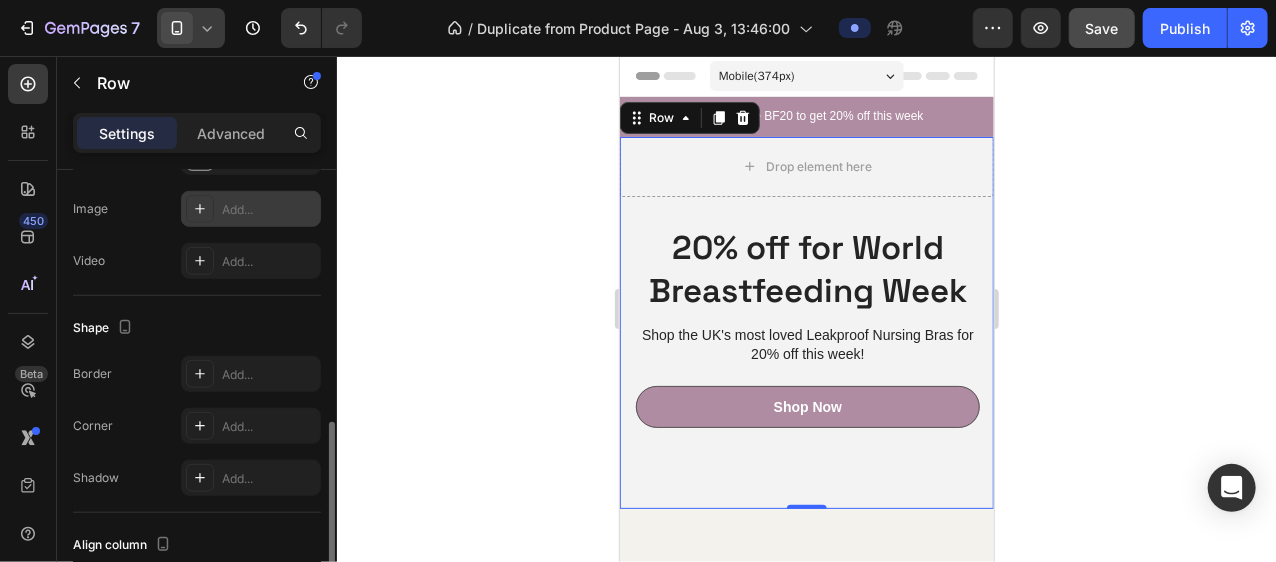 click 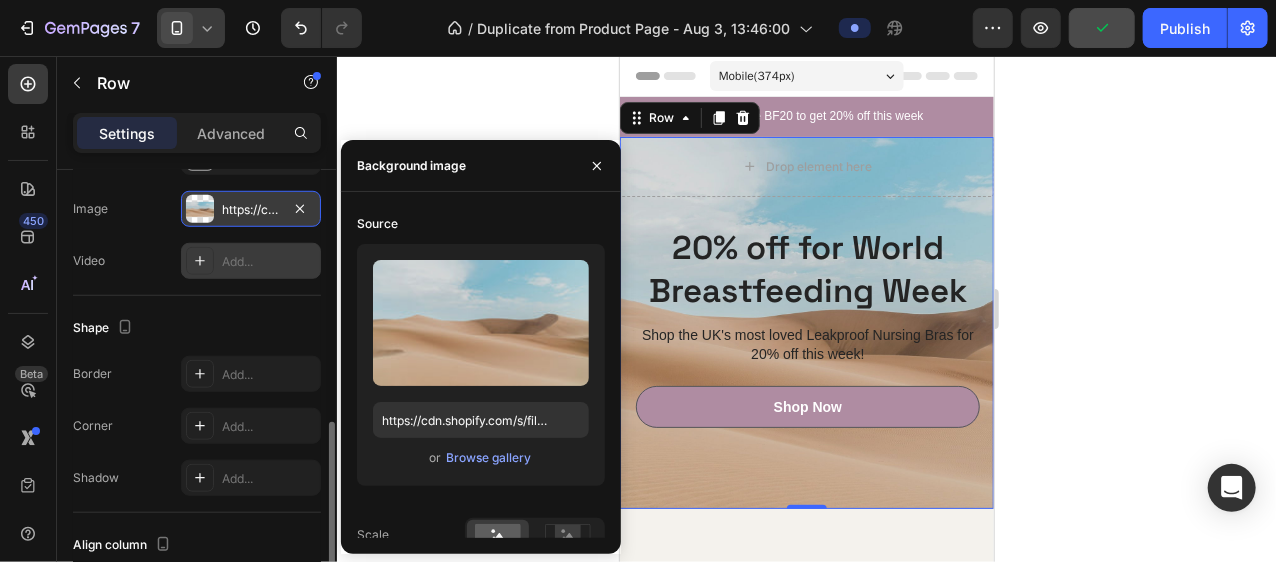 click on "Add..." at bounding box center [251, 261] 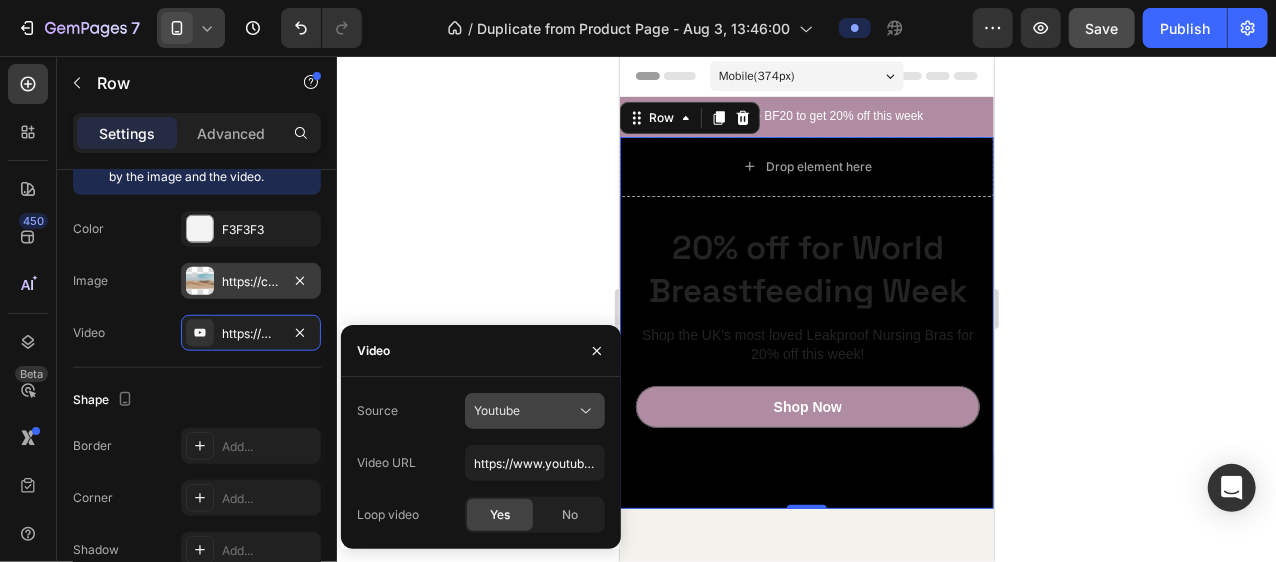 click on "Youtube" at bounding box center [525, 411] 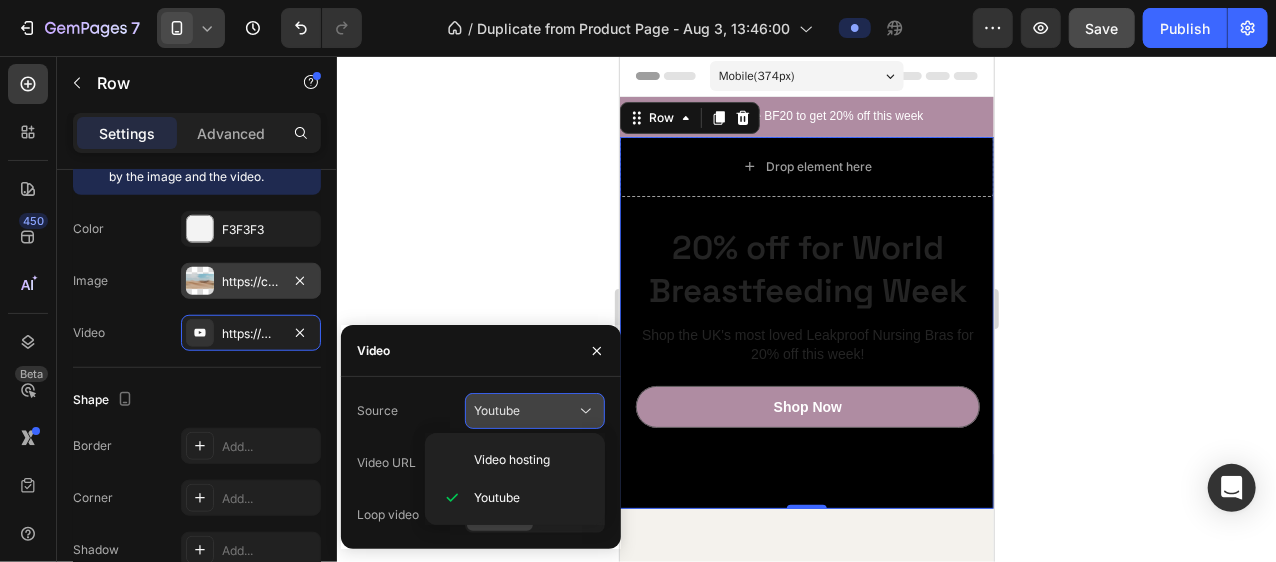 type 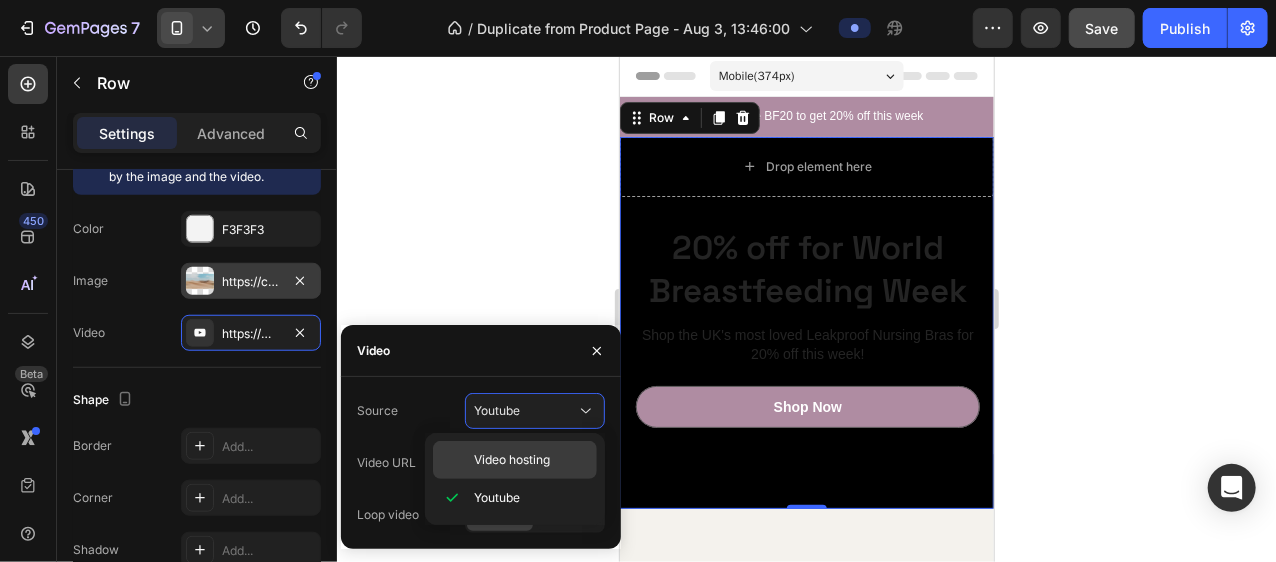click on "Video hosting" at bounding box center [512, 460] 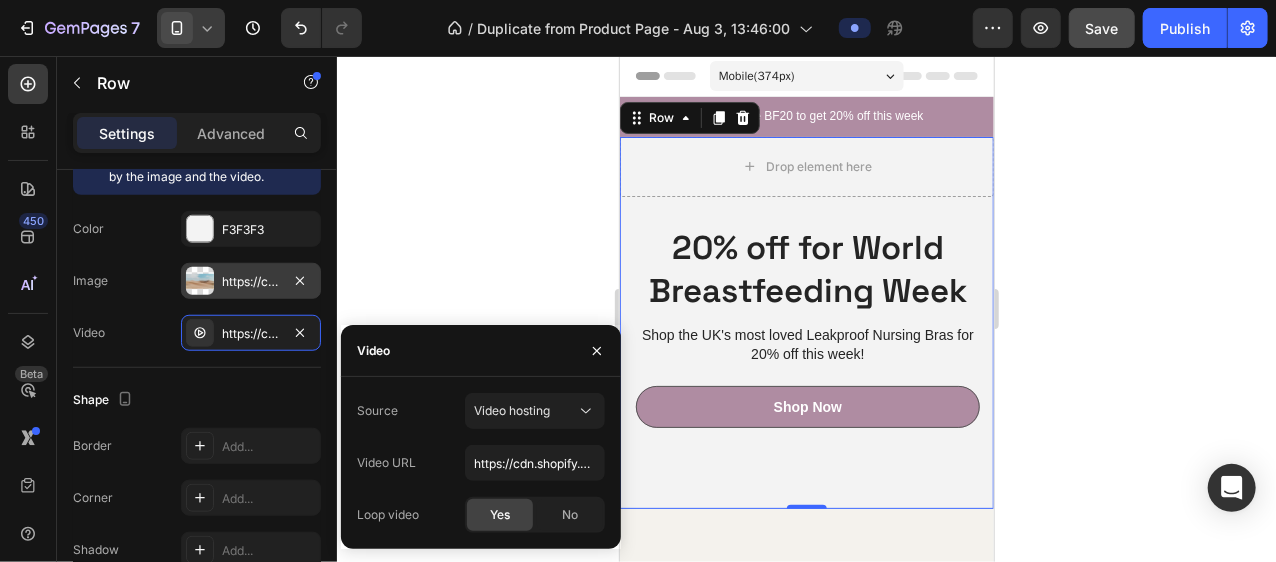 click on "Source Video hosting Video URL https://cdn.shopify.com/videos/c/o/v/92a407d4e0c94a288eb54cac18c387dc.mp4 Loop video Yes No" 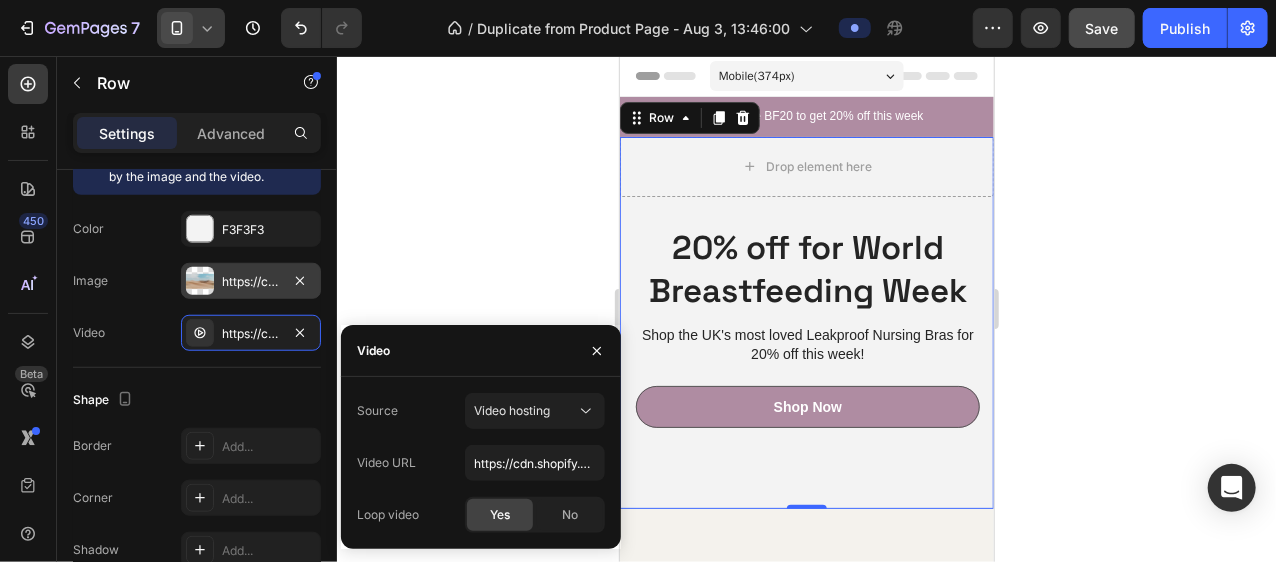 type 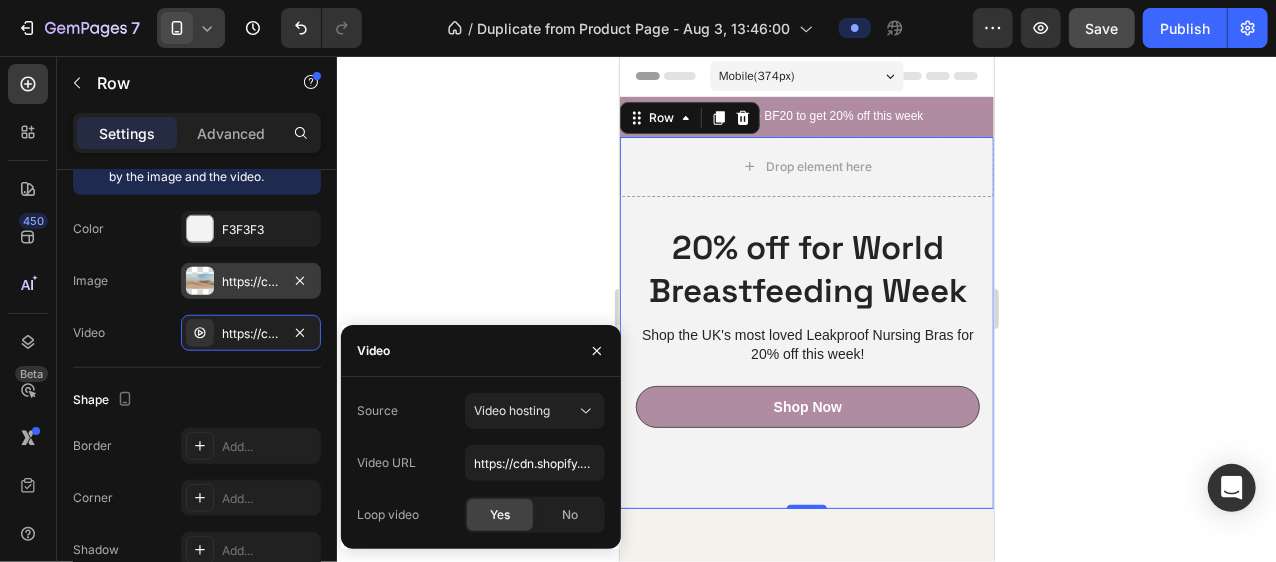 scroll, scrollTop: 36, scrollLeft: 0, axis: vertical 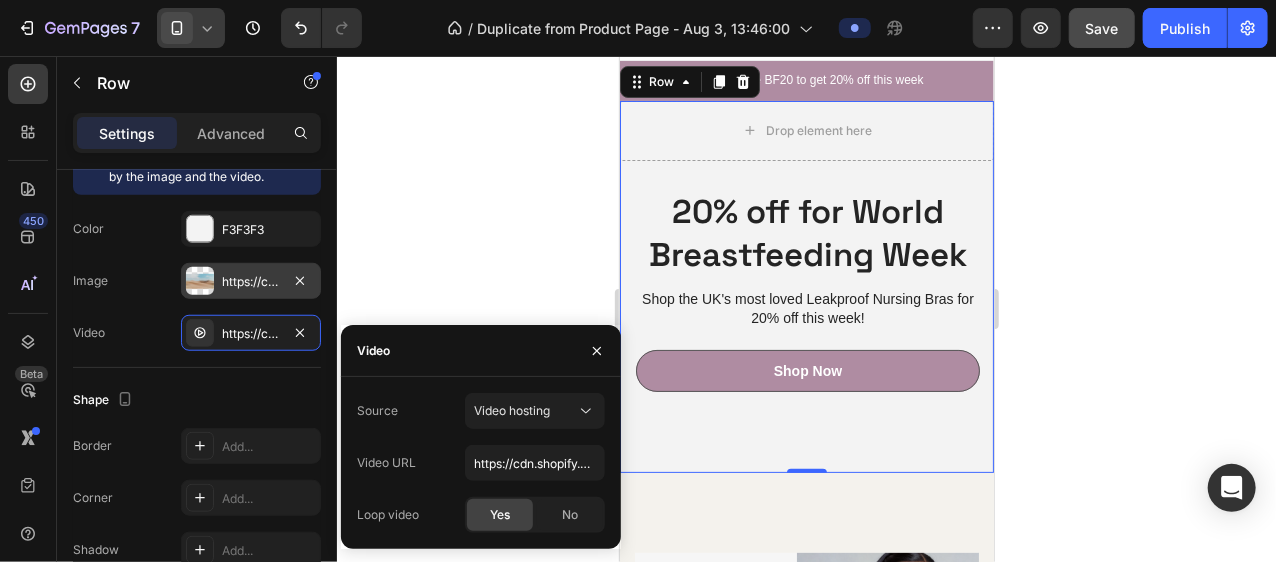 click on "Video URL https://cdn.shopify.com/videos/c/o/v/92a407d4e0c94a288eb54cac18c387dc.mp4" at bounding box center (481, 463) 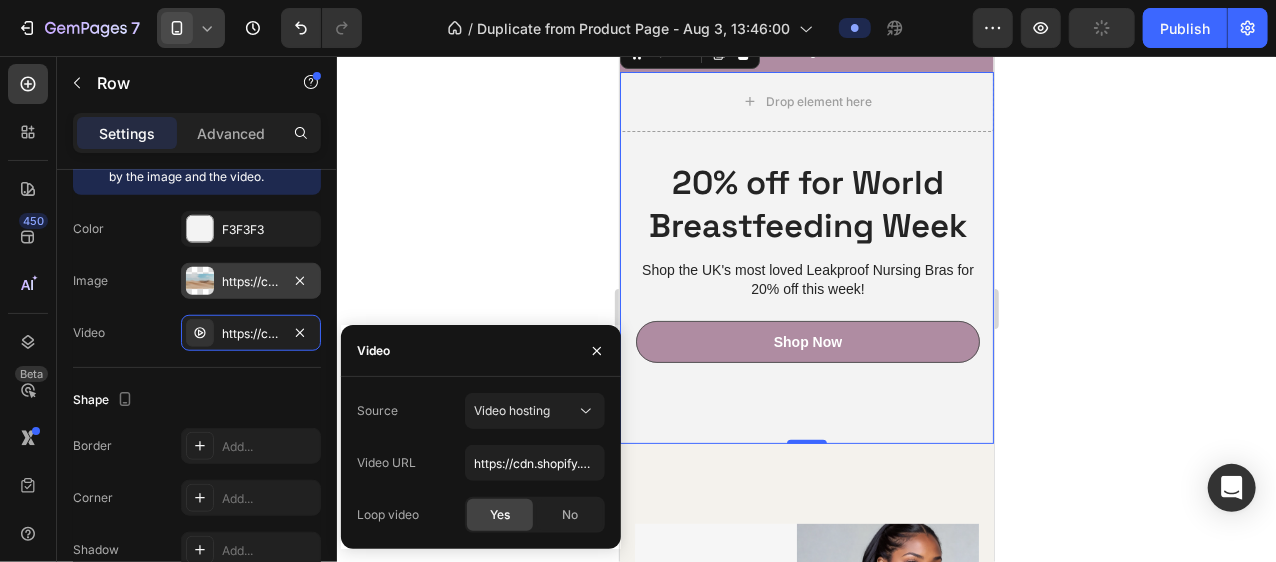type 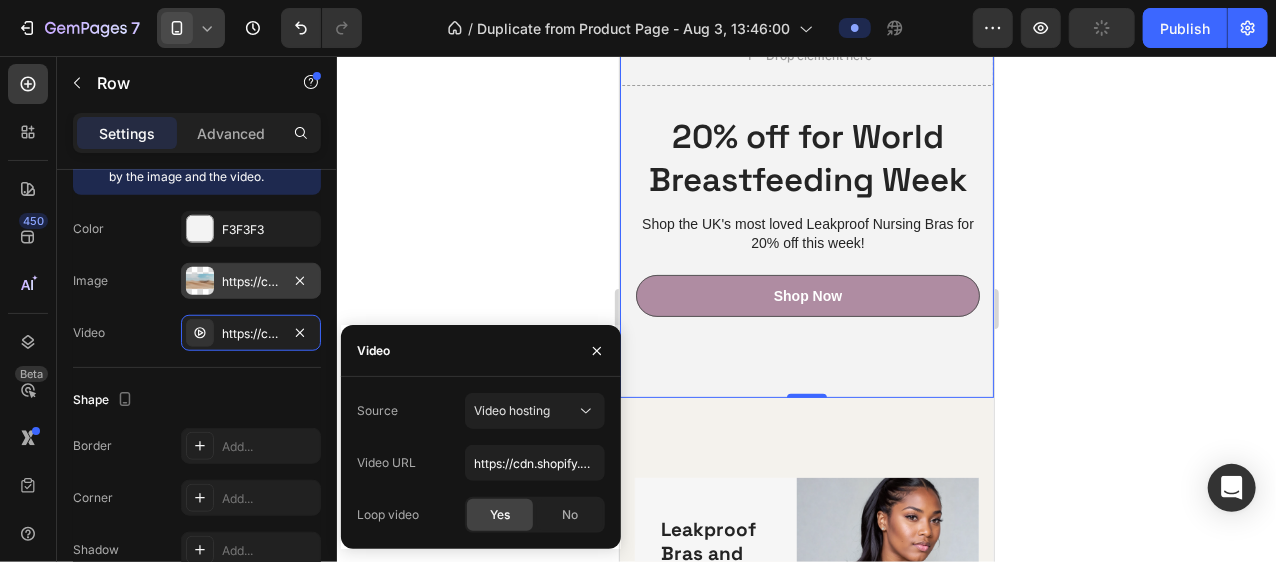 type 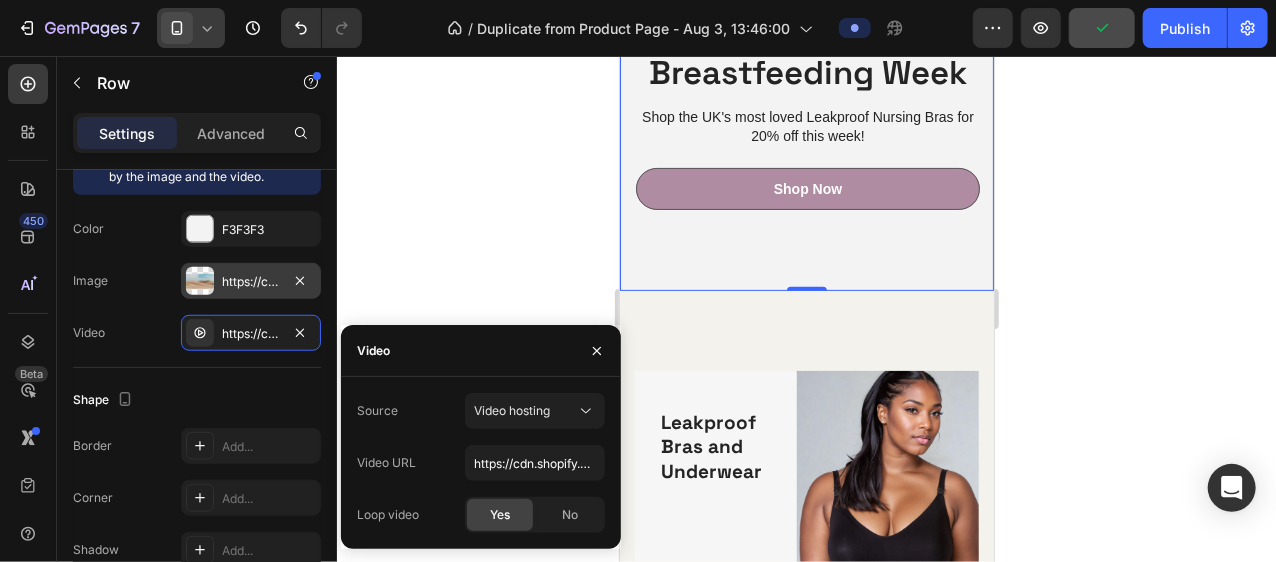 scroll, scrollTop: 224, scrollLeft: 0, axis: vertical 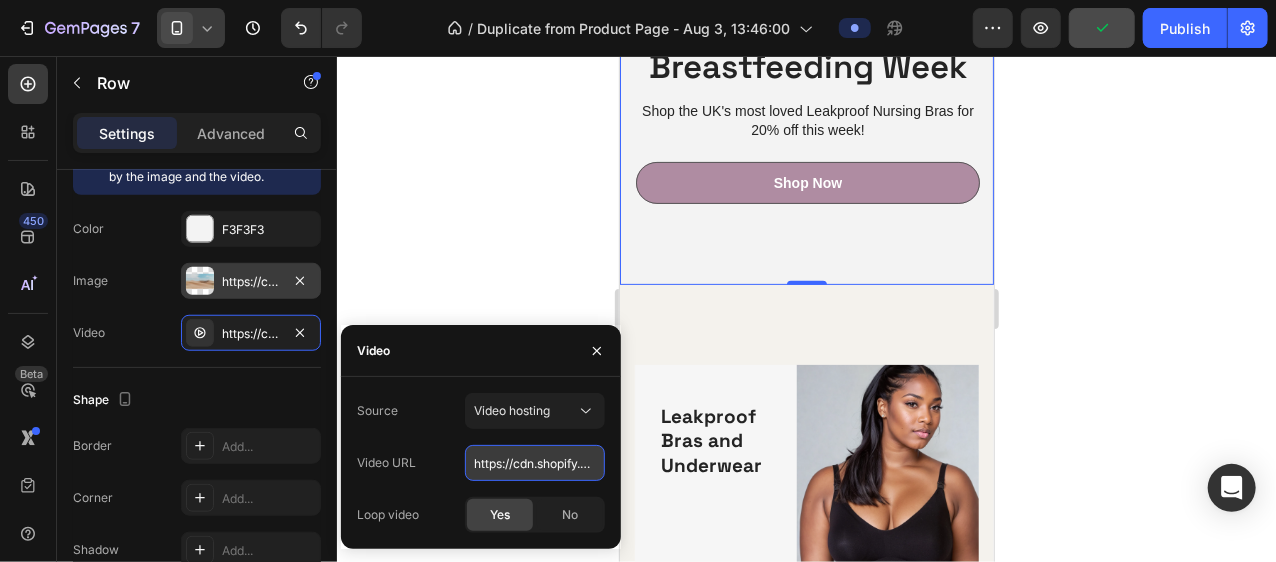 click on "https://cdn.shopify.com/videos/c/o/v/92a407d4e0c94a288eb54cac18c387dc.mp4" at bounding box center [535, 463] 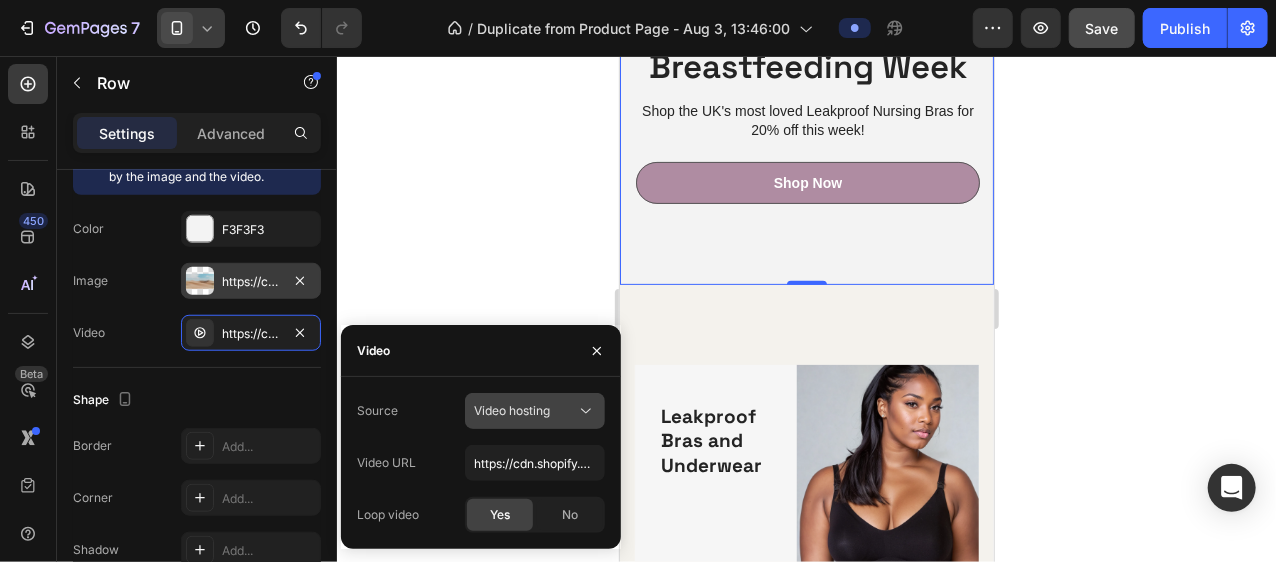 click on "Video hosting" at bounding box center (512, 410) 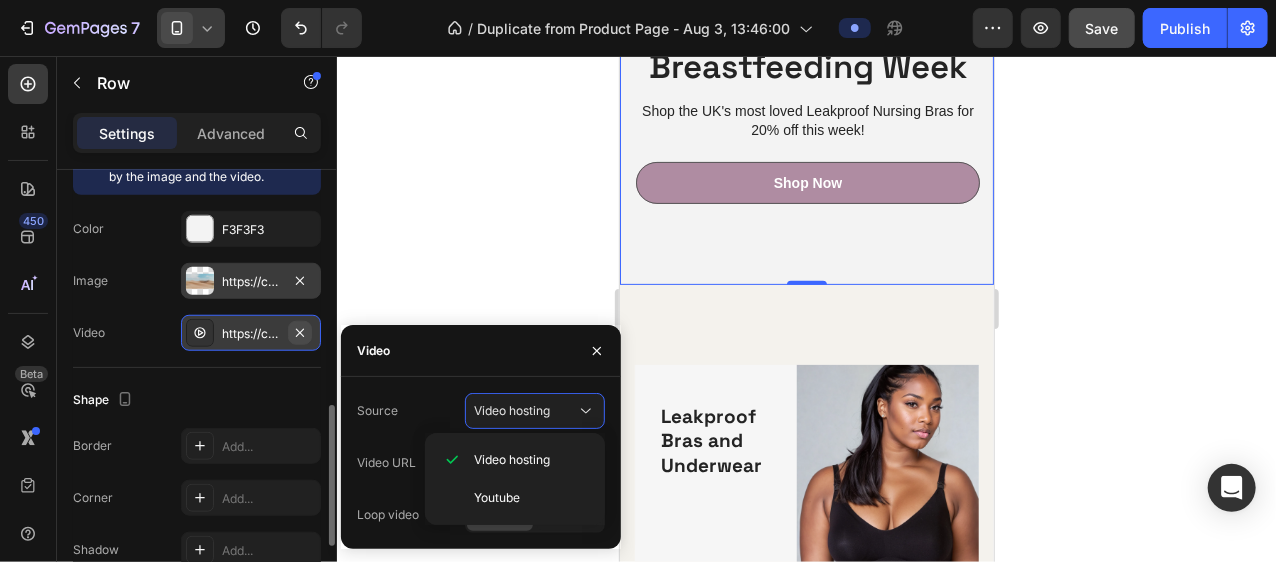 click 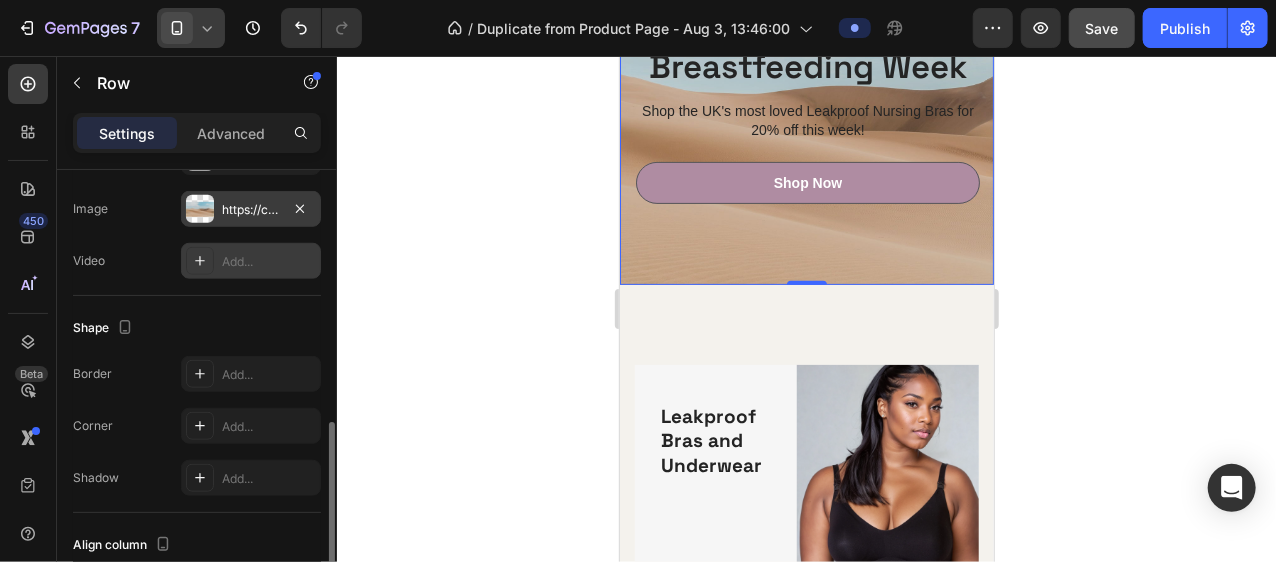 click on "https://cdn.shopify.com/s/files/1/2005/9307/files/background_settings.jpg" at bounding box center (251, 210) 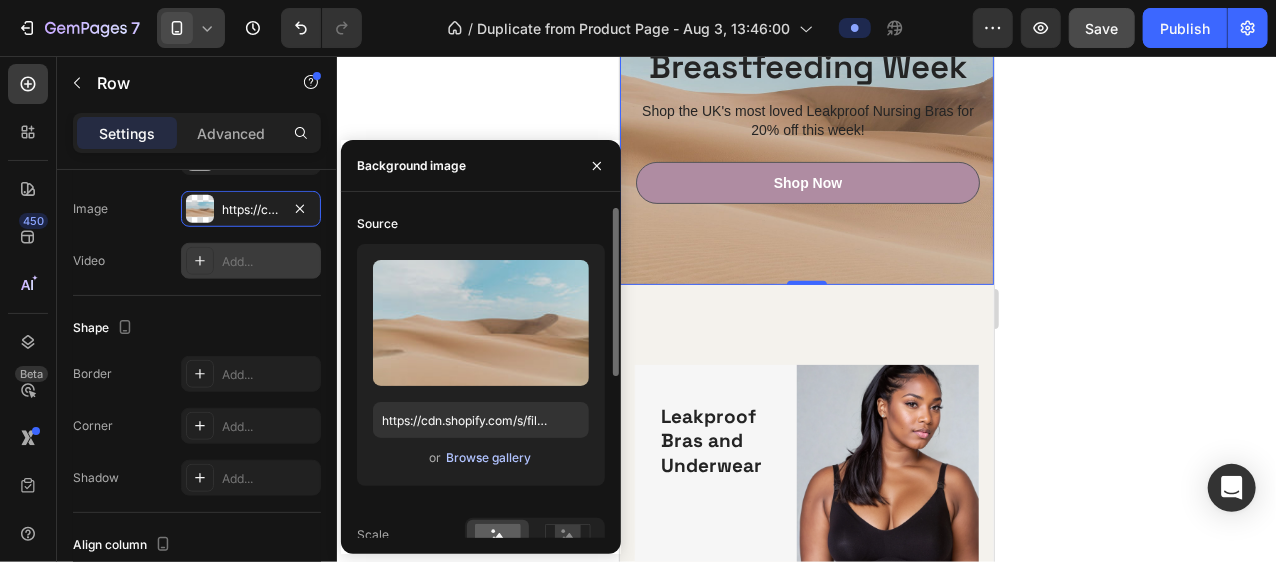 click on "Browse gallery" at bounding box center [488, 458] 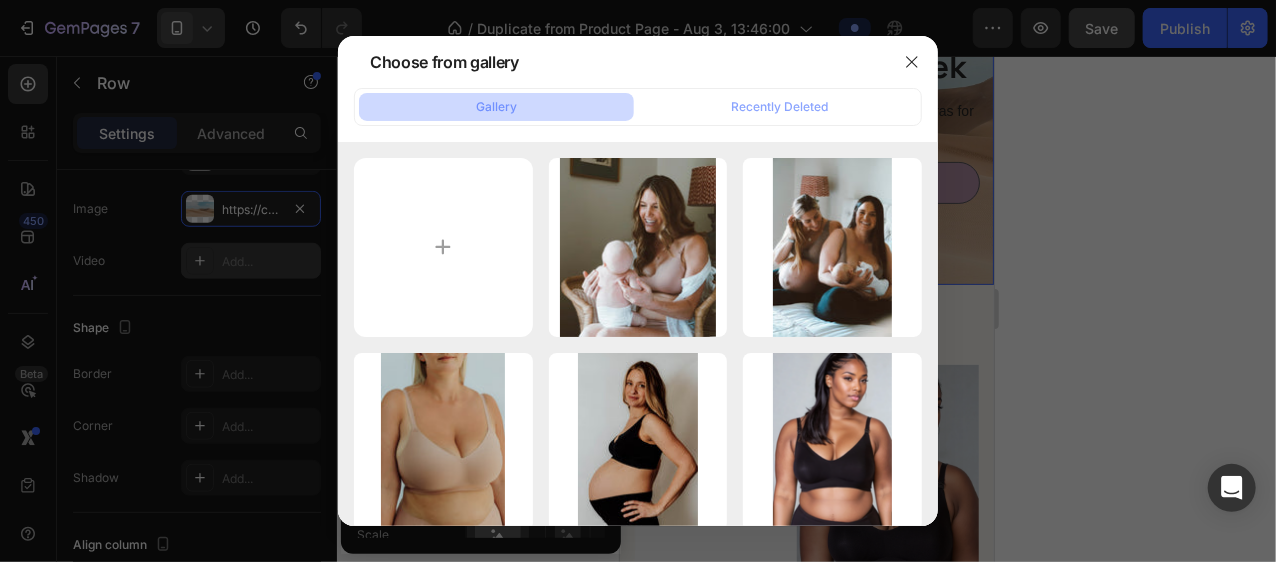type 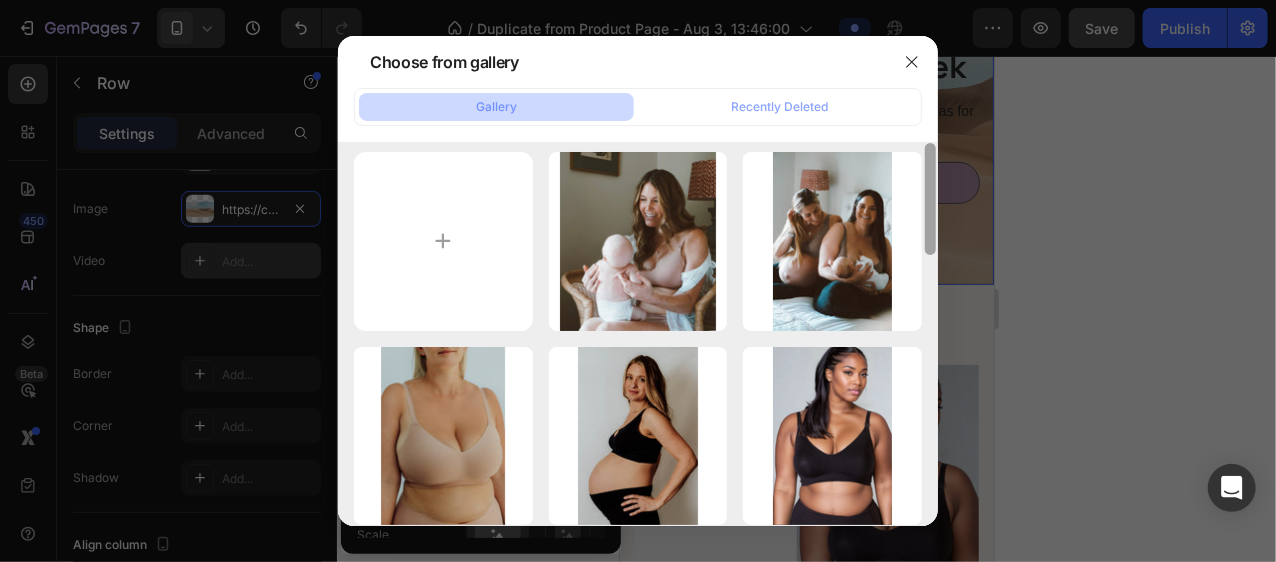 scroll, scrollTop: 41, scrollLeft: 0, axis: vertical 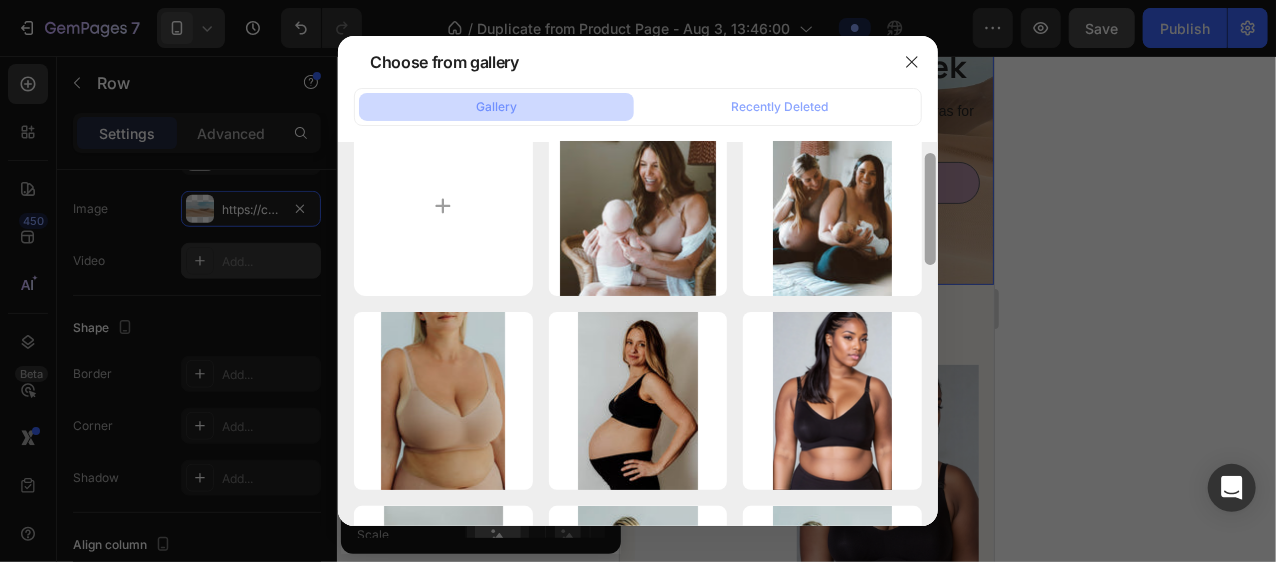 drag, startPoint x: 931, startPoint y: 213, endPoint x: 929, endPoint y: 225, distance: 12.165525 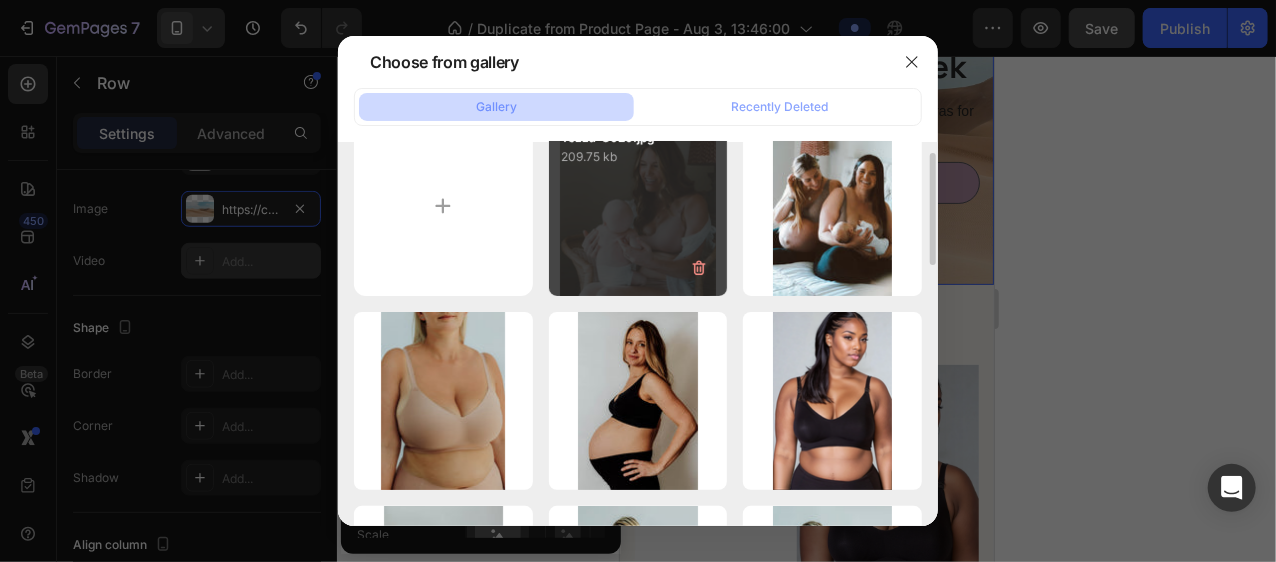 click on "Tezza-8020.jpg 209.75 kb" at bounding box center (638, 206) 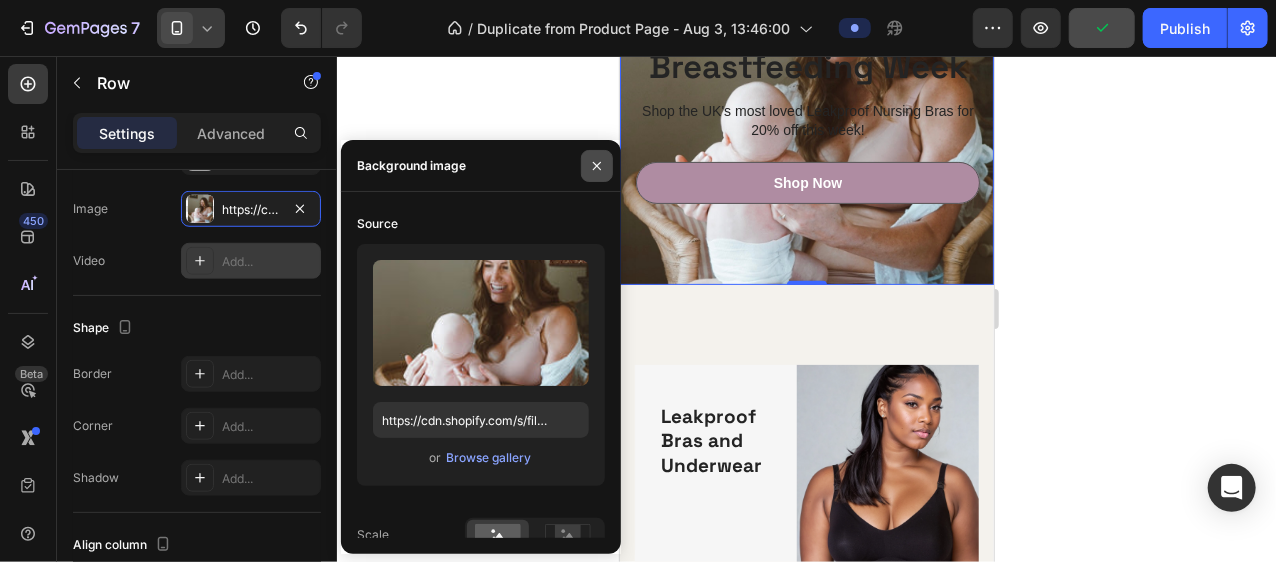 click 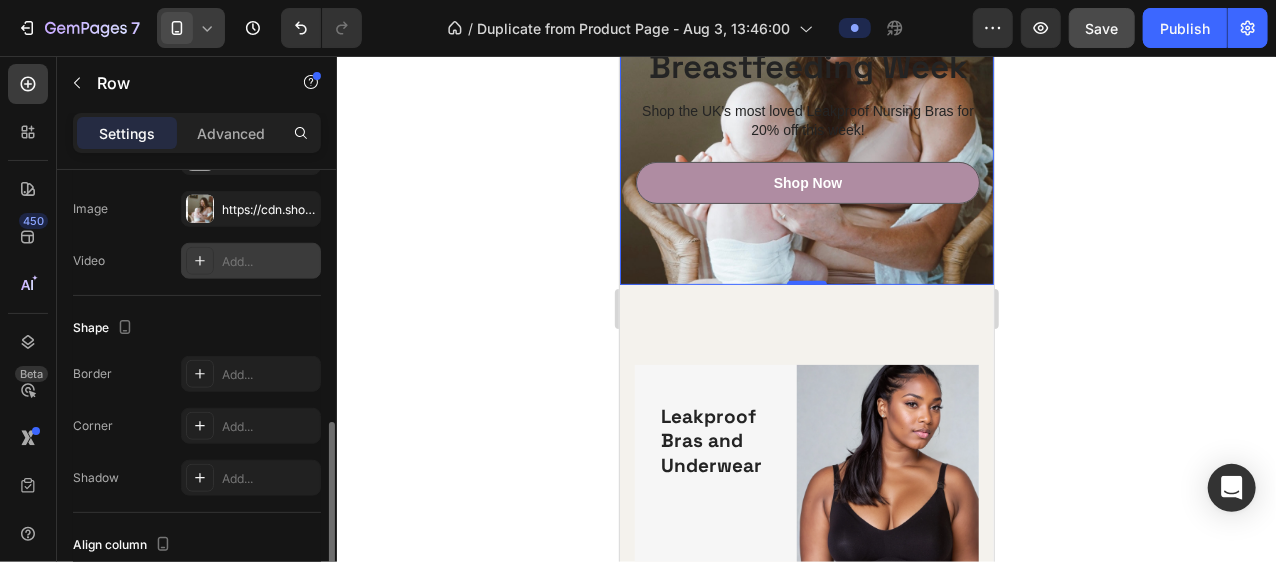 click on "Shape" at bounding box center (197, 328) 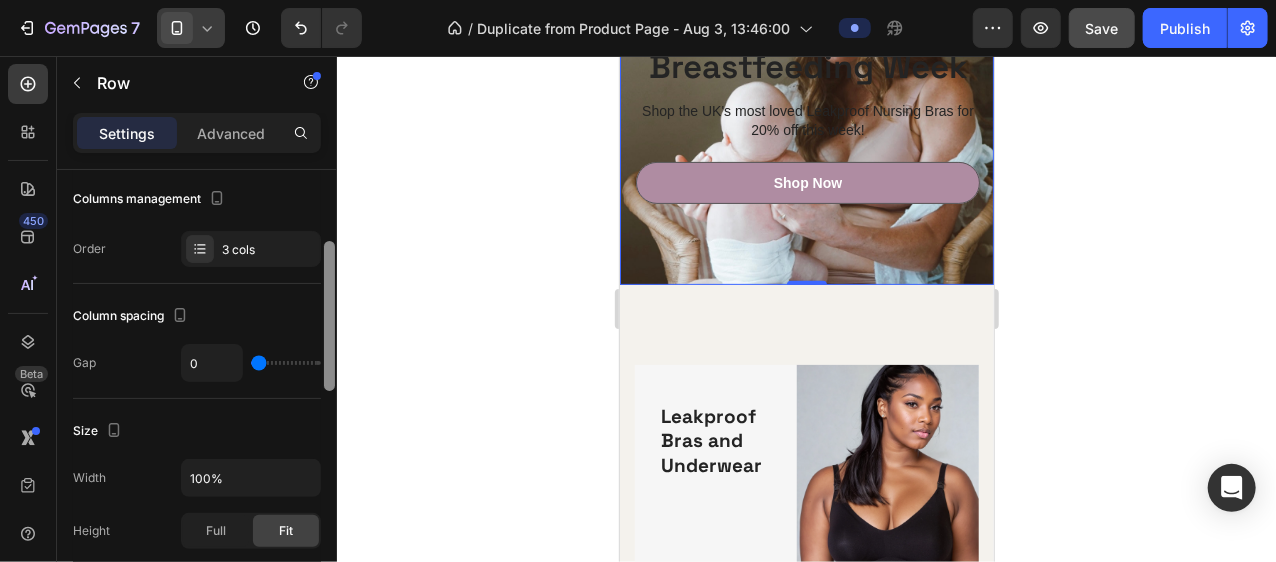 scroll, scrollTop: 192, scrollLeft: 0, axis: vertical 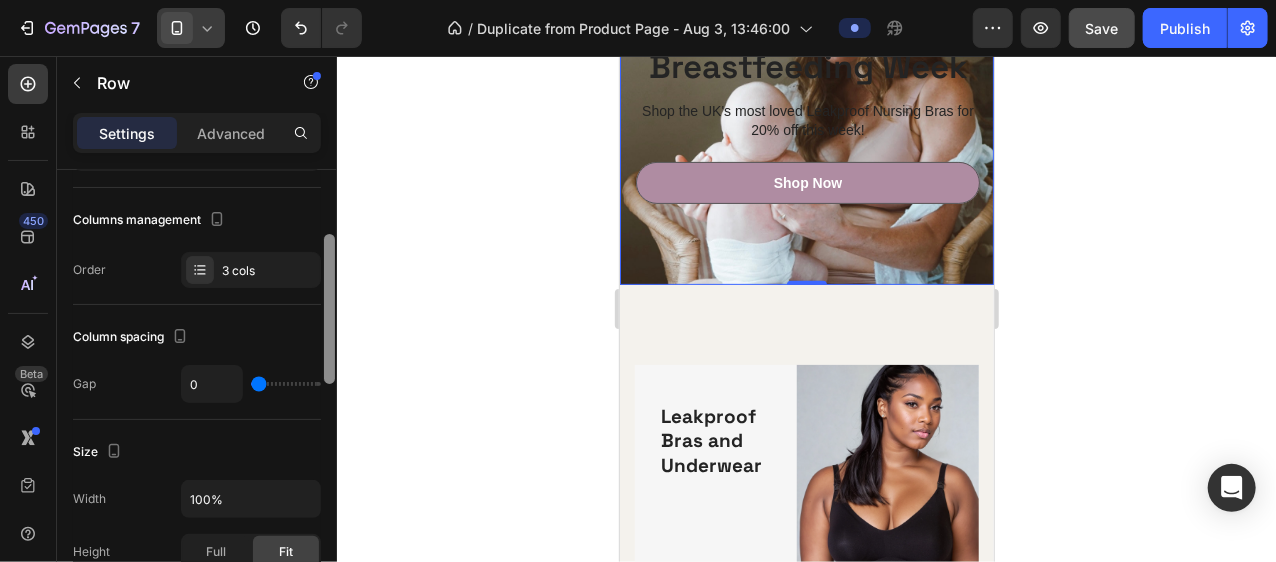 drag, startPoint x: 327, startPoint y: 441, endPoint x: 323, endPoint y: 254, distance: 187.04277 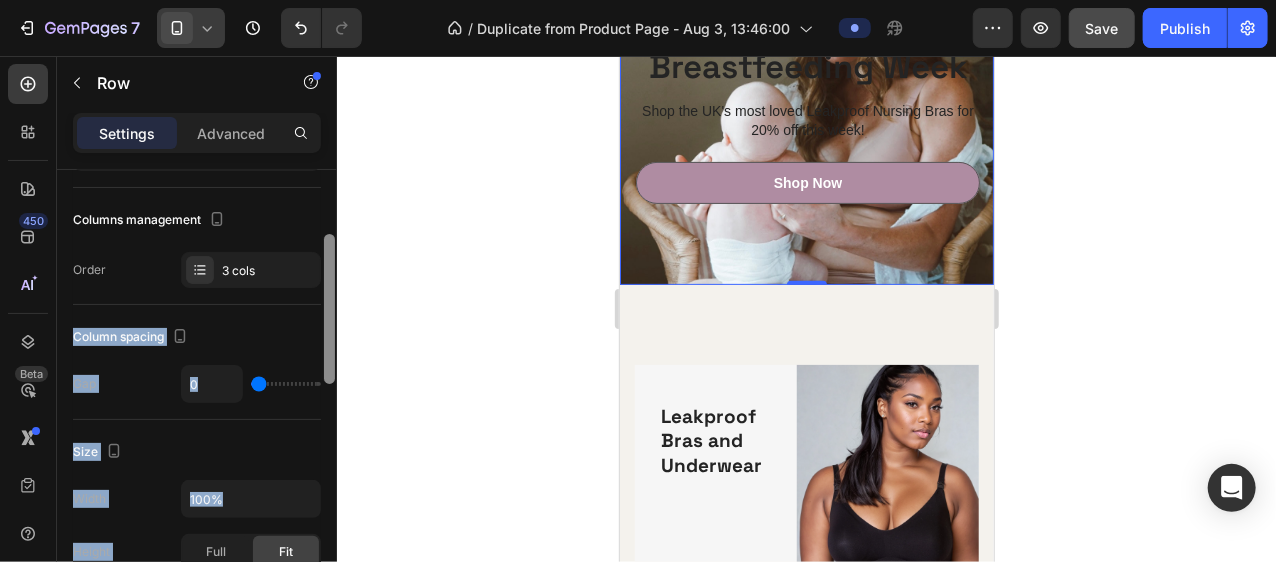 drag, startPoint x: 321, startPoint y: 278, endPoint x: 322, endPoint y: 258, distance: 20.024984 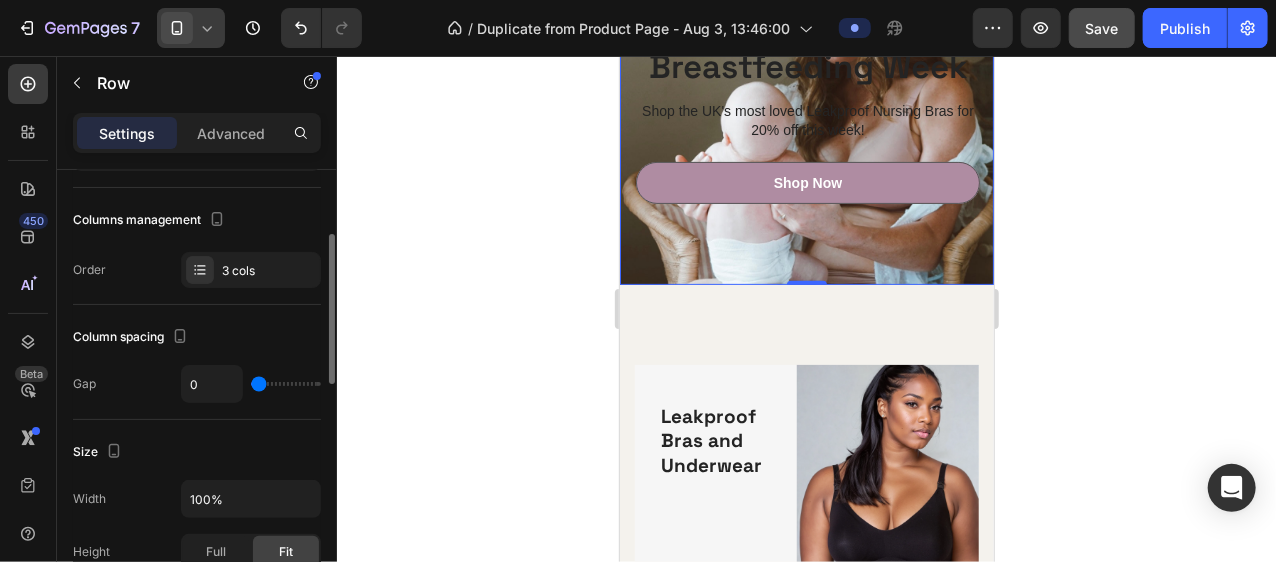 drag, startPoint x: 318, startPoint y: 299, endPoint x: 316, endPoint y: 244, distance: 55.03635 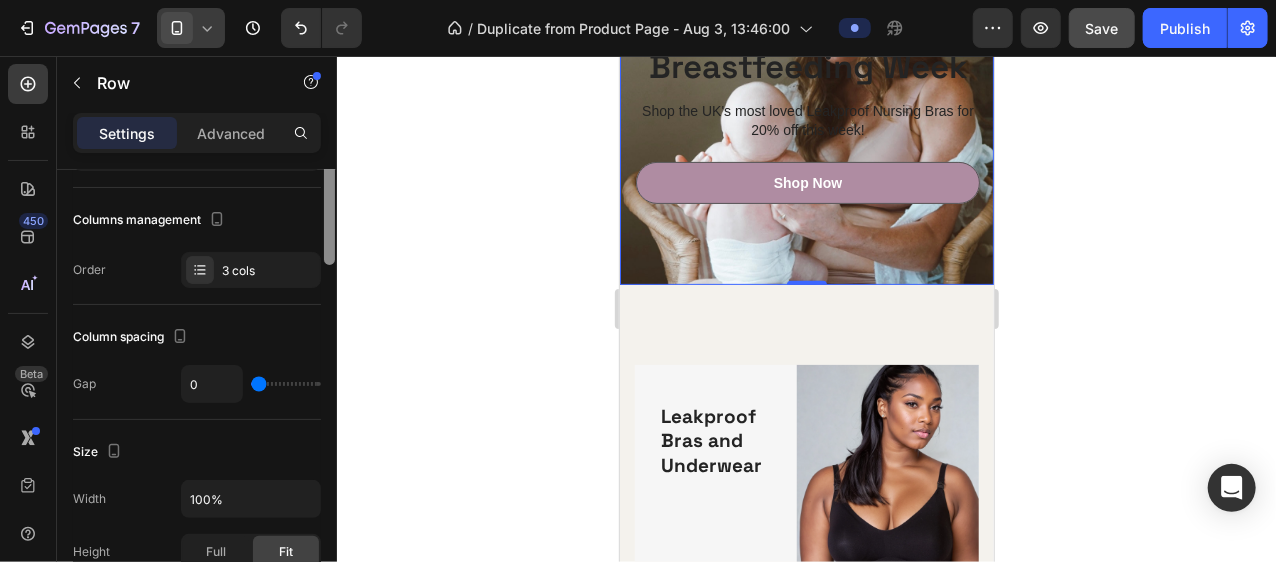 scroll, scrollTop: 0, scrollLeft: 0, axis: both 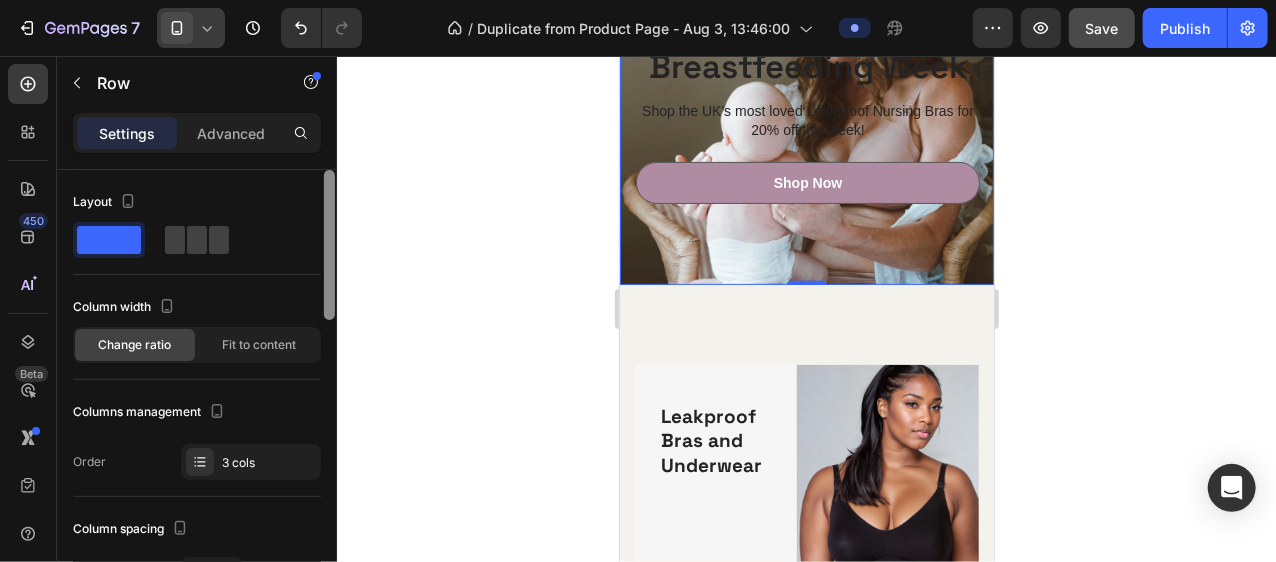 drag, startPoint x: 330, startPoint y: 267, endPoint x: 330, endPoint y: 177, distance: 90 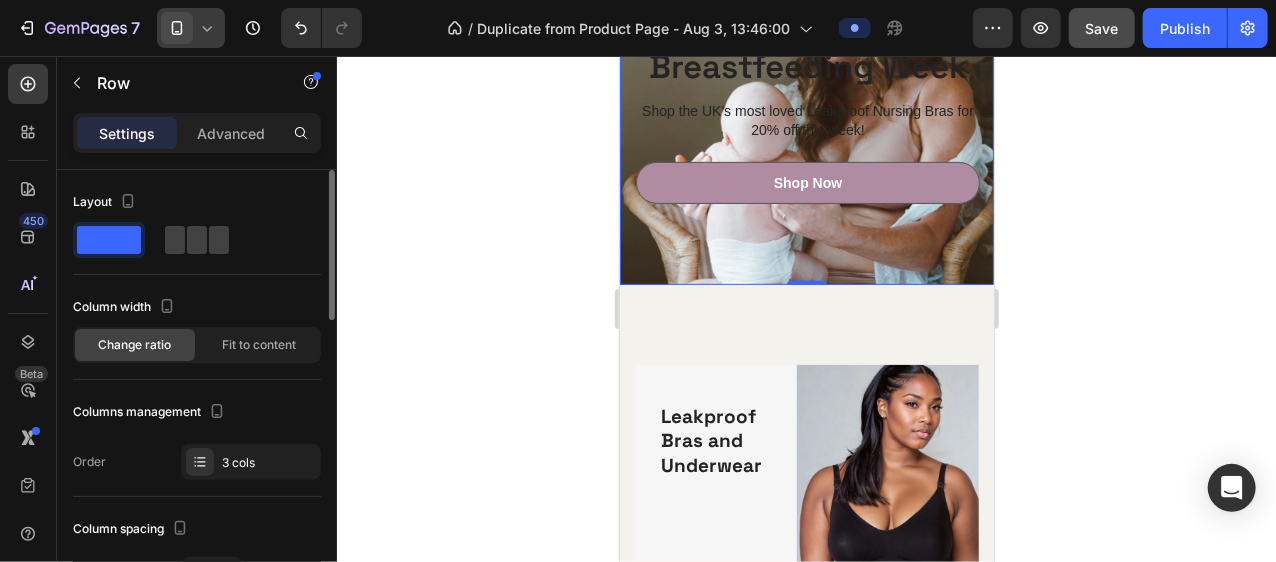 click 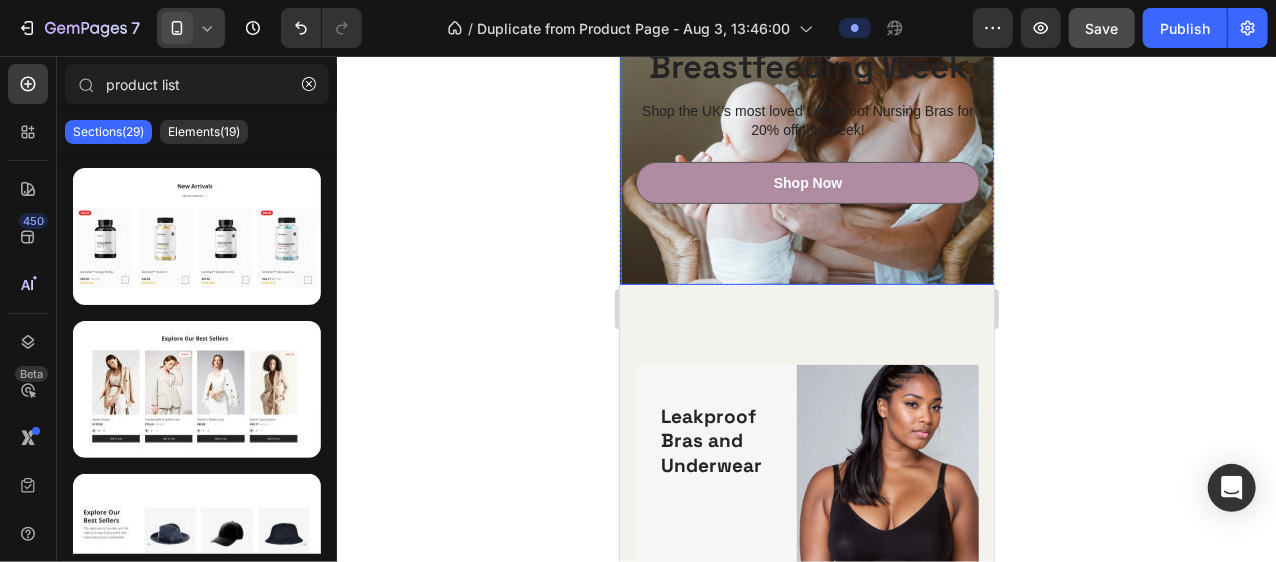 click on "20% off for World Breastfeeding Week Heading Shop the UK's most loved Leakproof Nursing Bras for 20% off this week! Text Block Shop Now Button Row" at bounding box center (807, 128) 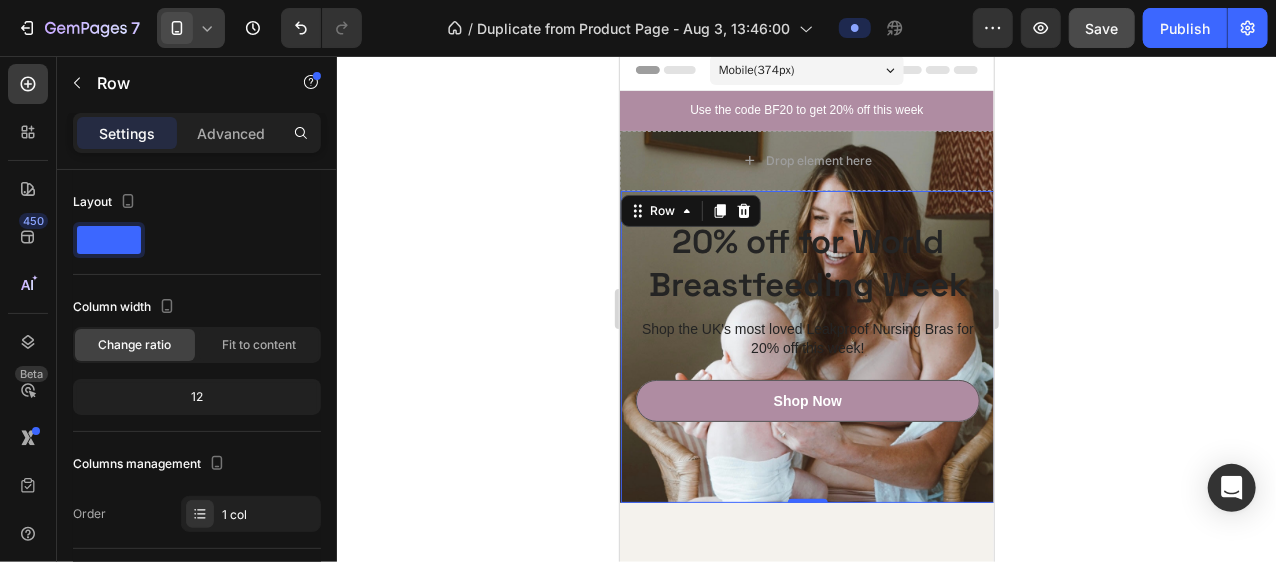 scroll, scrollTop: 0, scrollLeft: 0, axis: both 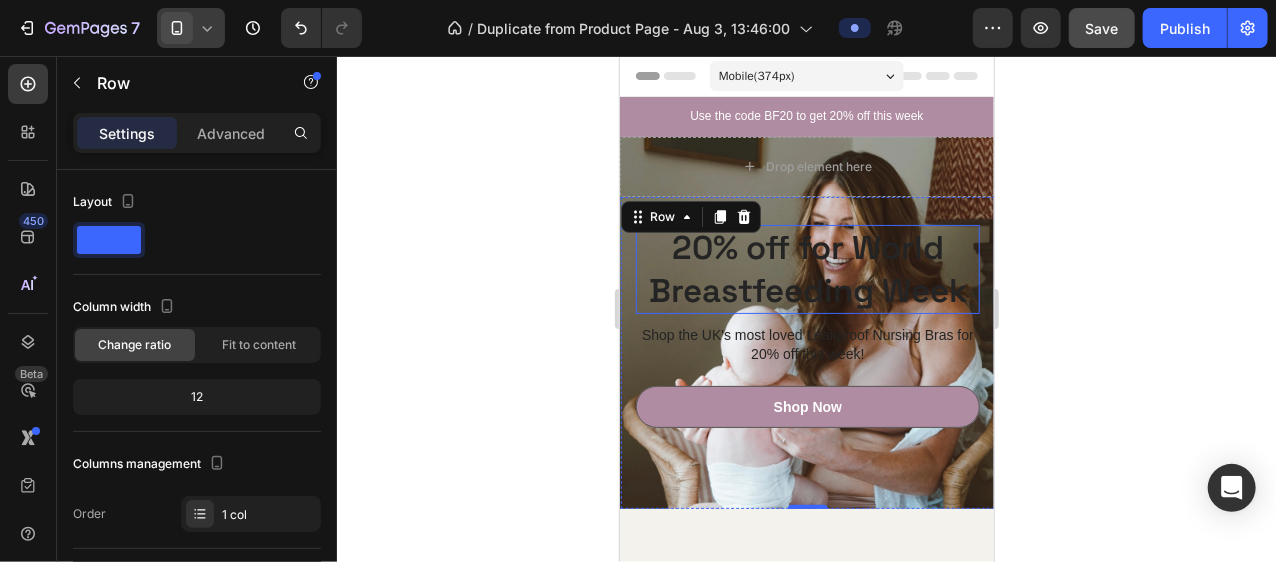 click on "20% off for World Breastfeeding Week" at bounding box center [807, 269] 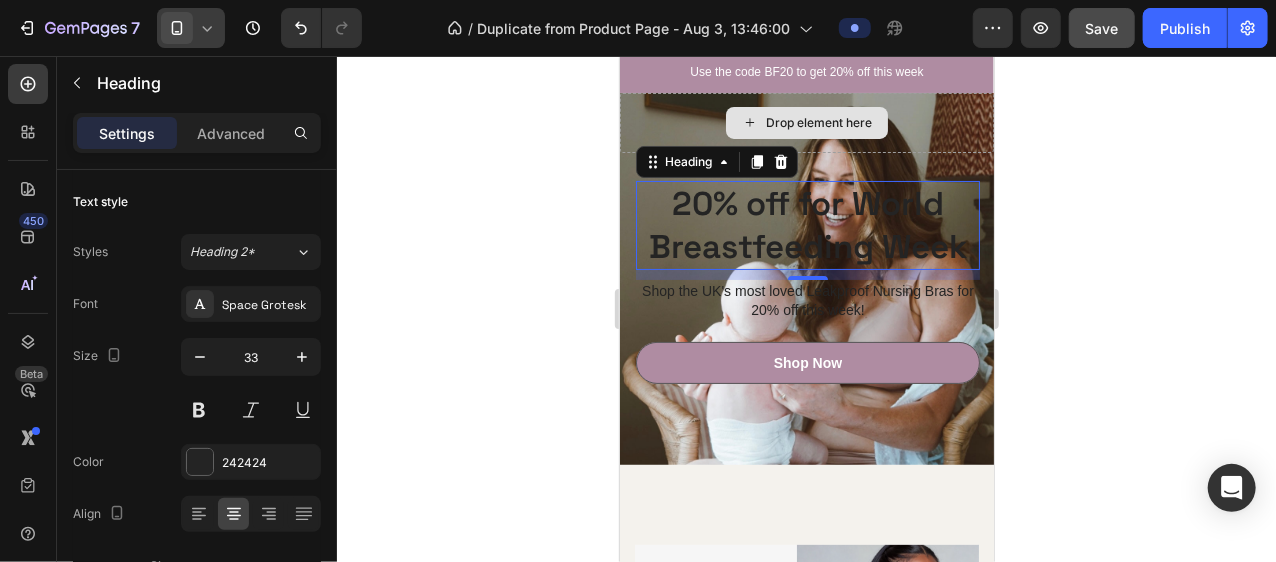 scroll, scrollTop: 36, scrollLeft: 0, axis: vertical 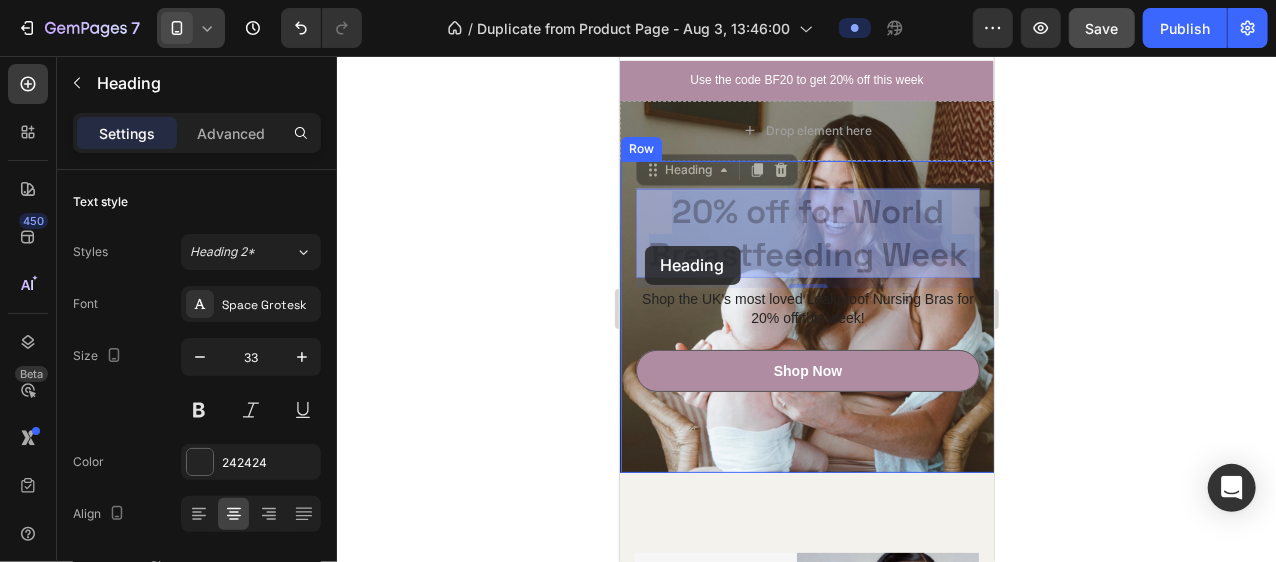 drag, startPoint x: 644, startPoint y: 208, endPoint x: 644, endPoint y: 245, distance: 37 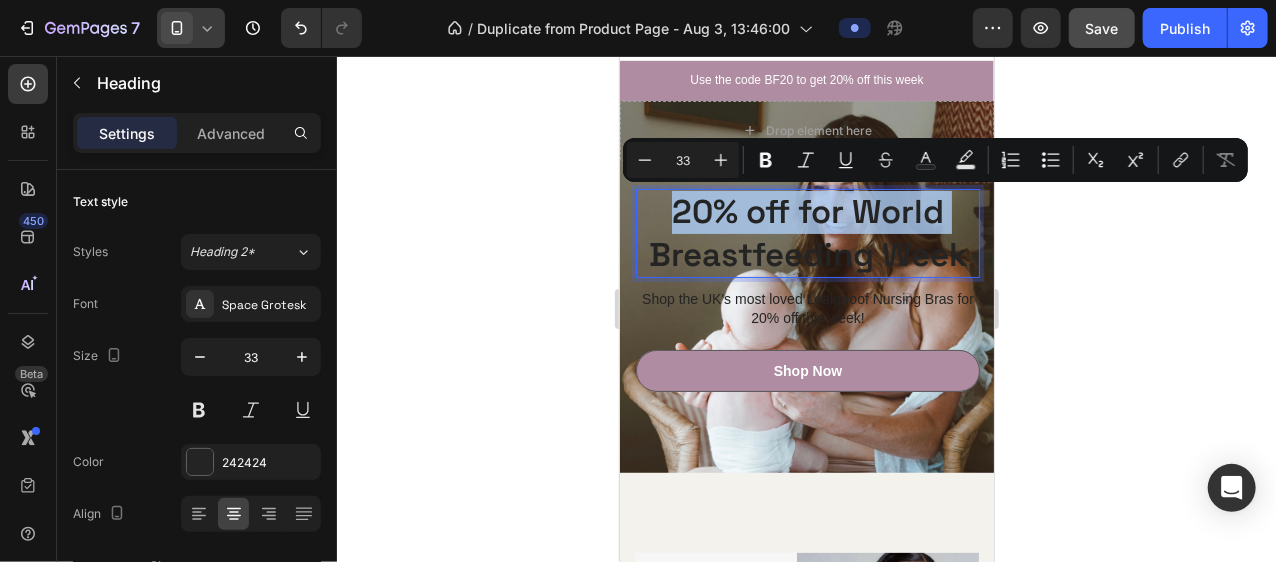 drag, startPoint x: 654, startPoint y: 206, endPoint x: 651, endPoint y: 270, distance: 64.070274 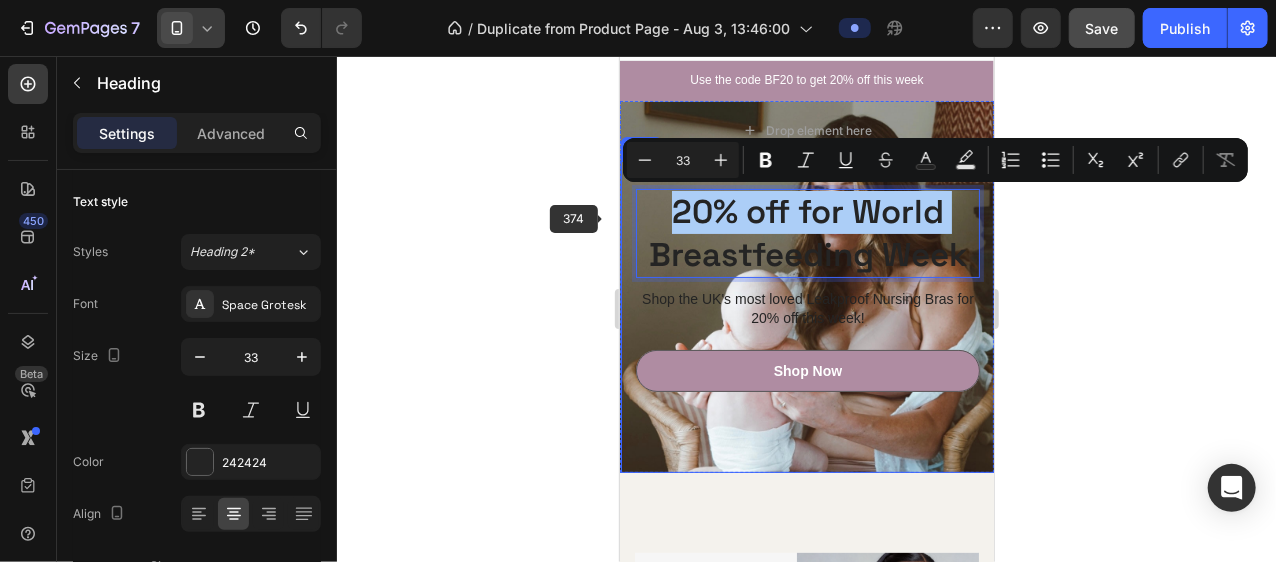 click 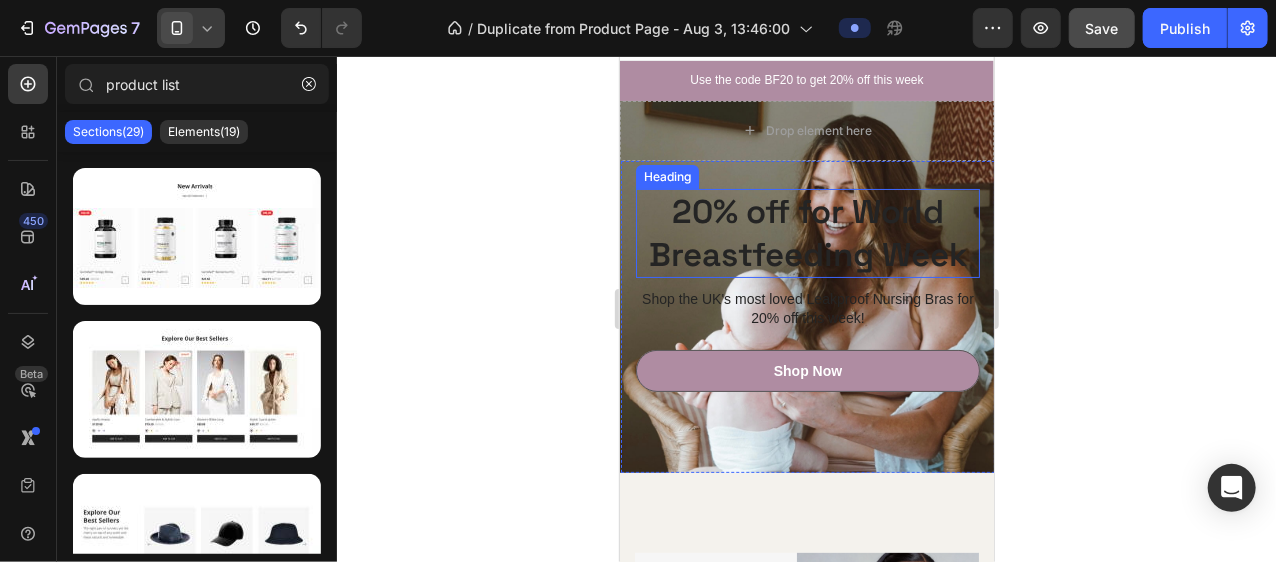 click on "20% off for World Breastfeeding Week" at bounding box center [807, 233] 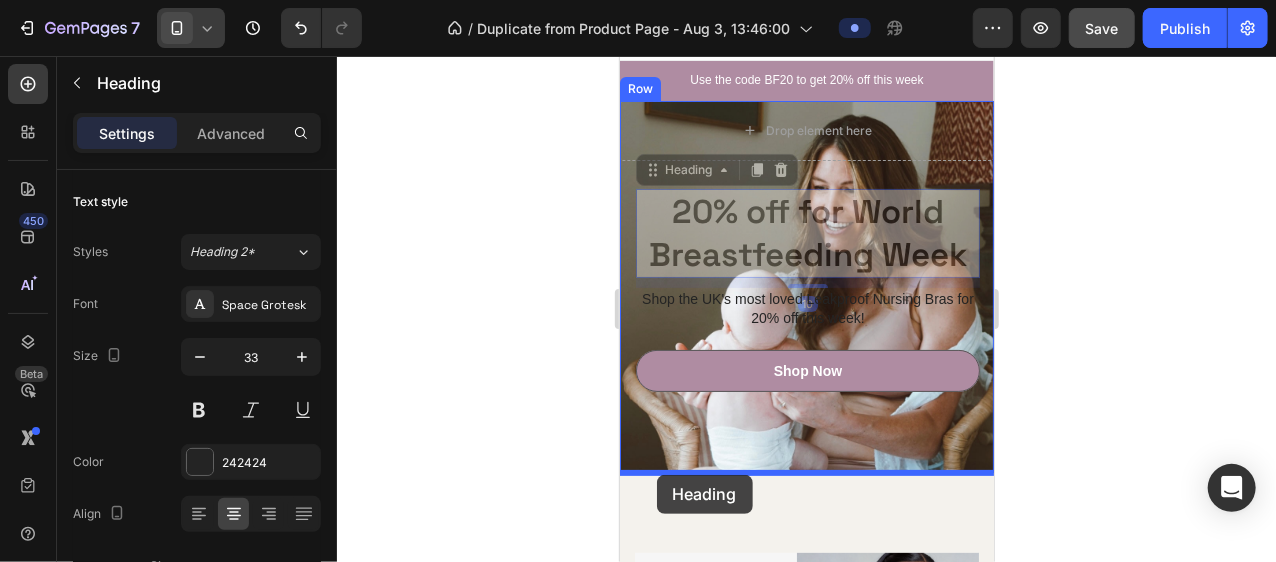 drag, startPoint x: 653, startPoint y: 175, endPoint x: 656, endPoint y: 472, distance: 297.01514 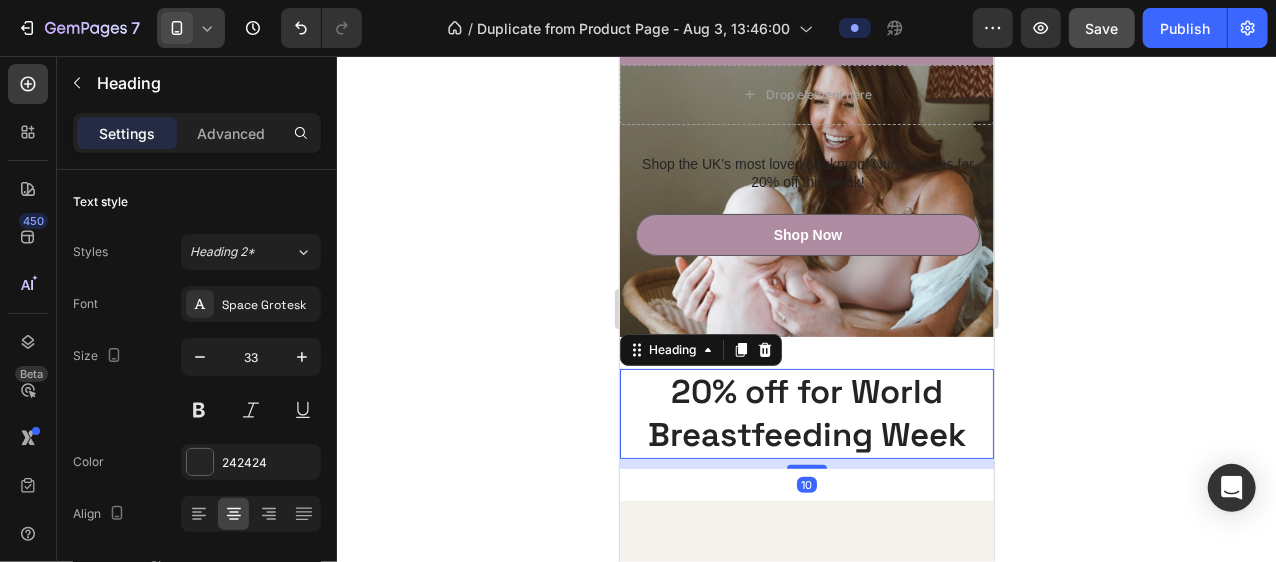 scroll, scrollTop: 36, scrollLeft: 0, axis: vertical 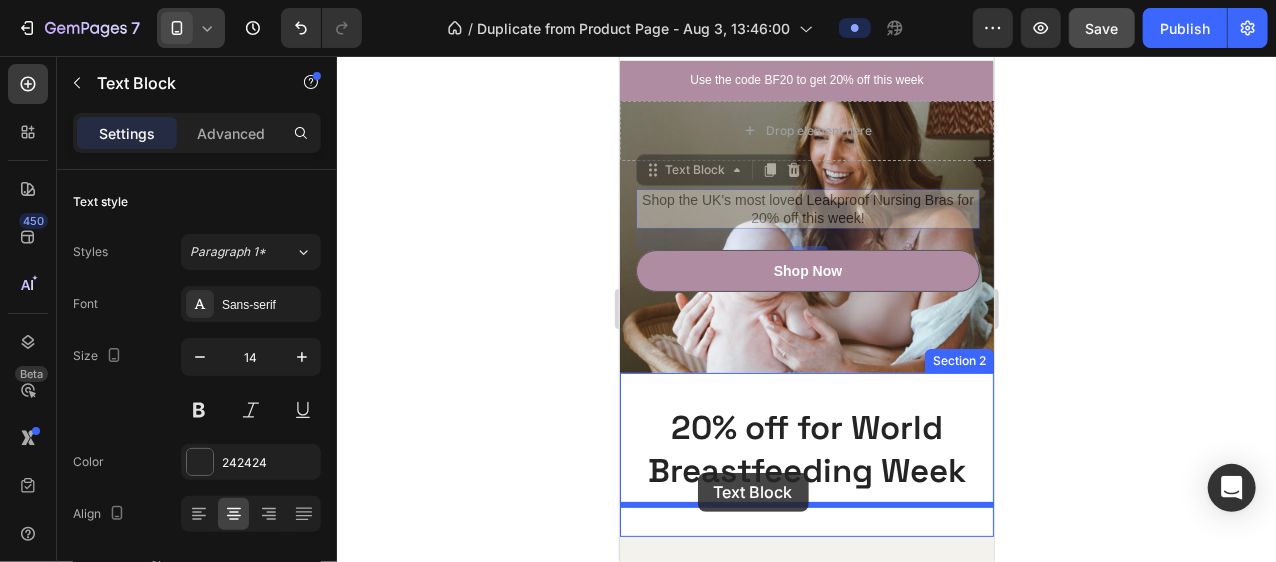 drag, startPoint x: 641, startPoint y: 193, endPoint x: 696, endPoint y: 471, distance: 283.38843 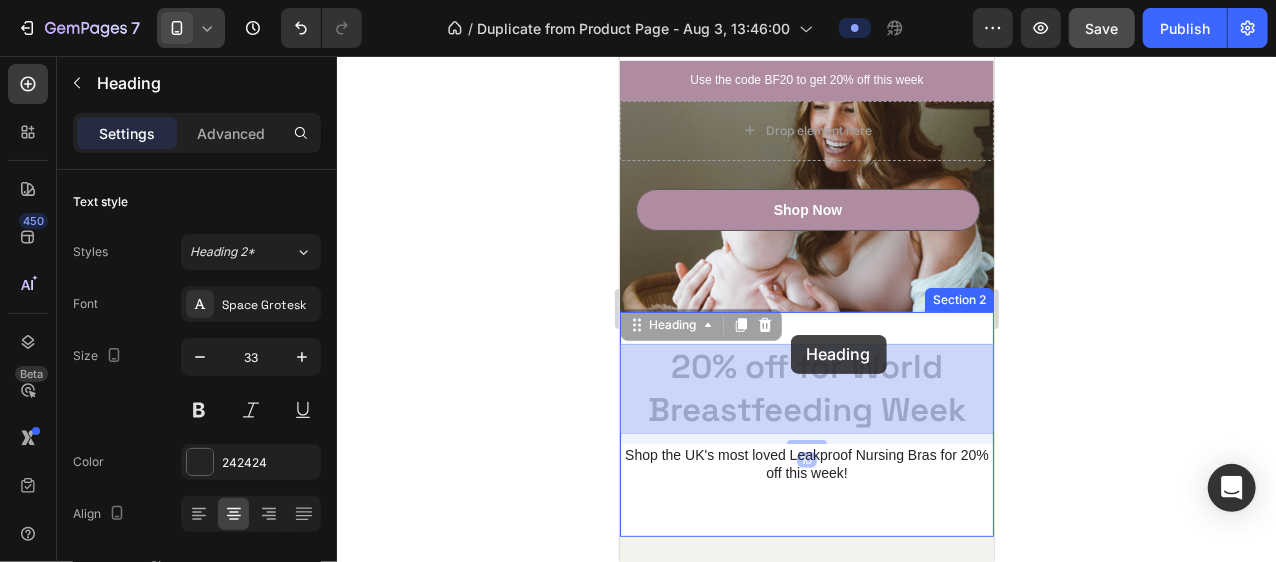click on "Mobile  ( 374 px) iPhone 13 Mini iPhone 13 Pro iPhone 11 Pro Max iPhone 15 Pro Max Pixel 7 Galaxy S8+ Galaxy S20 Ultra iPad Mini iPad Air iPad Pro Header Use the code BF20 to get 20% off this week Text Block Row
Drop element here Shop Now Button Row Image Row Section 1 20% off for World Breastfeeding Week Heading   10 20% off for World Breastfeeding Week Heading   10 Shop the UK's most loved Leakproof Nursing Bras for 20% off this week! Text Block Section 2 Leakproof Bras and Underwear Heading Shop Now Button Row Image Row Maternity Bras and Nursing Bras Heading Shop Now Button Row Image Row After Baby Heading Shop Now Button Row Image Row Row Section 3 Hear from Our Customers Heading Icon Icon Icon Icon Icon Icon List 2000+ Mums Who Love Us Text Block Row Image Chloe Text Block Customer  Text Block Row Icon Icon Icon Icon Icon Icon List
Icon Verified Buyer Text Block Row Row Really comfy sleep bra for breastfeeding Text Block Text Block Row Image Amy Text Block Customer" at bounding box center (806, 2580) 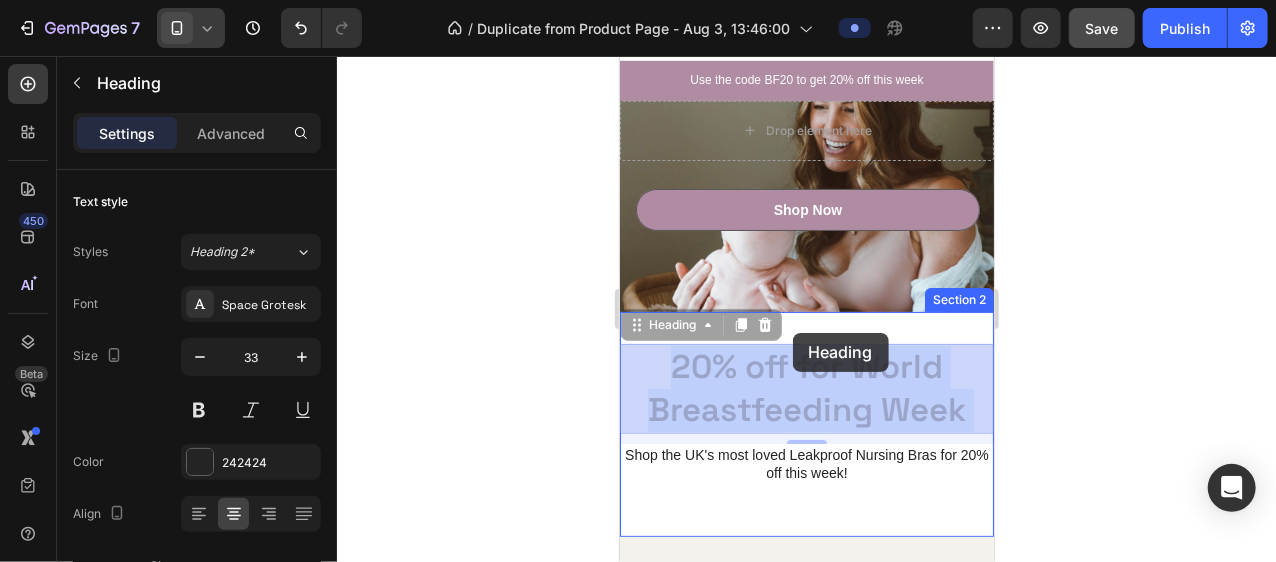 drag, startPoint x: 794, startPoint y: 377, endPoint x: 792, endPoint y: 332, distance: 45.044422 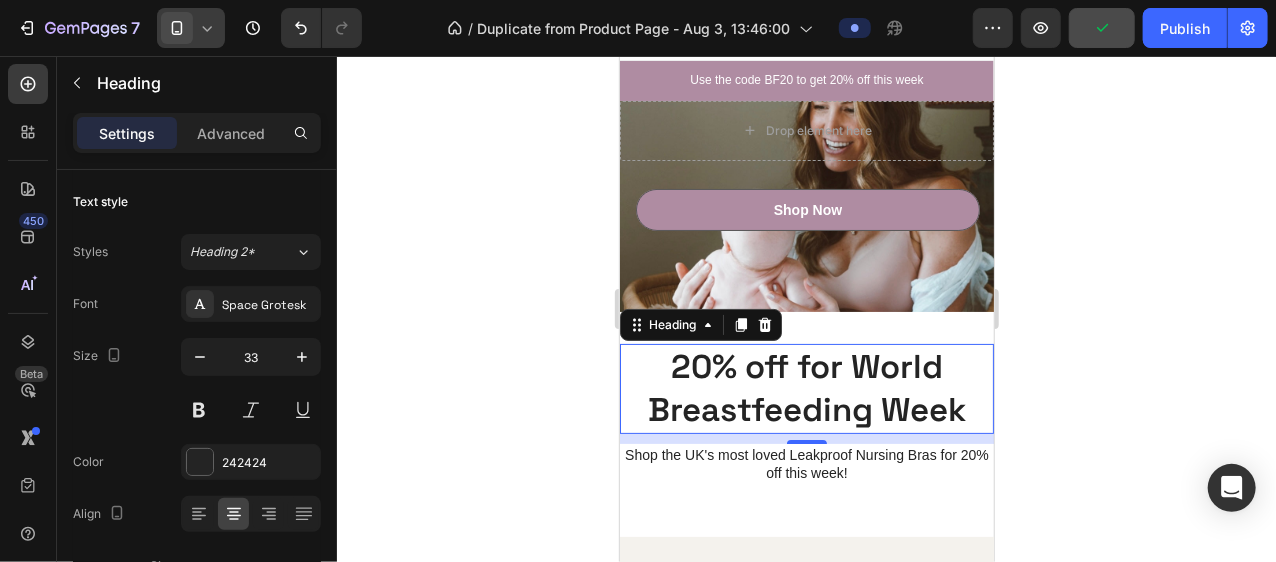 click on "Shop the UK's most loved Leakproof Nursing Bras for 20% off this week!" at bounding box center (806, 463) 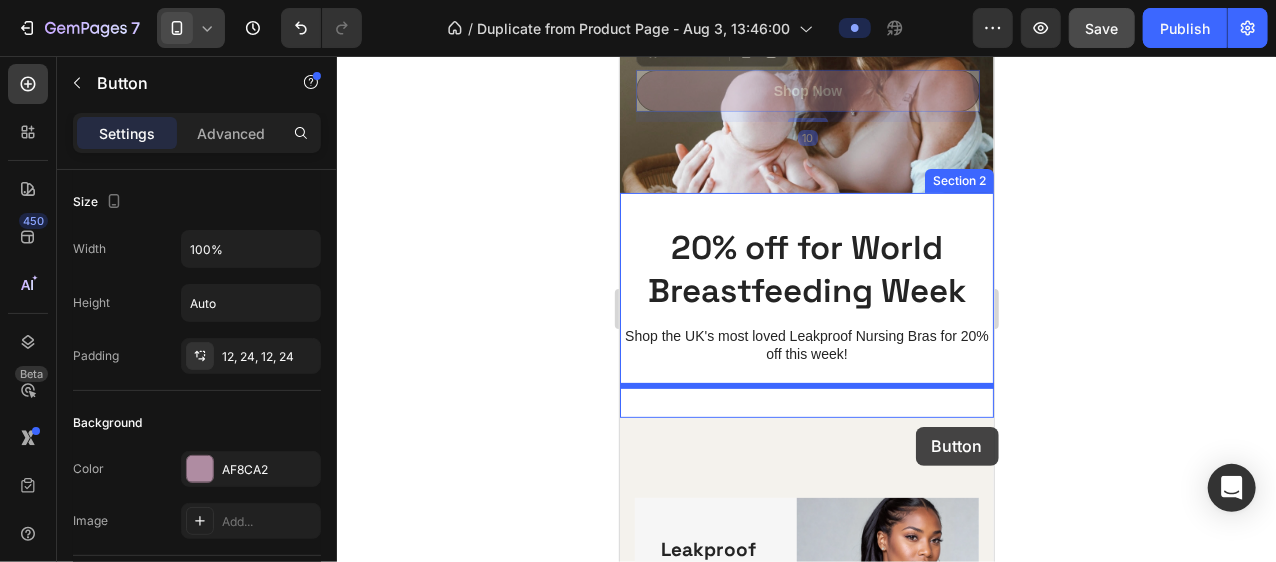 scroll, scrollTop: 160, scrollLeft: 0, axis: vertical 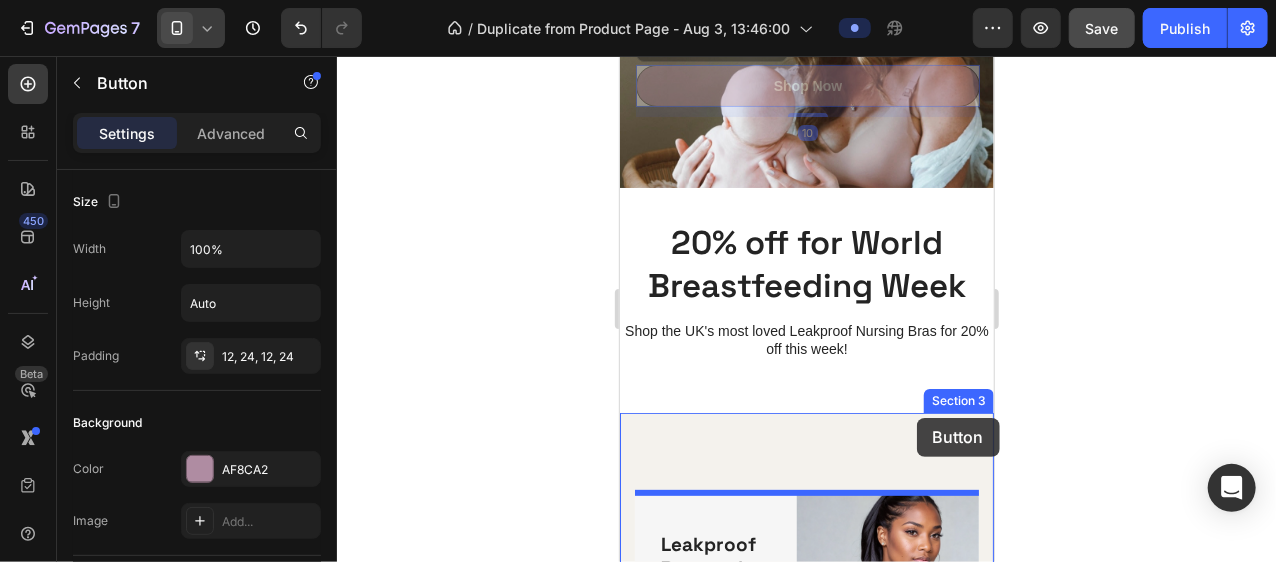 drag, startPoint x: 929, startPoint y: 204, endPoint x: 916, endPoint y: 417, distance: 213.39635 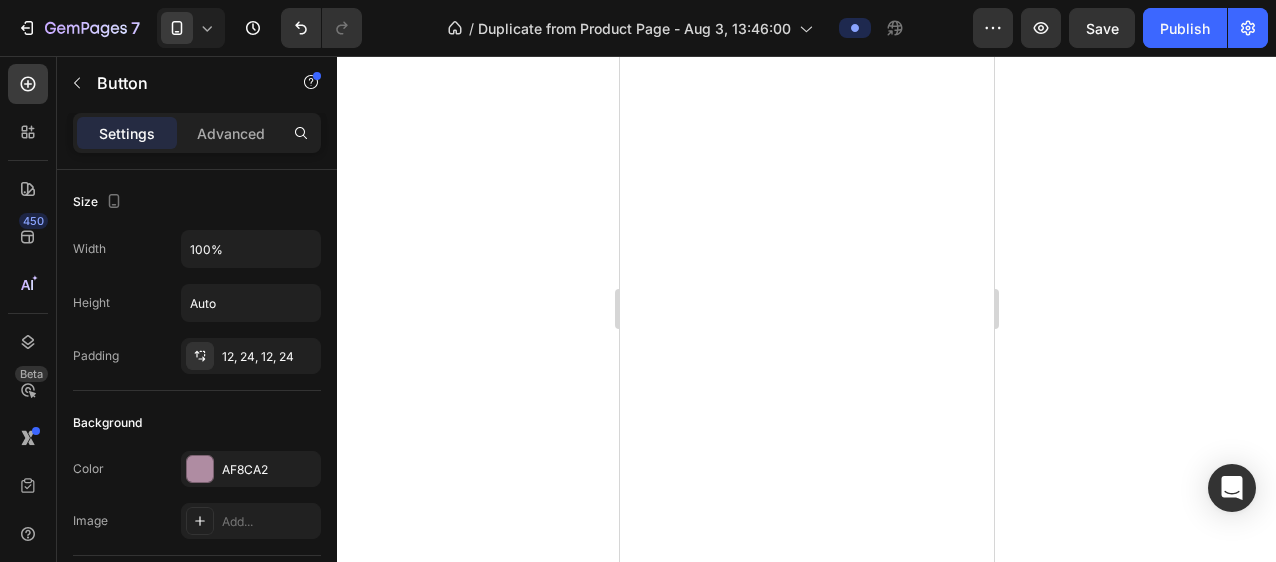 scroll, scrollTop: 0, scrollLeft: 0, axis: both 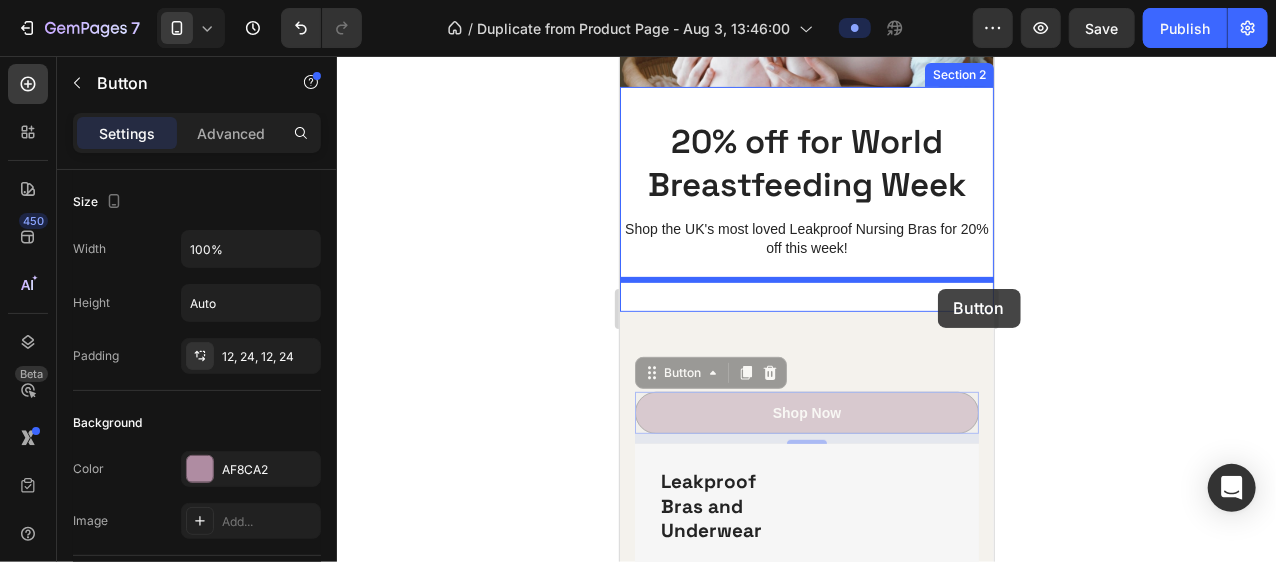 drag, startPoint x: 953, startPoint y: 410, endPoint x: 937, endPoint y: 288, distance: 123.04471 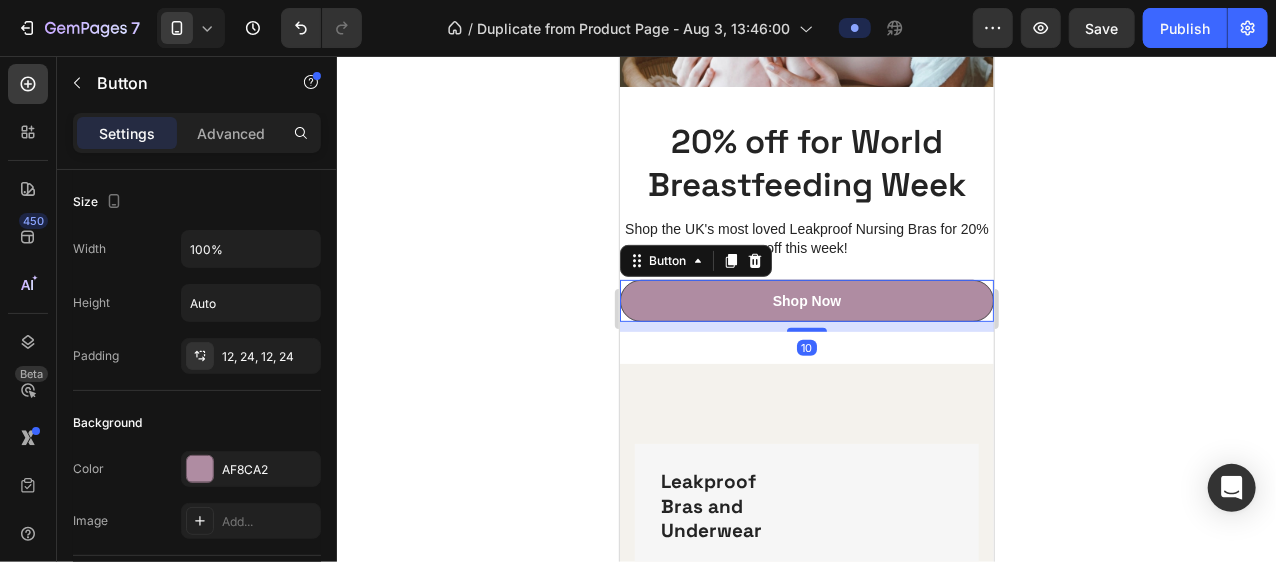click 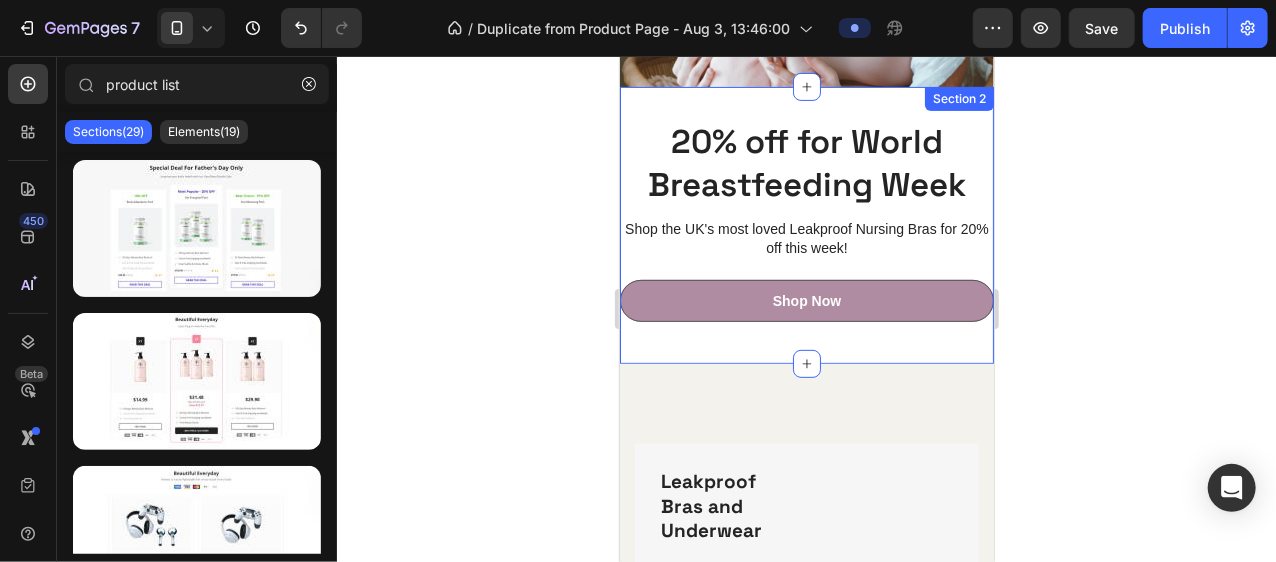 click on "20% off for World Breastfeeding Week Heading Shop the UK's most loved Leakproof Nursing Bras for 20% off this week! Text Block Shop Now Button Section 2" at bounding box center (806, 224) 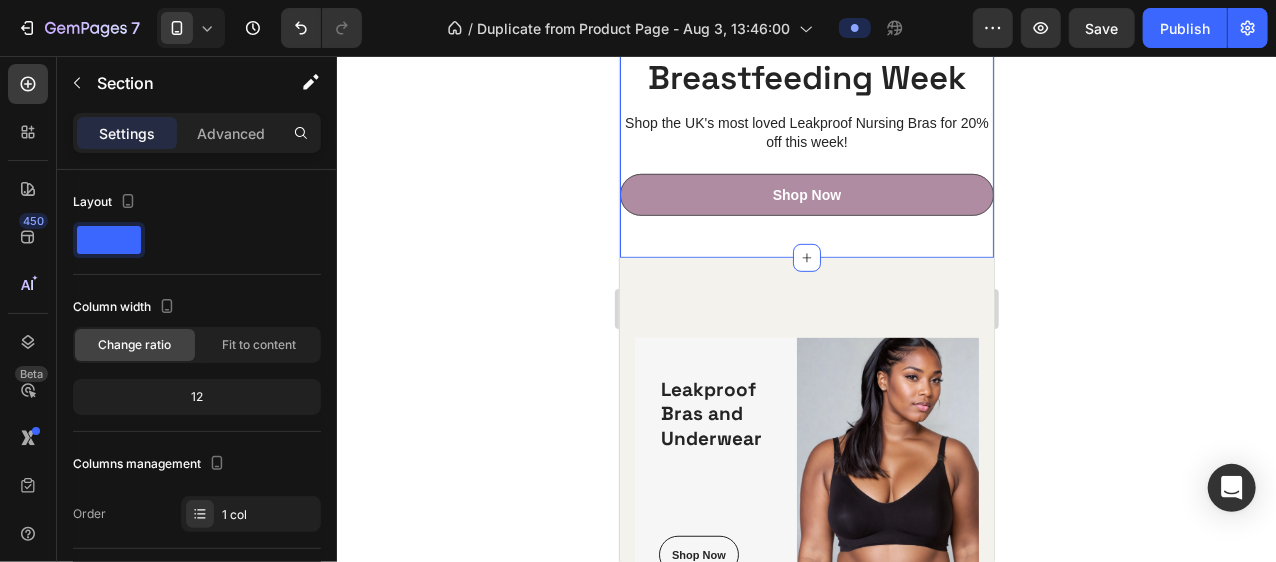 scroll, scrollTop: 378, scrollLeft: 0, axis: vertical 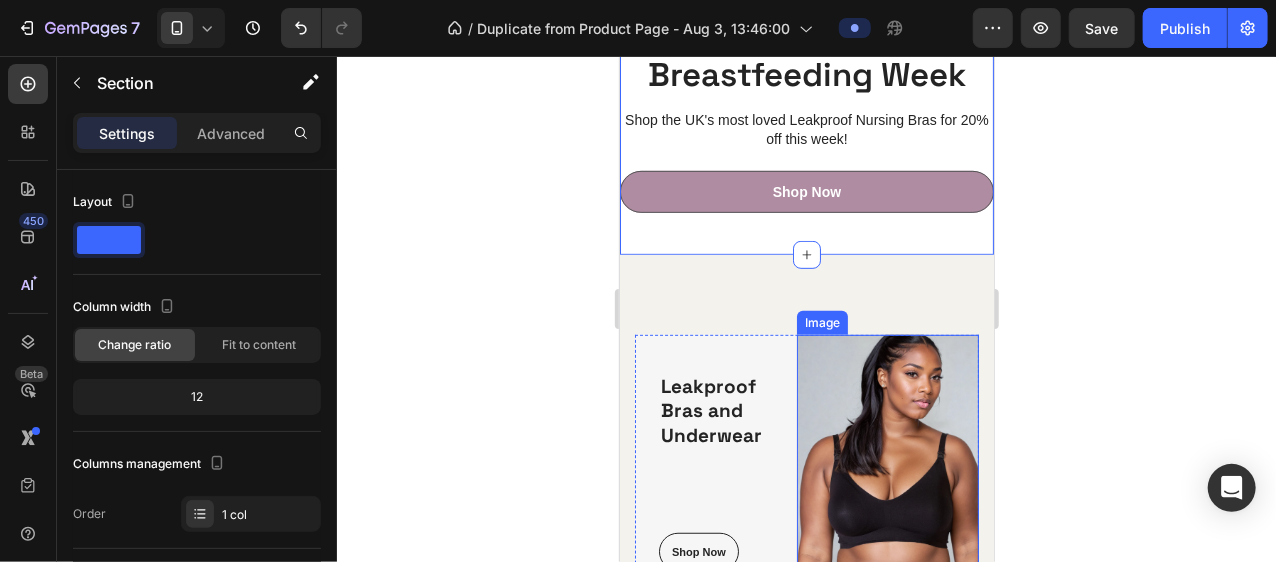 click on "Leakproof Bras and Underwear Heading Shop Now Button Row Image Row Maternity Bras and Nursing Bras Heading Shop Now Button Row Image Row After Baby Heading Shop Now Button Row Image Row Row Section 3" at bounding box center (806, 747) 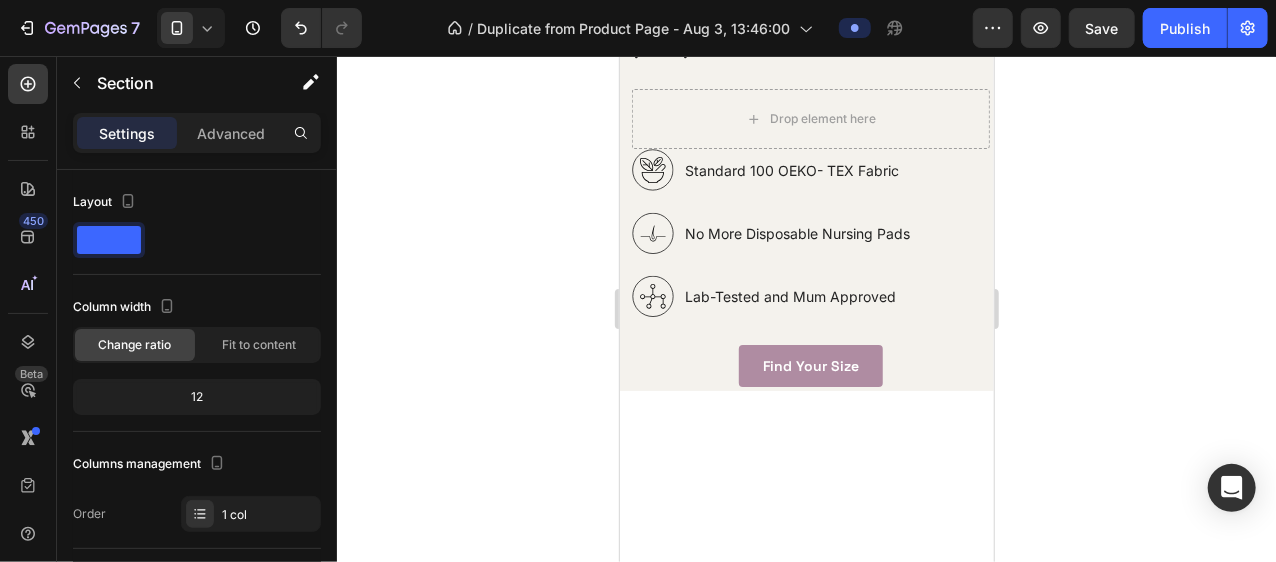 scroll, scrollTop: 1953, scrollLeft: 0, axis: vertical 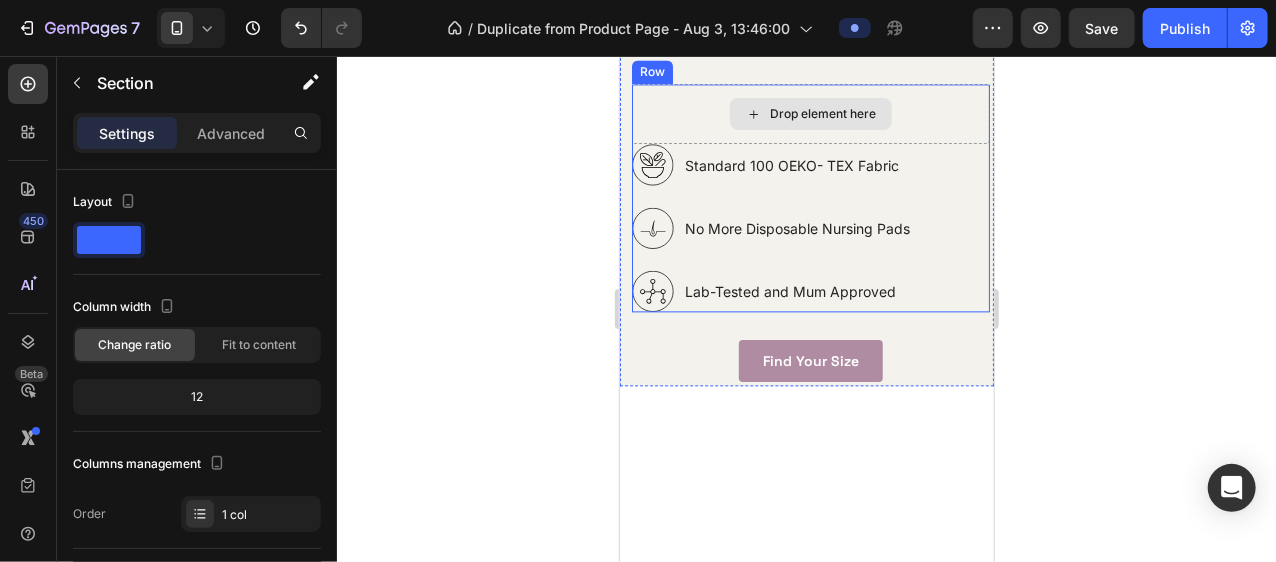 click on "Drop element here" at bounding box center [810, 113] 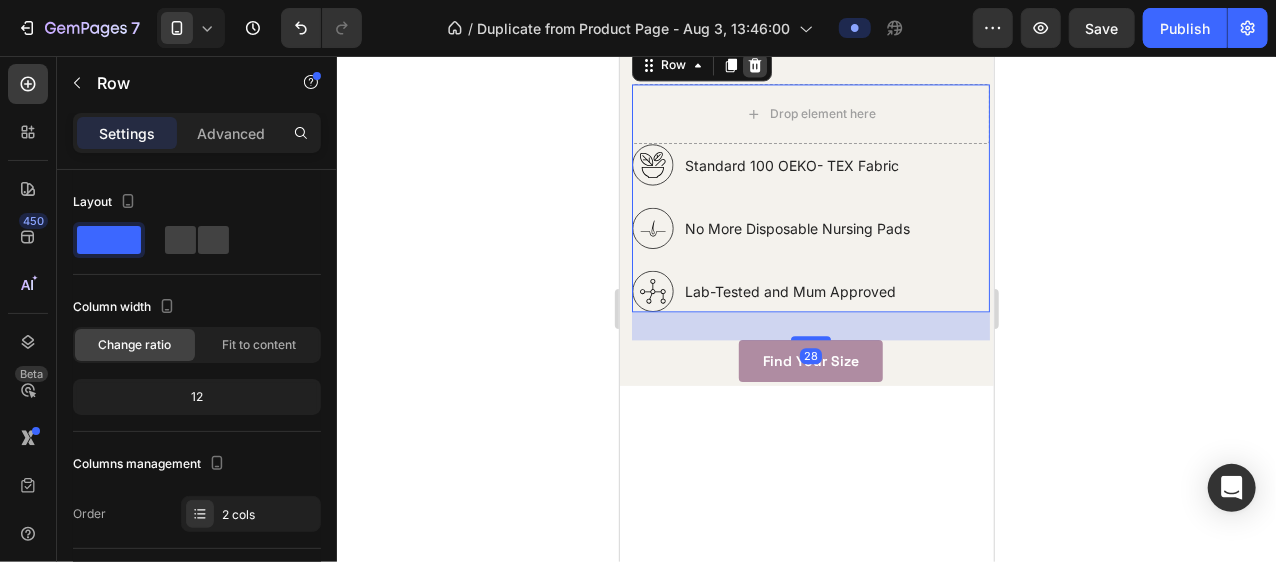 click 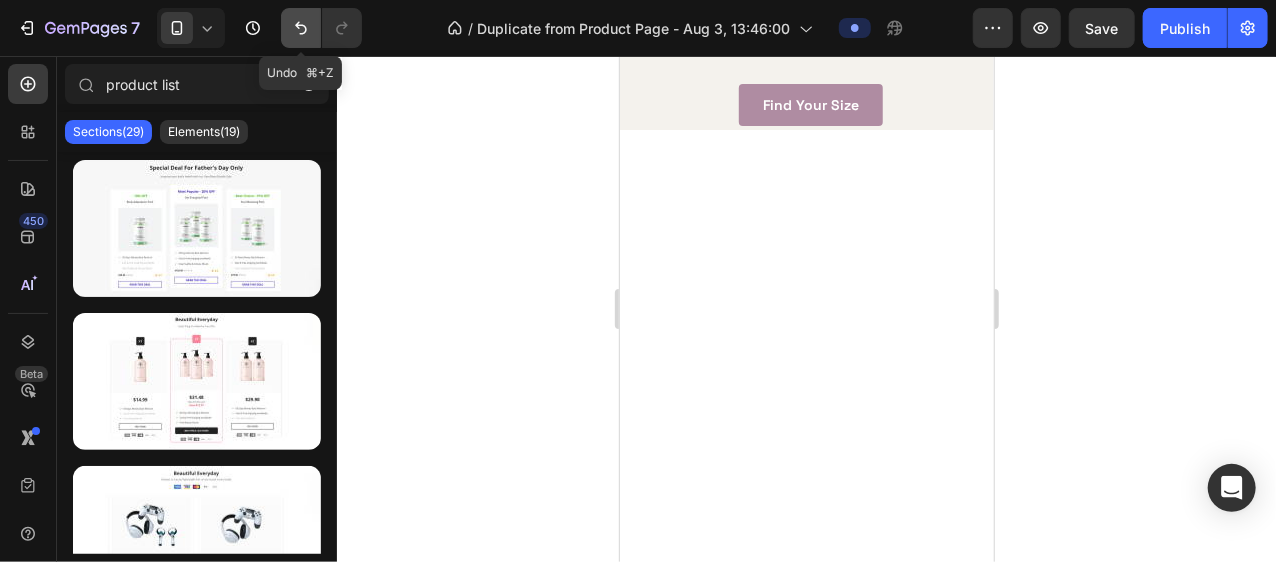 click 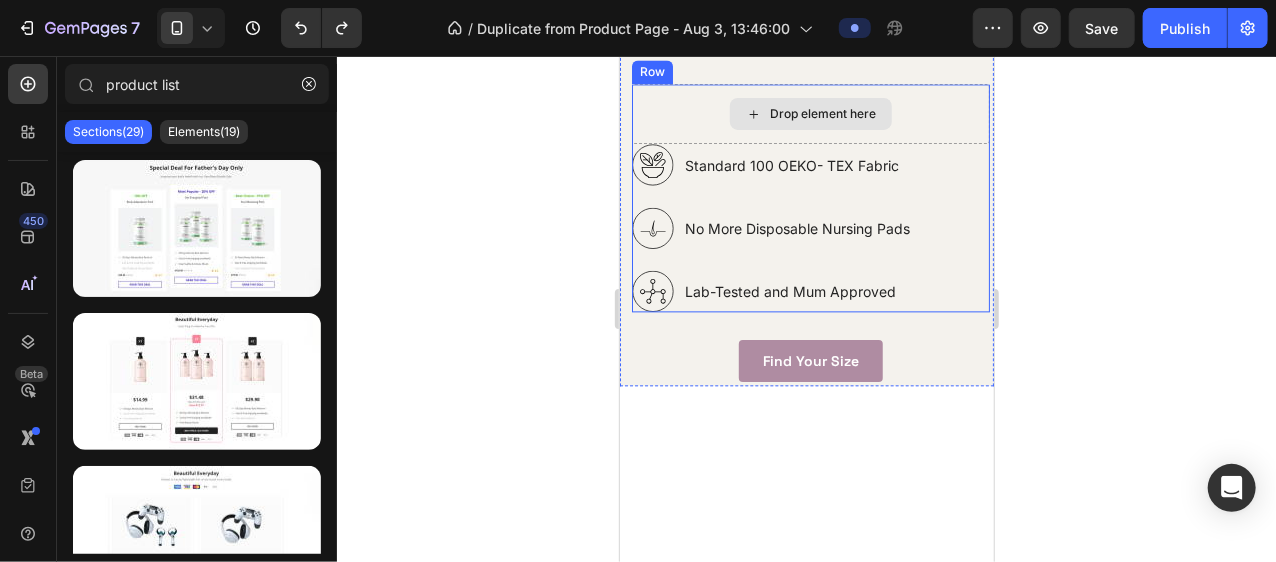 click on "Drop element here" at bounding box center (810, 113) 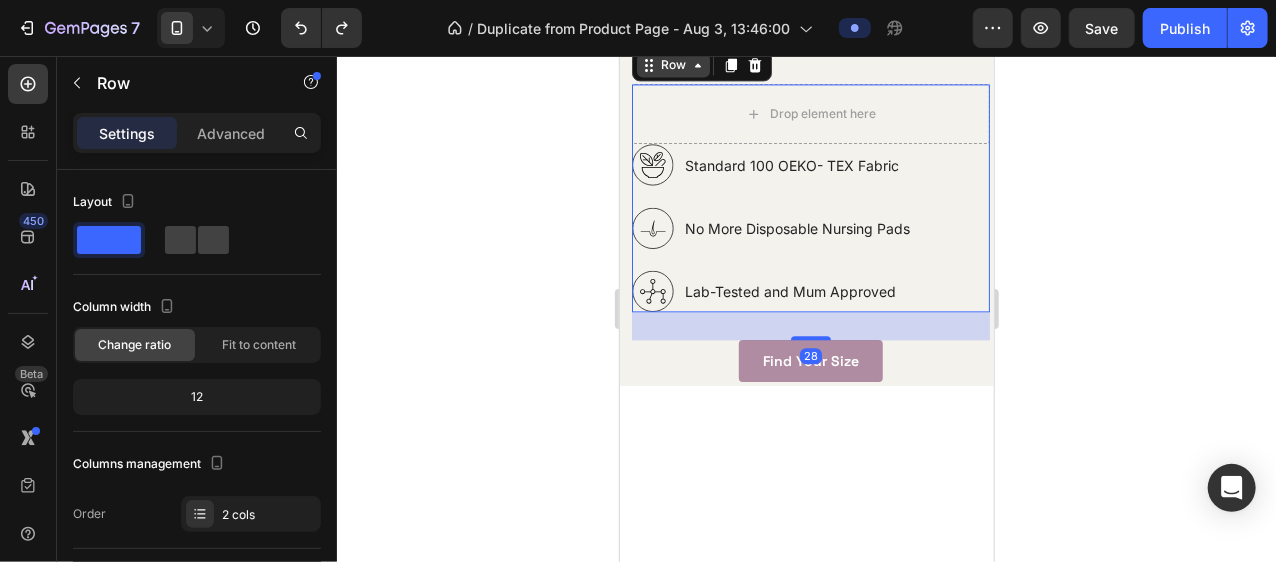 click 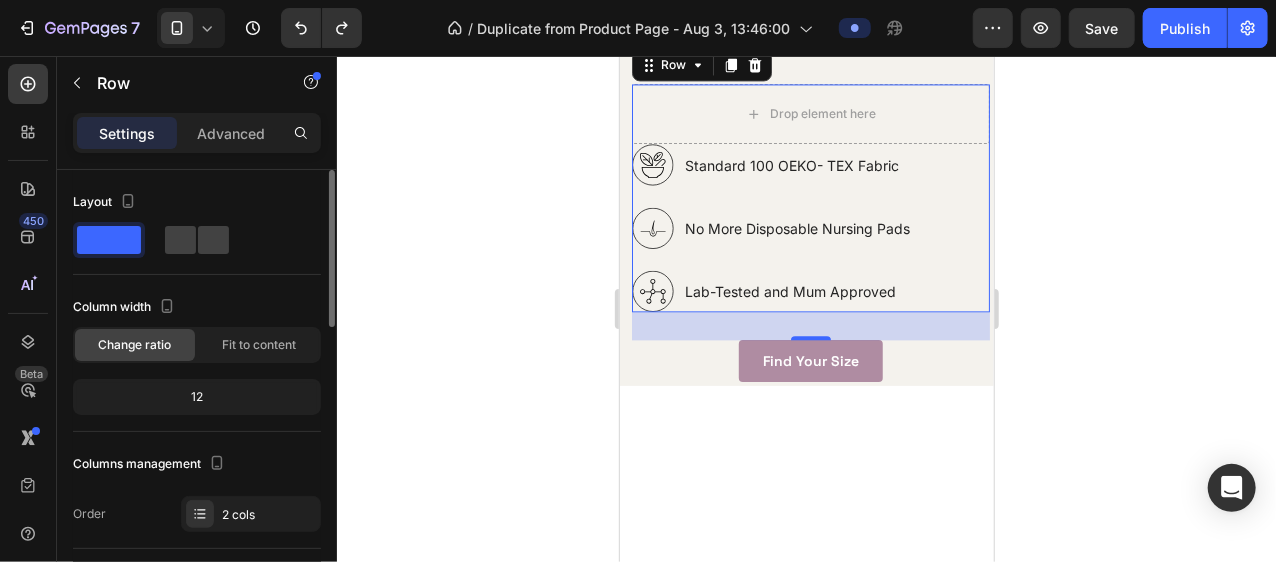 click on "Layout" at bounding box center (197, 202) 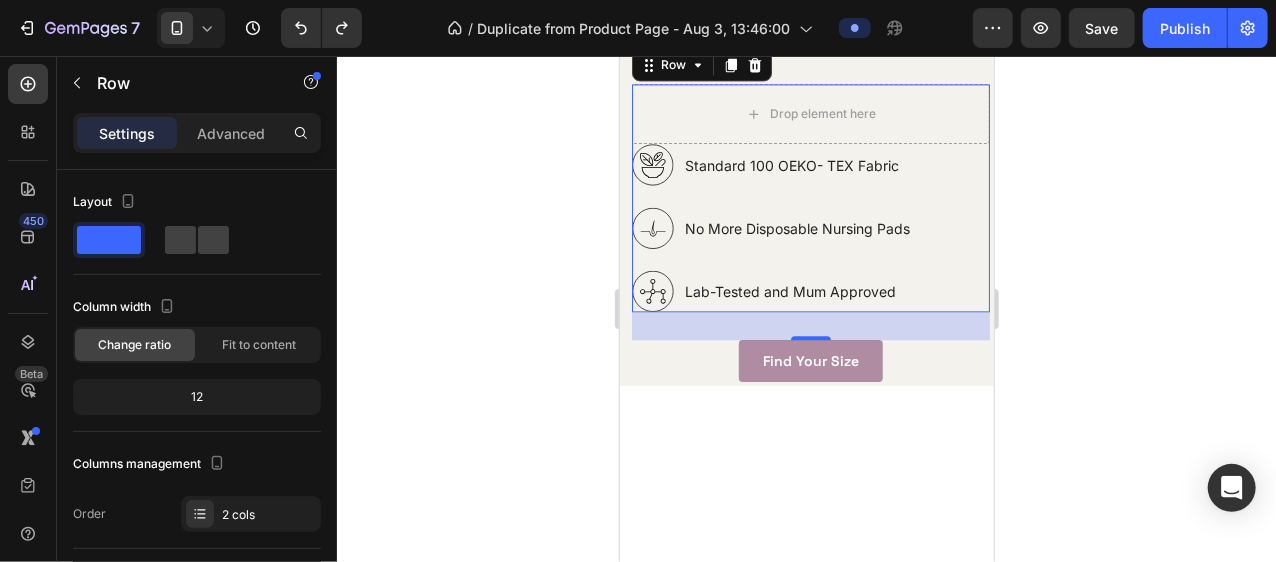 click 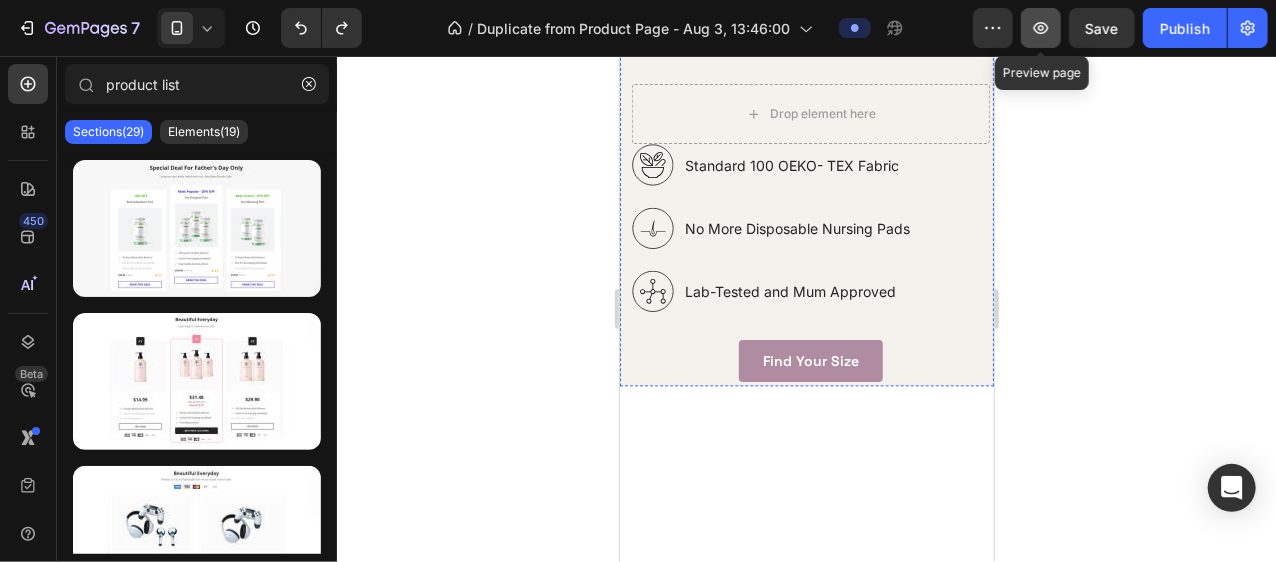 click 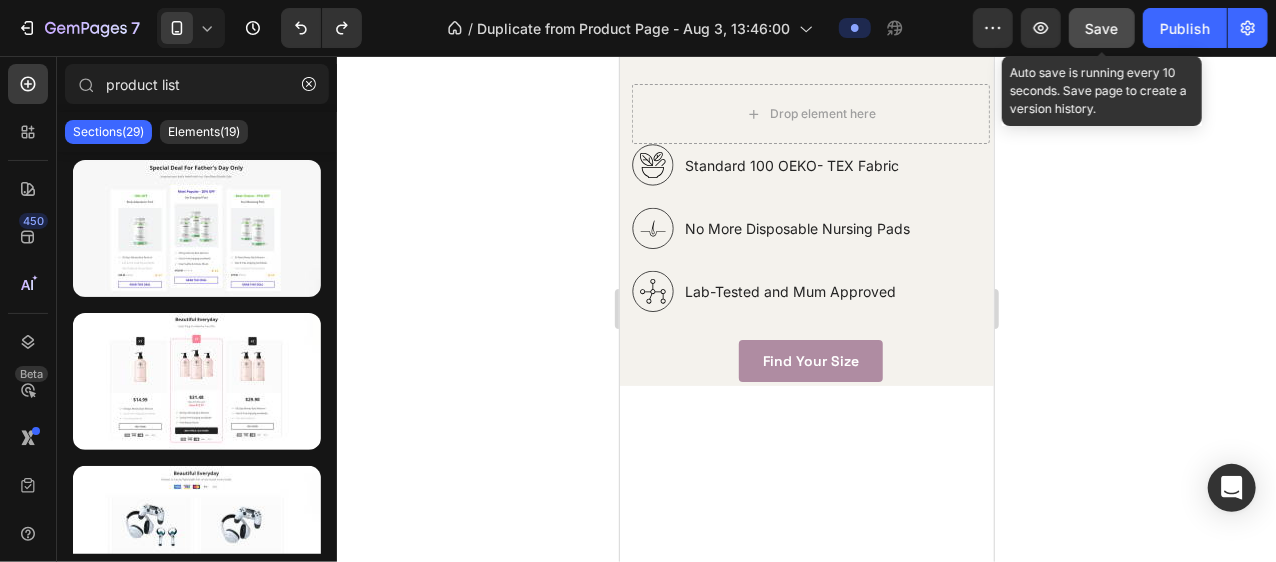 click on "Save" at bounding box center (1102, 28) 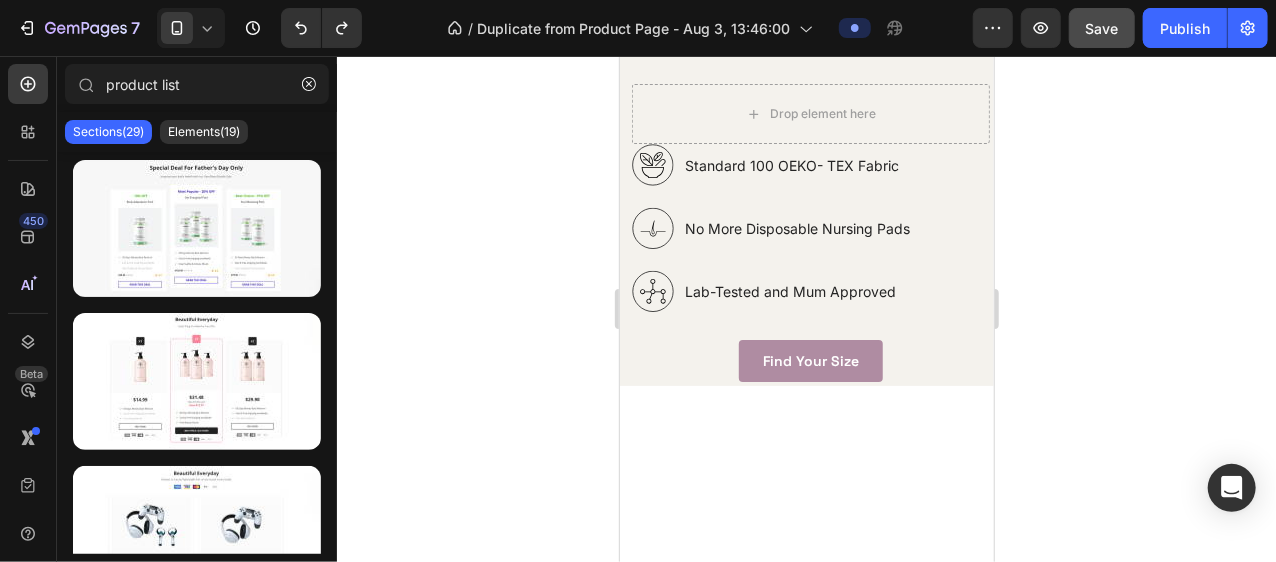 click 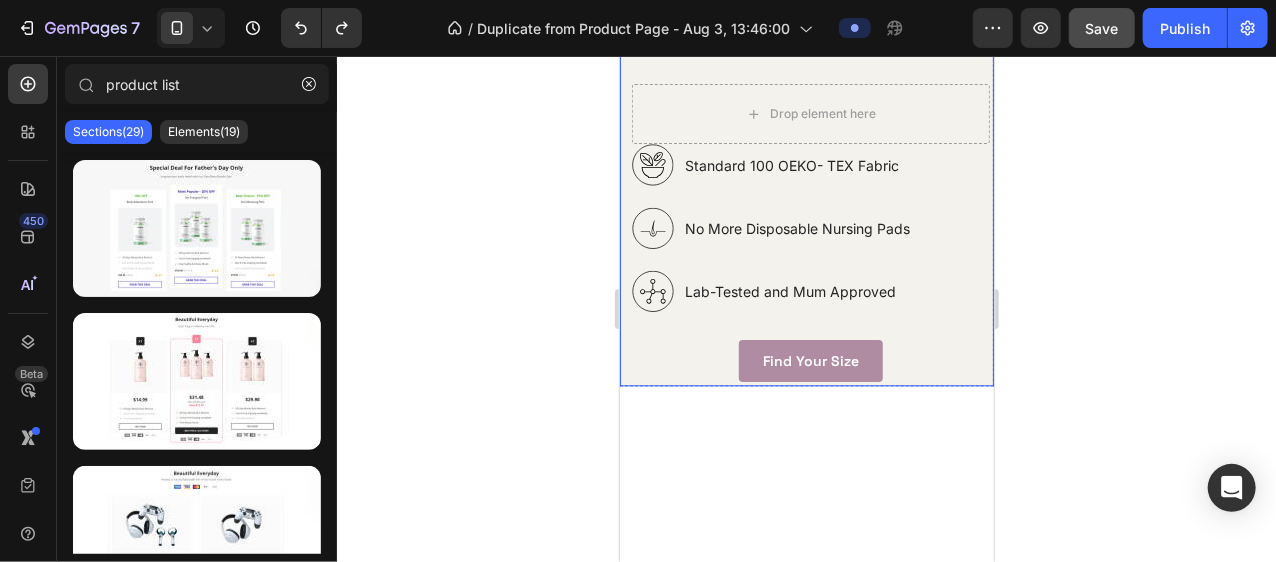click on "Why Mums choose Marbra Heading Designed by Mums, for Mums: Created from real breastfeeding experiences. Marbra’s leakproof bra gives you the freedom to move through your day with confidence: no leaks, no discomfort, no fuss. Designed to support your pregnancy and breastfeeding journey with soft materials, inclusive sizing, and a minimalist look that fits your style. Text Block
Drop element here
Standard 100 OEKO-TEX Fabric
No More Disposable Nursing Pads
Lab-Tested and Mum Approved Item List Row
Standard 100 OEKO-TEX Fabric Item List
No More Disposable Nursing Pads Item List
Lab-Tested Mum Approved Item List Row Find your Size Button Row" at bounding box center (810, 73) 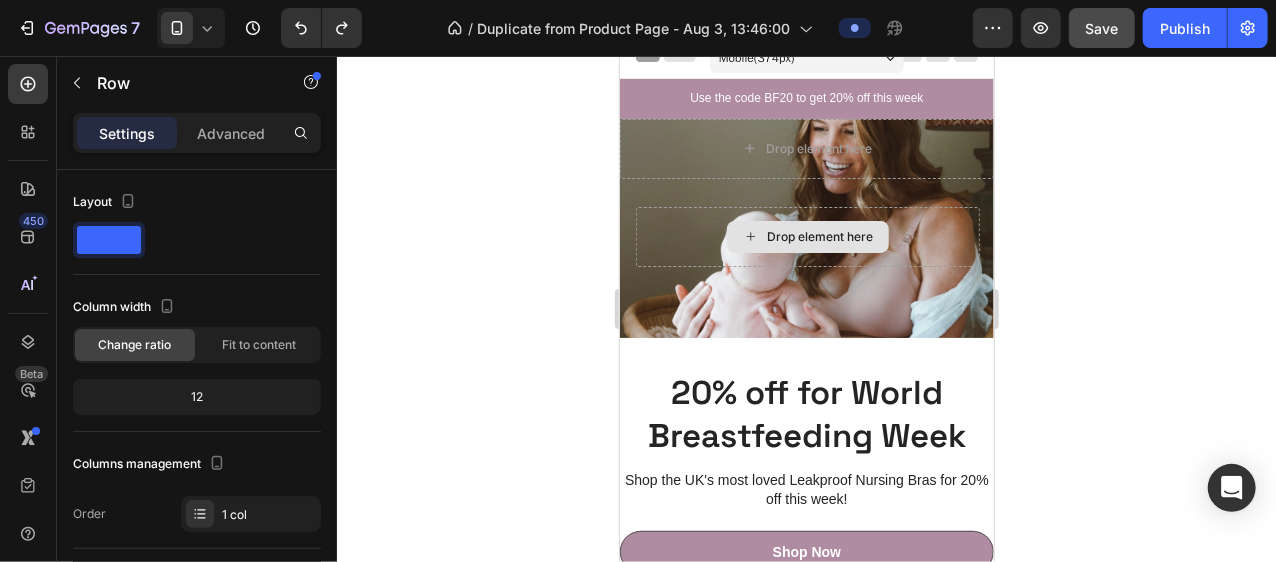 scroll, scrollTop: 0, scrollLeft: 0, axis: both 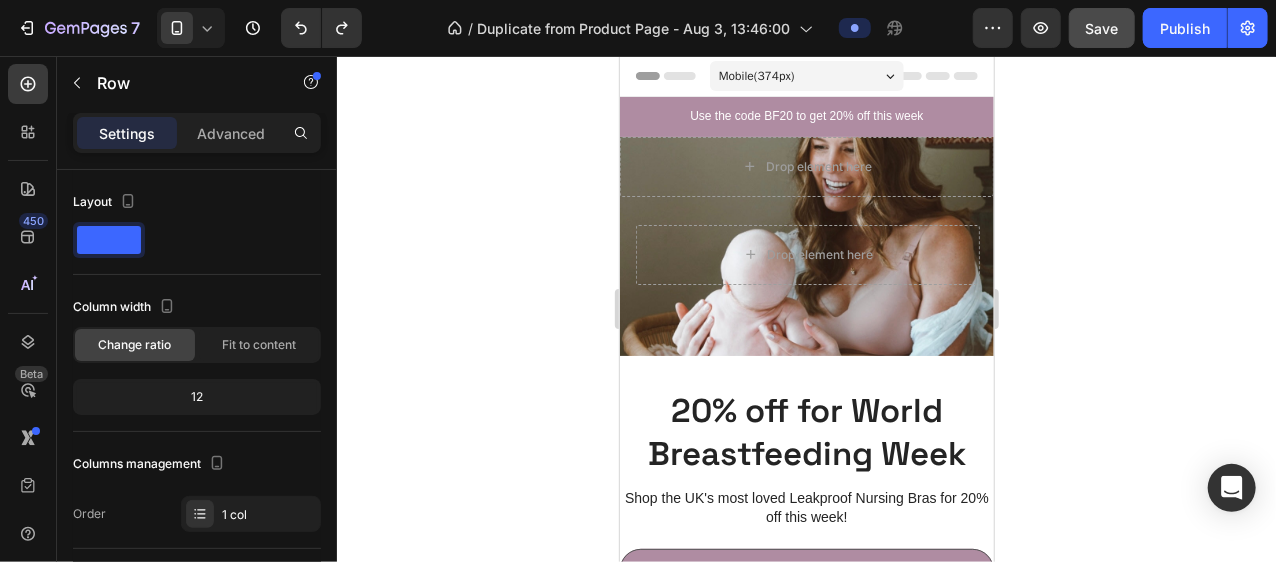 click 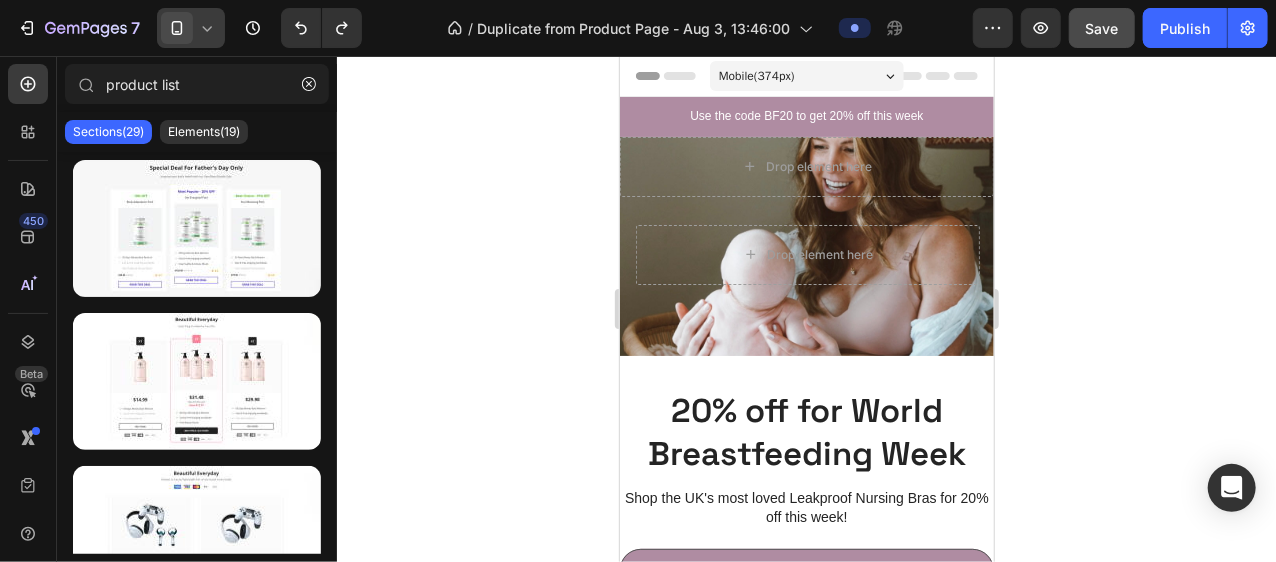 click 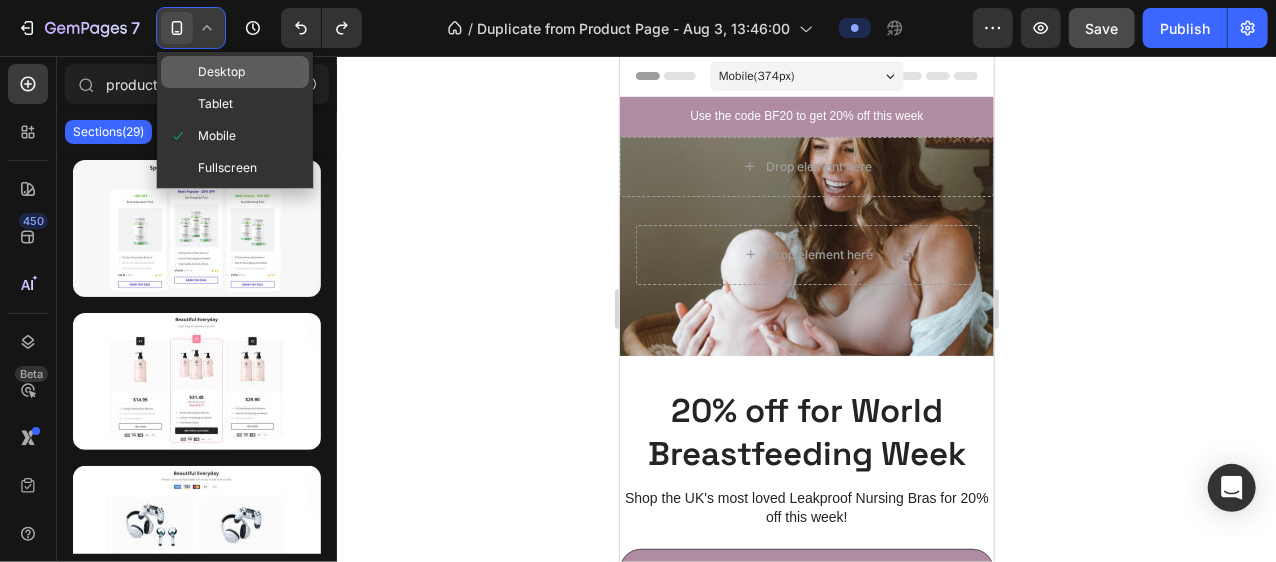 click on "Desktop" at bounding box center [221, 72] 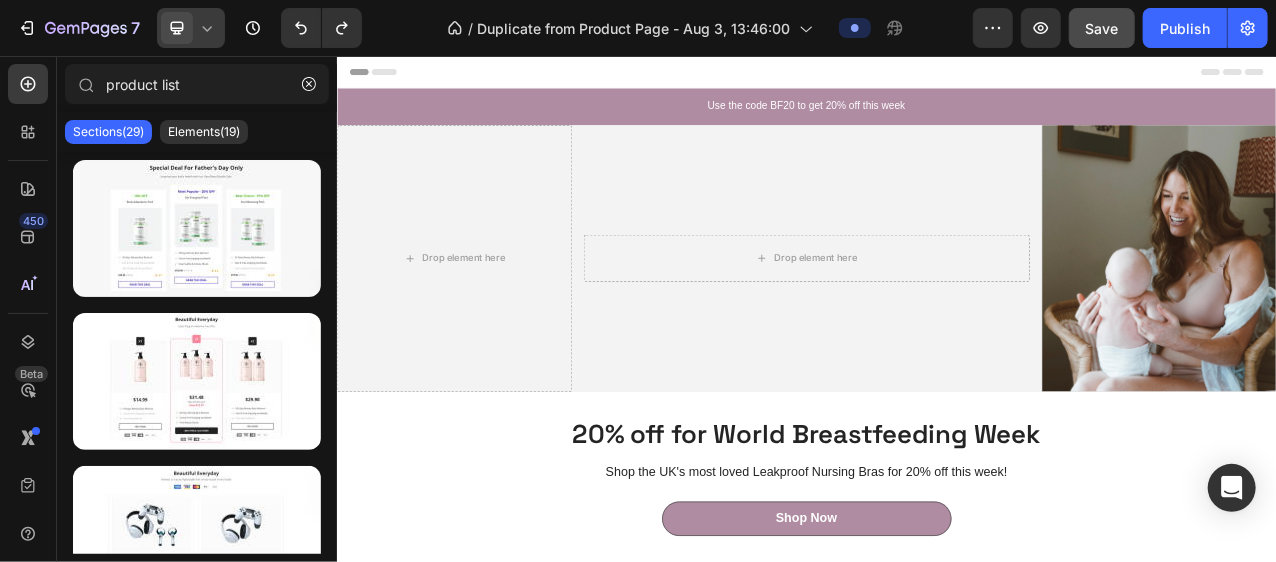 click on "Drop element here" at bounding box center (486, 314) 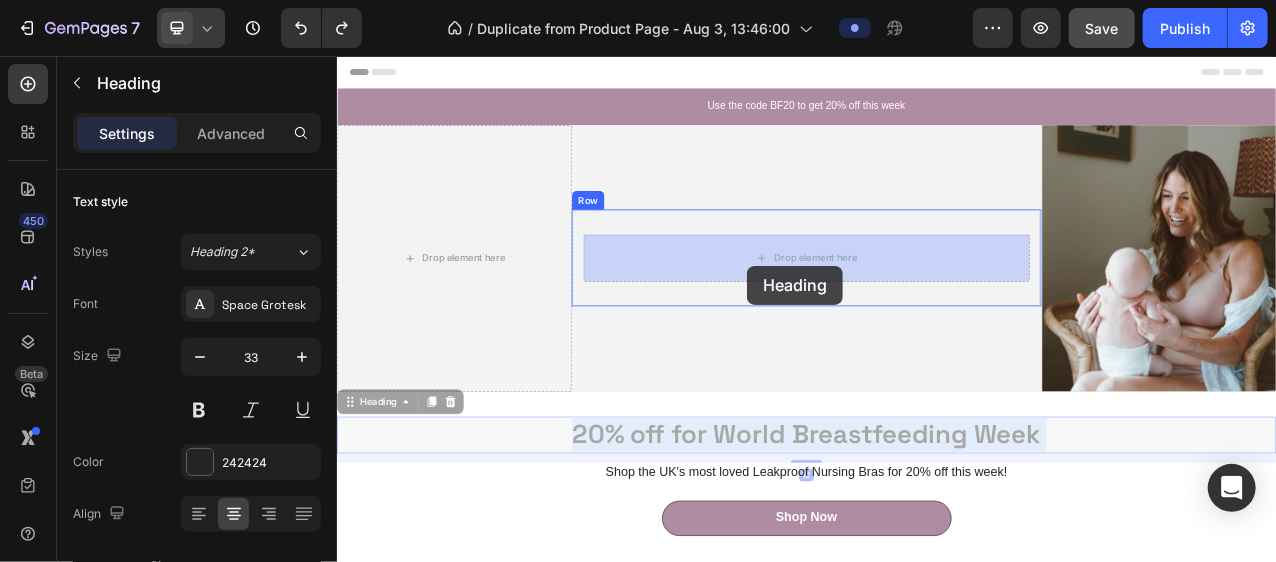 drag, startPoint x: 811, startPoint y: 539, endPoint x: 860, endPoint y: 324, distance: 220.51303 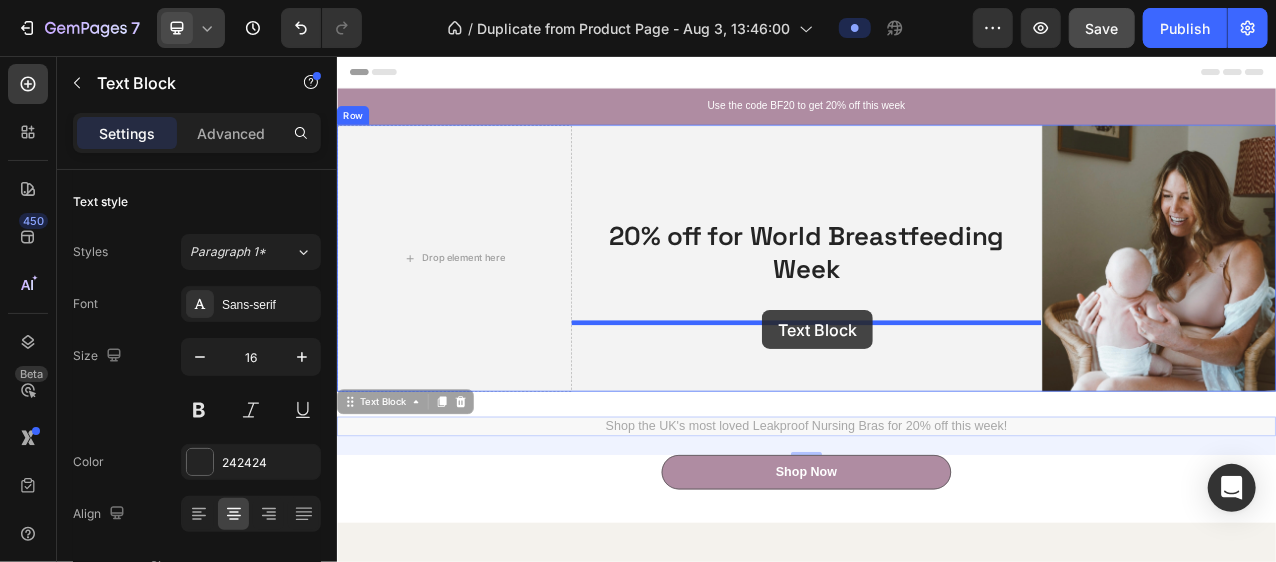 drag, startPoint x: 875, startPoint y: 531, endPoint x: 890, endPoint y: 408, distance: 123.911255 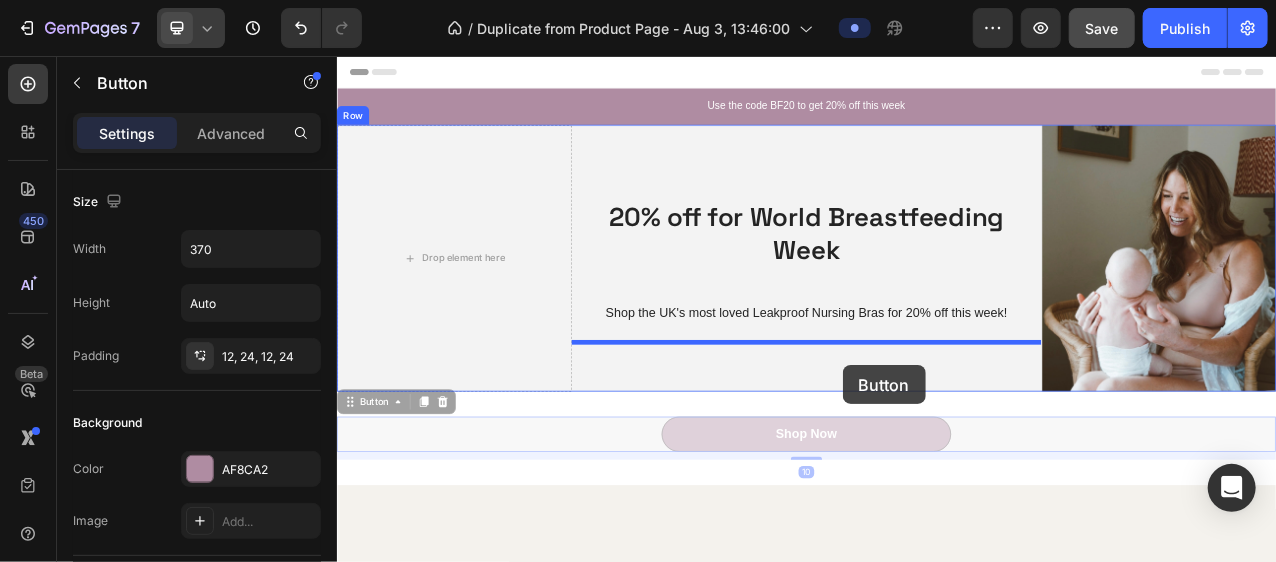 drag, startPoint x: 966, startPoint y: 546, endPoint x: 982, endPoint y: 455, distance: 92.39589 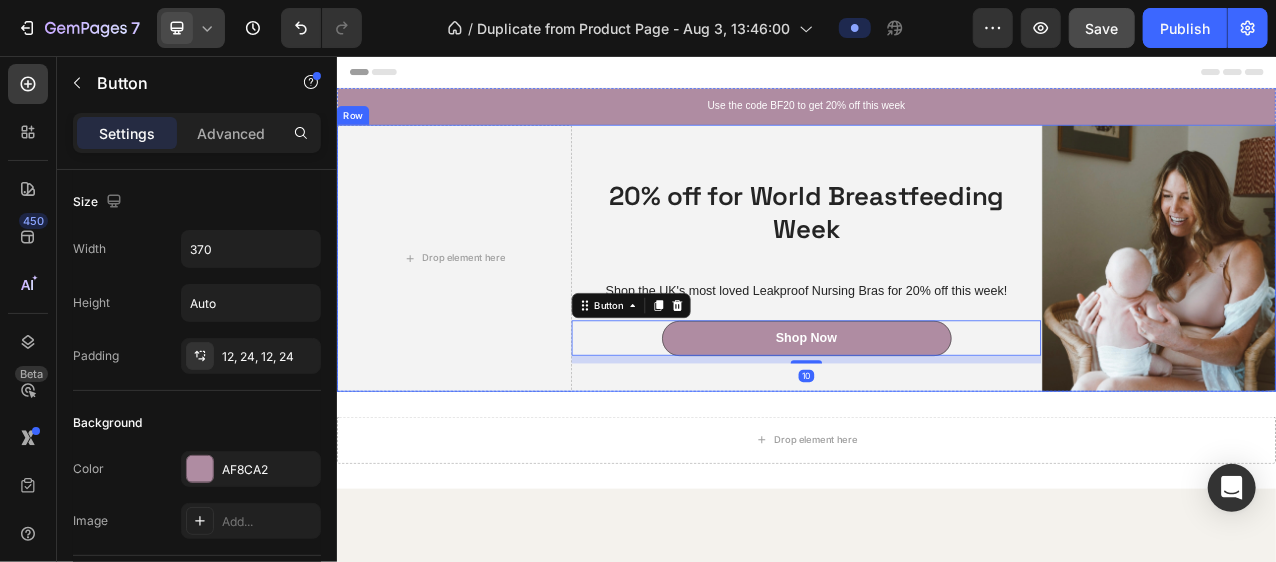 click on "20% off for World Breastfeeding Week Heading Row" at bounding box center (936, 263) 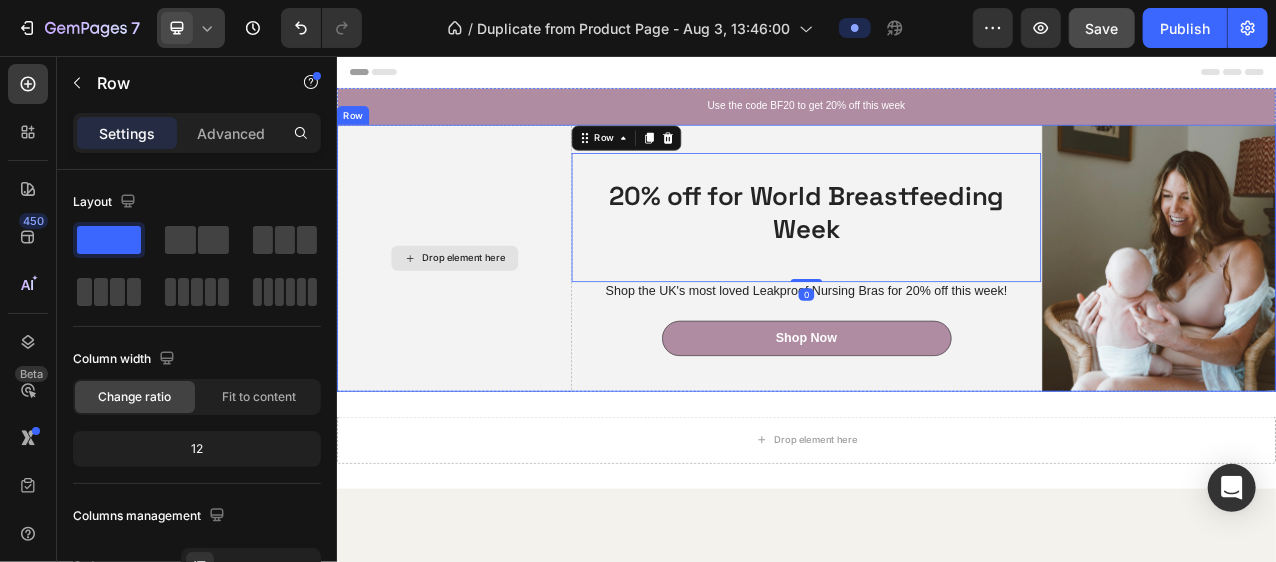click on "Drop element here" at bounding box center (486, 314) 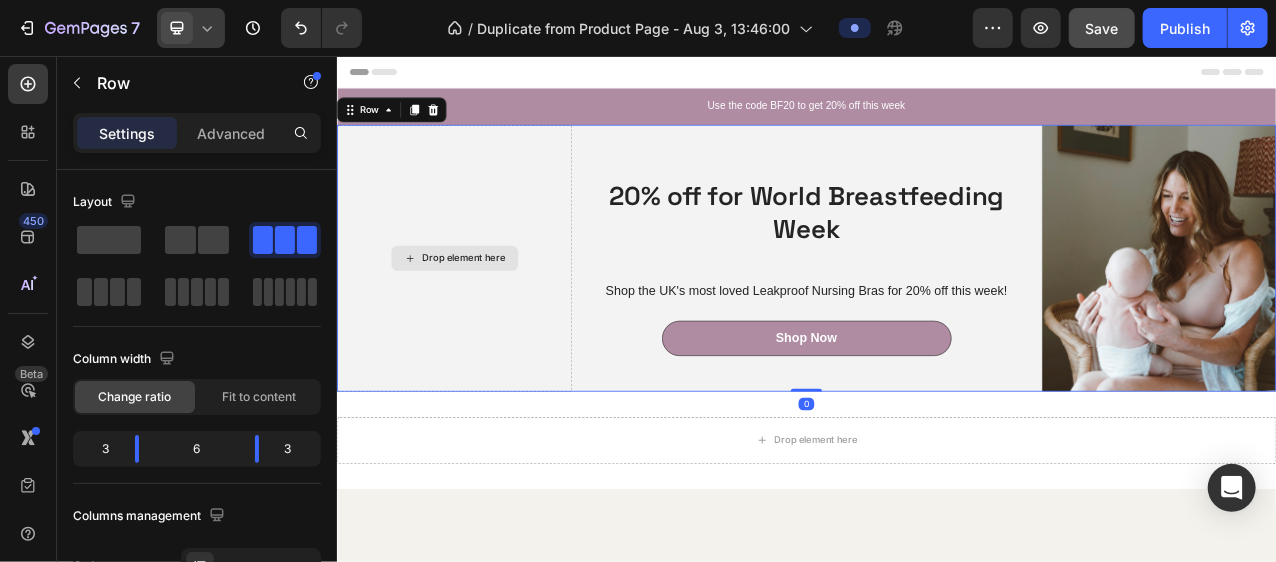 click 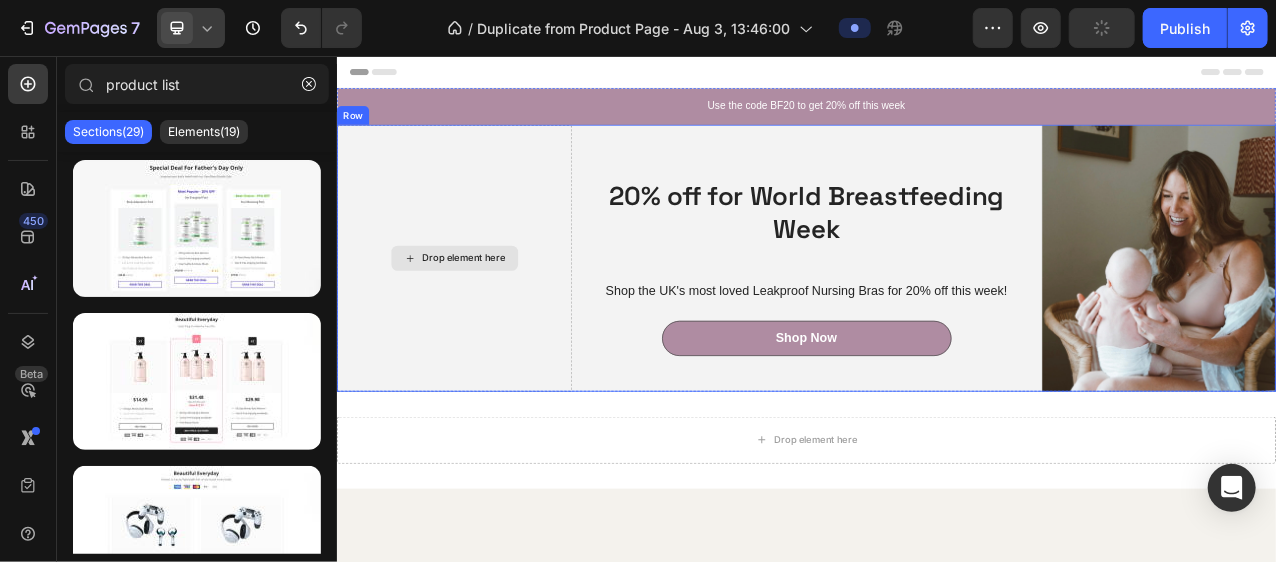 click on "Drop element here" at bounding box center [486, 314] 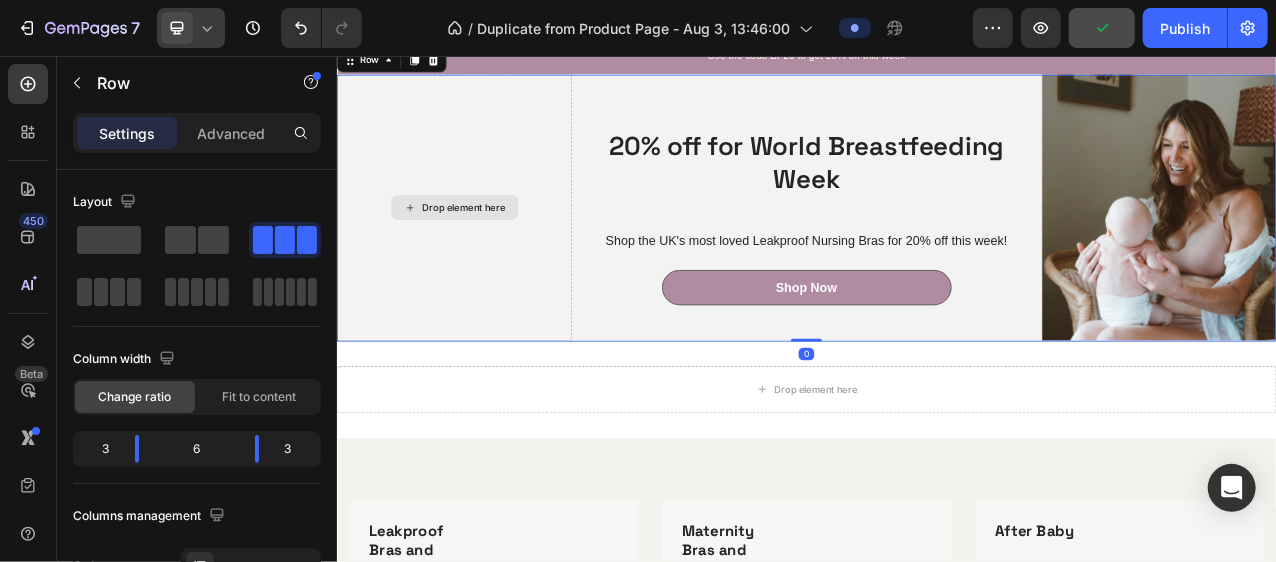 scroll, scrollTop: 72, scrollLeft: 0, axis: vertical 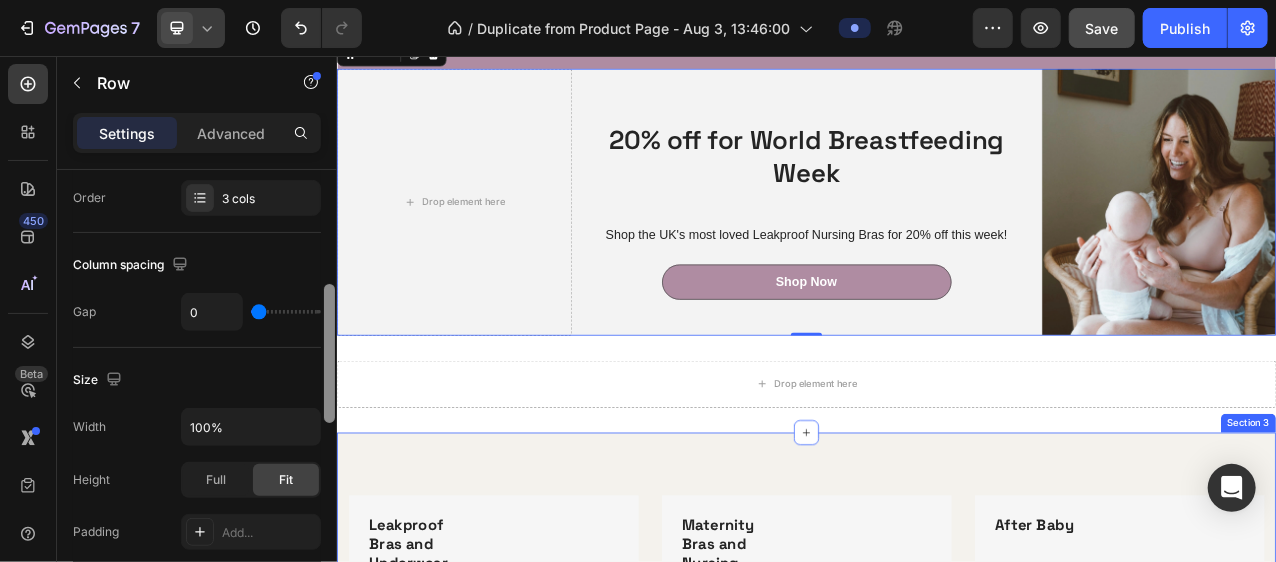 drag, startPoint x: 665, startPoint y: 357, endPoint x: 345, endPoint y: 618, distance: 412.9419 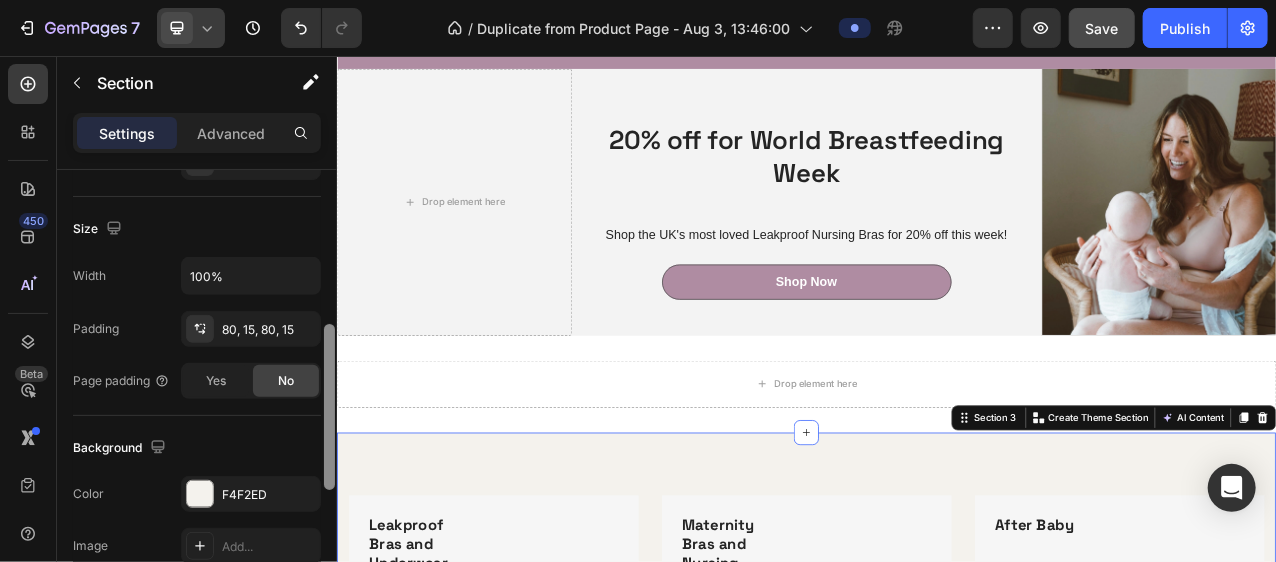 scroll, scrollTop: 390, scrollLeft: 0, axis: vertical 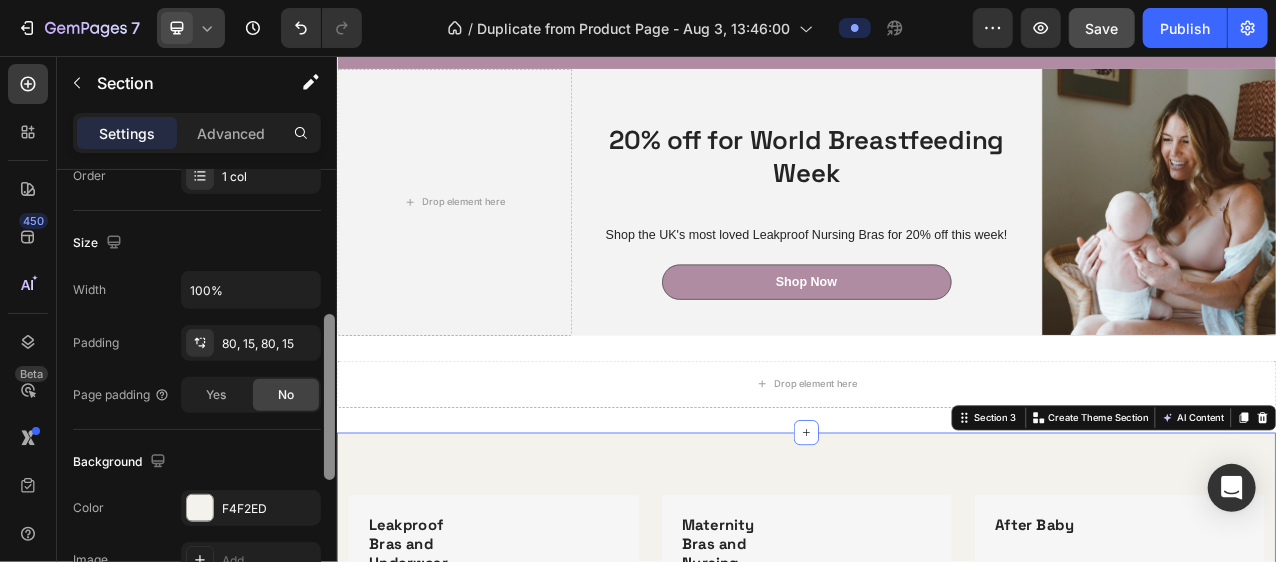 click at bounding box center [329, 397] 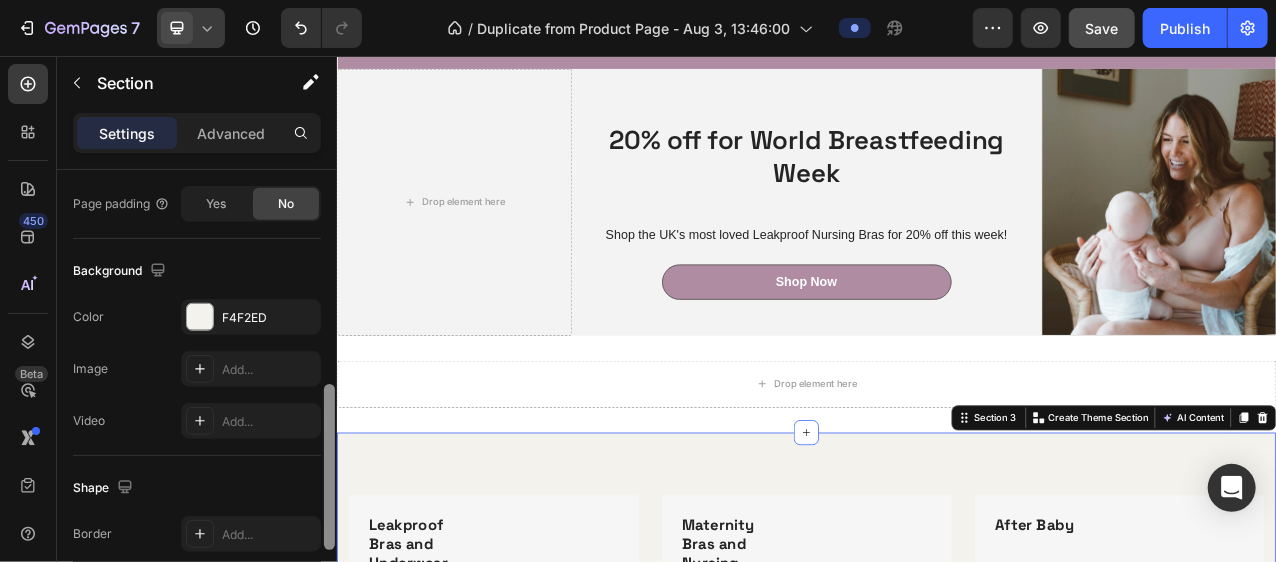 drag, startPoint x: 329, startPoint y: 436, endPoint x: 312, endPoint y: 506, distance: 72.03471 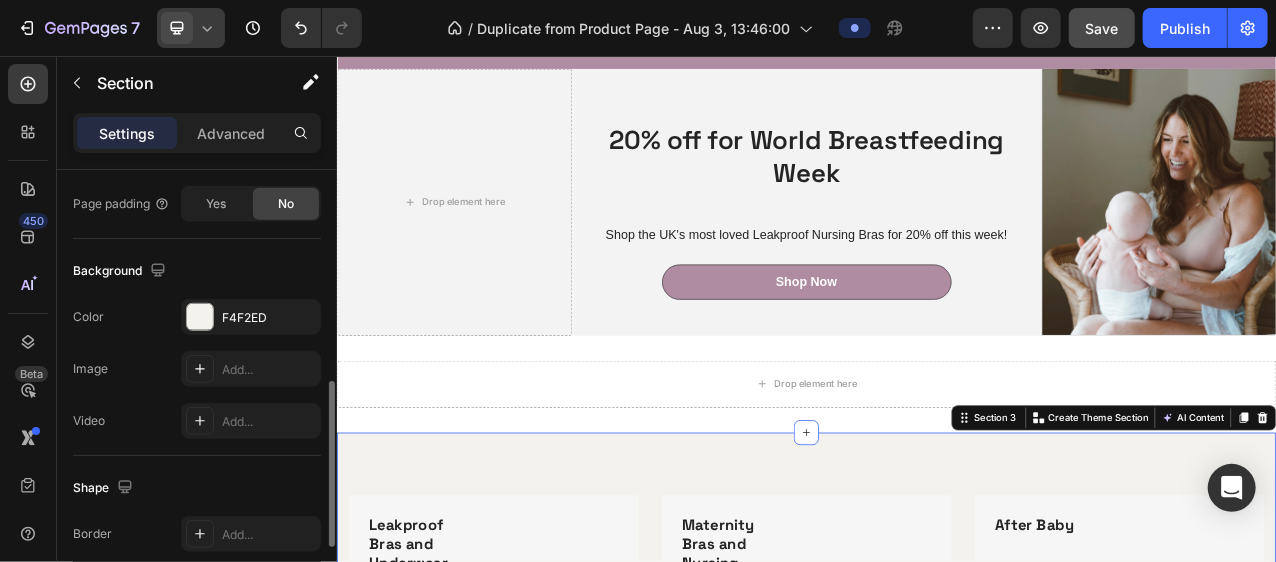 scroll, scrollTop: 579, scrollLeft: 0, axis: vertical 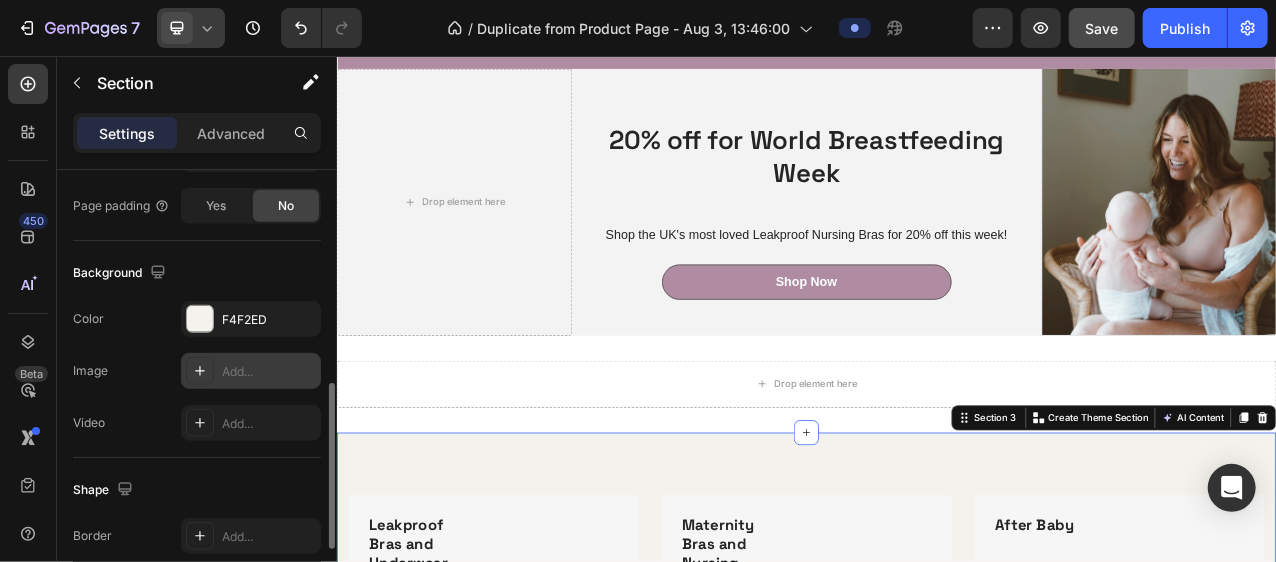 click on "Add..." at bounding box center [251, 371] 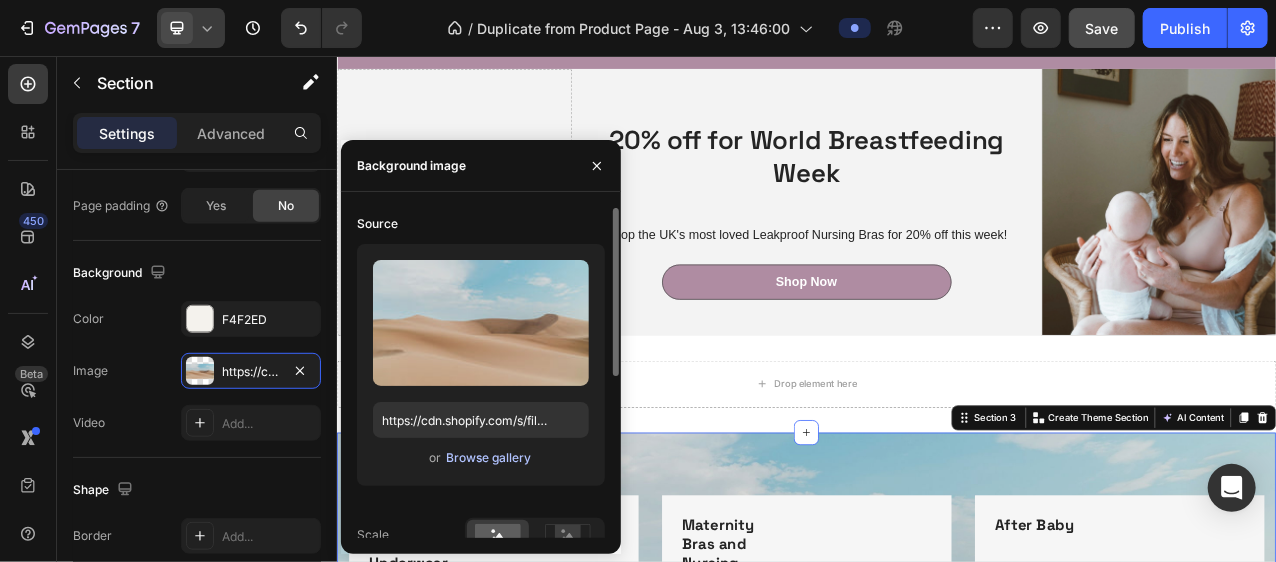 click on "Browse gallery" at bounding box center [488, 458] 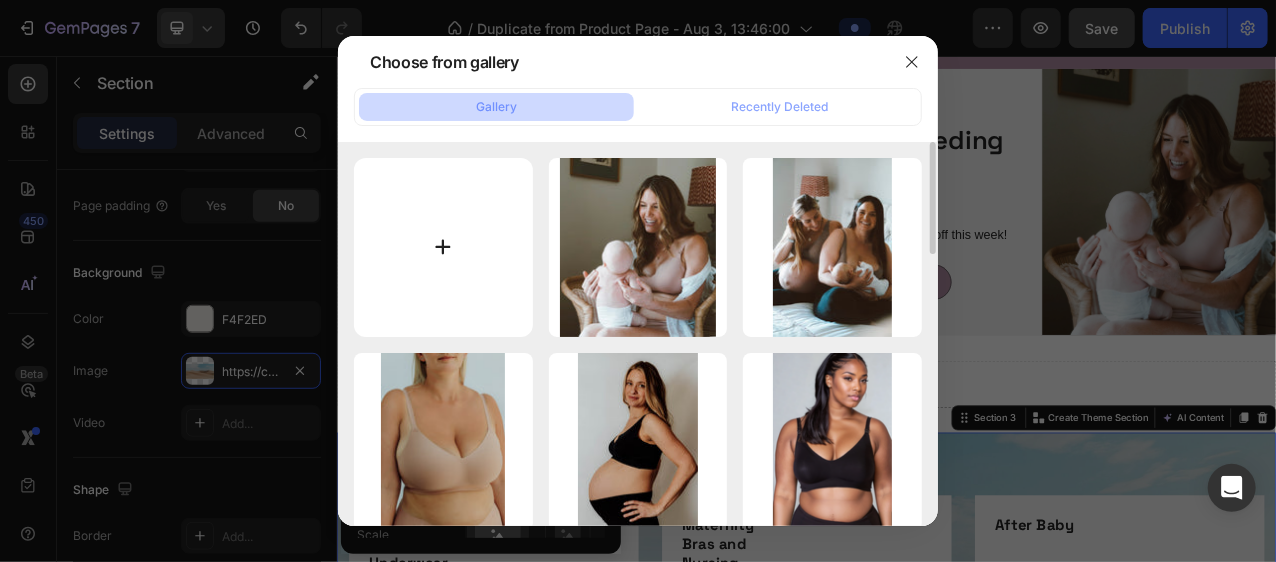 click at bounding box center [443, 247] 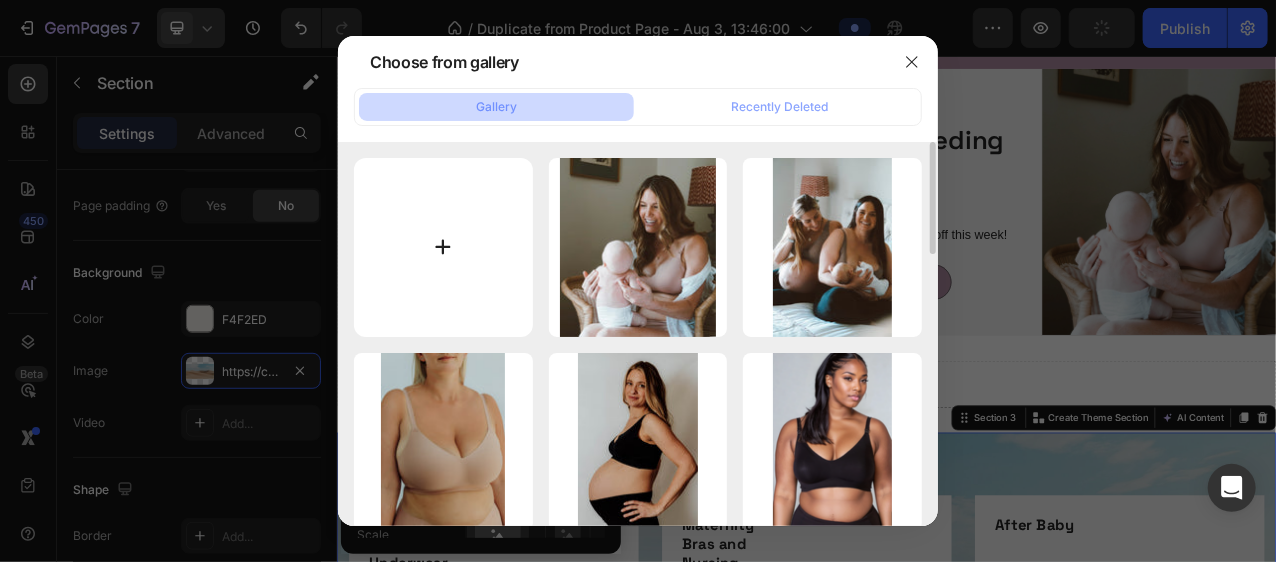 type on "C:\fakepath\Tezza-2353 2.JPG" 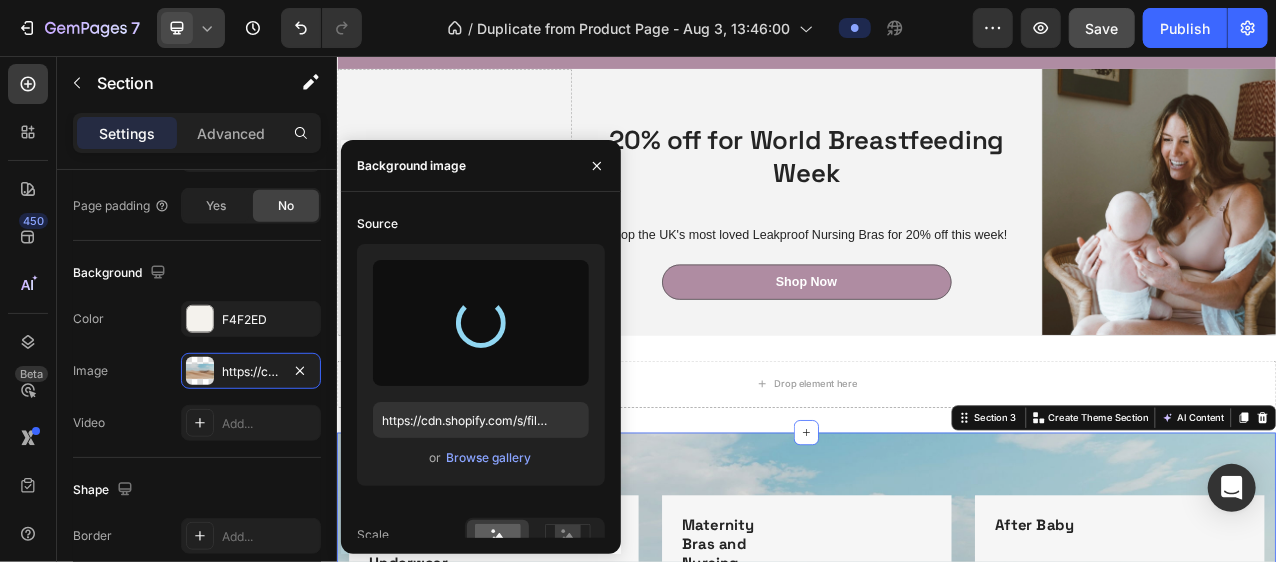 type on "https://cdn.shopify.com/s/files/1/0758/2967/4295/files/gempages_578139526371738300-94d5c230-0a12-4ad4-a3ea-75d818dfc1f8.jpg" 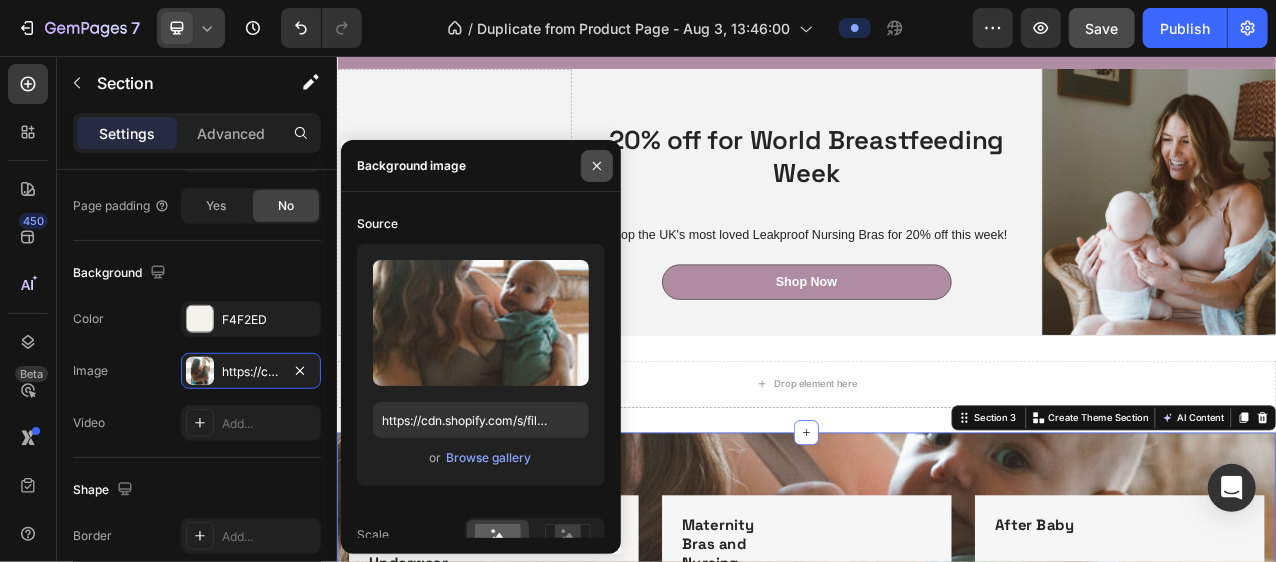 click 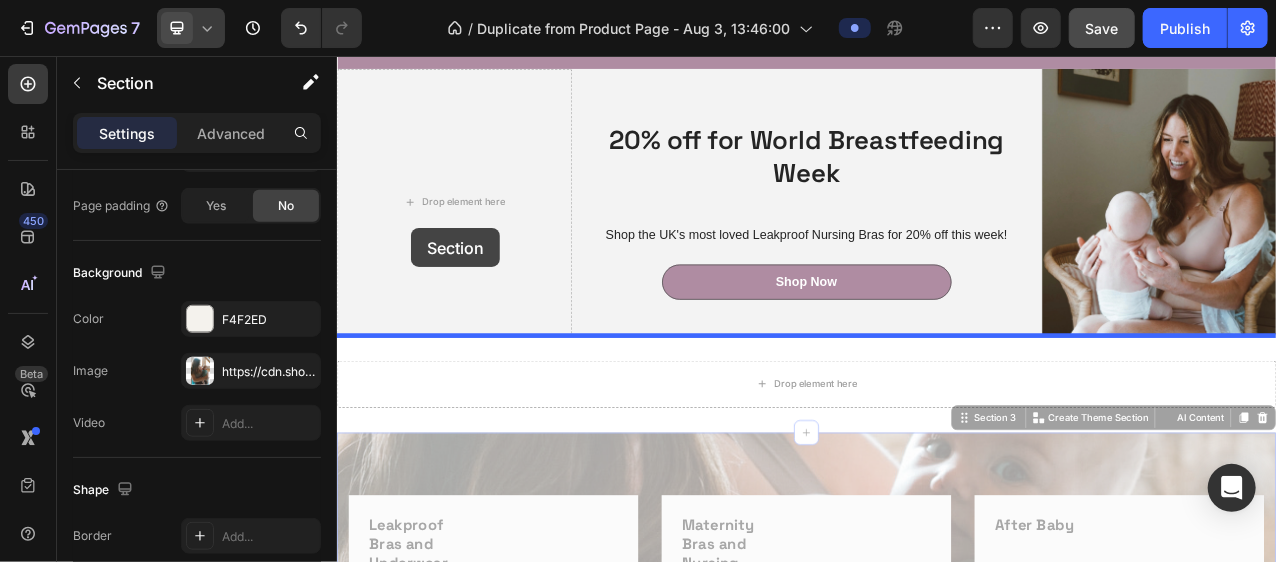 drag, startPoint x: 473, startPoint y: 596, endPoint x: 431, endPoint y: 280, distance: 318.77893 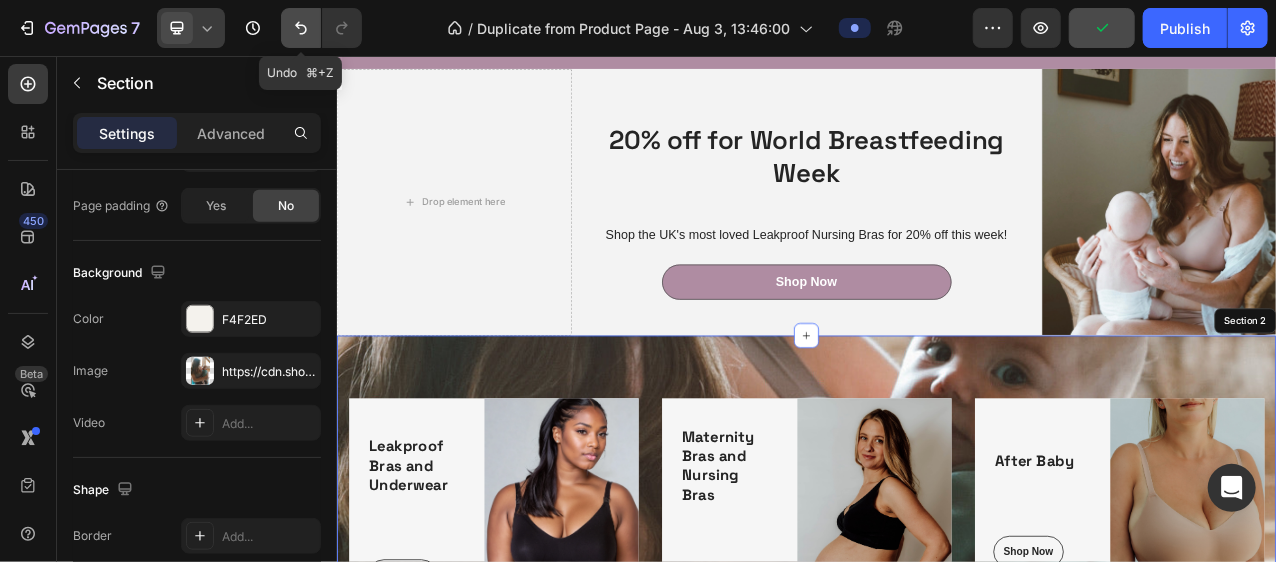 click 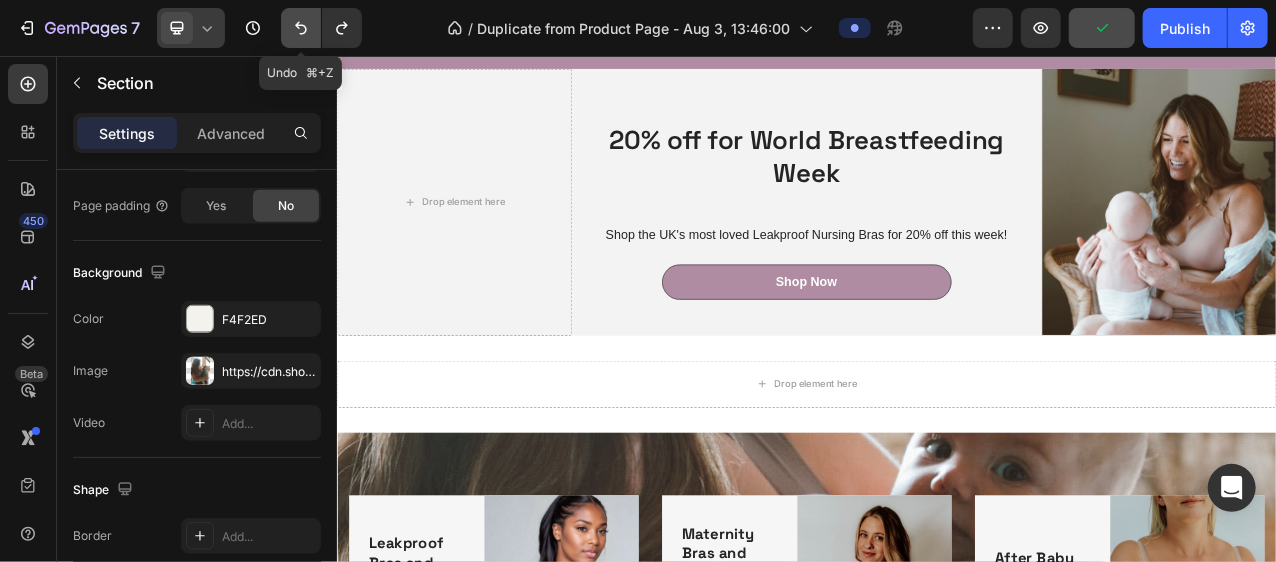 click 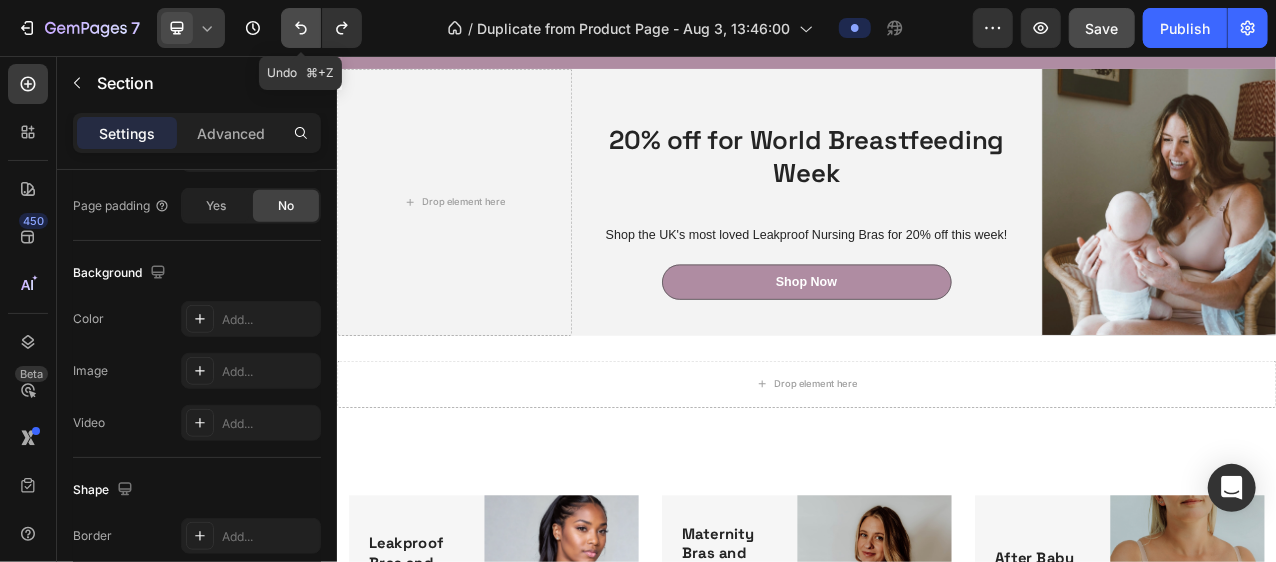 click 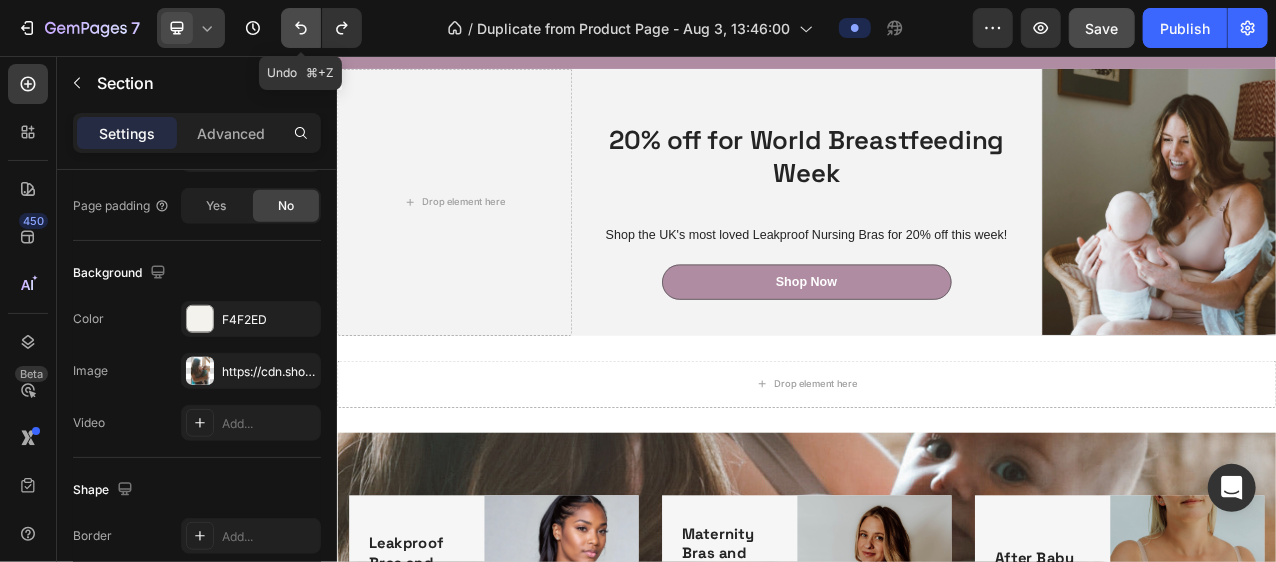 click 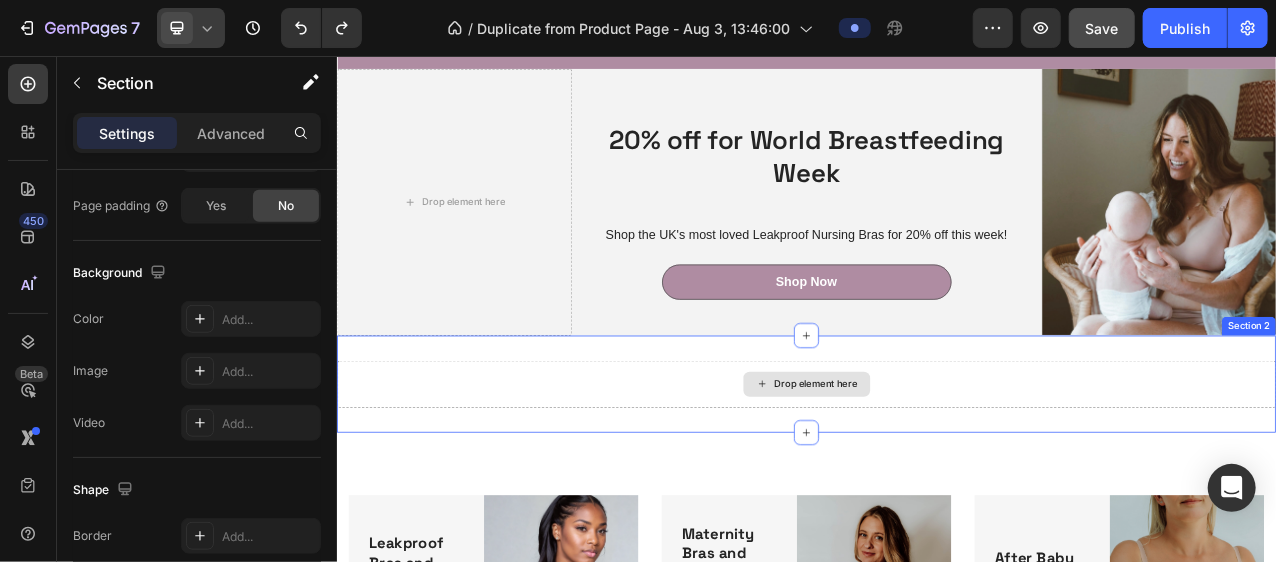 click on "Drop element here" at bounding box center [936, 475] 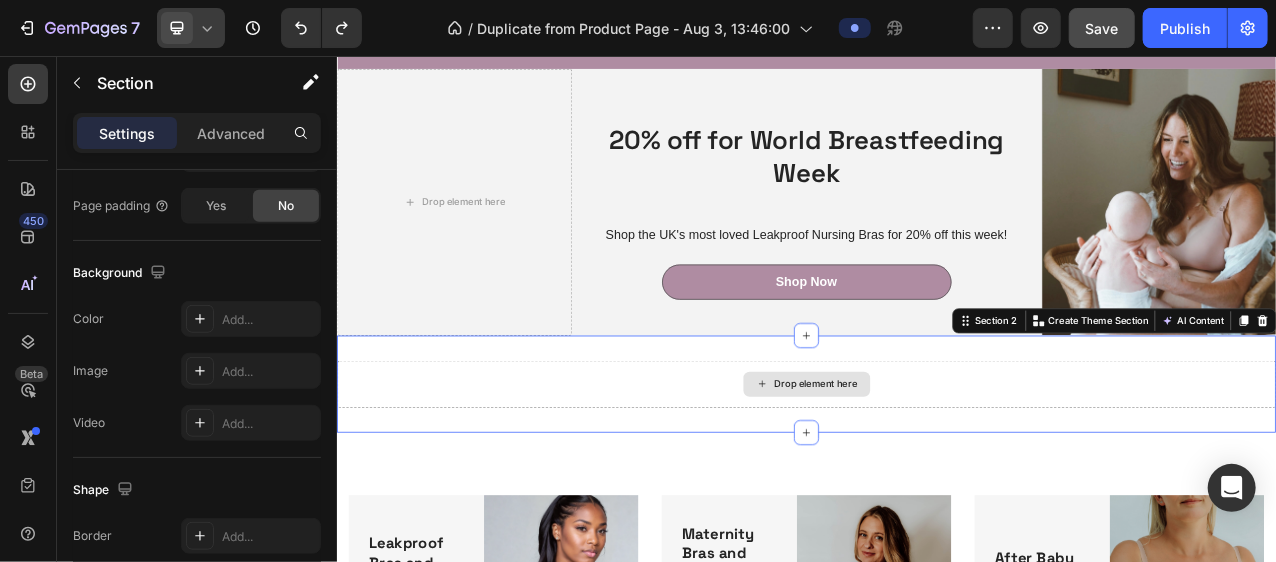 scroll, scrollTop: 578, scrollLeft: 0, axis: vertical 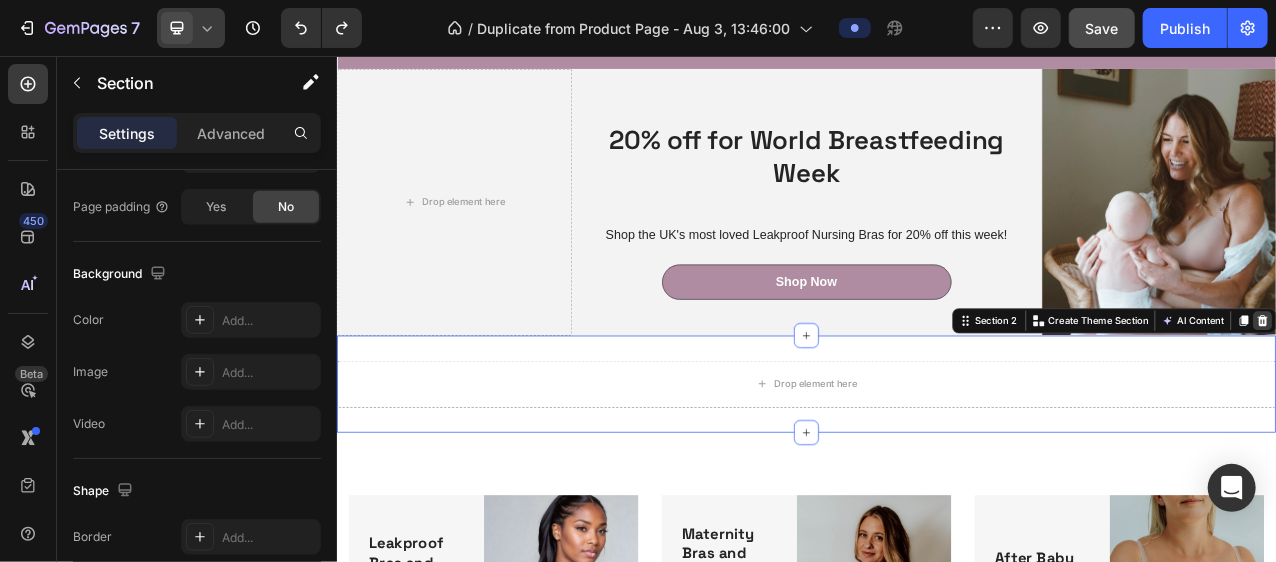 click 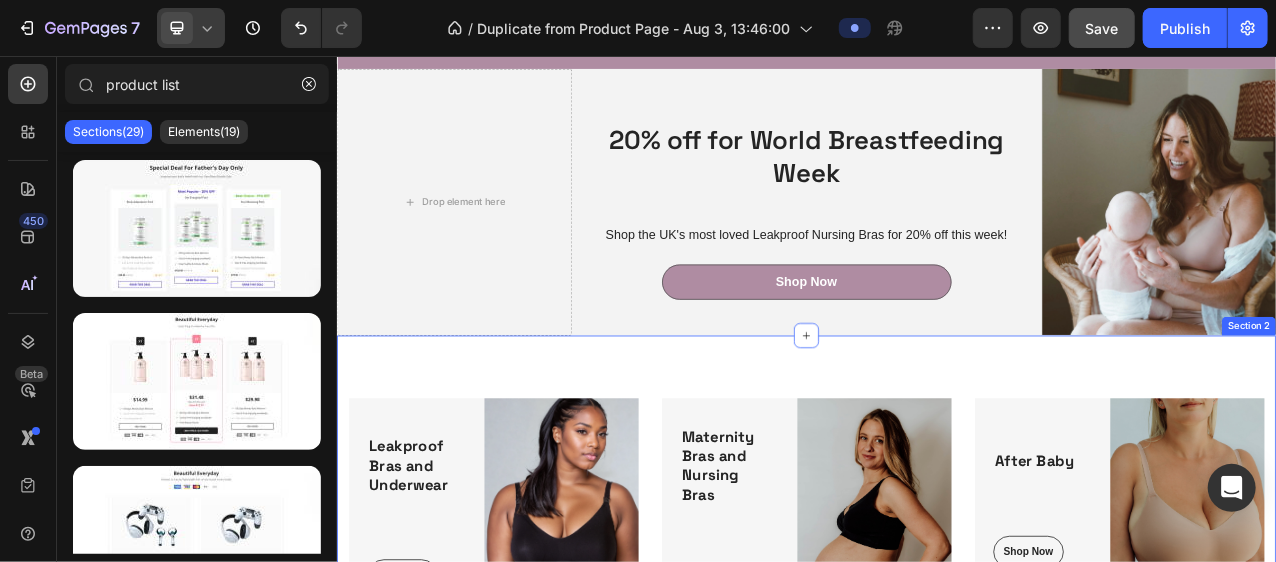 click on "Leakproof Bras and Underwear Heading Shop Now Button Row Image Row Maternity Bras and Nursing Bras Heading Shop Now Button Row Image Row After Baby Heading Shop Now Button Row Image Row Row Section 2" at bounding box center [936, 645] 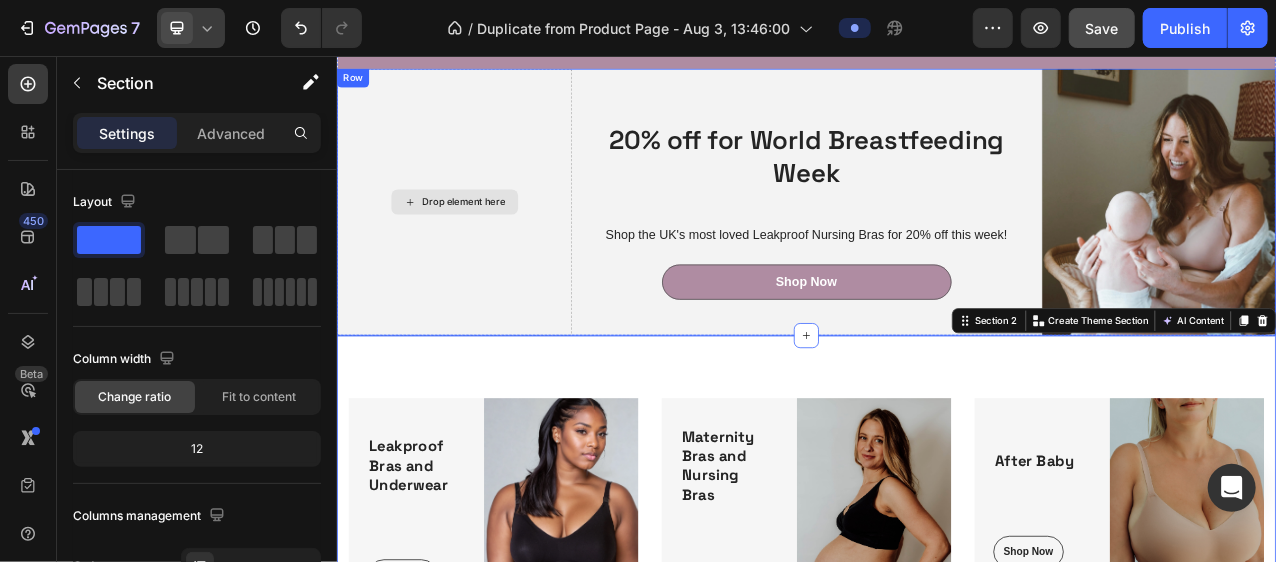 click on "Drop element here" at bounding box center [486, 242] 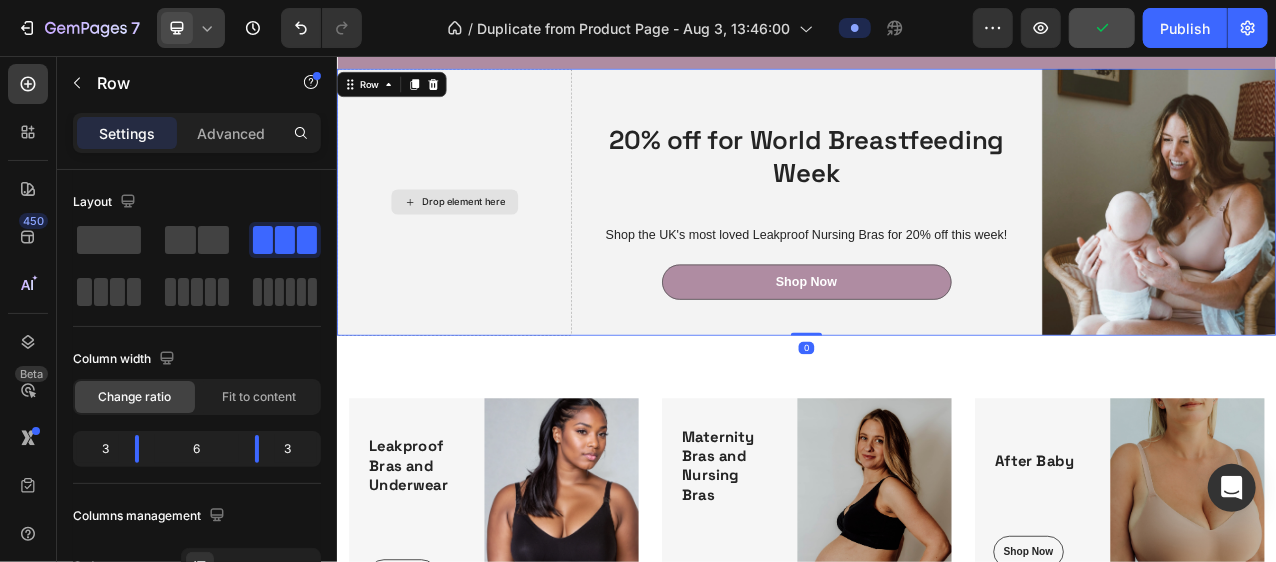 click on "Drop element here" at bounding box center [486, 242] 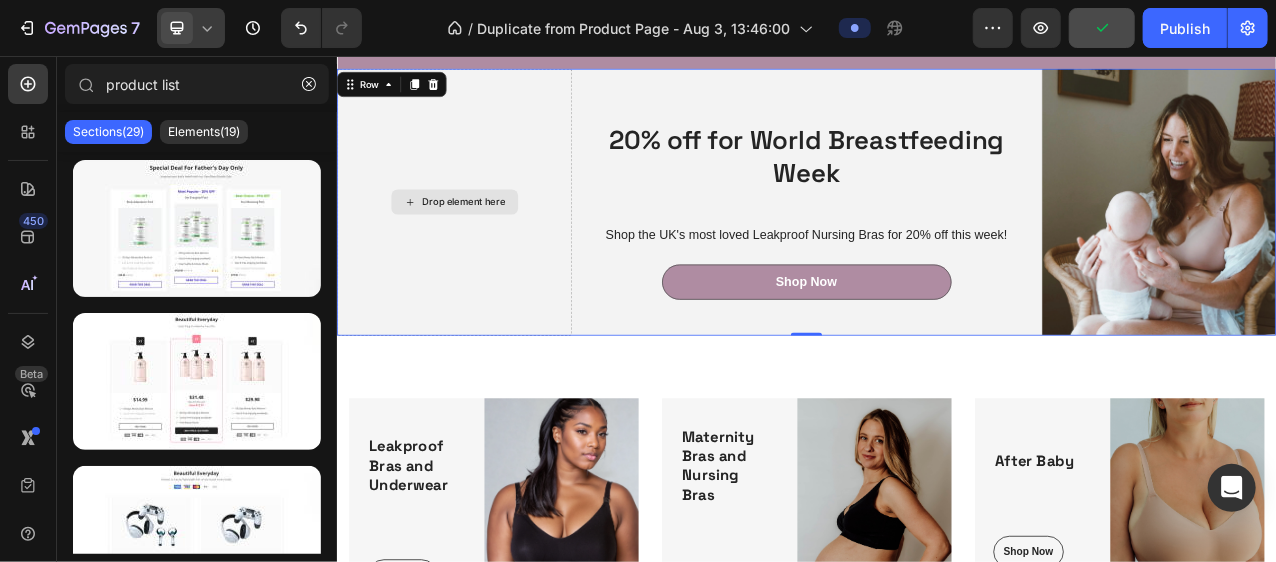 click on "Drop element here" at bounding box center [486, 242] 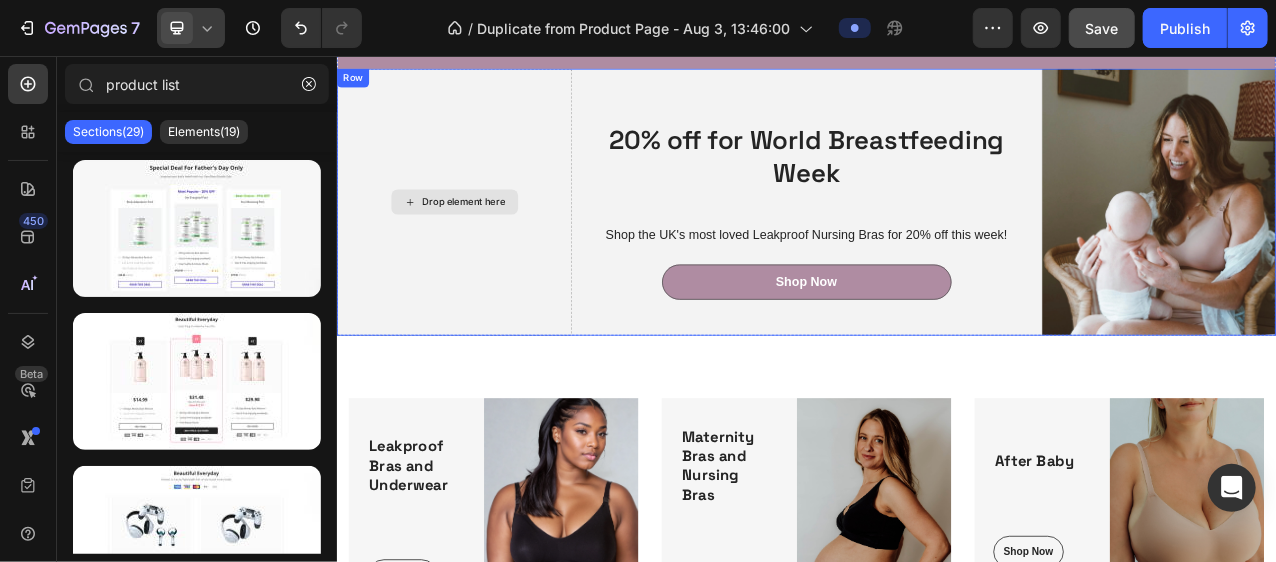 click on "Drop element here" at bounding box center [486, 242] 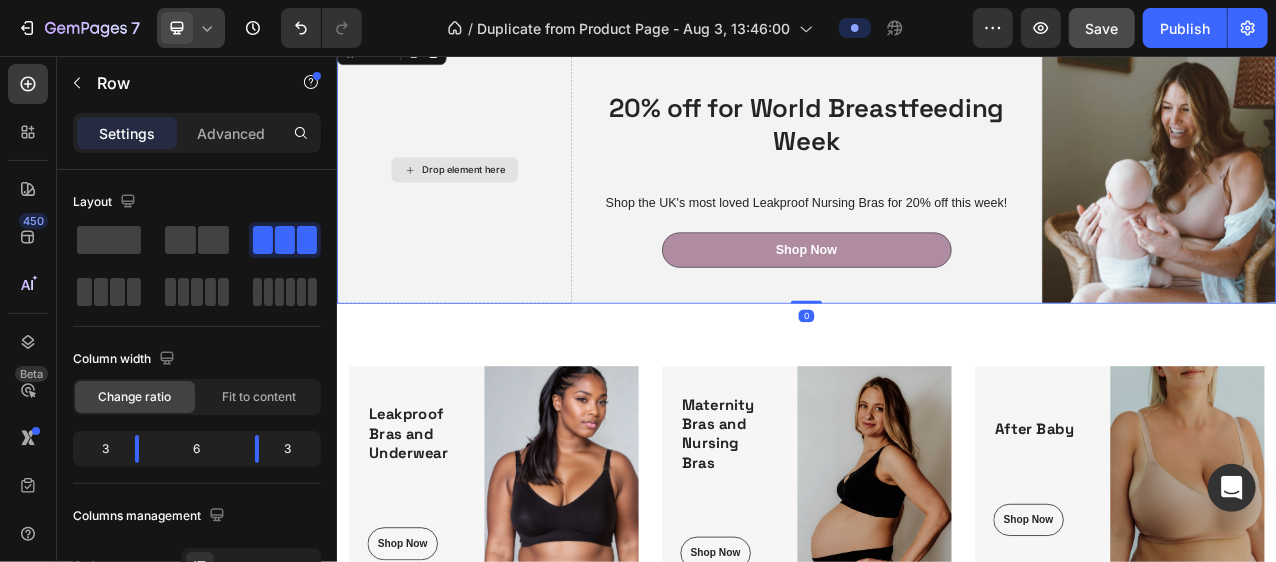 scroll, scrollTop: 145, scrollLeft: 0, axis: vertical 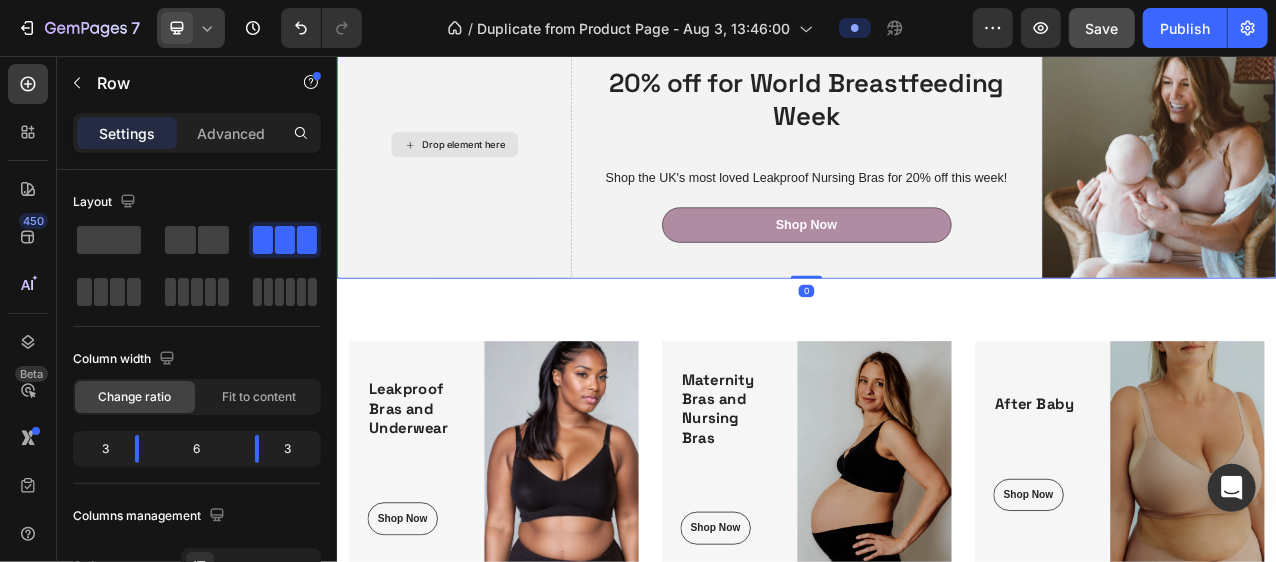click on "Drop element here" at bounding box center [486, 169] 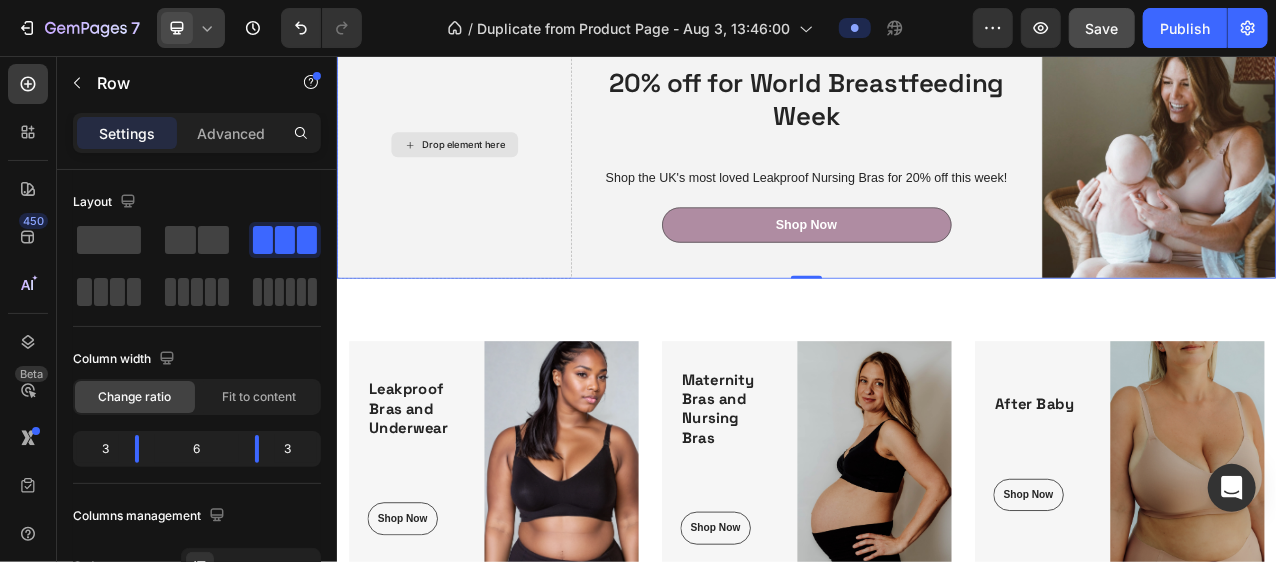 click on "Drop element here" at bounding box center (498, 169) 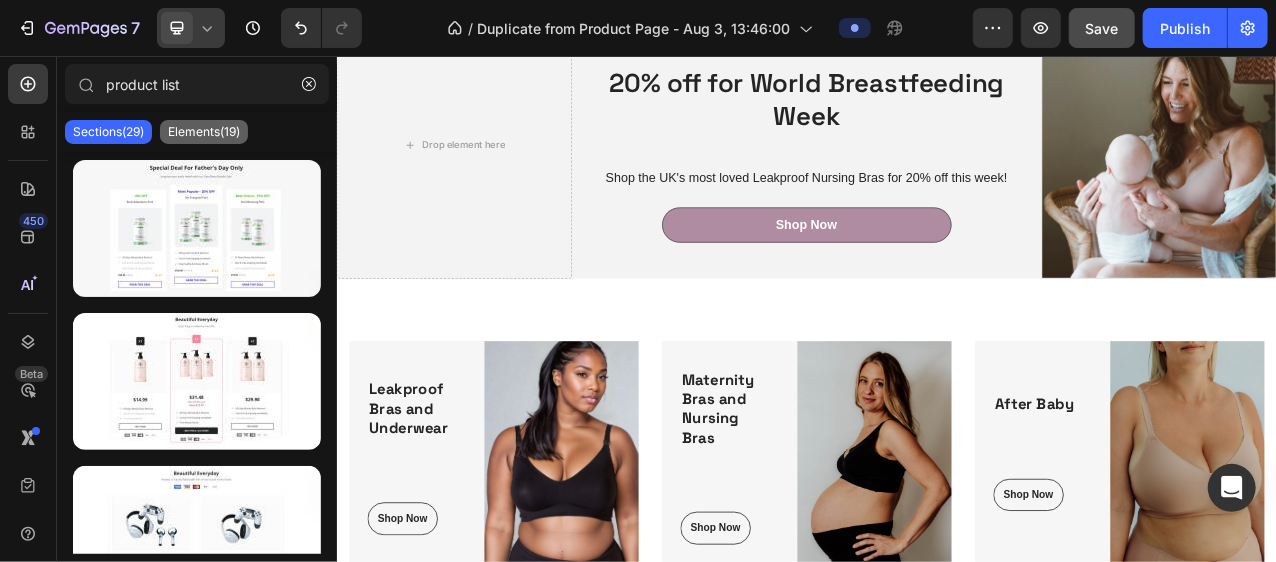 click on "Elements(19)" at bounding box center (204, 132) 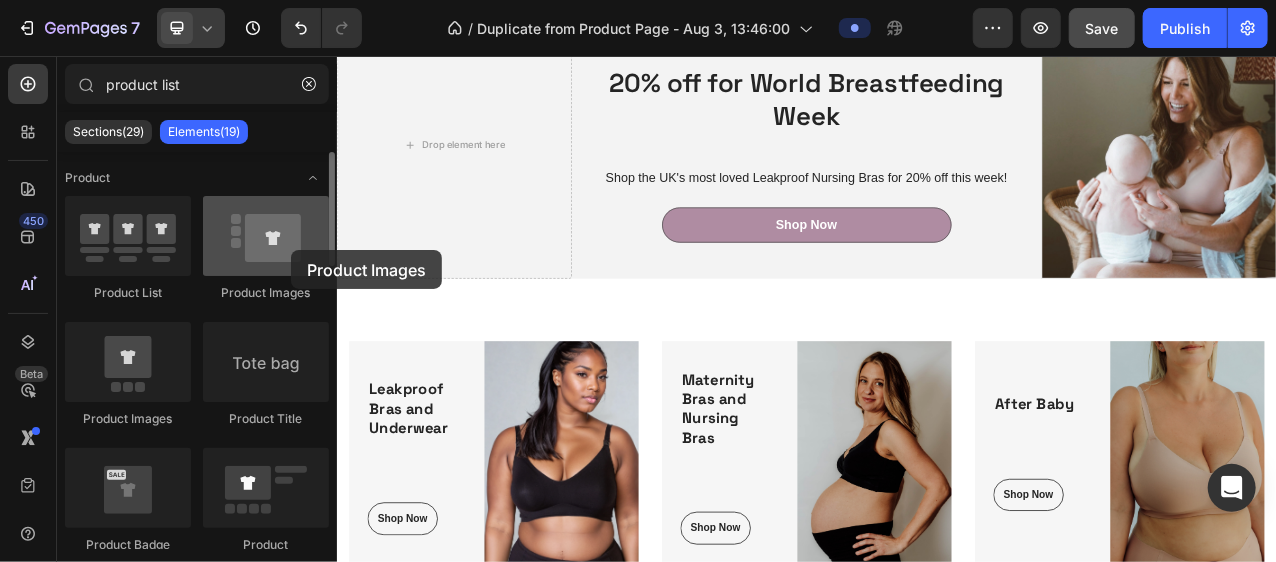 click at bounding box center [266, 236] 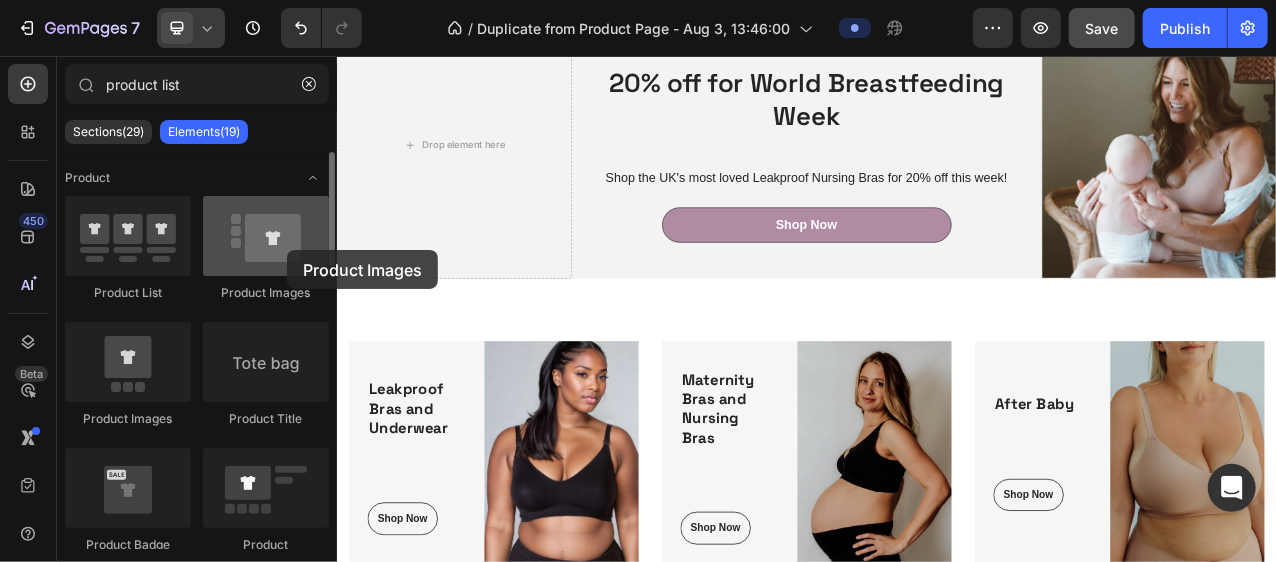 click at bounding box center (266, 236) 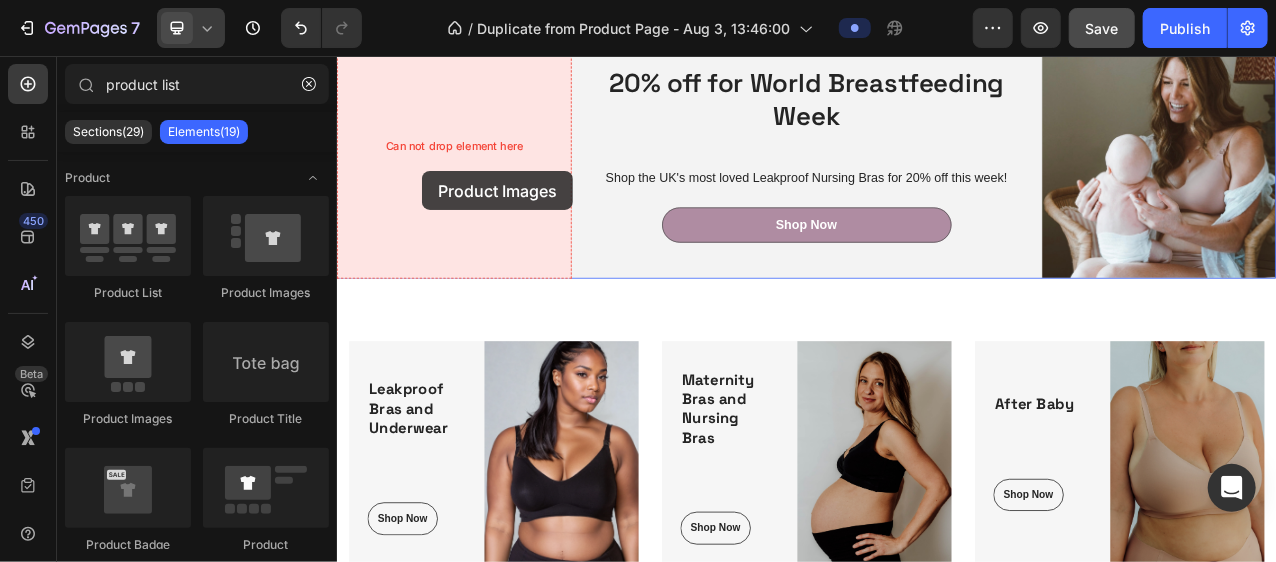 drag, startPoint x: 623, startPoint y: 306, endPoint x: 444, endPoint y: 204, distance: 206.02185 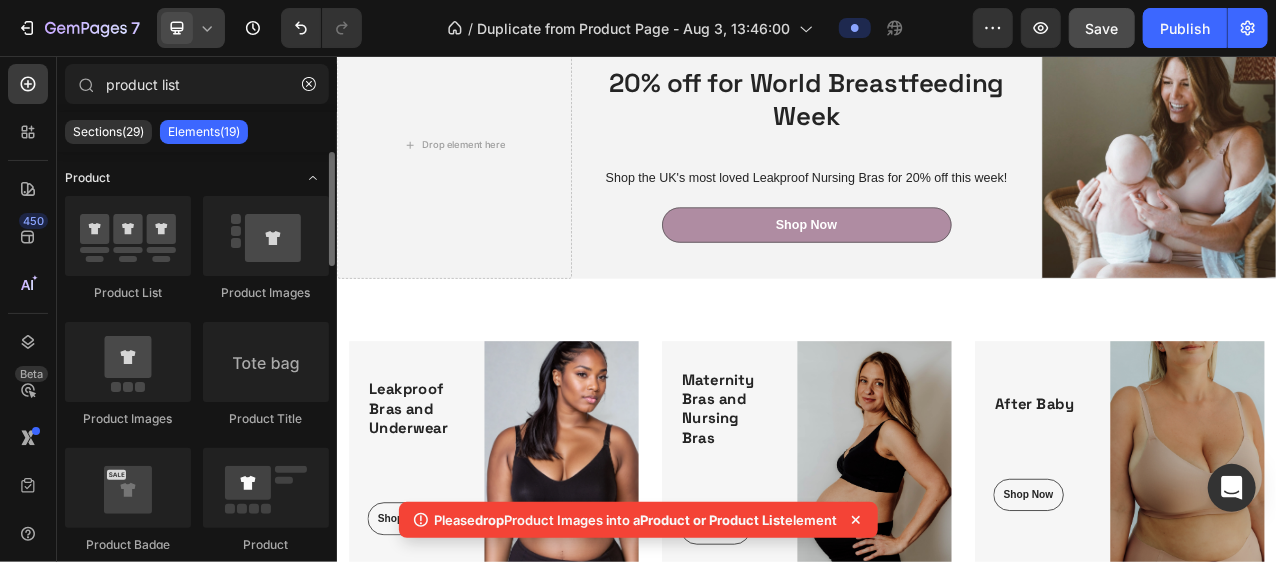 click on "Product" 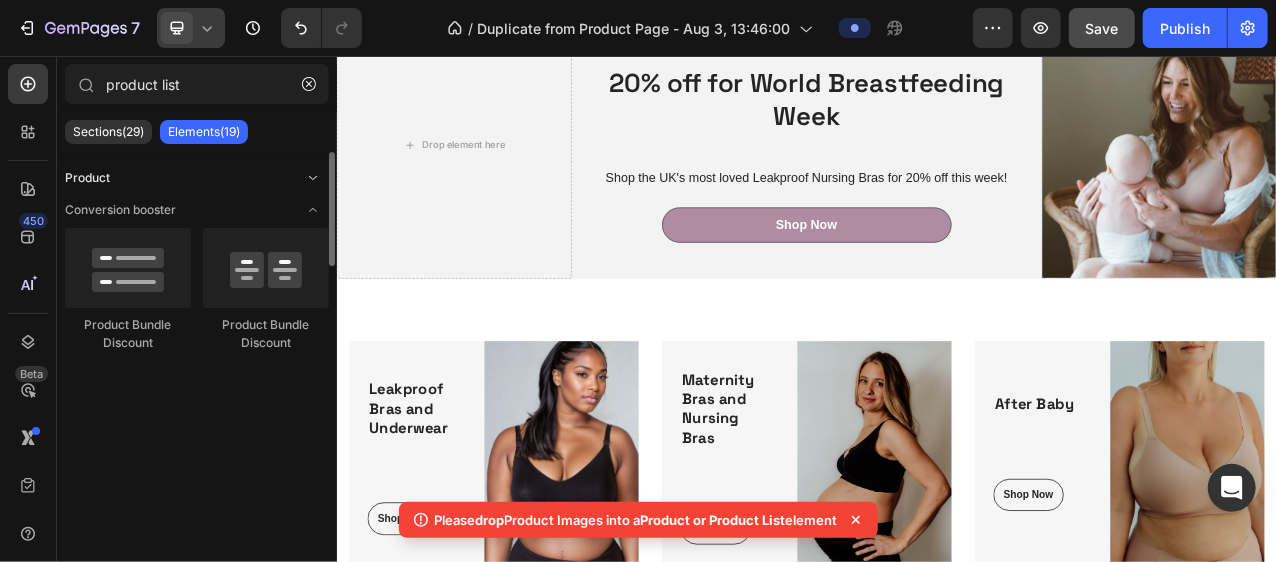 click on "Product" 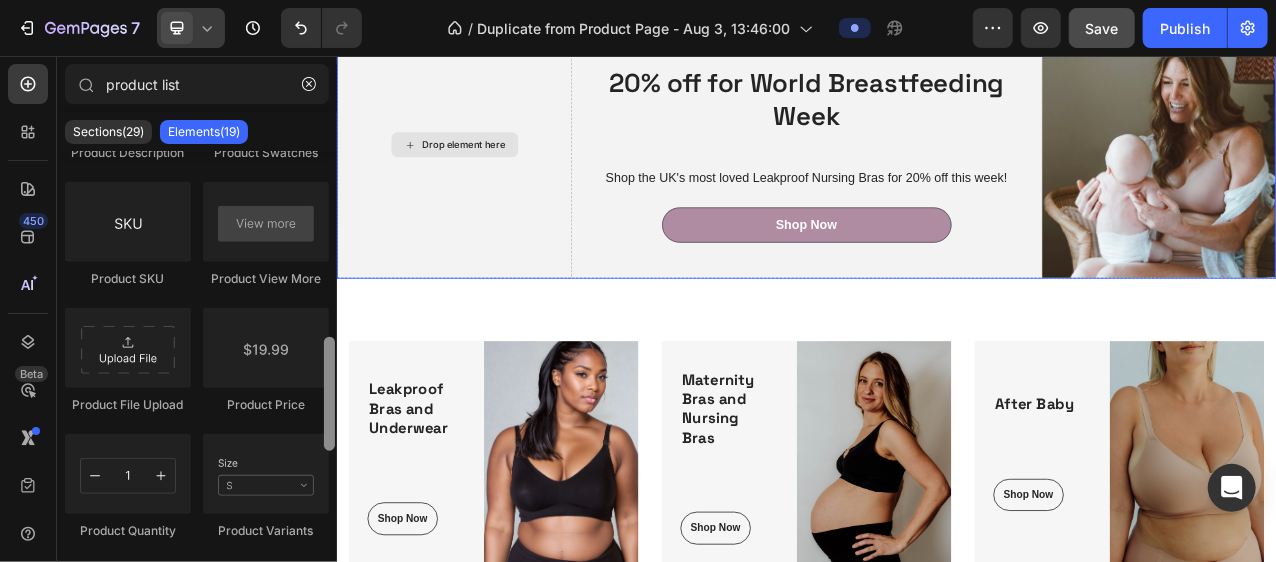 scroll, scrollTop: 0, scrollLeft: 0, axis: both 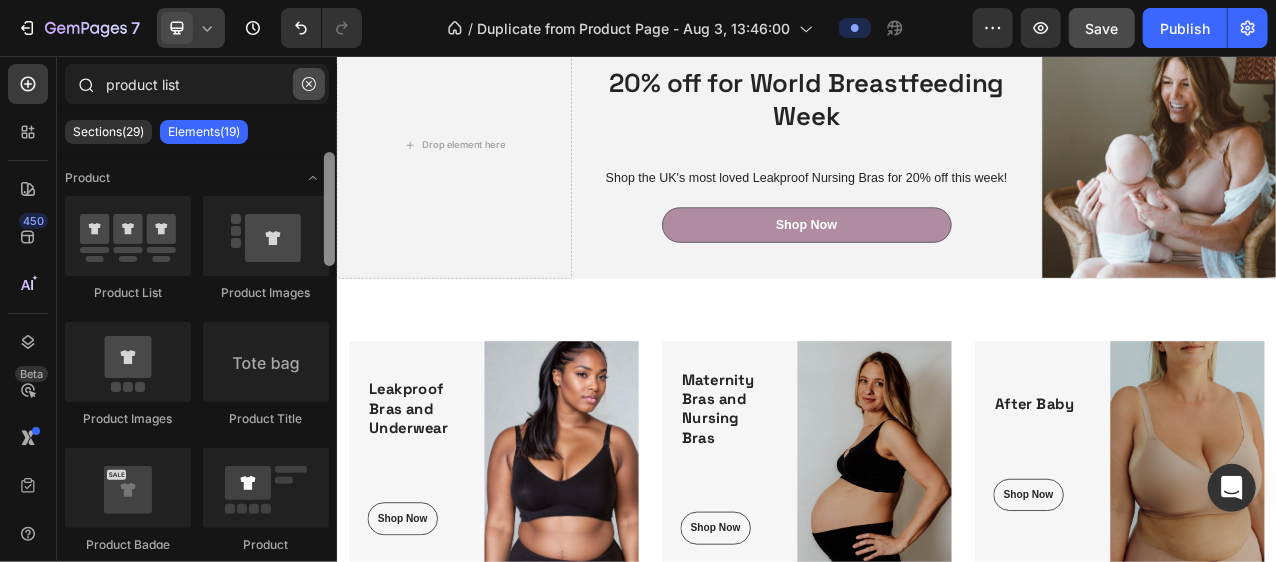 drag, startPoint x: 326, startPoint y: 208, endPoint x: 321, endPoint y: 78, distance: 130.09612 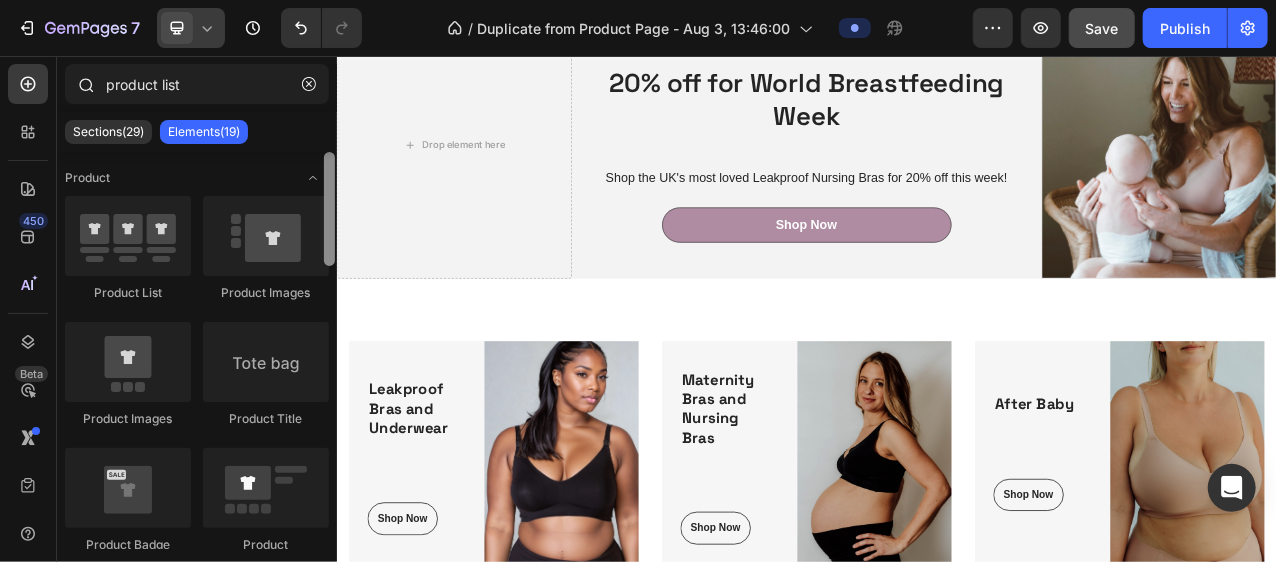 drag, startPoint x: 327, startPoint y: 190, endPoint x: 329, endPoint y: 104, distance: 86.023254 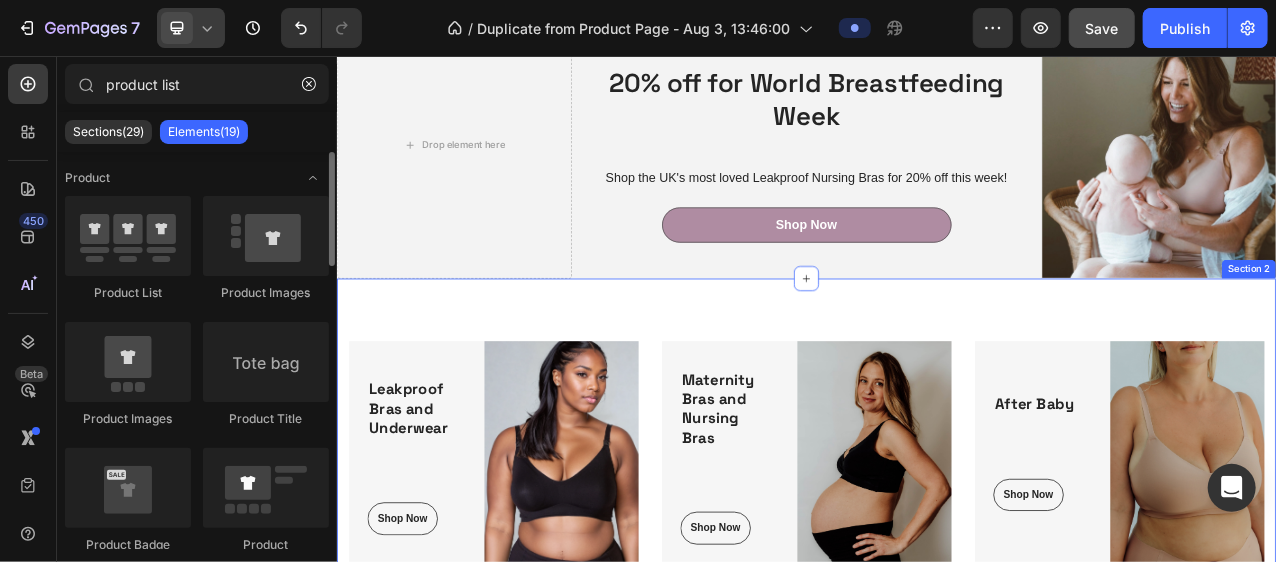 click on "Leakproof Bras and Underwear Heading Shop Now Button Row Image Row Maternity Bras and Nursing Bras Heading Shop Now Button Row Image Row After Baby Heading Shop Now Button Row Image Row Row Section 2" at bounding box center [936, 572] 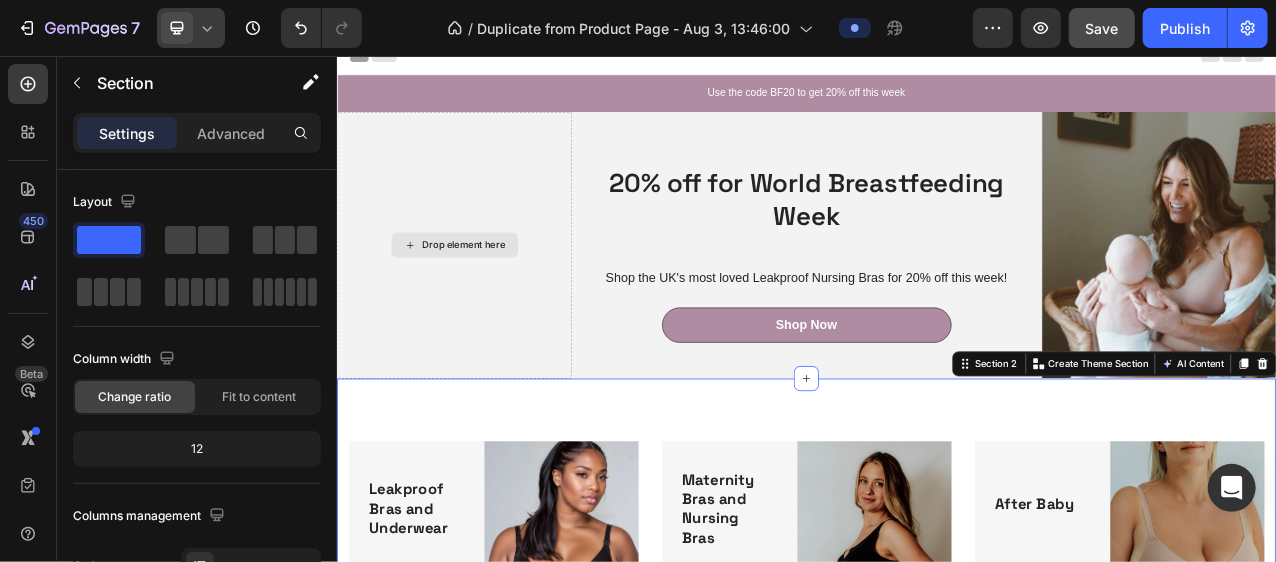 scroll, scrollTop: 0, scrollLeft: 0, axis: both 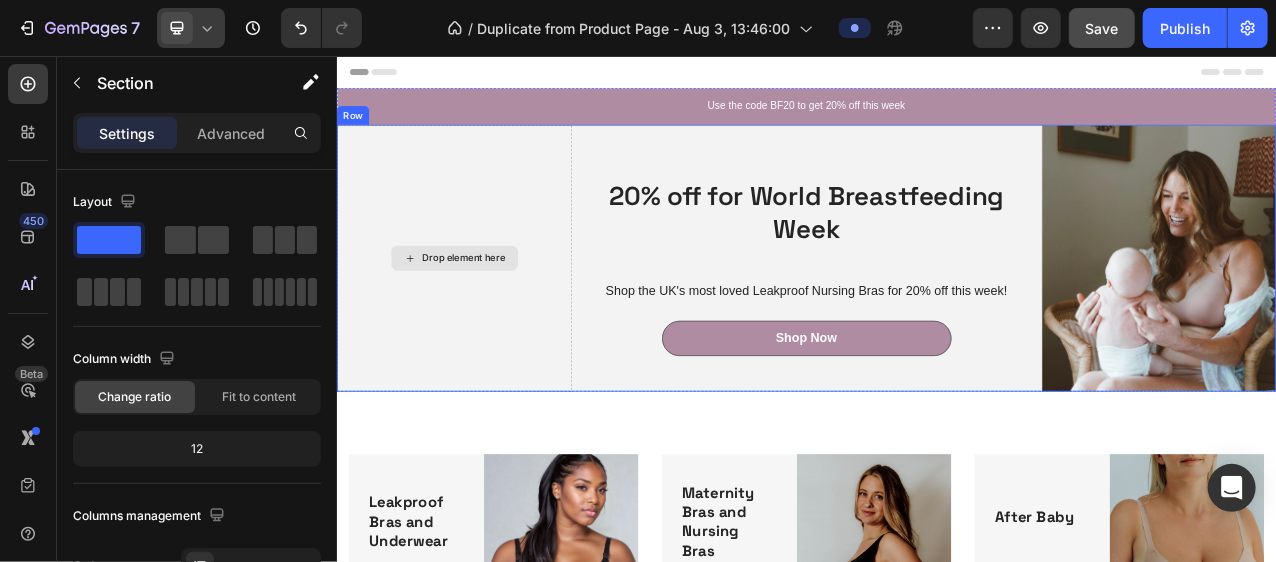 click on "Drop element here" at bounding box center (498, 314) 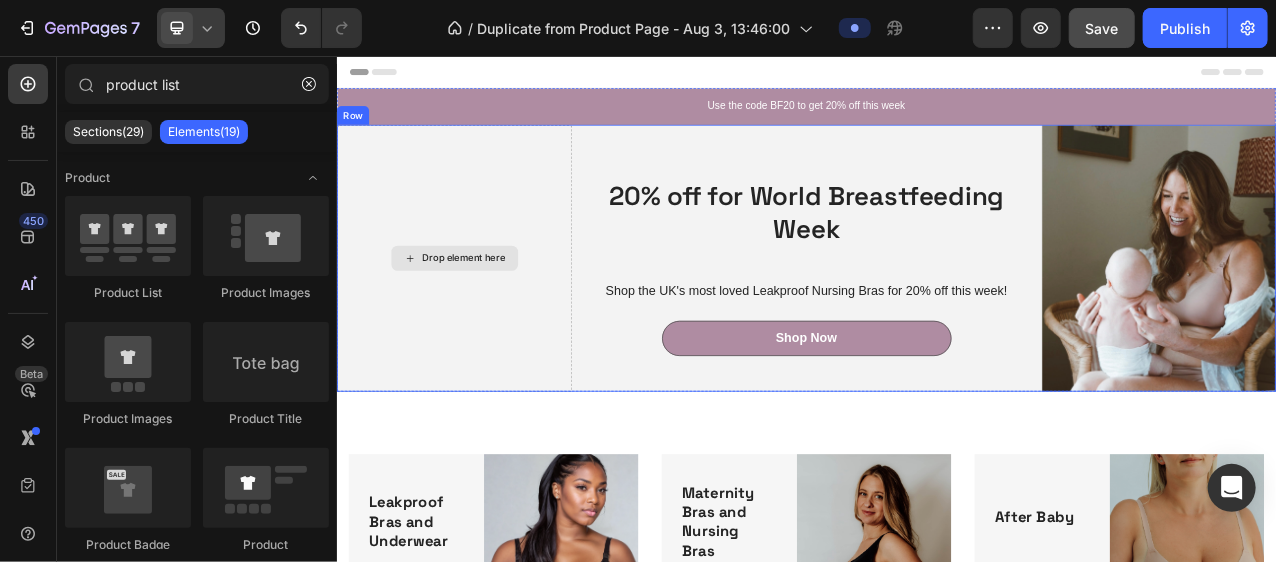 click on "Drop element here" at bounding box center (486, 314) 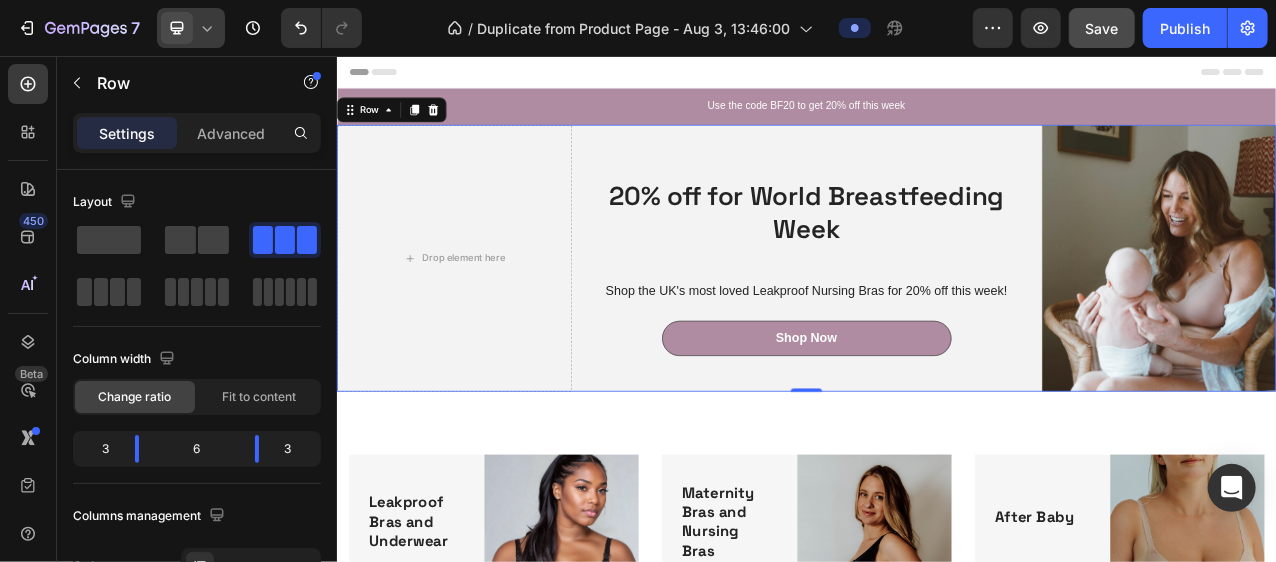 click 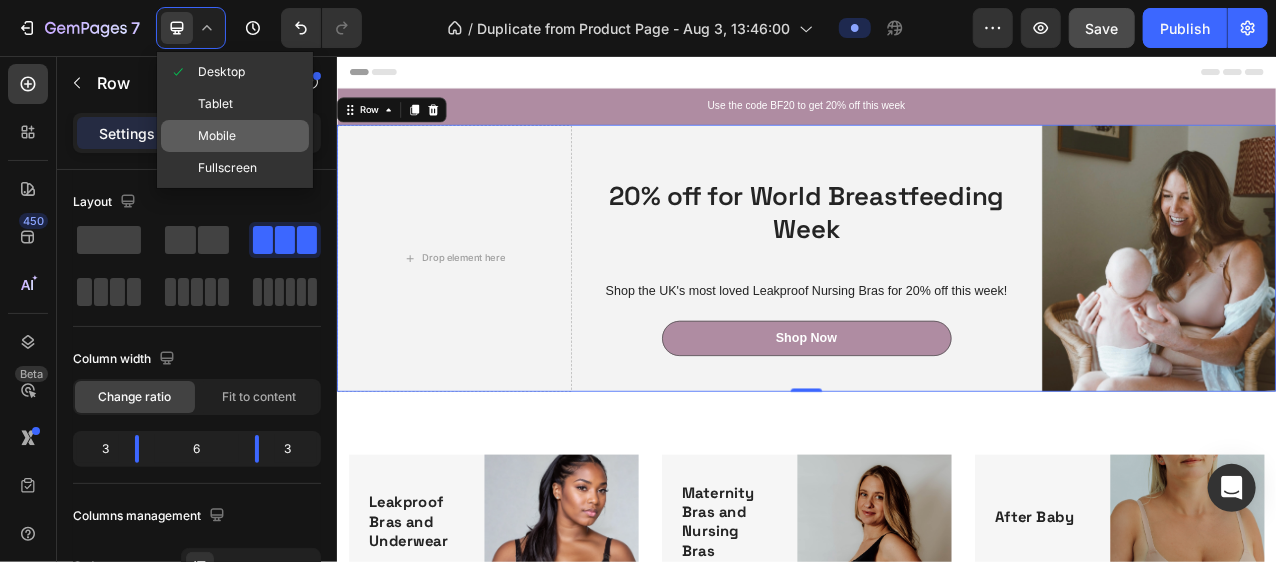 click on "Mobile" 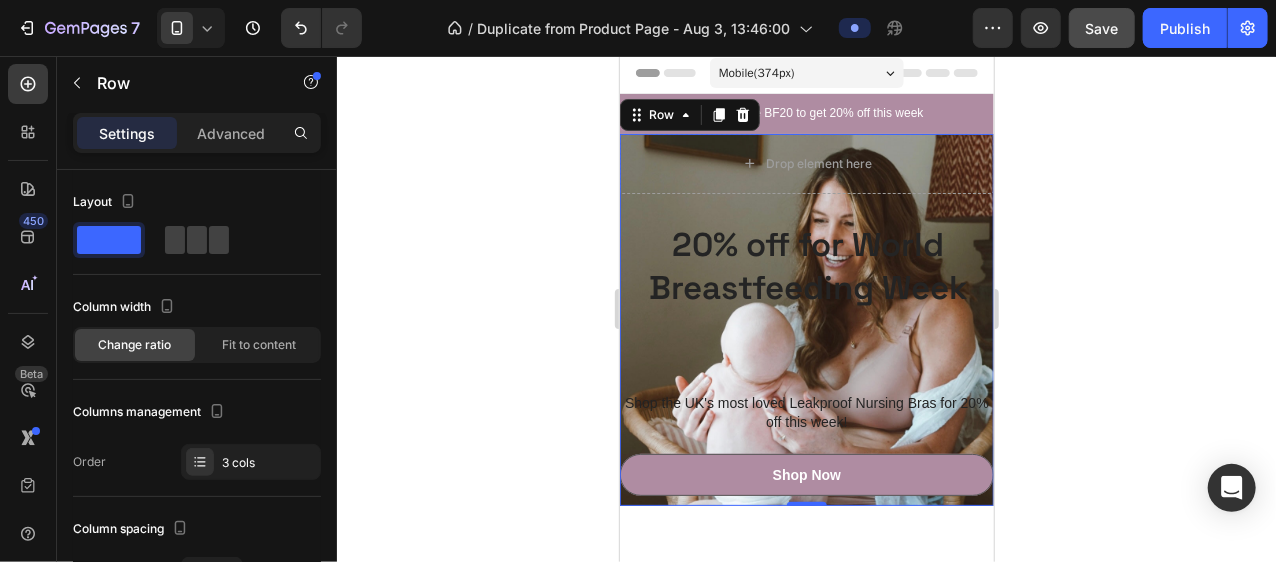 scroll, scrollTop: 10, scrollLeft: 0, axis: vertical 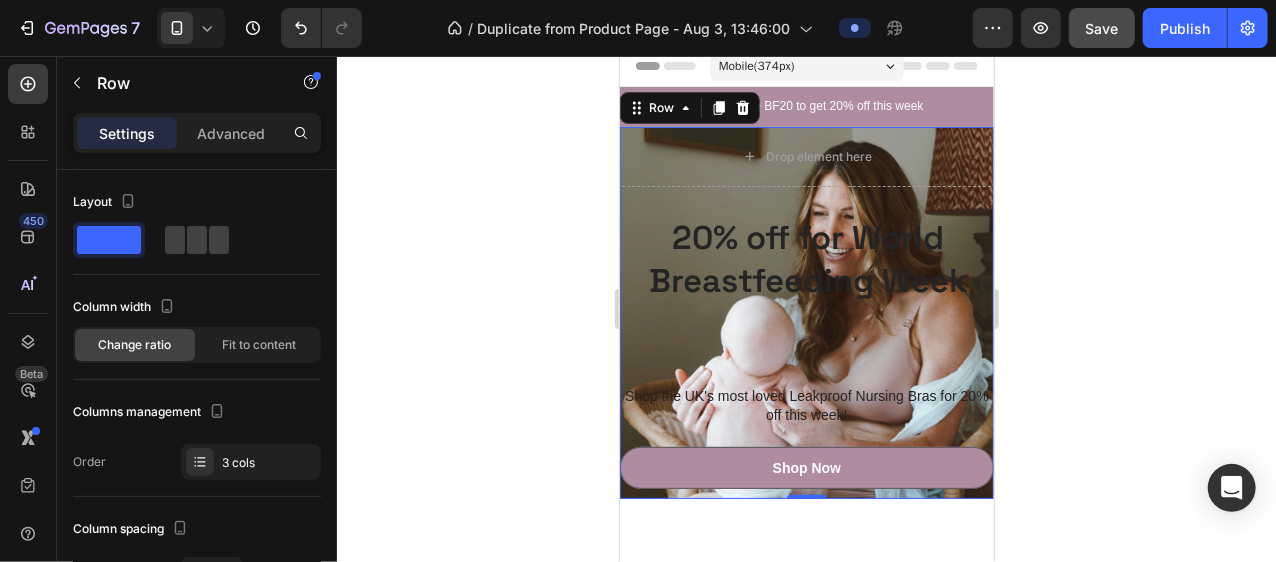 click 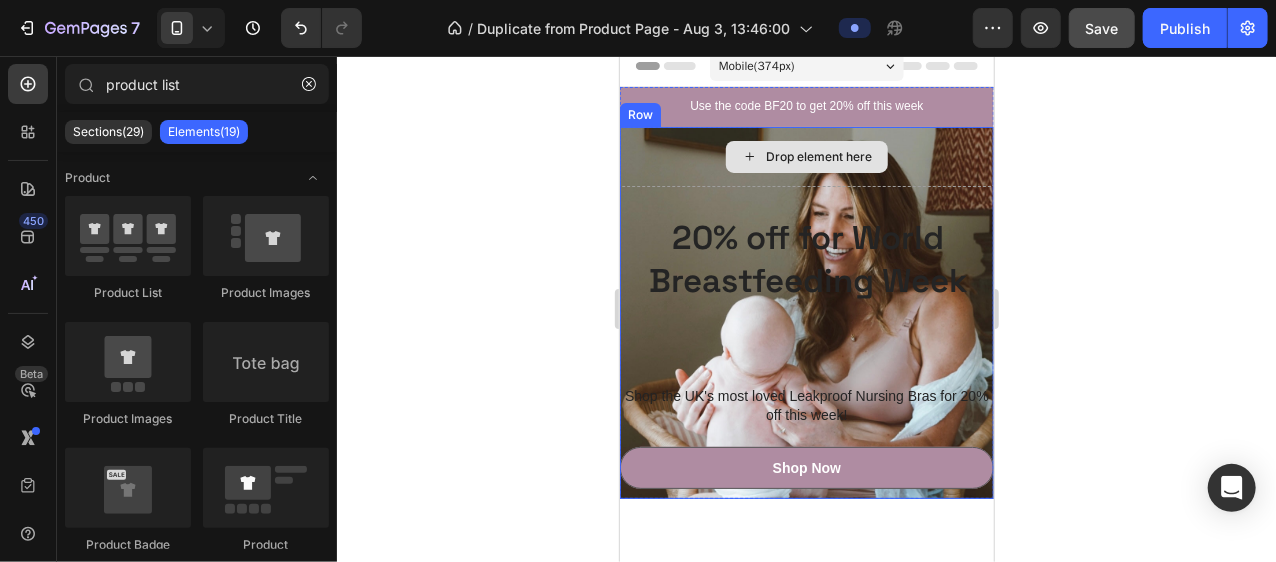 click on "Drop element here" at bounding box center [806, 156] 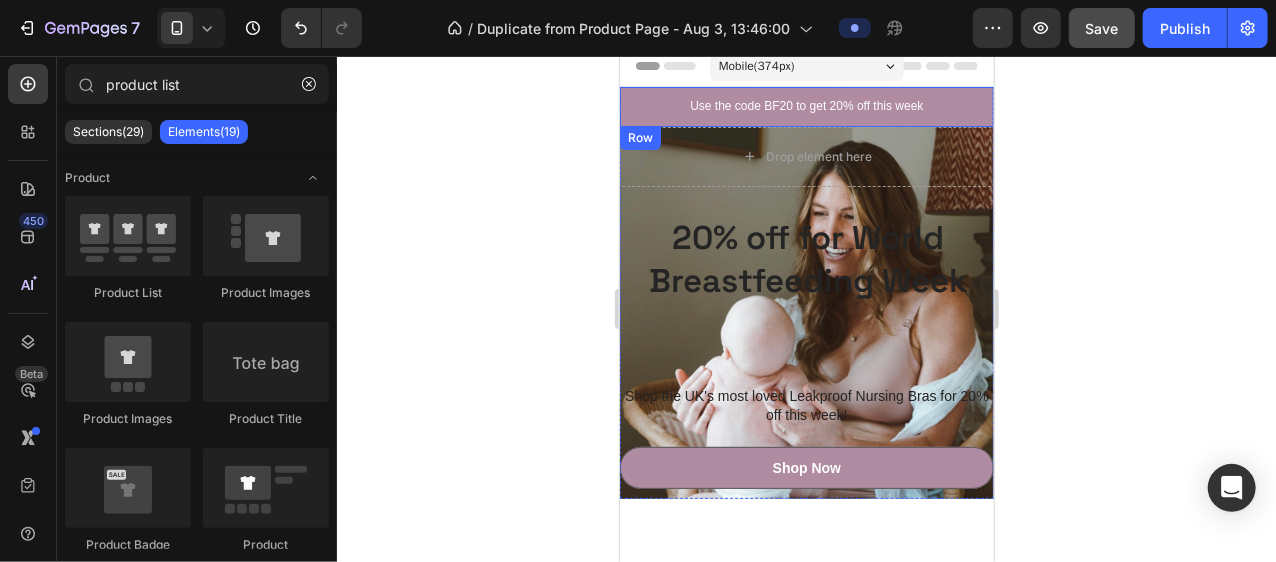 click on "Use the code BF20 to get 20% off this week" at bounding box center [806, 106] 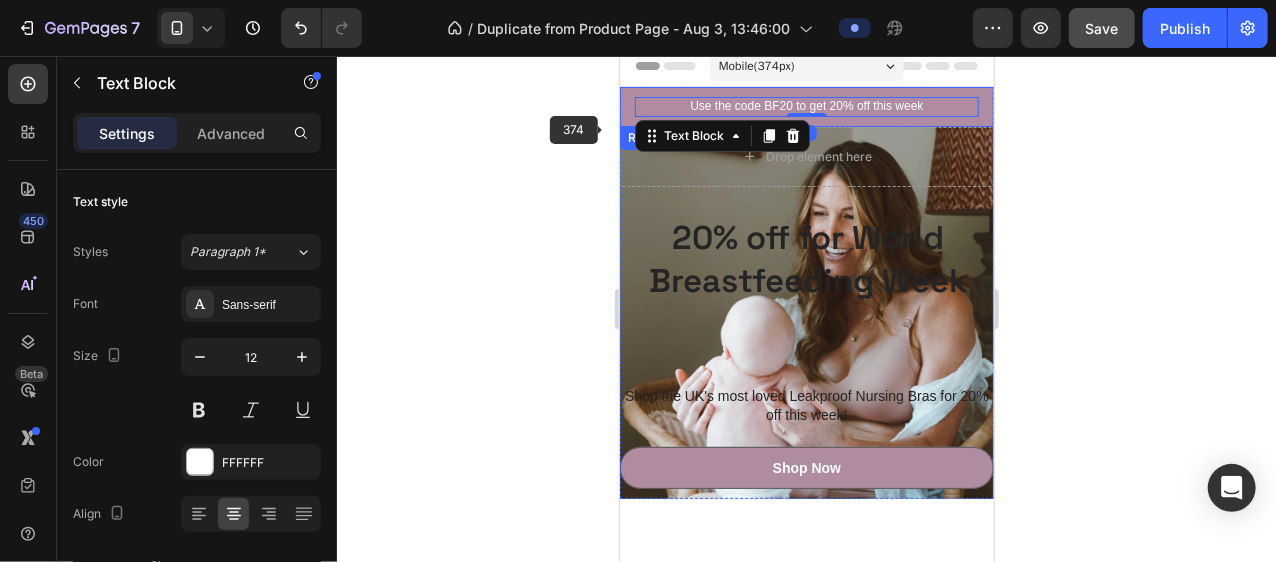 click on "Row" at bounding box center (639, 137) 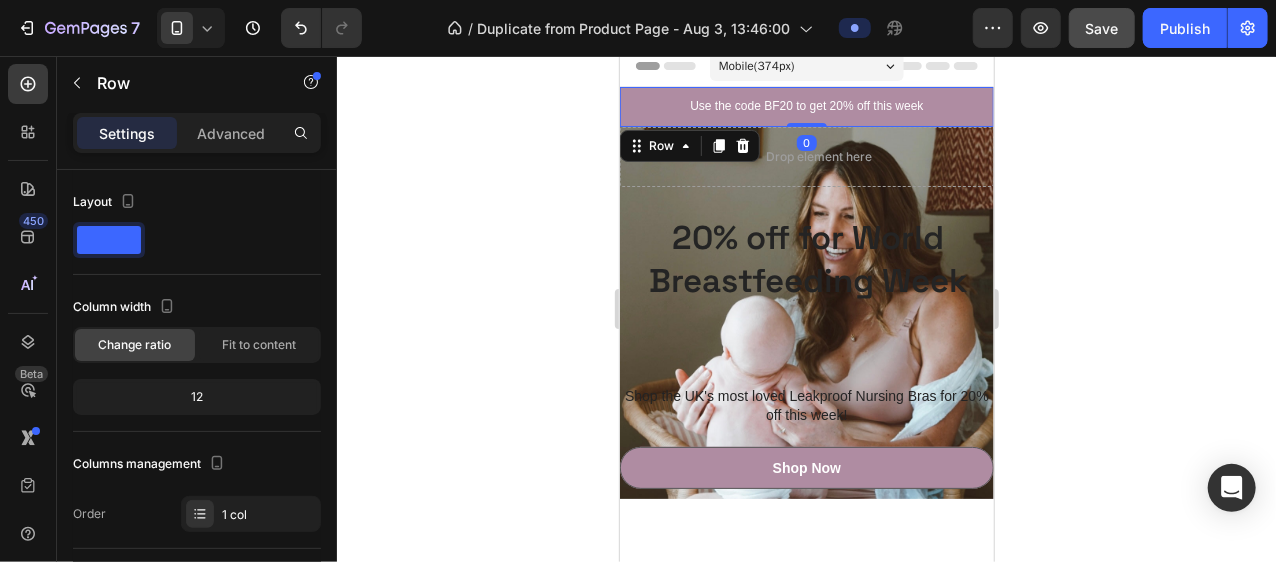 click on "Use the code BF20 to get 20% off this week Text Block Row   0" at bounding box center [806, 106] 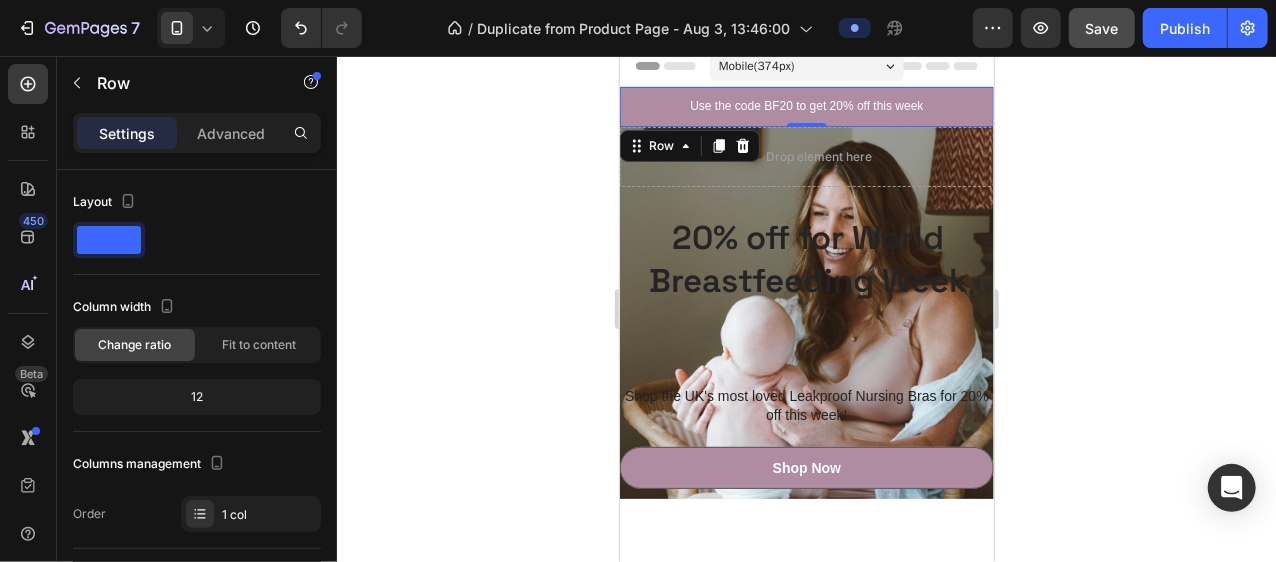 click on "Row" at bounding box center [689, 145] 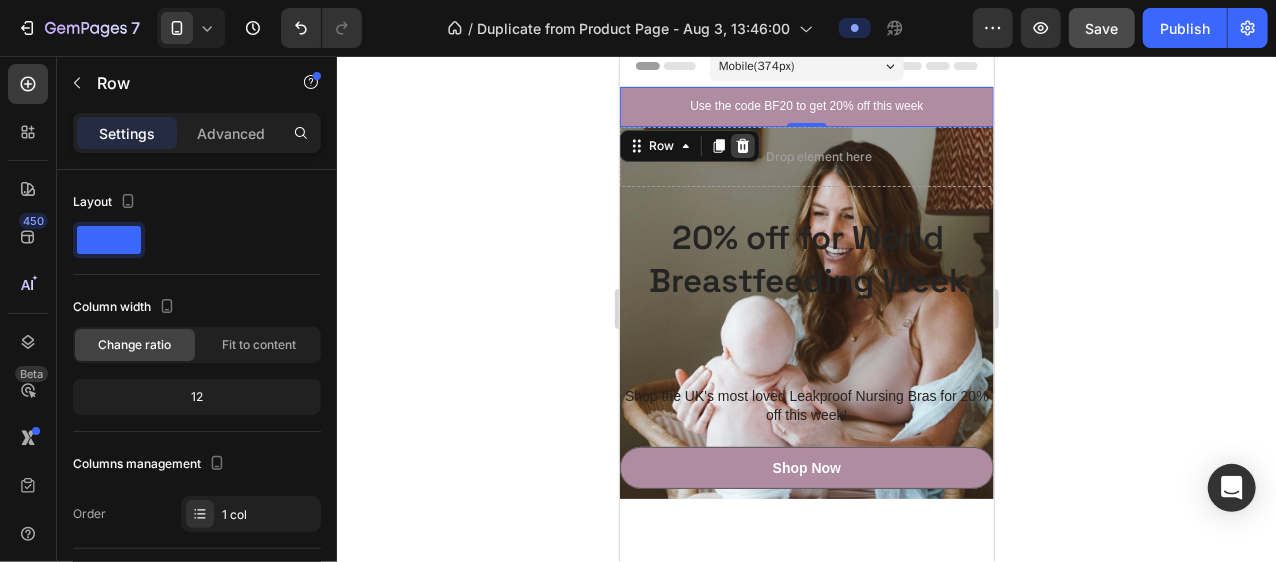 click 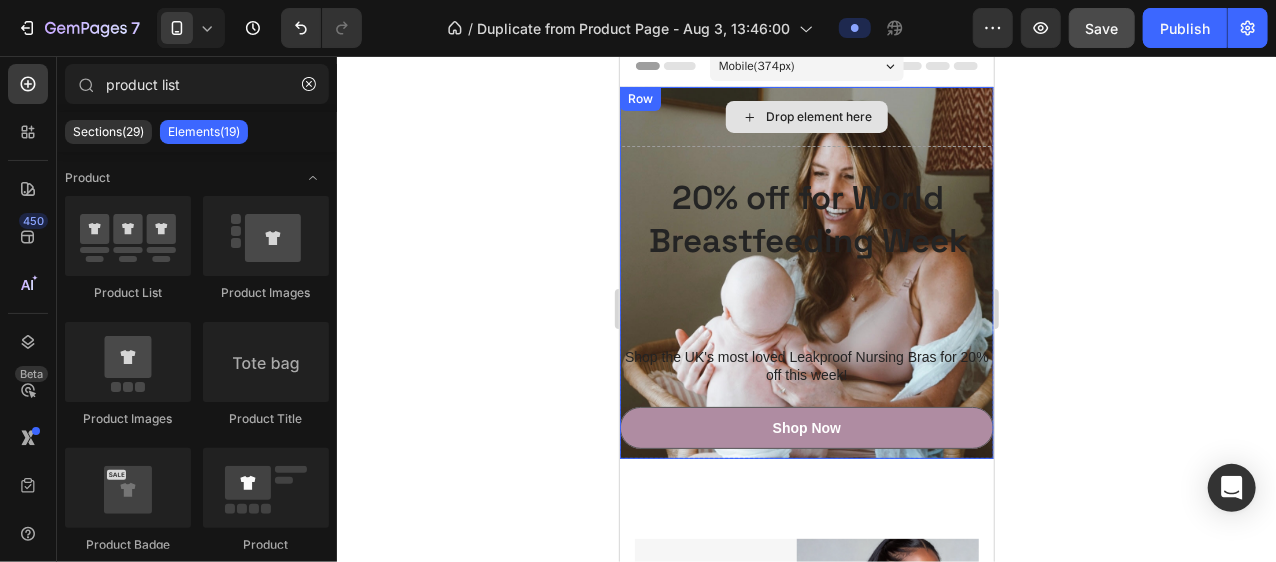 click on "Drop element here" at bounding box center [806, 116] 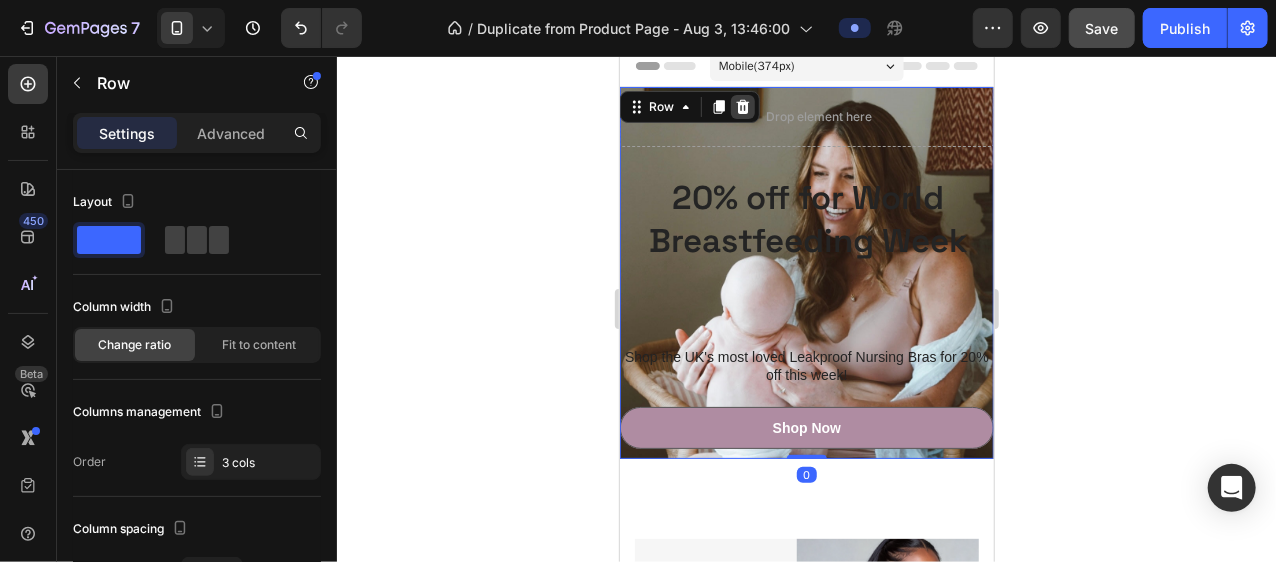 click 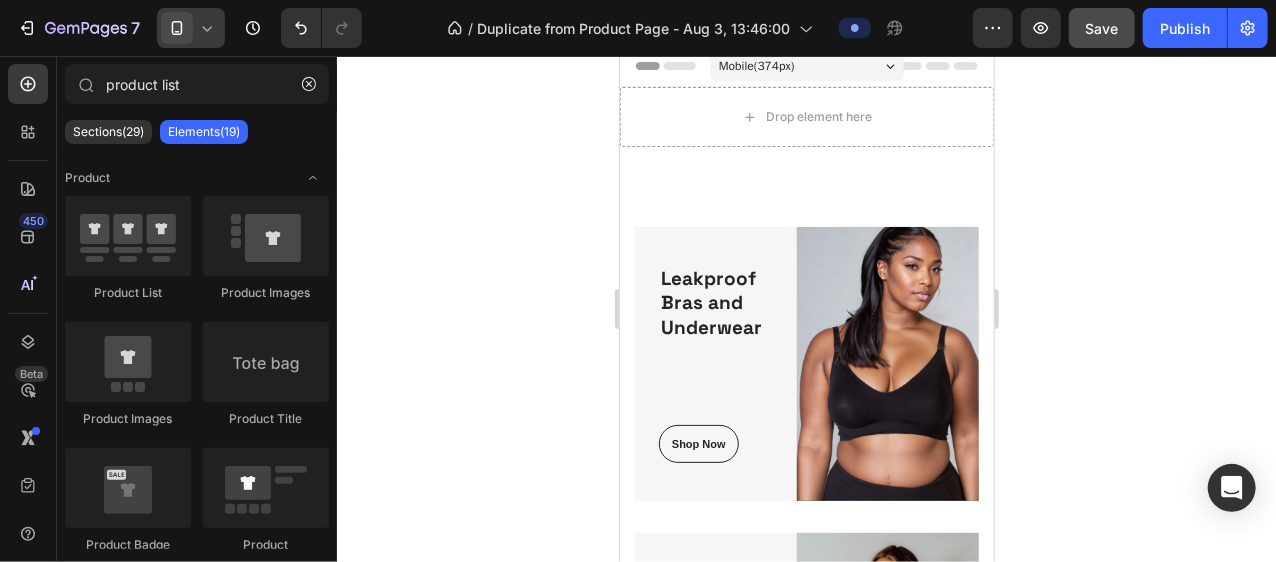 click 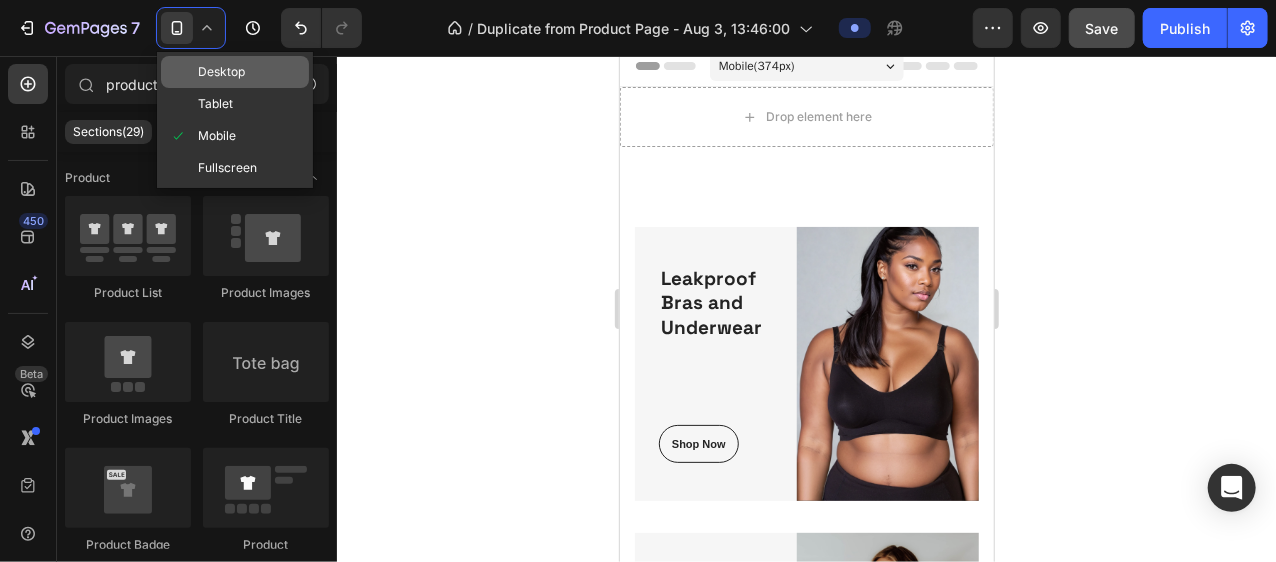 click on "Desktop" 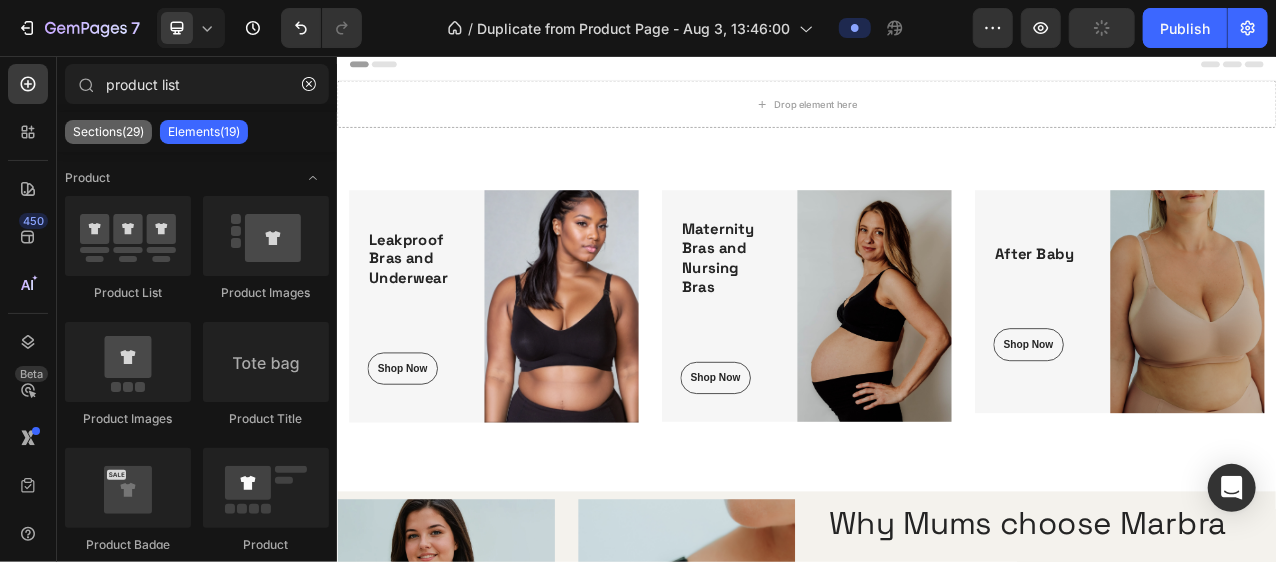 click on "Sections(29)" at bounding box center (108, 132) 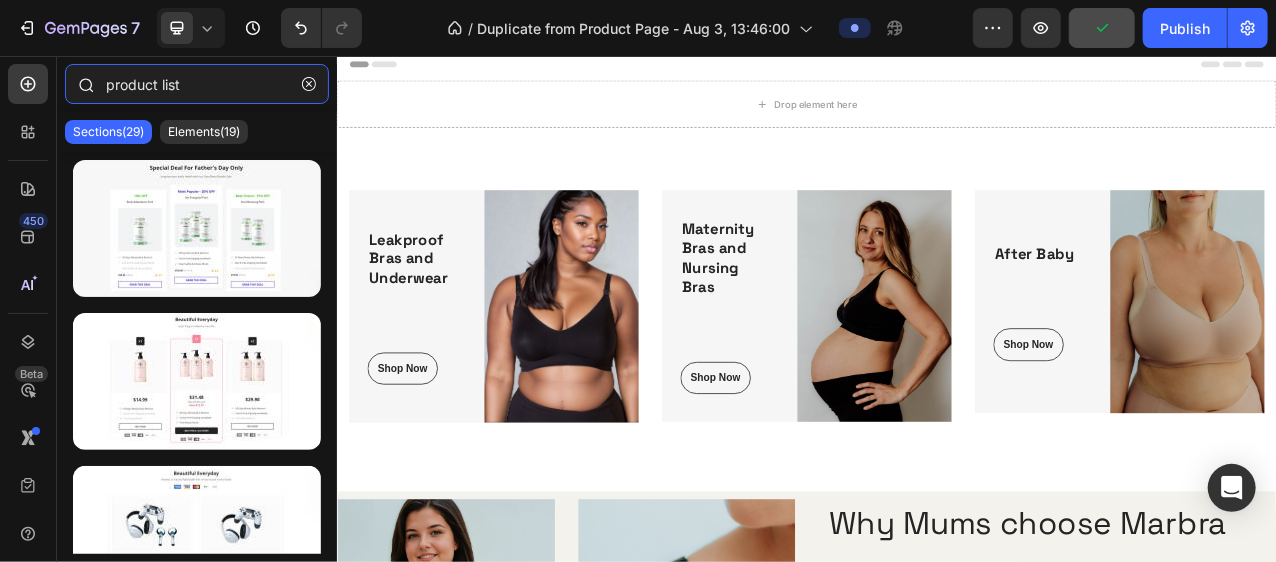 click on "product list" at bounding box center [197, 84] 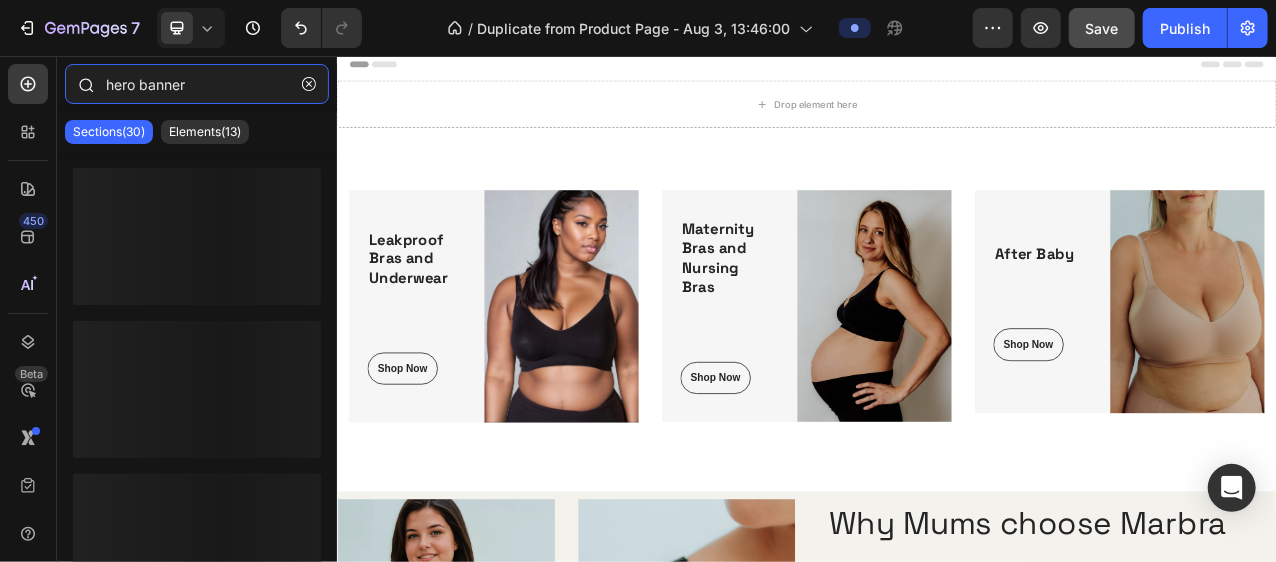 type on "hero banner" 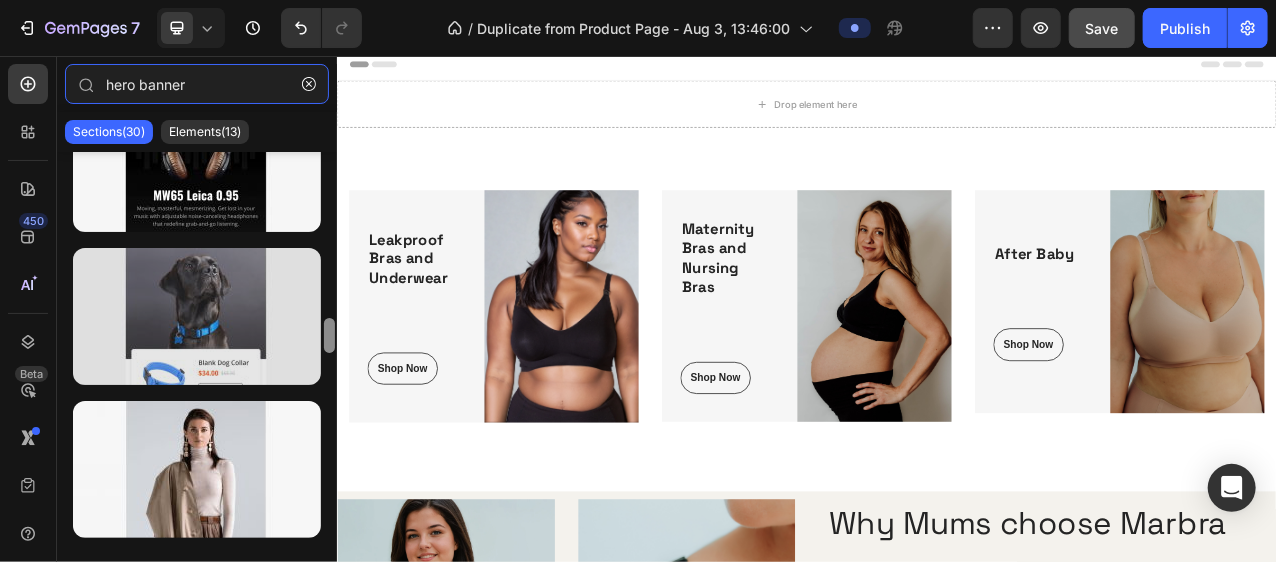 scroll, scrollTop: 1760, scrollLeft: 0, axis: vertical 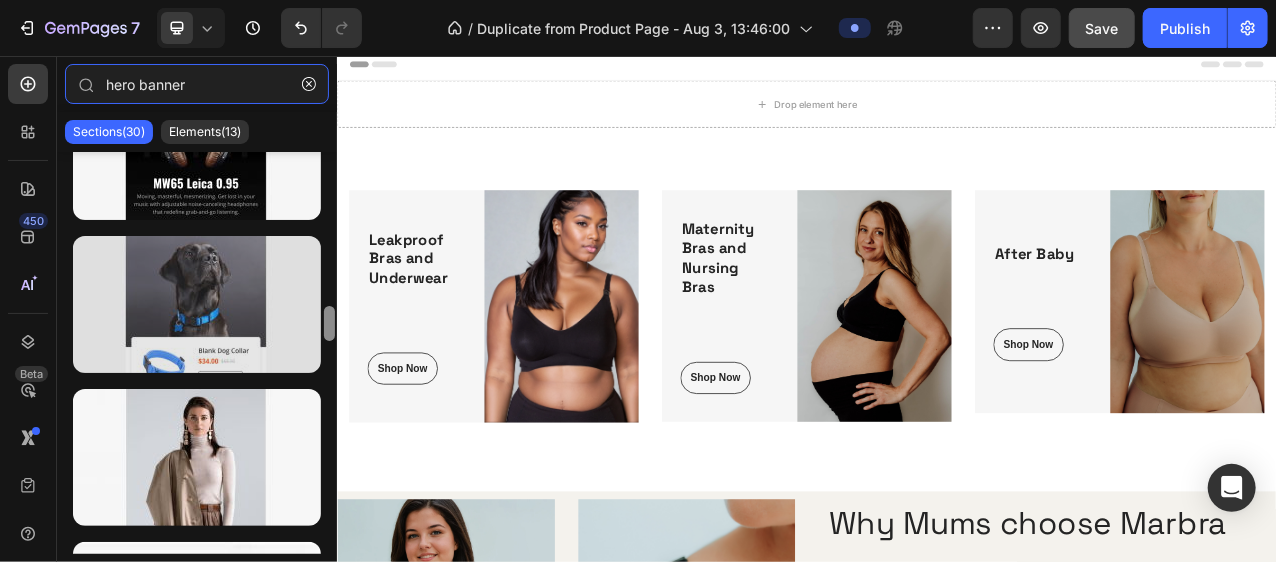 drag, startPoint x: 333, startPoint y: 180, endPoint x: 313, endPoint y: 335, distance: 156.285 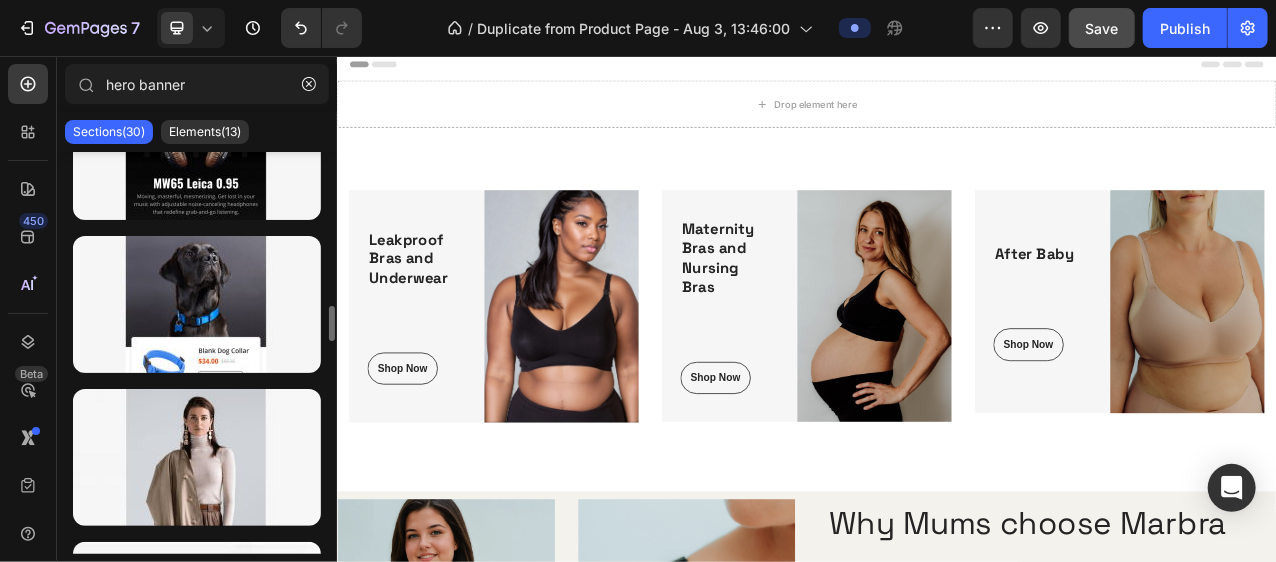 click on "Sections(30)" 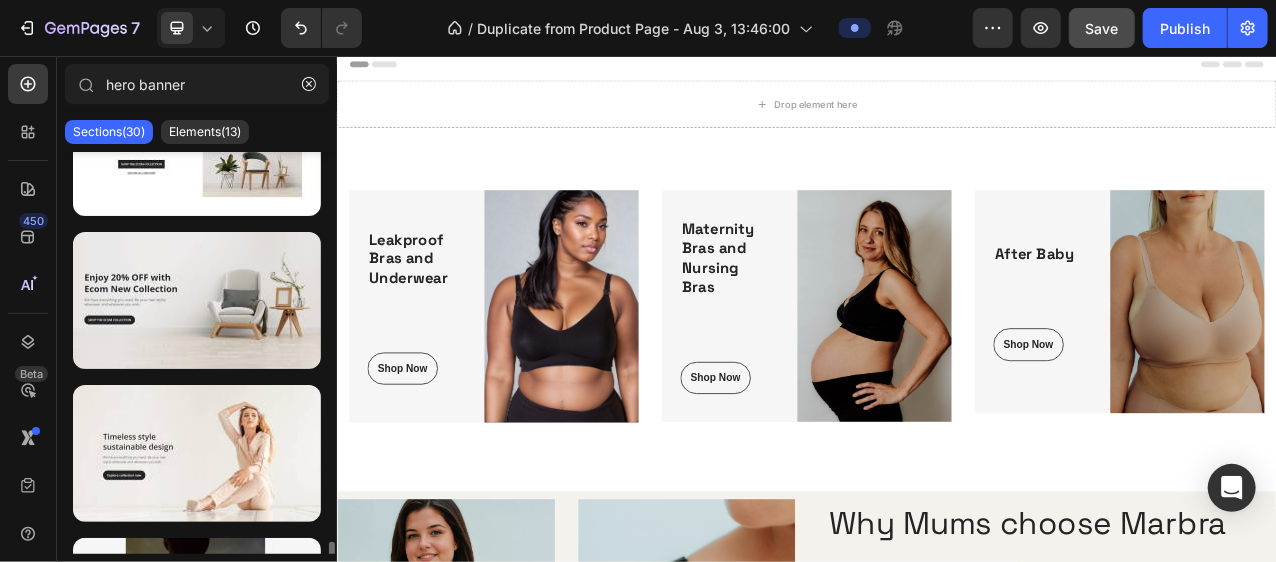 scroll, scrollTop: 4119, scrollLeft: 0, axis: vertical 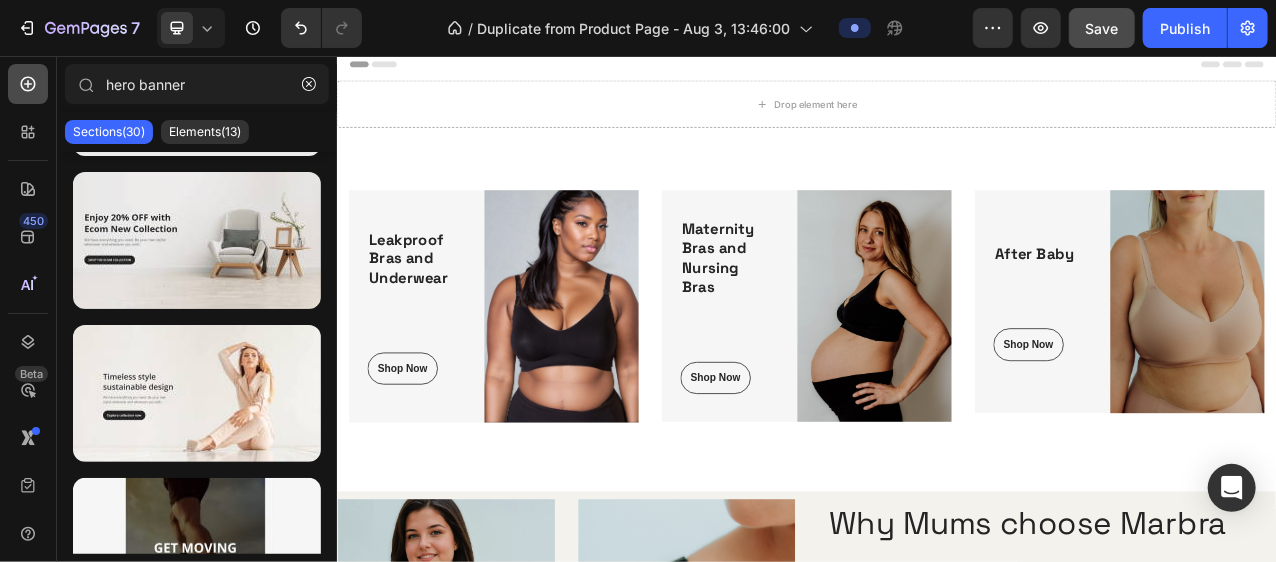 click 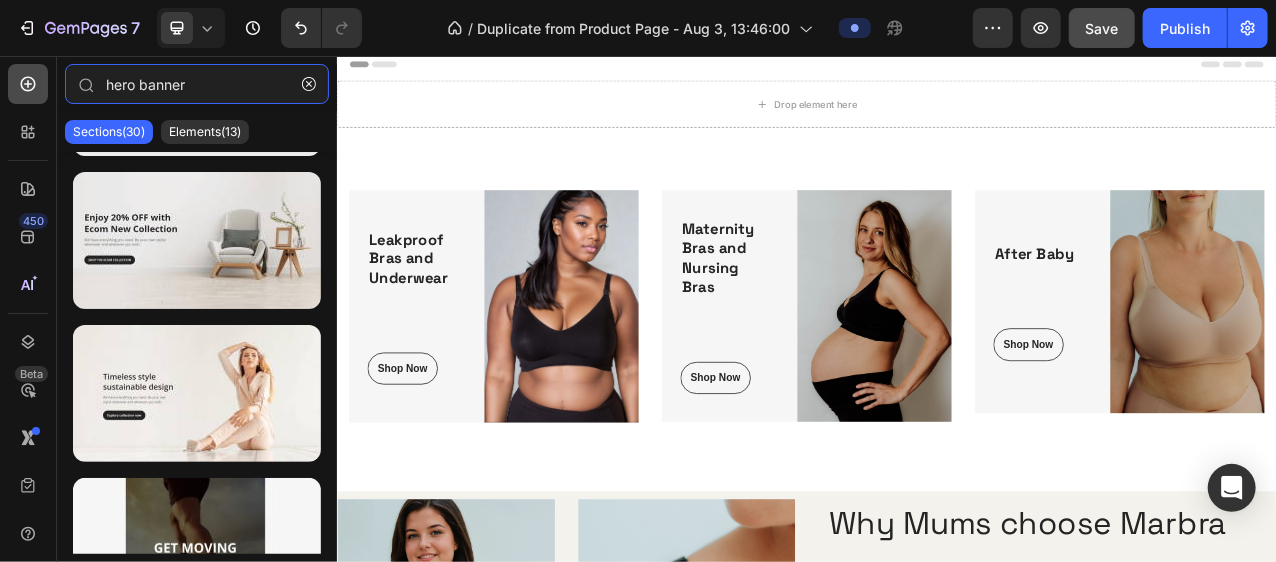 type 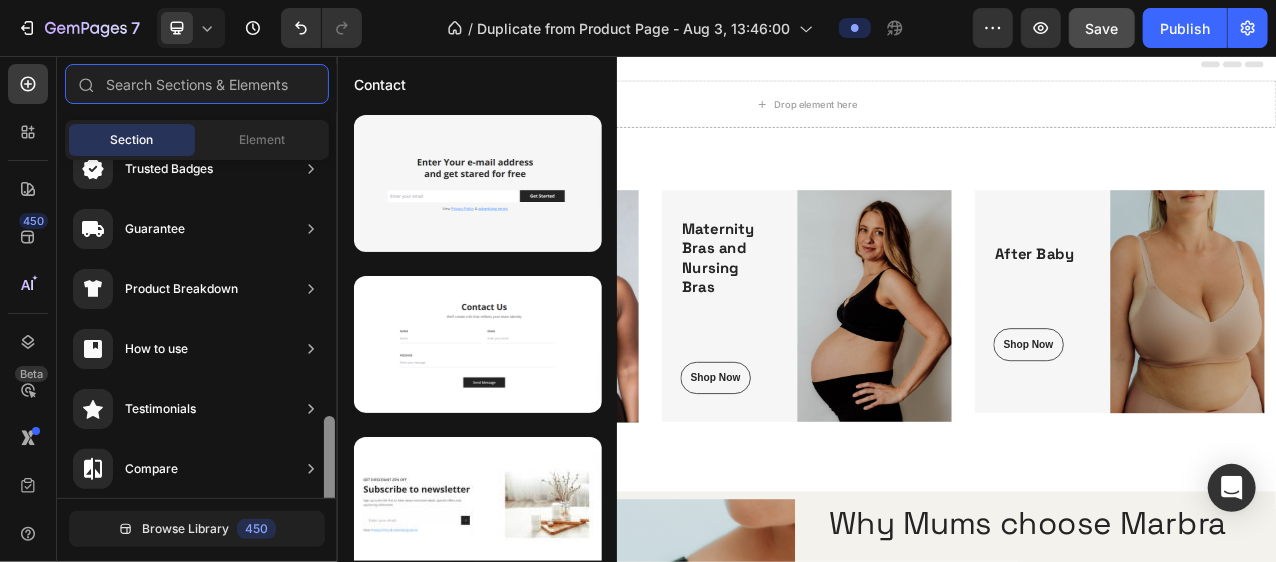 scroll, scrollTop: 13, scrollLeft: 0, axis: vertical 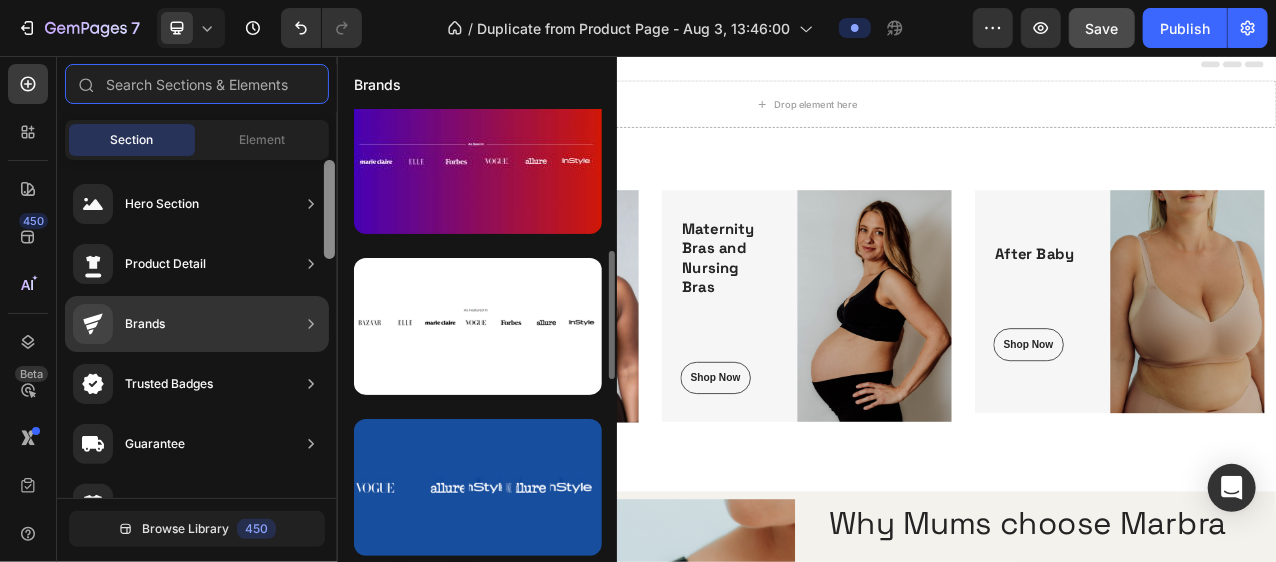 drag, startPoint x: 332, startPoint y: 213, endPoint x: 322, endPoint y: 161, distance: 52.95281 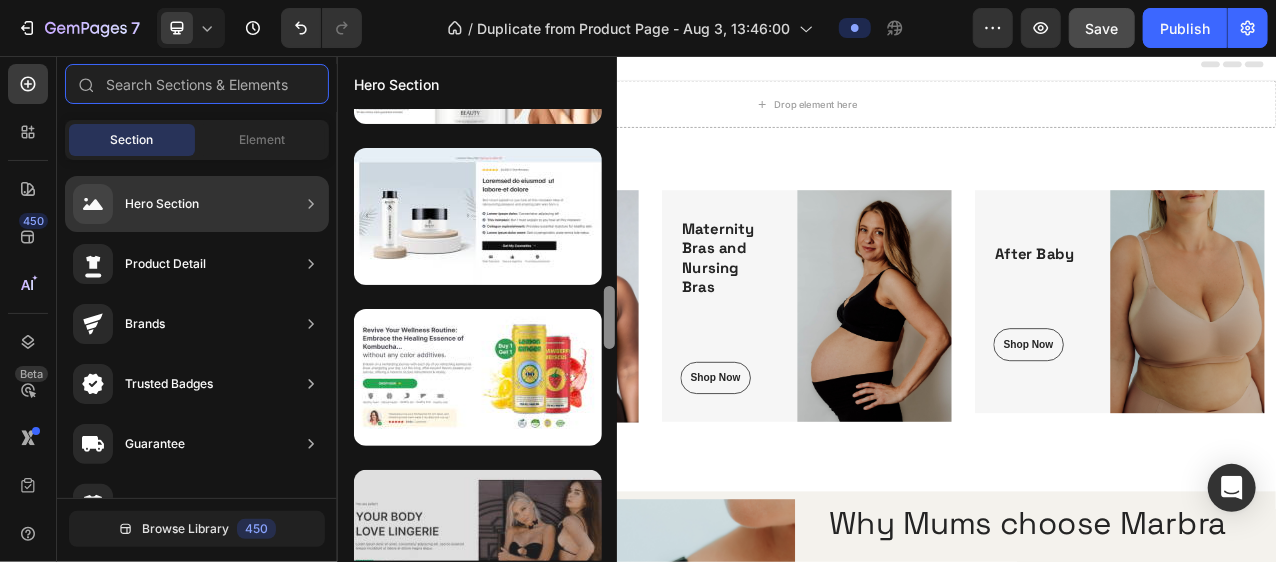 drag, startPoint x: 610, startPoint y: 293, endPoint x: 585, endPoint y: 502, distance: 210.4899 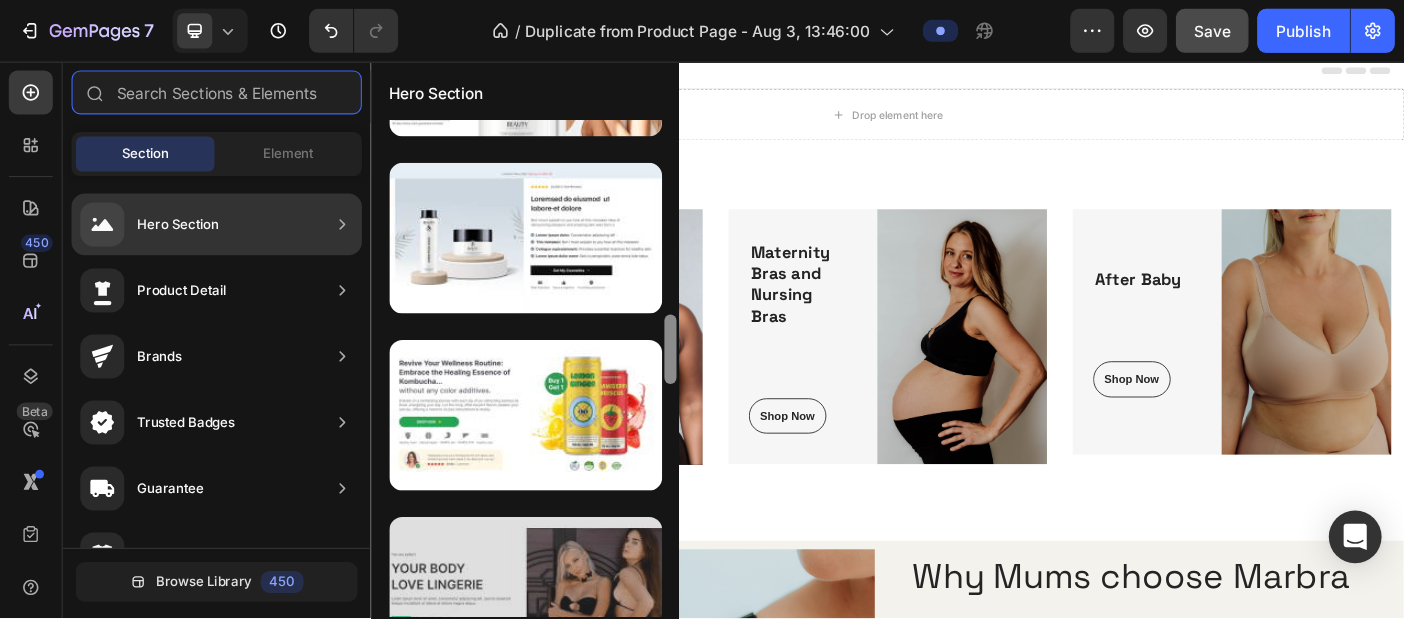 scroll, scrollTop: 1237, scrollLeft: 0, axis: vertical 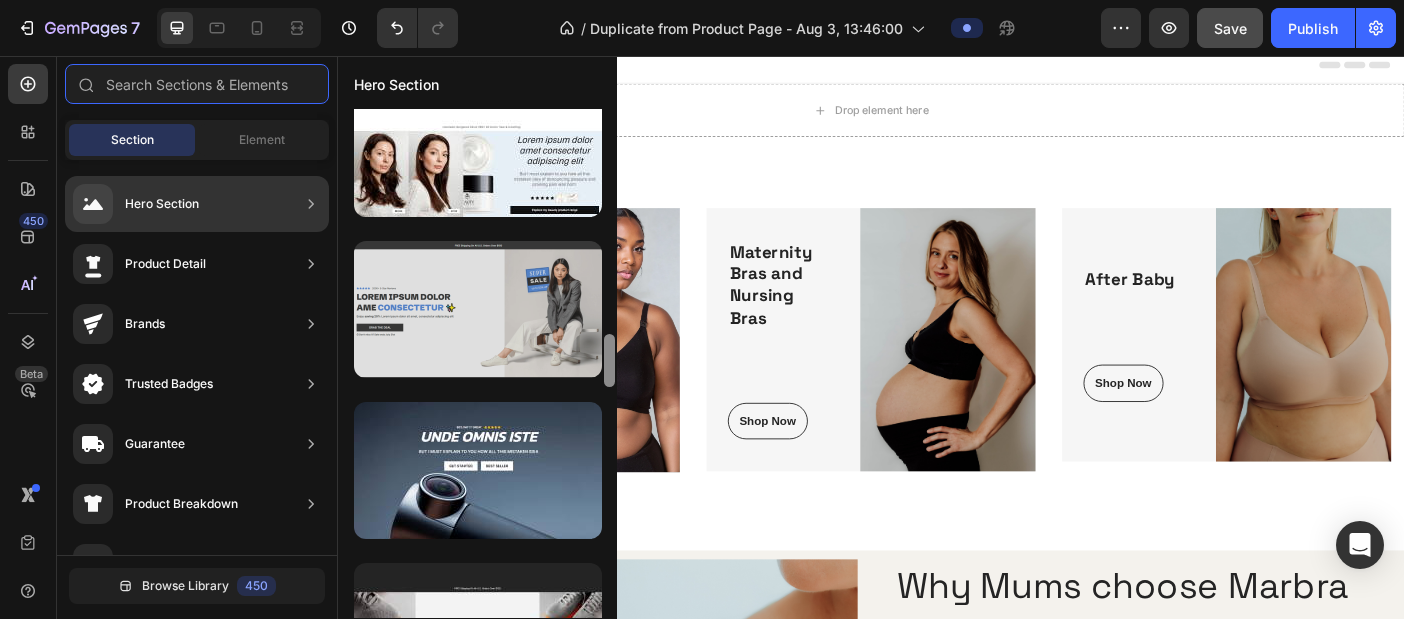 drag, startPoint x: 608, startPoint y: 266, endPoint x: 567, endPoint y: 376, distance: 117.3925 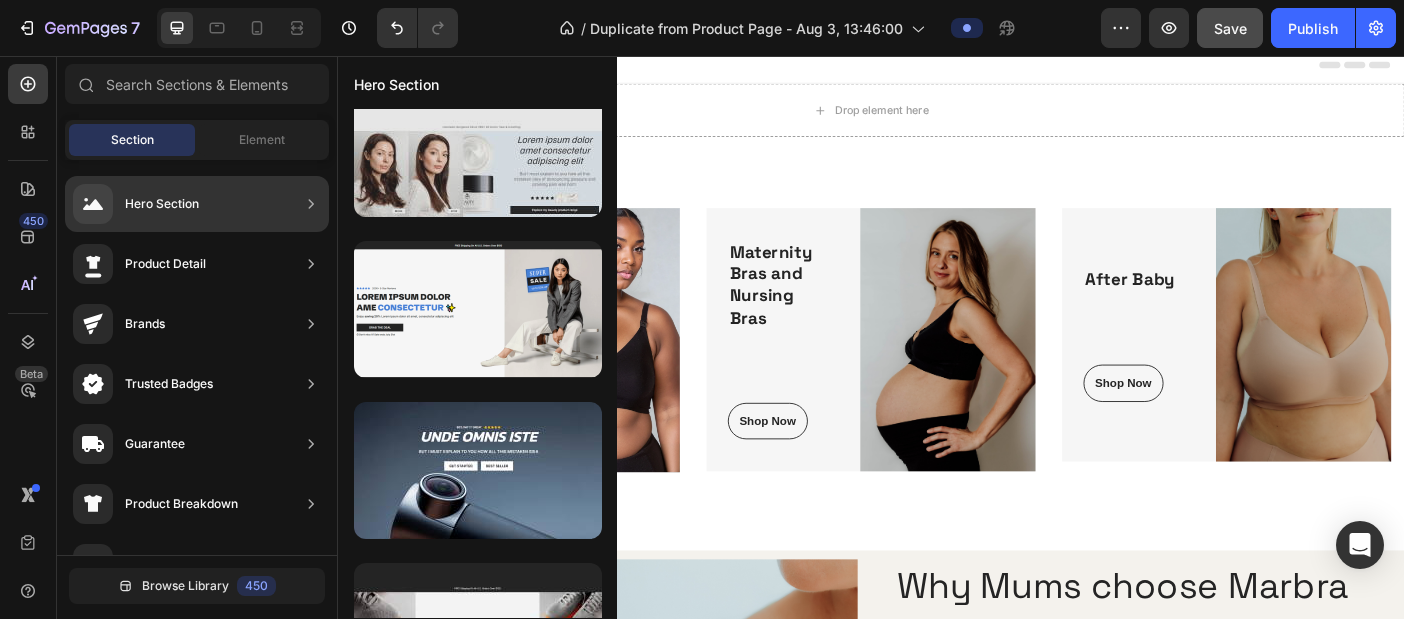 click at bounding box center [478, 148] 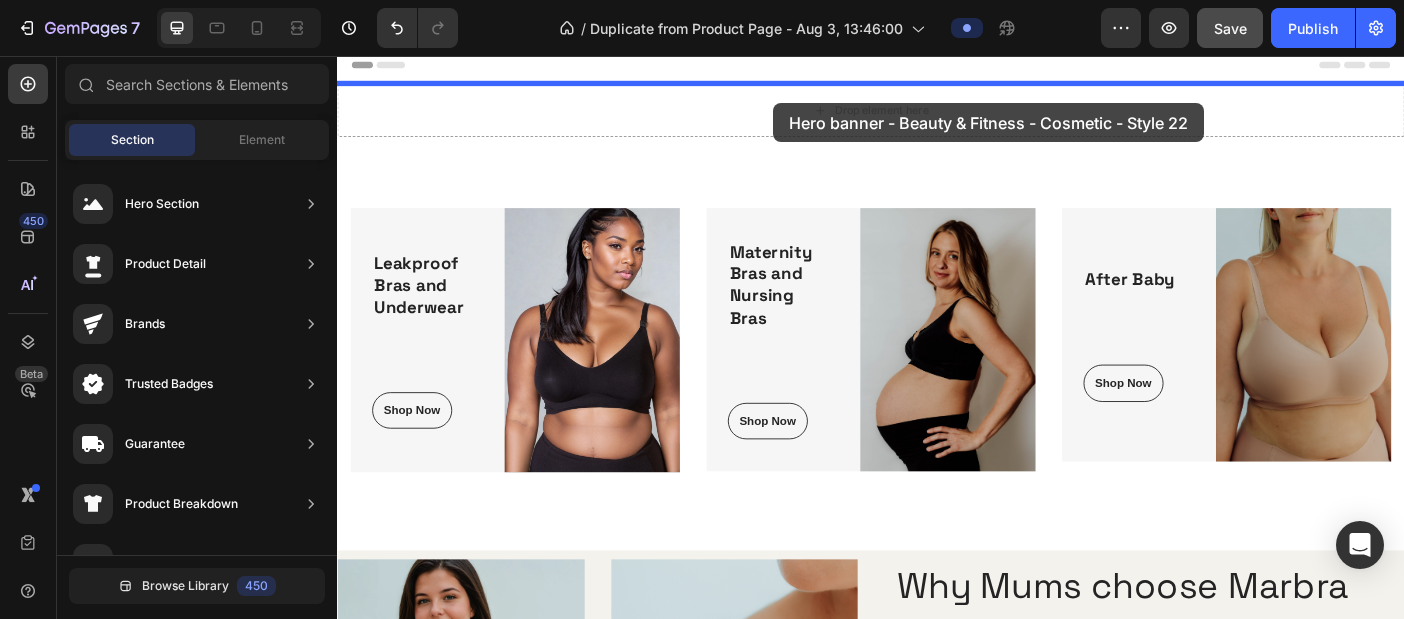 scroll, scrollTop: 0, scrollLeft: 0, axis: both 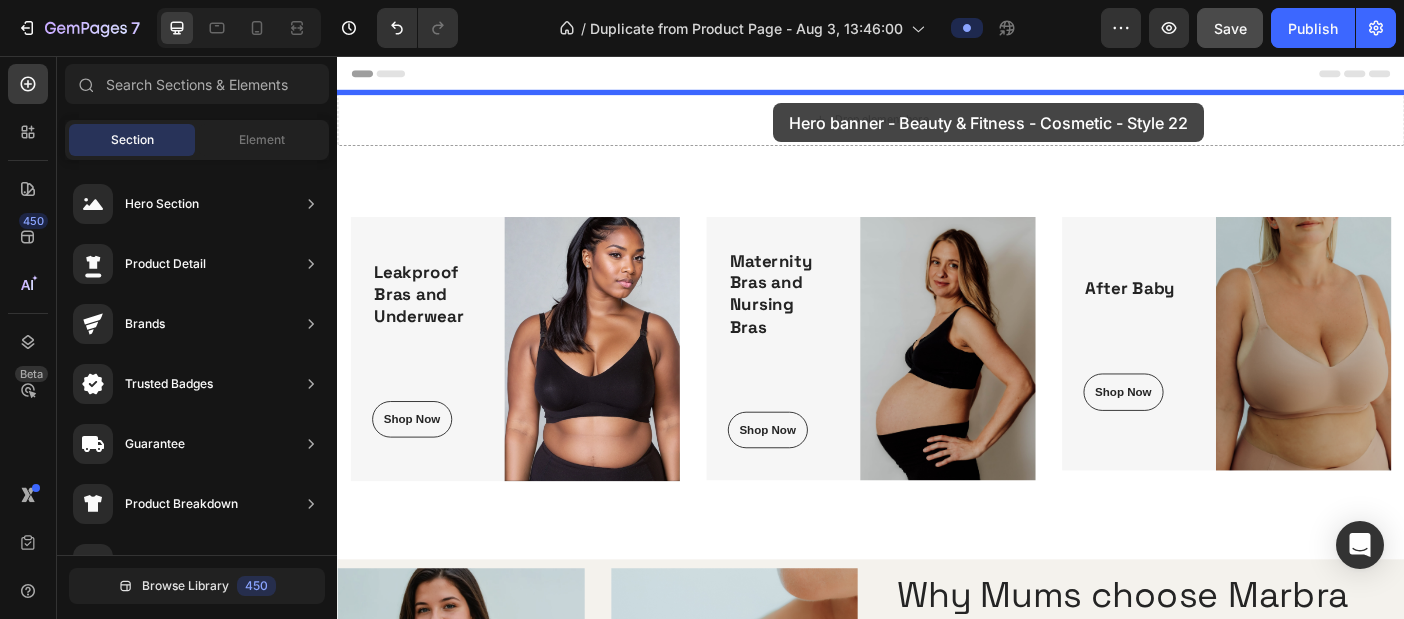 drag, startPoint x: 793, startPoint y: 230, endPoint x: 825, endPoint y: 109, distance: 125.1599 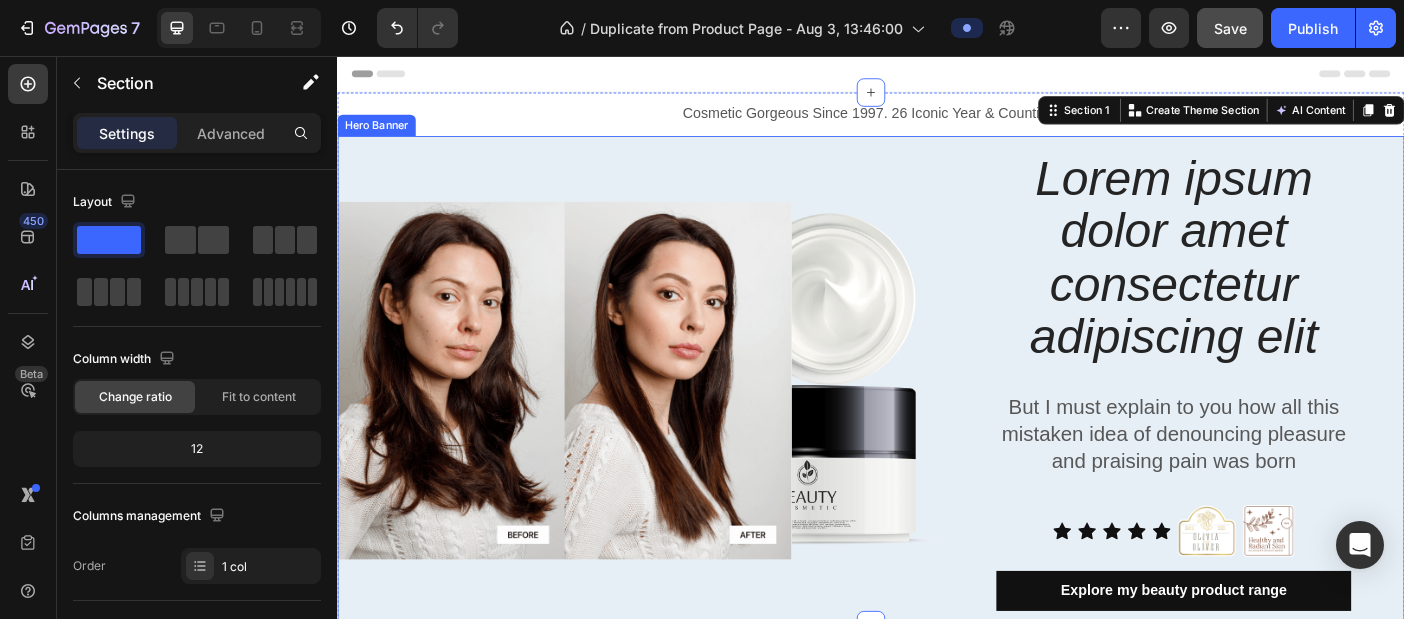 click on "Image Image Row" at bounding box center [677, 421] 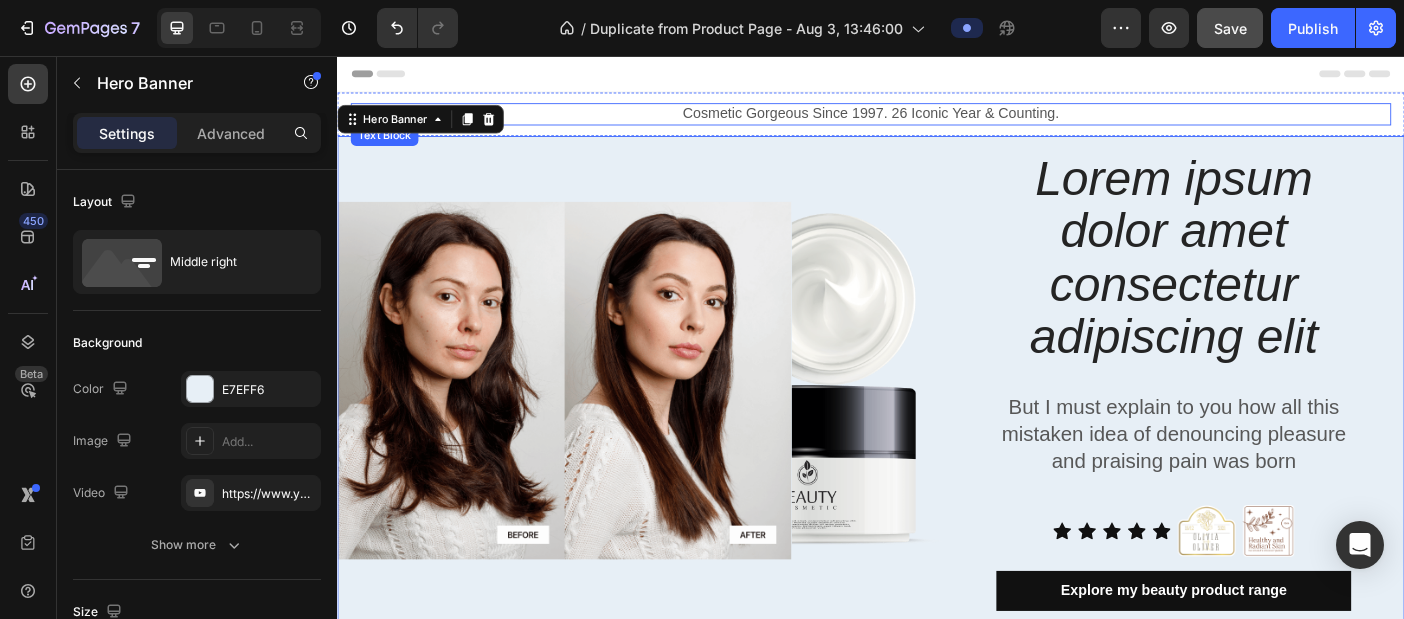 click on "Cosmetic Gorgeous Since 1997. 26 Iconic Year & Counting." at bounding box center [937, 121] 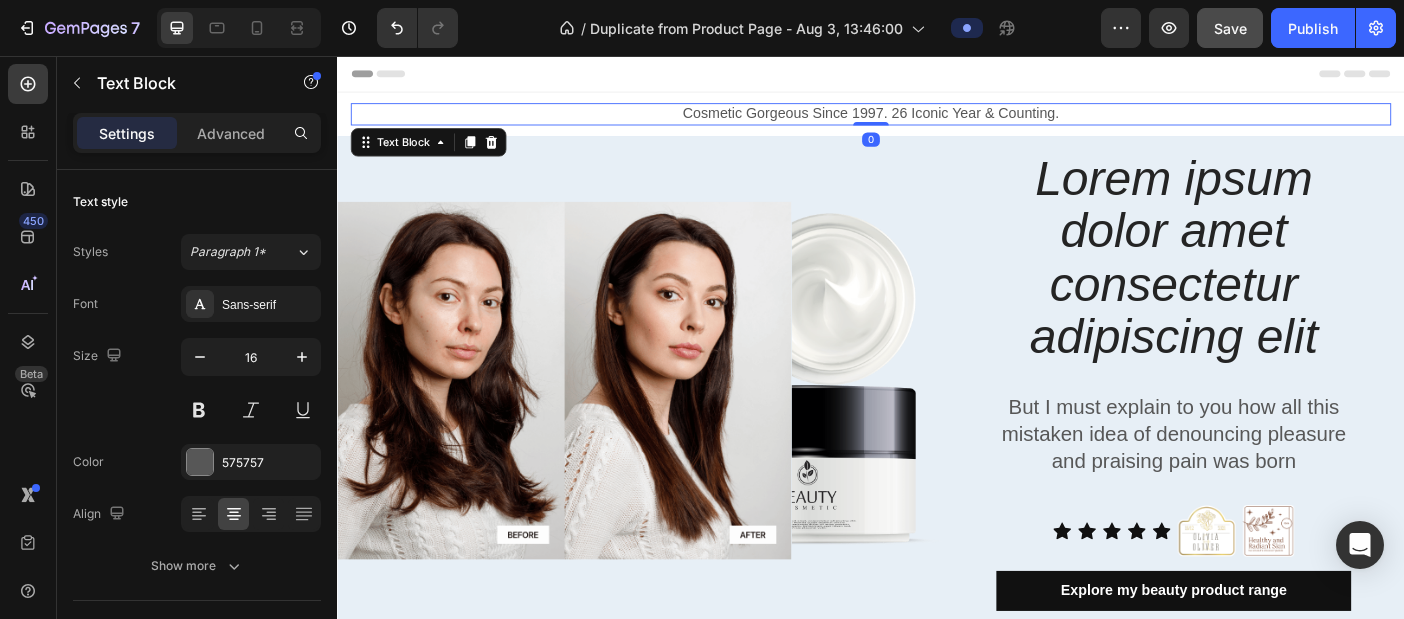 click on "Cosmetic Gorgeous Since 1997. 26 Iconic Year & Counting." at bounding box center [937, 121] 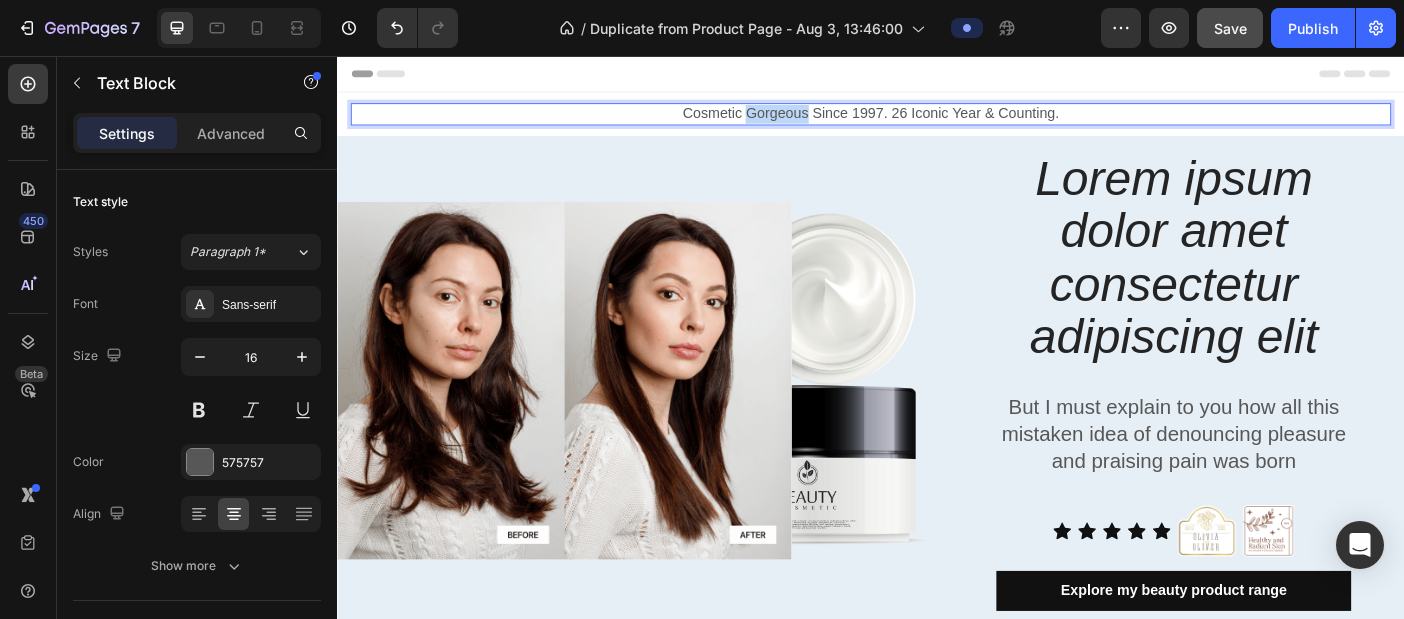 click on "Cosmetic Gorgeous Since 1997. 26 Iconic Year & Counting." at bounding box center [937, 121] 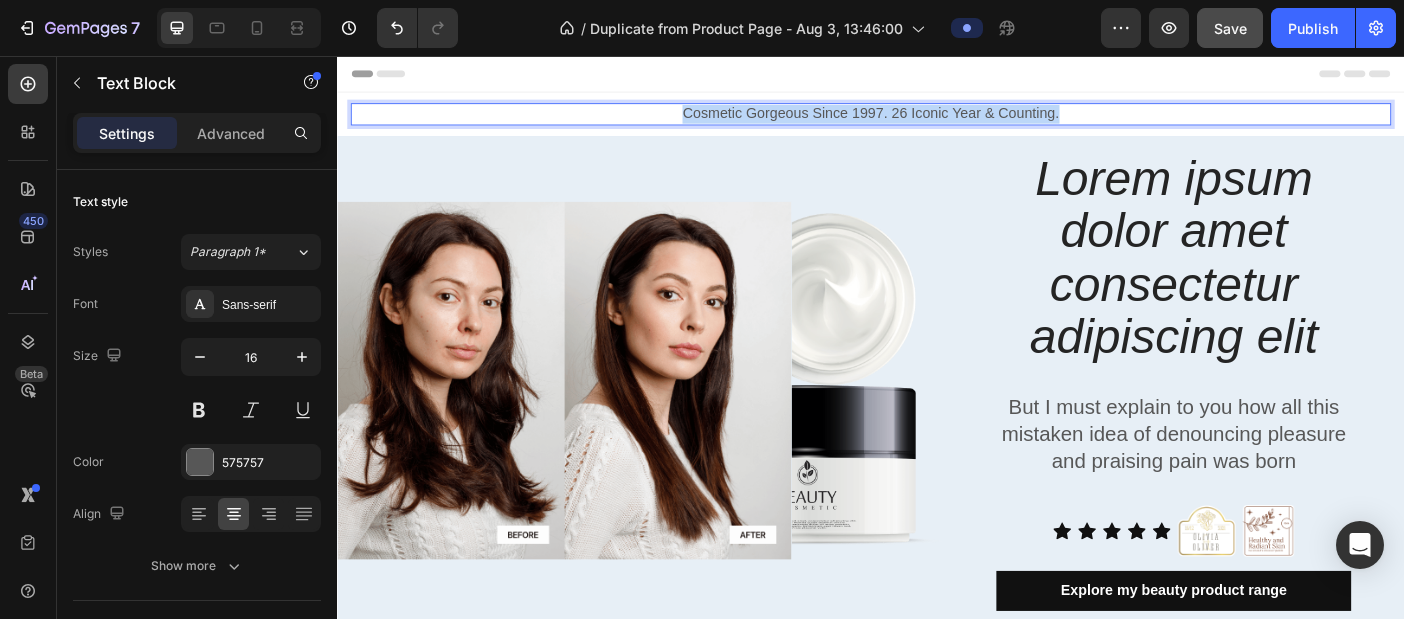 click on "Cosmetic Gorgeous Since 1997. 26 Iconic Year & Counting." at bounding box center (937, 121) 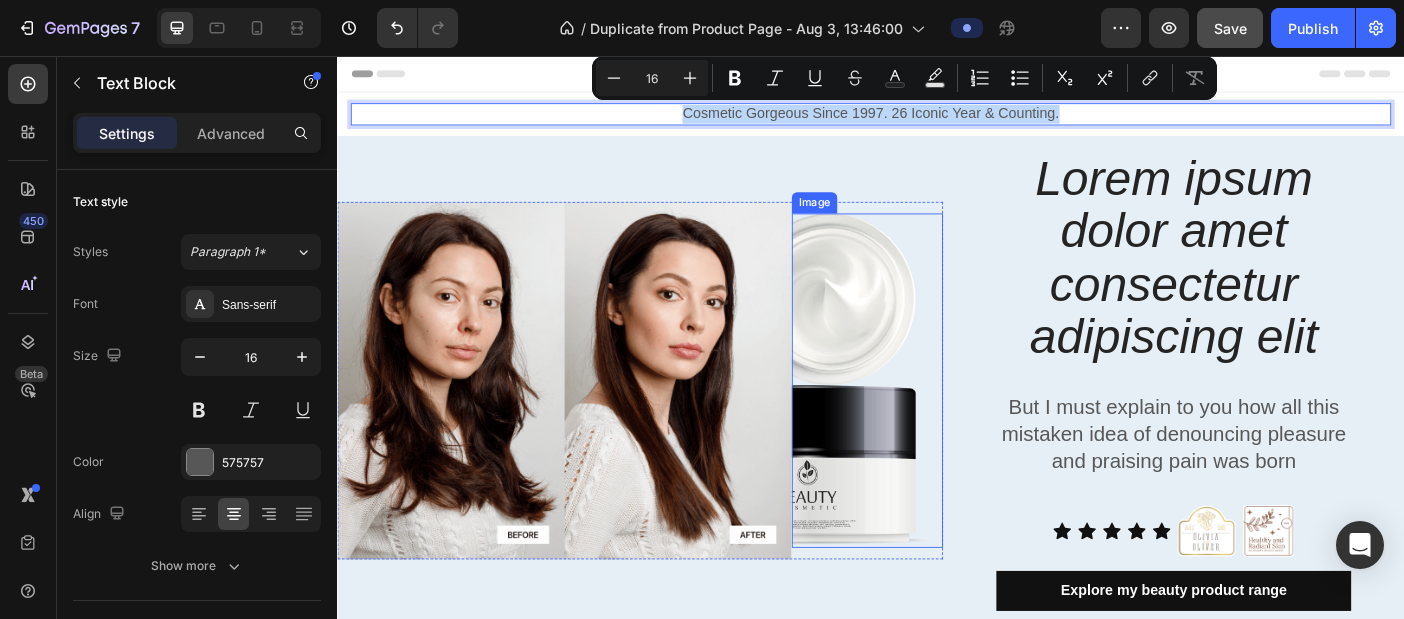click at bounding box center [933, 421] 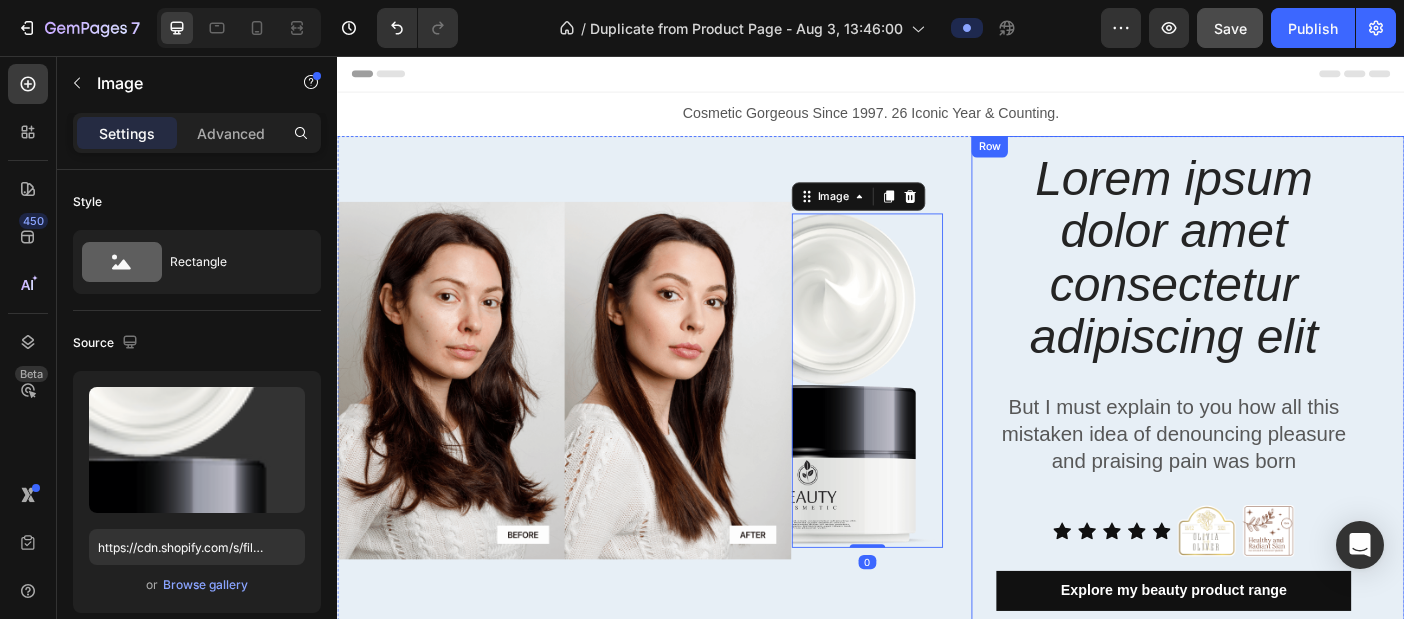 click on "Lorem ipsum dolor amet consectetur adipiscing elit Heading" at bounding box center (1277, 283) 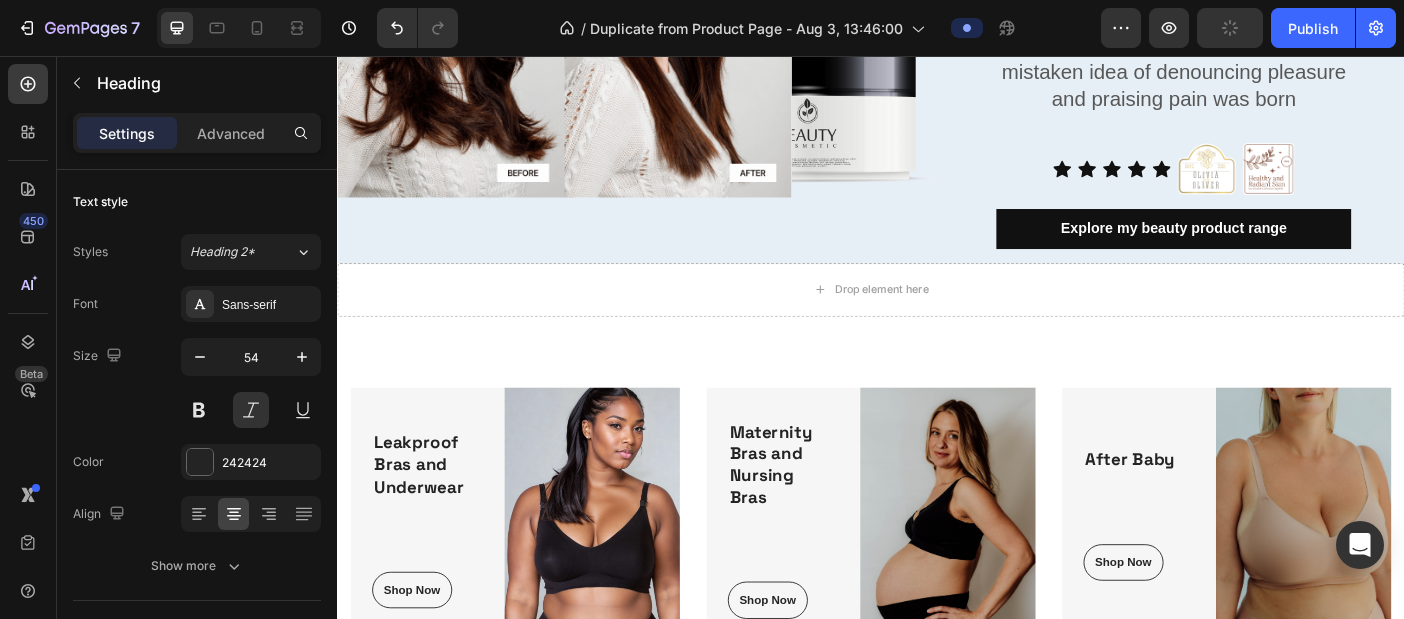 scroll, scrollTop: 480, scrollLeft: 0, axis: vertical 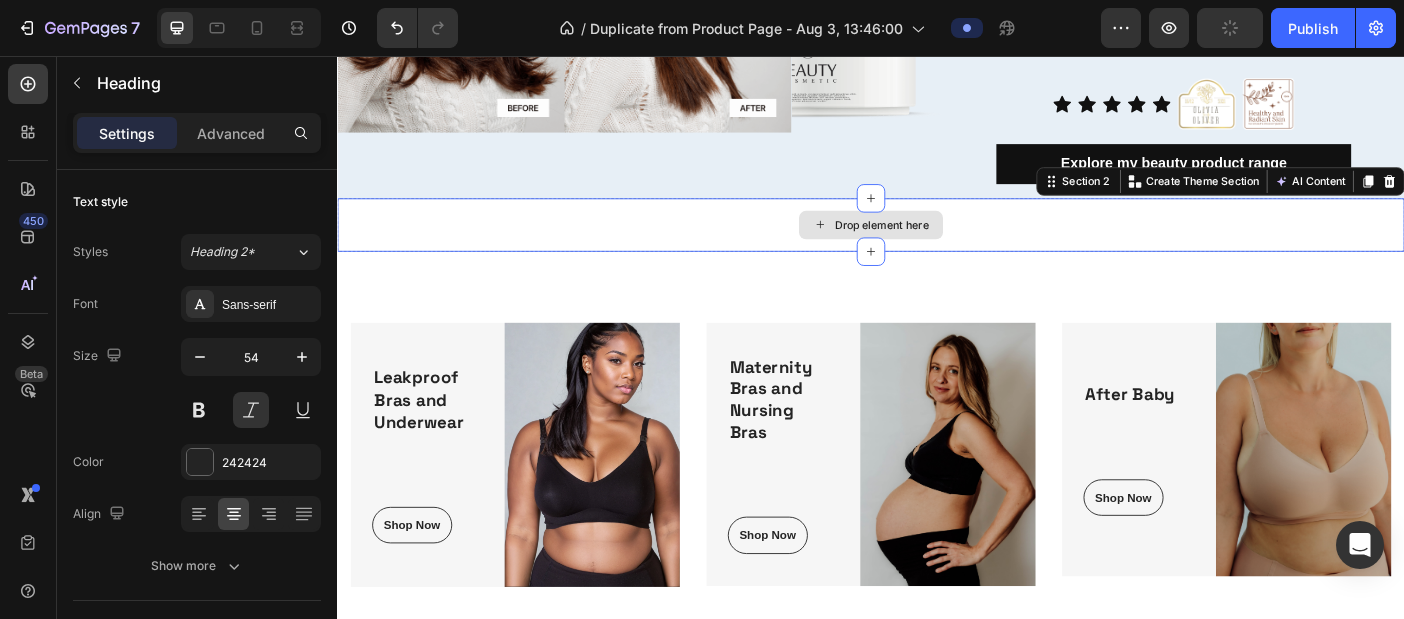 click on "Drop element here" at bounding box center (937, 246) 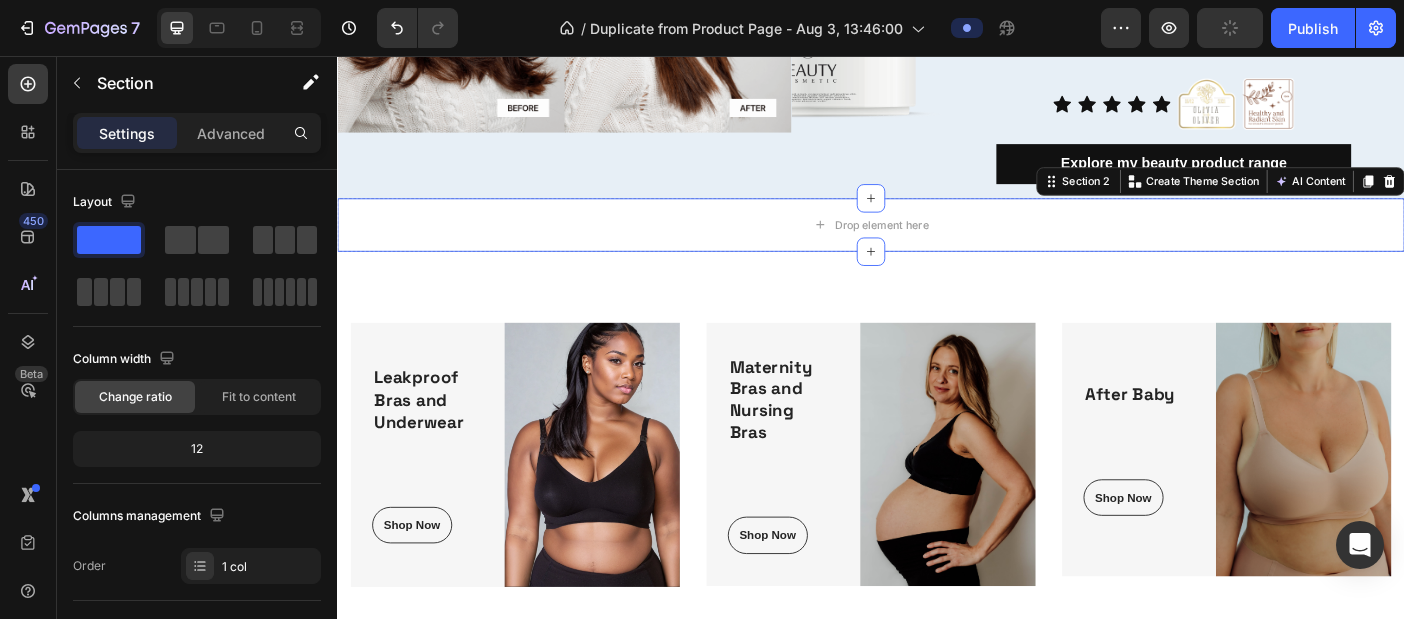 click on "Settings Advanced" at bounding box center [197, 133] 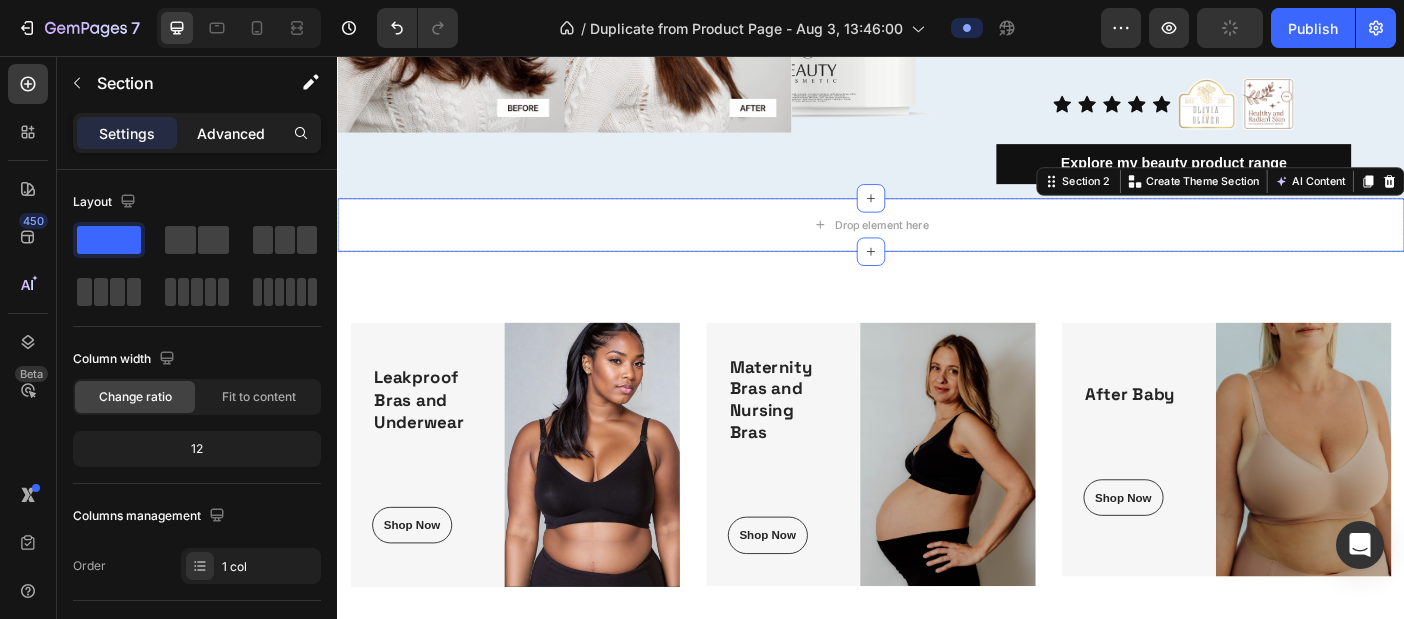 click on "Advanced" at bounding box center (231, 133) 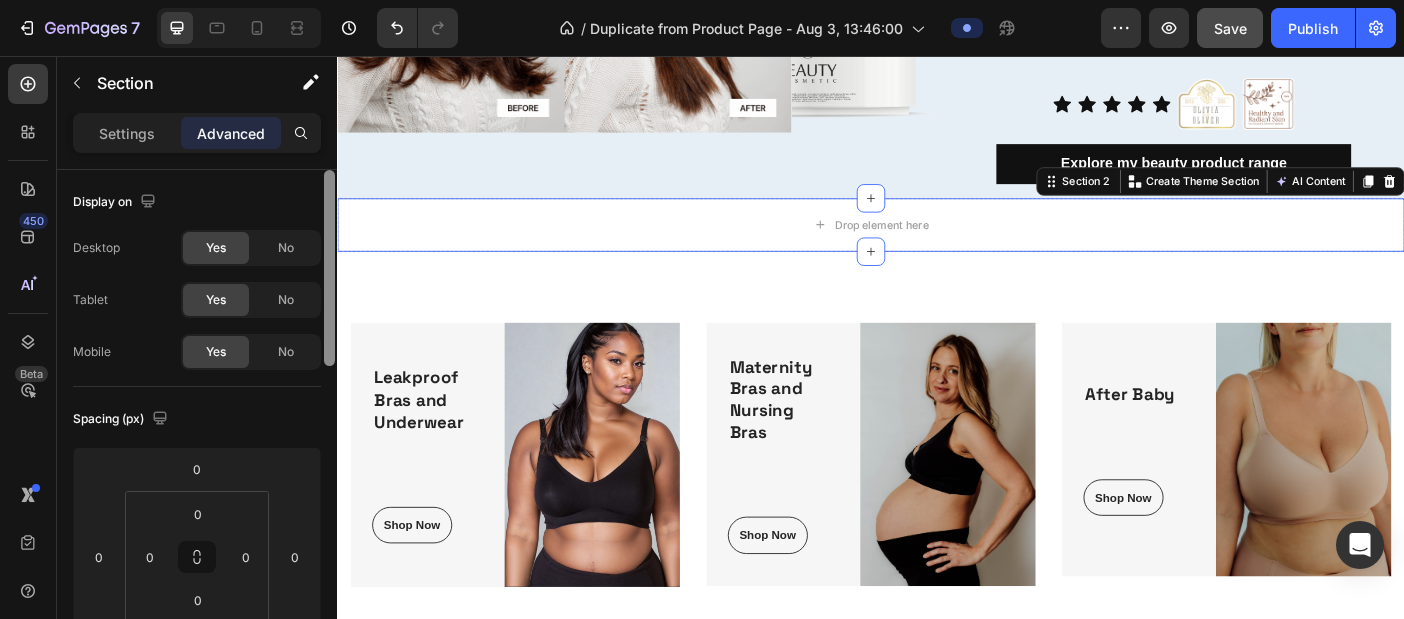 scroll, scrollTop: 506, scrollLeft: 0, axis: vertical 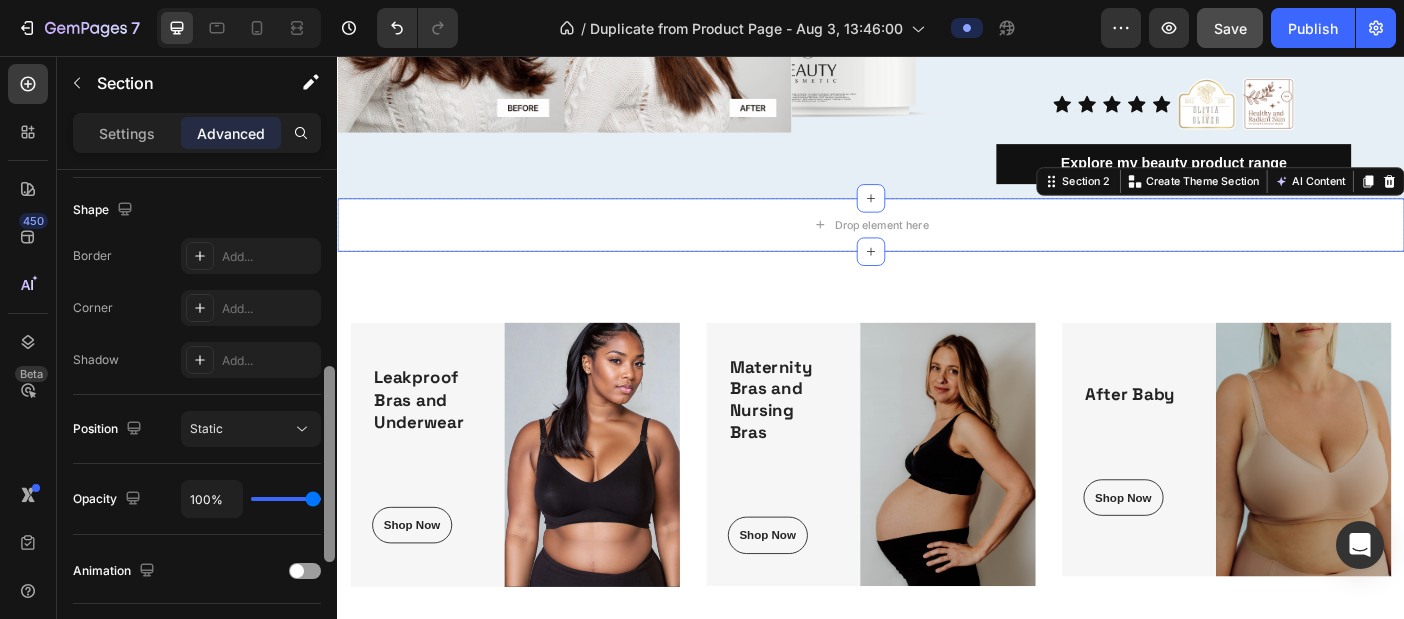 drag, startPoint x: 336, startPoint y: 235, endPoint x: 336, endPoint y: 257, distance: 22 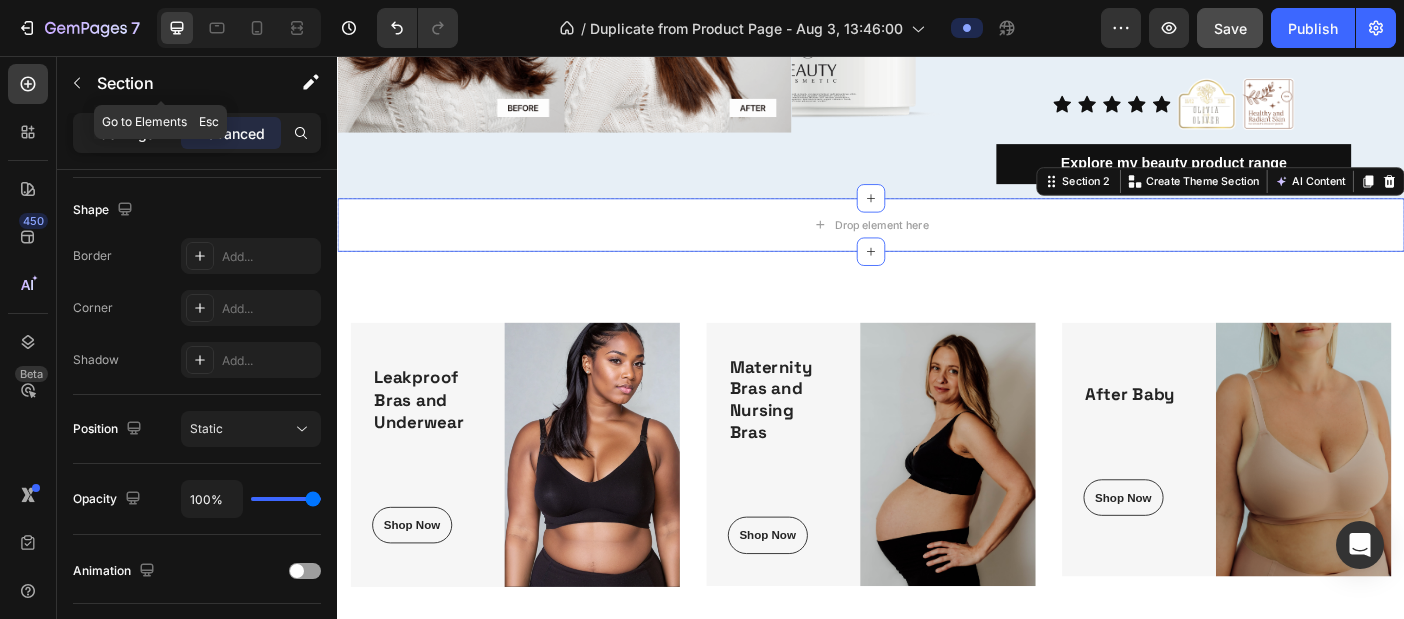 click on "Settings" 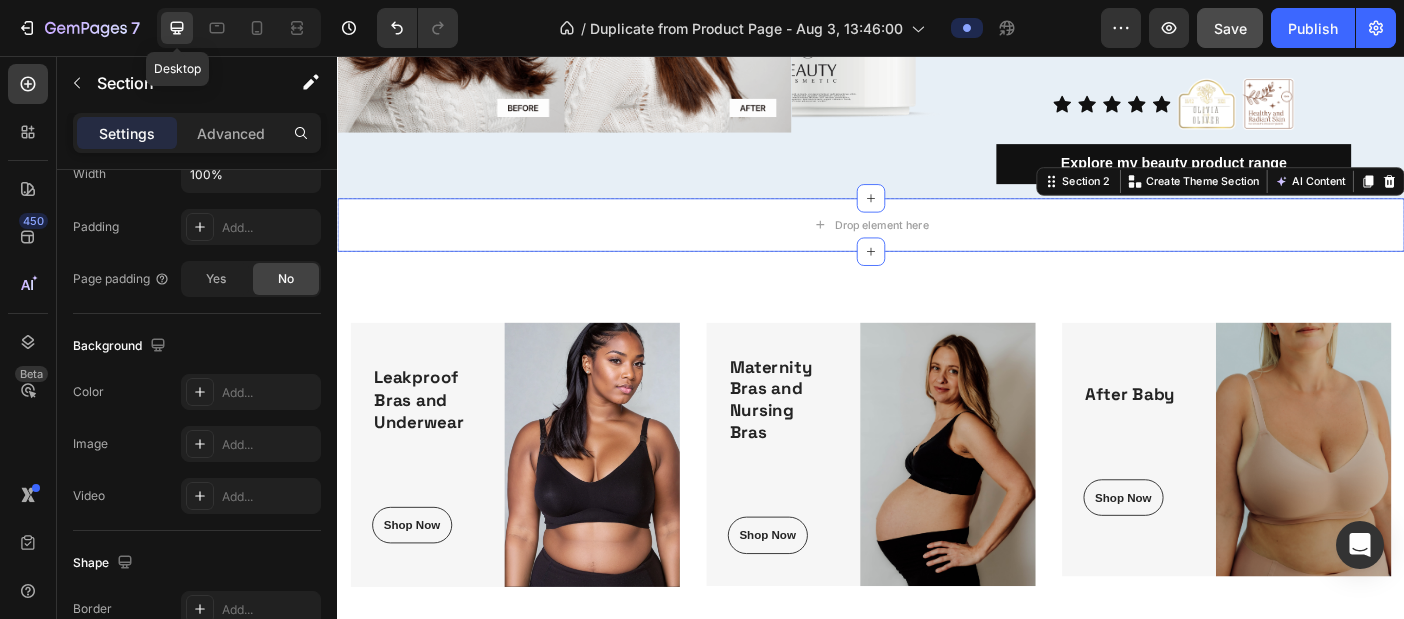 click 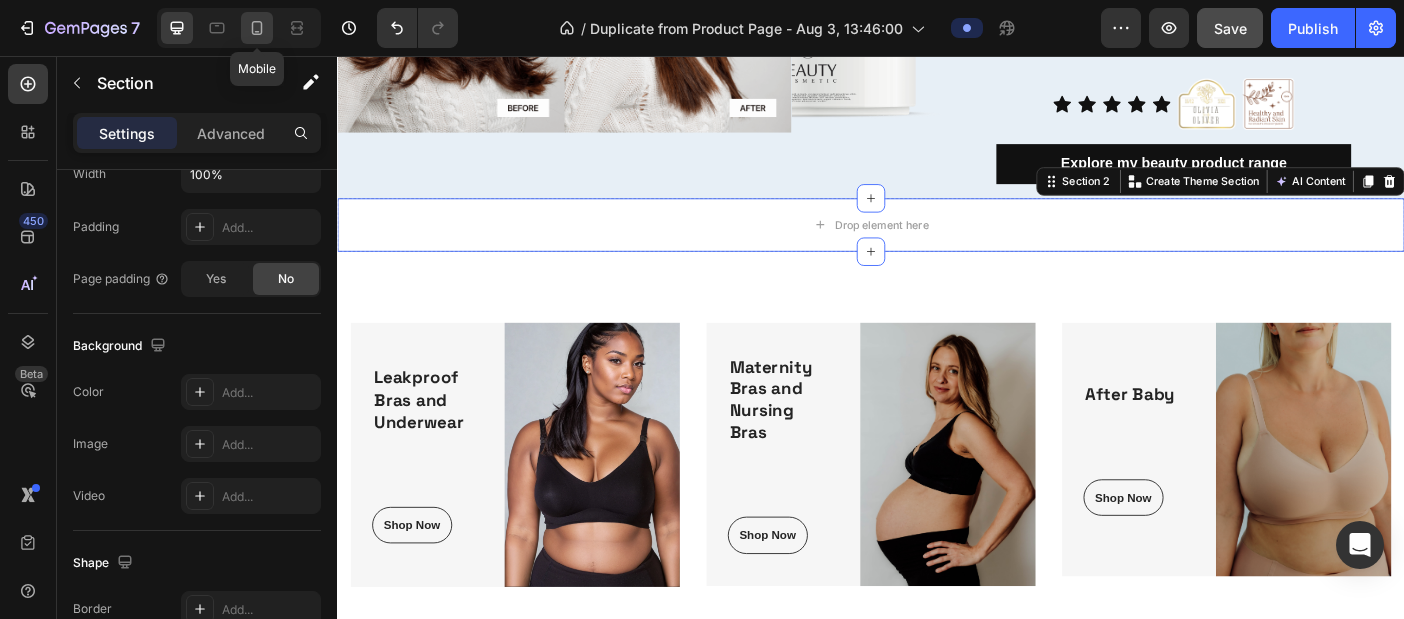 click 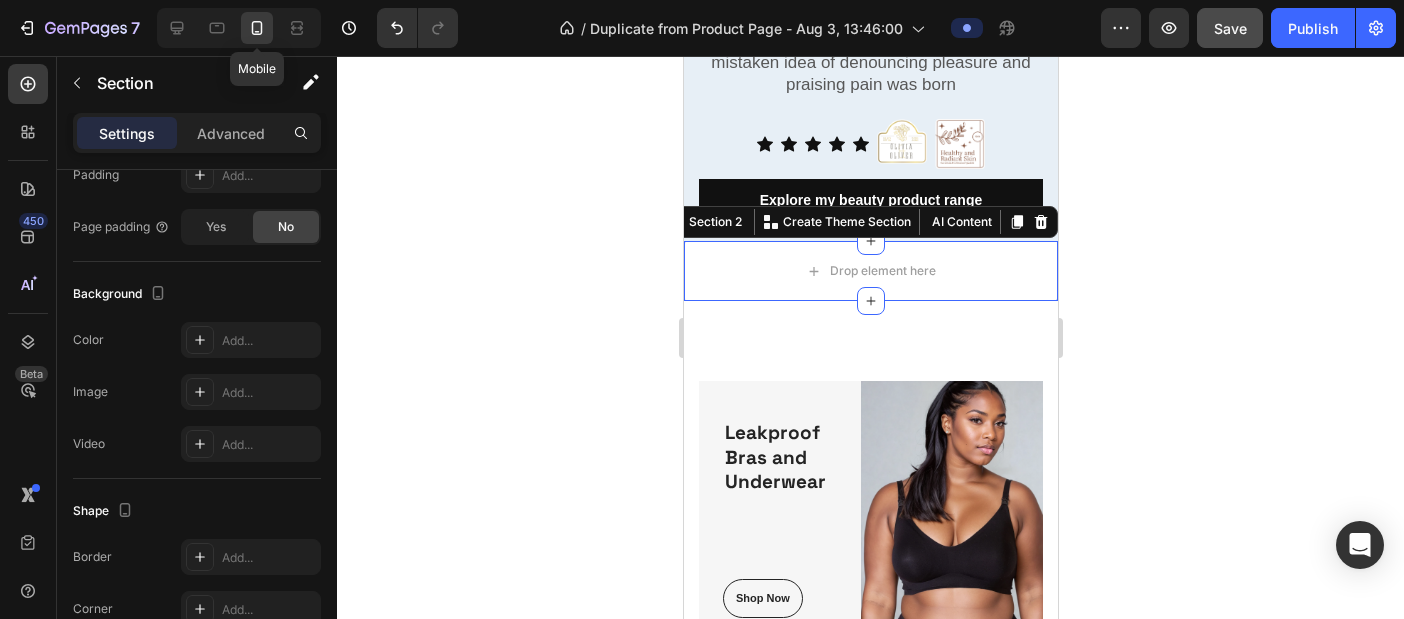 scroll, scrollTop: 645, scrollLeft: 0, axis: vertical 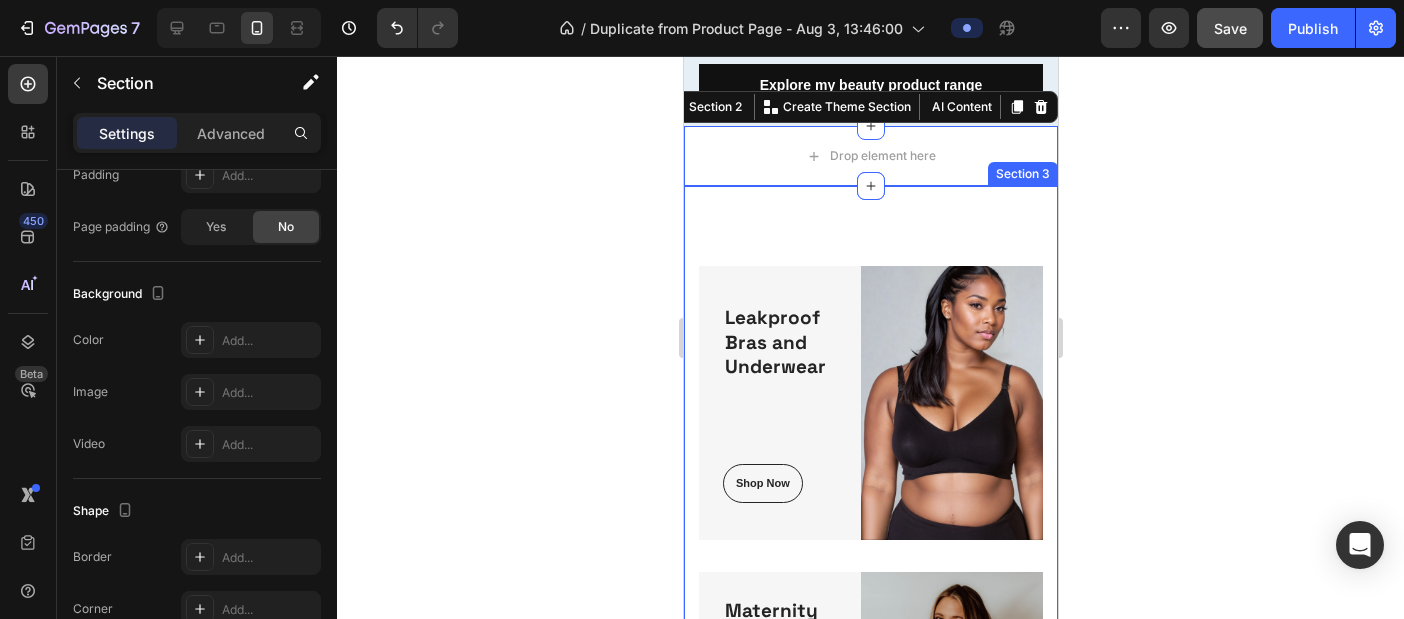 click 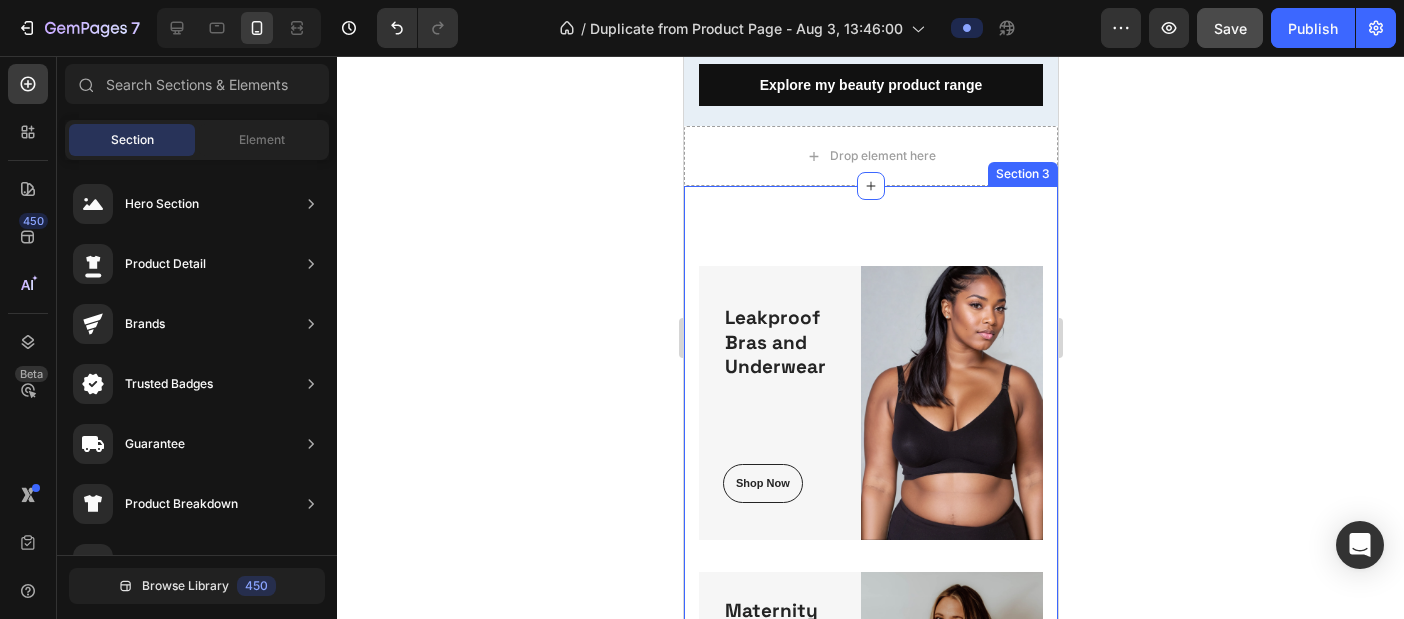click 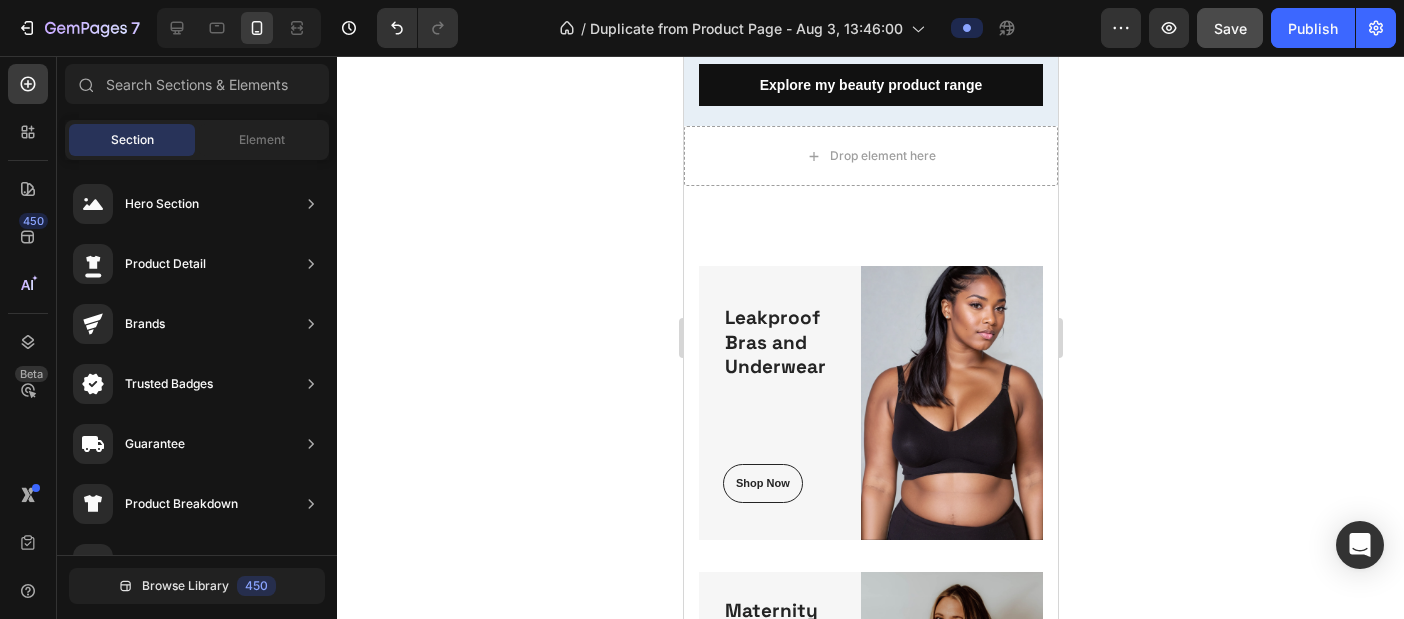 click 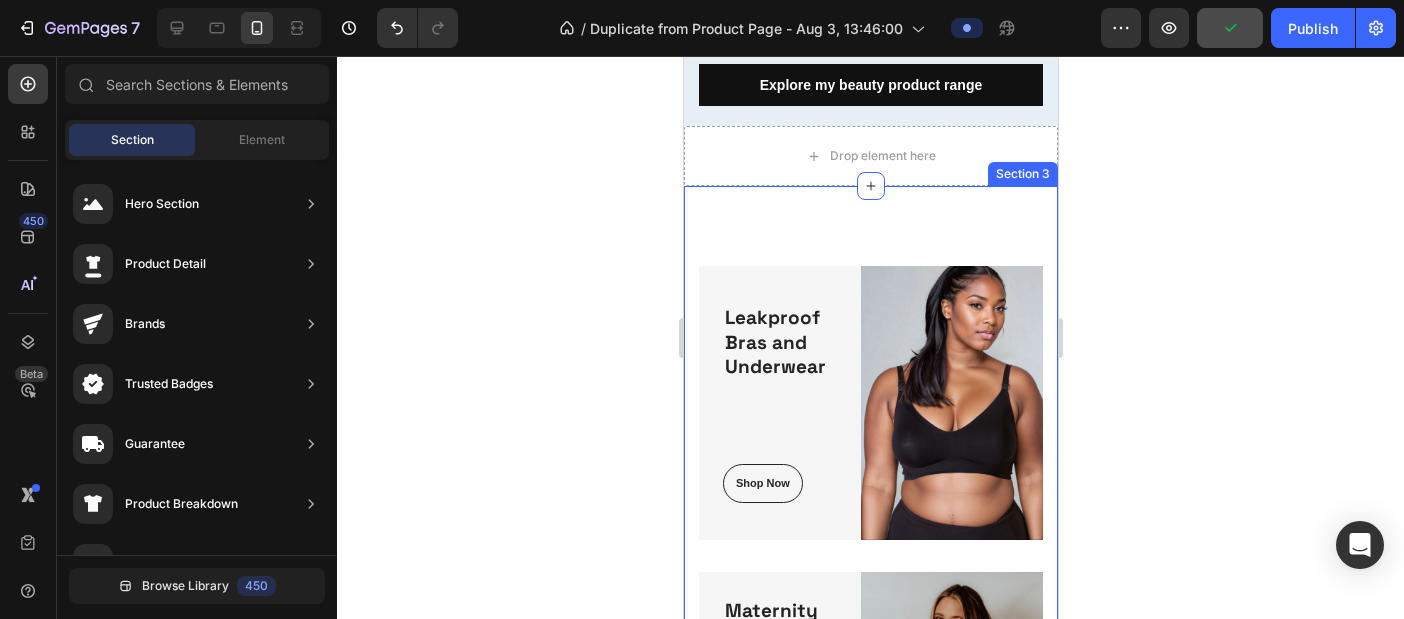 click 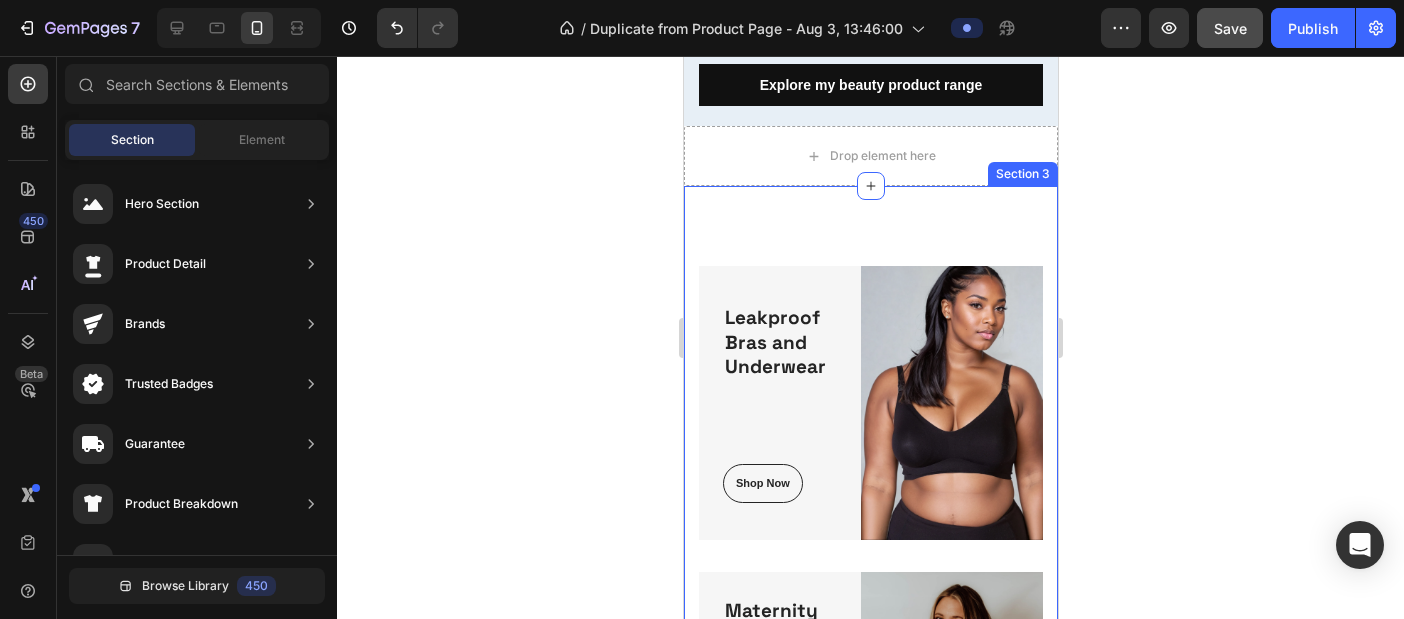 click on "Leakproof Bras and Underwear Heading Shop Now Button Row Image Row Maternity Bras and Nursing Bras Heading Shop Now Button Row Image Row After Baby Heading Shop Now Button Row Image Row Row Section 3" at bounding box center [870, 713] 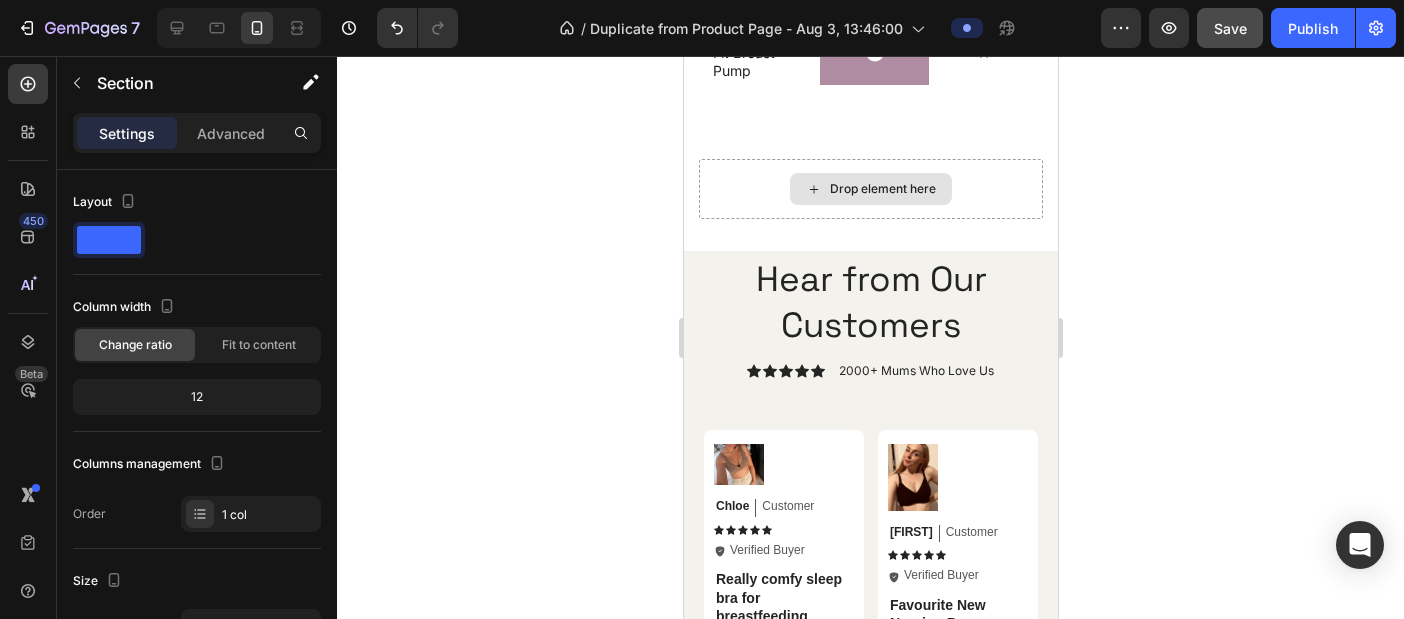 scroll, scrollTop: 3760, scrollLeft: 0, axis: vertical 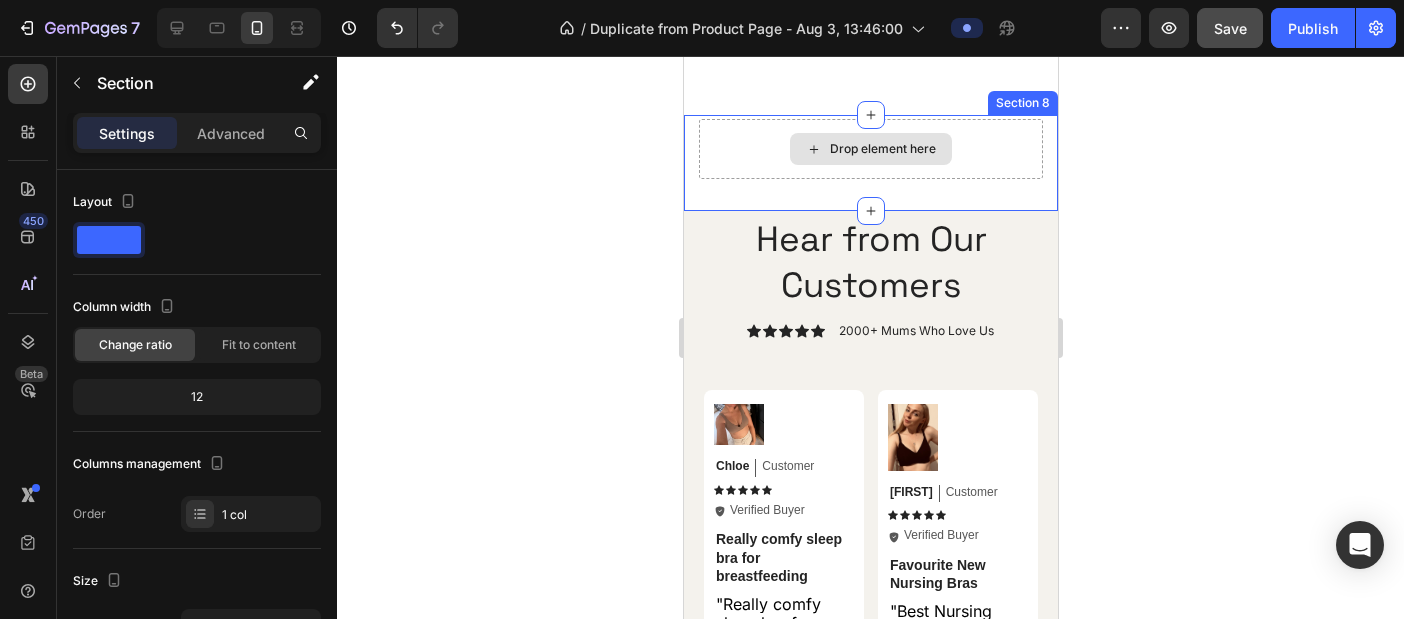 click on "Drop element here Section 8" at bounding box center (870, 163) 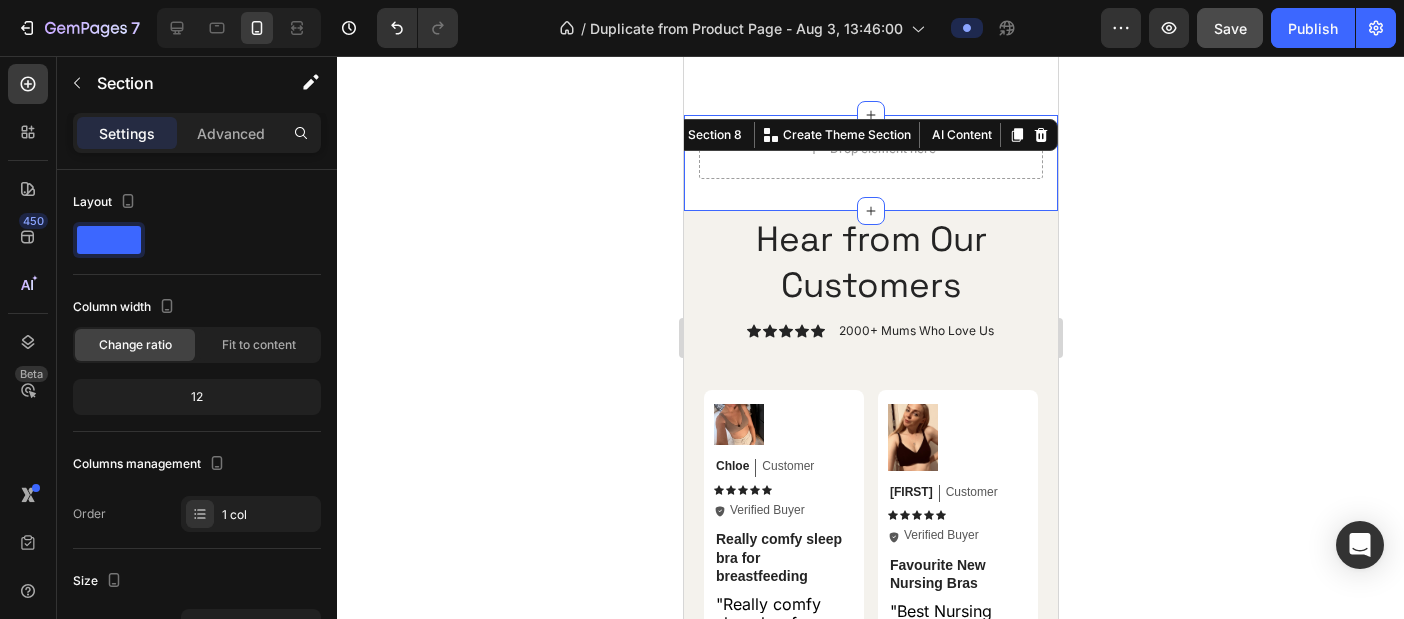 scroll, scrollTop: 506, scrollLeft: 0, axis: vertical 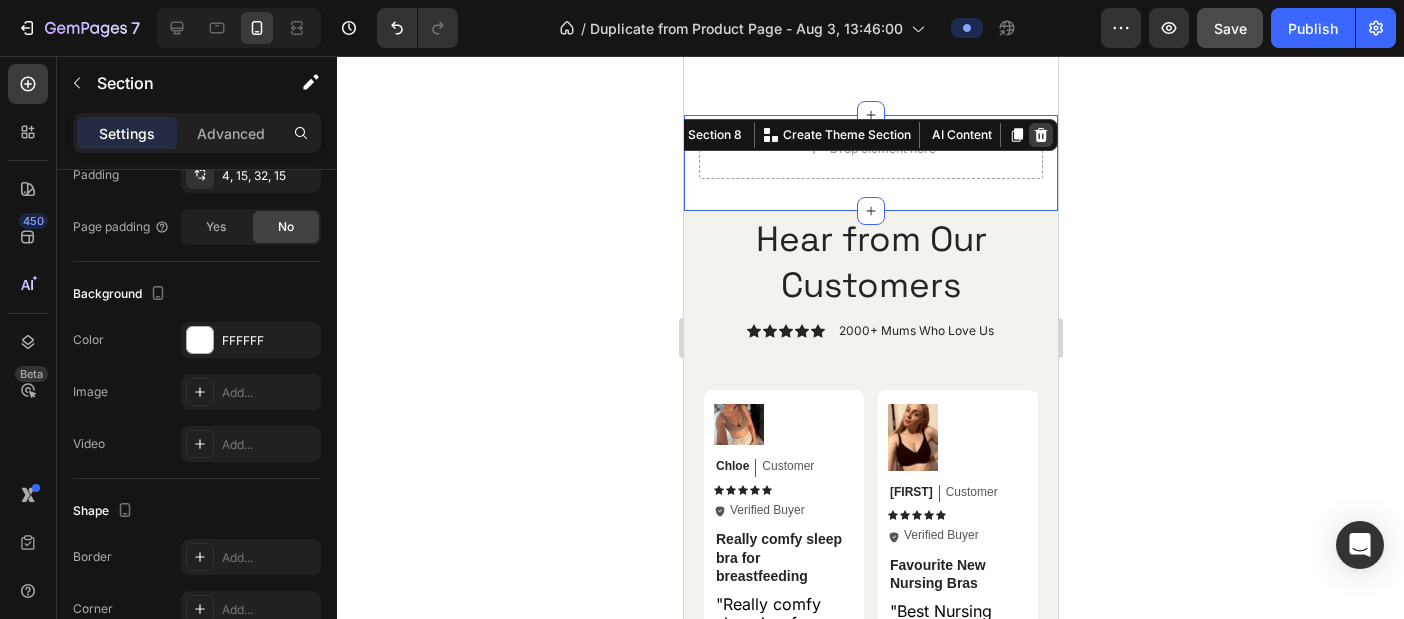 click 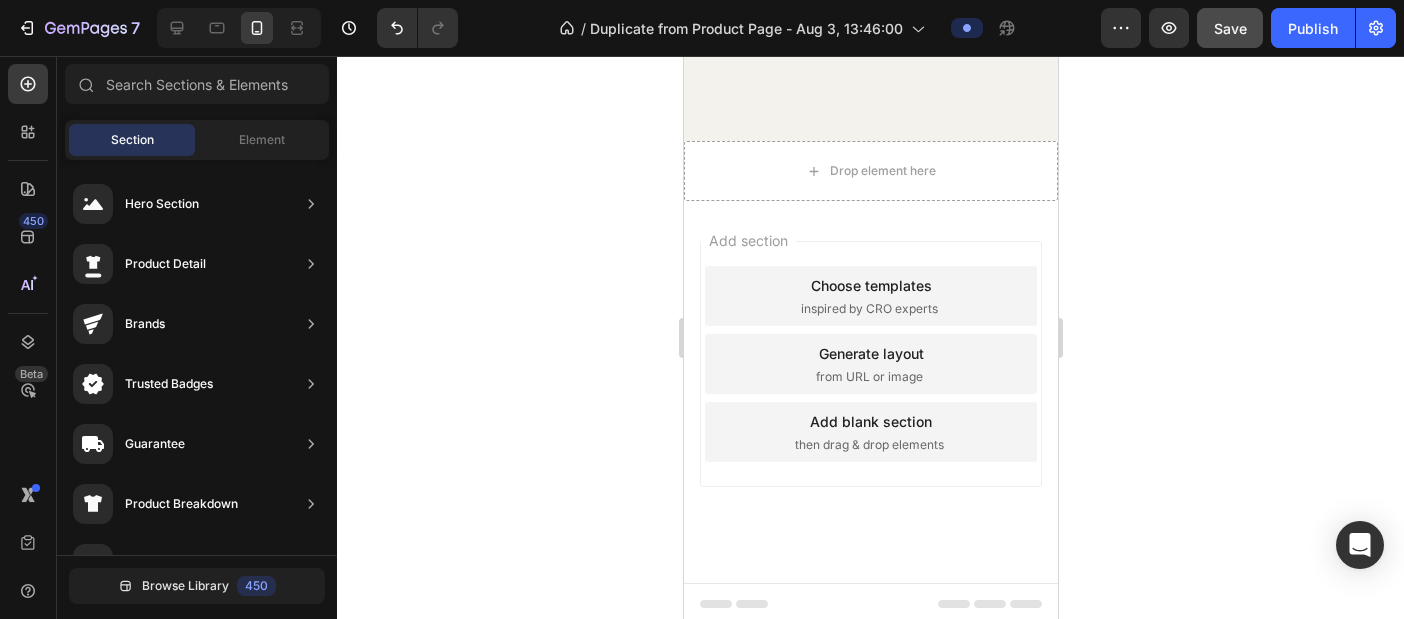 scroll, scrollTop: 4688, scrollLeft: 0, axis: vertical 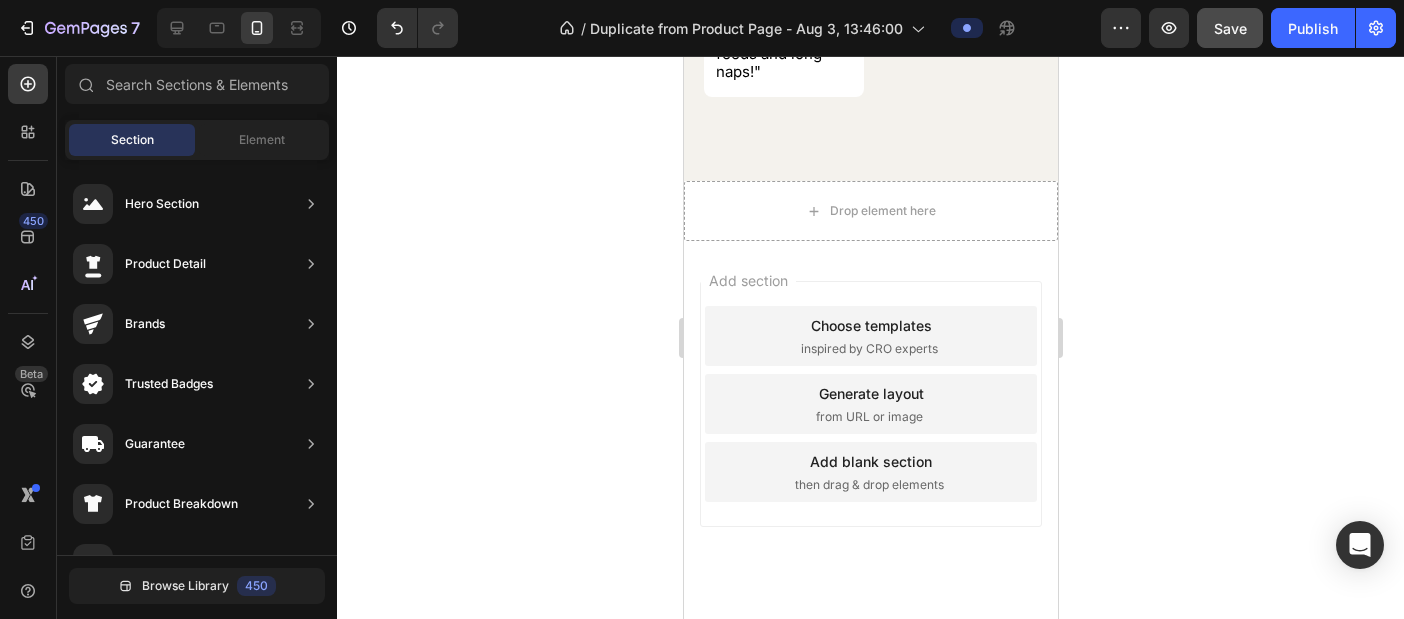 click on "Choose templates" at bounding box center [870, 325] 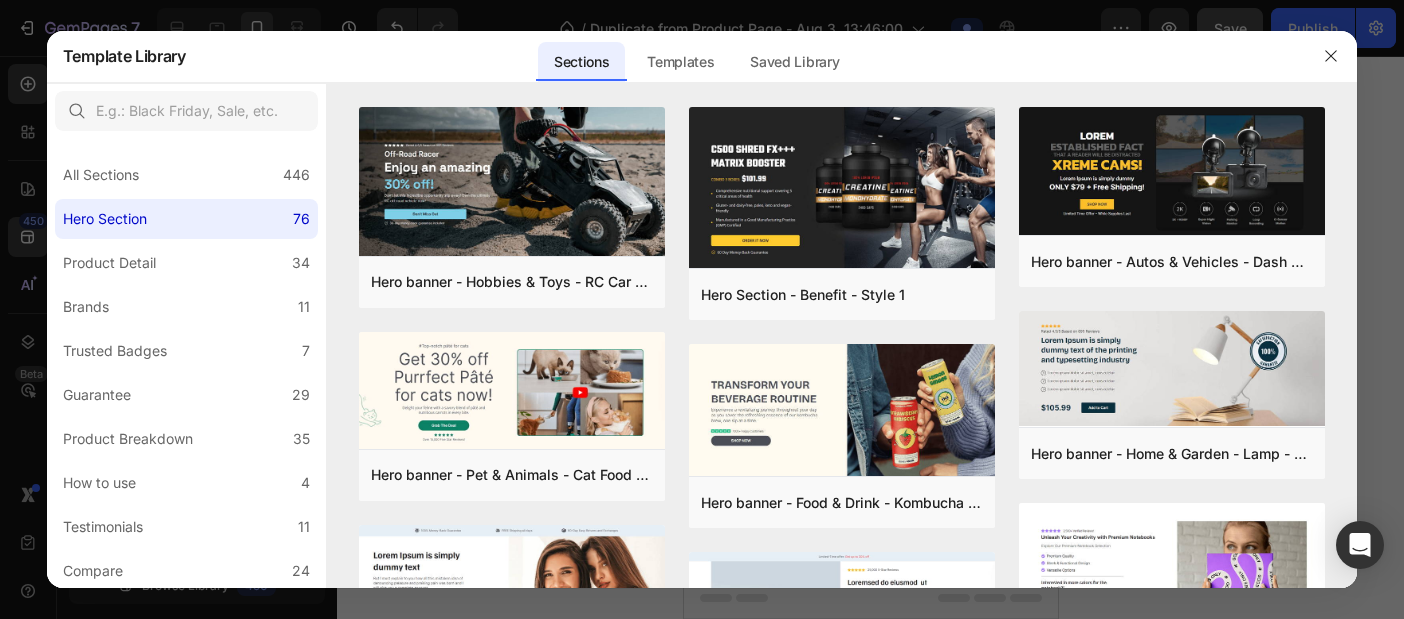scroll, scrollTop: 4768, scrollLeft: 0, axis: vertical 